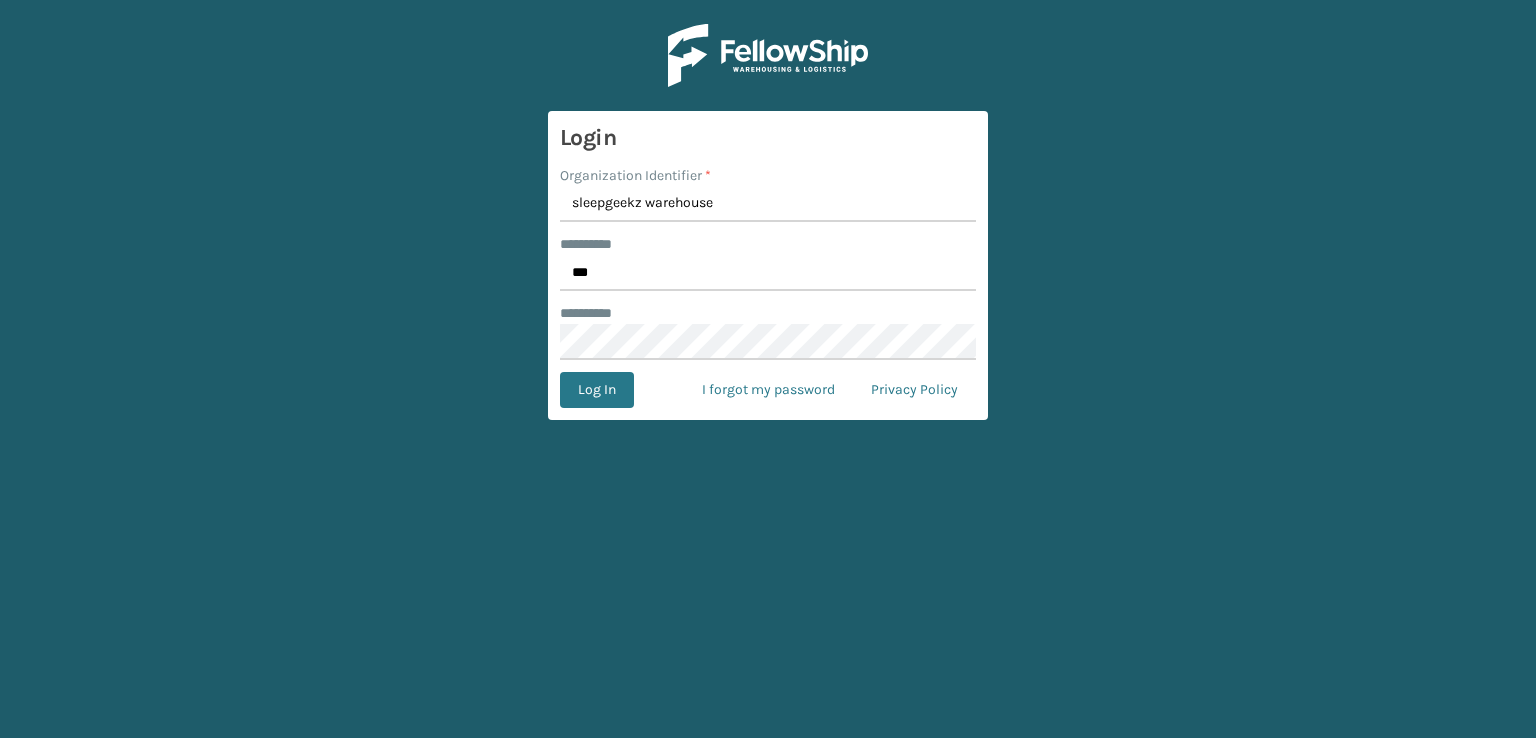 scroll, scrollTop: 0, scrollLeft: 0, axis: both 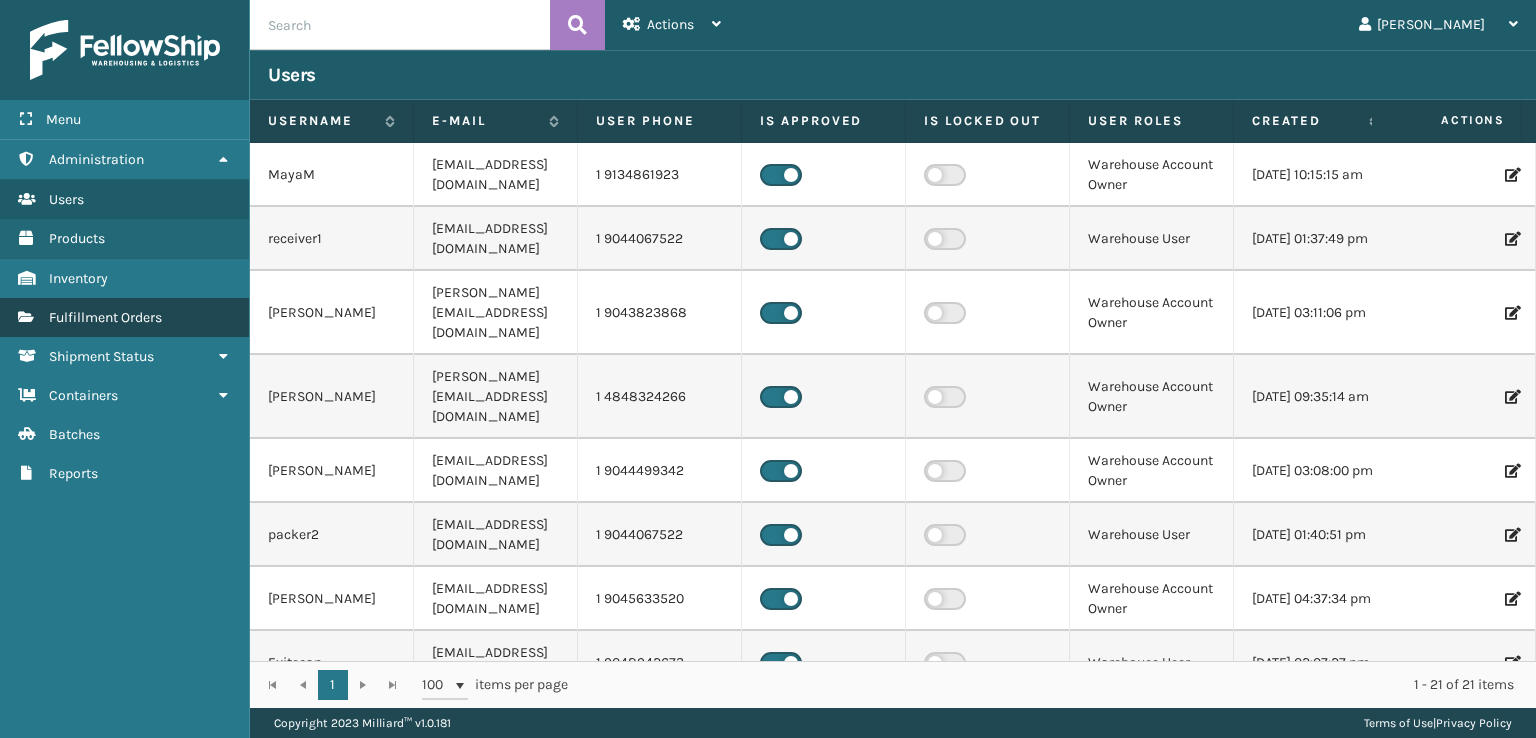 click on "Fulfillment Orders" at bounding box center (105, 317) 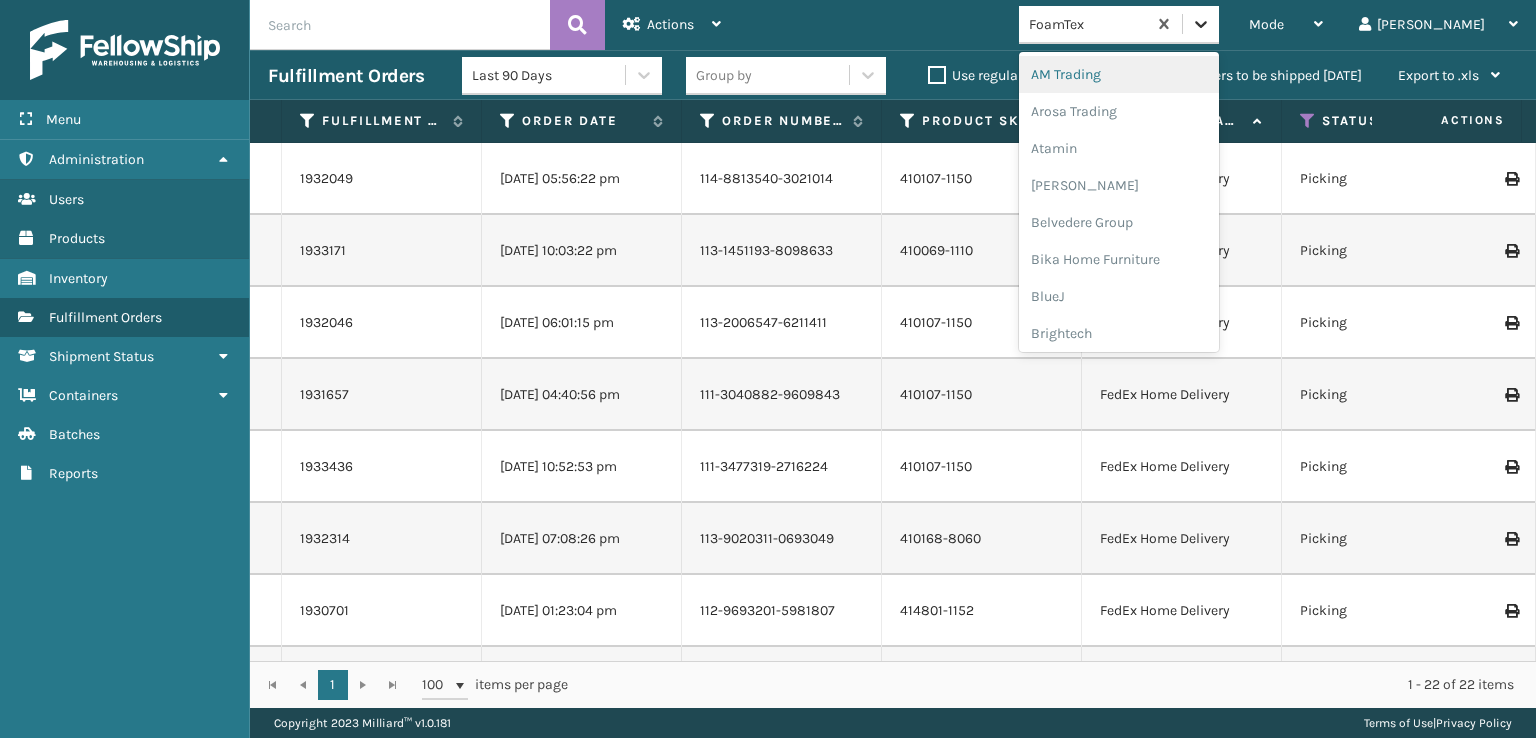 click 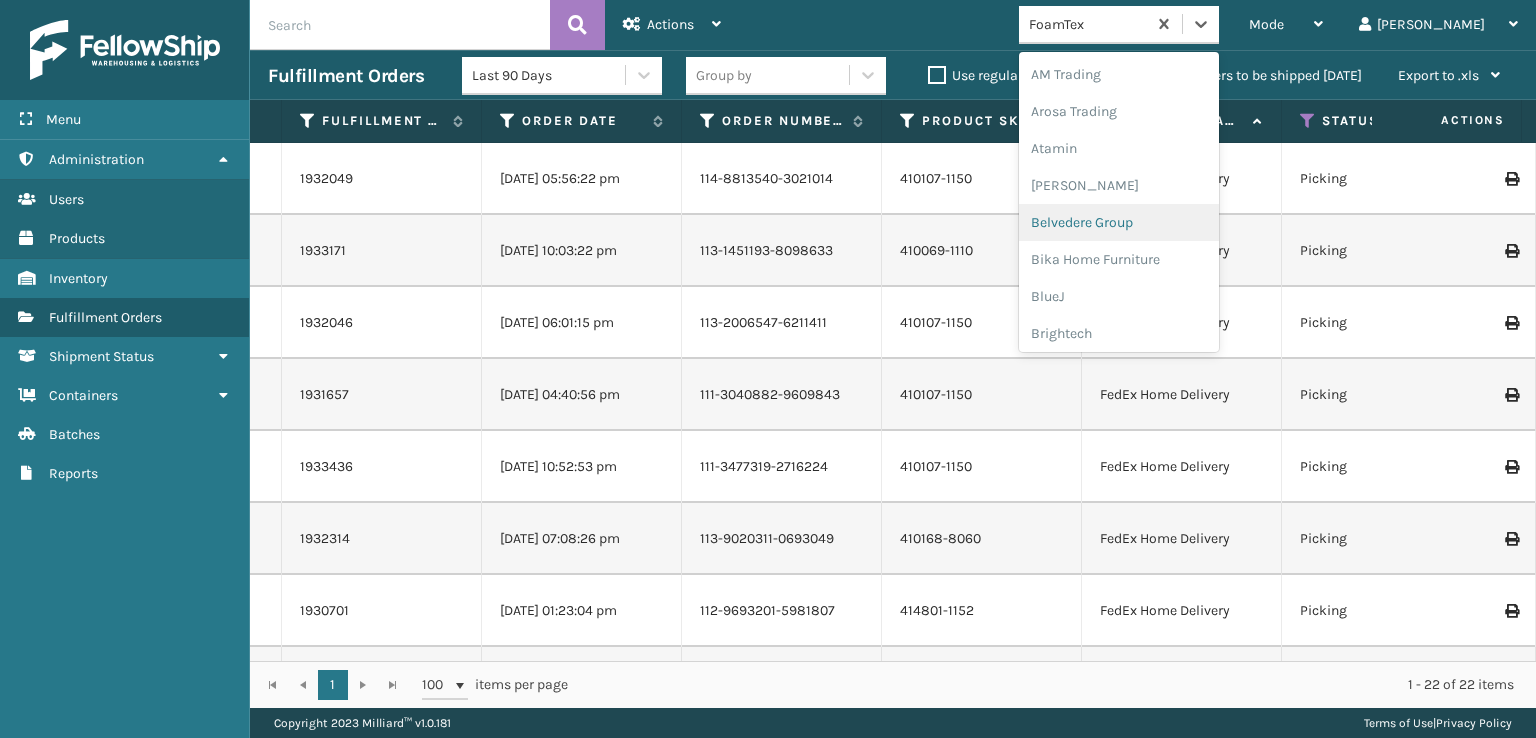 scroll, scrollTop: 200, scrollLeft: 0, axis: vertical 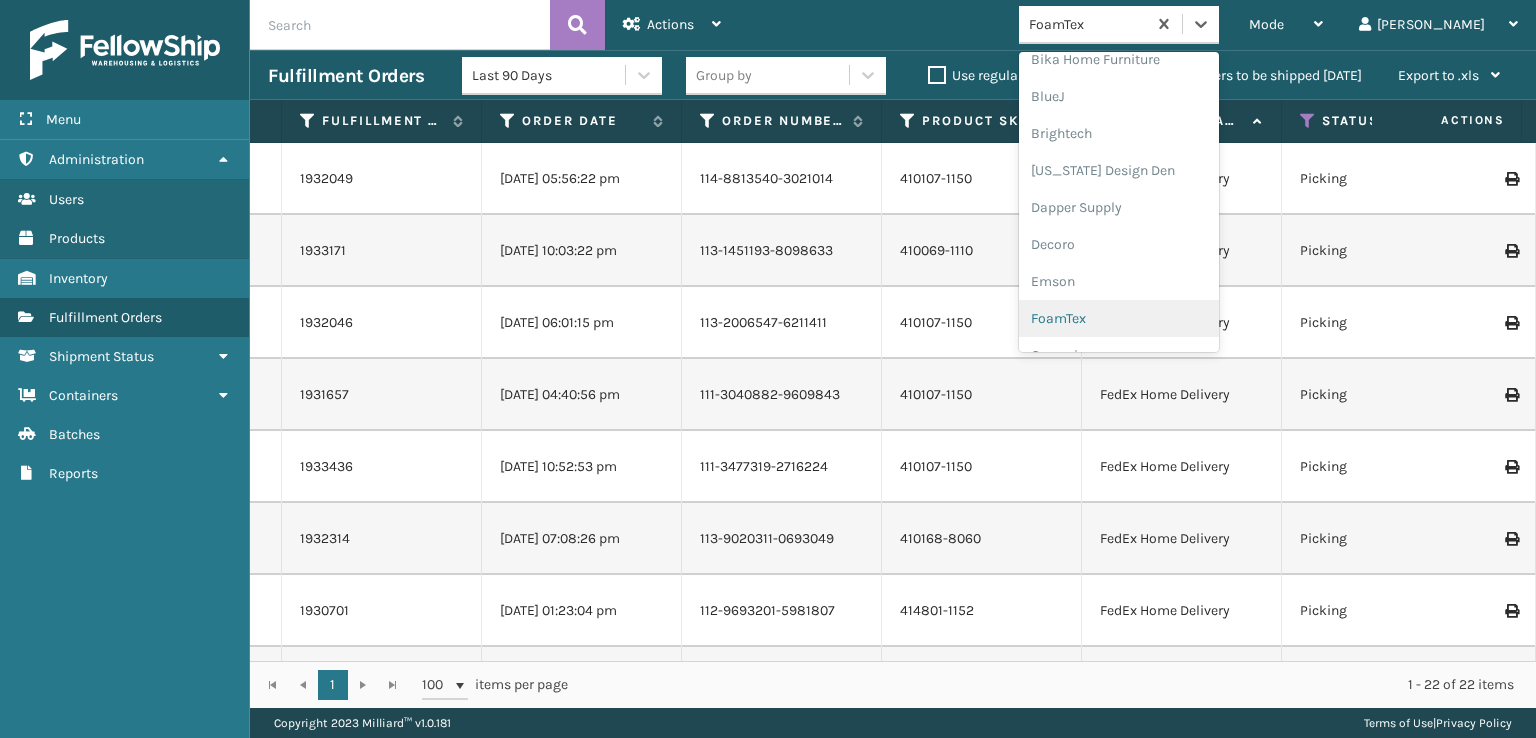 click on "FoamTex" at bounding box center (1119, 318) 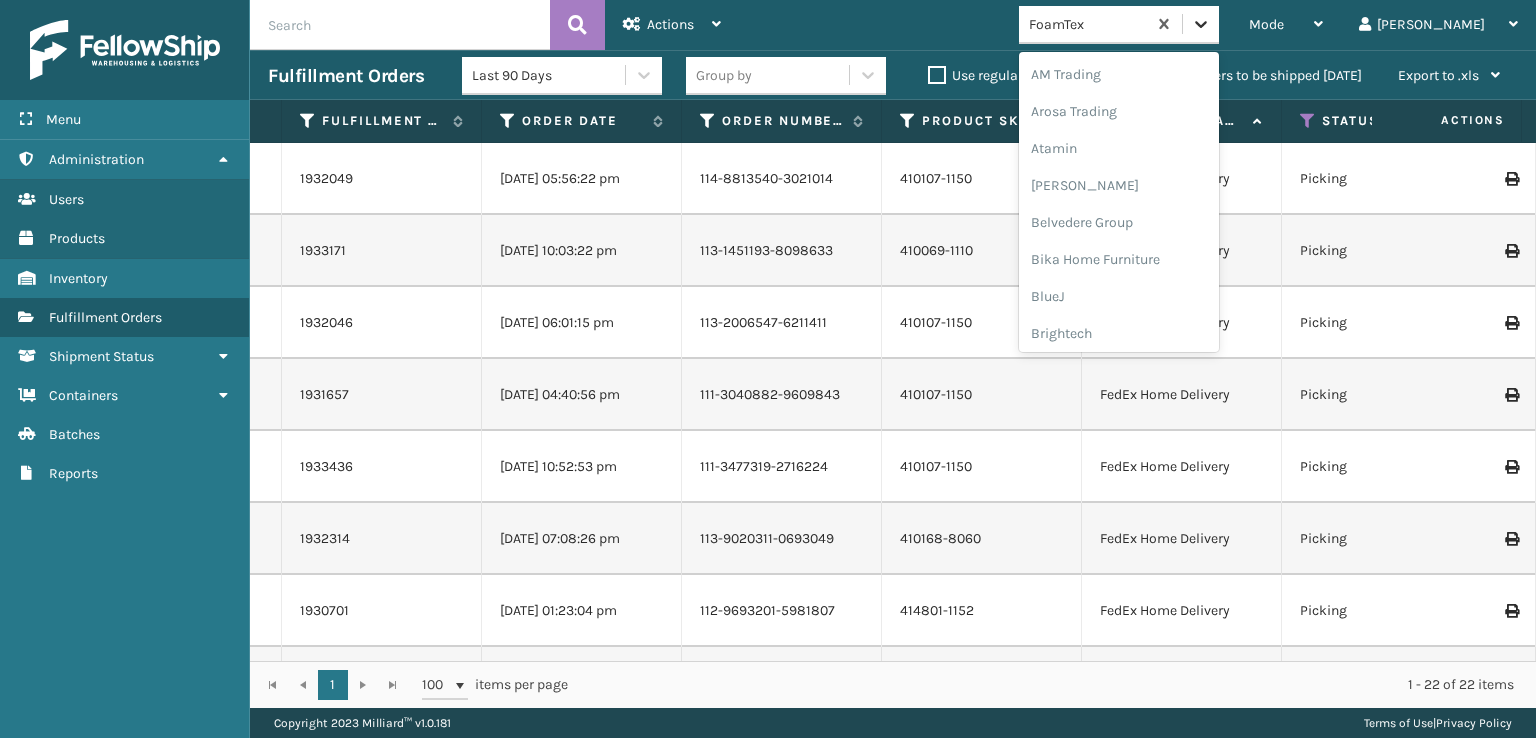 click 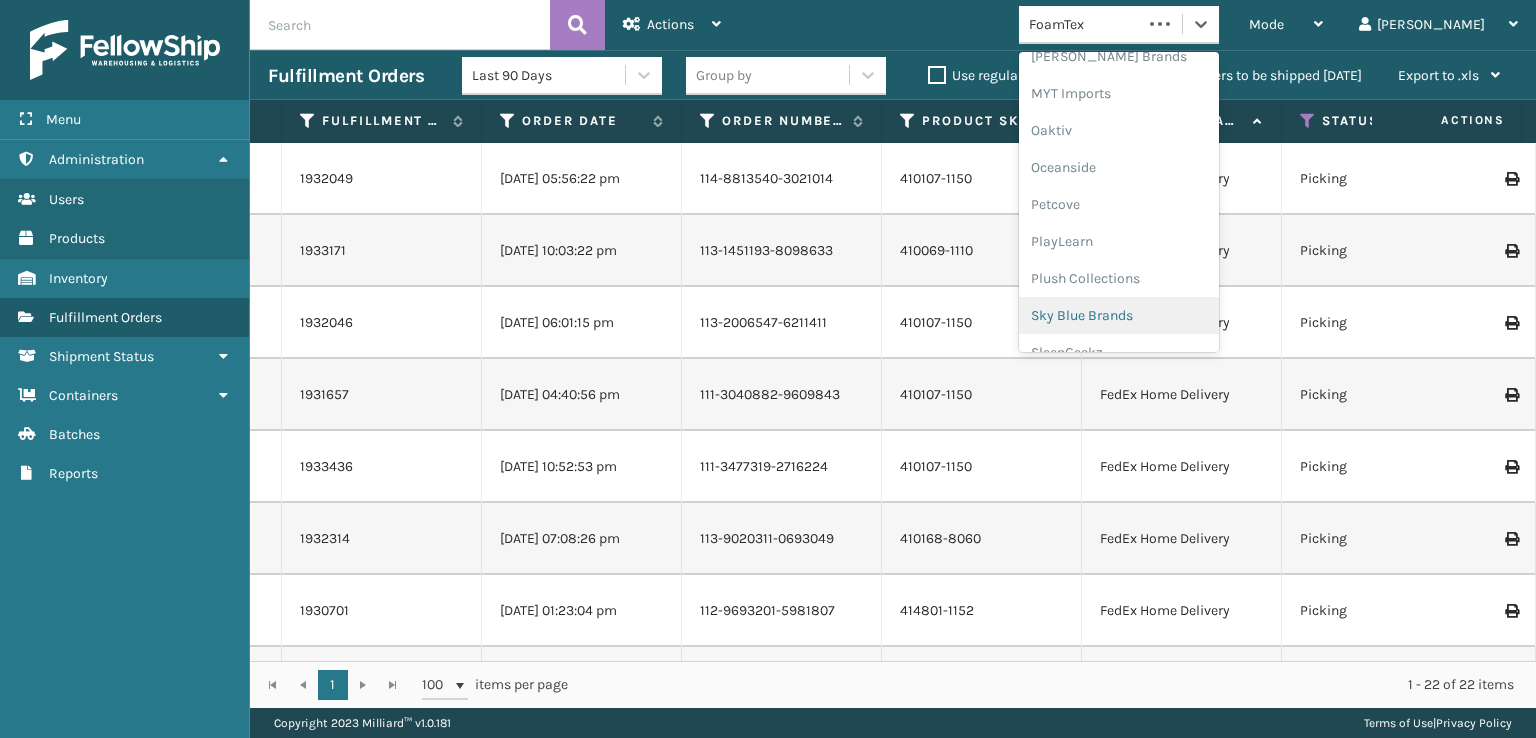 scroll, scrollTop: 892, scrollLeft: 0, axis: vertical 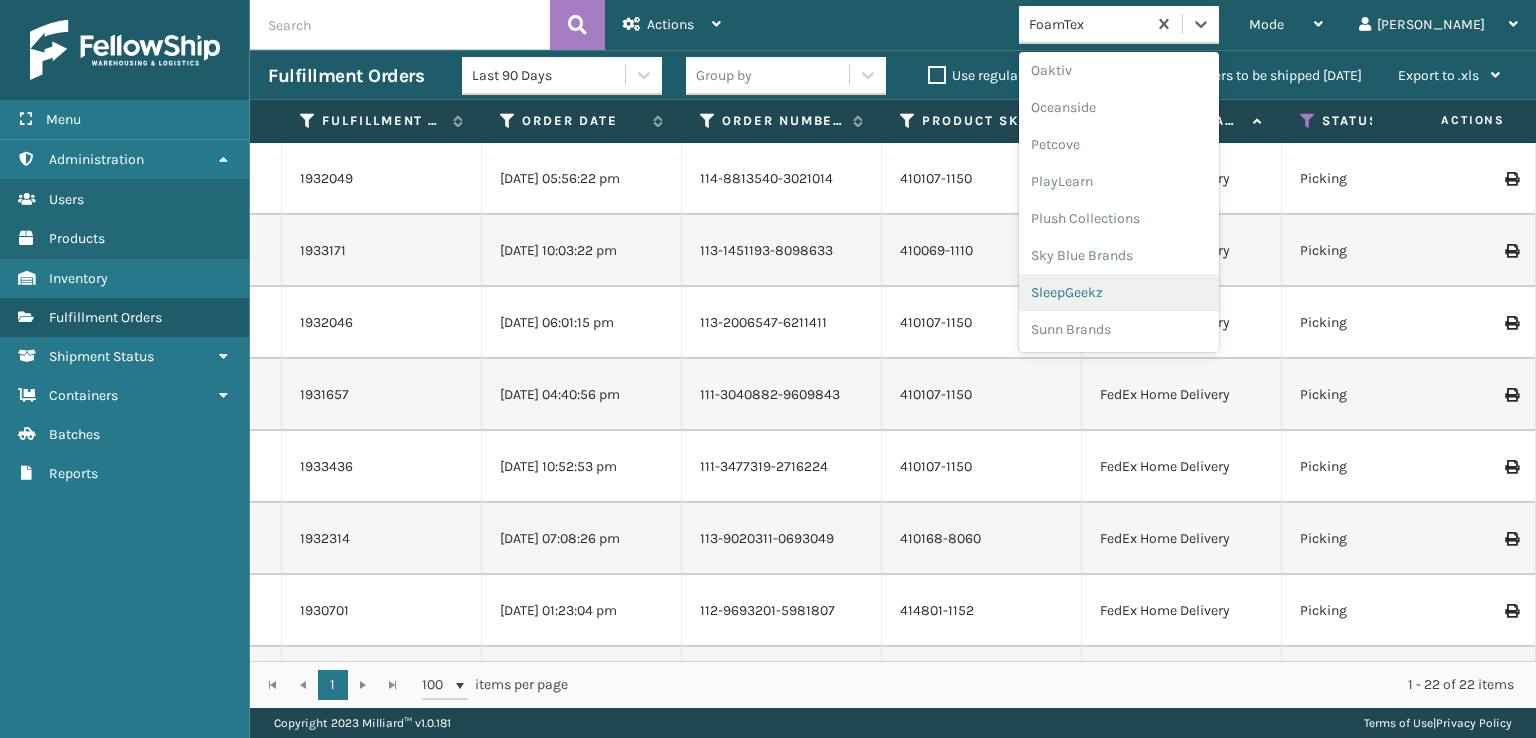 click on "SleepGeekz" at bounding box center (1119, 292) 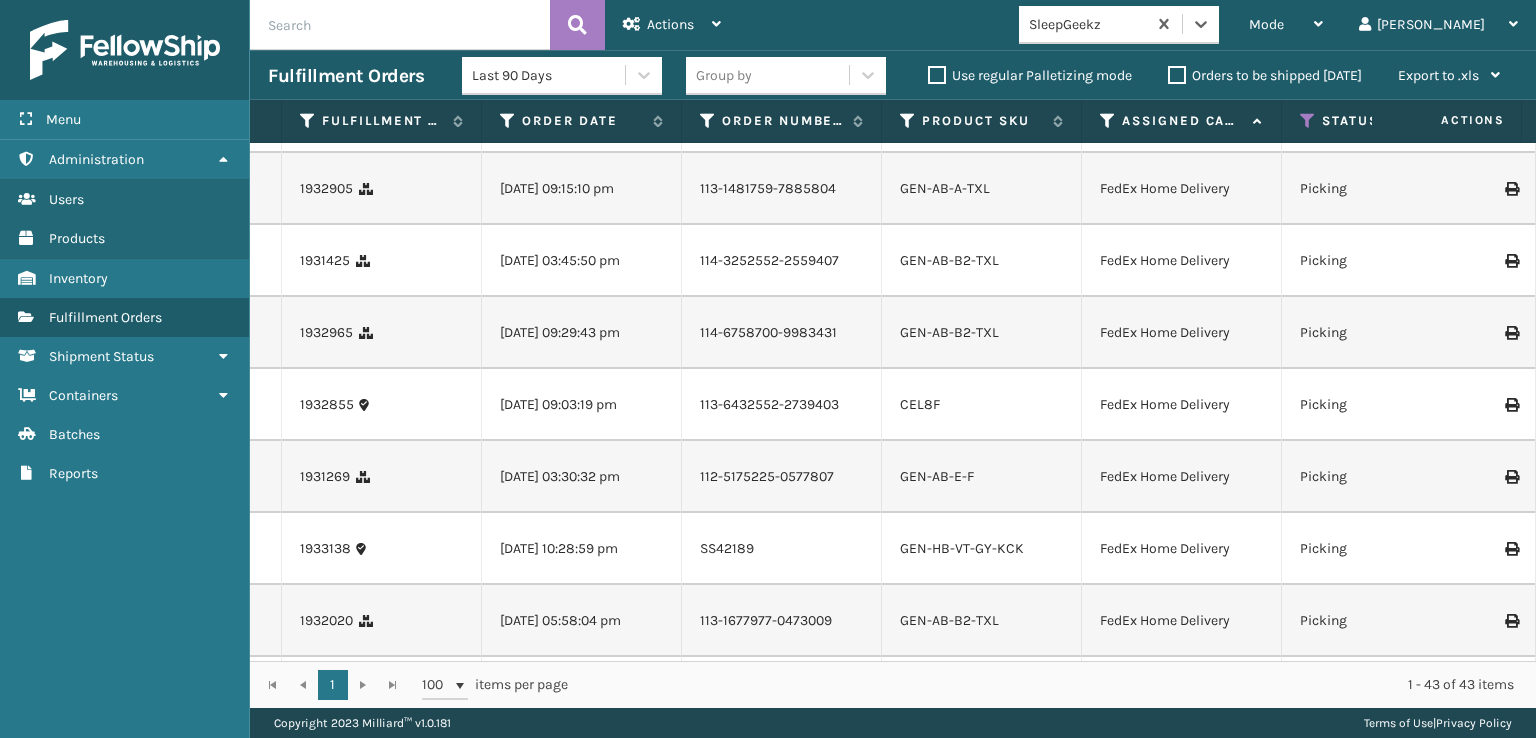 scroll, scrollTop: 1800, scrollLeft: 0, axis: vertical 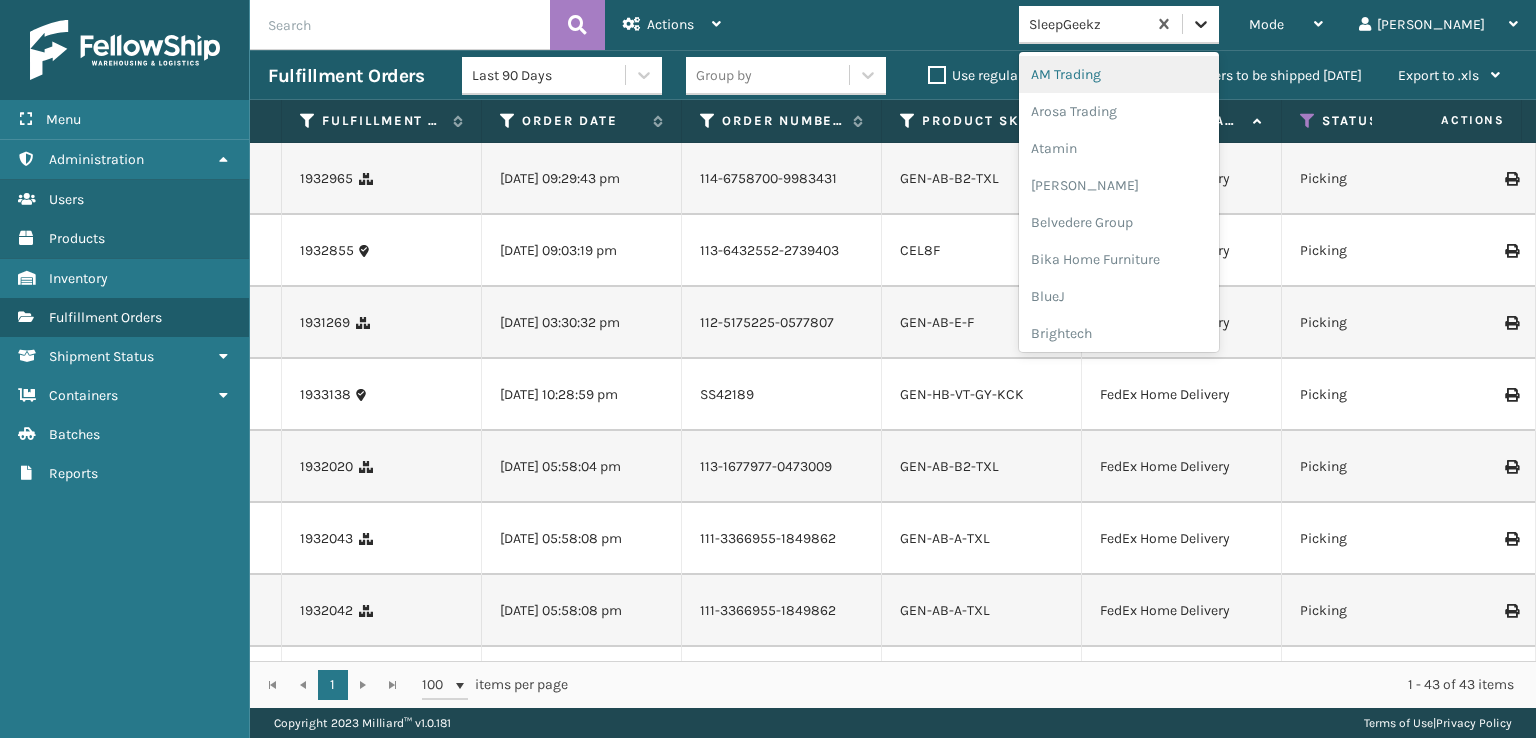 click 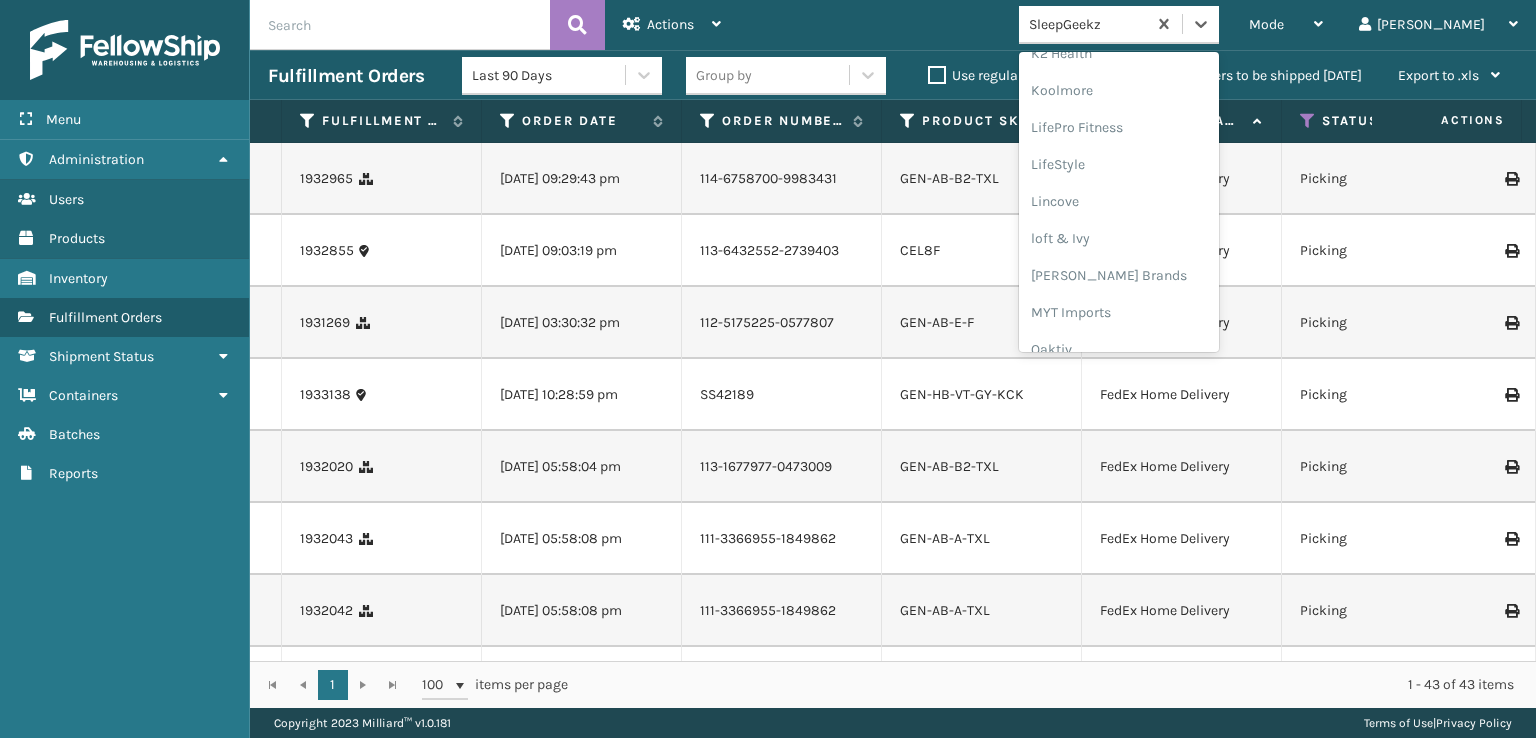 scroll, scrollTop: 632, scrollLeft: 0, axis: vertical 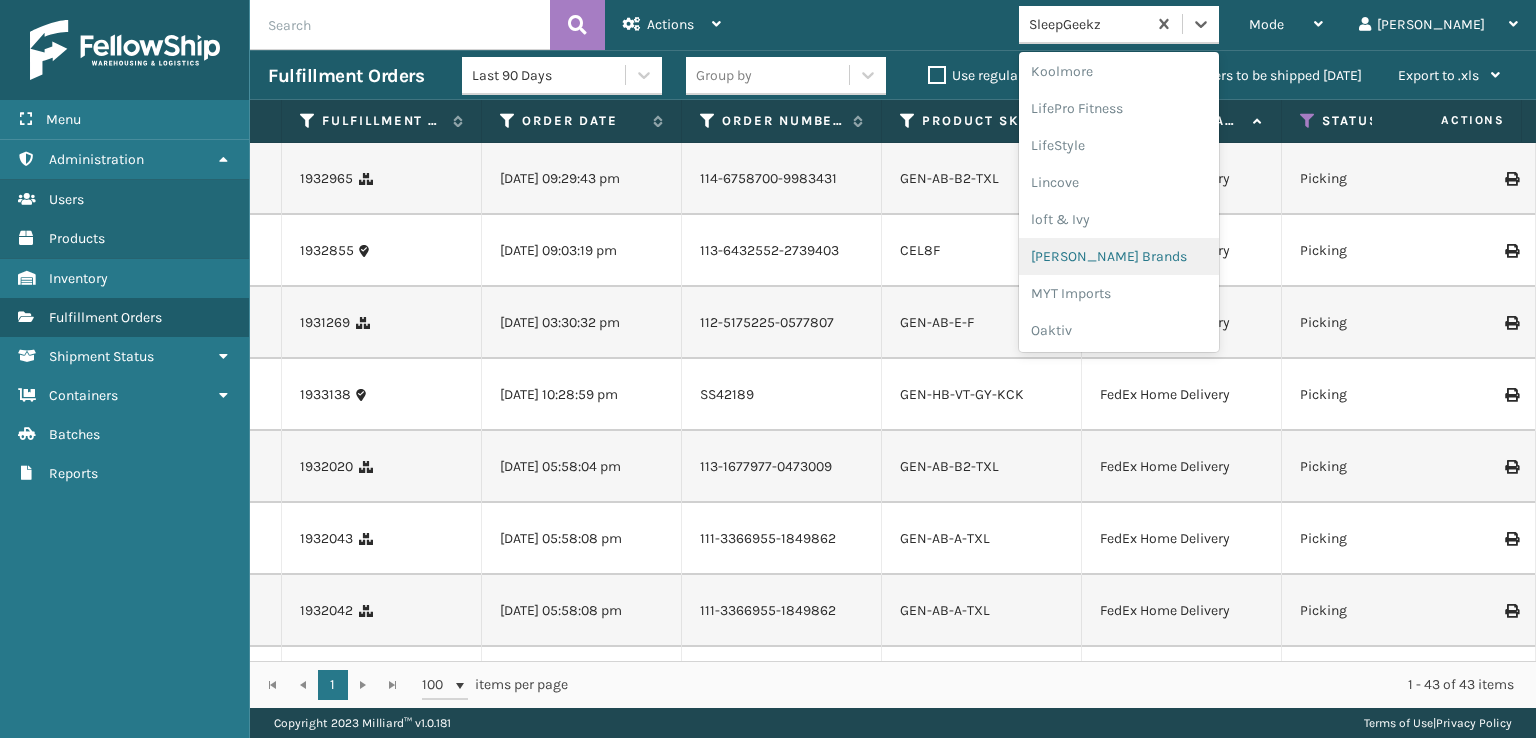 click on "[PERSON_NAME] Brands" at bounding box center (1119, 256) 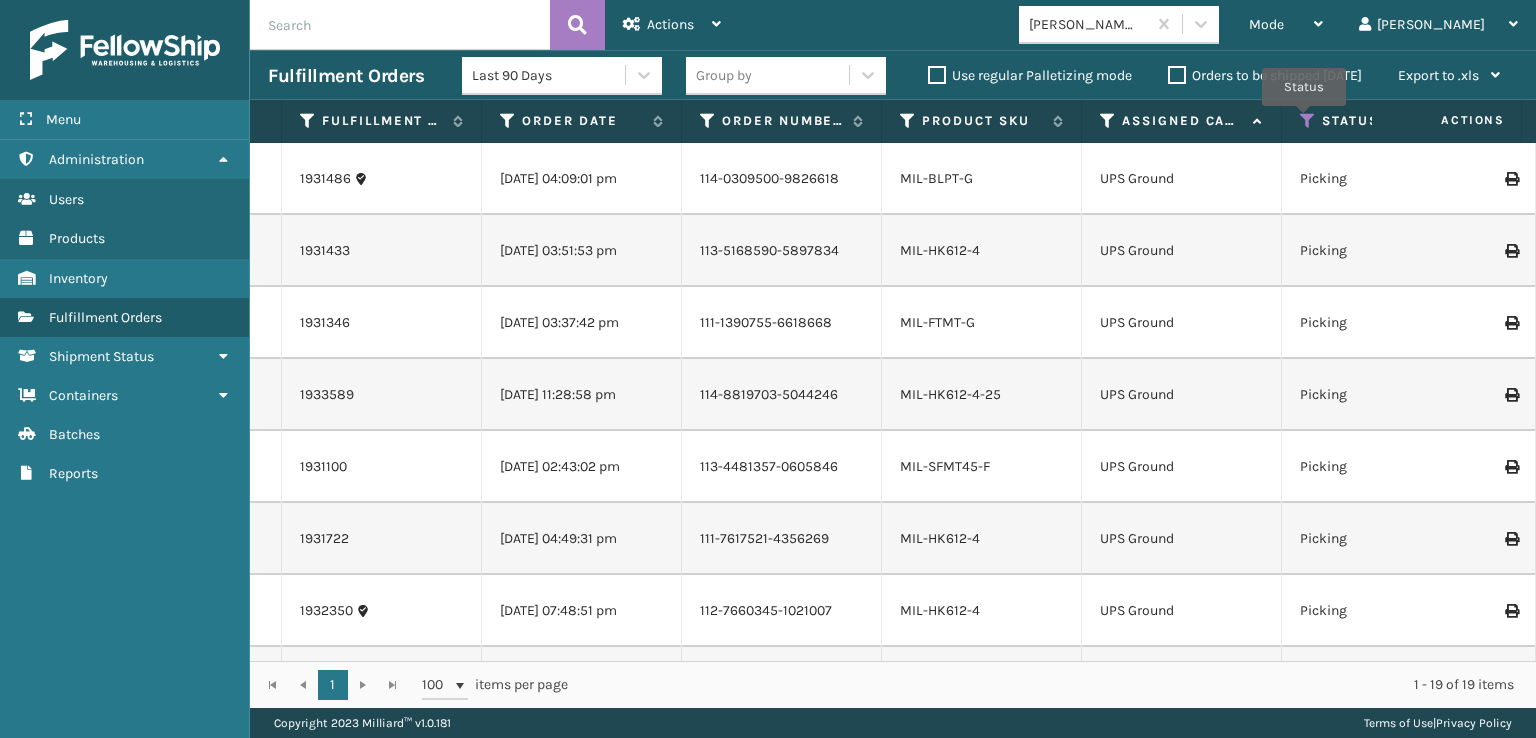 click at bounding box center [1308, 121] 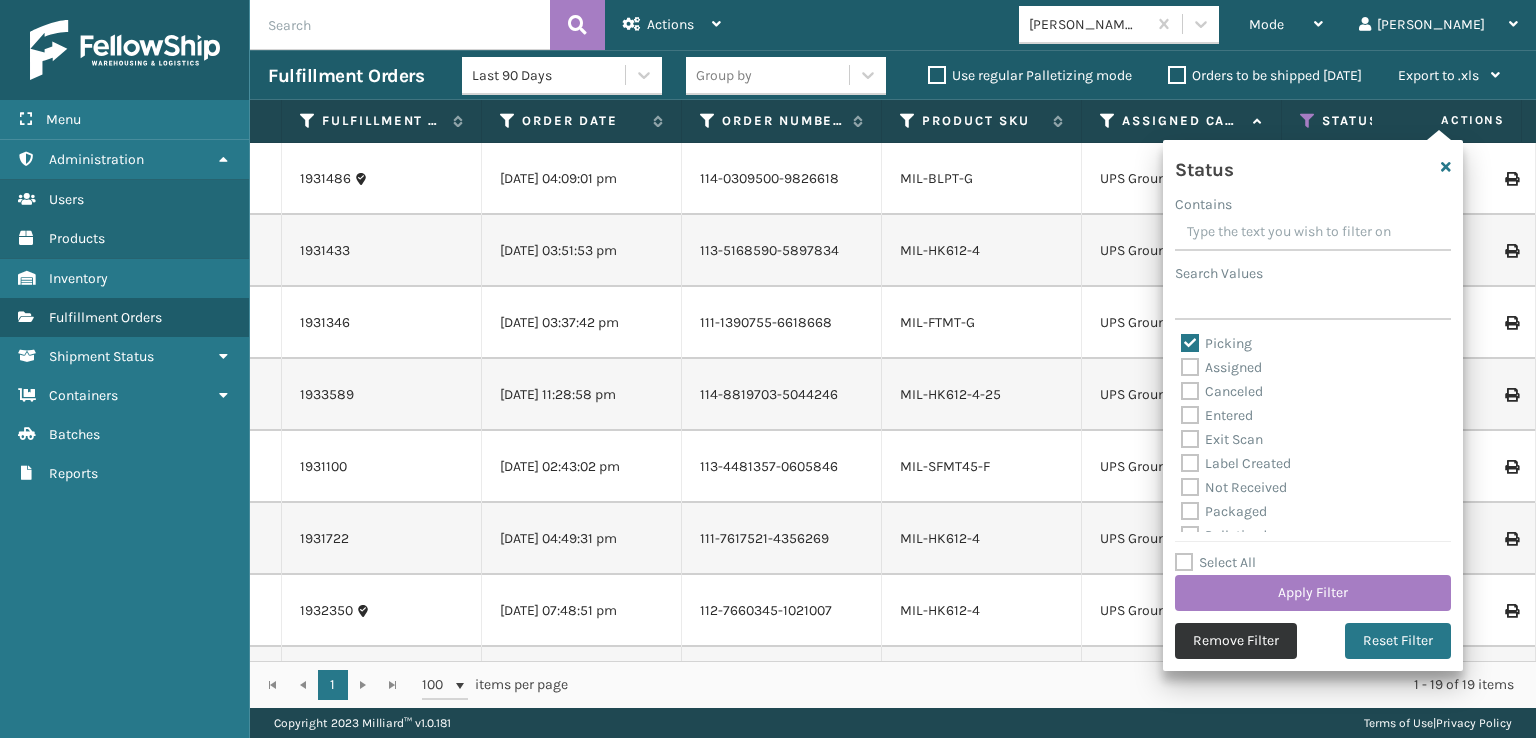 click on "Remove Filter" at bounding box center (1236, 641) 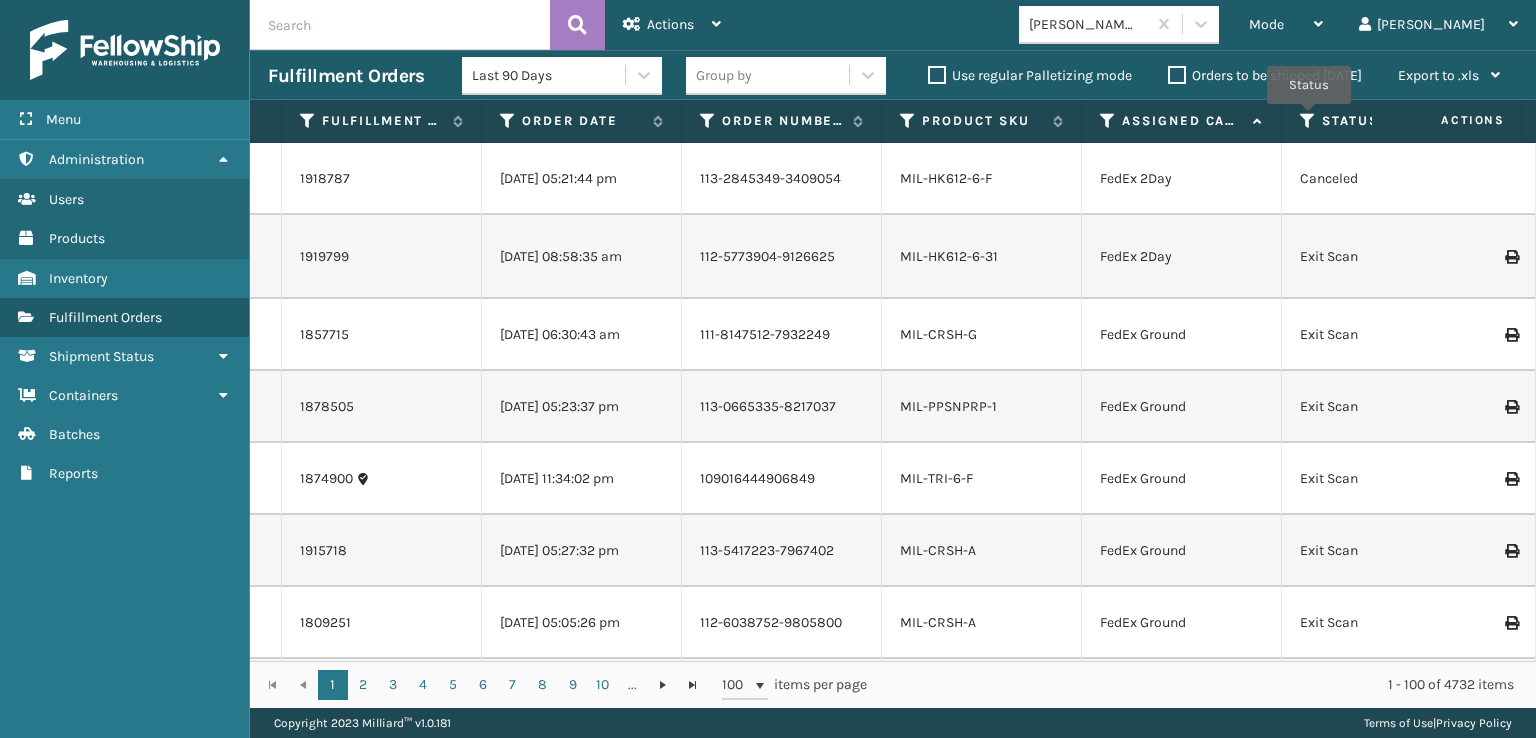 click at bounding box center (1308, 121) 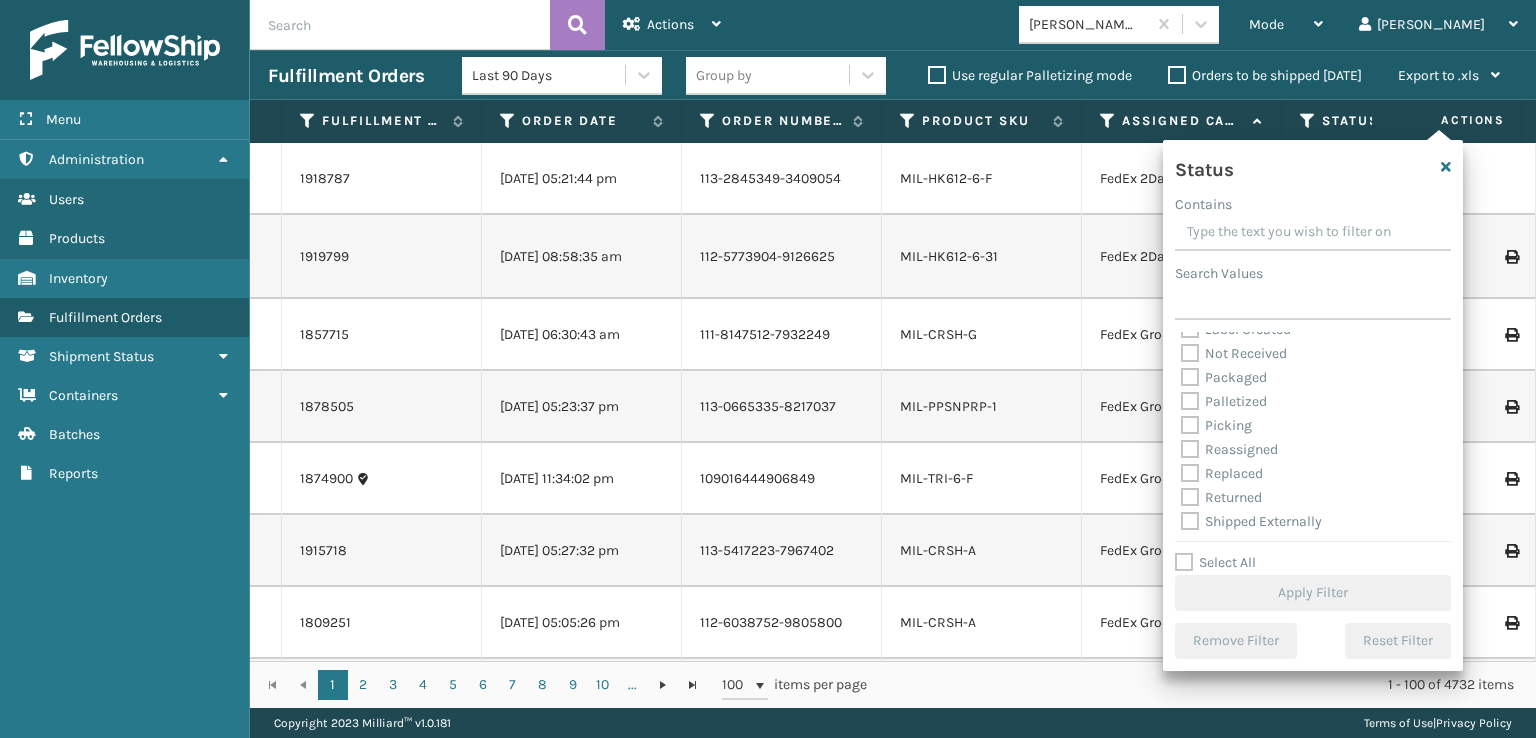 scroll, scrollTop: 112, scrollLeft: 0, axis: vertical 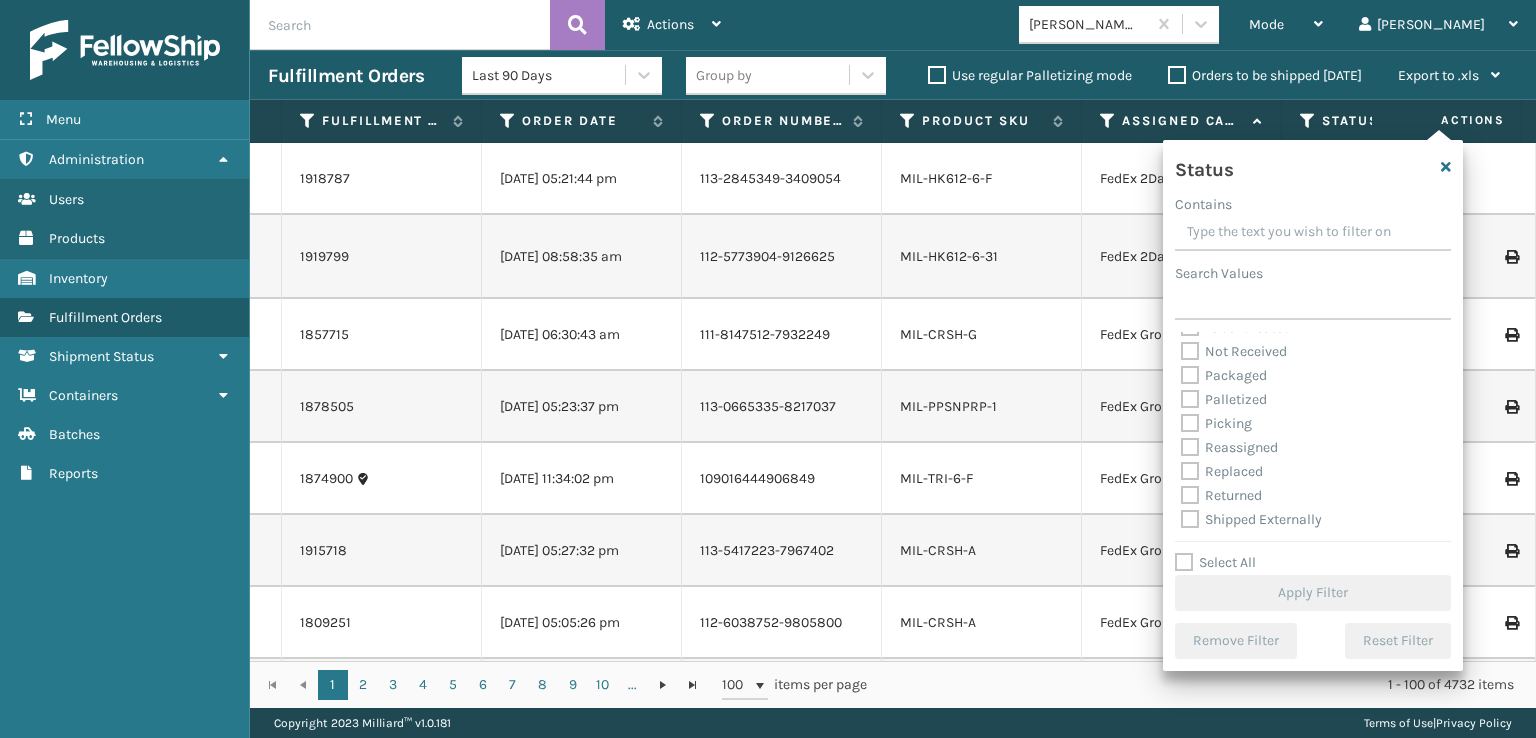 click on "Picking" at bounding box center [1216, 423] 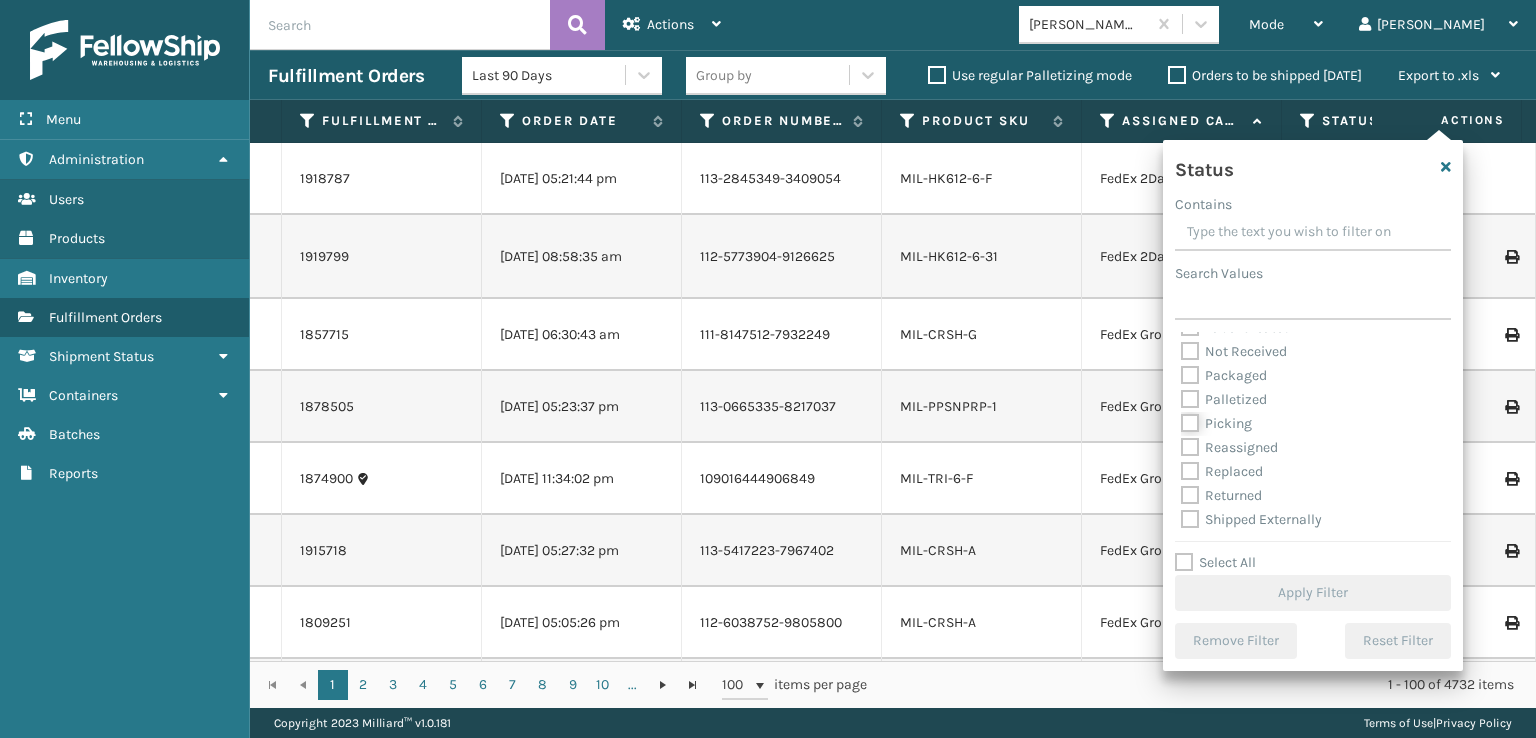 click on "Picking" at bounding box center [1181, 418] 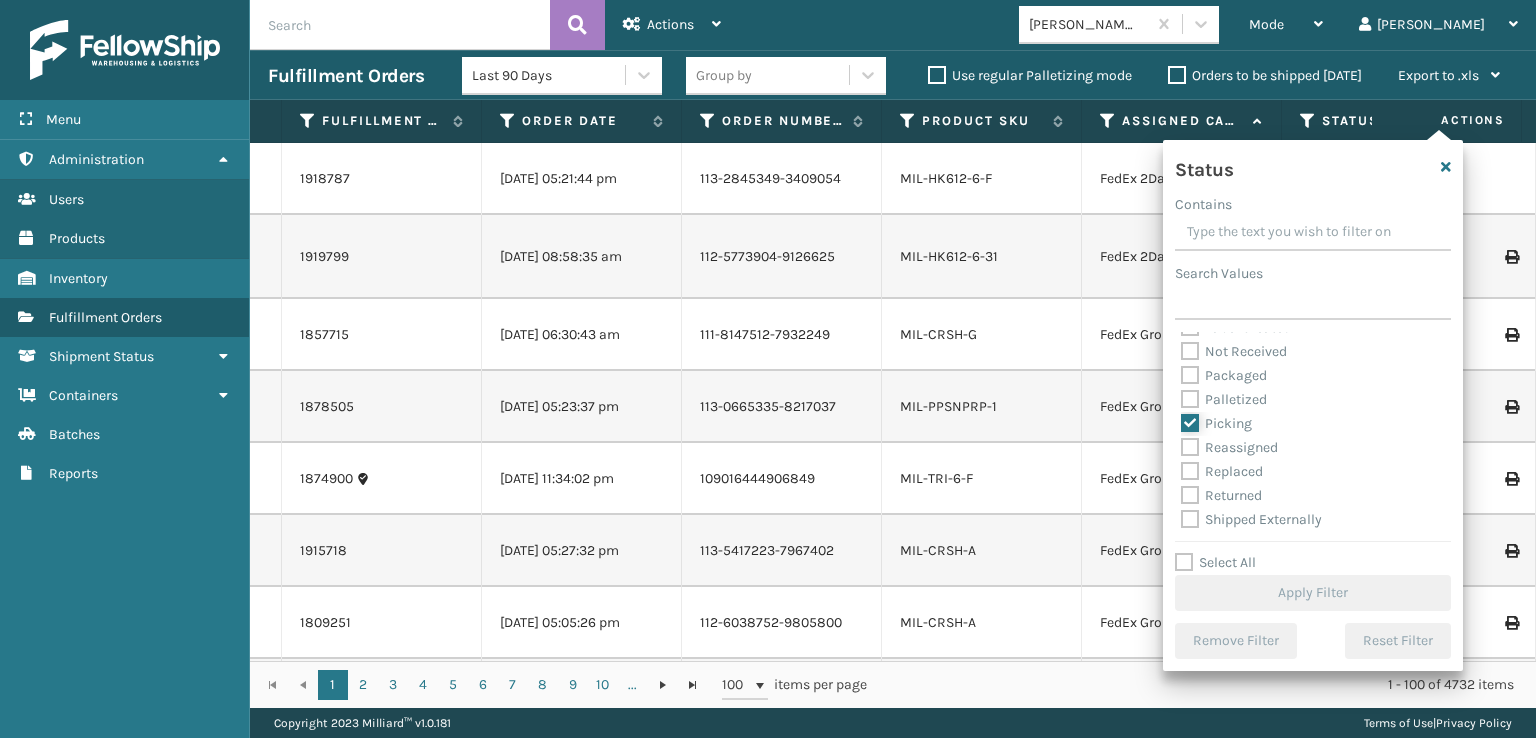 checkbox on "true" 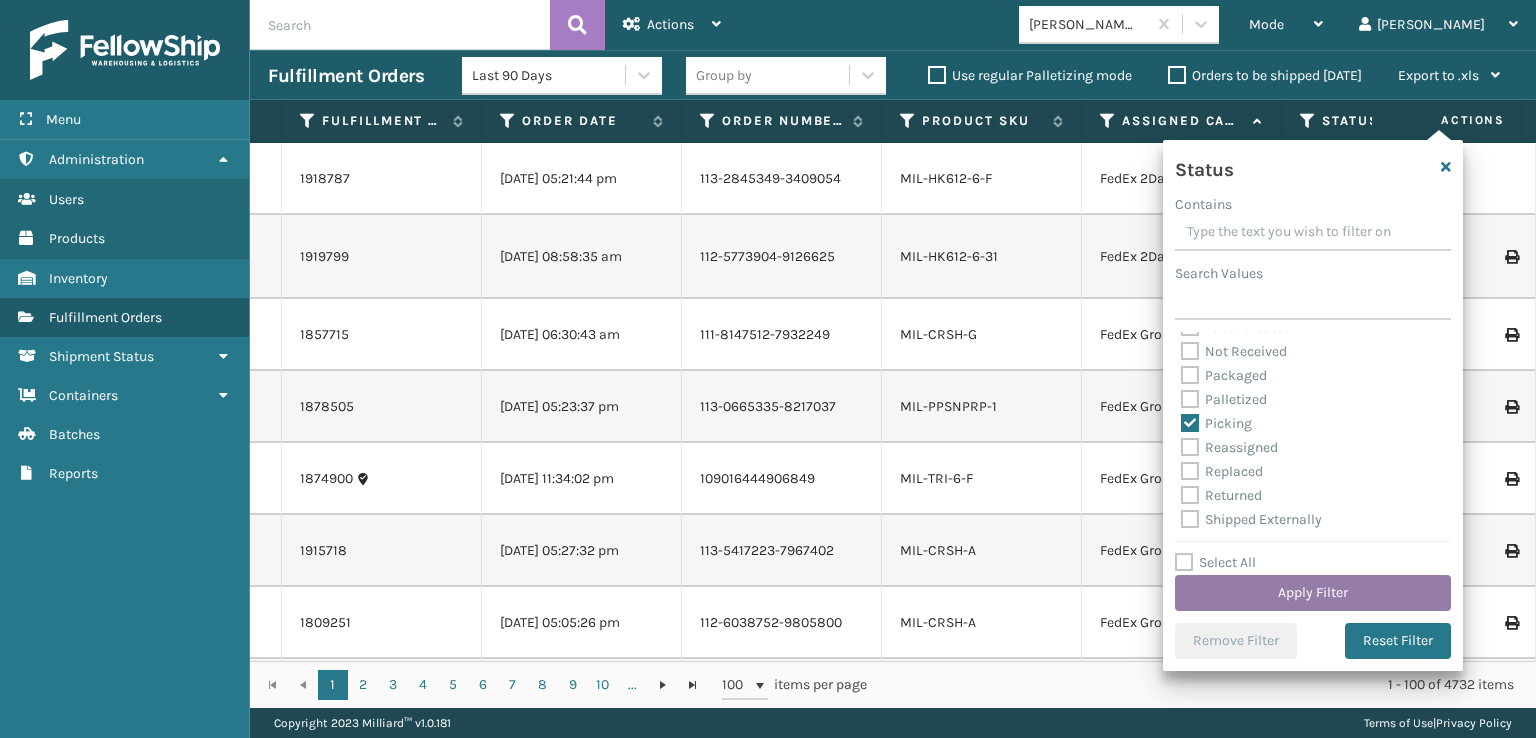 click on "Apply Filter" at bounding box center [1313, 593] 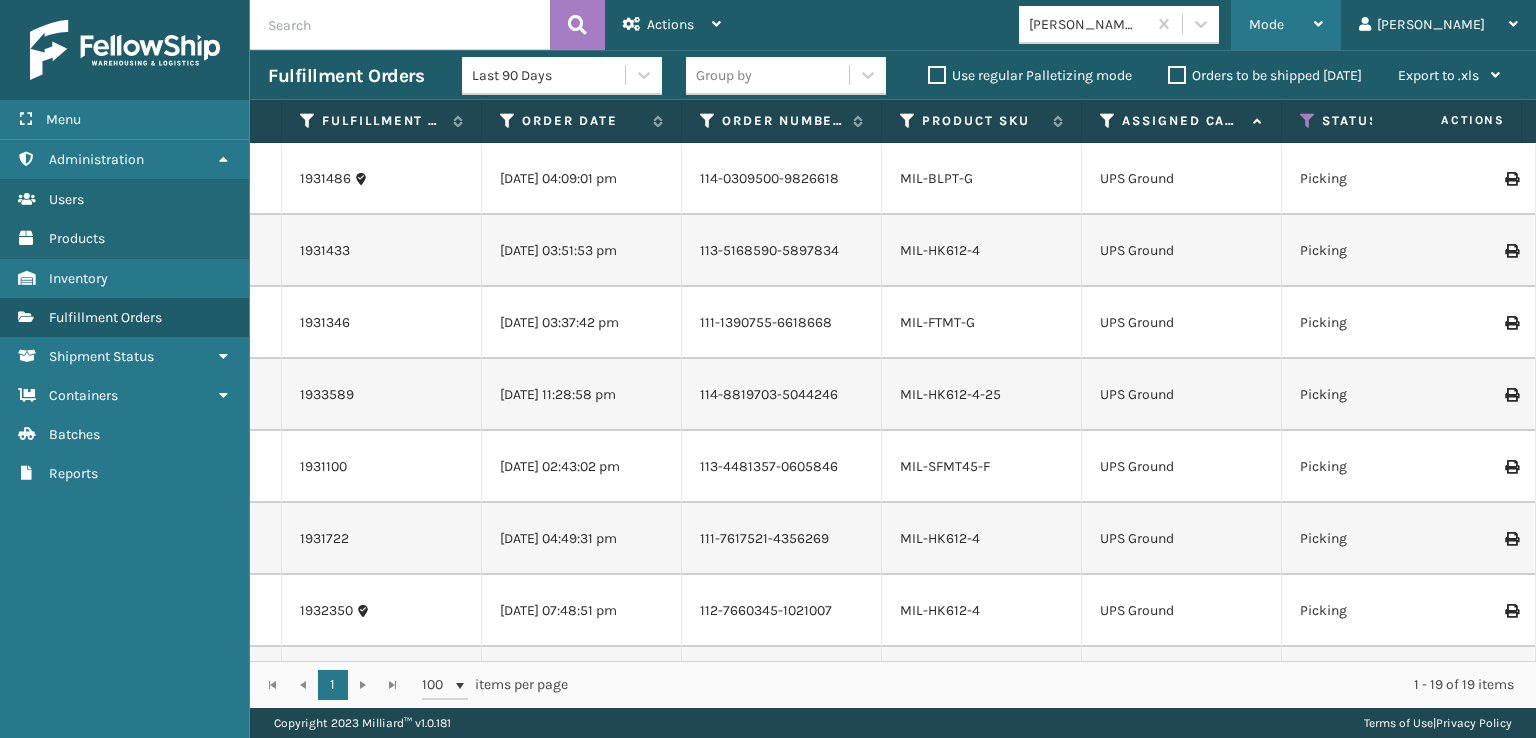click on "Mode" at bounding box center (1266, 24) 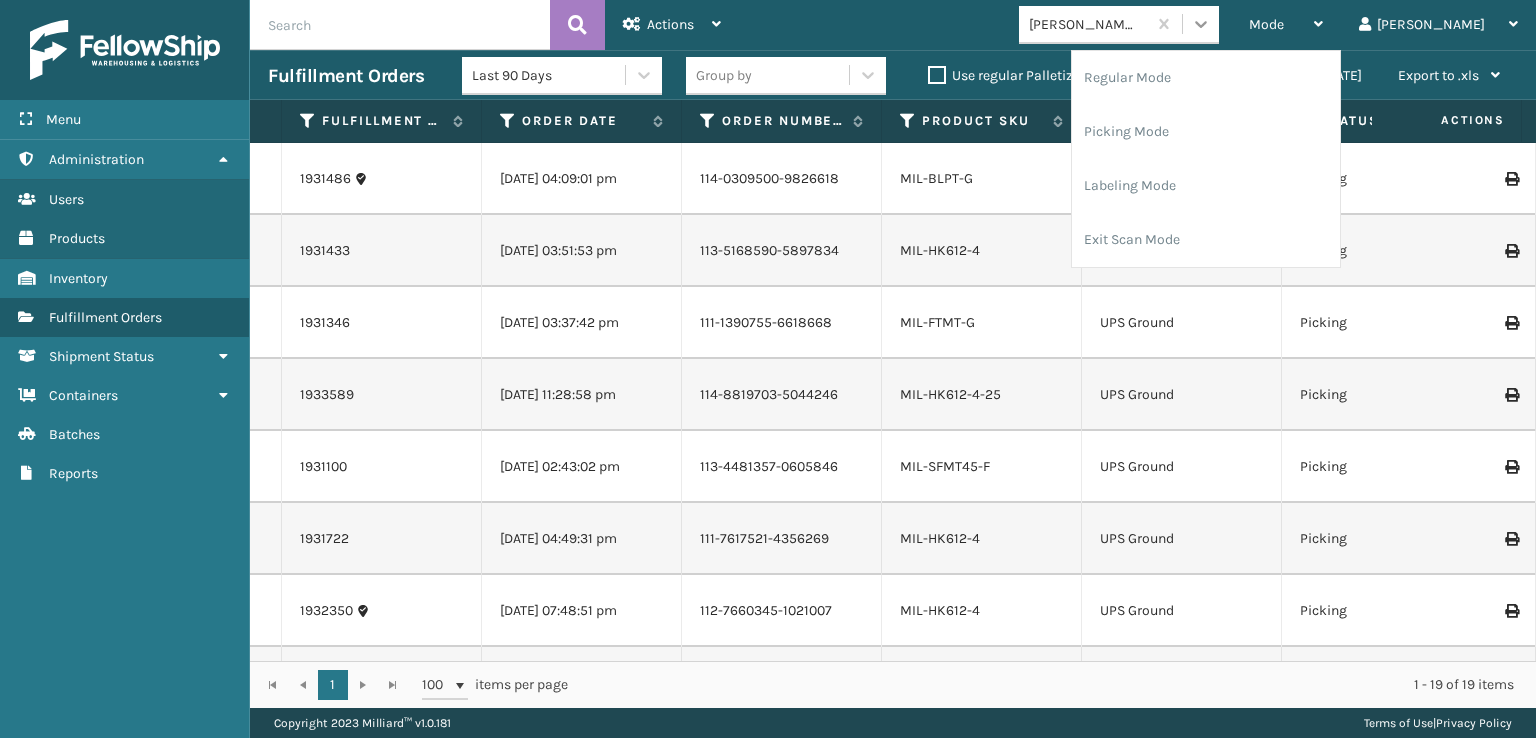 click 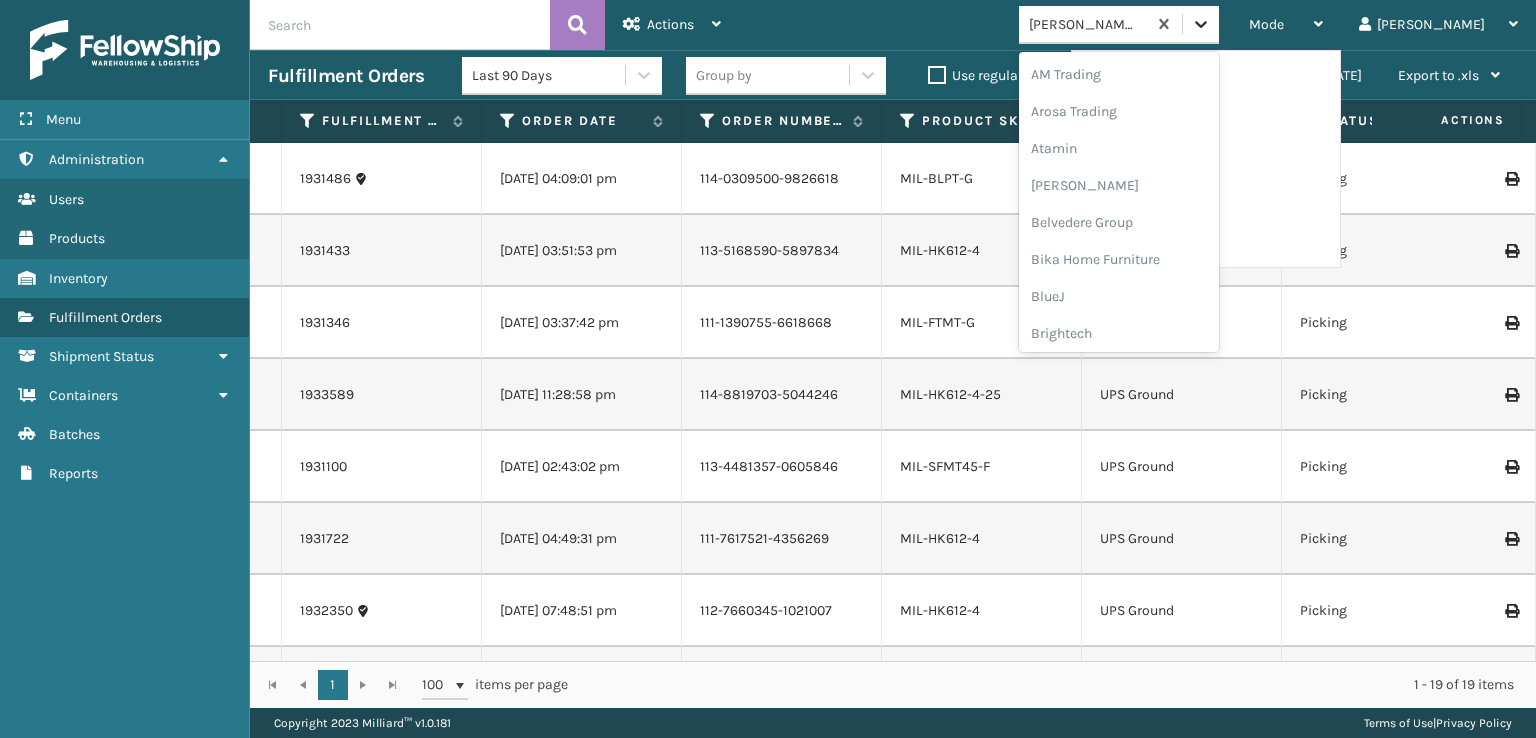 scroll, scrollTop: 567, scrollLeft: 0, axis: vertical 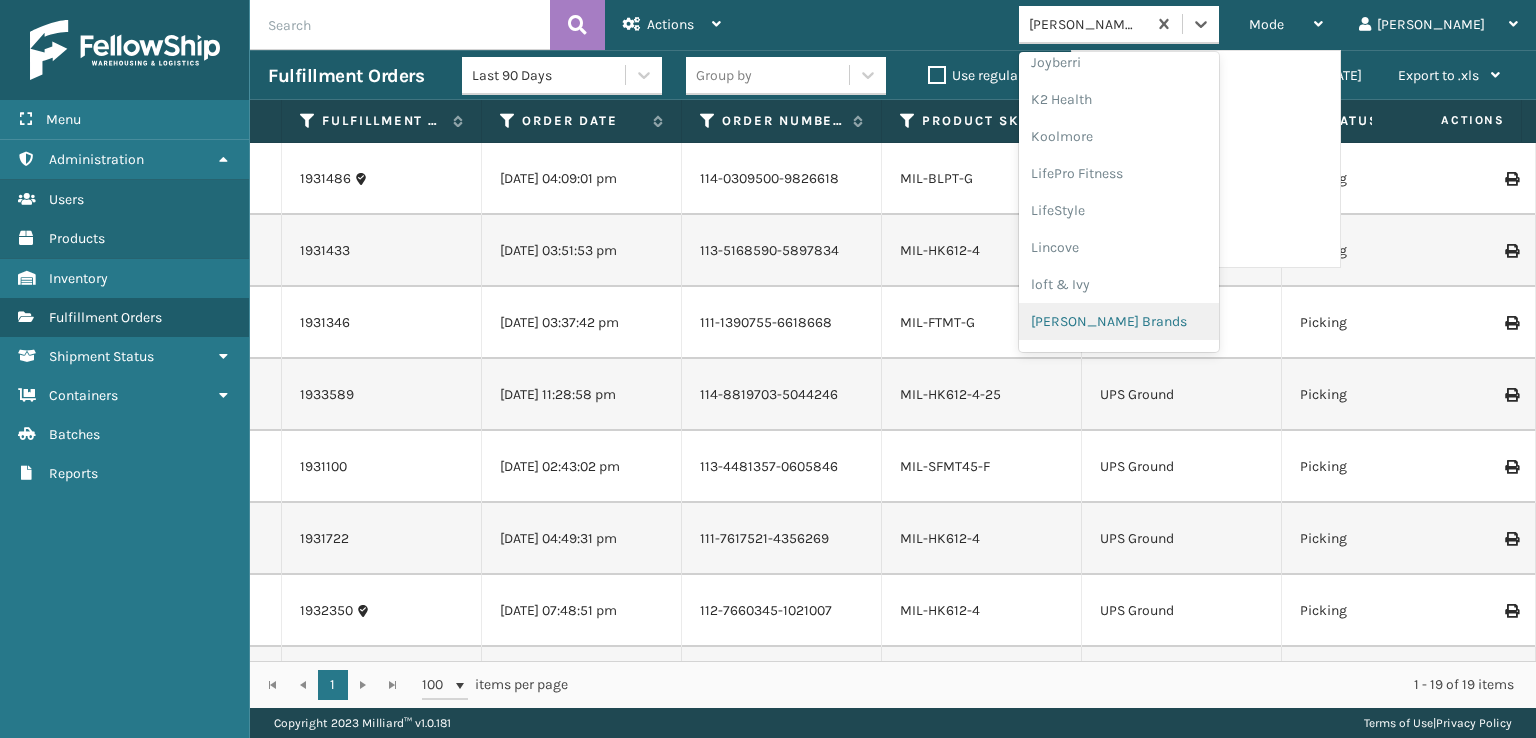 click on "[PERSON_NAME] Brands" at bounding box center [1119, 321] 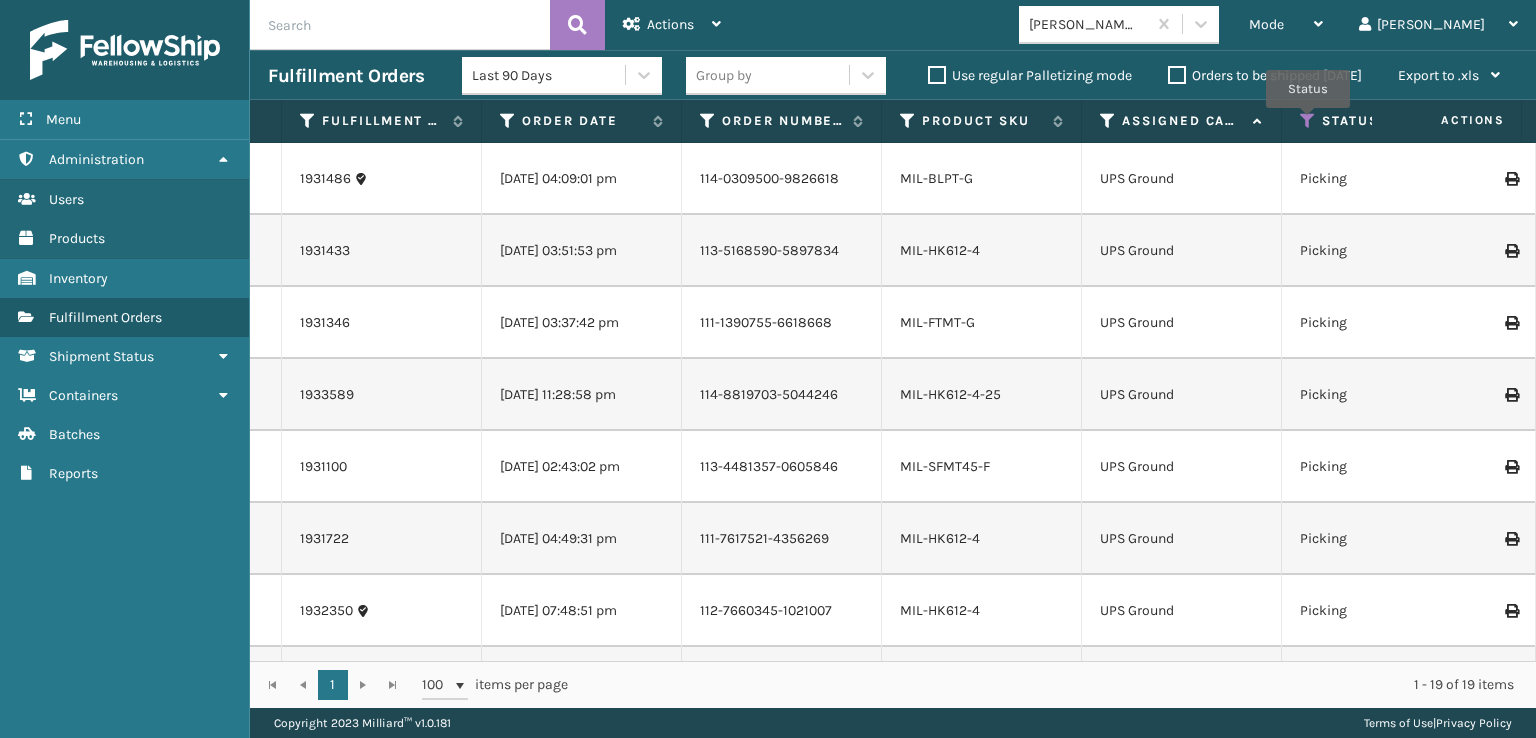 click at bounding box center [1308, 121] 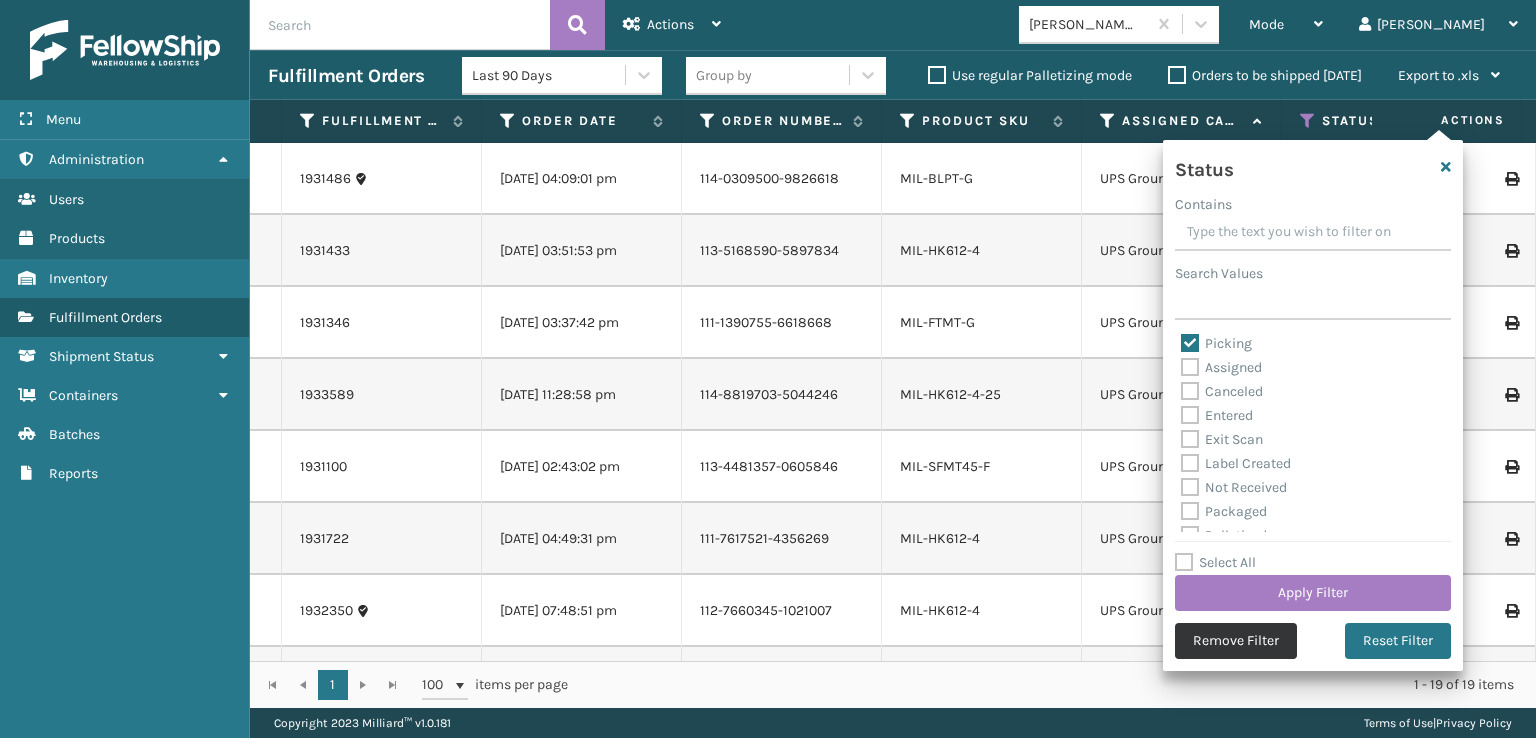click on "Remove Filter" at bounding box center (1236, 641) 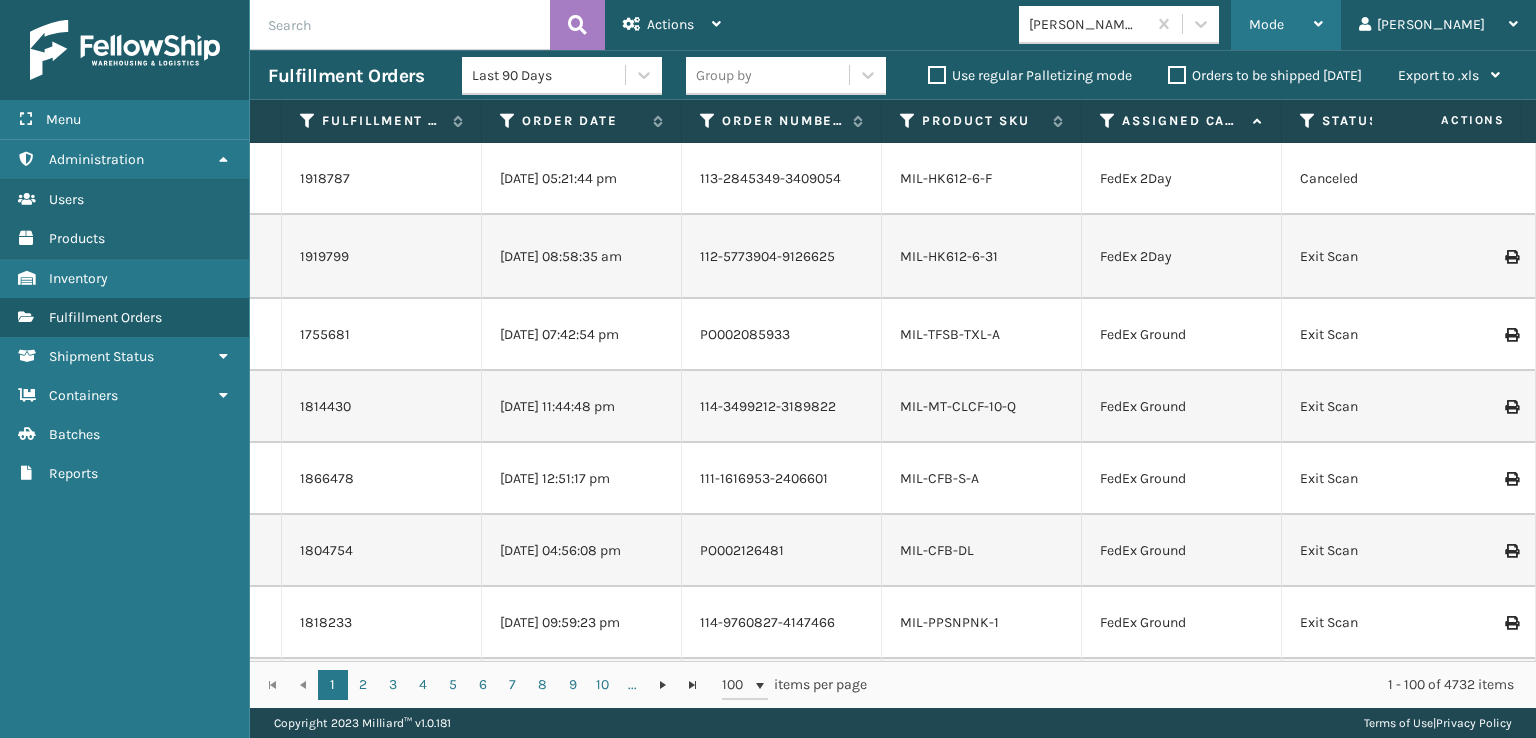 click on "Mode" at bounding box center [1266, 24] 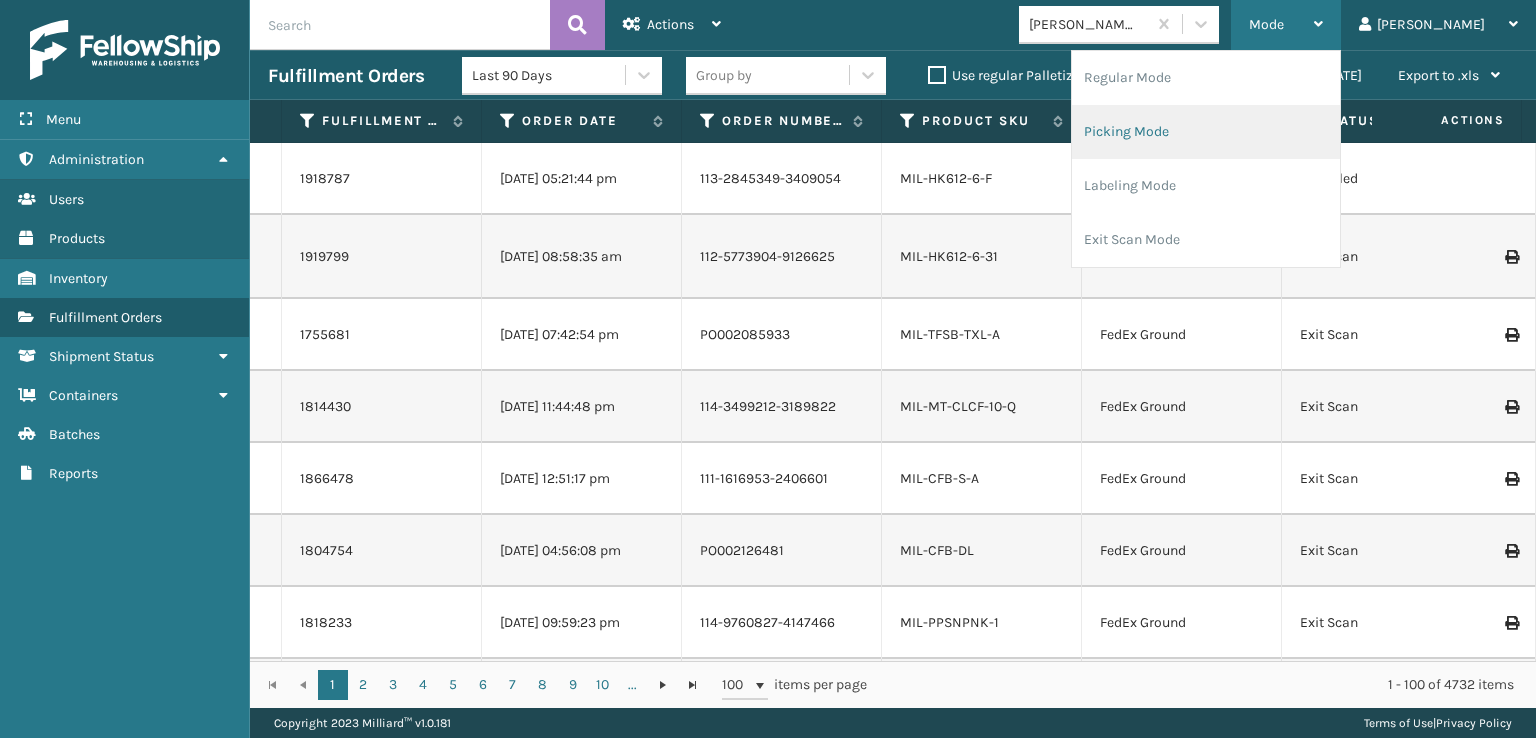 click on "Picking Mode" at bounding box center (1206, 132) 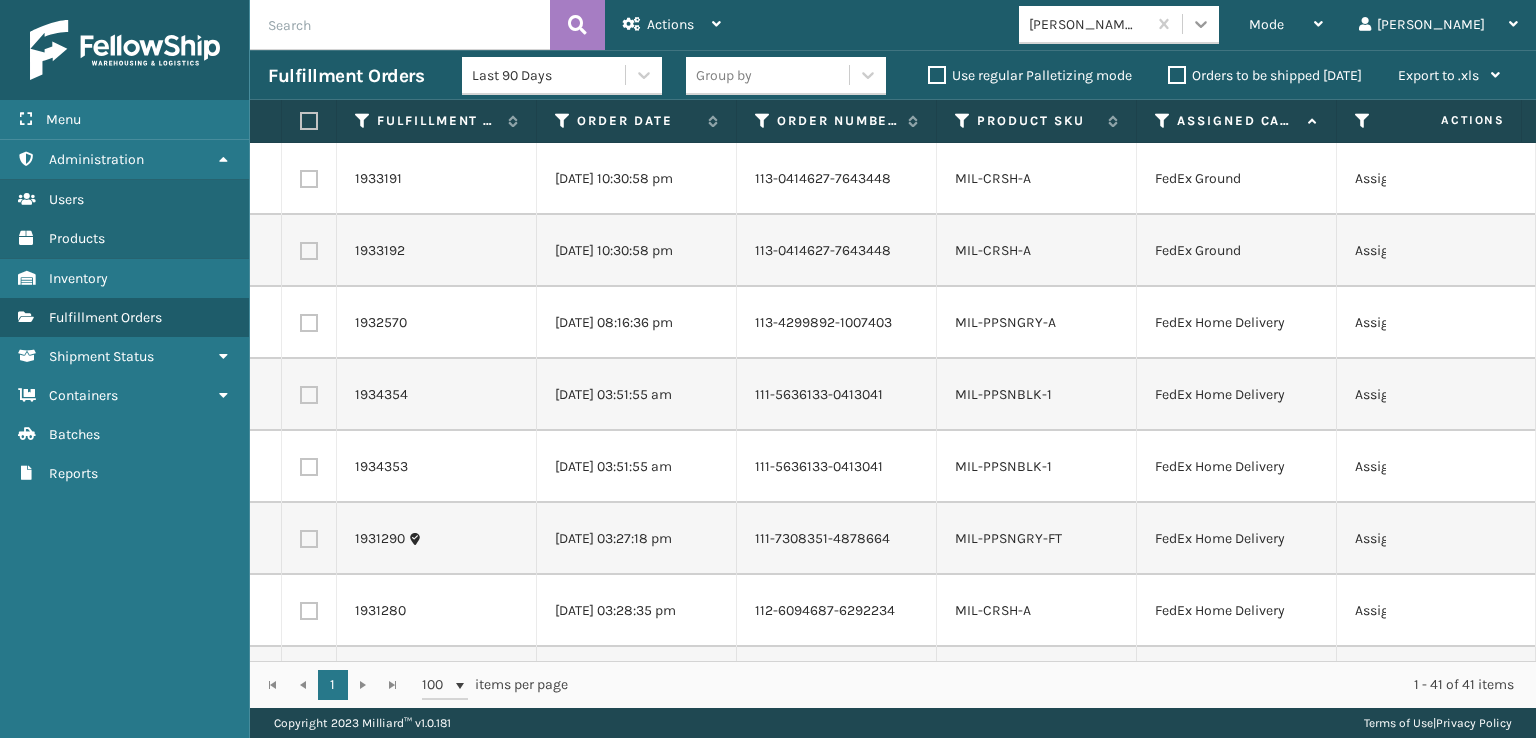 click 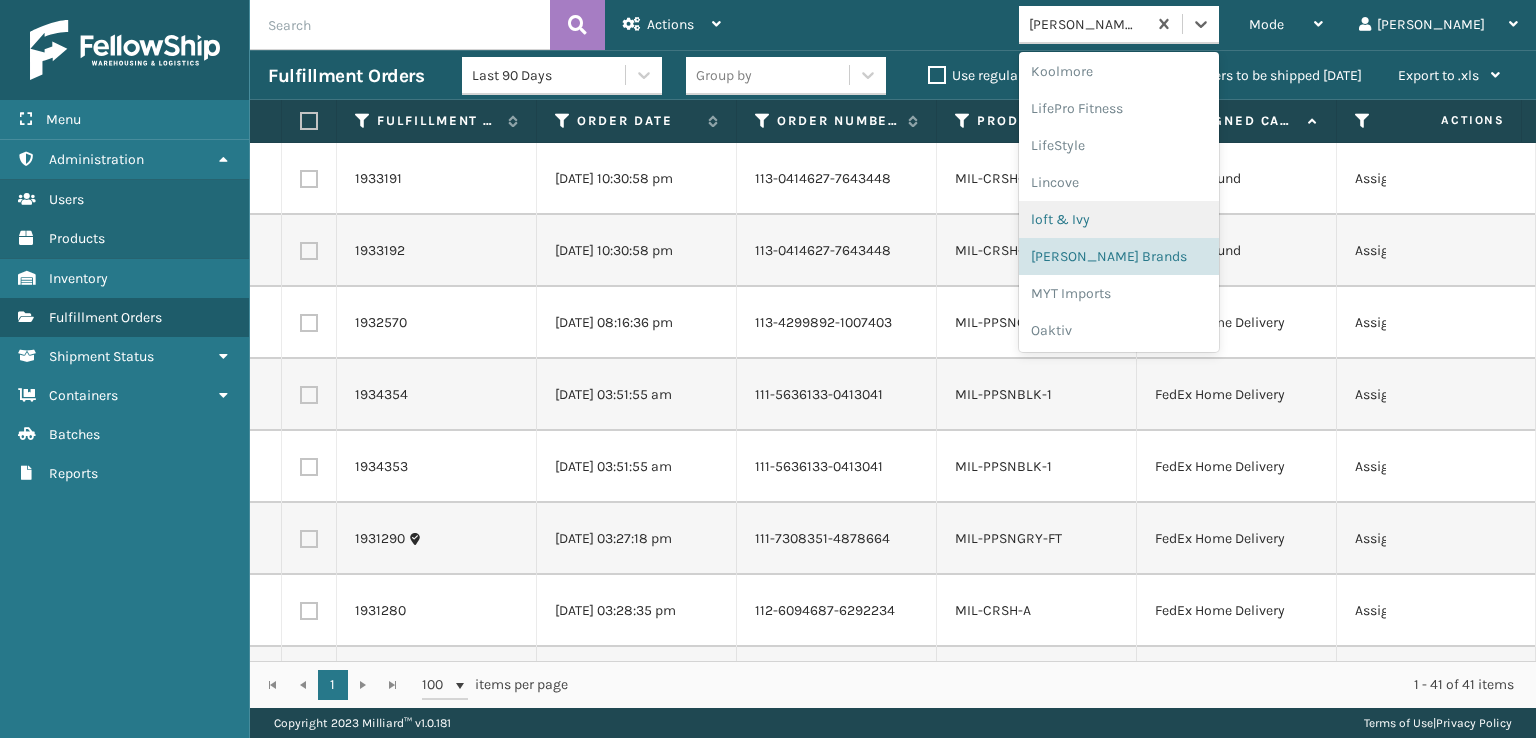 scroll, scrollTop: 892, scrollLeft: 0, axis: vertical 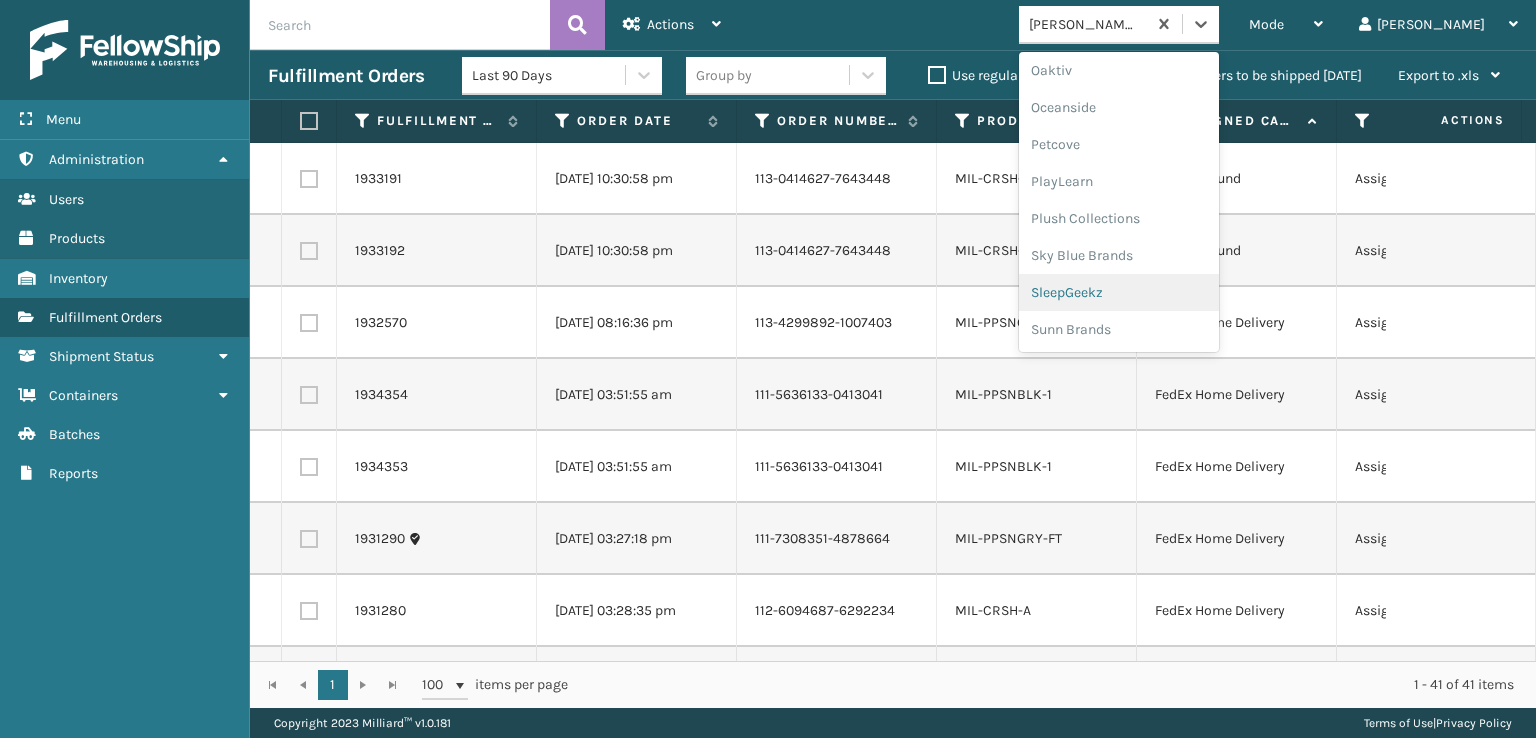 click on "SleepGeekz" at bounding box center (1119, 292) 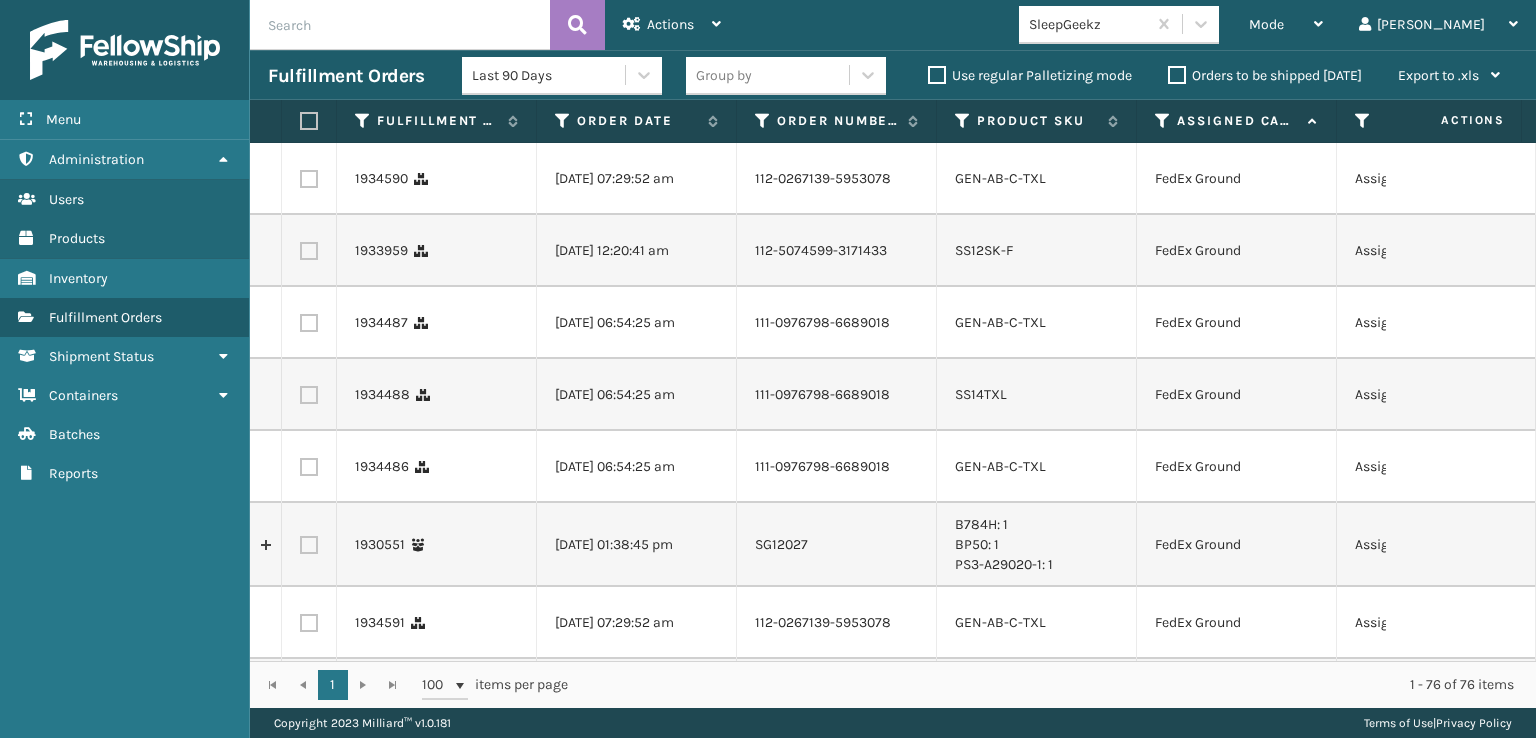 click at bounding box center (309, 179) 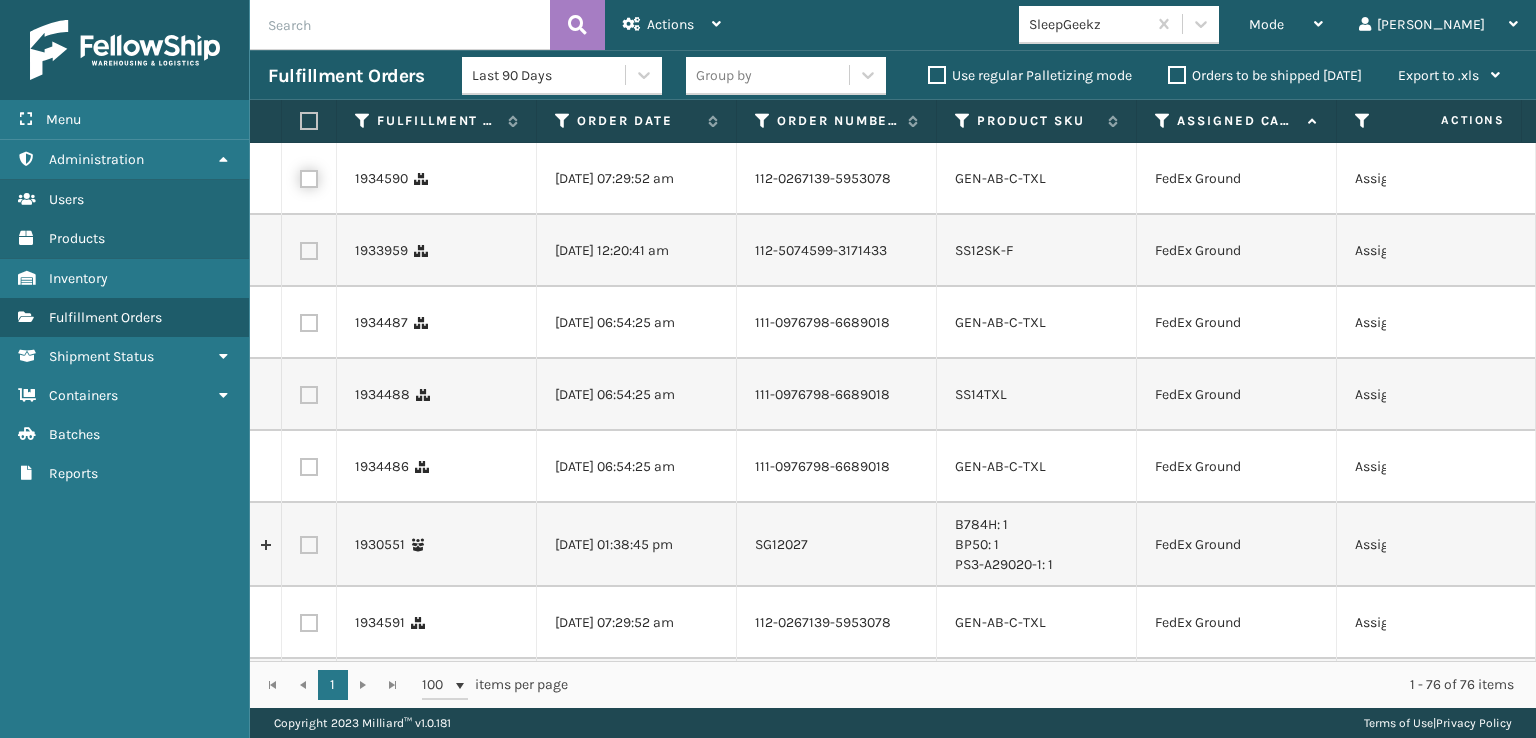 click at bounding box center (300, 176) 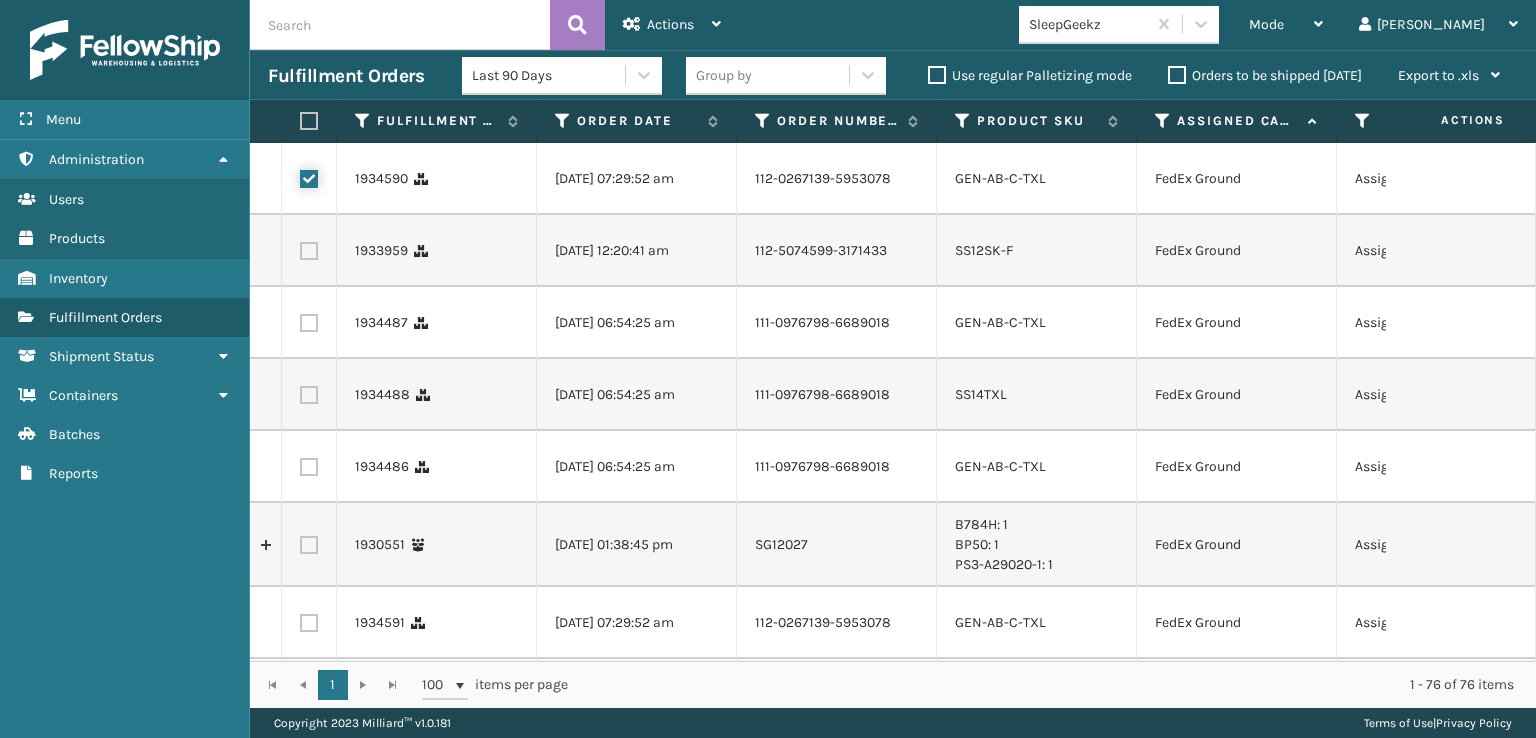 checkbox on "true" 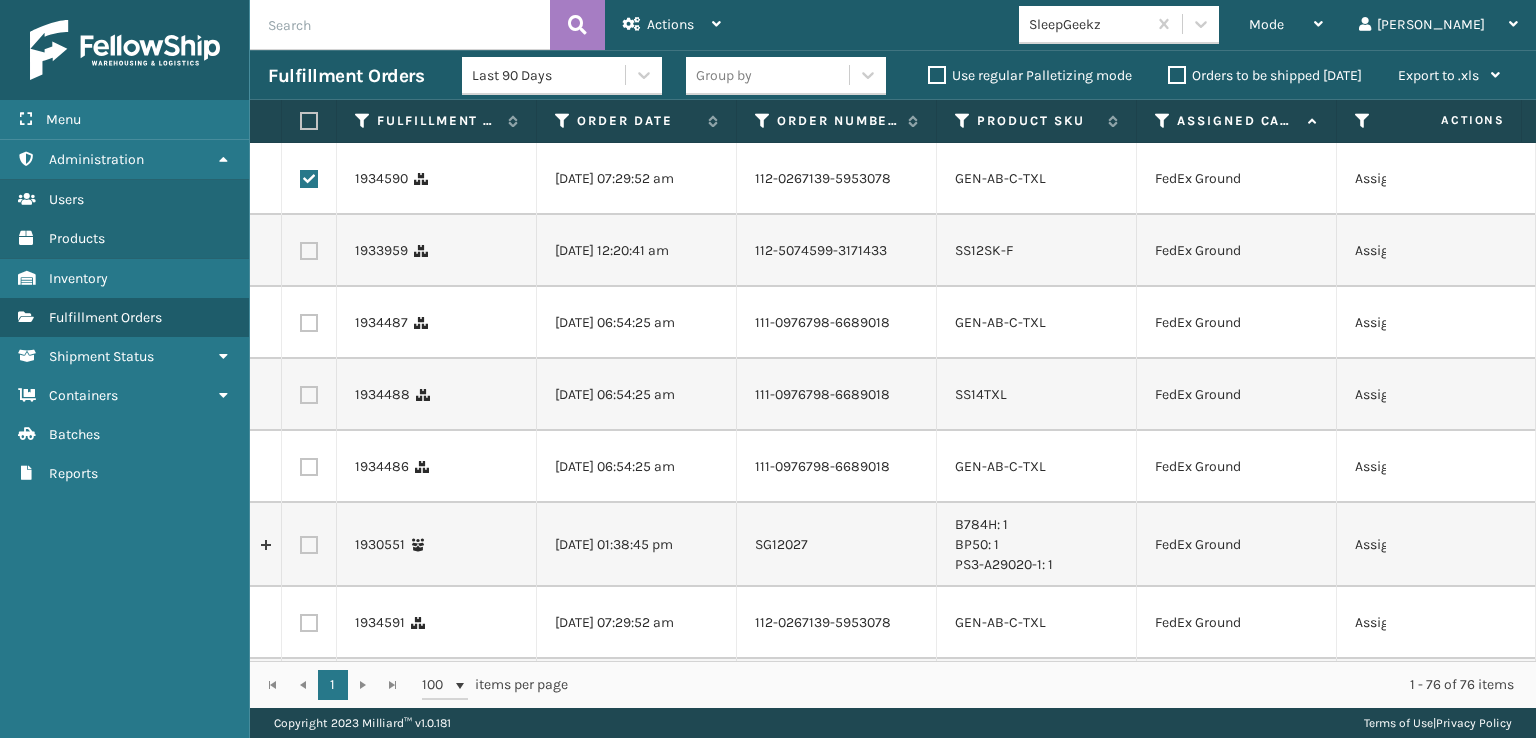 click at bounding box center [309, 323] 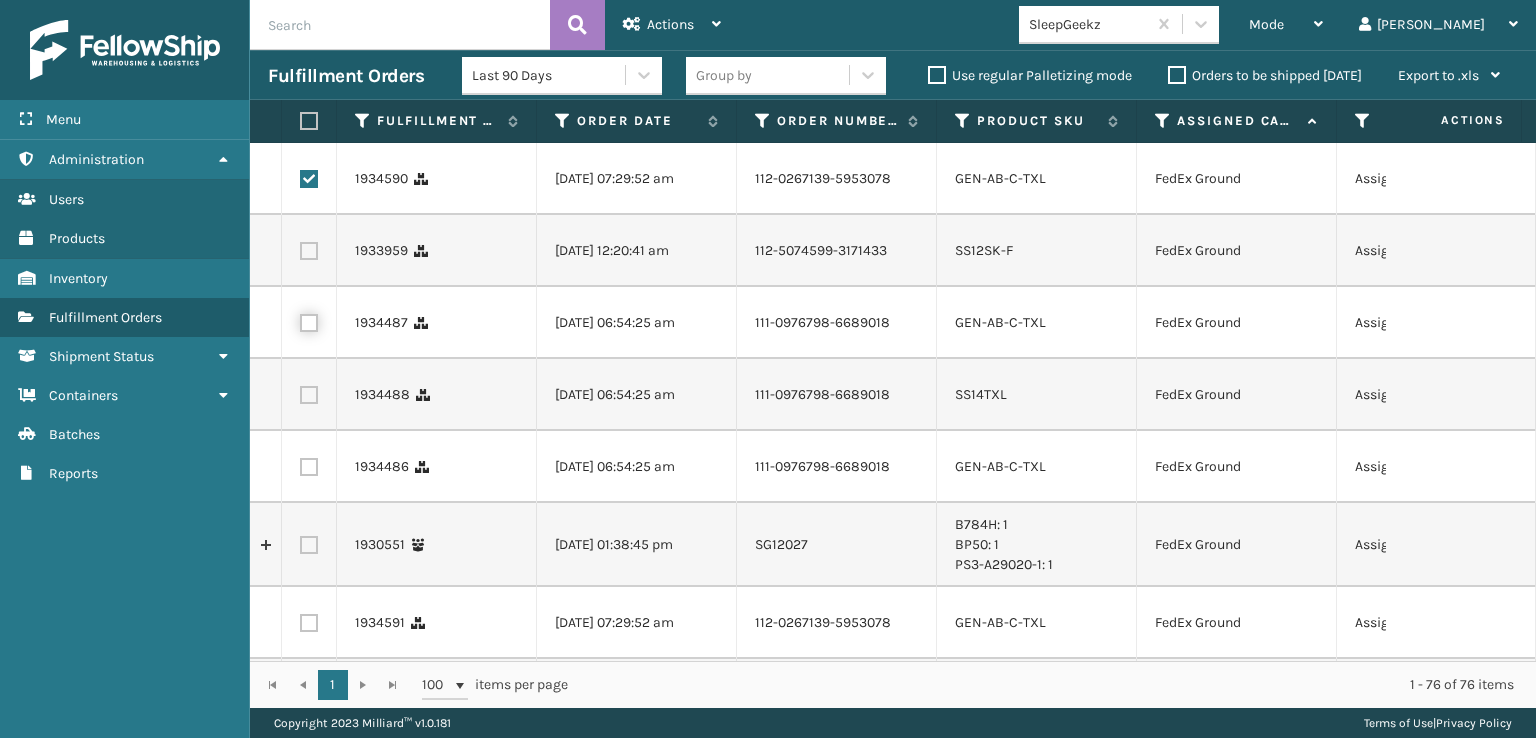 click at bounding box center (300, 320) 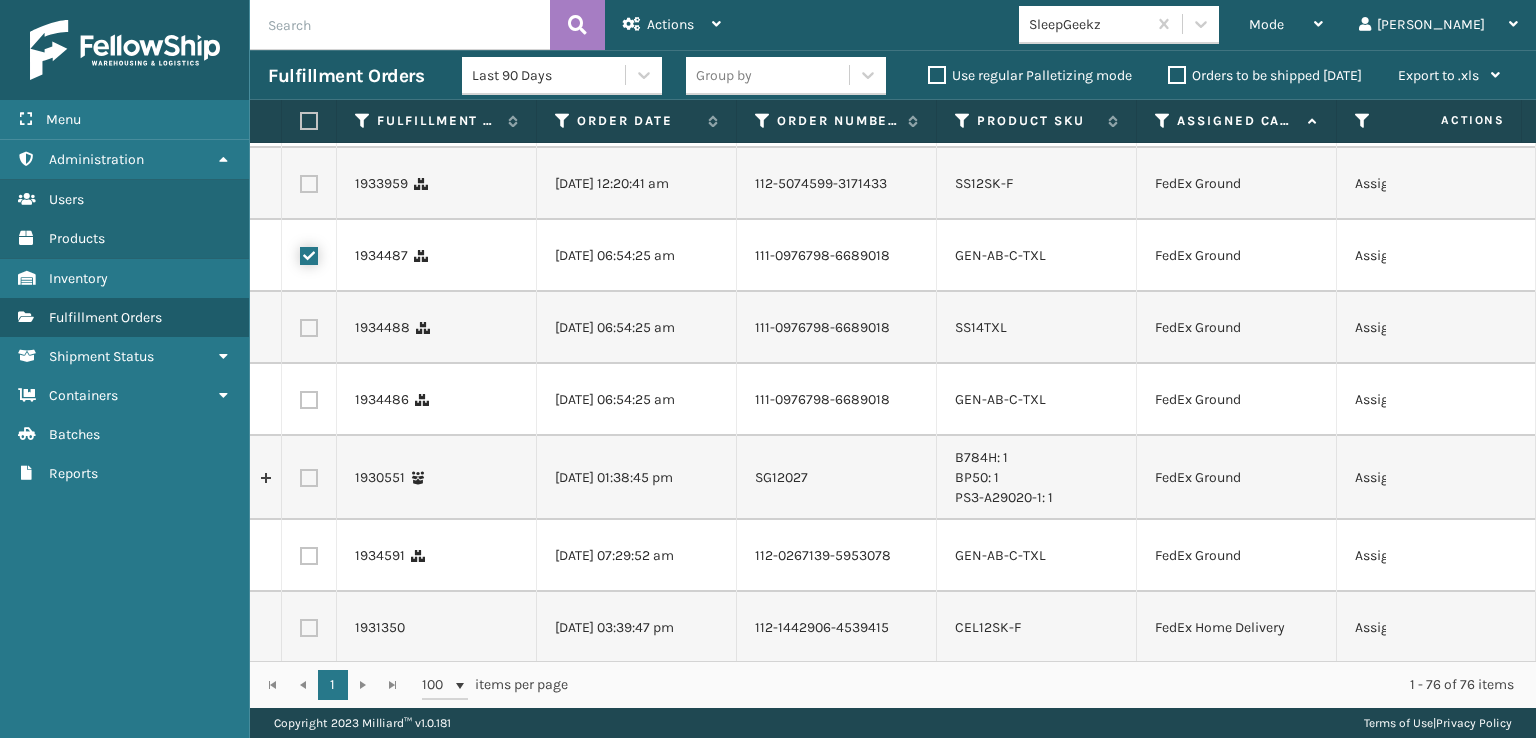 scroll, scrollTop: 100, scrollLeft: 0, axis: vertical 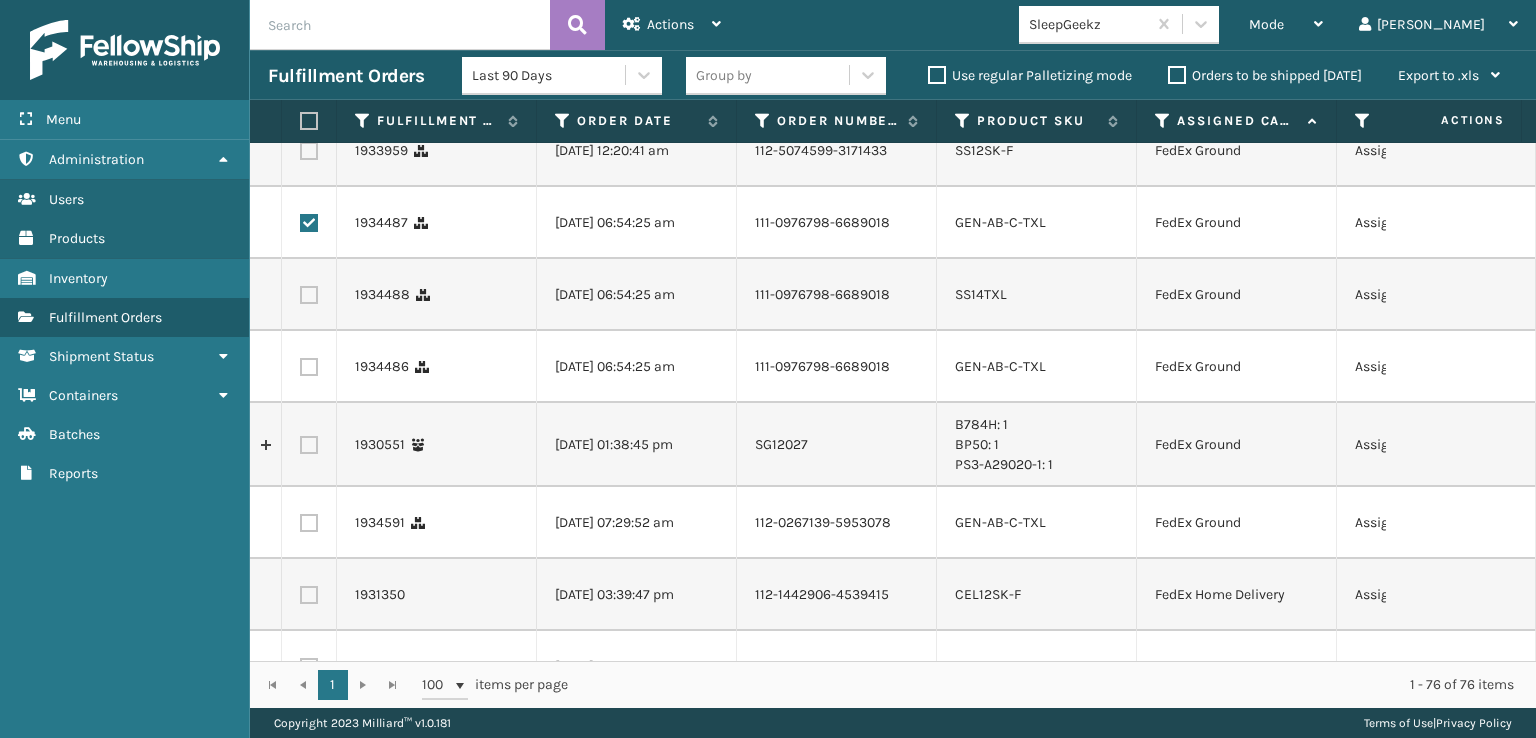 click at bounding box center [309, 367] 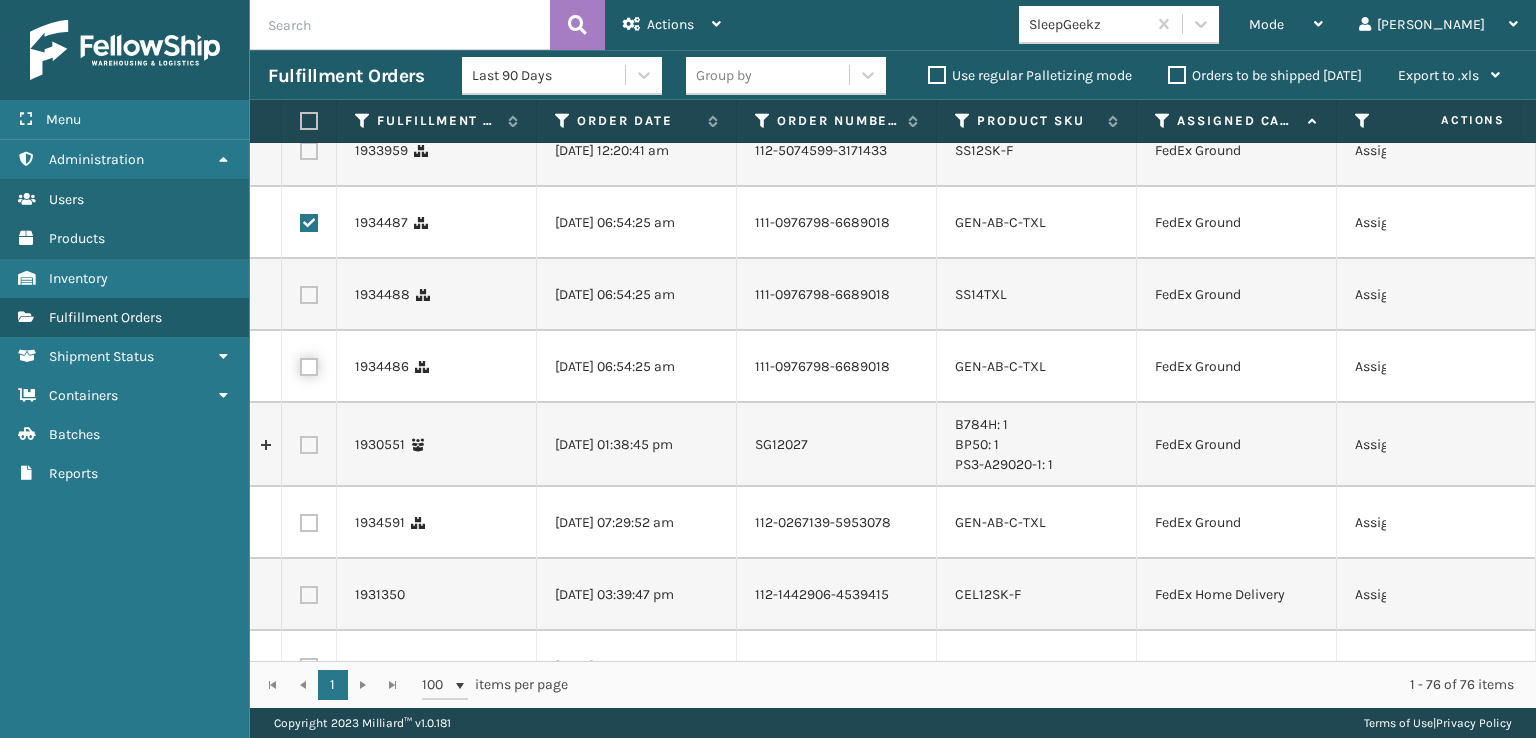 click at bounding box center [300, 364] 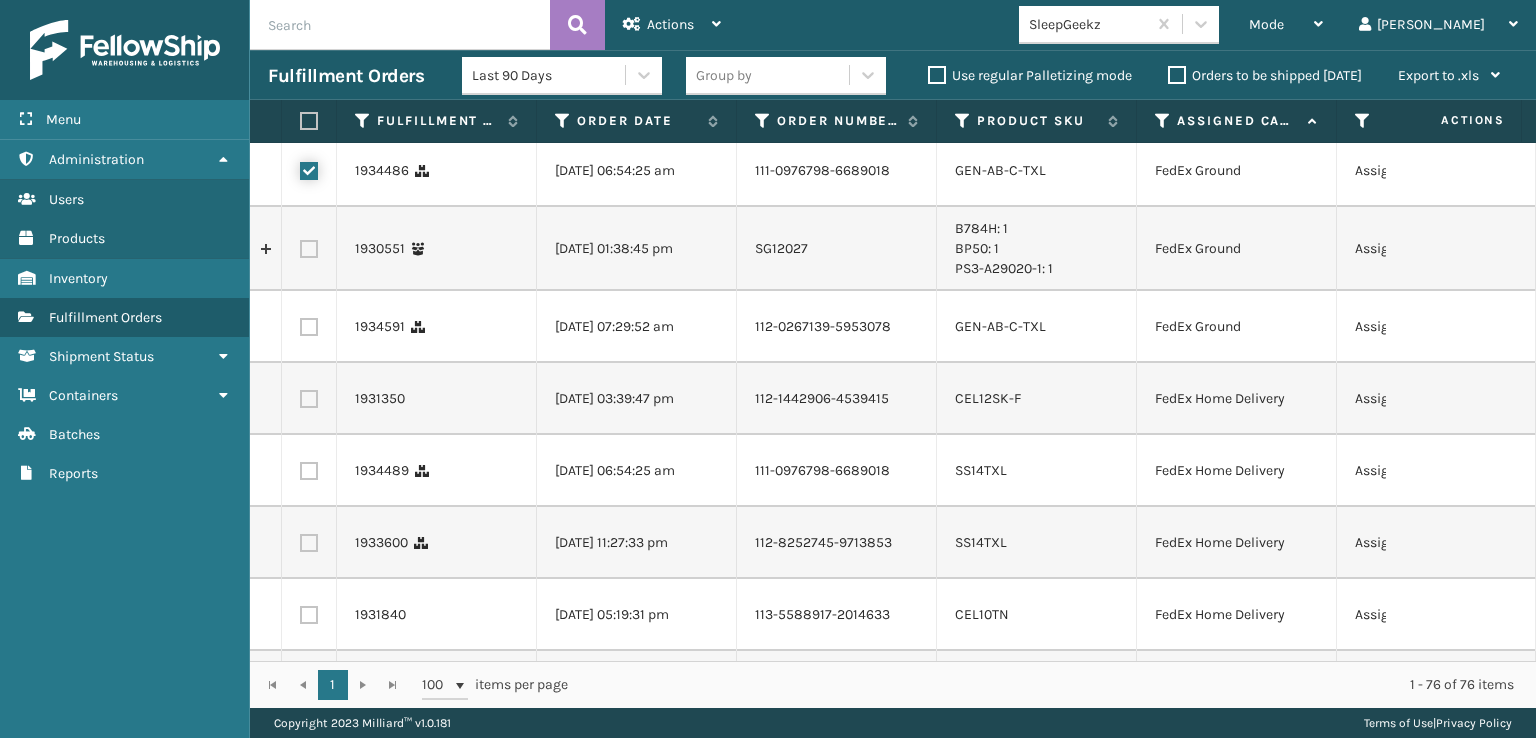 scroll, scrollTop: 300, scrollLeft: 0, axis: vertical 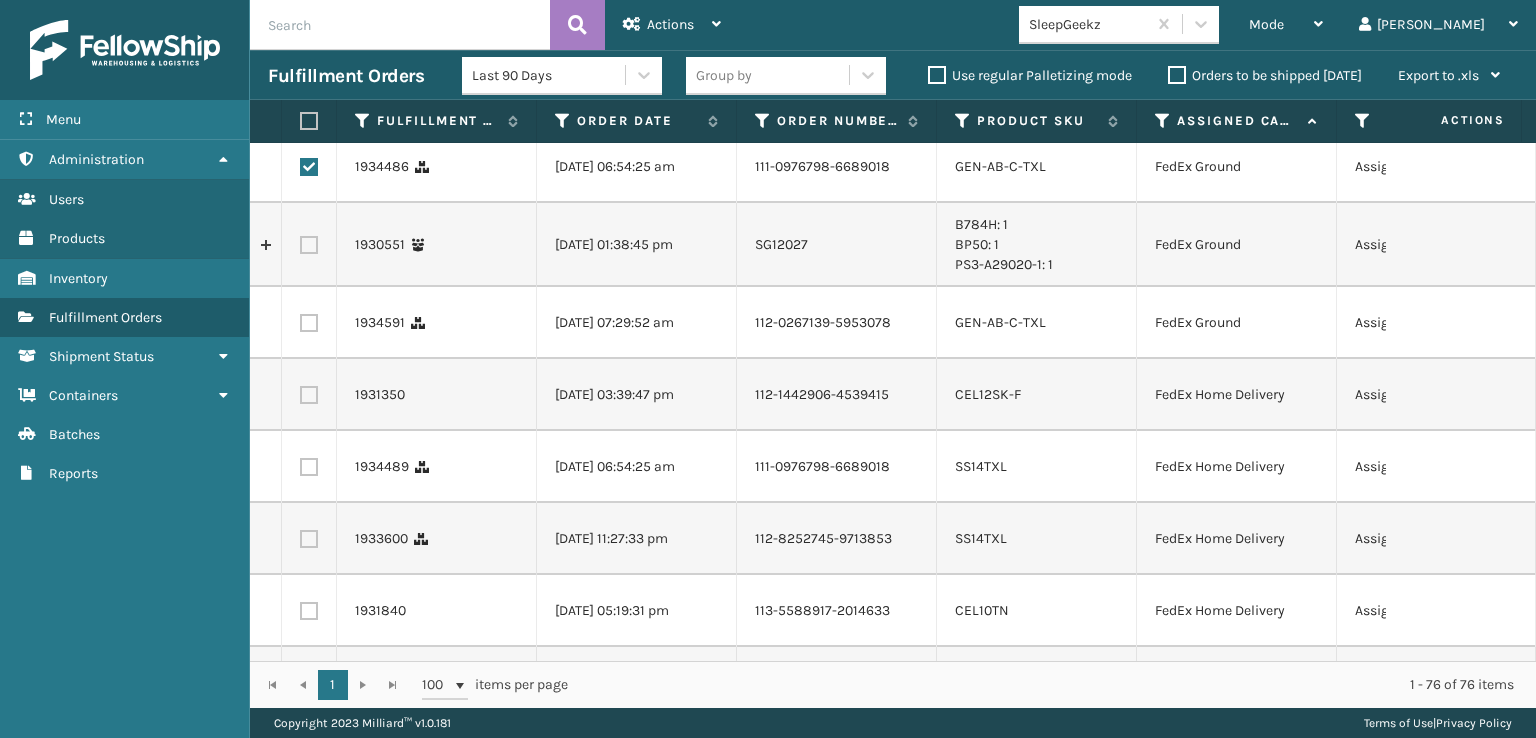 click at bounding box center [309, 323] 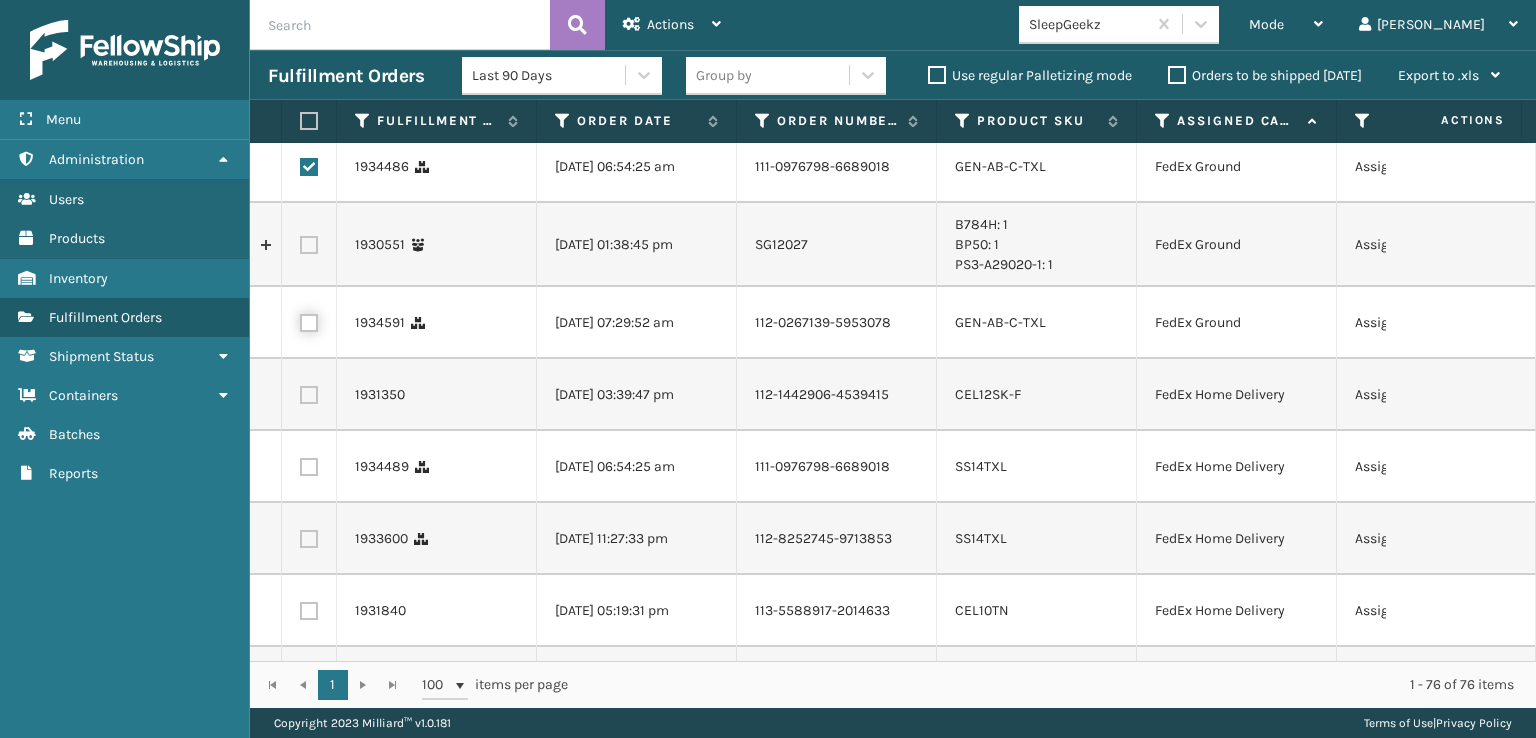 click at bounding box center [300, 320] 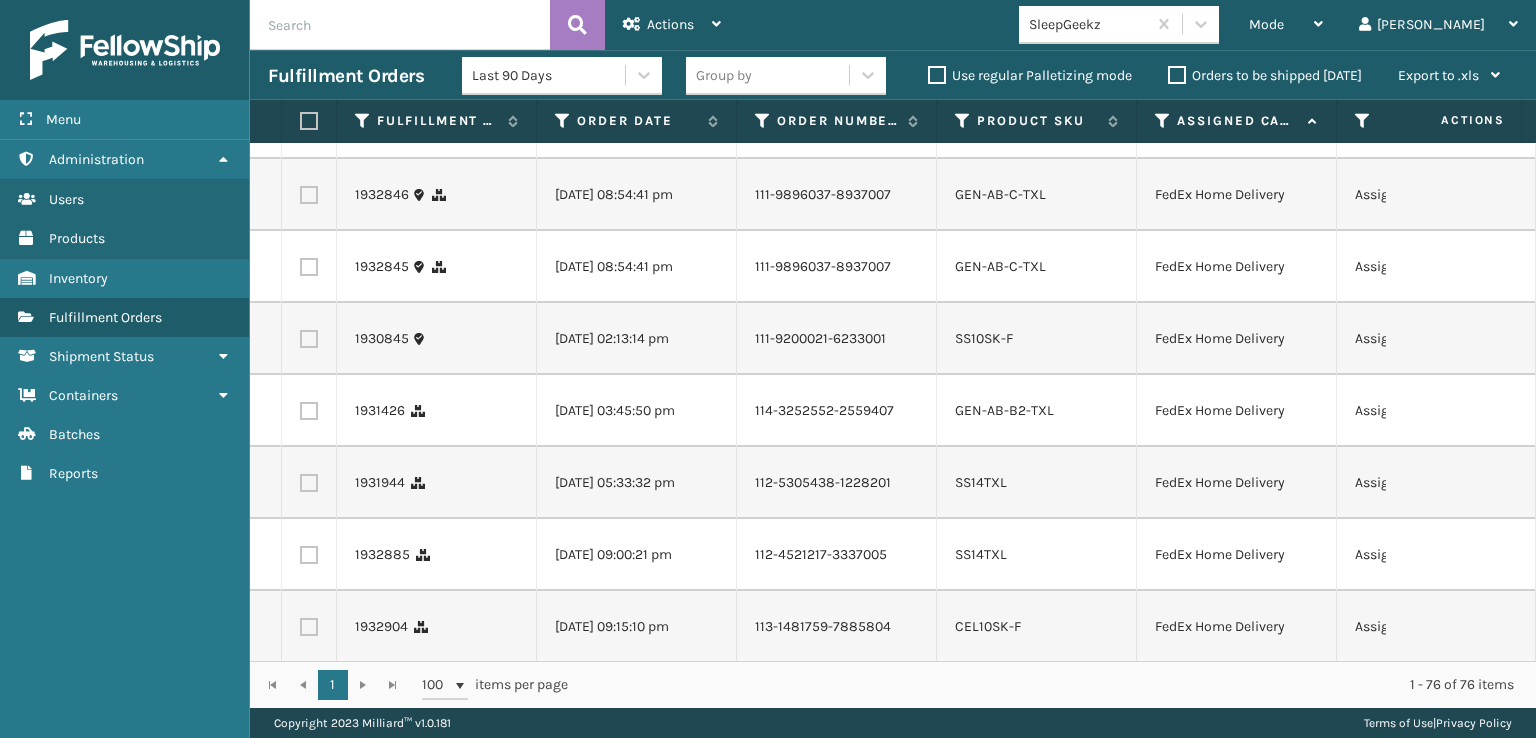 scroll, scrollTop: 1300, scrollLeft: 0, axis: vertical 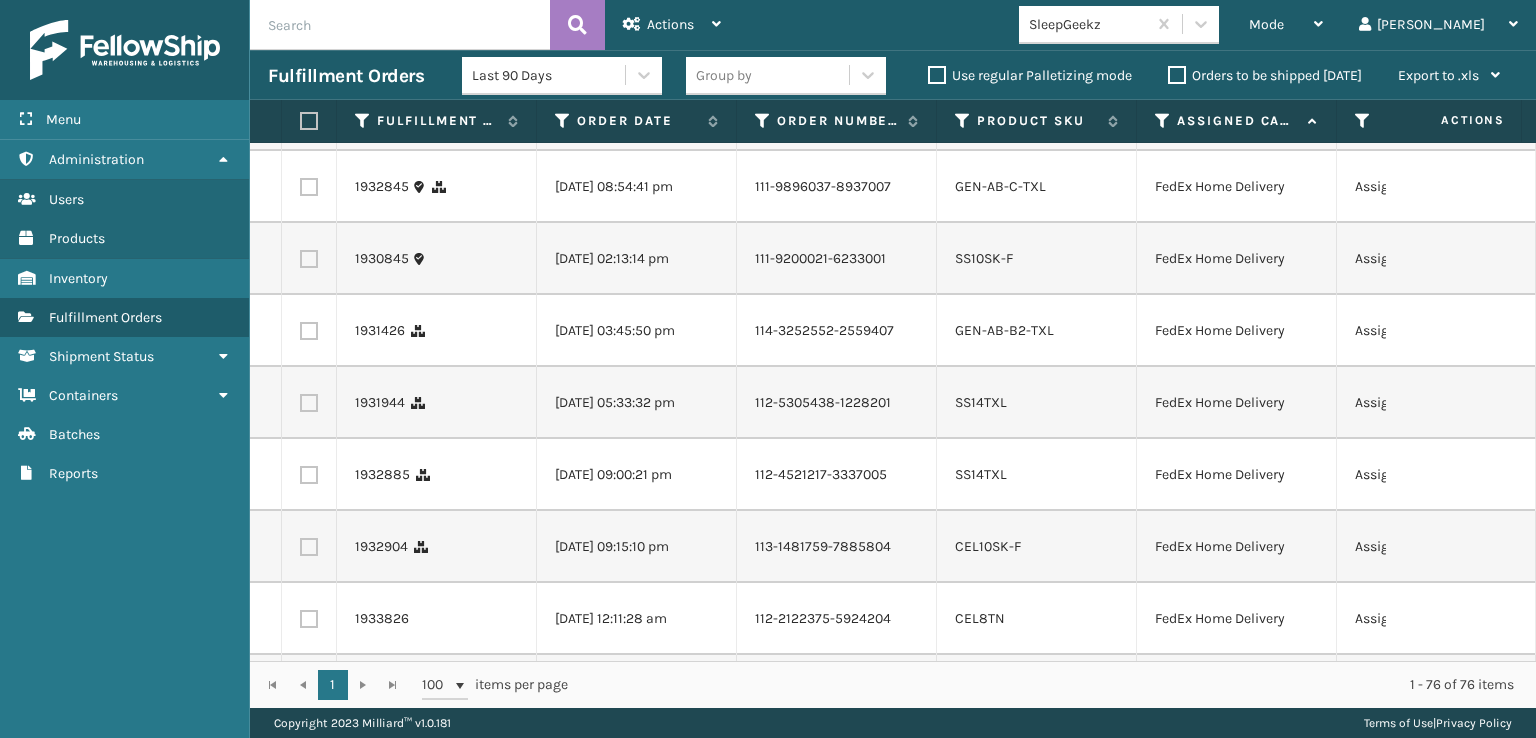 click at bounding box center [309, 115] 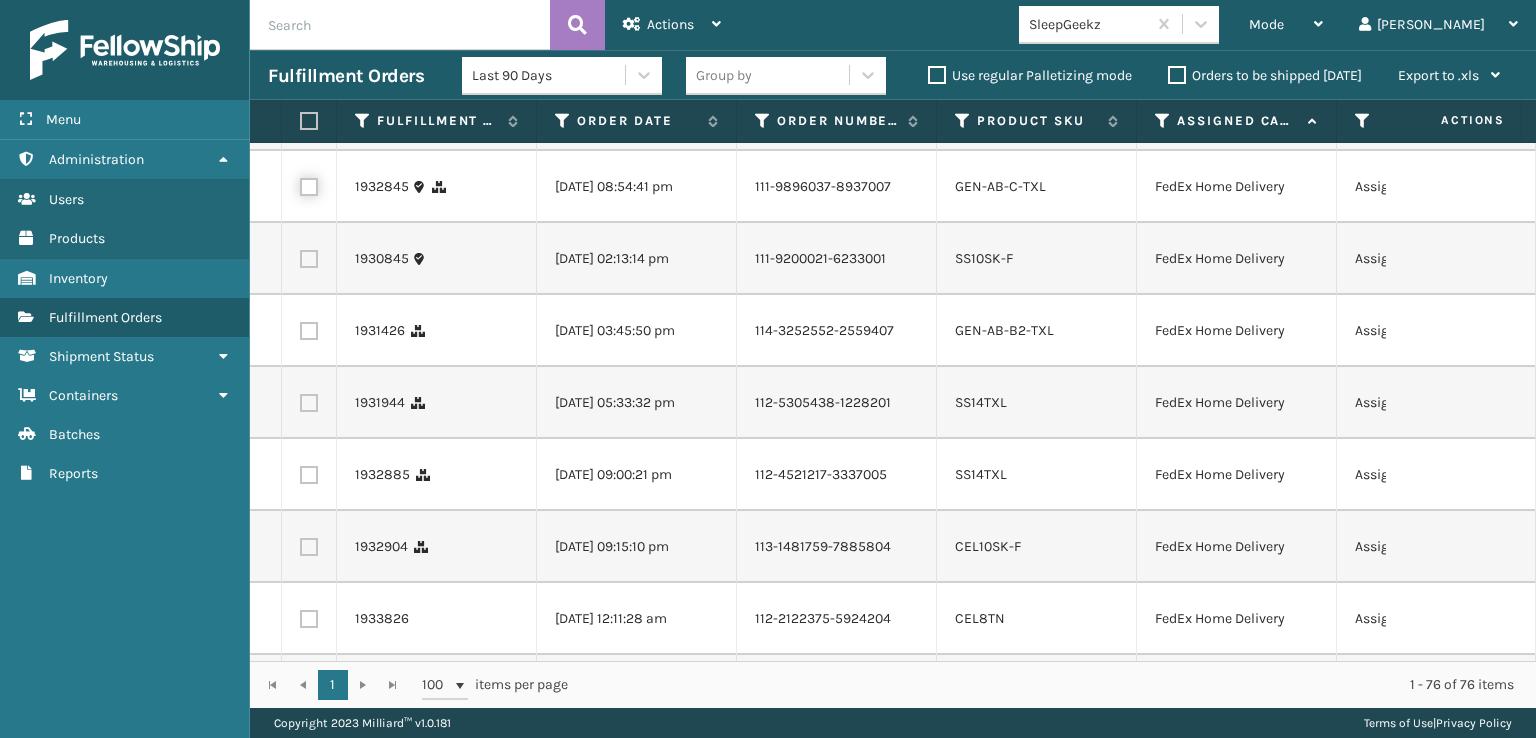 click at bounding box center (300, 184) 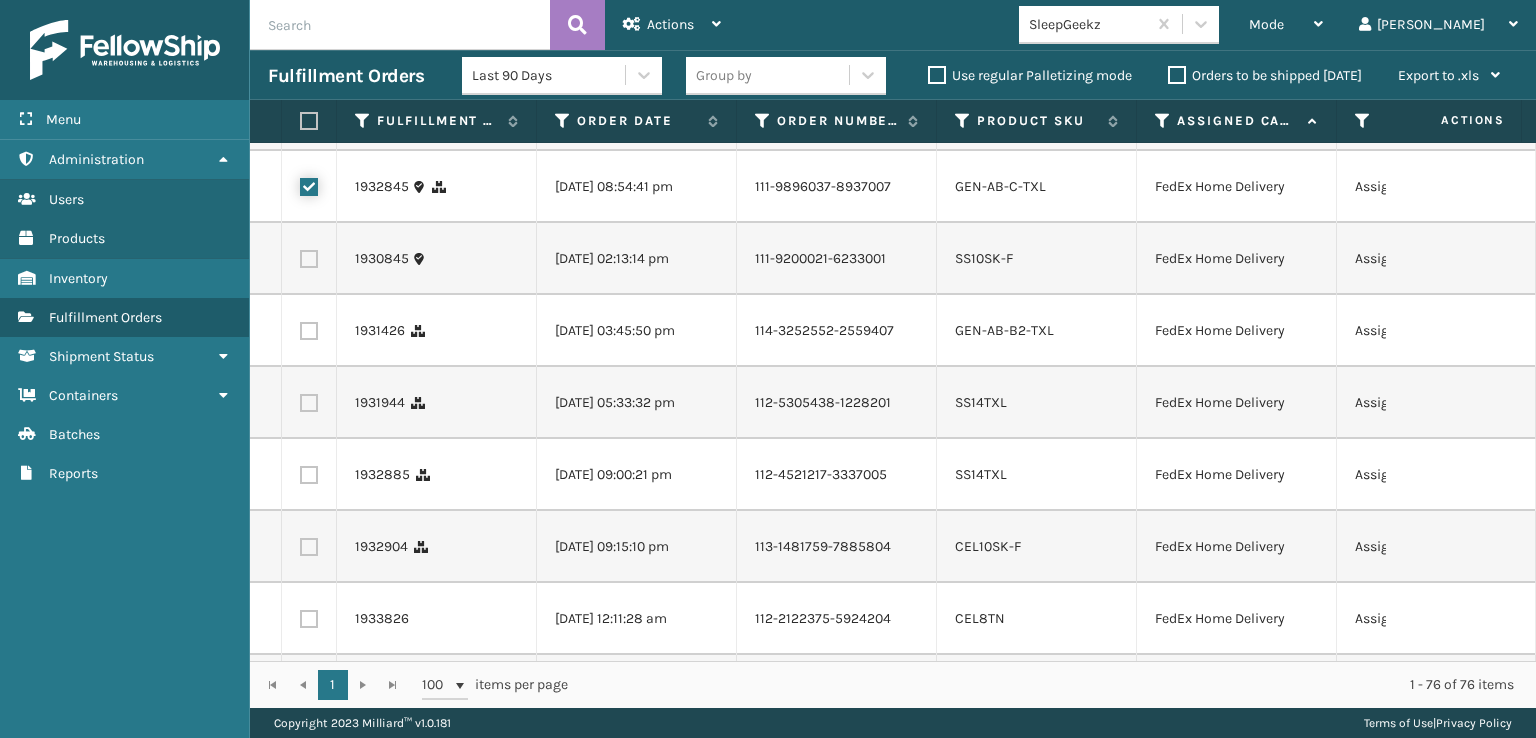 checkbox on "true" 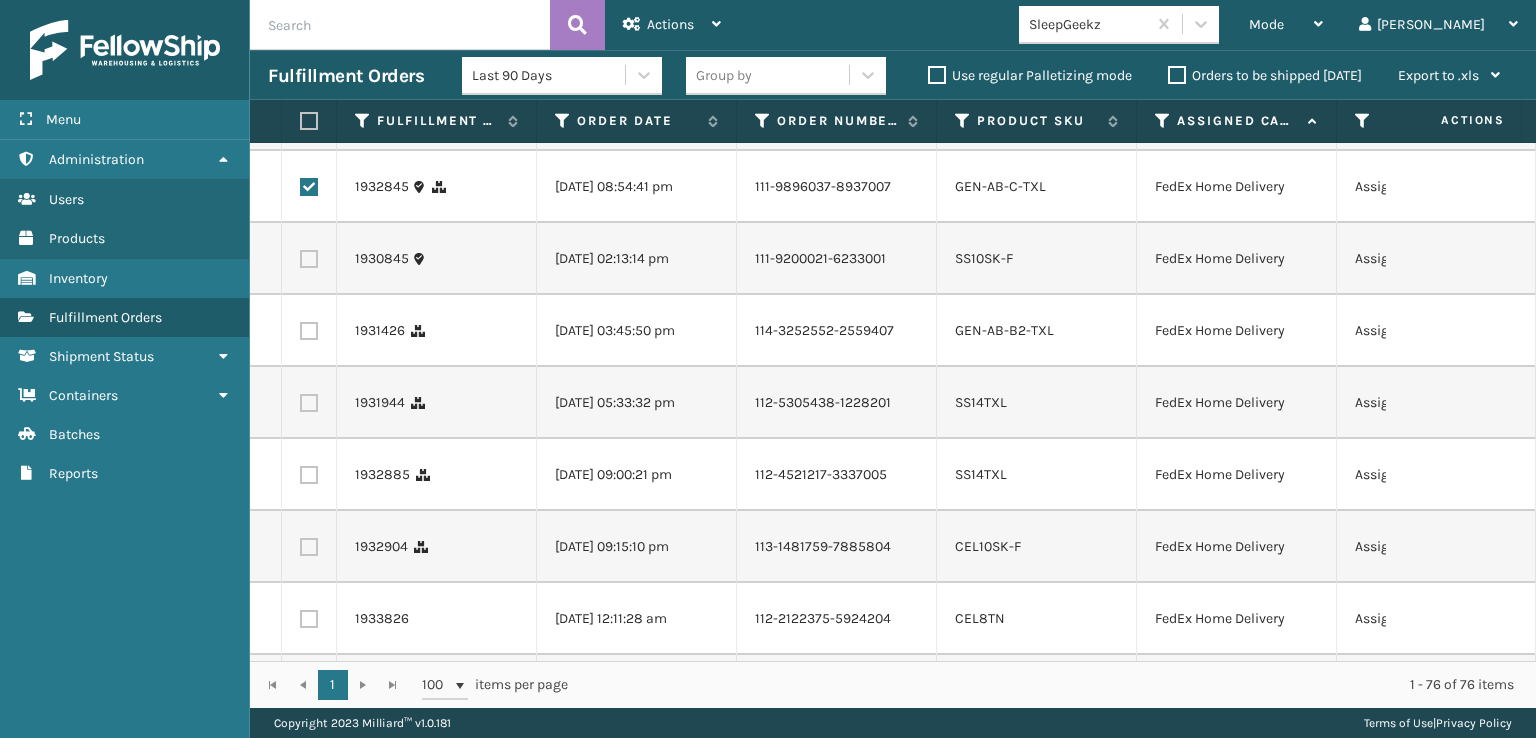 click at bounding box center (309, 331) 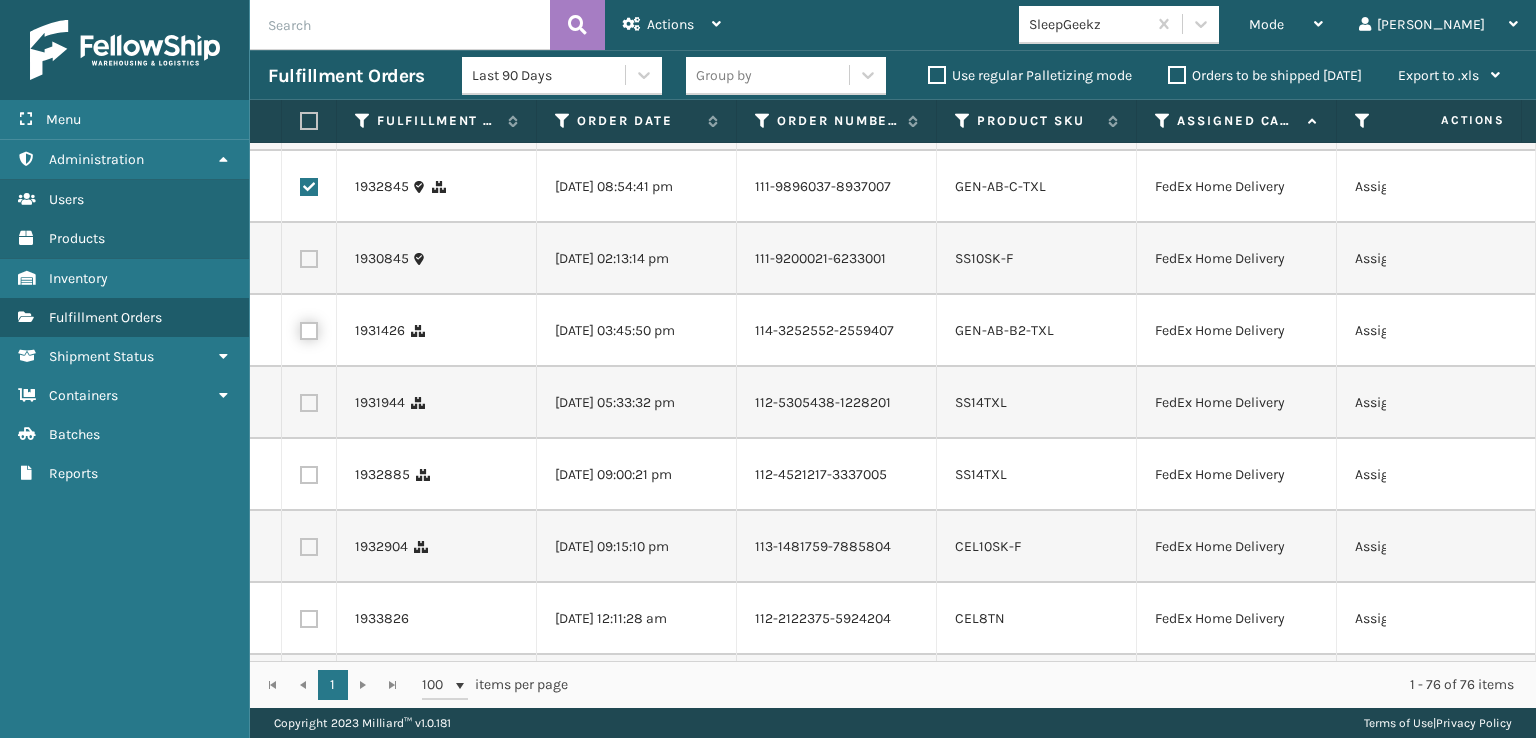 click at bounding box center [300, 328] 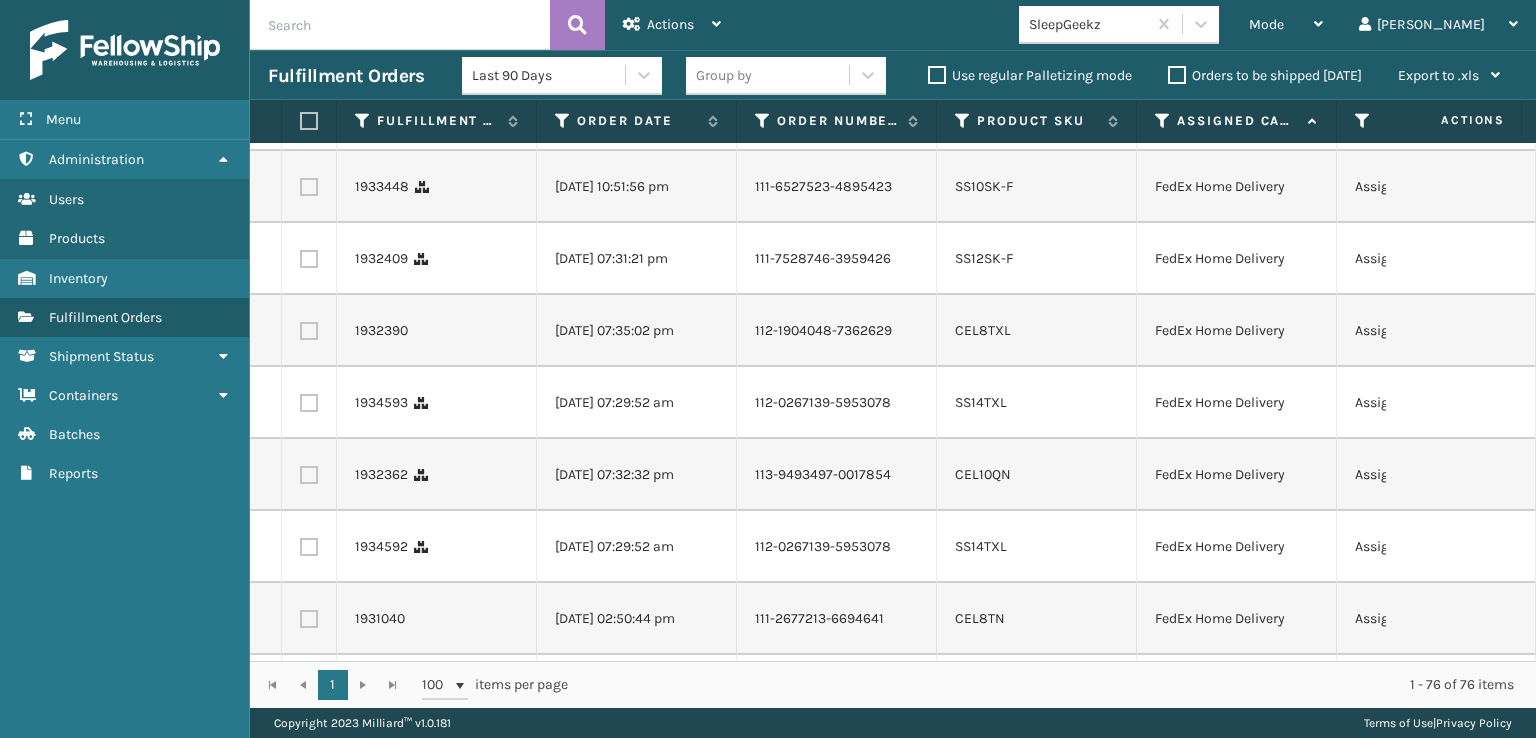 scroll, scrollTop: 4400, scrollLeft: 0, axis: vertical 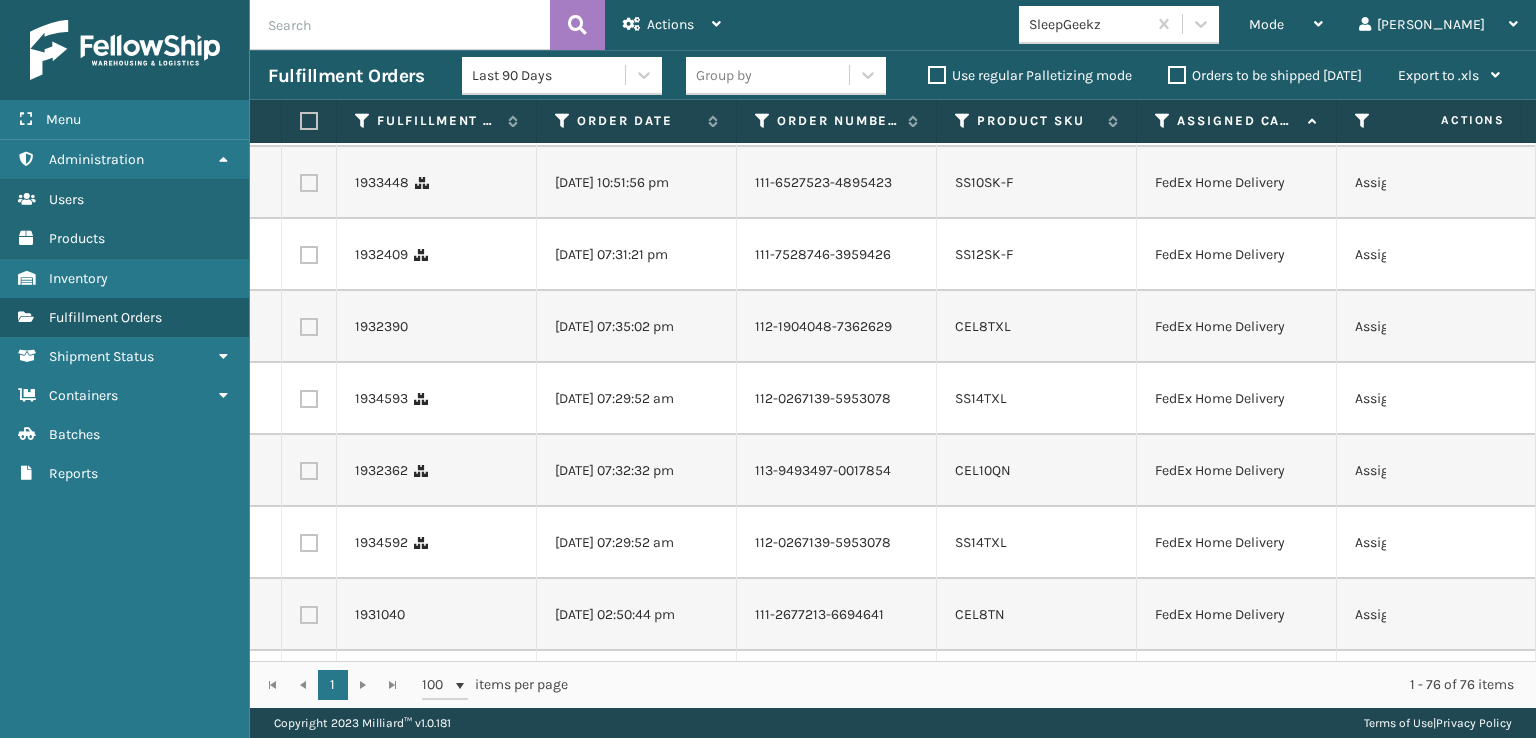 click at bounding box center [309, -177] 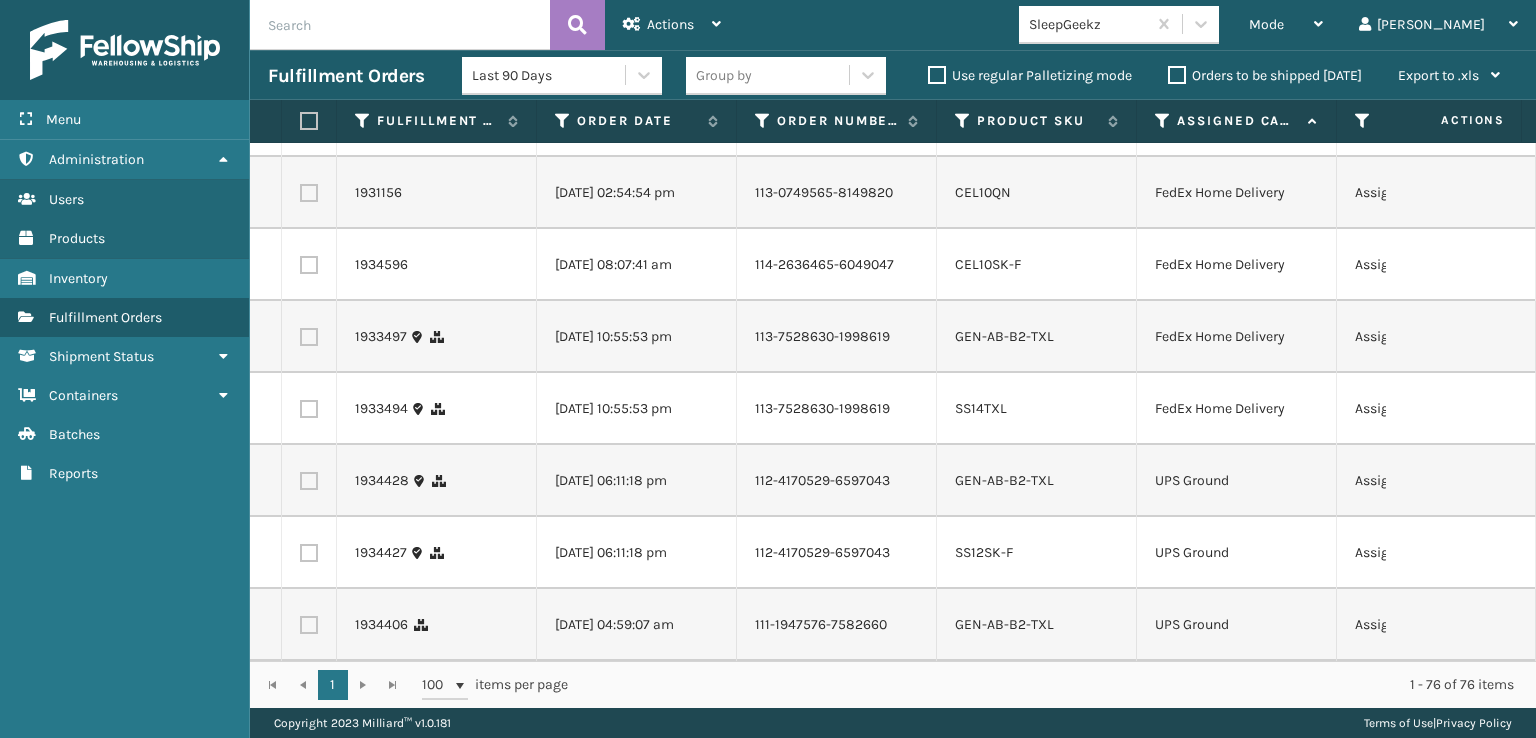 scroll, scrollTop: 5844, scrollLeft: 0, axis: vertical 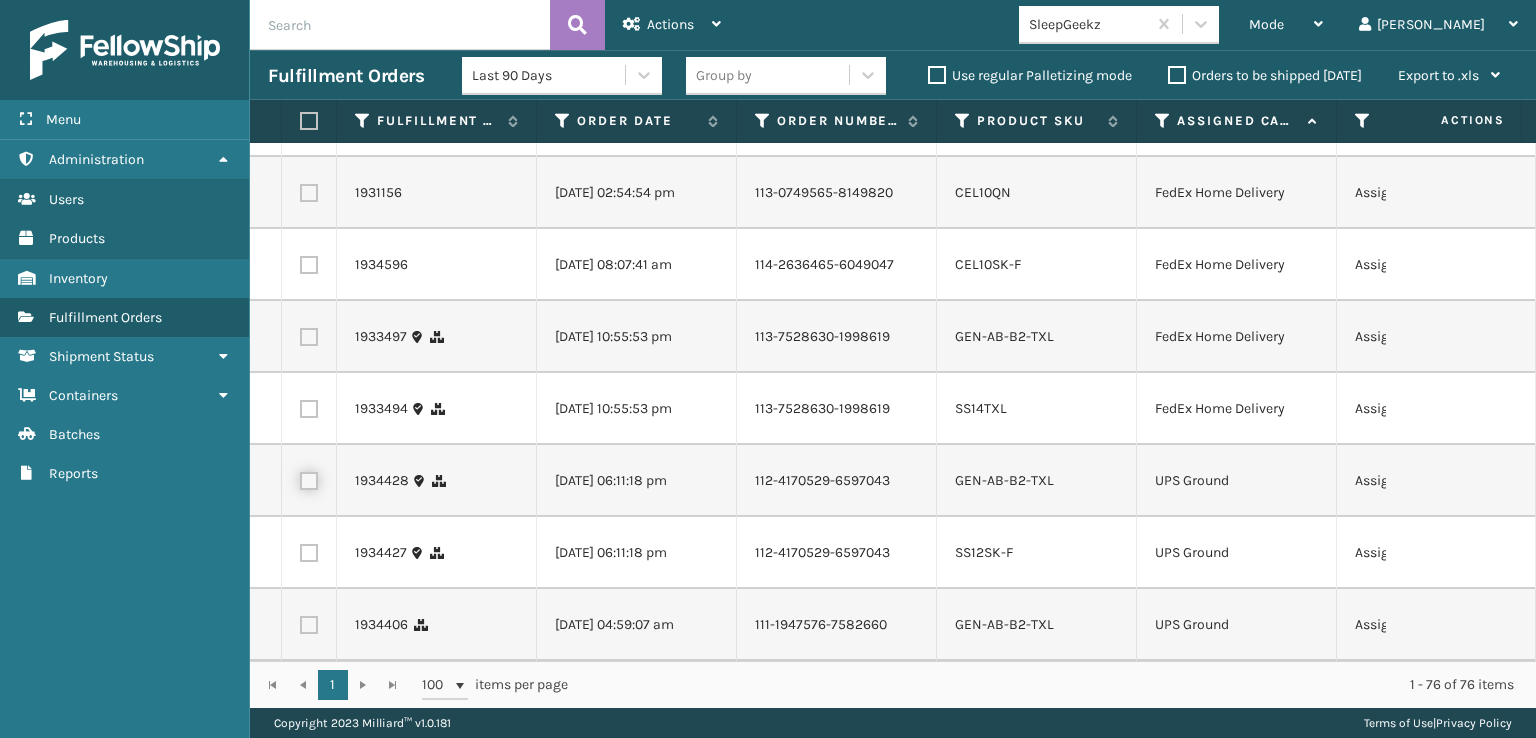 click at bounding box center (300, 478) 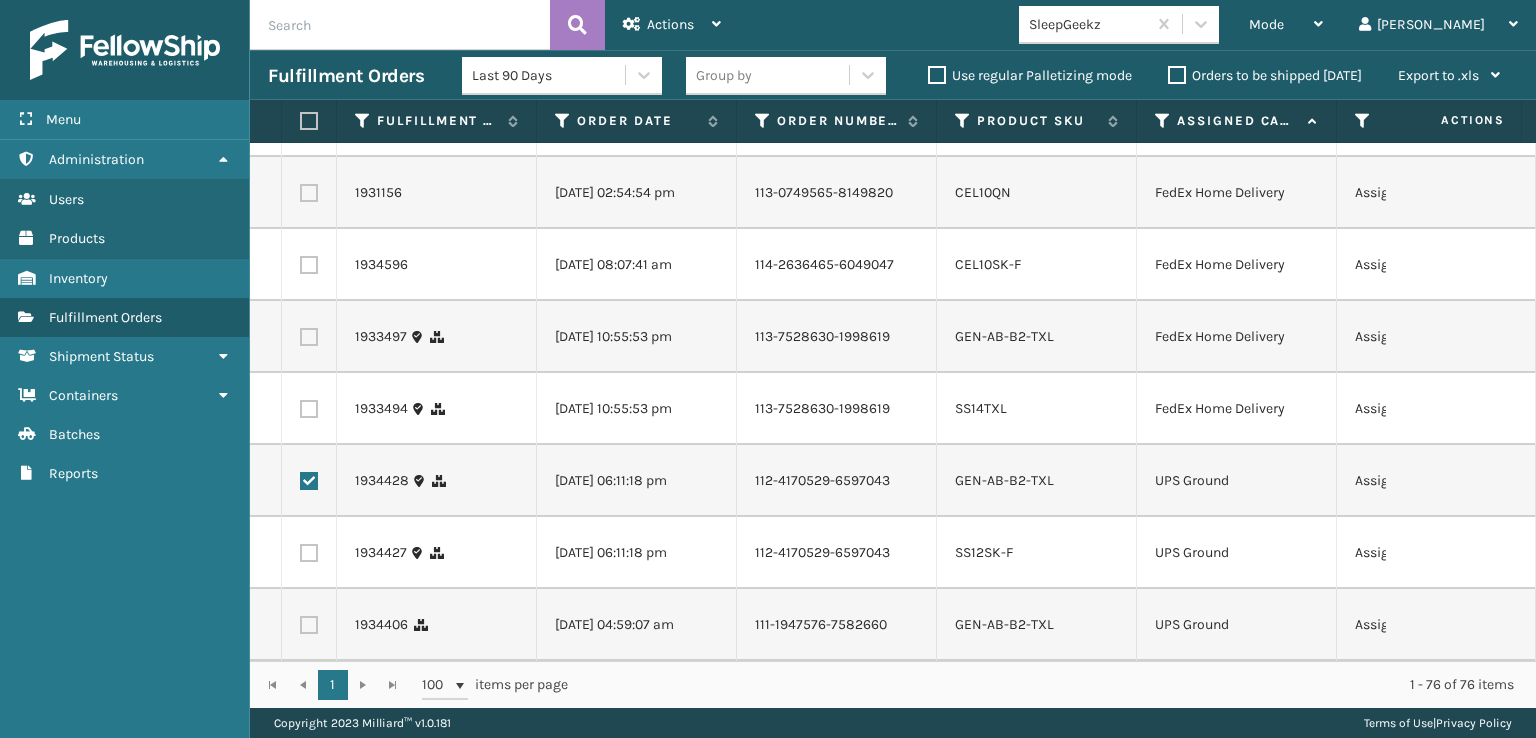 click at bounding box center (309, 481) 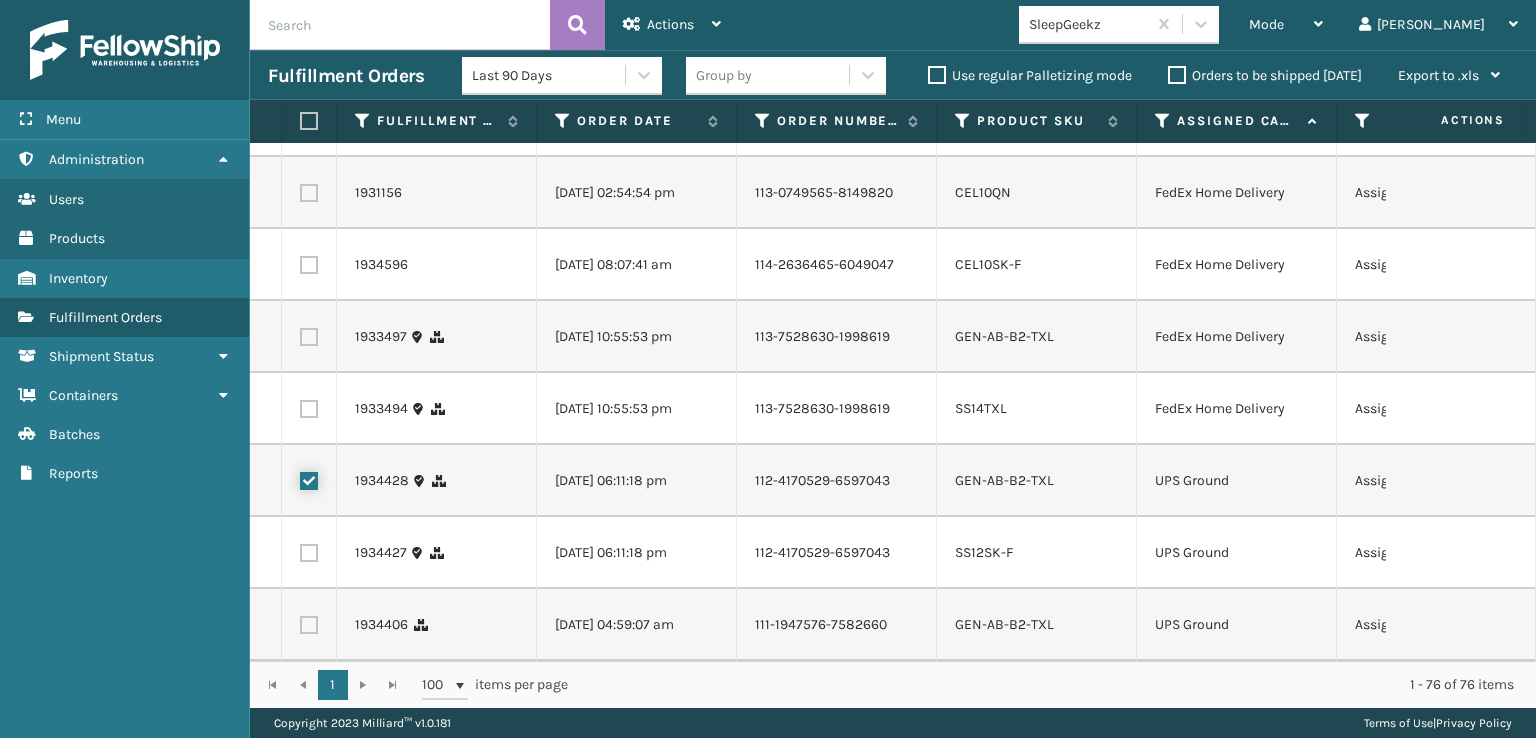 click at bounding box center [300, 478] 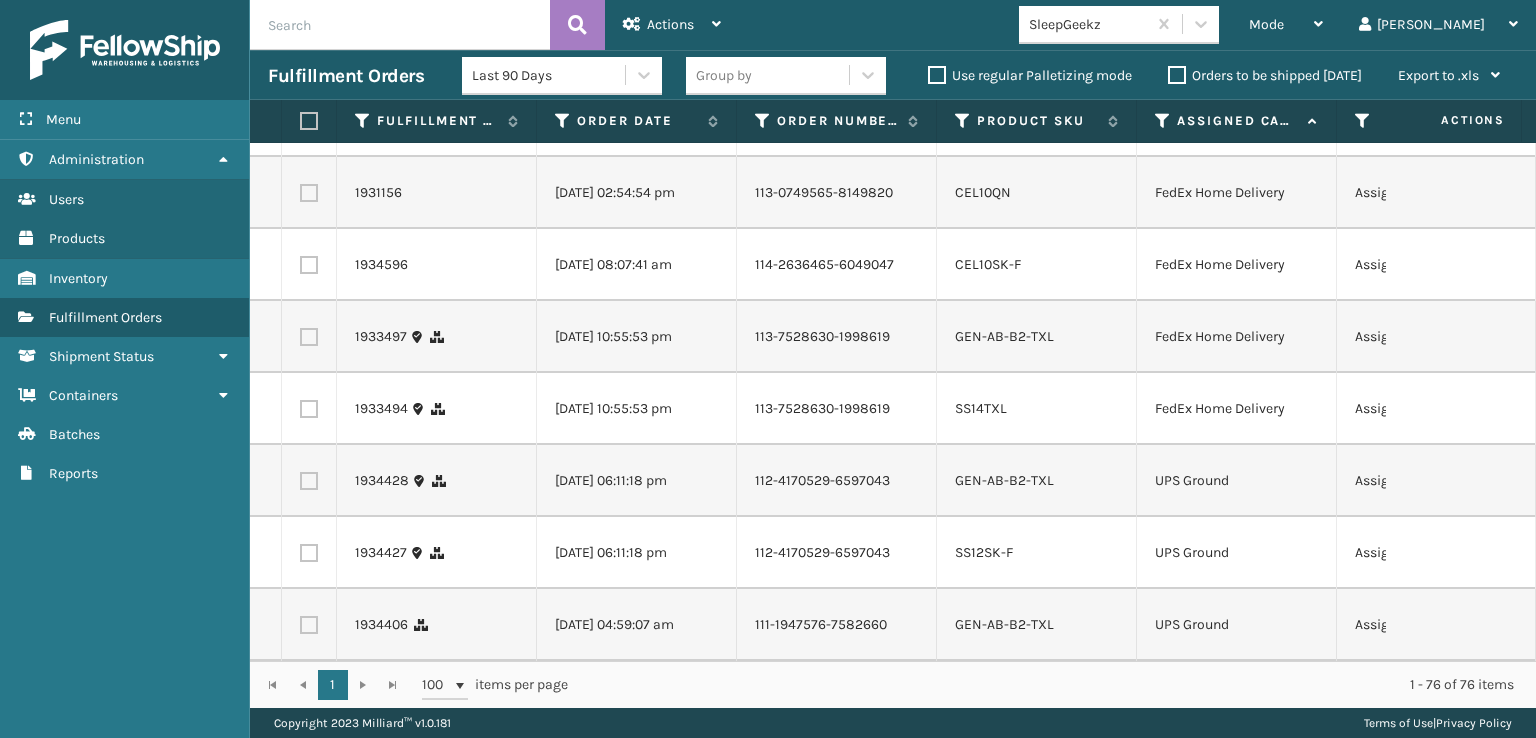 click at bounding box center [309, 337] 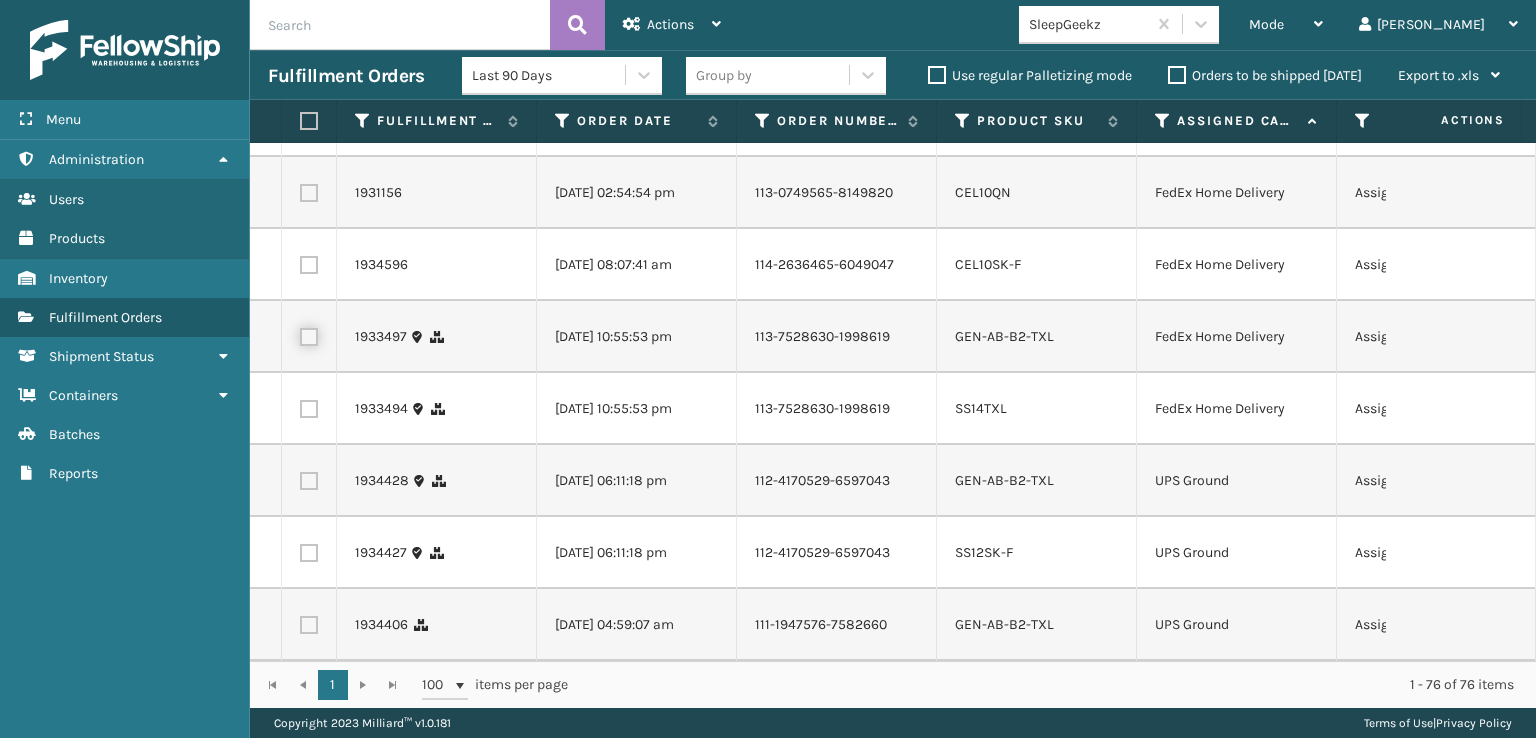 click at bounding box center [300, 334] 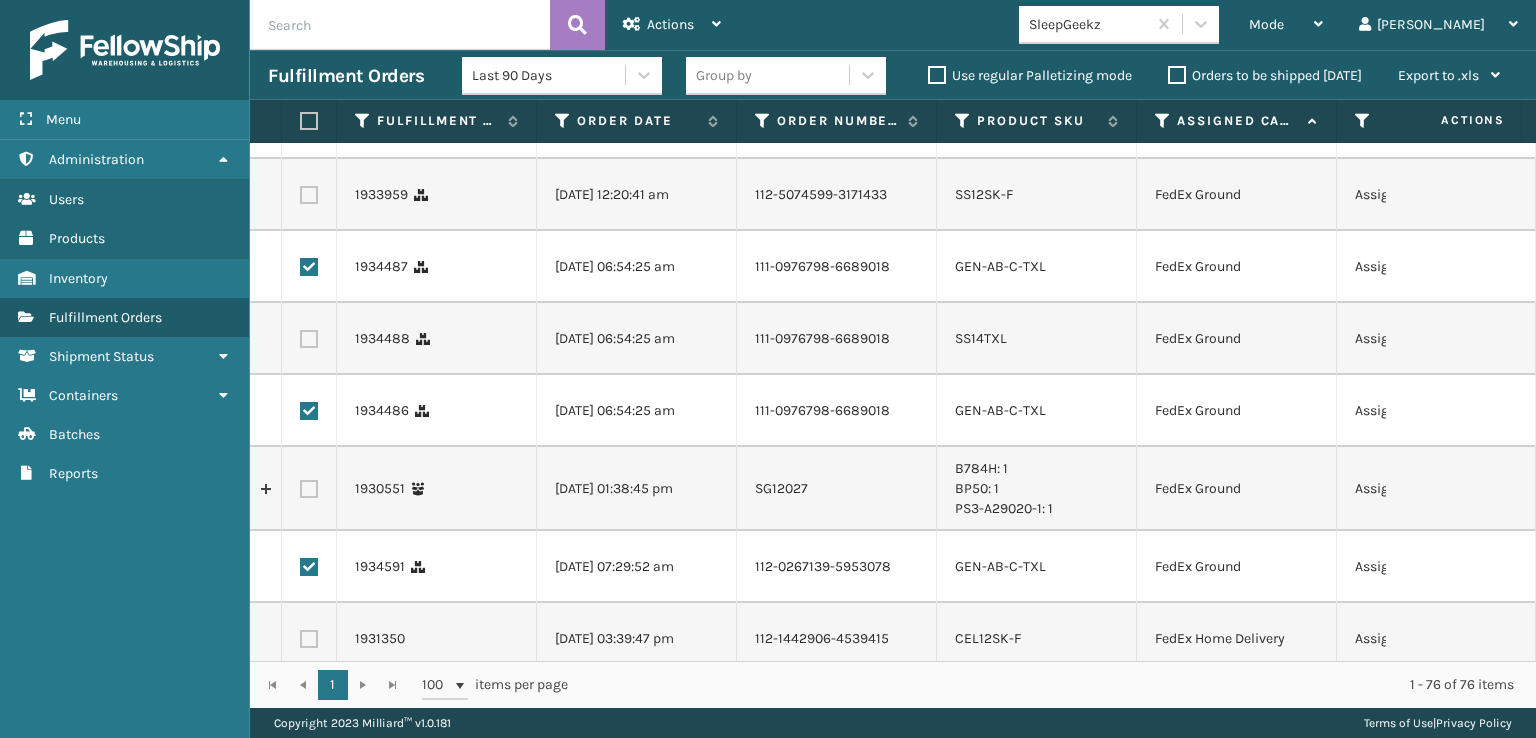 scroll, scrollTop: 0, scrollLeft: 0, axis: both 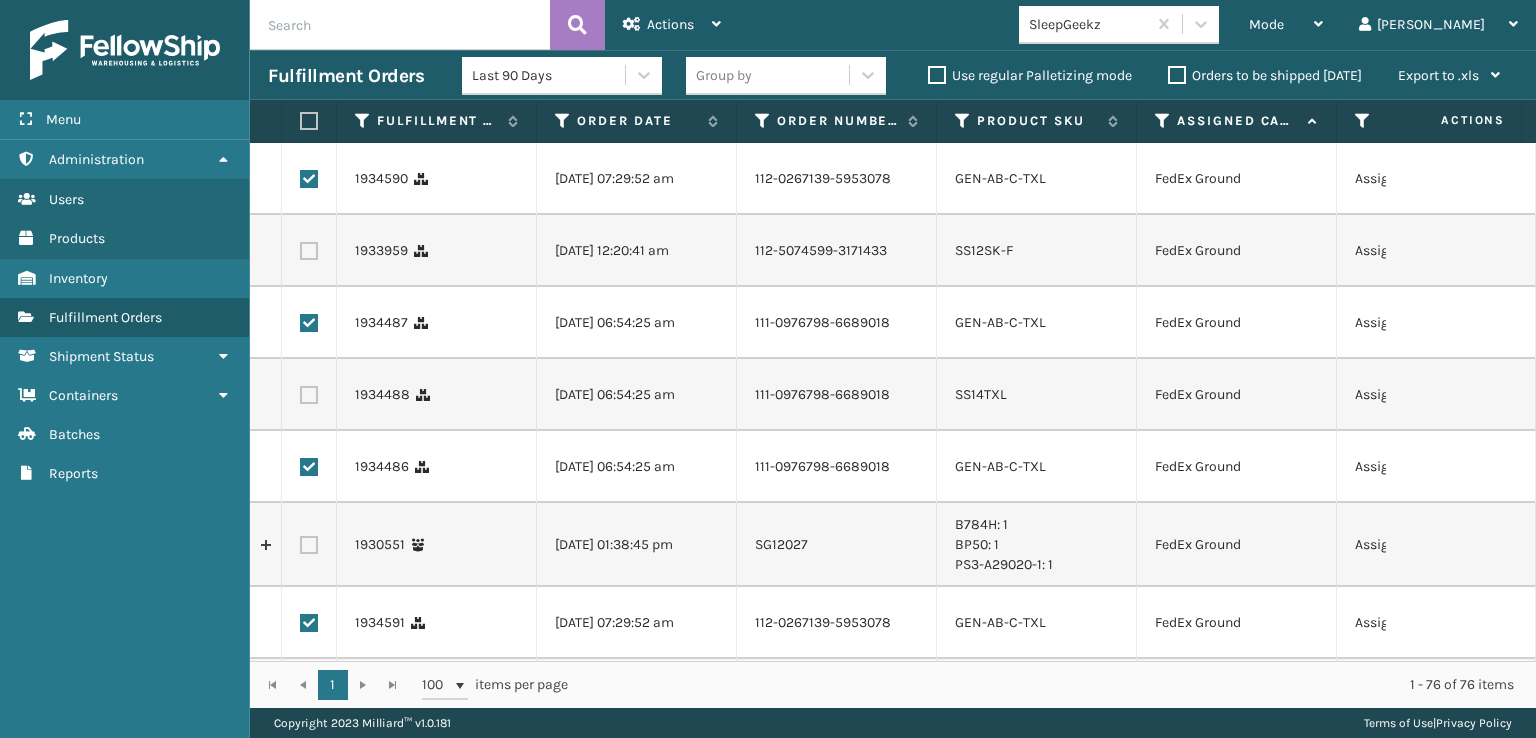 click at bounding box center (309, 121) 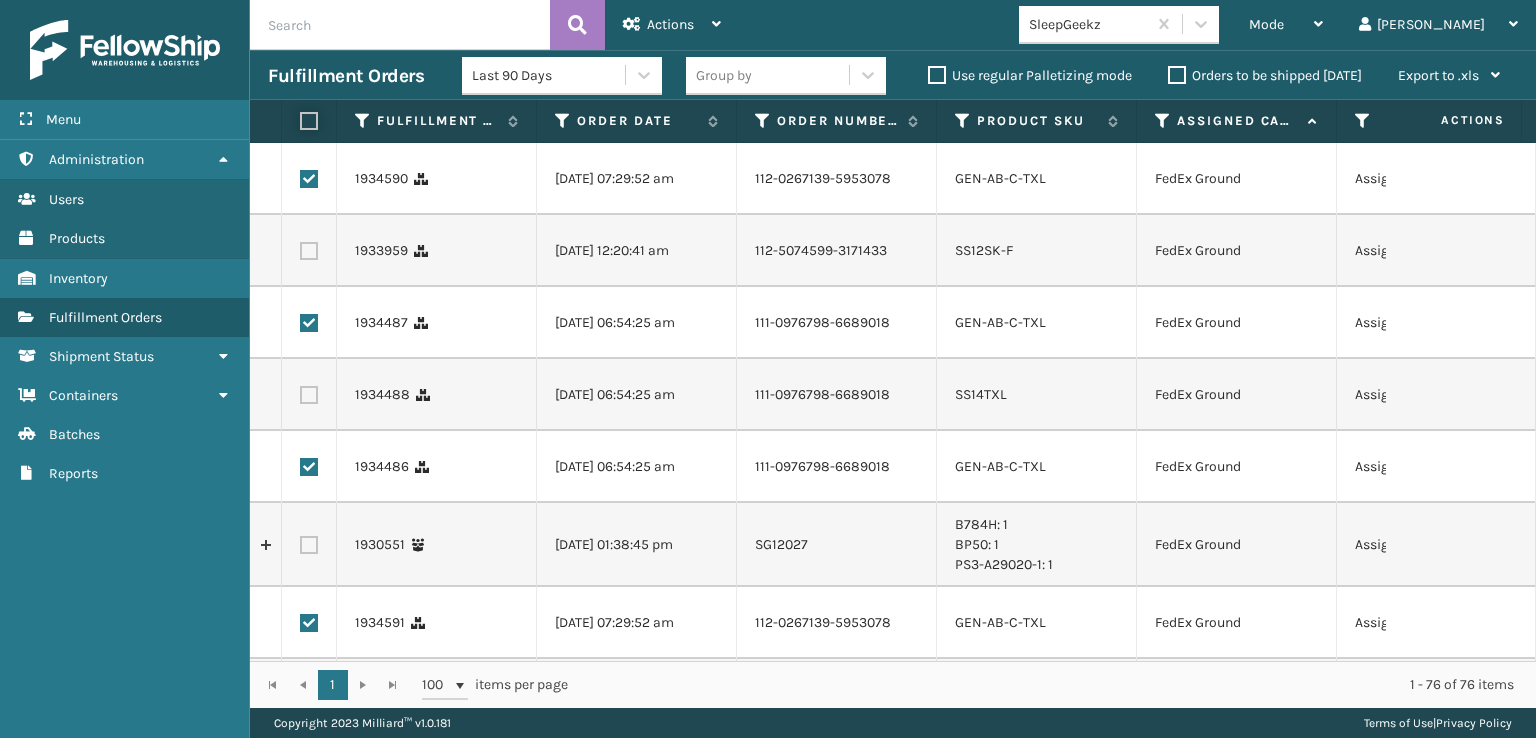 click at bounding box center (300, 121) 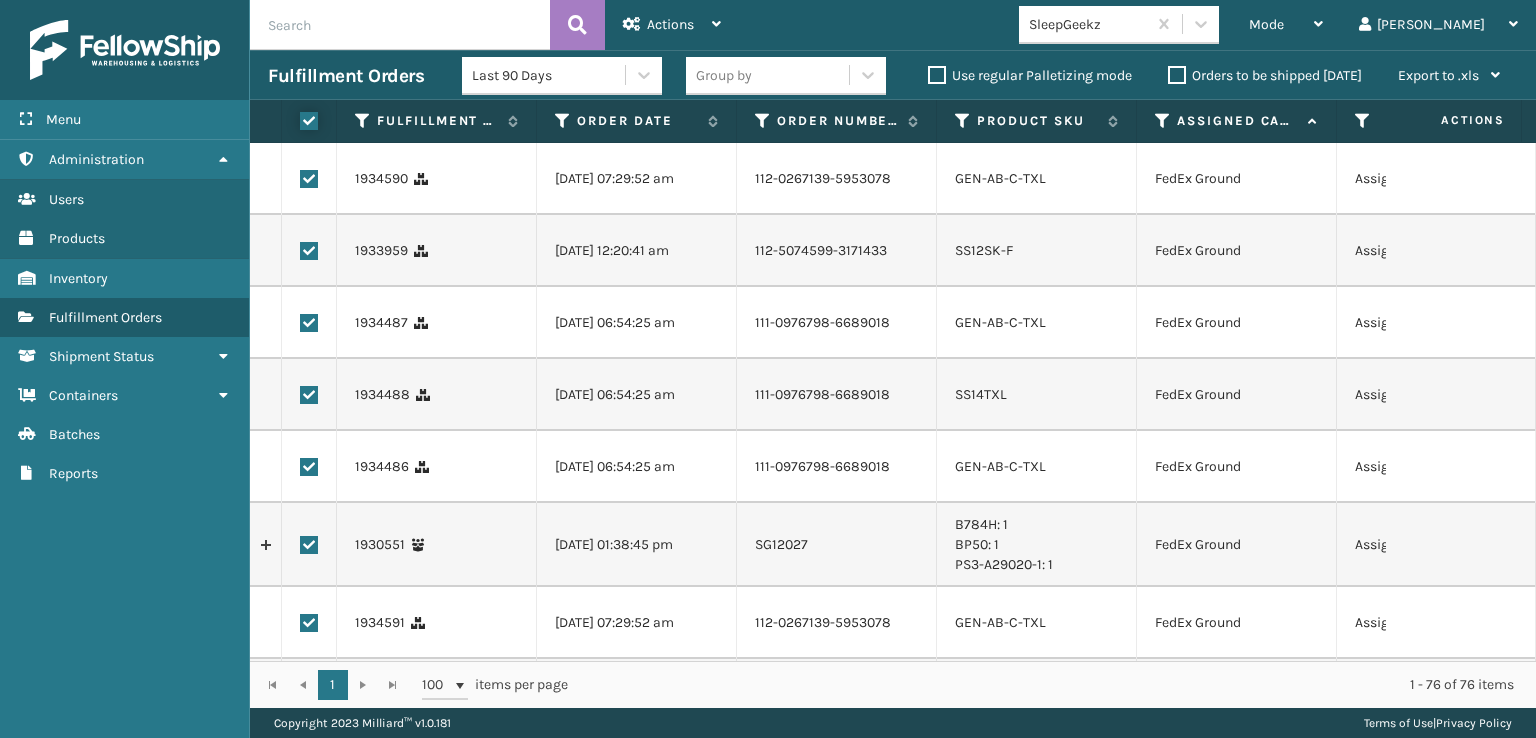 checkbox on "true" 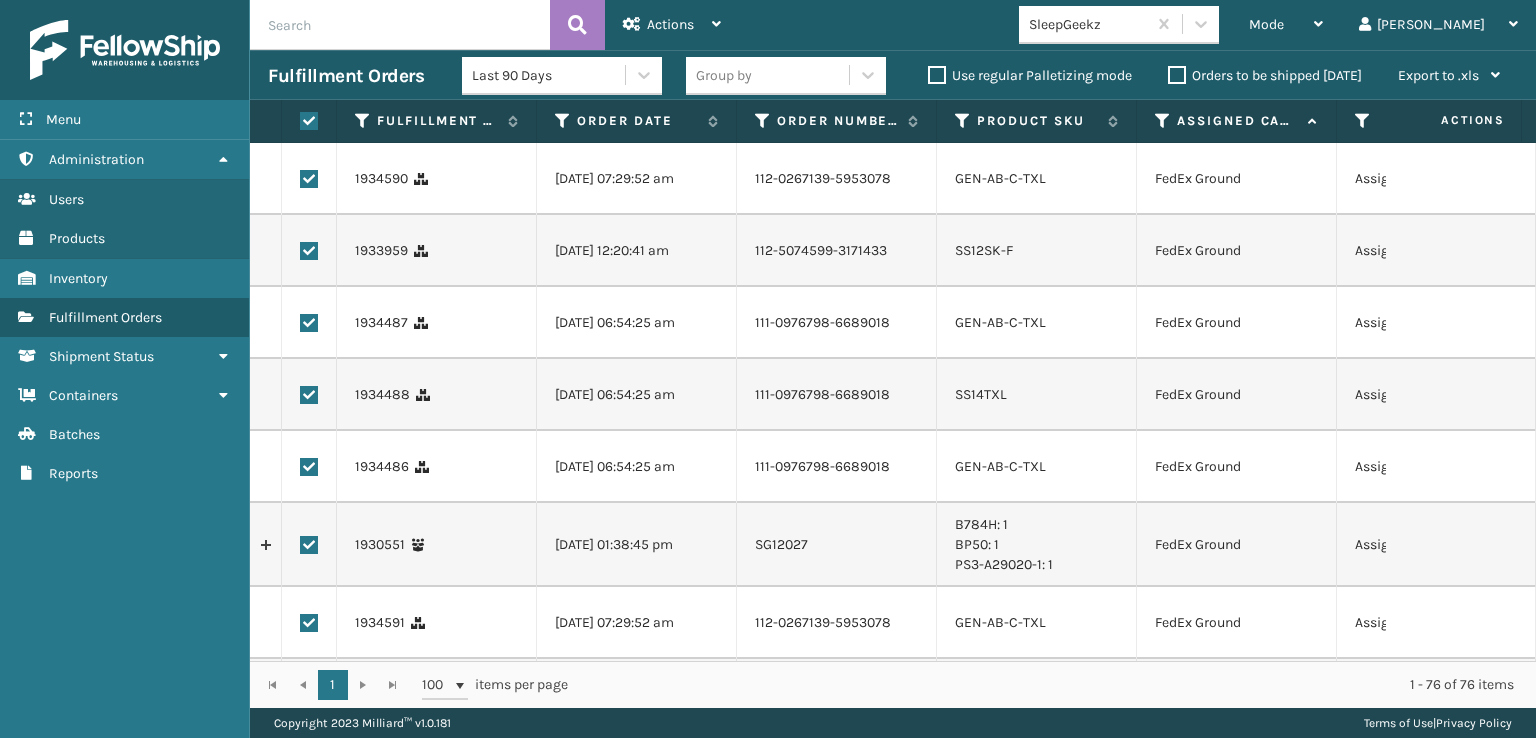 click at bounding box center [309, 121] 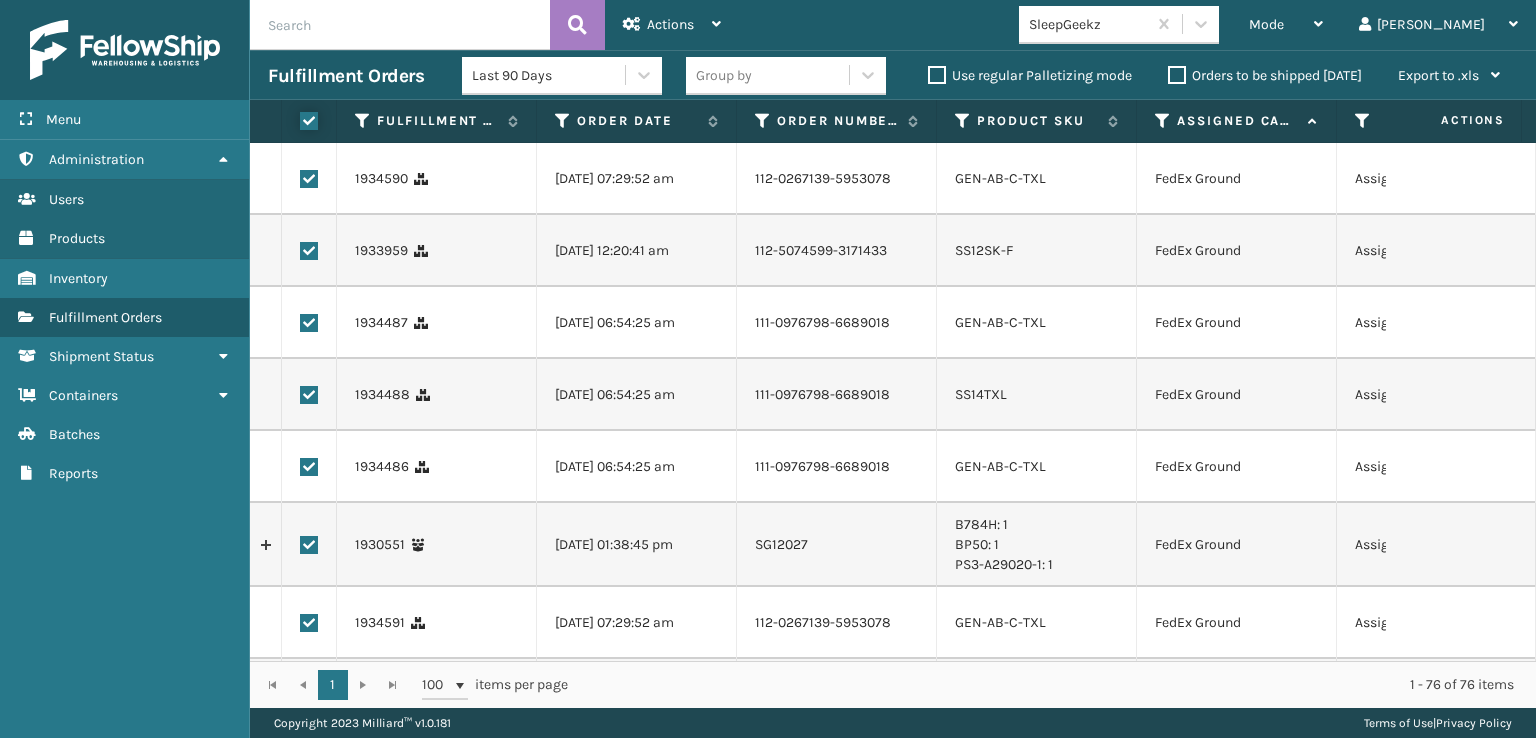 click at bounding box center [300, 121] 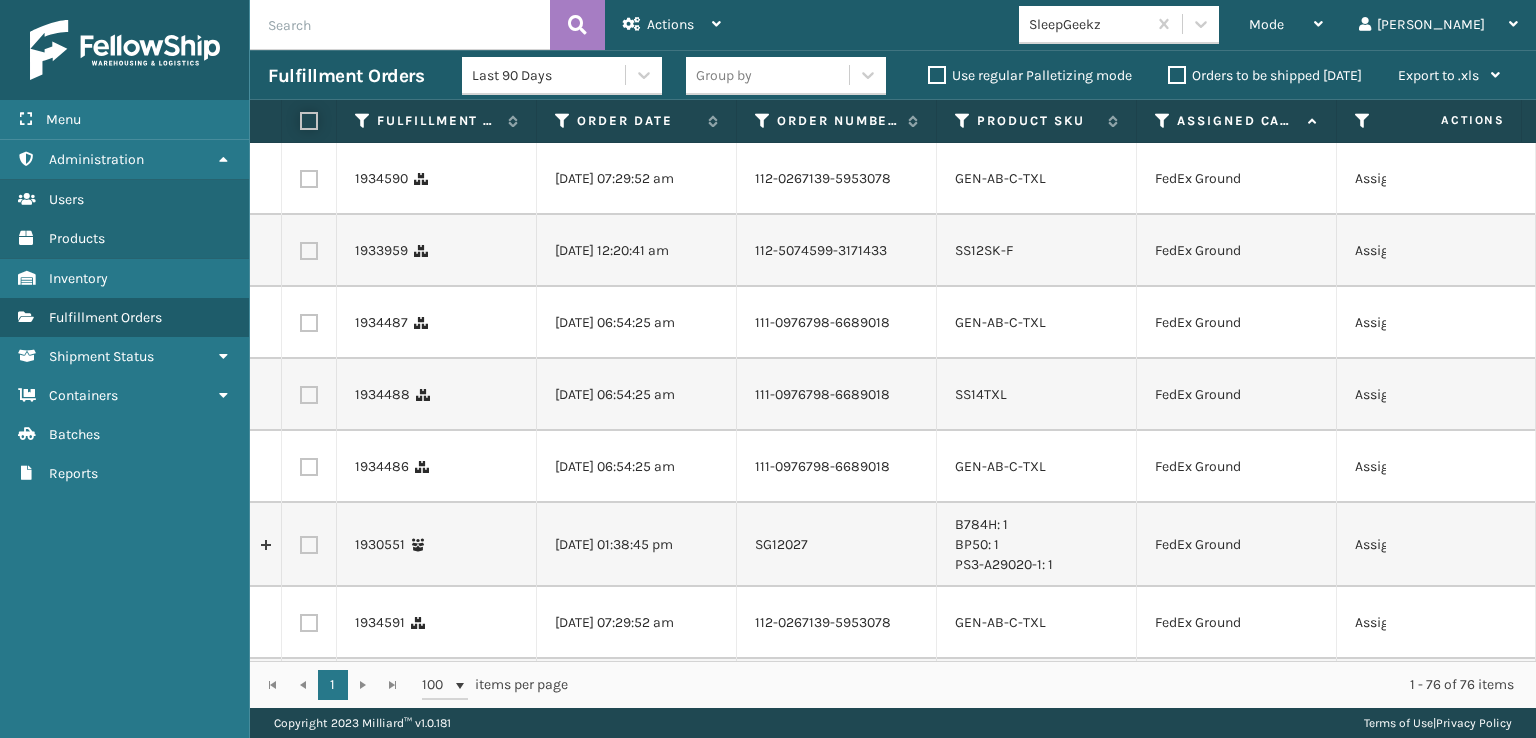 checkbox on "false" 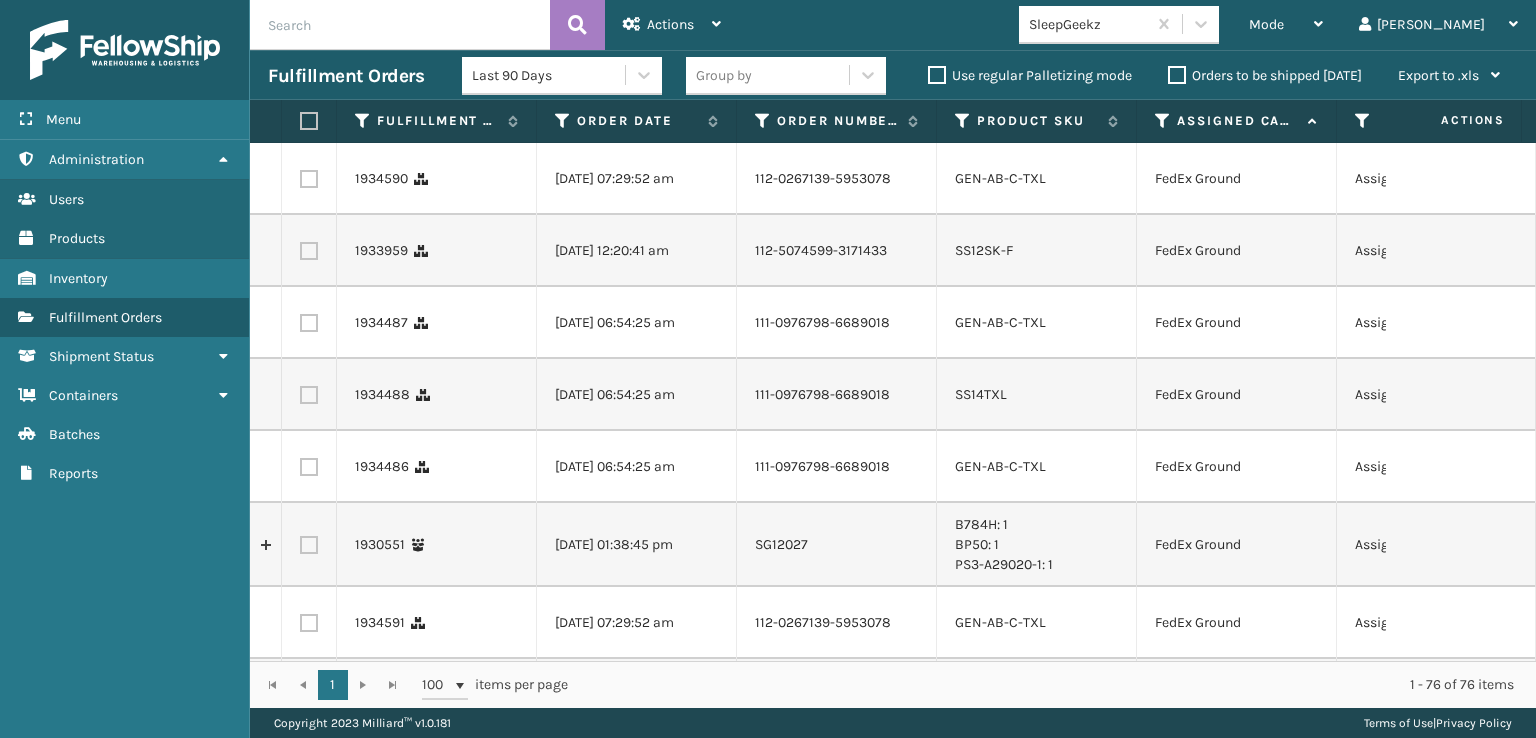 click at bounding box center (309, 251) 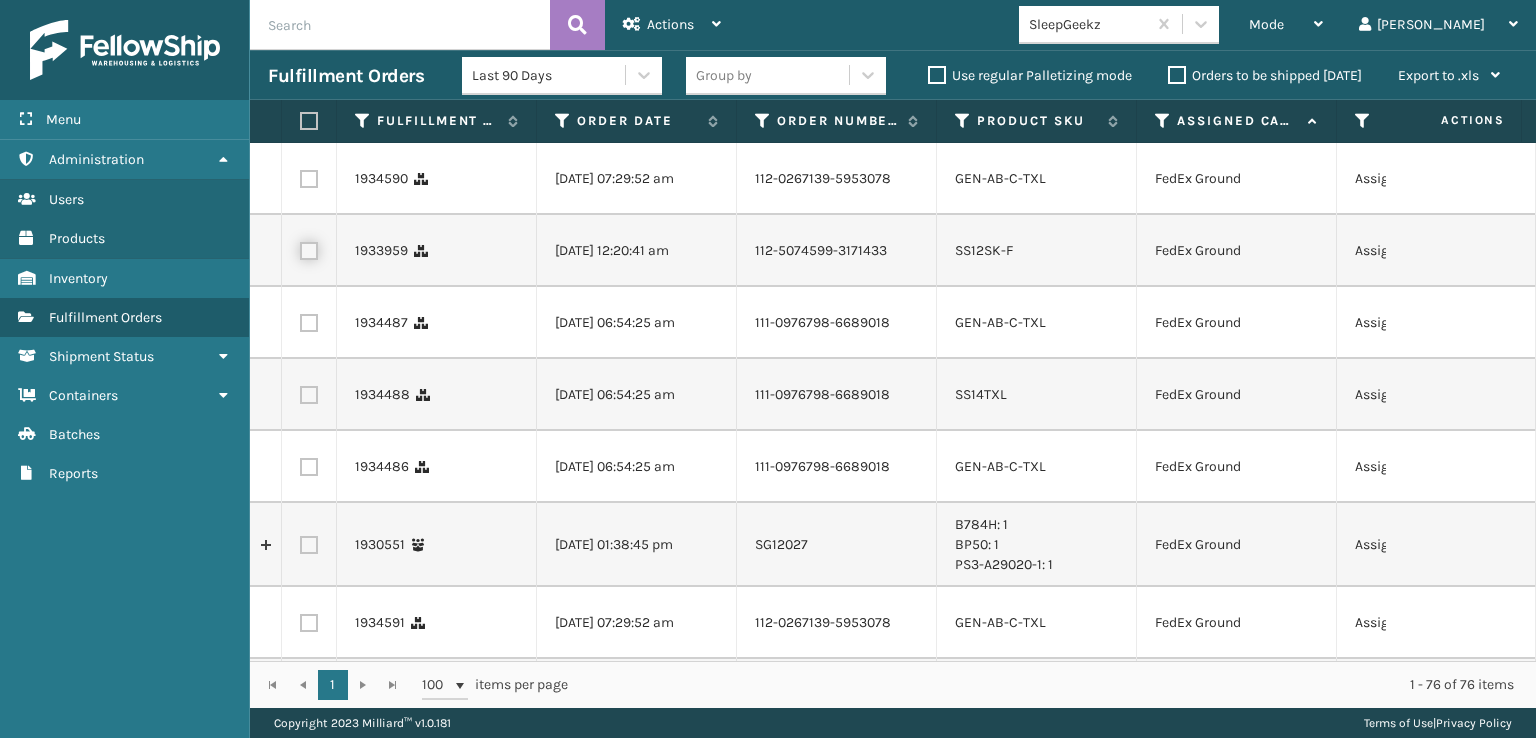 click at bounding box center [300, 248] 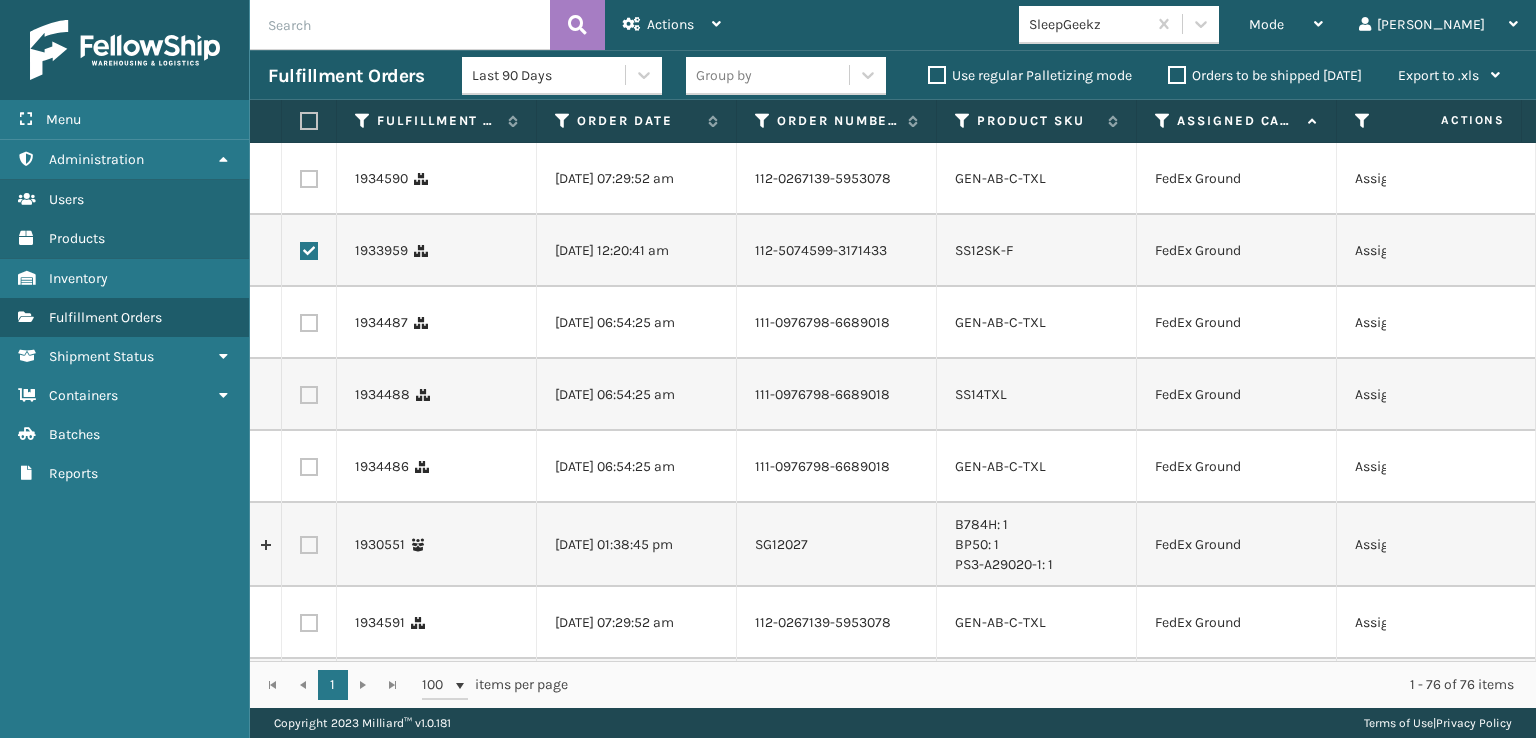 click at bounding box center (309, 395) 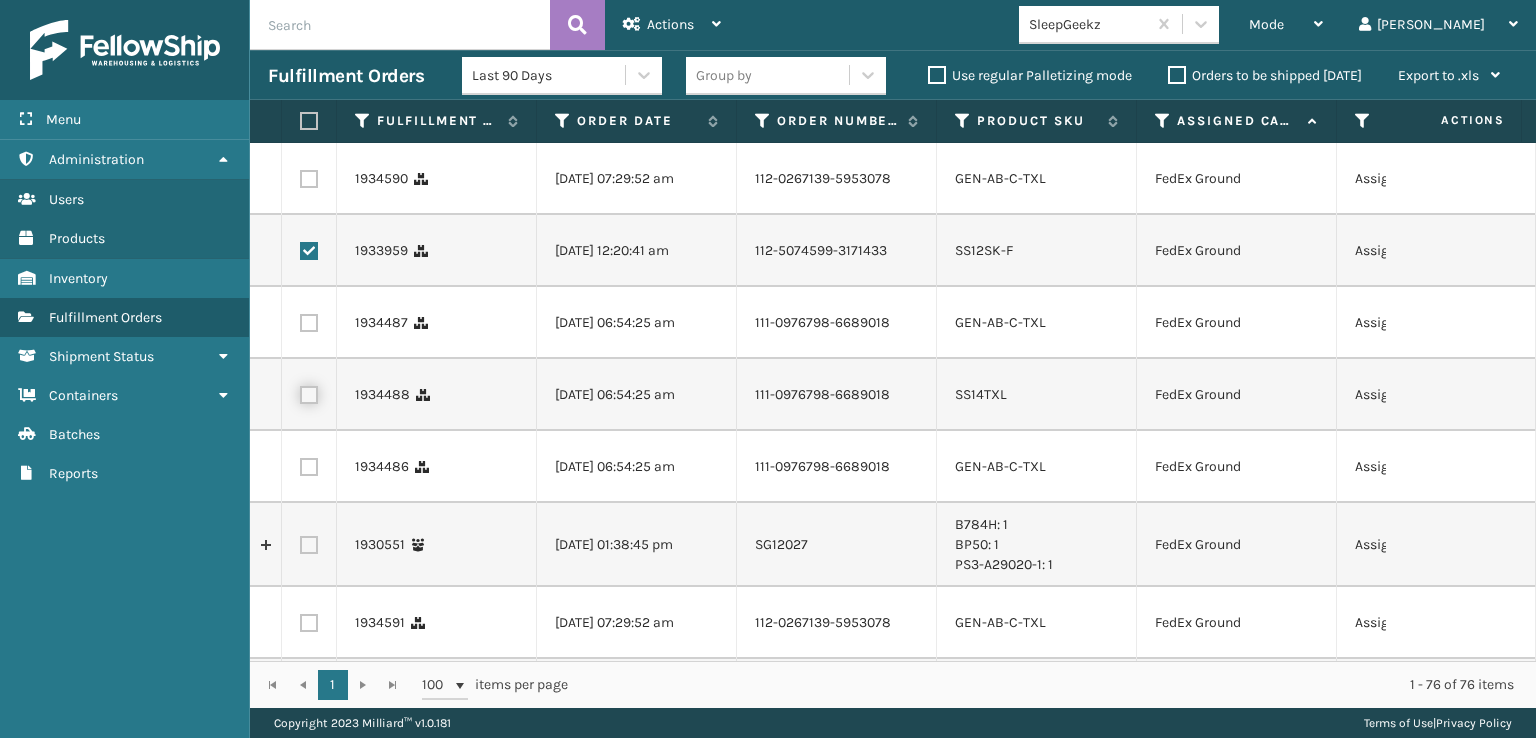 click at bounding box center [300, 392] 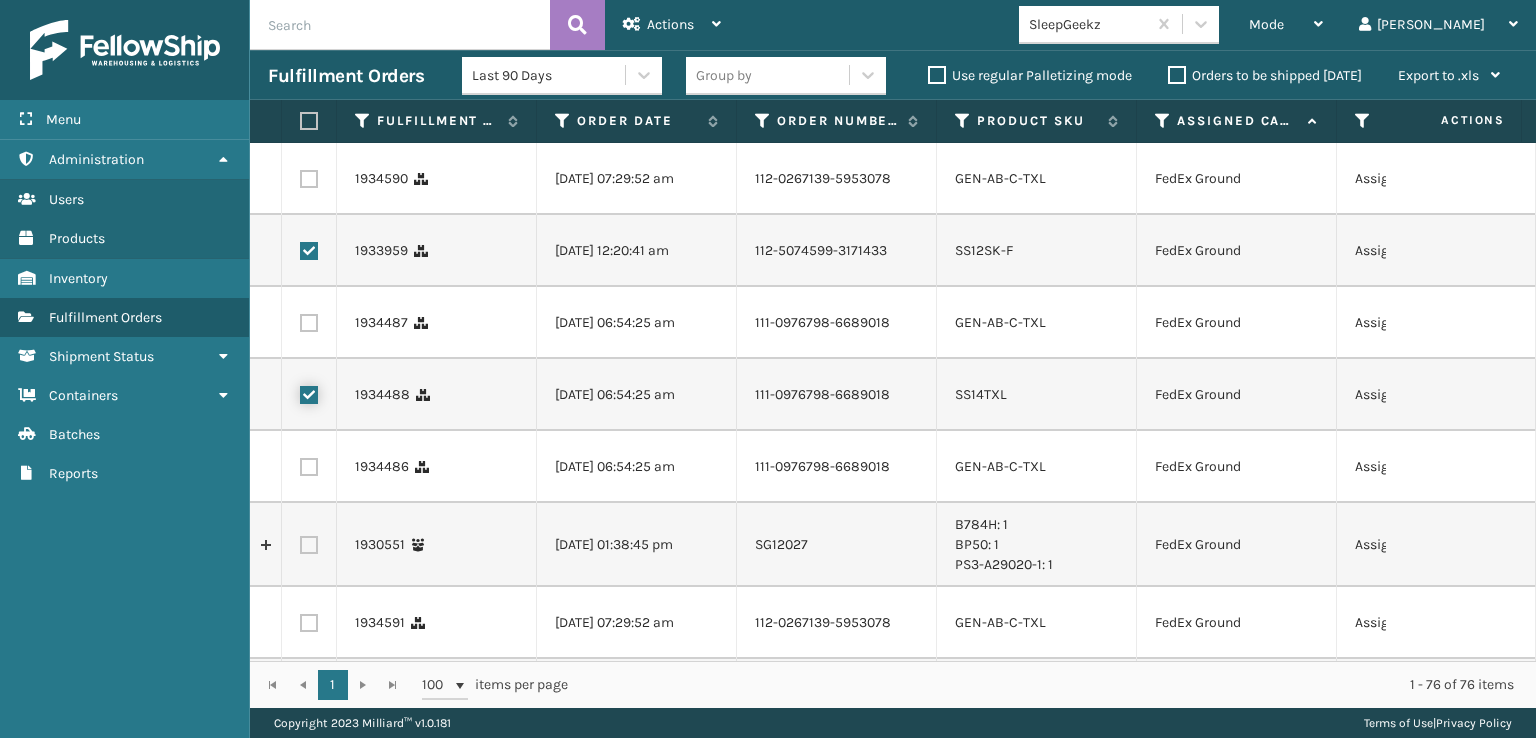 checkbox on "true" 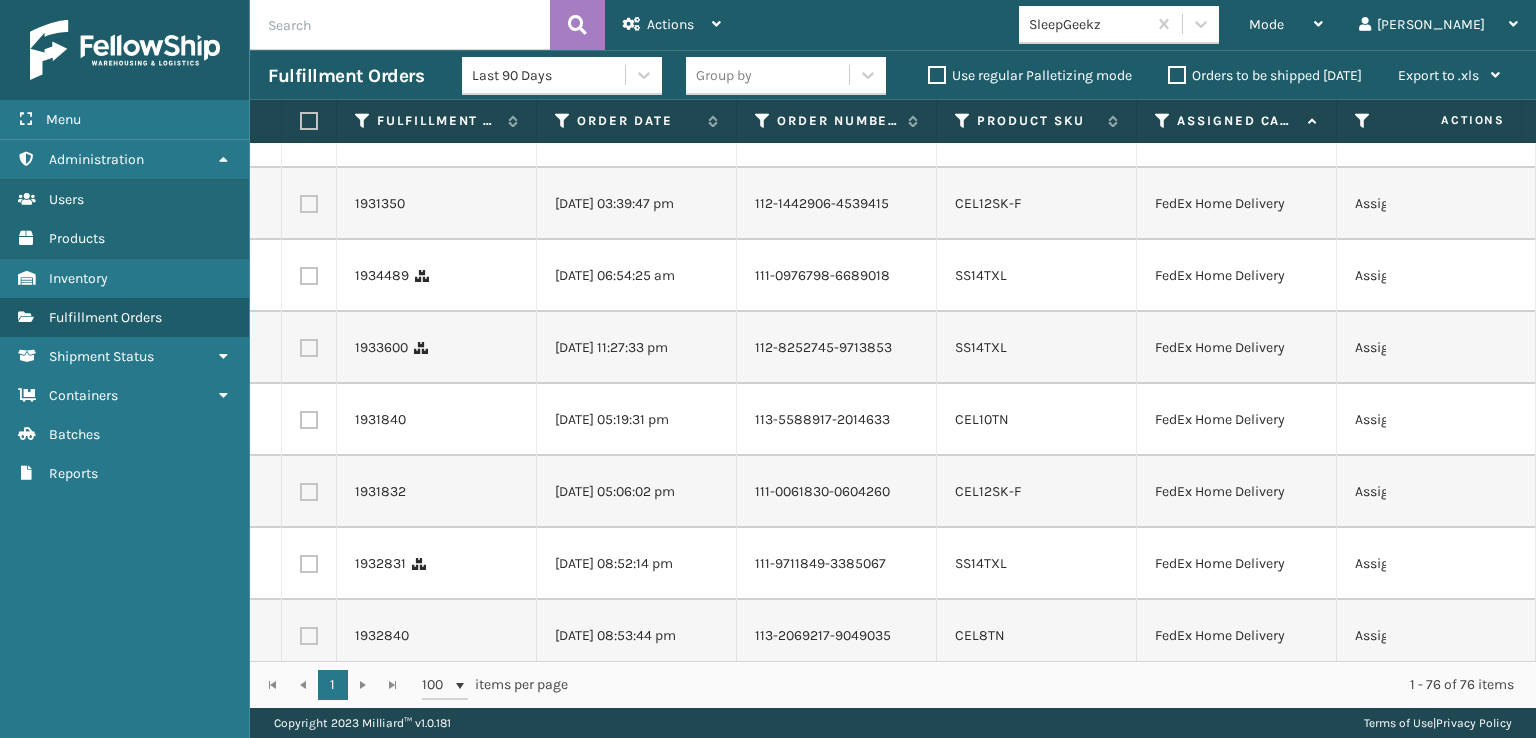 scroll, scrollTop: 500, scrollLeft: 0, axis: vertical 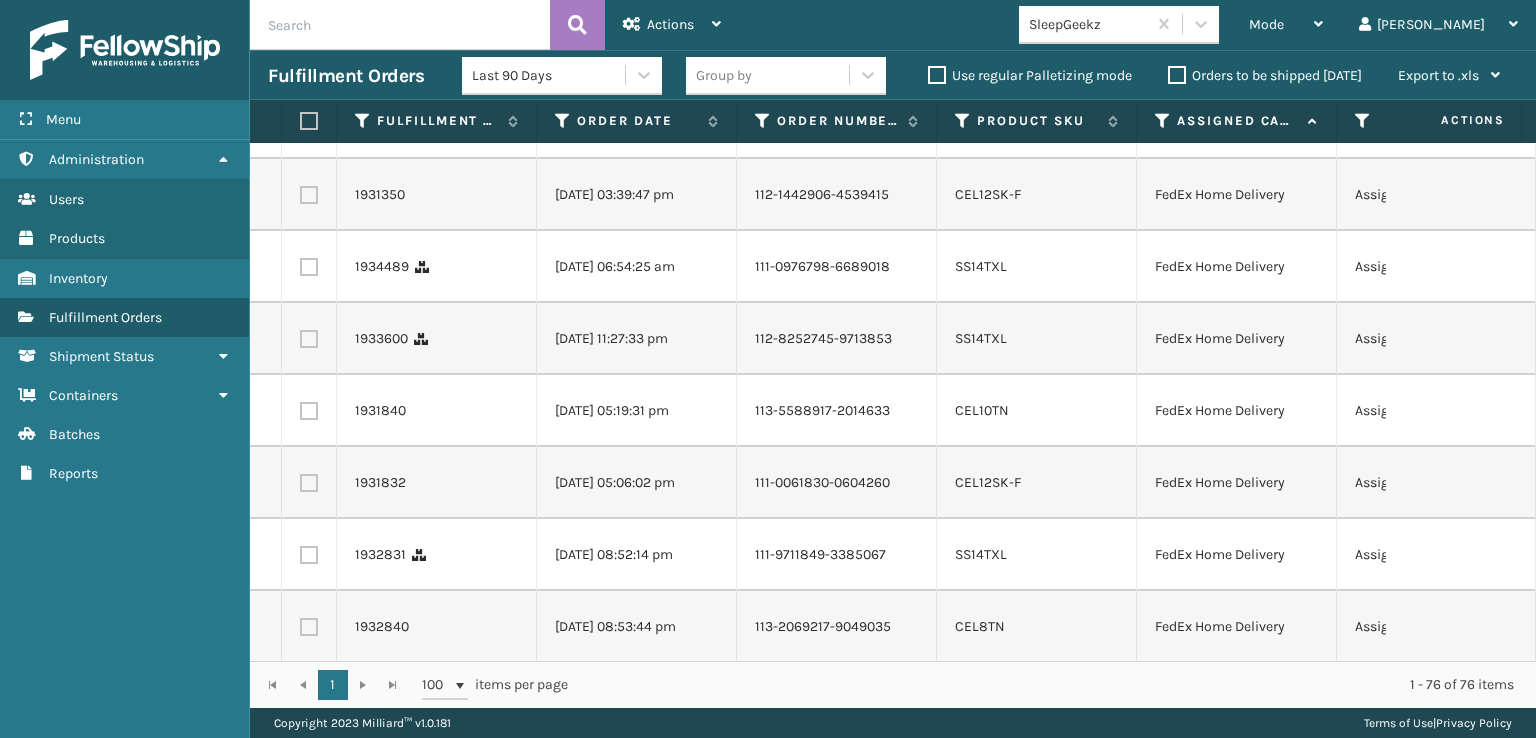 click at bounding box center [309, 195] 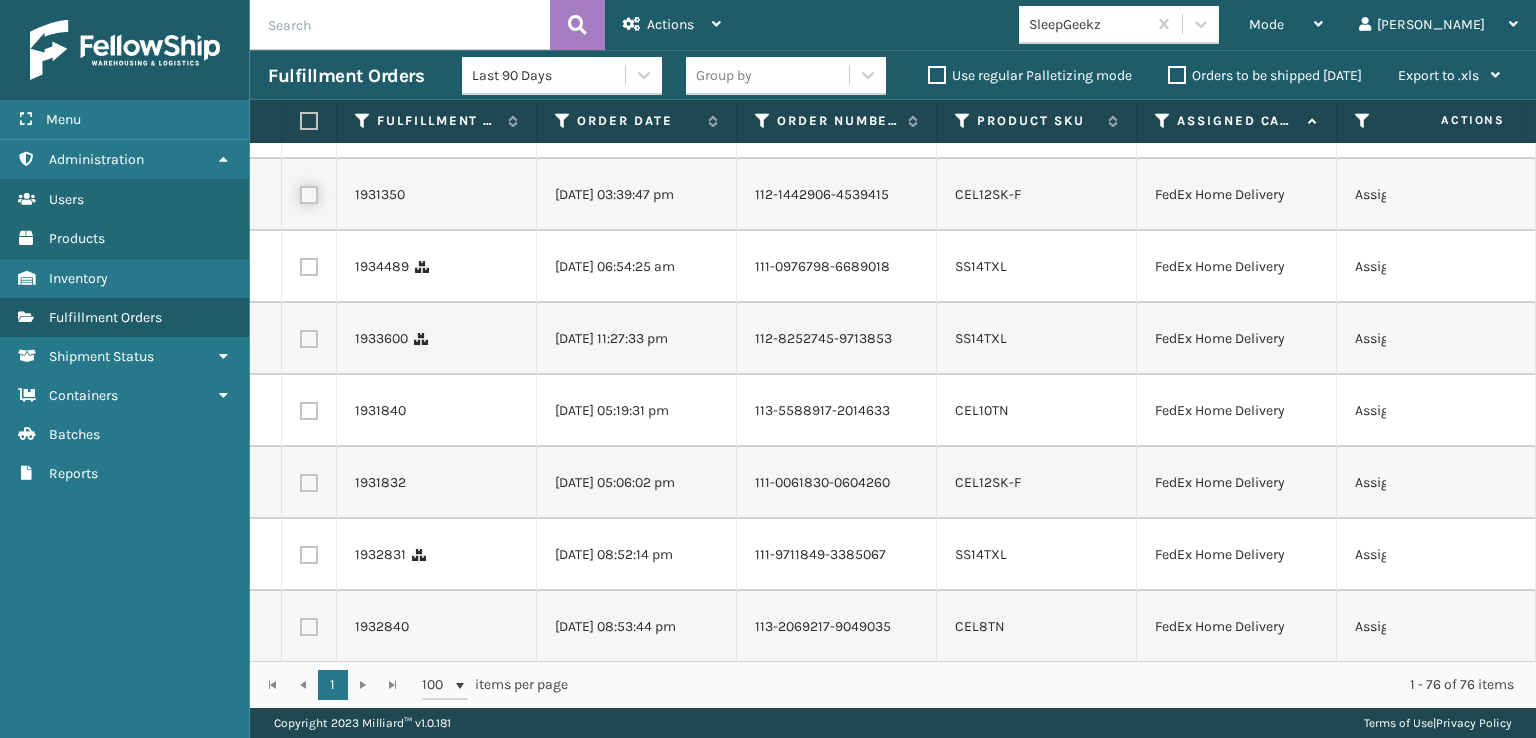 click at bounding box center (300, 192) 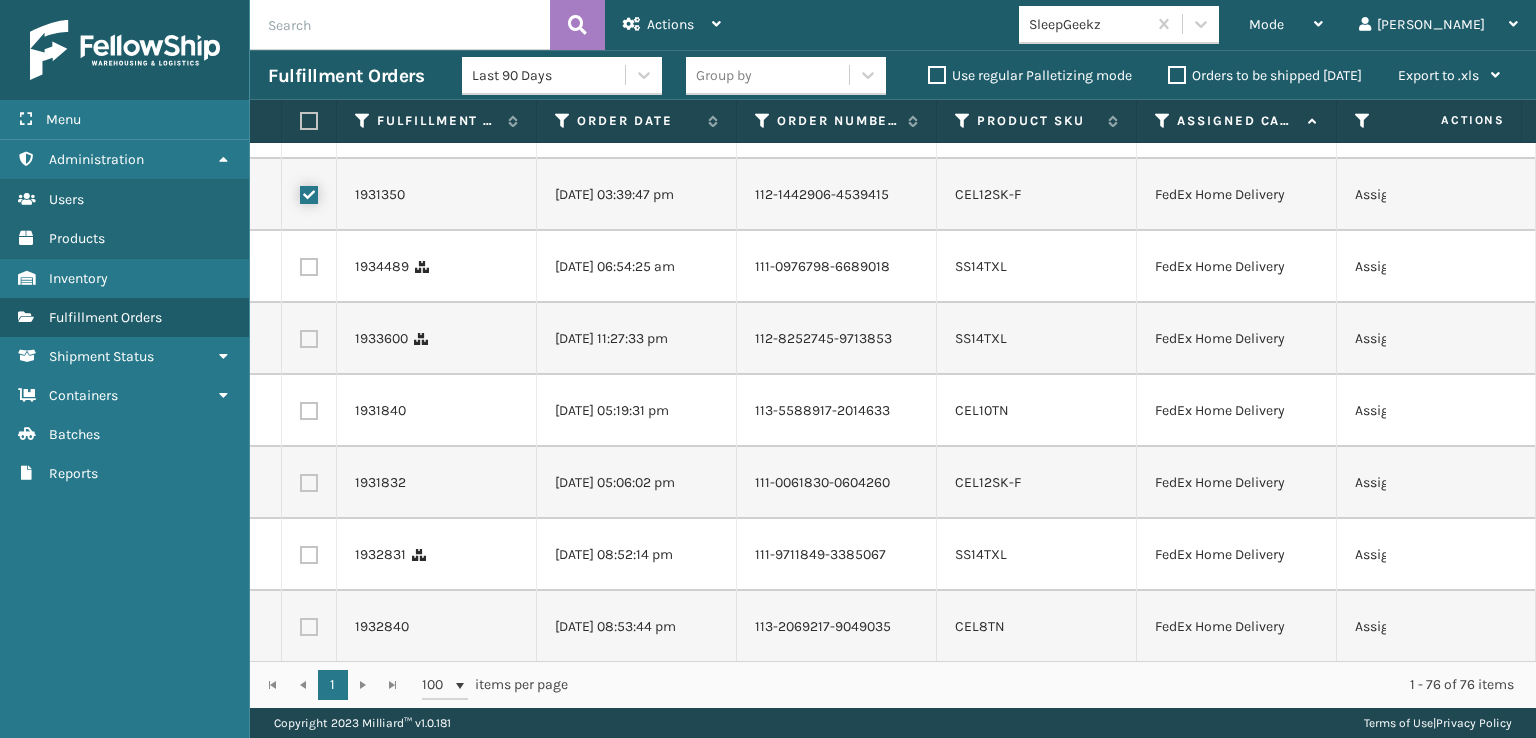 checkbox on "true" 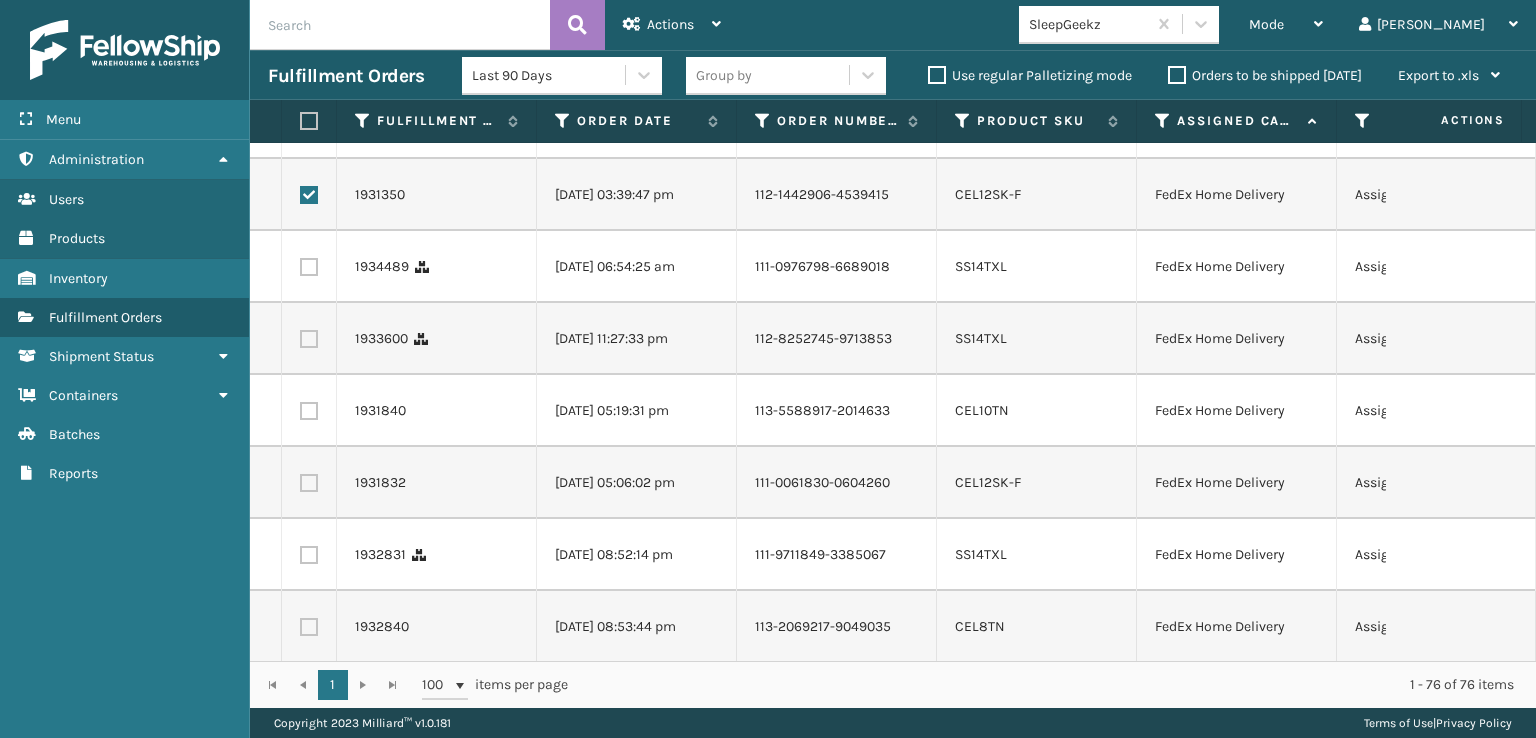 click at bounding box center (309, 267) 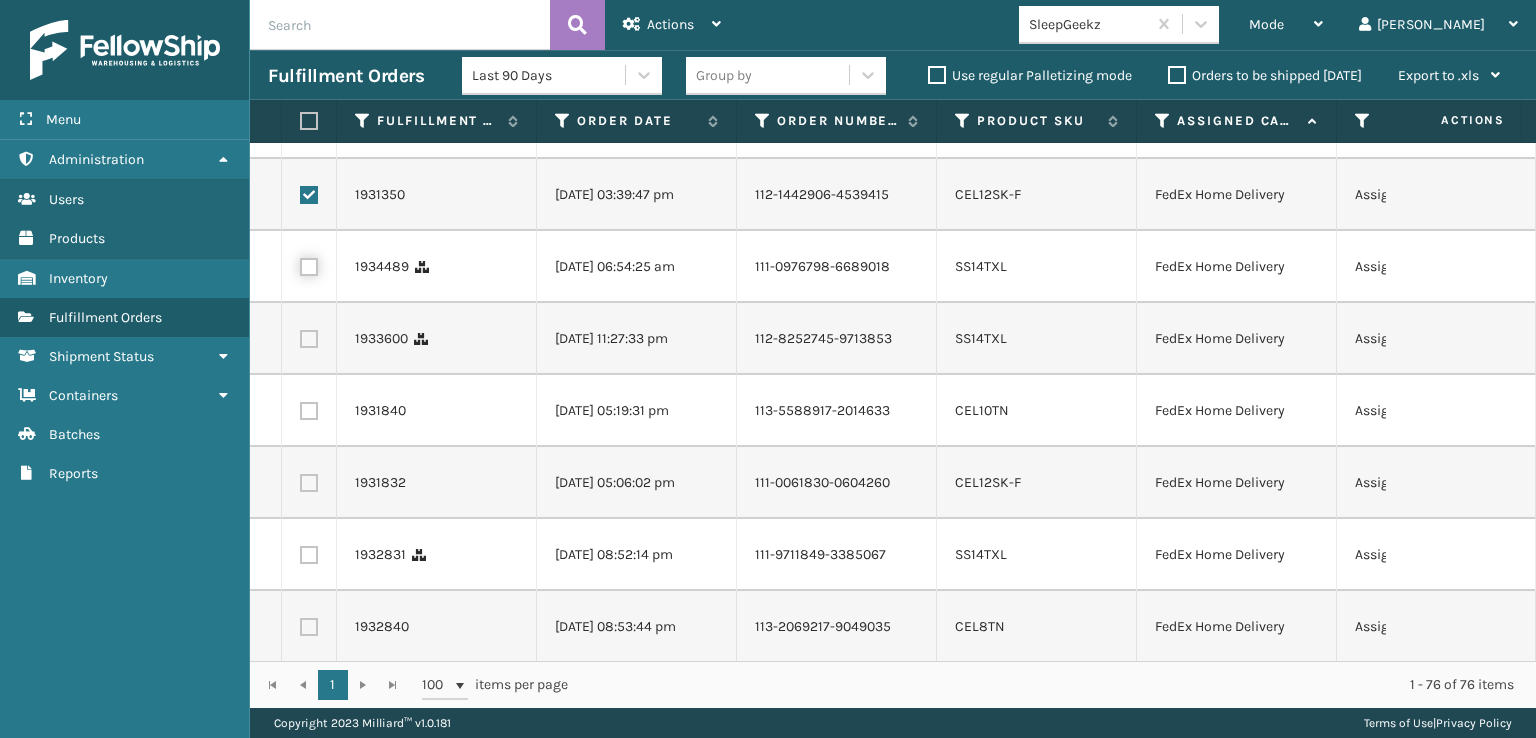 click at bounding box center (300, 264) 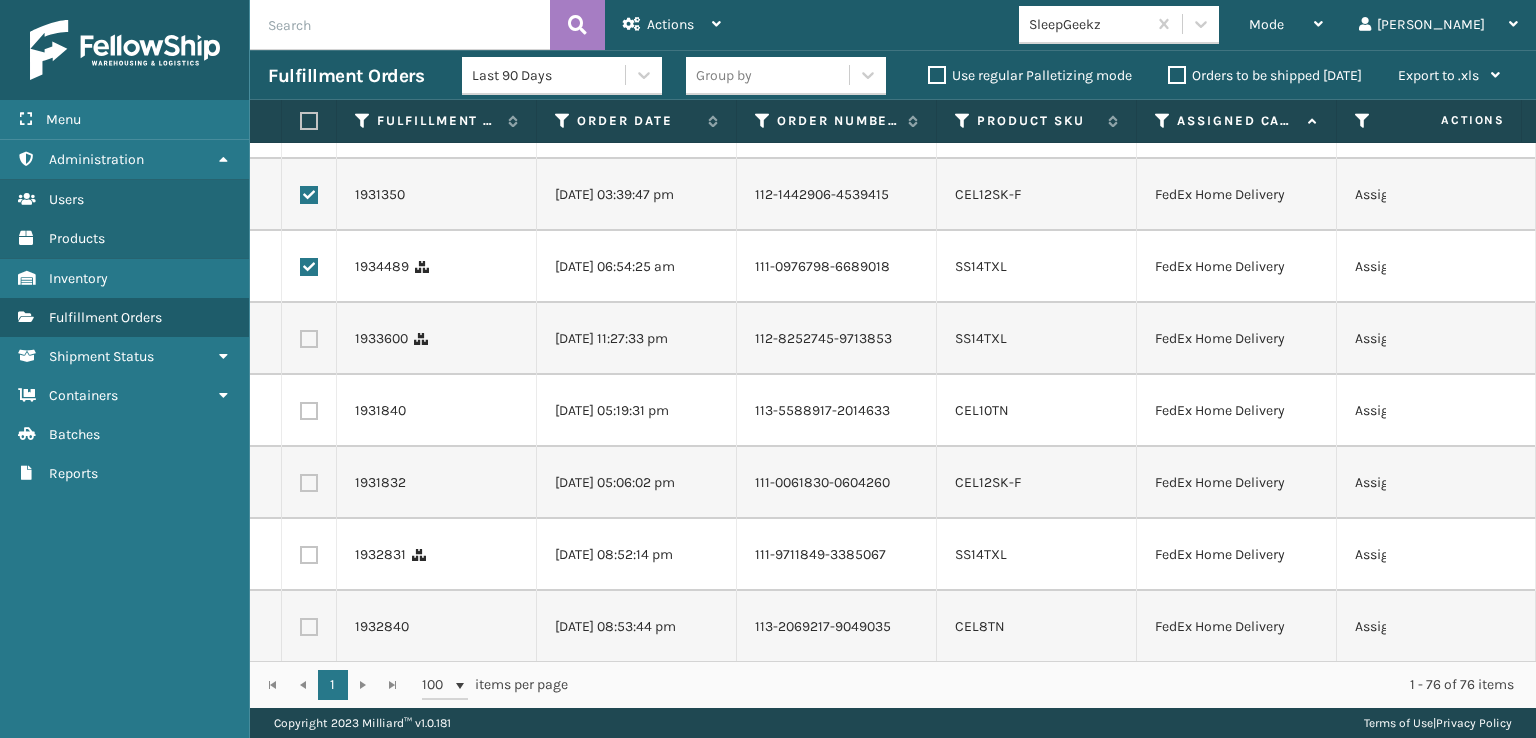 click at bounding box center (309, 339) 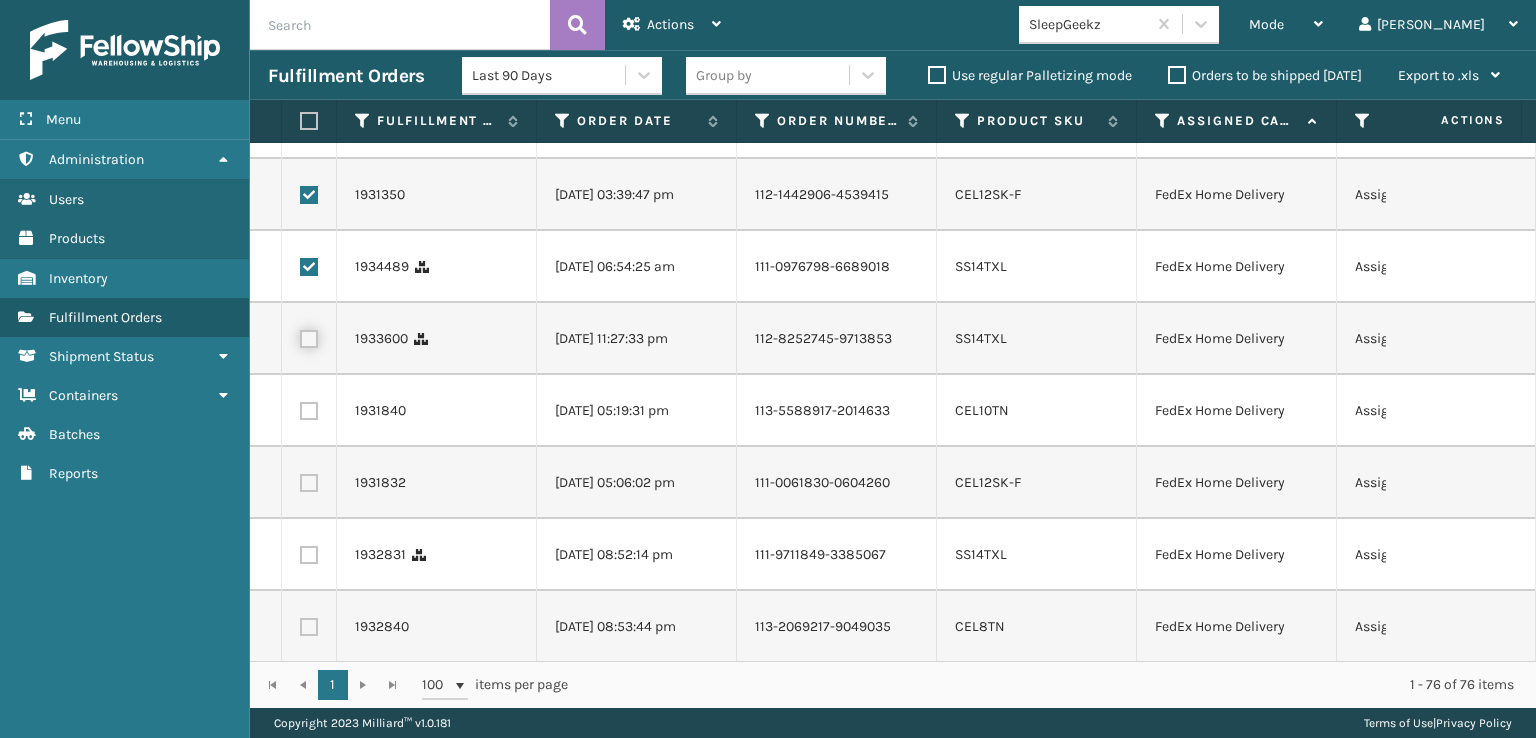 click at bounding box center (300, 336) 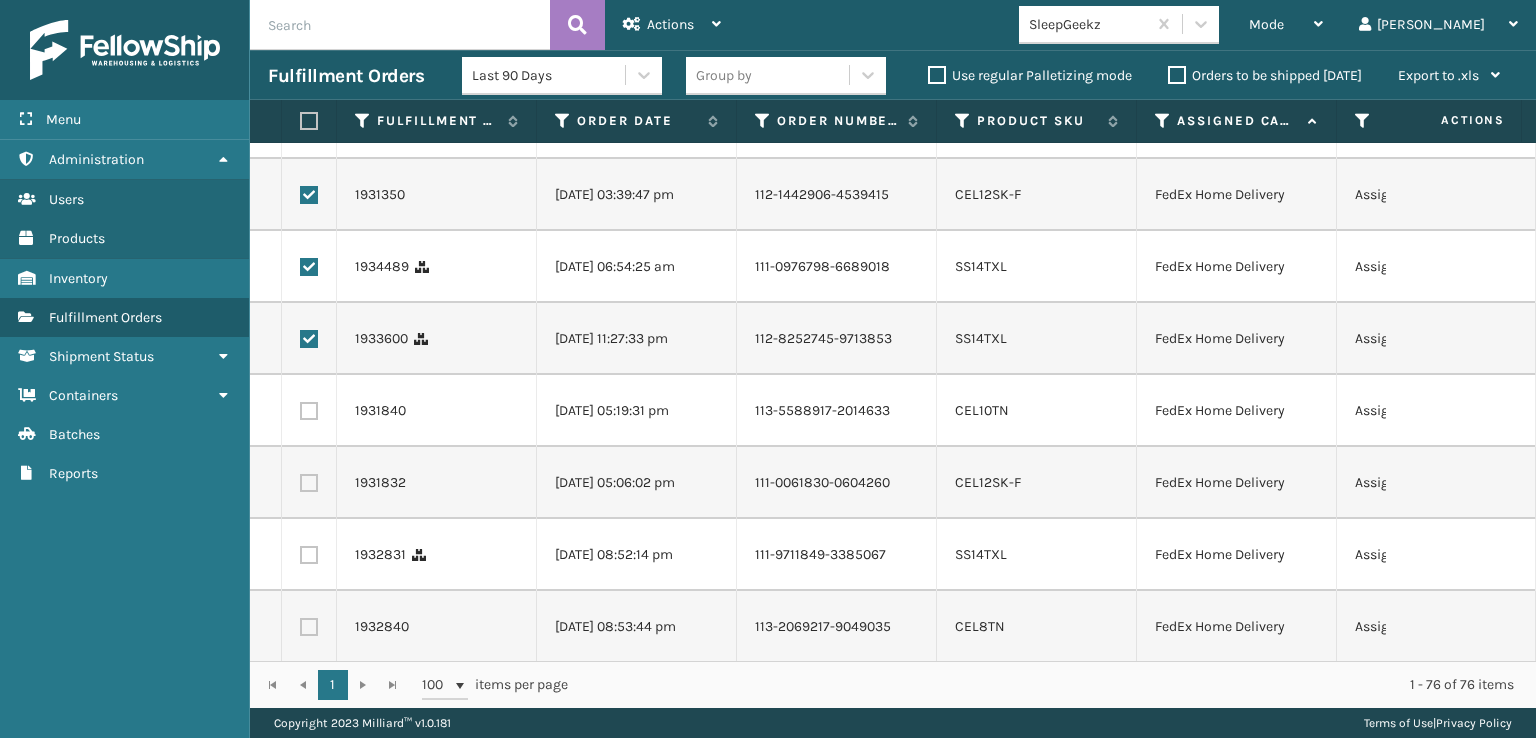 click at bounding box center (309, 411) 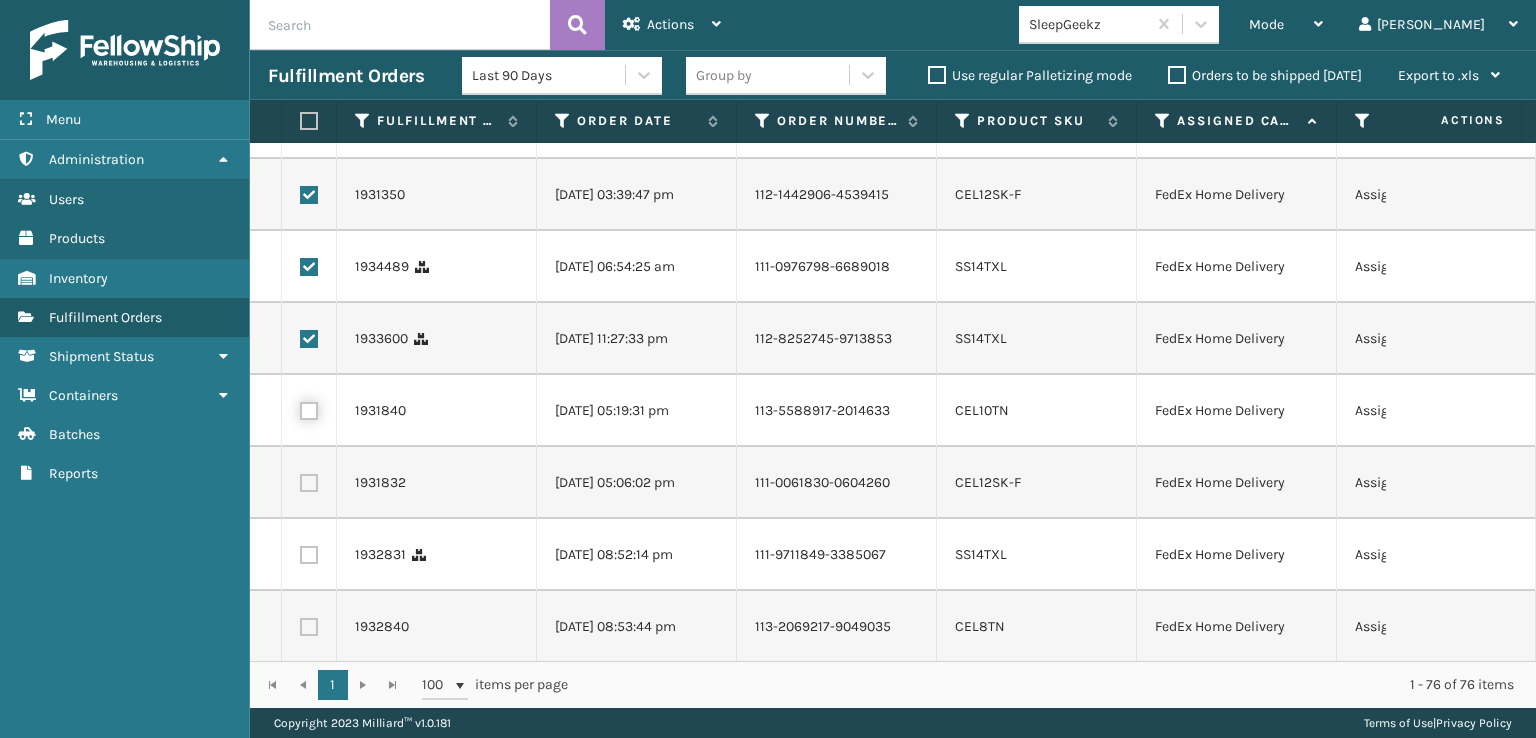 click at bounding box center [300, 408] 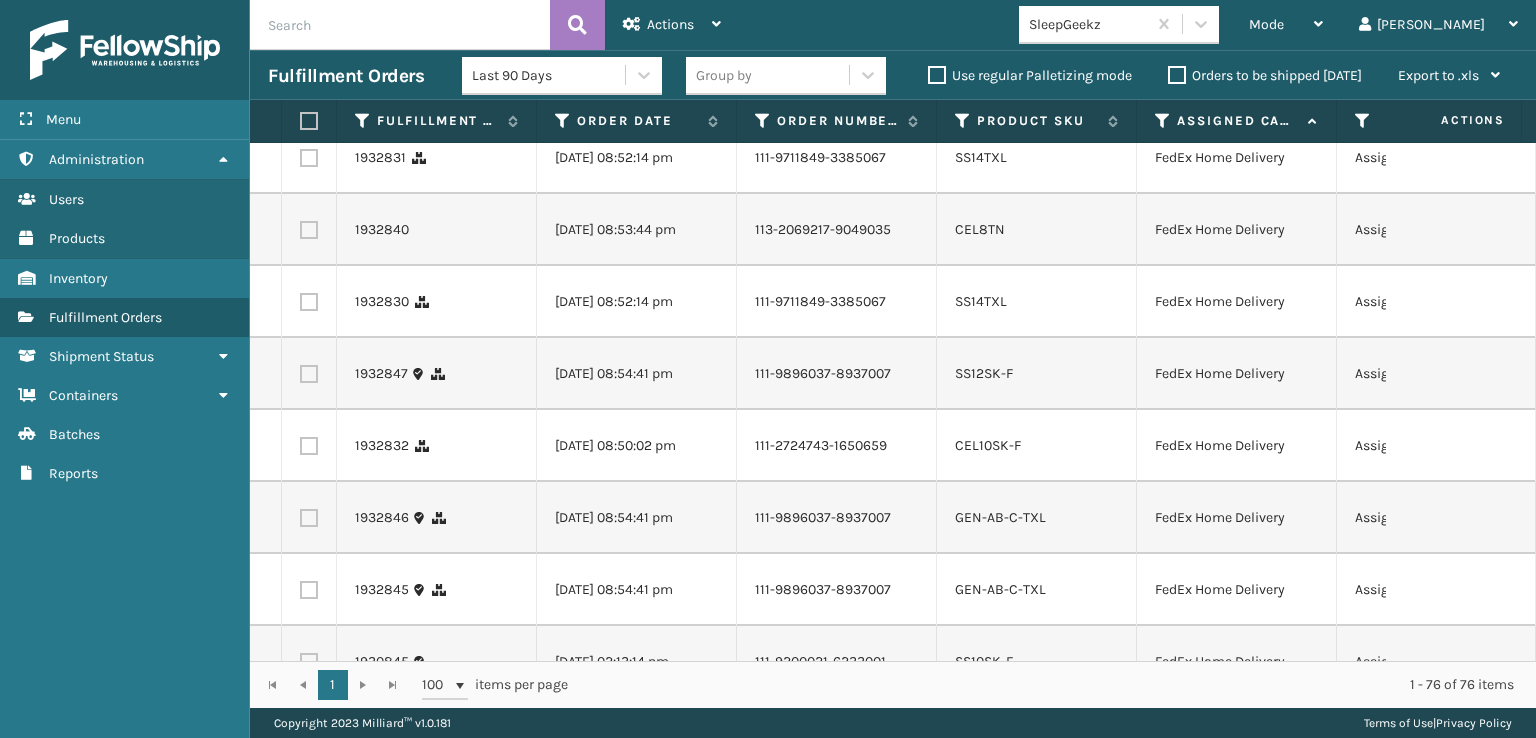 scroll, scrollTop: 900, scrollLeft: 0, axis: vertical 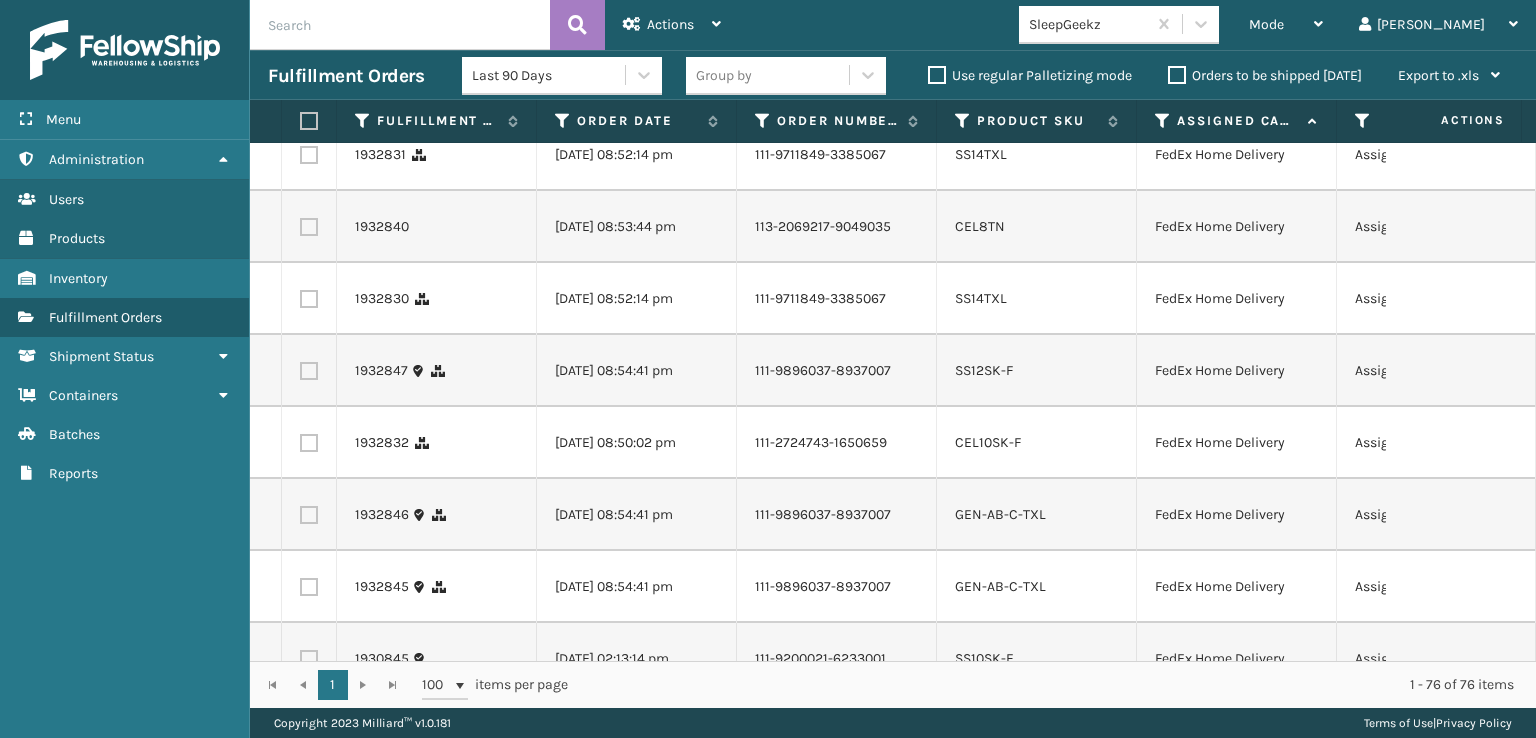 click at bounding box center (309, 83) 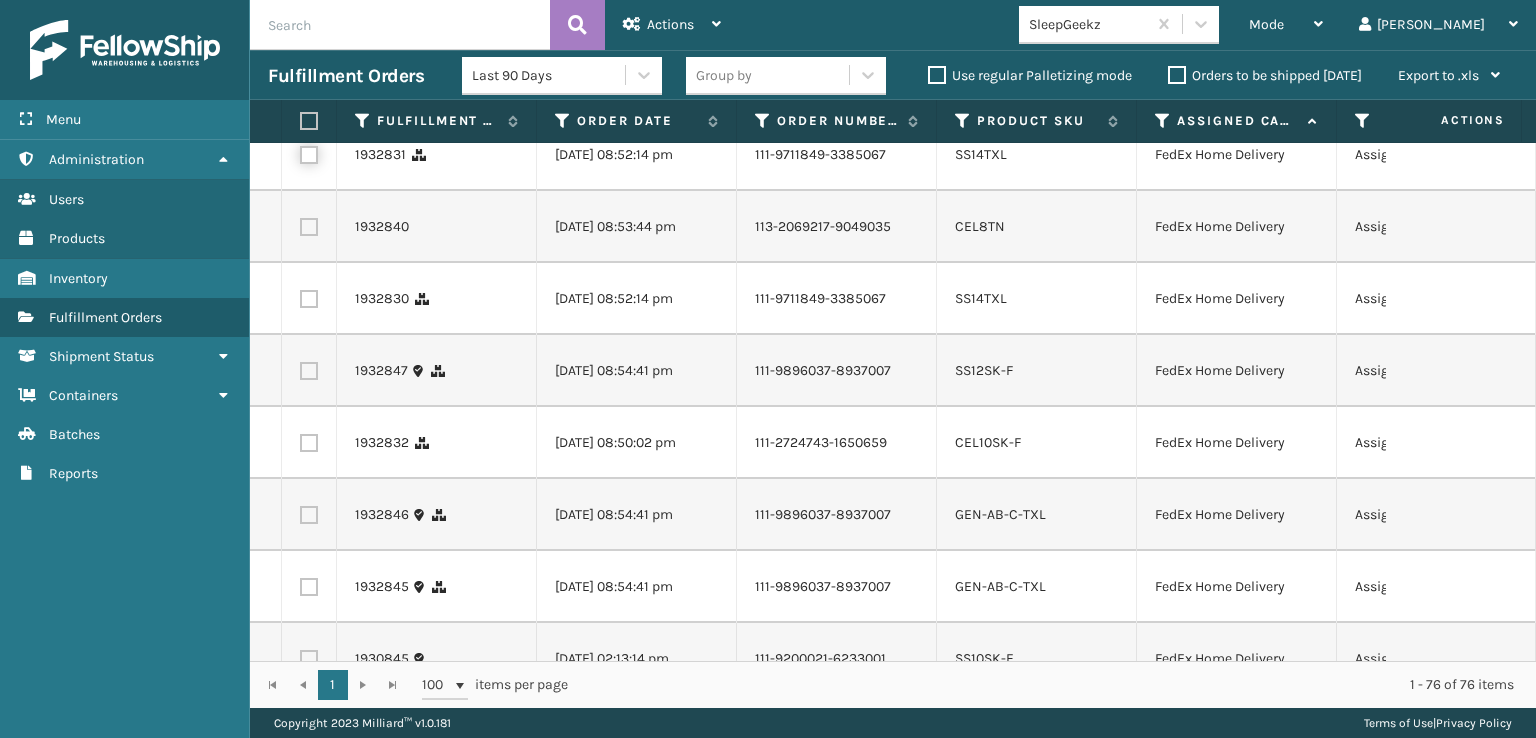 click at bounding box center (300, 152) 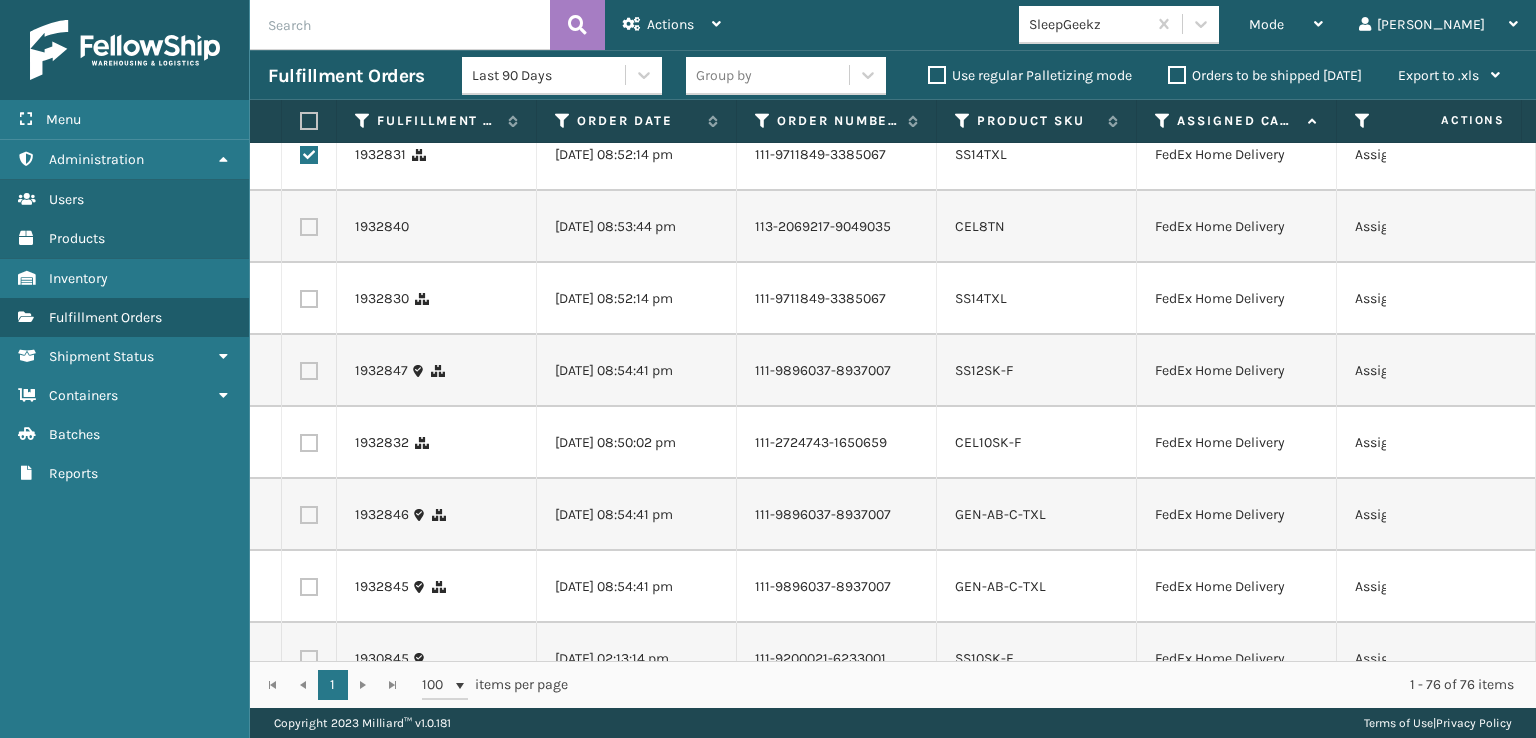 click at bounding box center [309, 443] 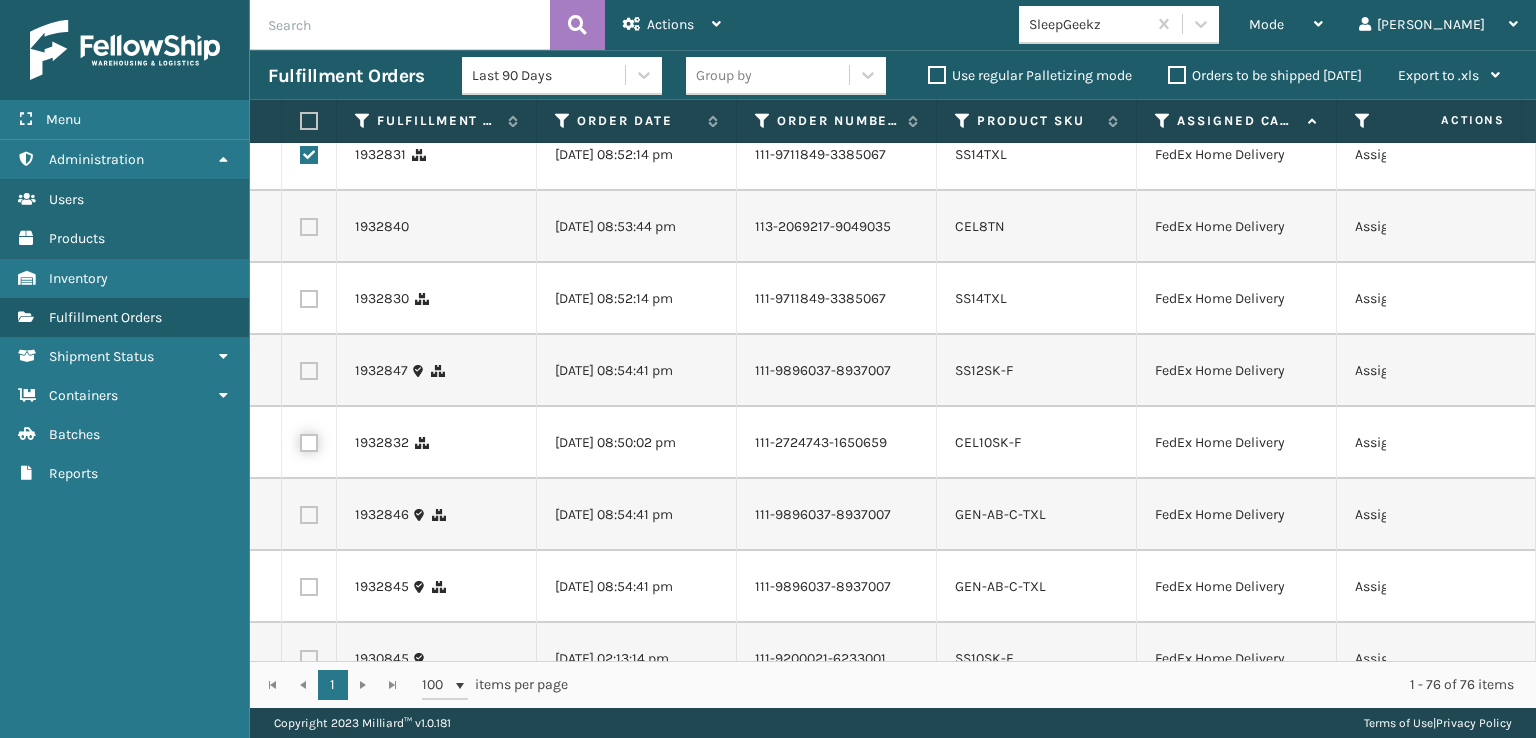 click at bounding box center [300, 440] 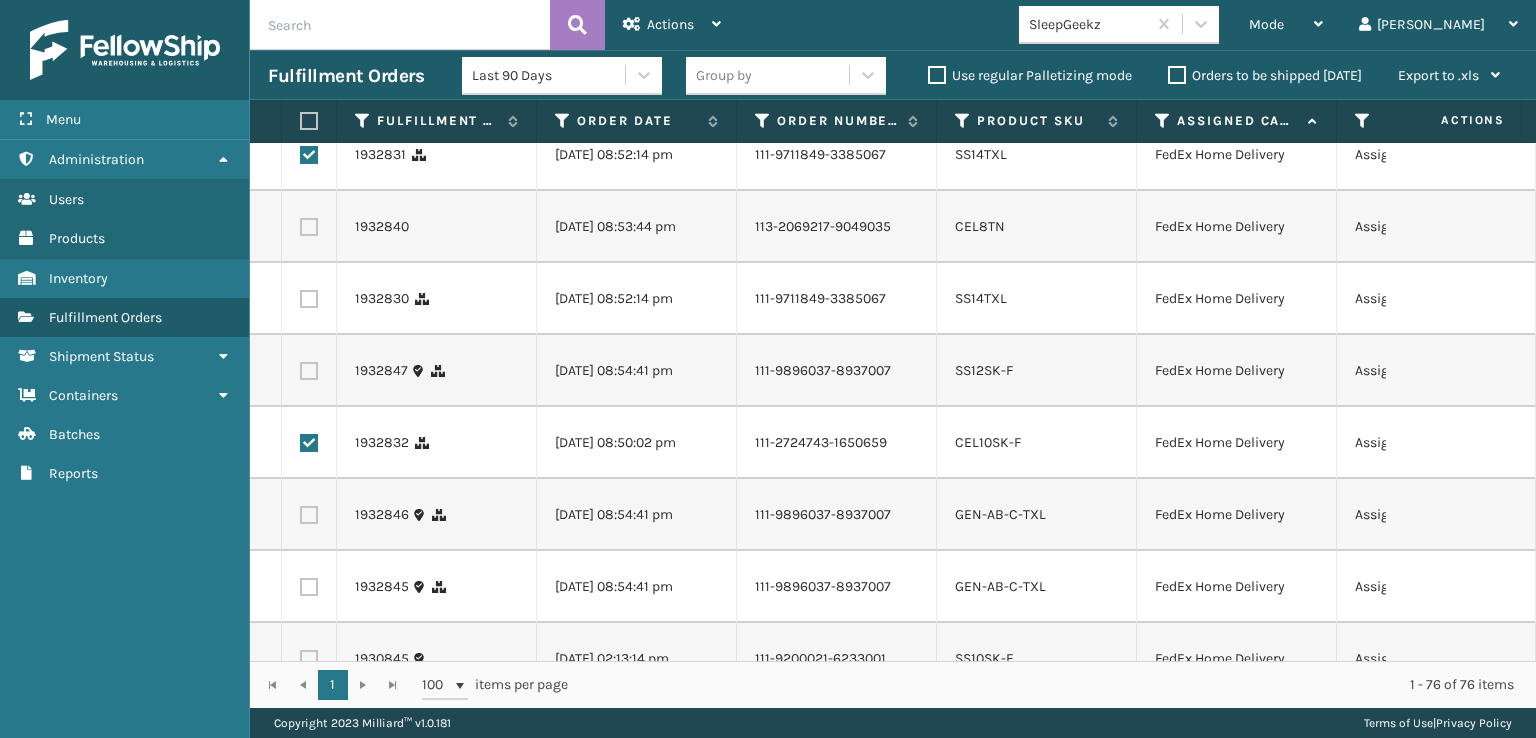 click at bounding box center [309, 371] 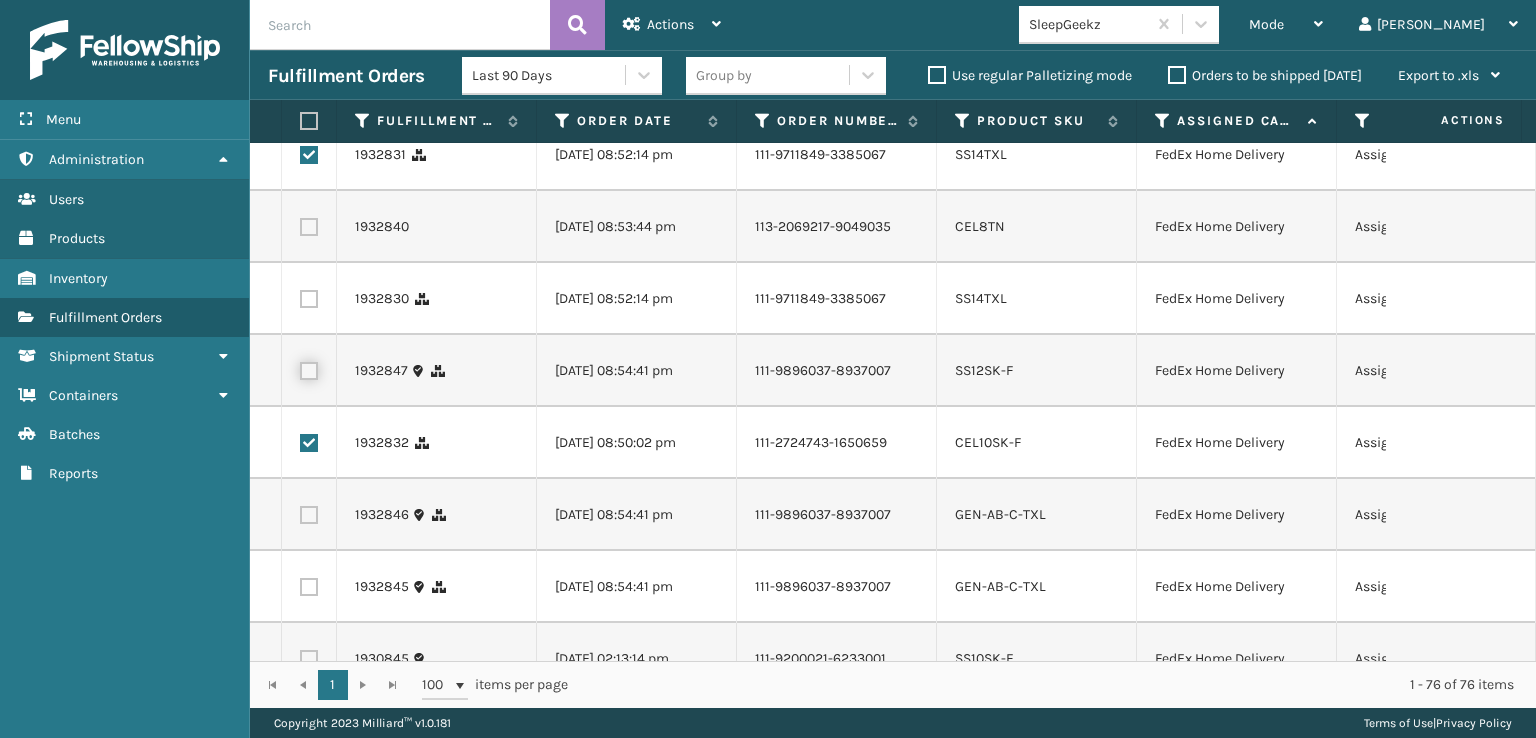 click at bounding box center (300, 368) 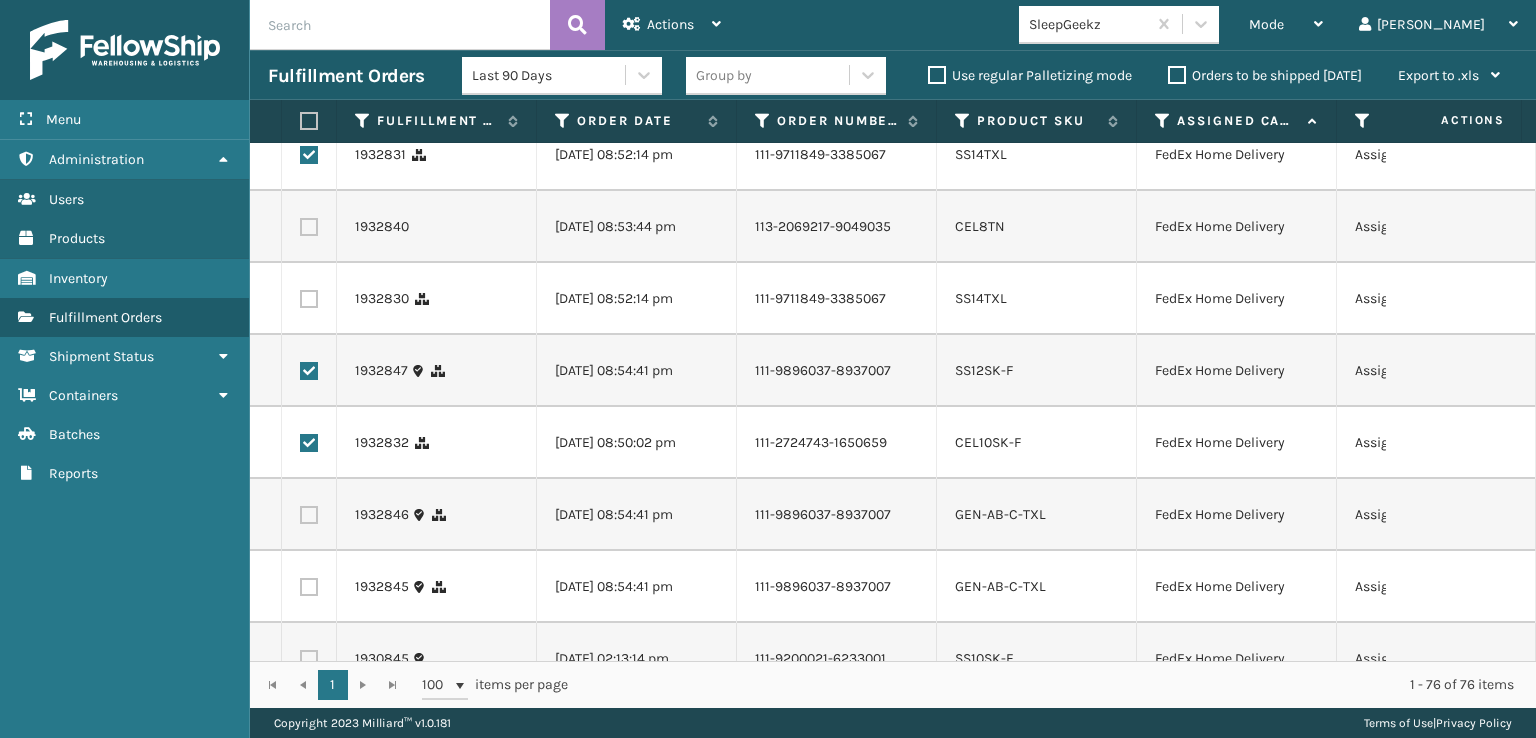 click at bounding box center (309, 299) 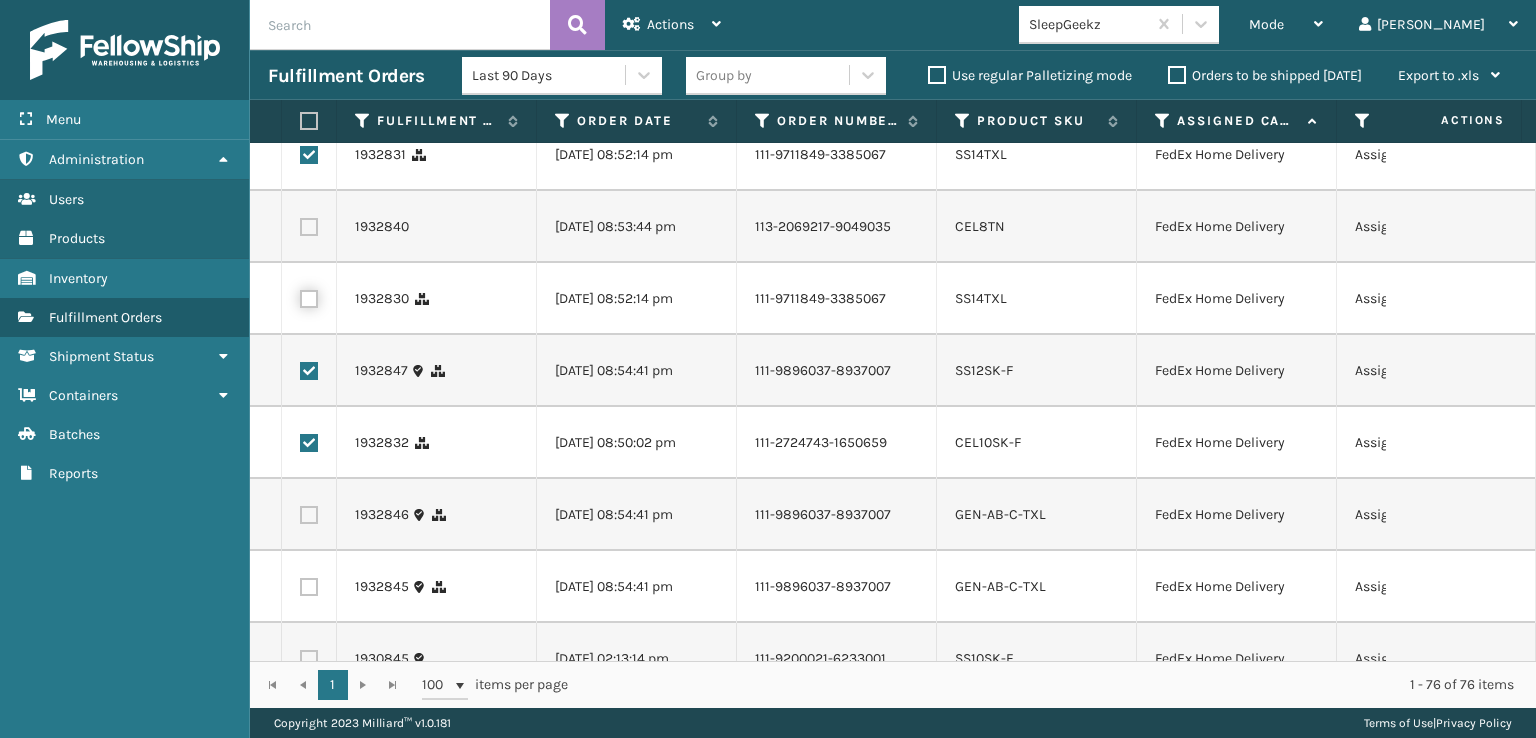 click at bounding box center [300, 296] 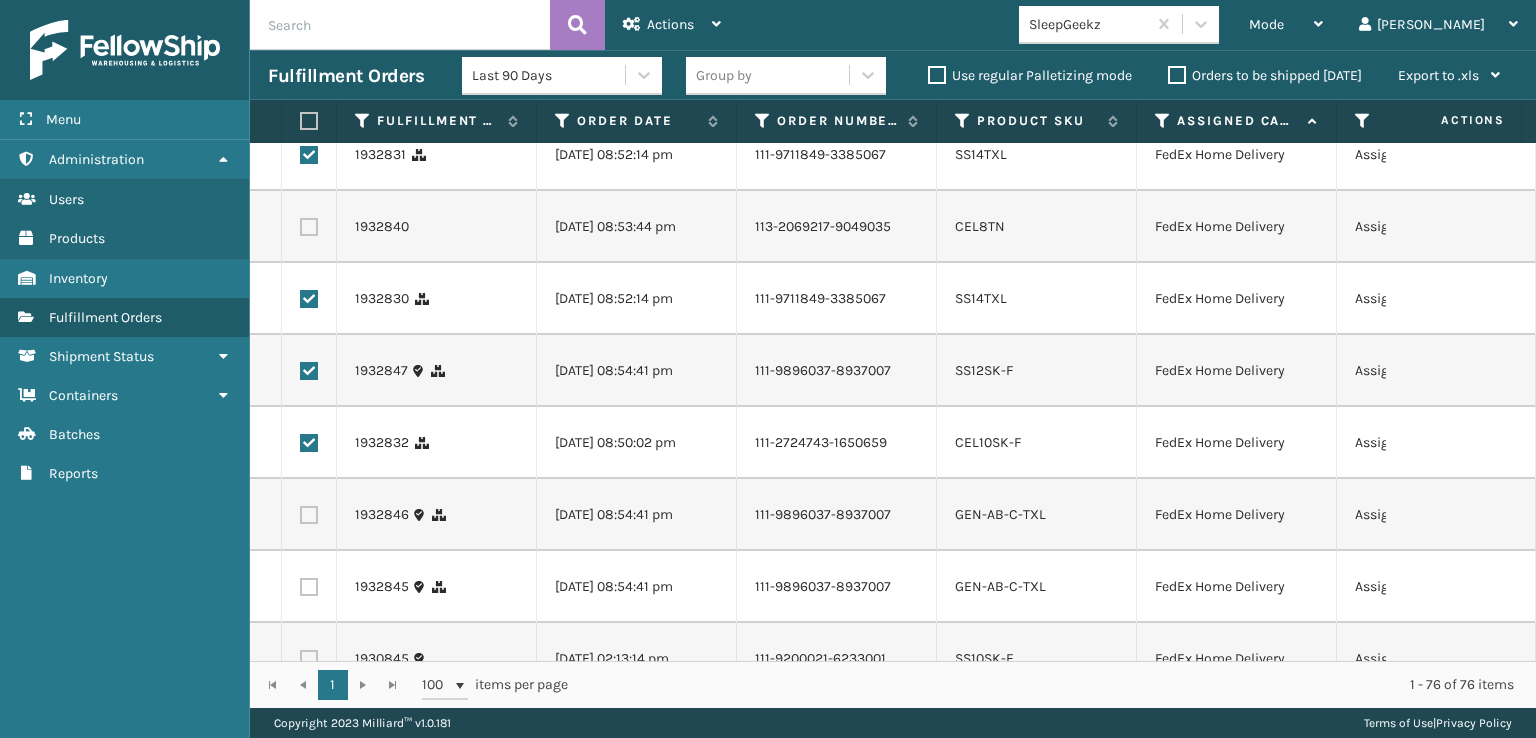 click at bounding box center (309, 227) 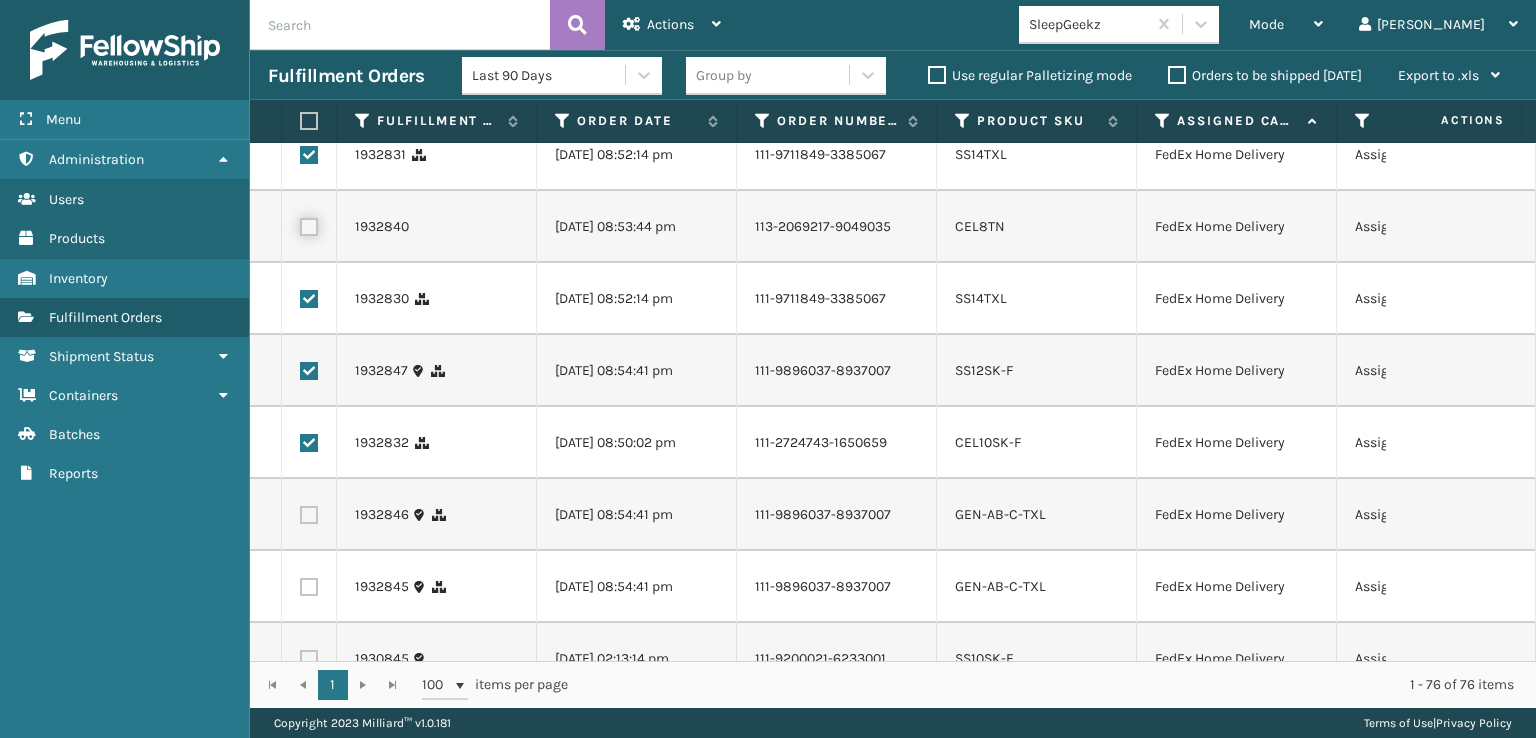 click at bounding box center [300, 224] 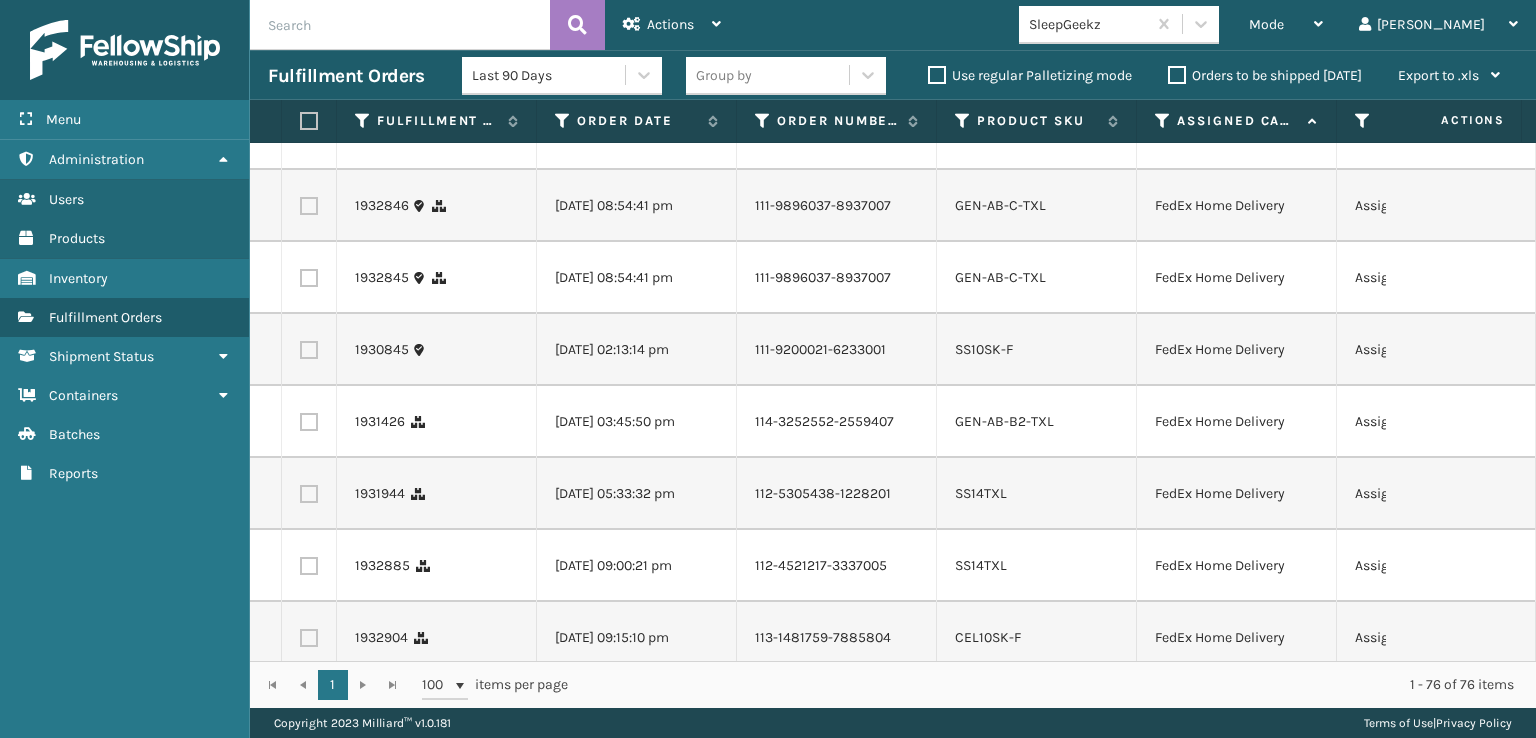 scroll, scrollTop: 1300, scrollLeft: 0, axis: vertical 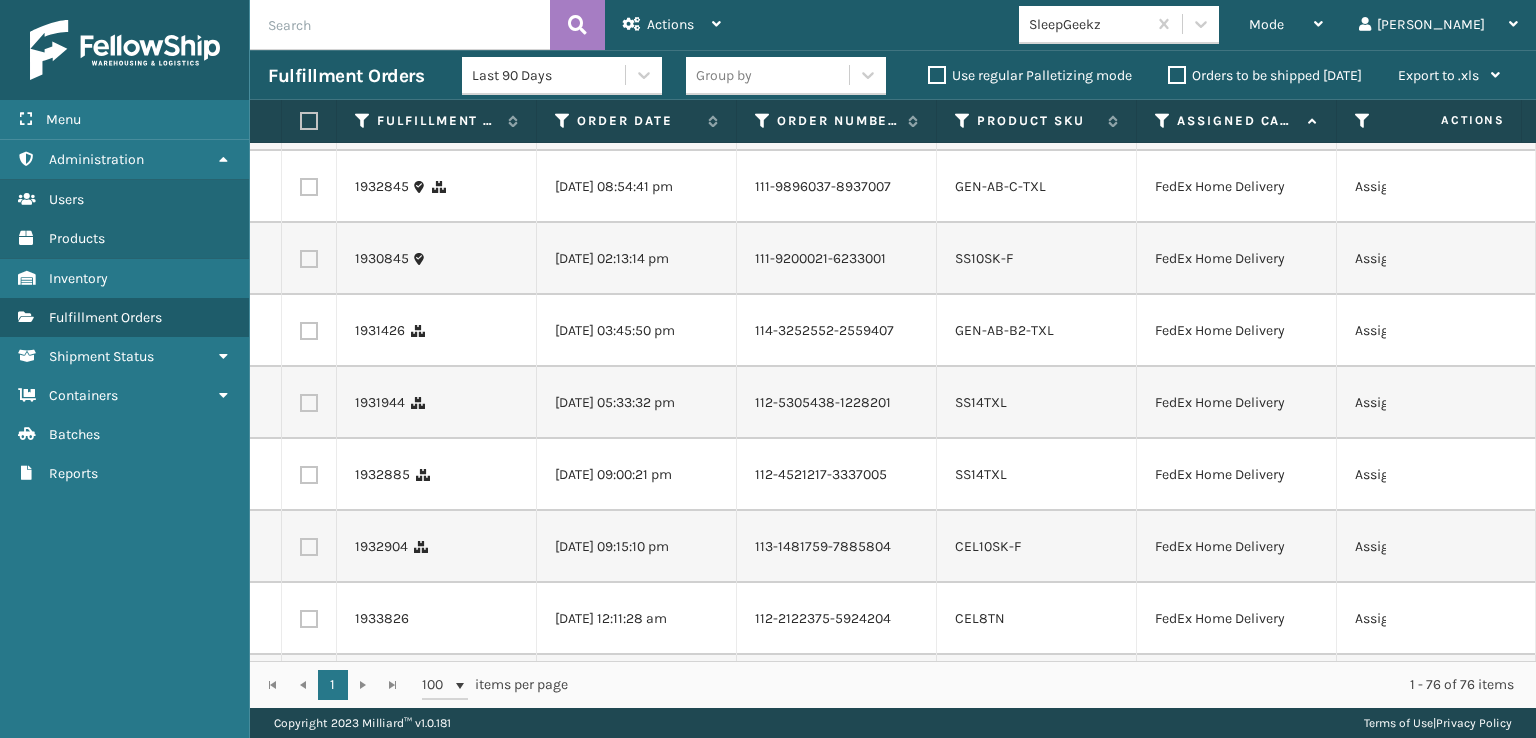click at bounding box center [309, 259] 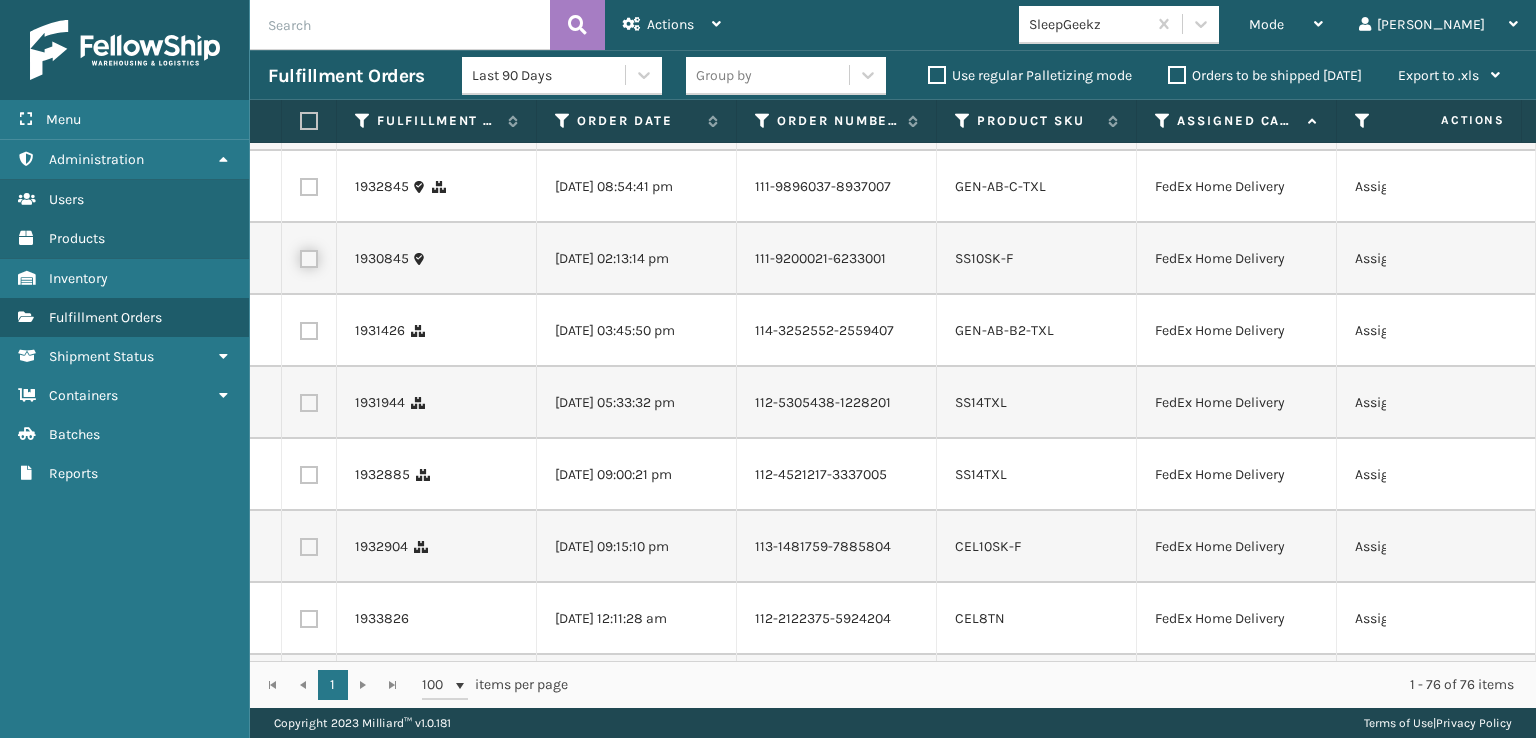 click at bounding box center (300, 256) 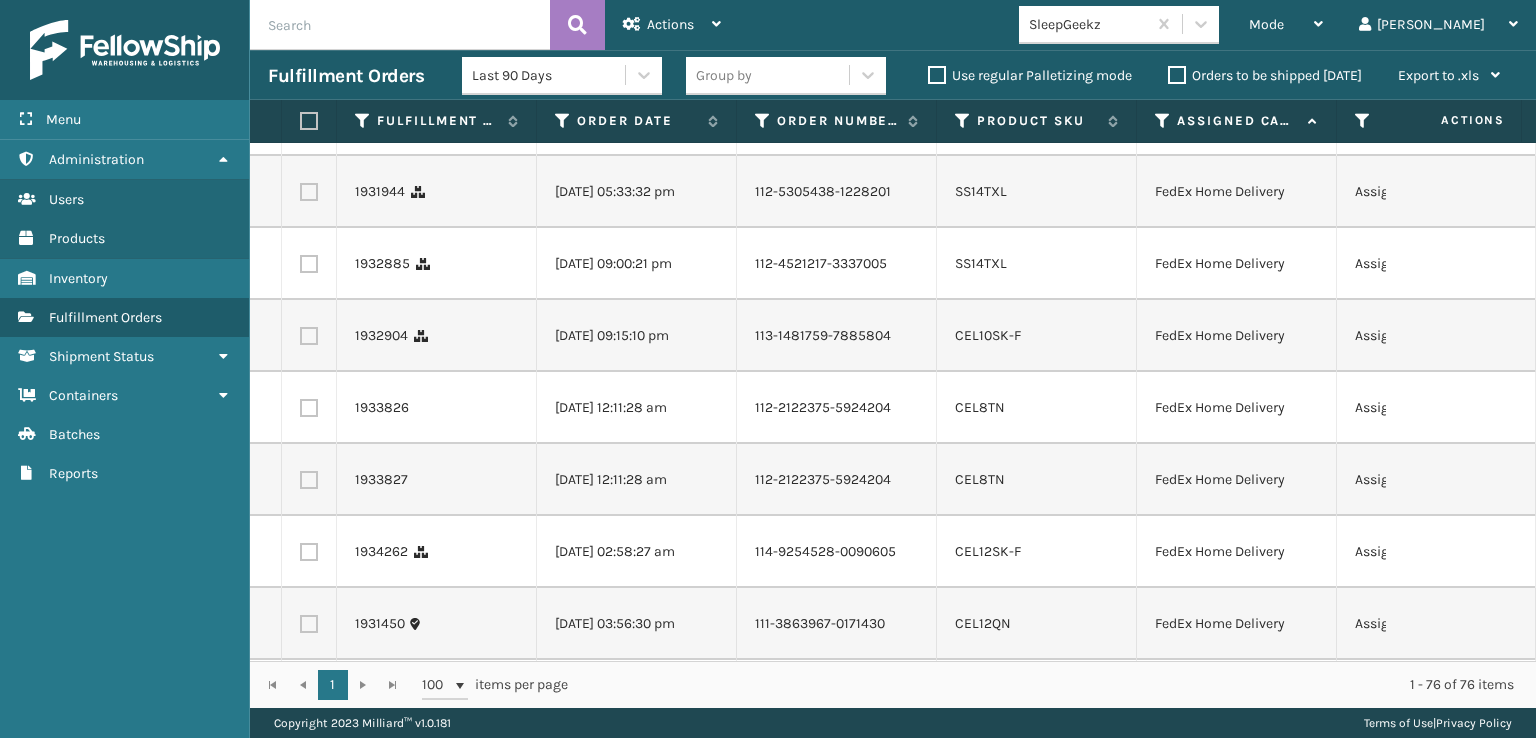 scroll, scrollTop: 1600, scrollLeft: 0, axis: vertical 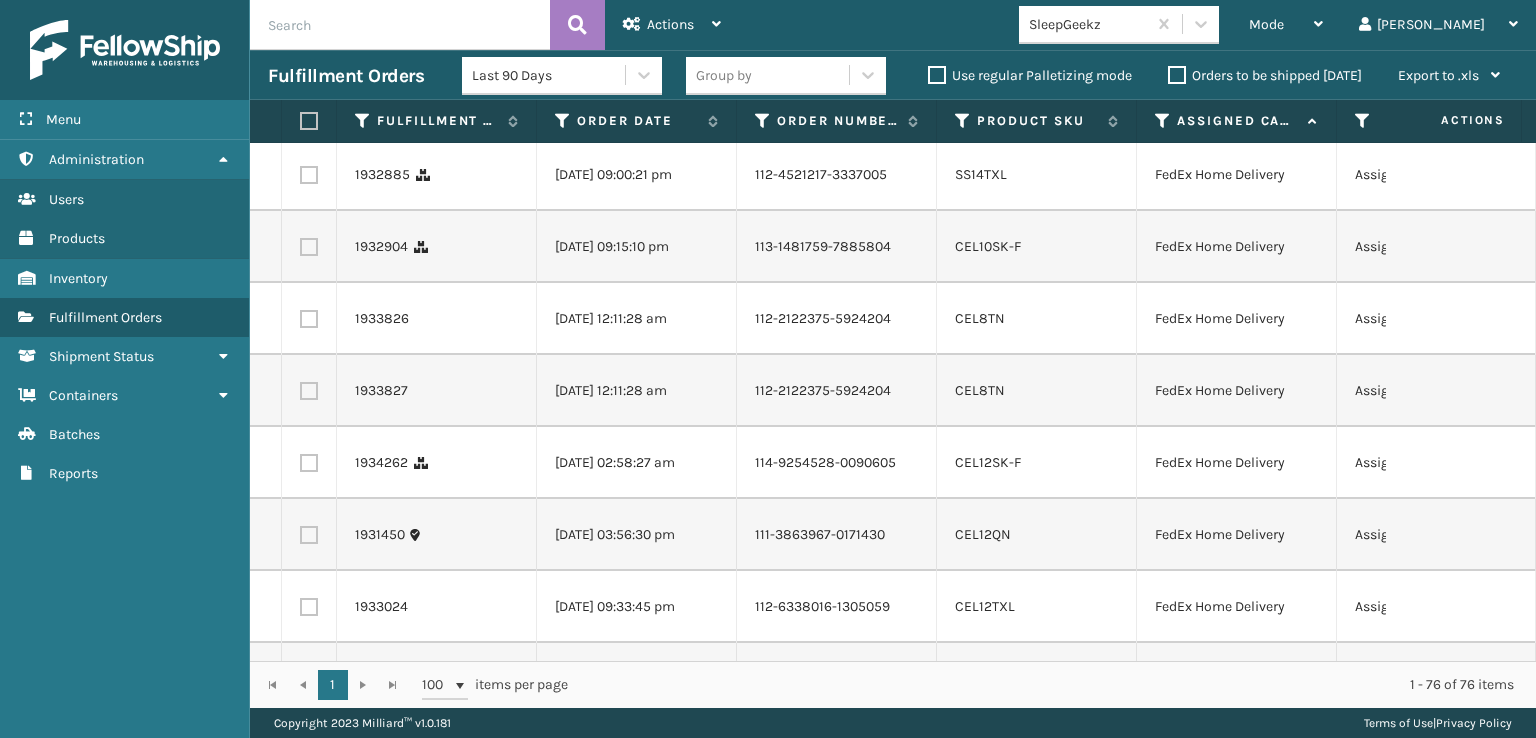 click at bounding box center (309, 103) 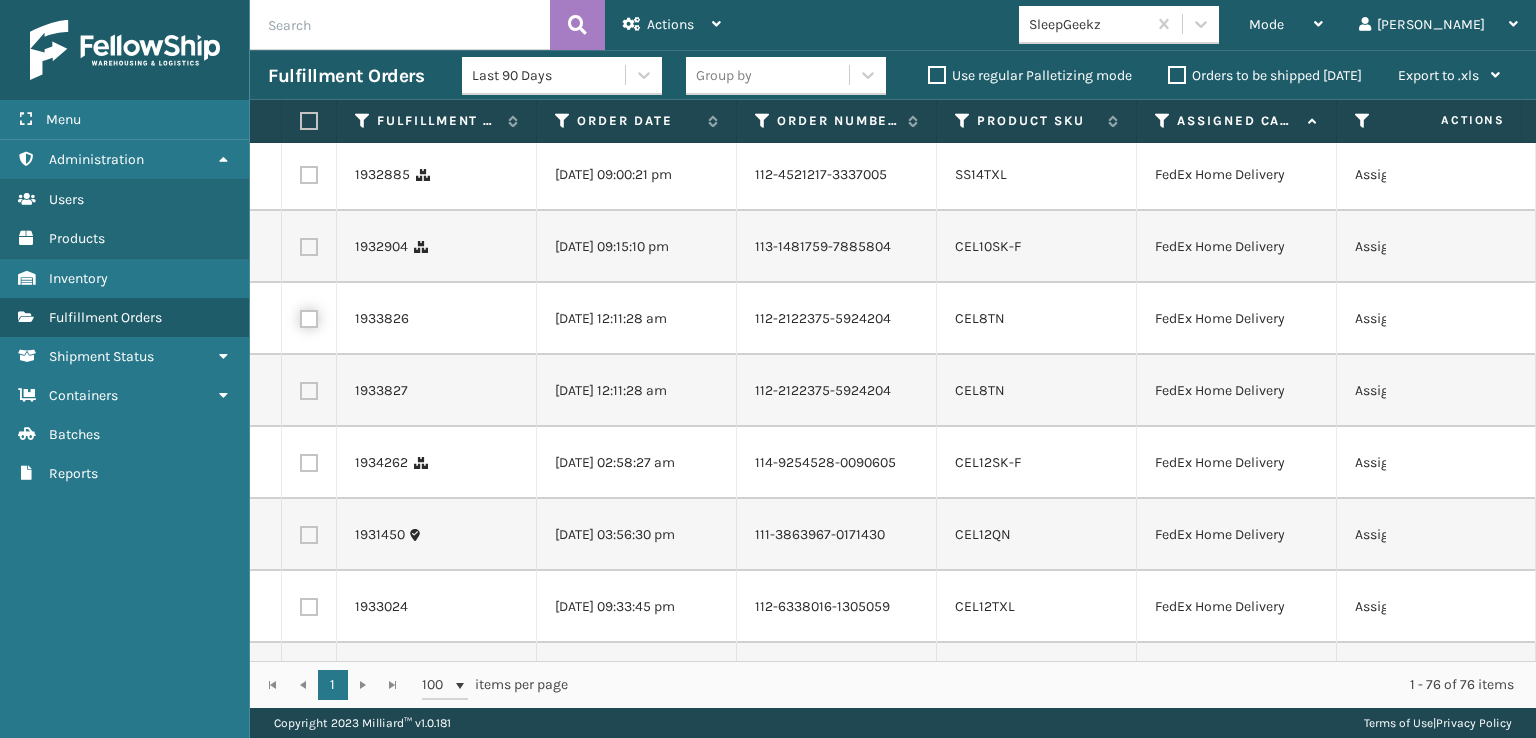 click at bounding box center (300, 316) 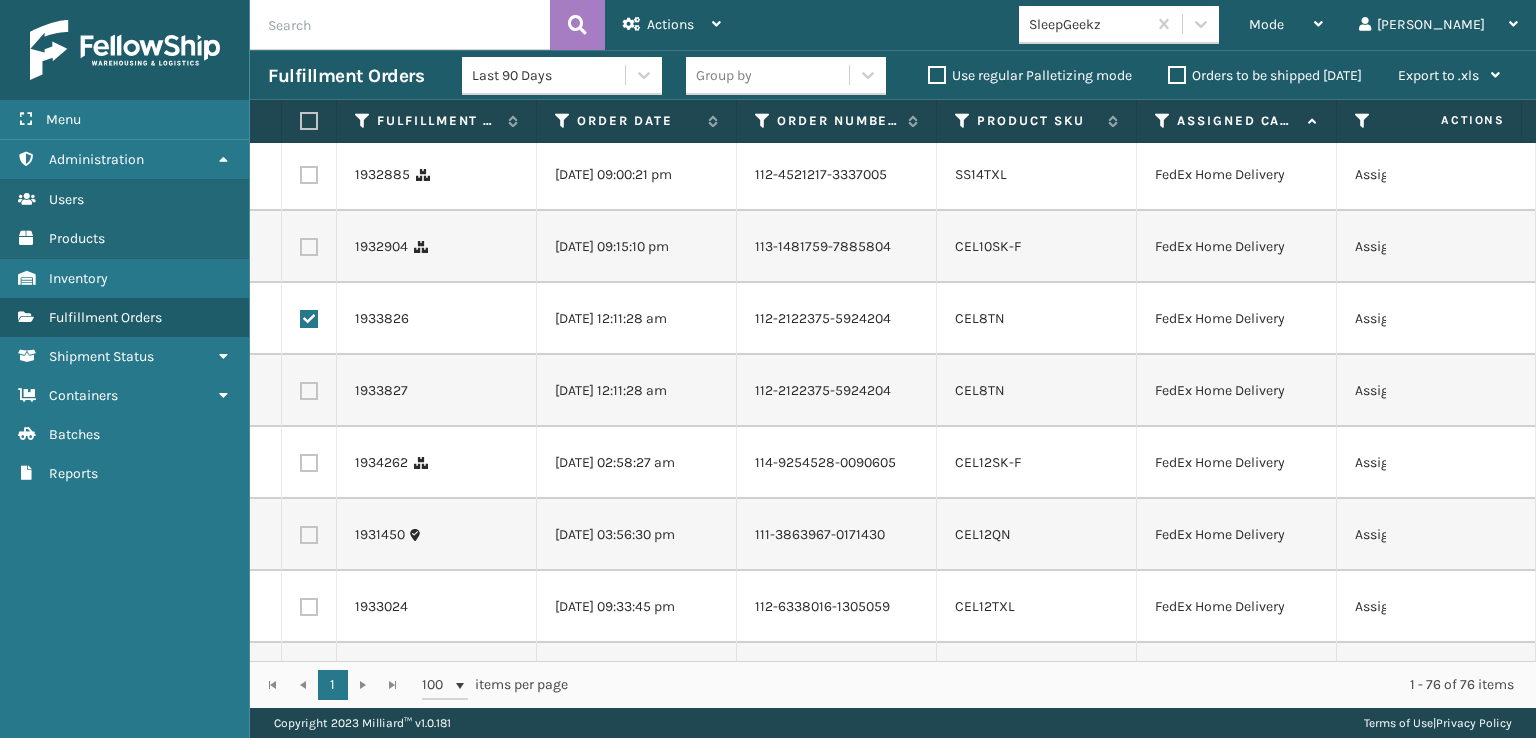 click at bounding box center (309, 247) 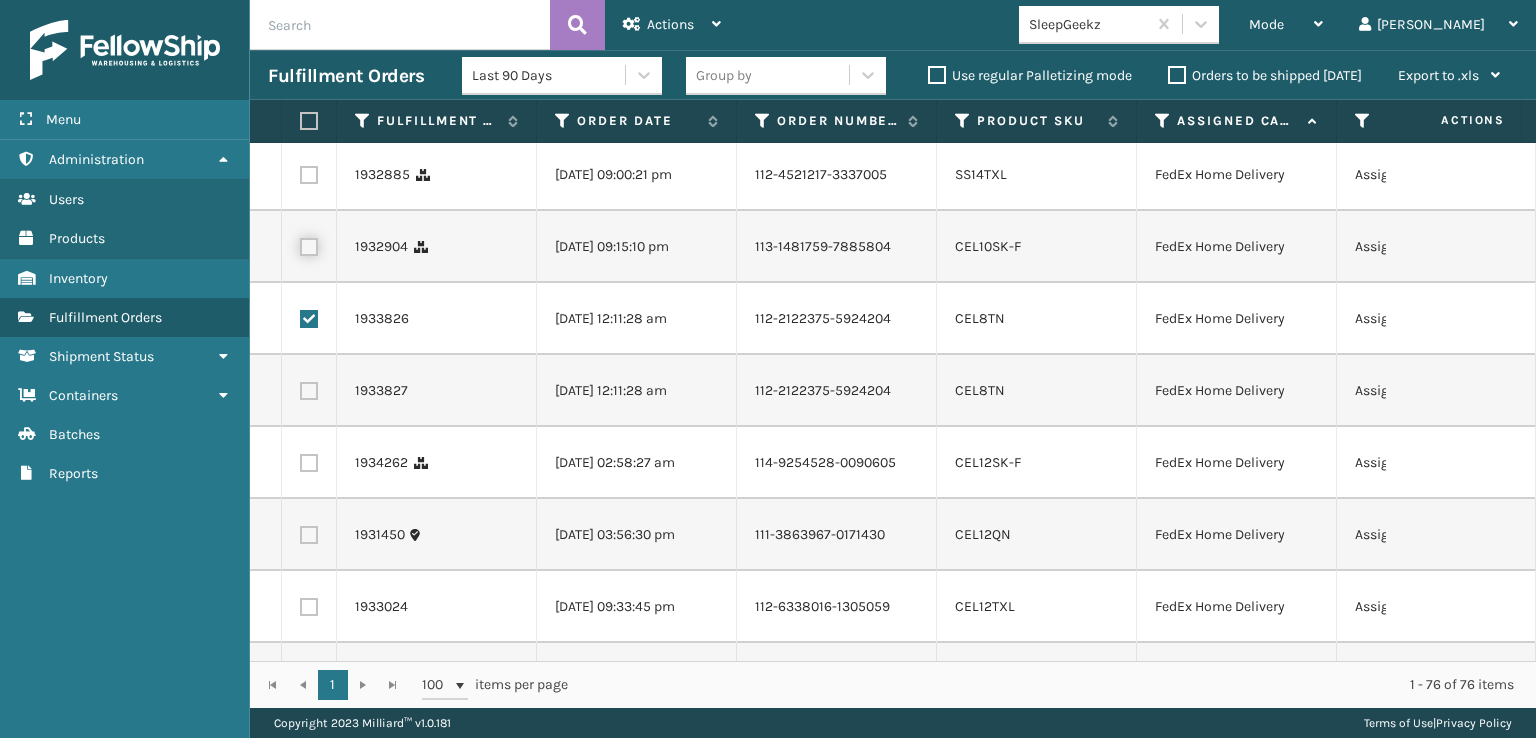 click at bounding box center (300, 244) 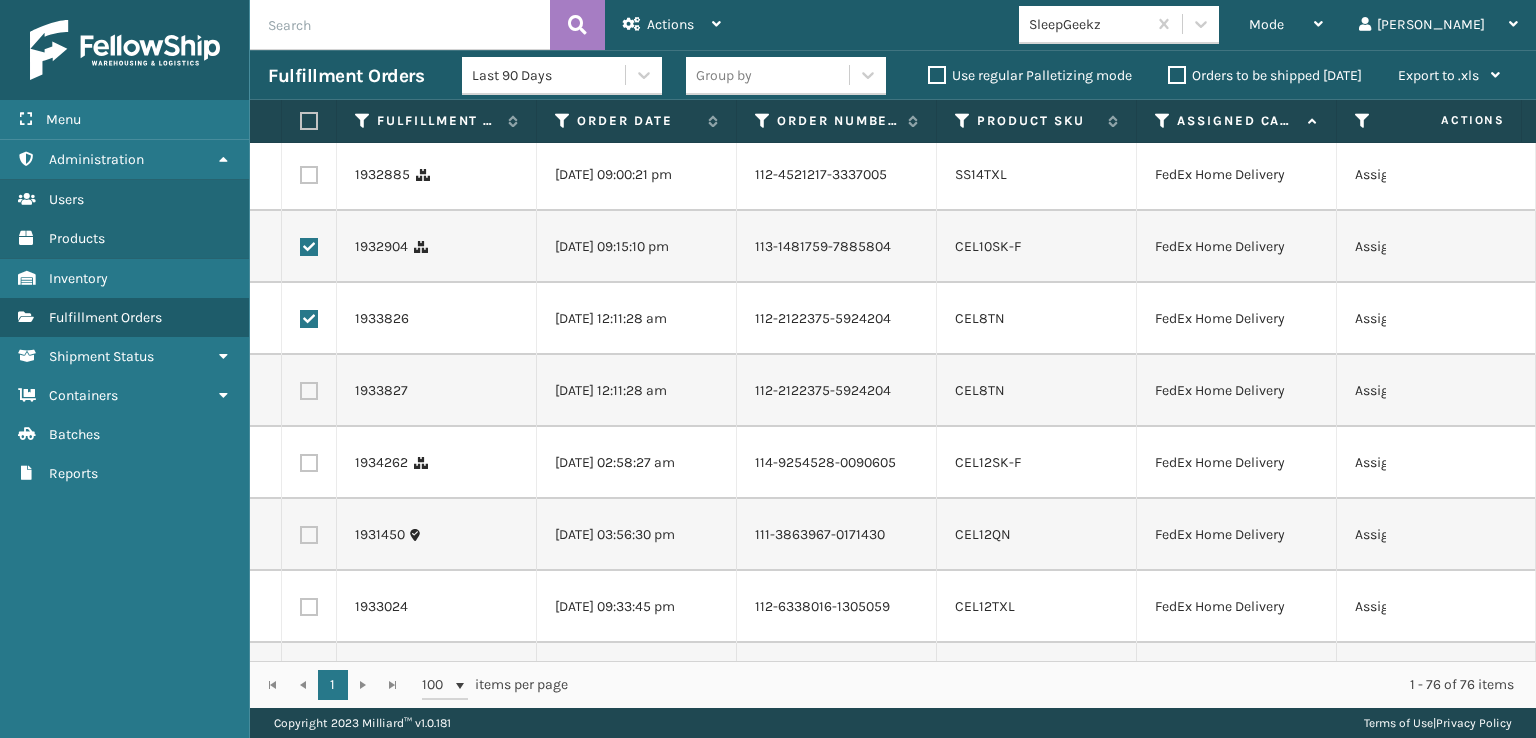 click at bounding box center [309, 175] 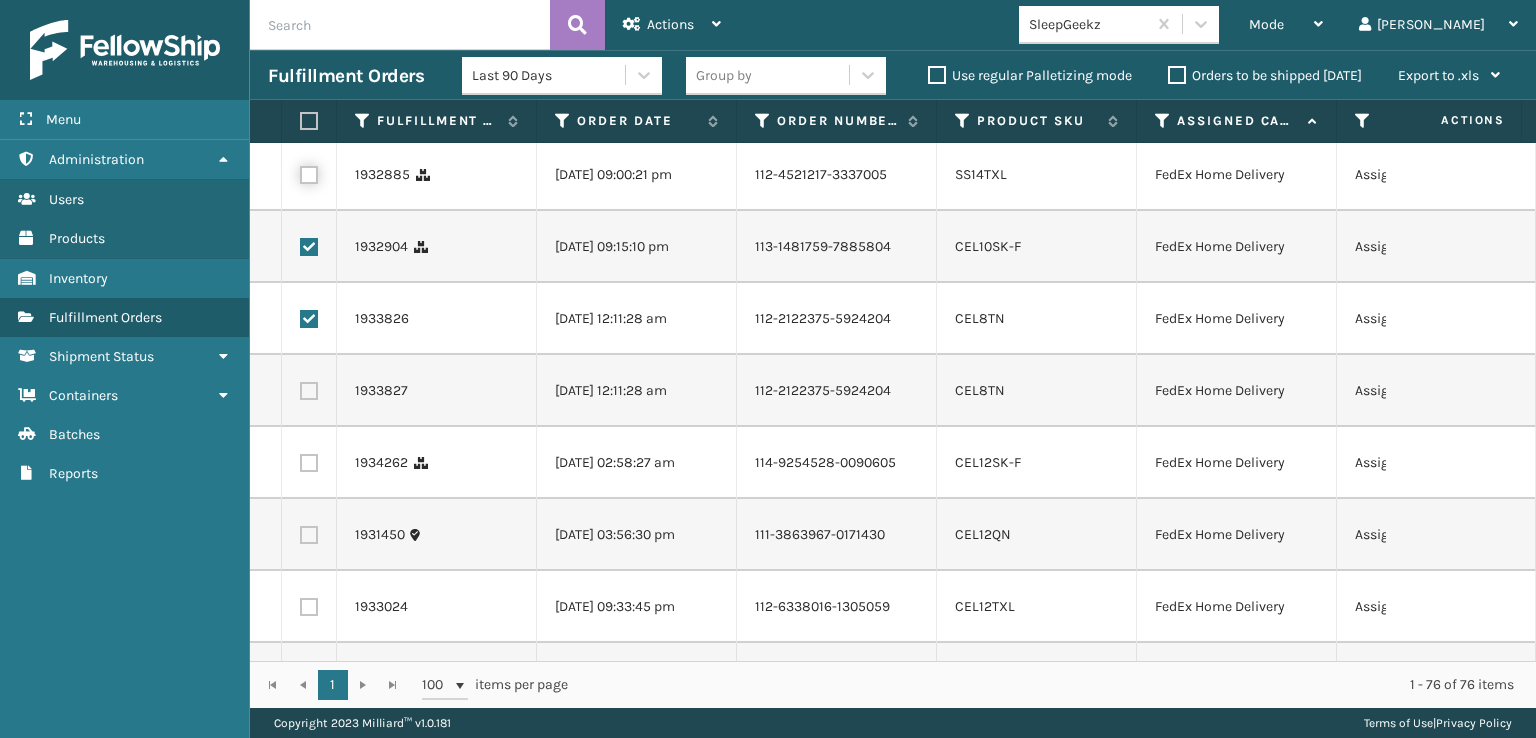 click at bounding box center (300, 172) 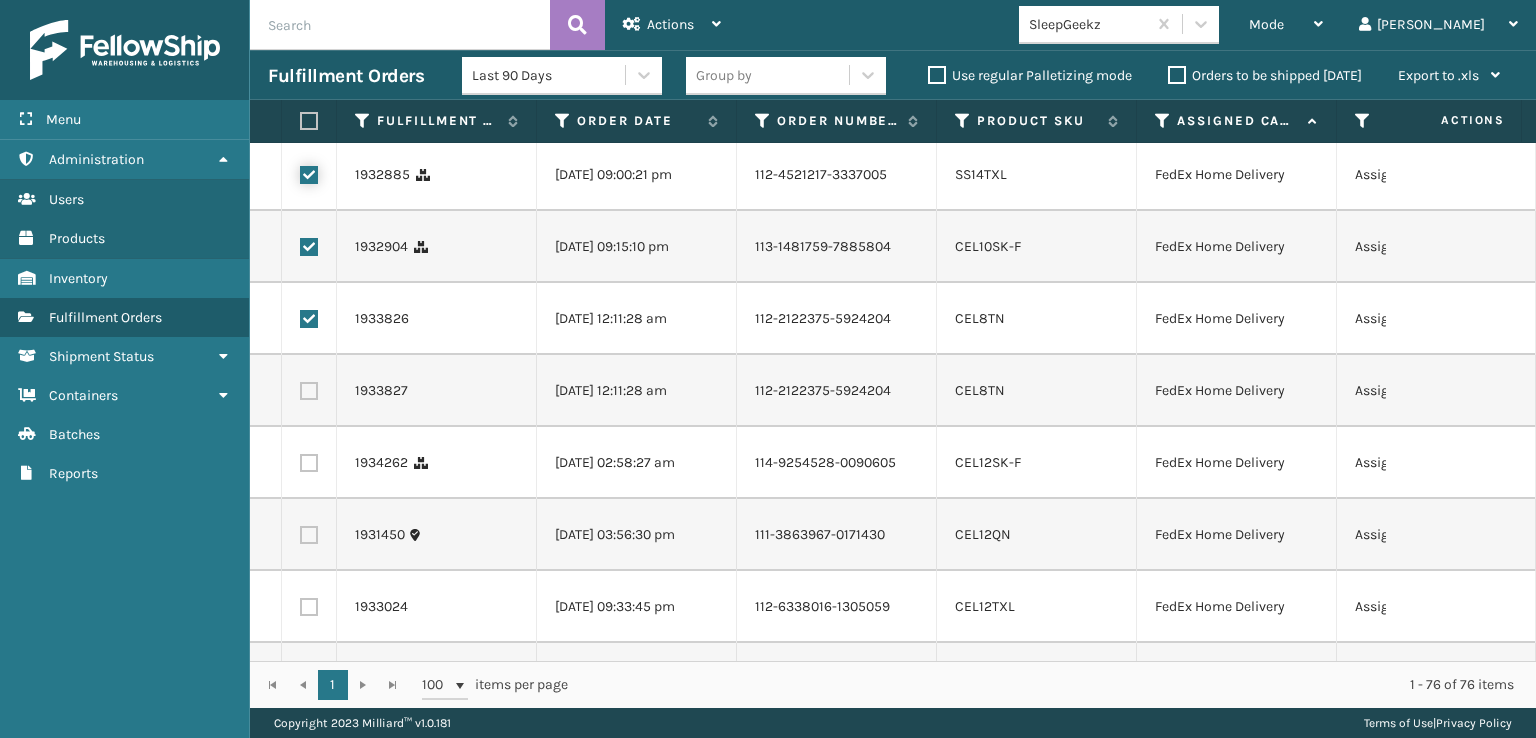 checkbox on "true" 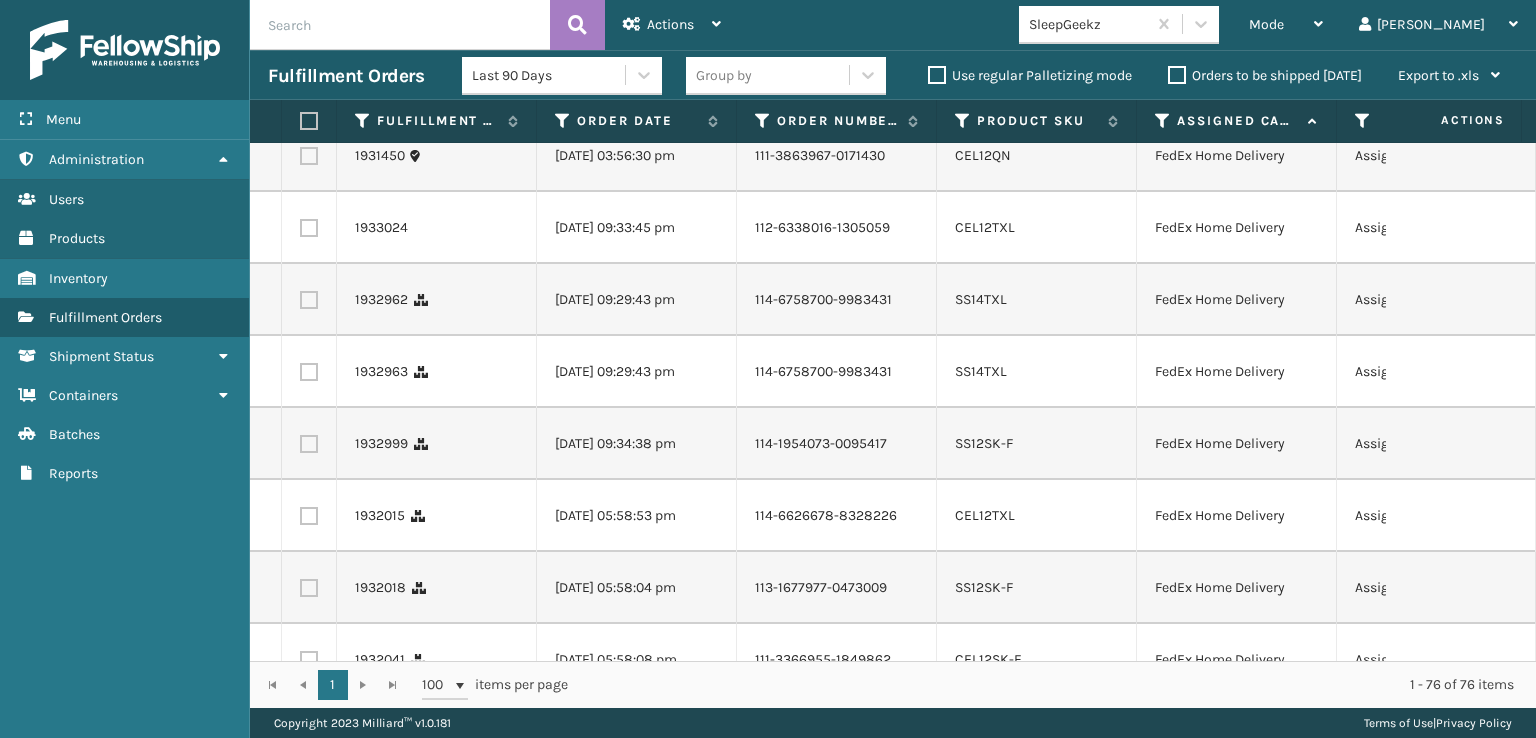 scroll, scrollTop: 2000, scrollLeft: 0, axis: vertical 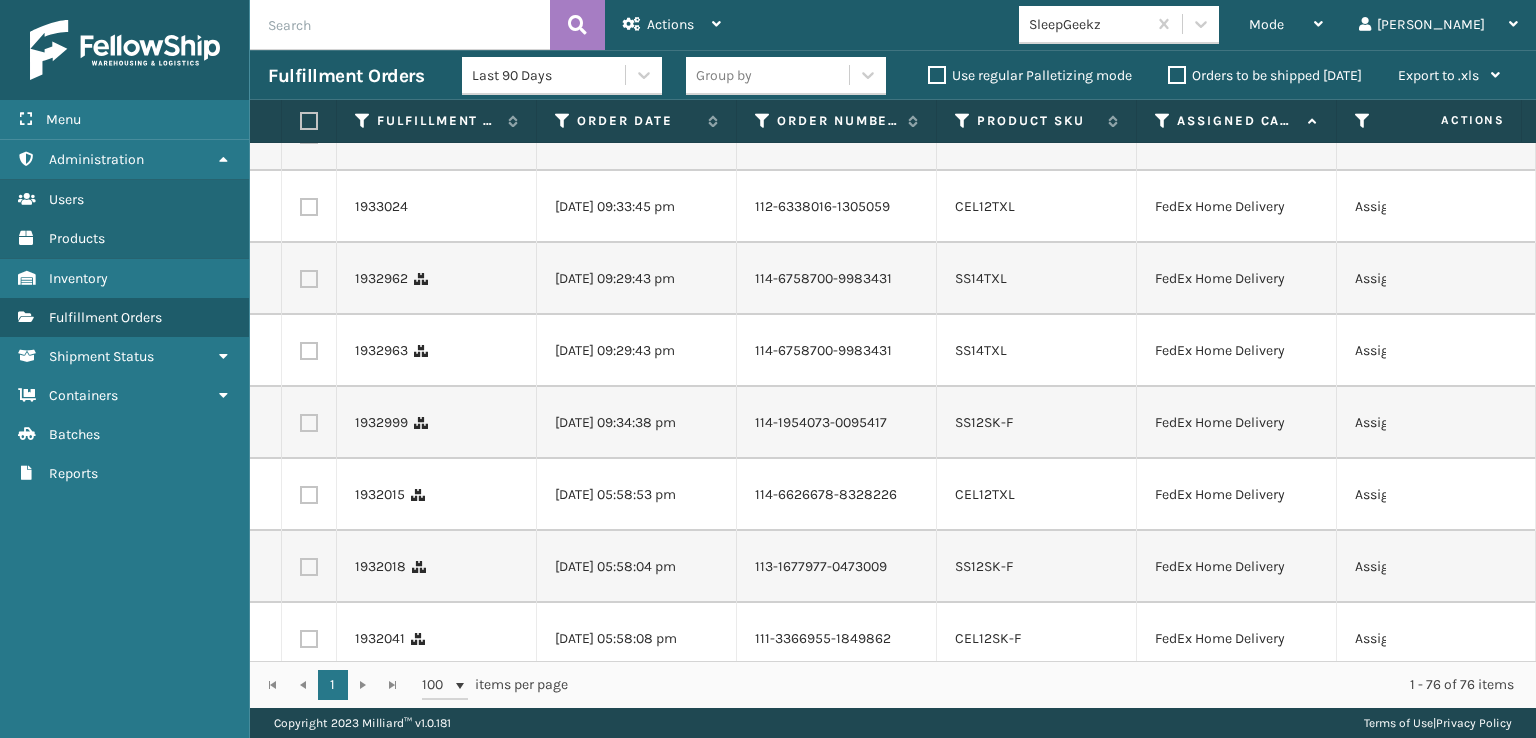 click at bounding box center (309, -9) 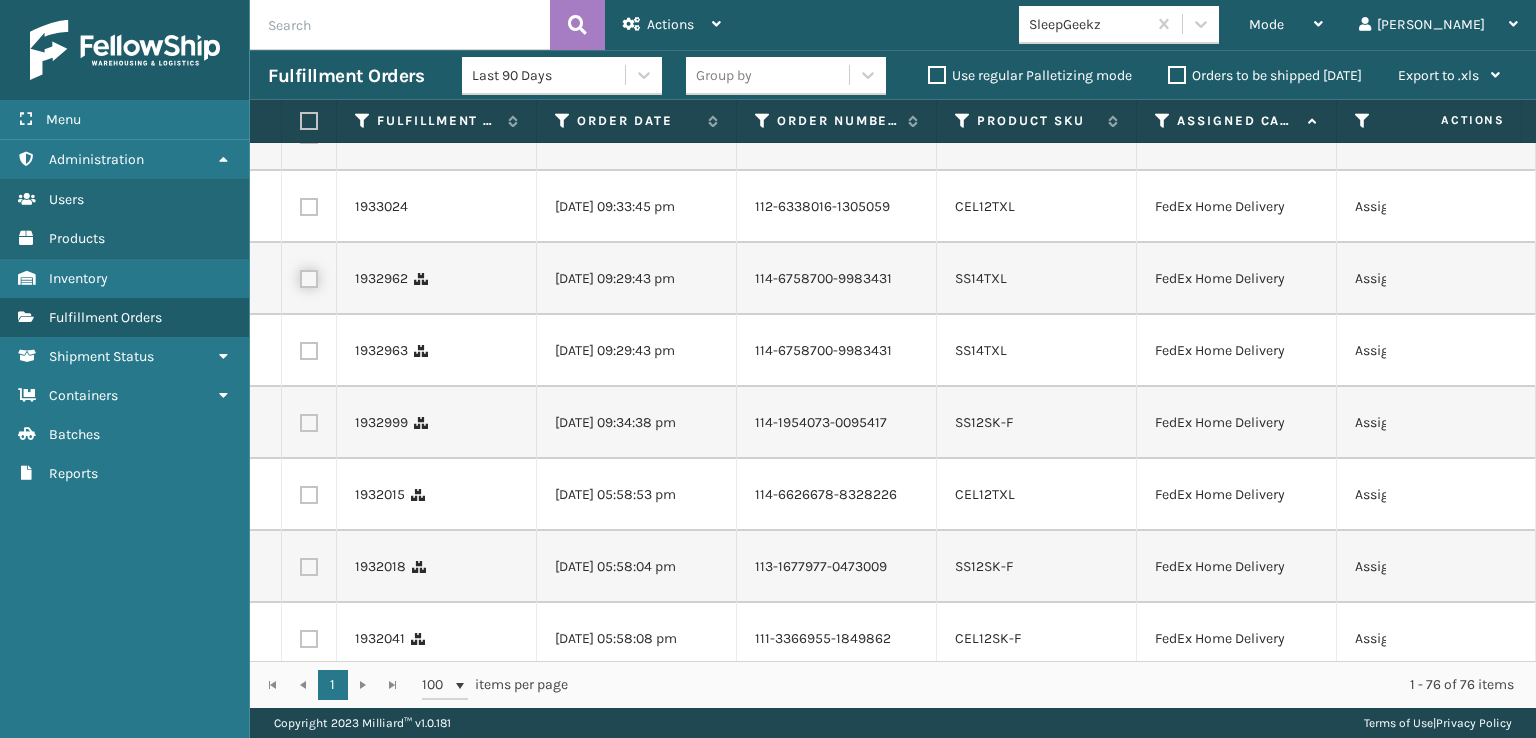 click at bounding box center (300, 276) 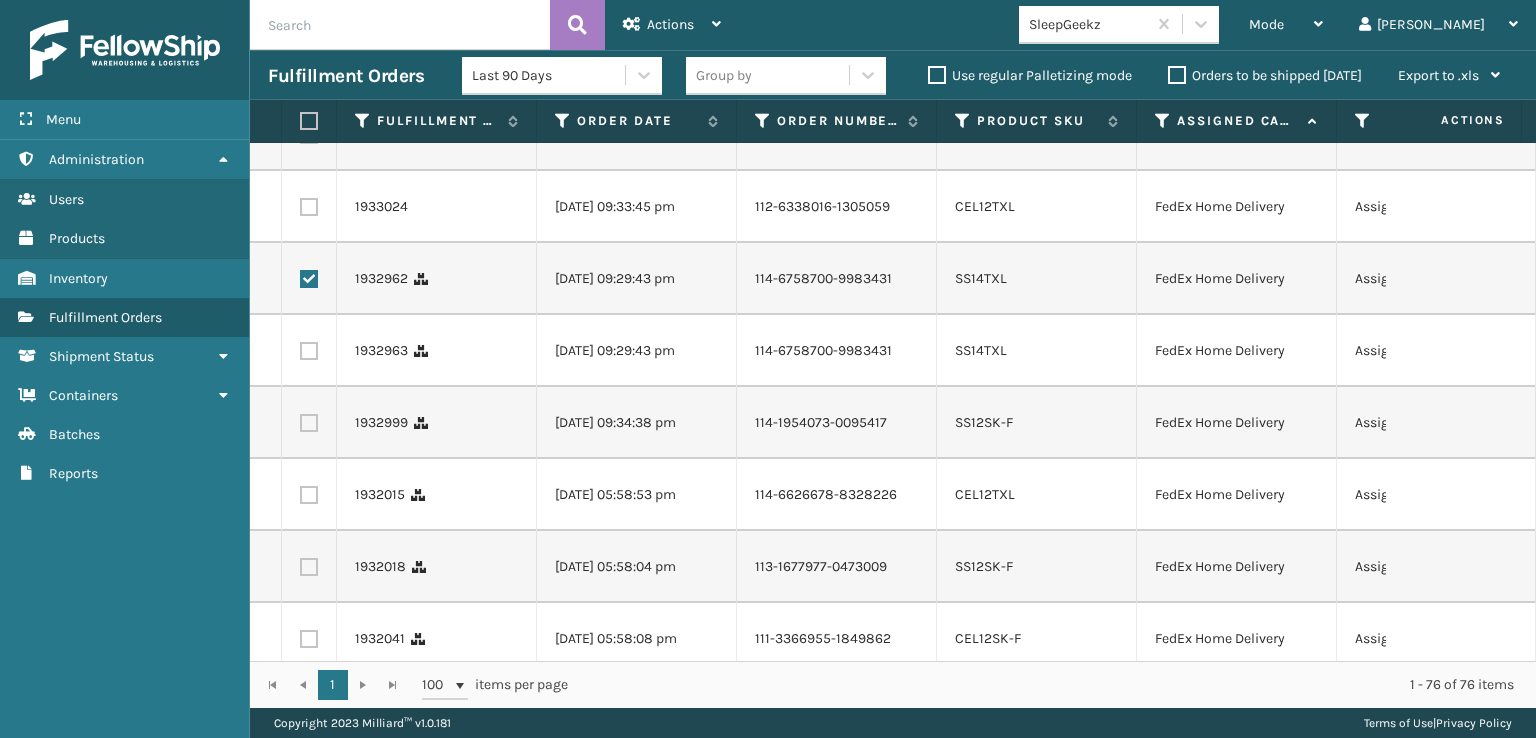 click at bounding box center (309, 207) 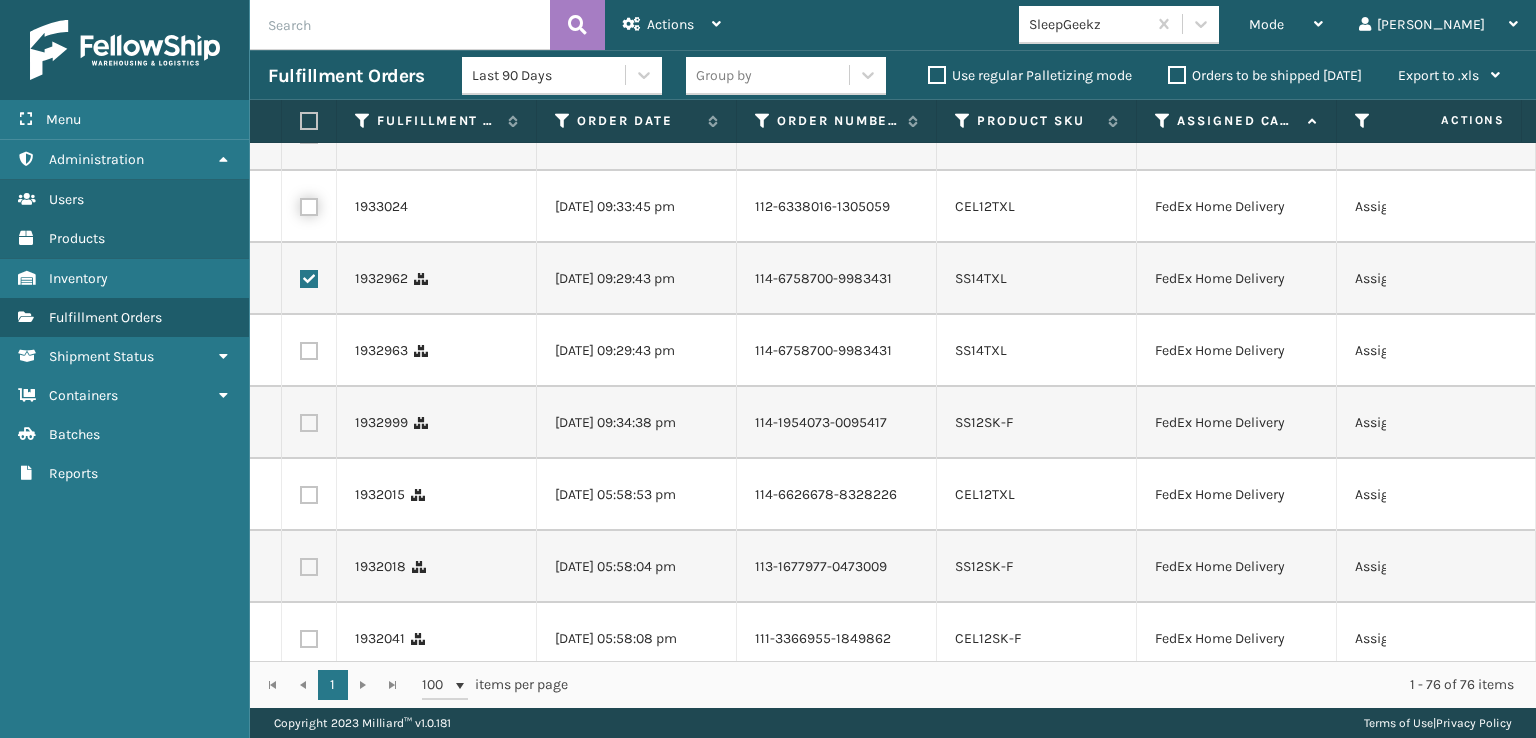click at bounding box center [300, 204] 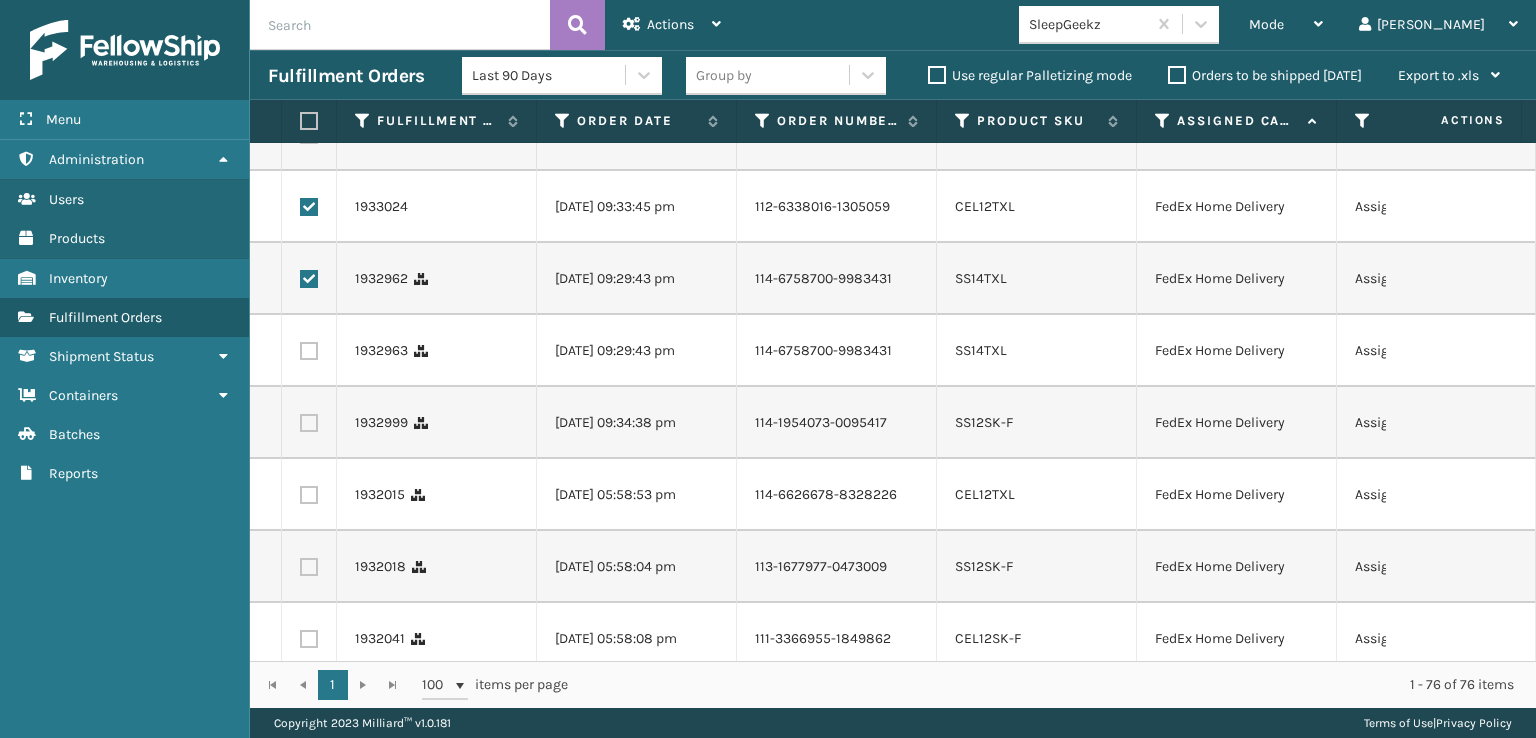 click at bounding box center [309, 135] 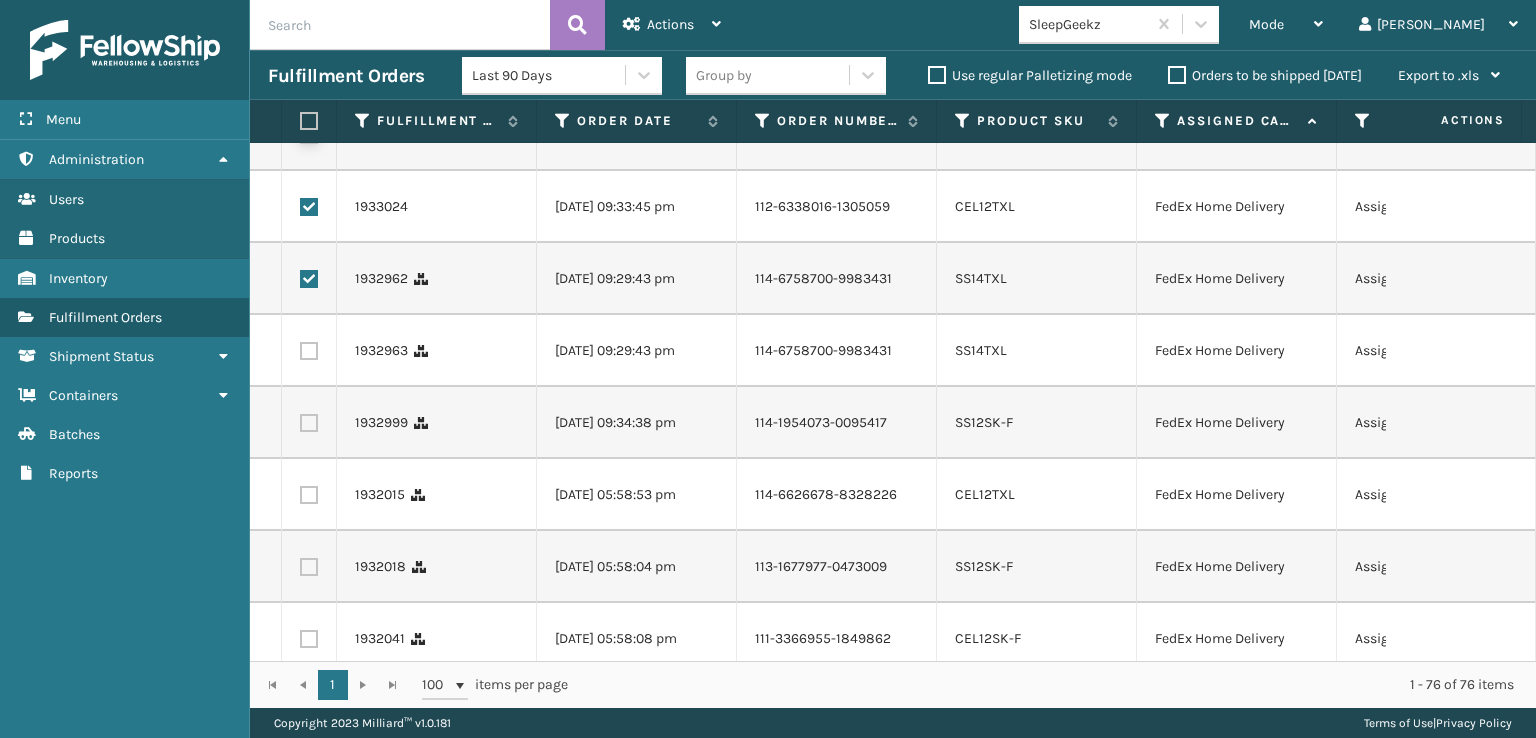 click at bounding box center [300, 132] 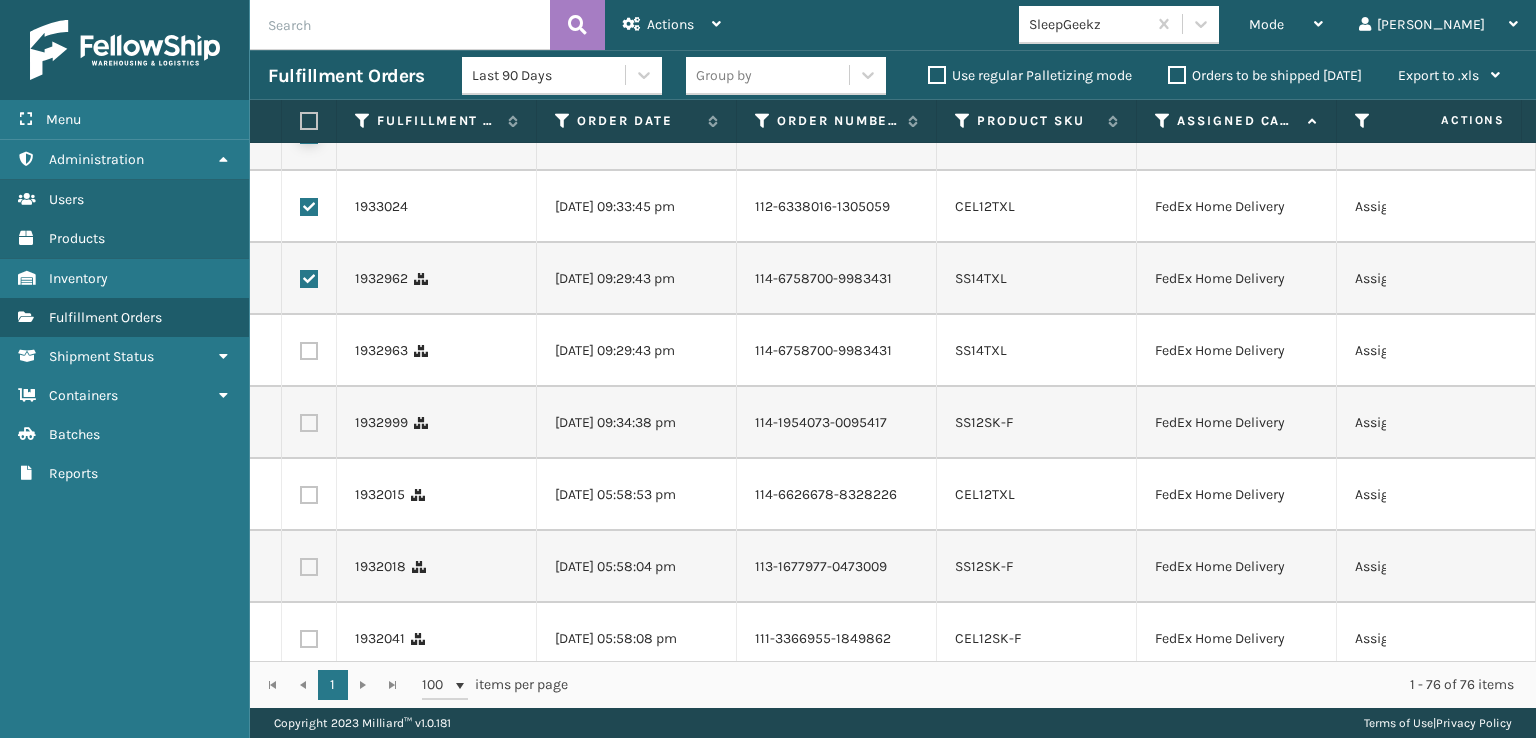 checkbox on "true" 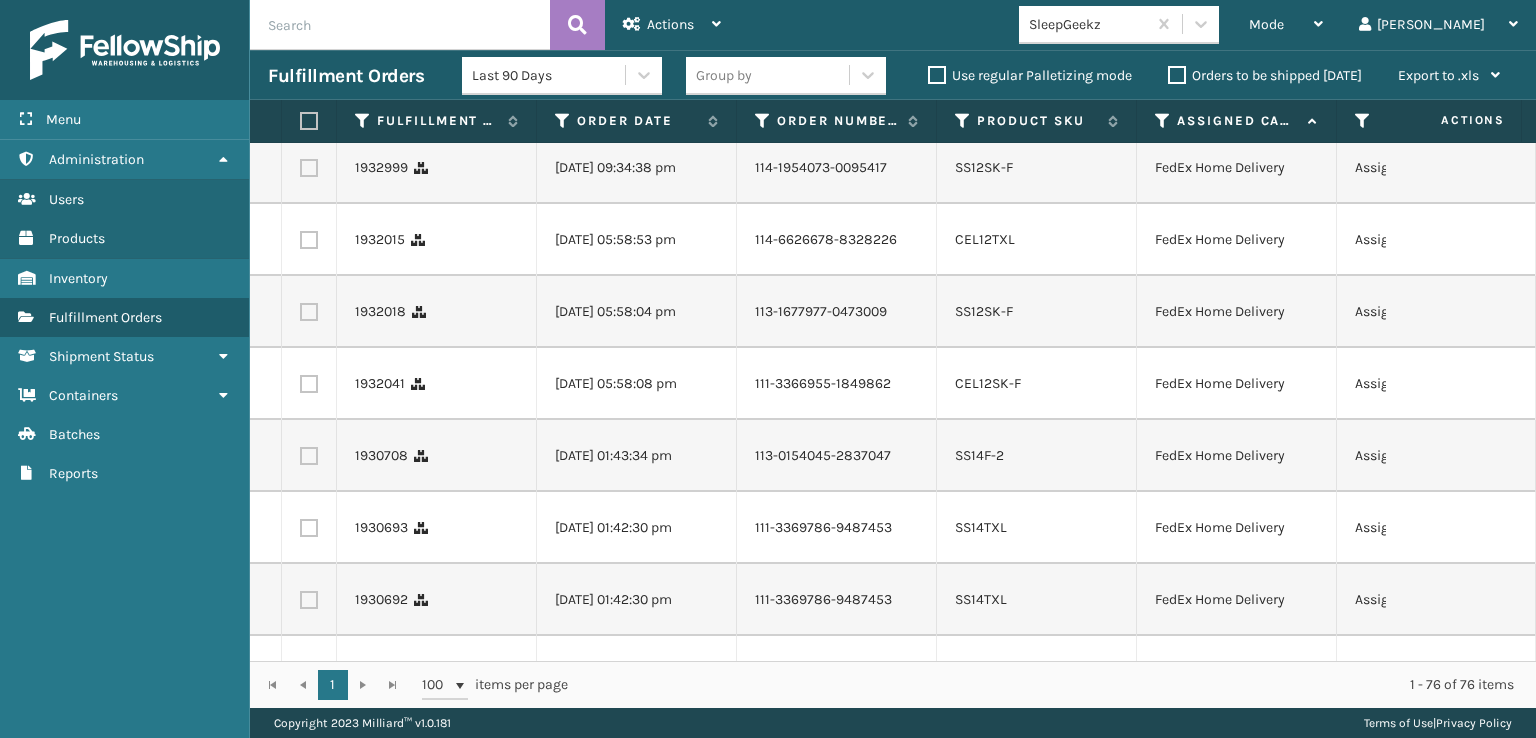 scroll, scrollTop: 2300, scrollLeft: 0, axis: vertical 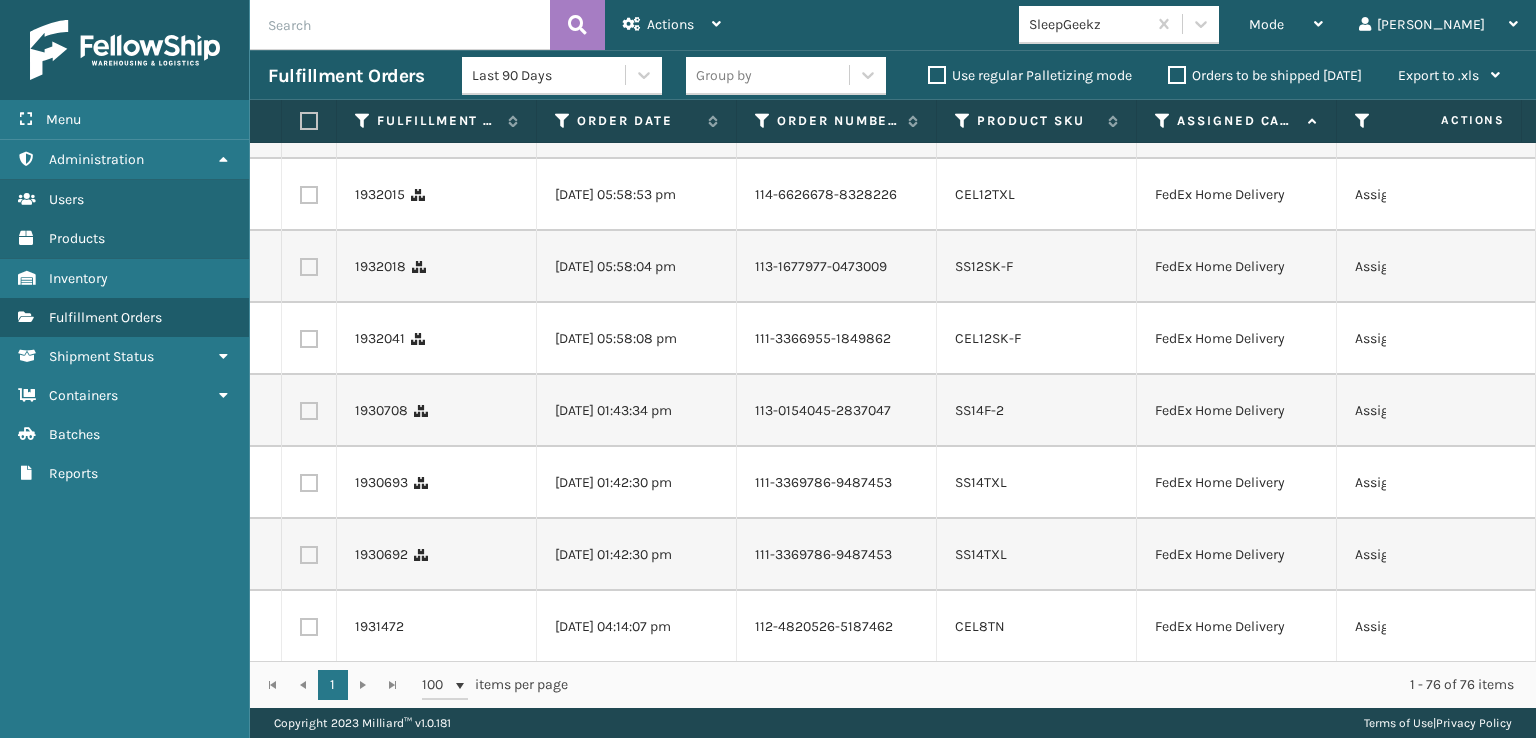 drag, startPoint x: 313, startPoint y: 569, endPoint x: 316, endPoint y: 519, distance: 50.08992 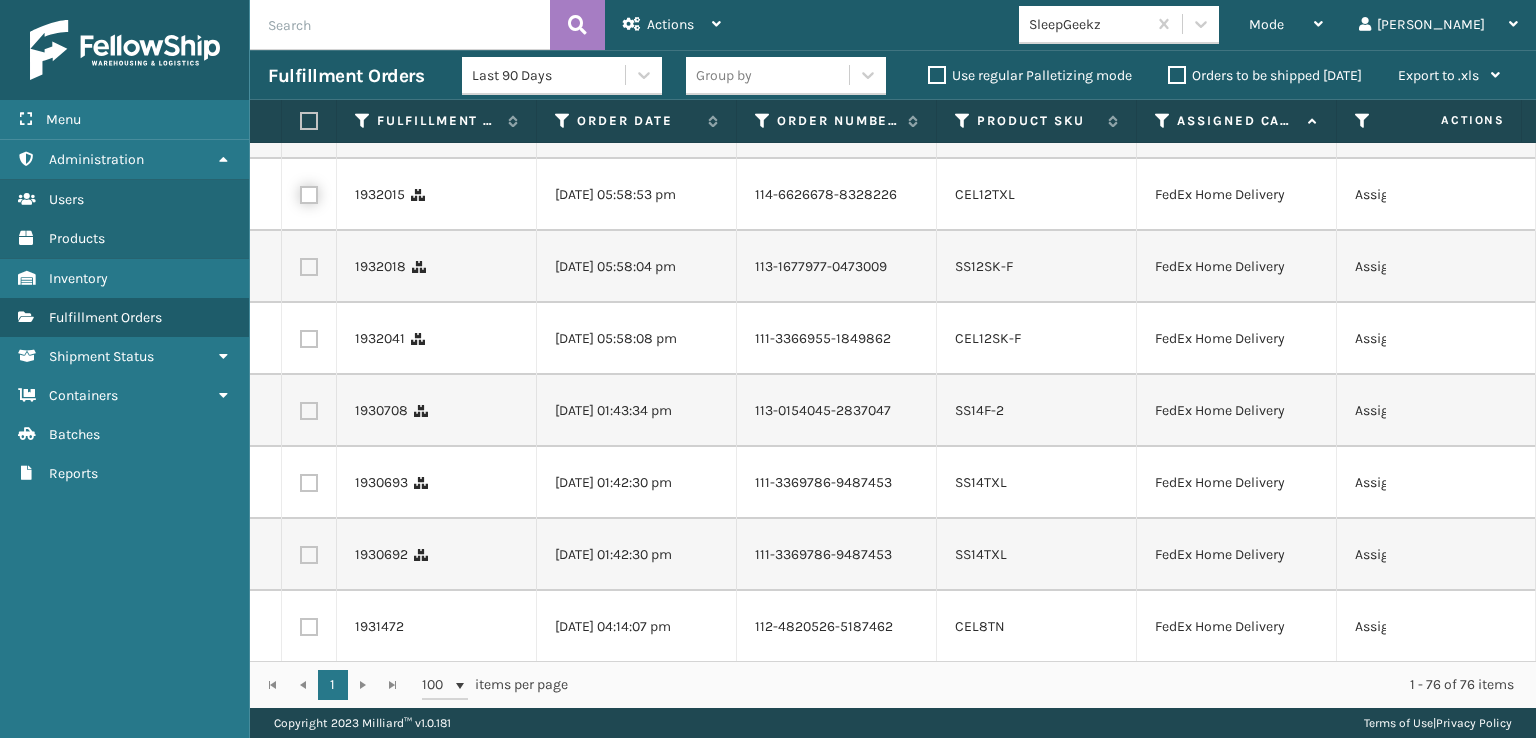 click at bounding box center (300, 192) 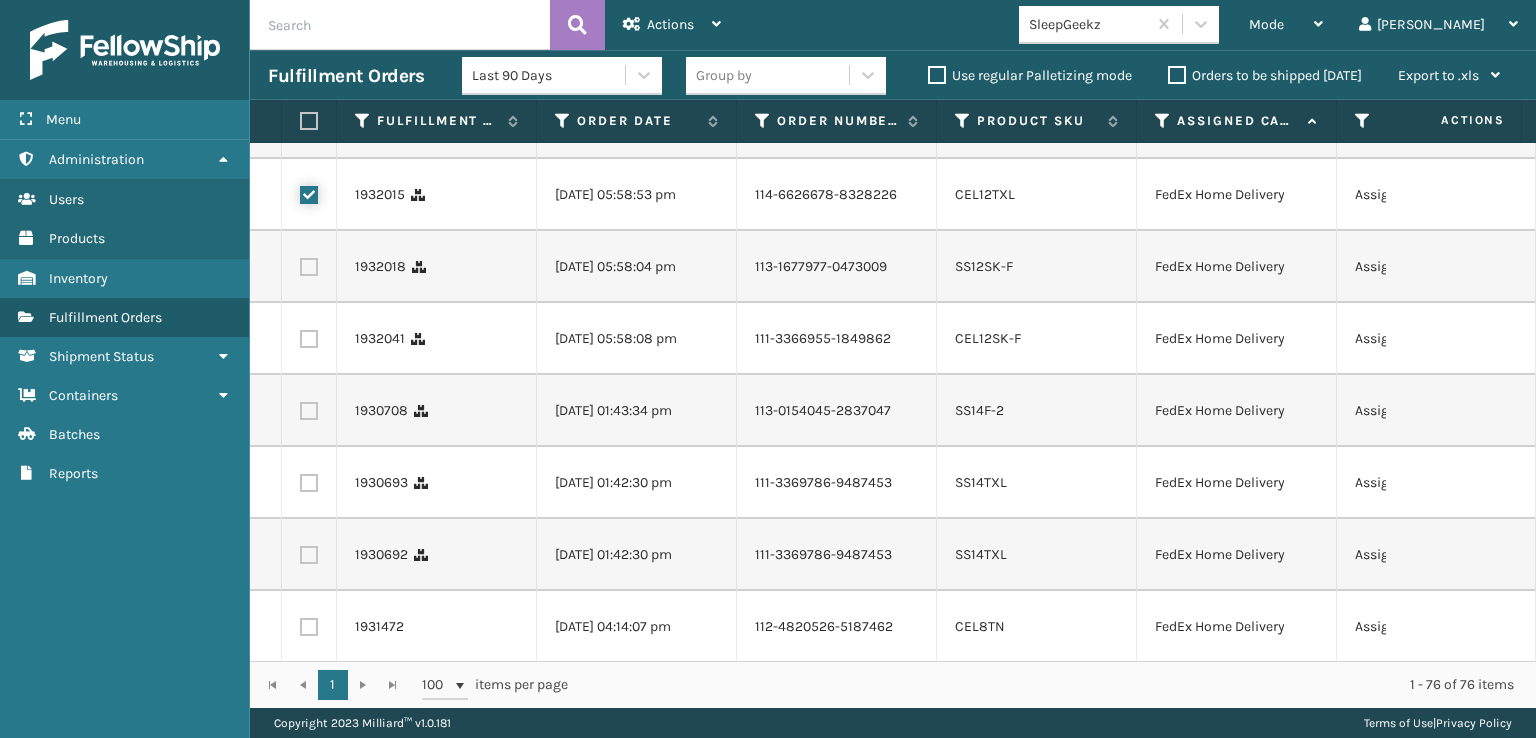 checkbox on "true" 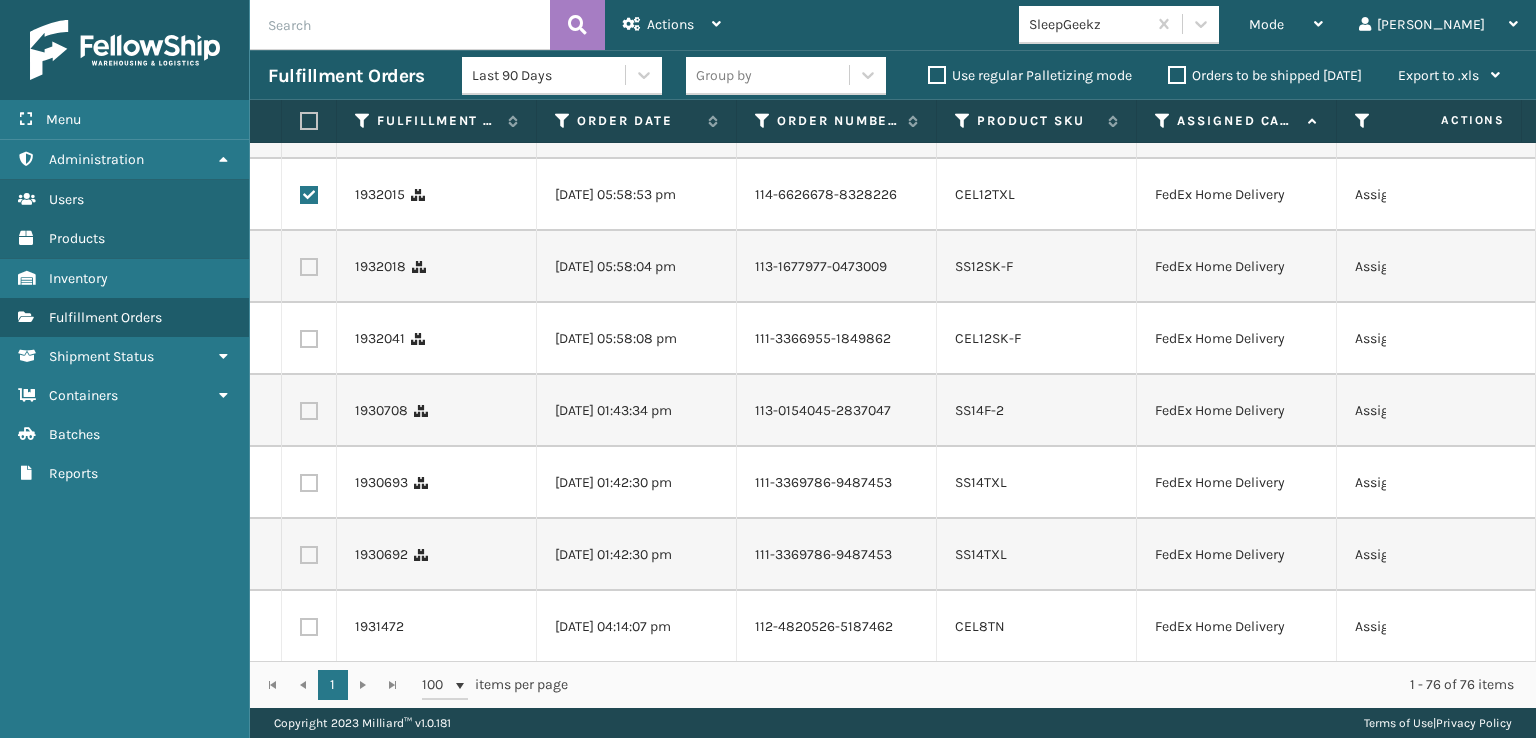 click at bounding box center [309, 123] 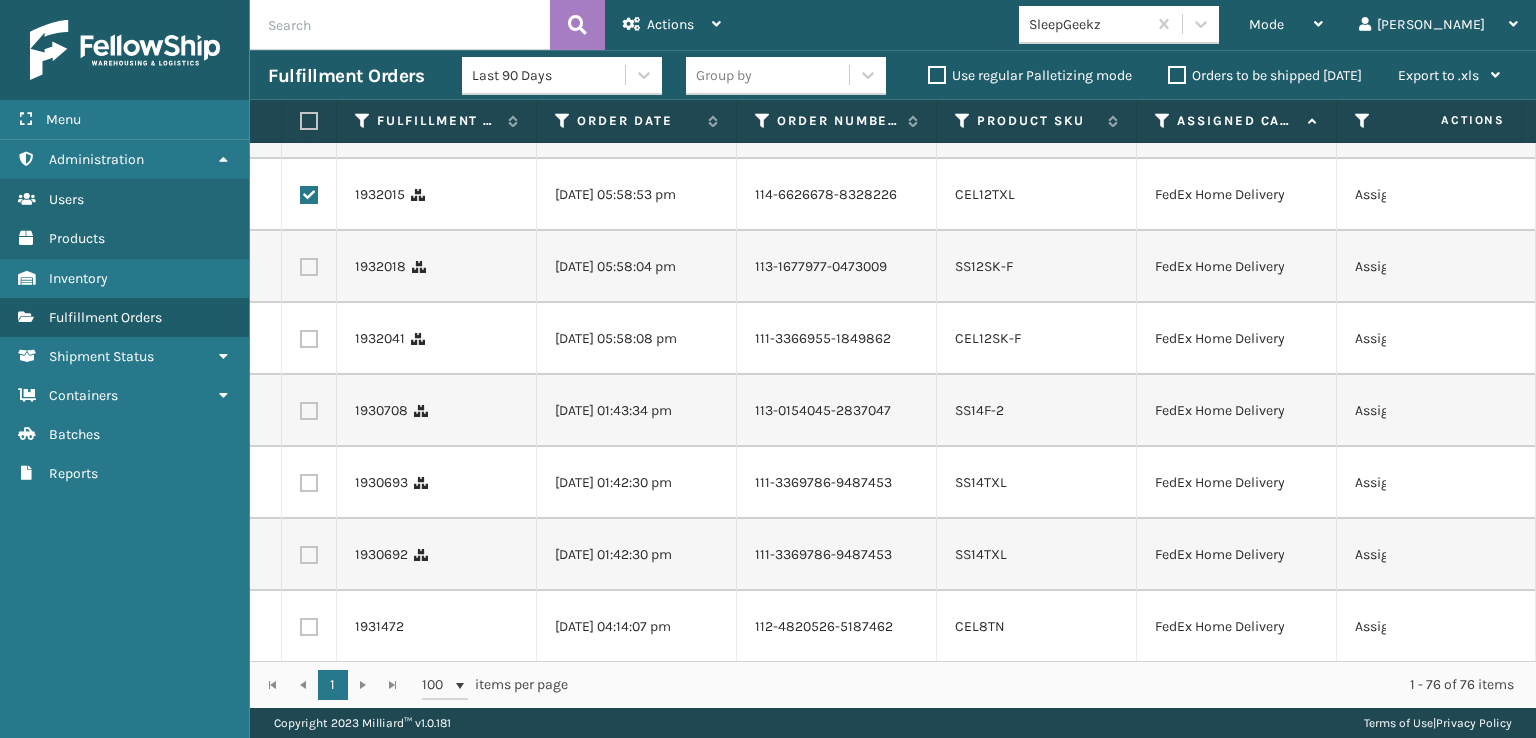click at bounding box center [300, 120] 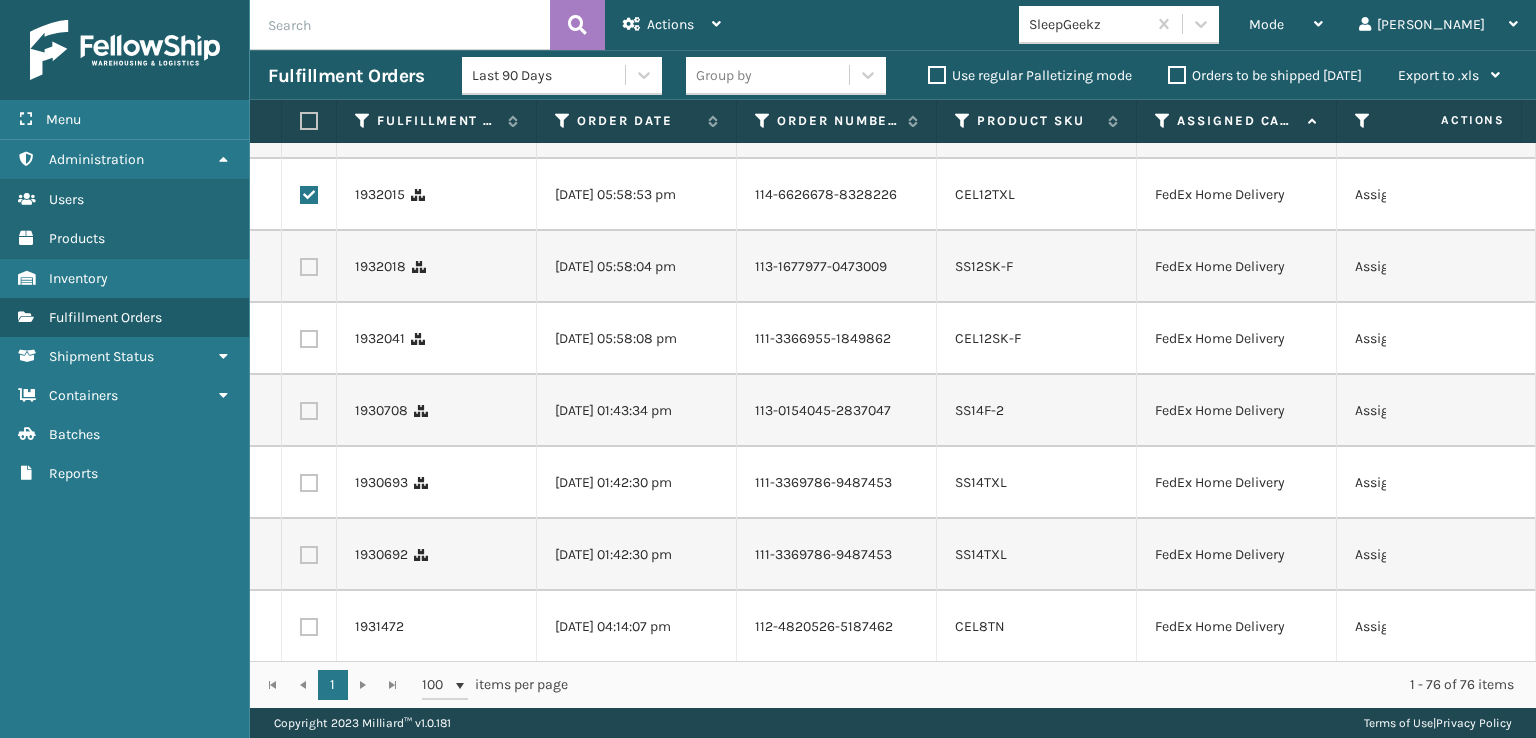 click at bounding box center (309, 51) 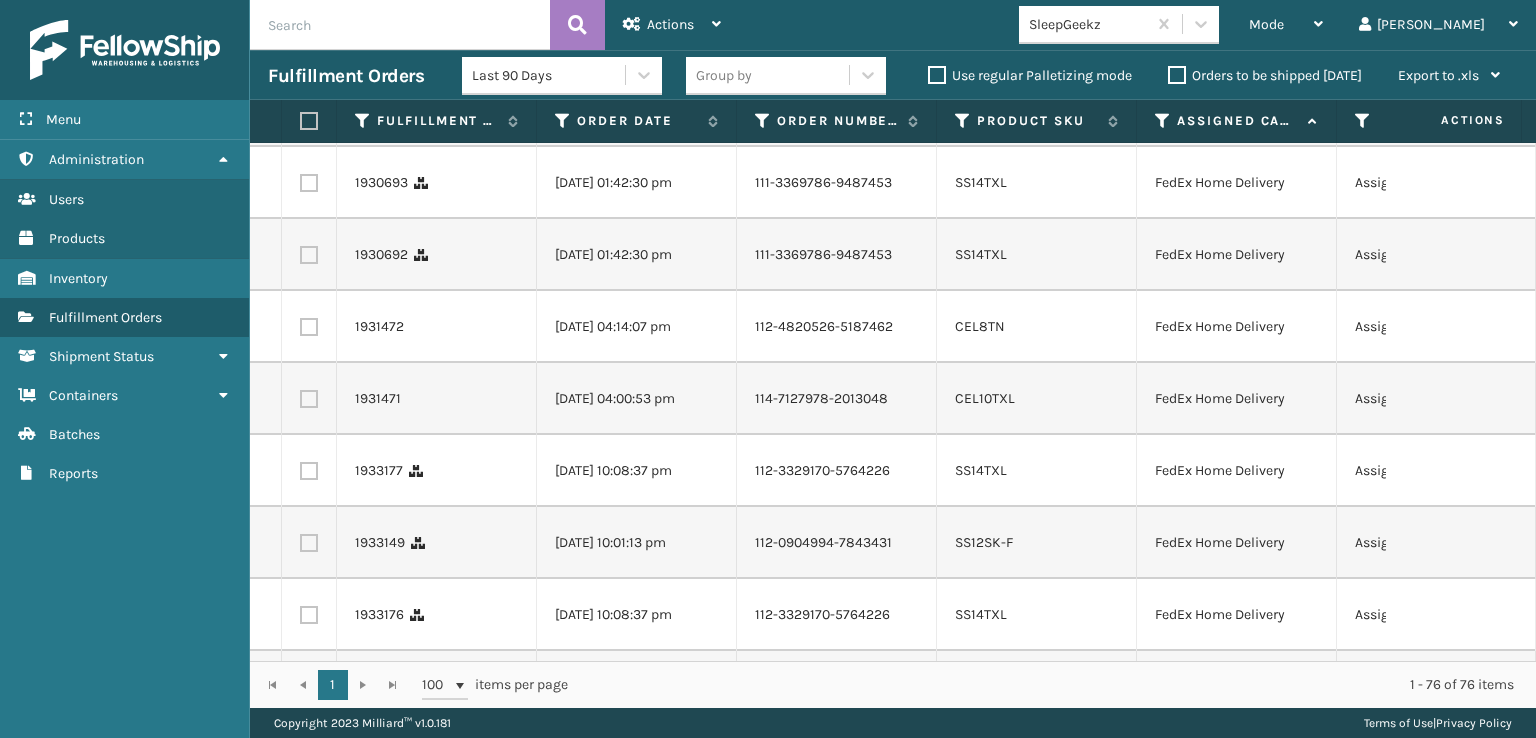 scroll, scrollTop: 2700, scrollLeft: 0, axis: vertical 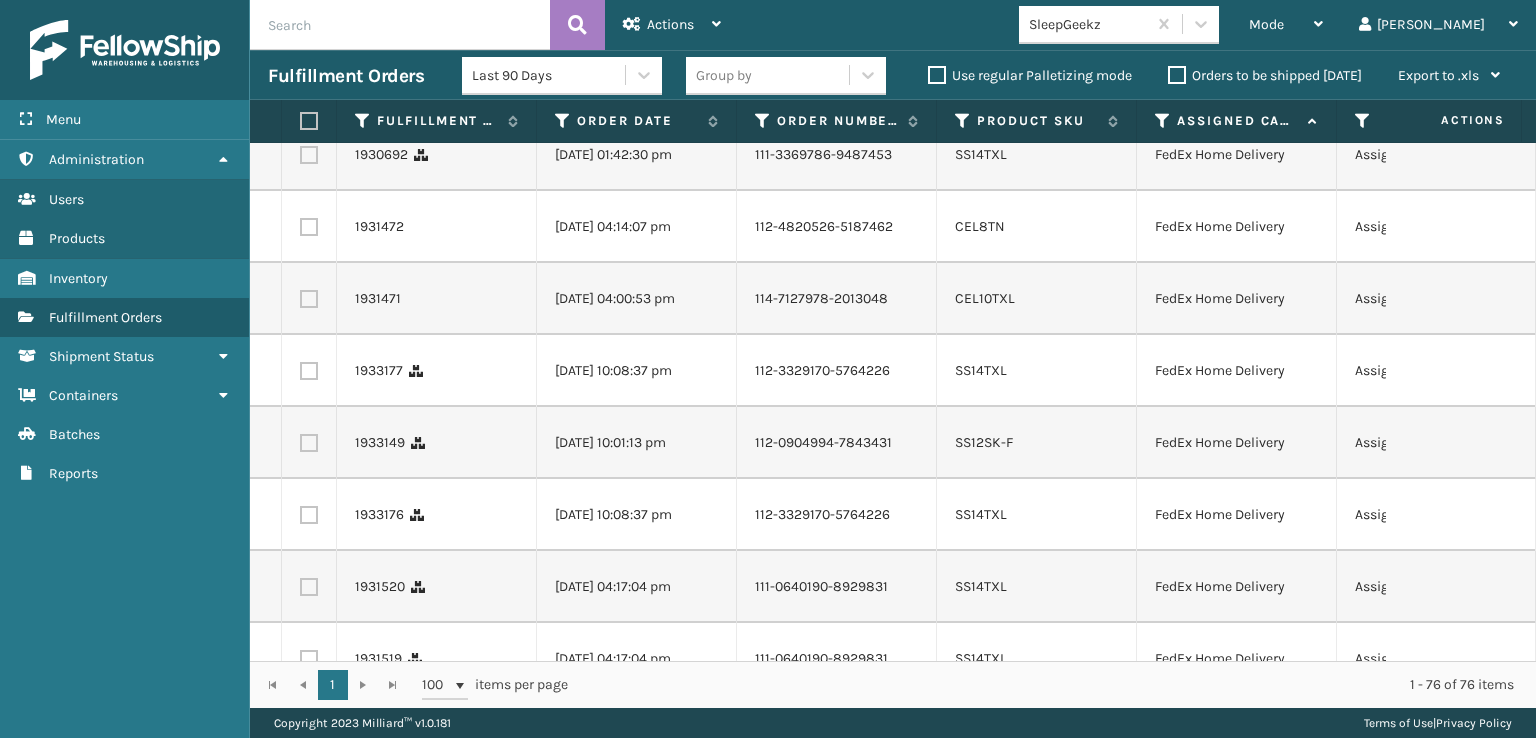 click at bounding box center [309, 155] 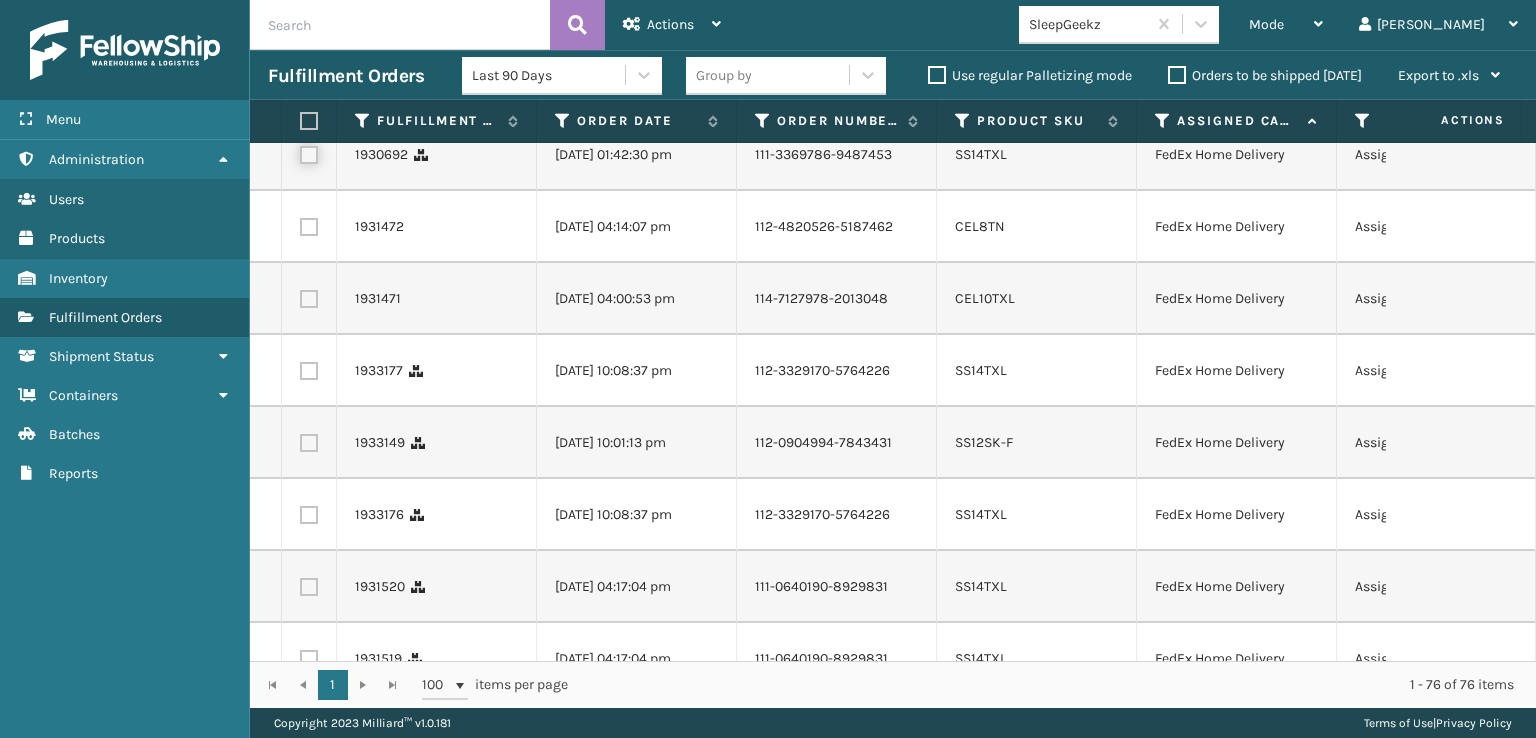 click at bounding box center (300, 152) 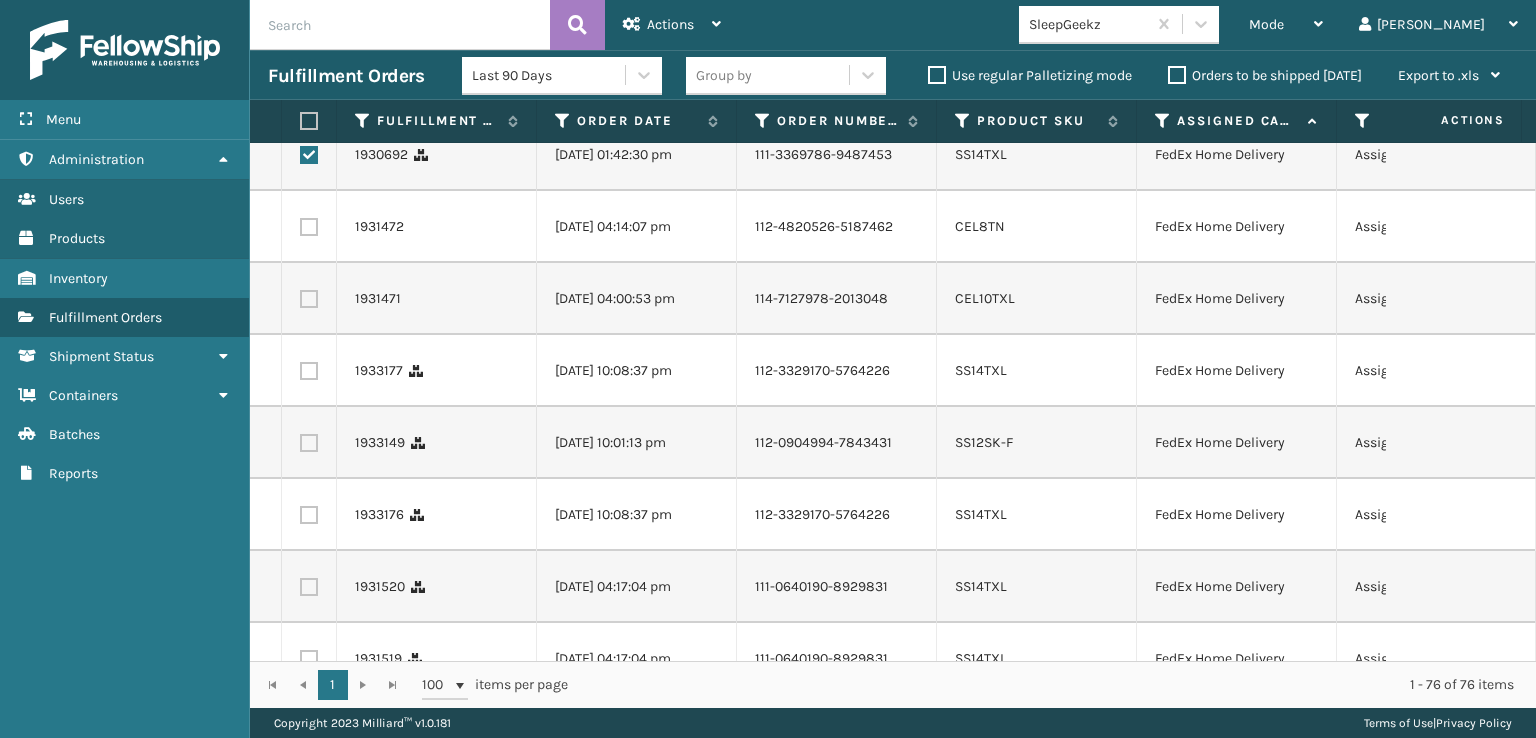 click at bounding box center (309, 83) 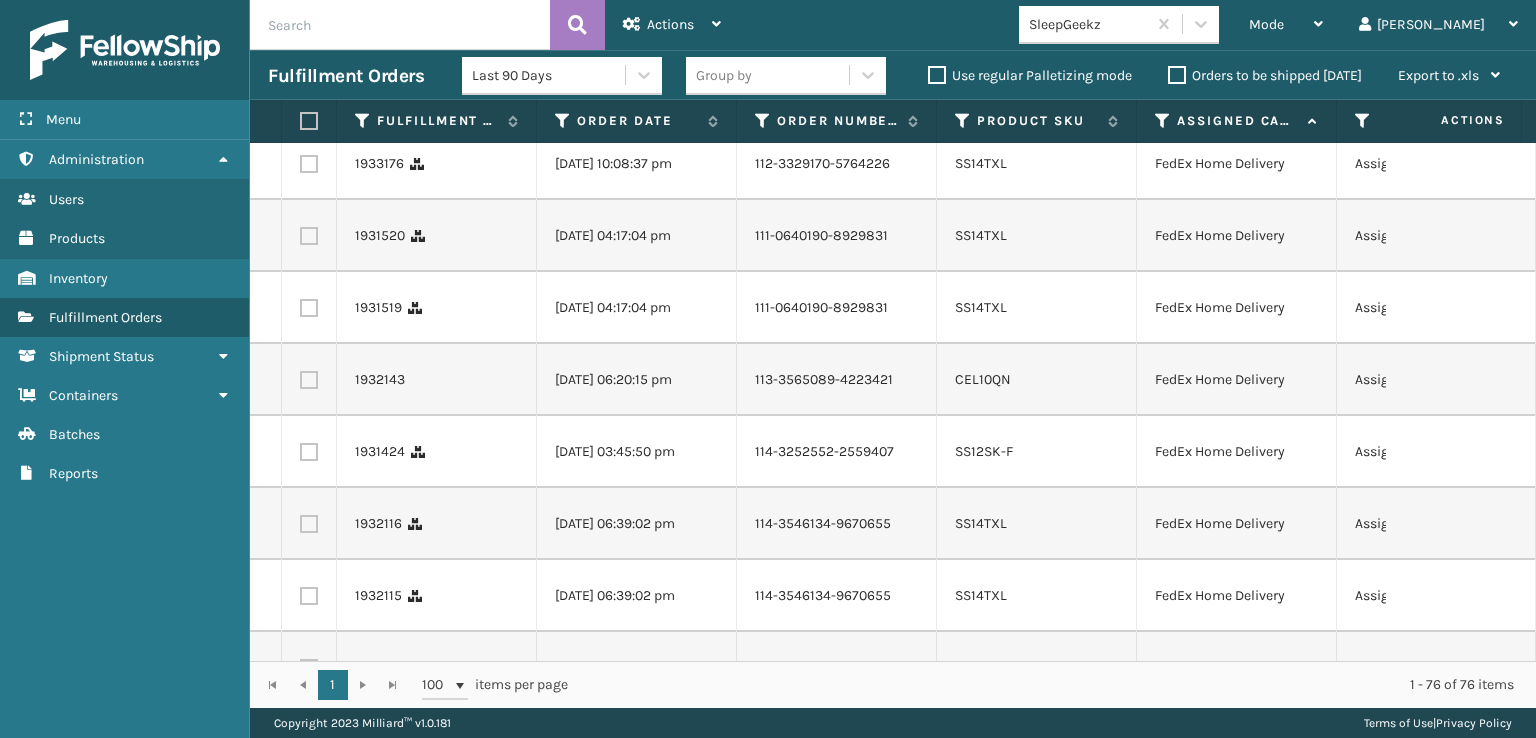 scroll, scrollTop: 3100, scrollLeft: 0, axis: vertical 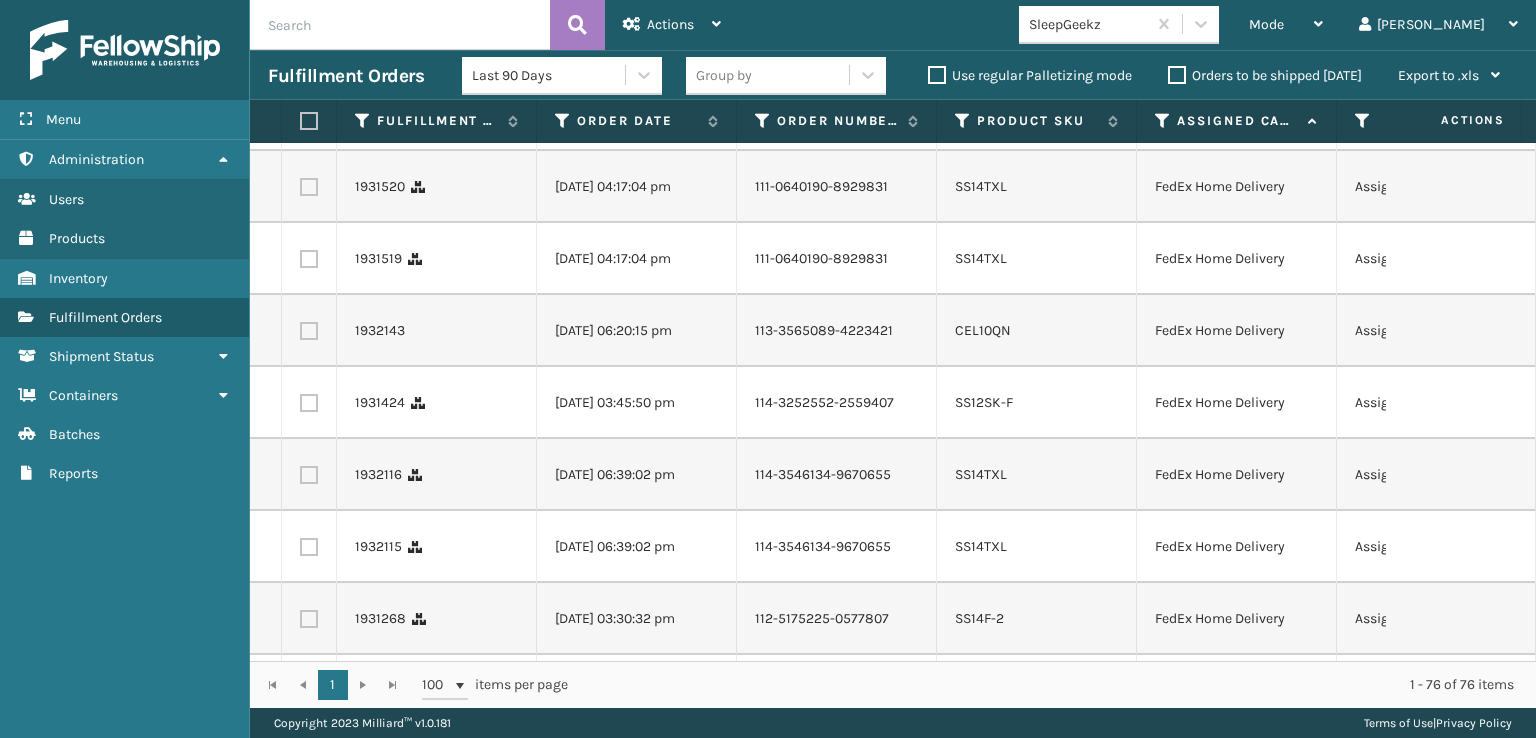 click at bounding box center [309, 115] 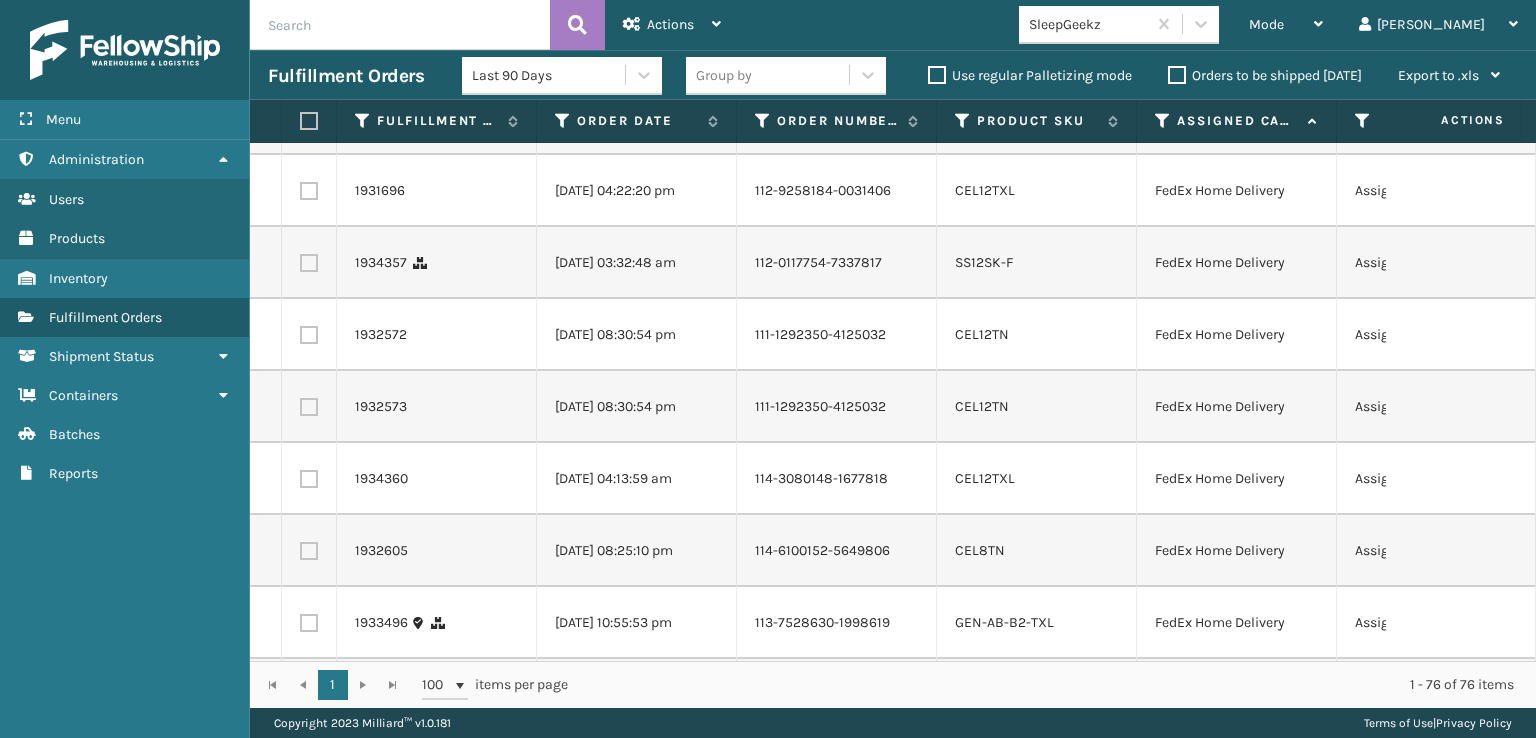 scroll, scrollTop: 3500, scrollLeft: 0, axis: vertical 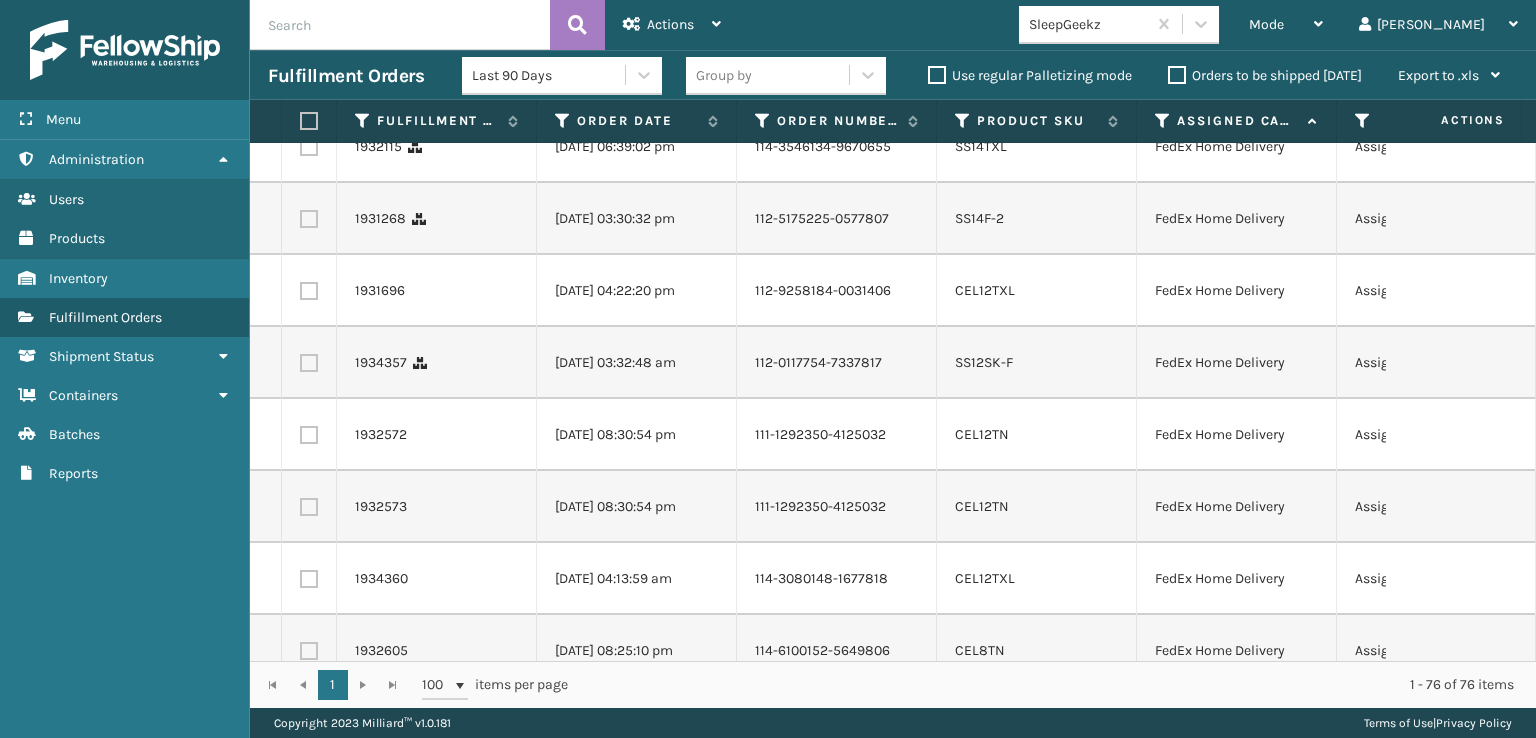 click at bounding box center [309, 75] 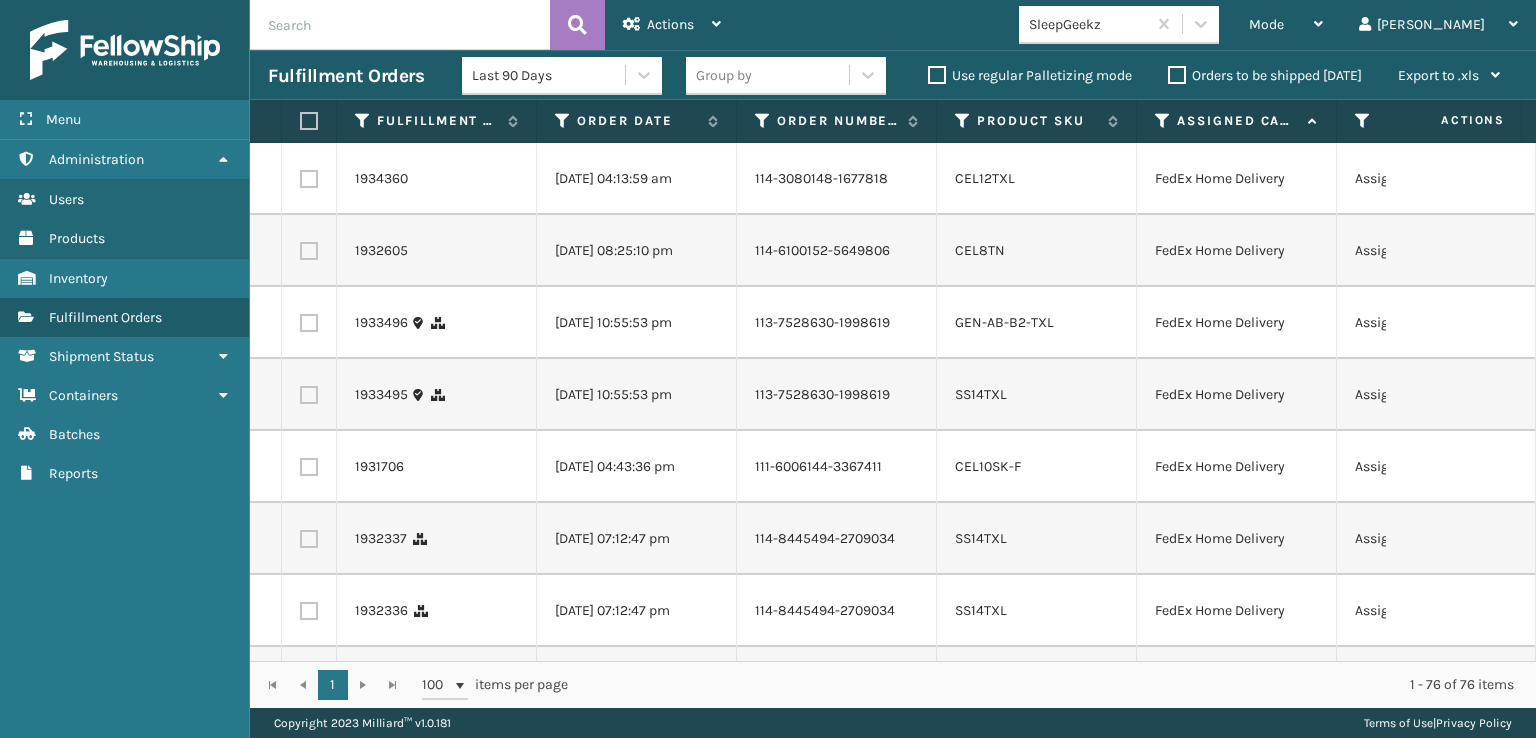 scroll, scrollTop: 4000, scrollLeft: 0, axis: vertical 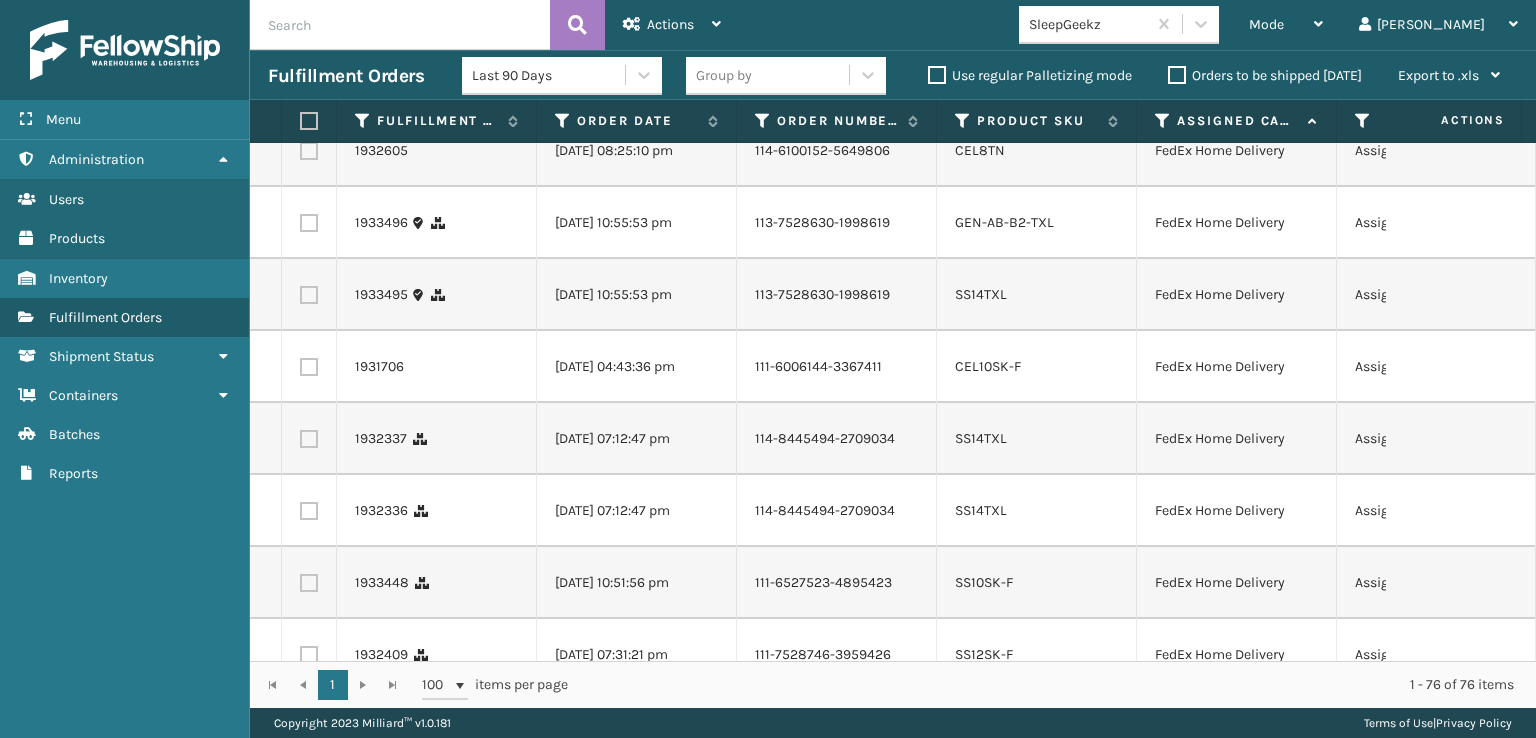 click at bounding box center [309, 7] 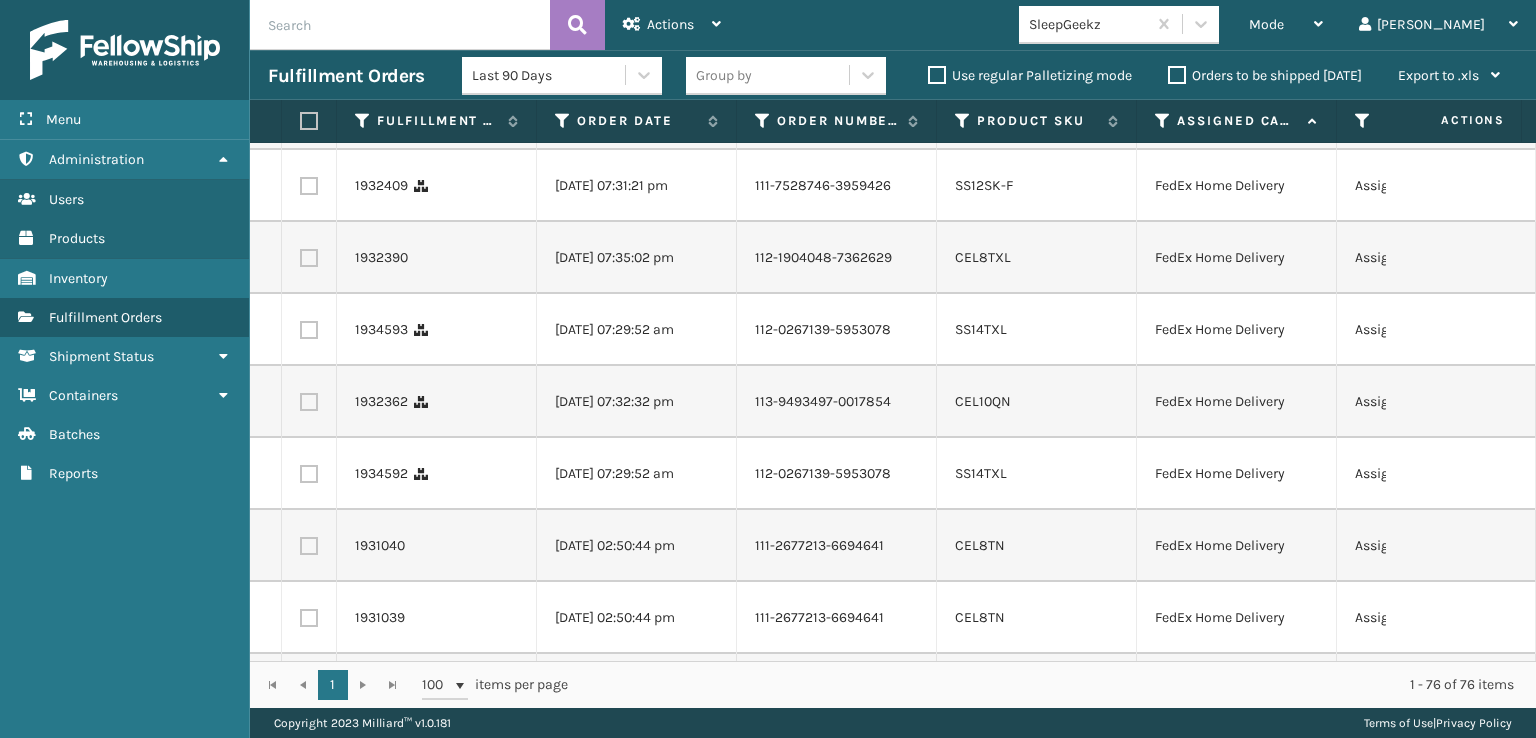 scroll, scrollTop: 4500, scrollLeft: 0, axis: vertical 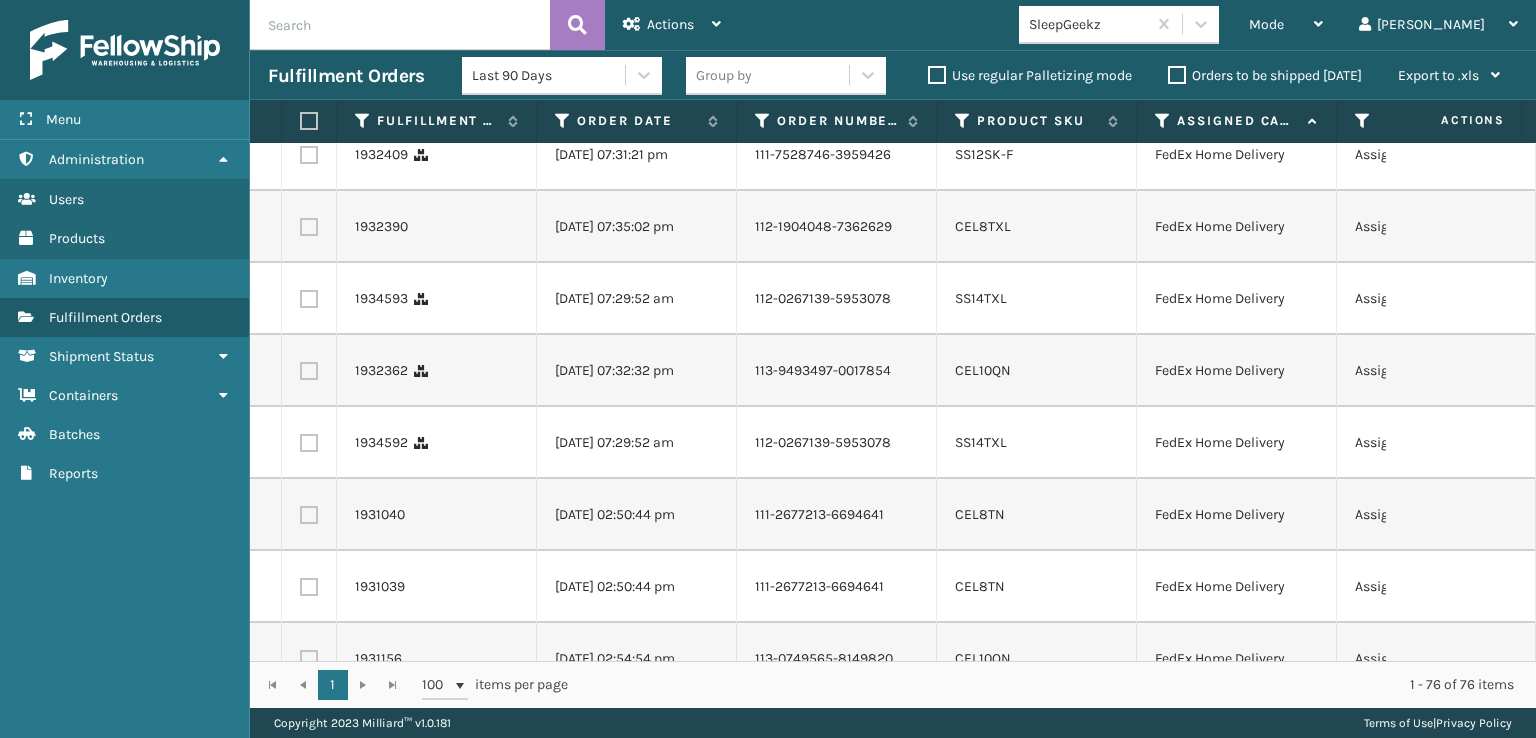 click at bounding box center [309, -349] 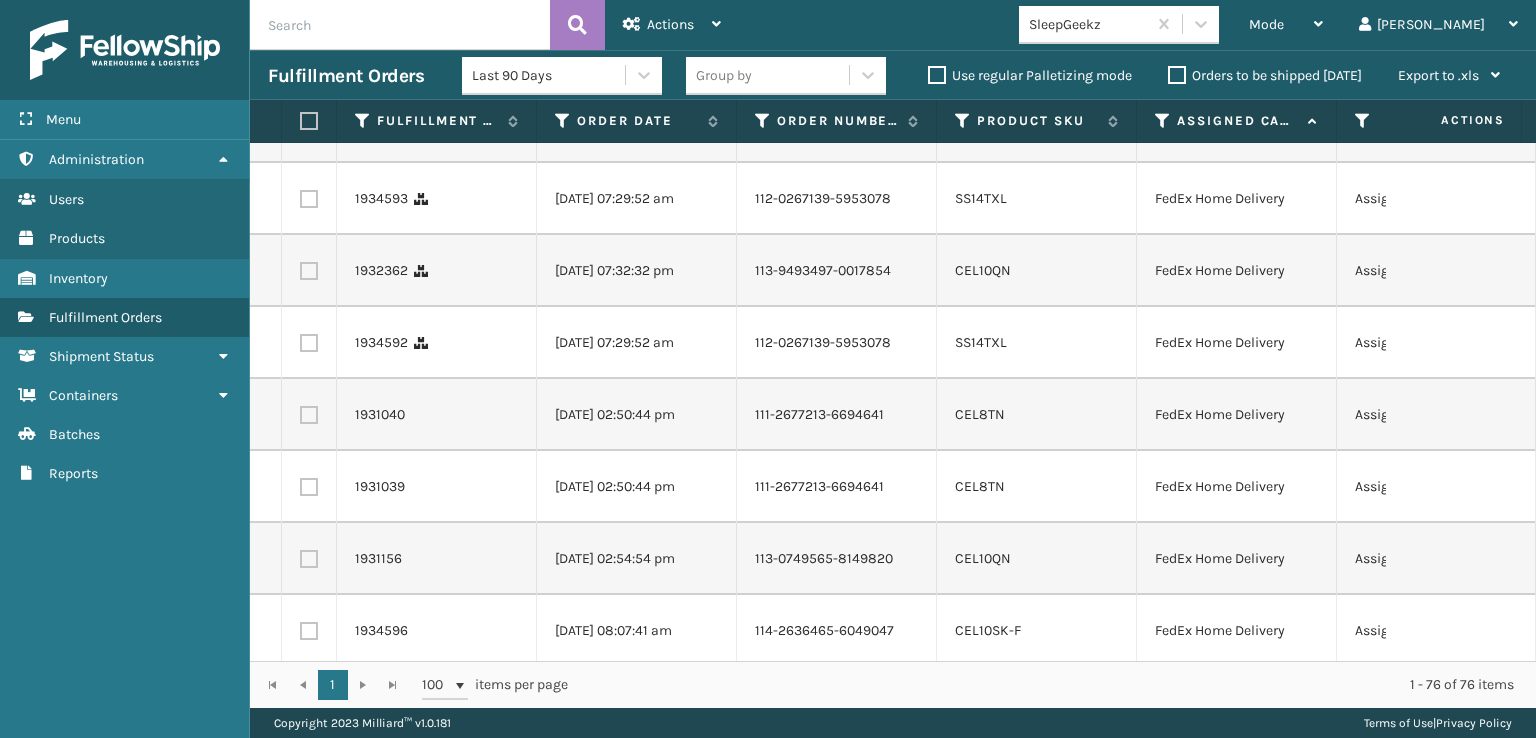 click at bounding box center (309, -89) 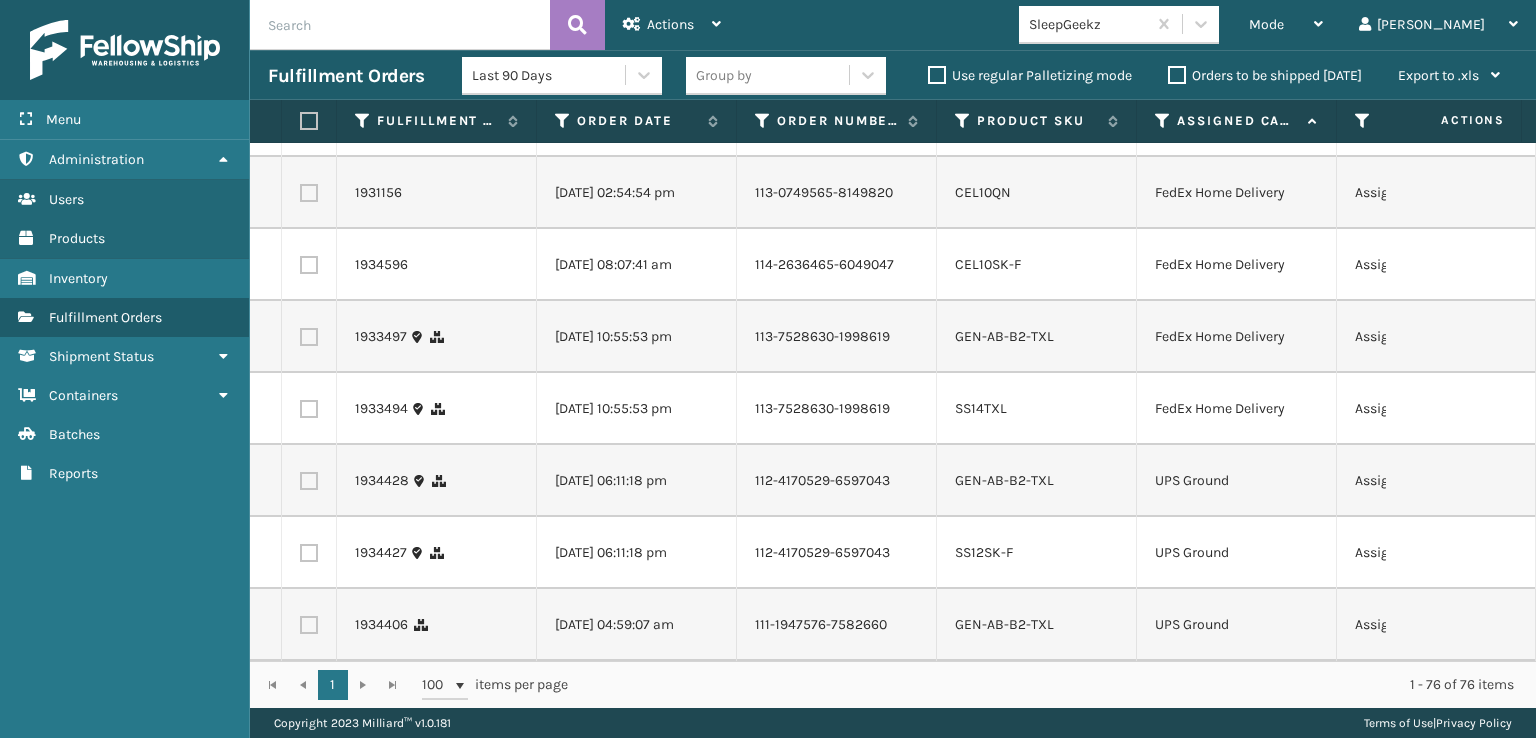 scroll, scrollTop: 5100, scrollLeft: 0, axis: vertical 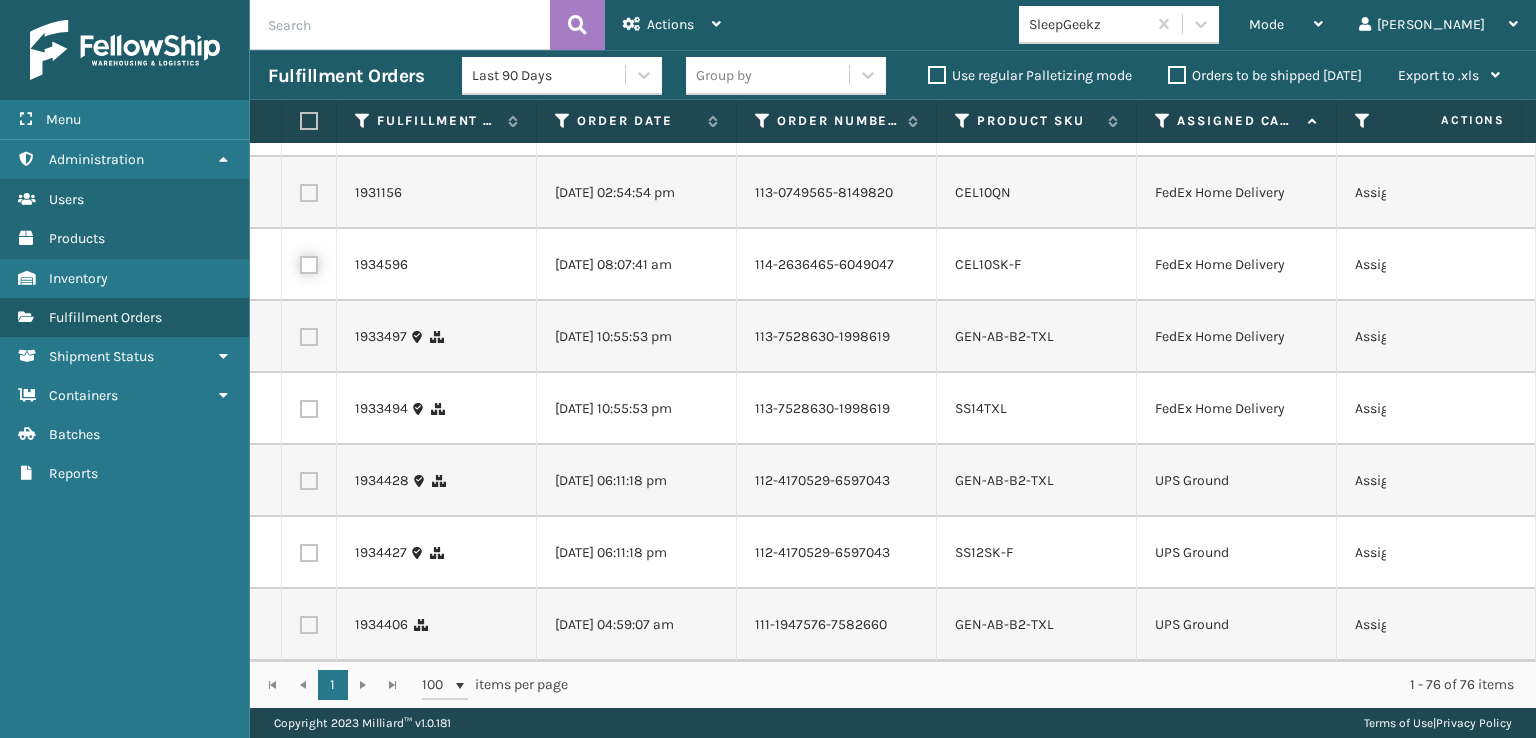 click at bounding box center (300, 262) 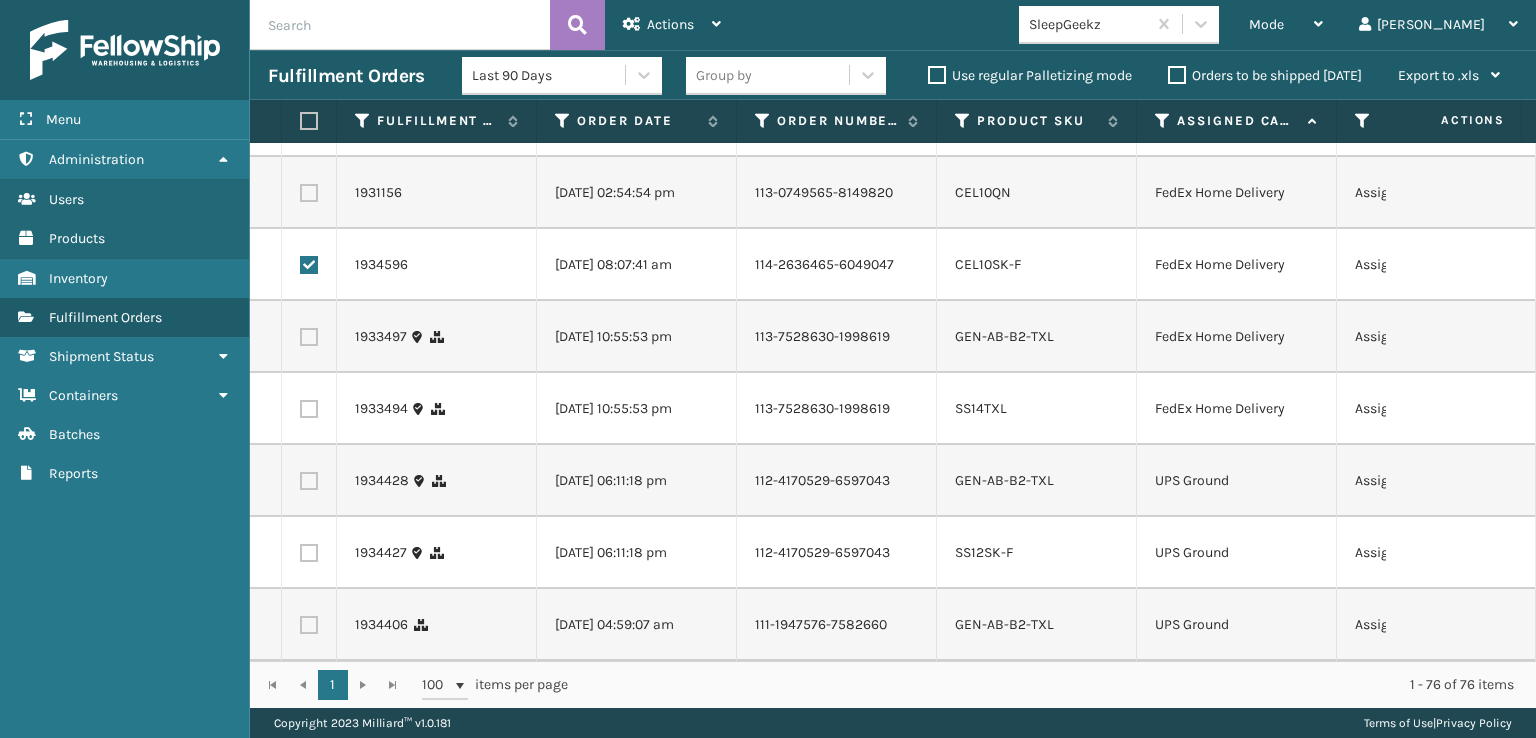 click at bounding box center [309, 193] 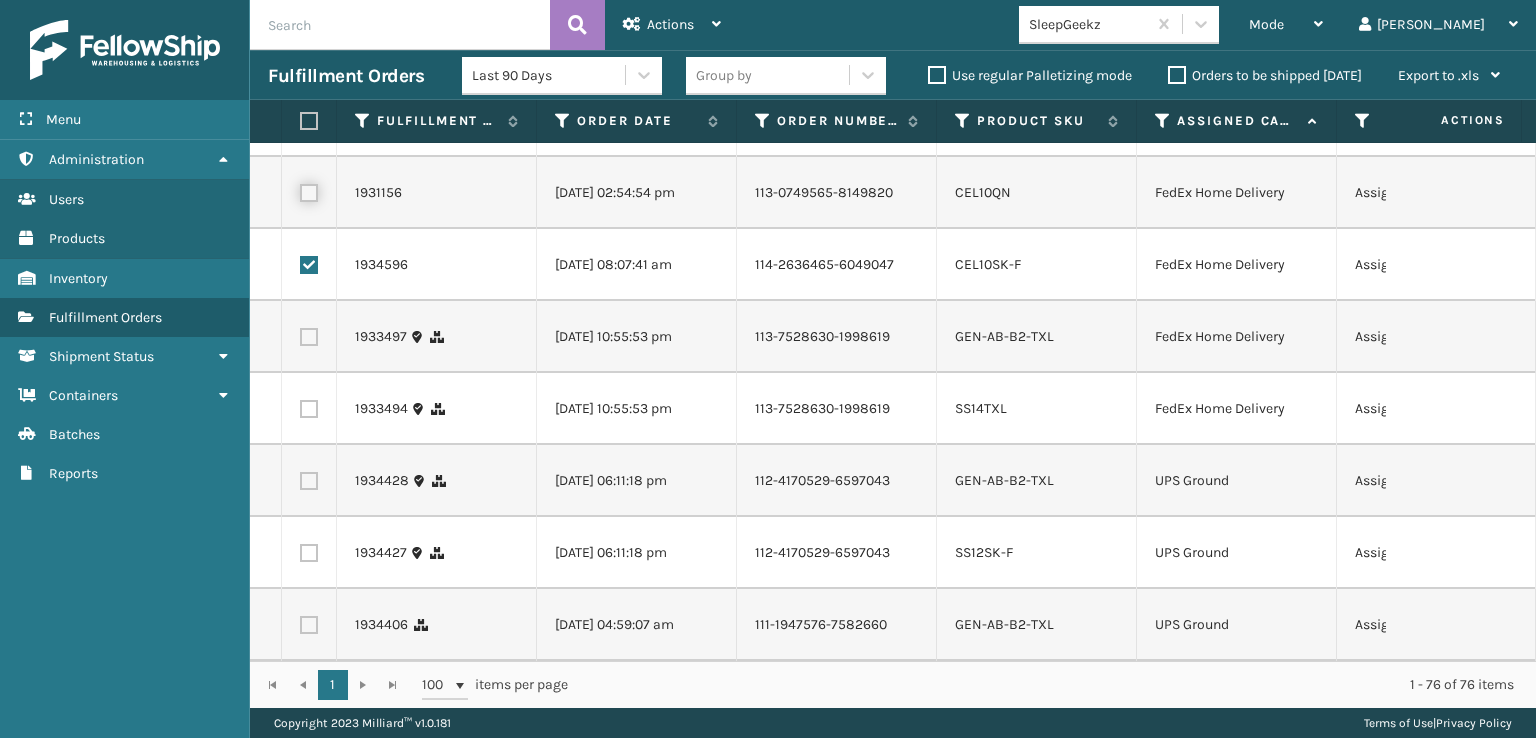 click at bounding box center [300, 190] 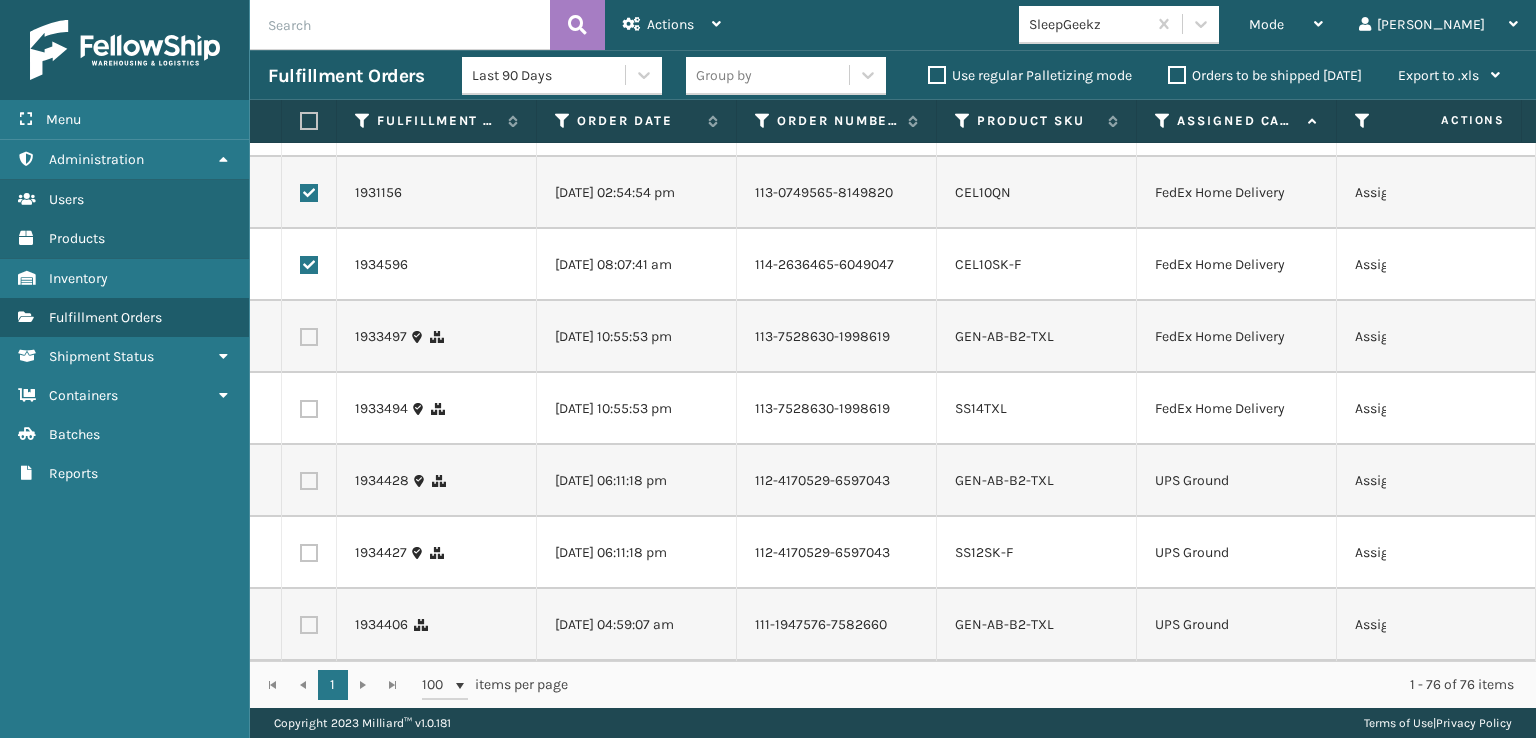 click at bounding box center (309, 121) 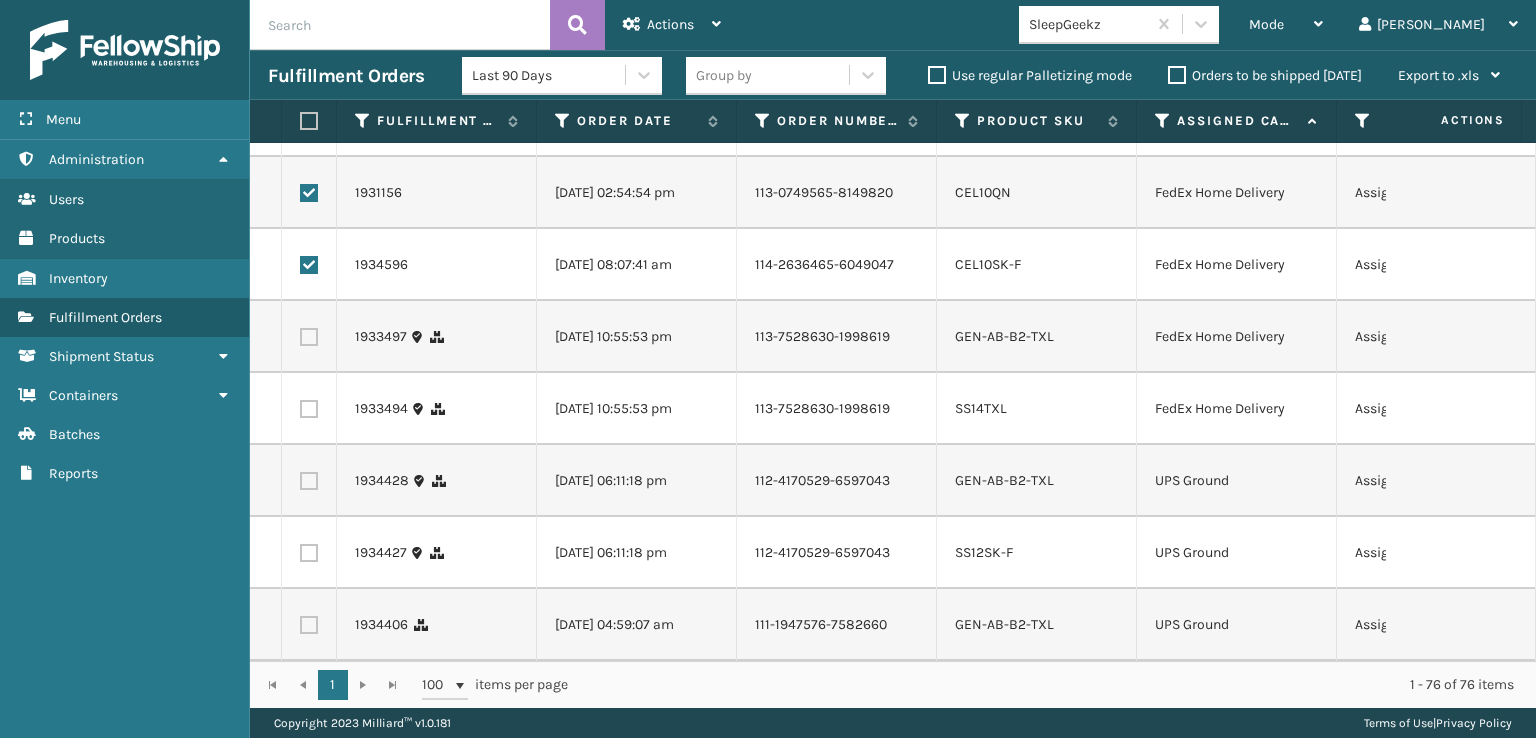 click at bounding box center (300, 118) 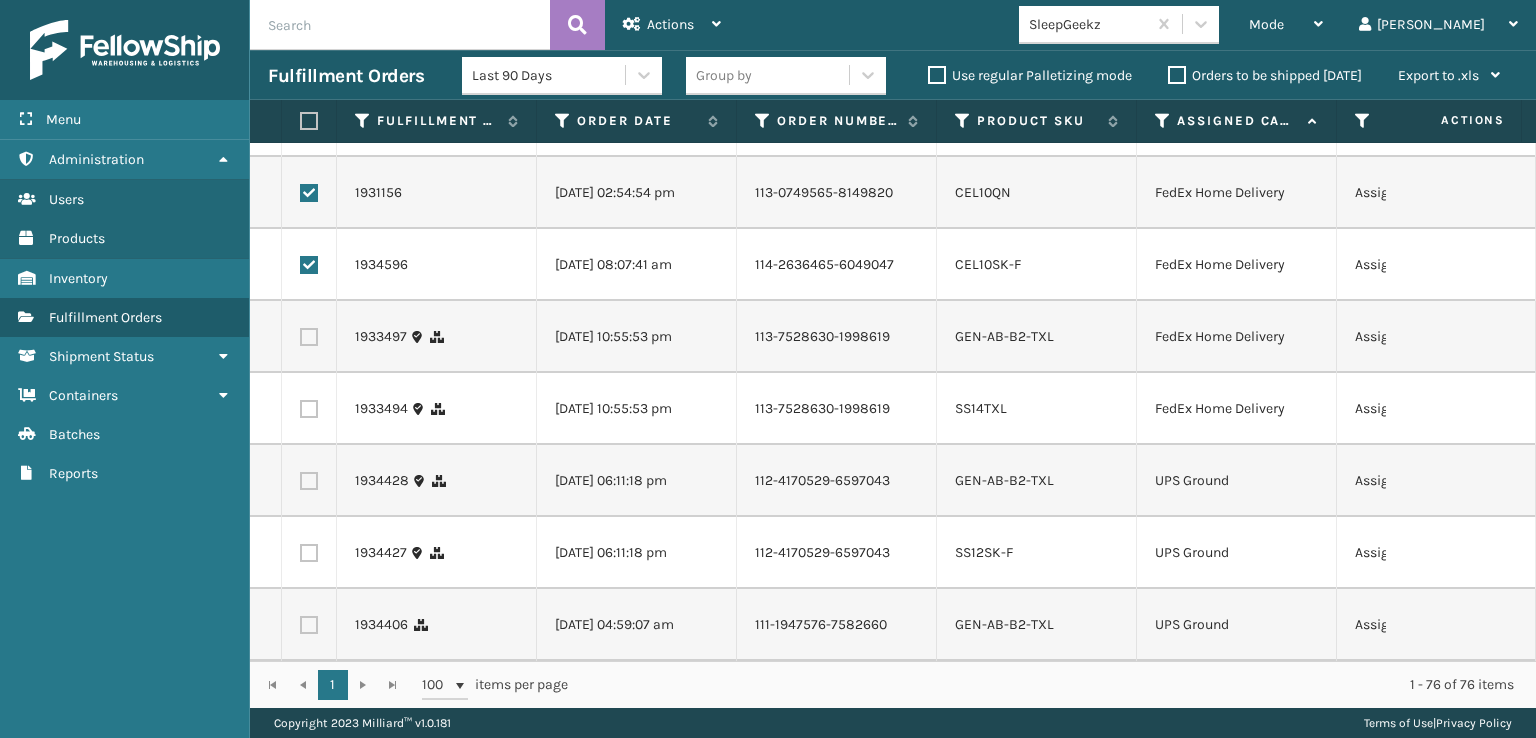 click at bounding box center [309, 49] 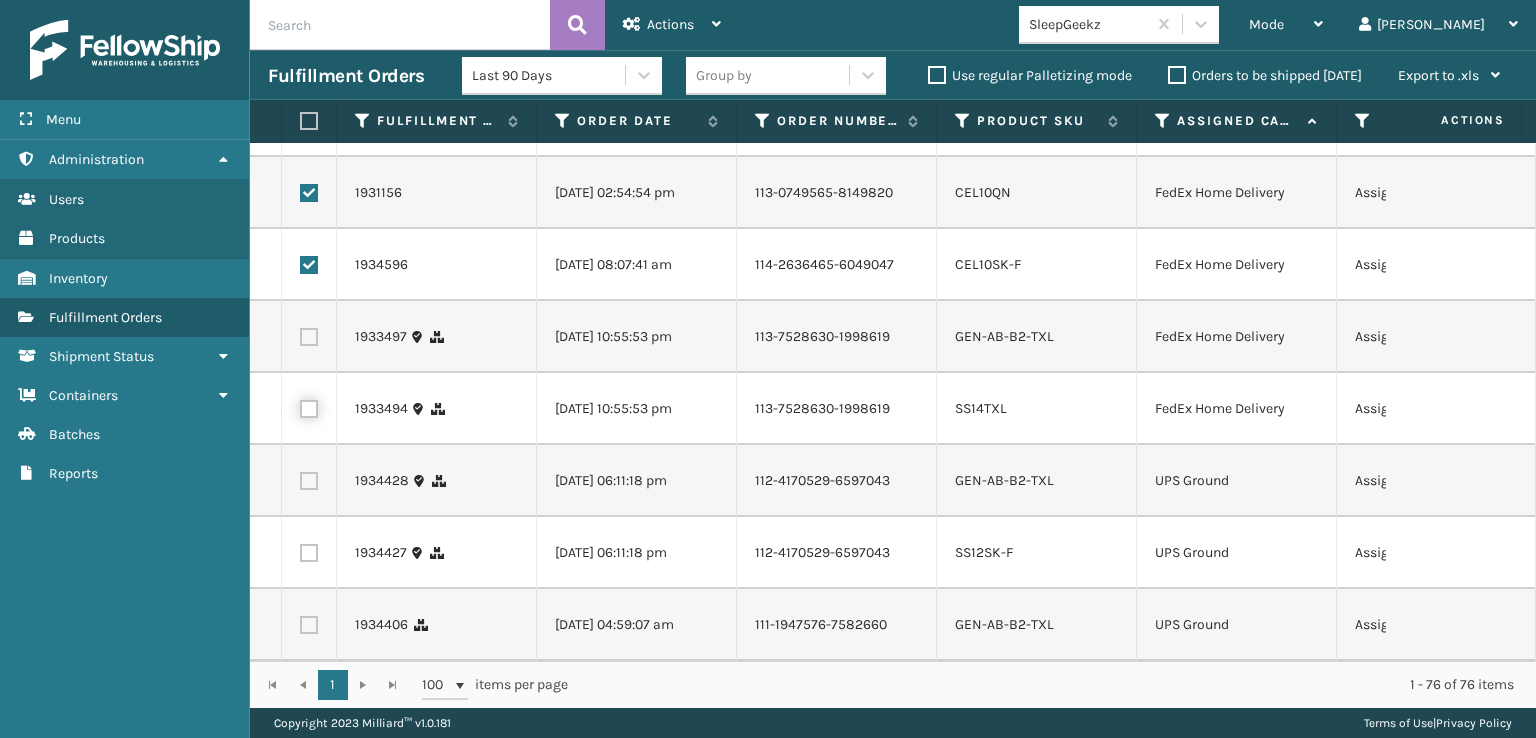 click at bounding box center (300, 406) 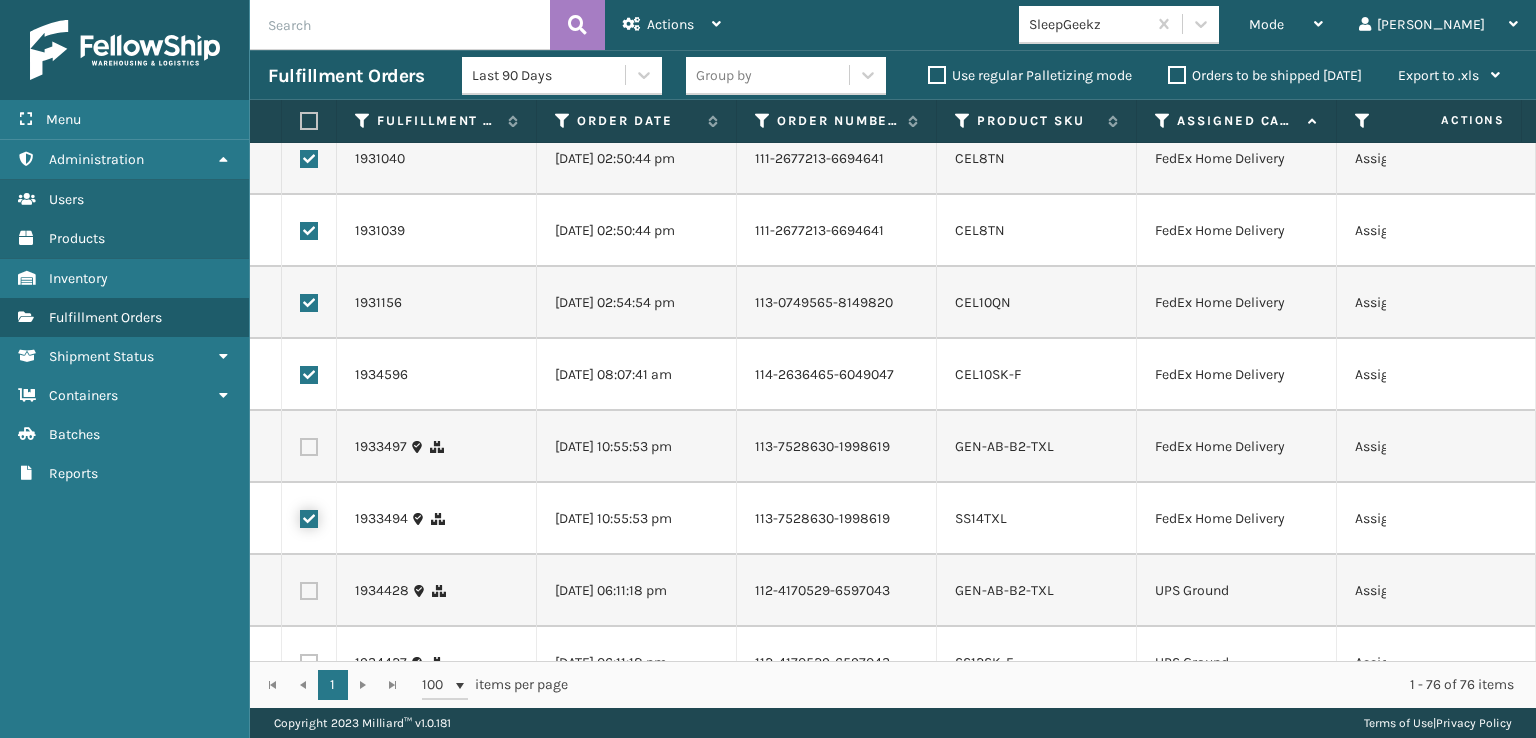 scroll, scrollTop: 4644, scrollLeft: 0, axis: vertical 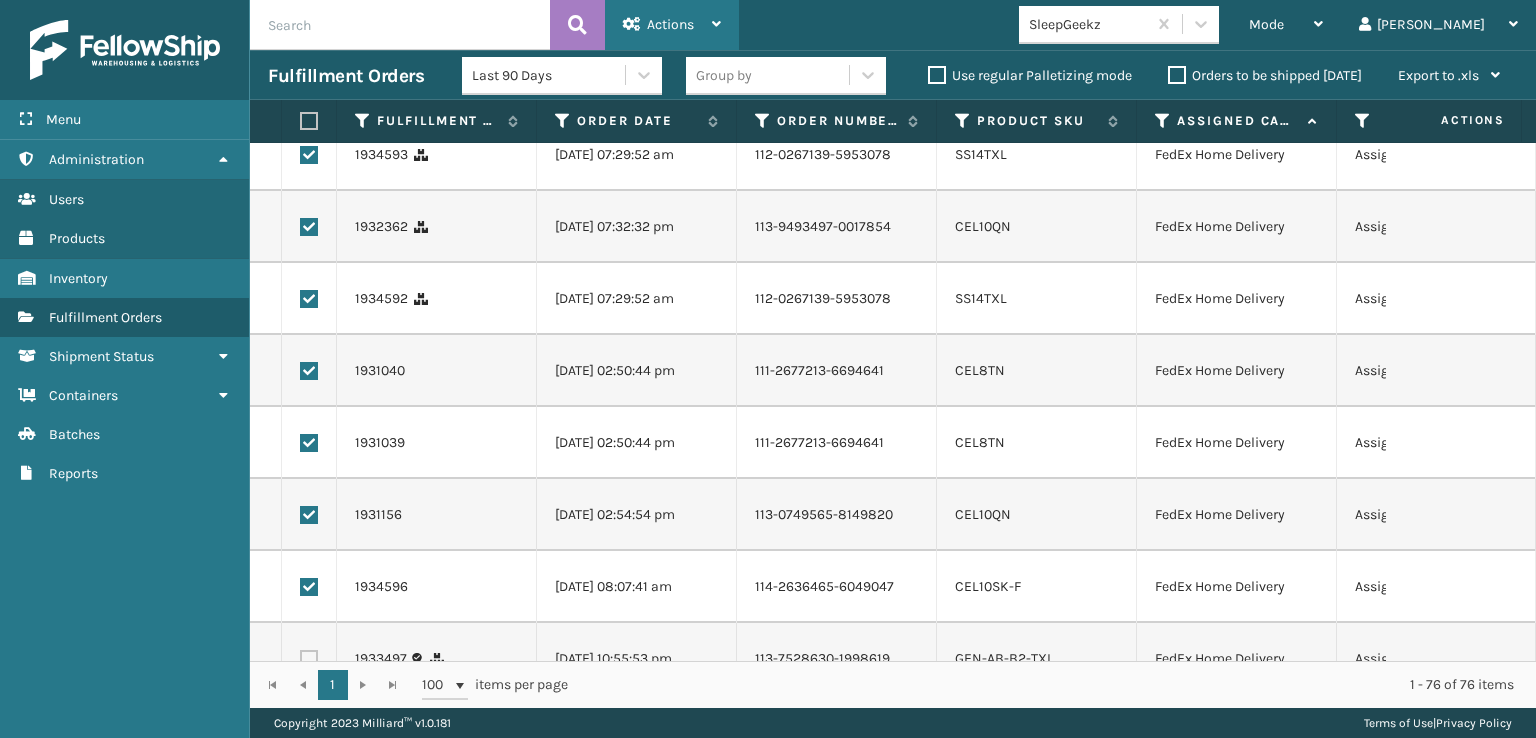 click on "Actions" at bounding box center (670, 24) 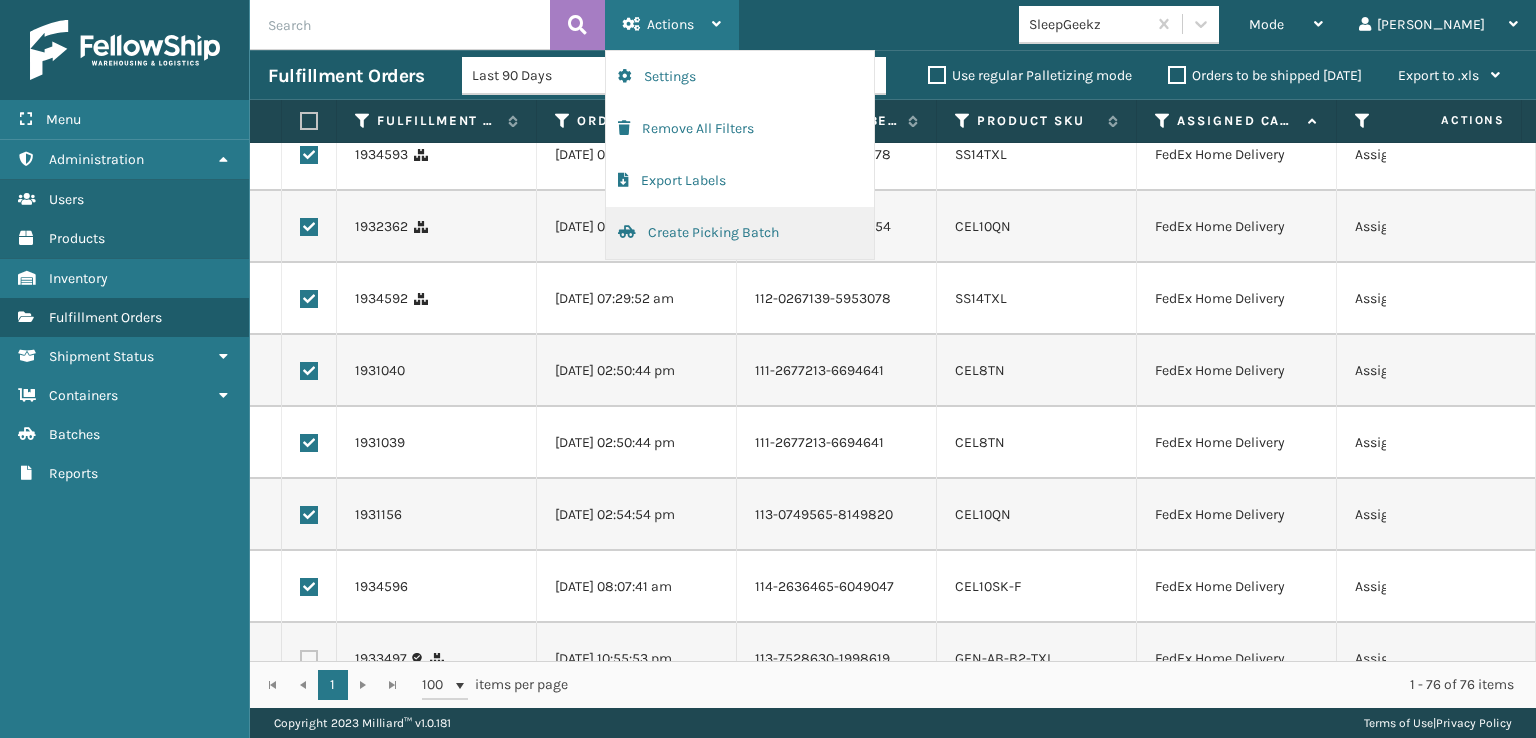 click on "Create Picking Batch" at bounding box center [740, 233] 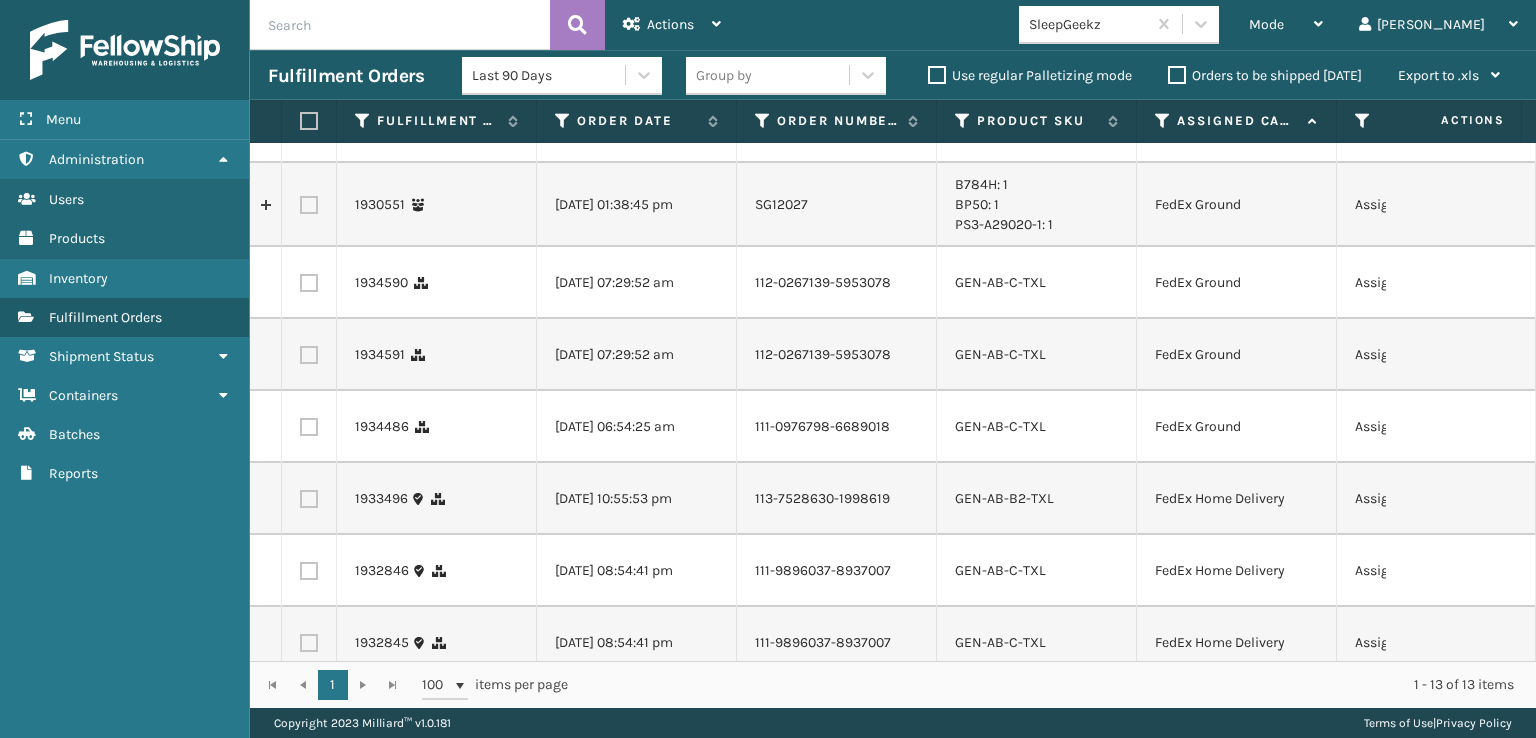scroll, scrollTop: 0, scrollLeft: 0, axis: both 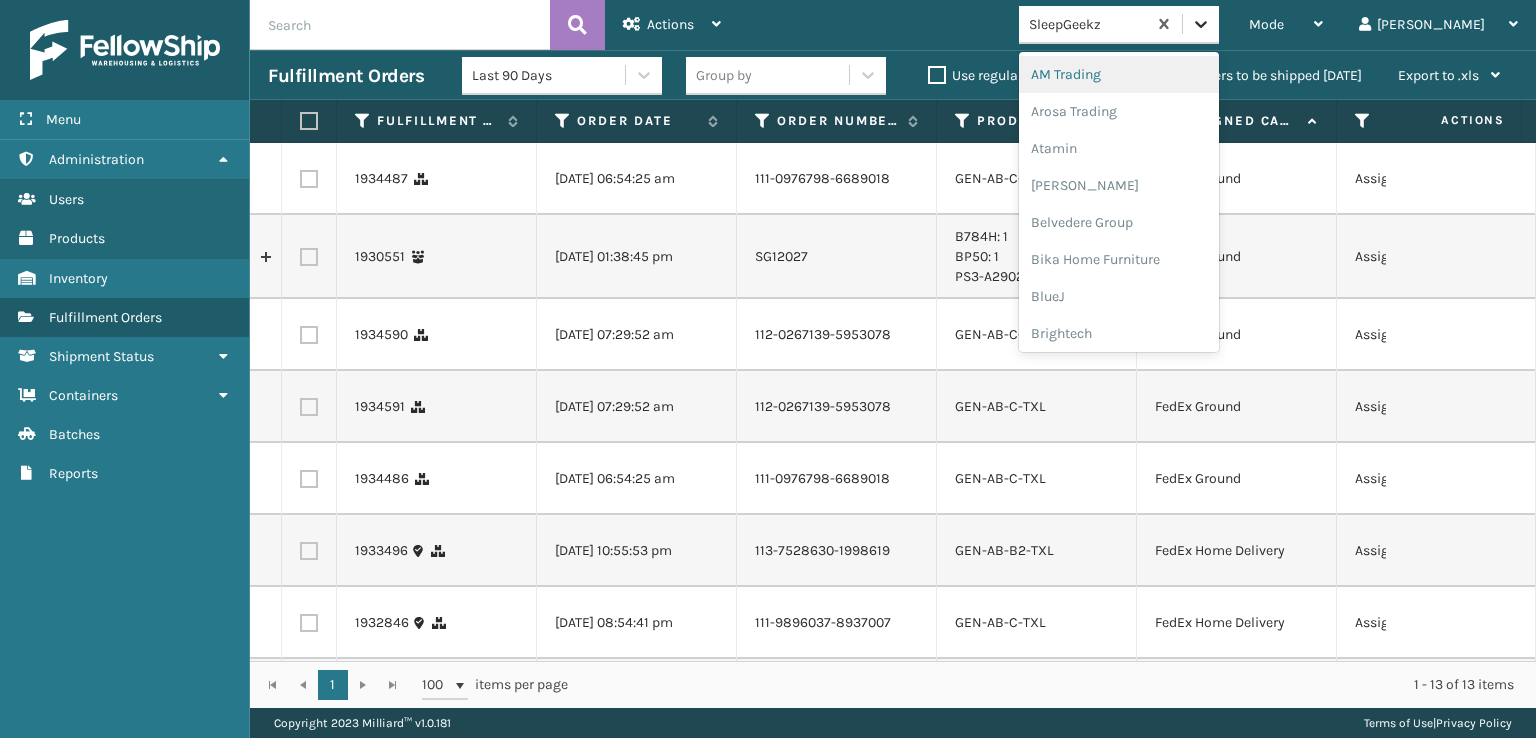 click 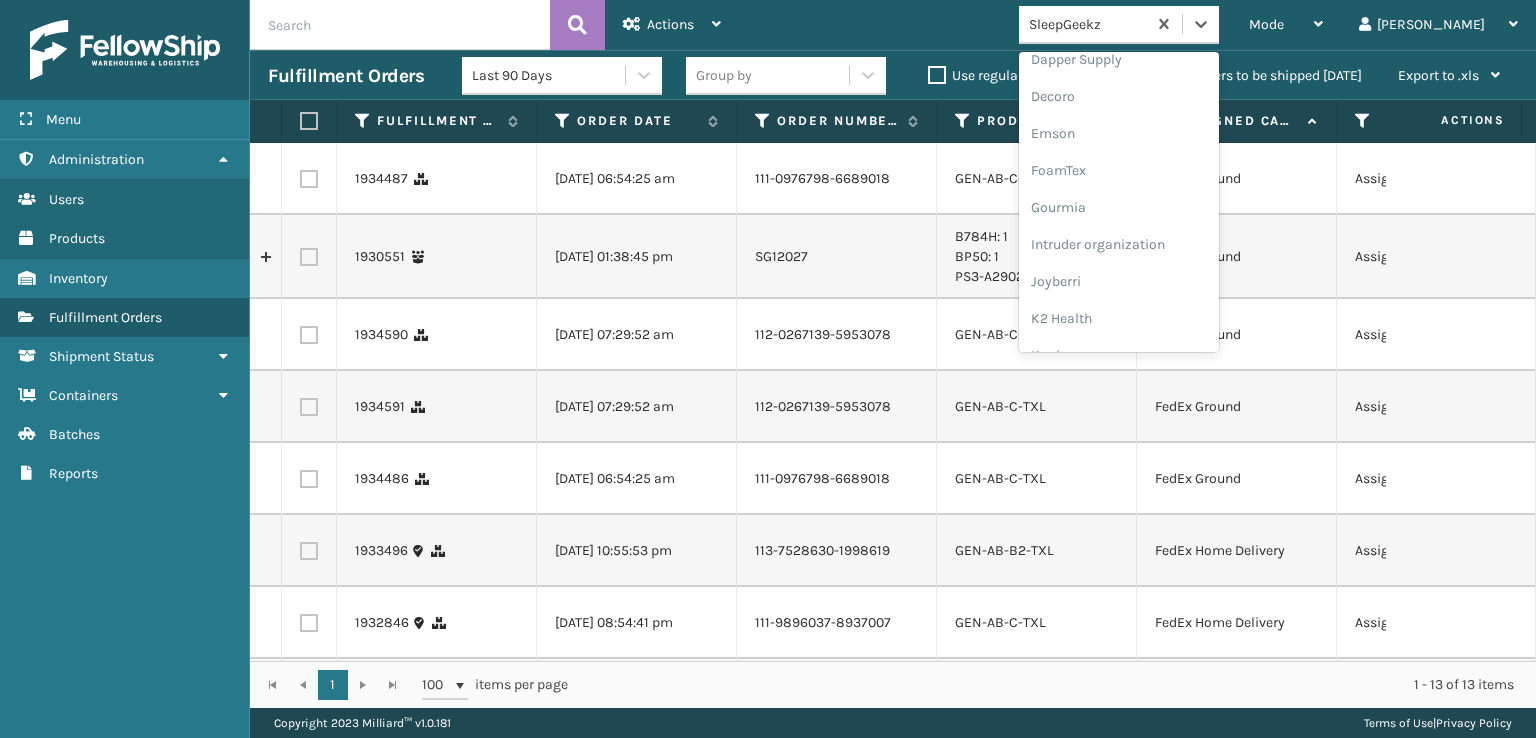 scroll, scrollTop: 400, scrollLeft: 0, axis: vertical 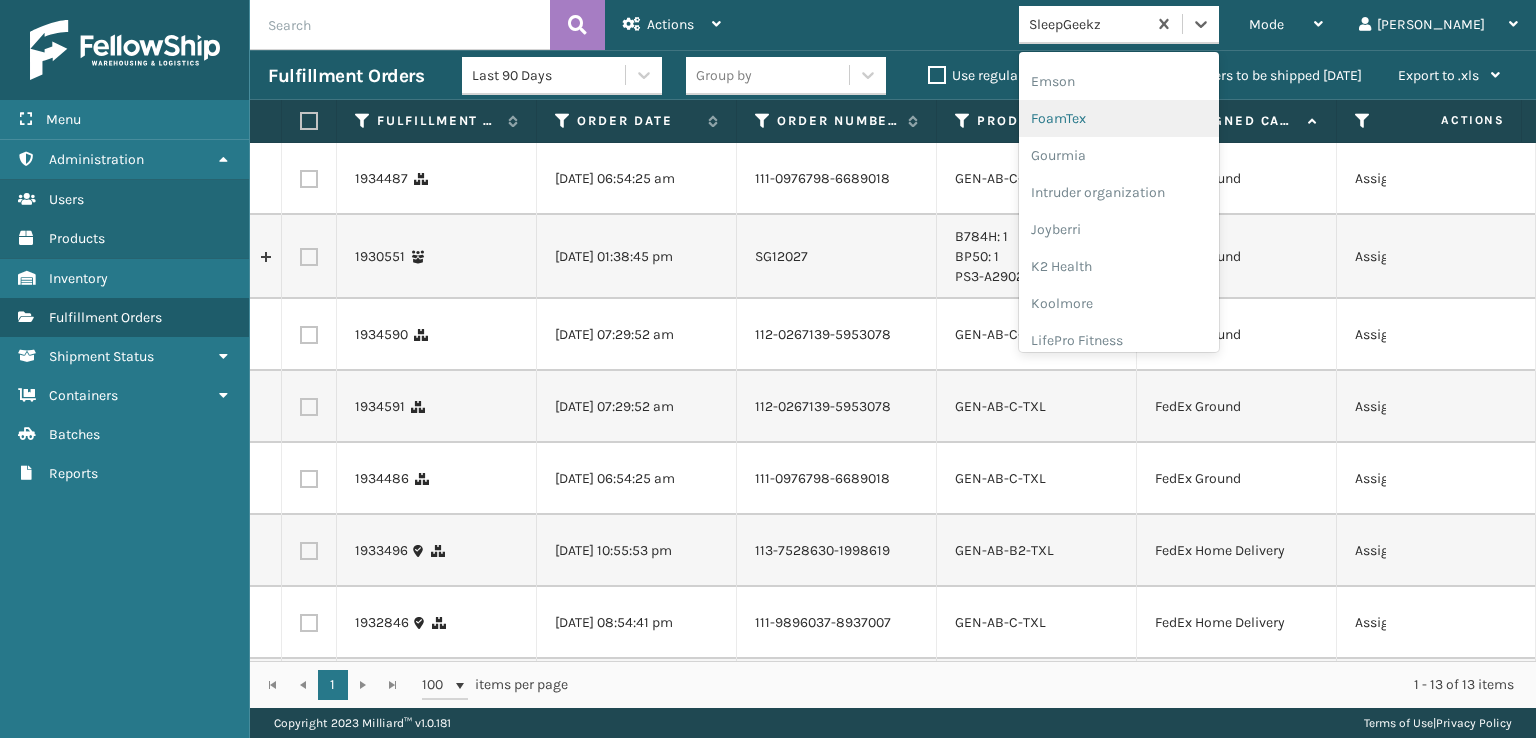 click on "FoamTex" at bounding box center (1119, 118) 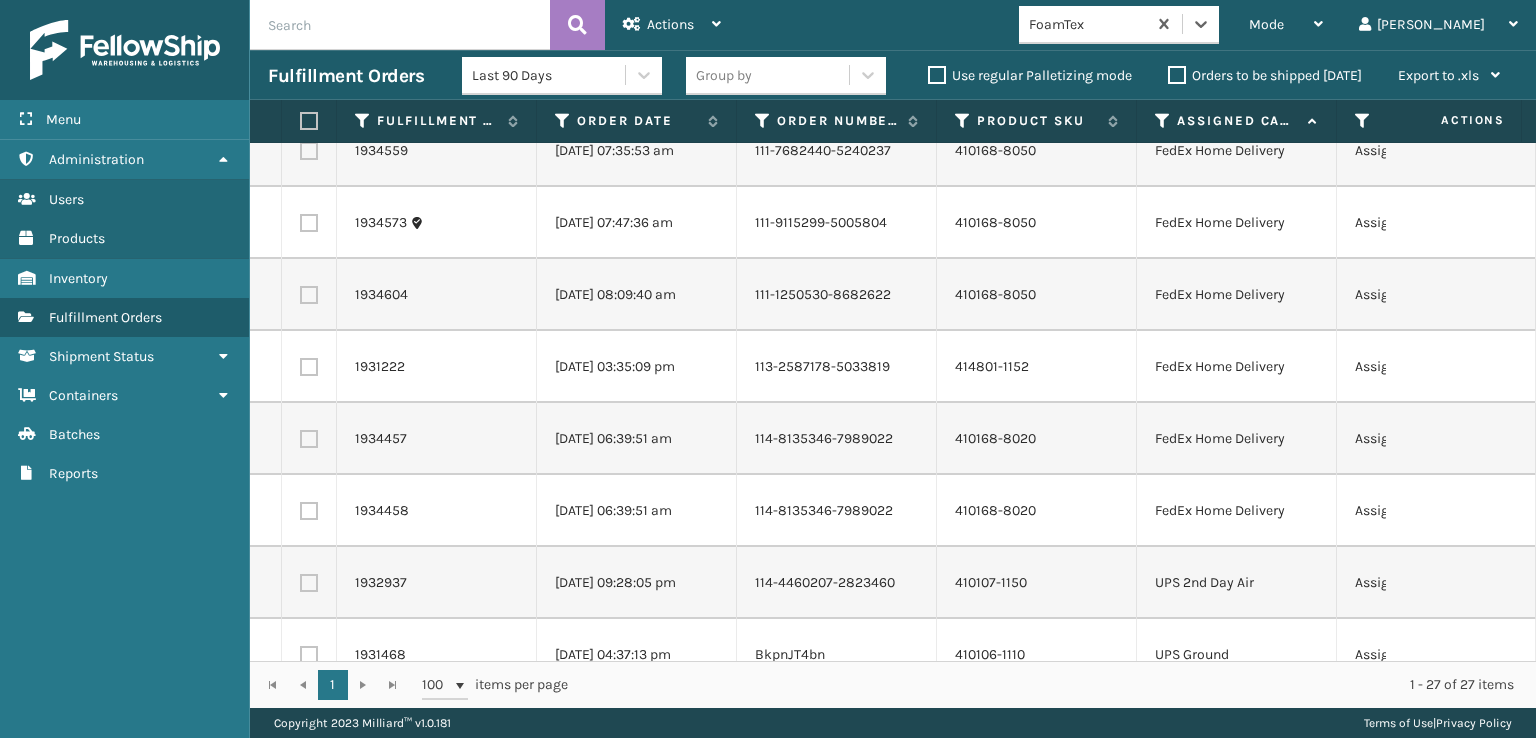 scroll, scrollTop: 0, scrollLeft: 0, axis: both 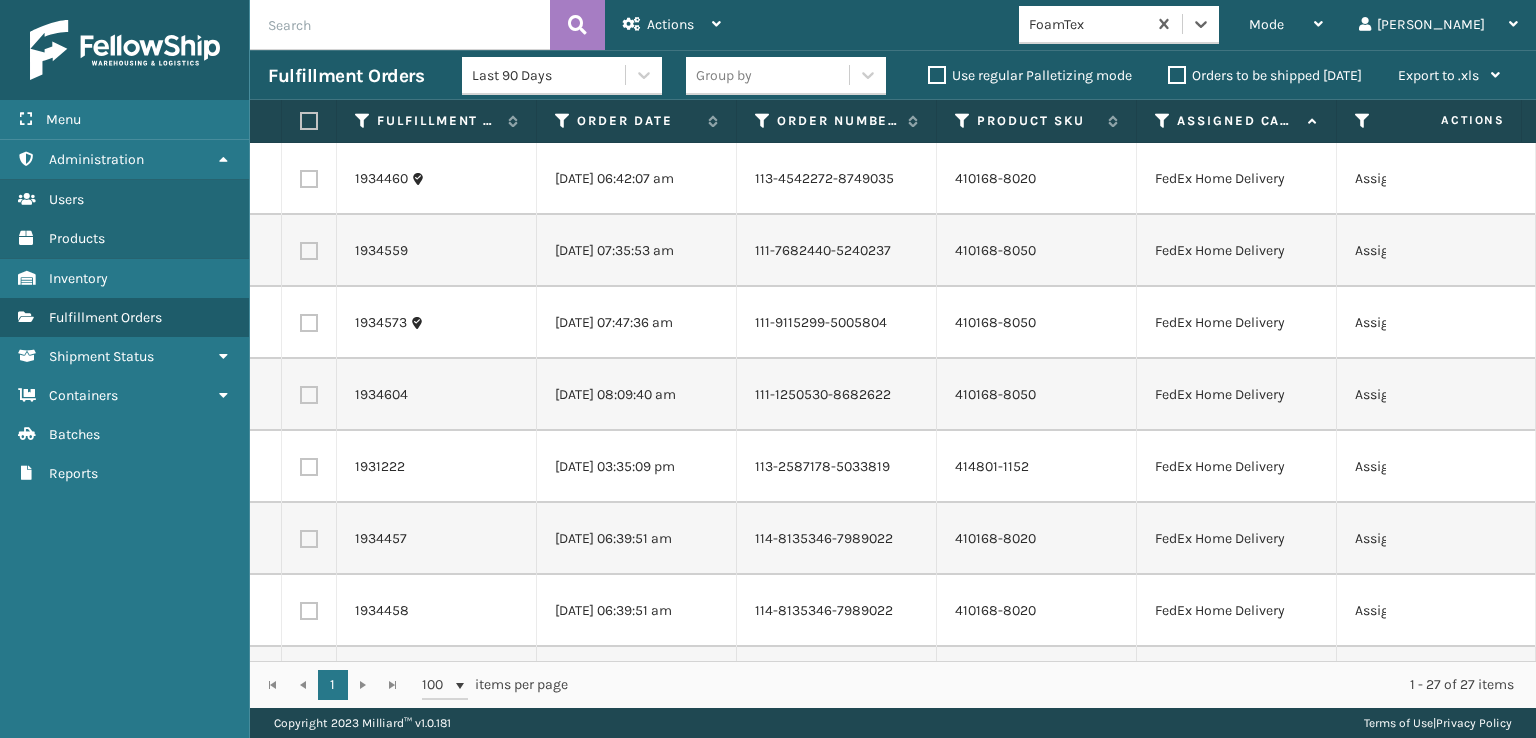click at bounding box center (309, 121) 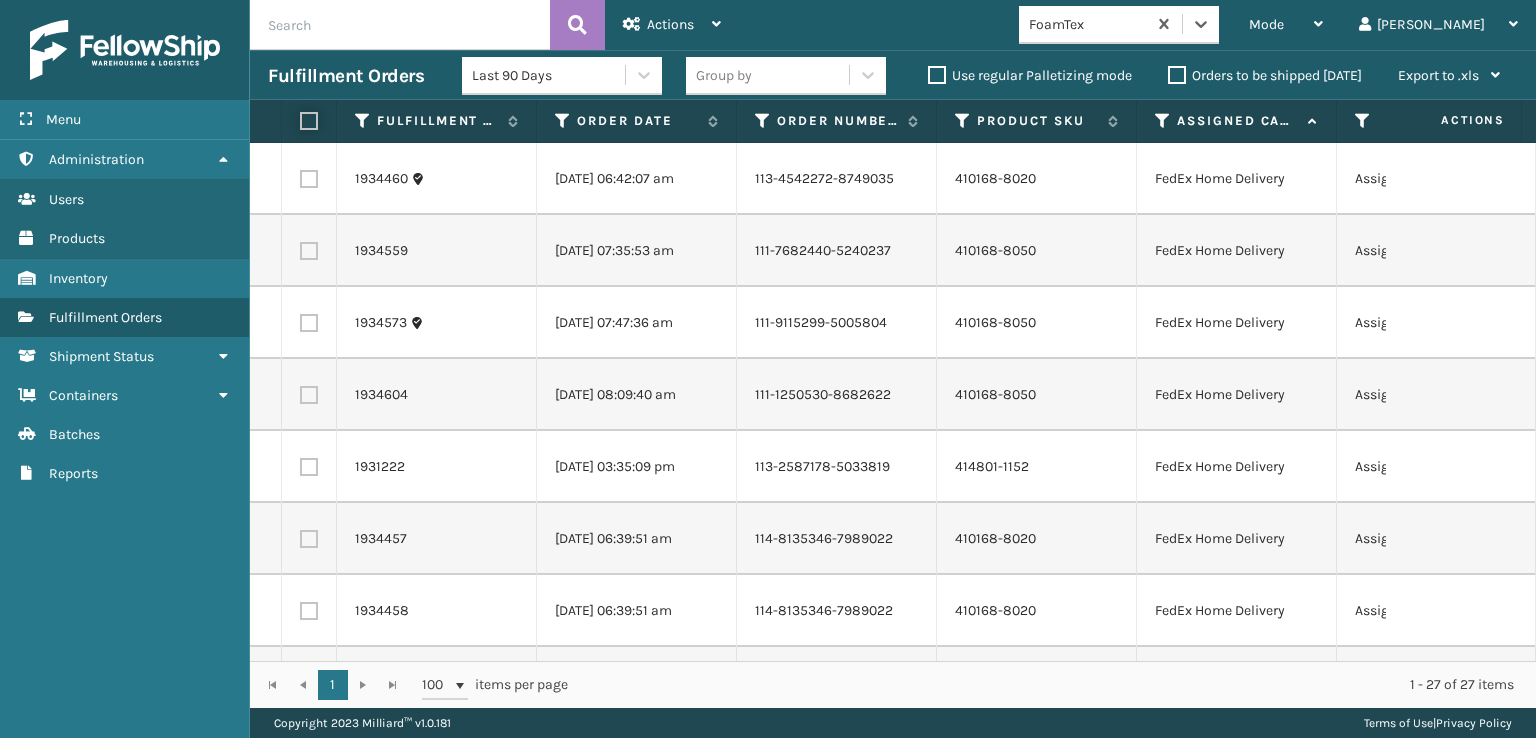 click at bounding box center [300, 121] 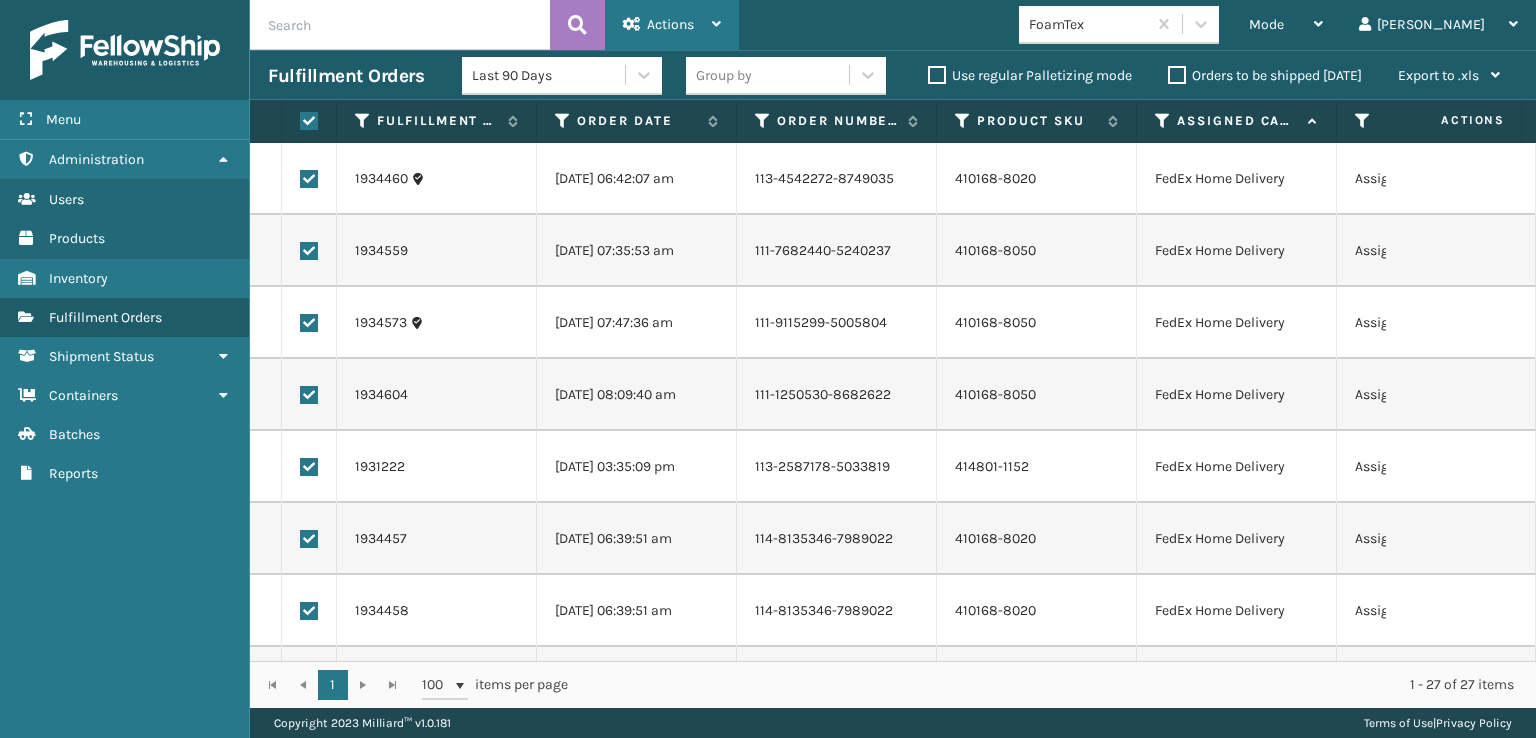 click on "Actions" at bounding box center (672, 25) 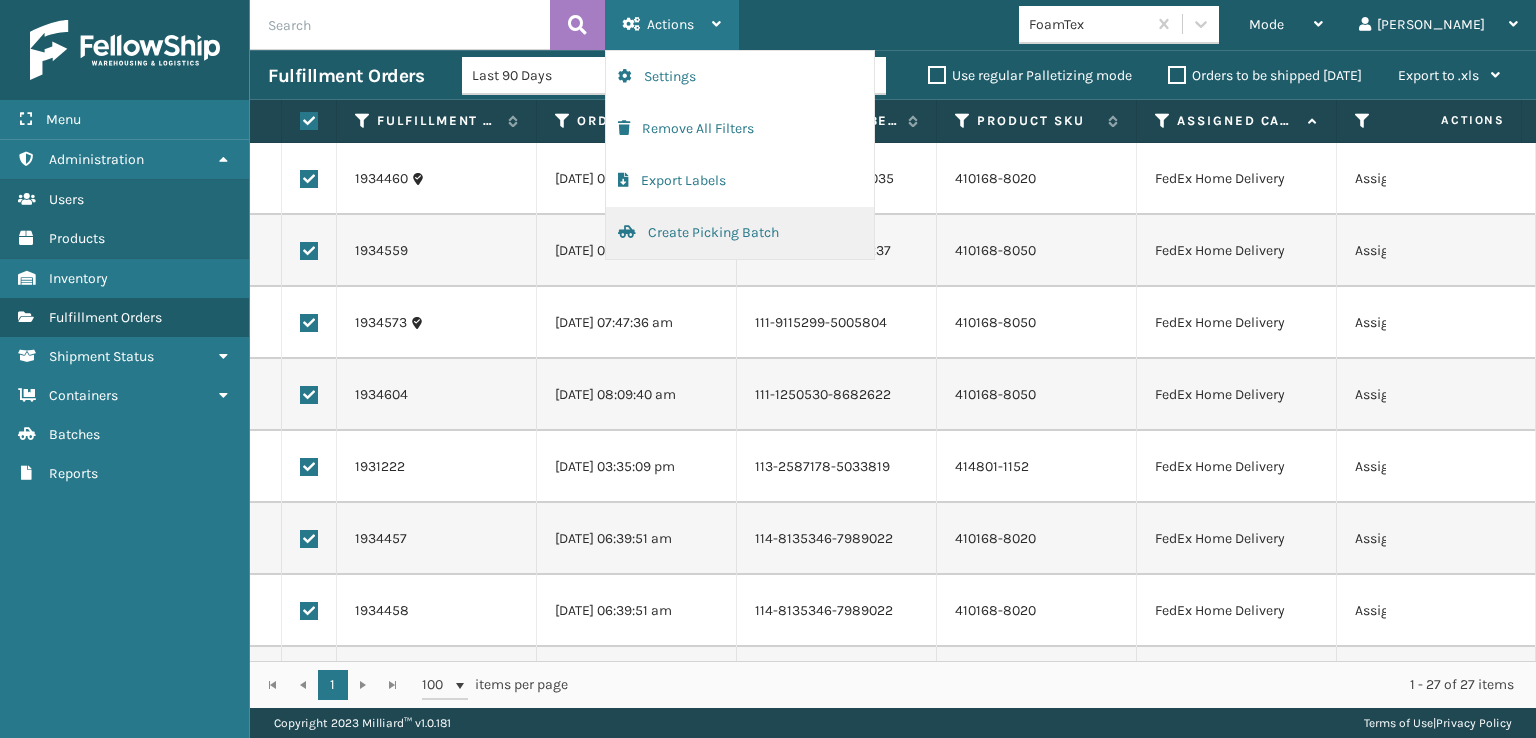 click on "Create Picking Batch" at bounding box center [740, 233] 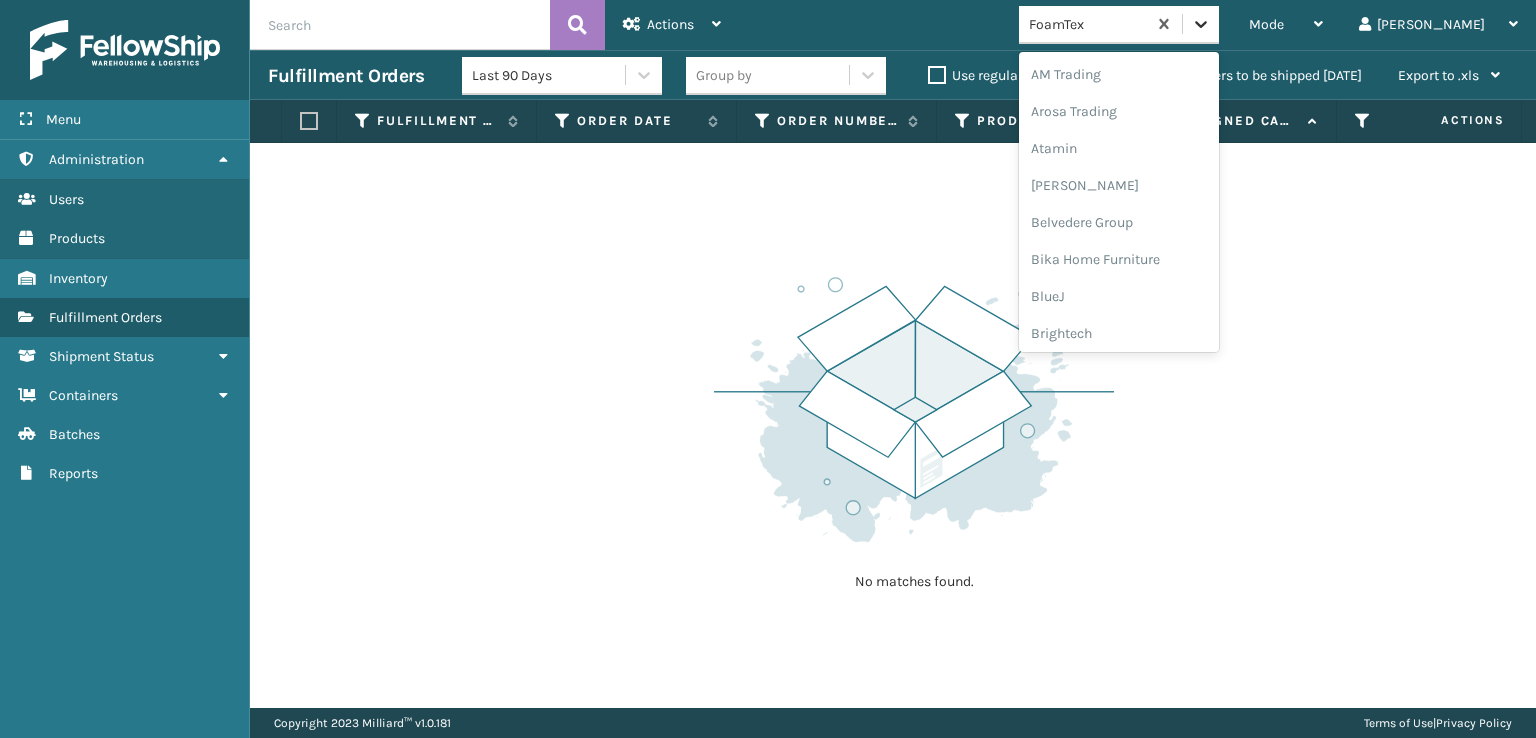 click 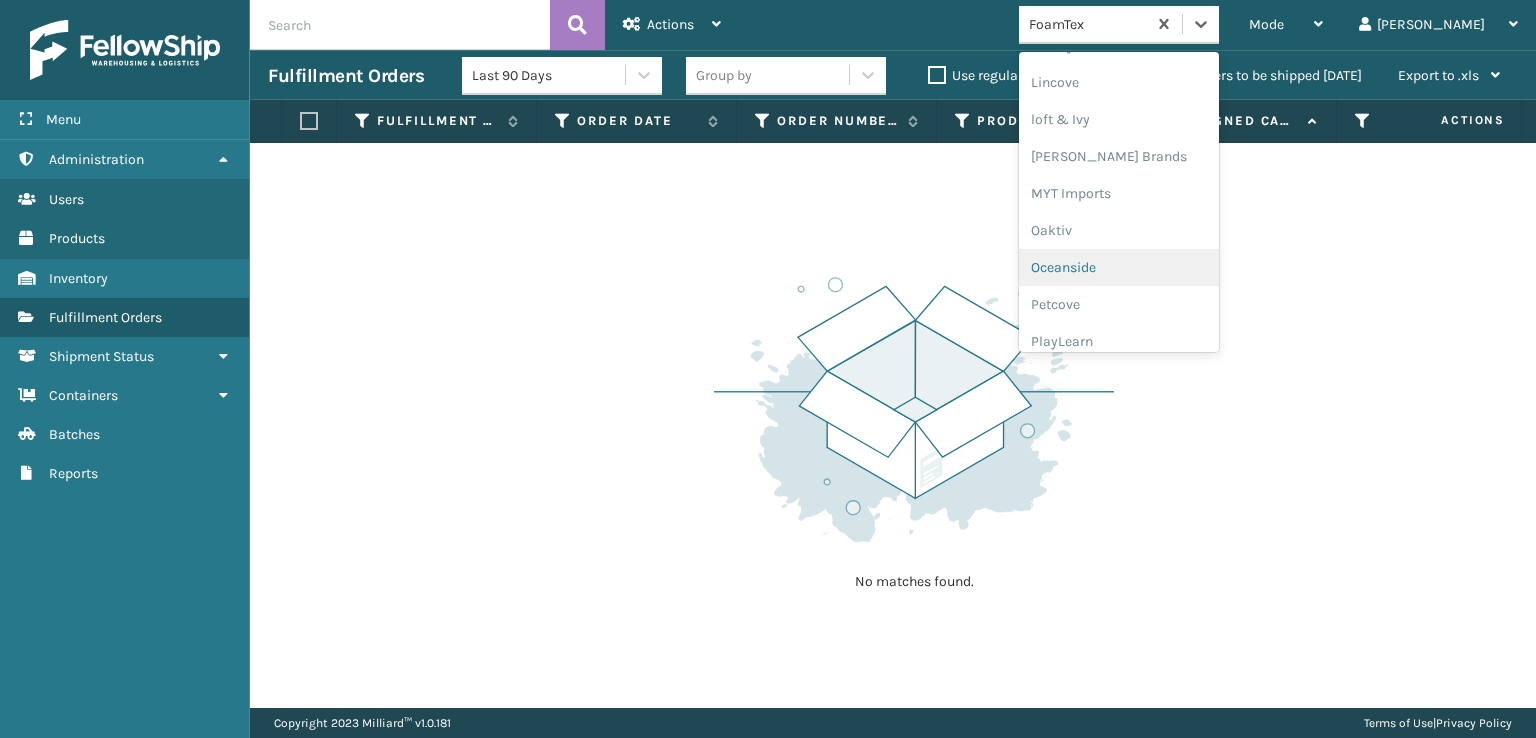 scroll, scrollTop: 892, scrollLeft: 0, axis: vertical 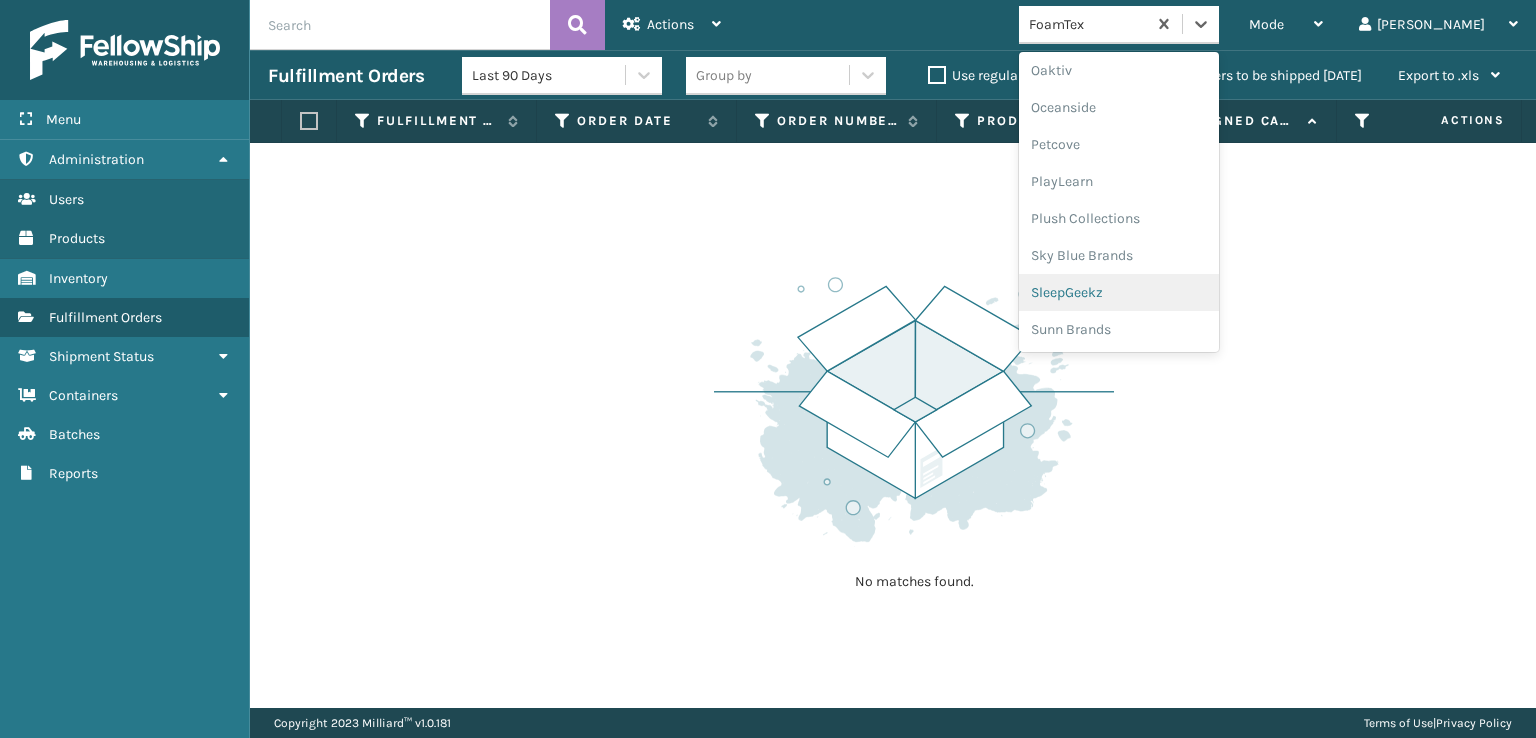 click on "SleepGeekz" at bounding box center [1119, 292] 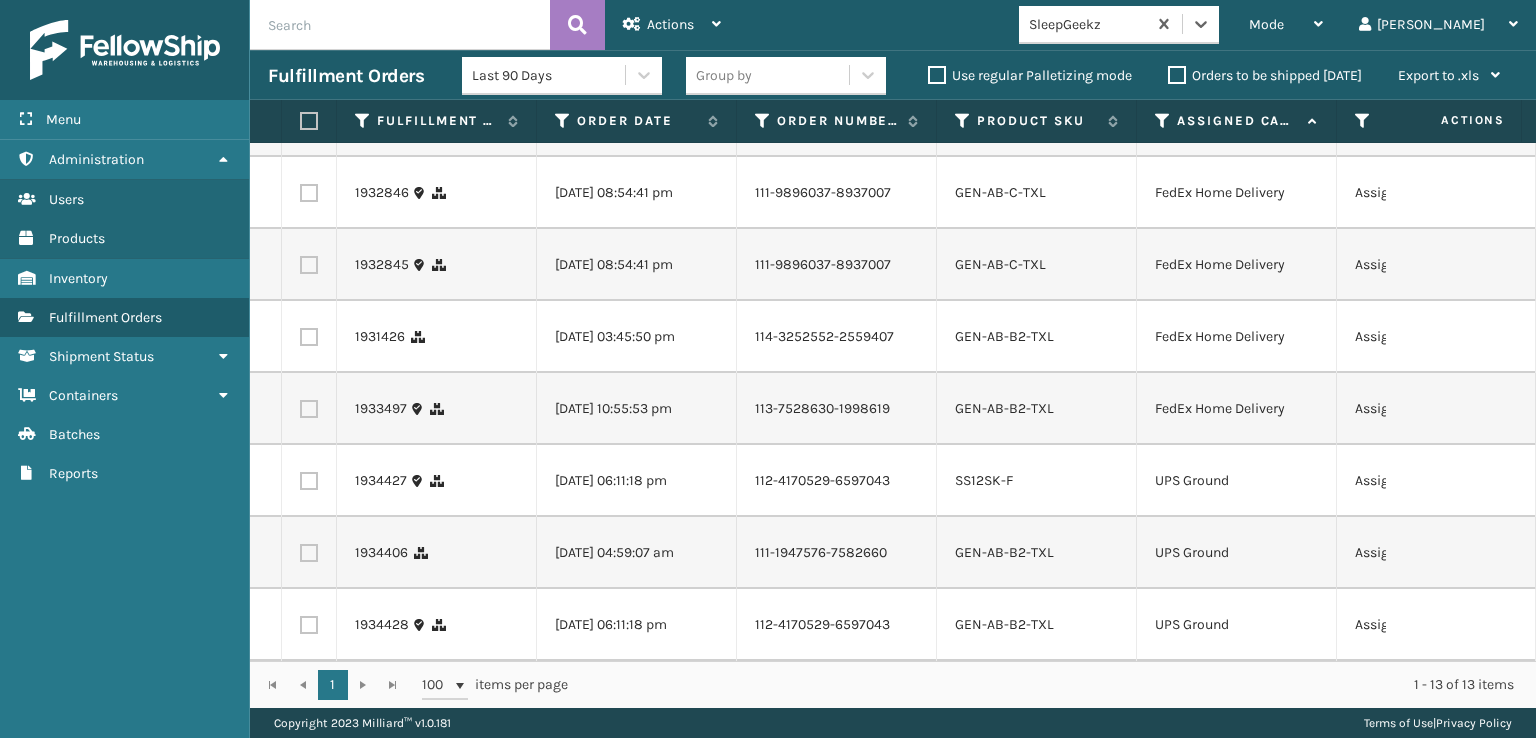 scroll, scrollTop: 552, scrollLeft: 0, axis: vertical 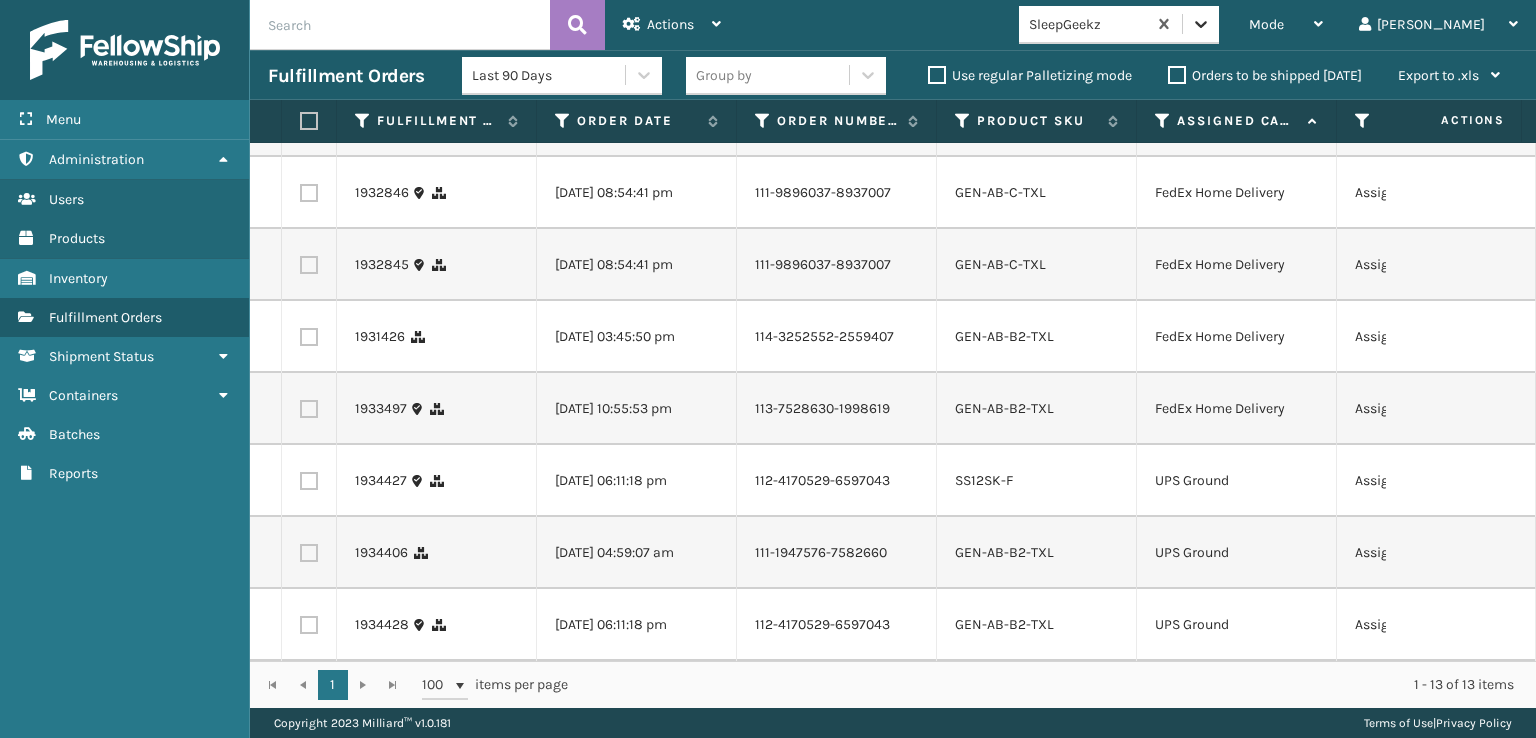click 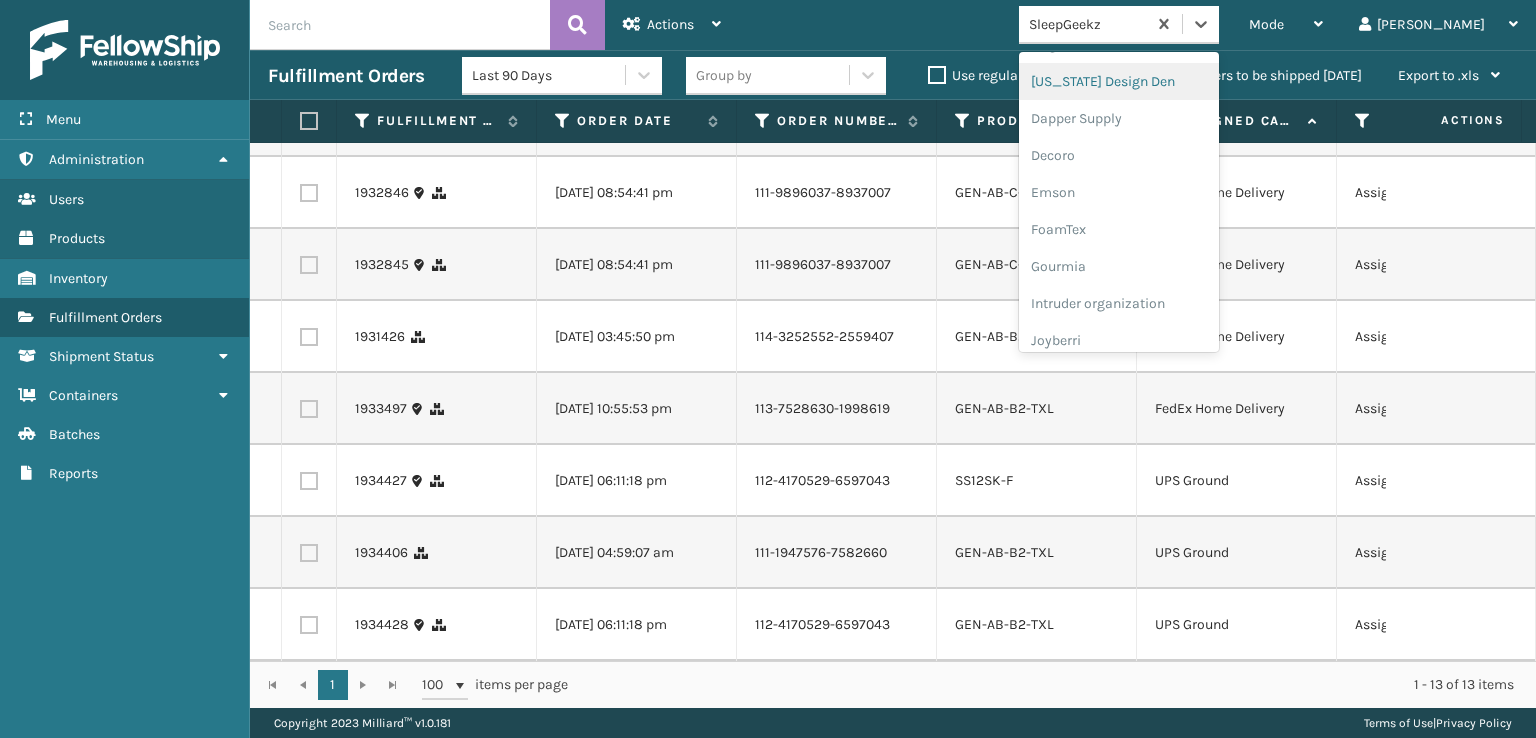 scroll, scrollTop: 300, scrollLeft: 0, axis: vertical 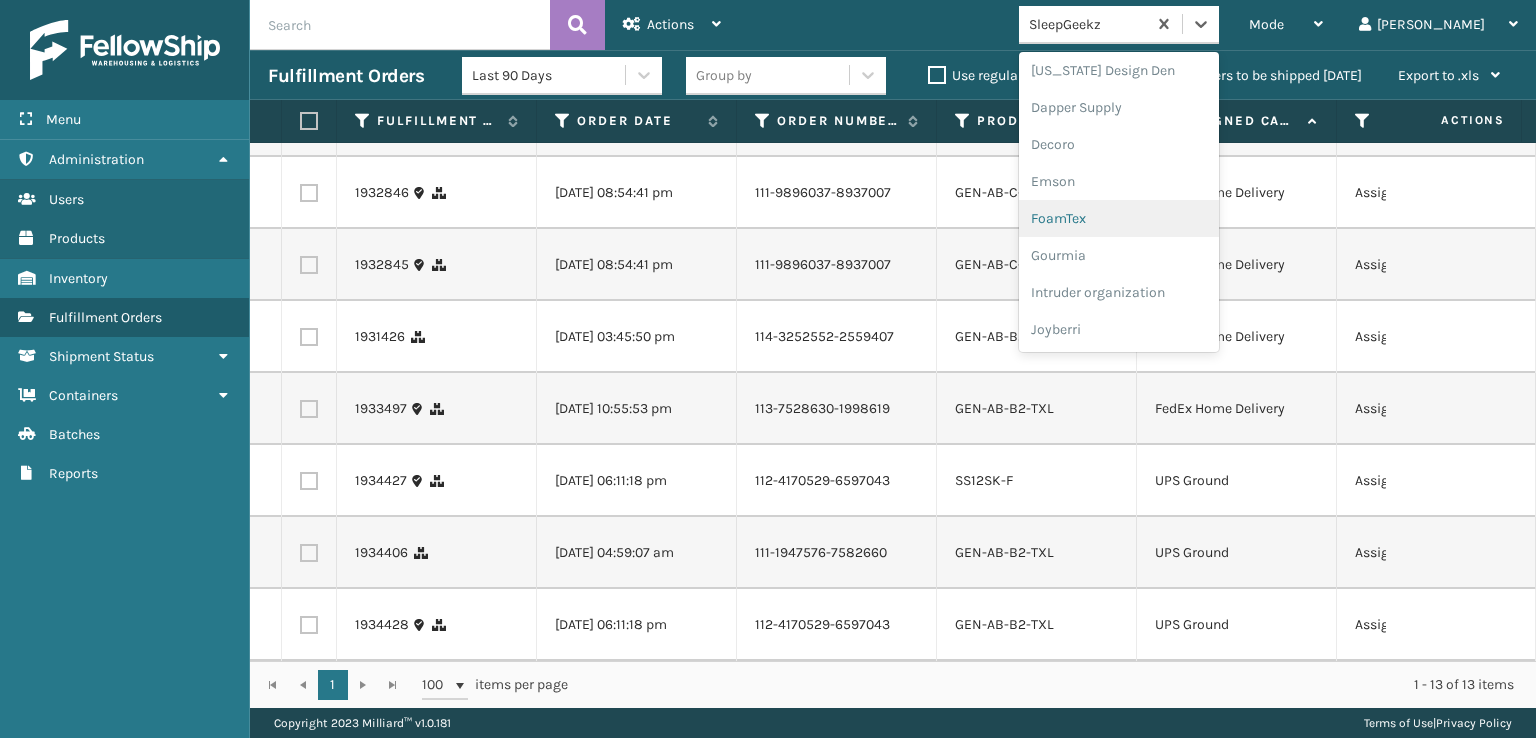 click on "FoamTex" at bounding box center [1119, 218] 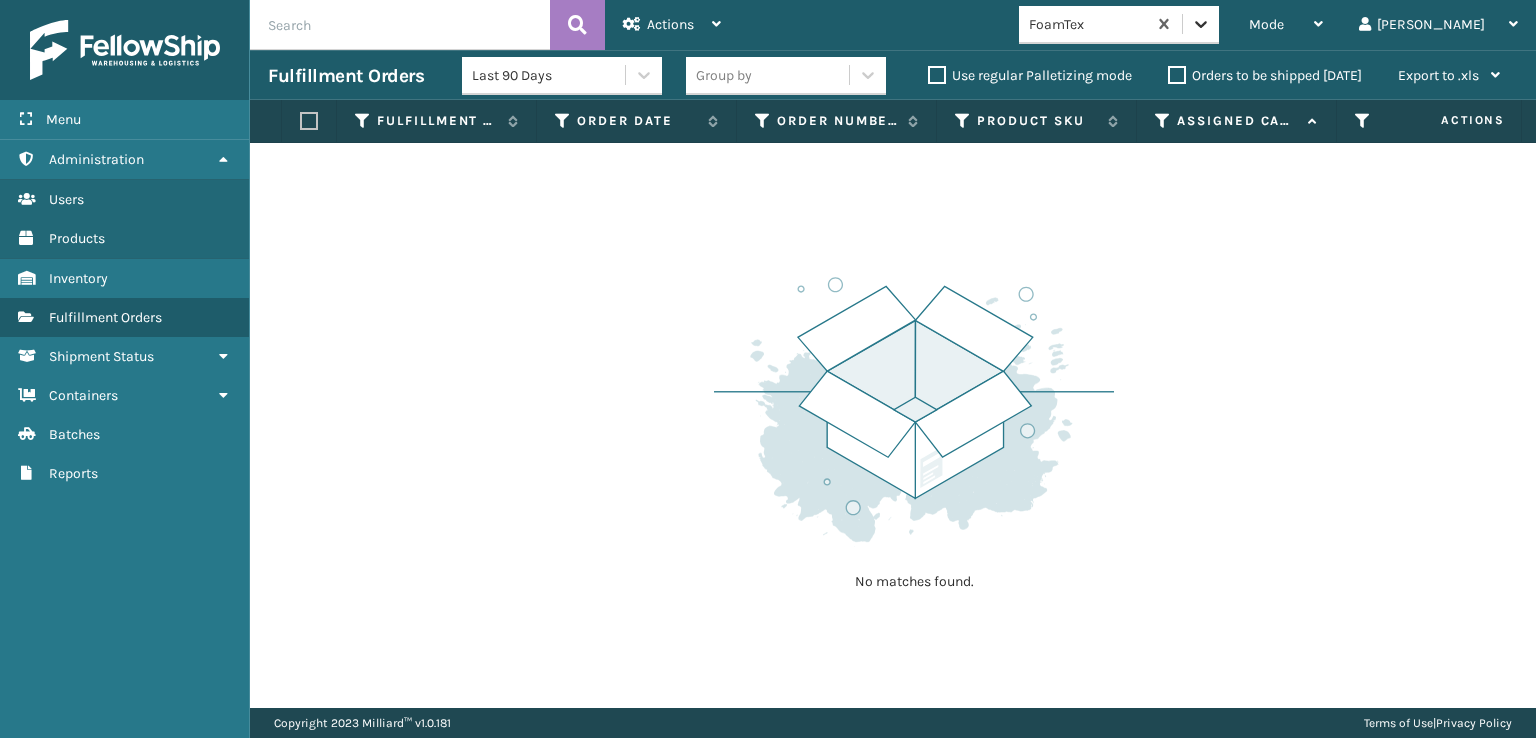 click at bounding box center [1201, 24] 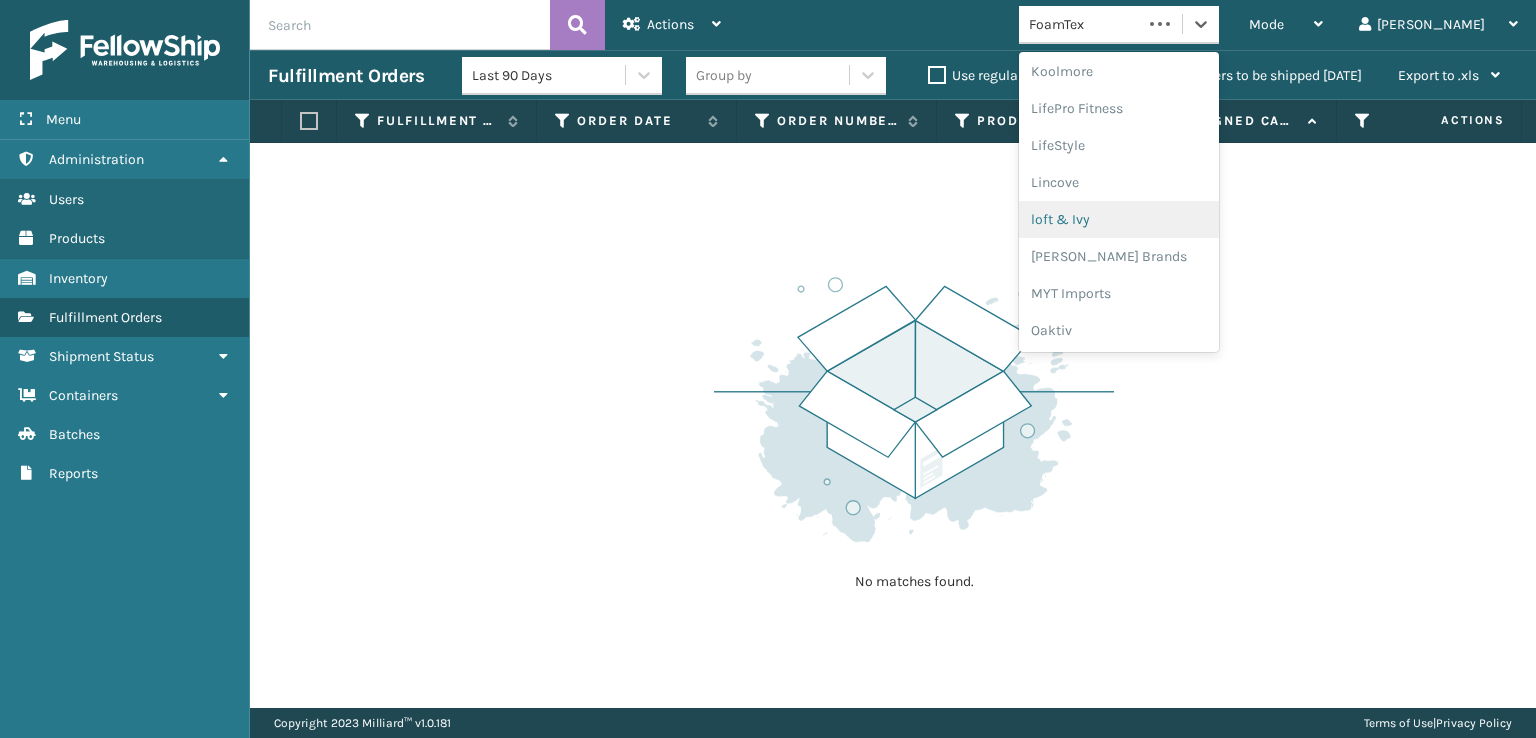 scroll, scrollTop: 671, scrollLeft: 0, axis: vertical 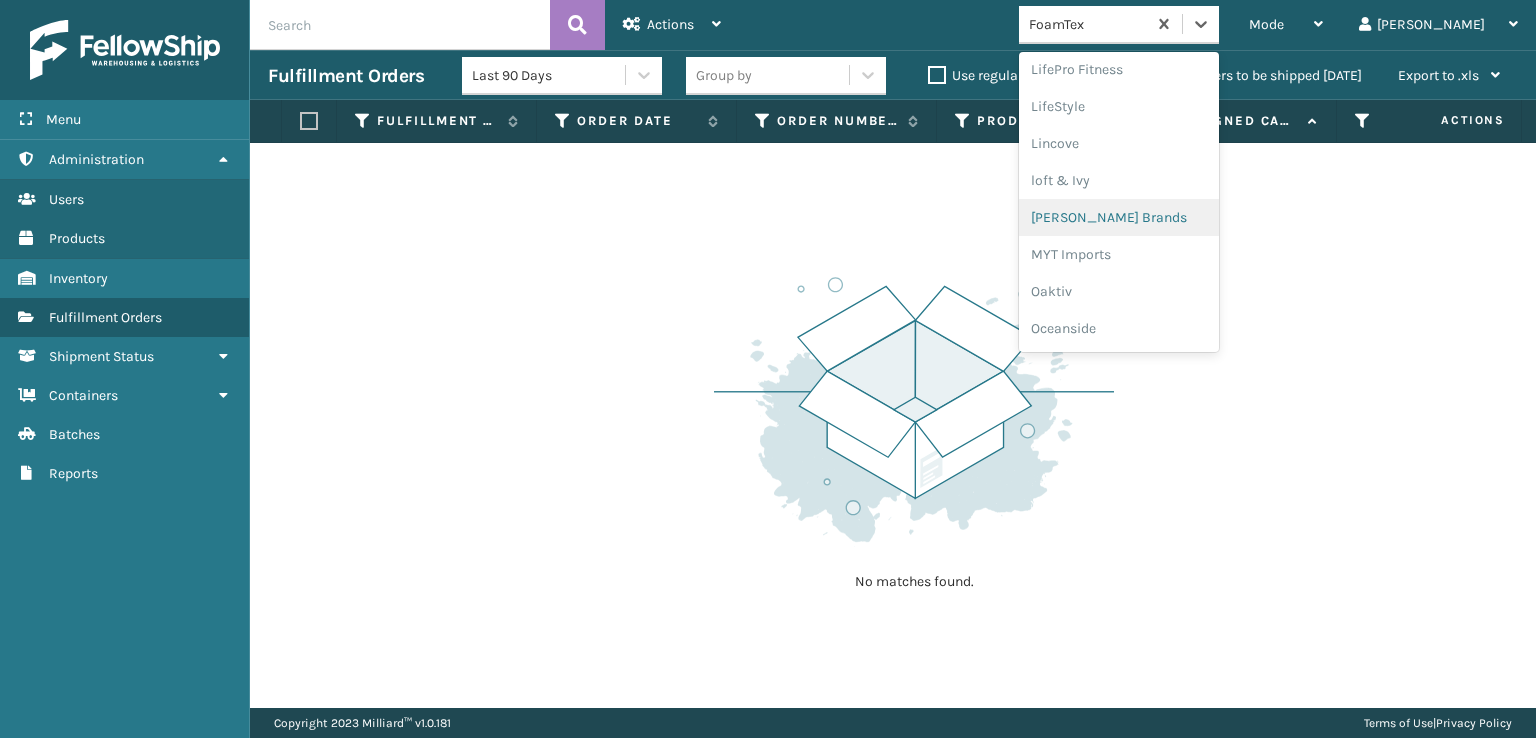 click on "[PERSON_NAME] Brands" at bounding box center [1119, 217] 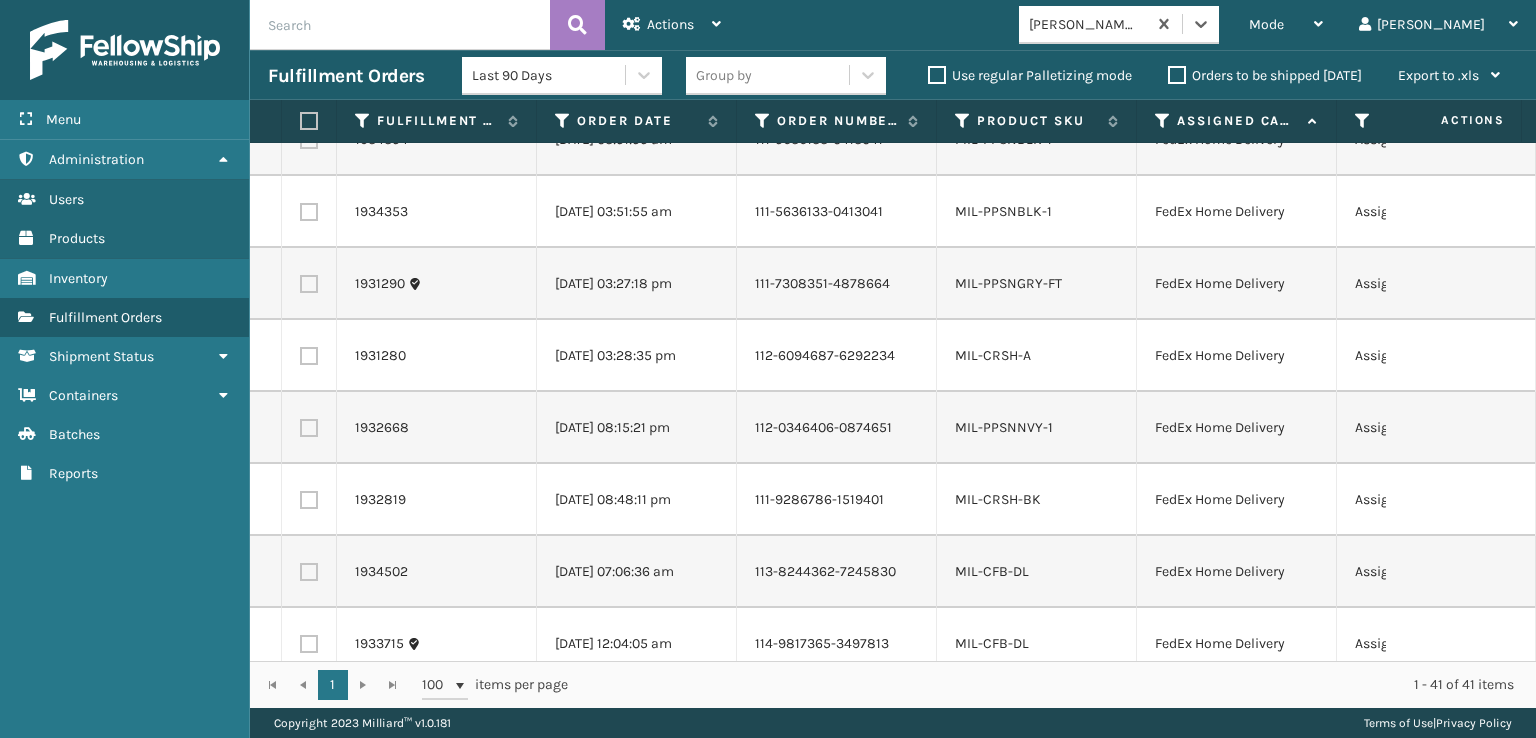 scroll, scrollTop: 0, scrollLeft: 0, axis: both 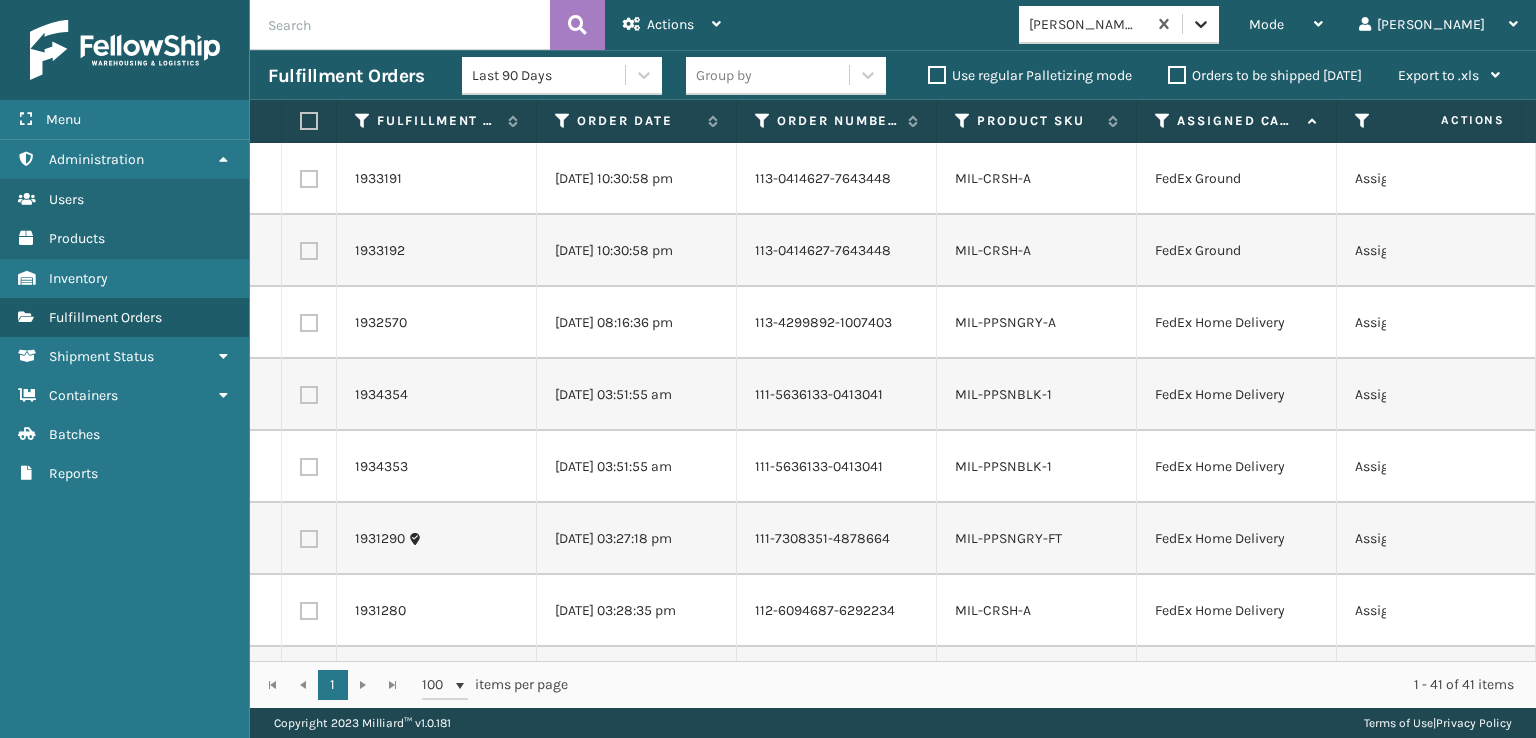 click 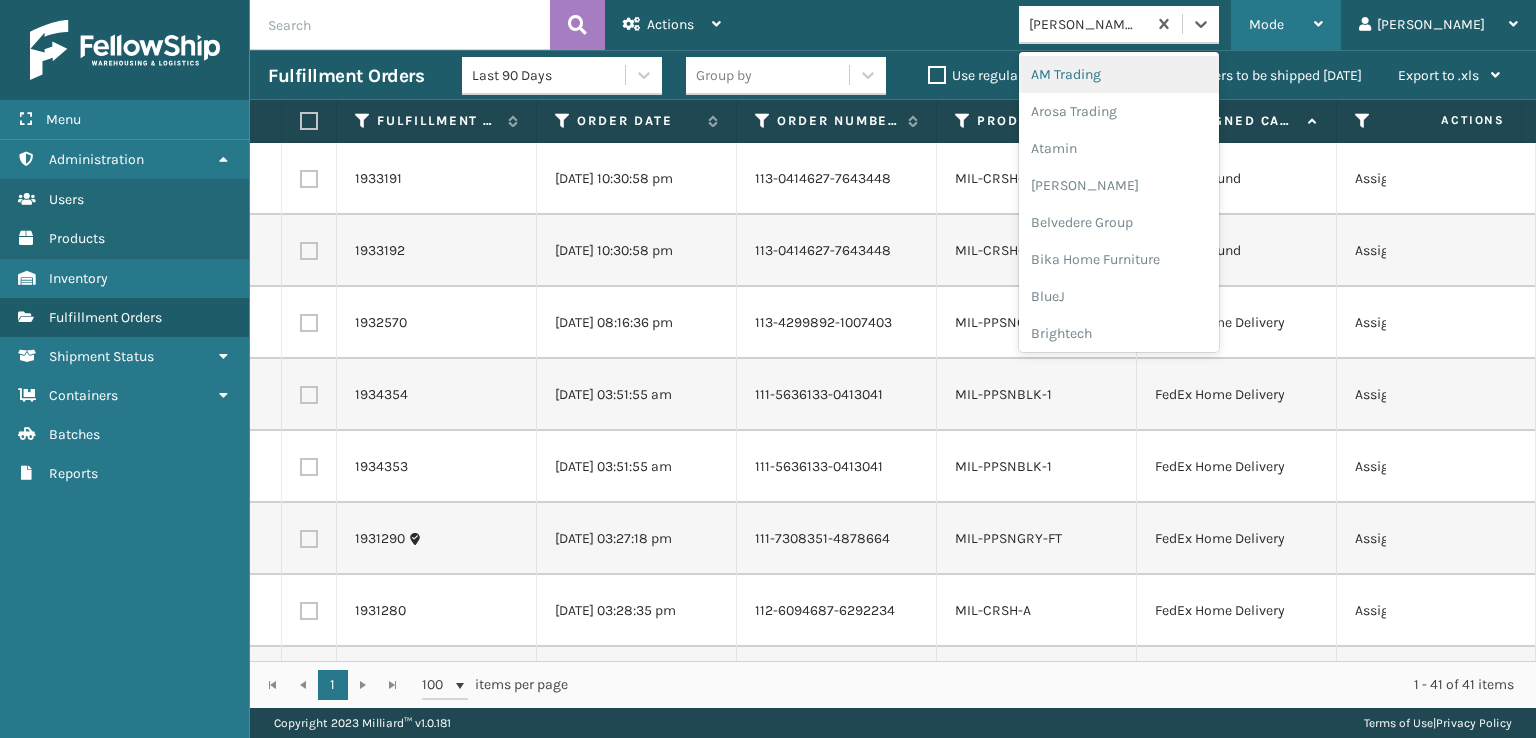 click on "Mode" at bounding box center (1266, 24) 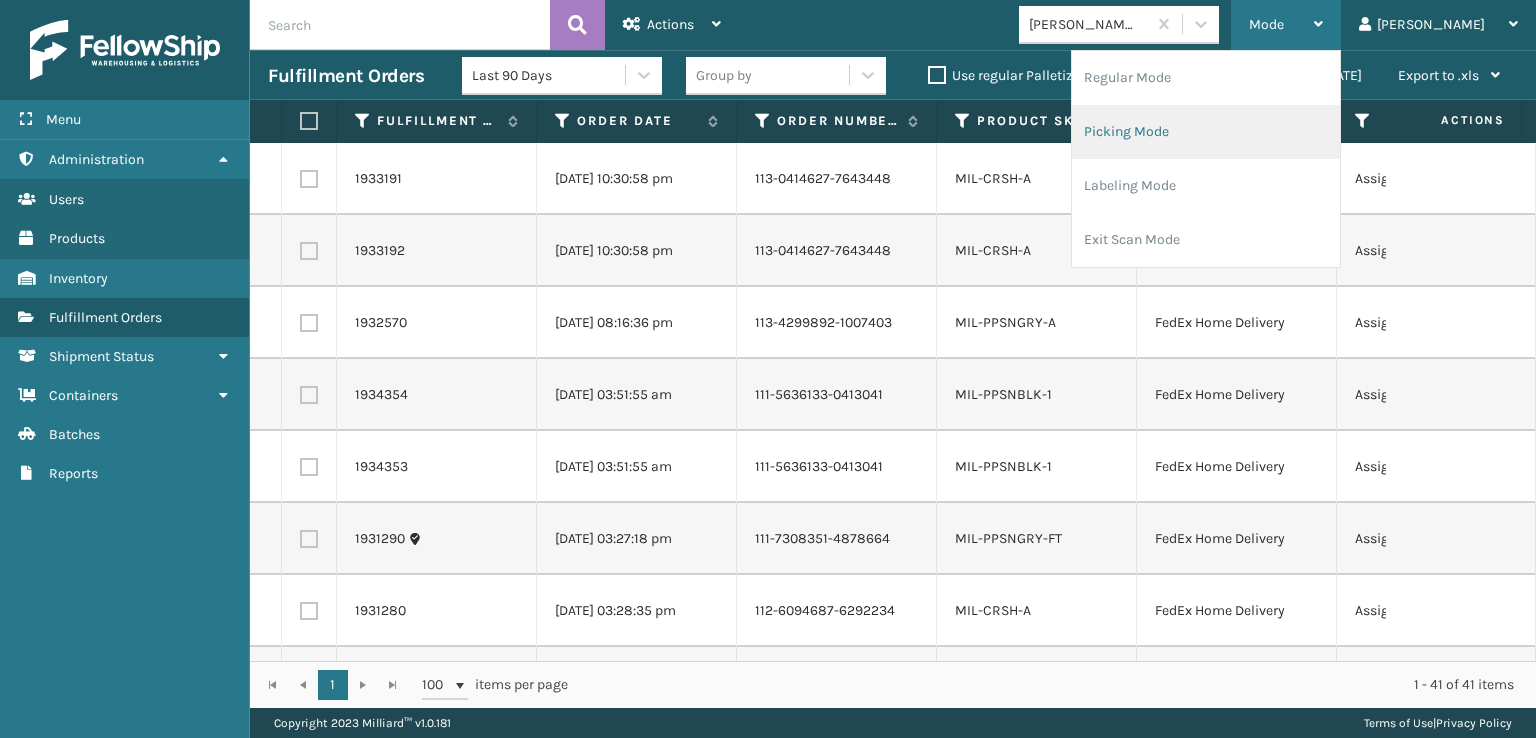 click on "Picking Mode" at bounding box center [1206, 132] 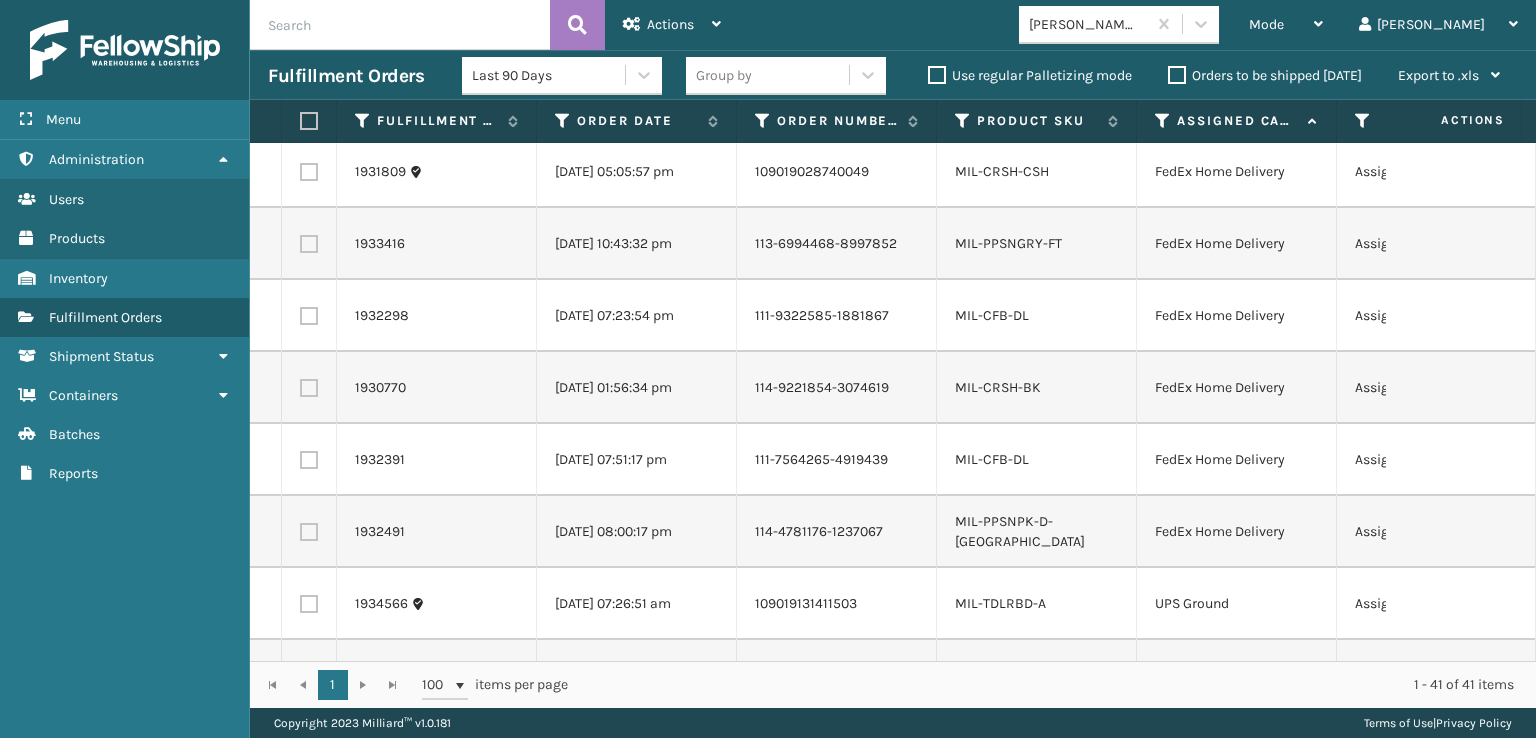 scroll, scrollTop: 2448, scrollLeft: 0, axis: vertical 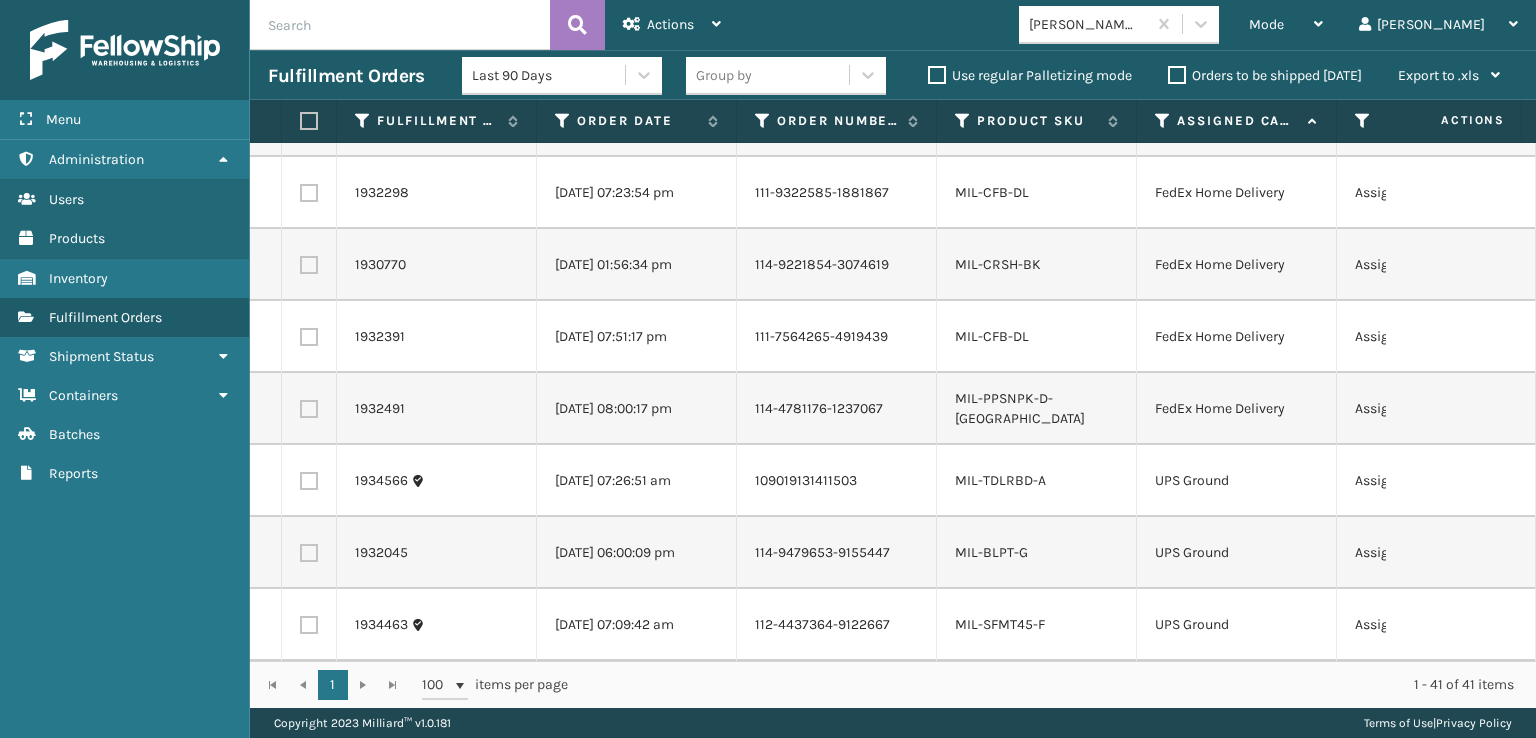 click at bounding box center (309, 121) 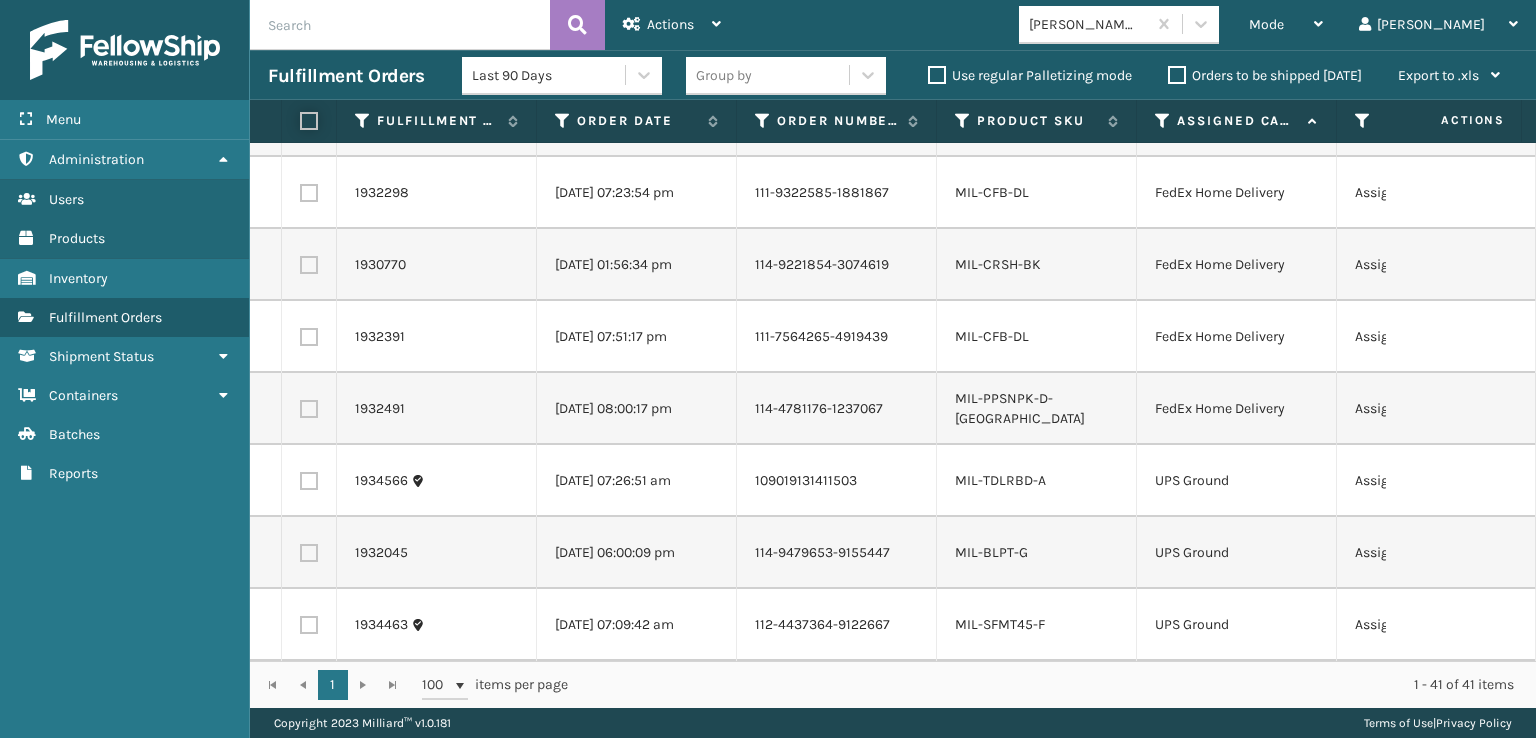 click at bounding box center [300, 121] 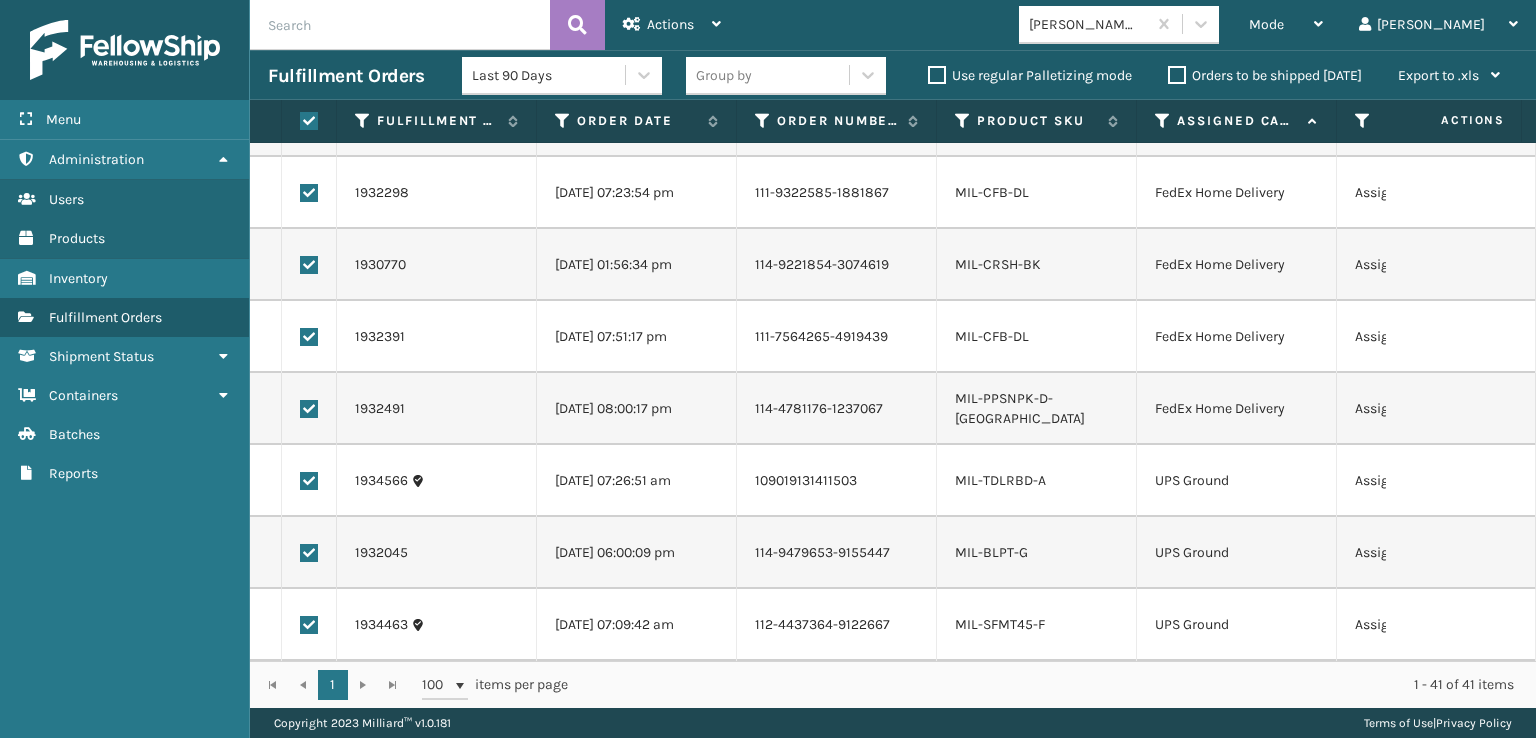 click at bounding box center [309, 625] 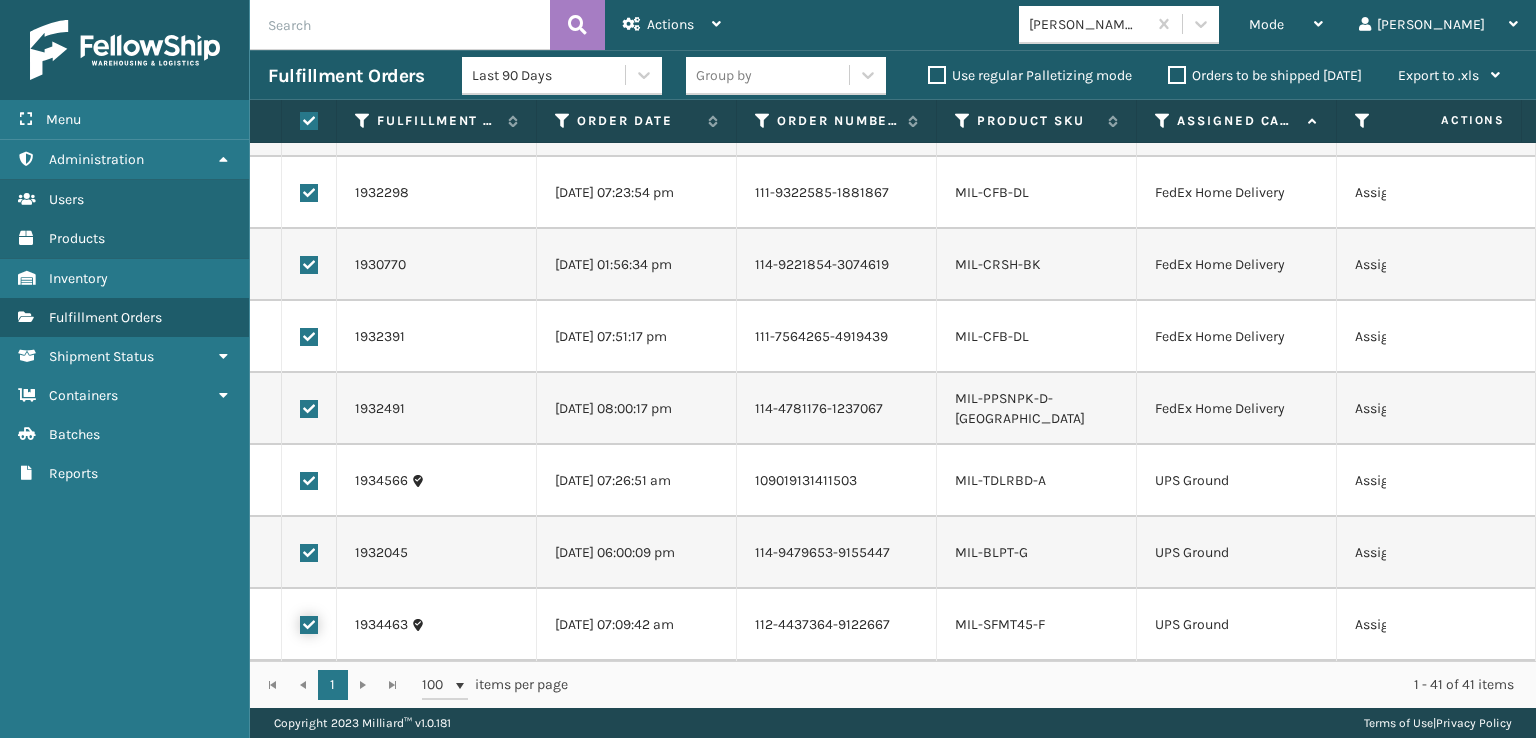 click at bounding box center (300, 622) 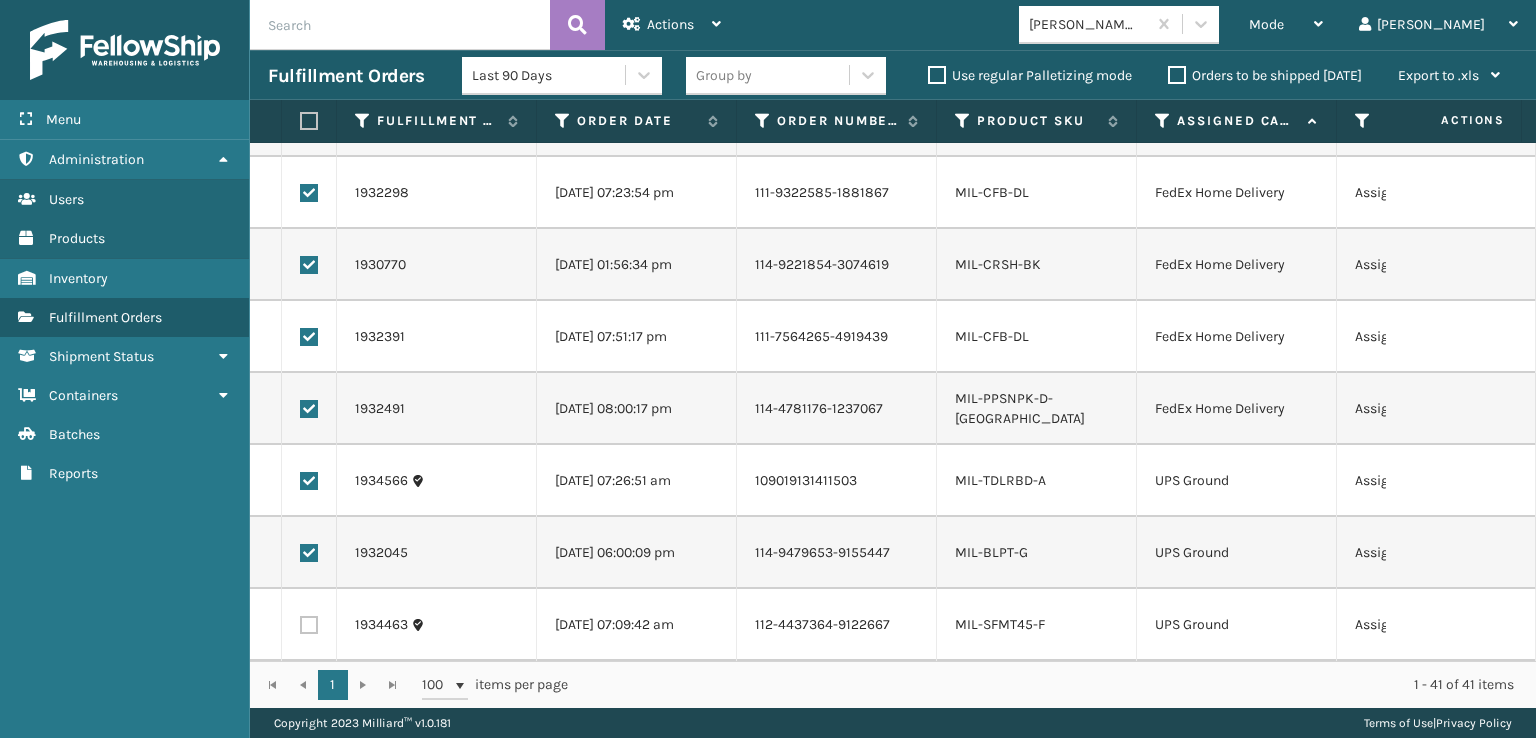 click at bounding box center [309, 553] 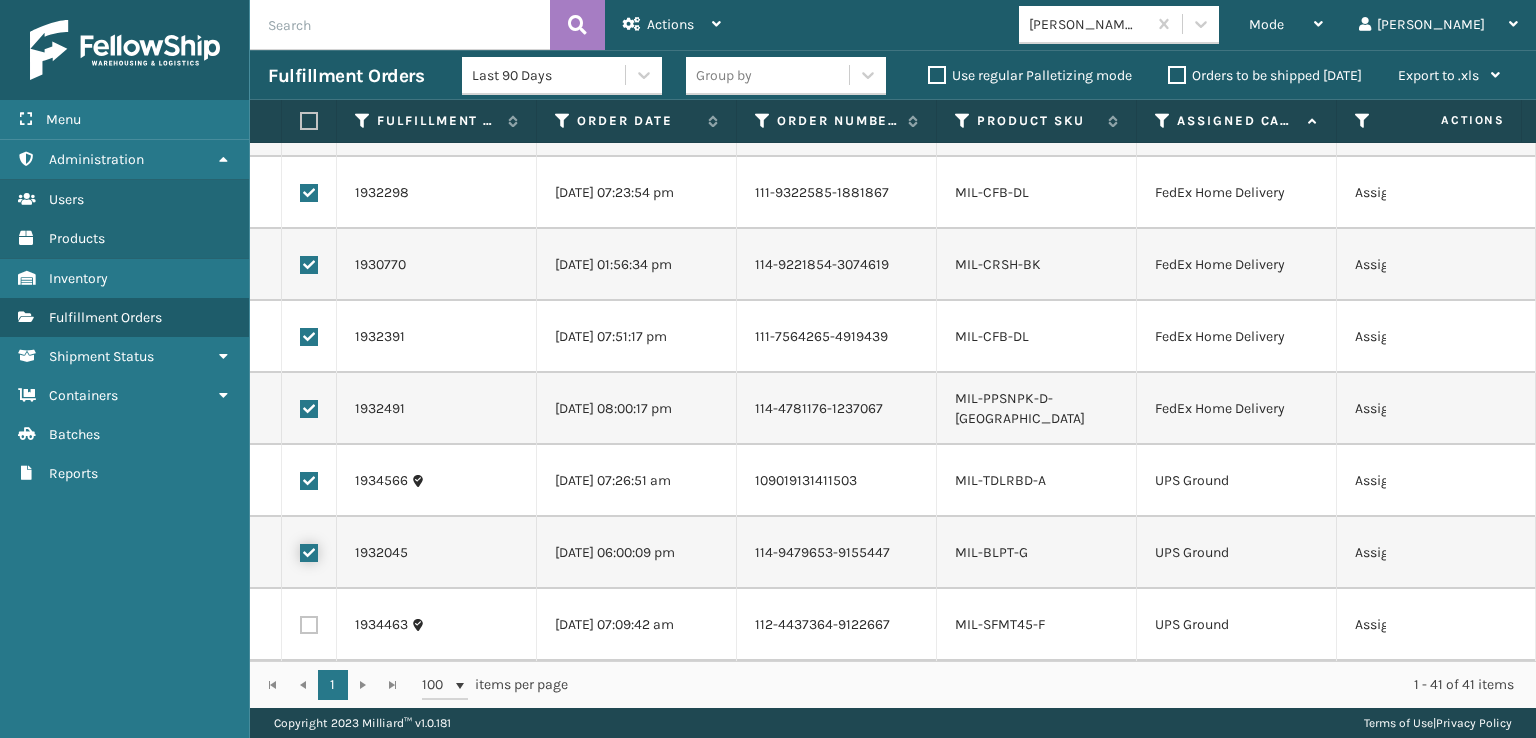 click at bounding box center (300, 550) 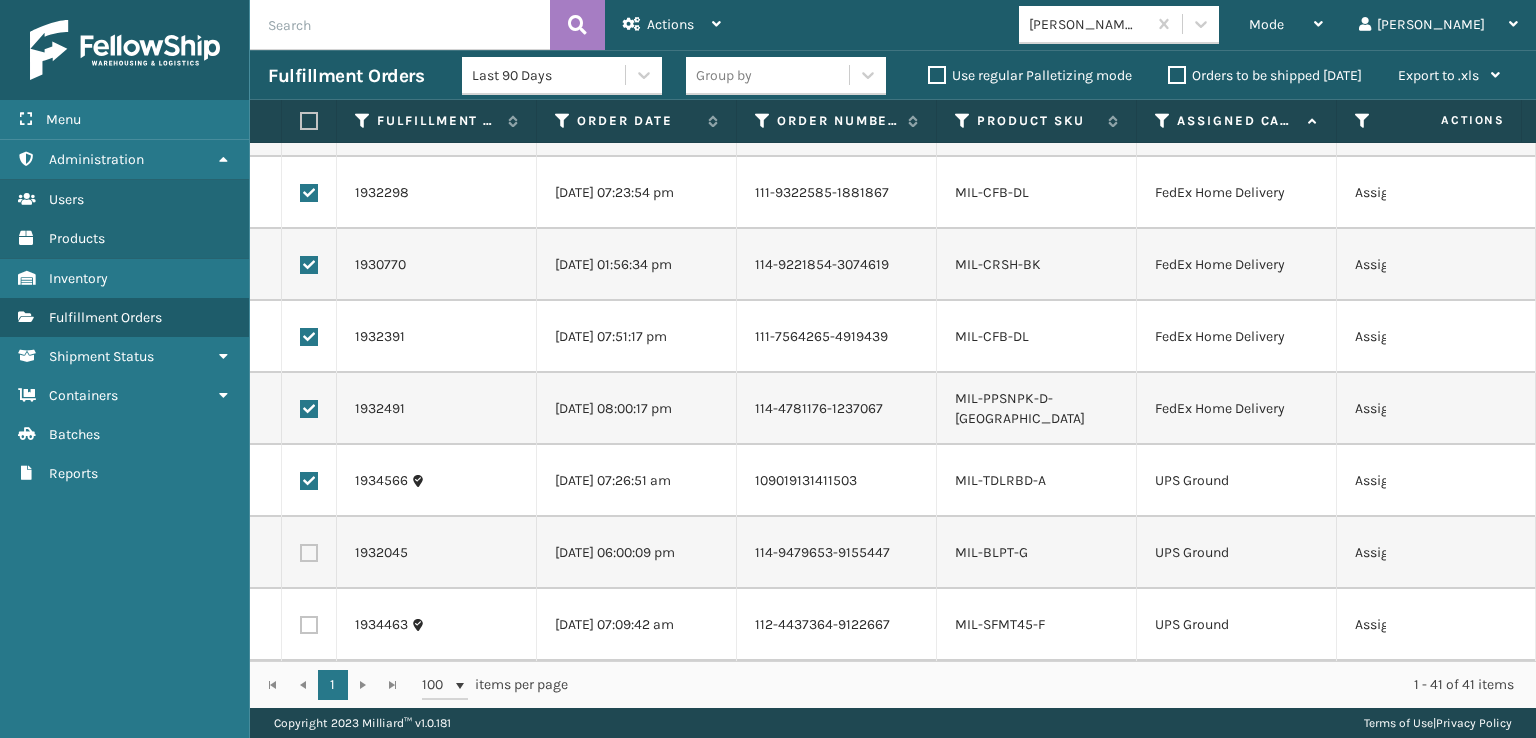 click at bounding box center (309, 481) 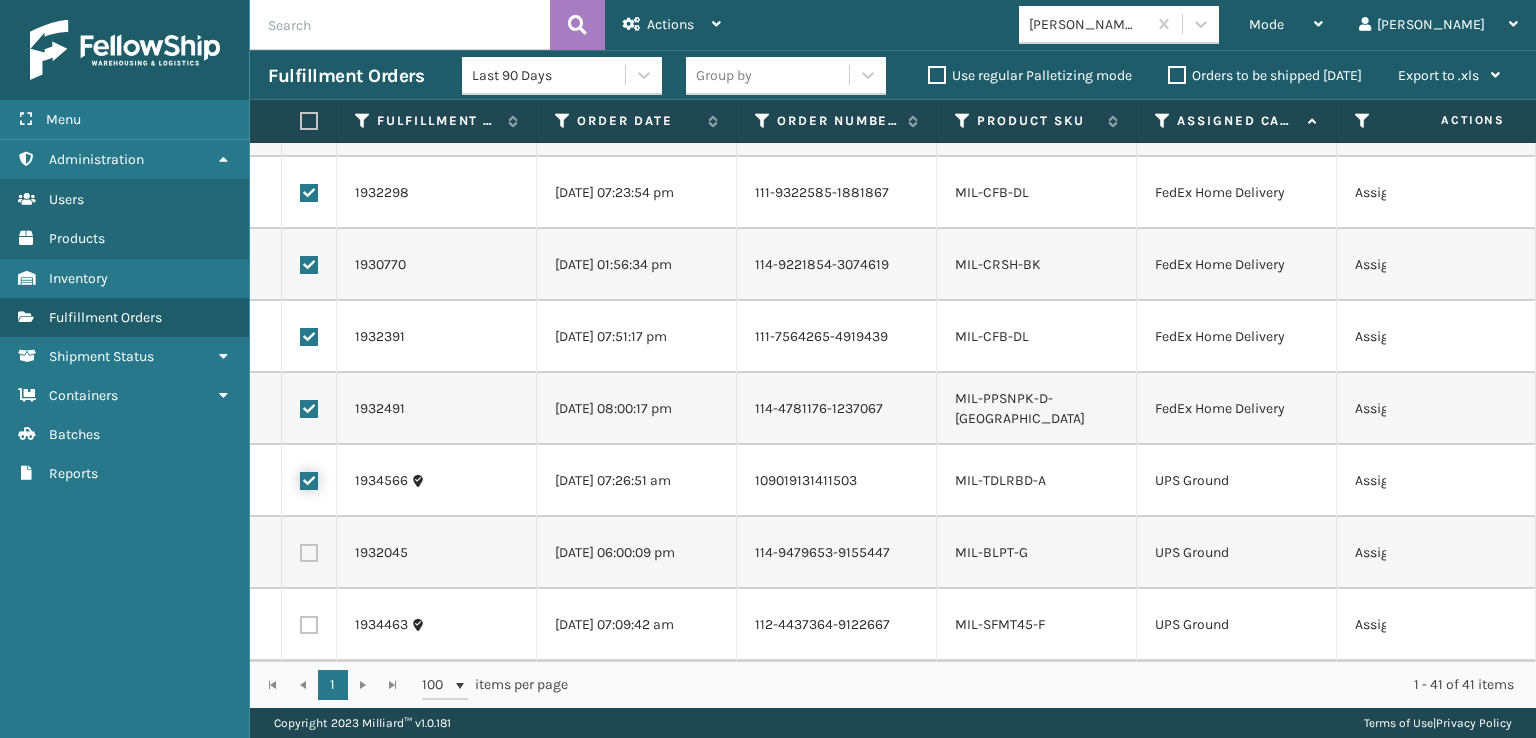click at bounding box center (300, 478) 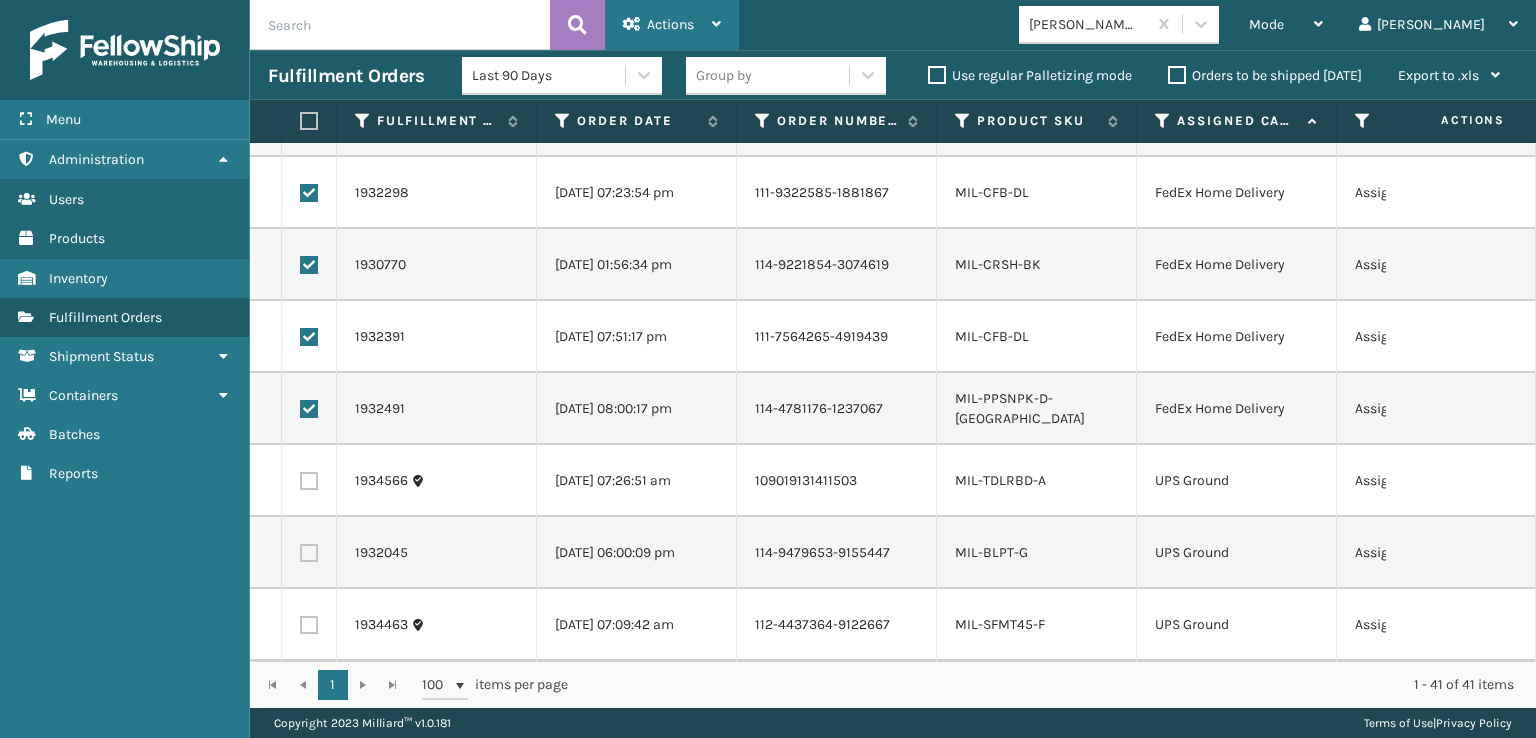 click on "Actions" at bounding box center (672, 25) 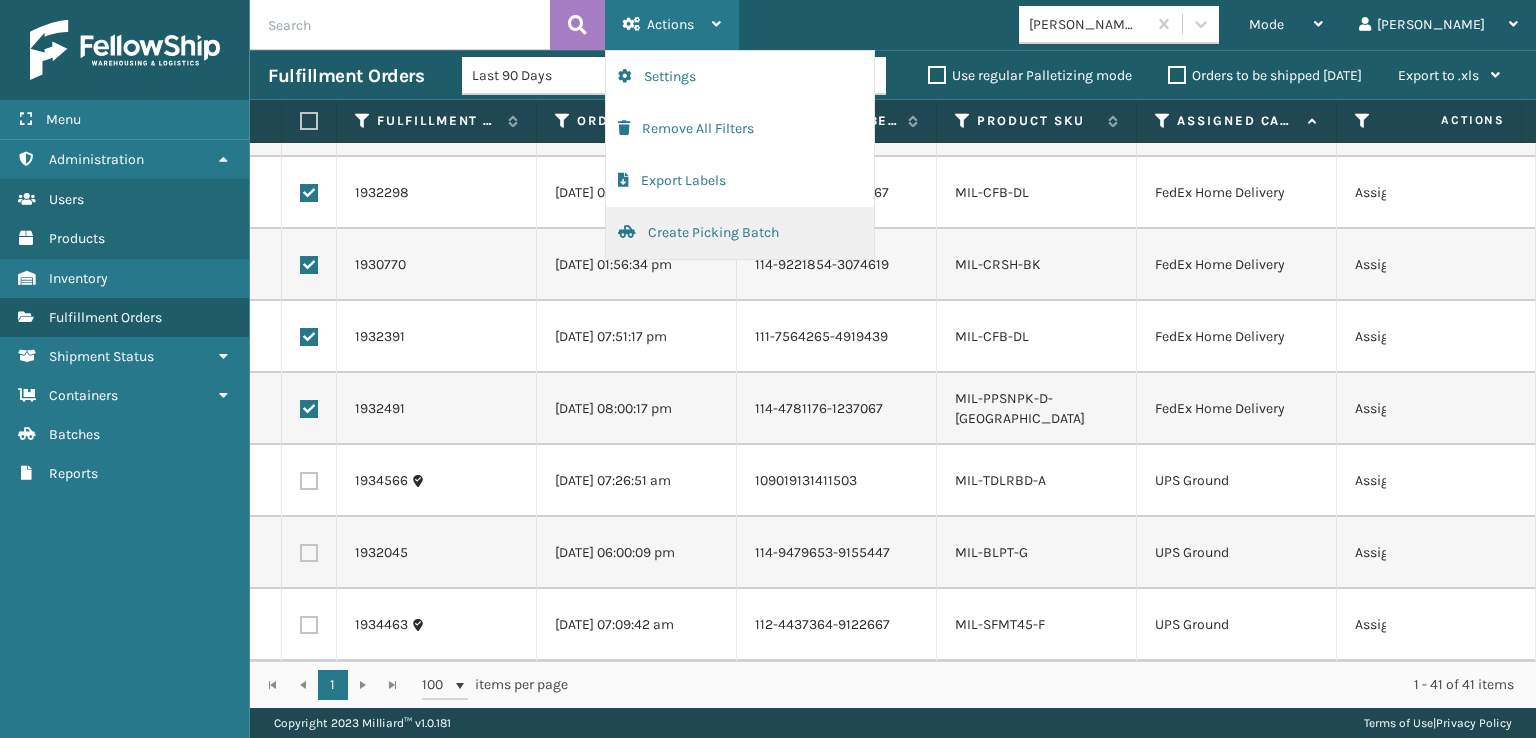click on "Create Picking Batch" at bounding box center (740, 233) 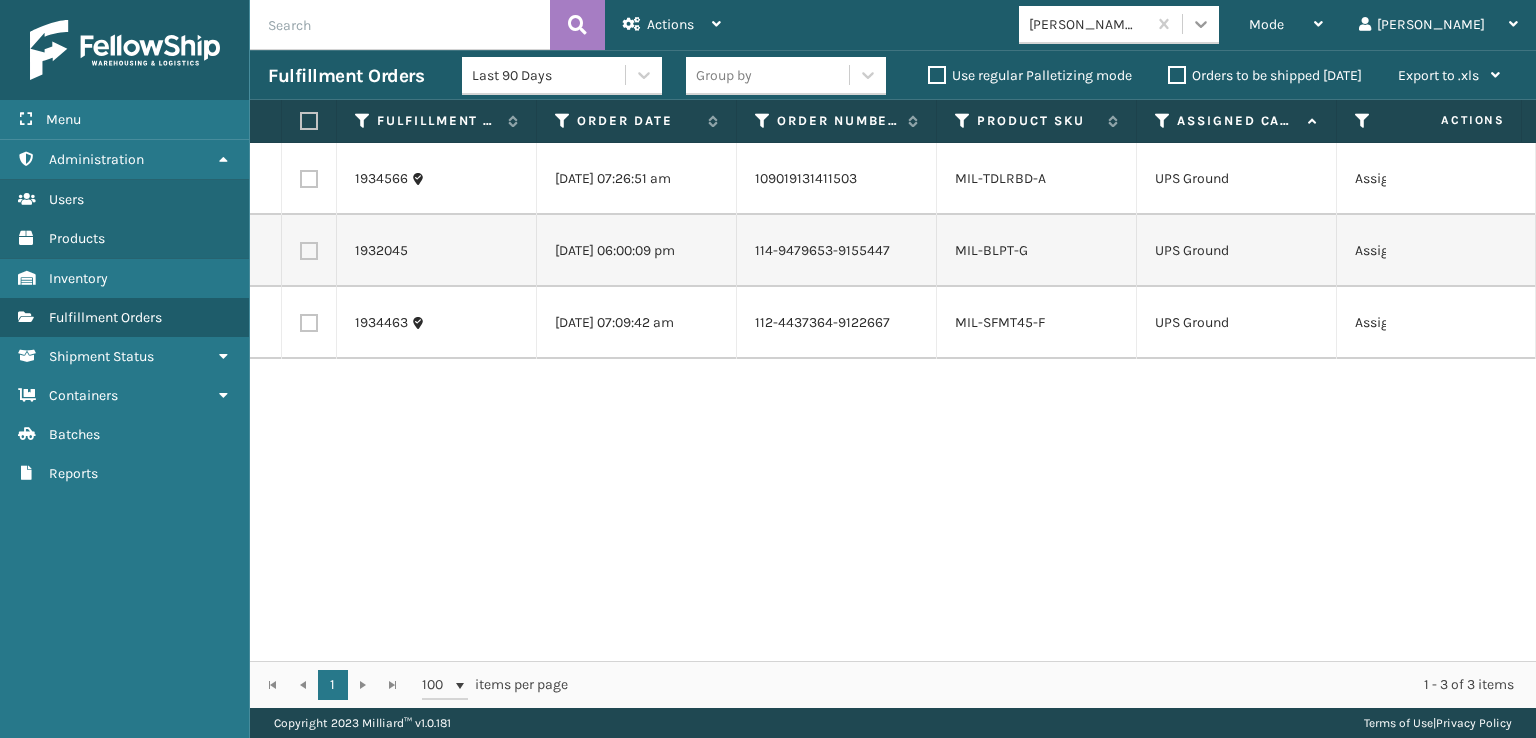 click 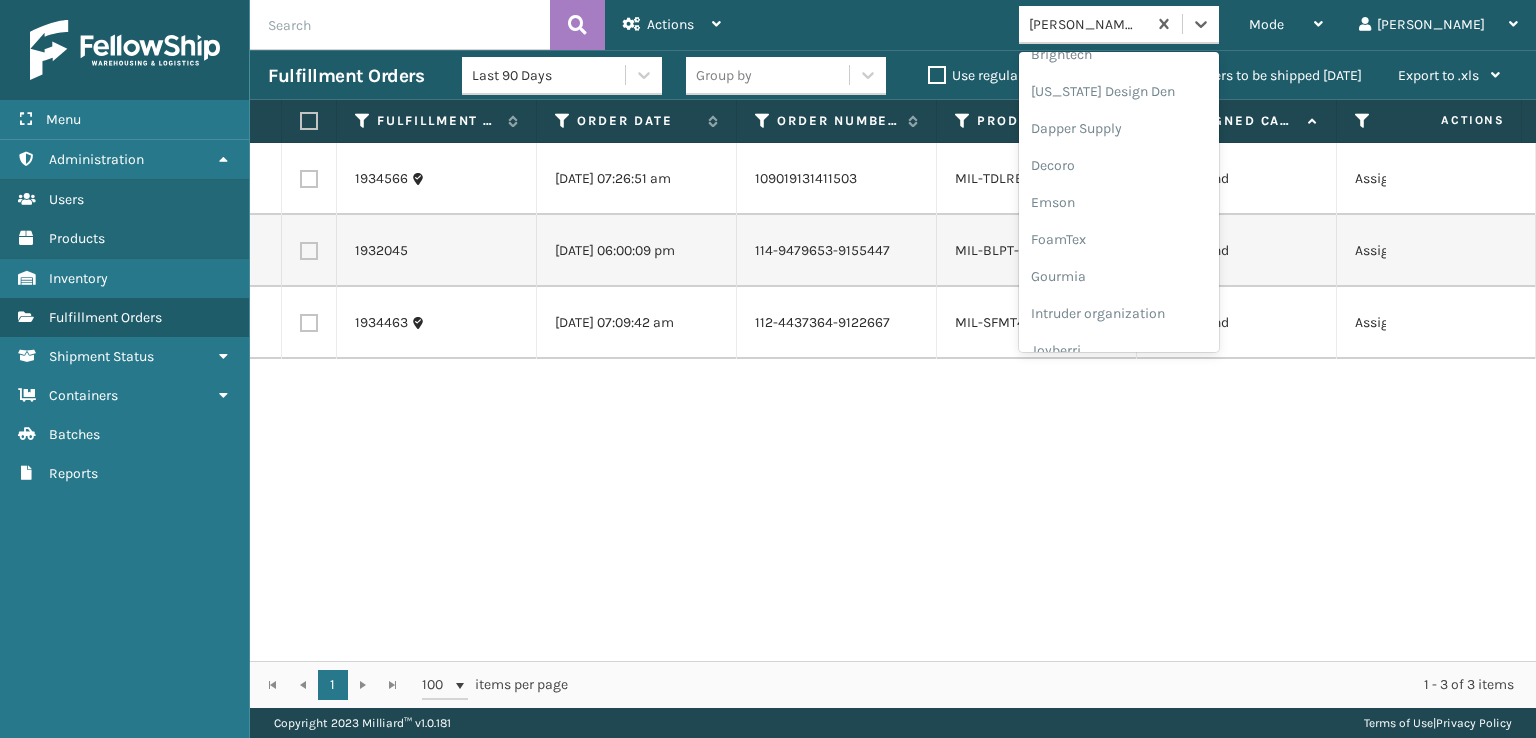 scroll, scrollTop: 300, scrollLeft: 0, axis: vertical 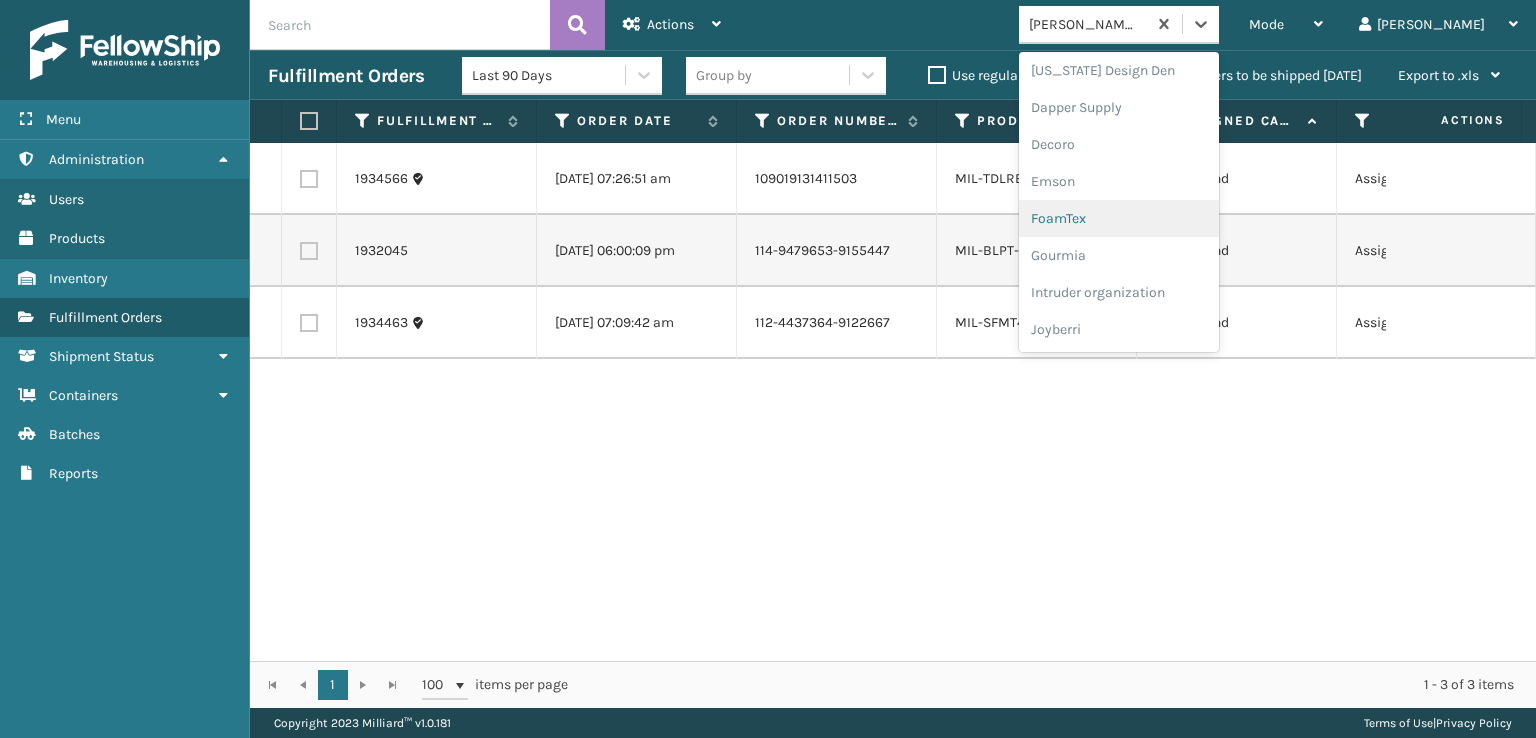 click on "FoamTex" at bounding box center (1119, 218) 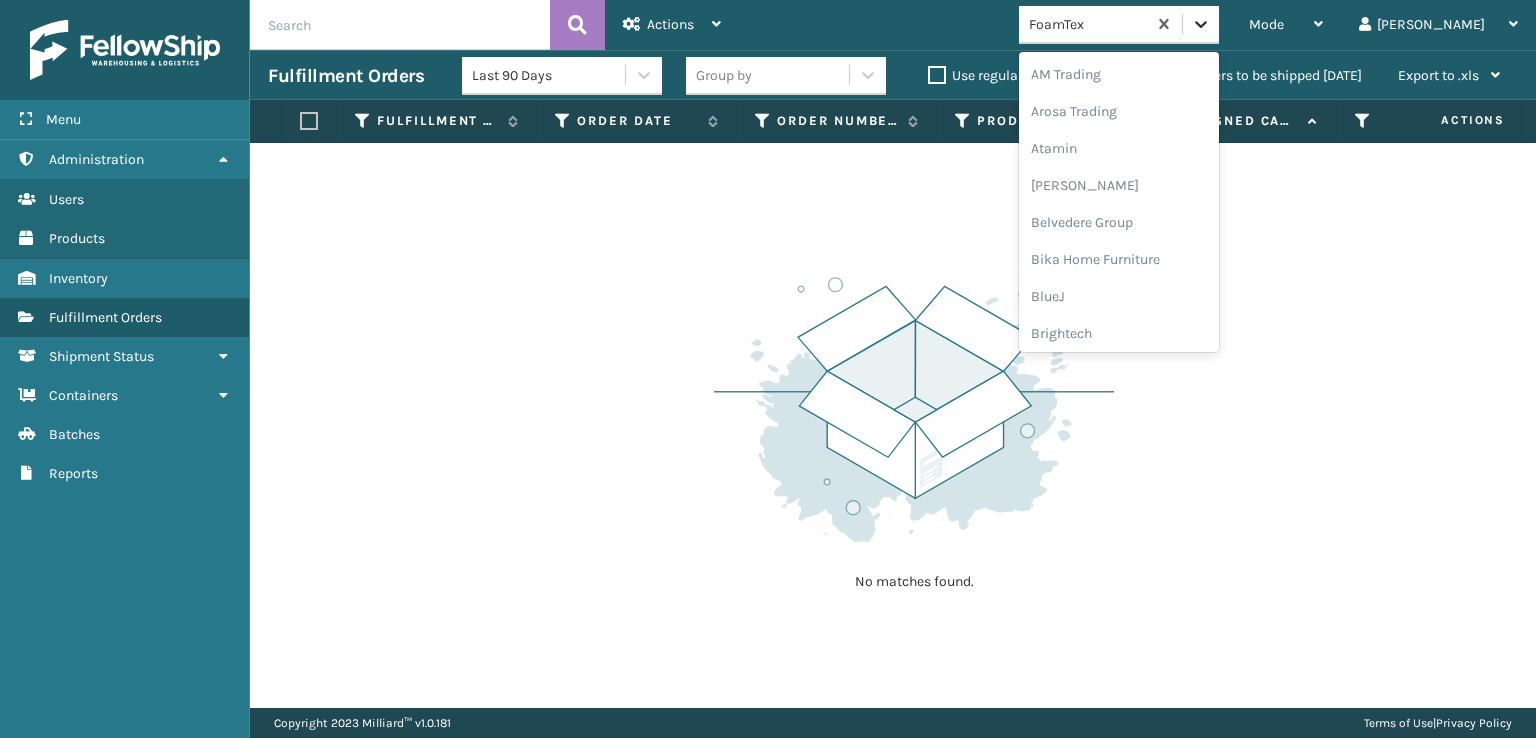 scroll, scrollTop: 197, scrollLeft: 0, axis: vertical 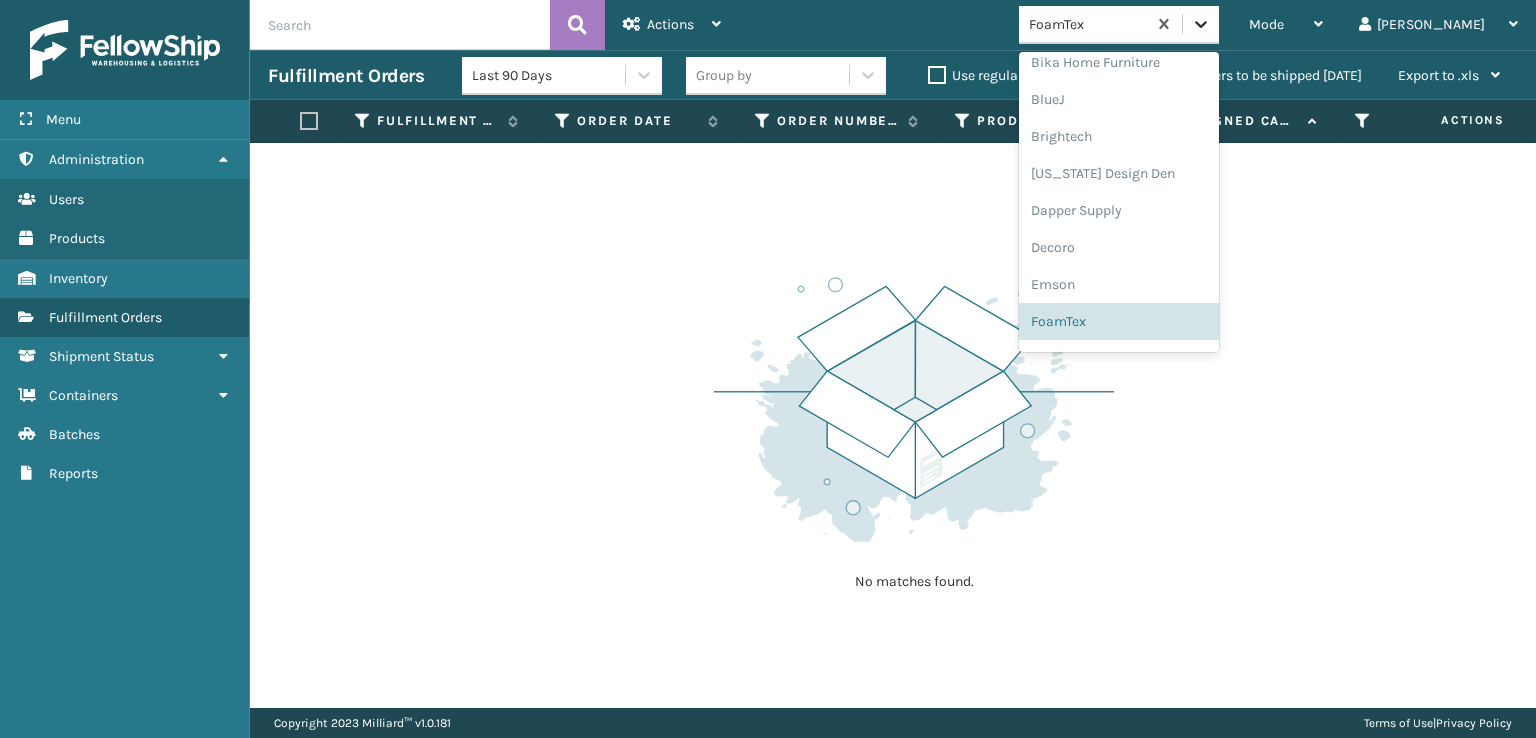click 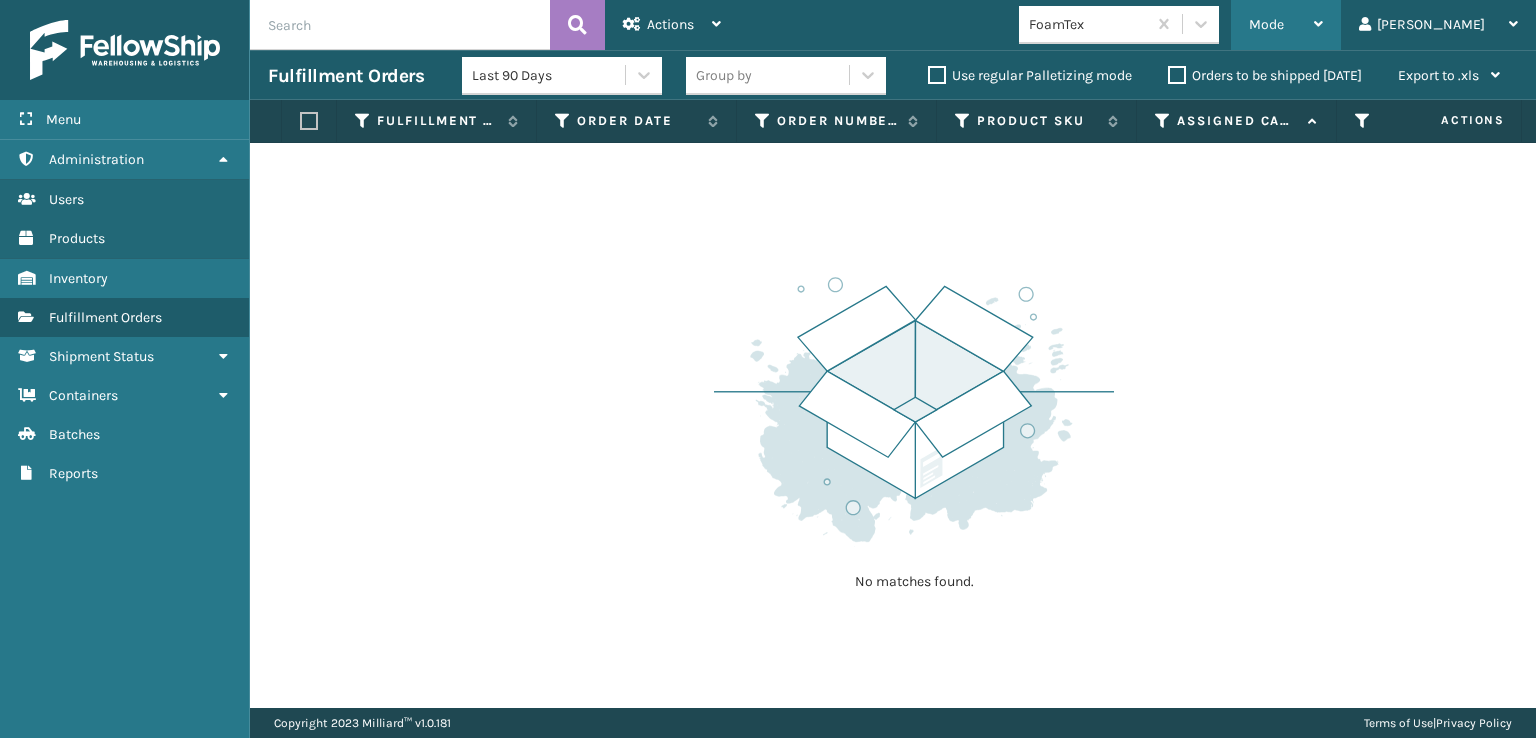 click on "Mode" at bounding box center [1266, 24] 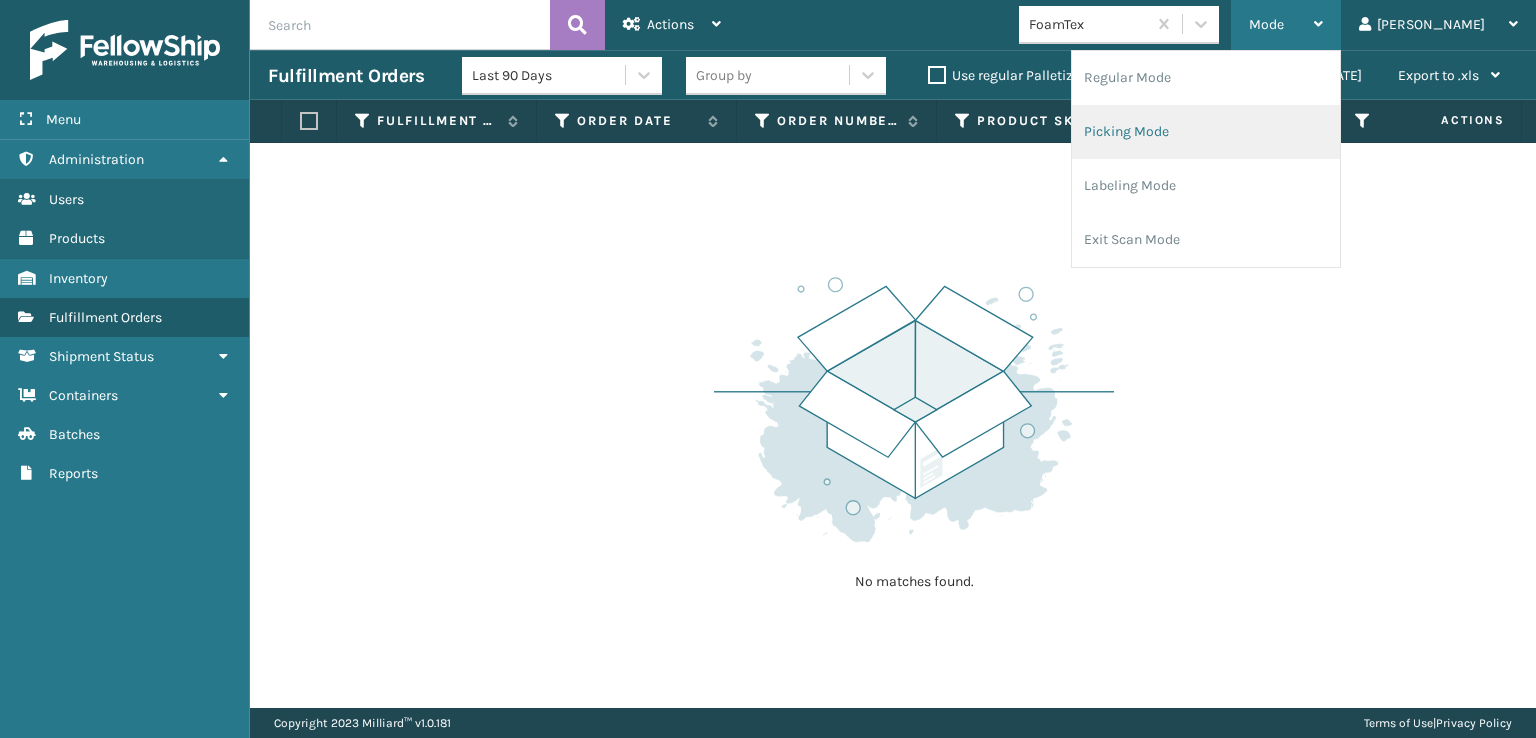 click on "Picking Mode" at bounding box center (1206, 132) 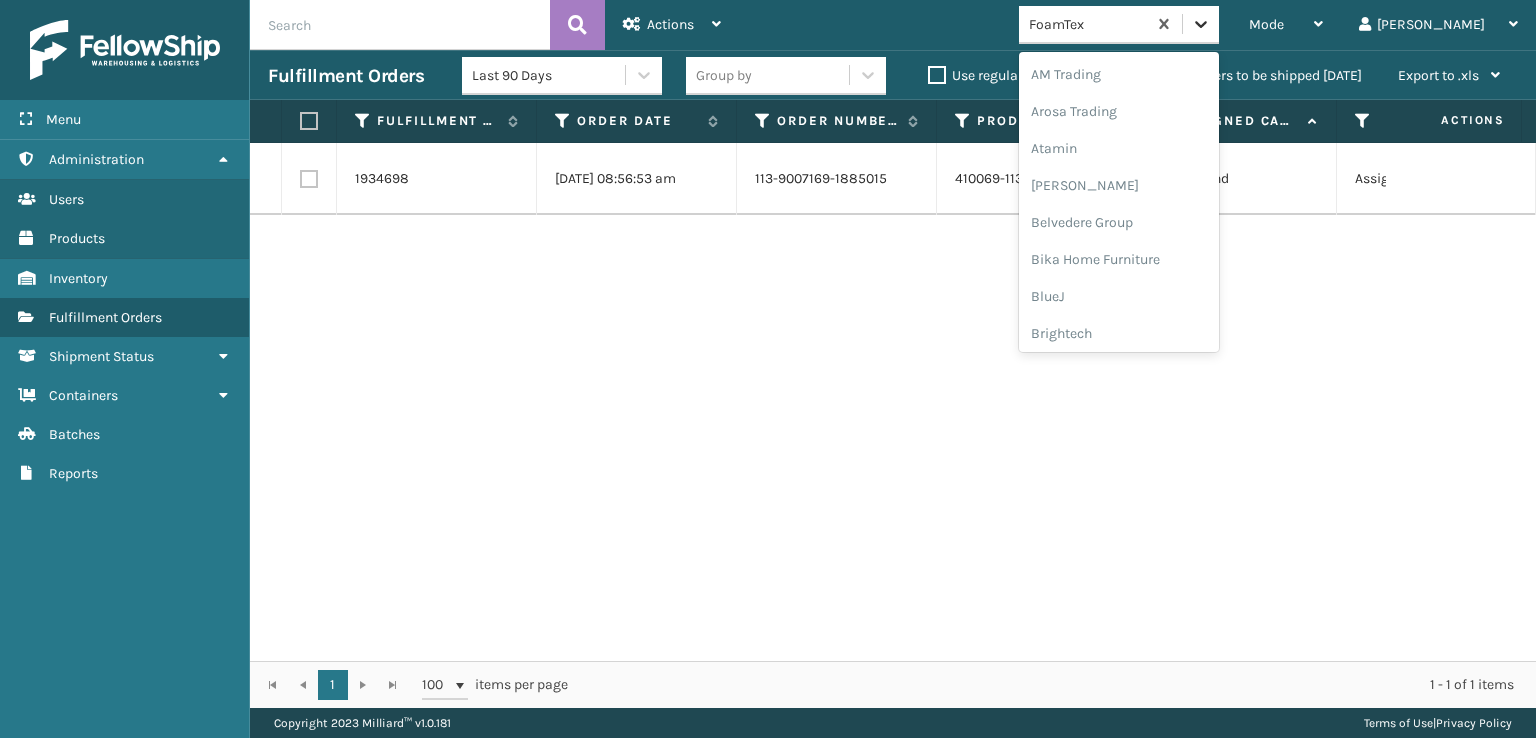 click 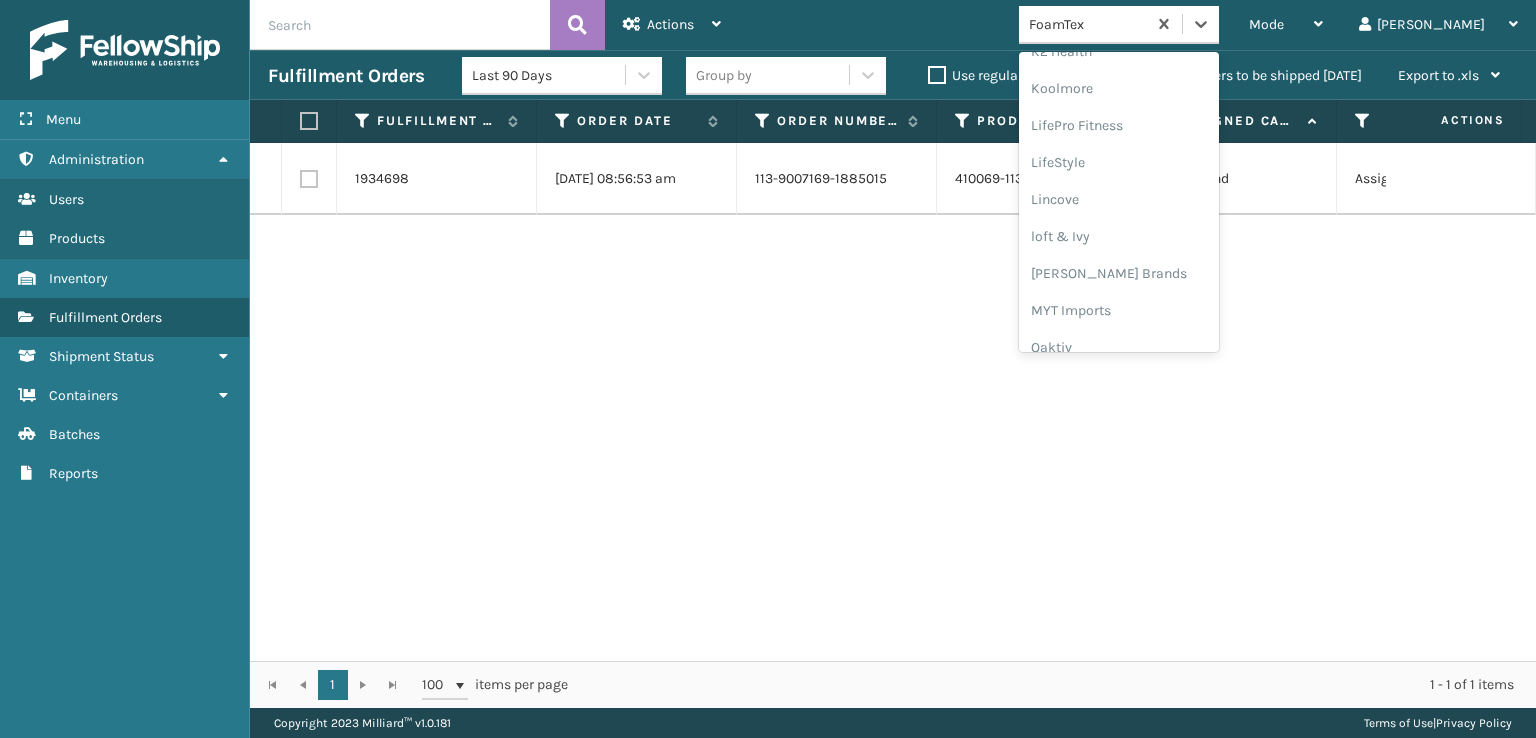 scroll, scrollTop: 632, scrollLeft: 0, axis: vertical 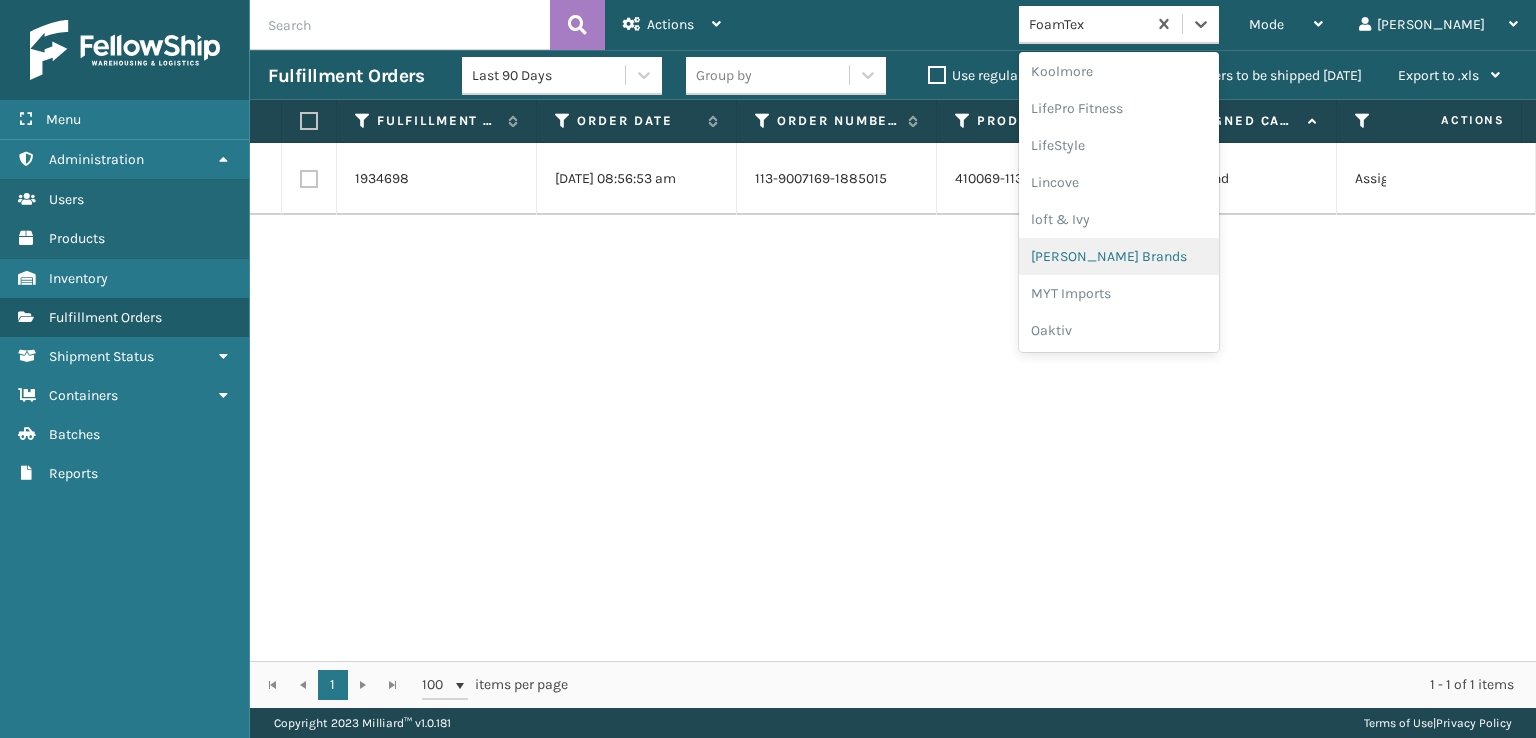 click on "[PERSON_NAME] Brands" at bounding box center (1119, 256) 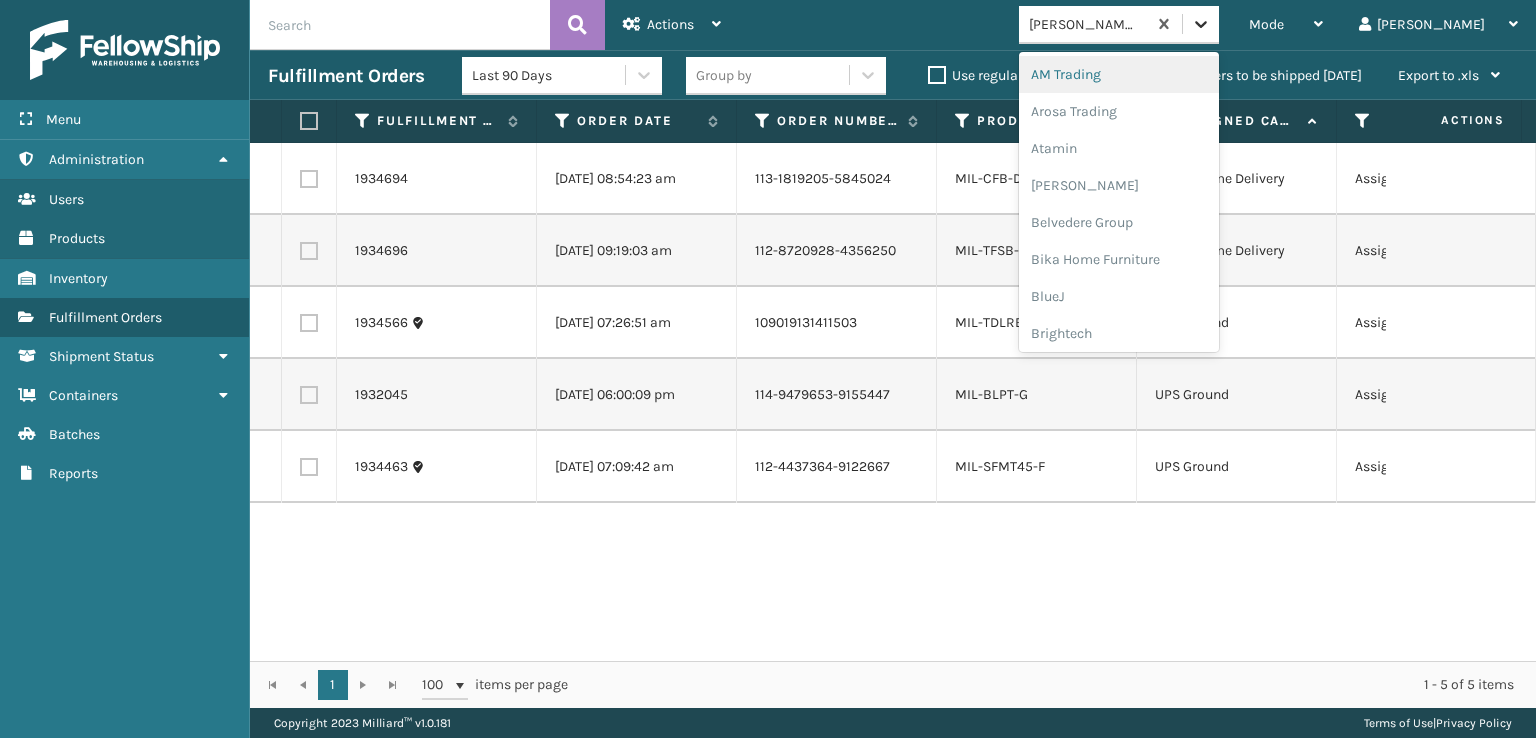 click 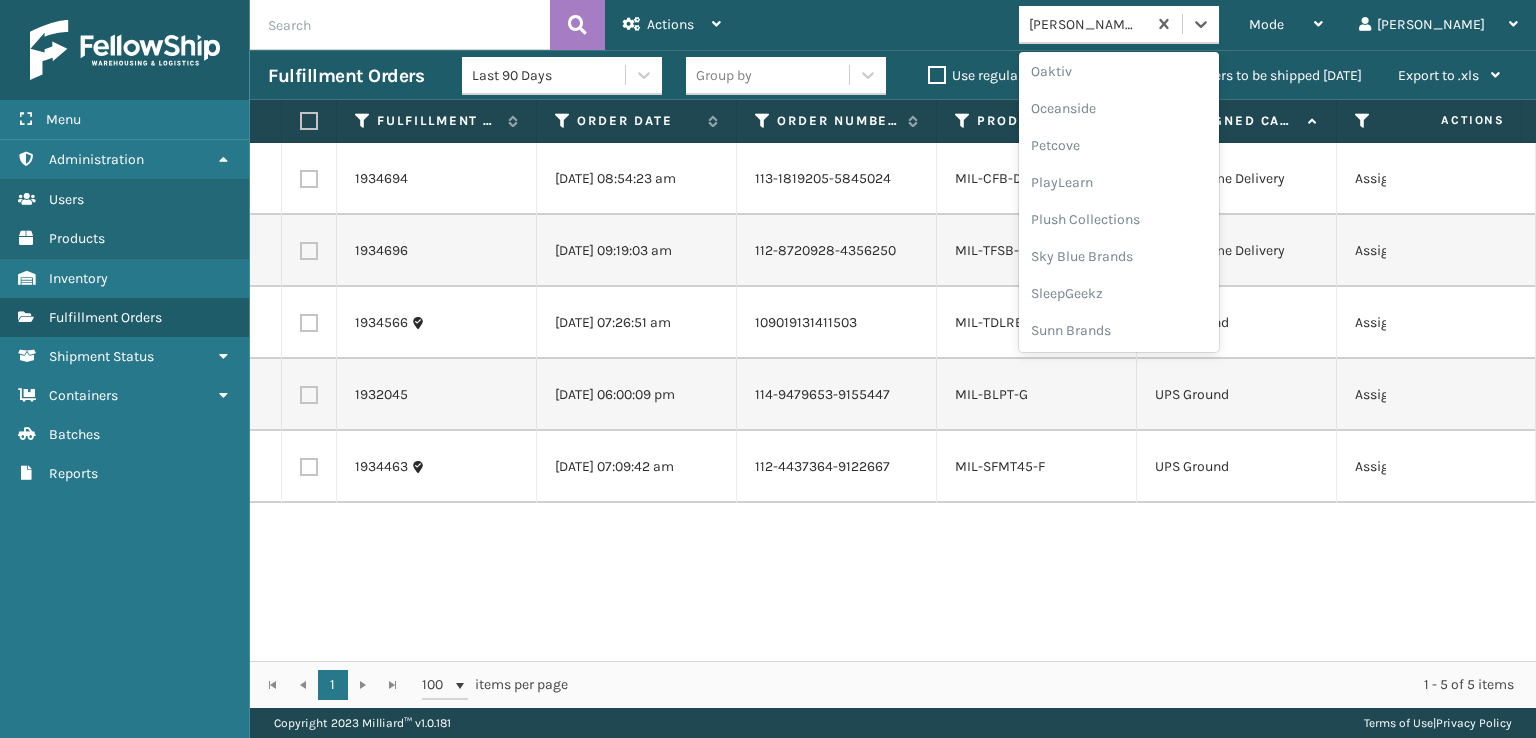 scroll, scrollTop: 892, scrollLeft: 0, axis: vertical 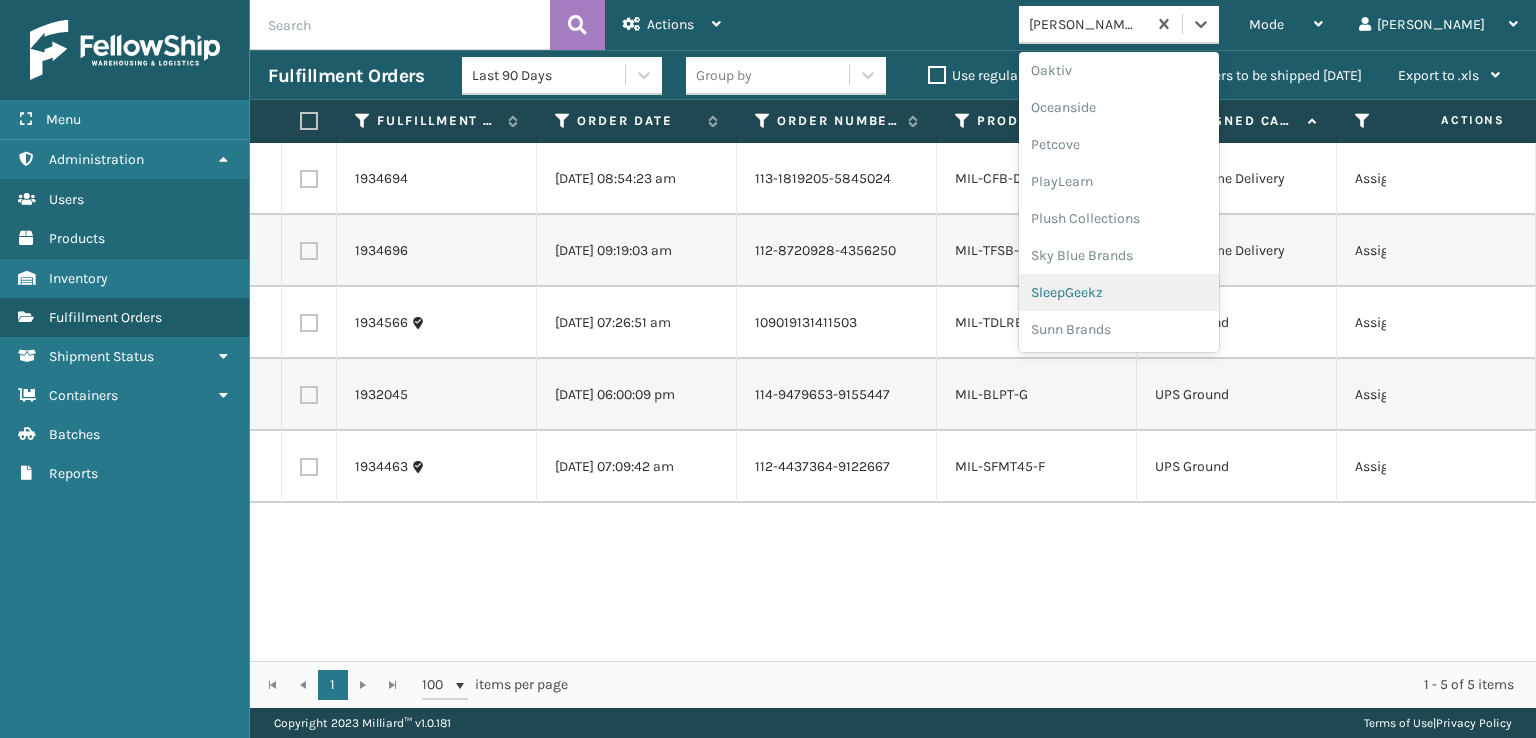 click on "SleepGeekz" at bounding box center (1119, 292) 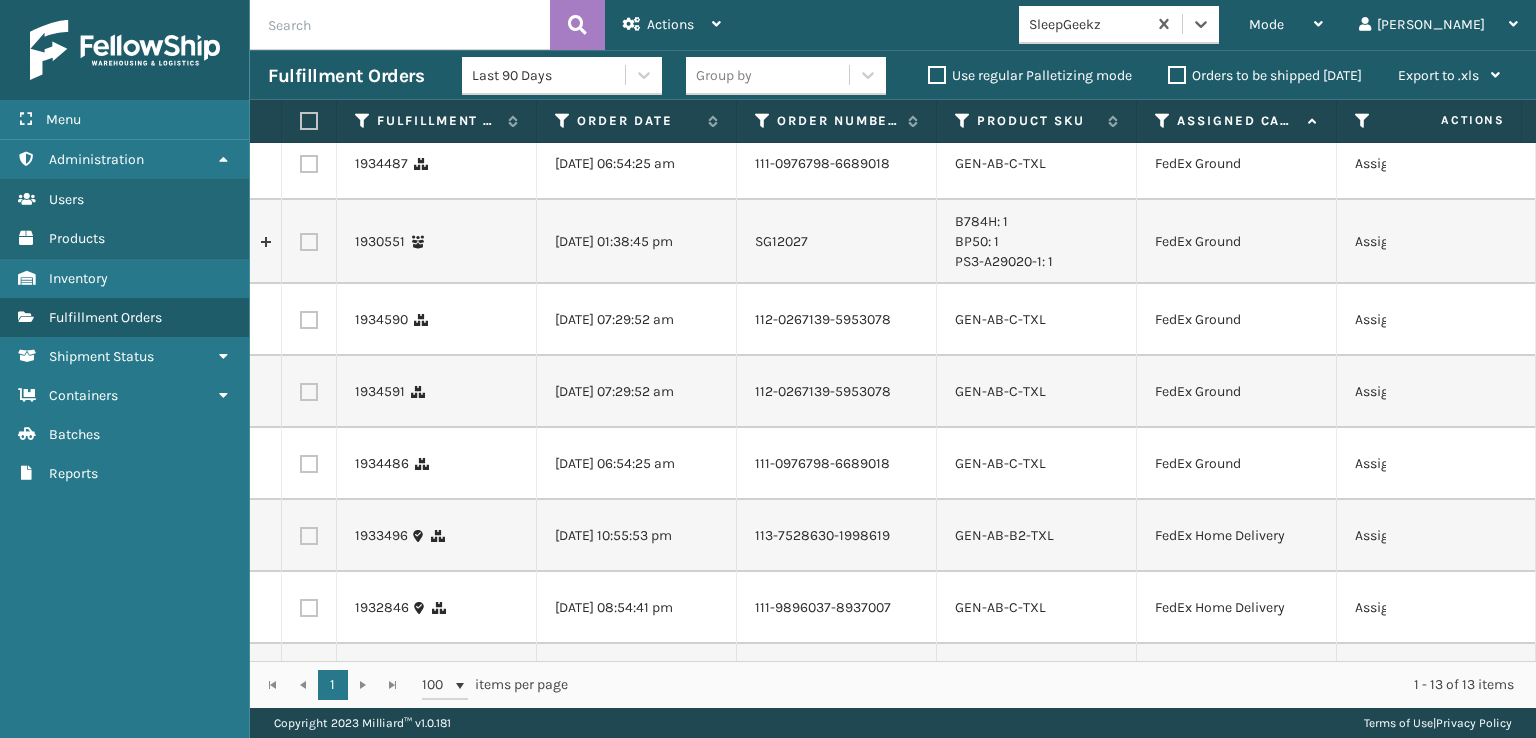 scroll, scrollTop: 0, scrollLeft: 0, axis: both 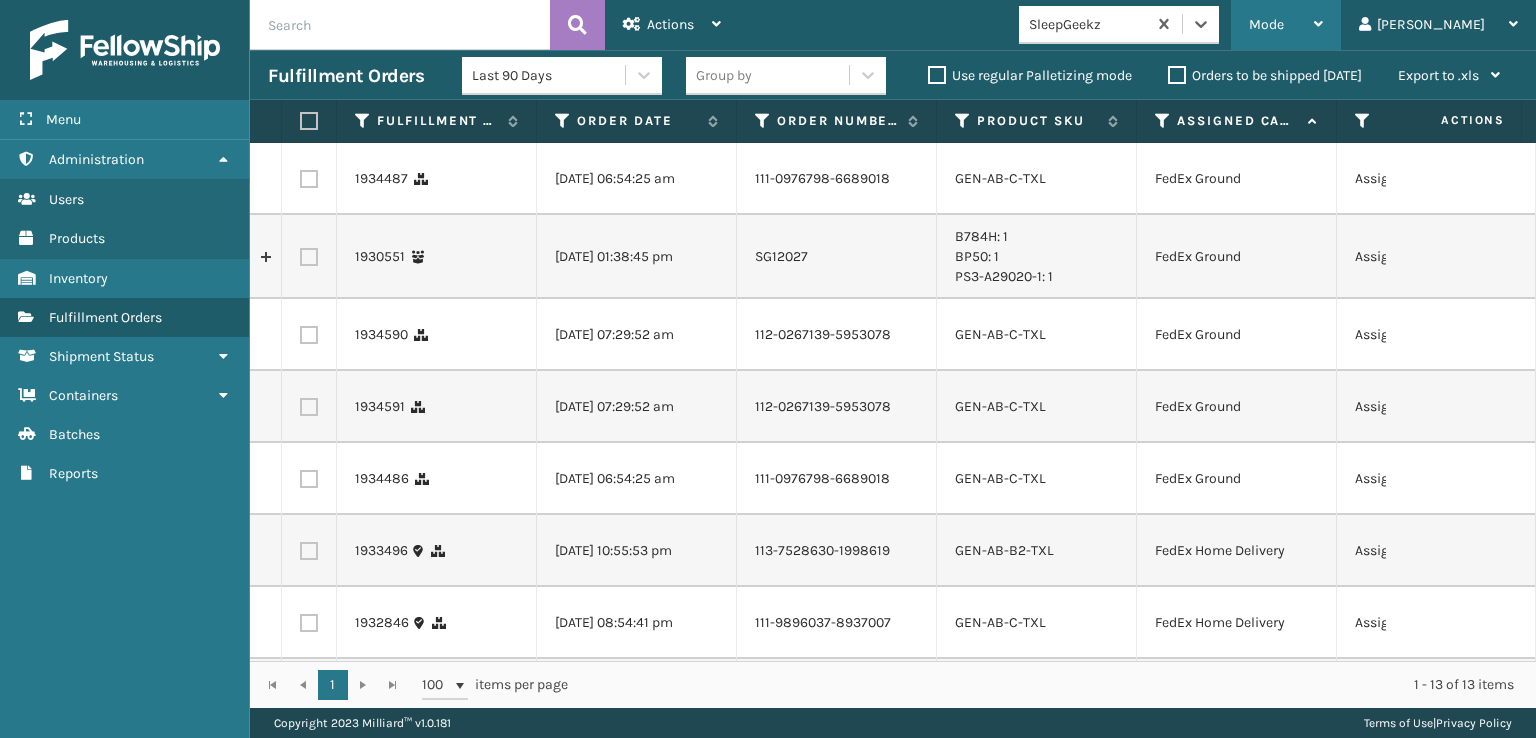 click on "Mode" at bounding box center (1286, 25) 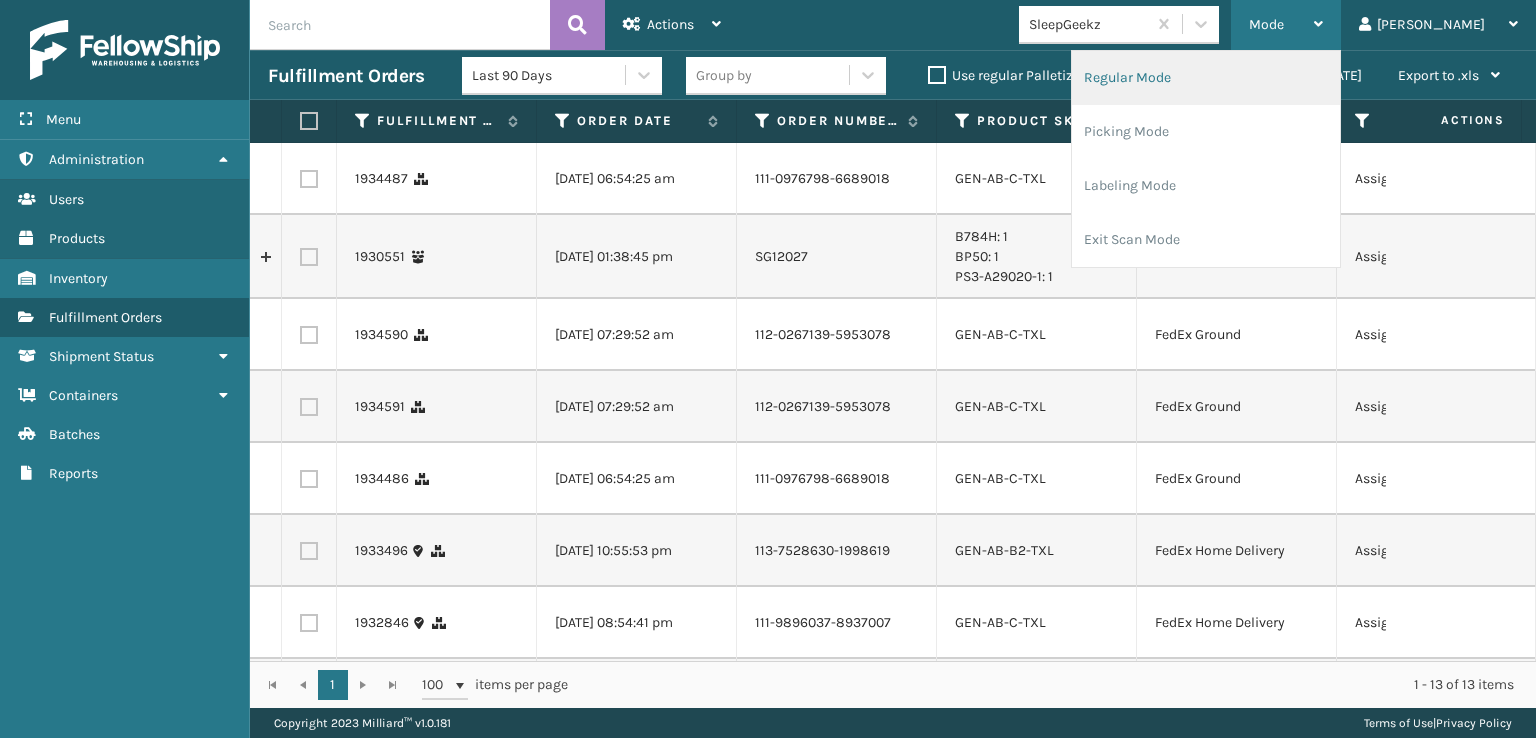click on "Regular Mode" at bounding box center (1206, 78) 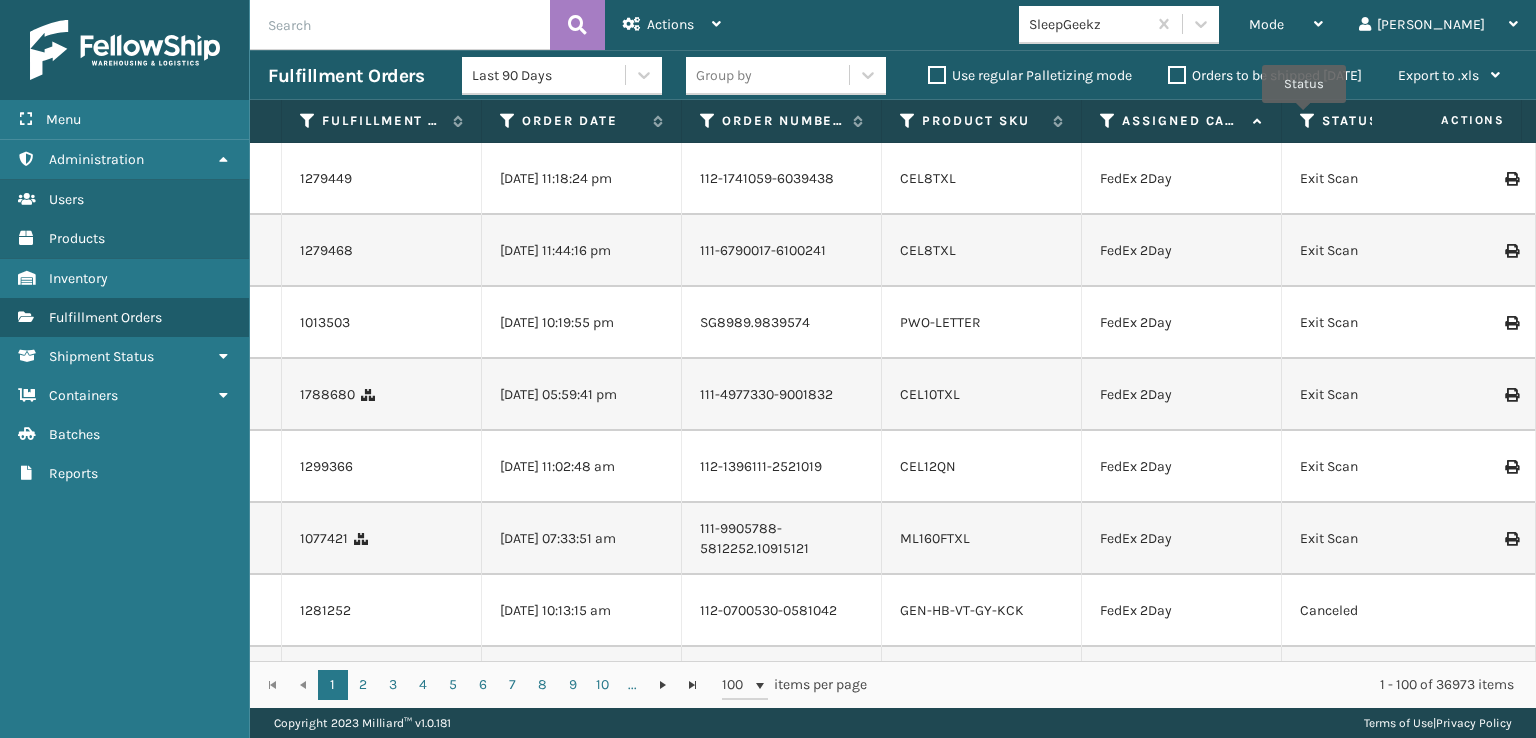 click at bounding box center [1308, 121] 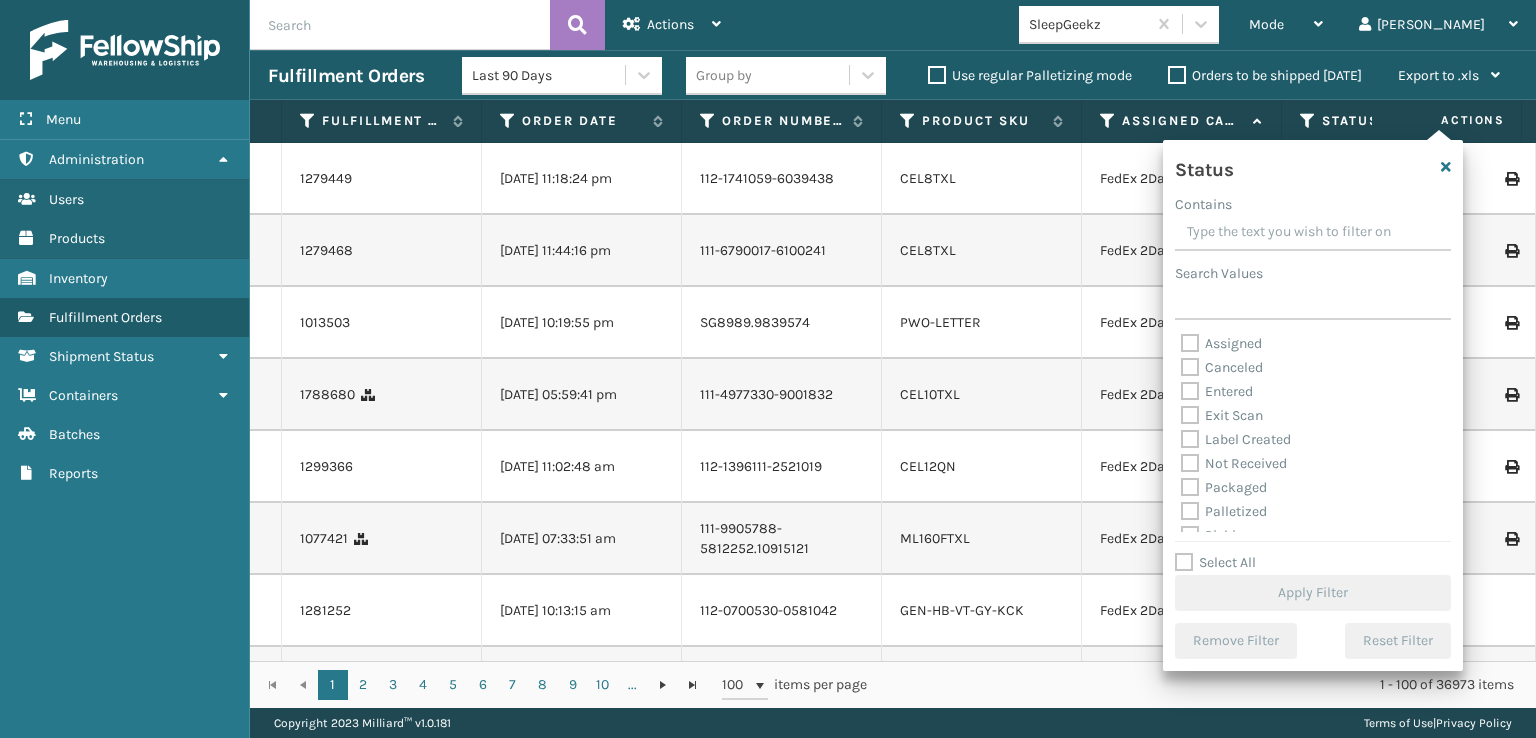 scroll, scrollTop: 100, scrollLeft: 0, axis: vertical 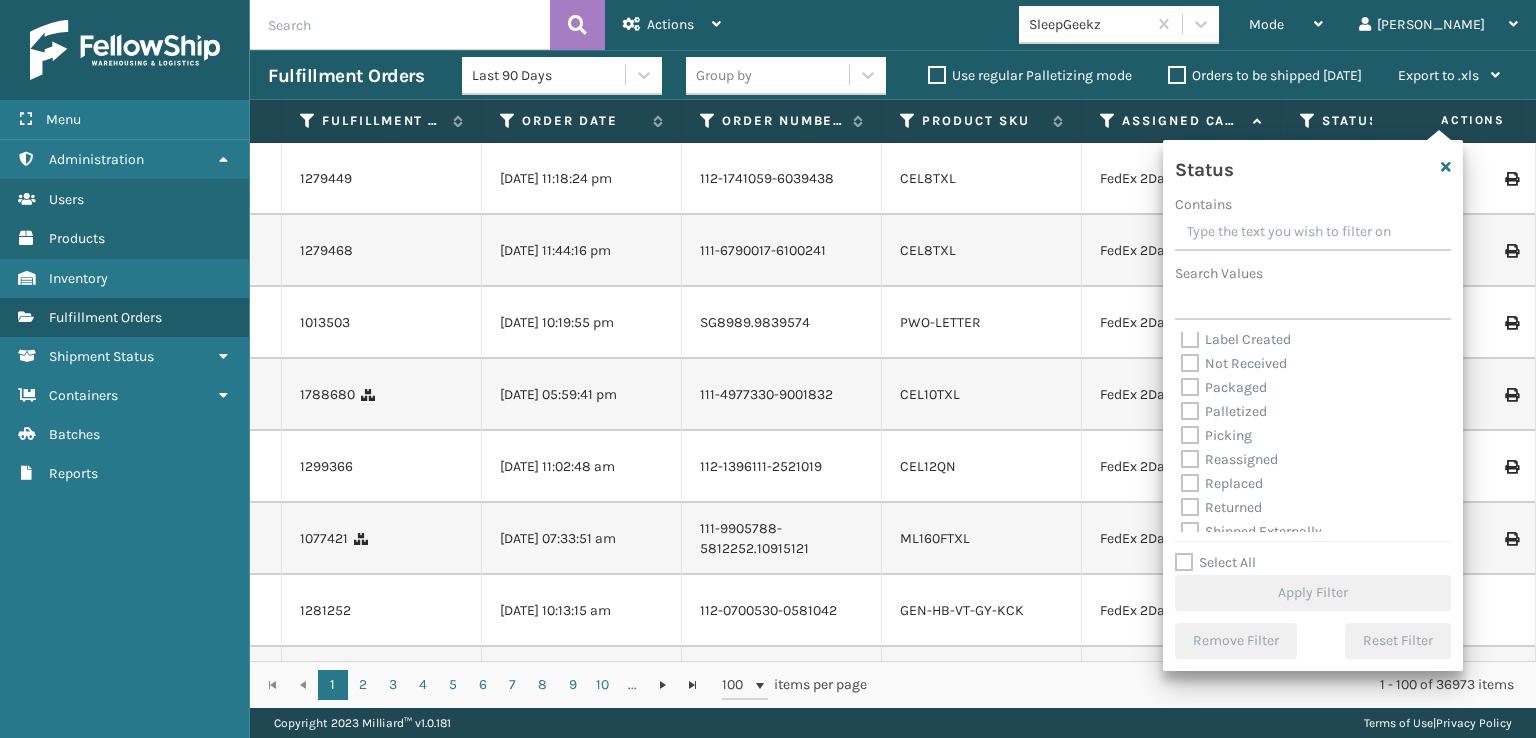 click on "Picking" at bounding box center (1216, 435) 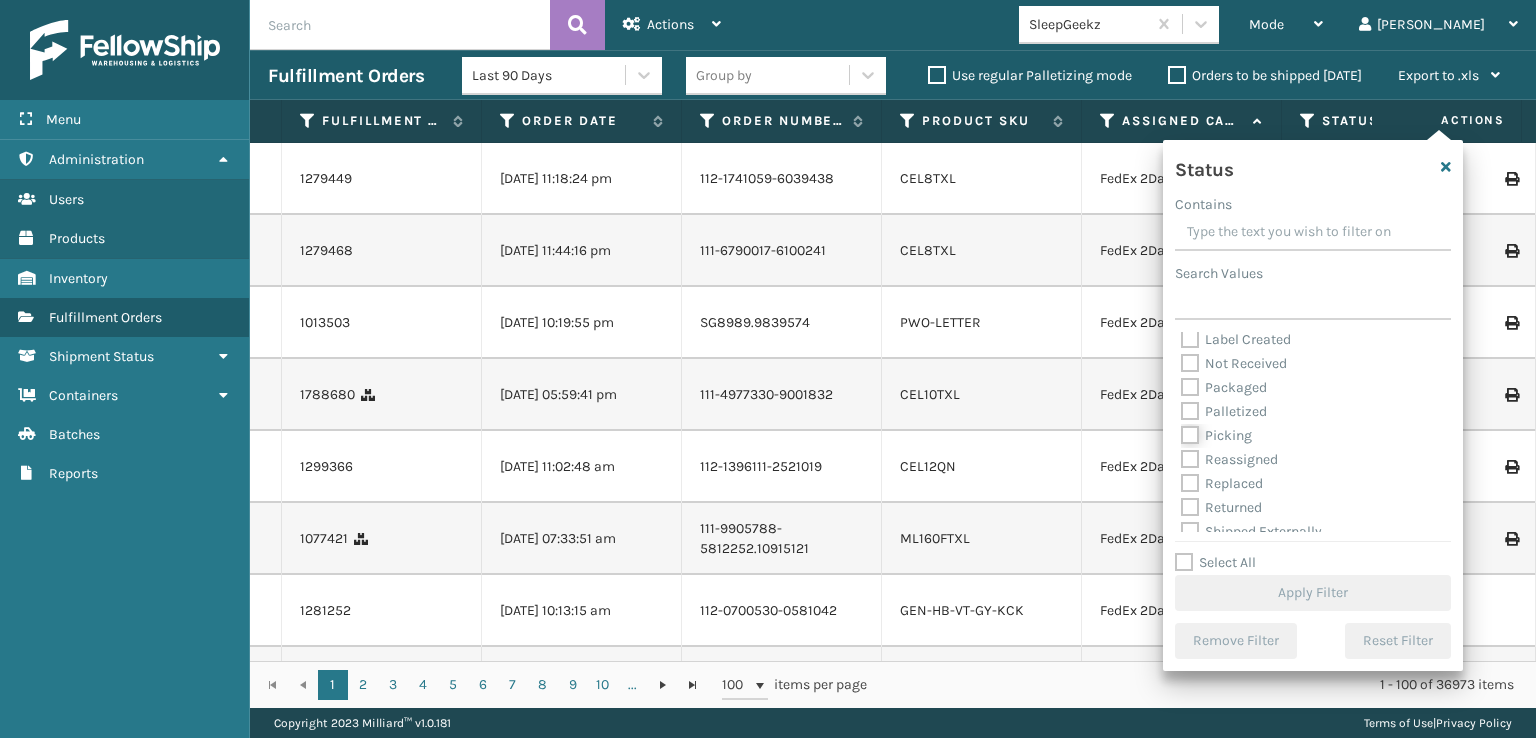 click on "Picking" at bounding box center (1181, 430) 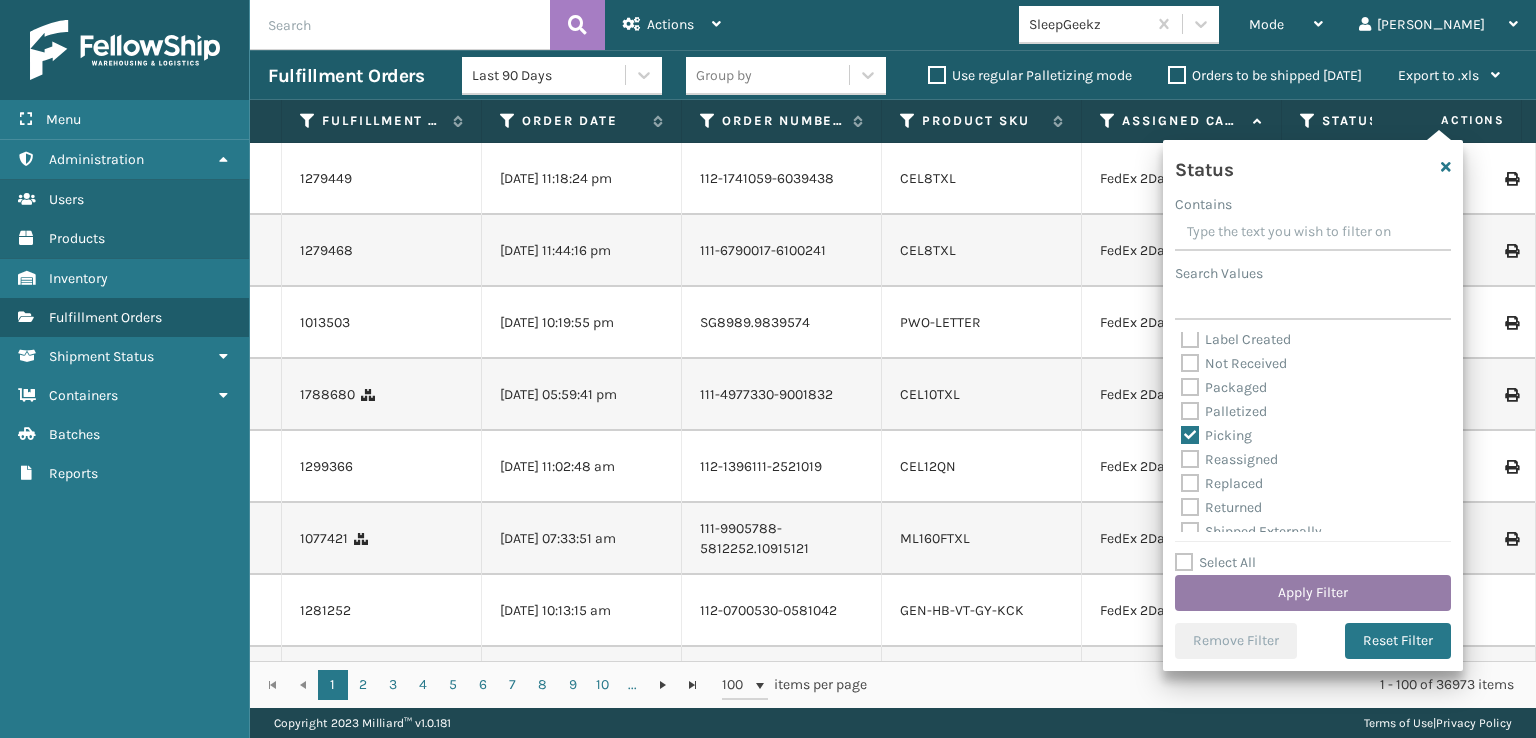 click on "Apply Filter" at bounding box center [1313, 593] 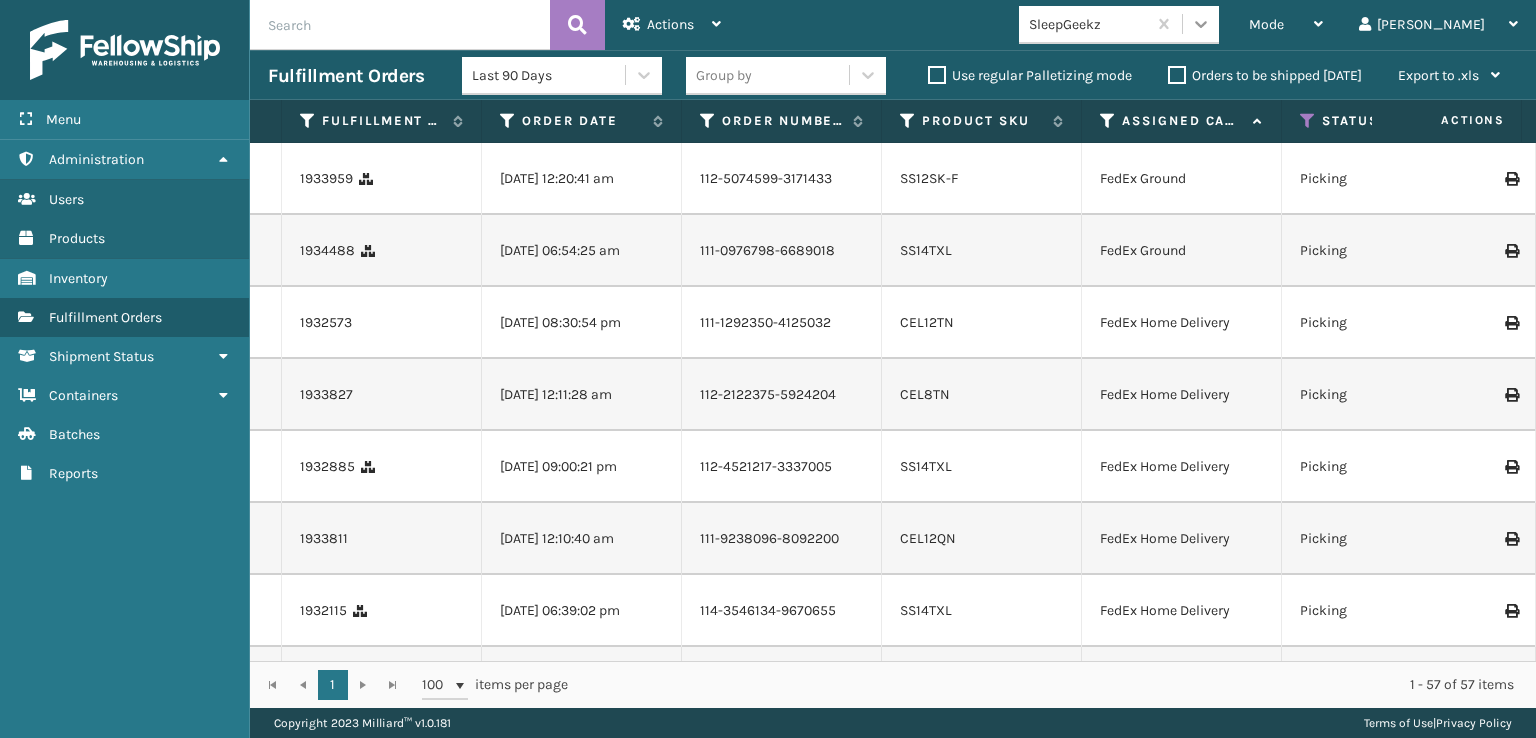 click 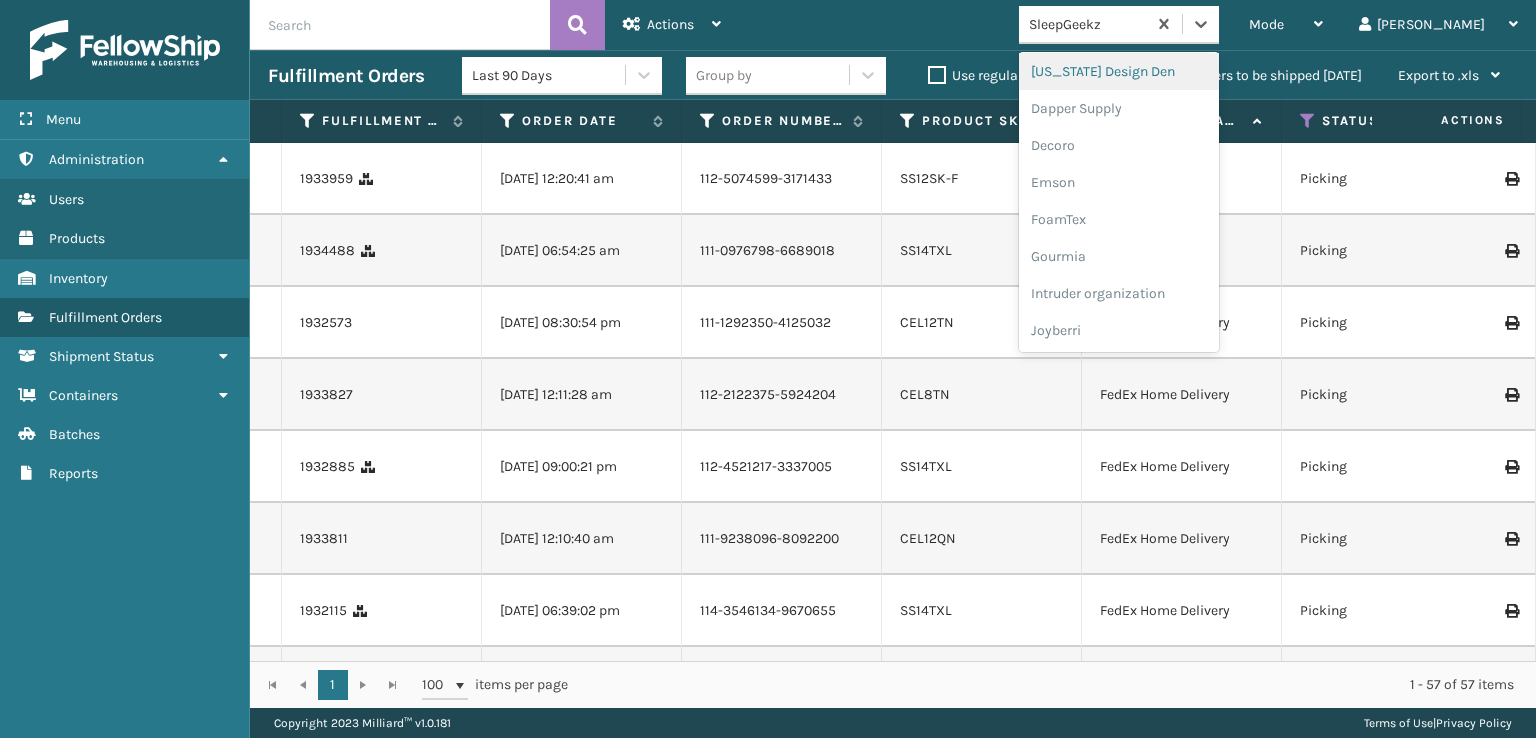 scroll, scrollTop: 300, scrollLeft: 0, axis: vertical 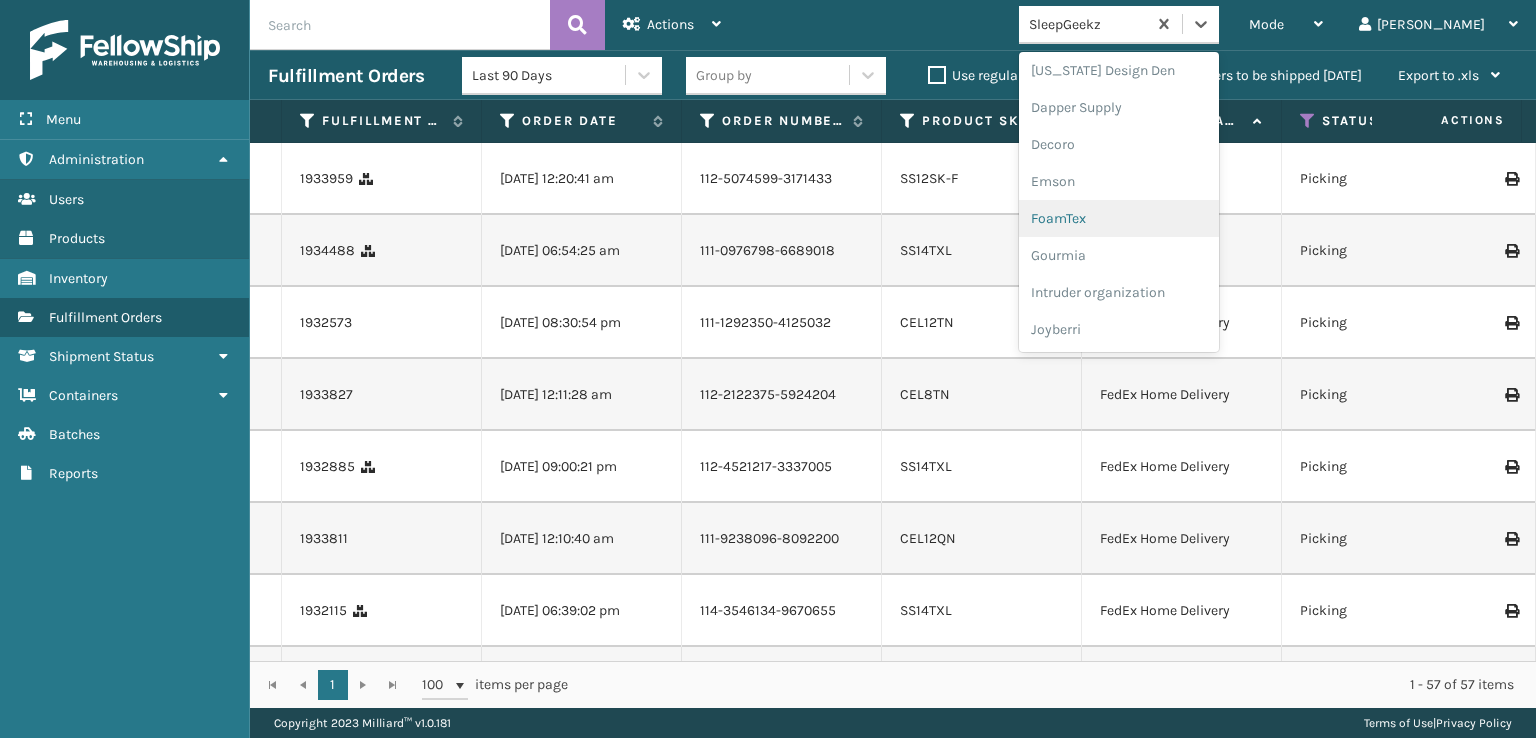 click on "FoamTex" at bounding box center (1119, 218) 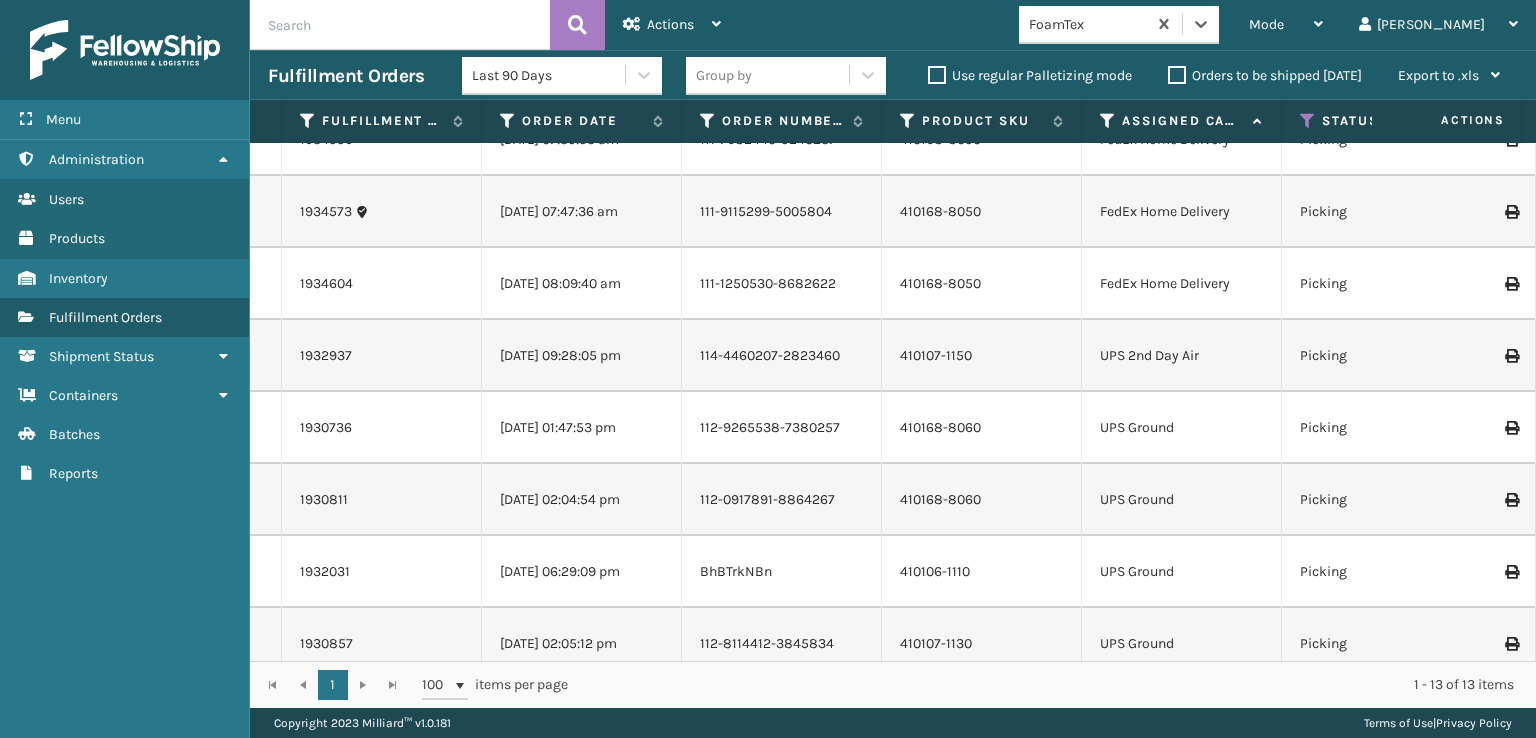 scroll, scrollTop: 432, scrollLeft: 0, axis: vertical 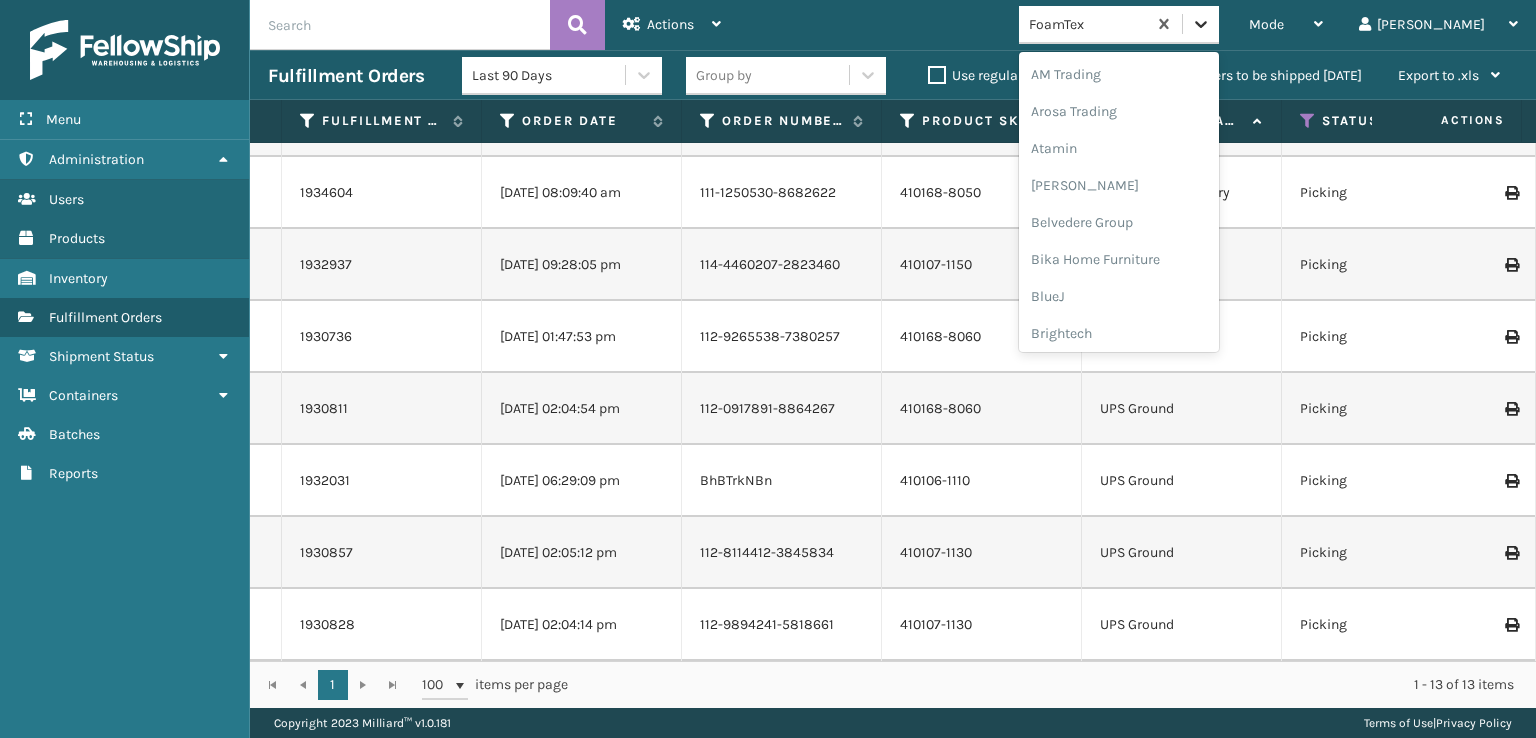 click 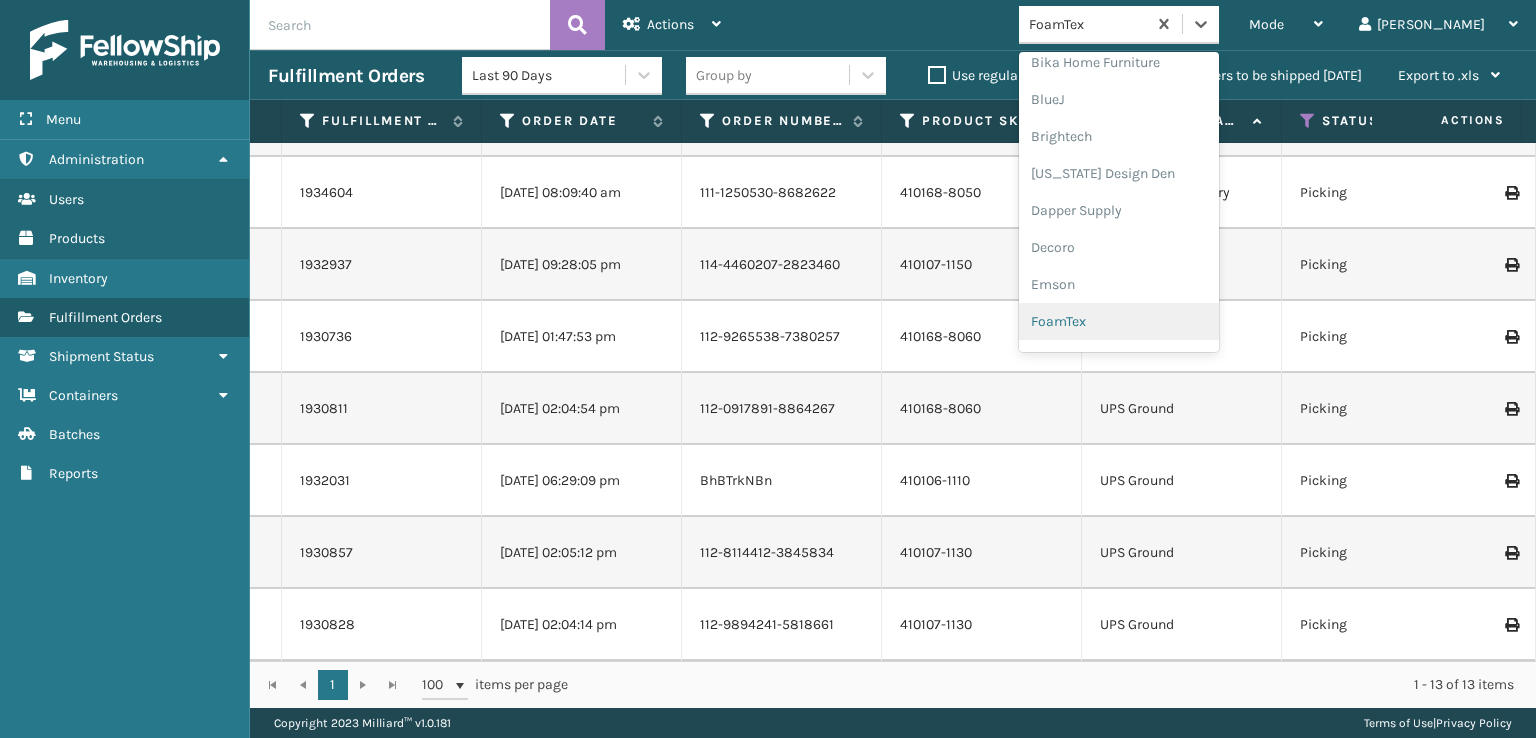 click on "FoamTex" at bounding box center [1119, 321] 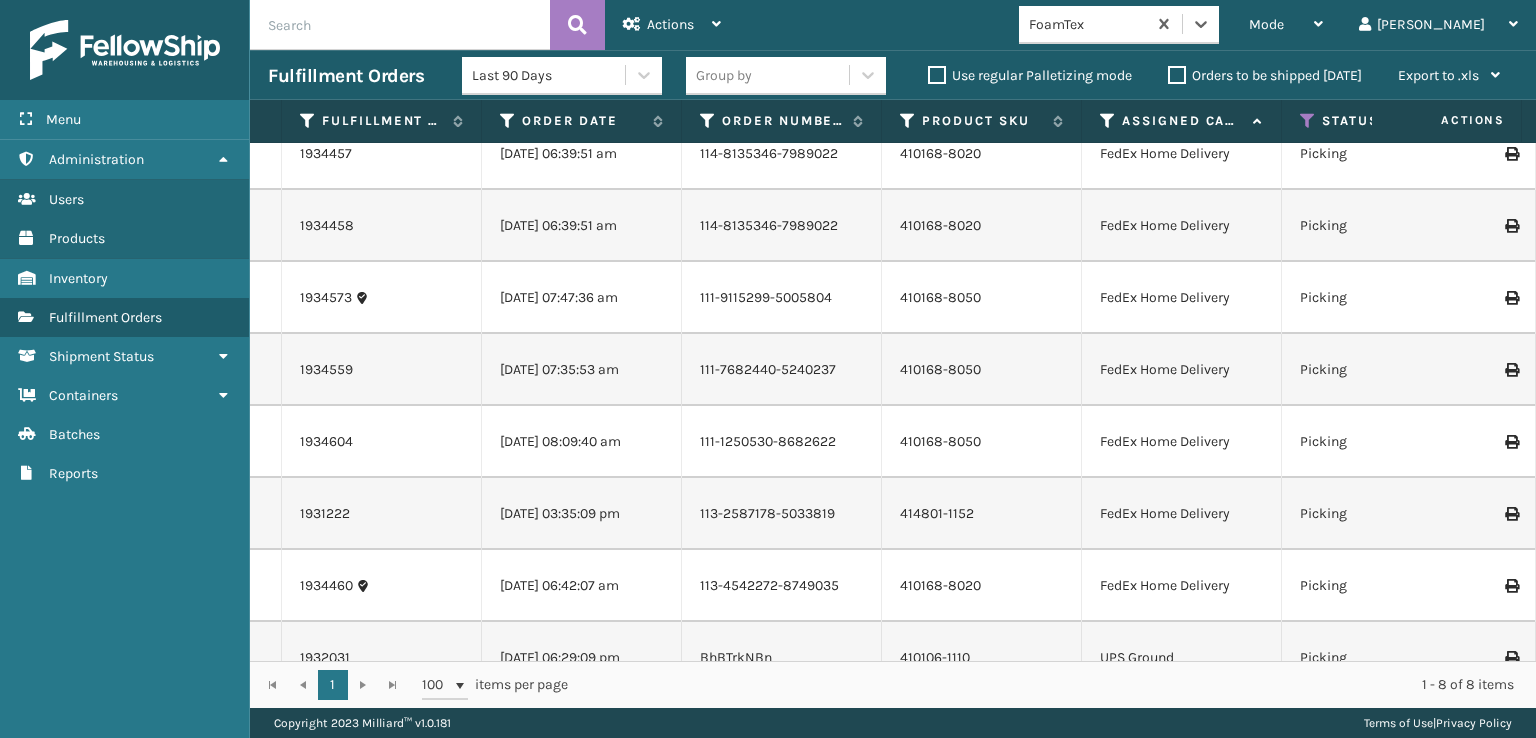 scroll, scrollTop: 0, scrollLeft: 0, axis: both 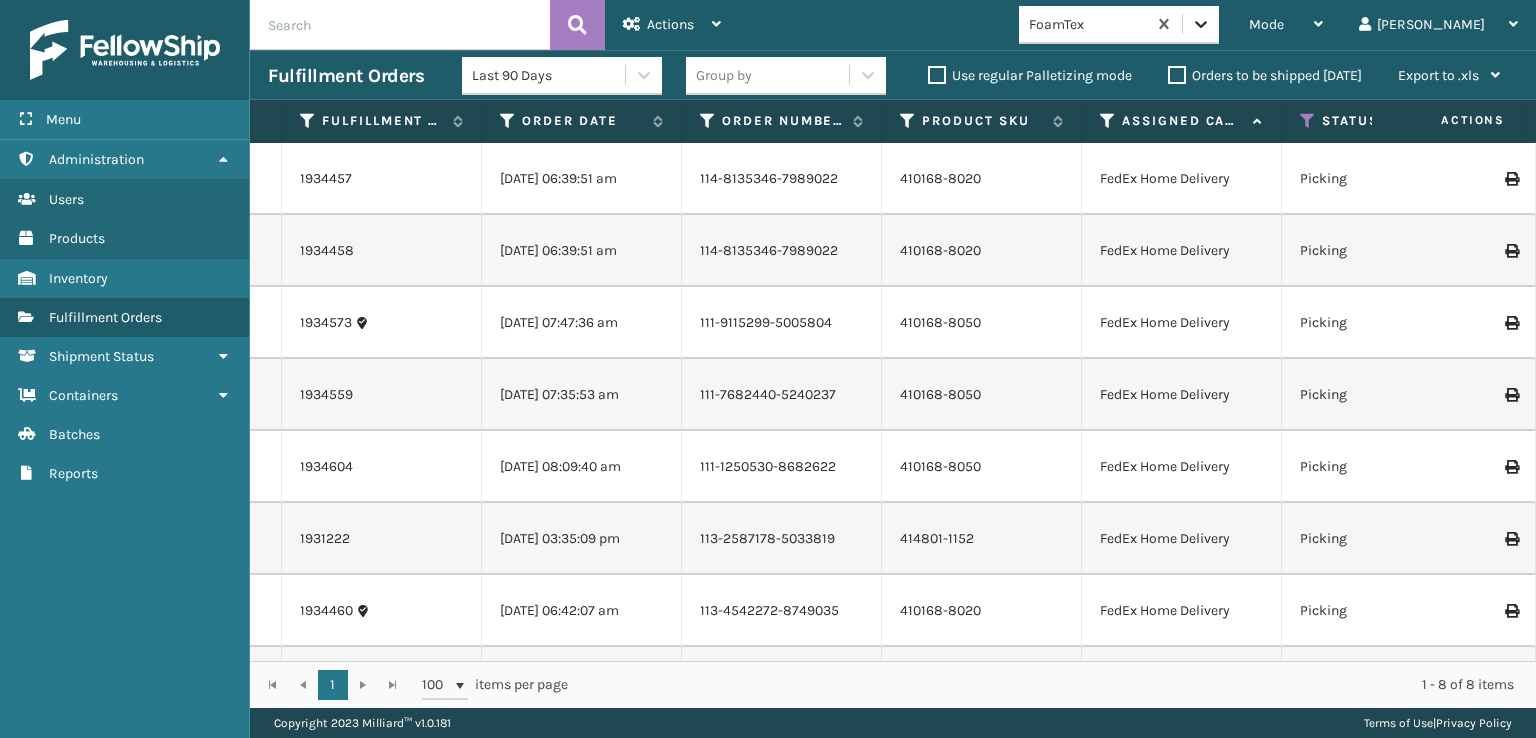 click 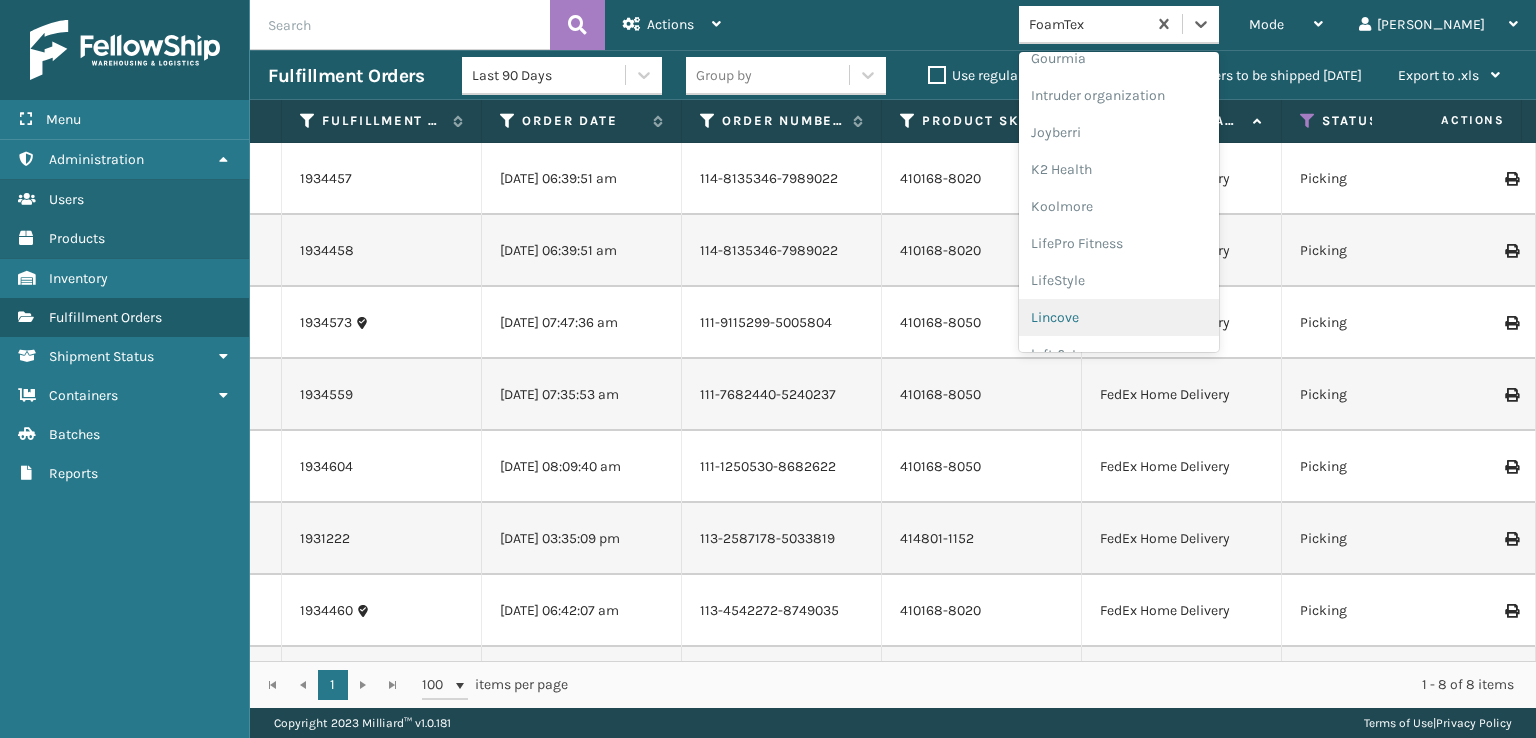 scroll, scrollTop: 597, scrollLeft: 0, axis: vertical 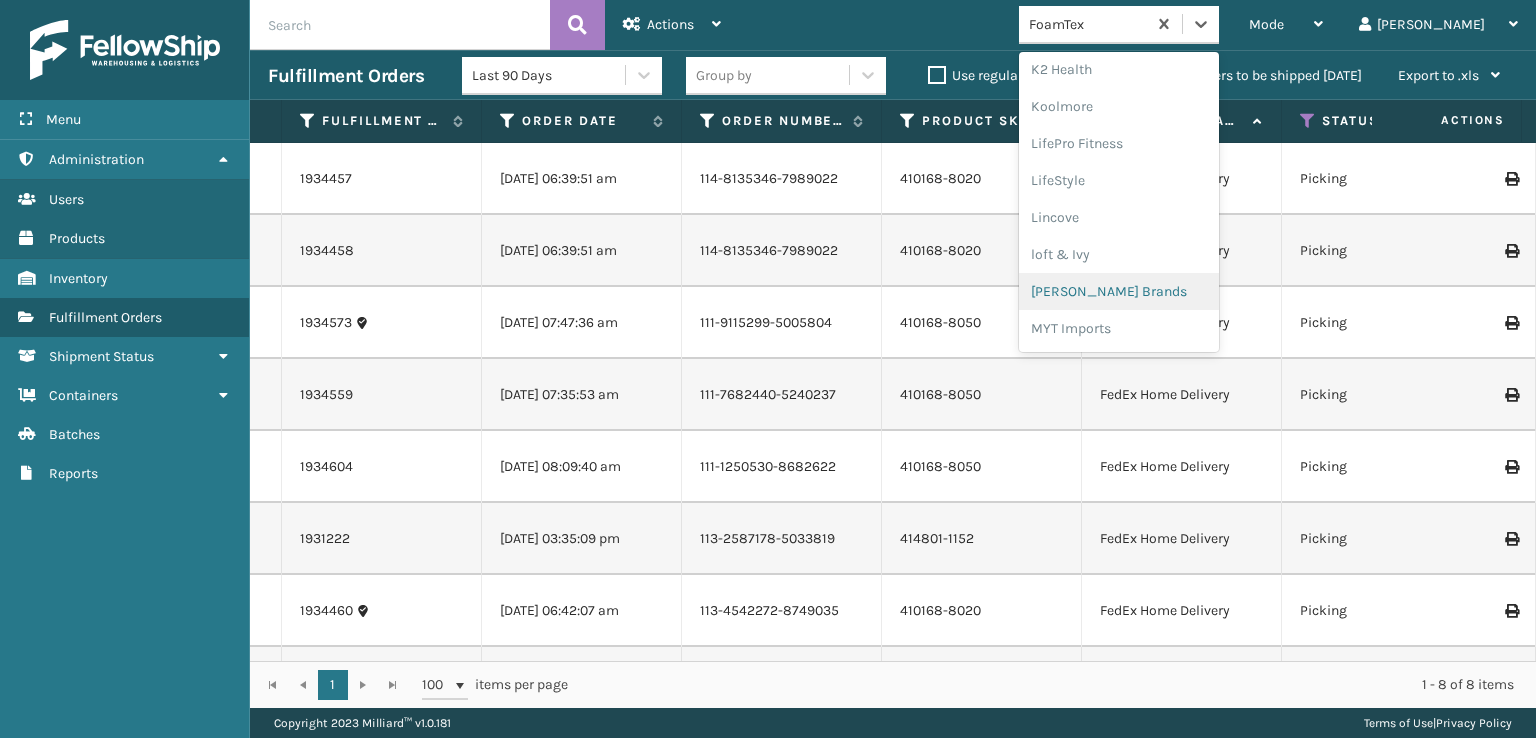 click on "[PERSON_NAME] Brands" at bounding box center (1119, 291) 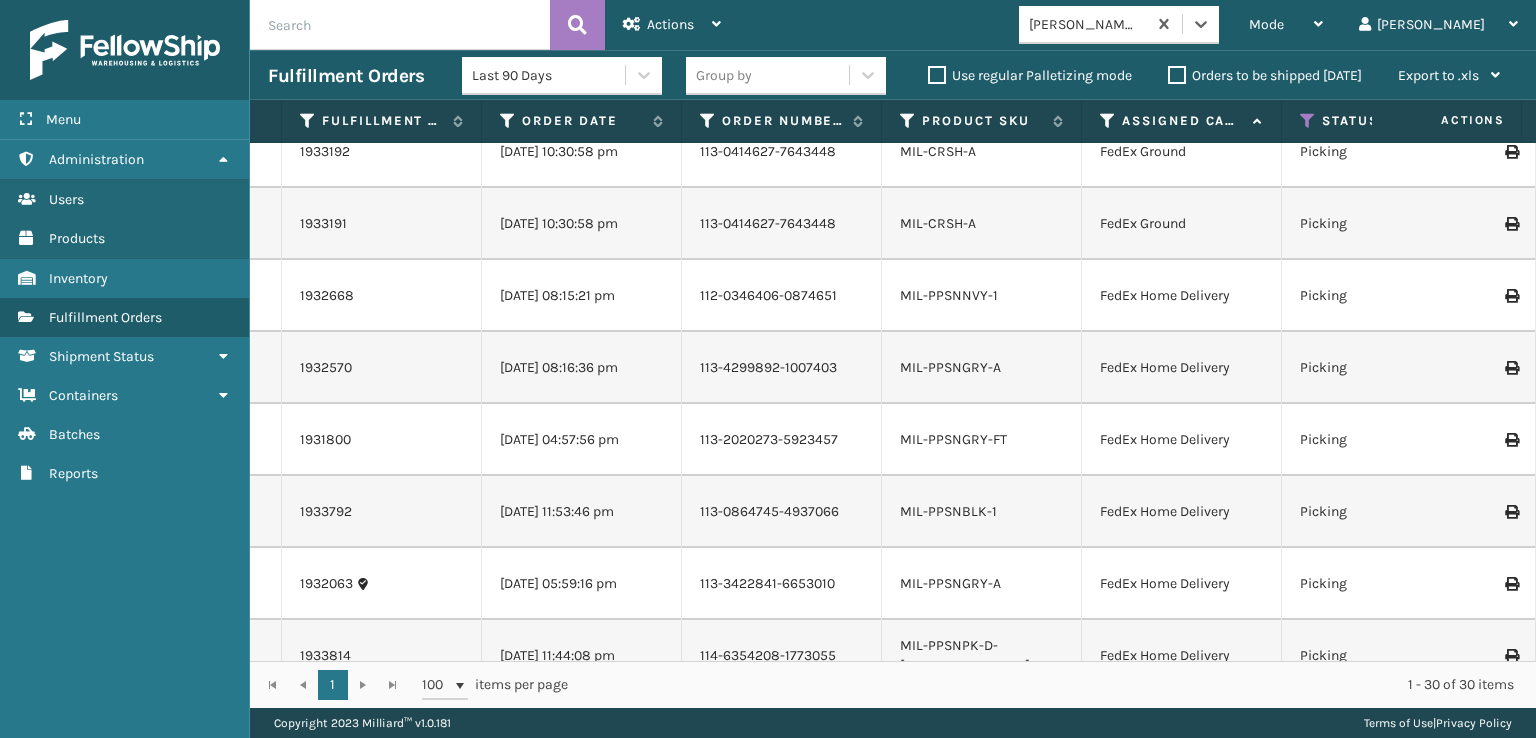 scroll, scrollTop: 0, scrollLeft: 0, axis: both 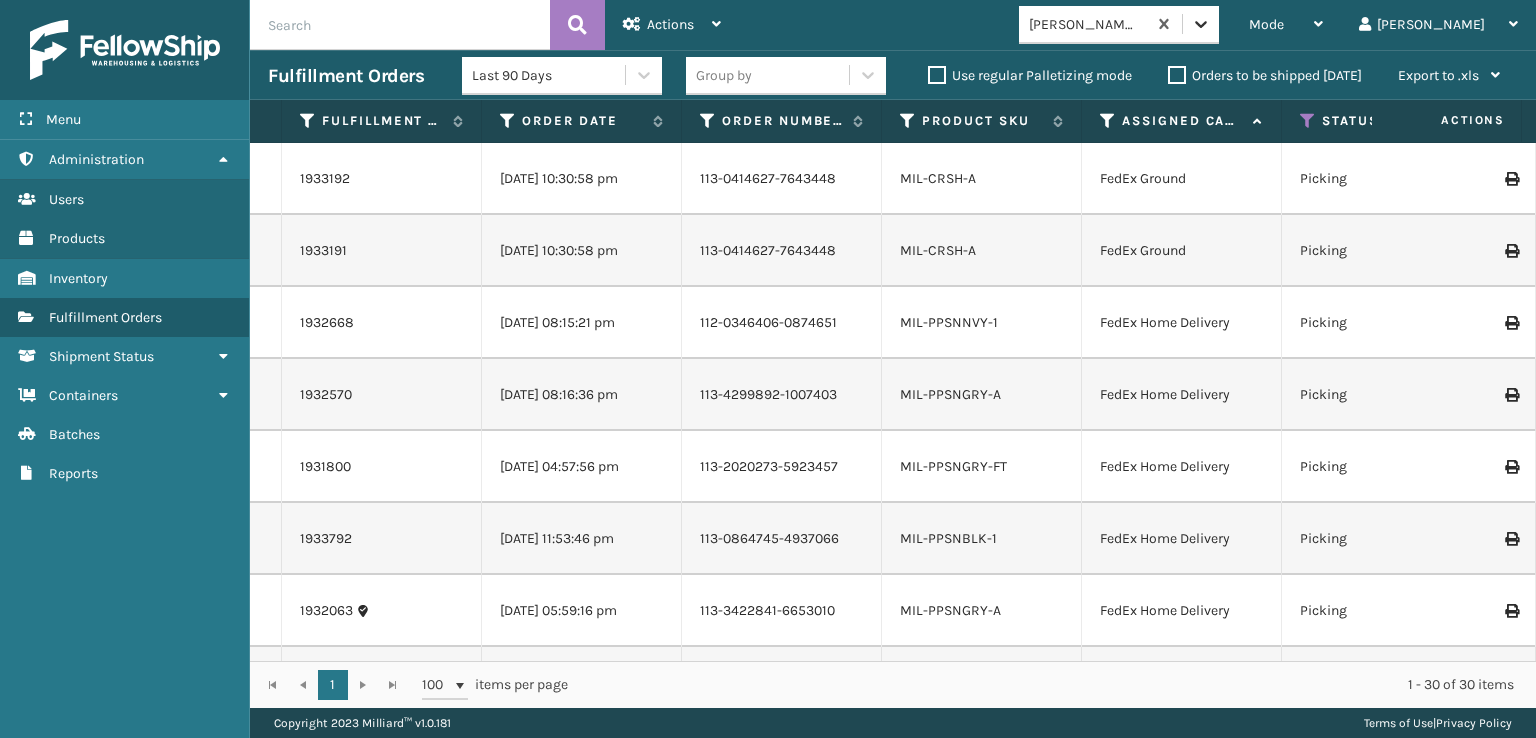 click 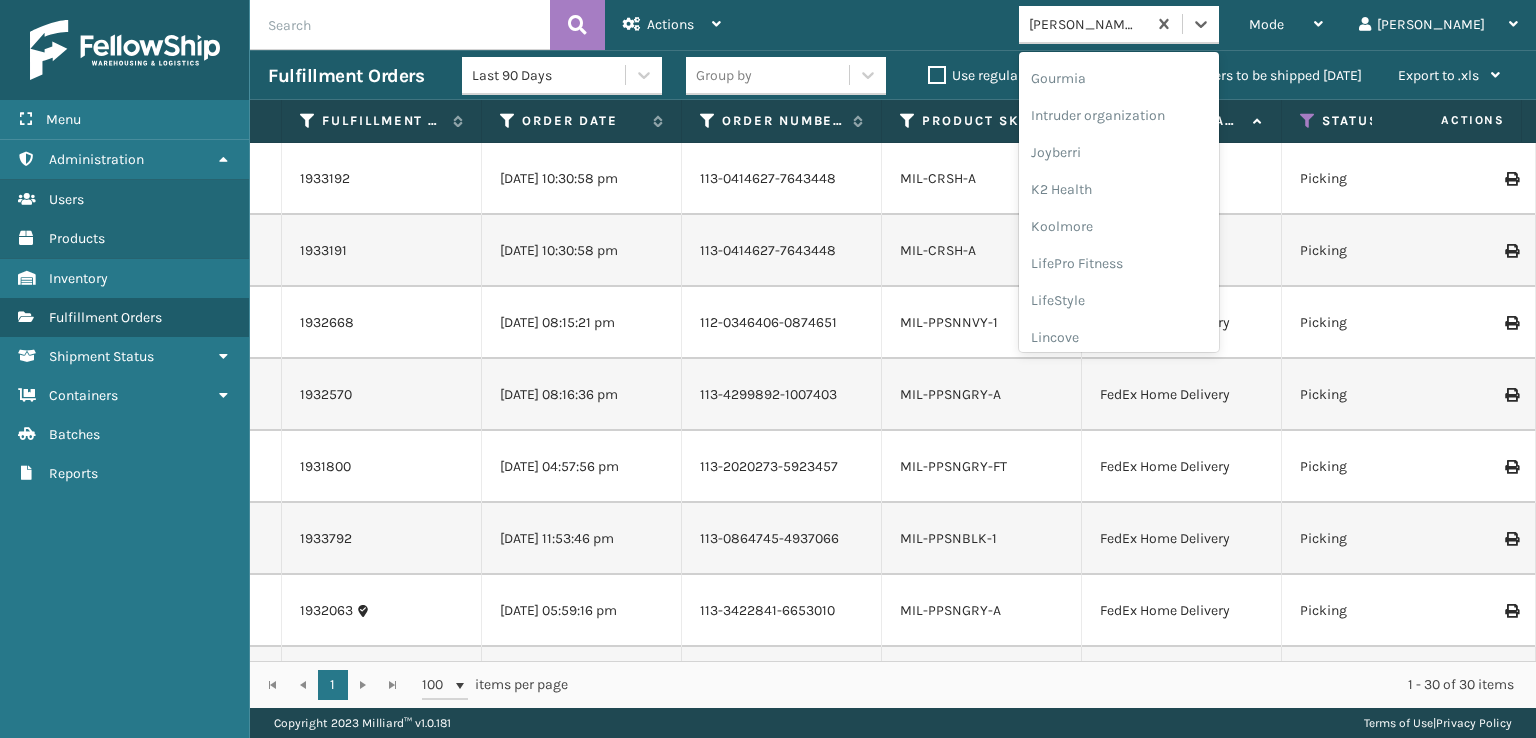 scroll, scrollTop: 332, scrollLeft: 0, axis: vertical 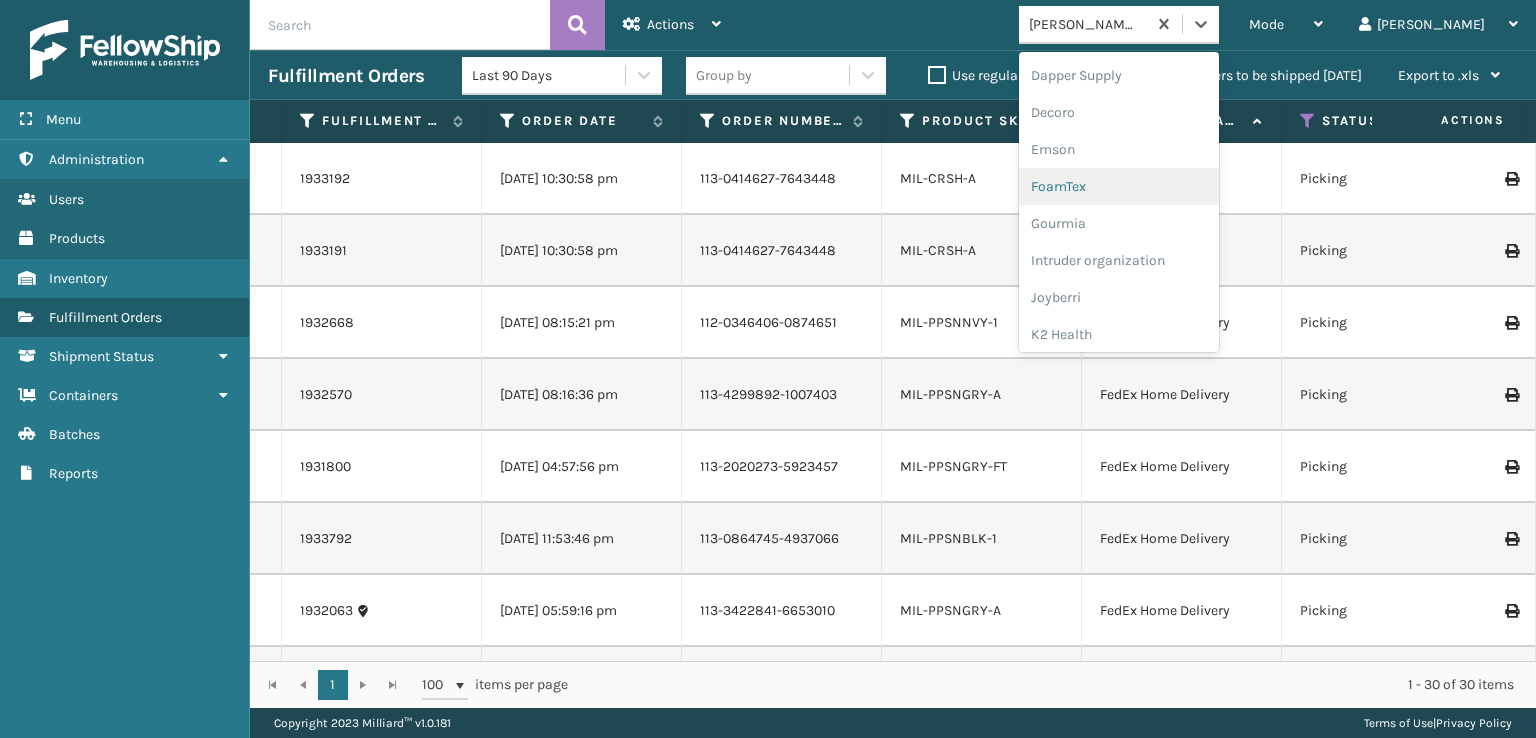 click on "FoamTex" at bounding box center (1119, 186) 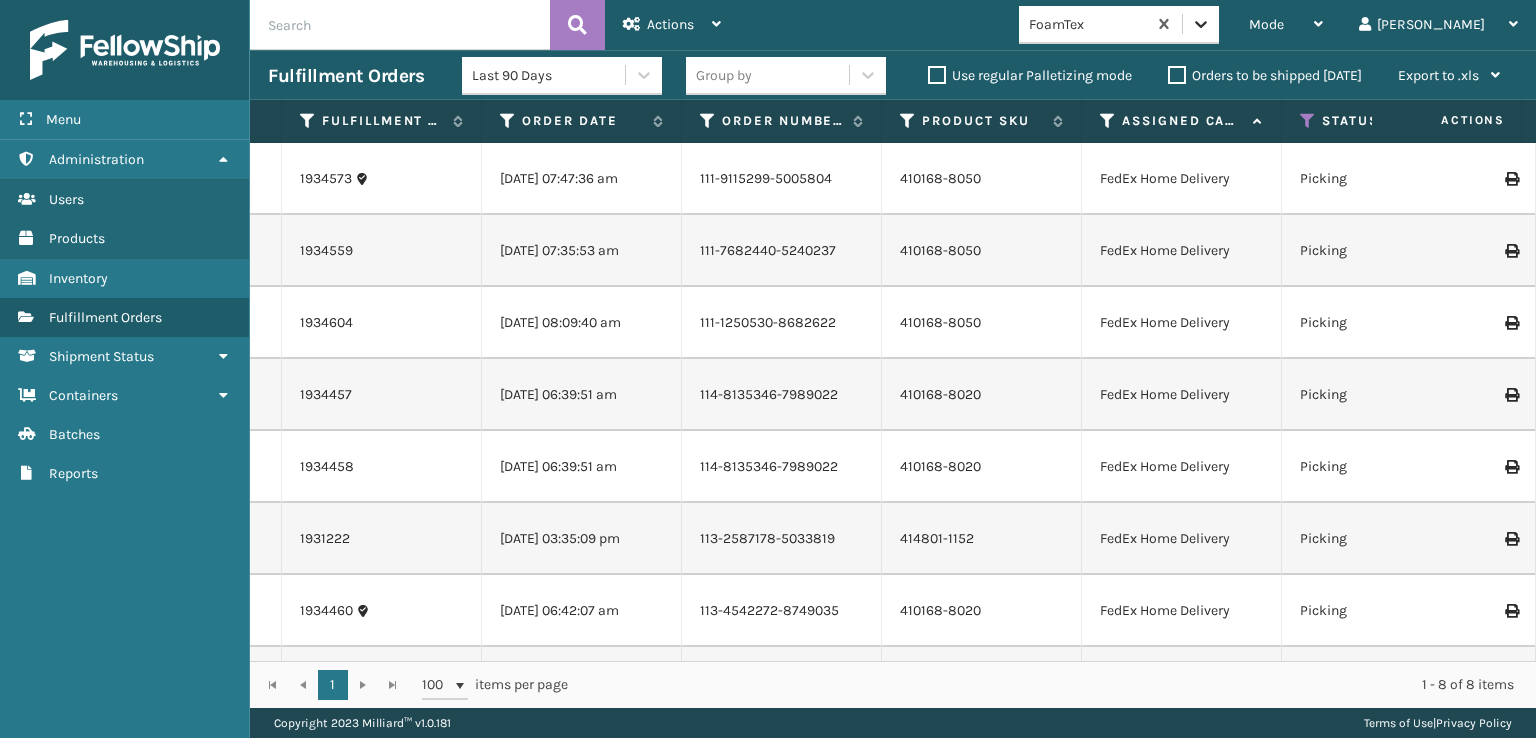 click 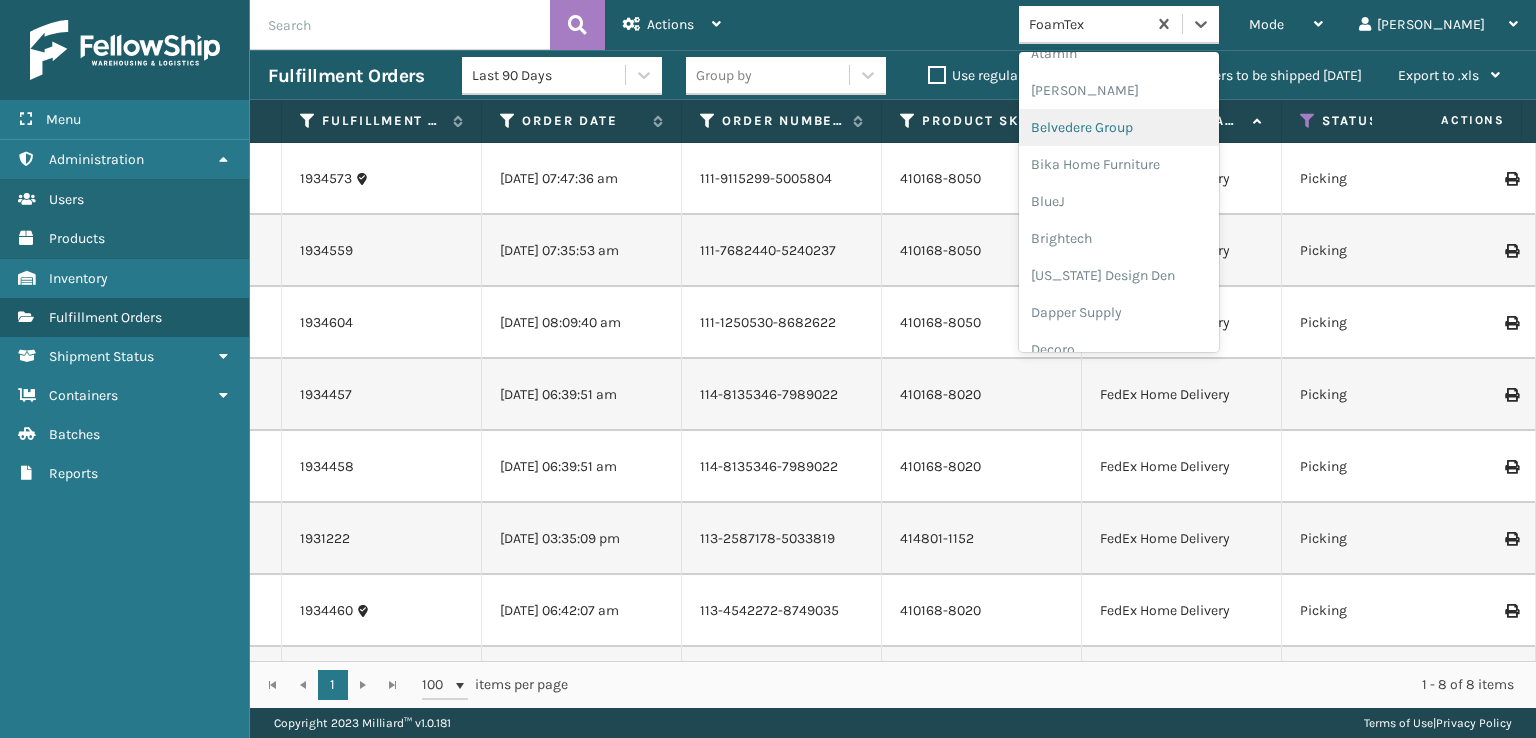 scroll, scrollTop: 300, scrollLeft: 0, axis: vertical 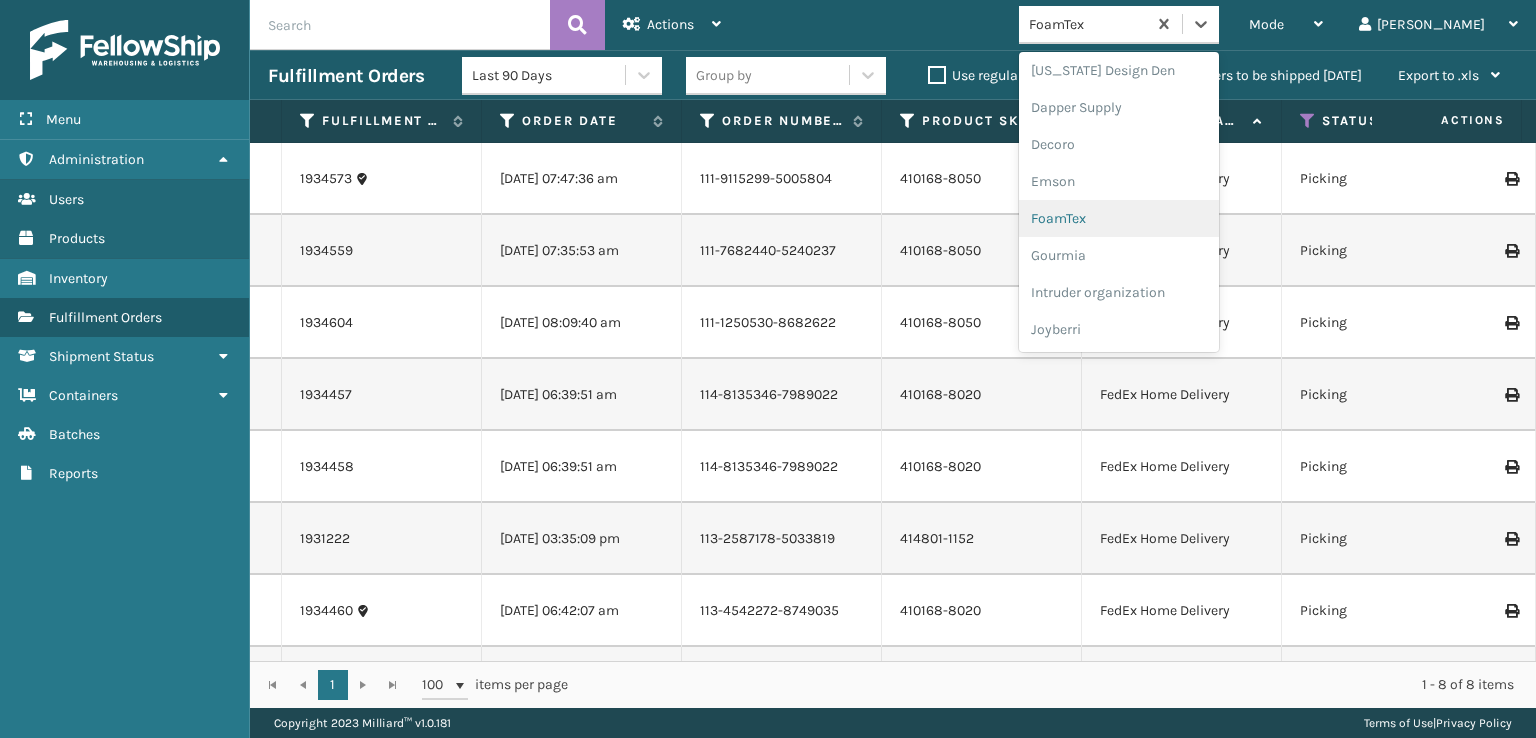 click on "FoamTex" at bounding box center (1119, 218) 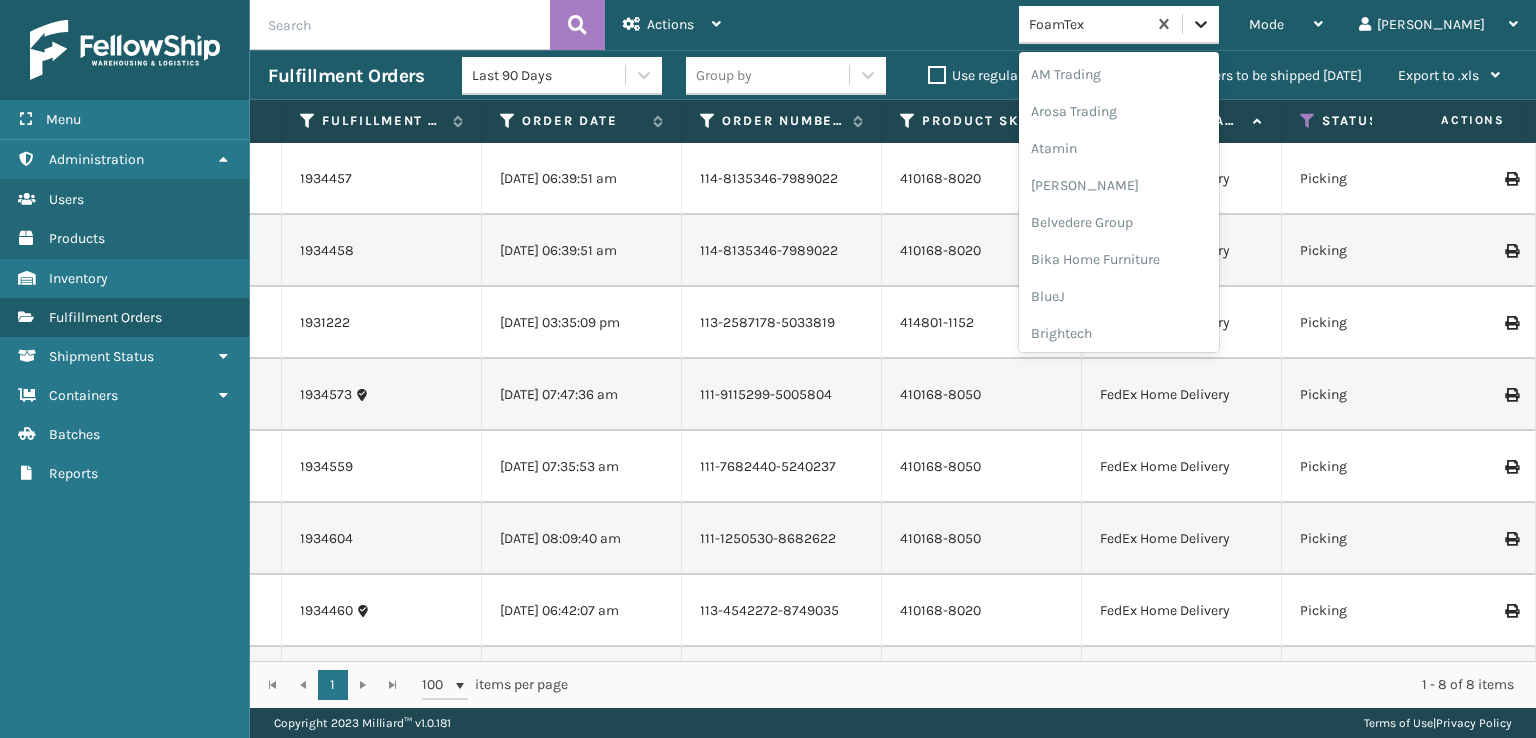 click 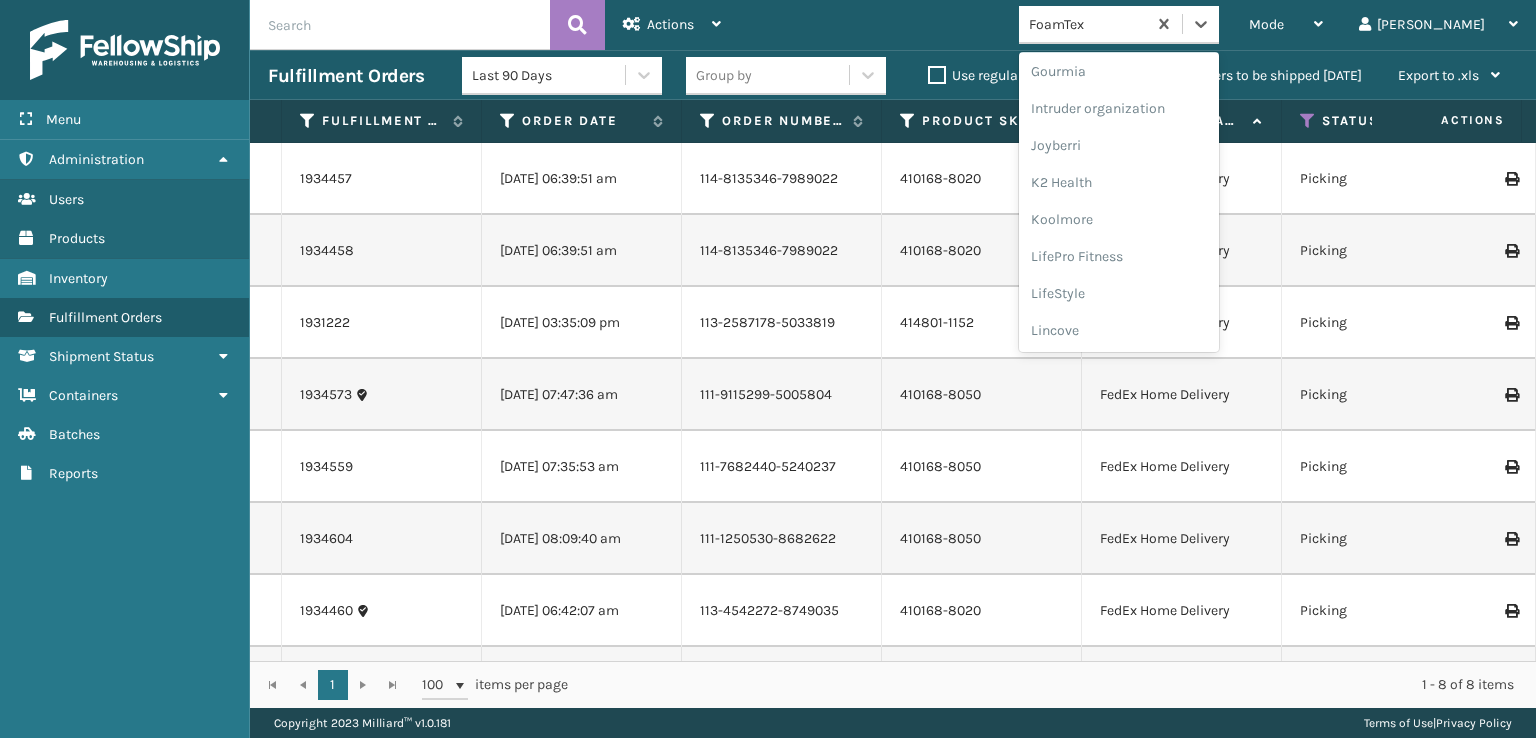 scroll, scrollTop: 632, scrollLeft: 0, axis: vertical 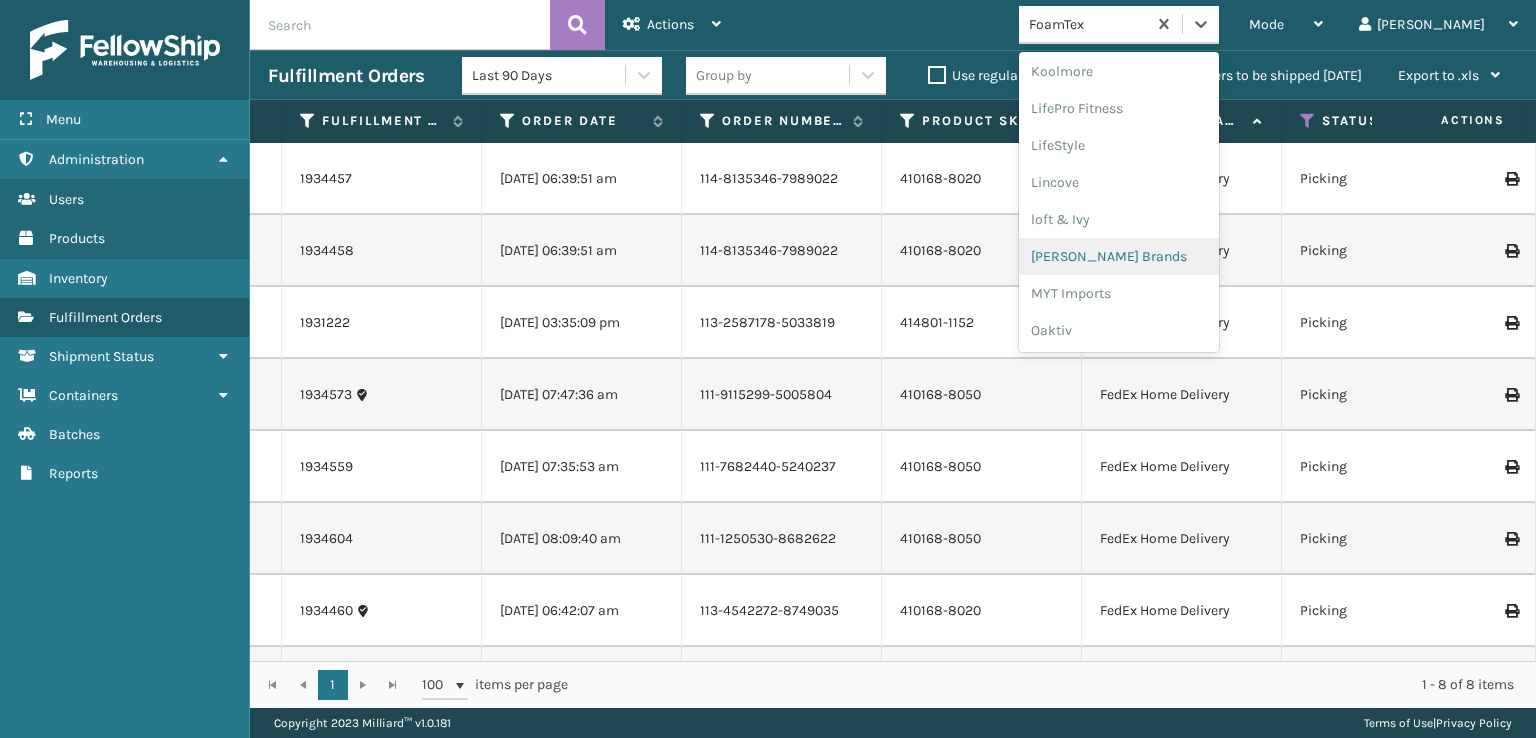 click on "[PERSON_NAME] Brands" at bounding box center [1119, 256] 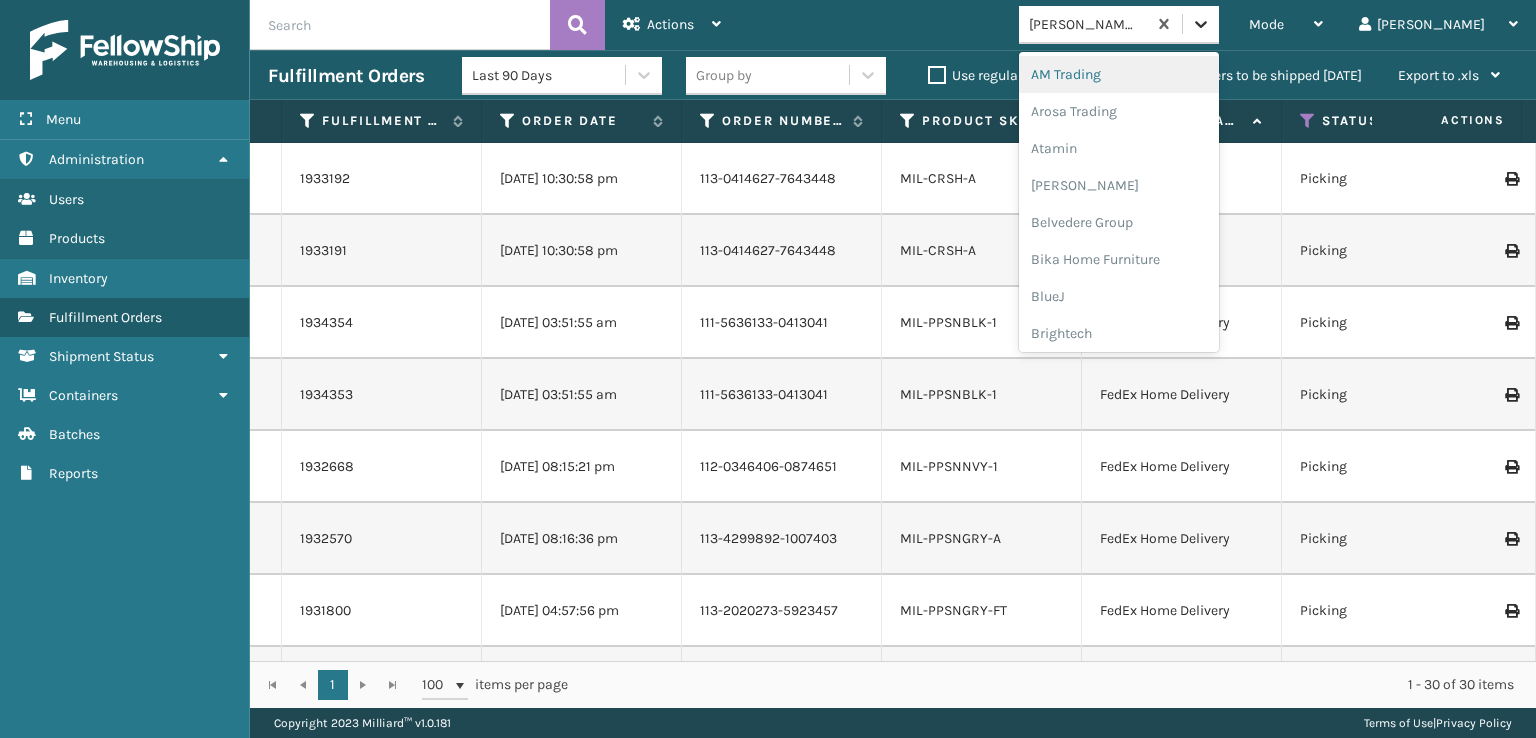 click 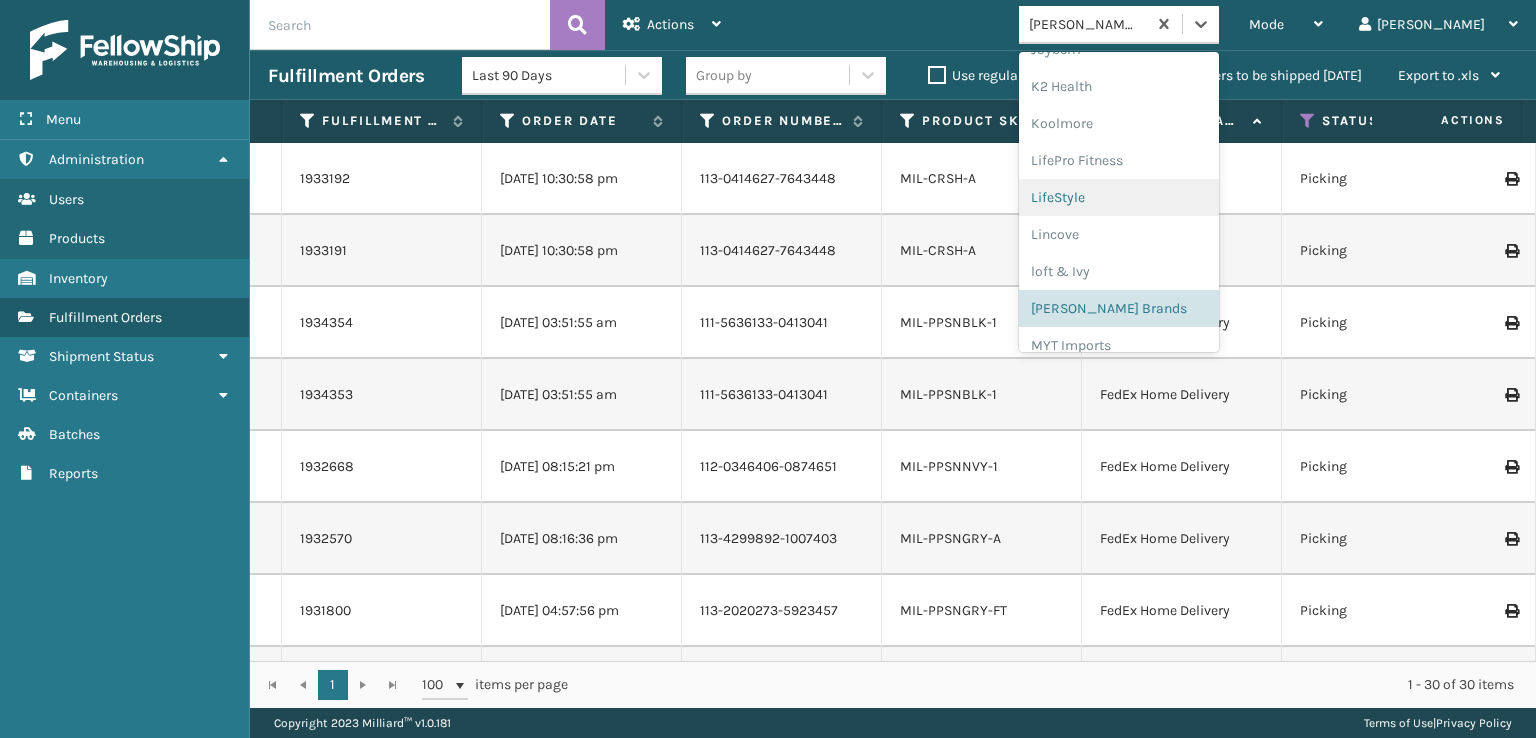 scroll, scrollTop: 632, scrollLeft: 0, axis: vertical 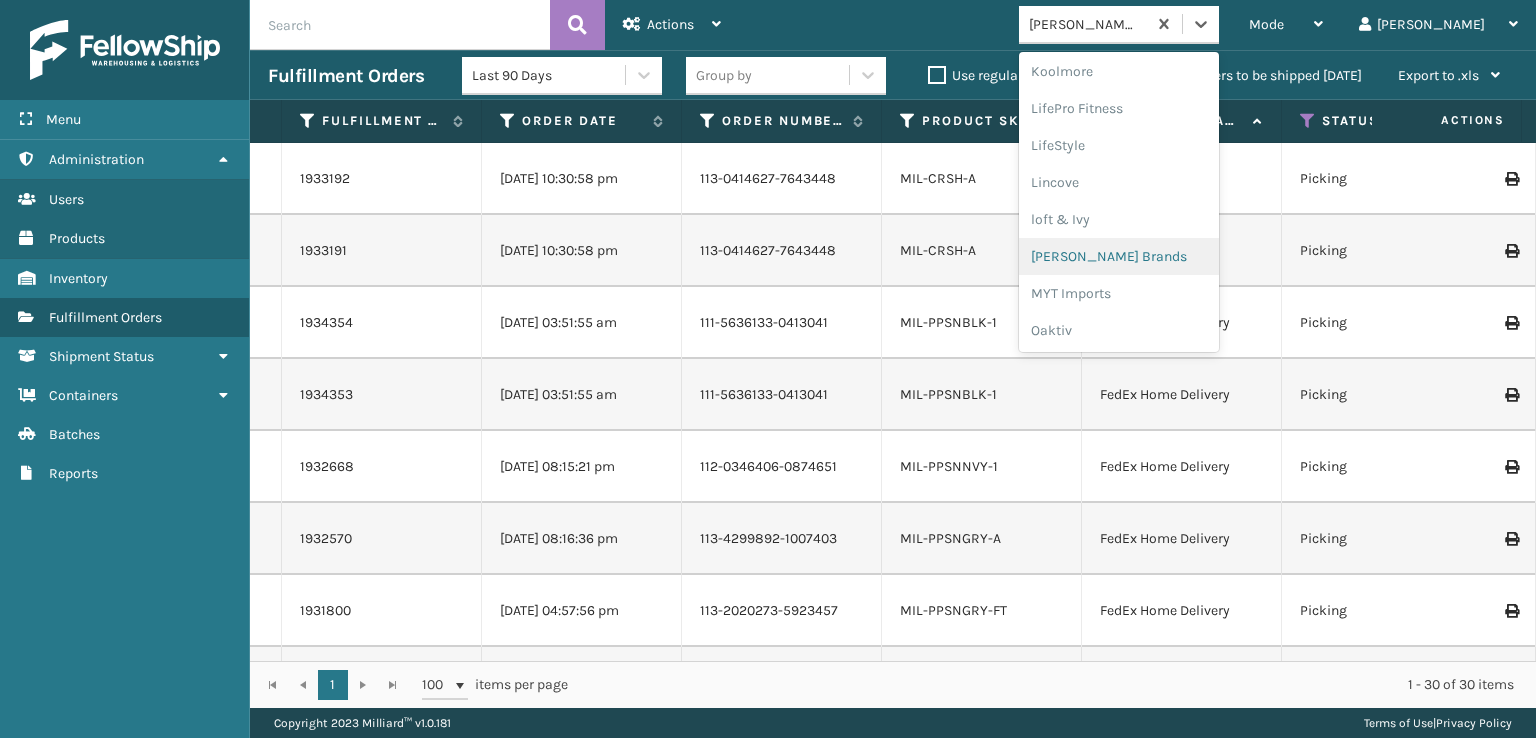 click on "[PERSON_NAME] Brands" at bounding box center (1119, 256) 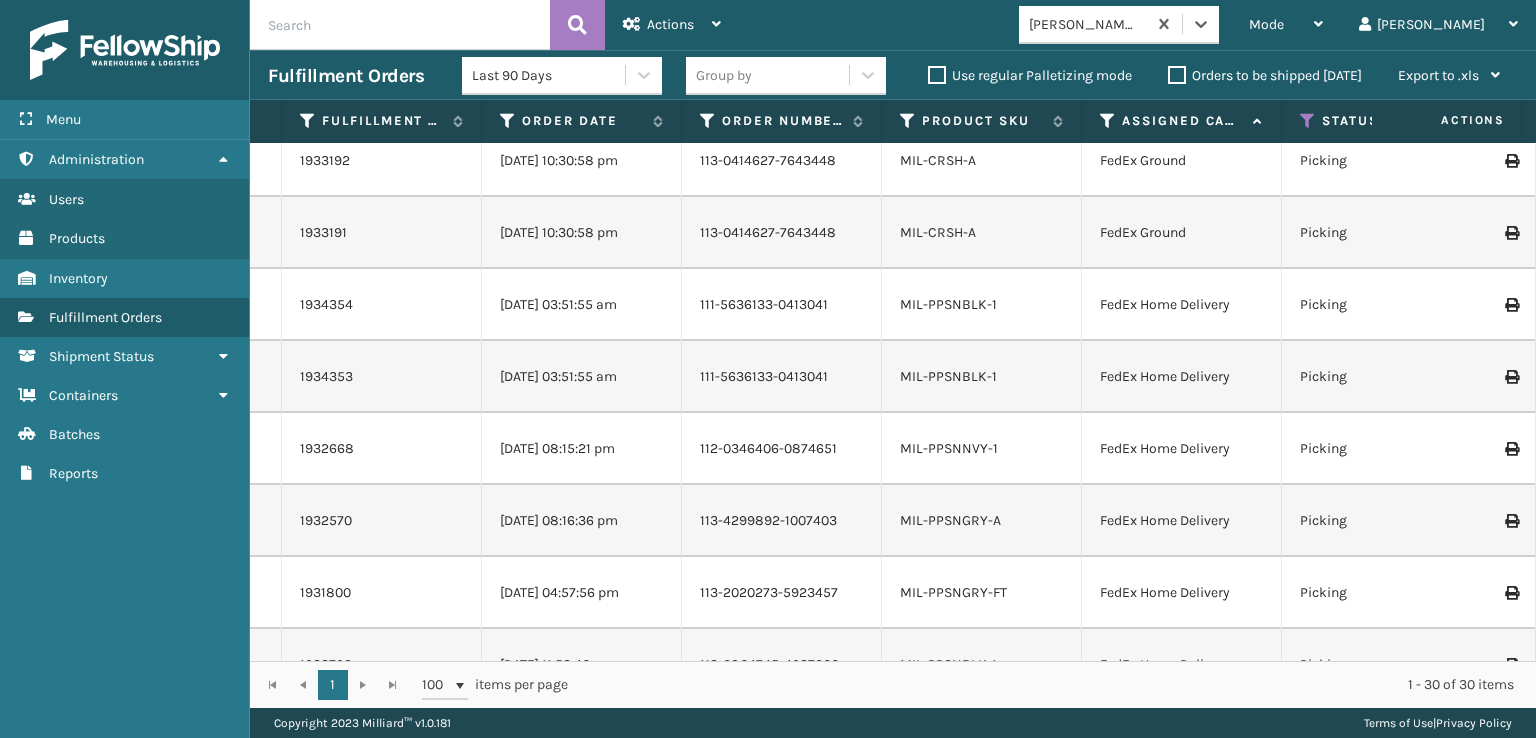 scroll, scrollTop: 0, scrollLeft: 0, axis: both 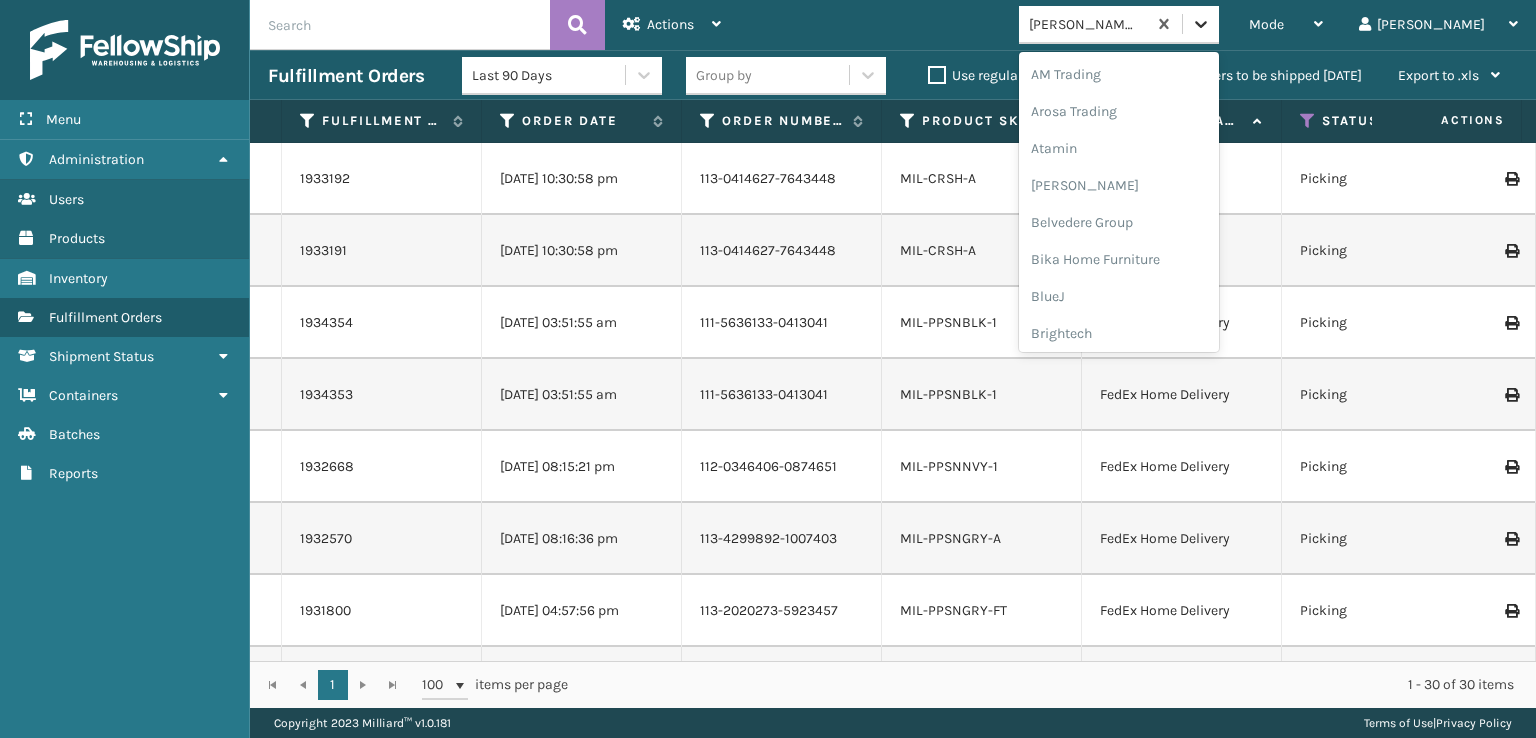 click 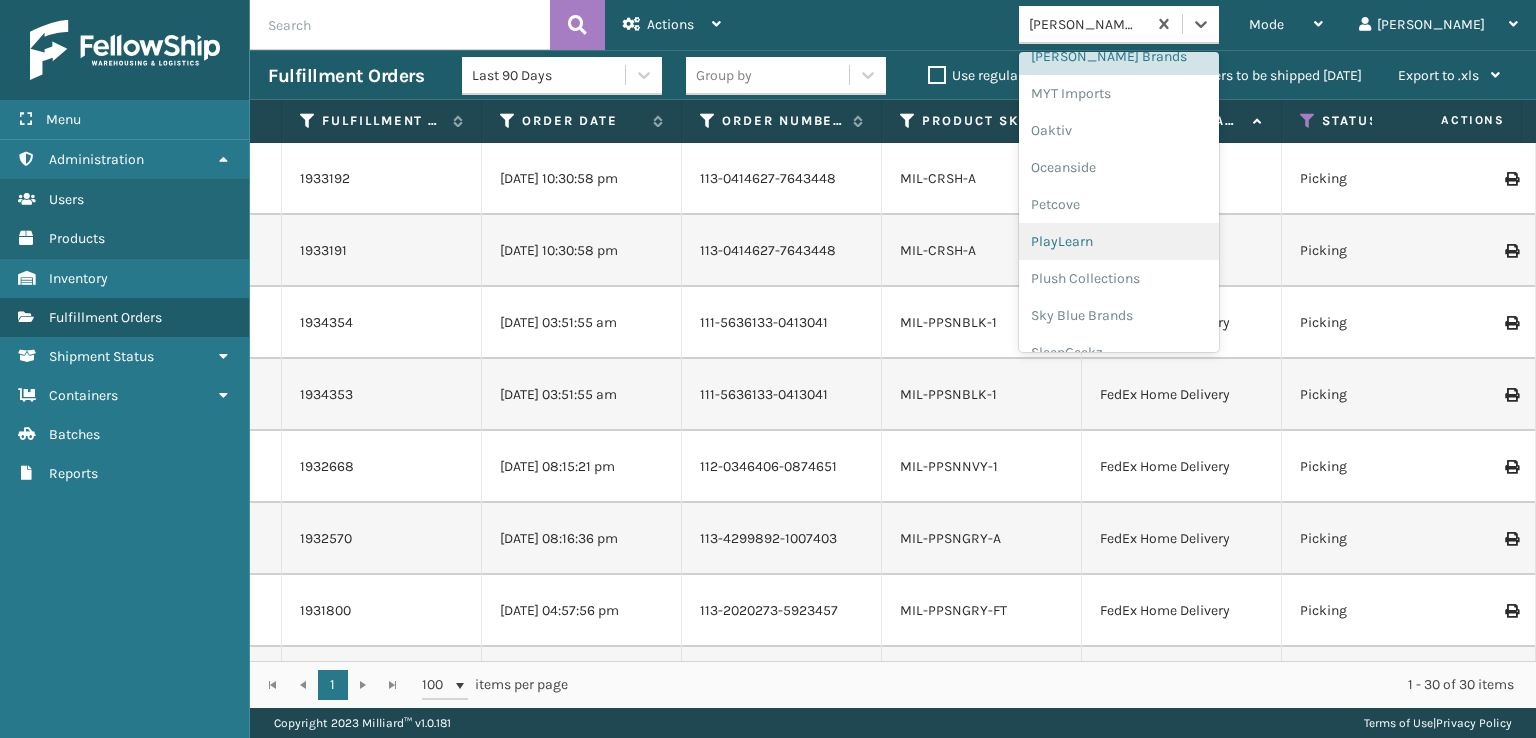 scroll, scrollTop: 892, scrollLeft: 0, axis: vertical 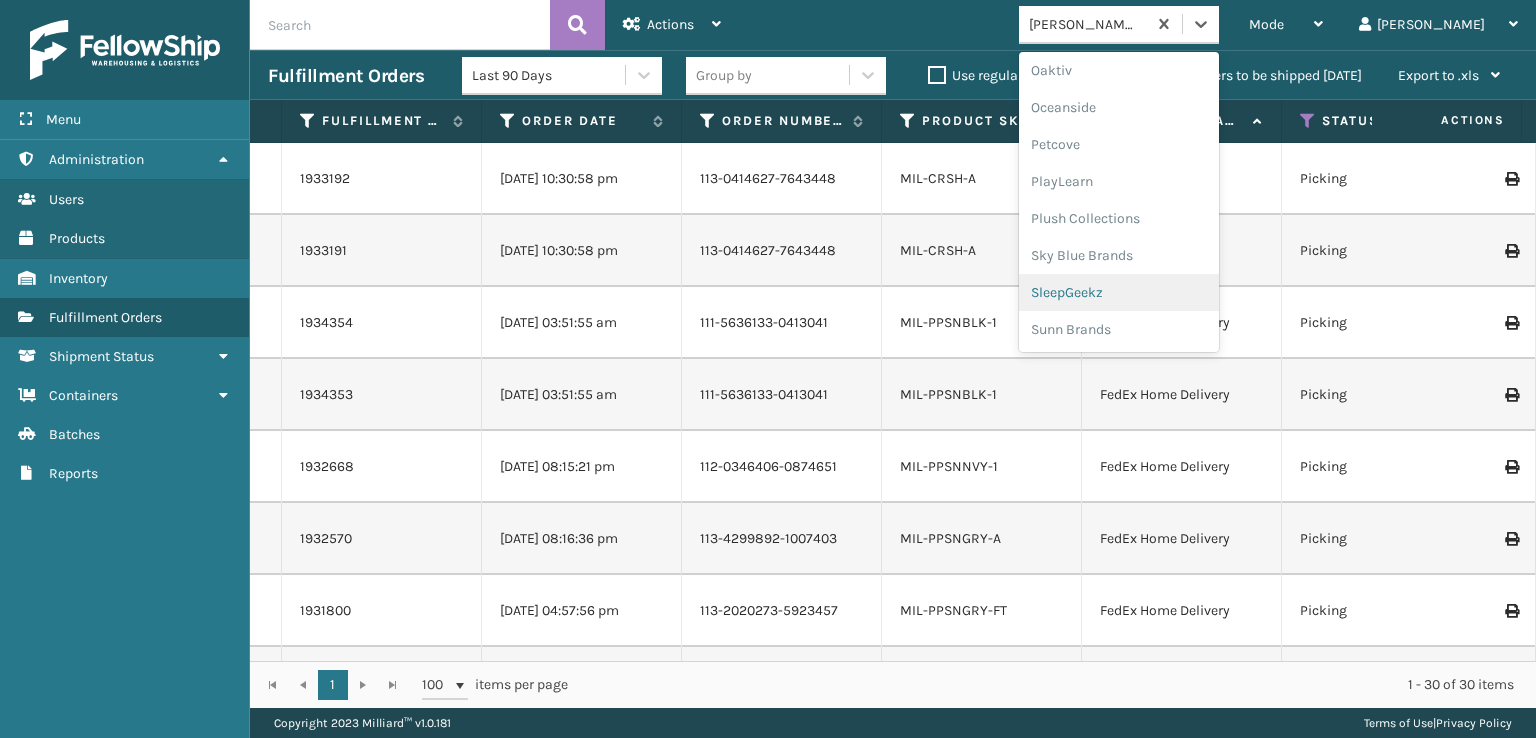 click on "SleepGeekz" at bounding box center [1119, 292] 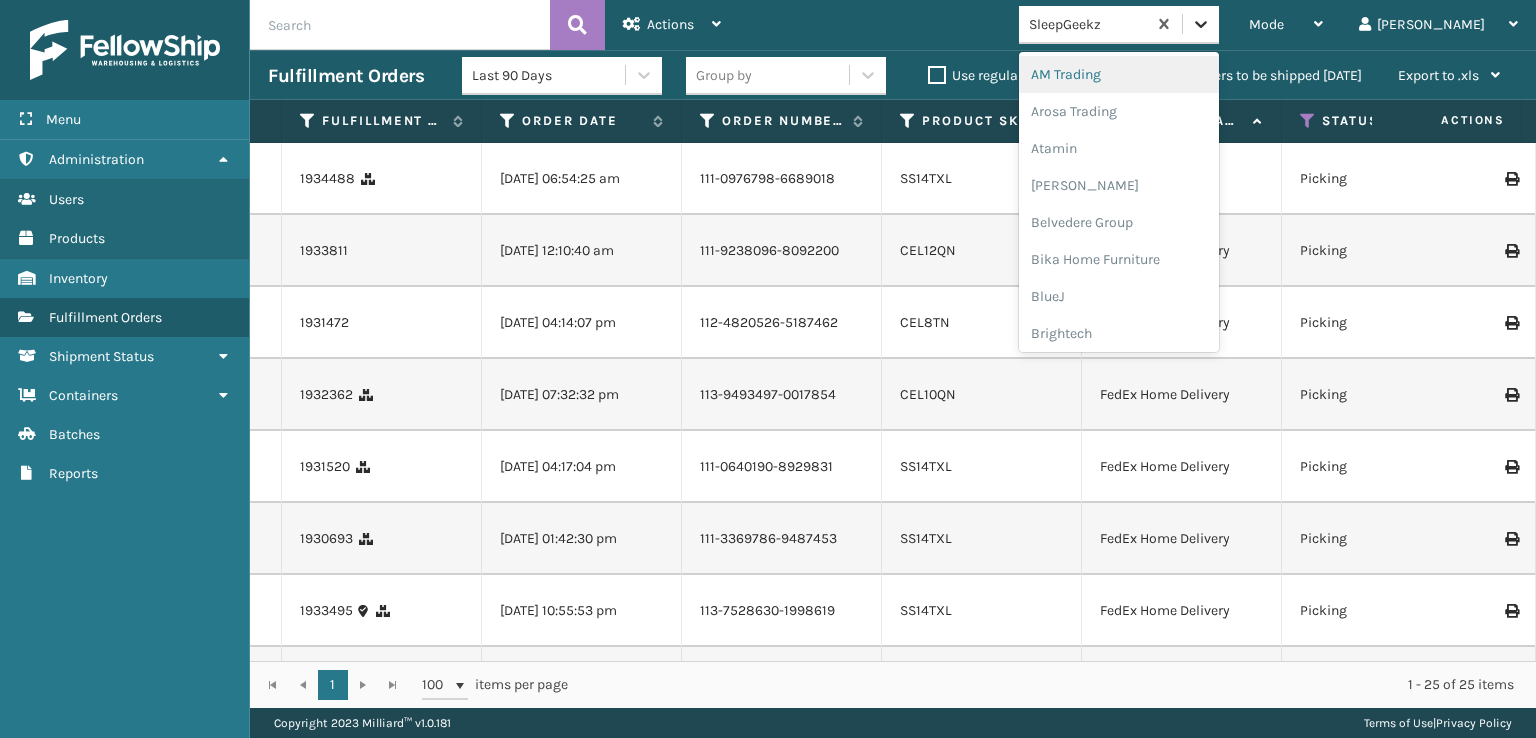 click 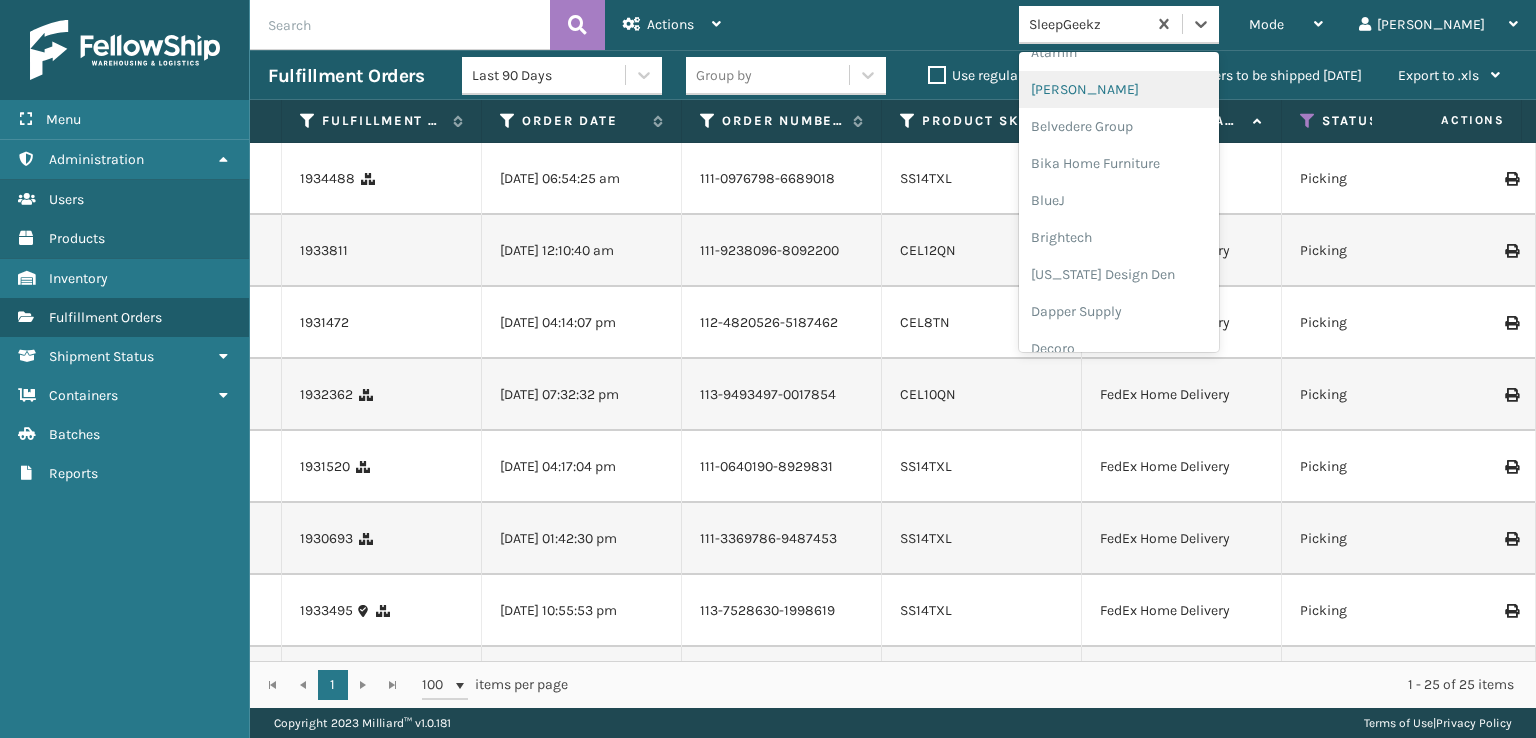 scroll, scrollTop: 200, scrollLeft: 0, axis: vertical 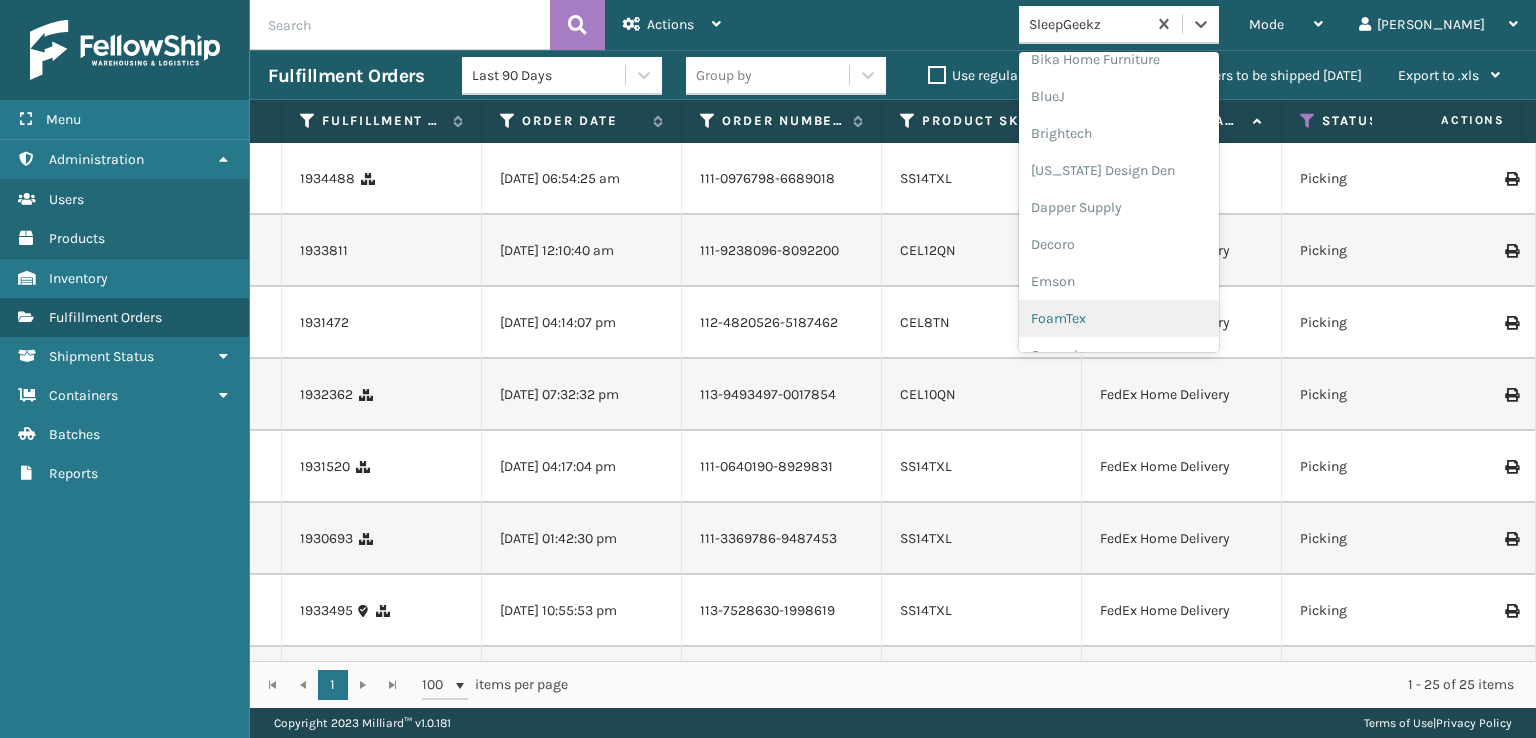 click on "FoamTex" at bounding box center (1119, 318) 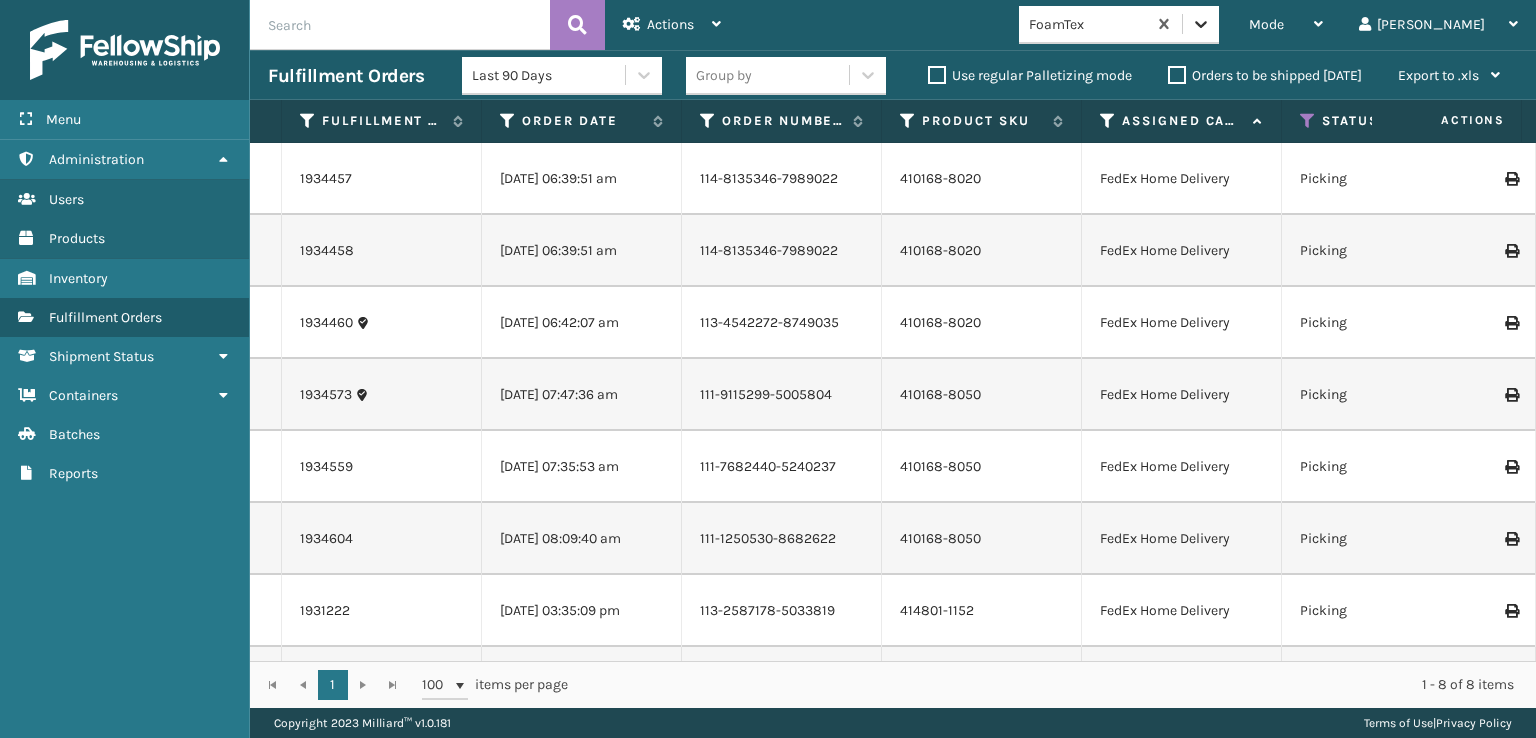click 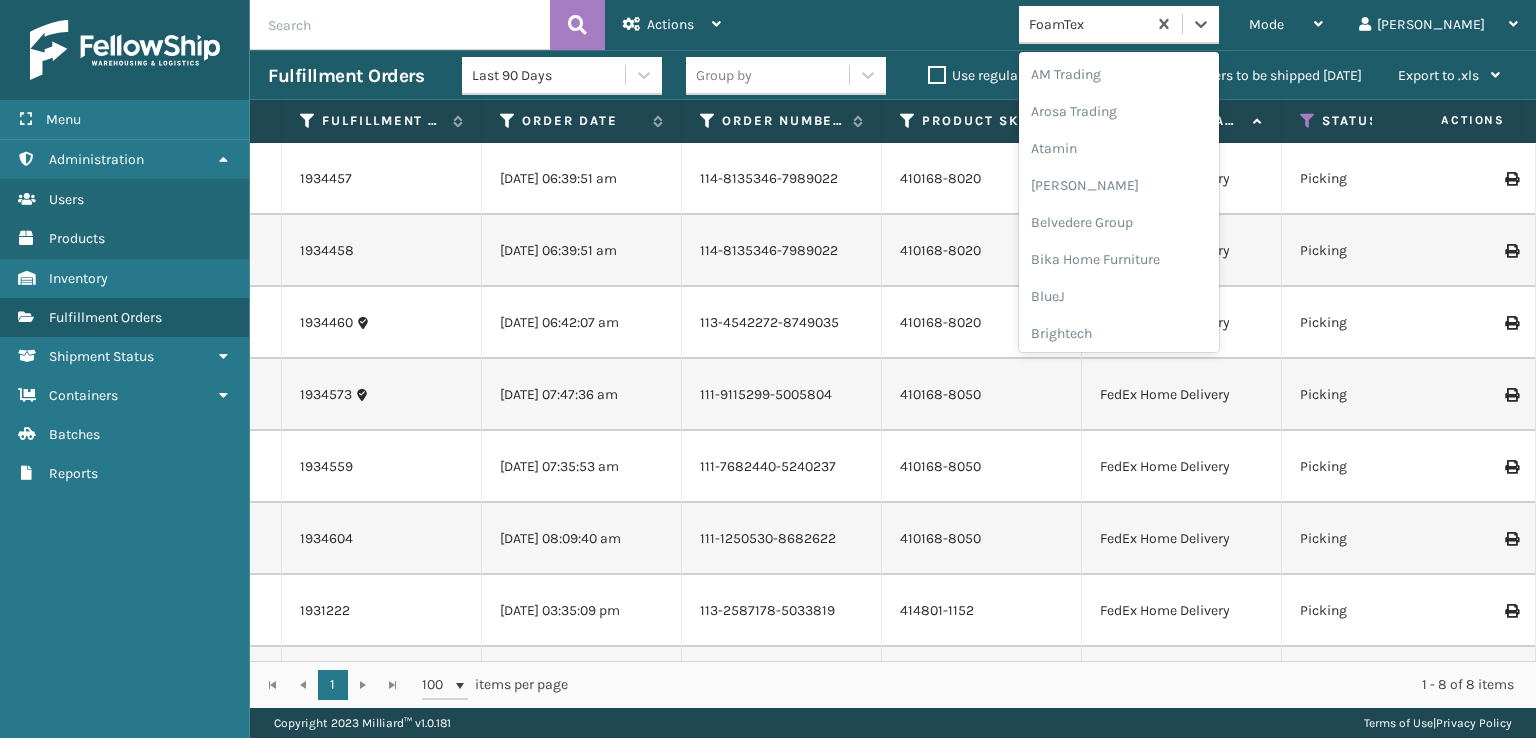 scroll, scrollTop: 197, scrollLeft: 0, axis: vertical 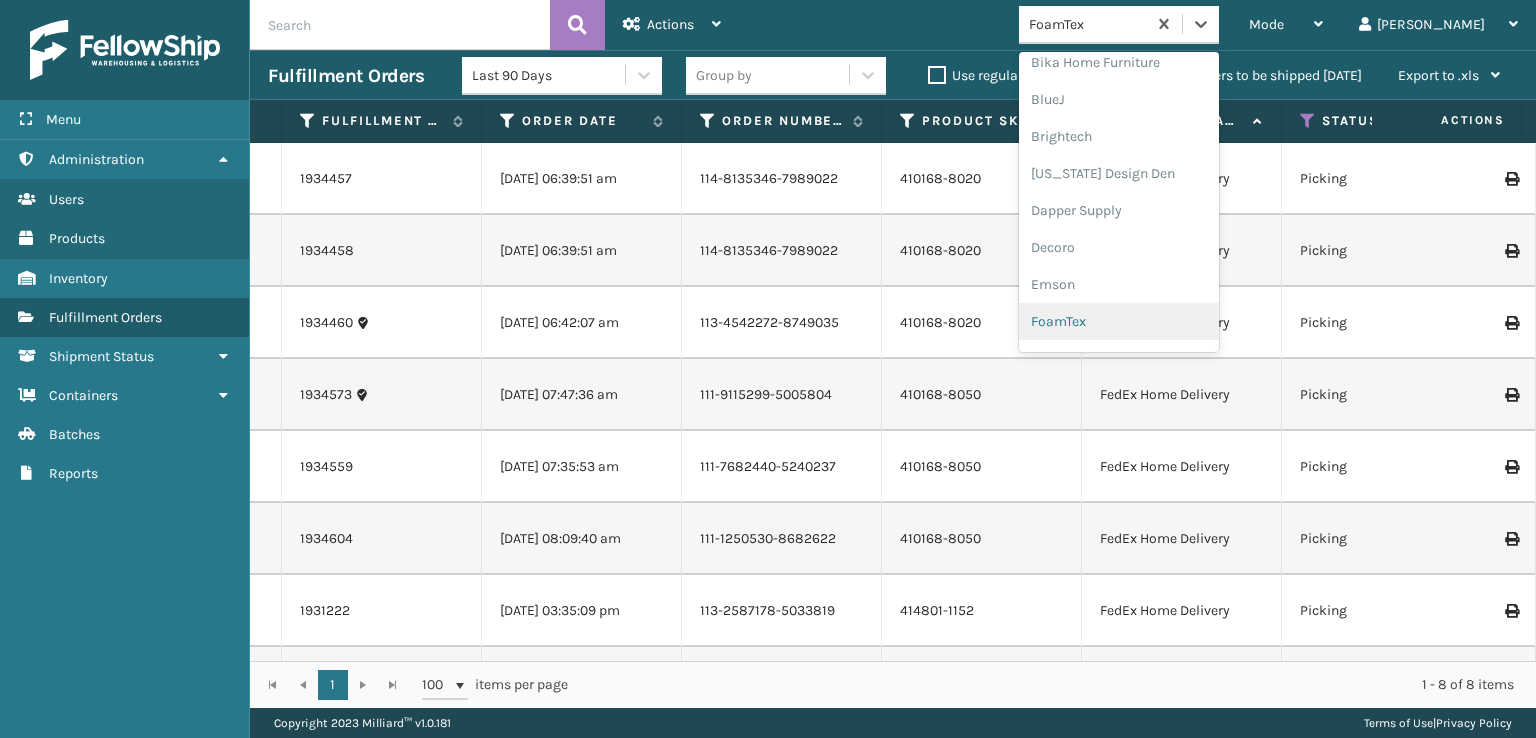 click on "FoamTex" at bounding box center (1119, 321) 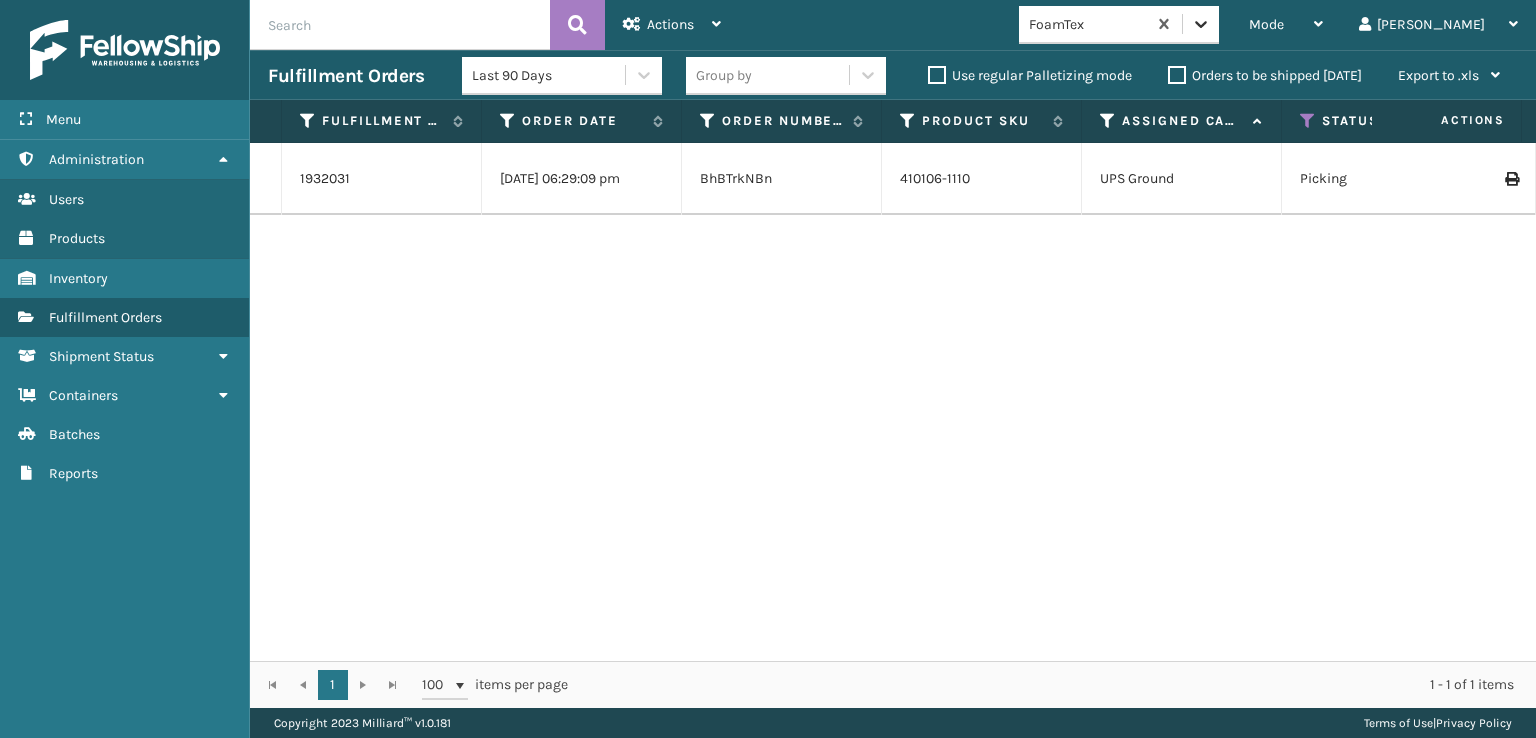 click 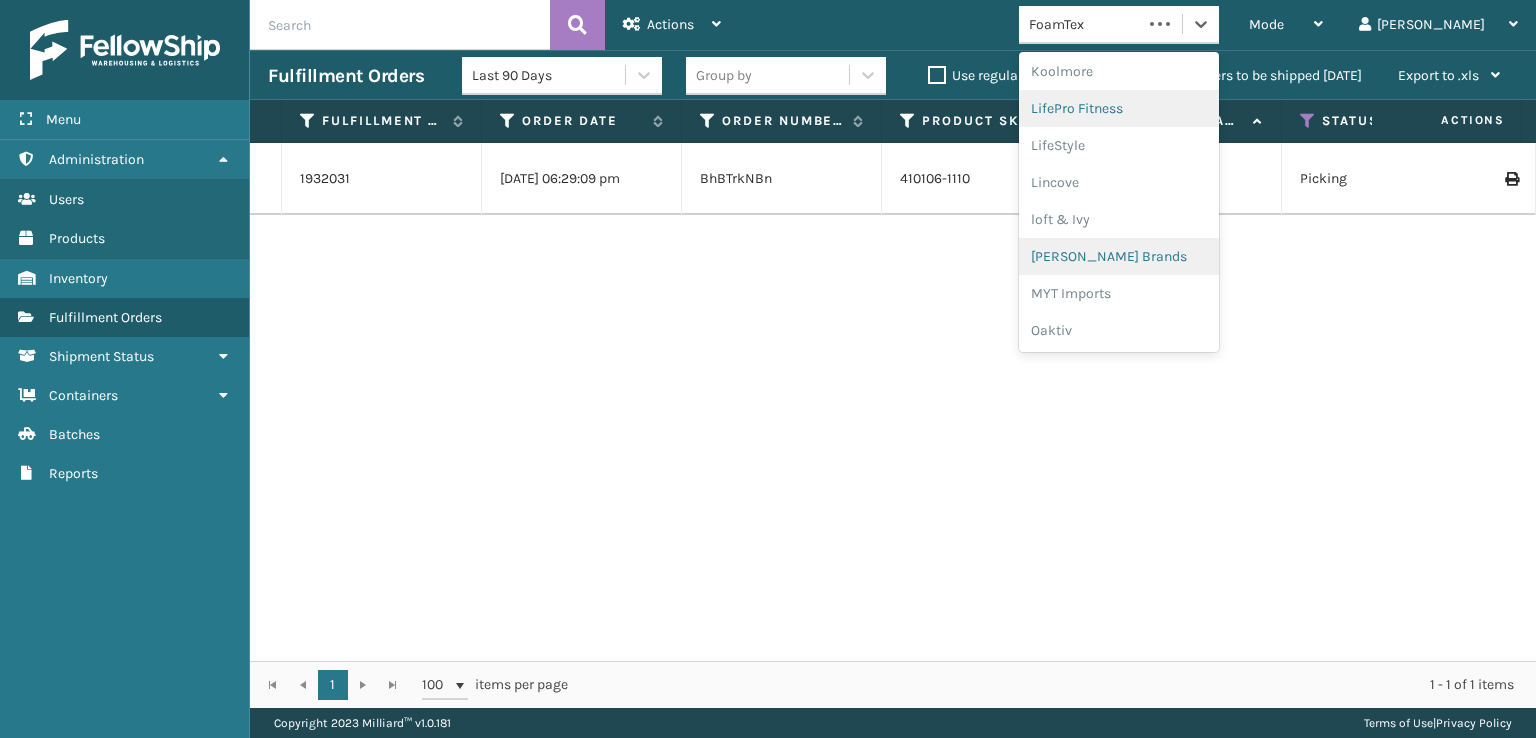 scroll, scrollTop: 668, scrollLeft: 0, axis: vertical 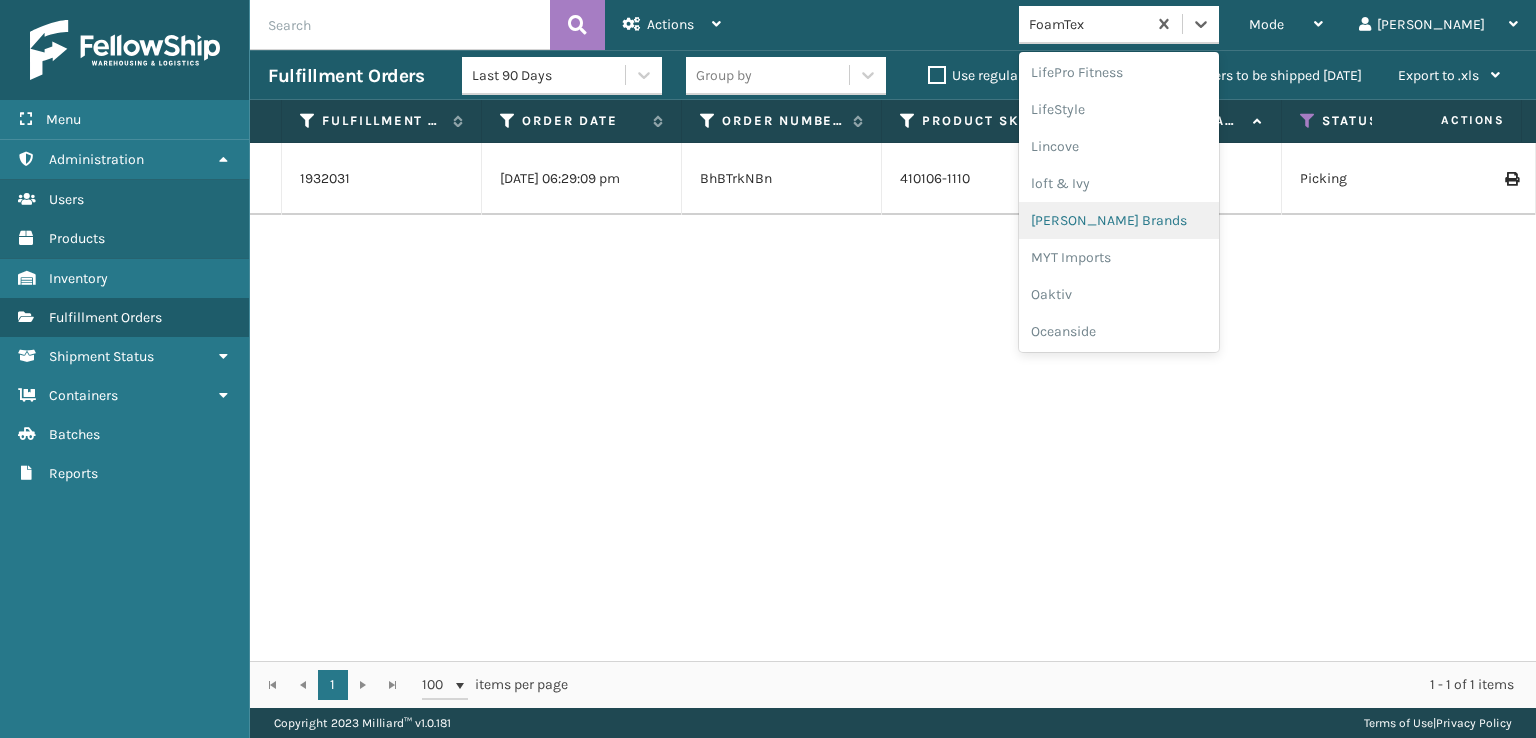 click on "[PERSON_NAME] Brands" at bounding box center (1119, 220) 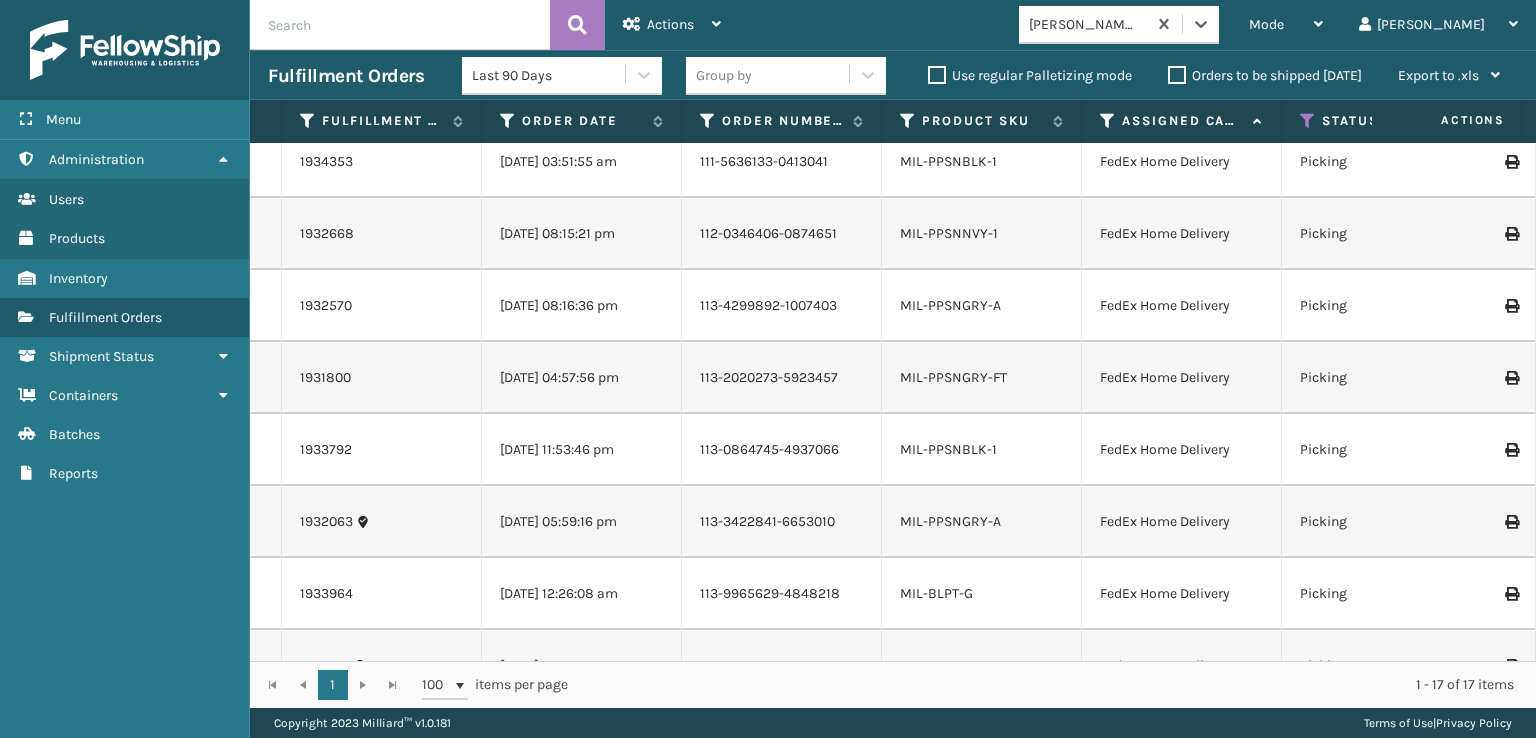 scroll, scrollTop: 0, scrollLeft: 0, axis: both 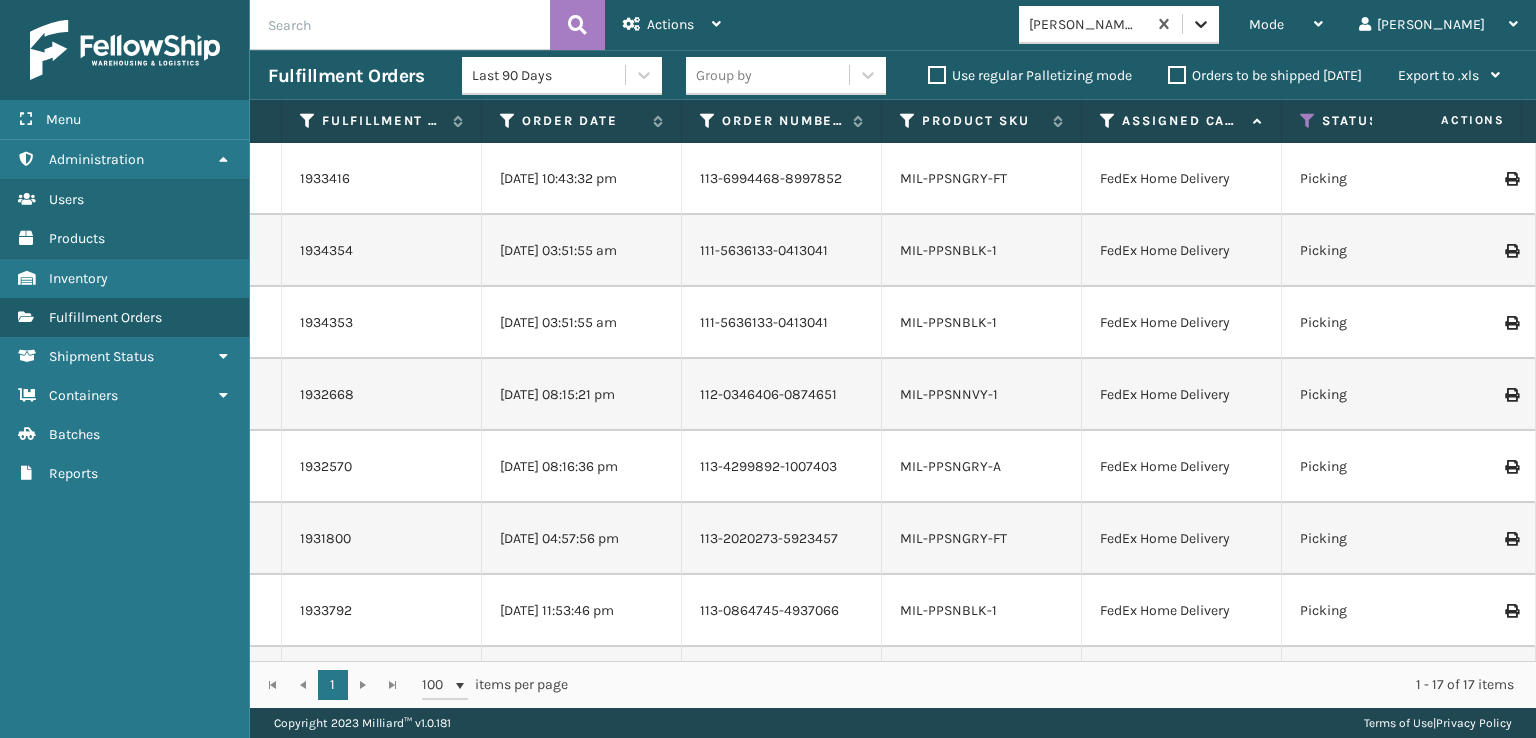 click 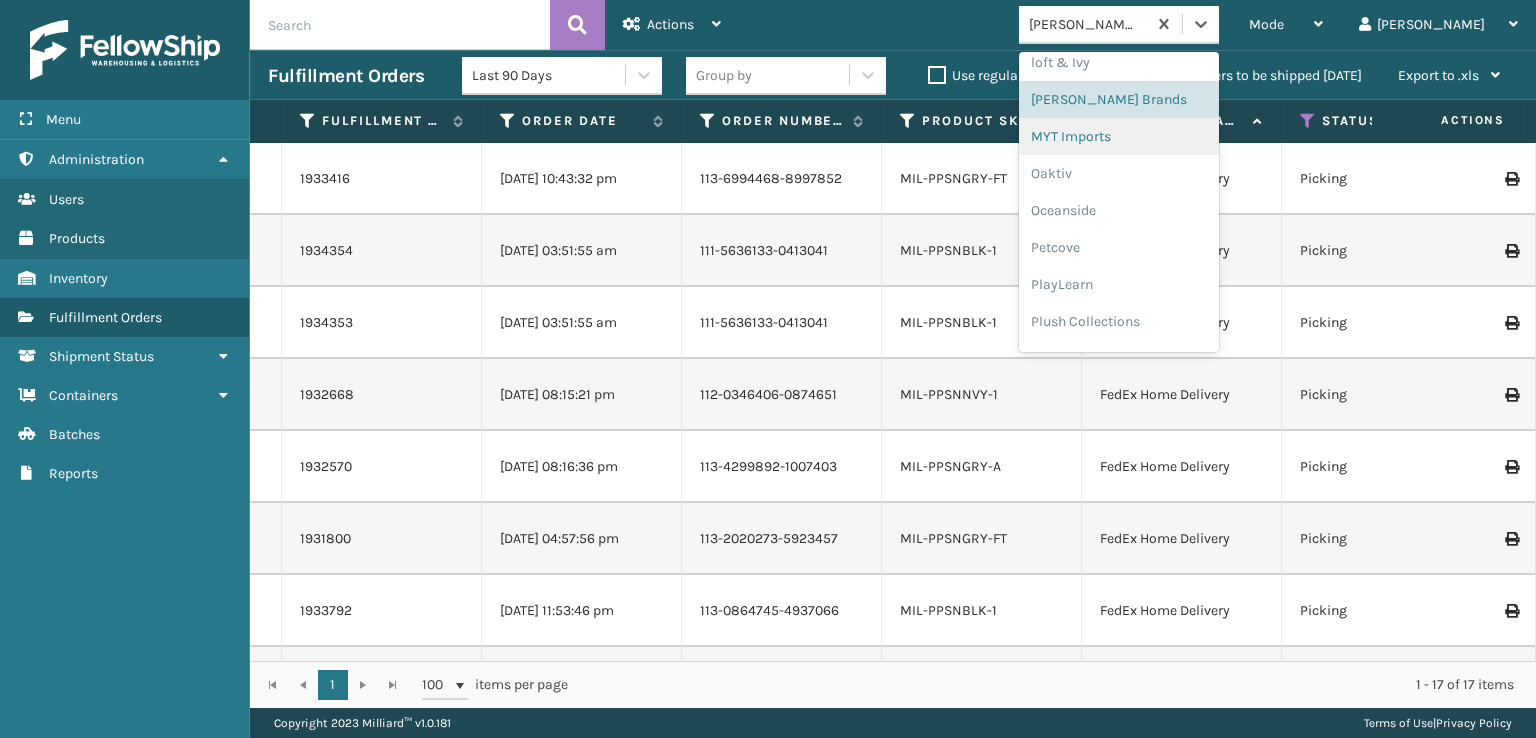 scroll, scrollTop: 892, scrollLeft: 0, axis: vertical 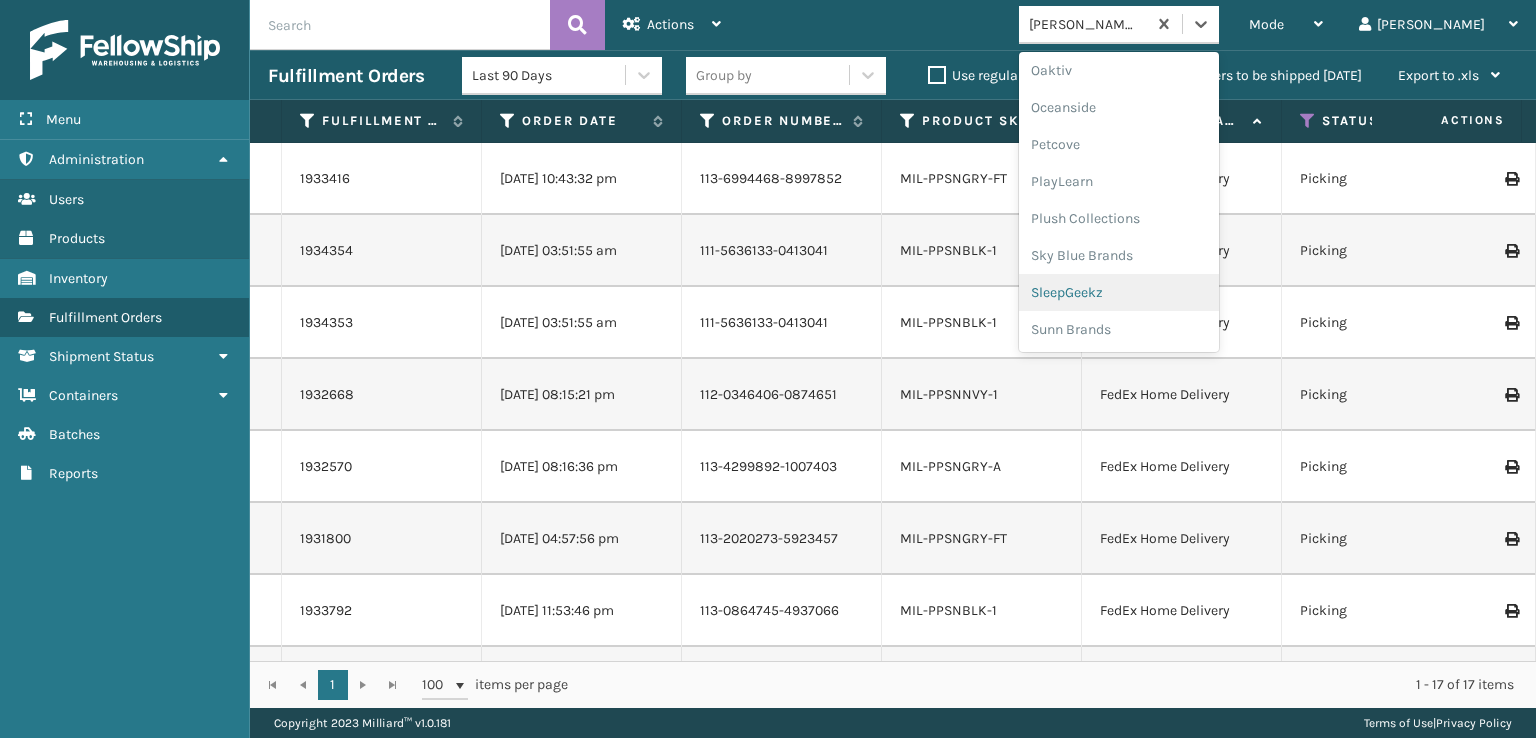 click on "SleepGeekz" at bounding box center [1119, 292] 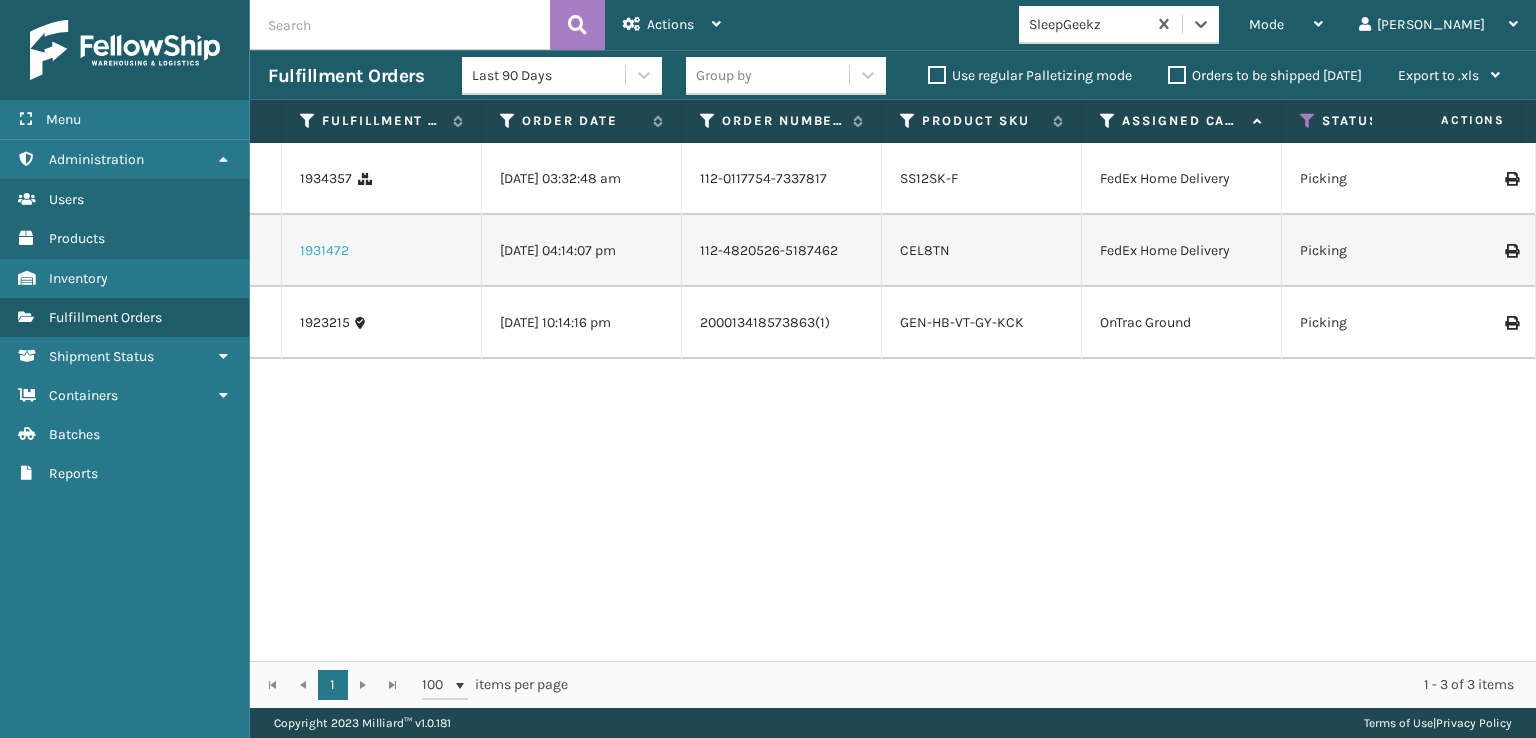 click on "1931472" at bounding box center [324, 251] 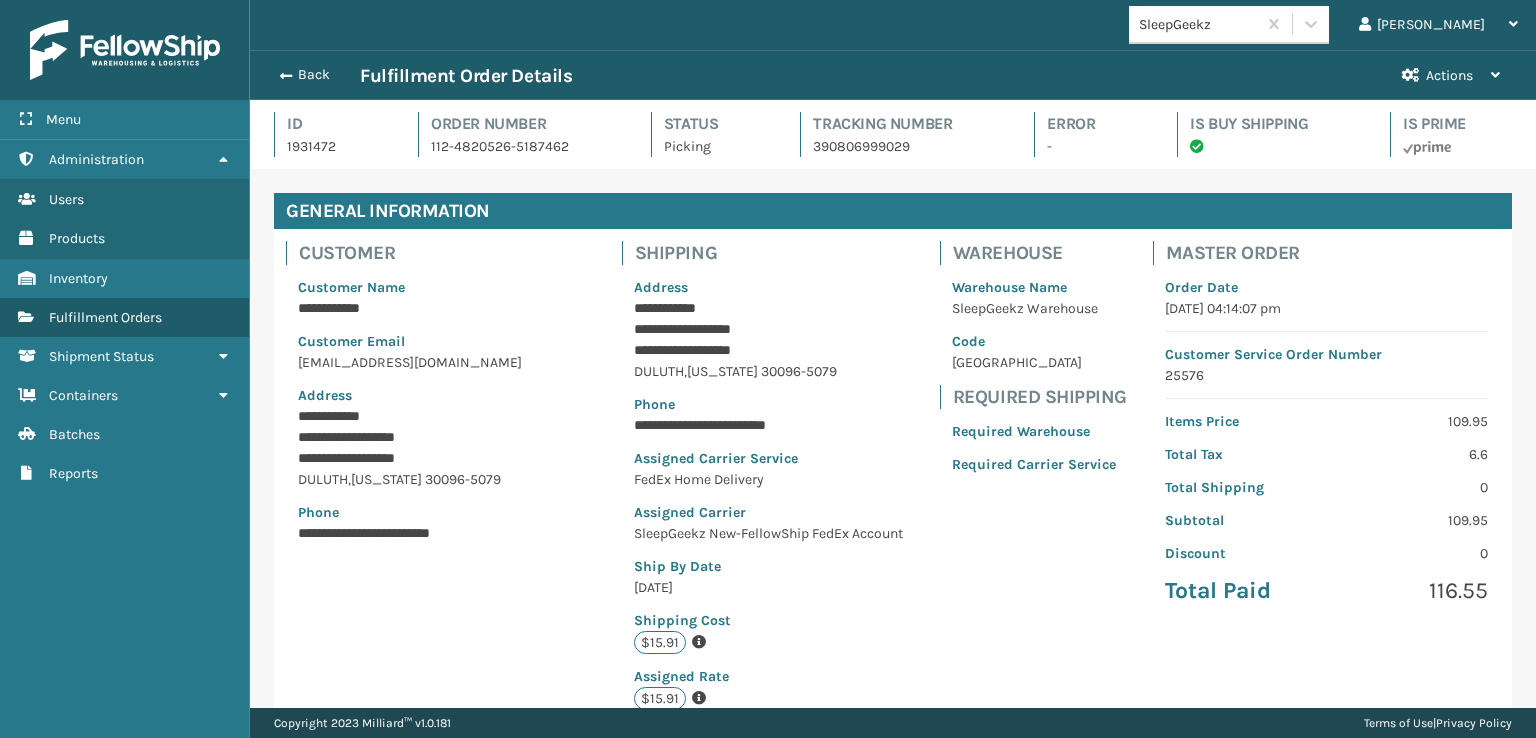 scroll, scrollTop: 99951, scrollLeft: 98713, axis: both 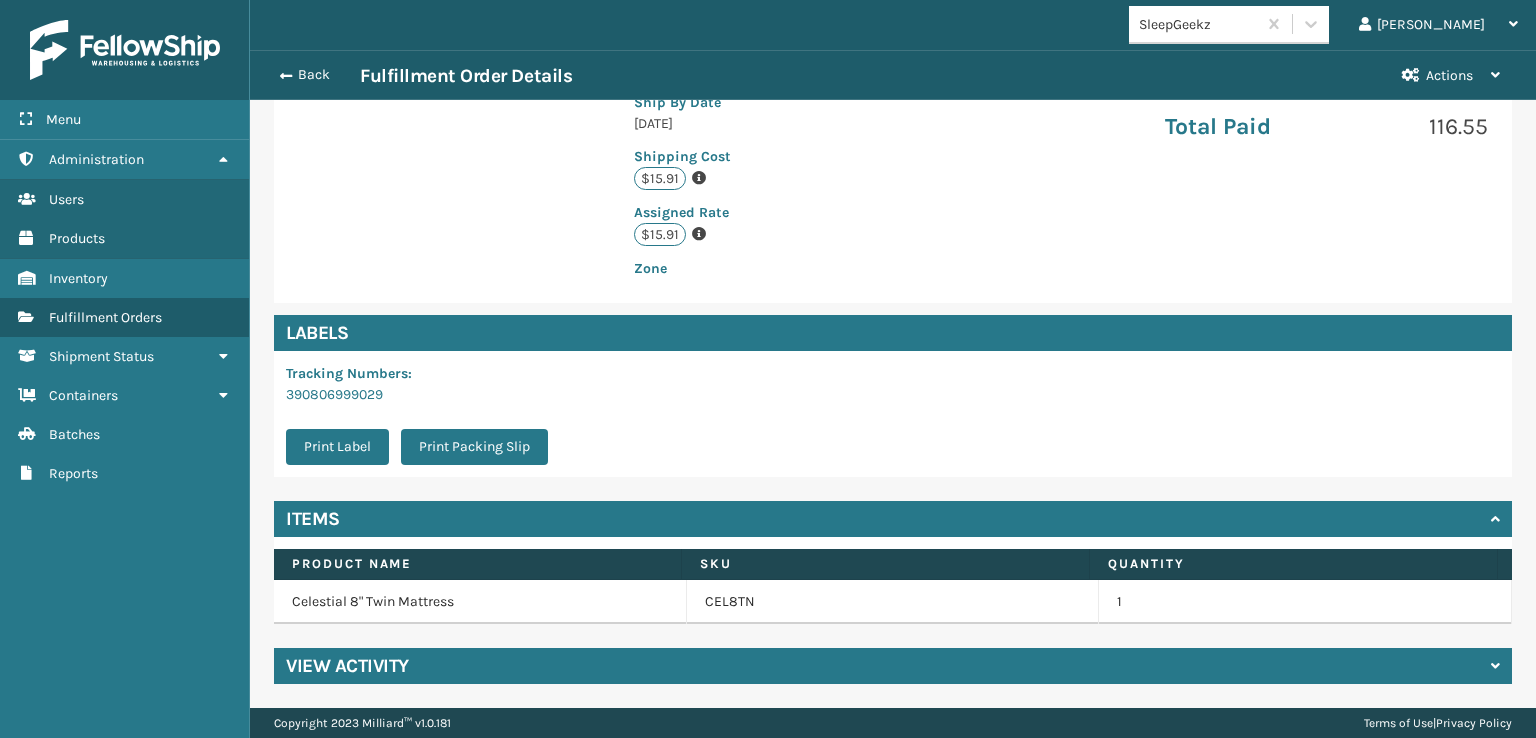 click on "View Activity" at bounding box center (893, 666) 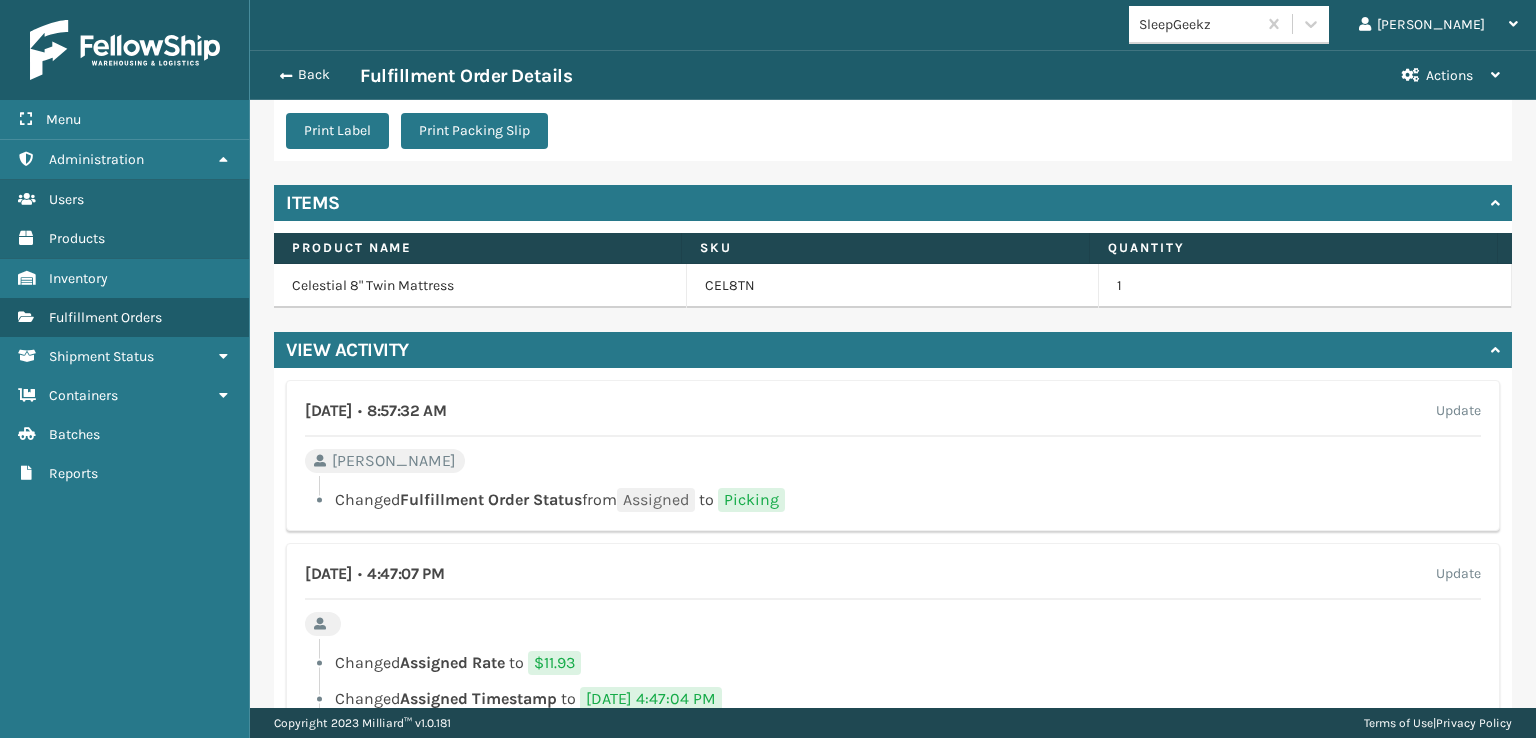 scroll, scrollTop: 784, scrollLeft: 0, axis: vertical 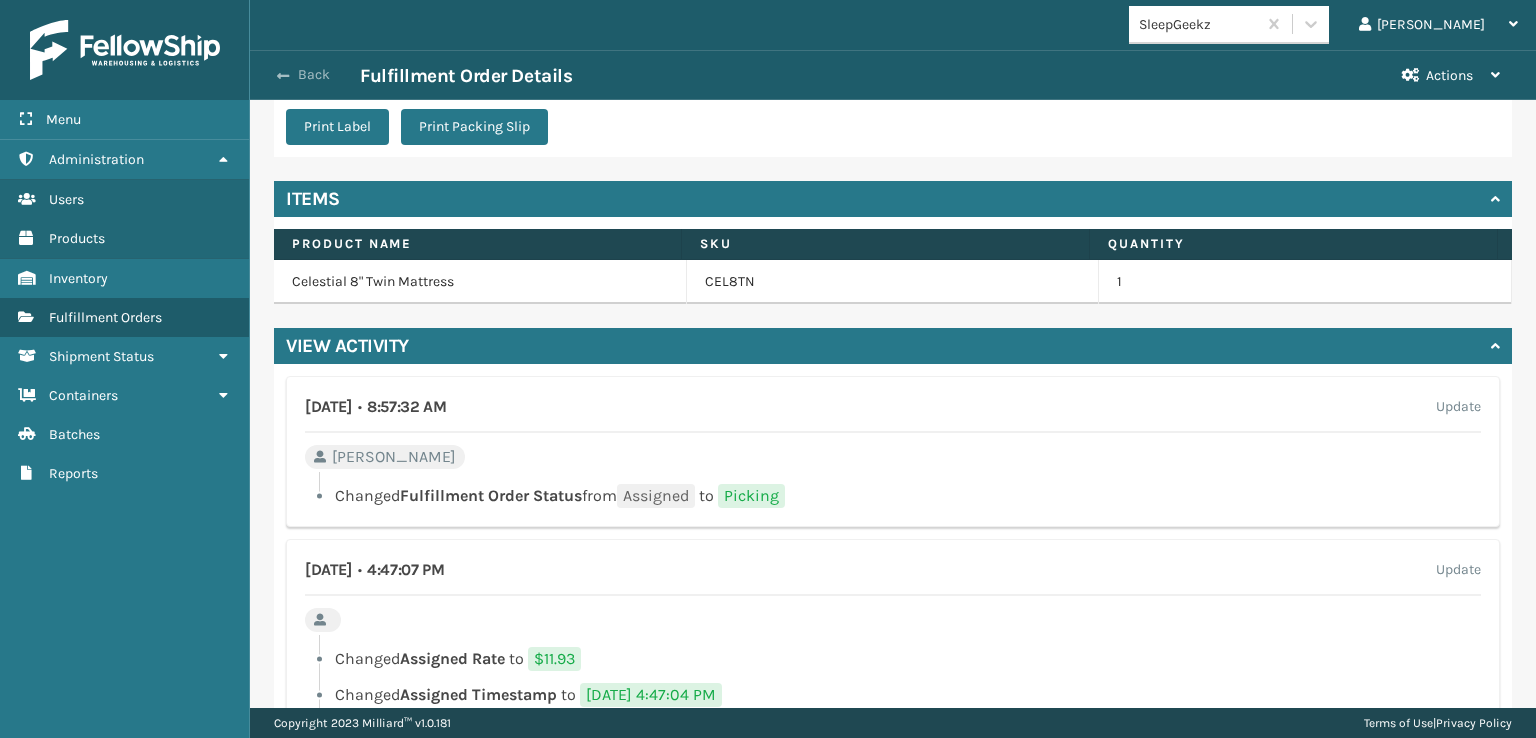 click at bounding box center [283, 76] 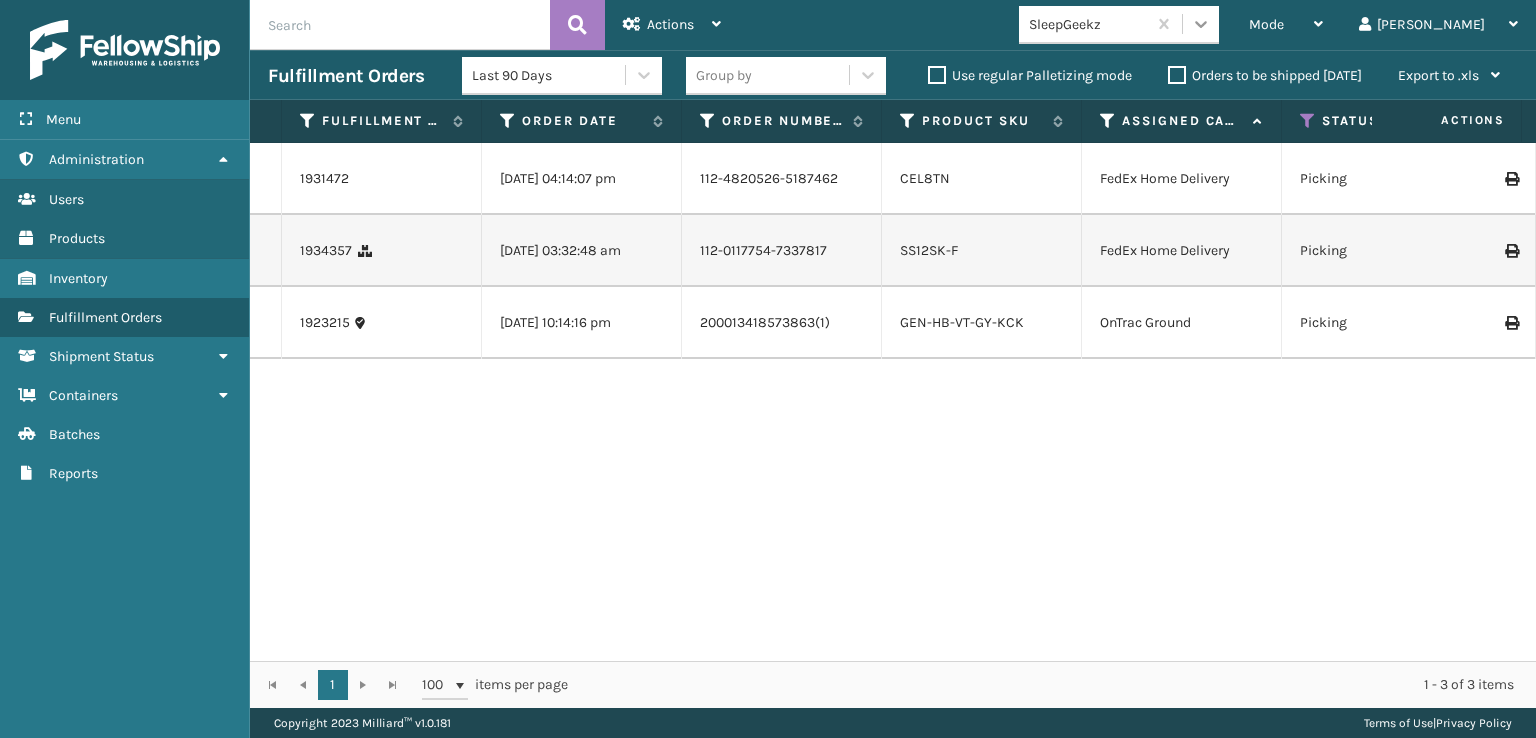 click 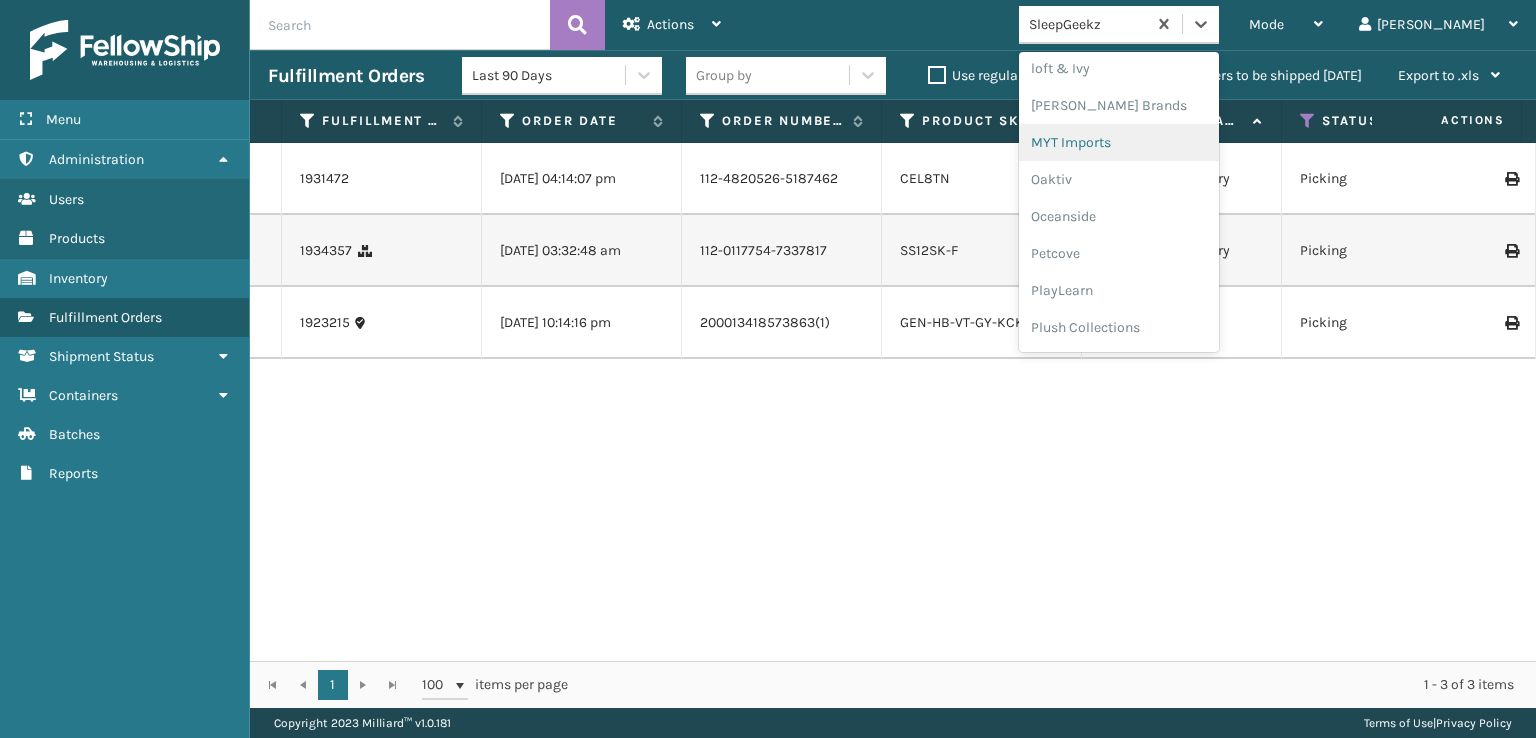 scroll, scrollTop: 892, scrollLeft: 0, axis: vertical 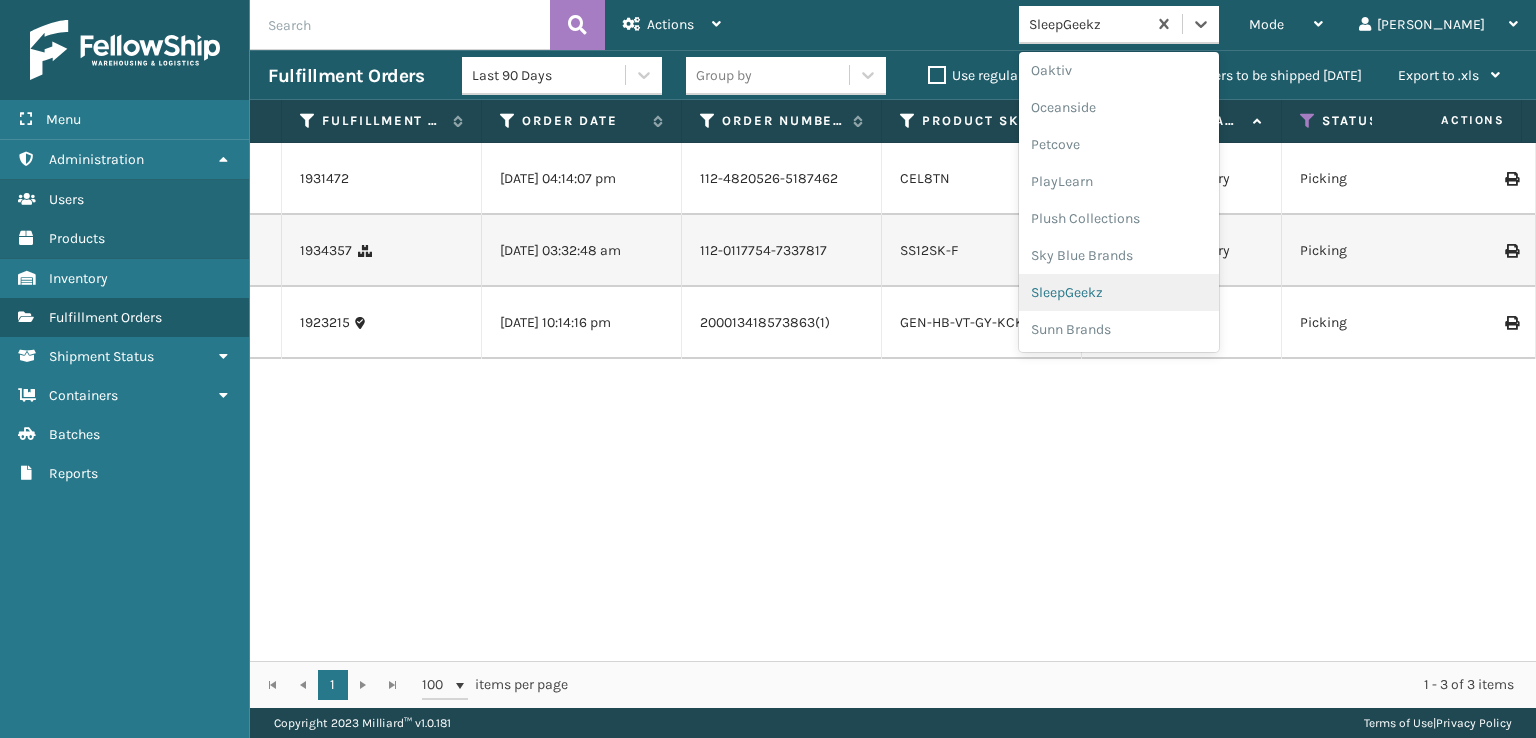 click on "SleepGeekz" at bounding box center [1119, 292] 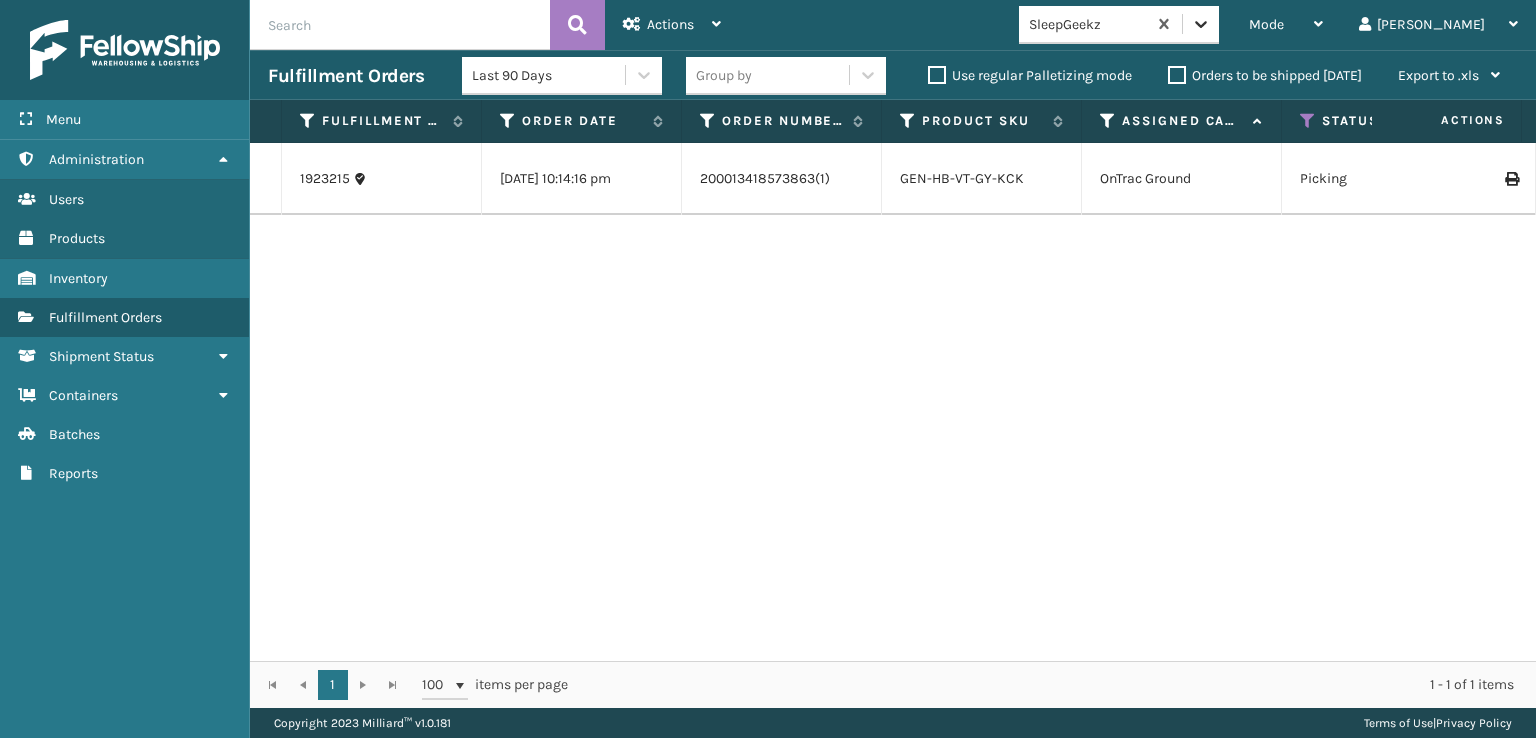click 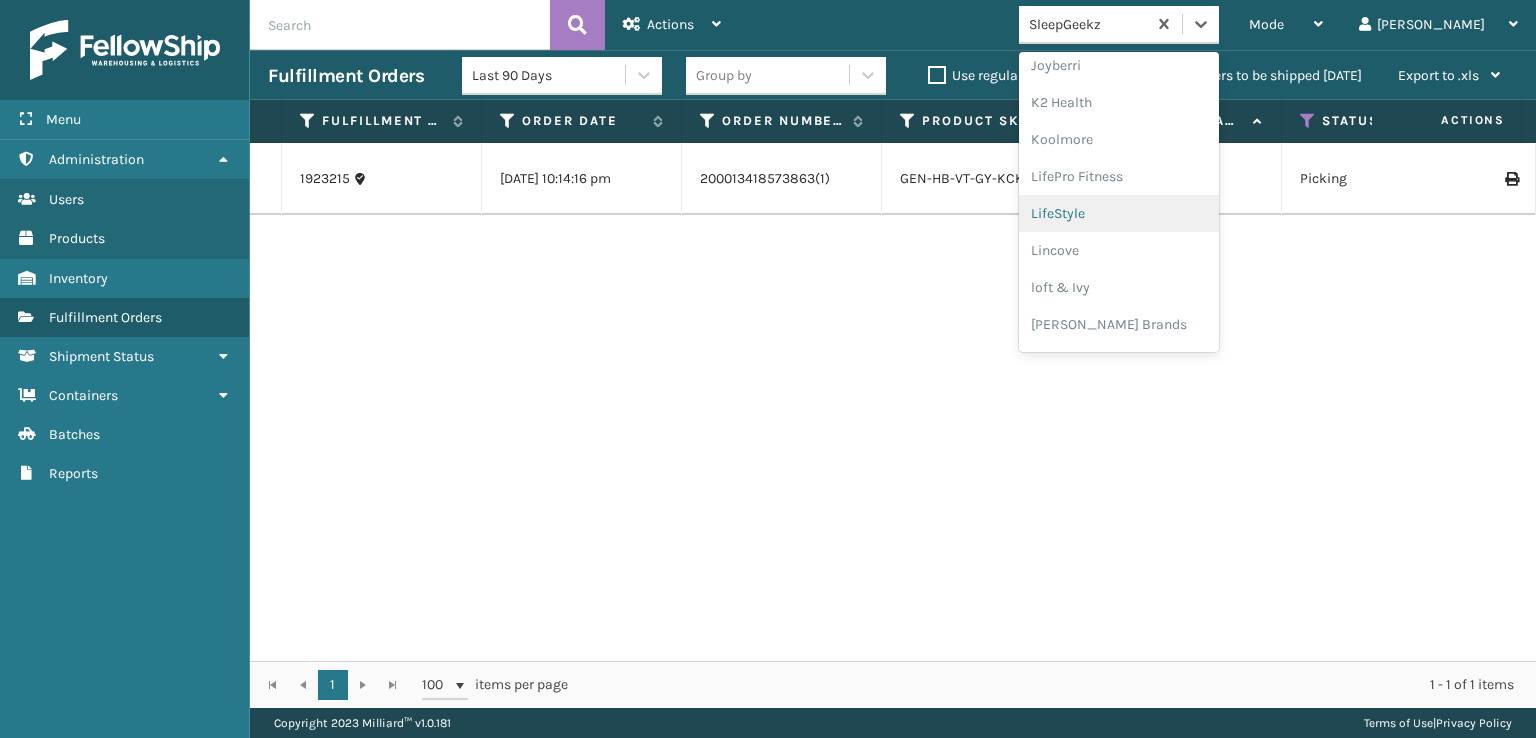 scroll, scrollTop: 632, scrollLeft: 0, axis: vertical 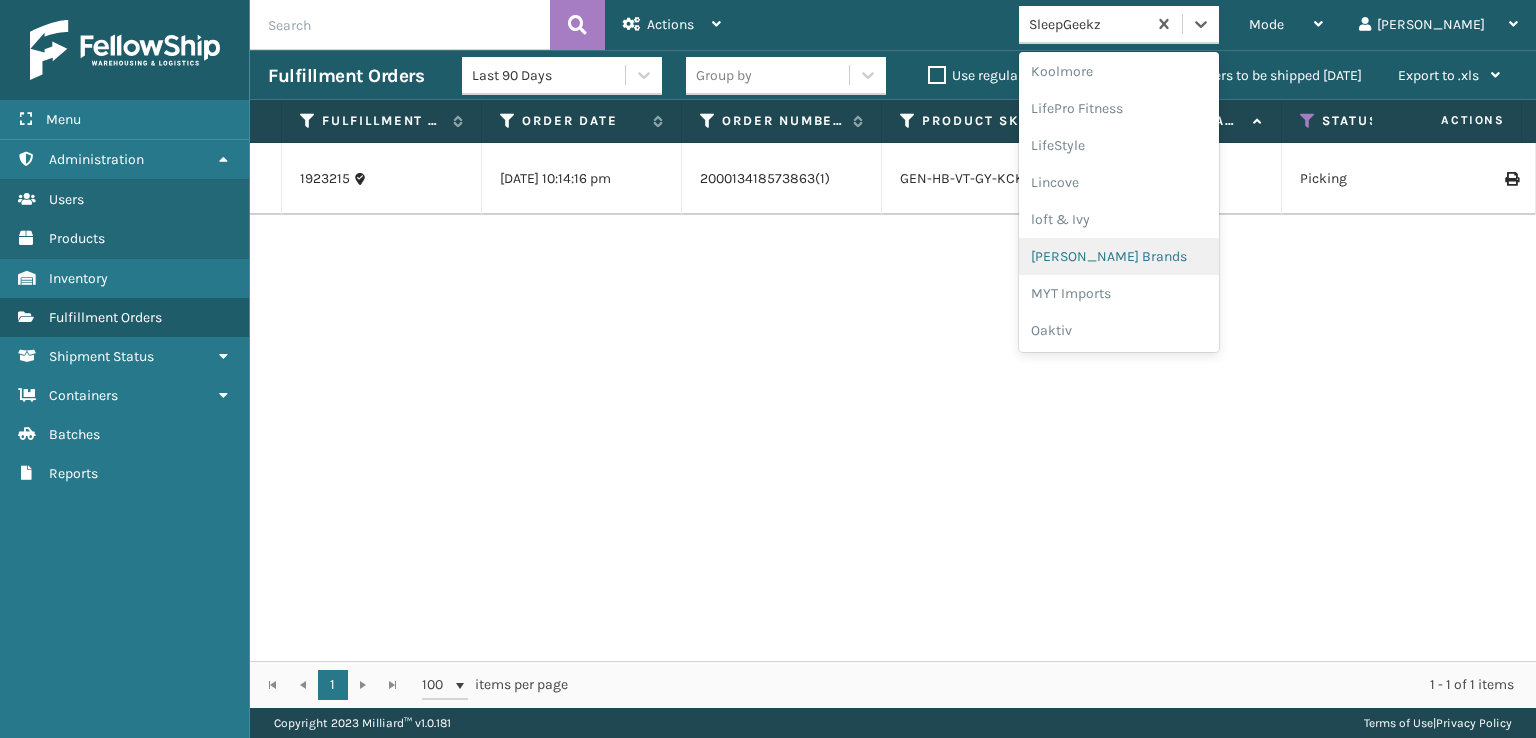 click on "[PERSON_NAME] Brands" at bounding box center [1119, 256] 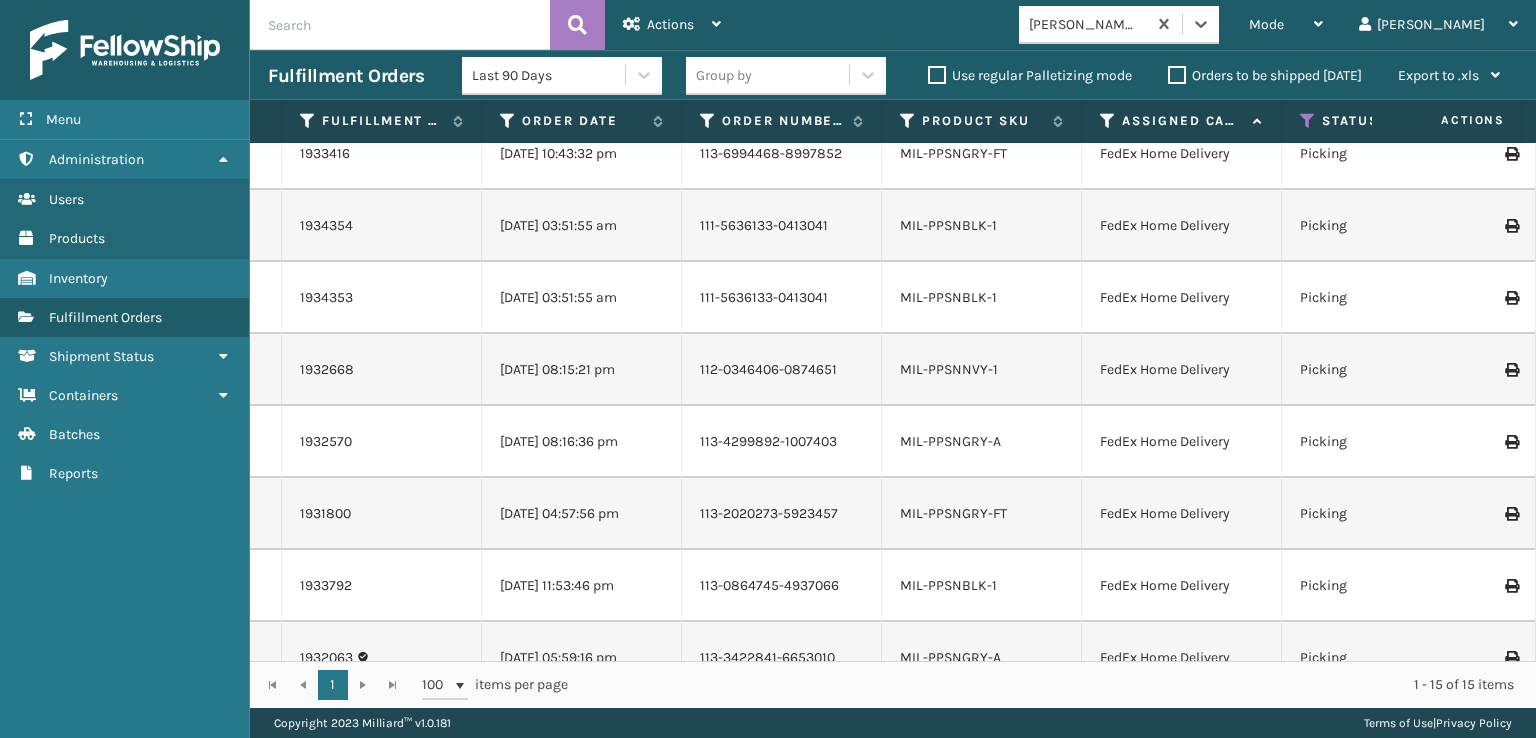 scroll, scrollTop: 0, scrollLeft: 0, axis: both 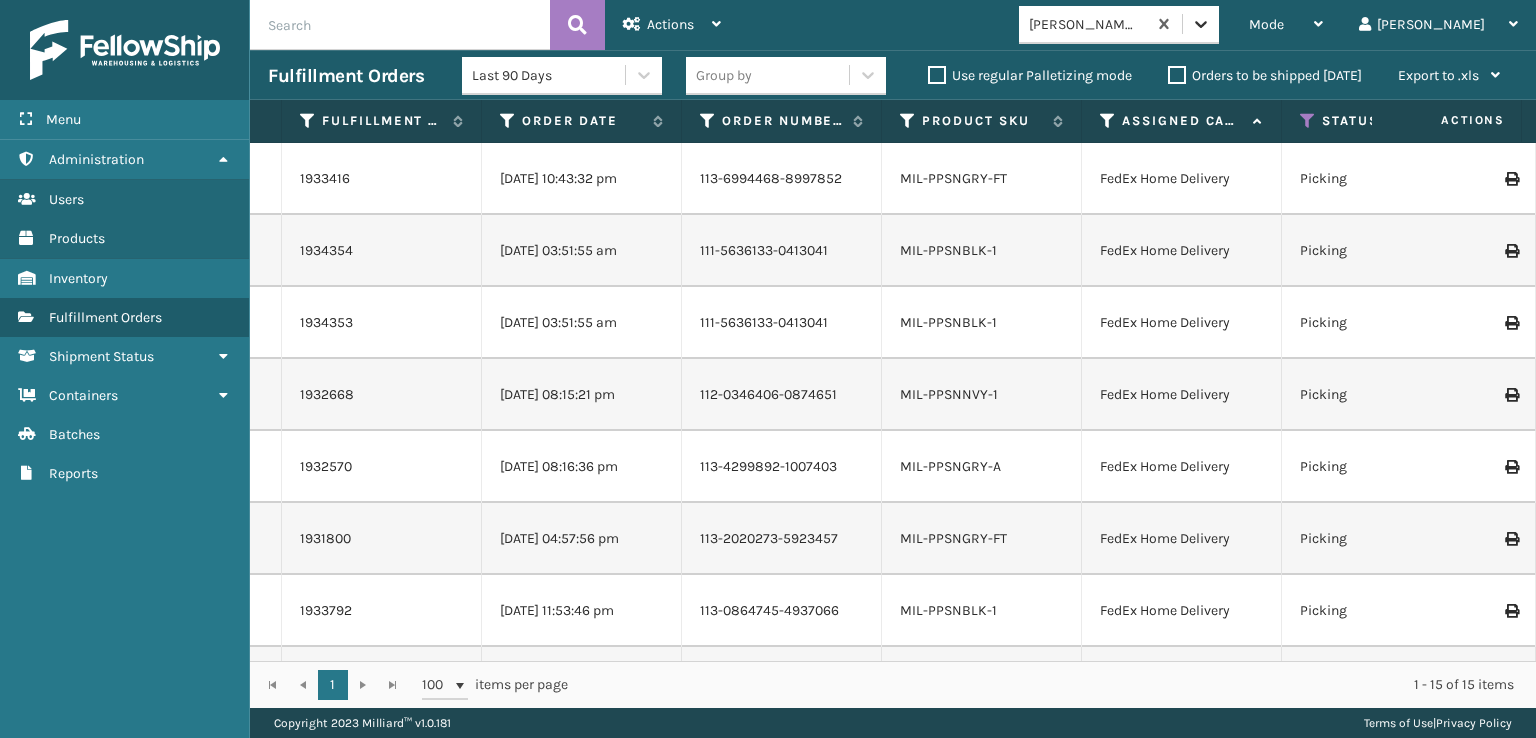 click 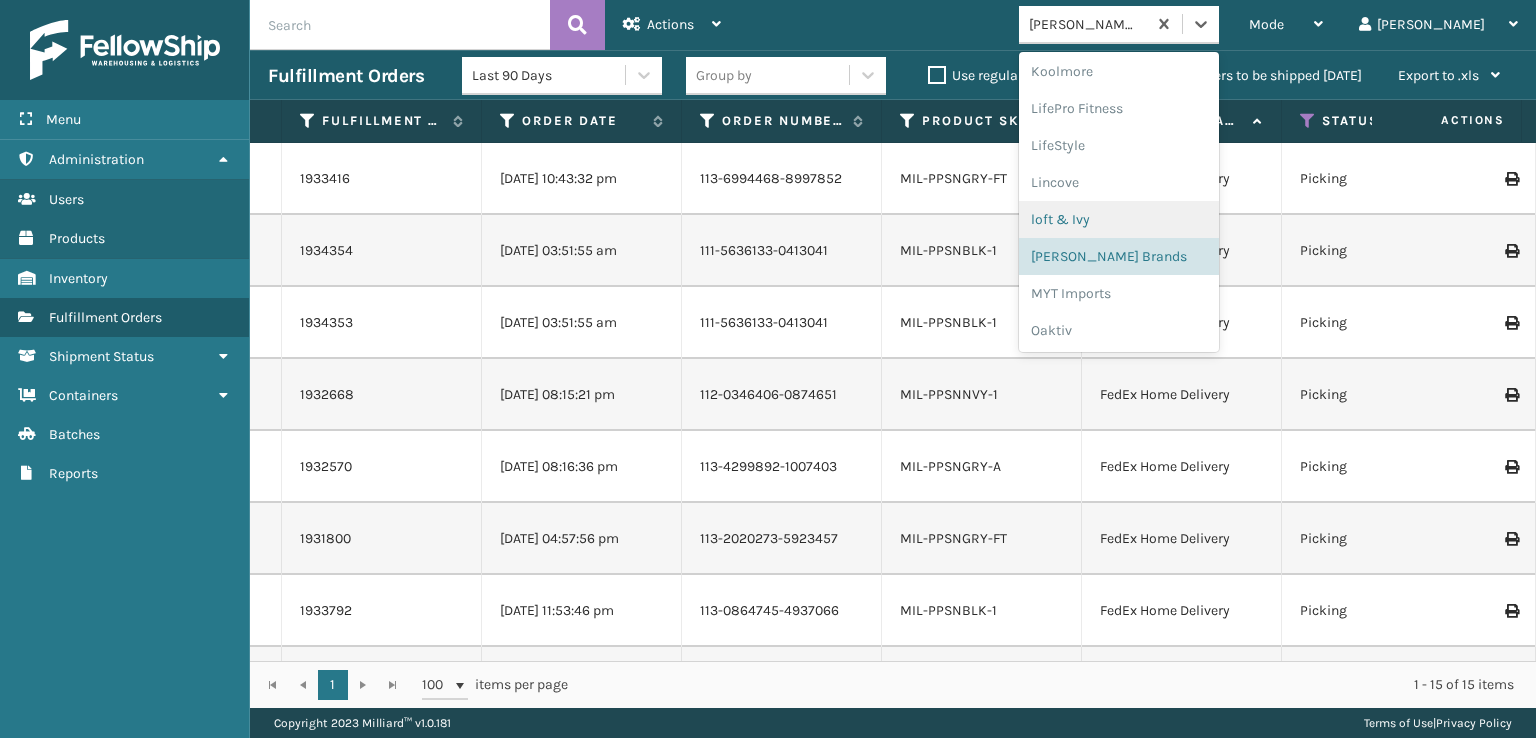 scroll, scrollTop: 332, scrollLeft: 0, axis: vertical 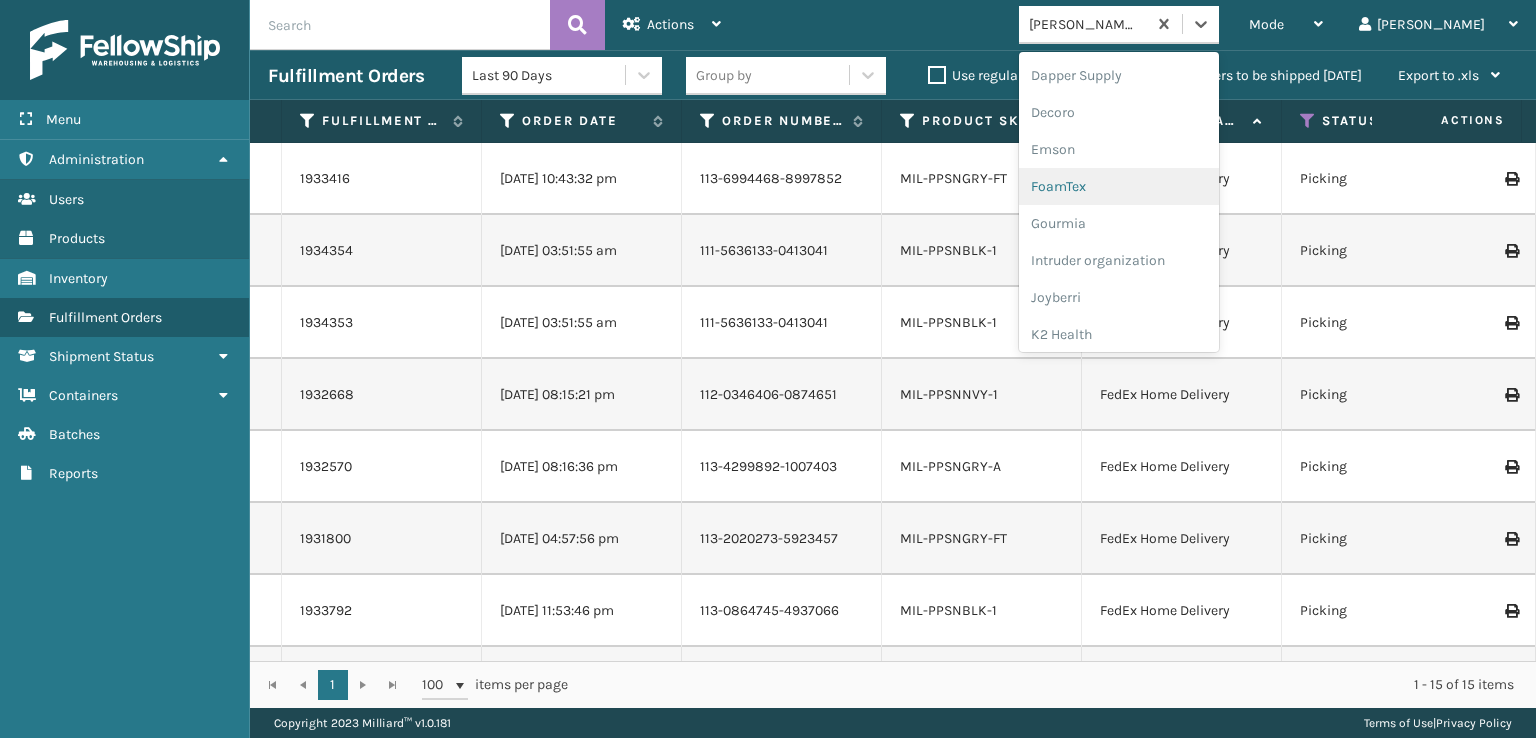 click on "FoamTex" at bounding box center (1119, 186) 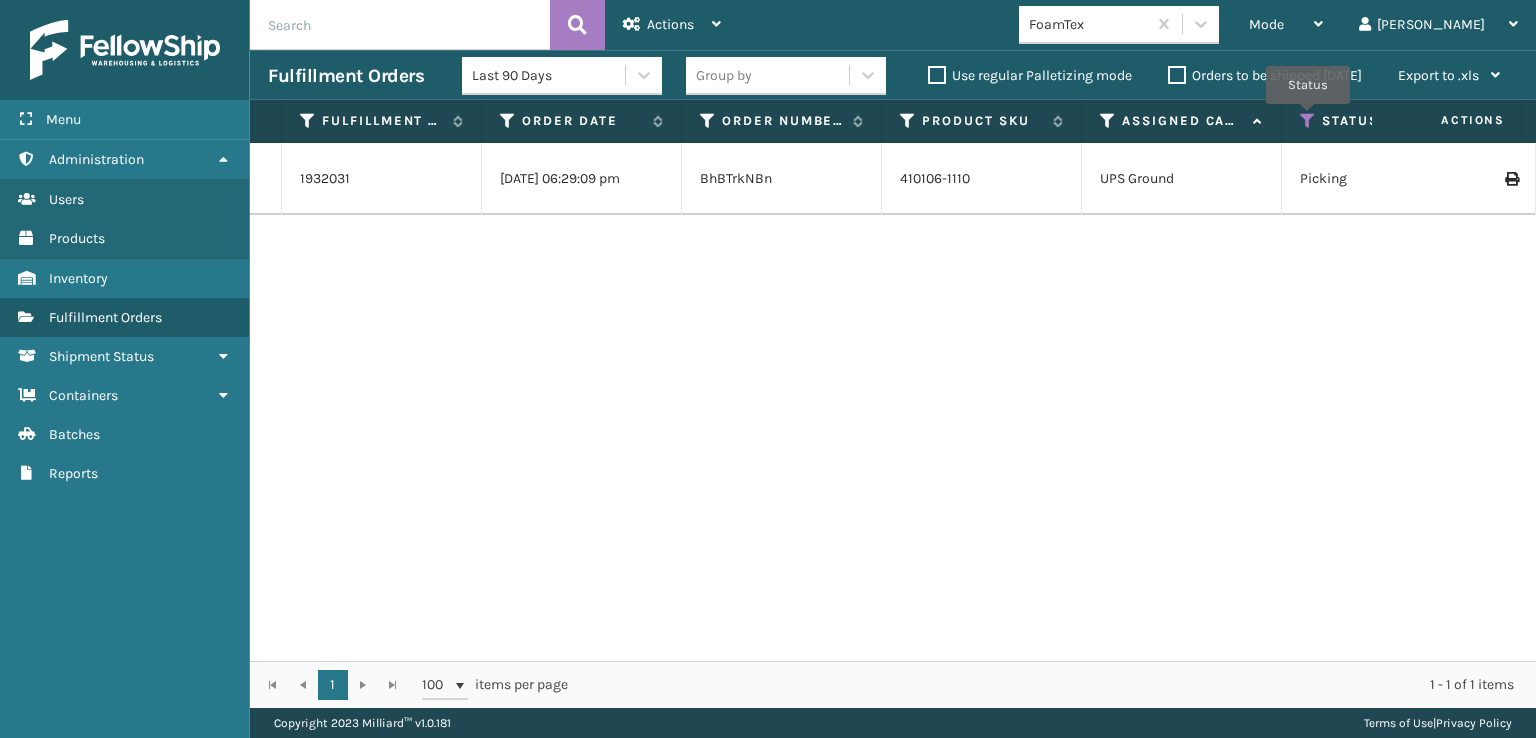 click at bounding box center (1308, 121) 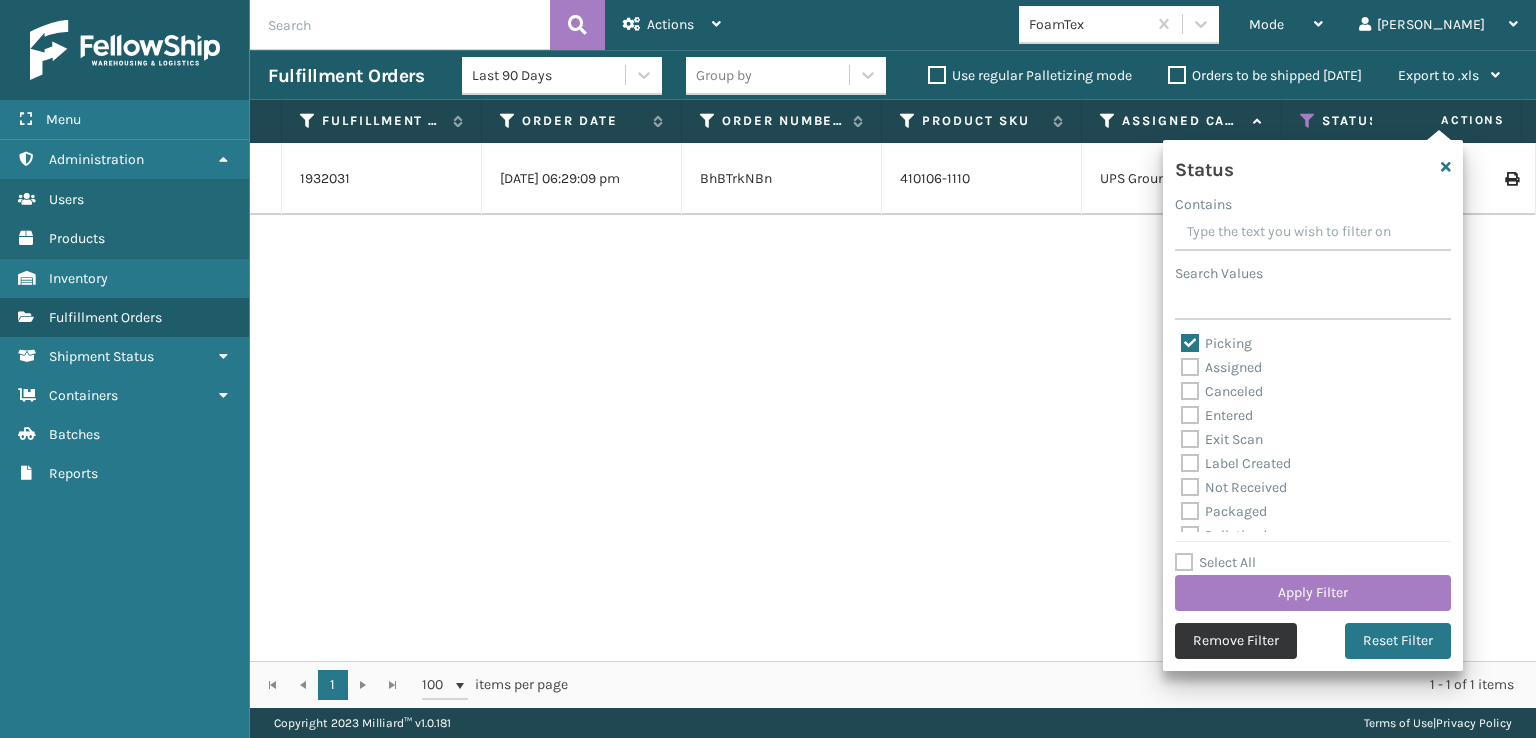 click on "Remove Filter" at bounding box center [1236, 641] 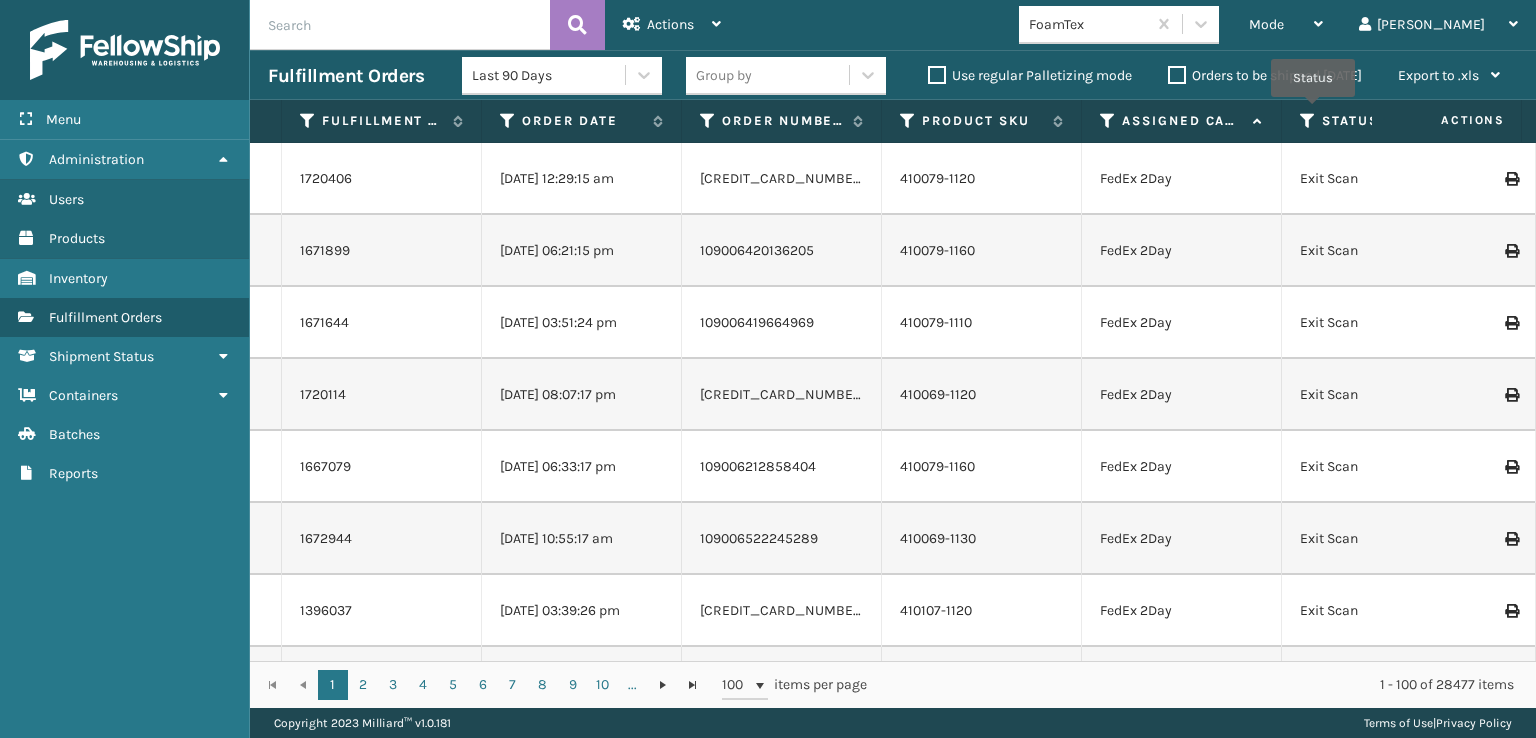 click at bounding box center (1308, 121) 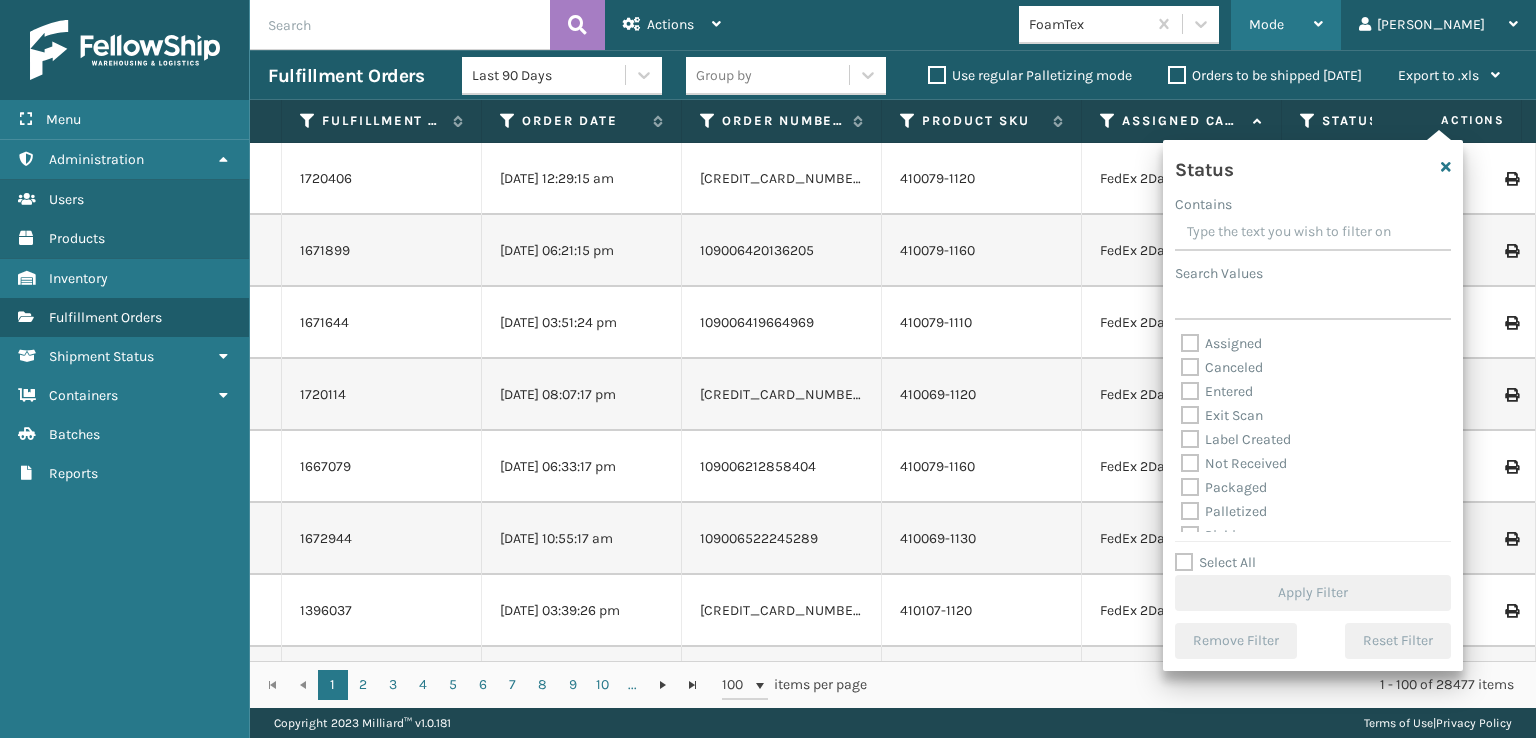 click on "Mode" at bounding box center [1286, 25] 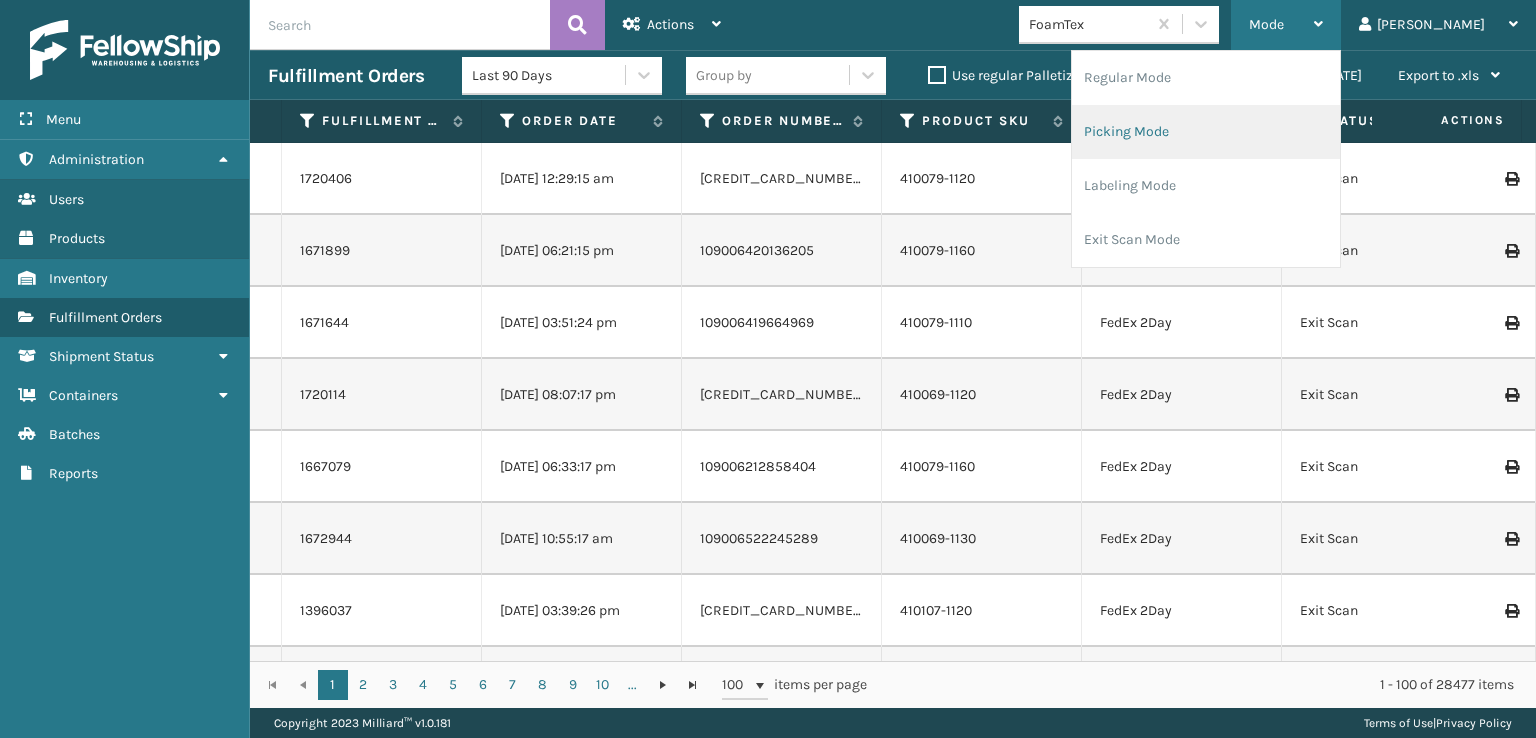 click on "Picking Mode" at bounding box center [1206, 132] 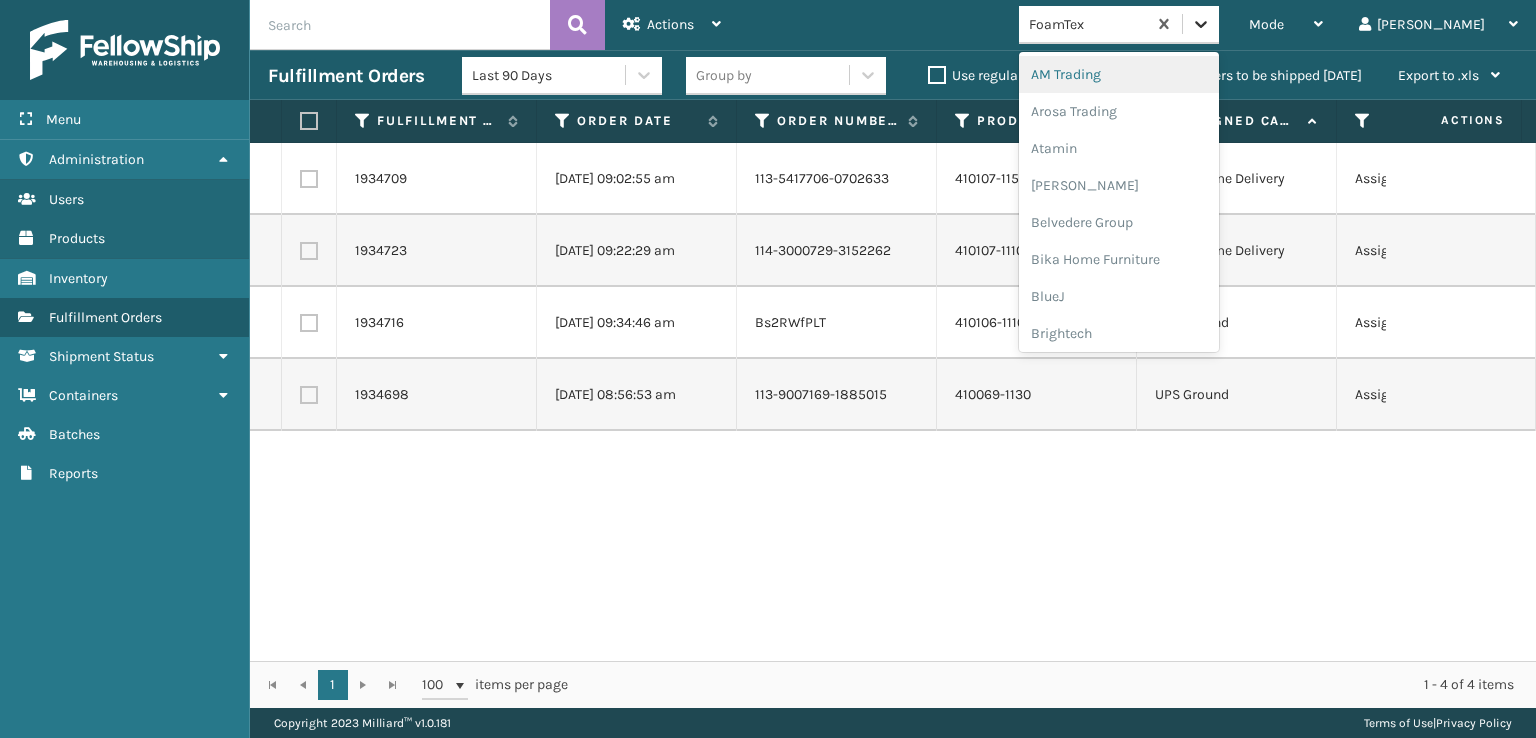click 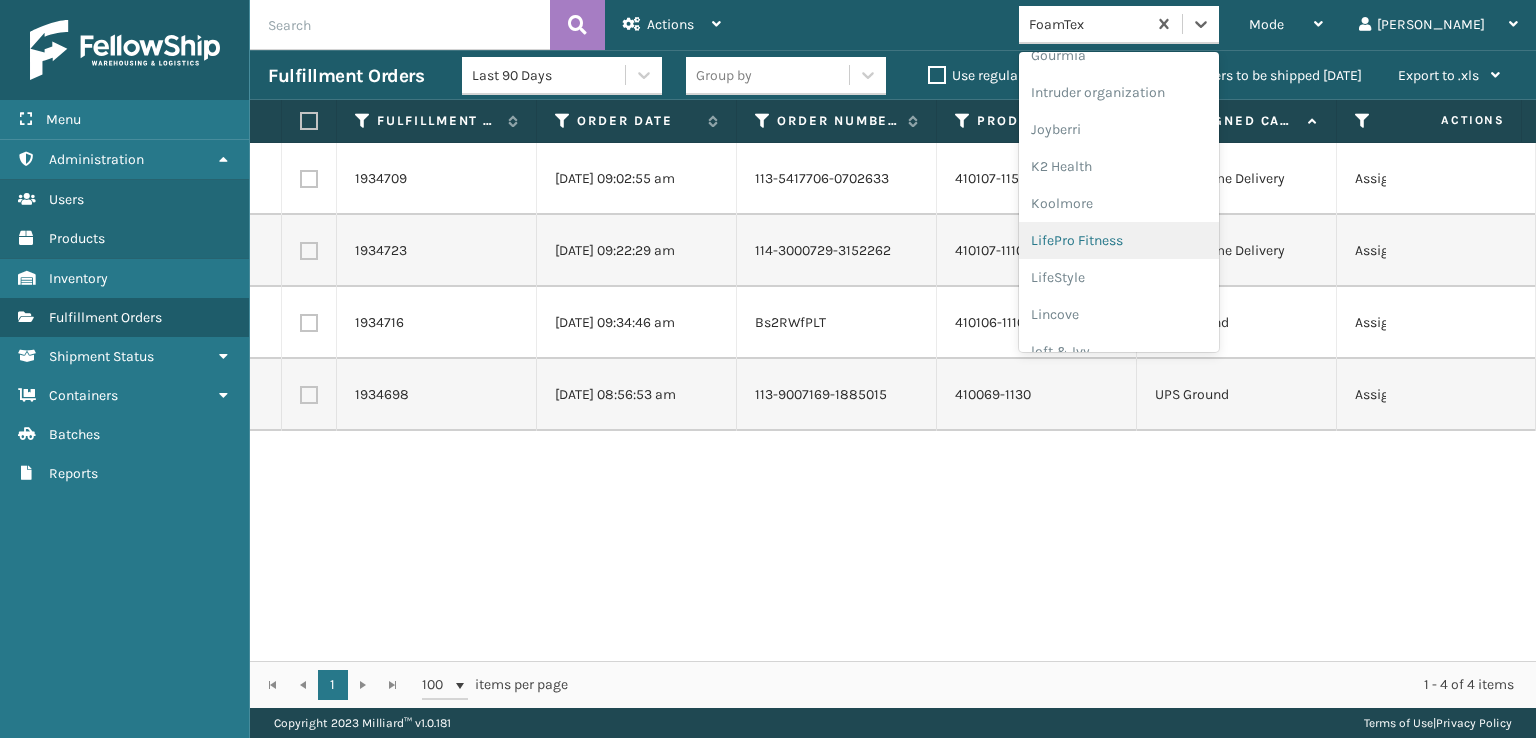 scroll, scrollTop: 600, scrollLeft: 0, axis: vertical 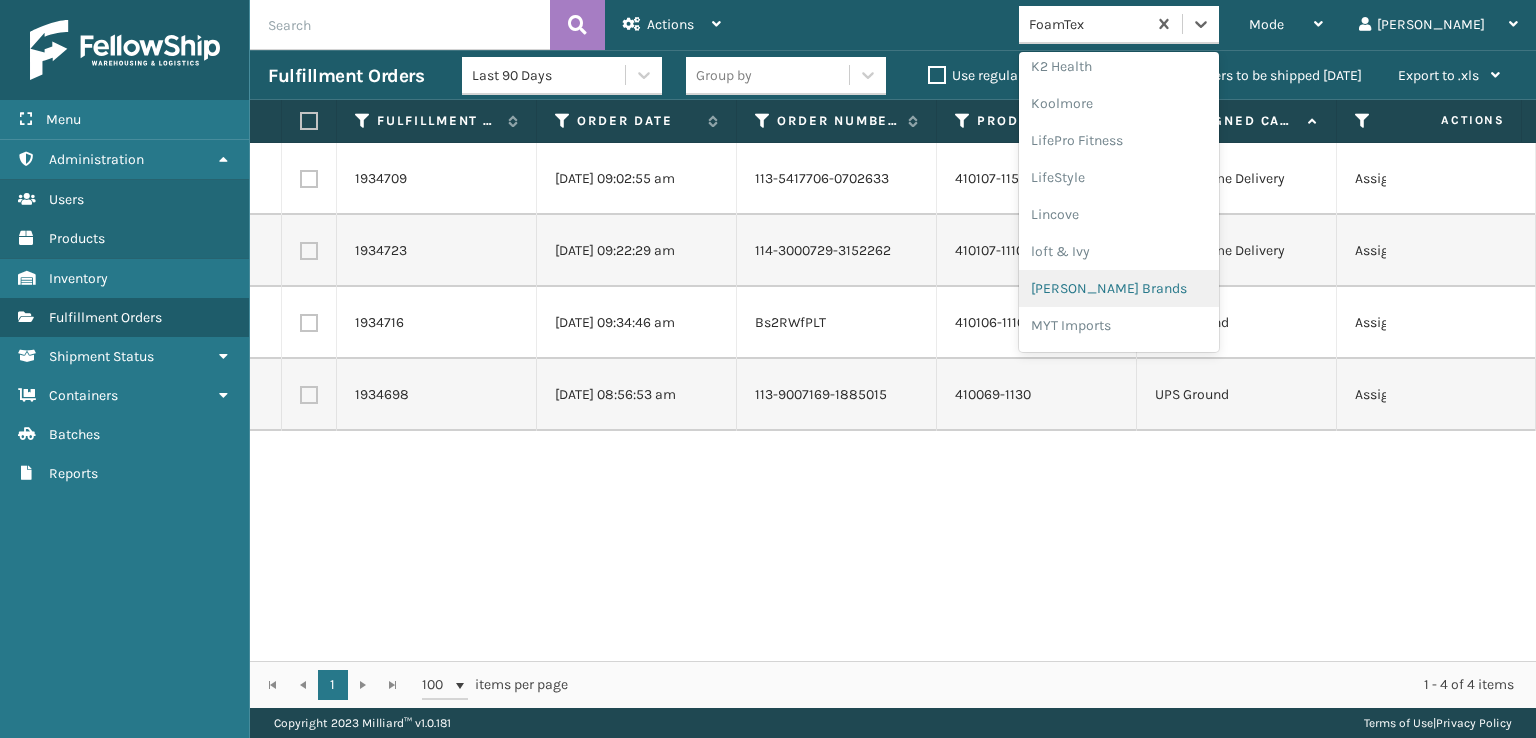 click on "[PERSON_NAME] Brands" at bounding box center (1119, 288) 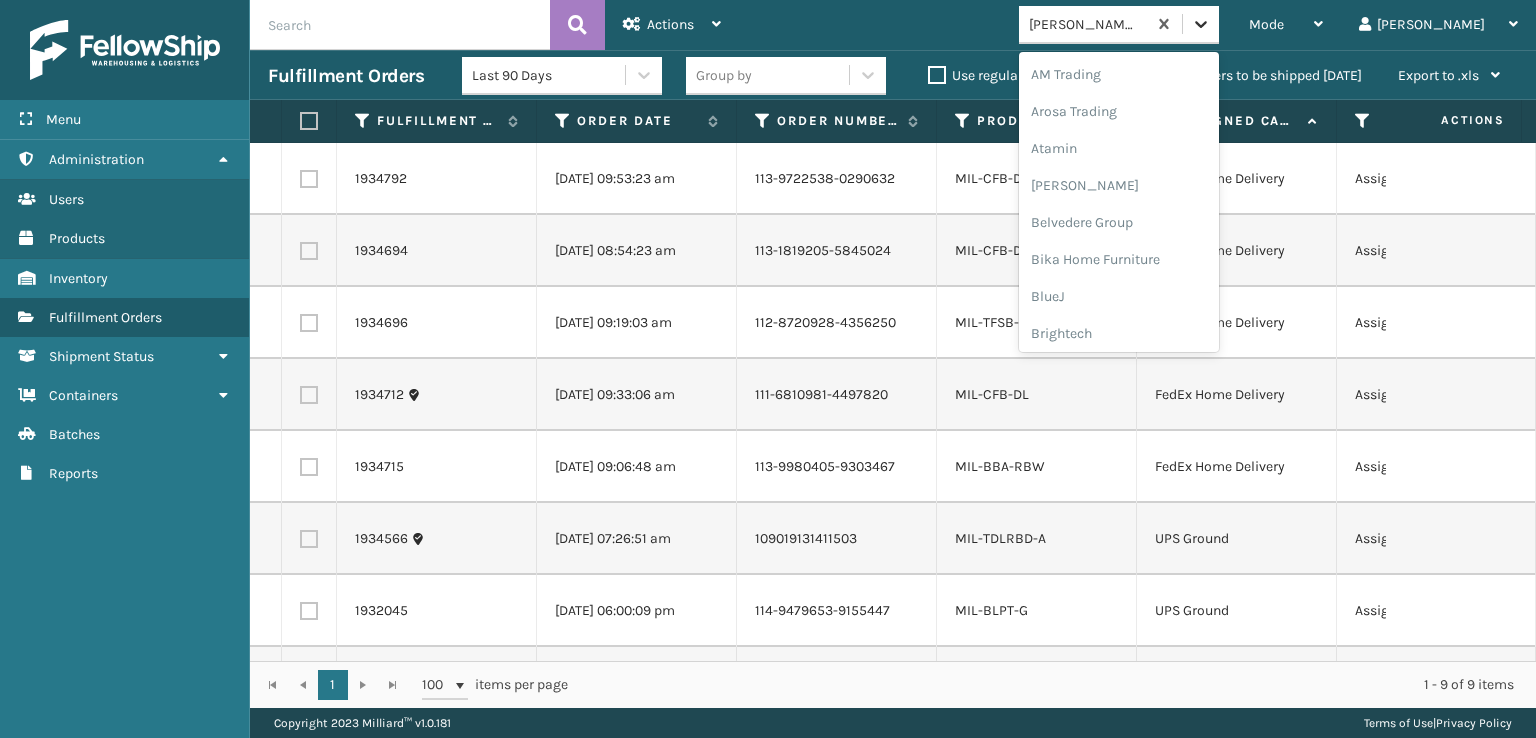 click at bounding box center (1201, 24) 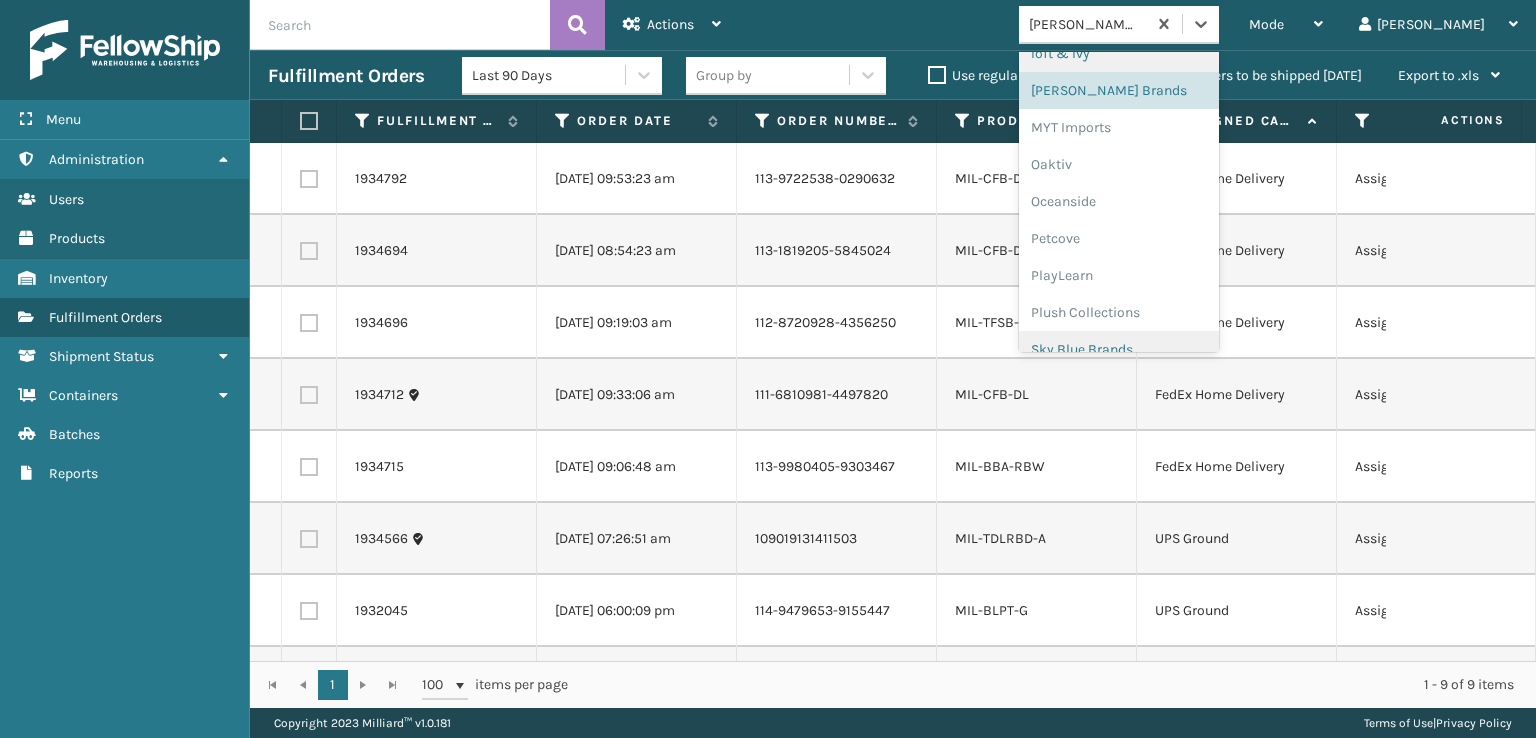 scroll, scrollTop: 892, scrollLeft: 0, axis: vertical 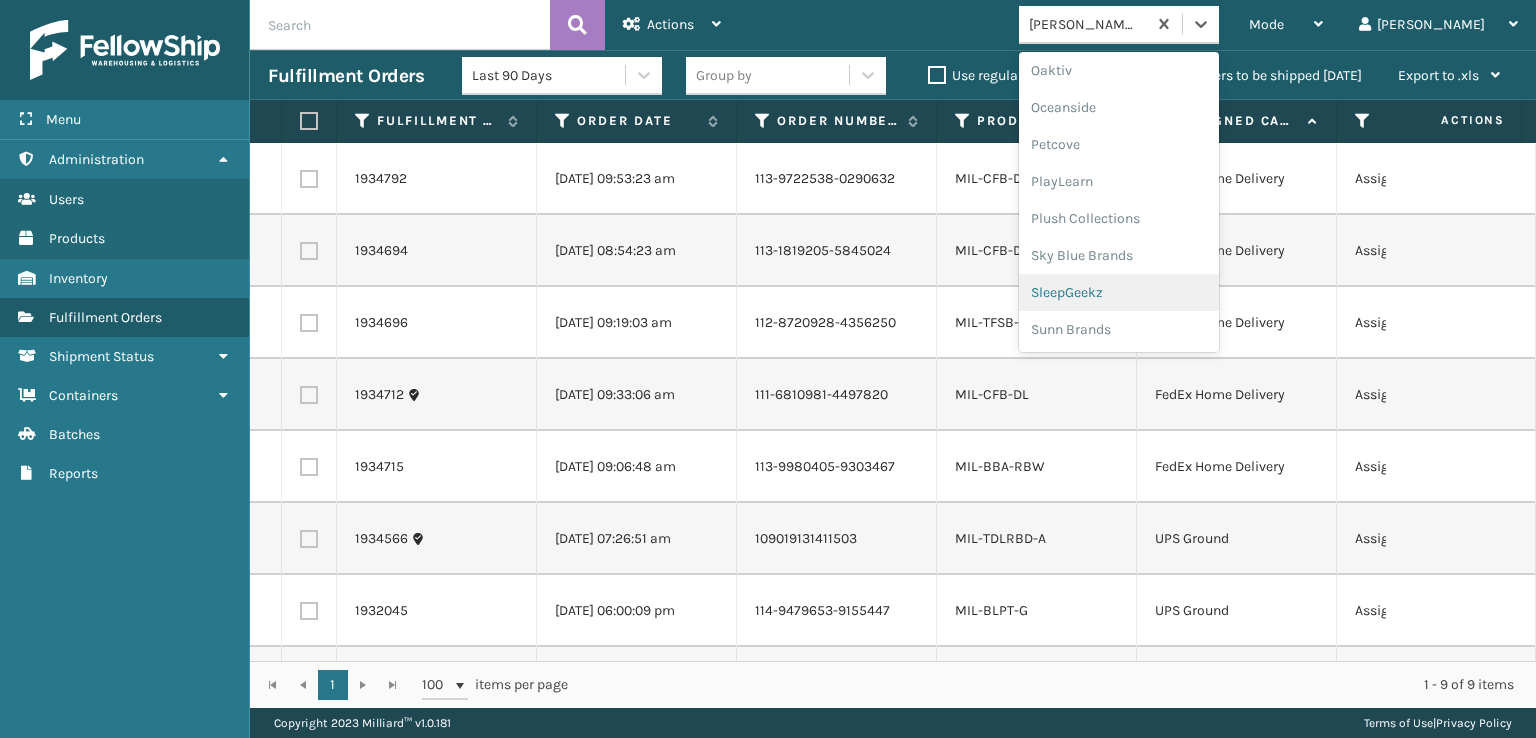 click on "SleepGeekz" at bounding box center (1119, 292) 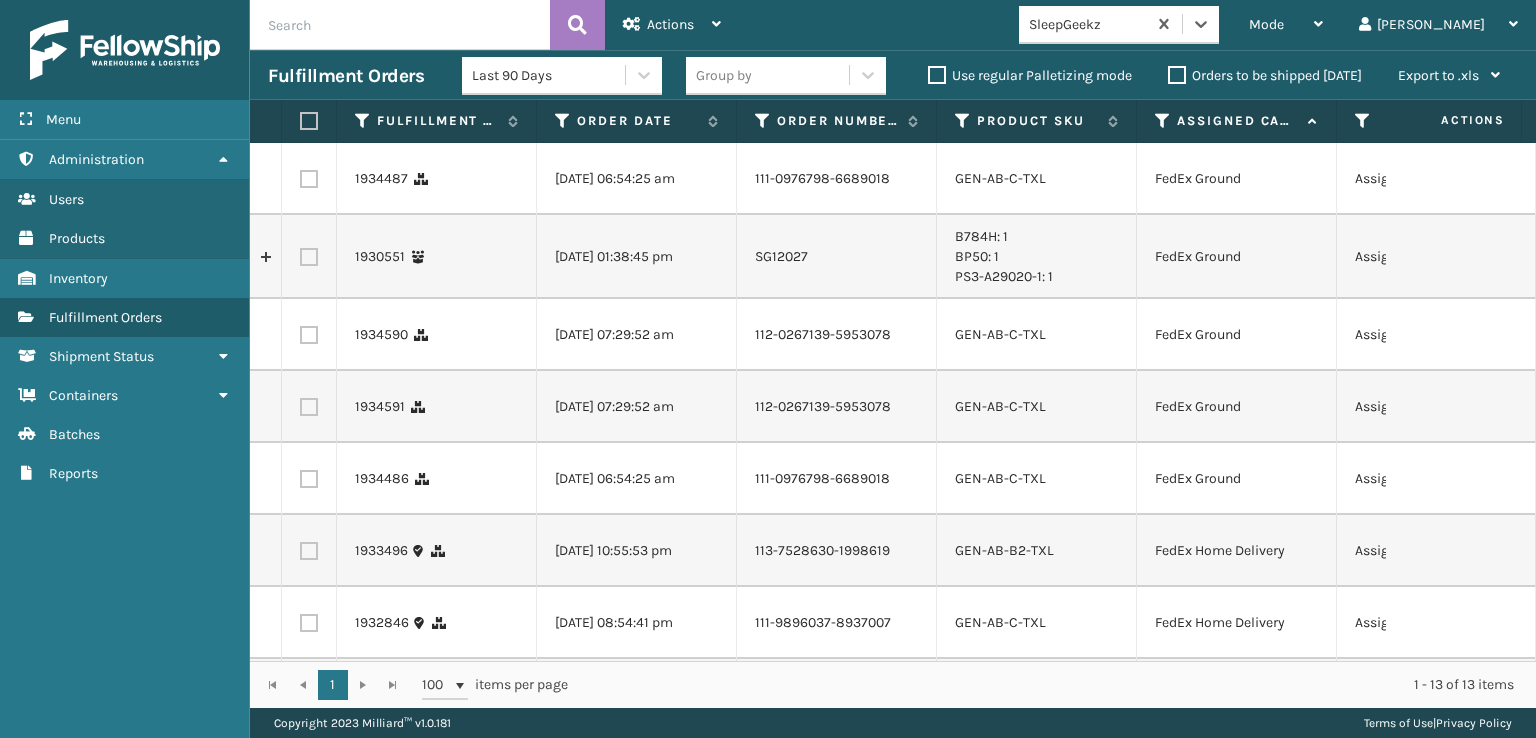 click at bounding box center (309, 179) 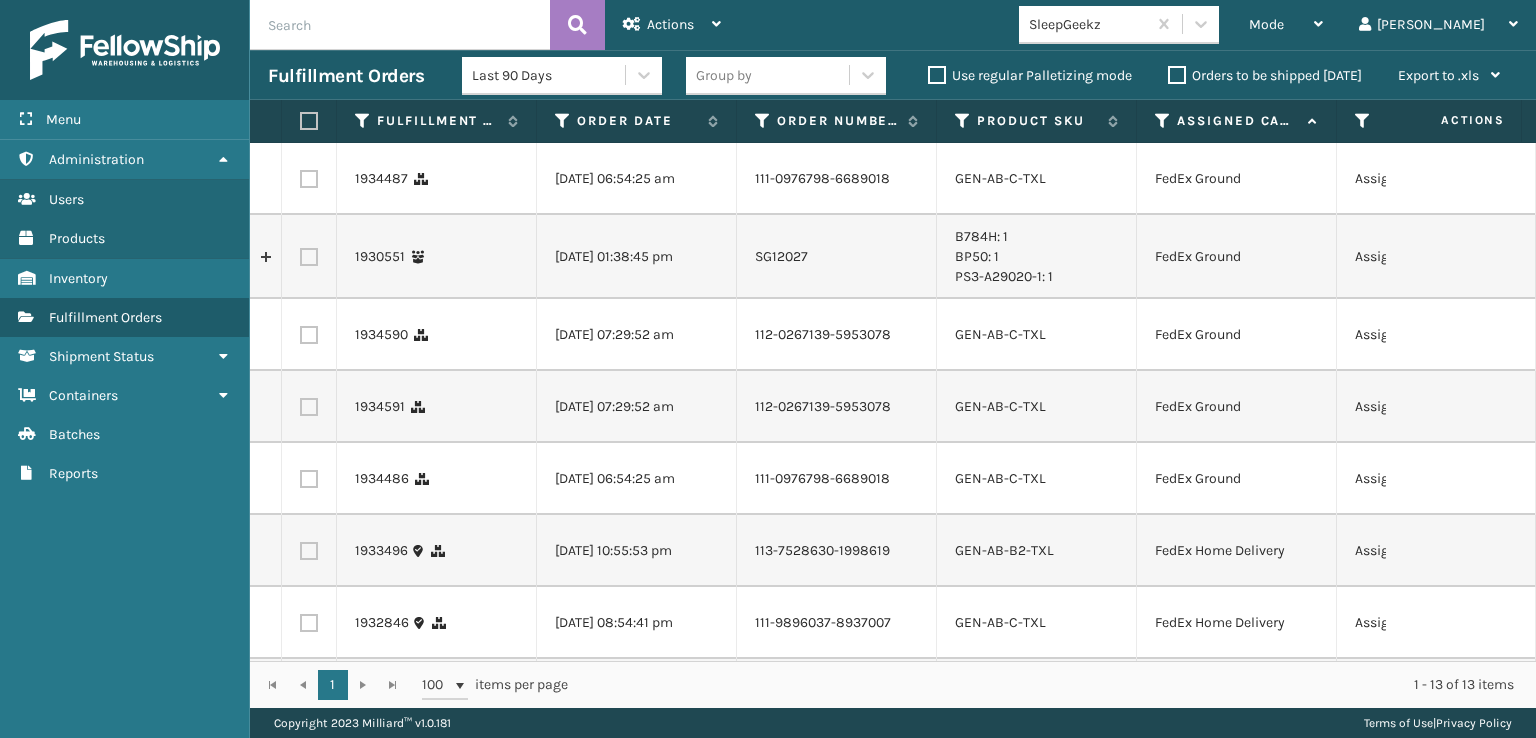 click at bounding box center (309, 179) 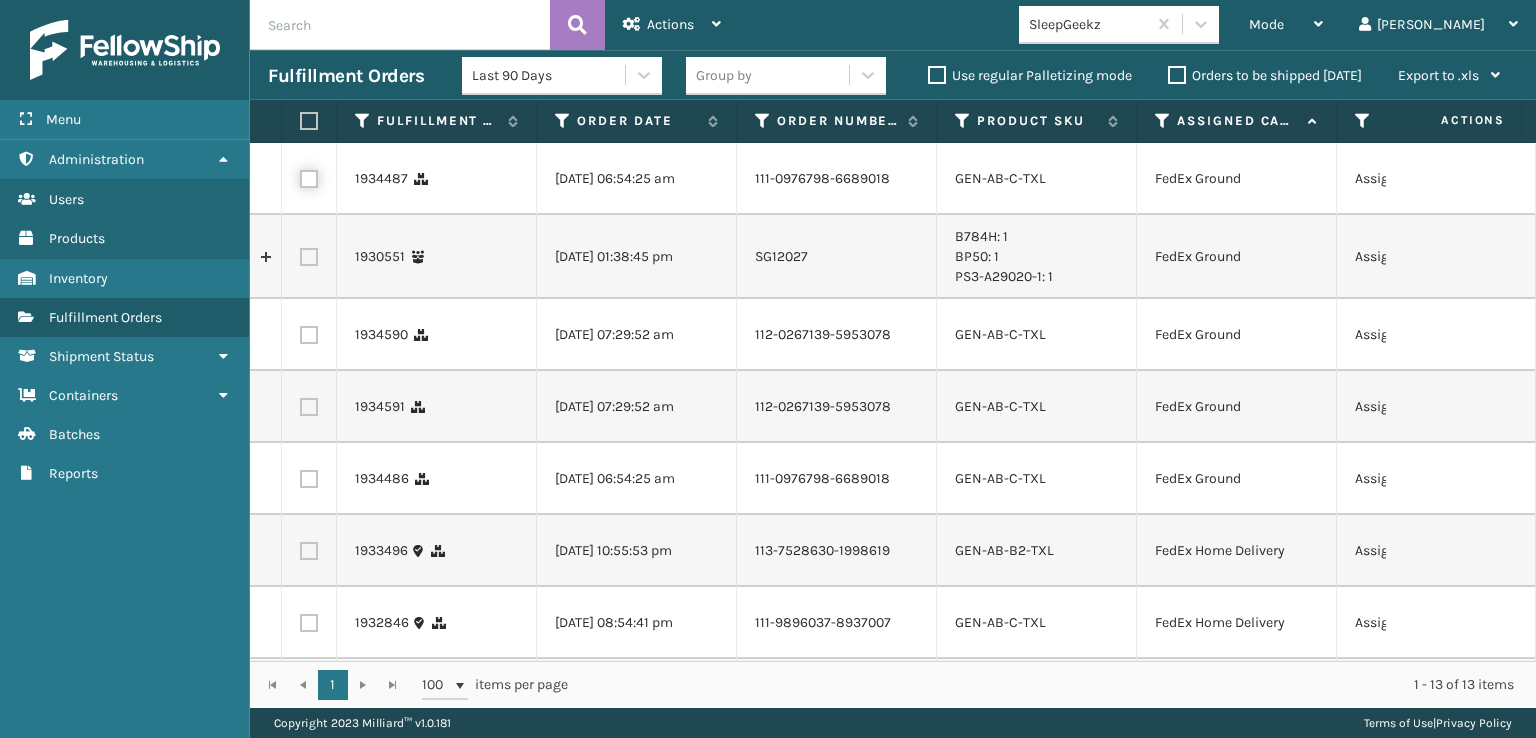 click at bounding box center (300, 176) 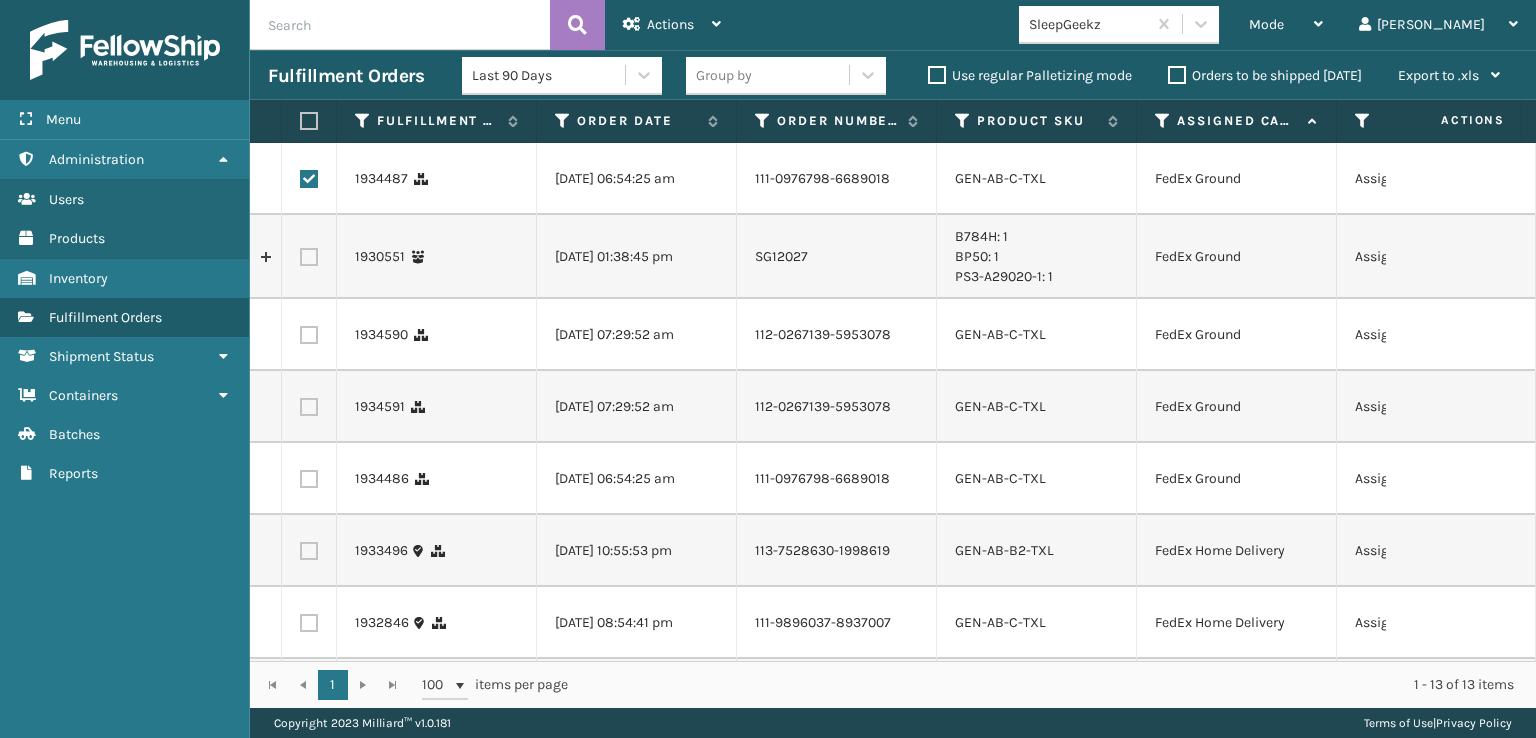 click at bounding box center (309, 335) 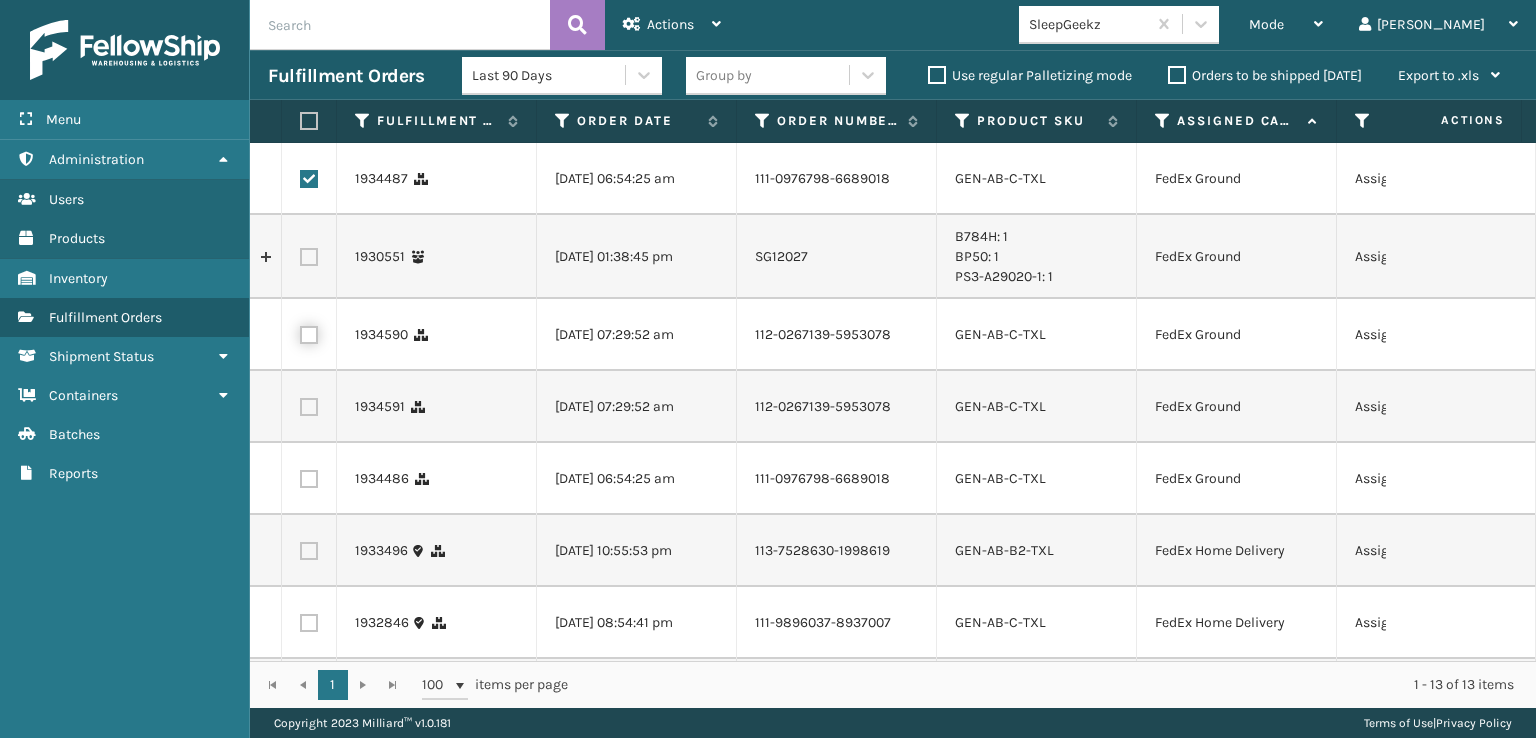 click at bounding box center [300, 332] 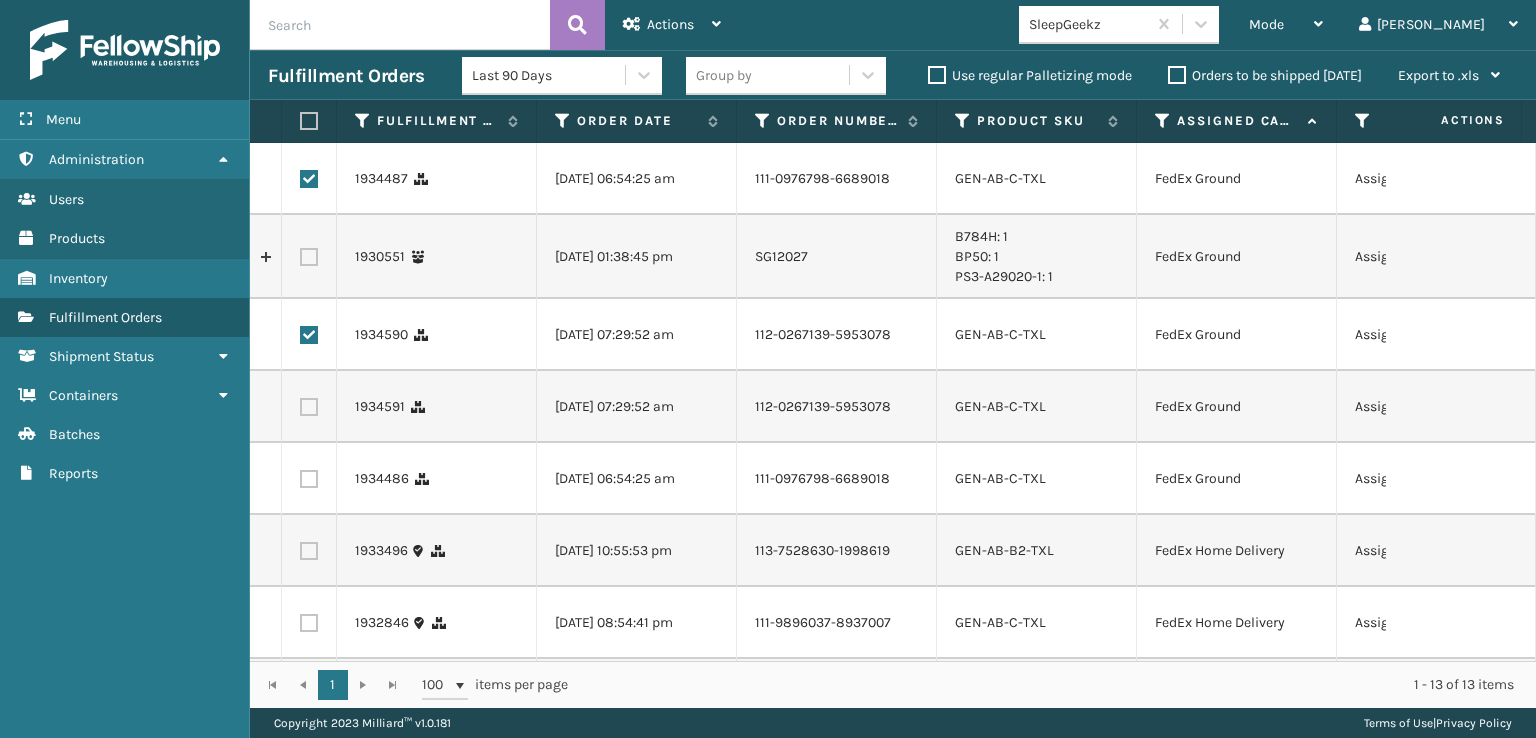 click at bounding box center [309, 407] 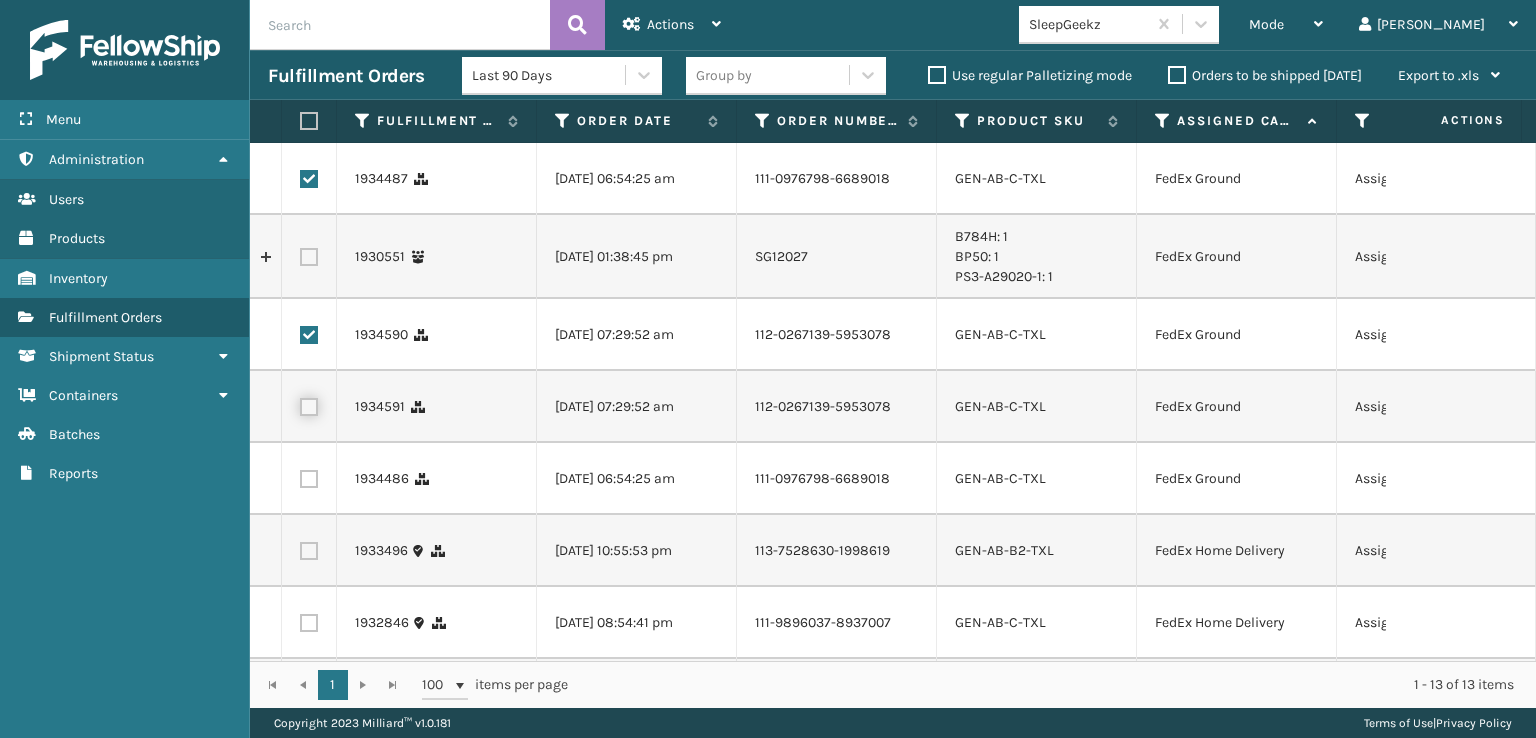 click at bounding box center (300, 404) 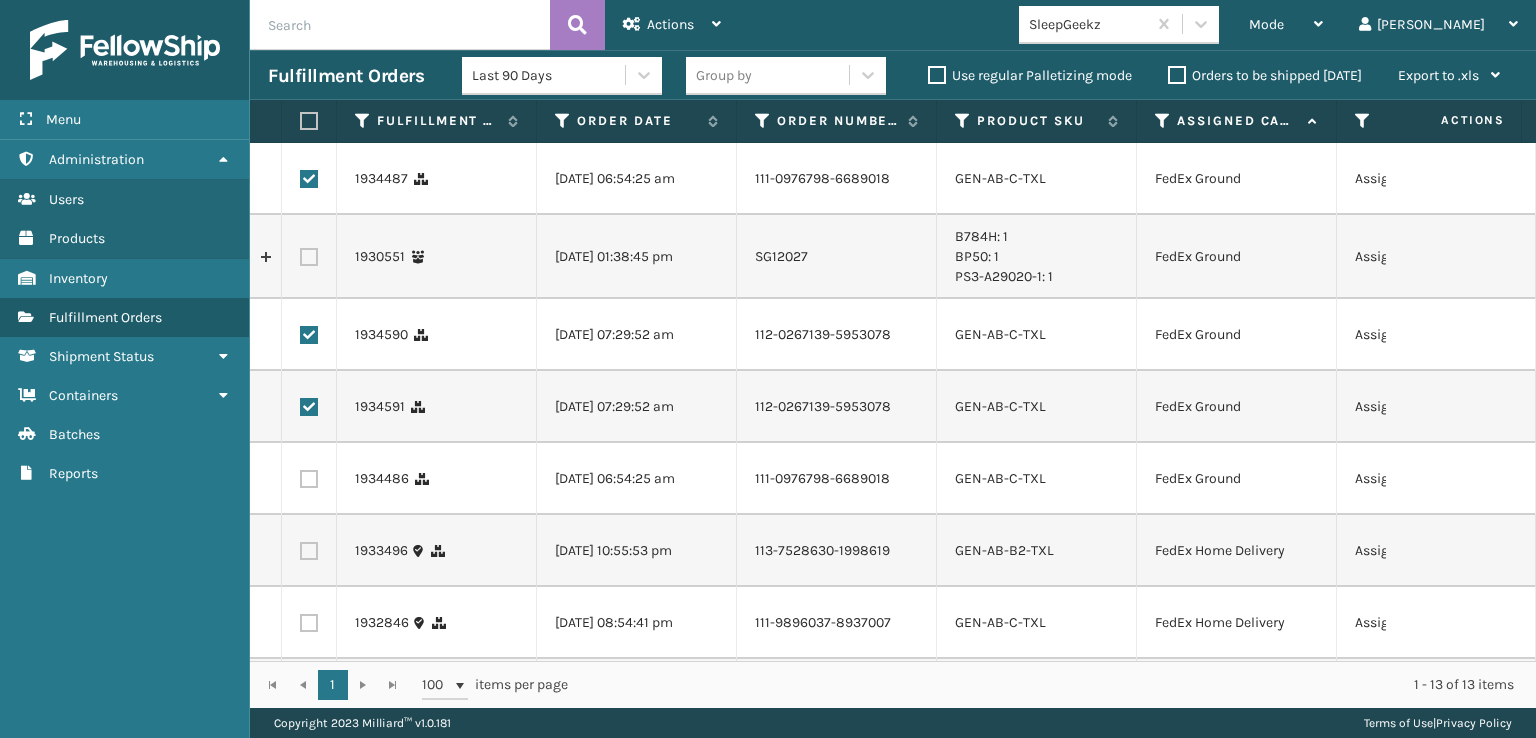 click at bounding box center [309, 479] 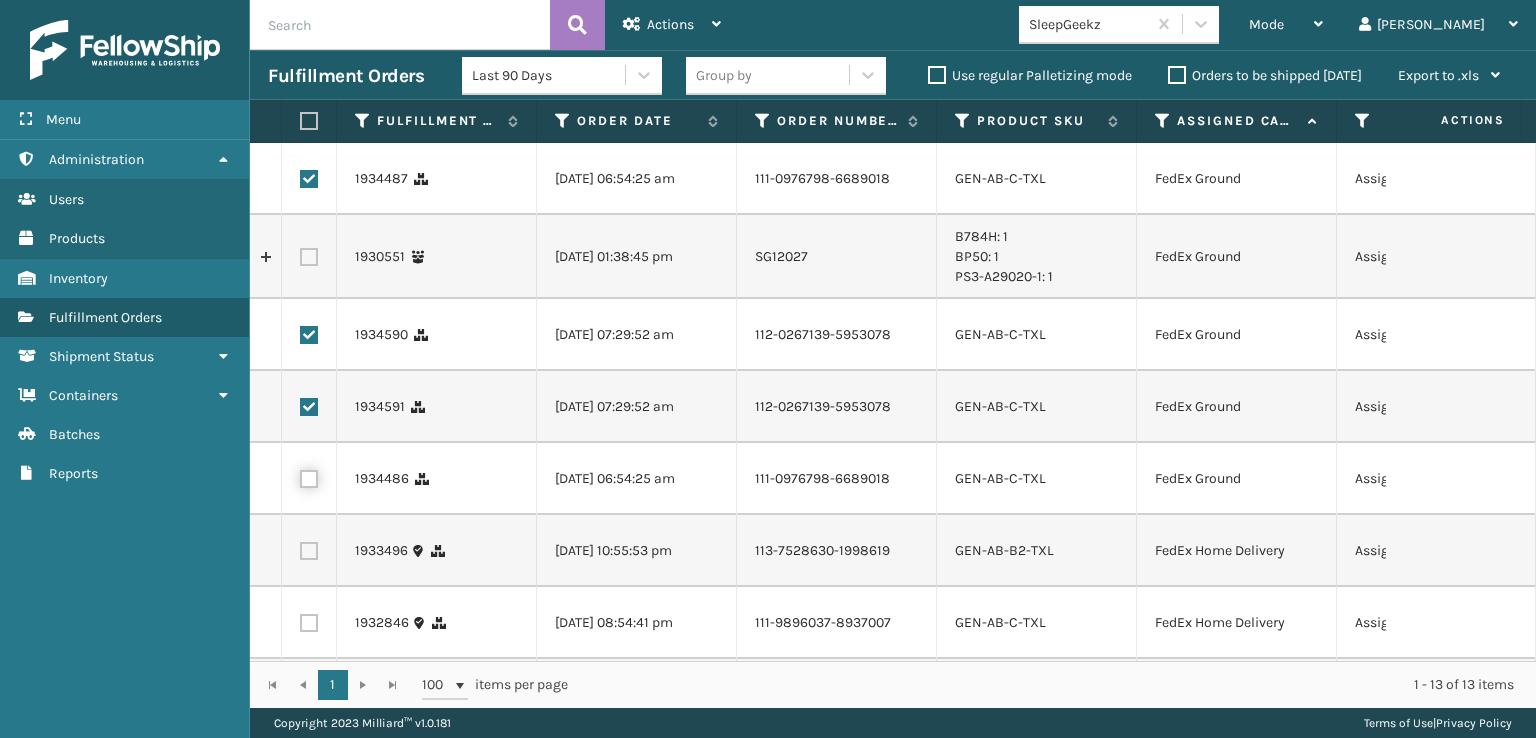 click at bounding box center (300, 476) 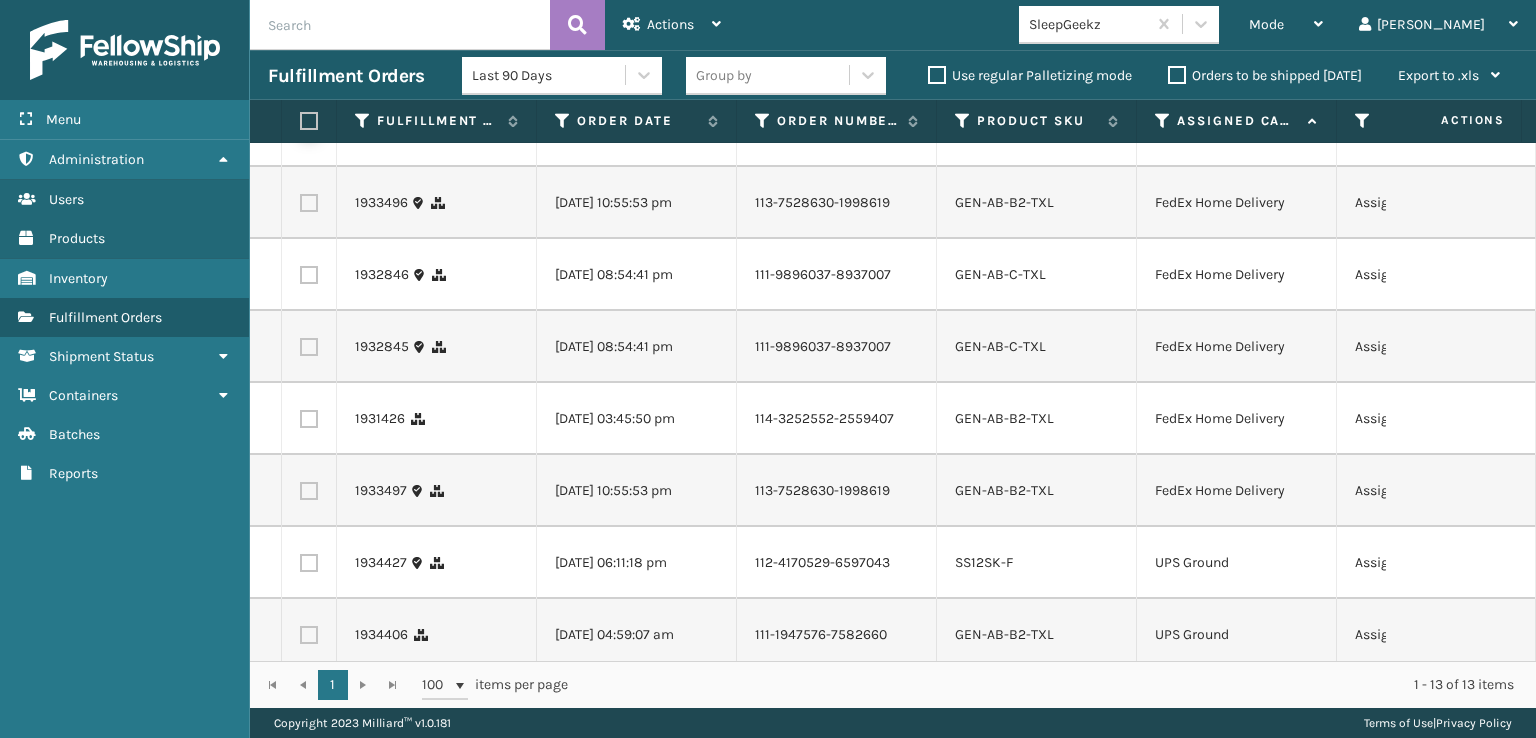 scroll, scrollTop: 400, scrollLeft: 0, axis: vertical 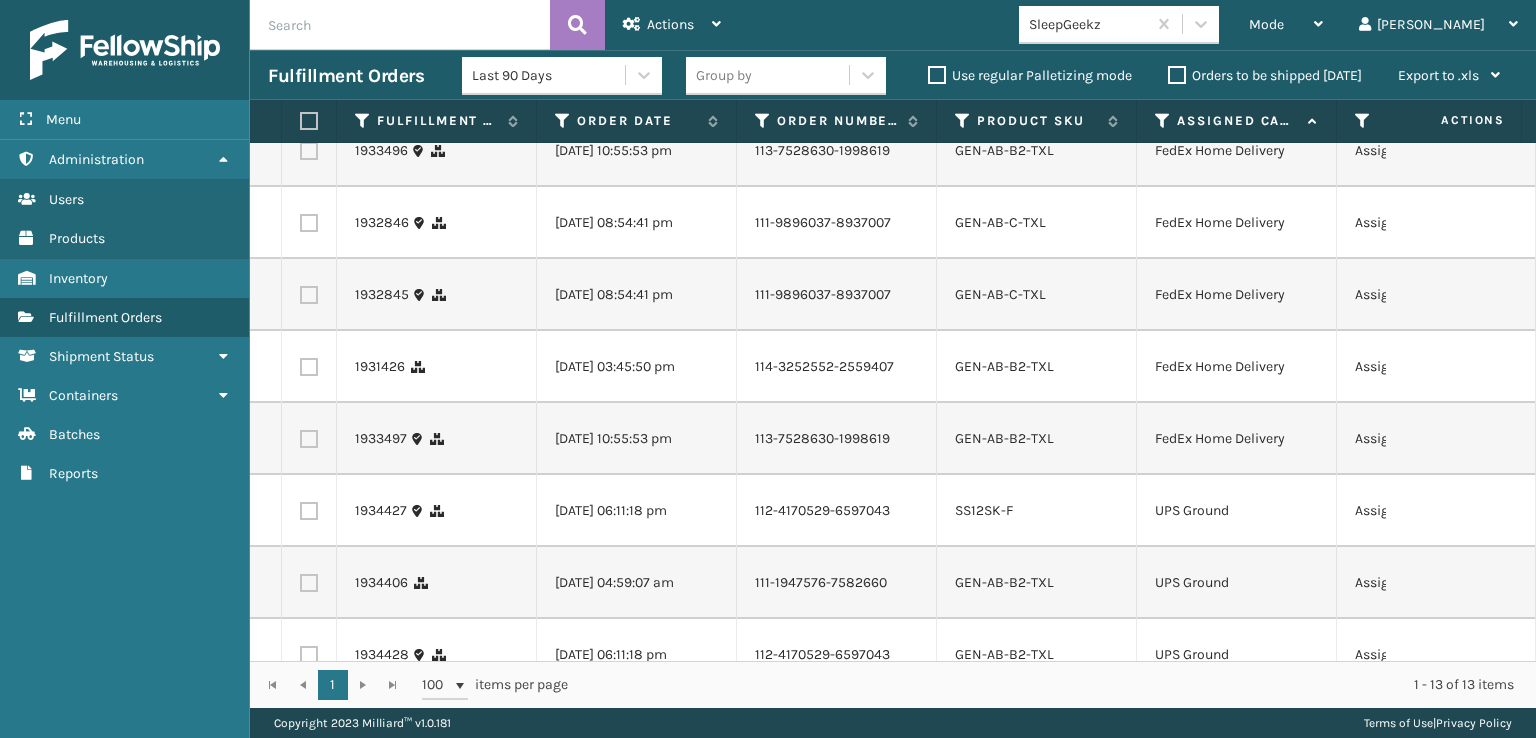 click at bounding box center (309, 151) 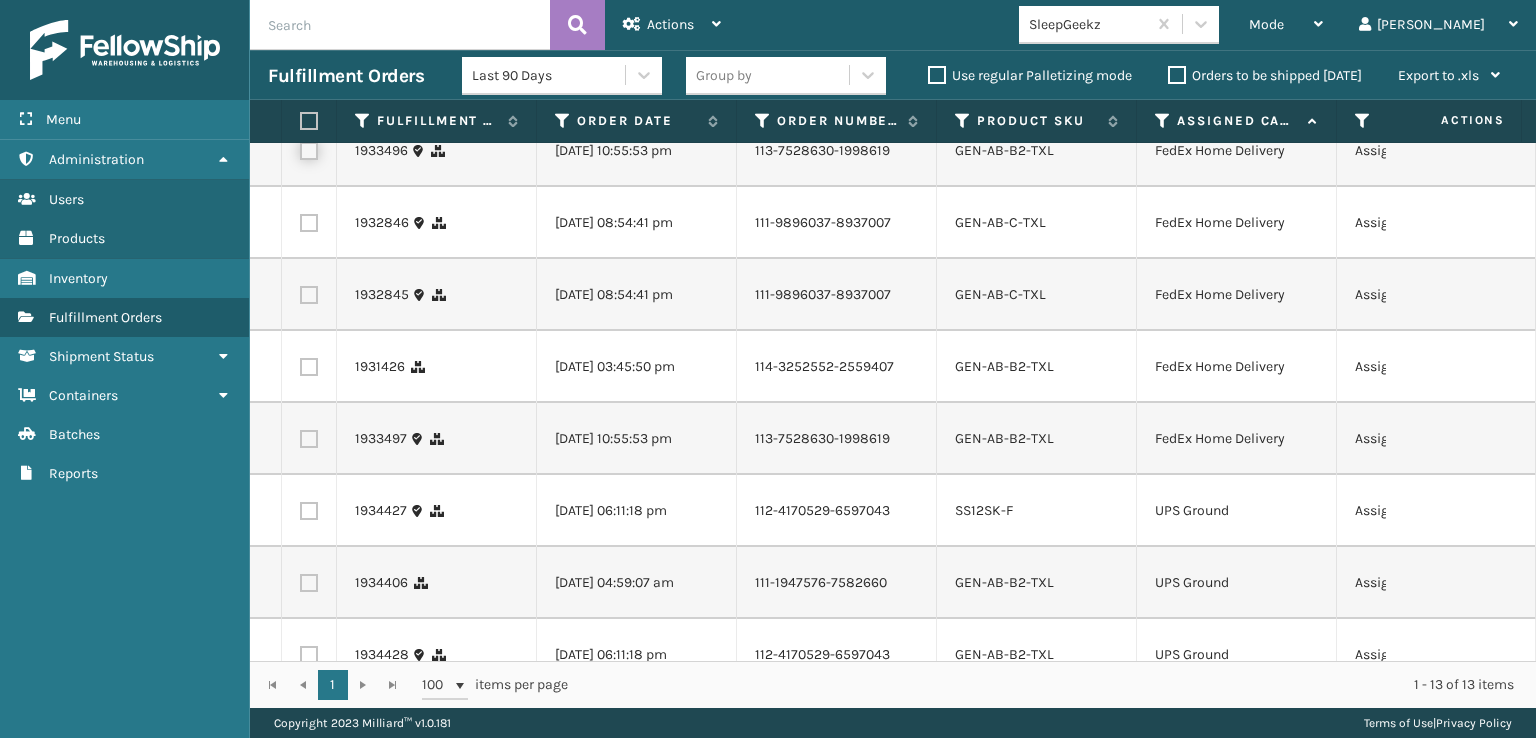 click at bounding box center [300, 148] 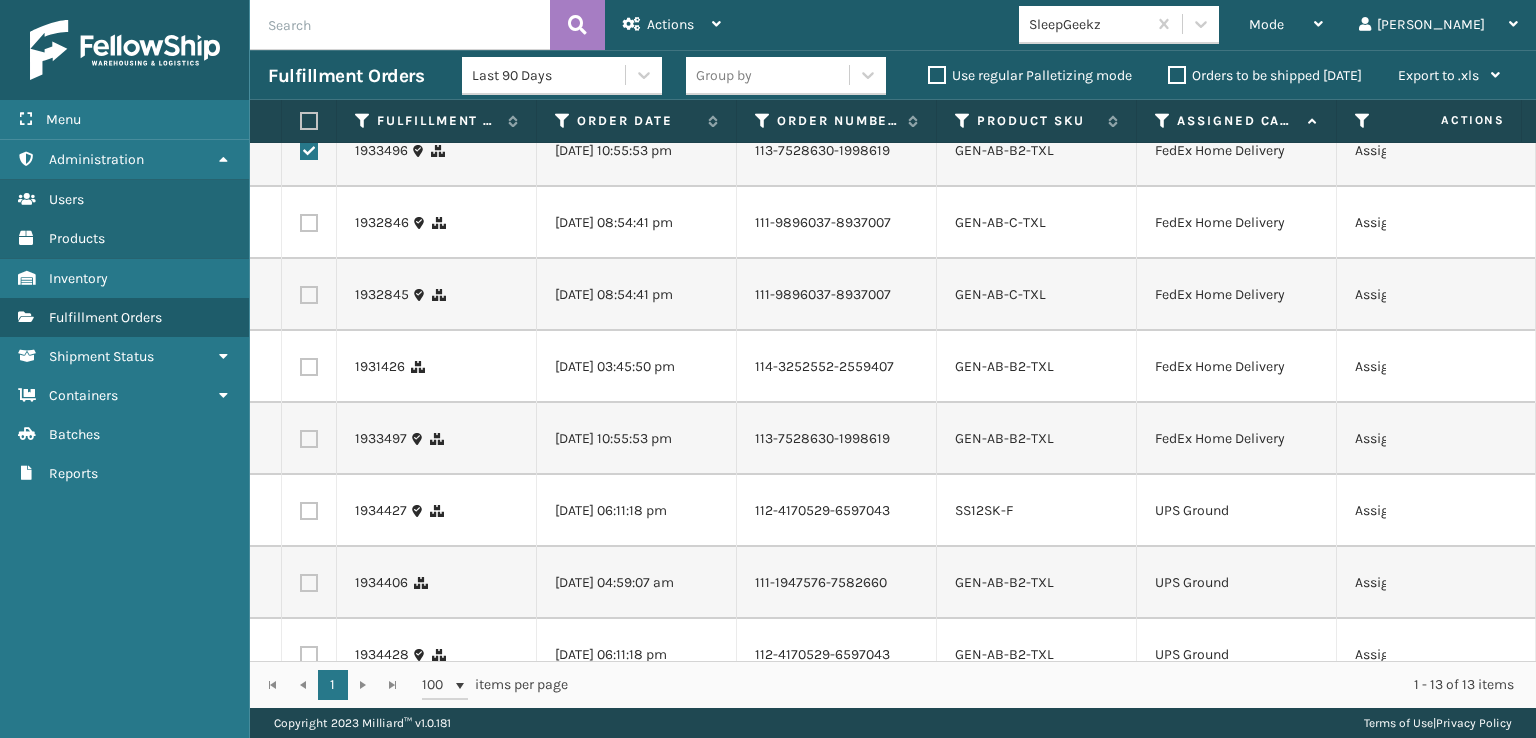 click at bounding box center [309, 223] 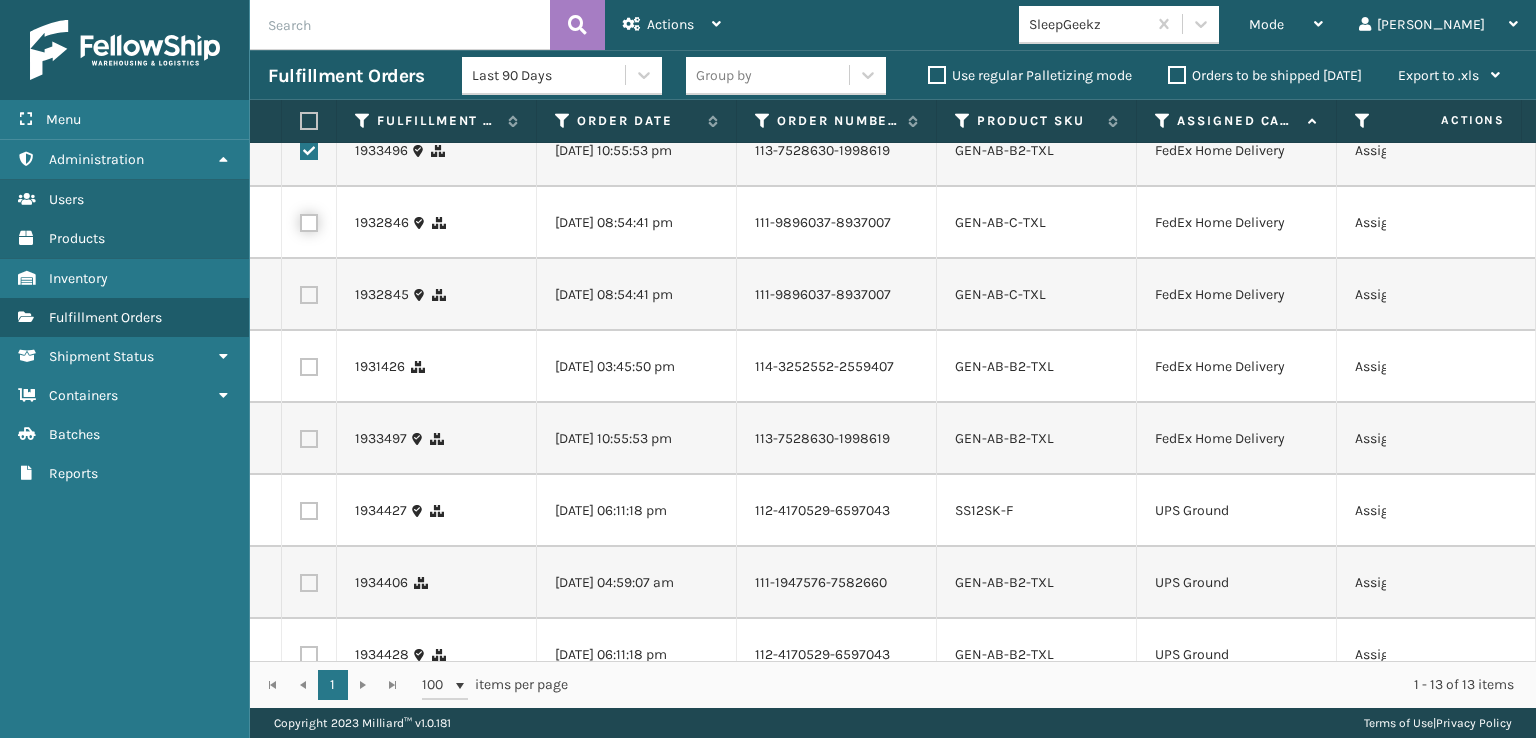 click at bounding box center (300, 220) 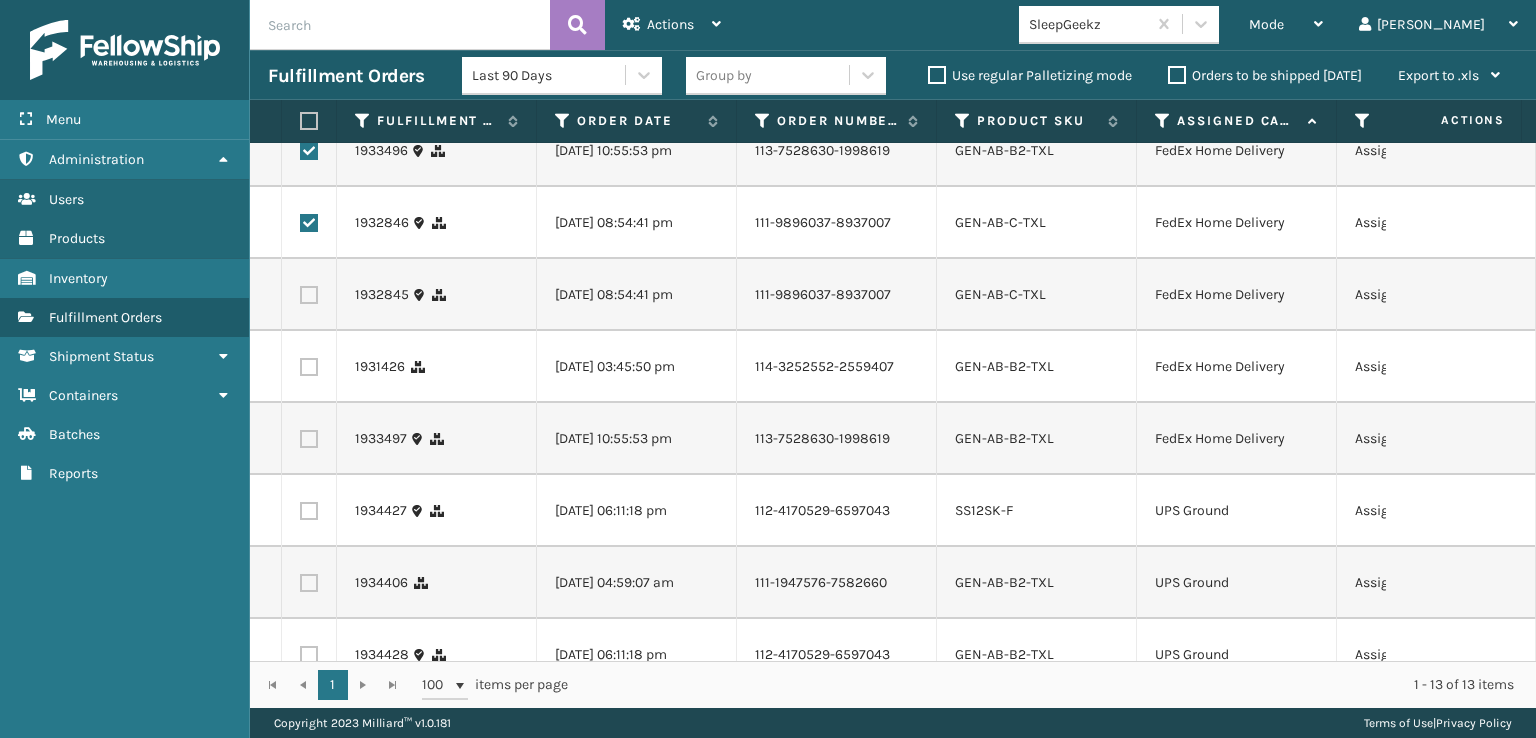 click at bounding box center (309, 295) 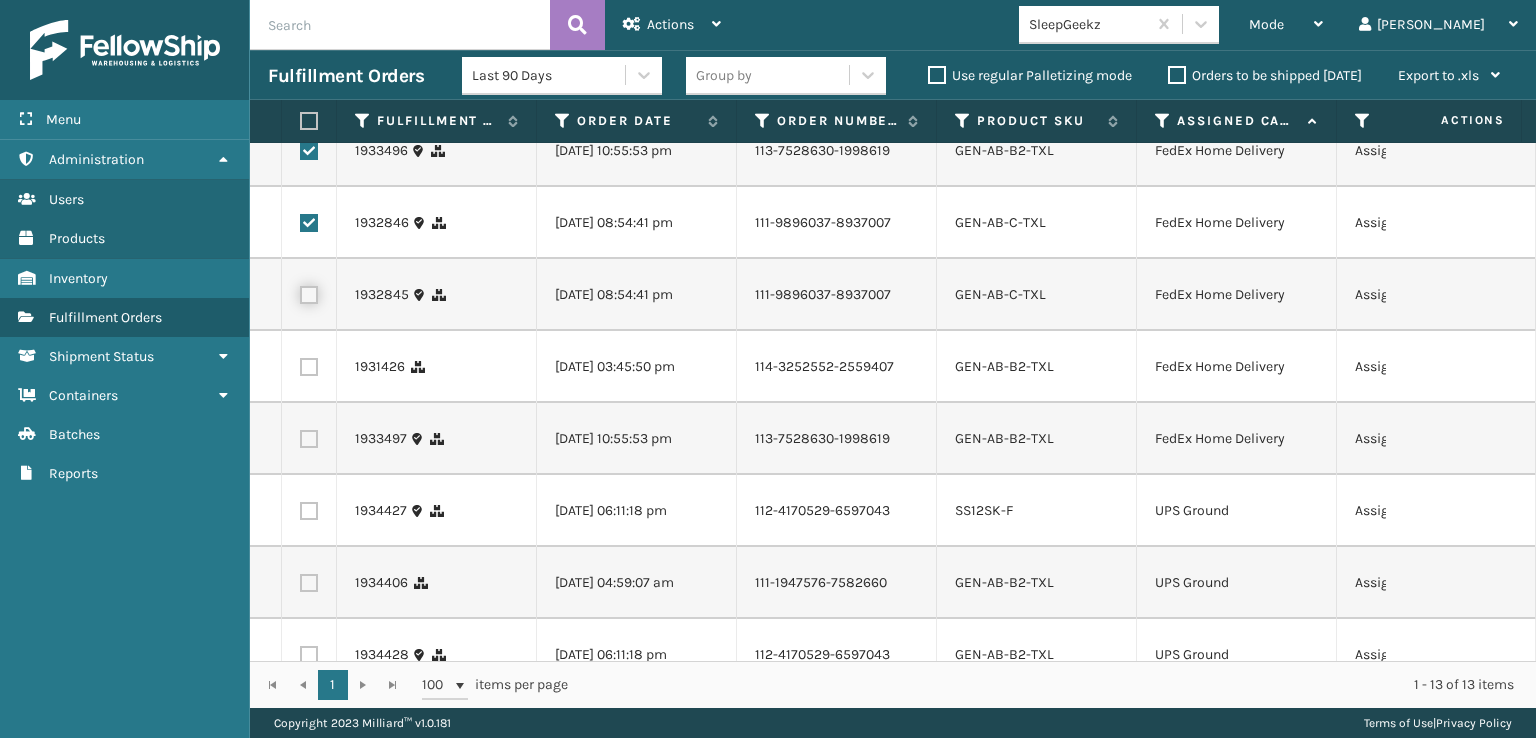 click at bounding box center [300, 292] 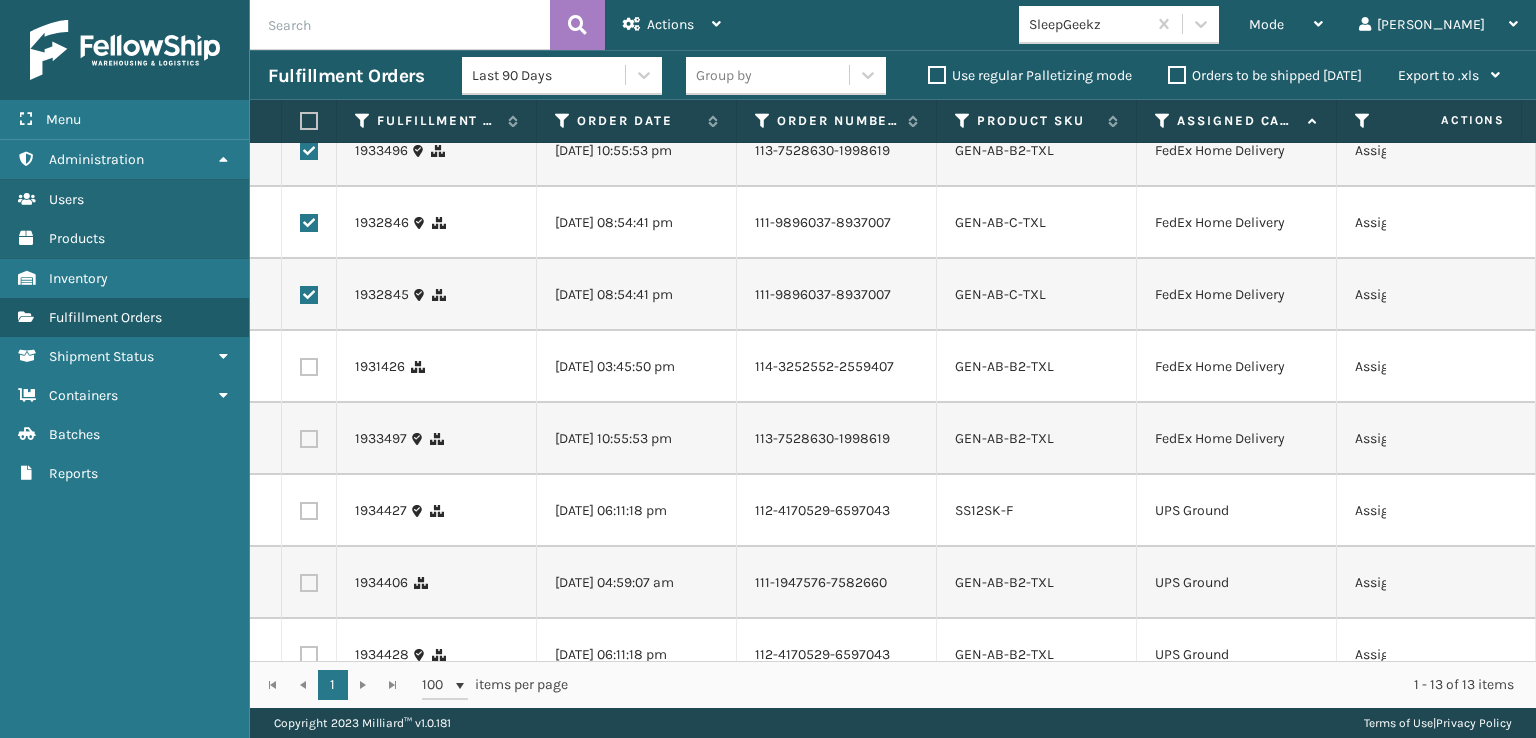 click at bounding box center [309, 367] 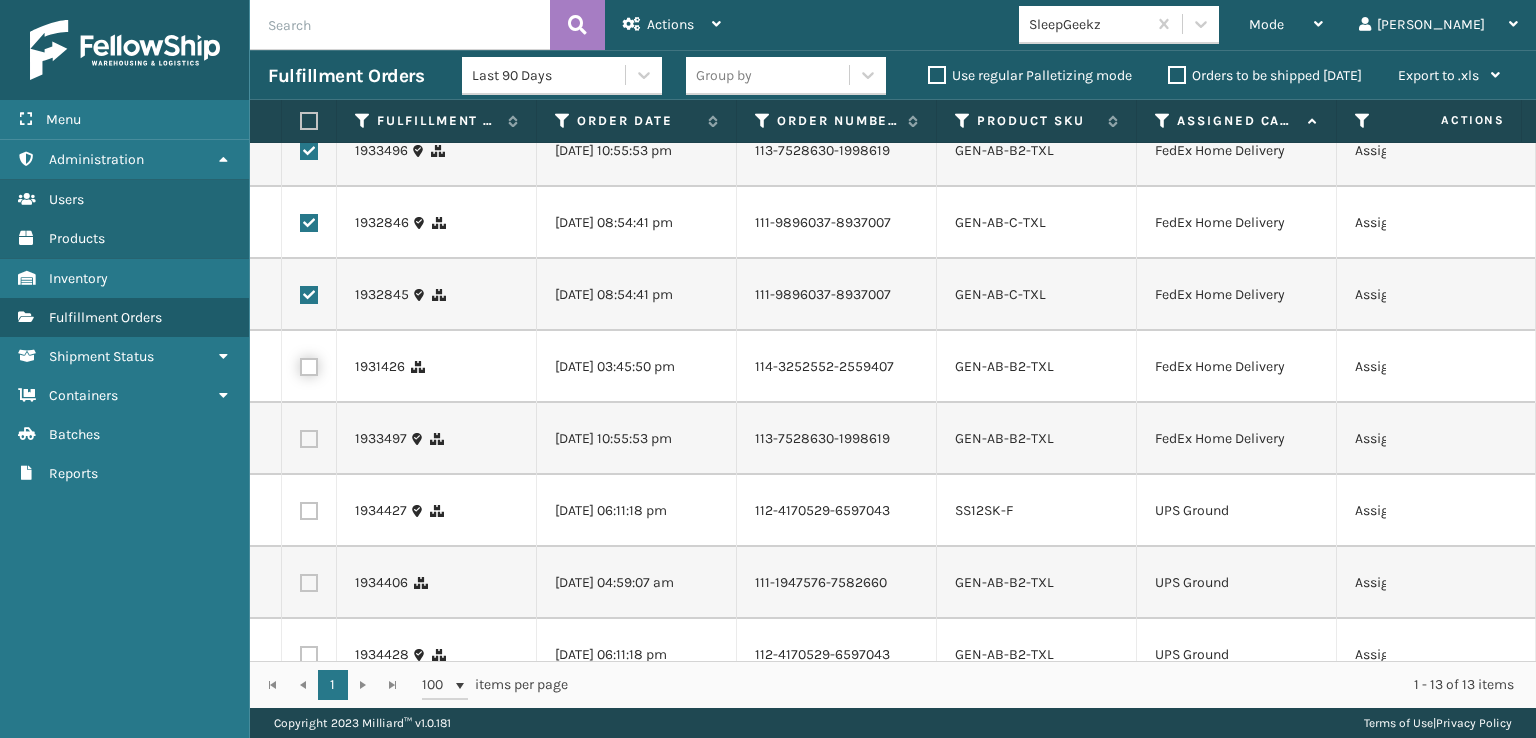 click at bounding box center [300, 364] 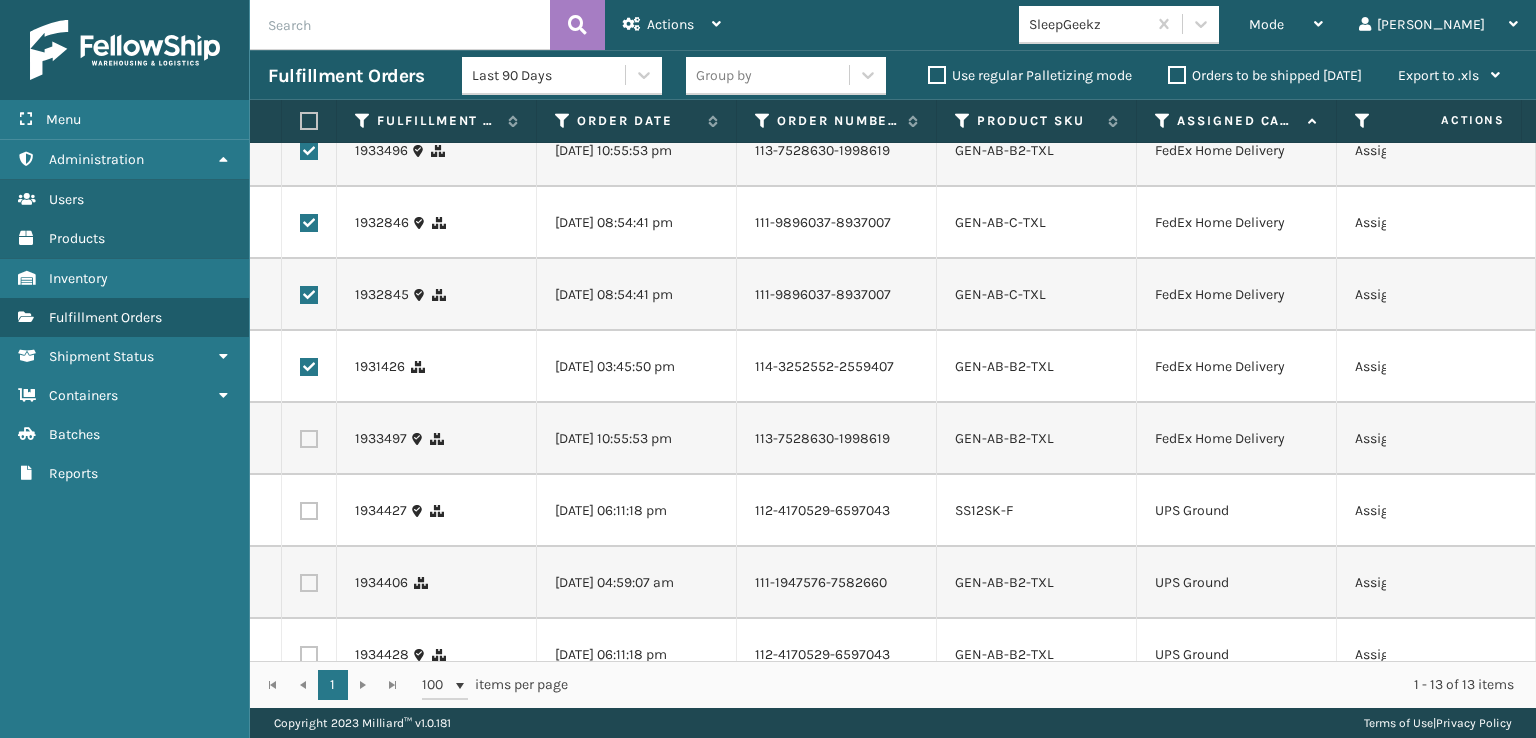 click at bounding box center (309, 439) 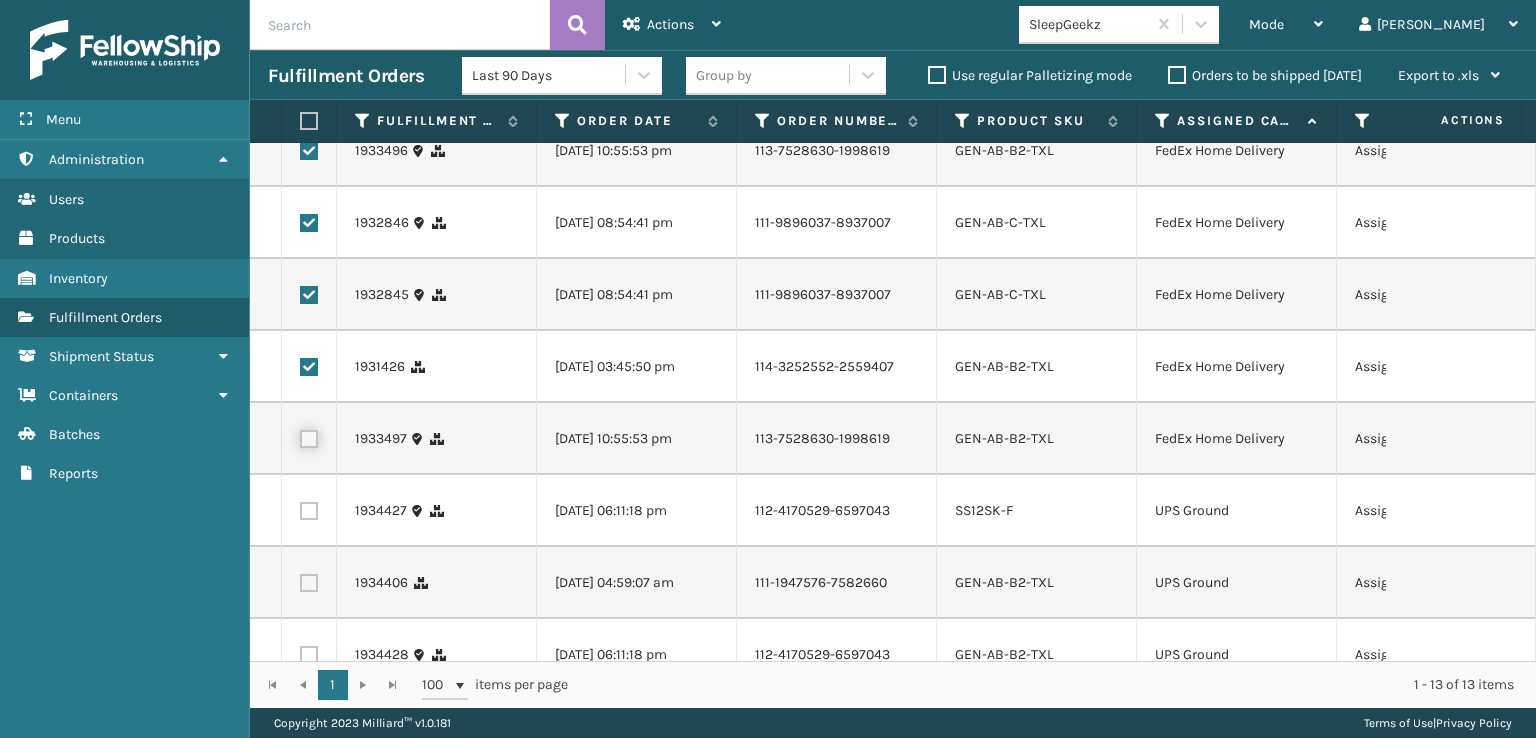 click at bounding box center [300, 436] 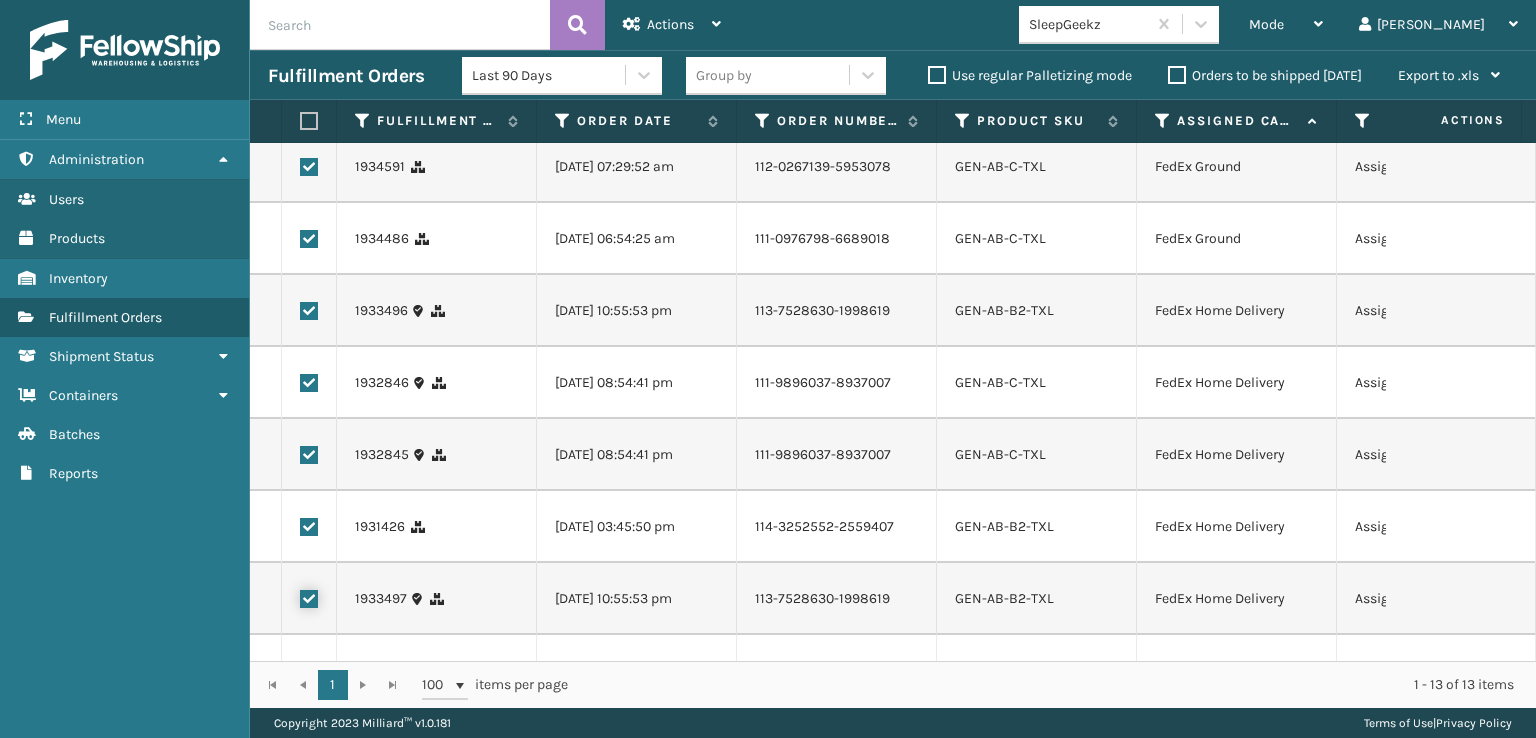 scroll, scrollTop: 200, scrollLeft: 0, axis: vertical 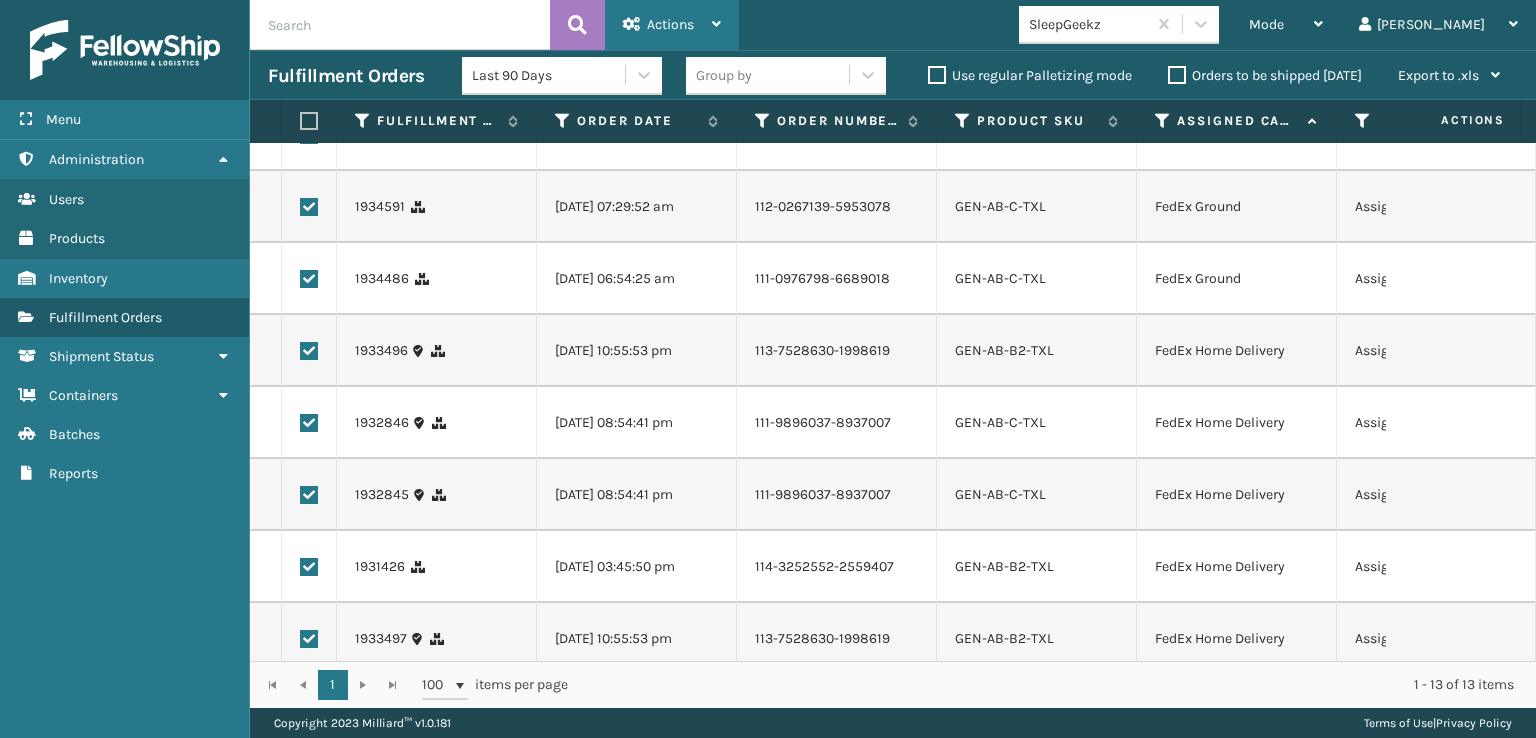 click on "Actions" at bounding box center (670, 24) 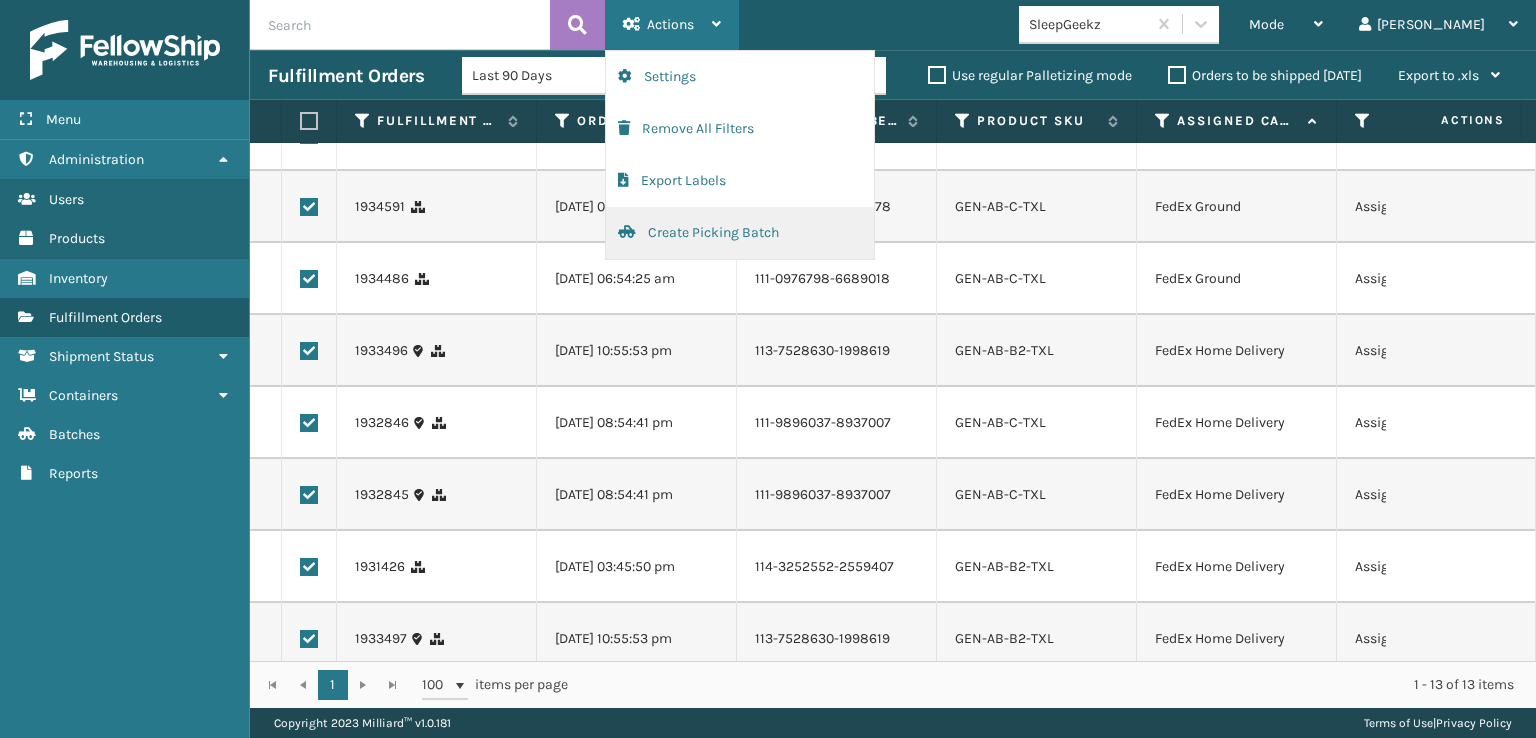click on "Create Picking Batch" at bounding box center [740, 233] 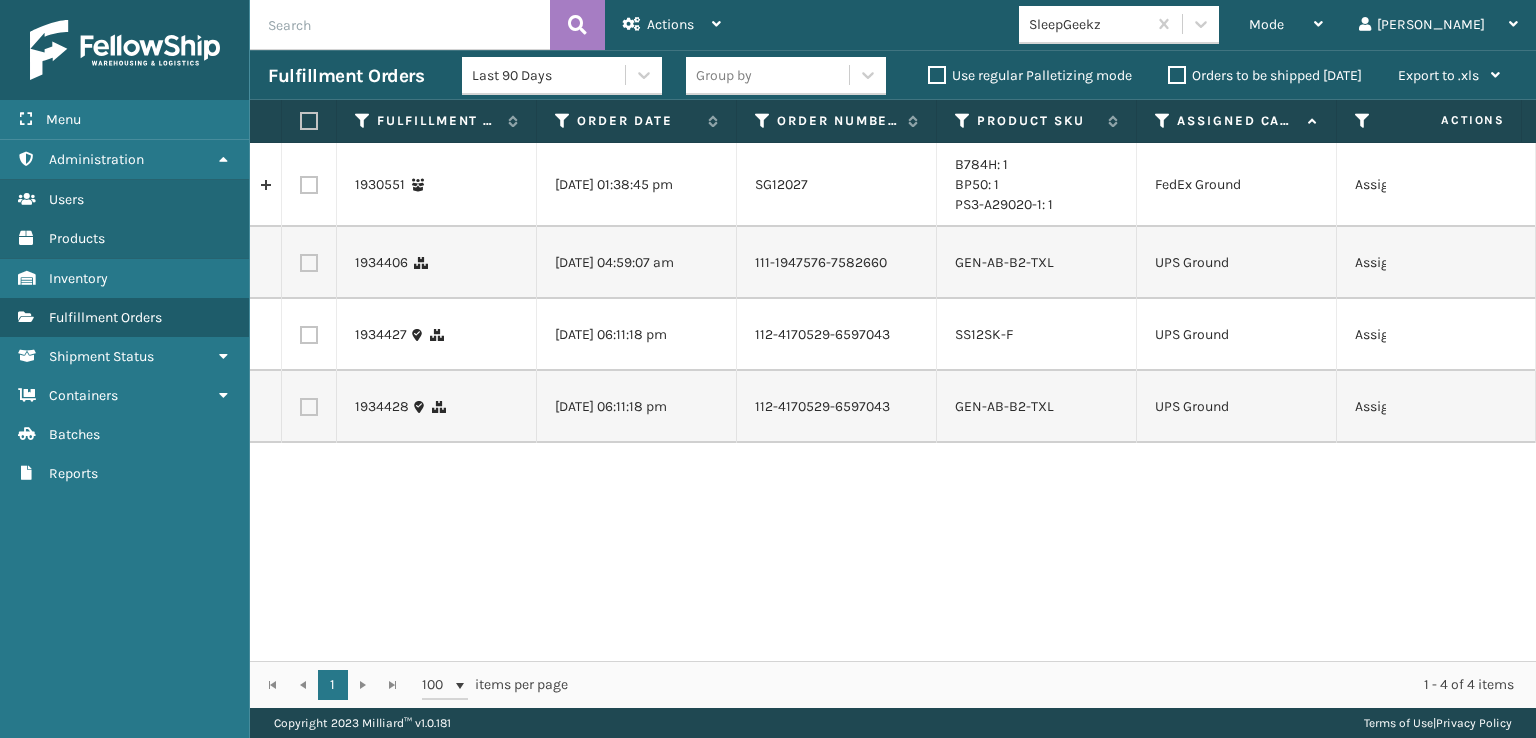 click at bounding box center [400, 25] 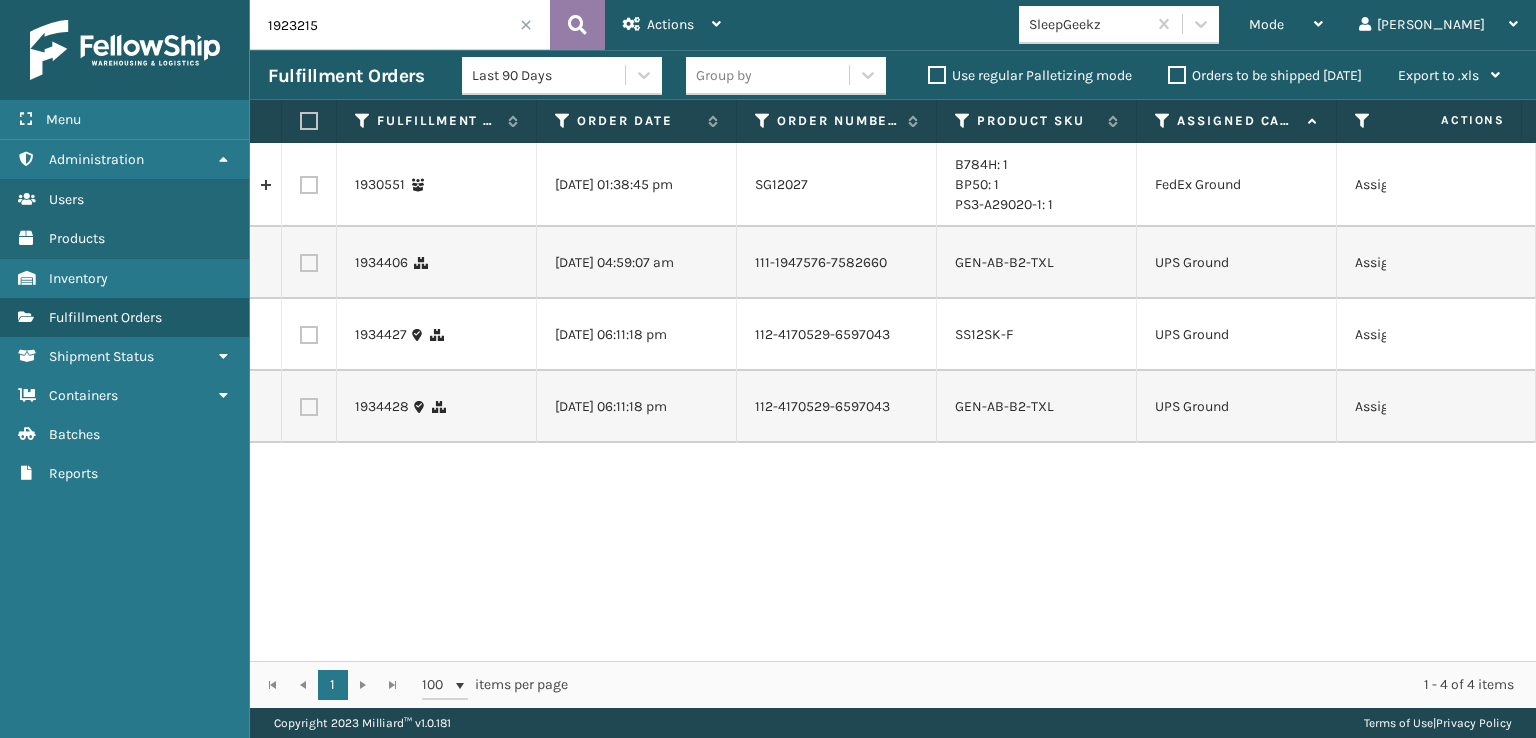 click at bounding box center (577, 25) 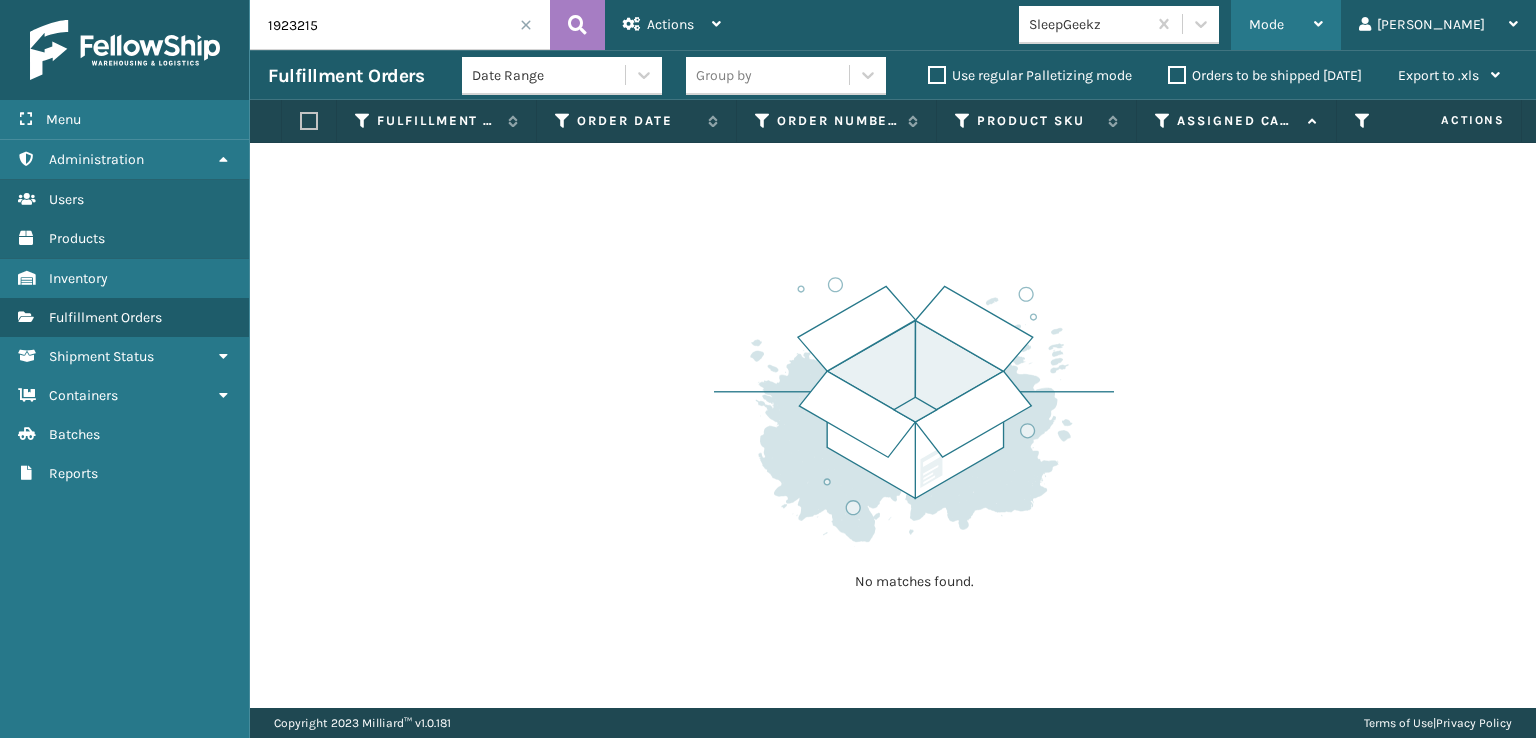 click on "Mode" at bounding box center [1286, 25] 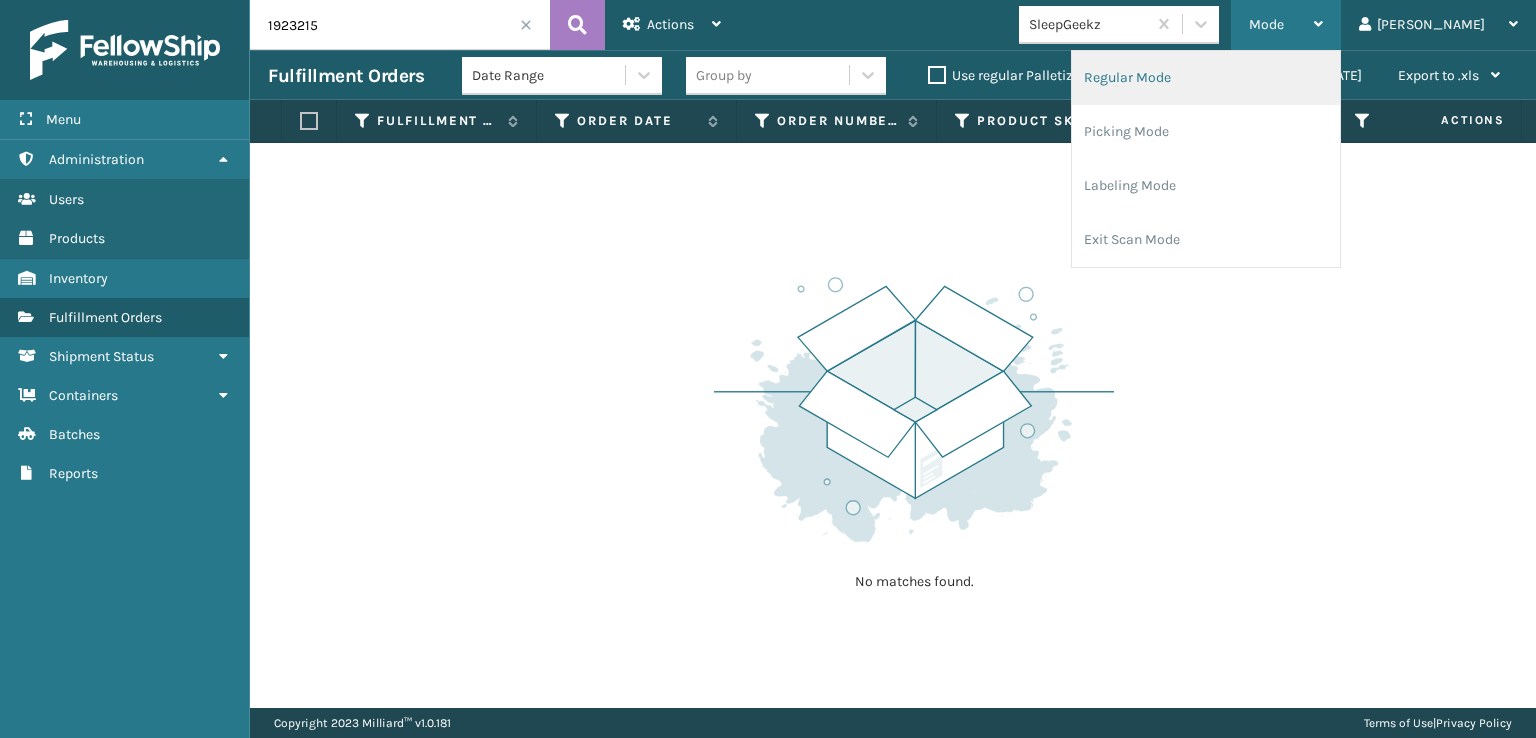 click on "Regular Mode" at bounding box center [1206, 78] 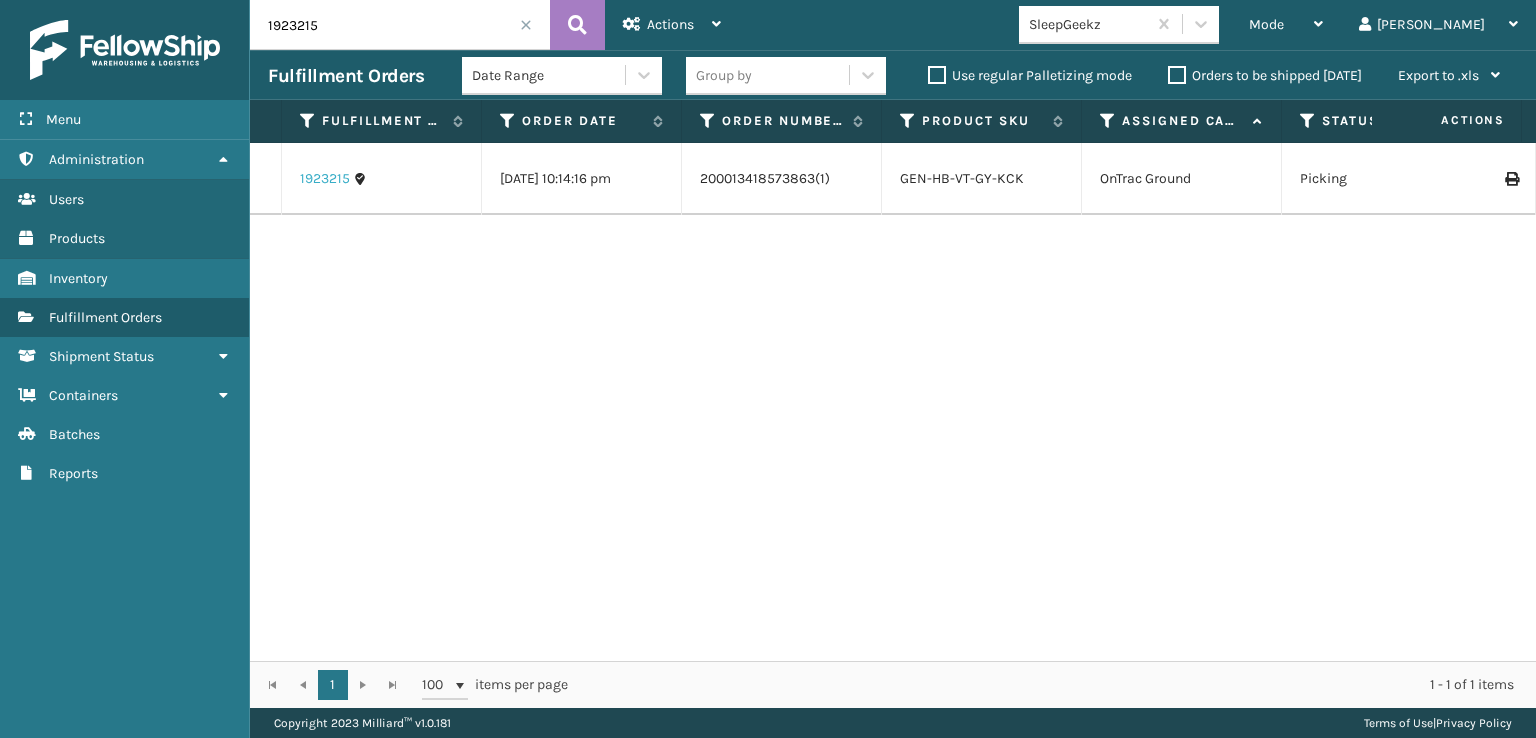 click on "1923215" at bounding box center [325, 179] 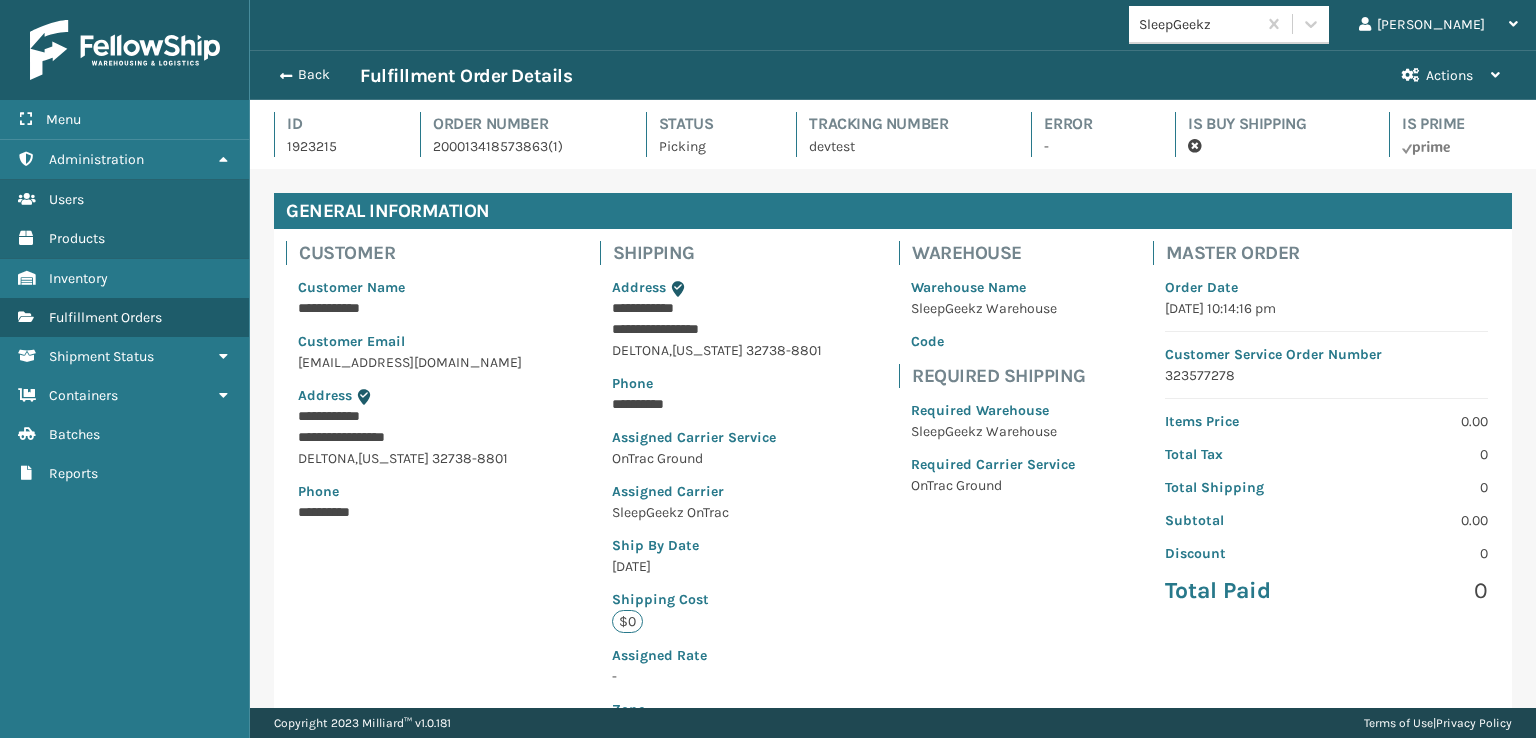 scroll, scrollTop: 99951, scrollLeft: 98713, axis: both 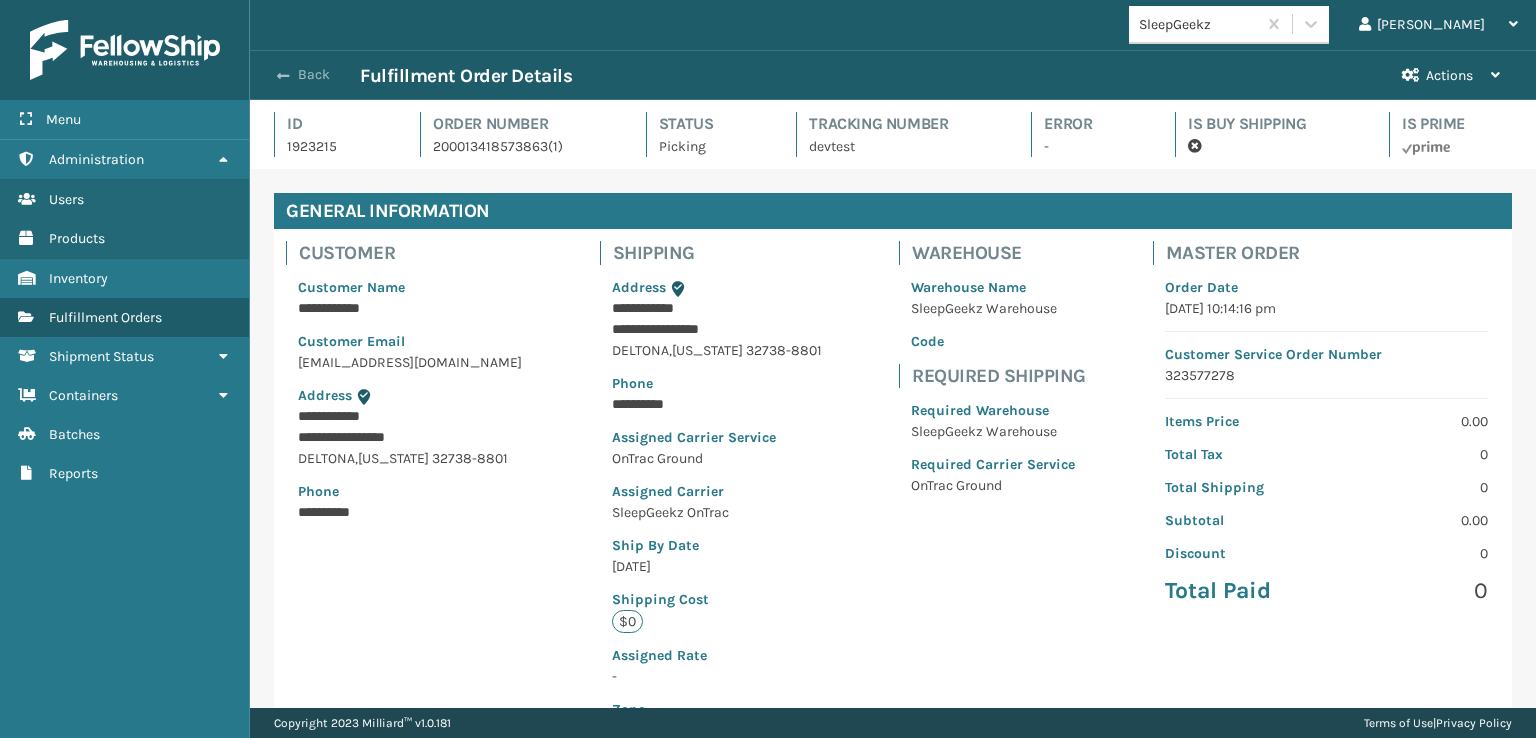 click on "Back" at bounding box center (314, 75) 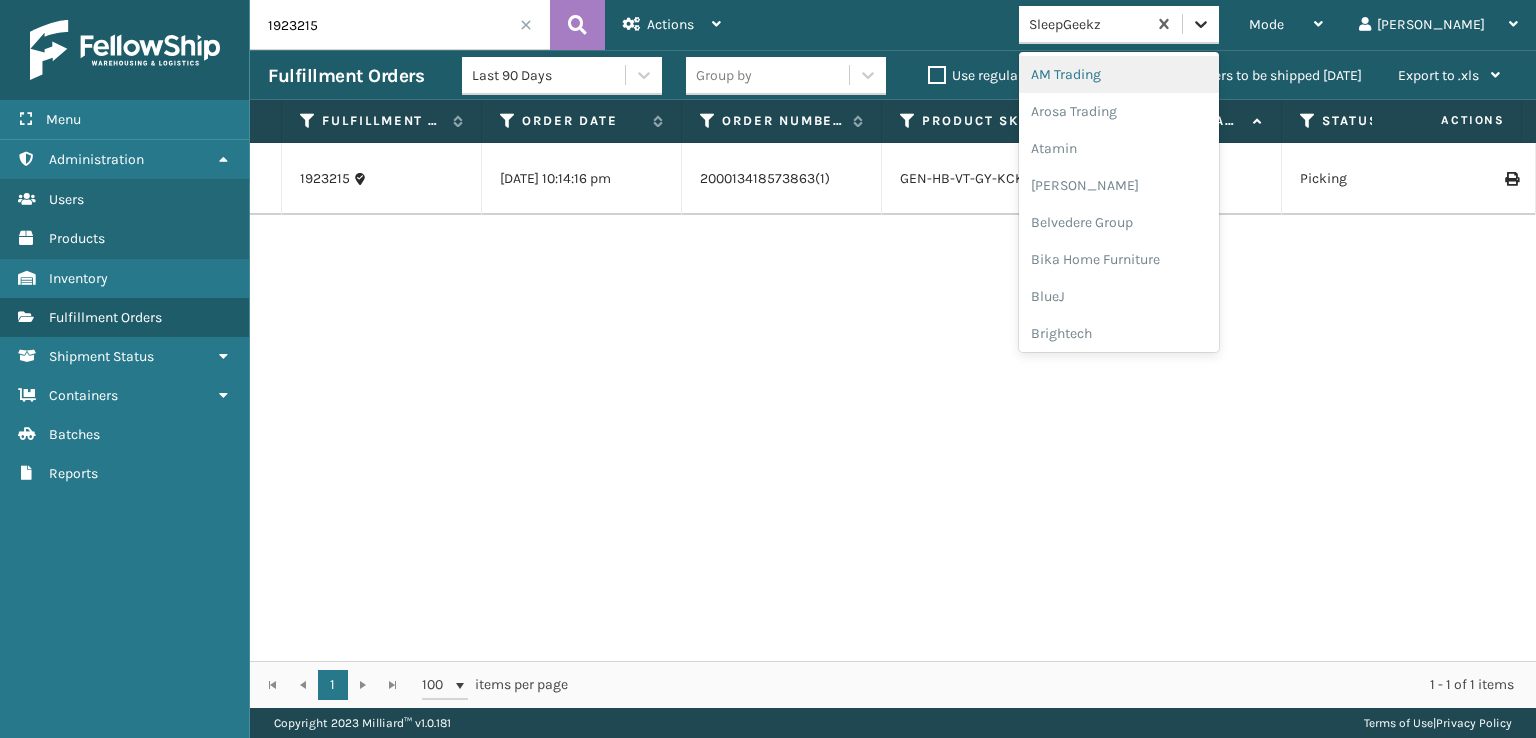 click 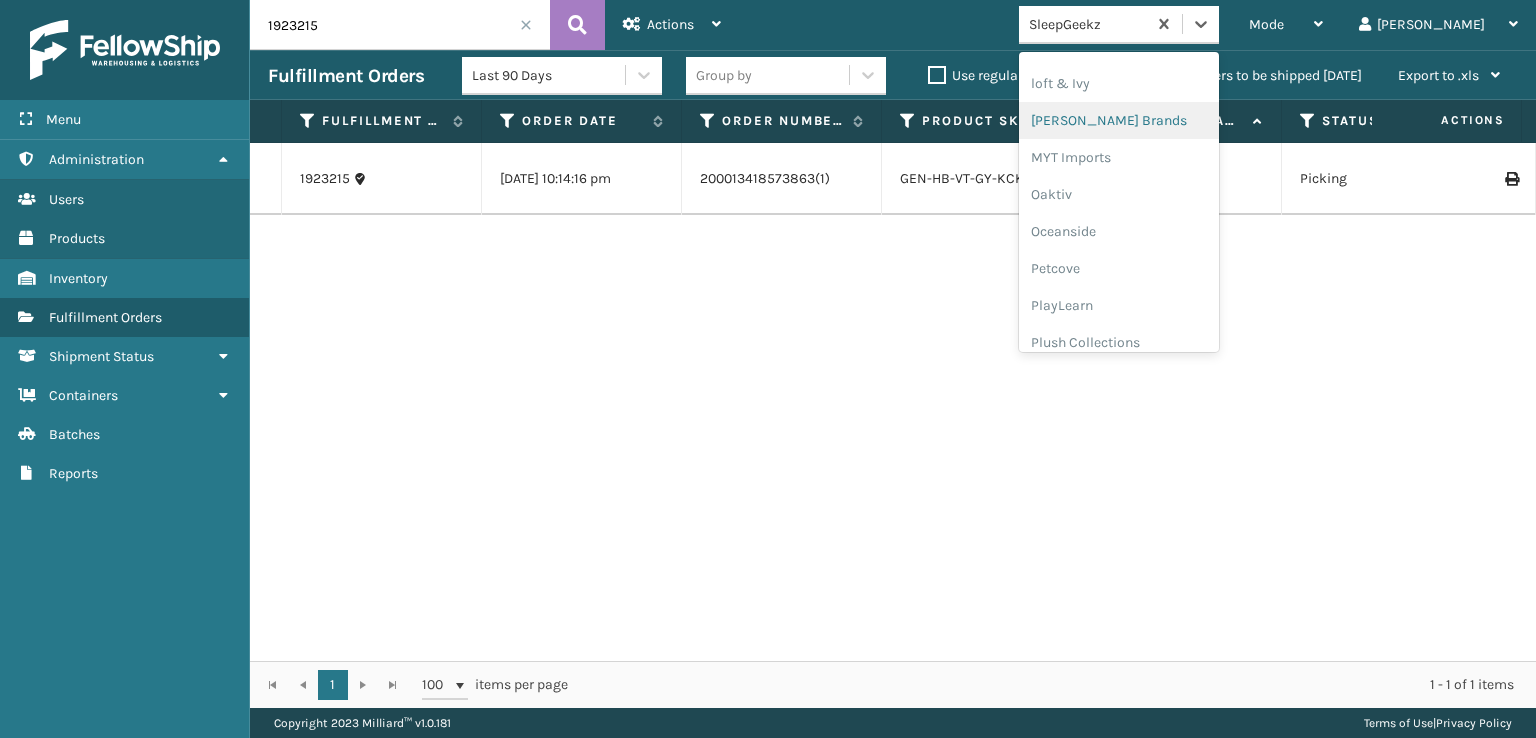 scroll, scrollTop: 892, scrollLeft: 0, axis: vertical 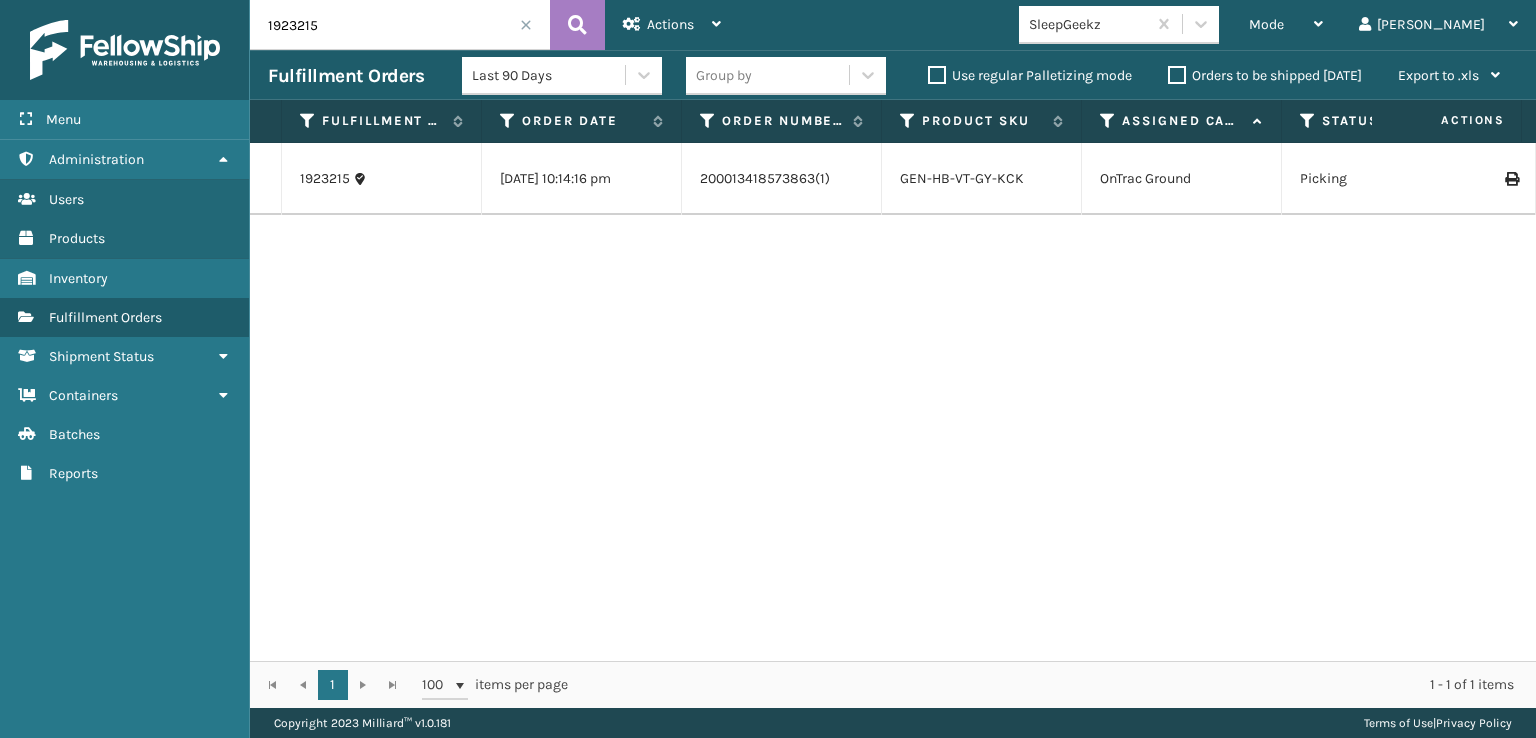 click at bounding box center (526, 25) 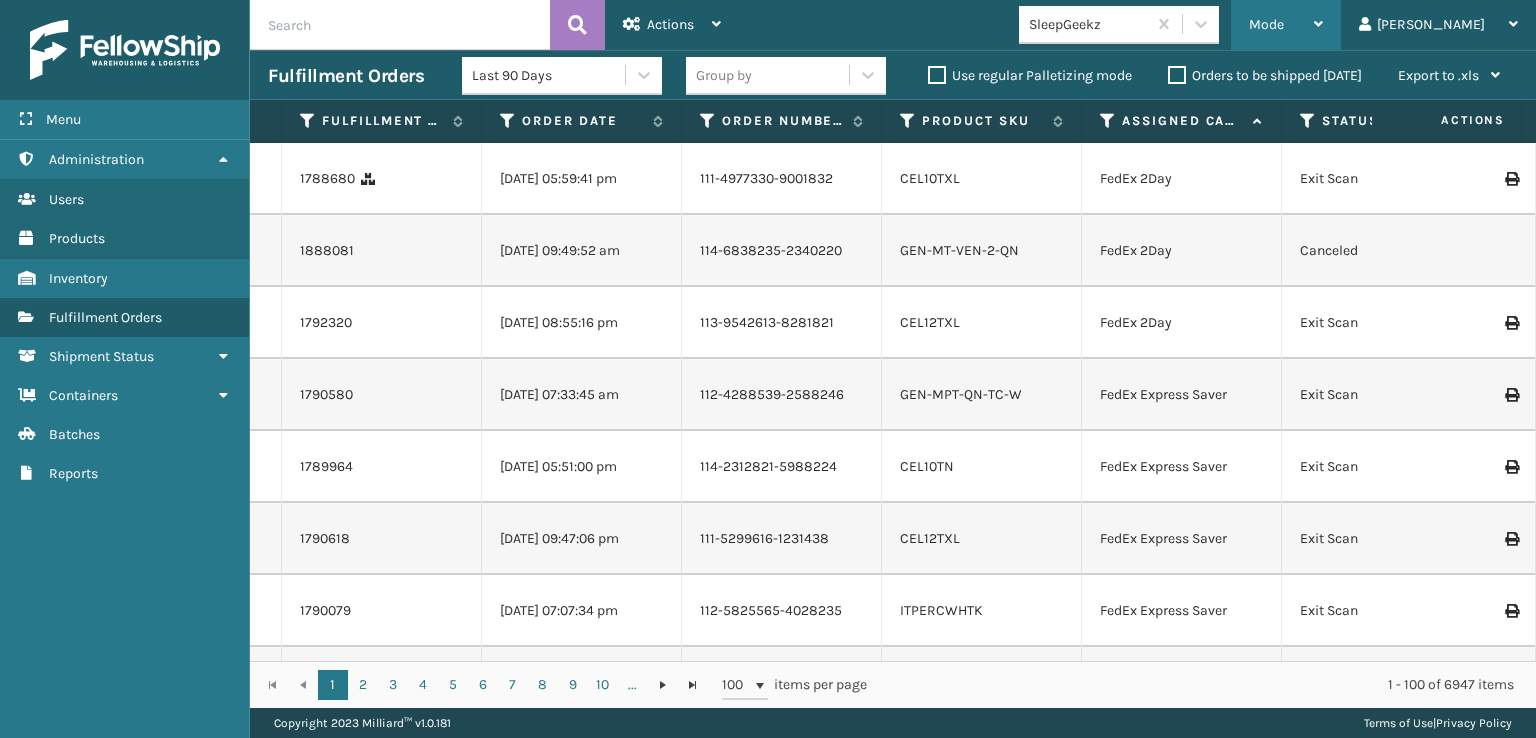 click on "Mode" at bounding box center (1266, 24) 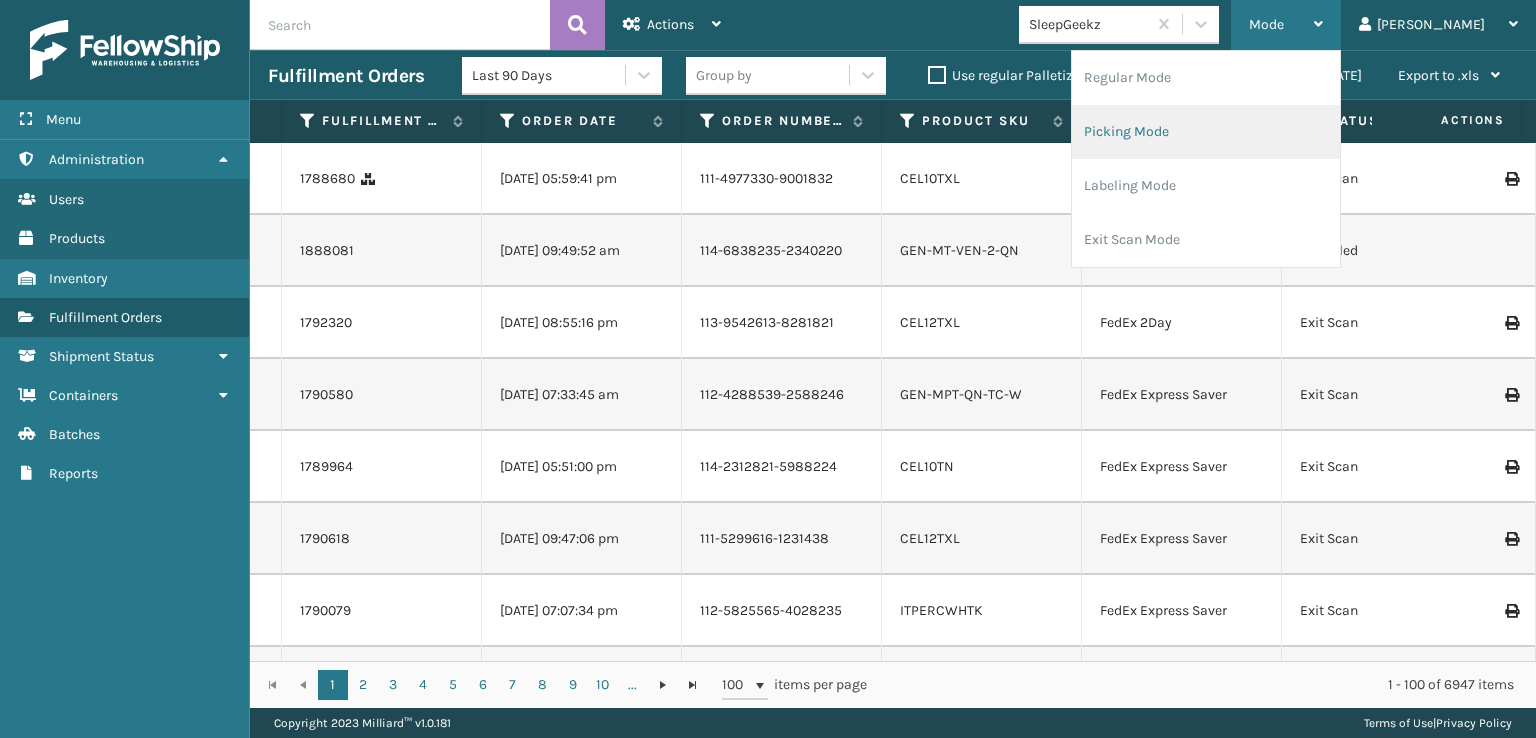click on "Picking Mode" at bounding box center (1206, 132) 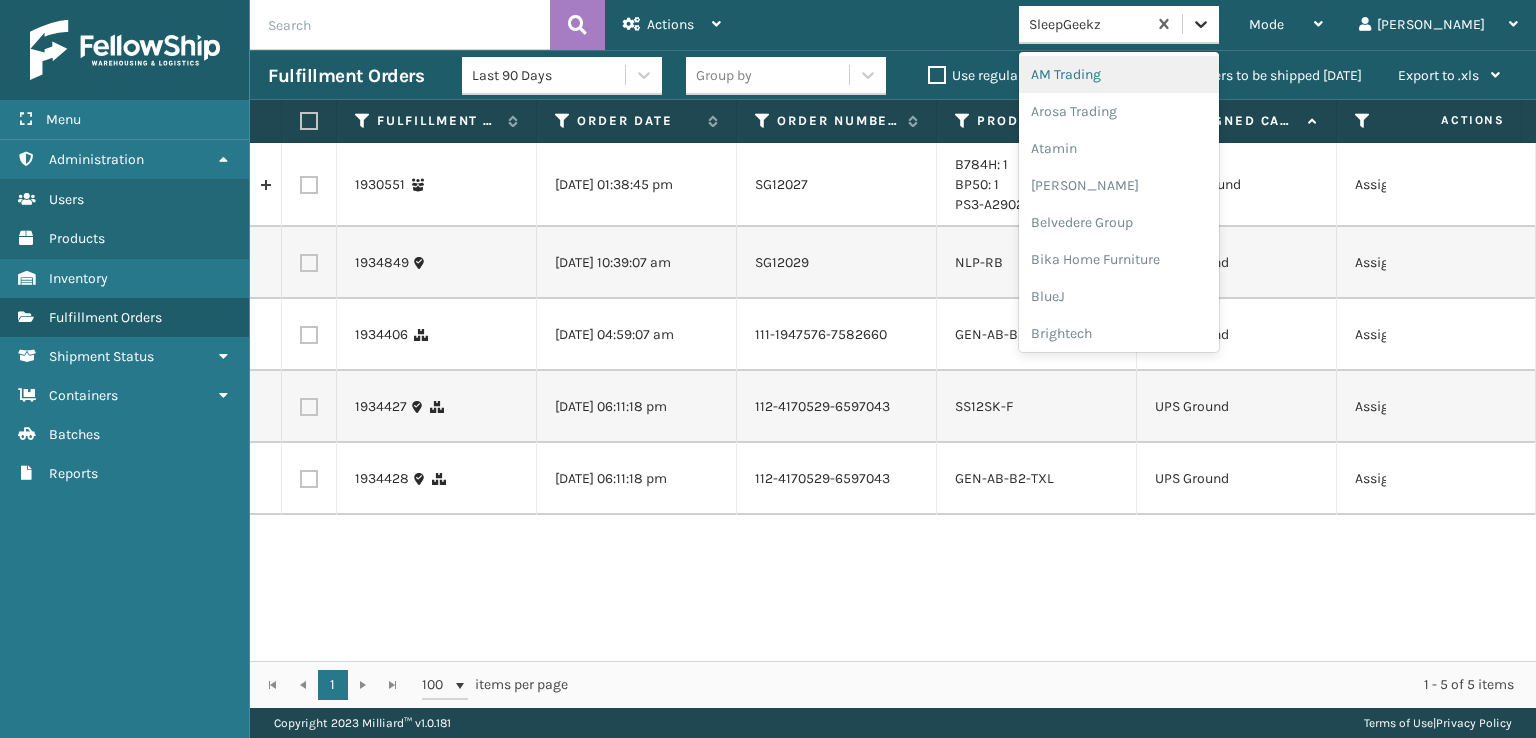 click 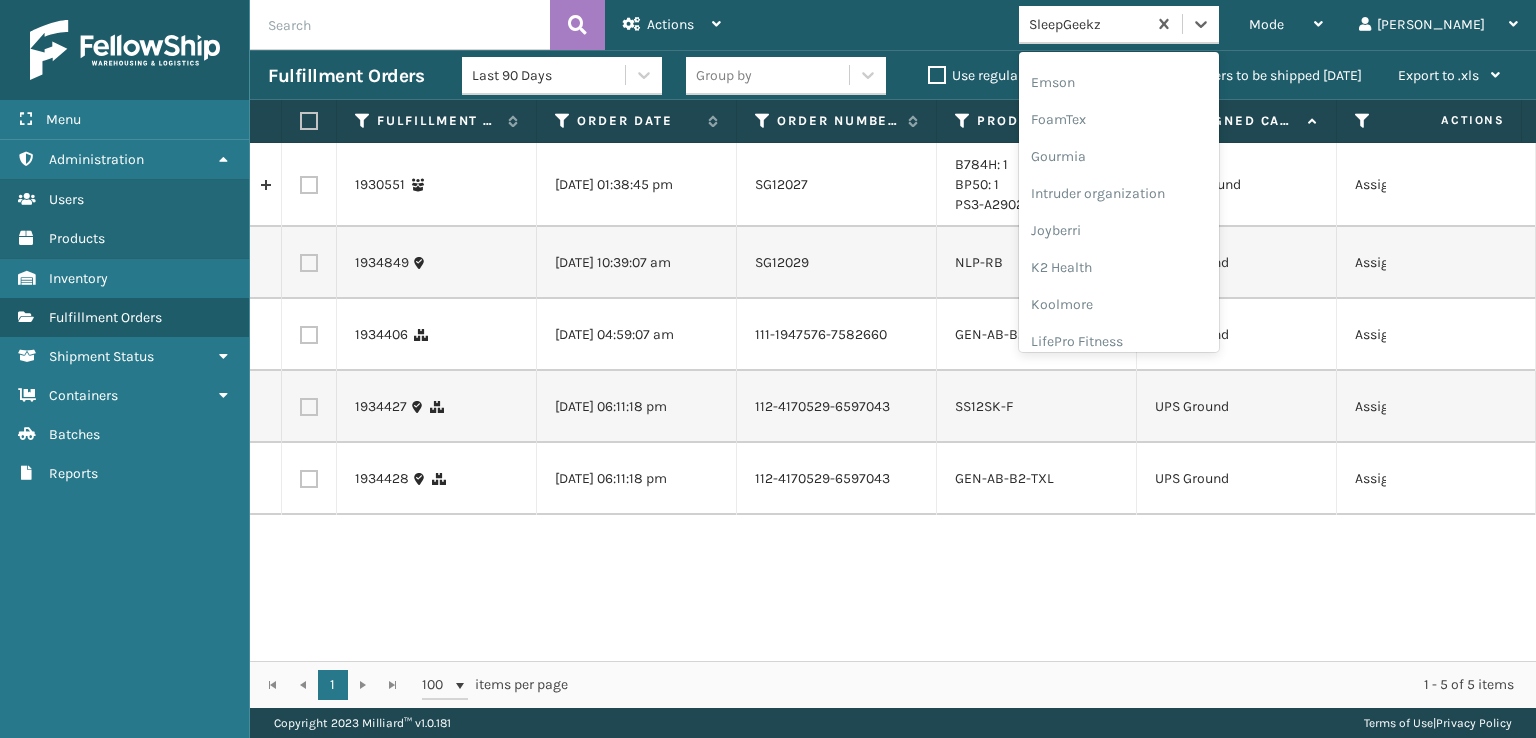 scroll, scrollTop: 400, scrollLeft: 0, axis: vertical 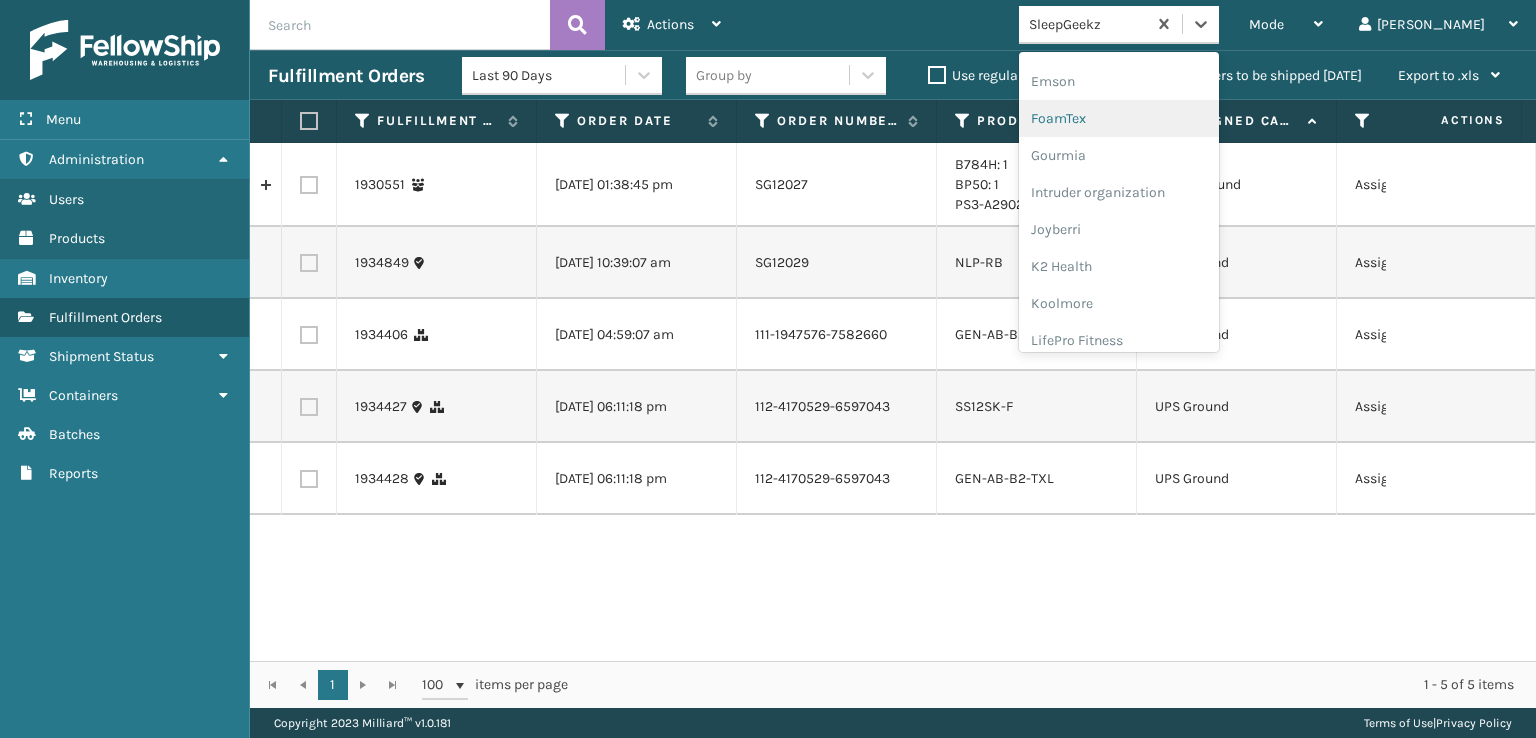 click on "FoamTex" at bounding box center (1119, 118) 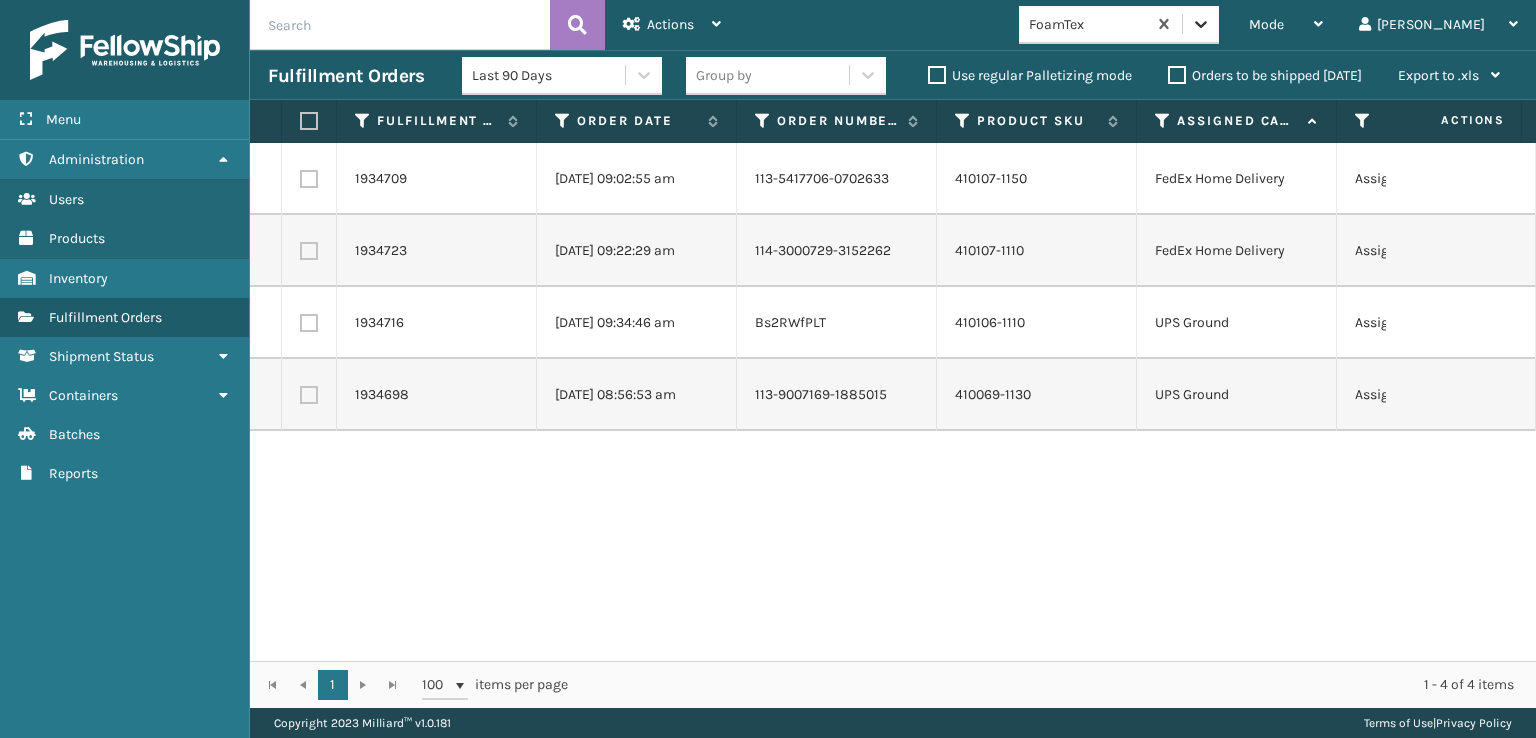 click at bounding box center [1201, 24] 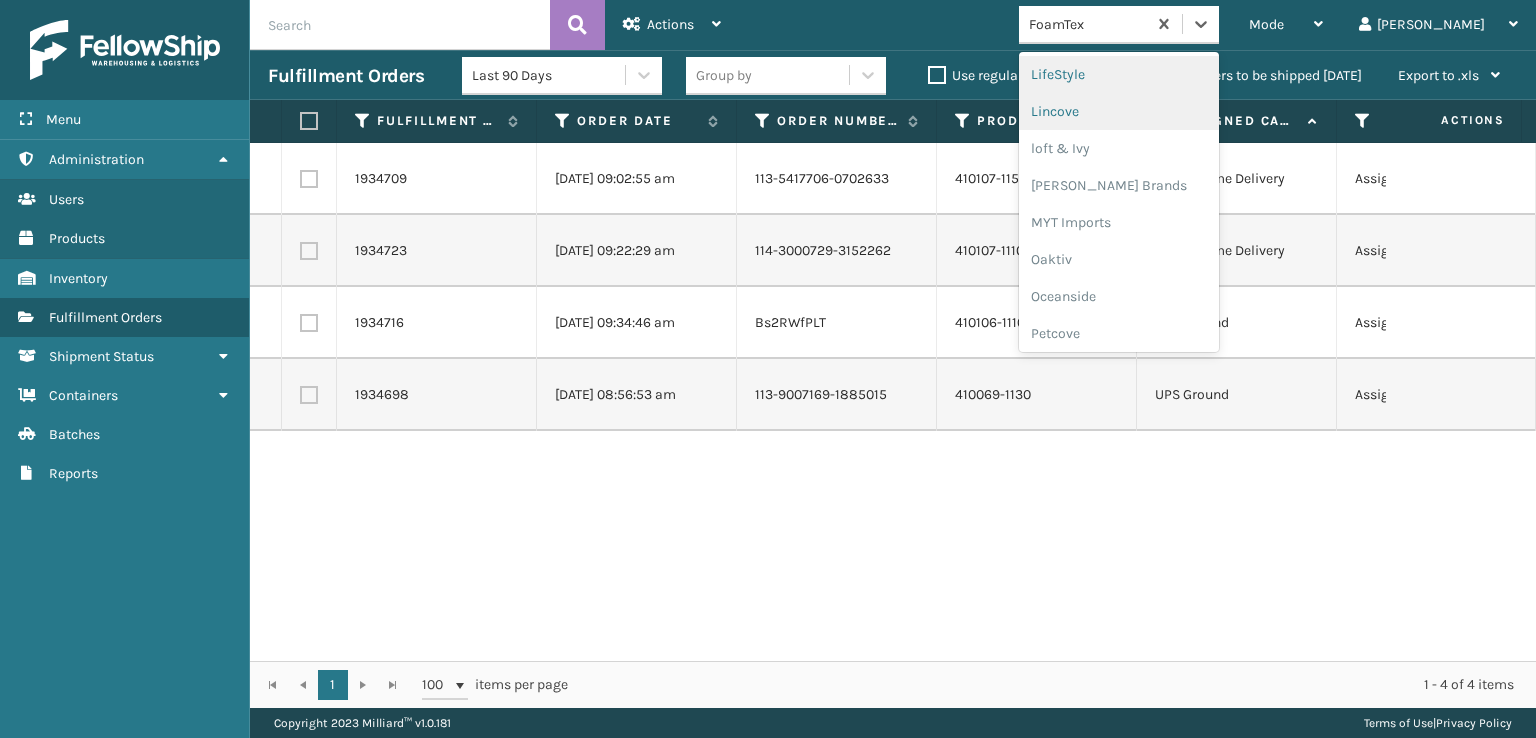 scroll, scrollTop: 732, scrollLeft: 0, axis: vertical 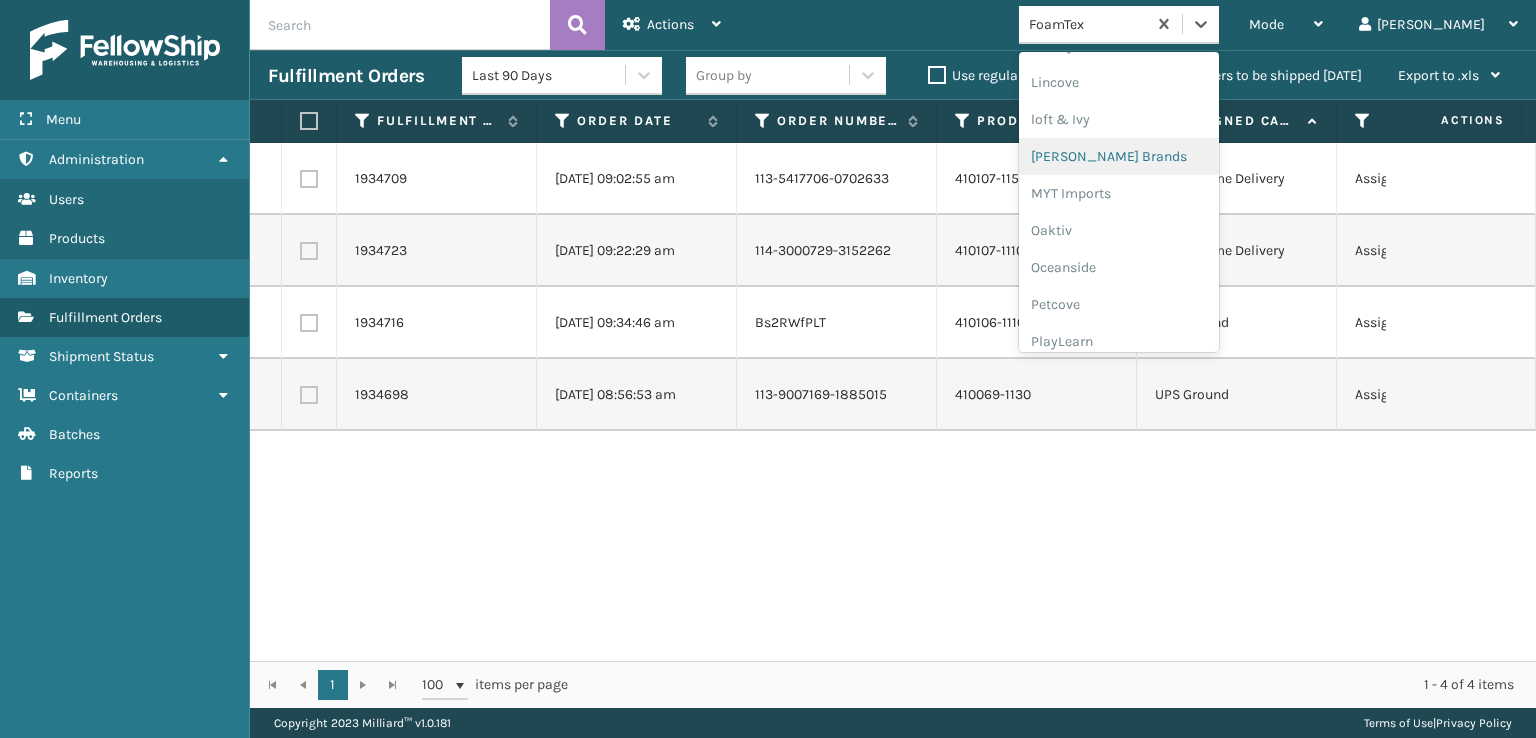 click on "[PERSON_NAME] Brands" at bounding box center [1119, 156] 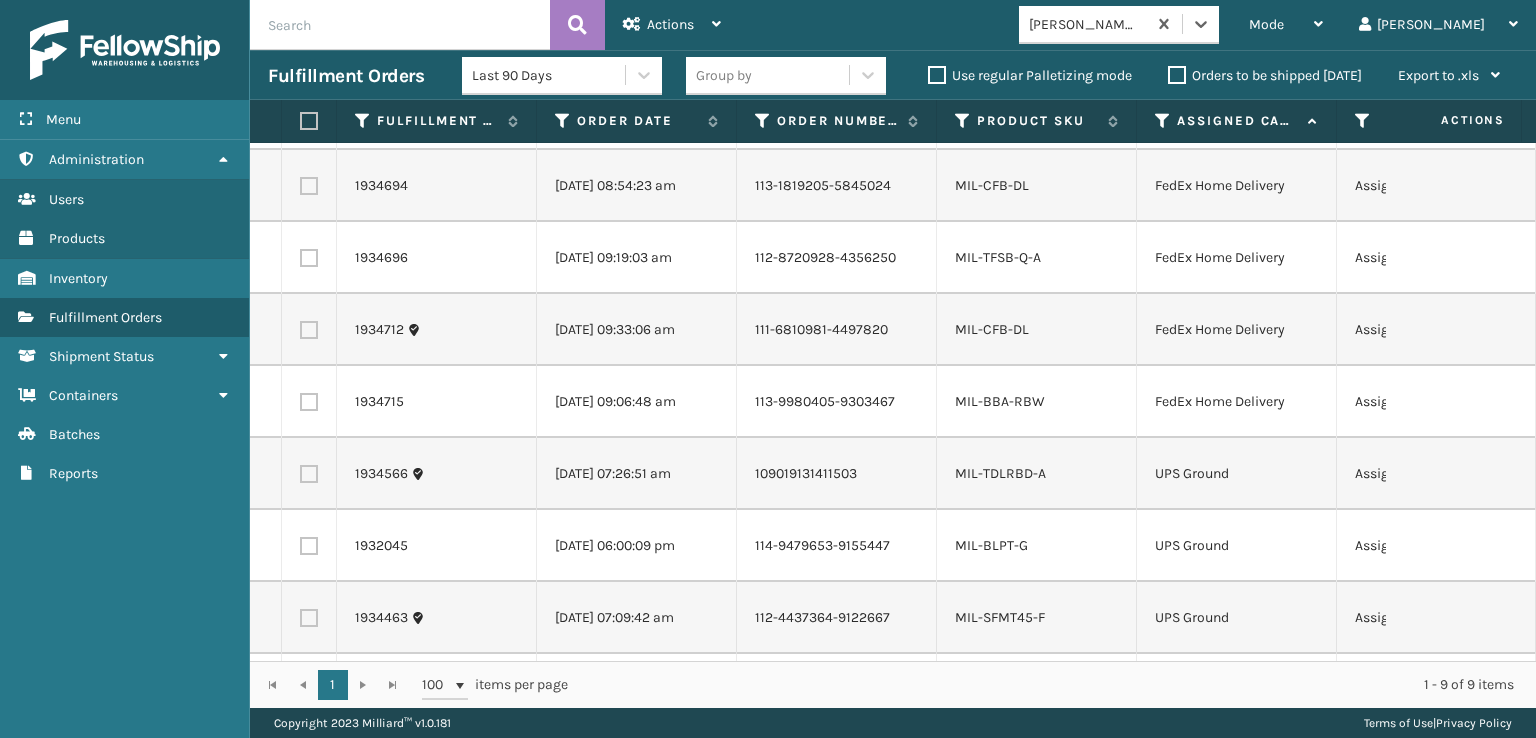 scroll, scrollTop: 0, scrollLeft: 0, axis: both 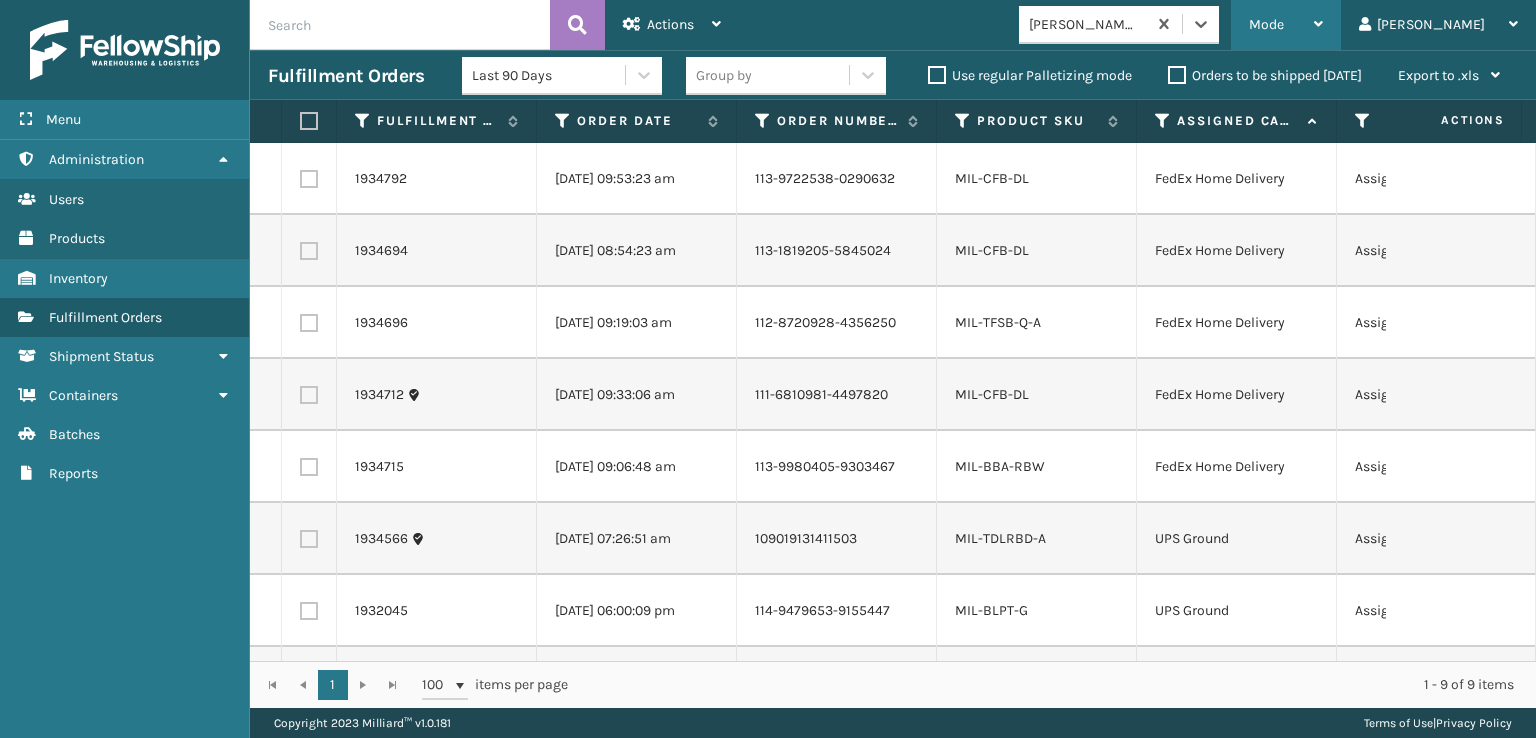 click on "Mode" at bounding box center [1266, 24] 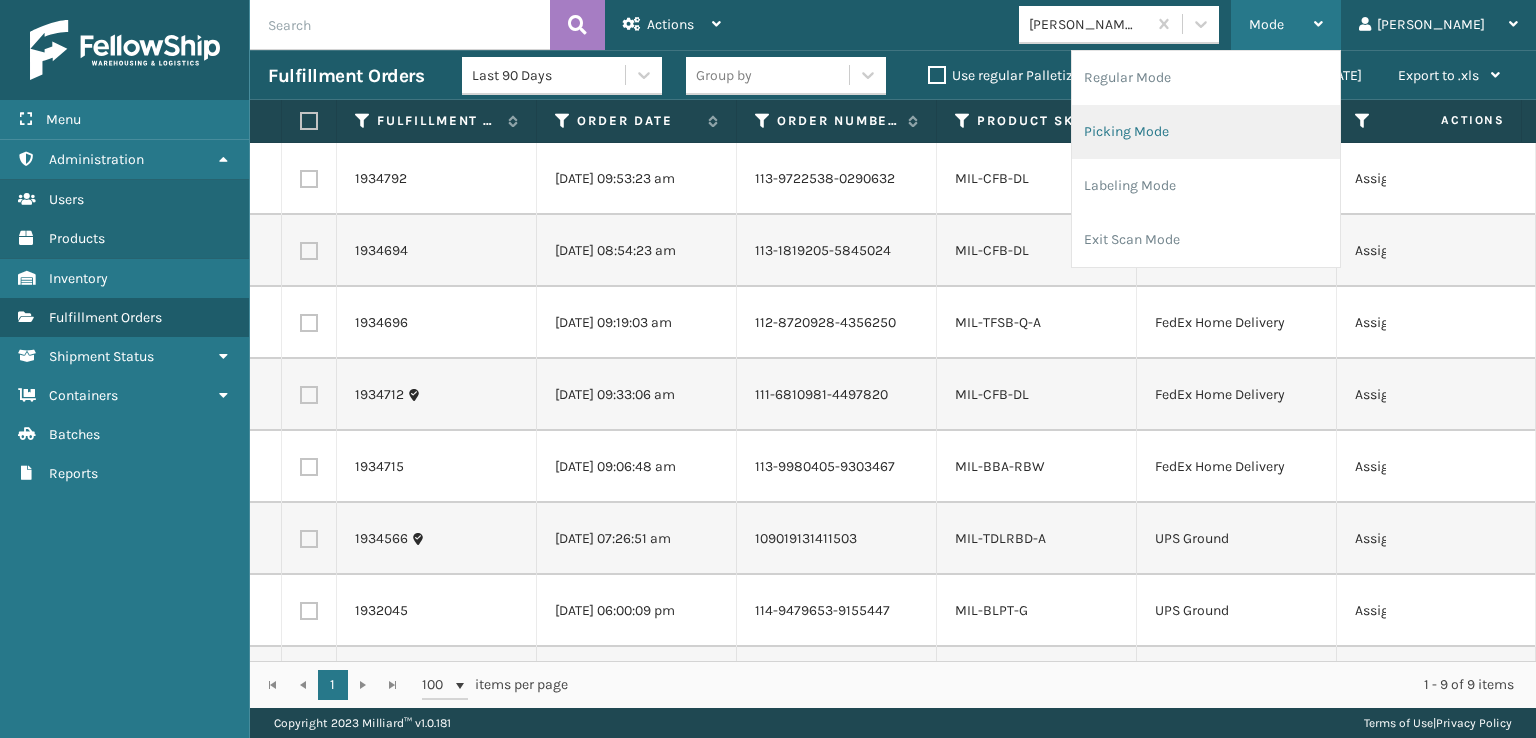 click on "Picking Mode" at bounding box center [1206, 132] 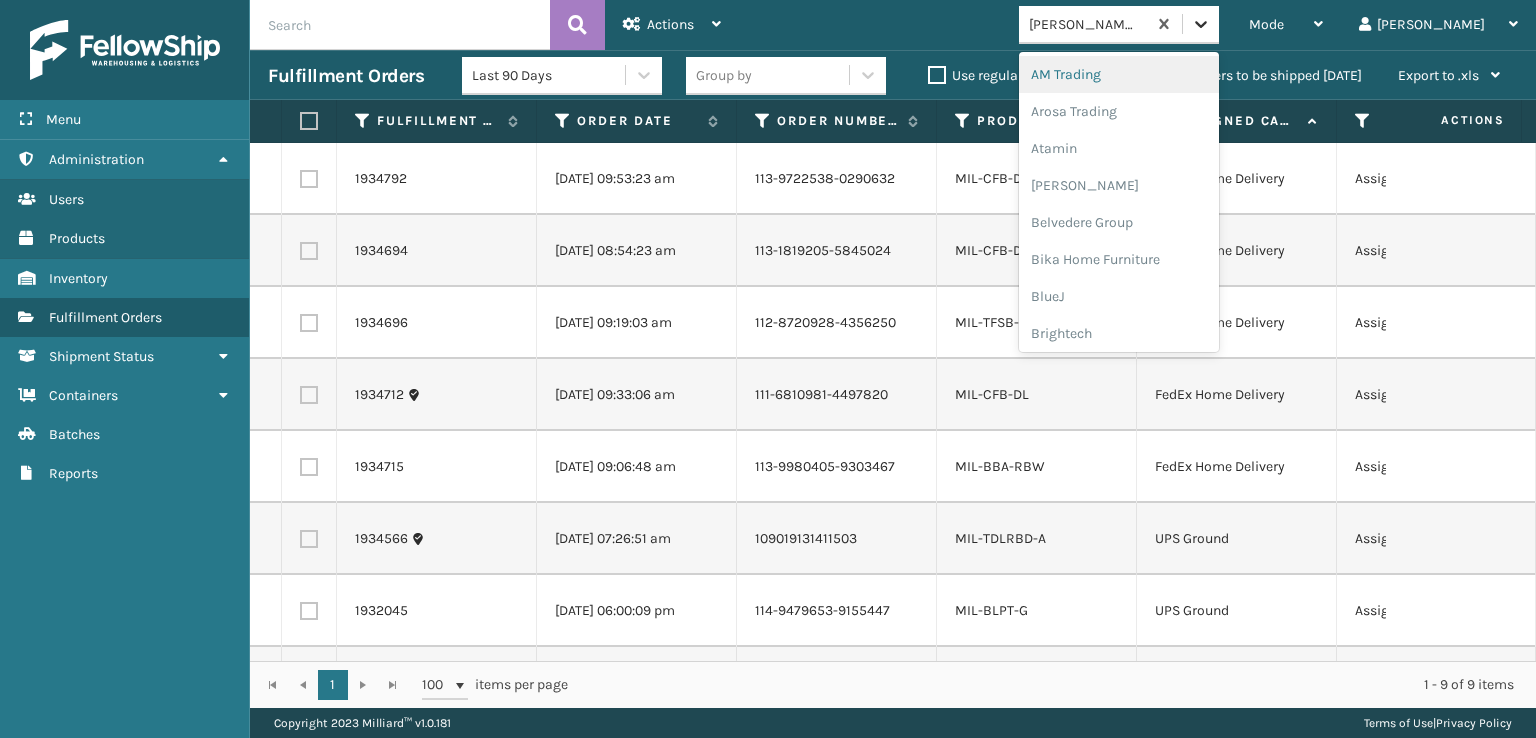 click 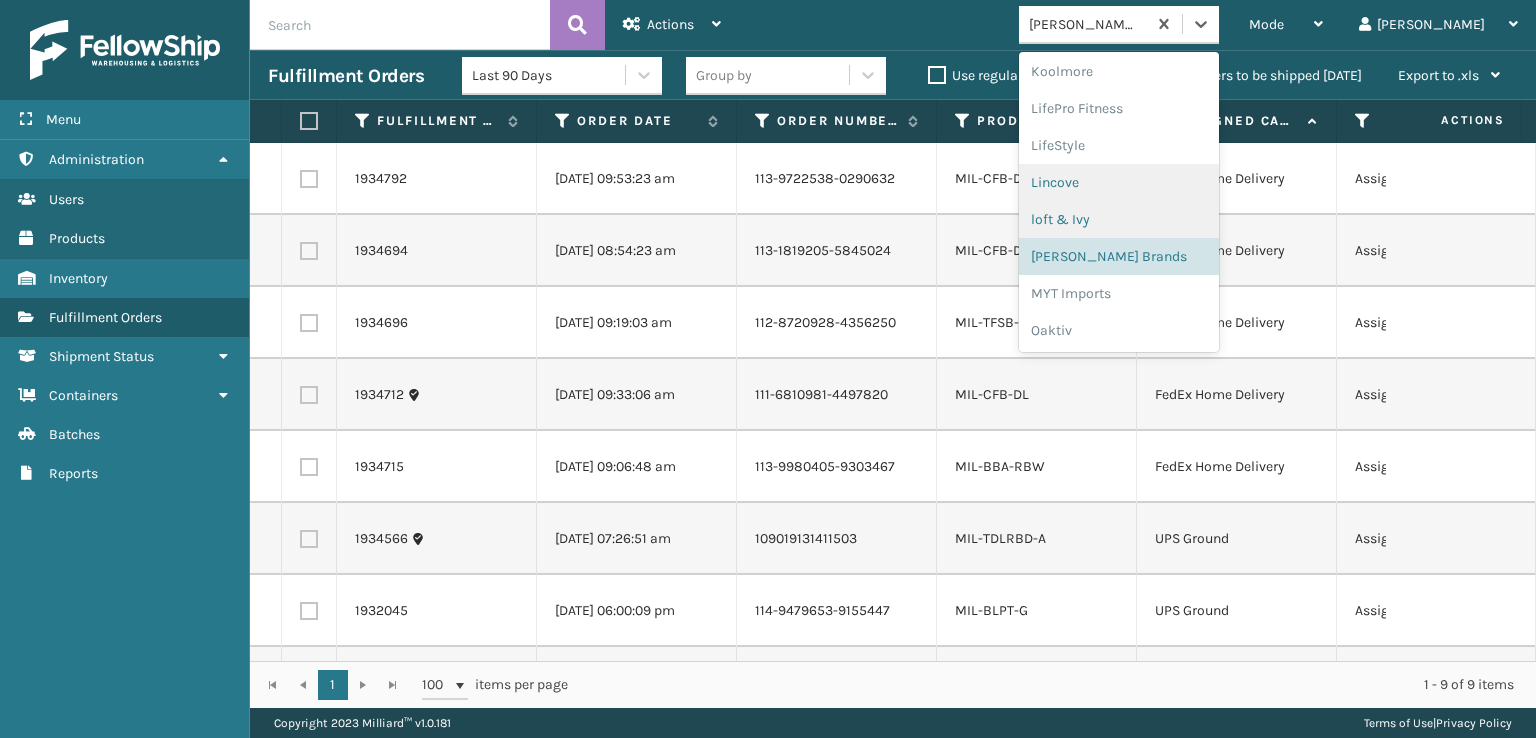 scroll, scrollTop: 232, scrollLeft: 0, axis: vertical 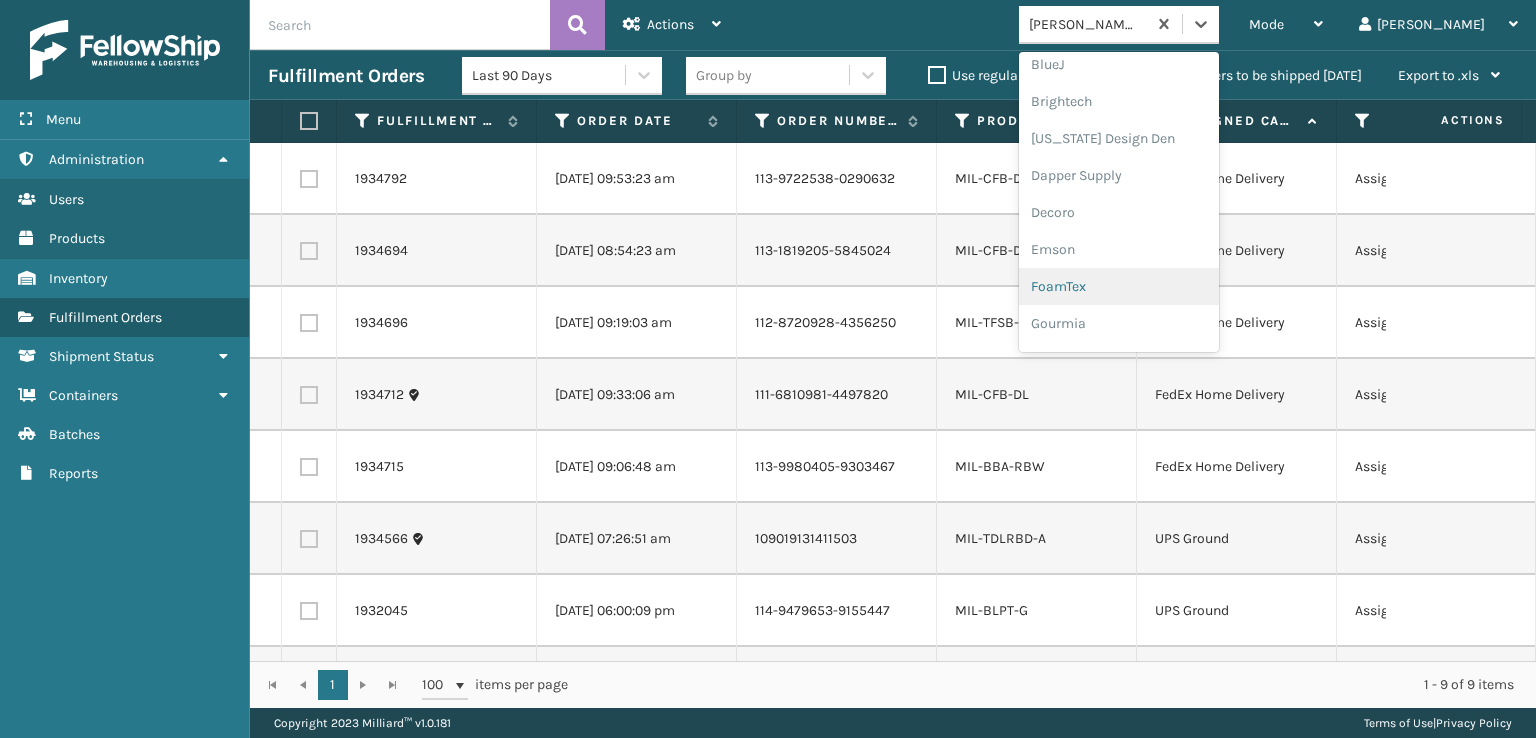 click on "FoamTex" at bounding box center [1119, 286] 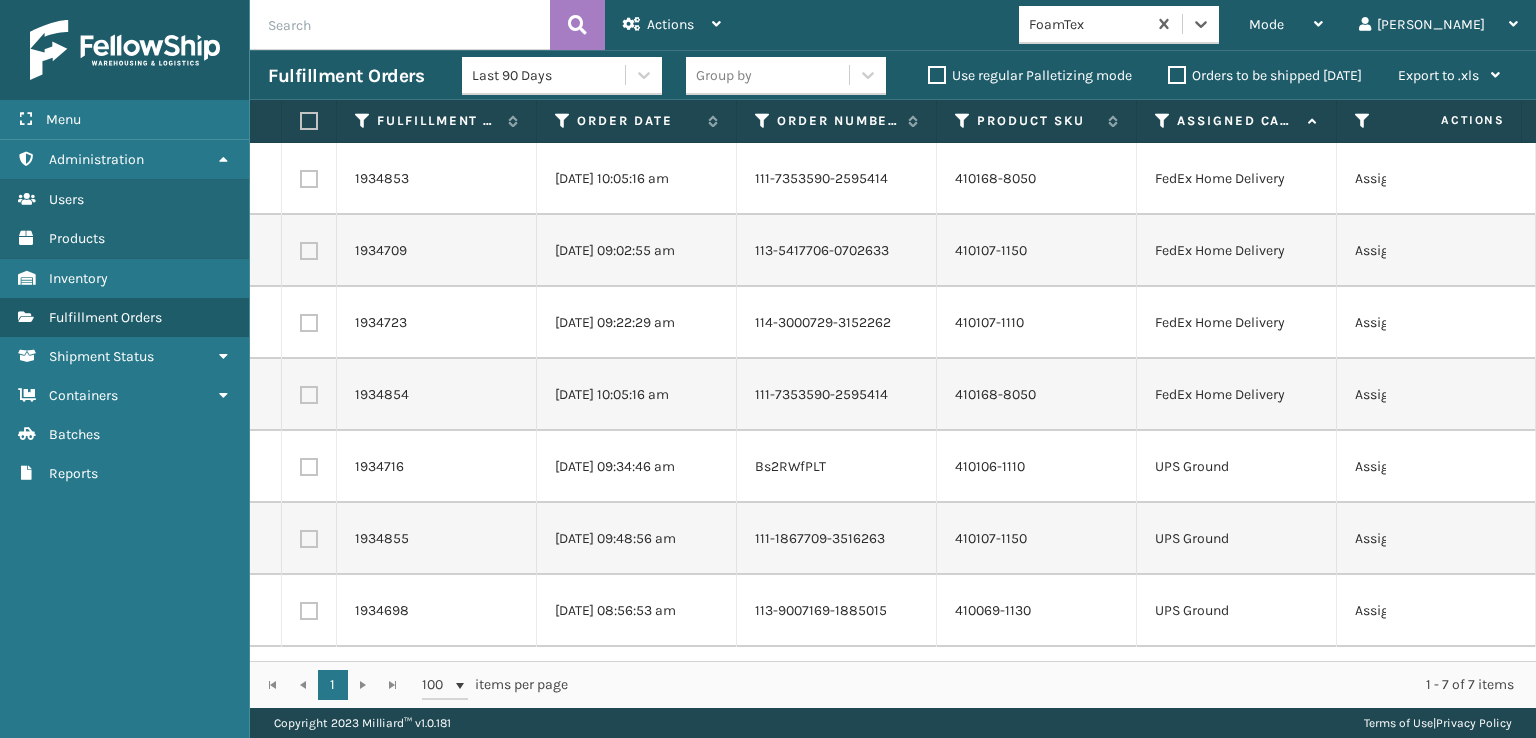 scroll, scrollTop: 0, scrollLeft: 0, axis: both 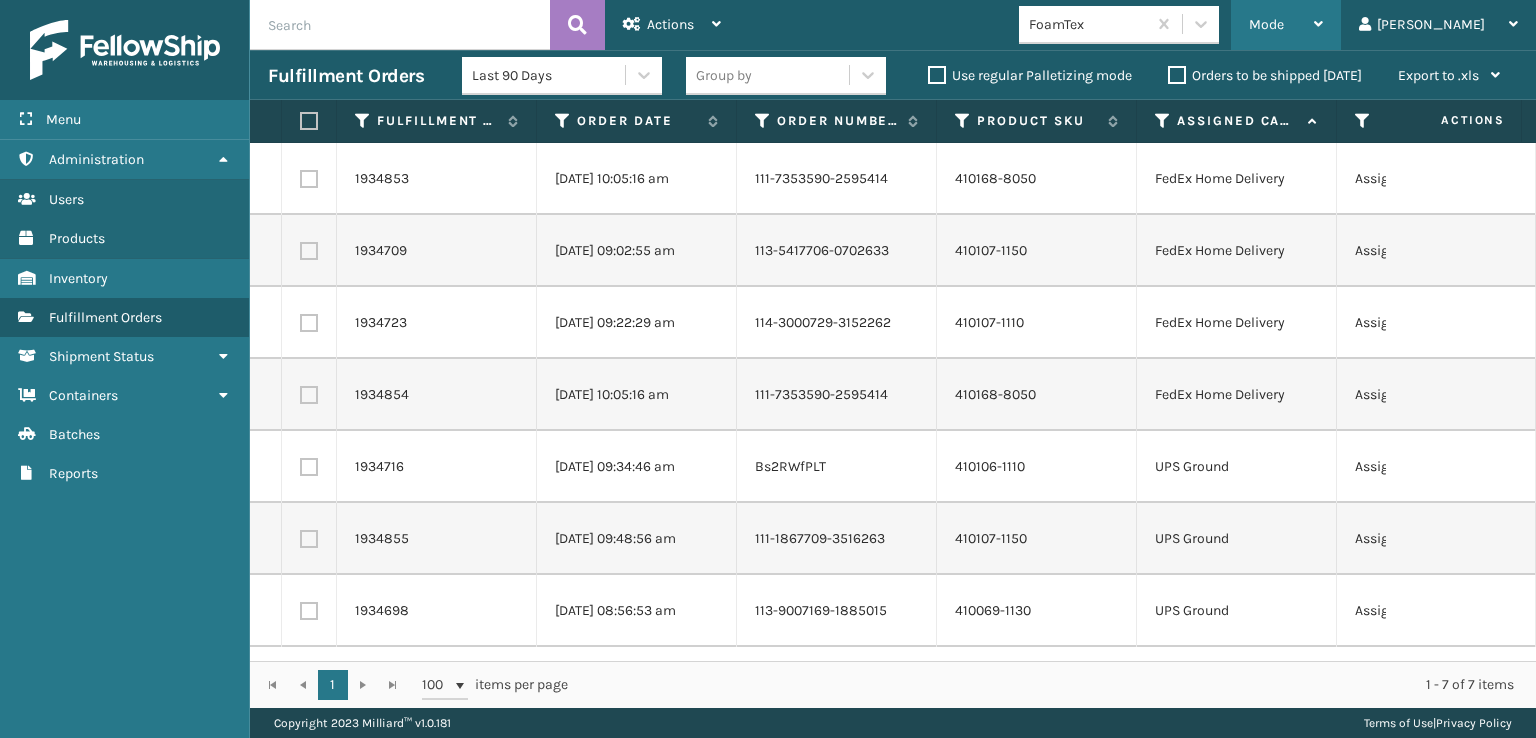 click on "Mode" at bounding box center [1266, 24] 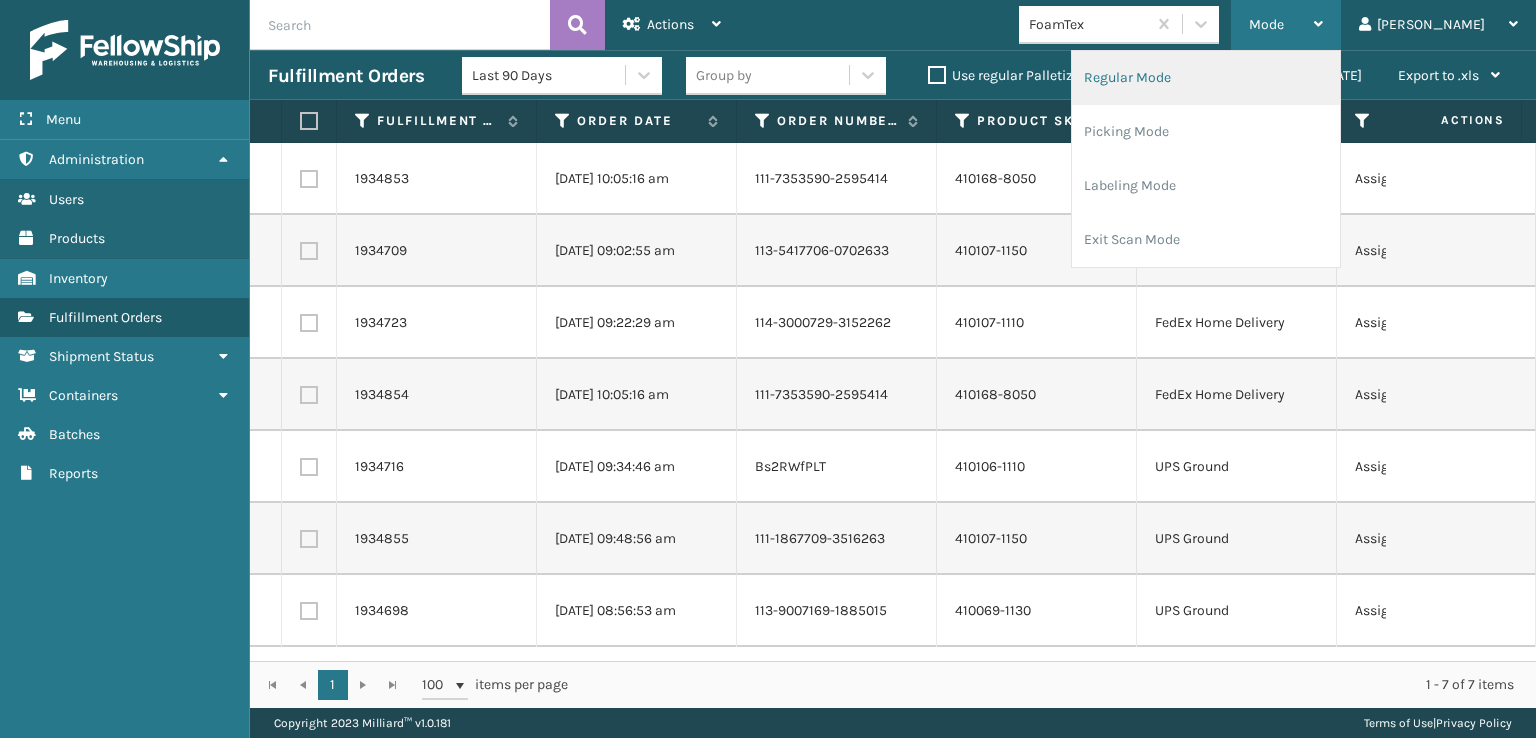 click on "Regular Mode" at bounding box center (1206, 78) 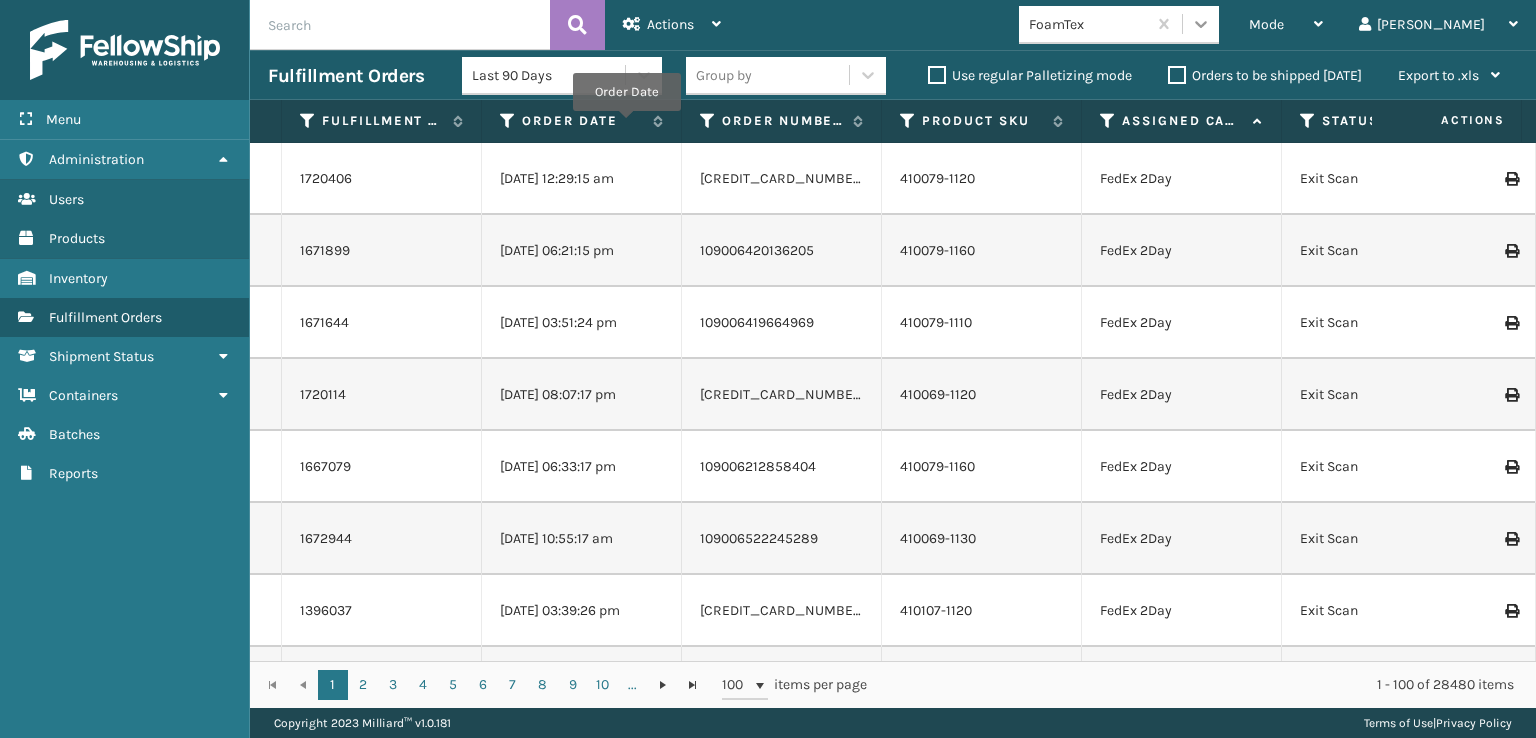 click 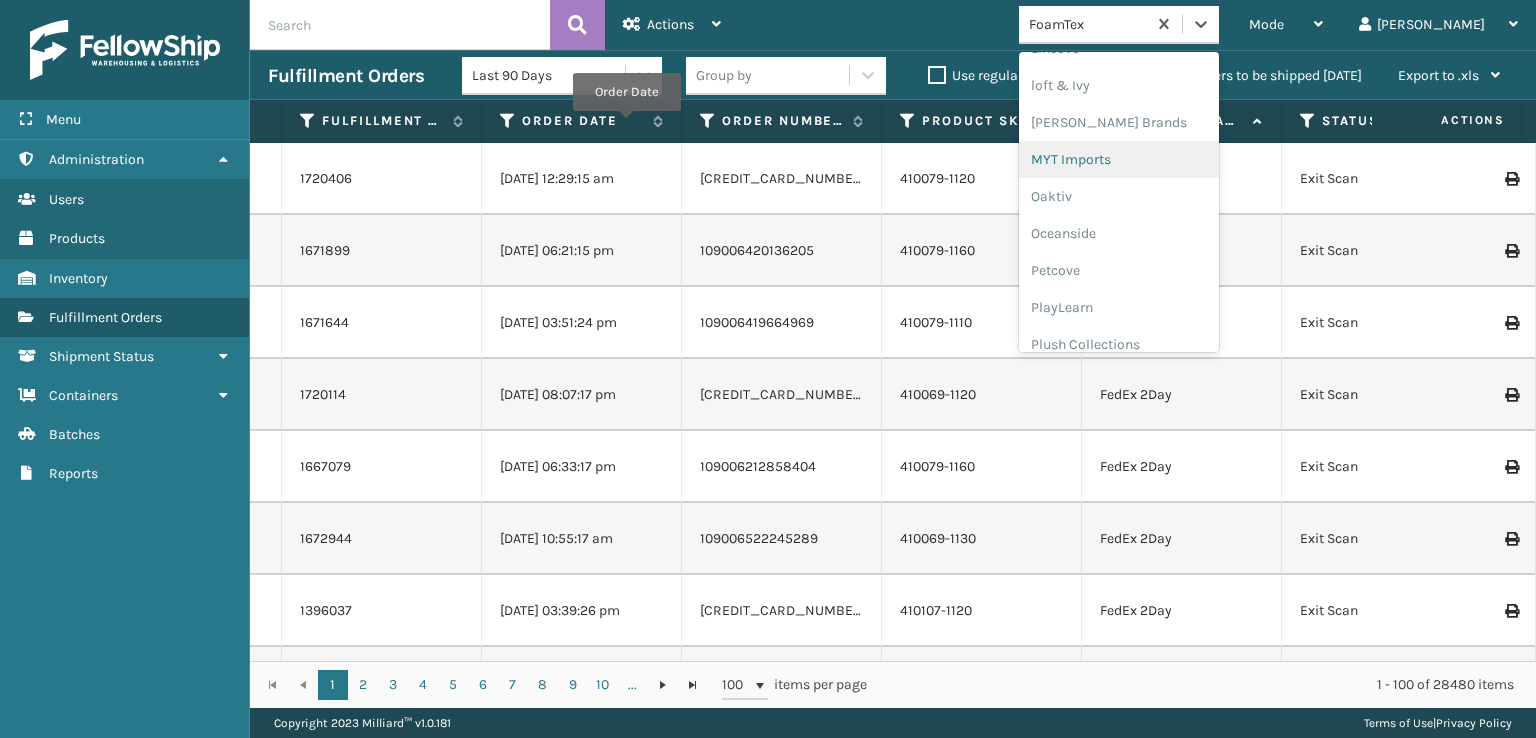 scroll, scrollTop: 892, scrollLeft: 0, axis: vertical 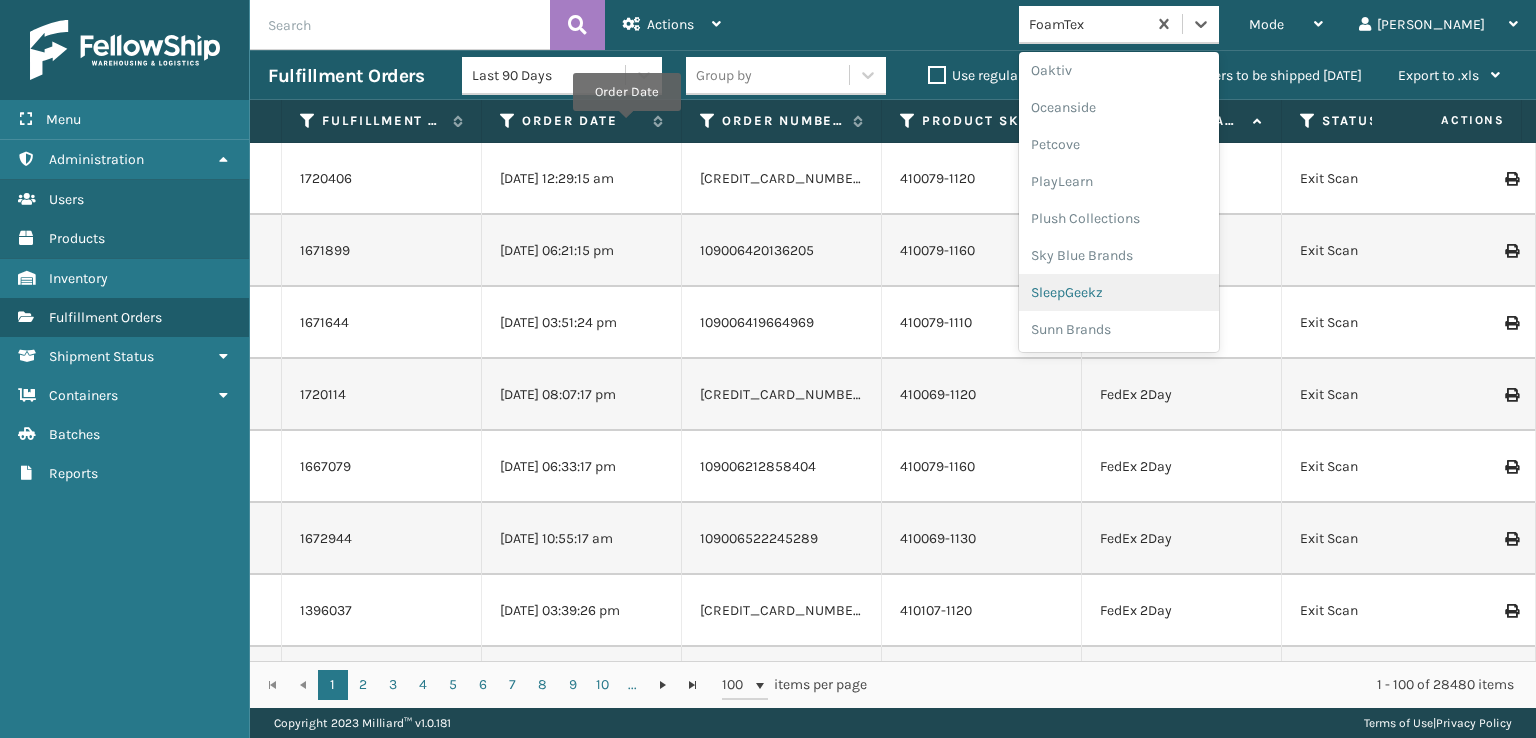 click on "SleepGeekz" at bounding box center (1119, 292) 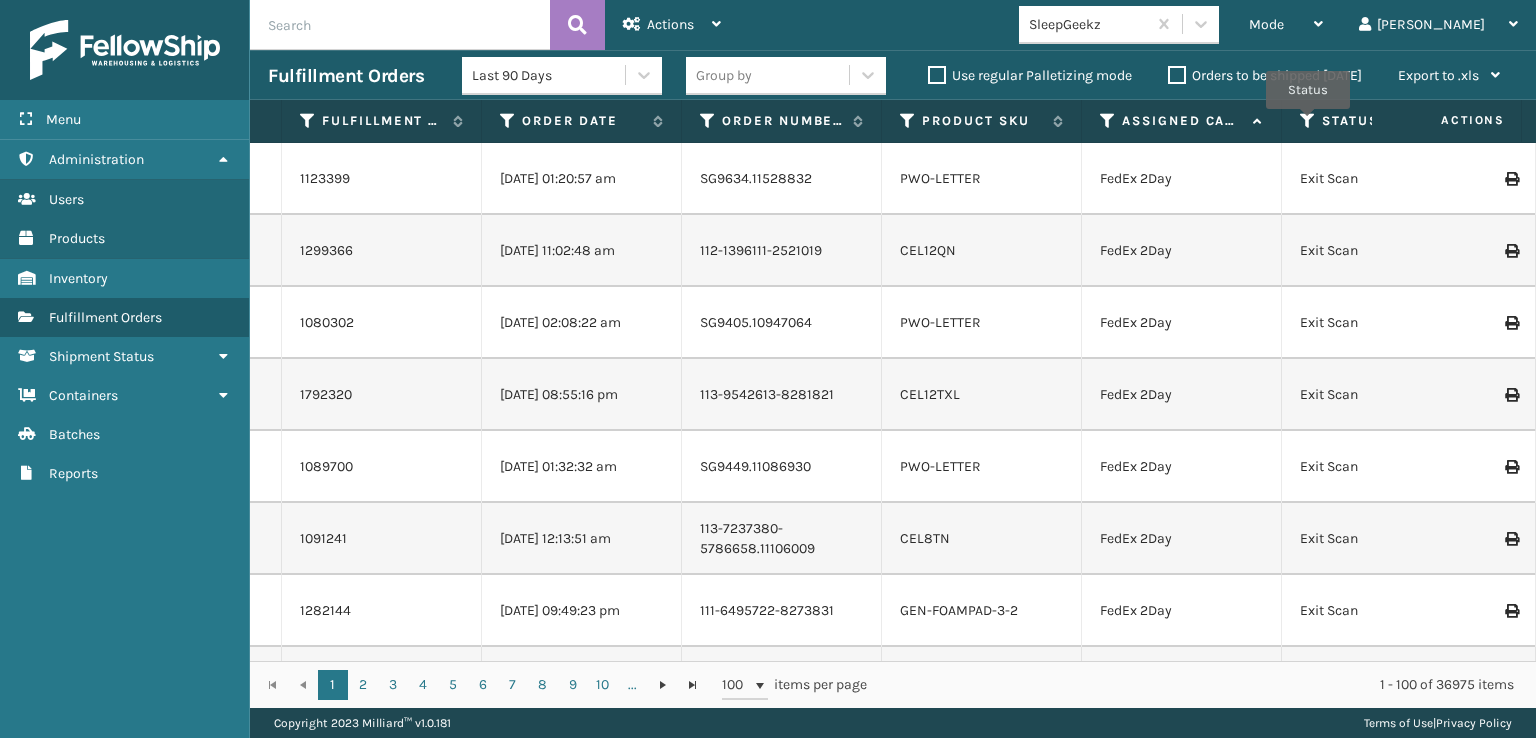 click at bounding box center [1308, 121] 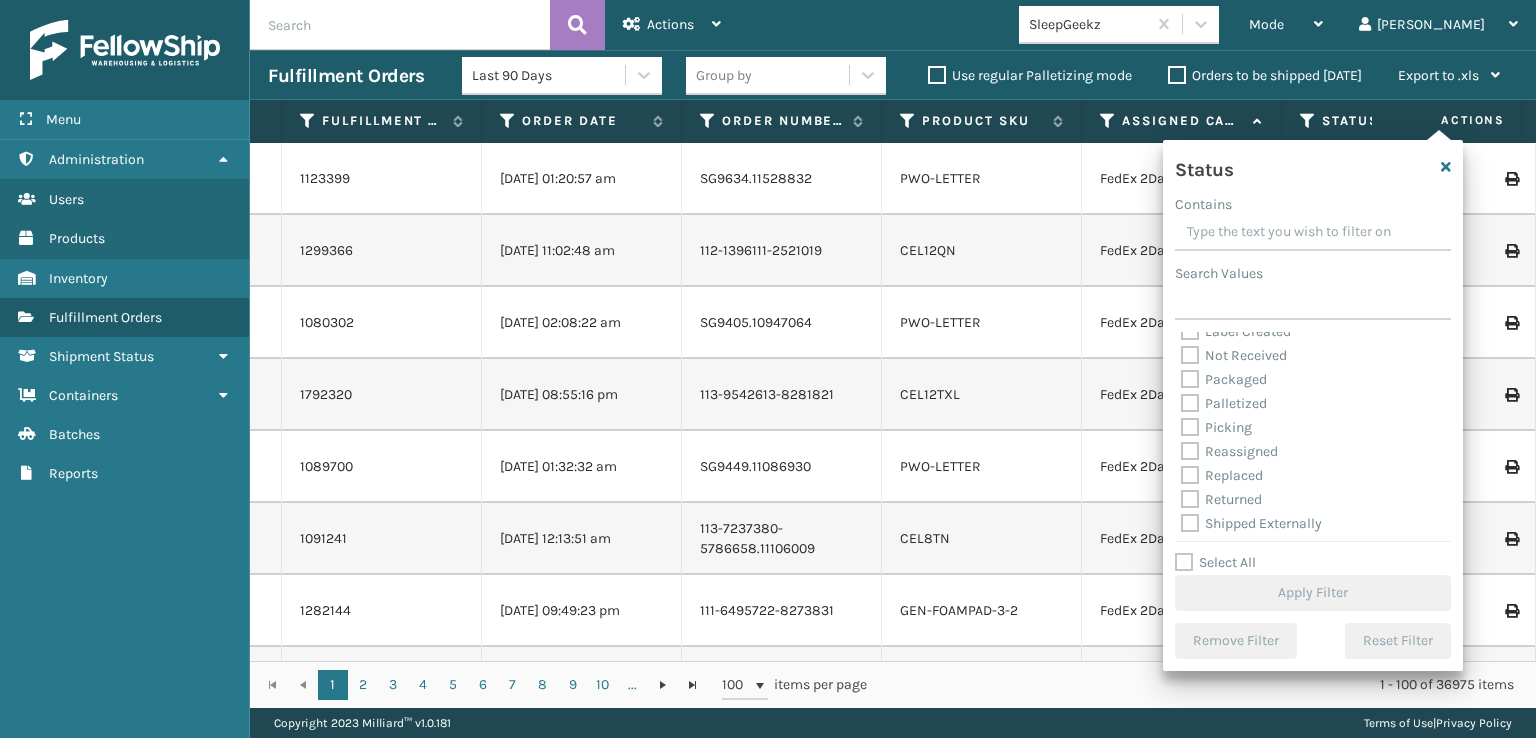 scroll, scrollTop: 112, scrollLeft: 0, axis: vertical 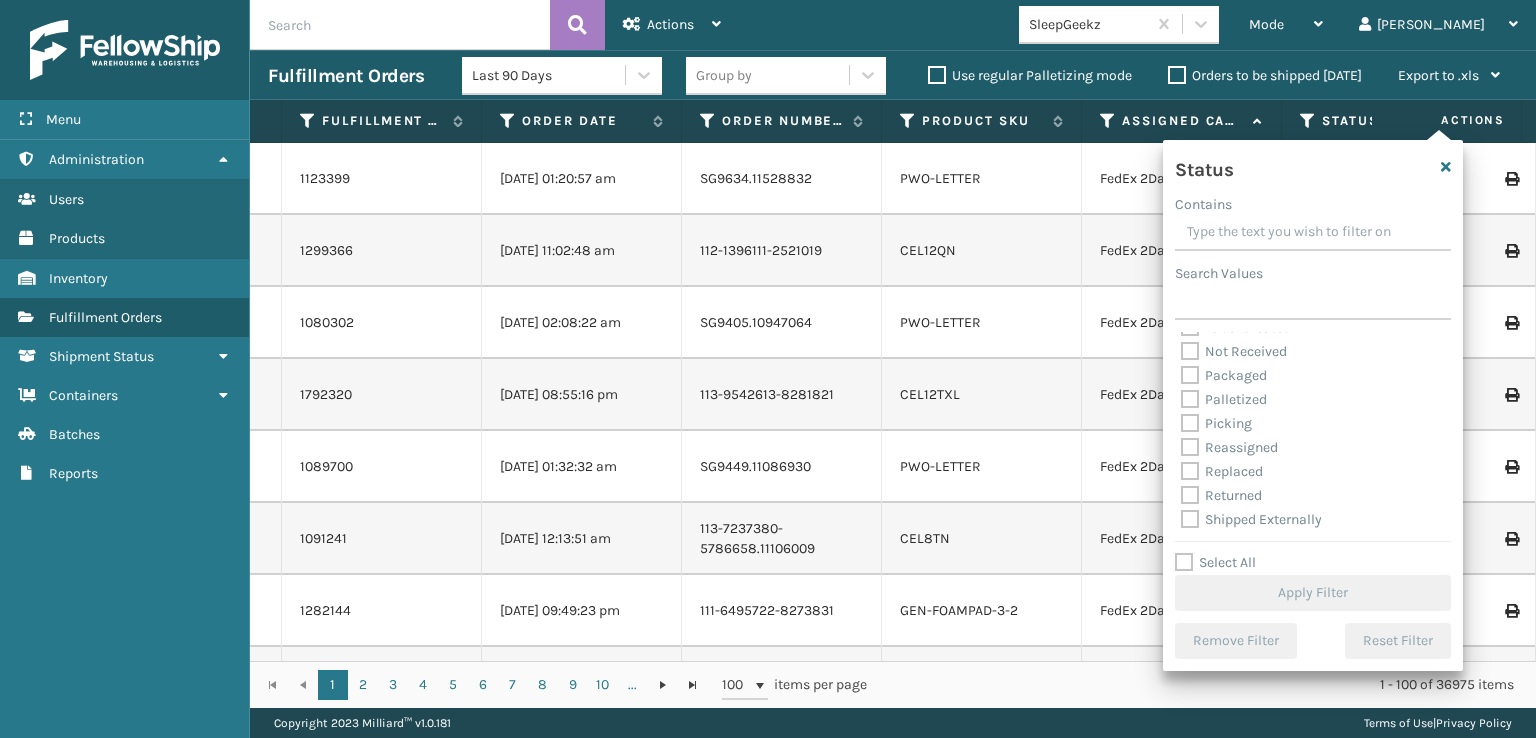 click on "Picking" at bounding box center [1216, 423] 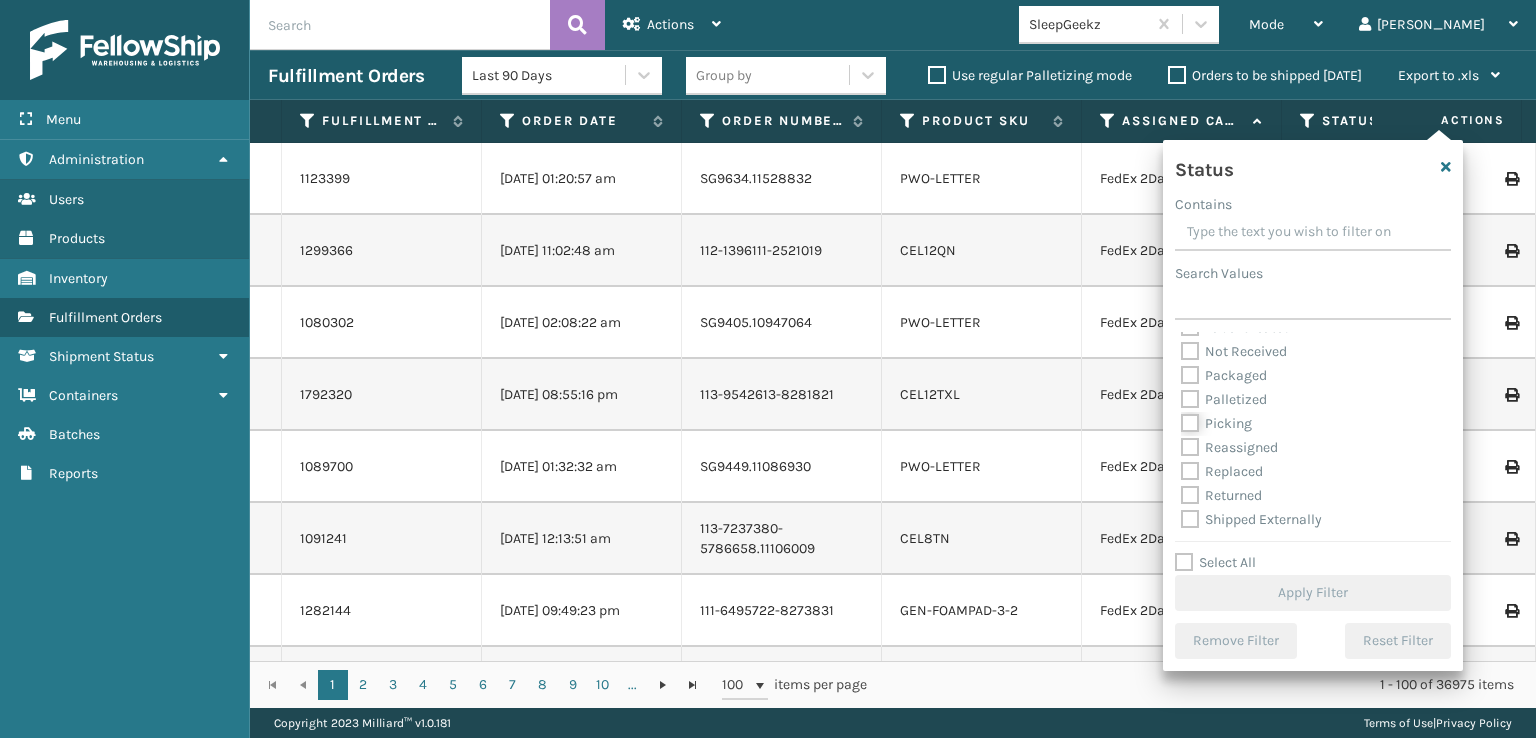 click on "Picking" at bounding box center [1181, 418] 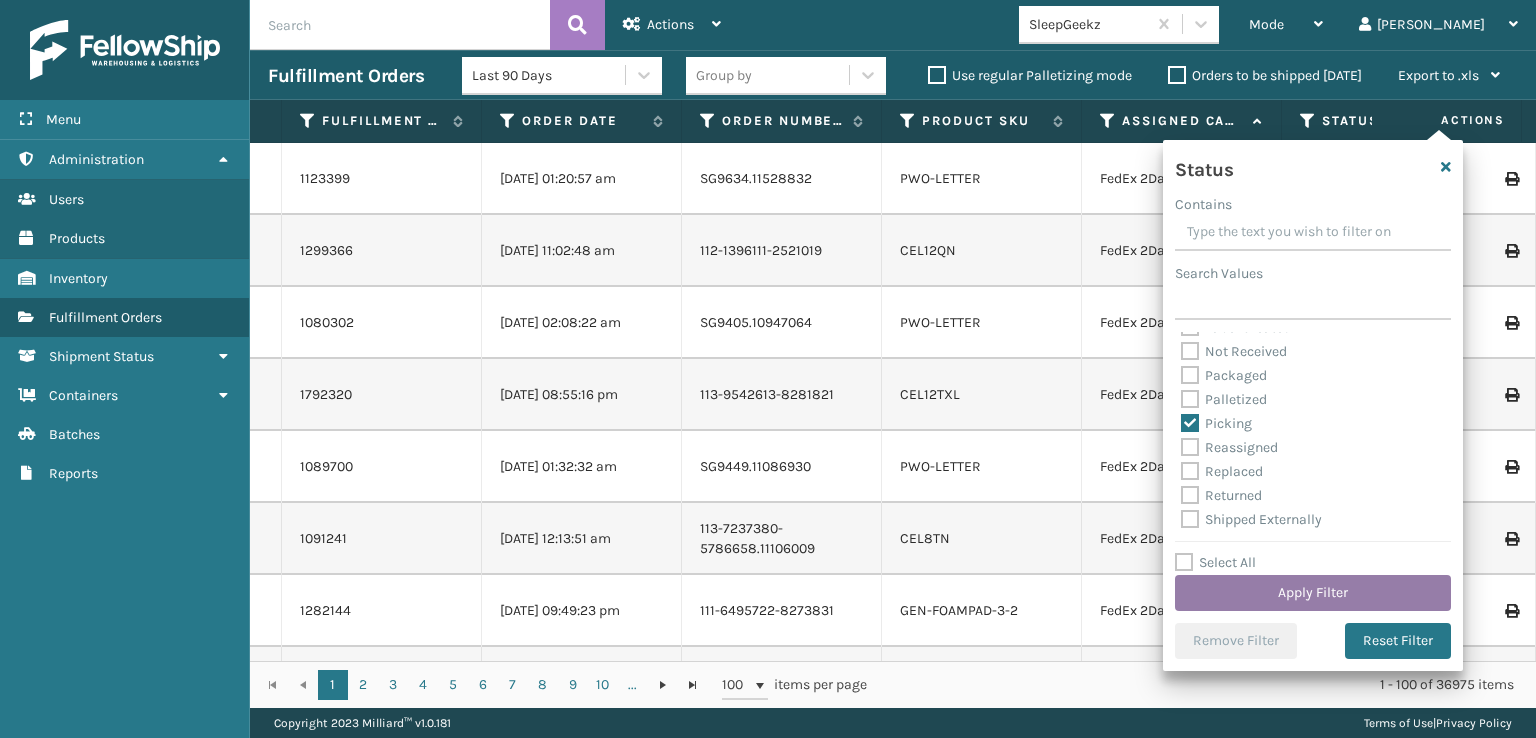 click on "Apply Filter" at bounding box center (1313, 593) 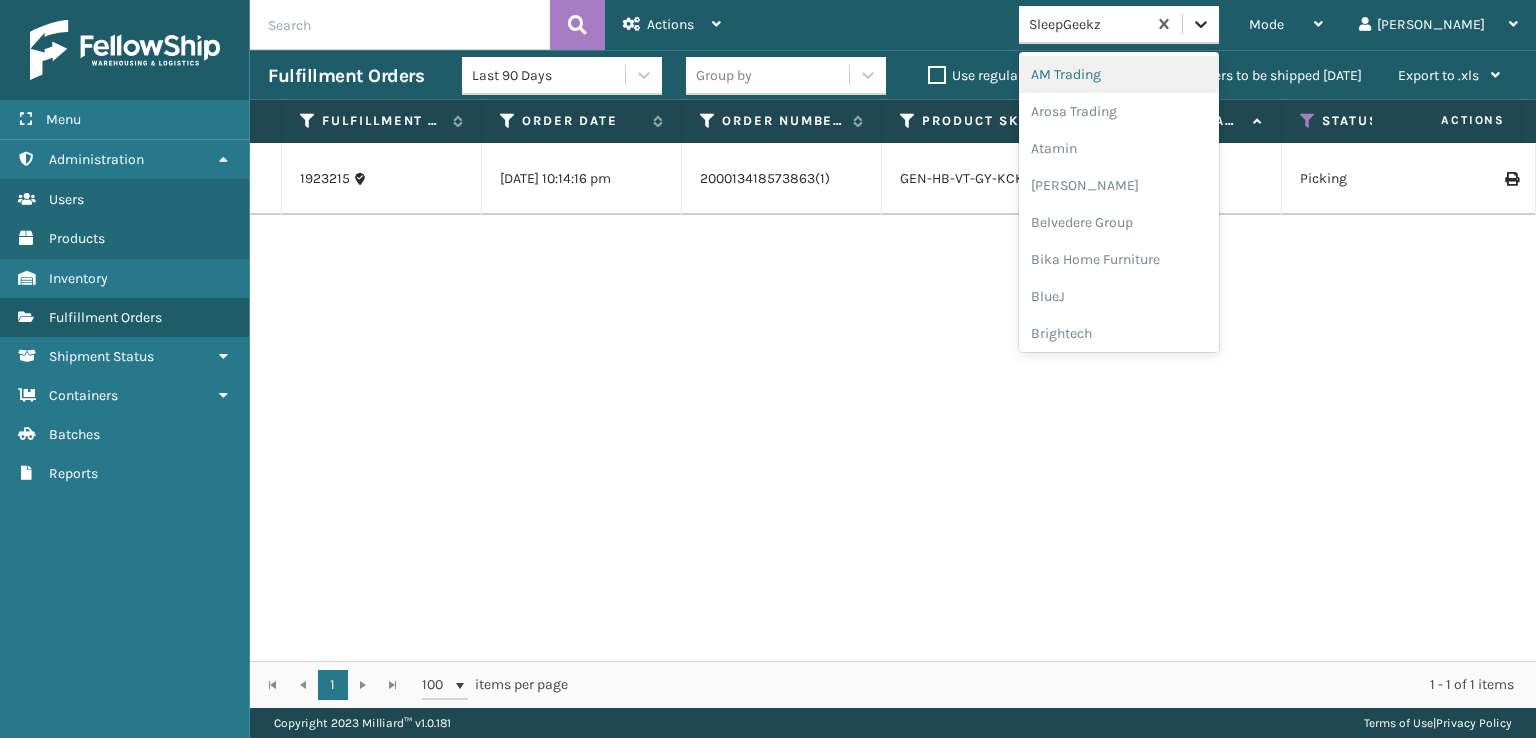 click 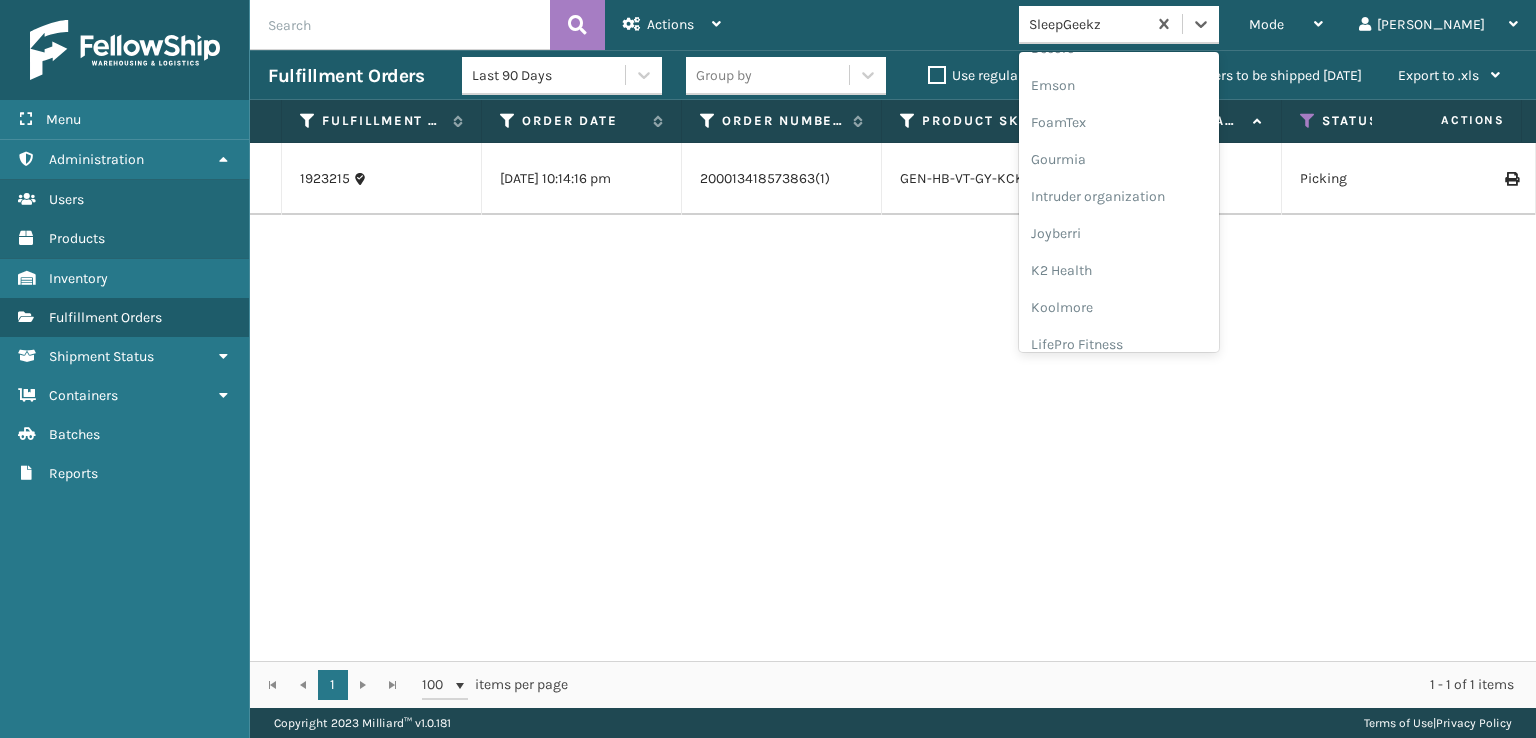 scroll, scrollTop: 400, scrollLeft: 0, axis: vertical 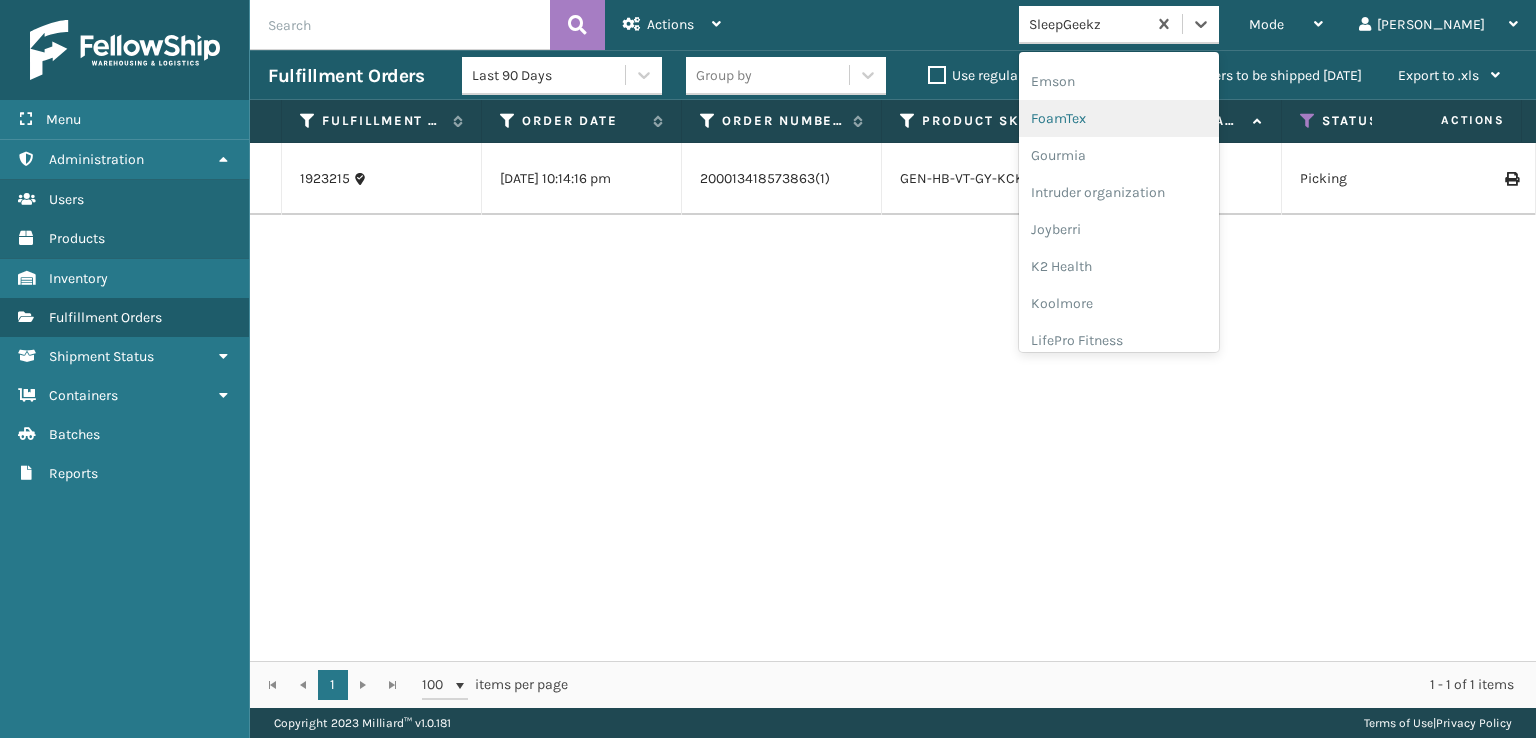 click on "FoamTex" at bounding box center (1119, 118) 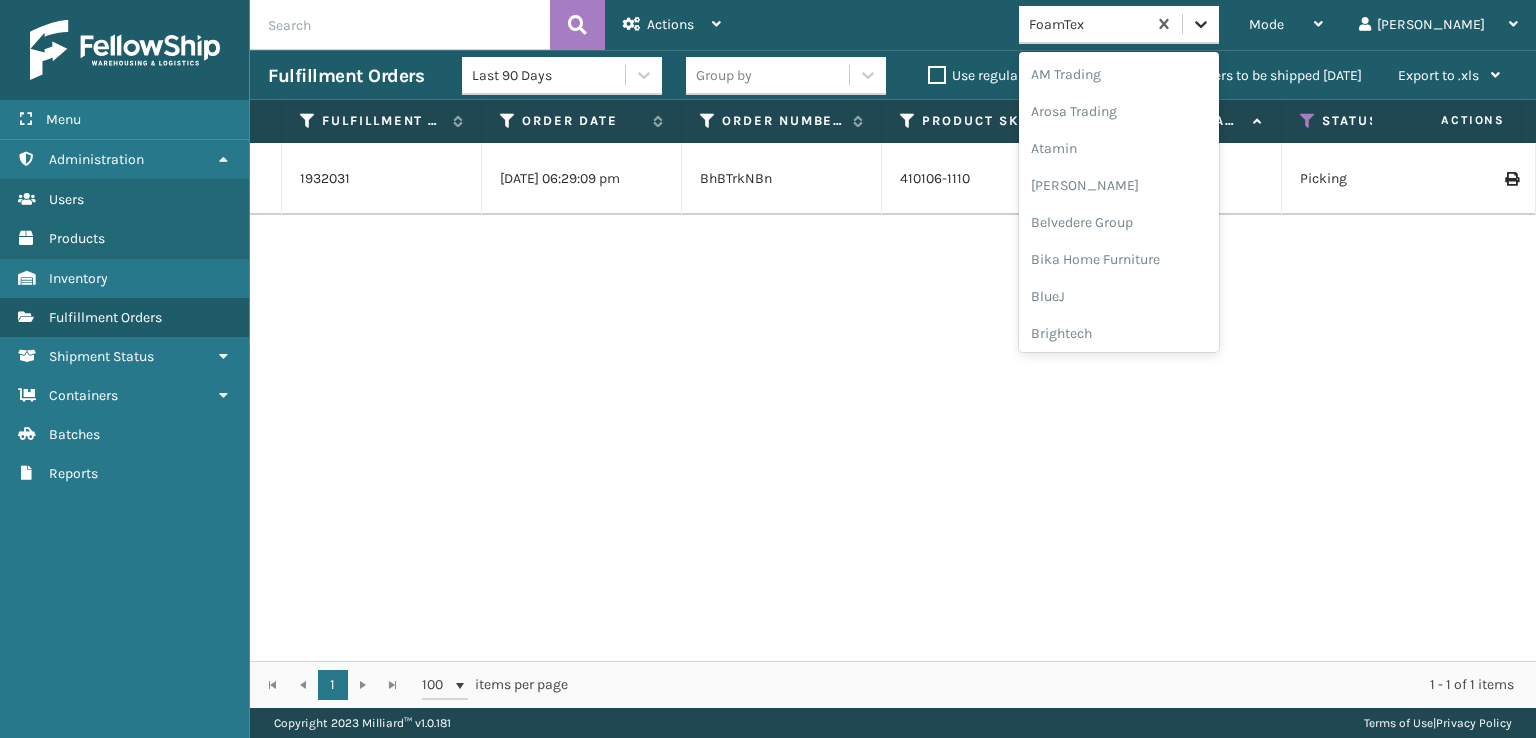 click 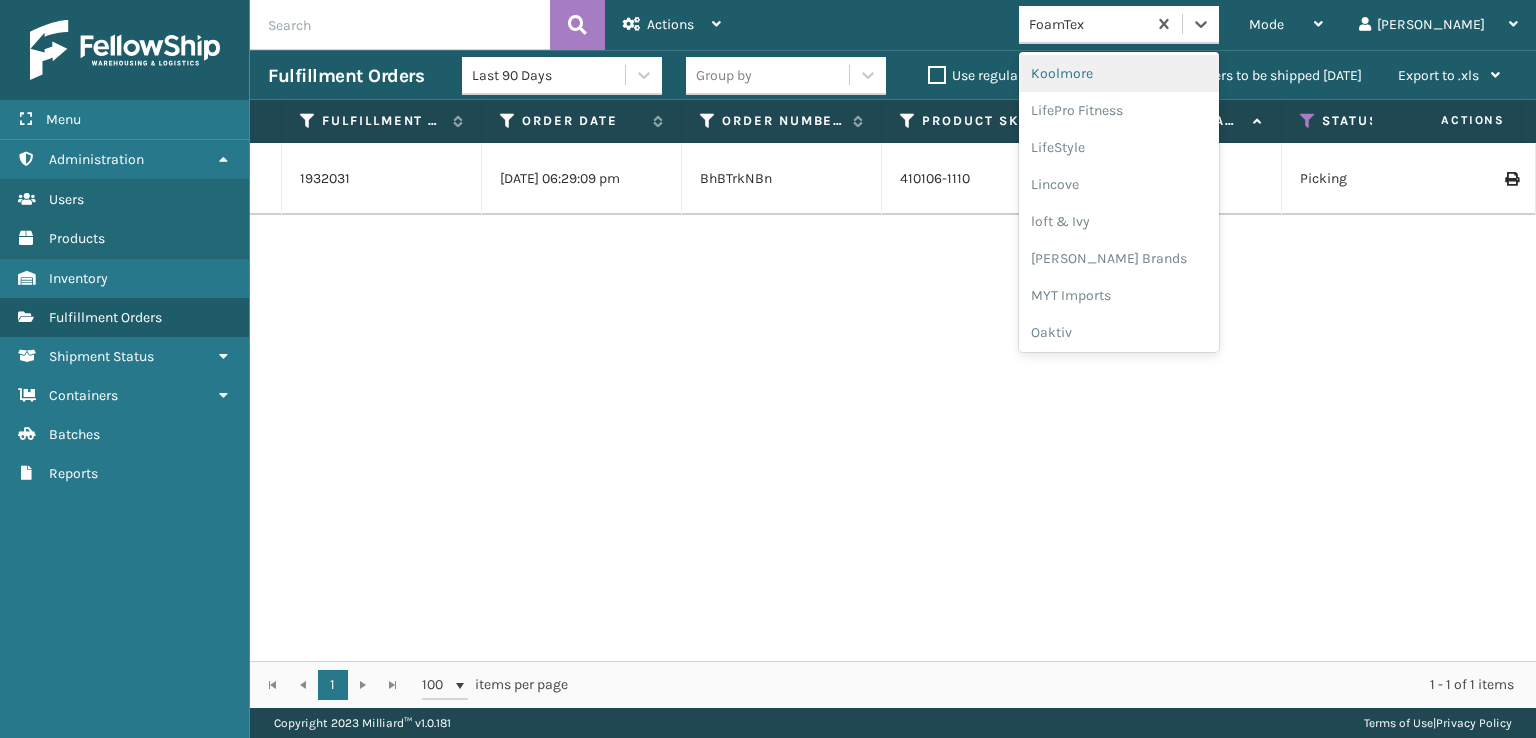 scroll, scrollTop: 632, scrollLeft: 0, axis: vertical 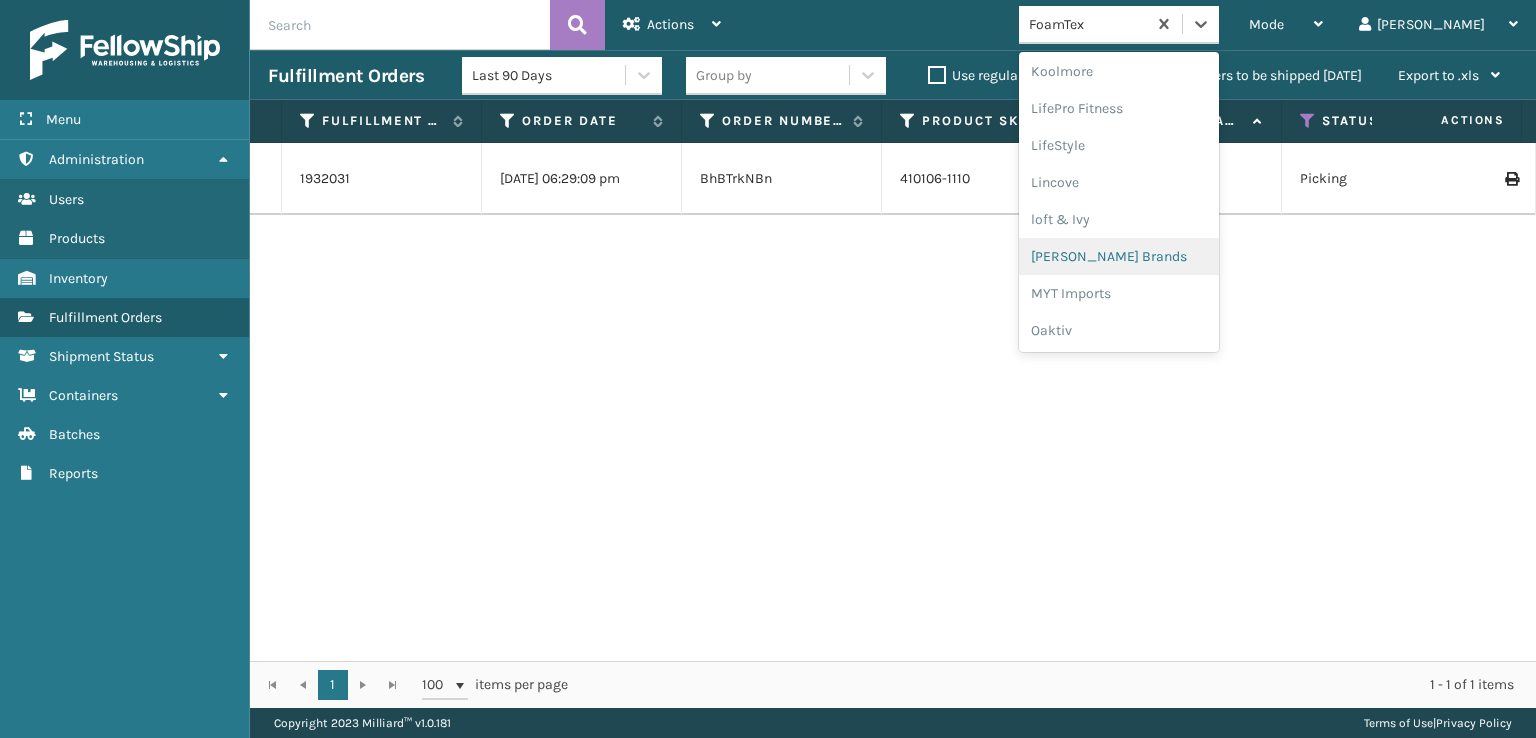click on "[PERSON_NAME] Brands" at bounding box center (1119, 256) 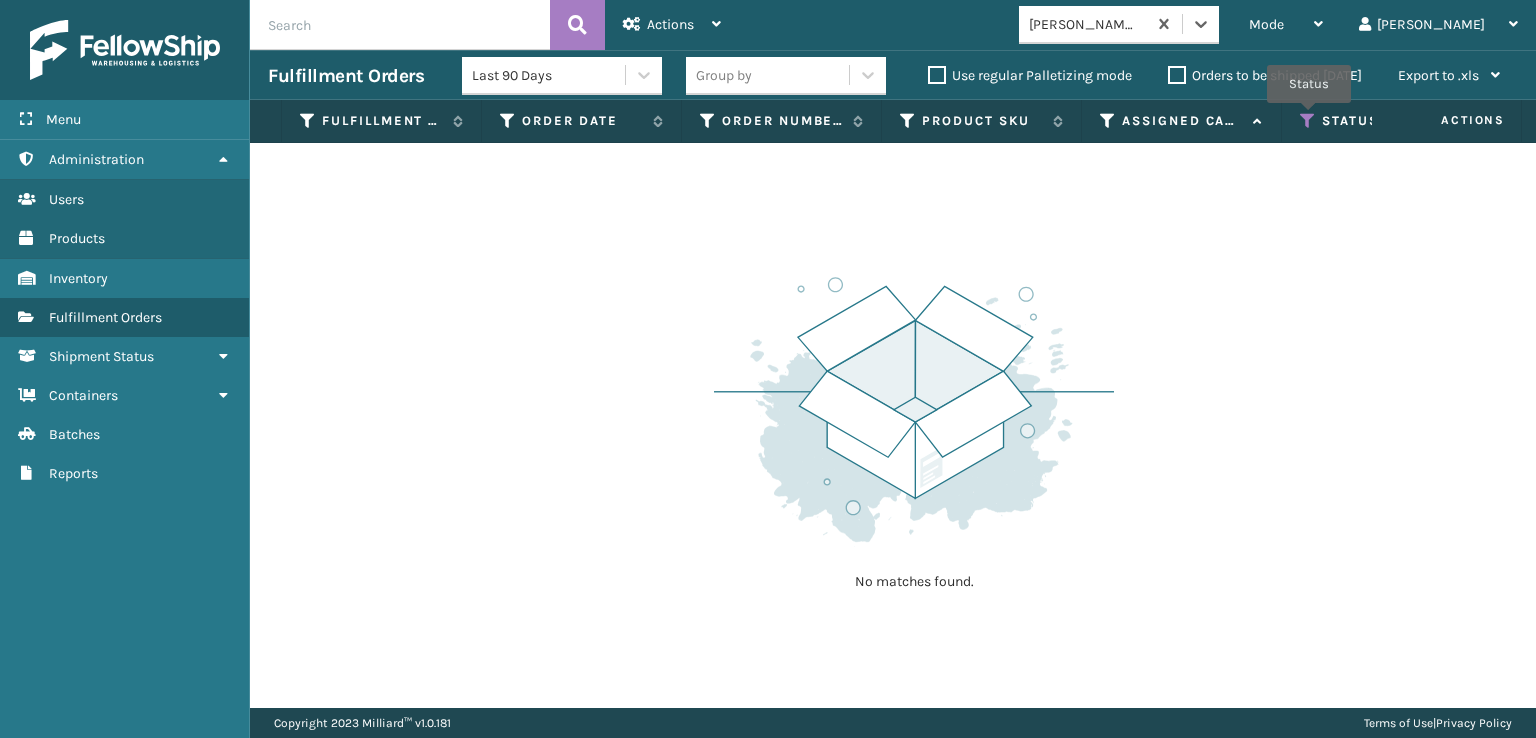 click at bounding box center [1308, 121] 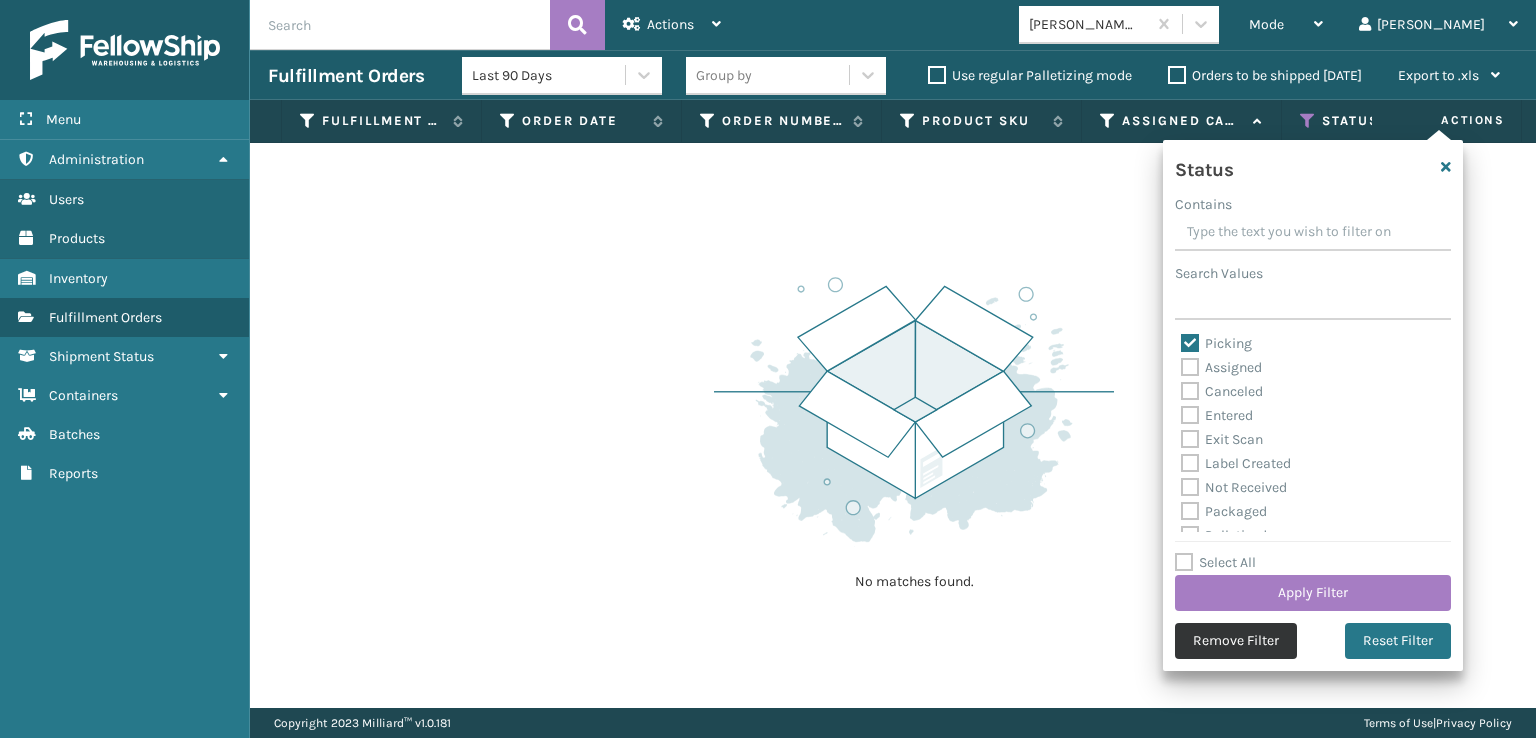 click on "Remove Filter" at bounding box center (1236, 641) 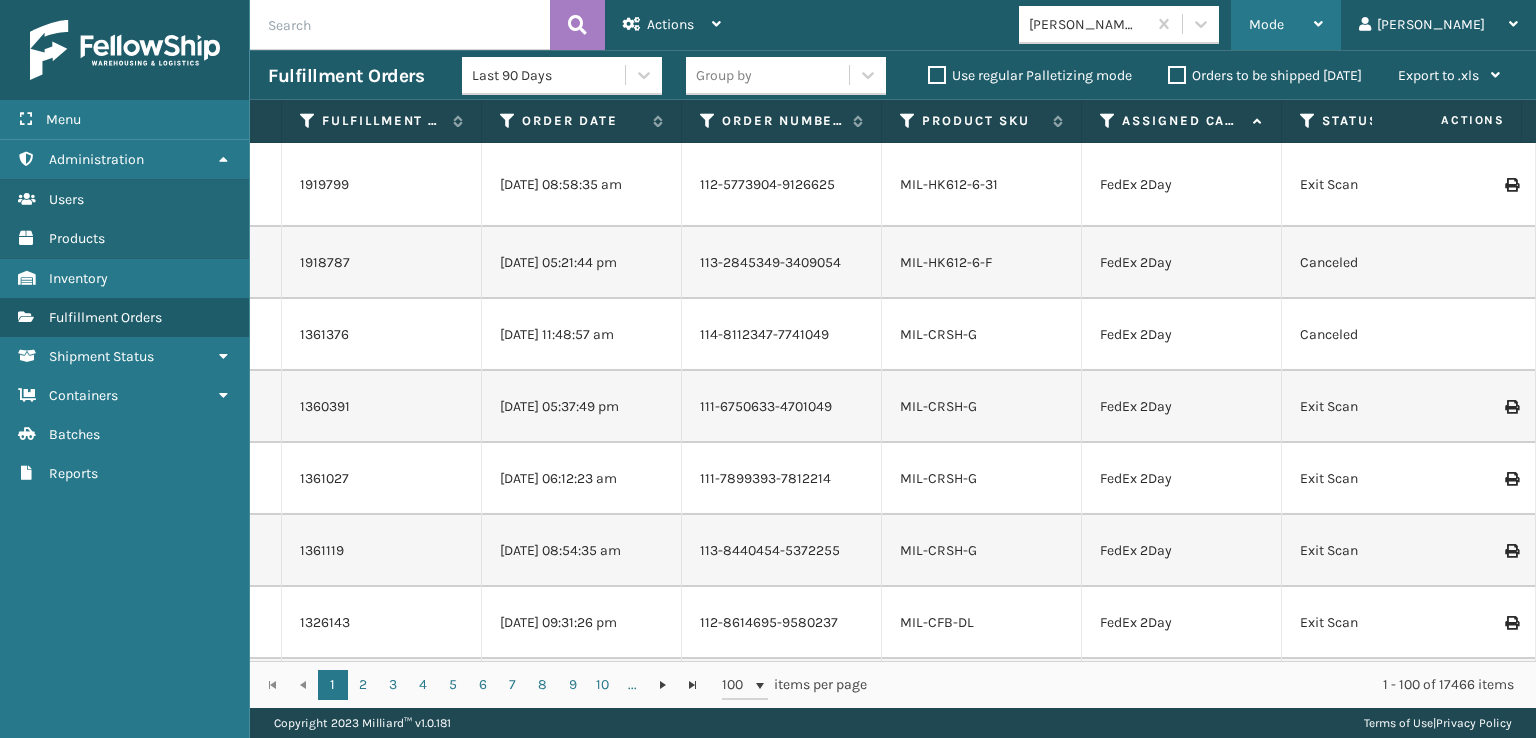 click on "Mode" at bounding box center [1266, 24] 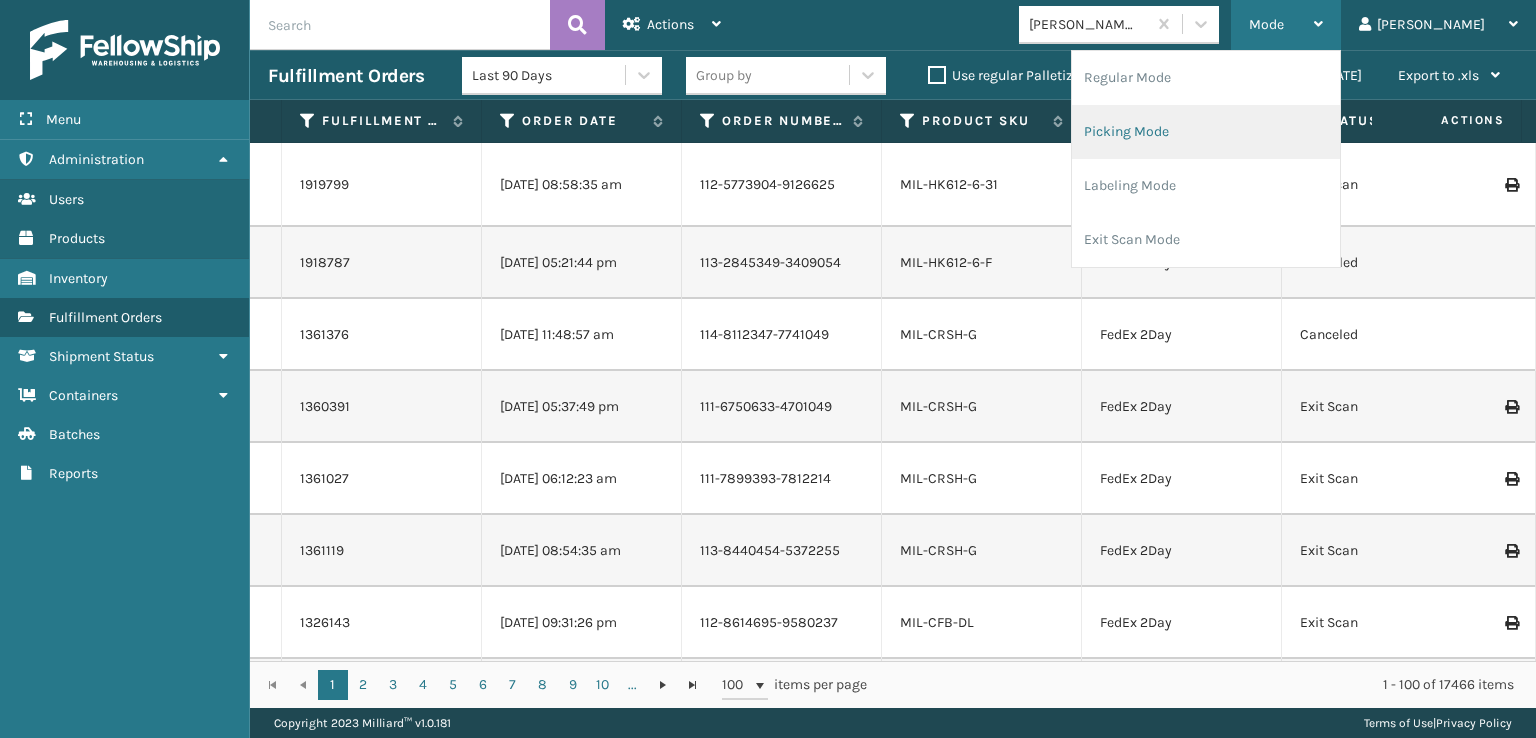 click on "Picking Mode" at bounding box center [1206, 132] 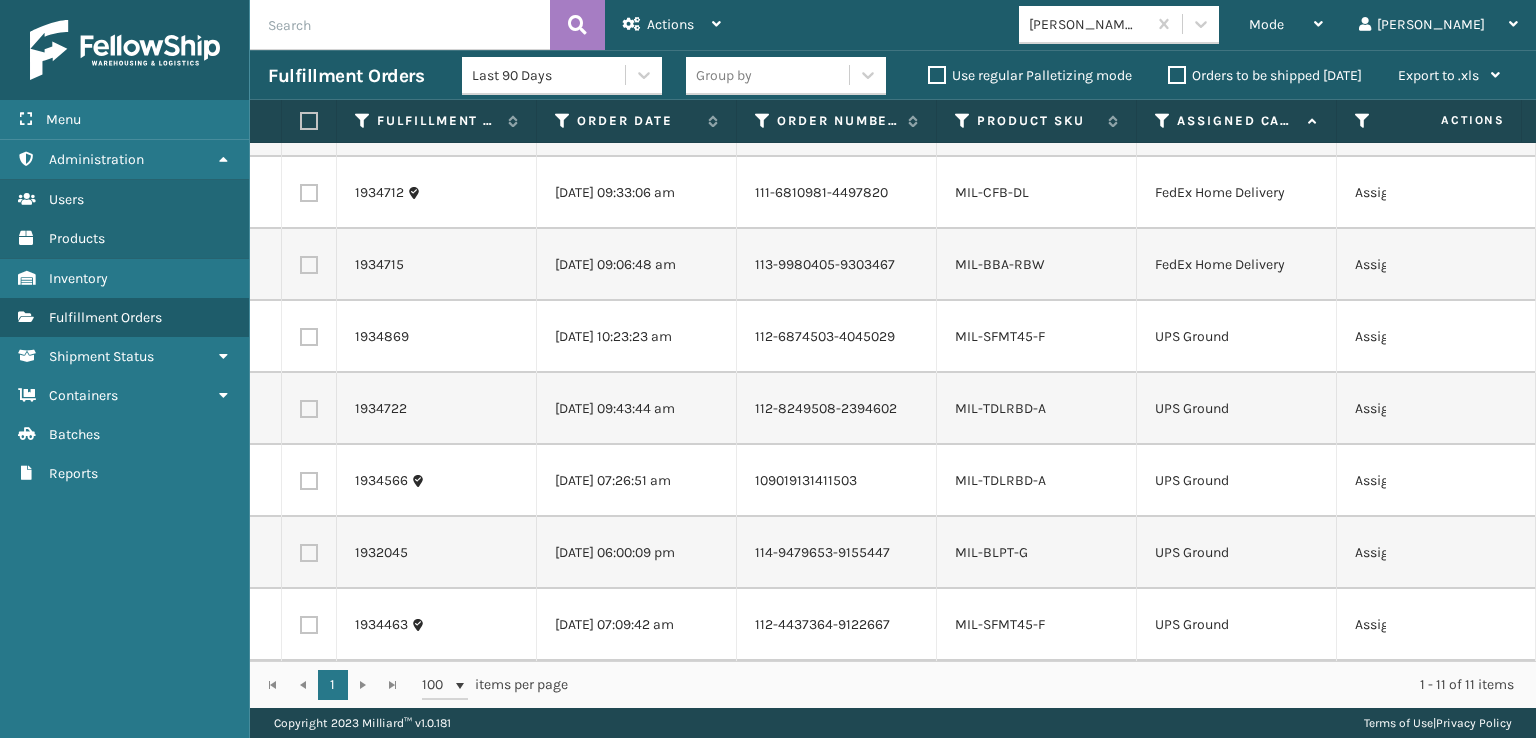 scroll, scrollTop: 0, scrollLeft: 0, axis: both 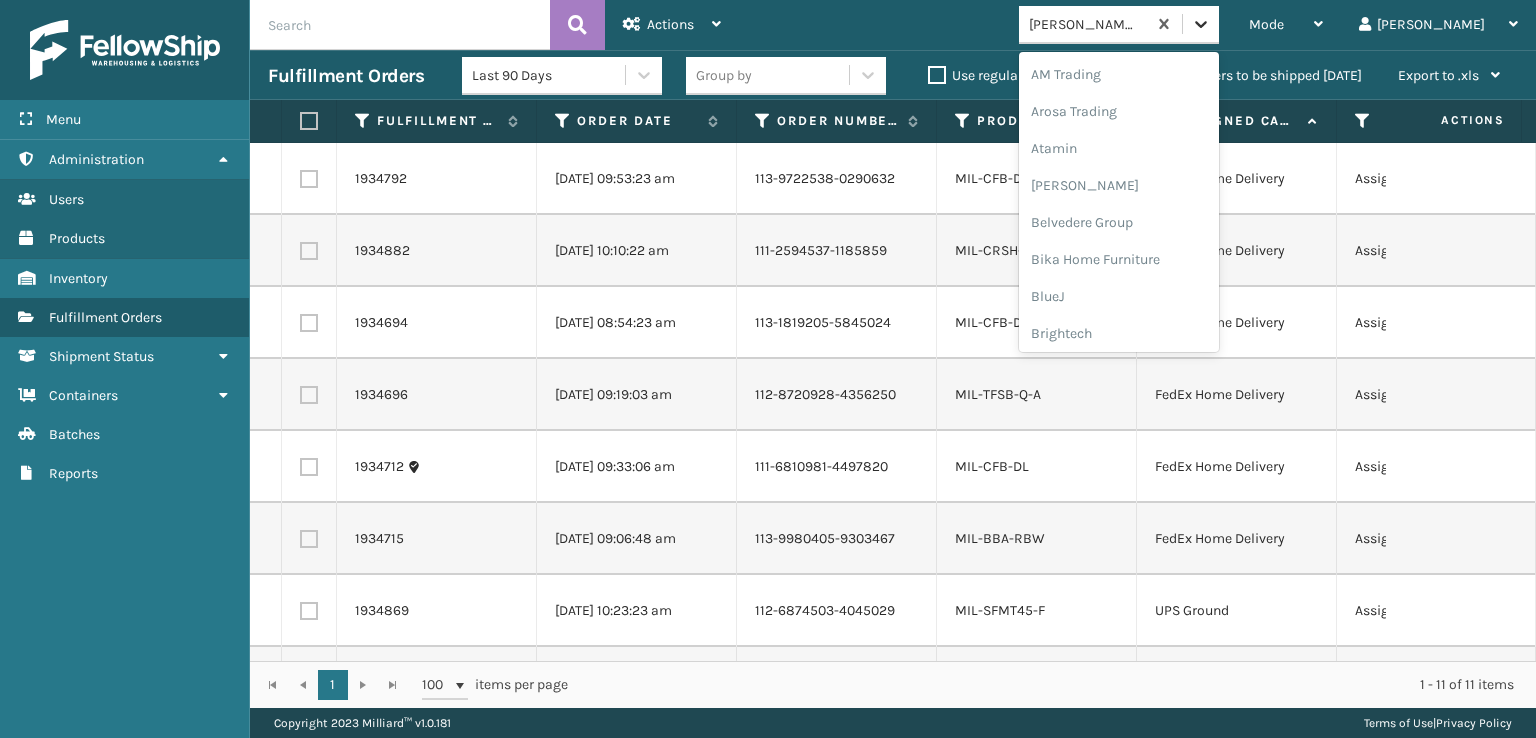 click 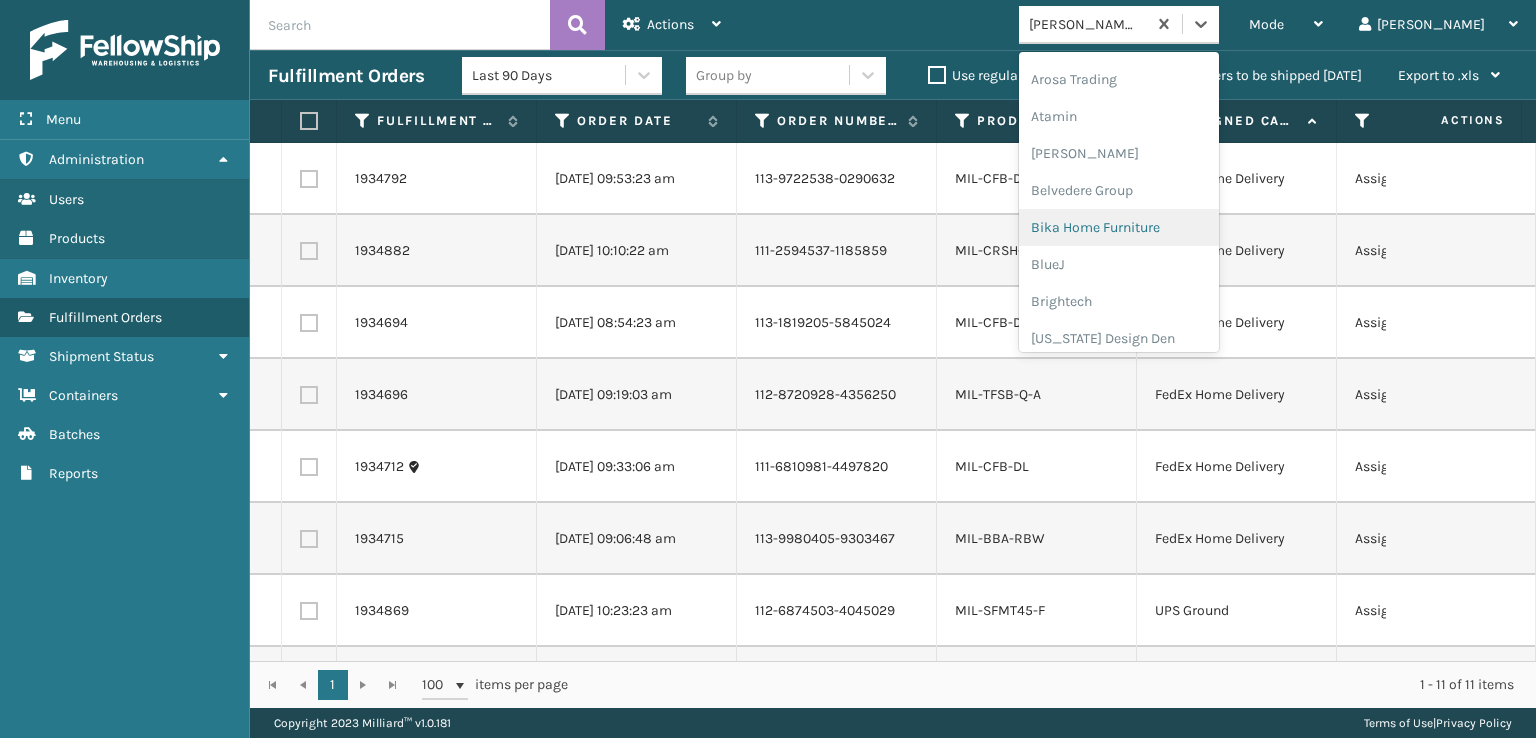 scroll, scrollTop: 232, scrollLeft: 0, axis: vertical 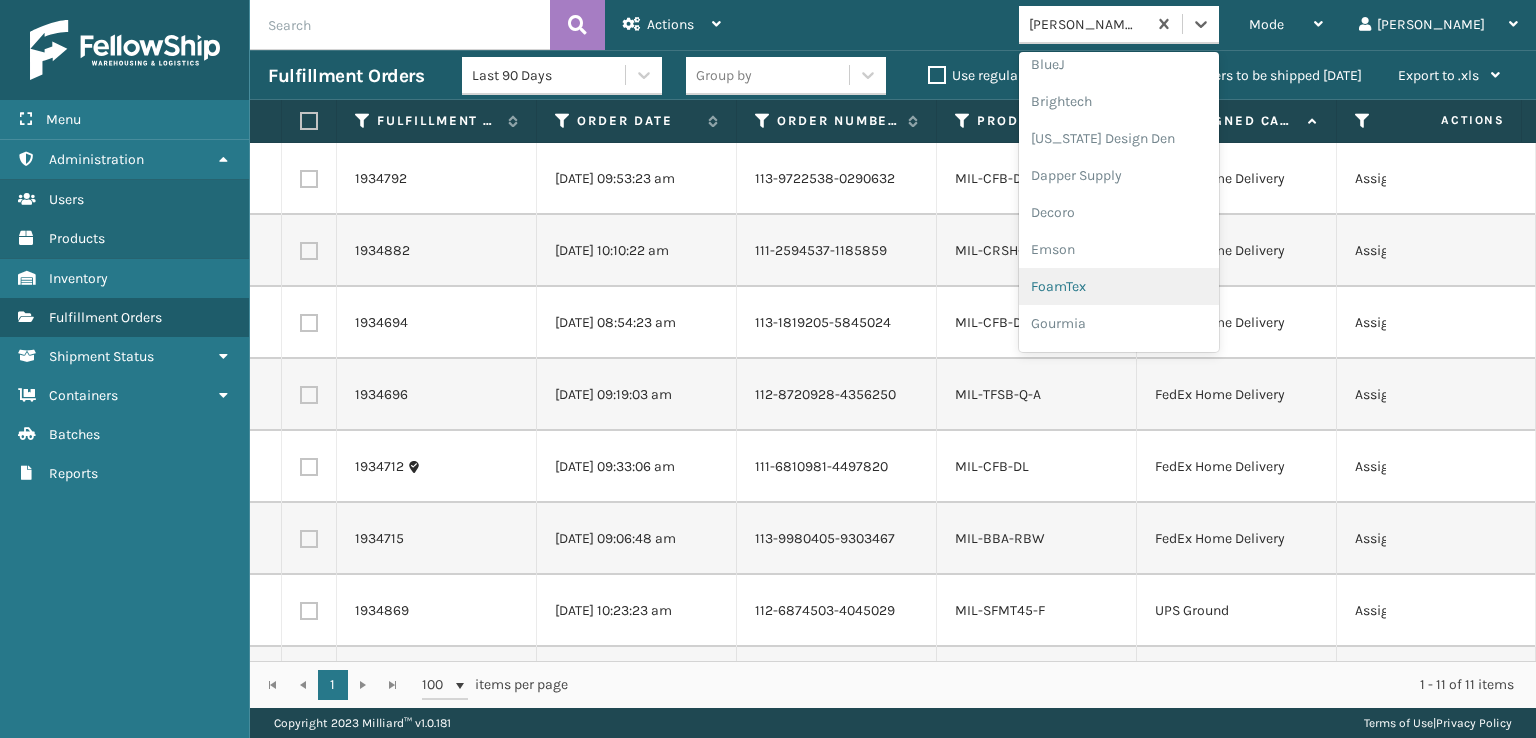 click on "FoamTex" at bounding box center [1119, 286] 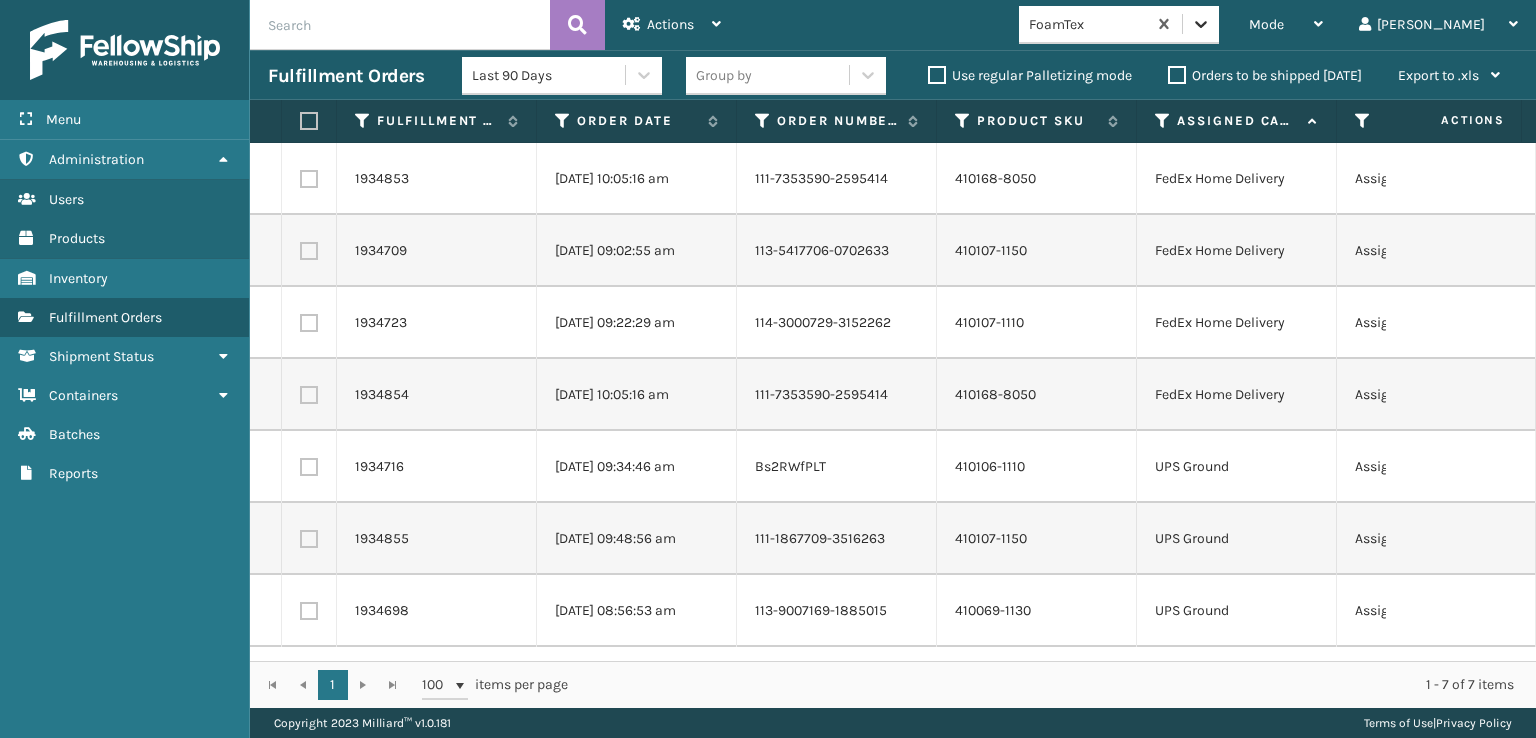 click 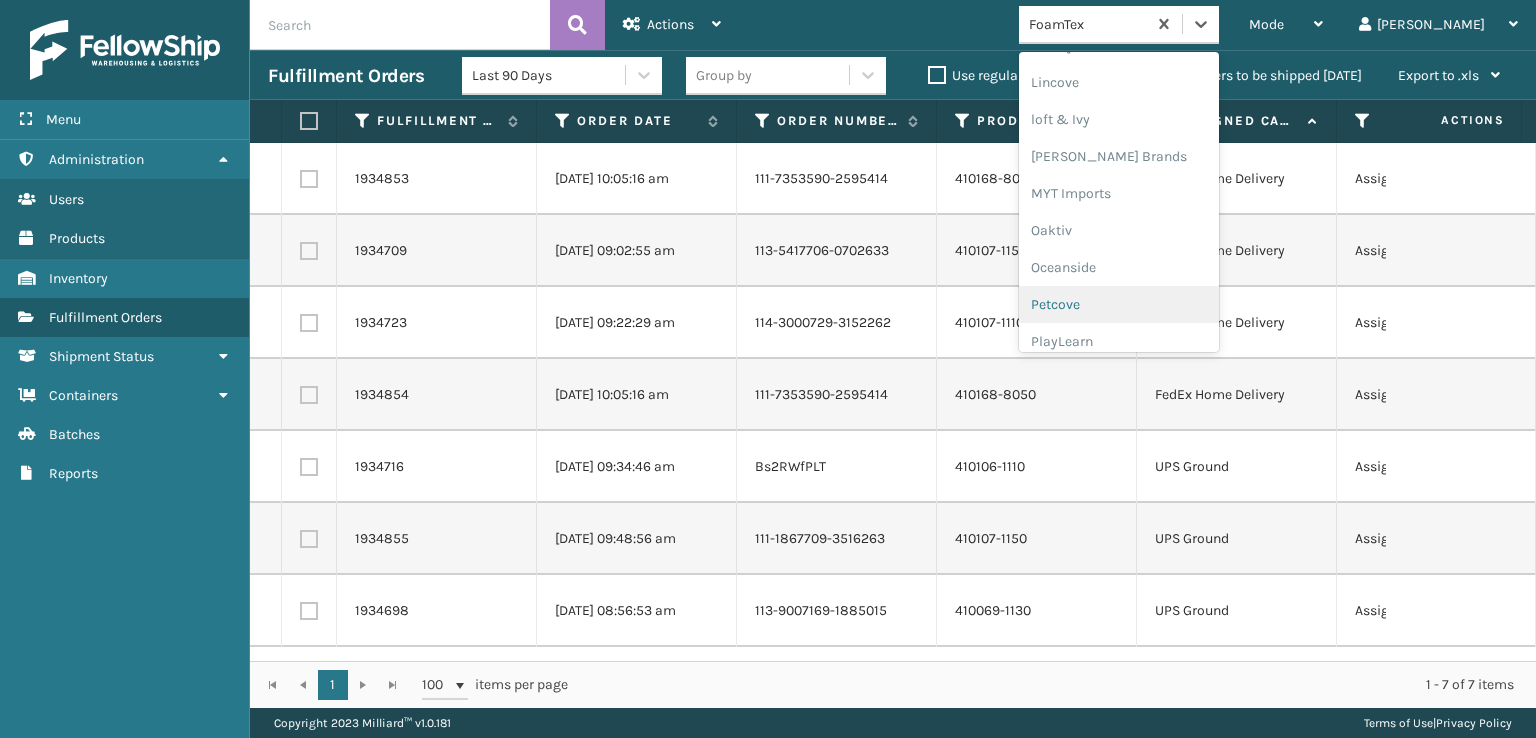scroll, scrollTop: 892, scrollLeft: 0, axis: vertical 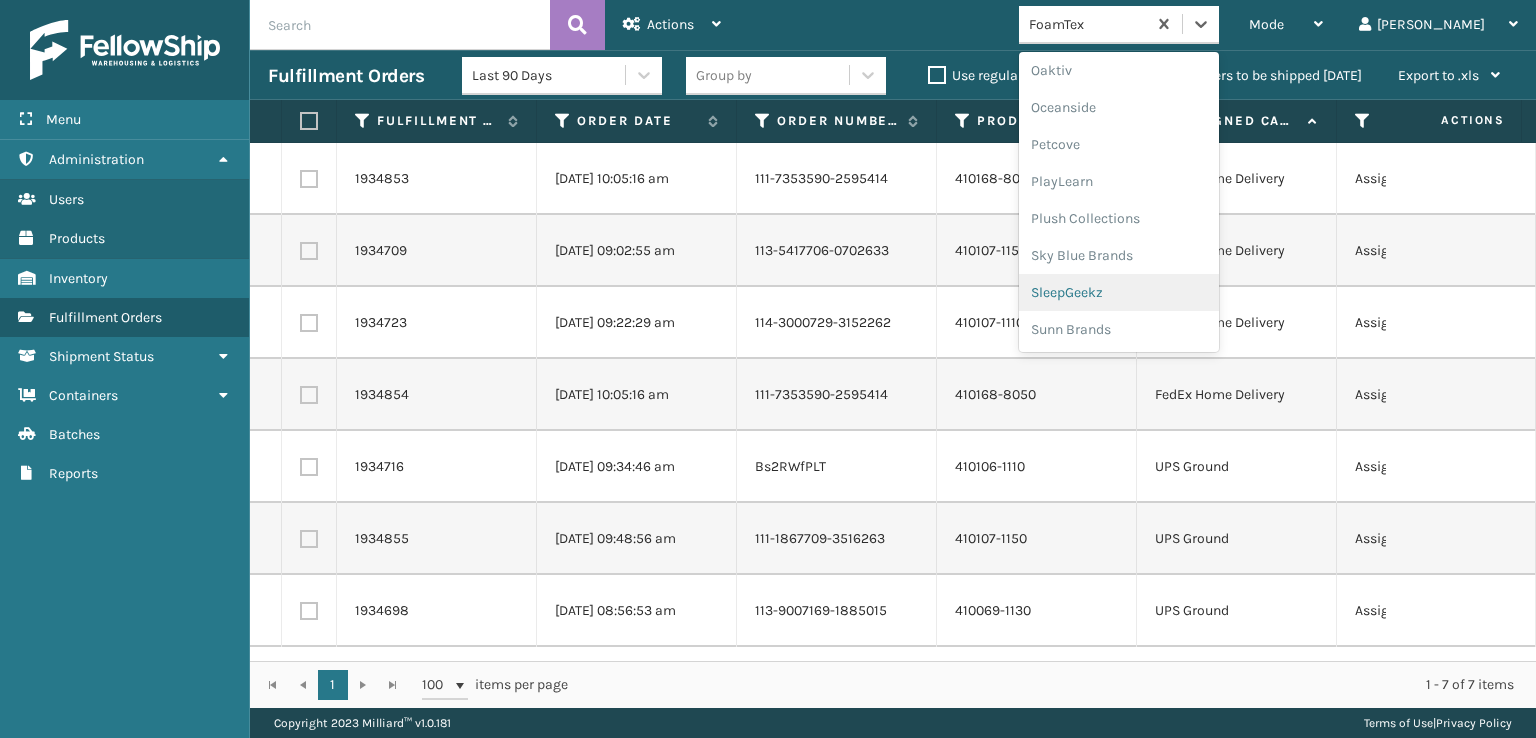click on "SleepGeekz" at bounding box center [1119, 292] 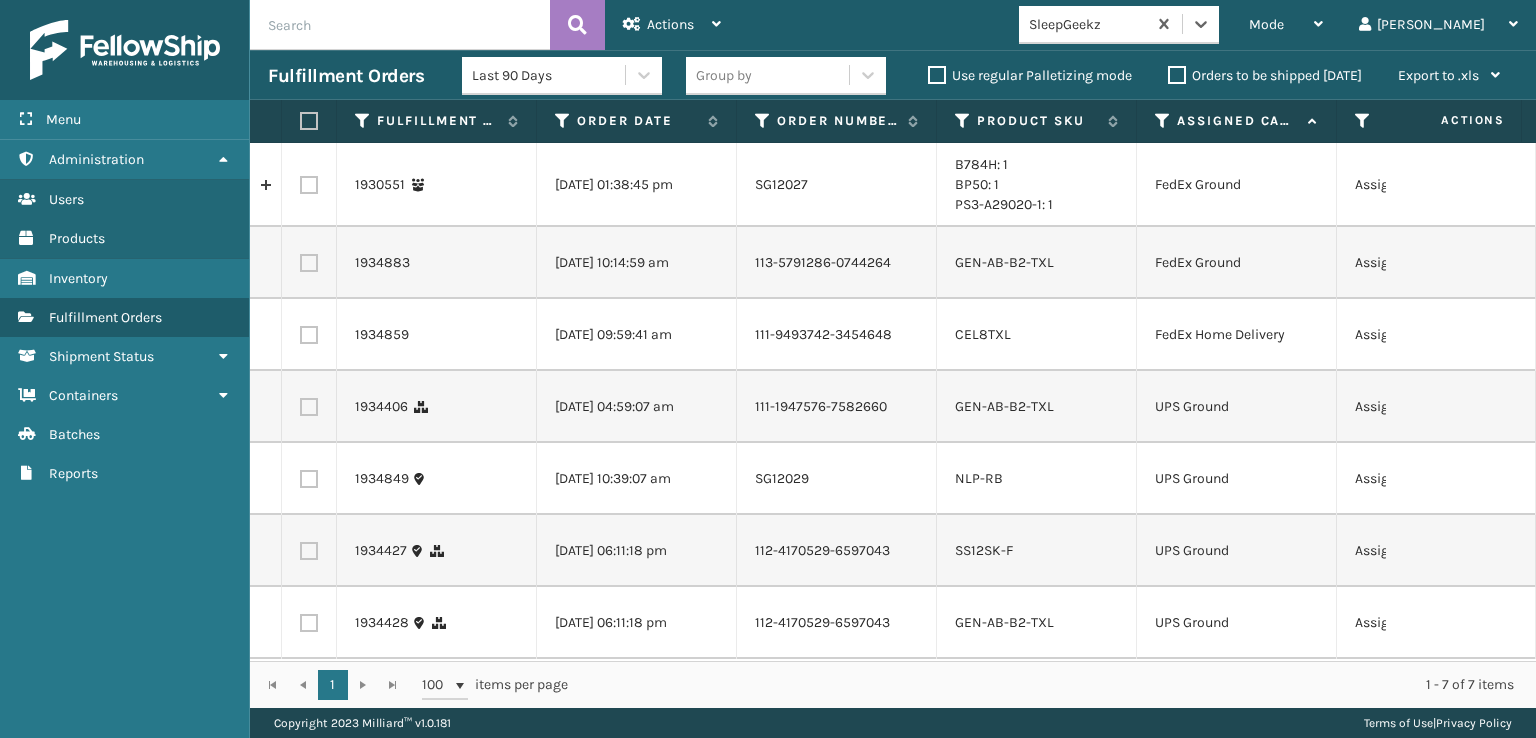 scroll, scrollTop: 0, scrollLeft: 0, axis: both 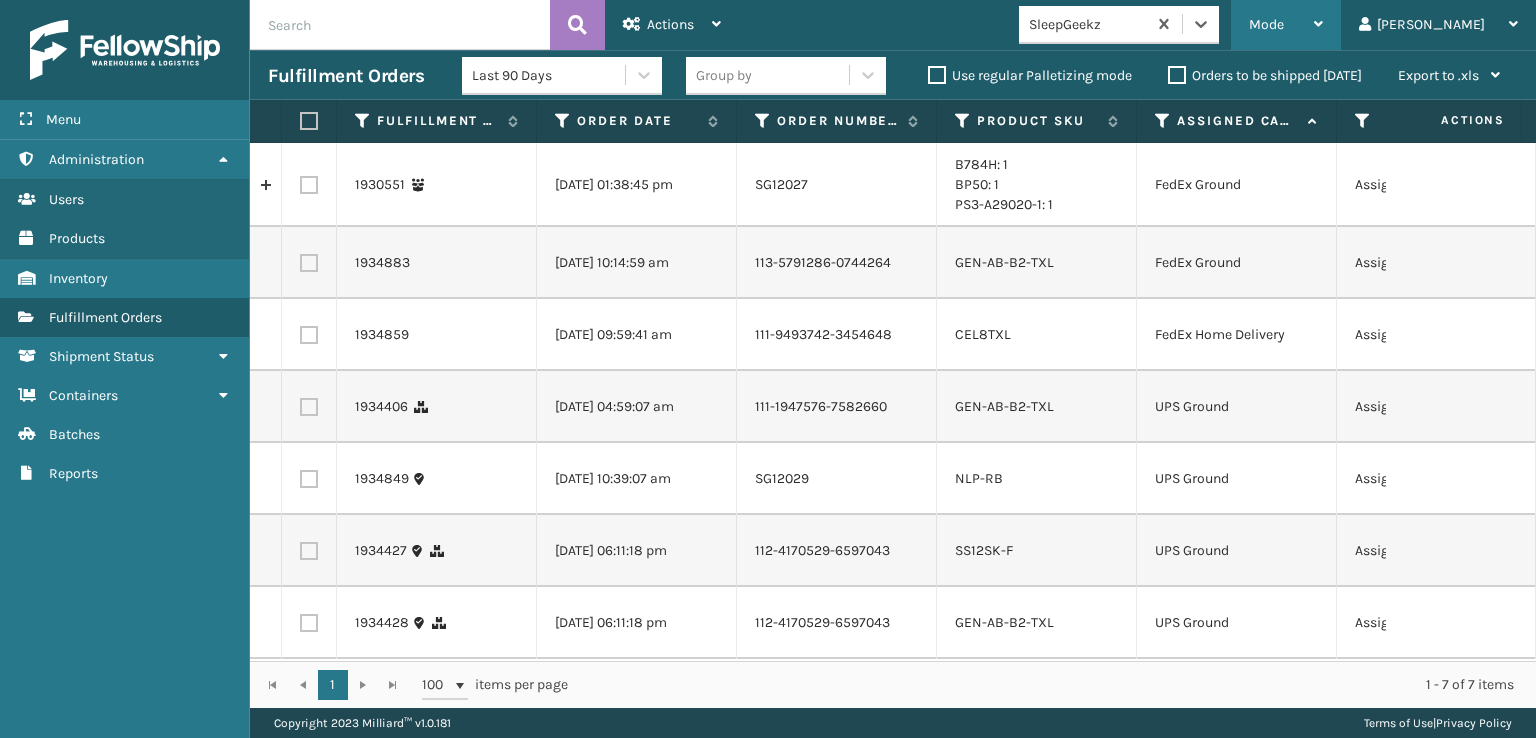 click on "Mode" at bounding box center (1286, 25) 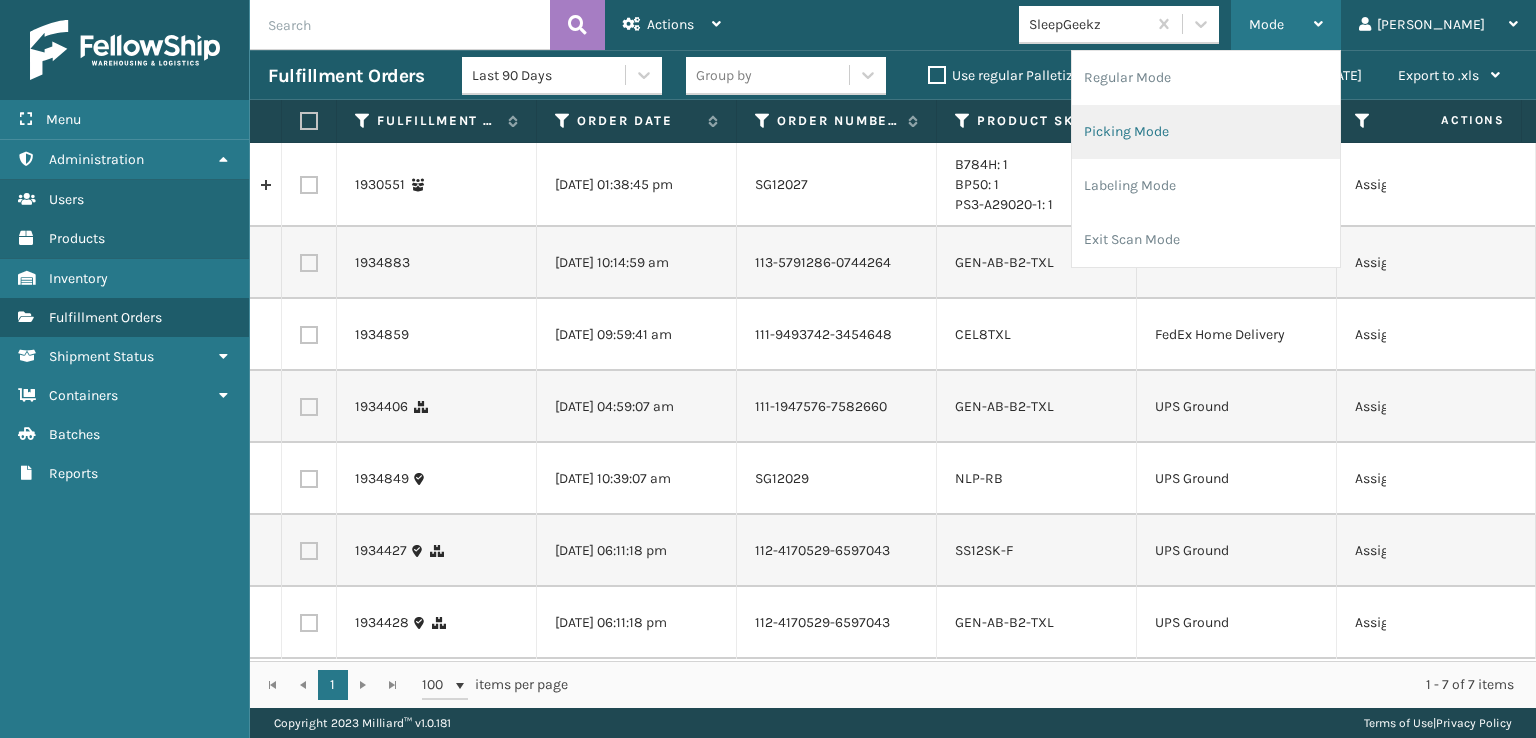 click on "Picking Mode" at bounding box center (1206, 132) 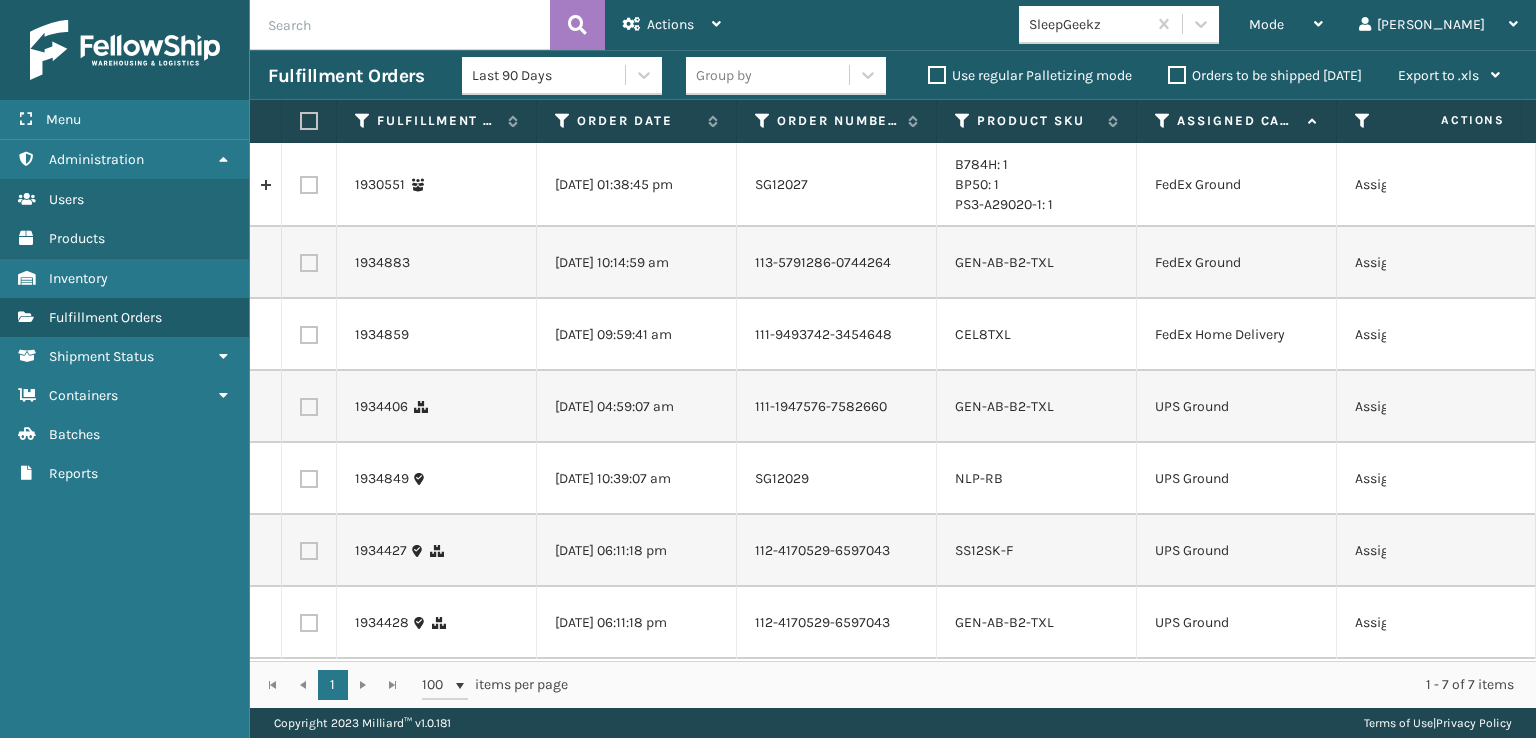 scroll, scrollTop: 36, scrollLeft: 0, axis: vertical 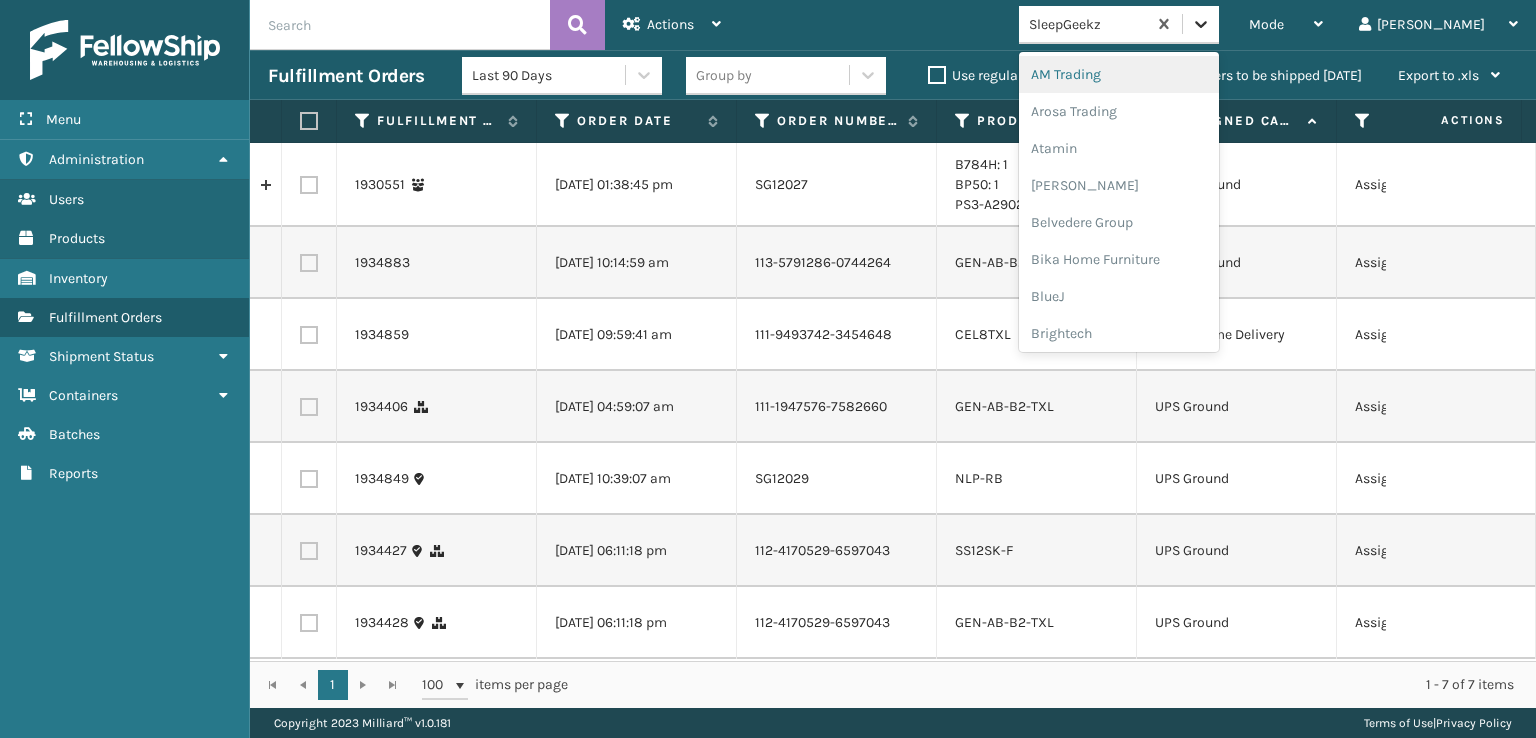 click 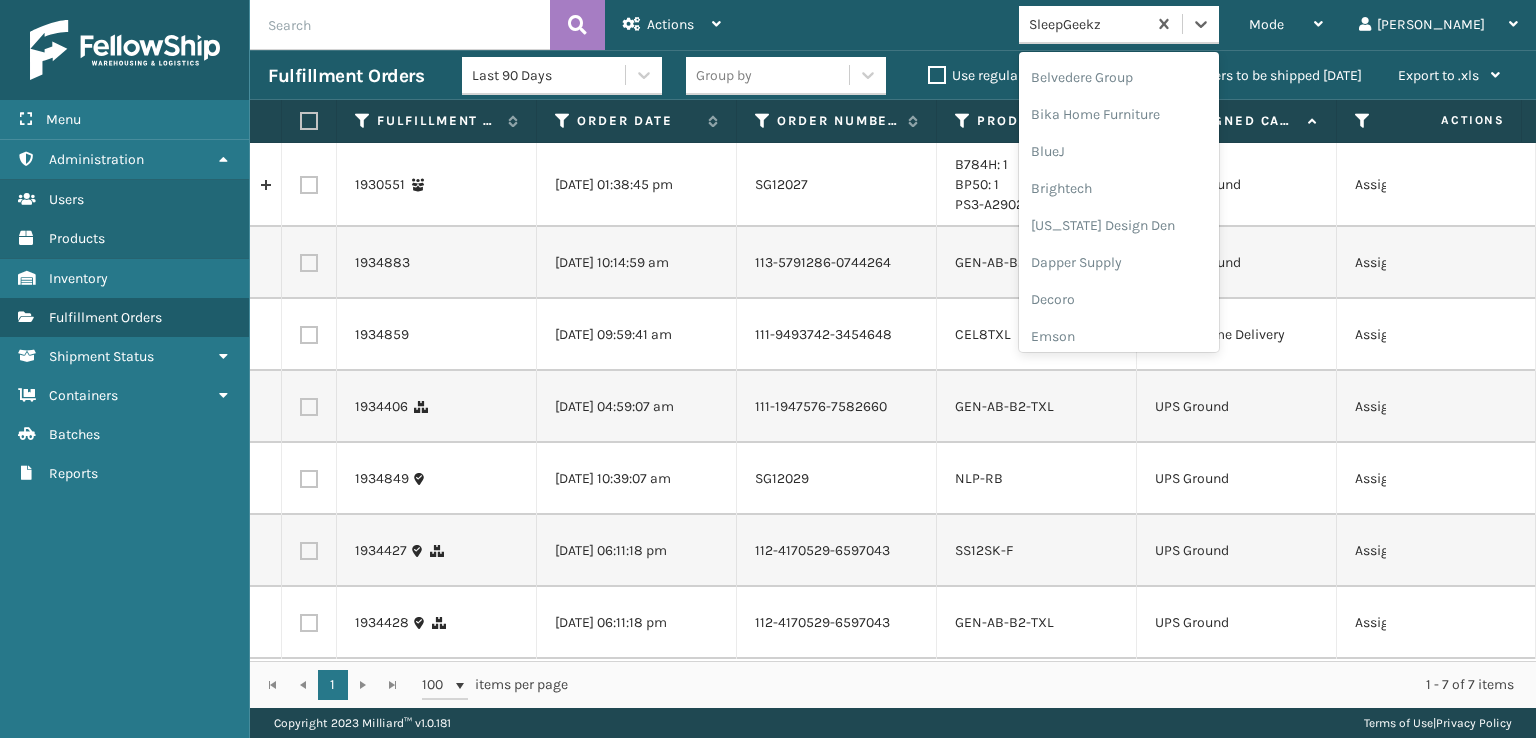 scroll, scrollTop: 300, scrollLeft: 0, axis: vertical 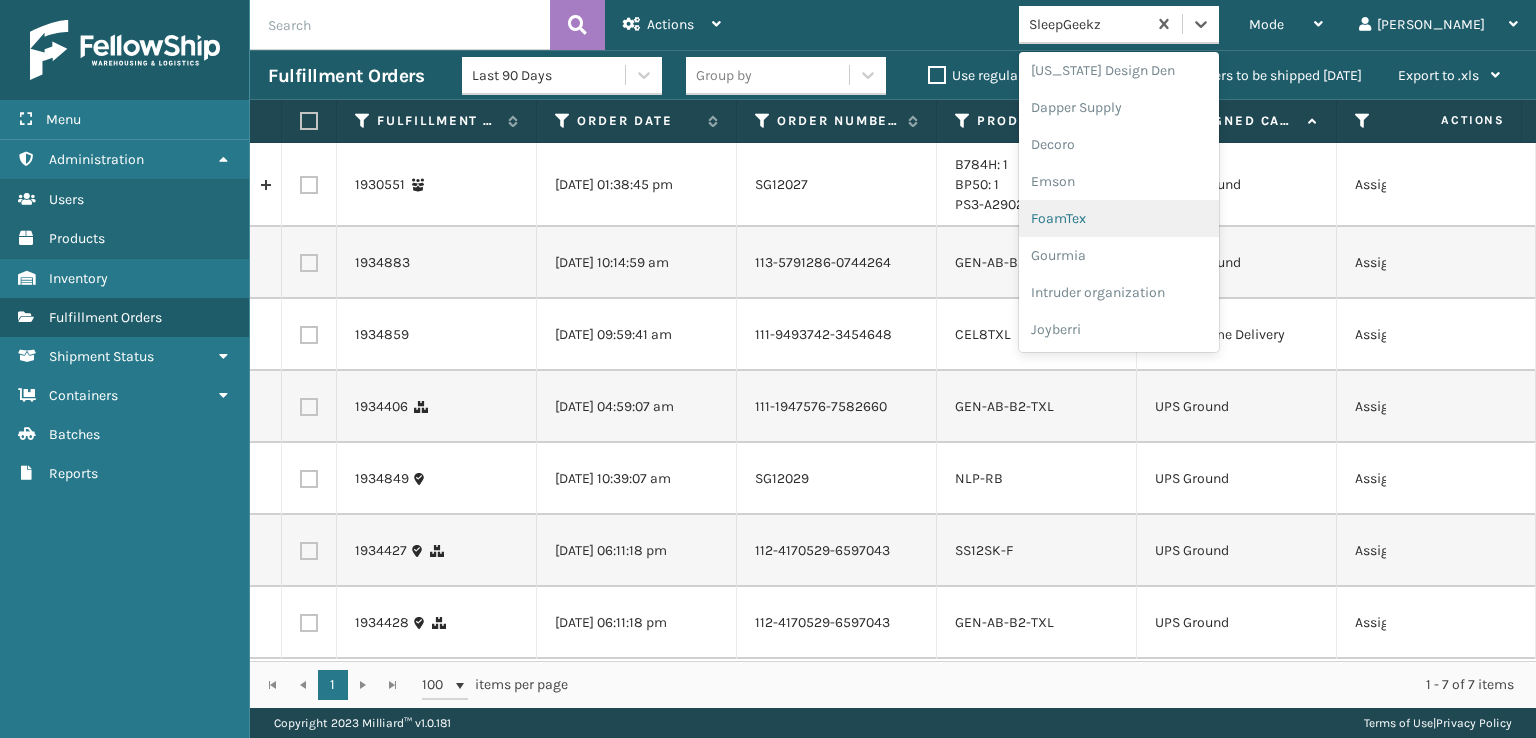click on "FoamTex" at bounding box center [1119, 218] 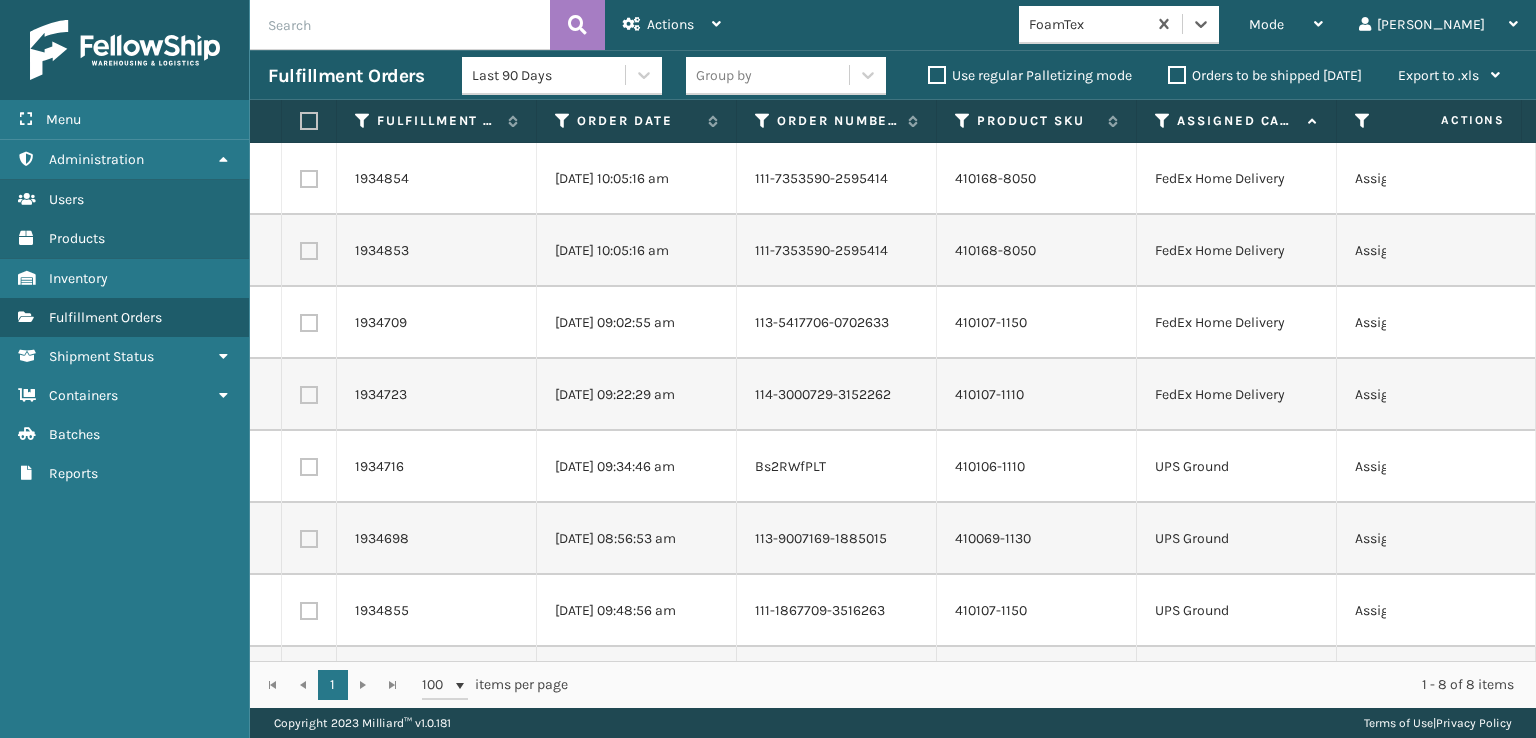 scroll, scrollTop: 72, scrollLeft: 0, axis: vertical 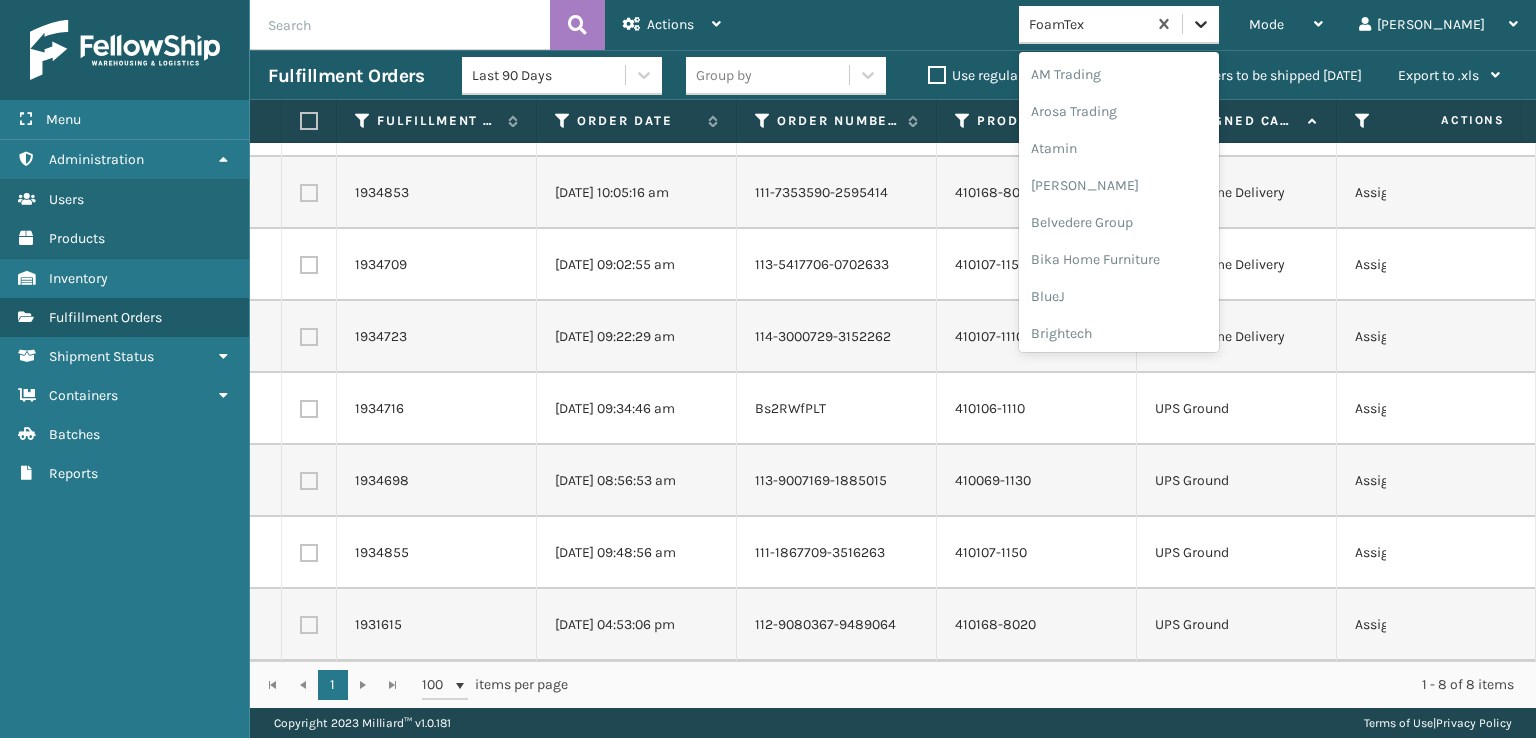 click 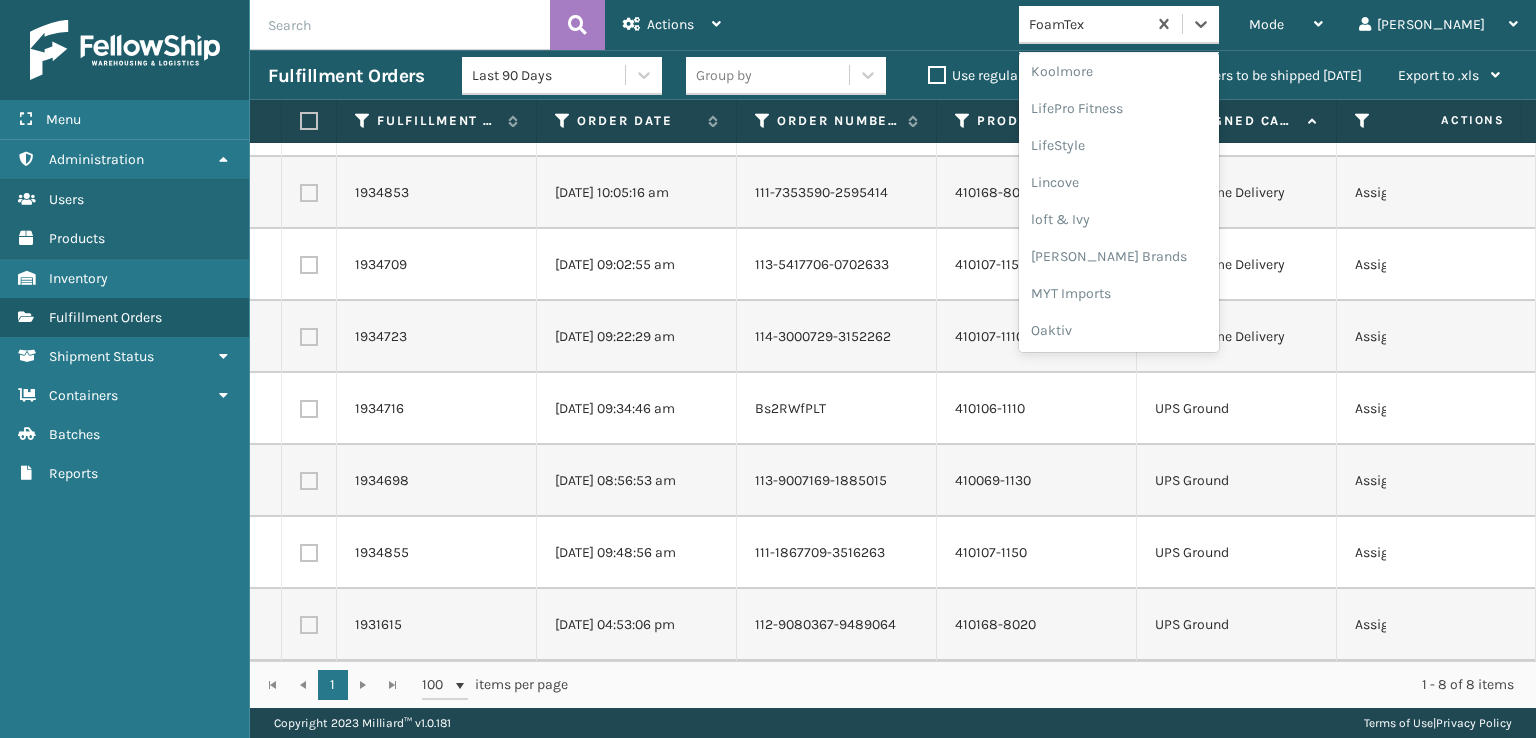 scroll, scrollTop: 632, scrollLeft: 0, axis: vertical 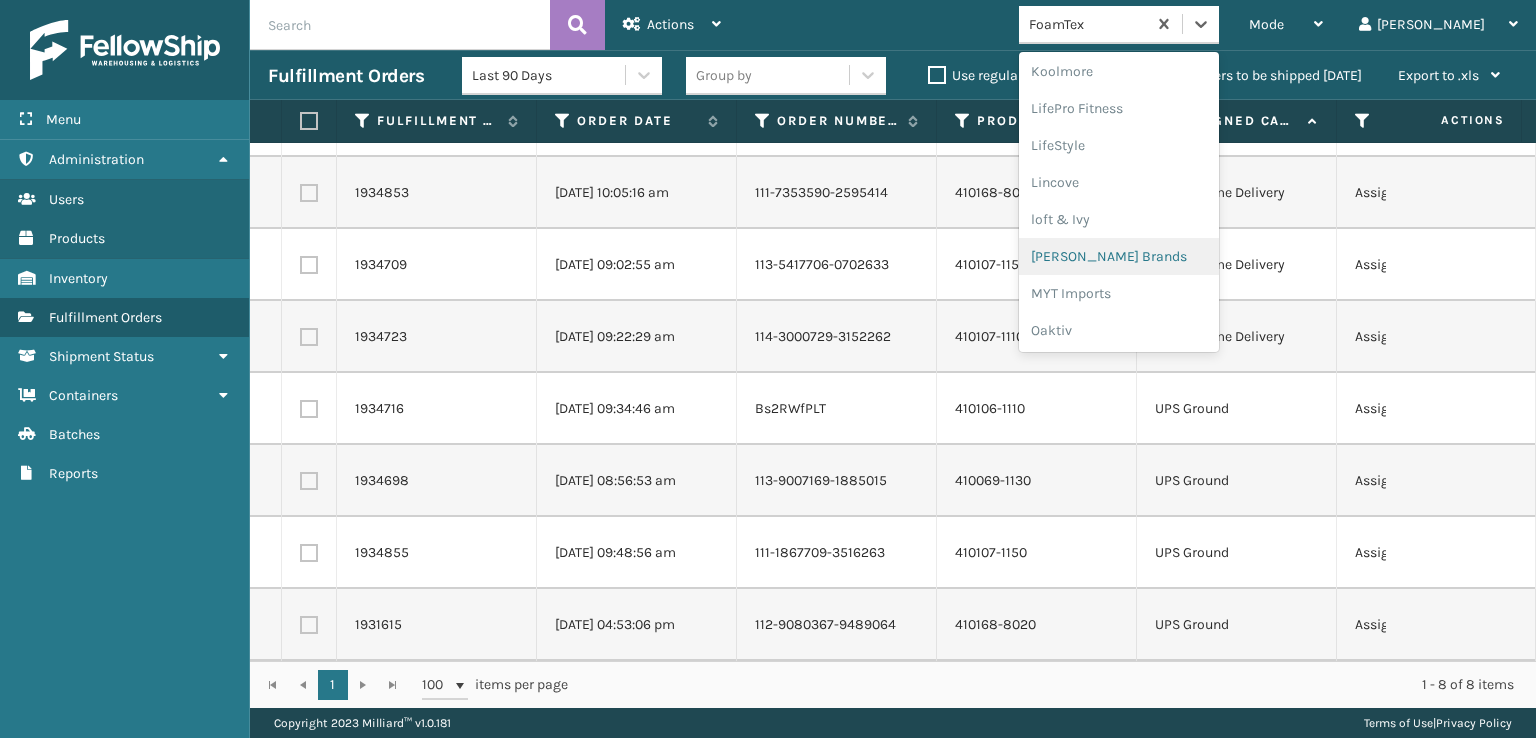 click on "[PERSON_NAME] Brands" at bounding box center [1119, 256] 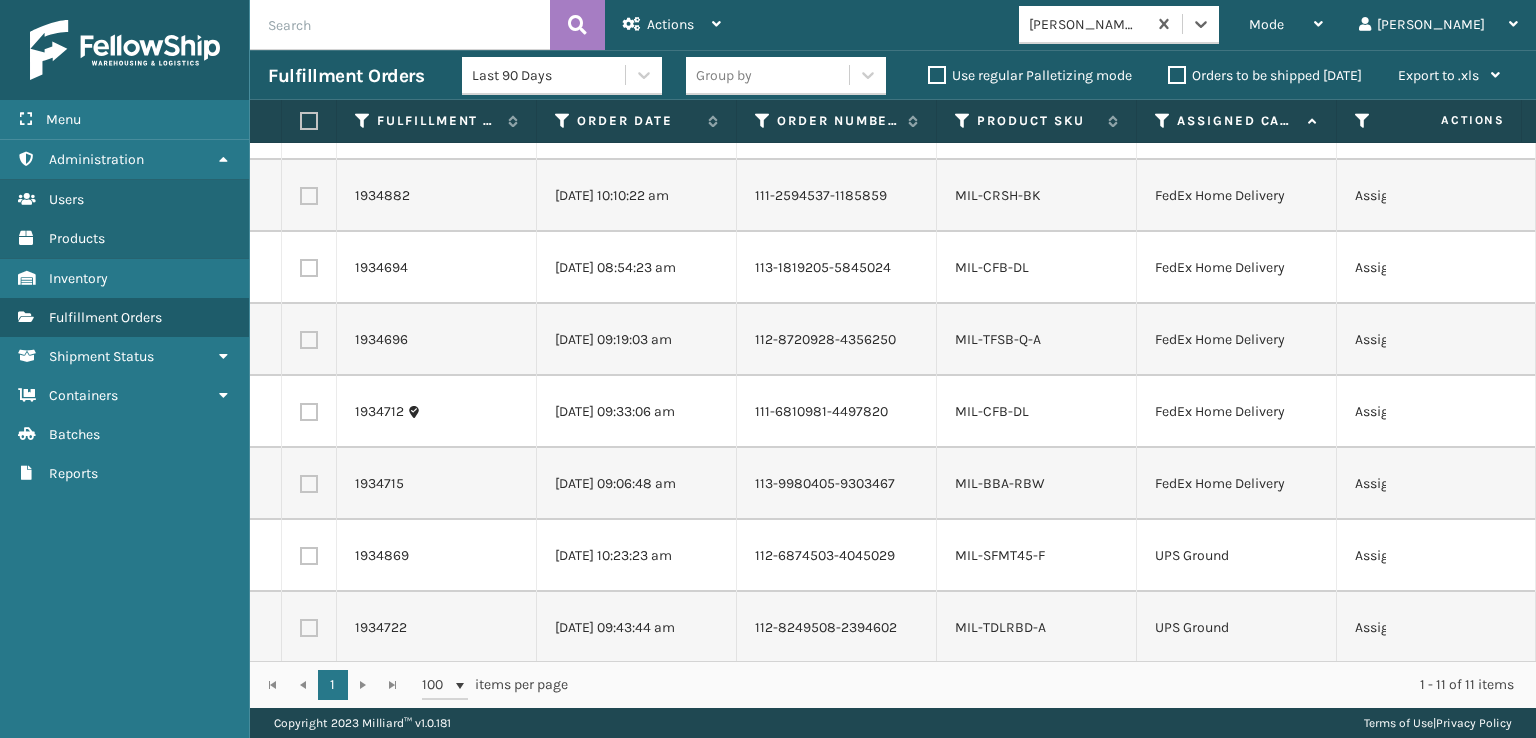 scroll, scrollTop: 0, scrollLeft: 0, axis: both 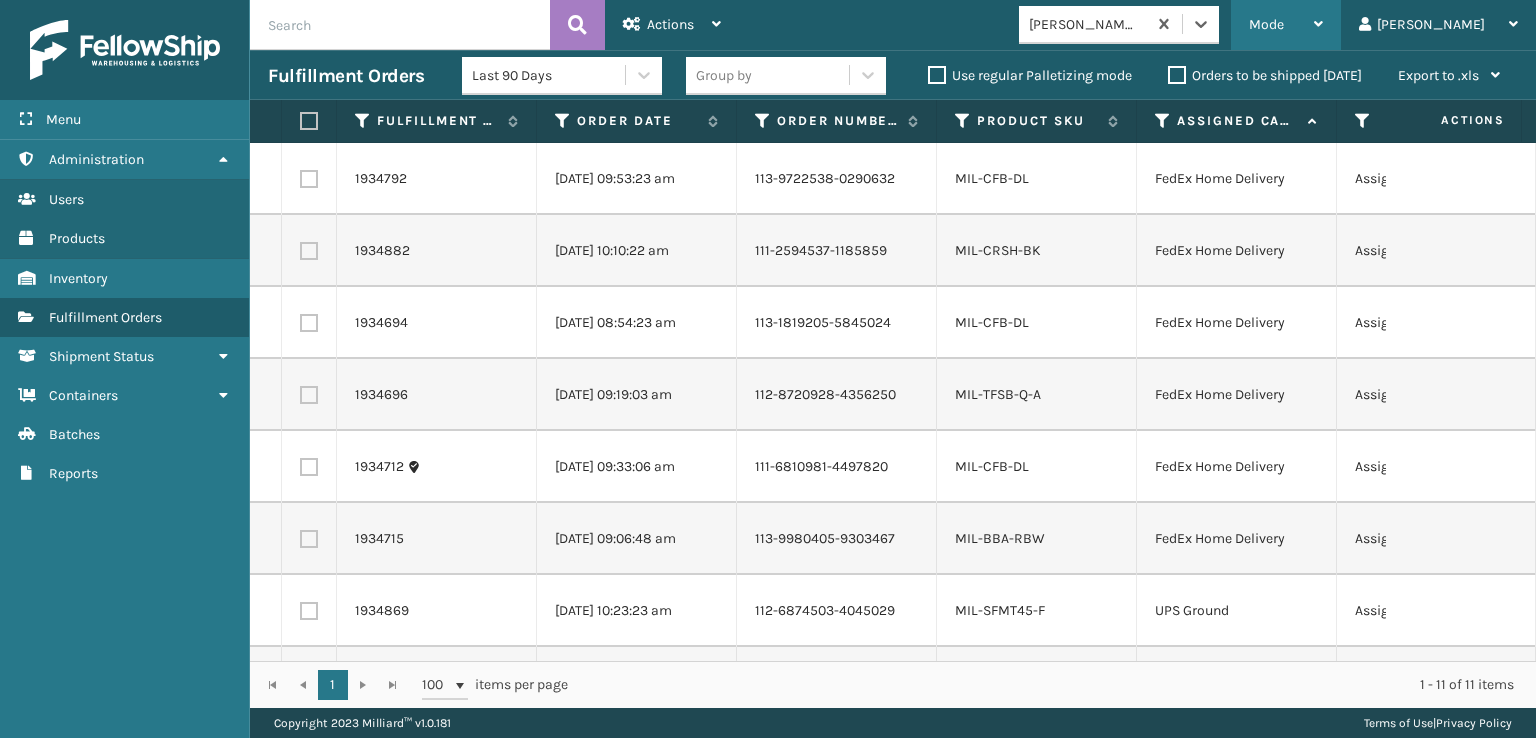 click on "Mode" at bounding box center [1286, 25] 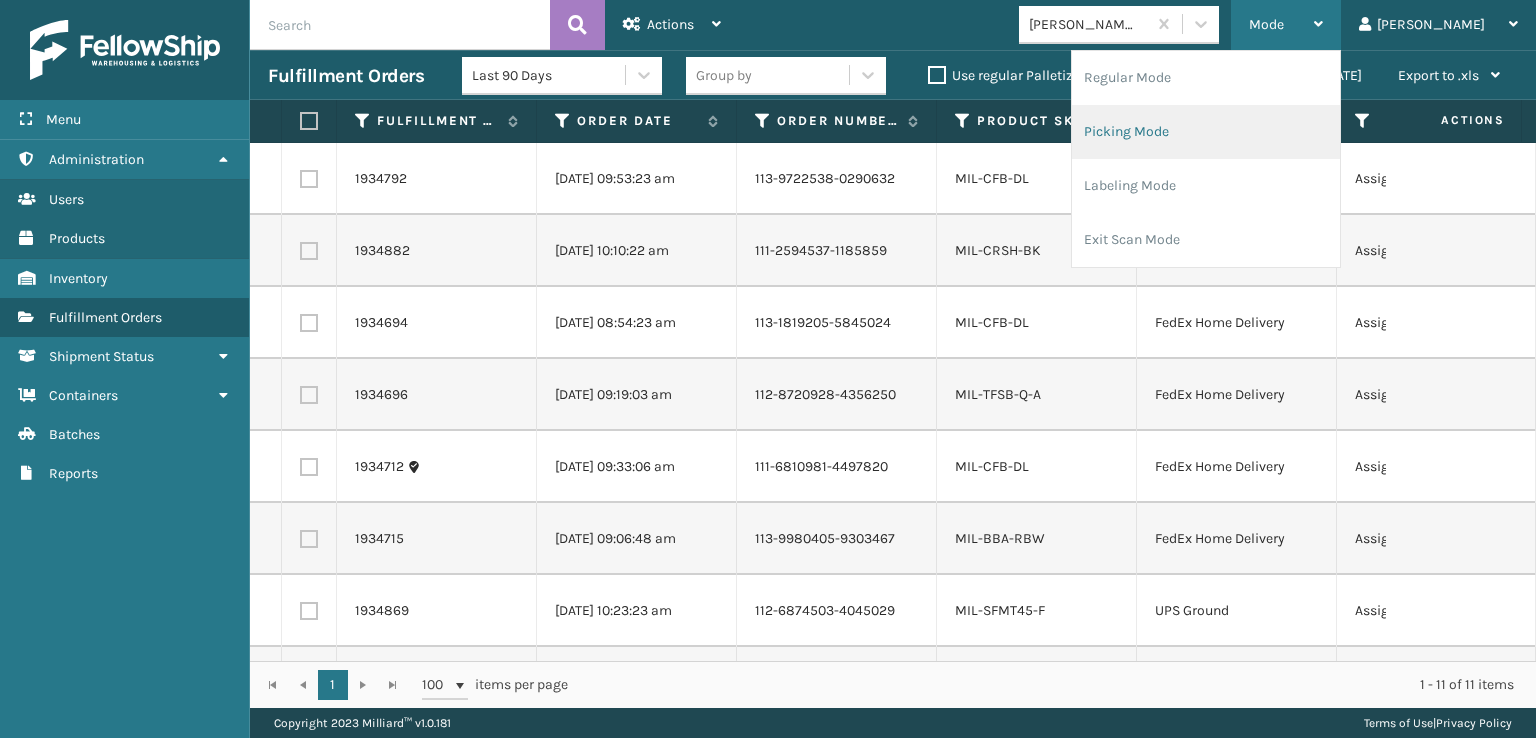 click on "Picking Mode" at bounding box center [1206, 132] 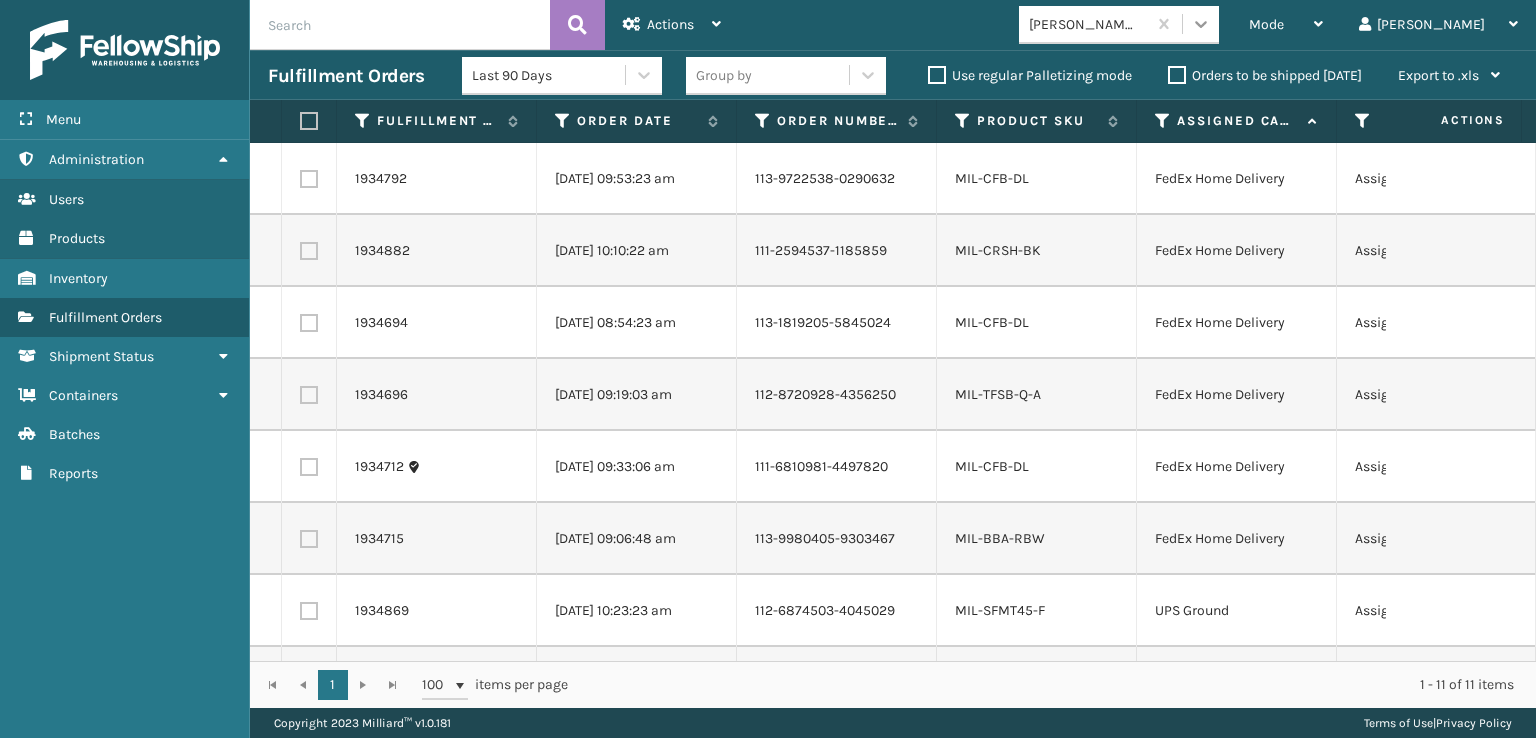 click 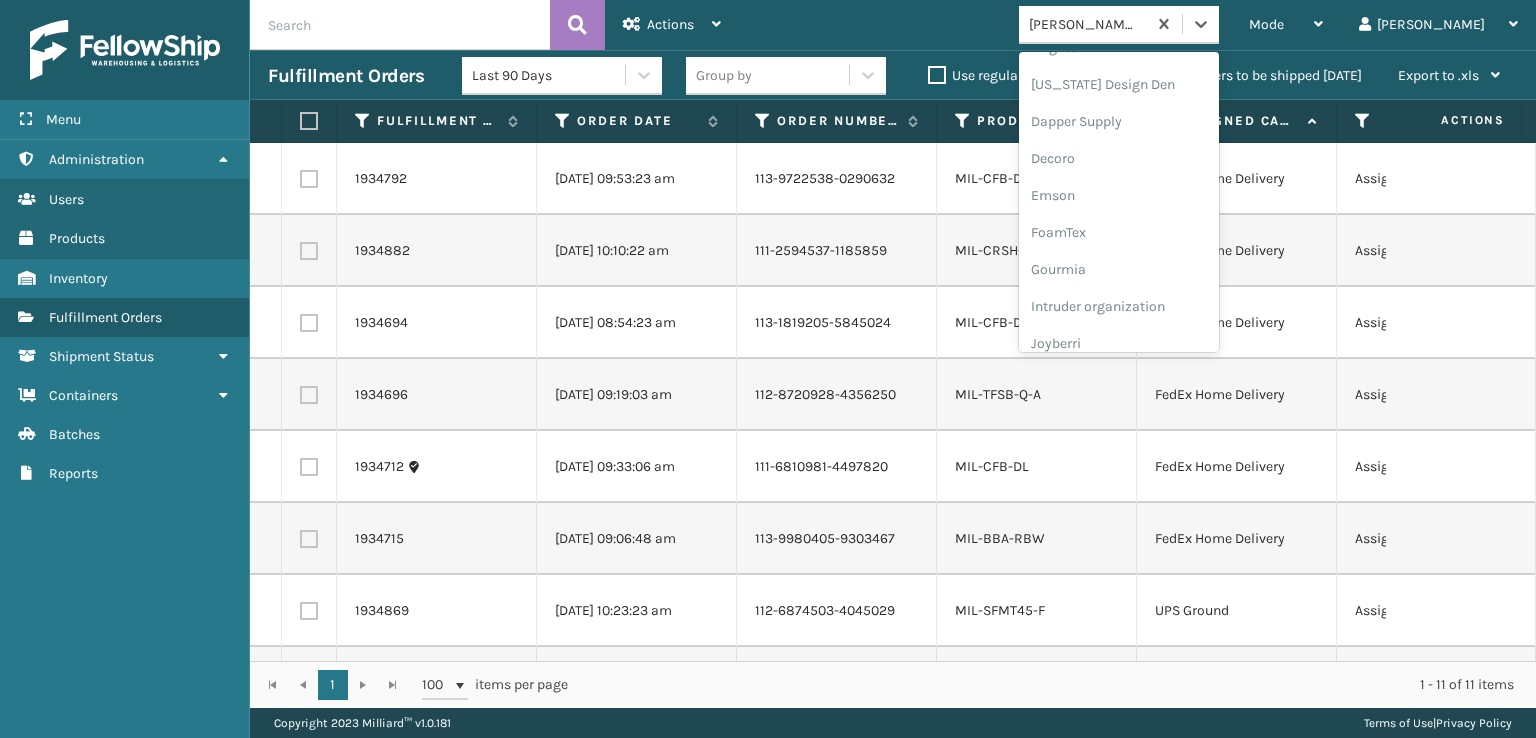 scroll, scrollTop: 300, scrollLeft: 0, axis: vertical 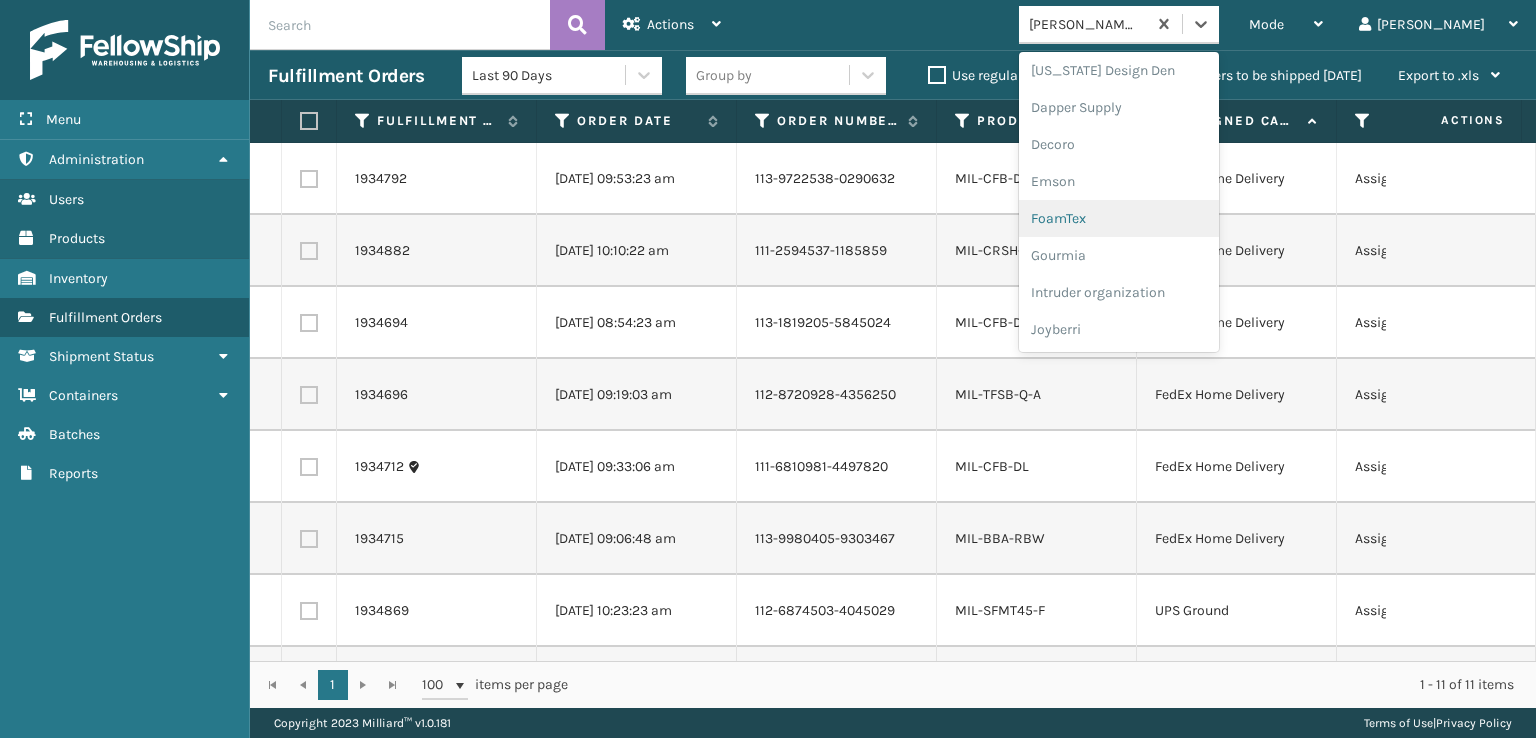 click on "FoamTex" at bounding box center [1119, 218] 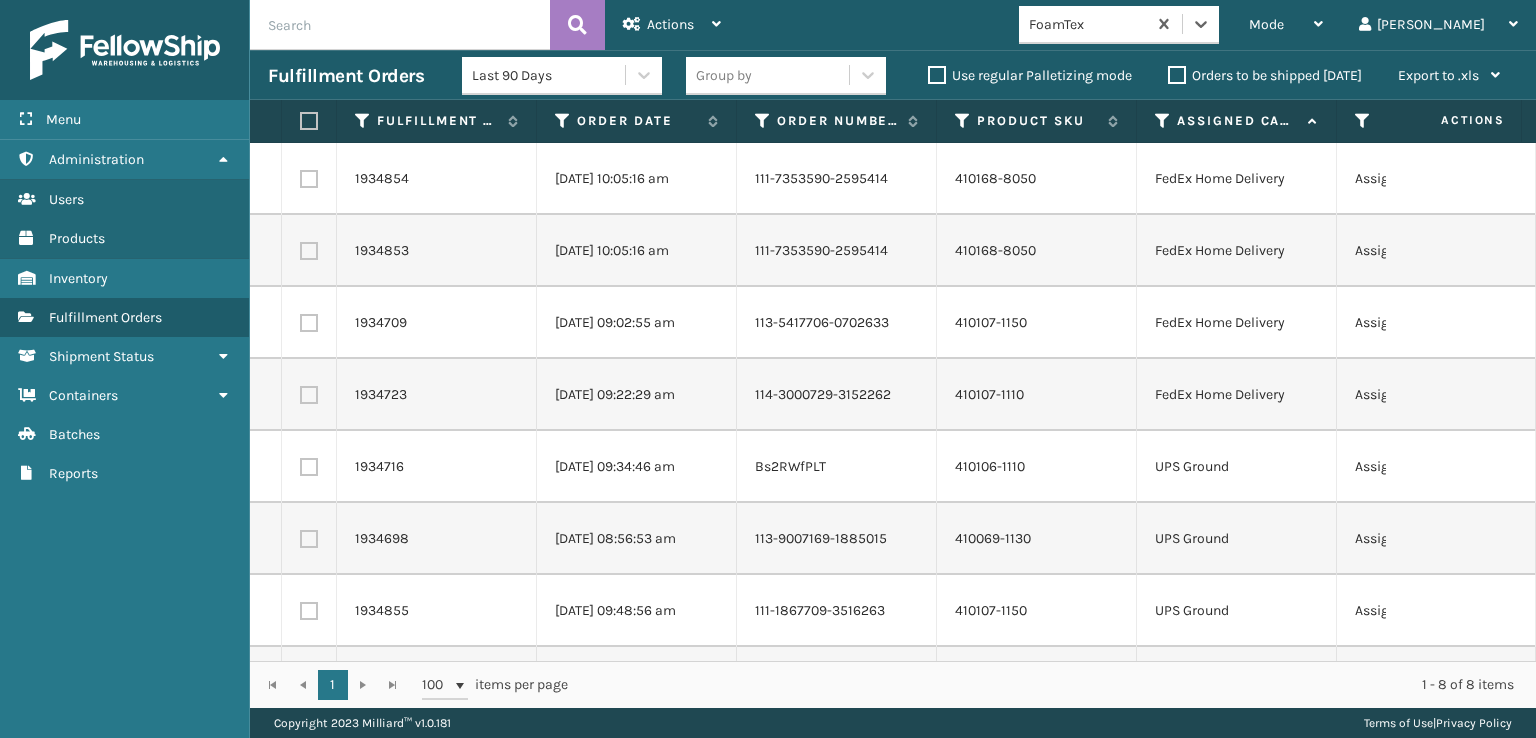 click at bounding box center [309, 121] 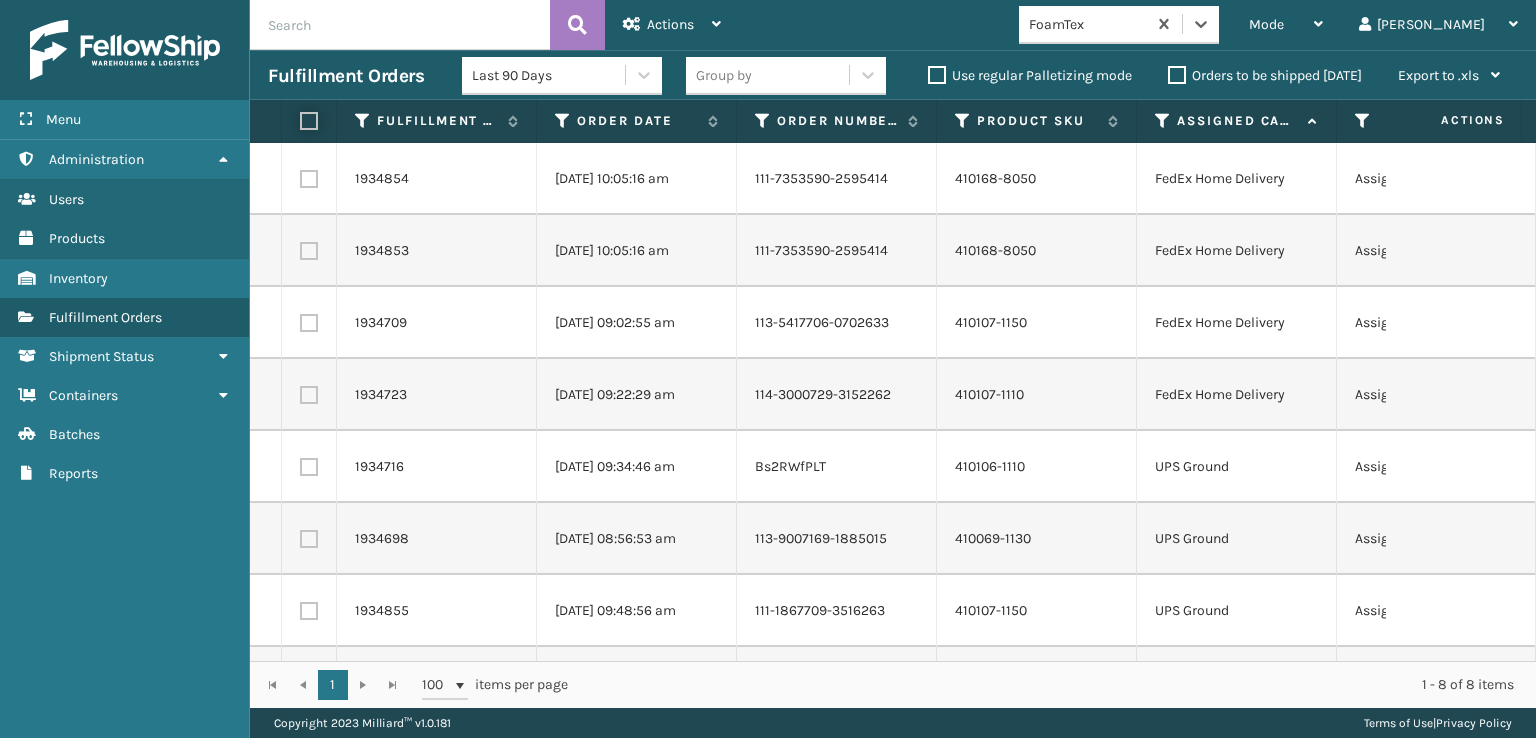 click at bounding box center [300, 121] 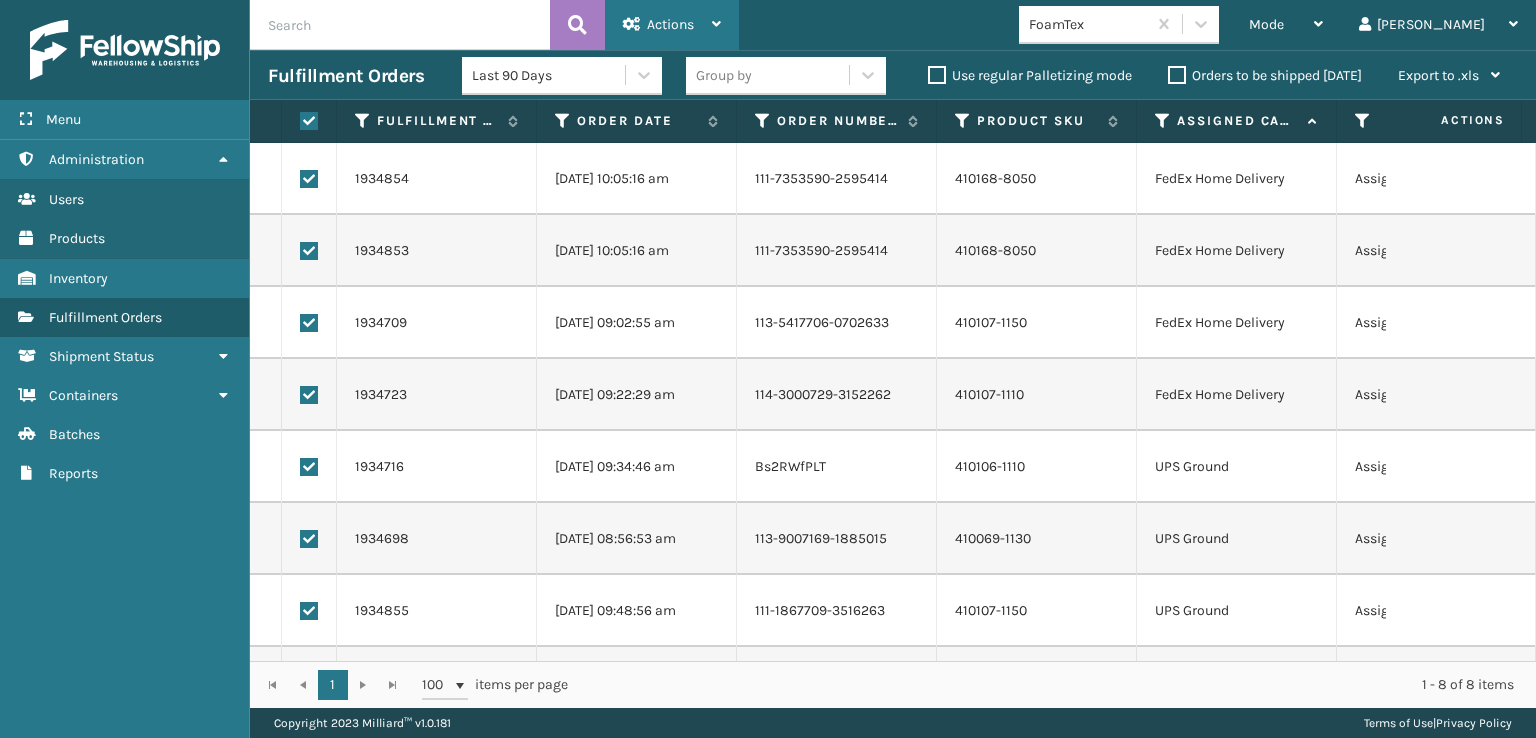 click on "Actions" at bounding box center (670, 24) 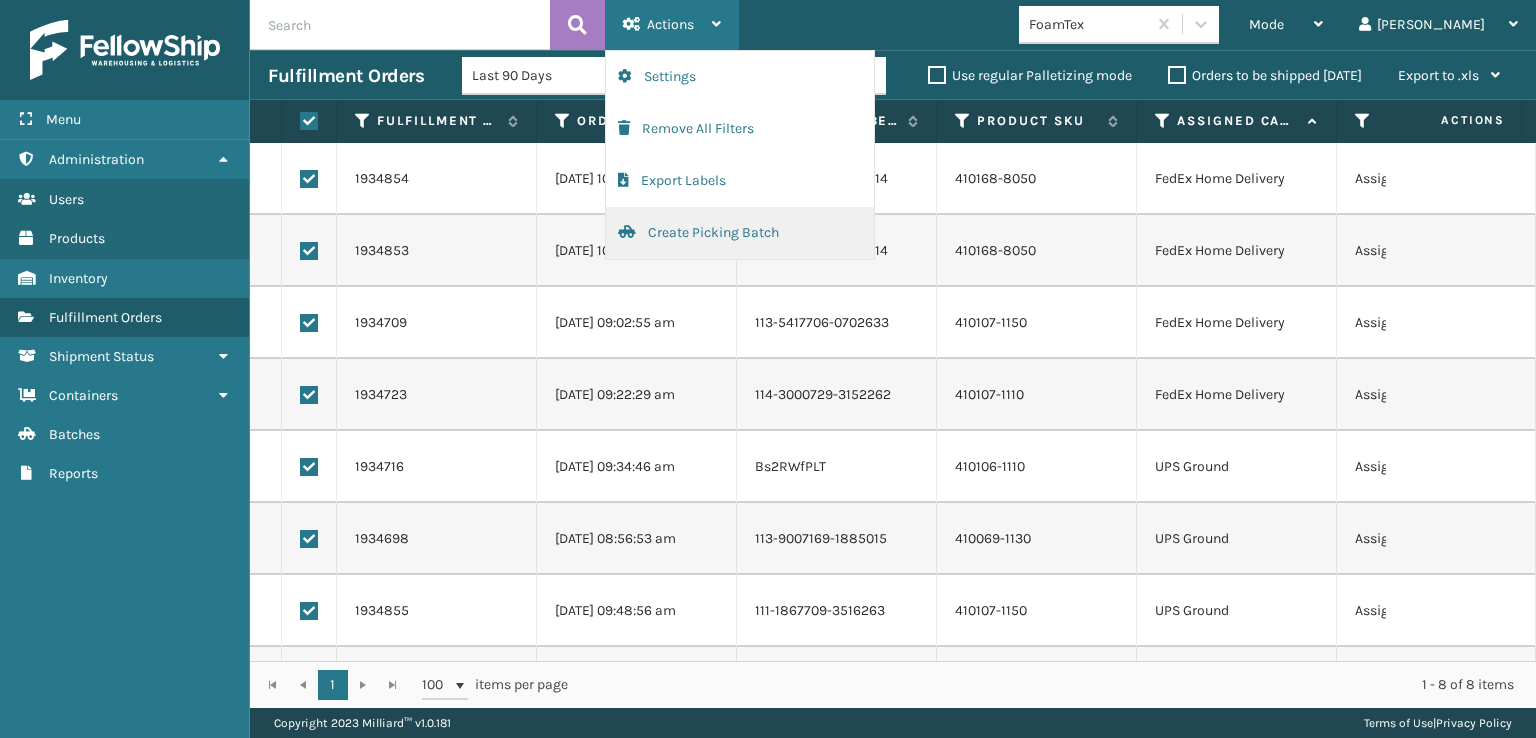 click on "Create Picking Batch" at bounding box center [740, 233] 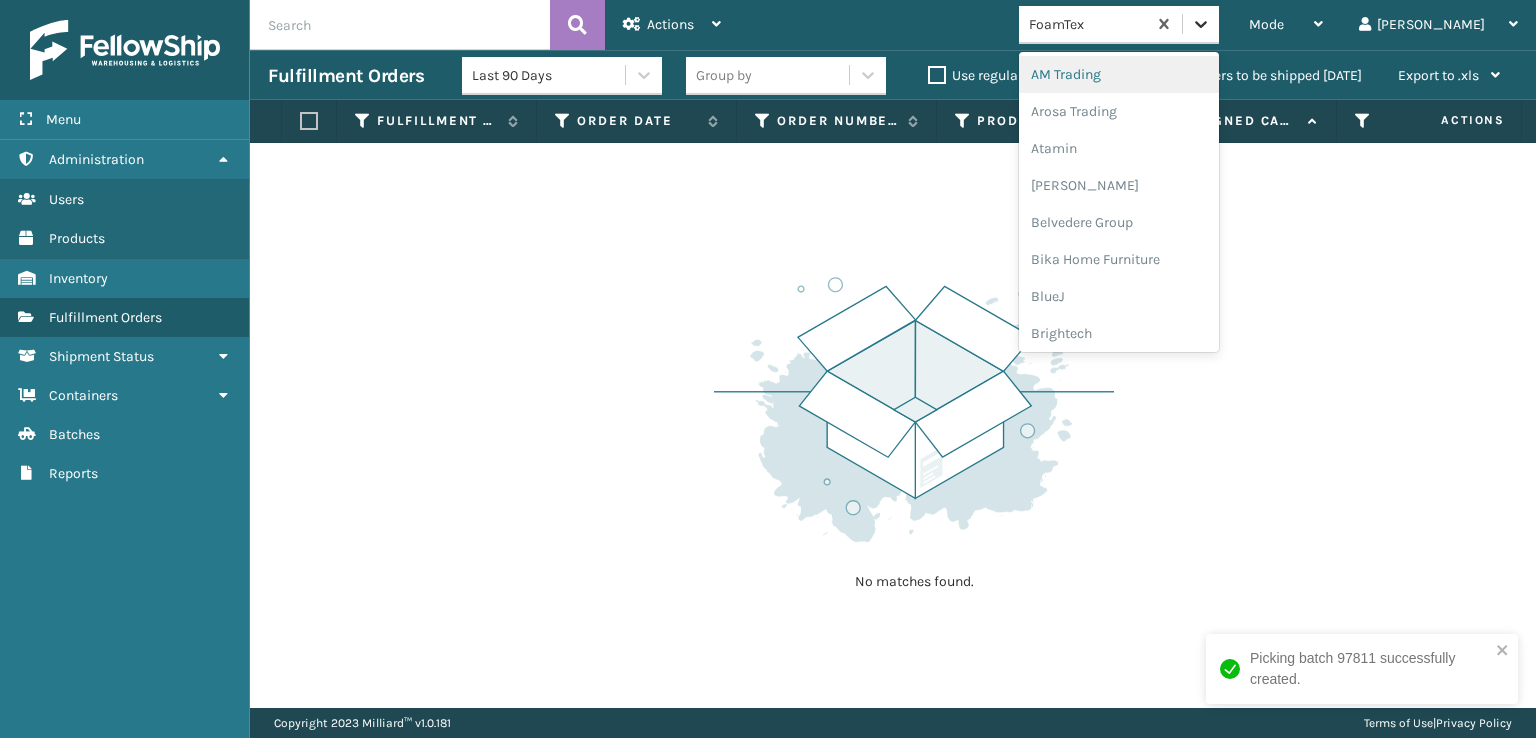 click 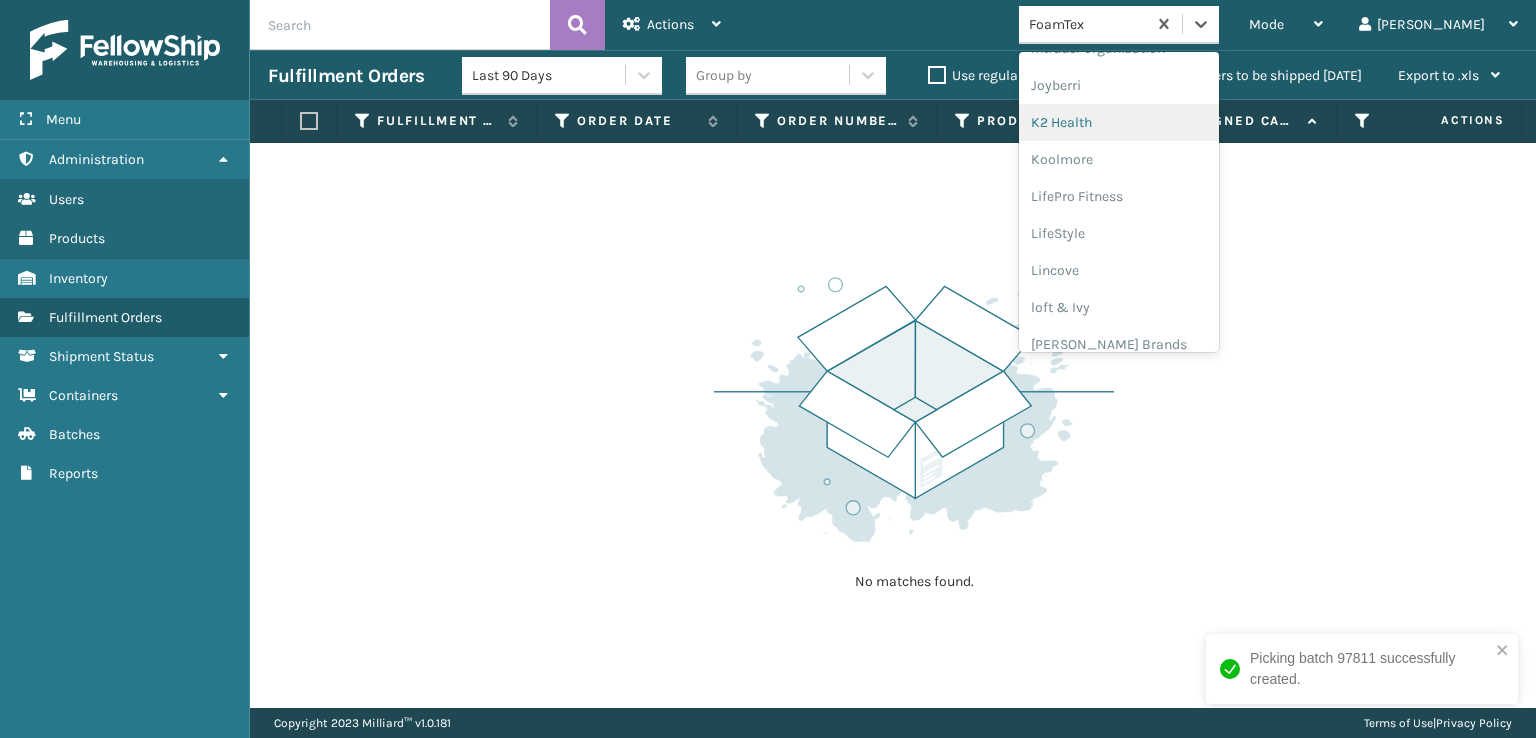 scroll, scrollTop: 632, scrollLeft: 0, axis: vertical 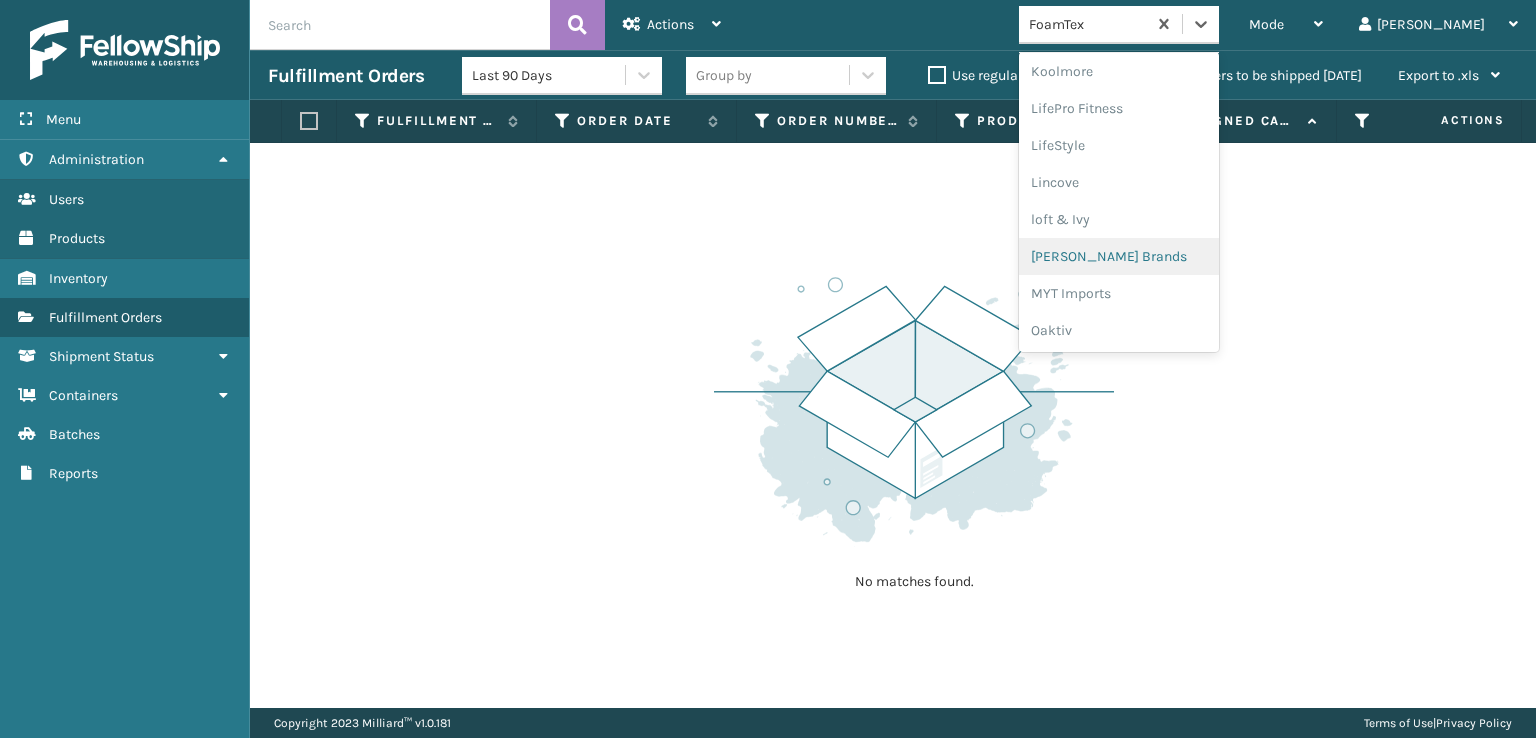 click on "[PERSON_NAME] Brands" at bounding box center (1119, 256) 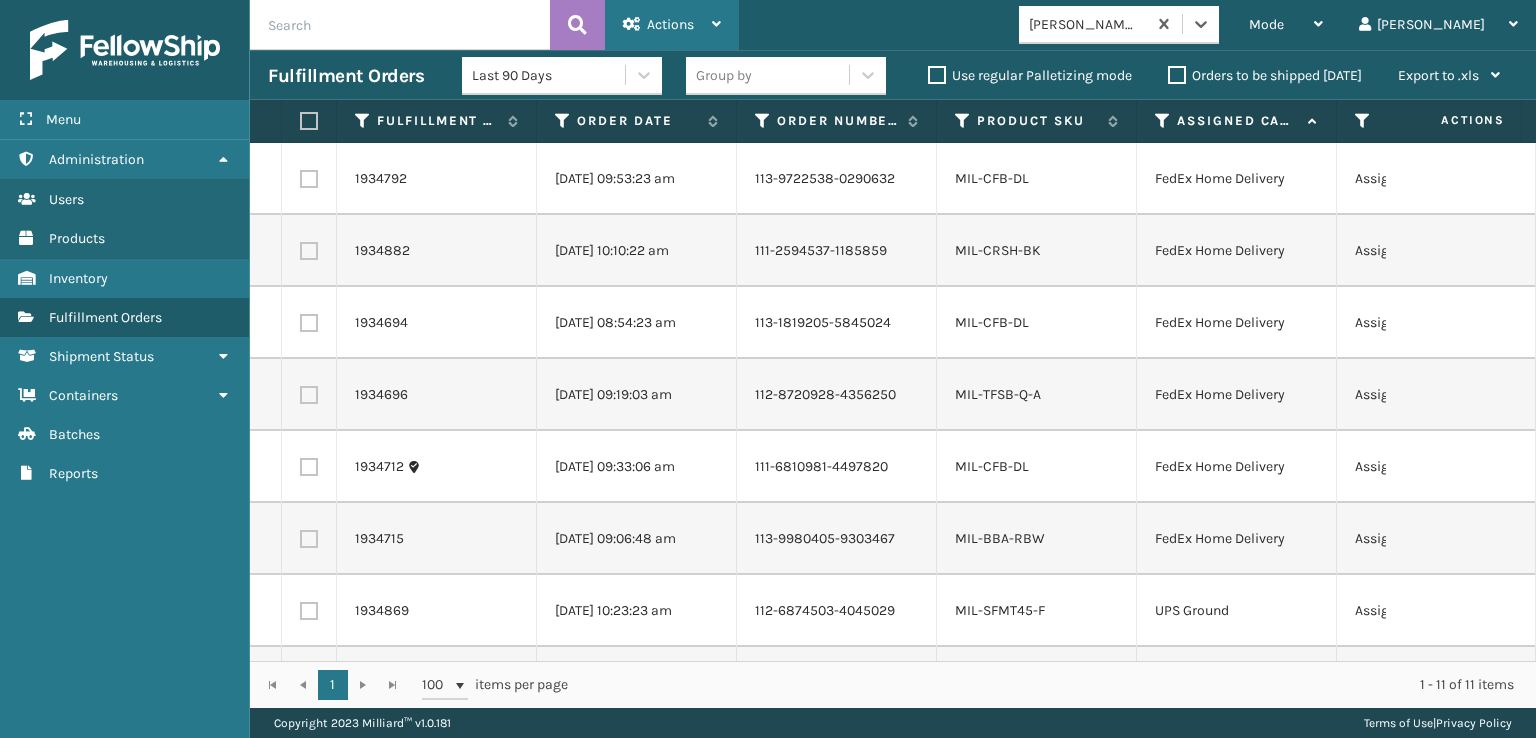click on "Actions" at bounding box center [670, 24] 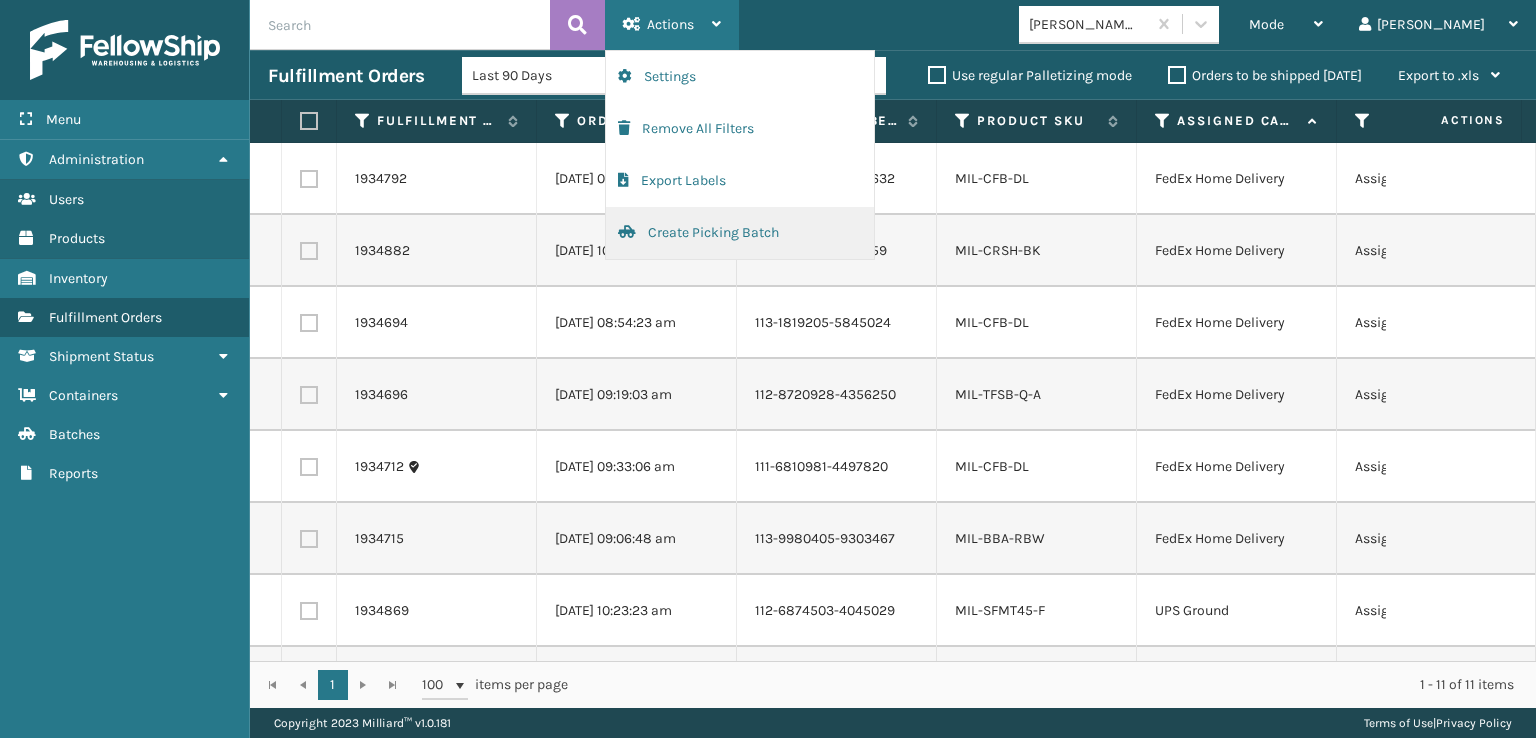 click on "Create Picking Batch" at bounding box center (740, 233) 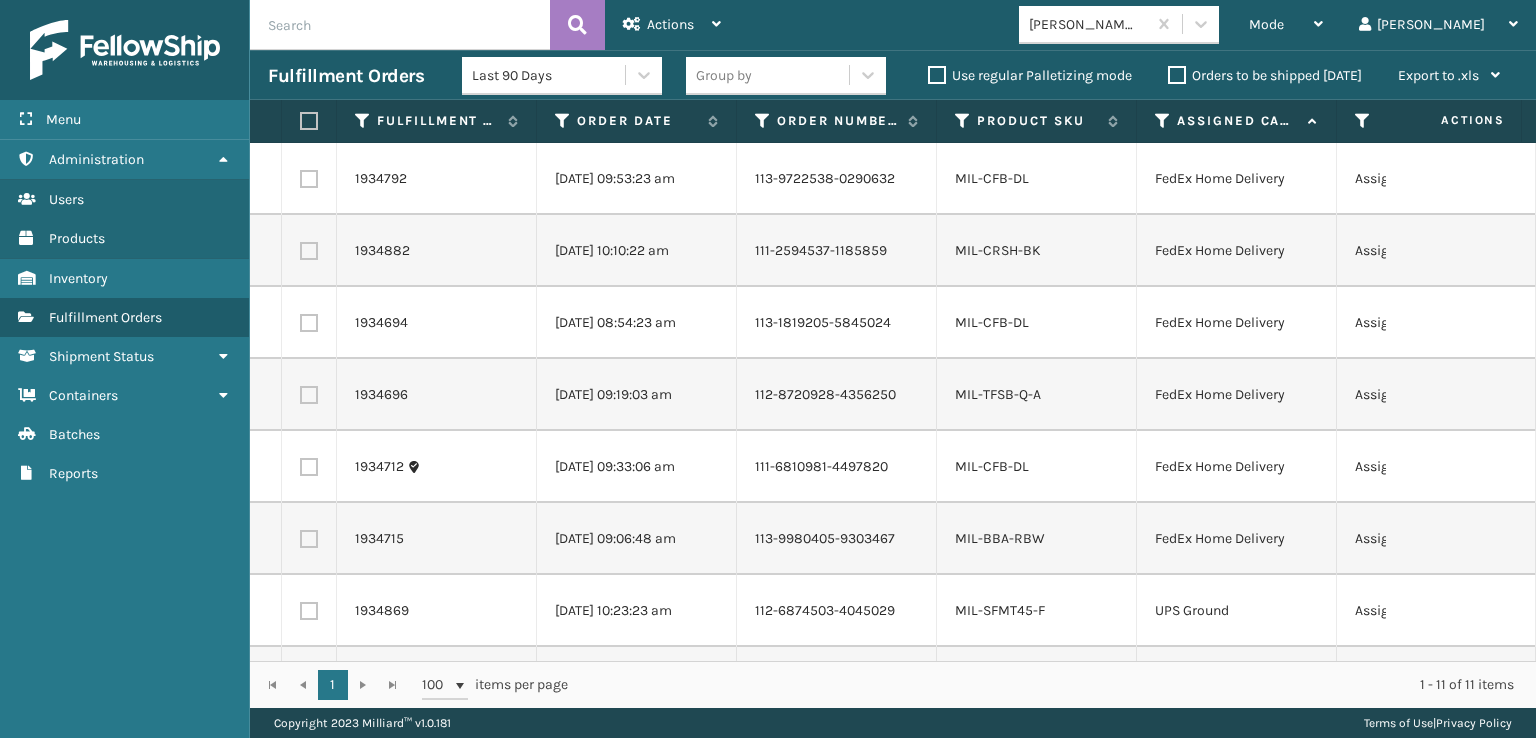 click at bounding box center (309, 121) 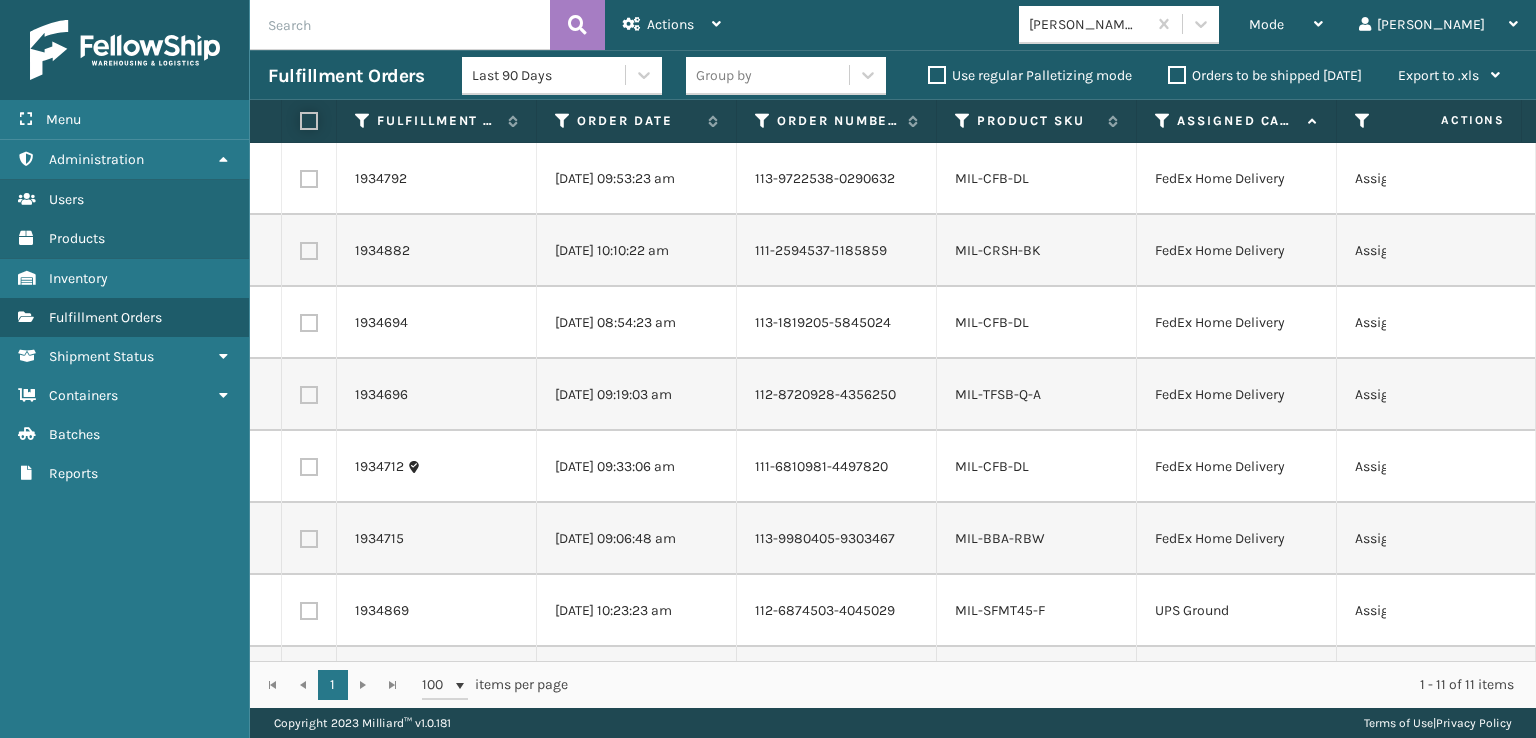 click at bounding box center [300, 121] 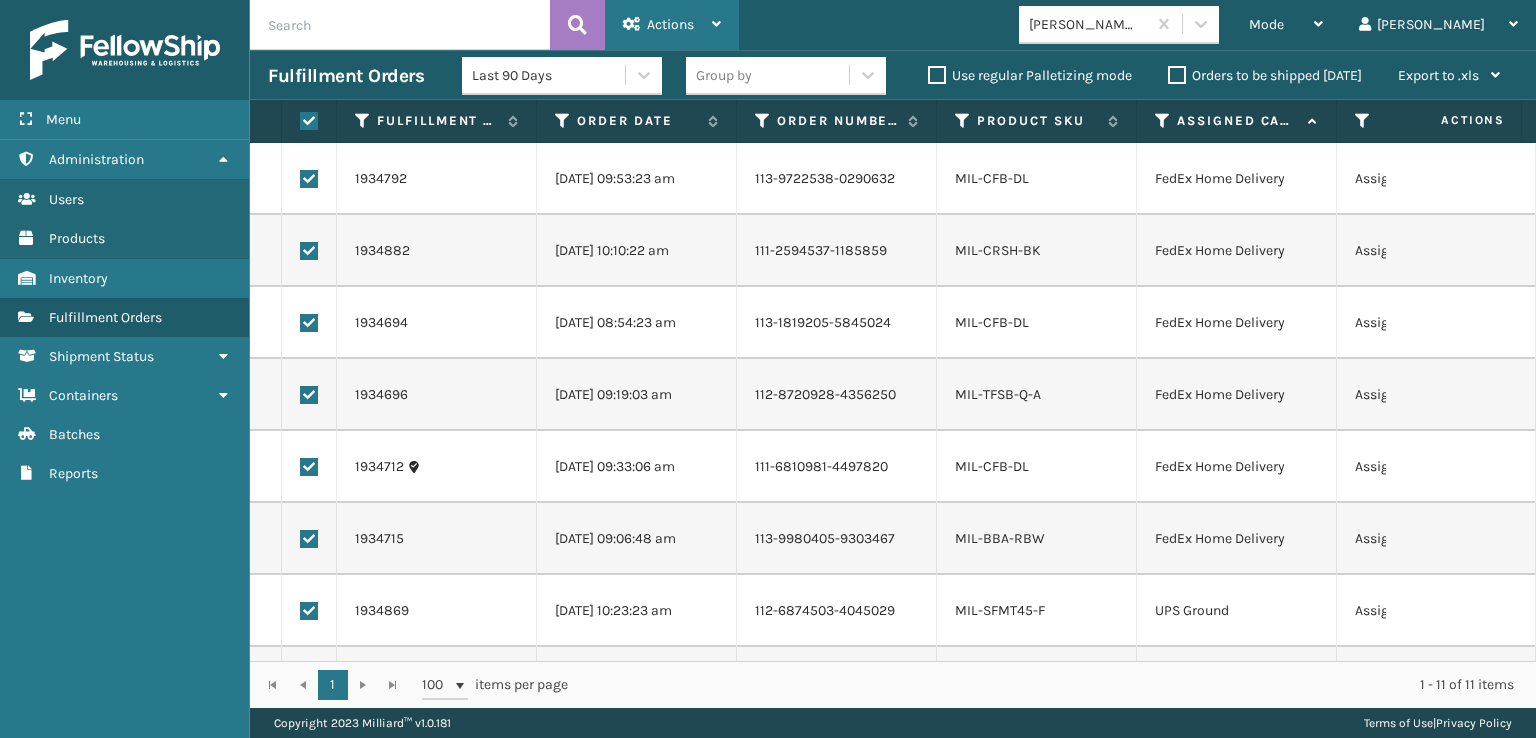 click on "Actions" at bounding box center [672, 25] 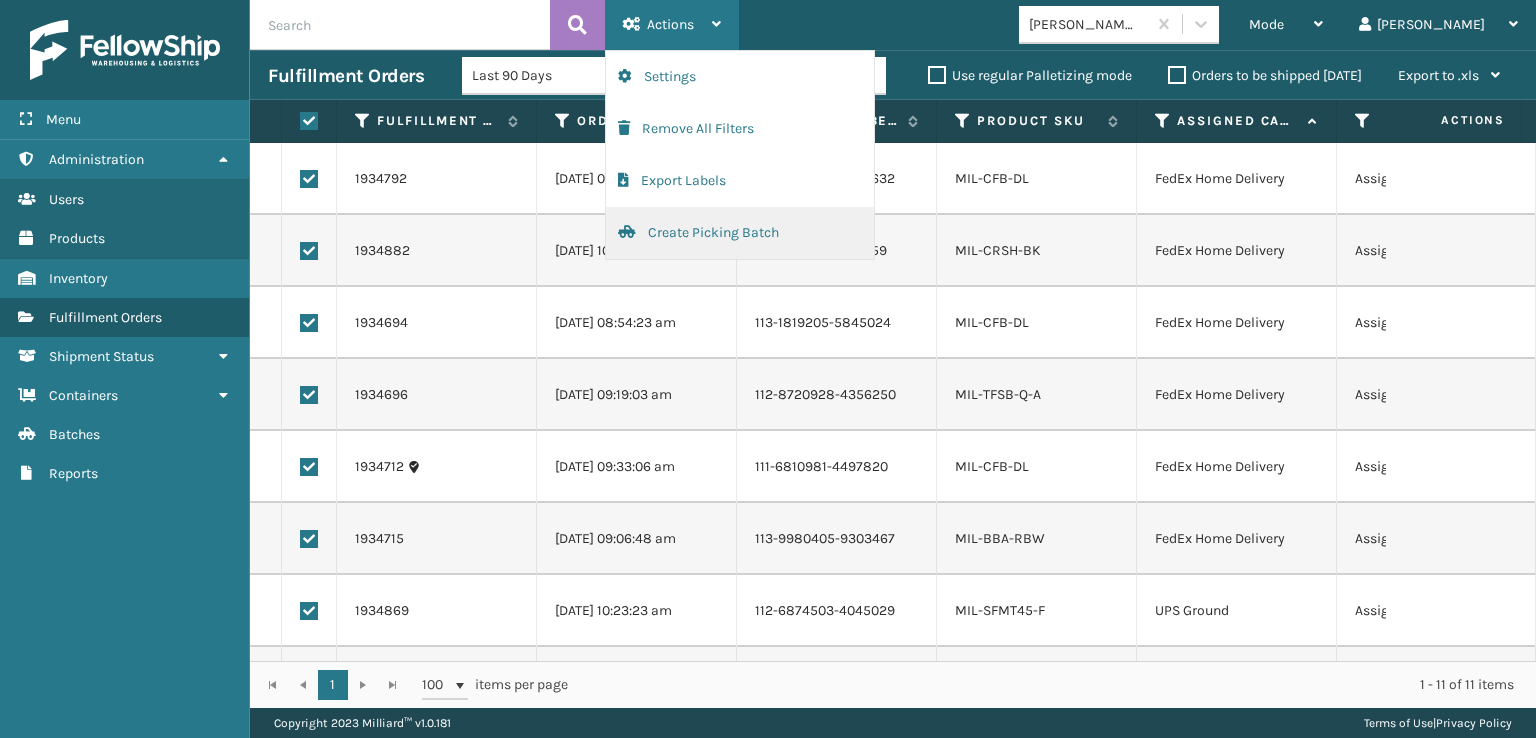 click on "Create Picking Batch" at bounding box center [740, 233] 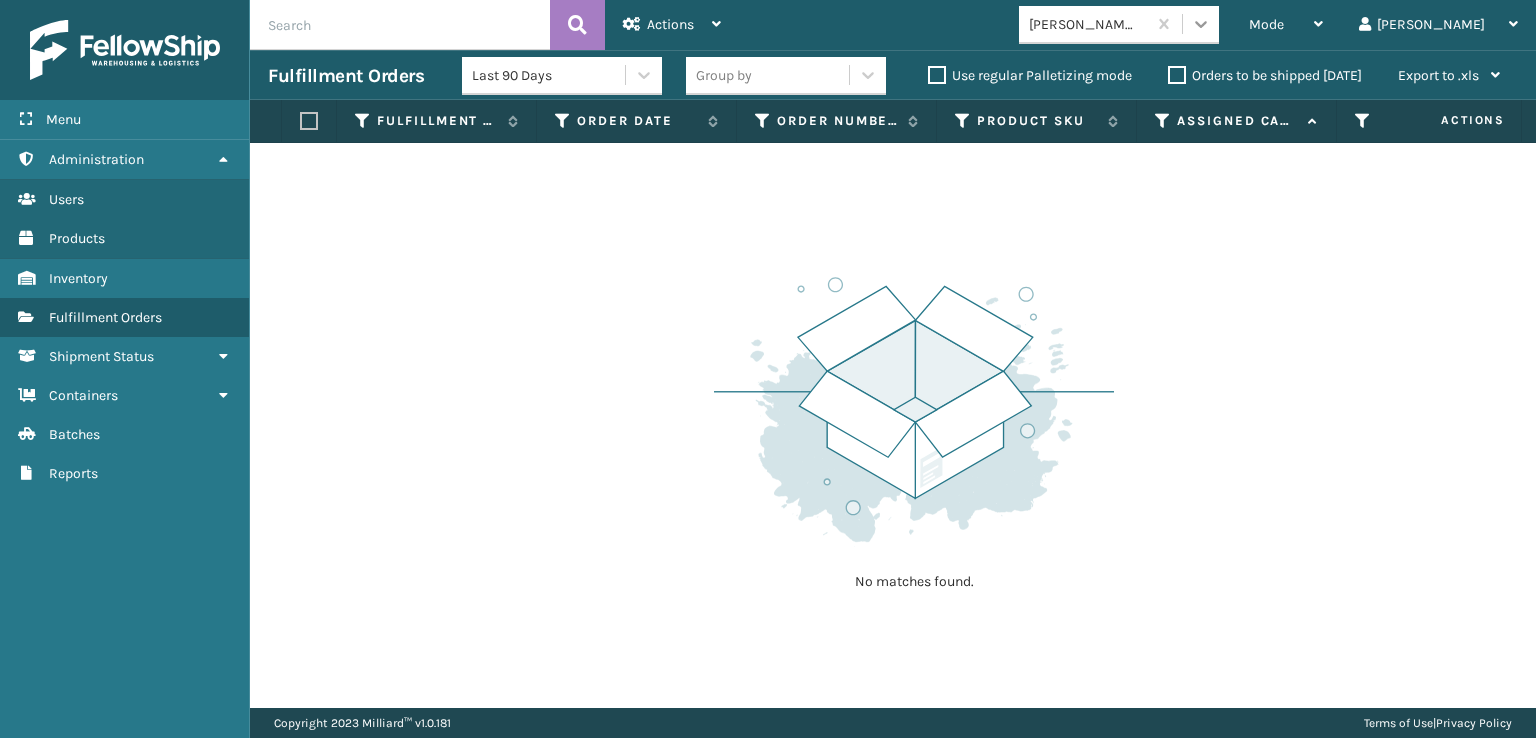 click 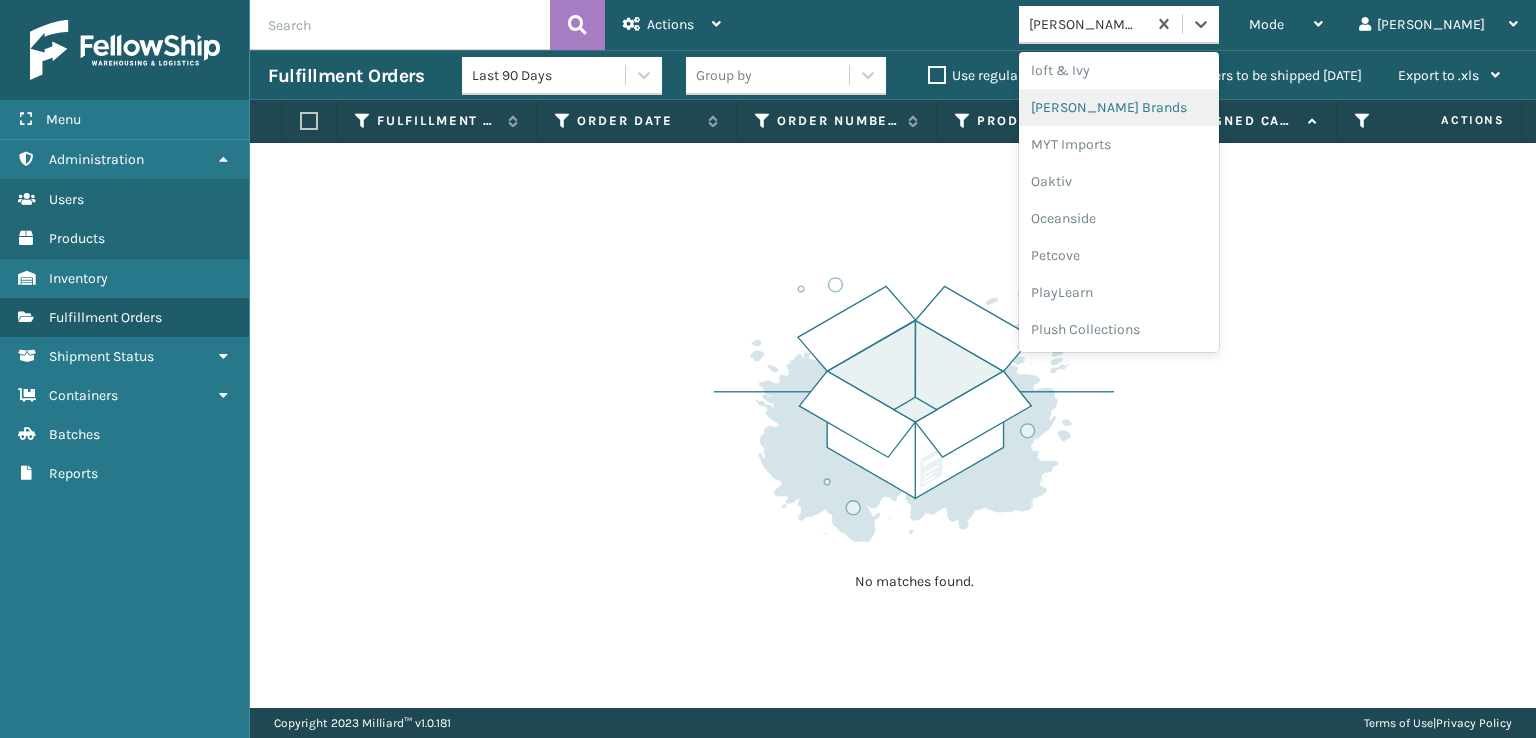 scroll, scrollTop: 892, scrollLeft: 0, axis: vertical 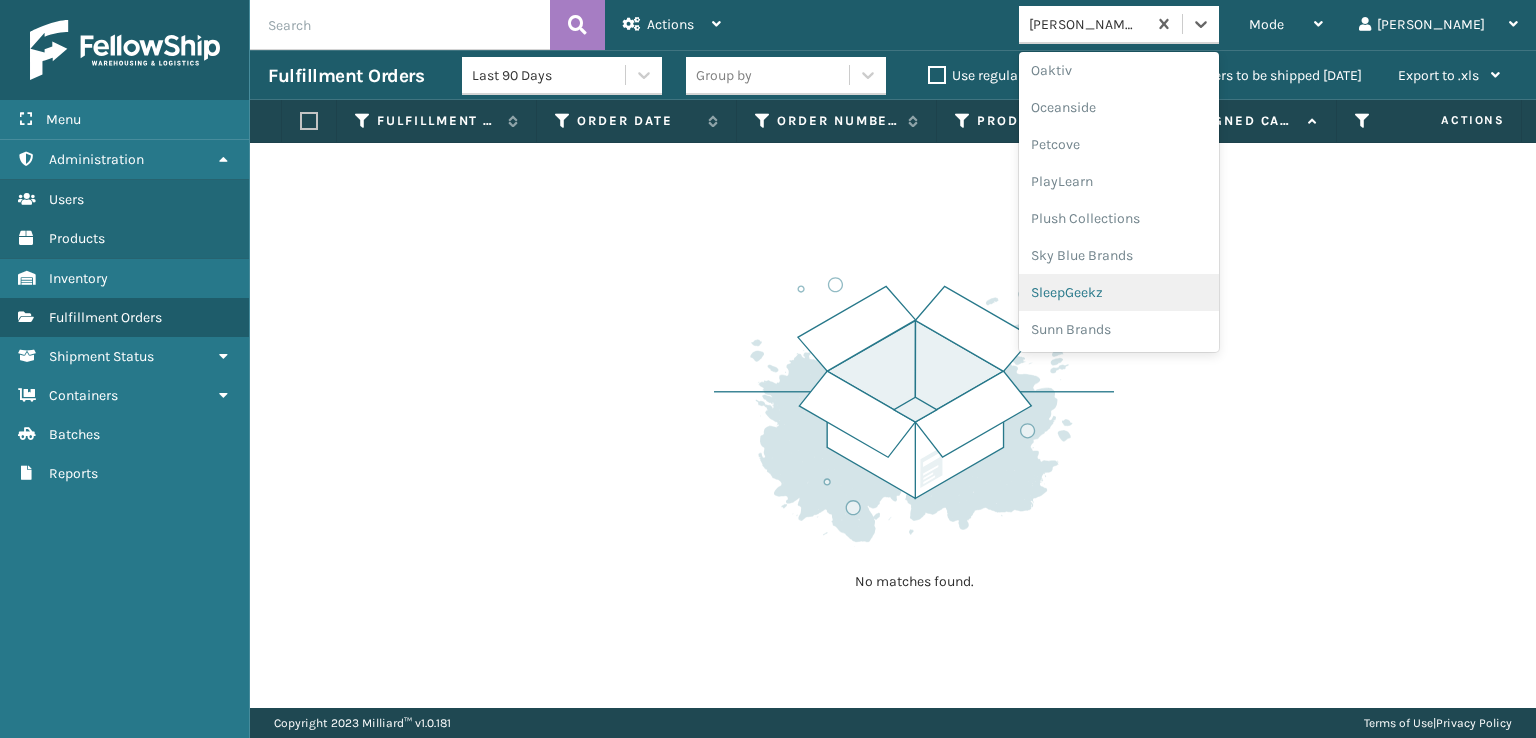 click on "SleepGeekz" at bounding box center [1119, 292] 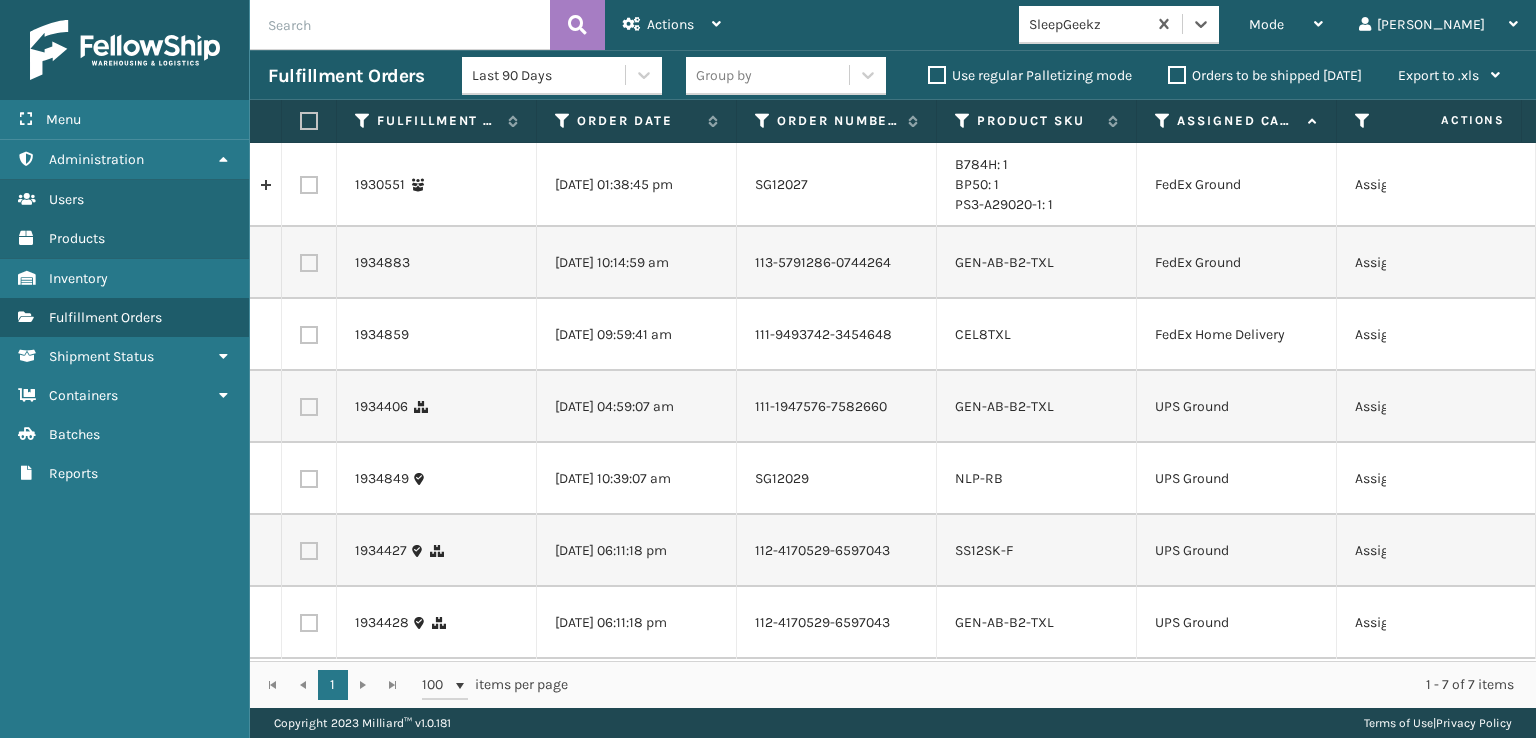 scroll, scrollTop: 36, scrollLeft: 0, axis: vertical 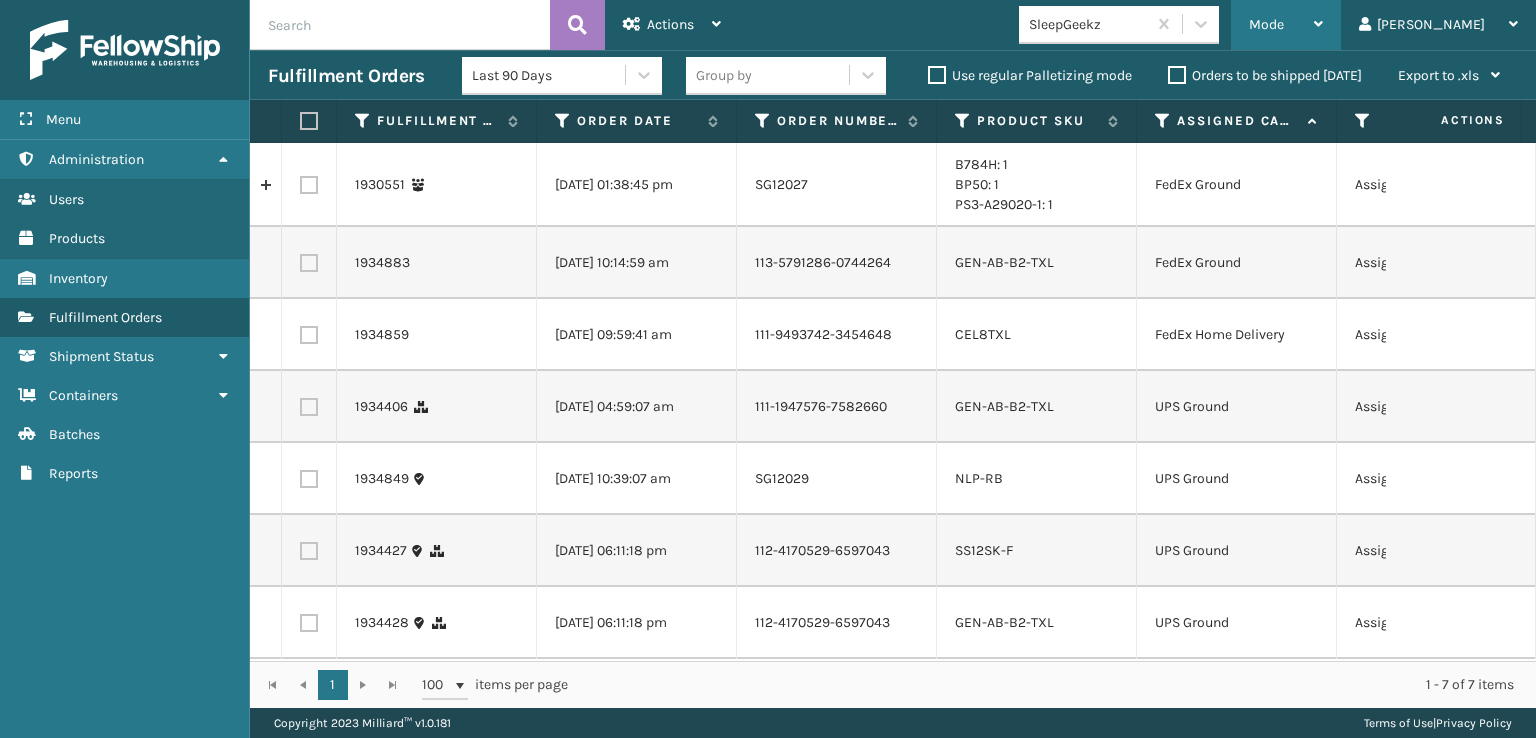 click on "Mode" at bounding box center [1266, 24] 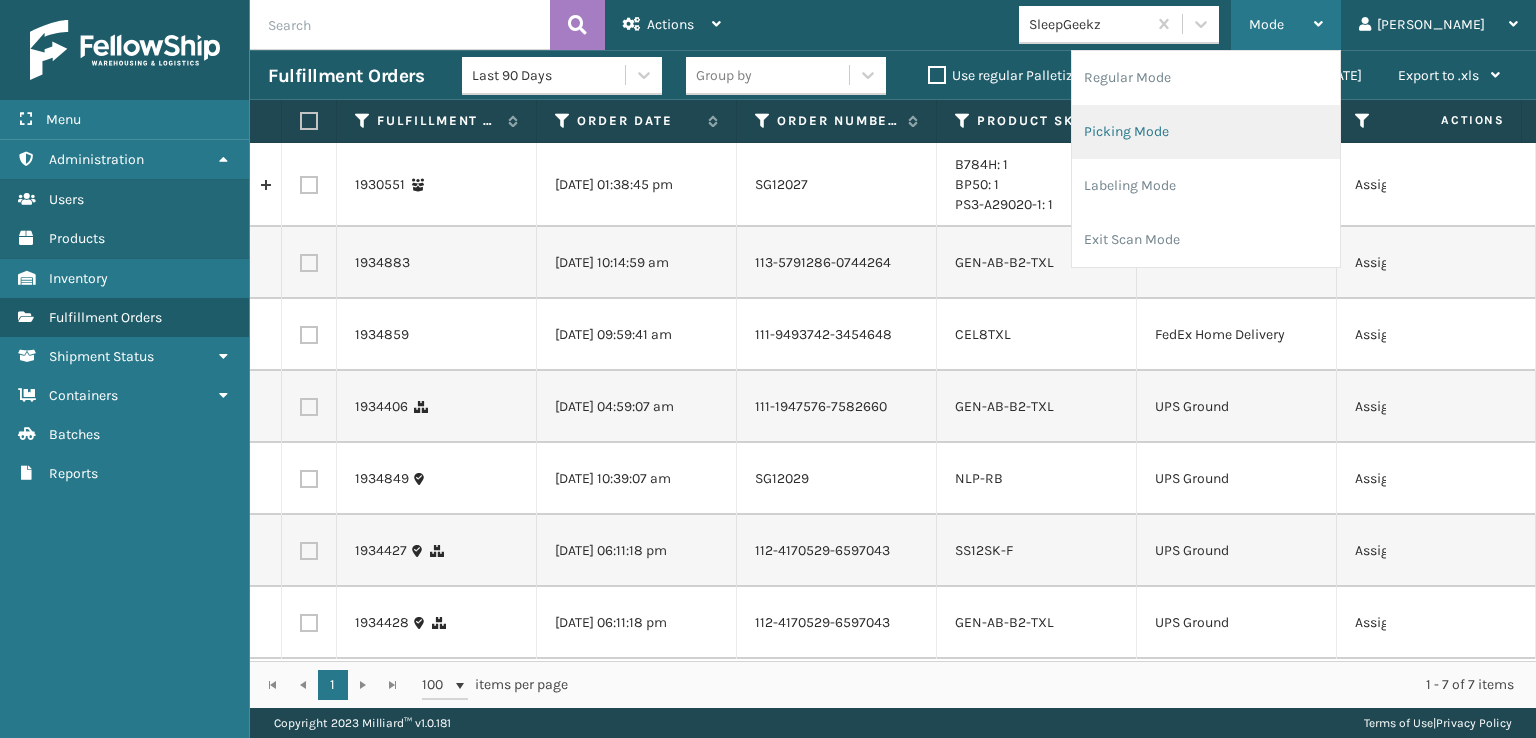 click on "Picking Mode" at bounding box center (1206, 132) 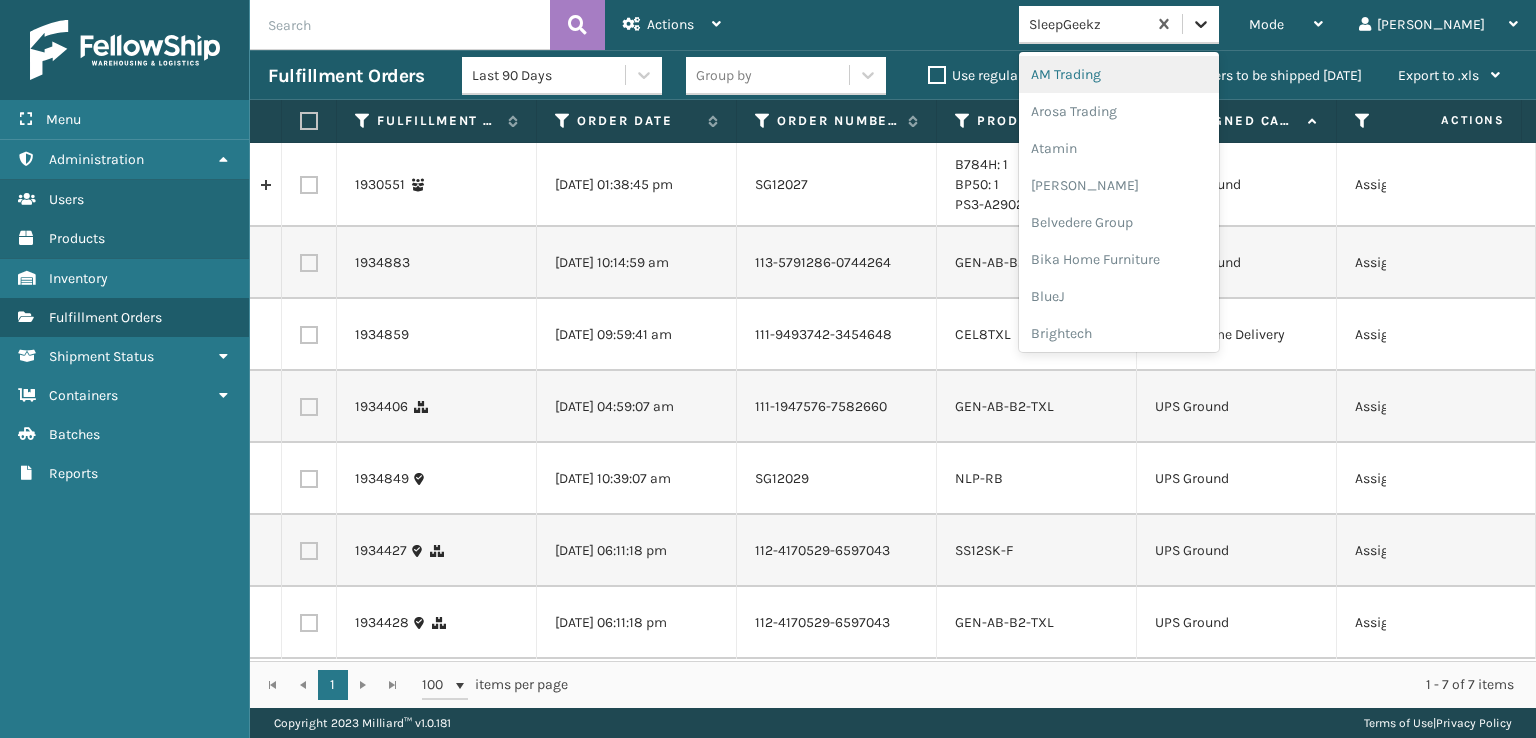 click 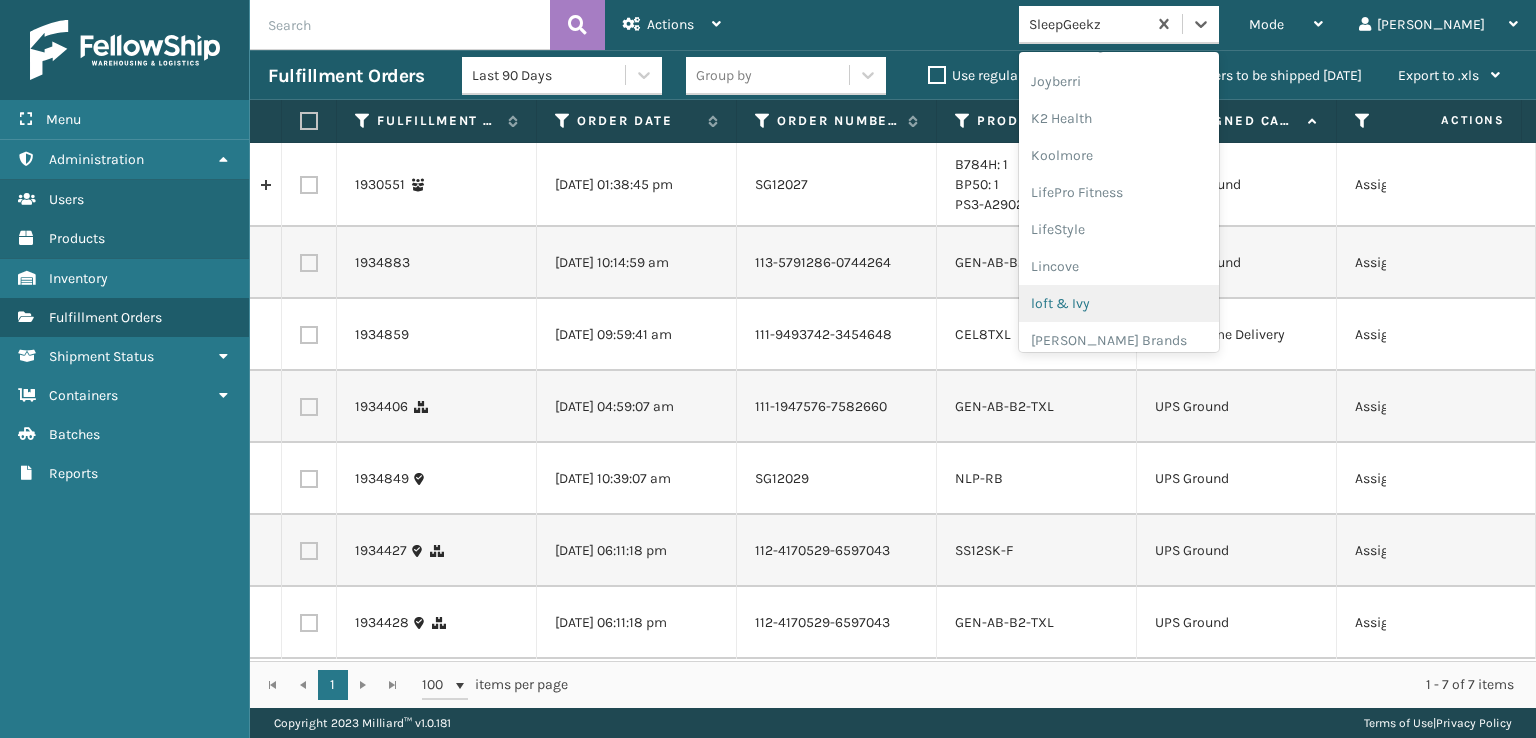 scroll, scrollTop: 432, scrollLeft: 0, axis: vertical 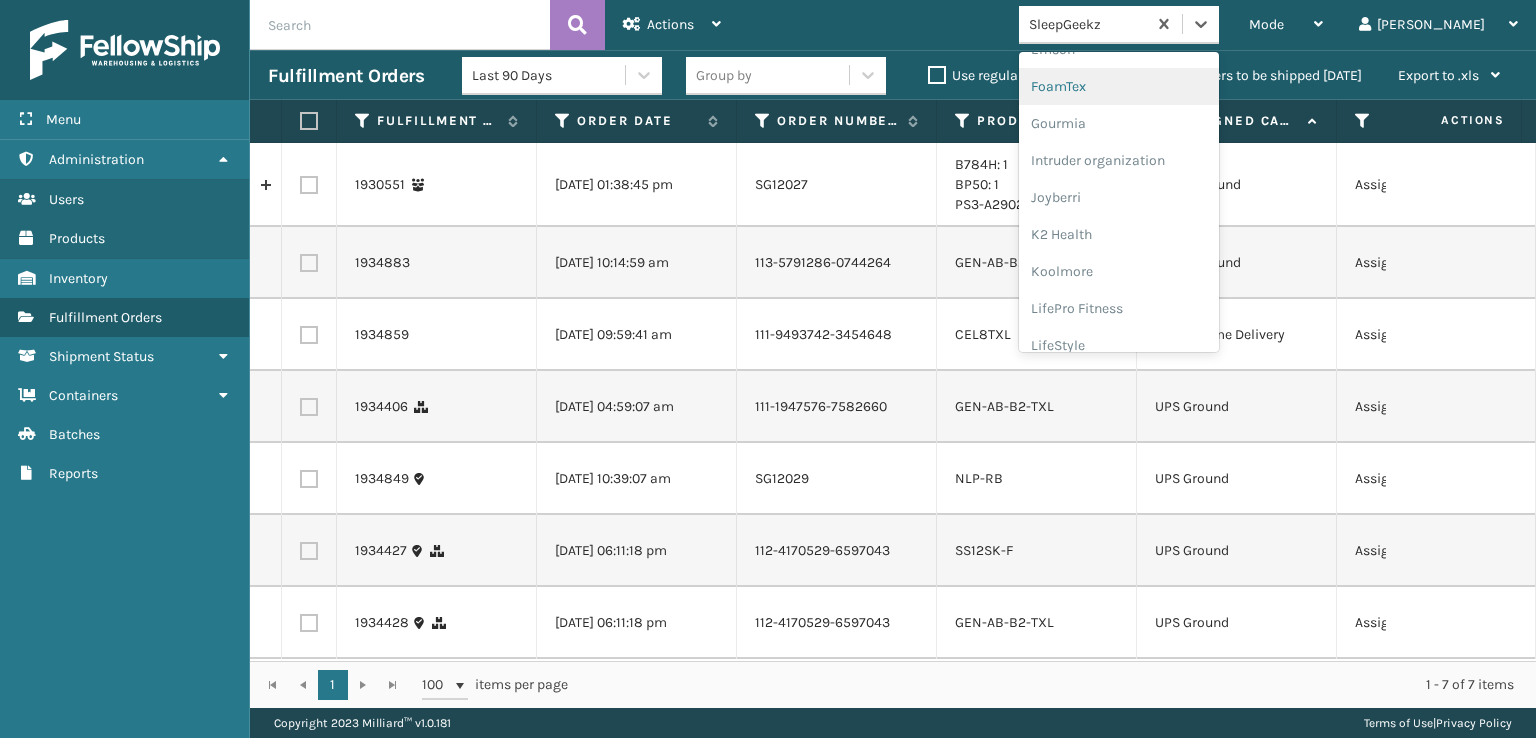 click on "FoamTex" at bounding box center [1119, 86] 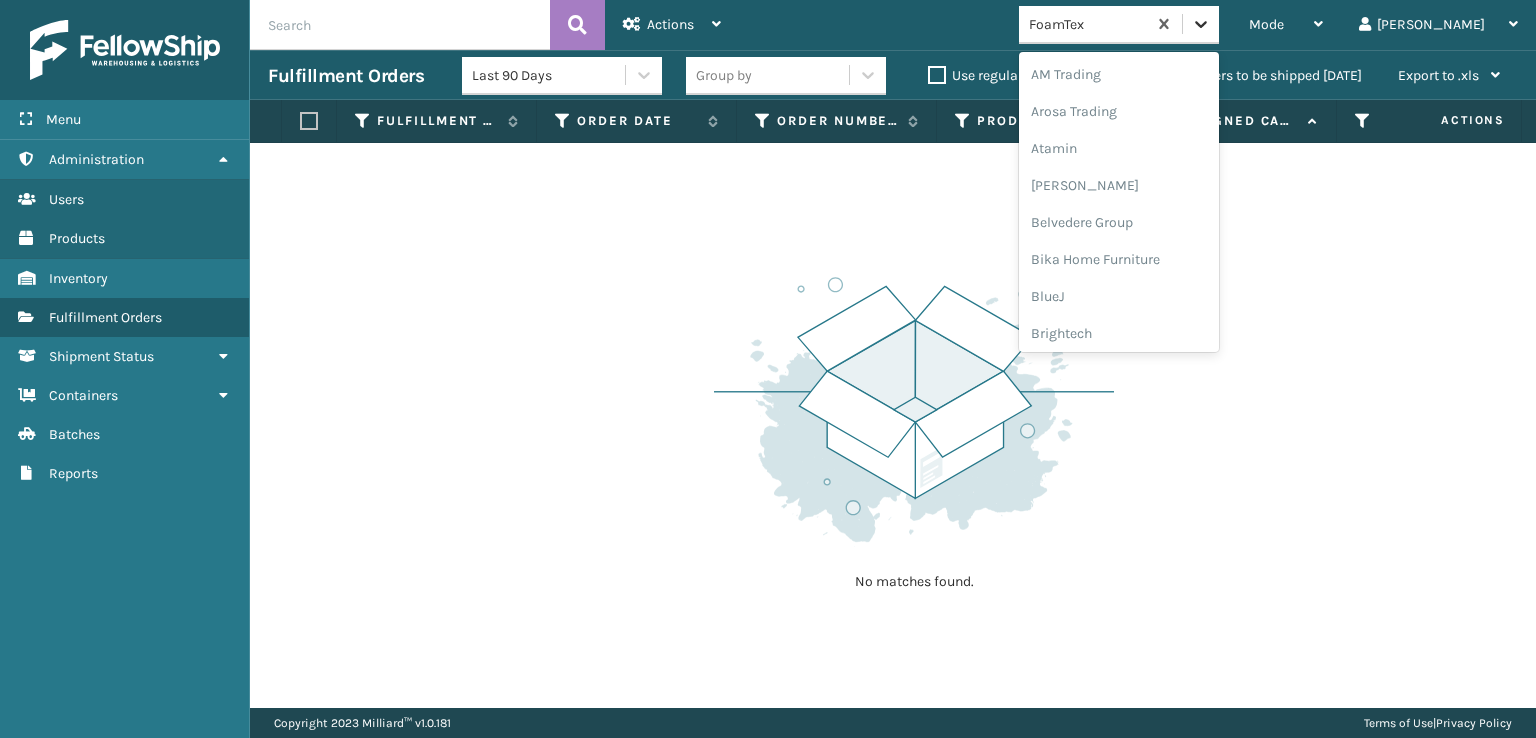 click at bounding box center (1201, 24) 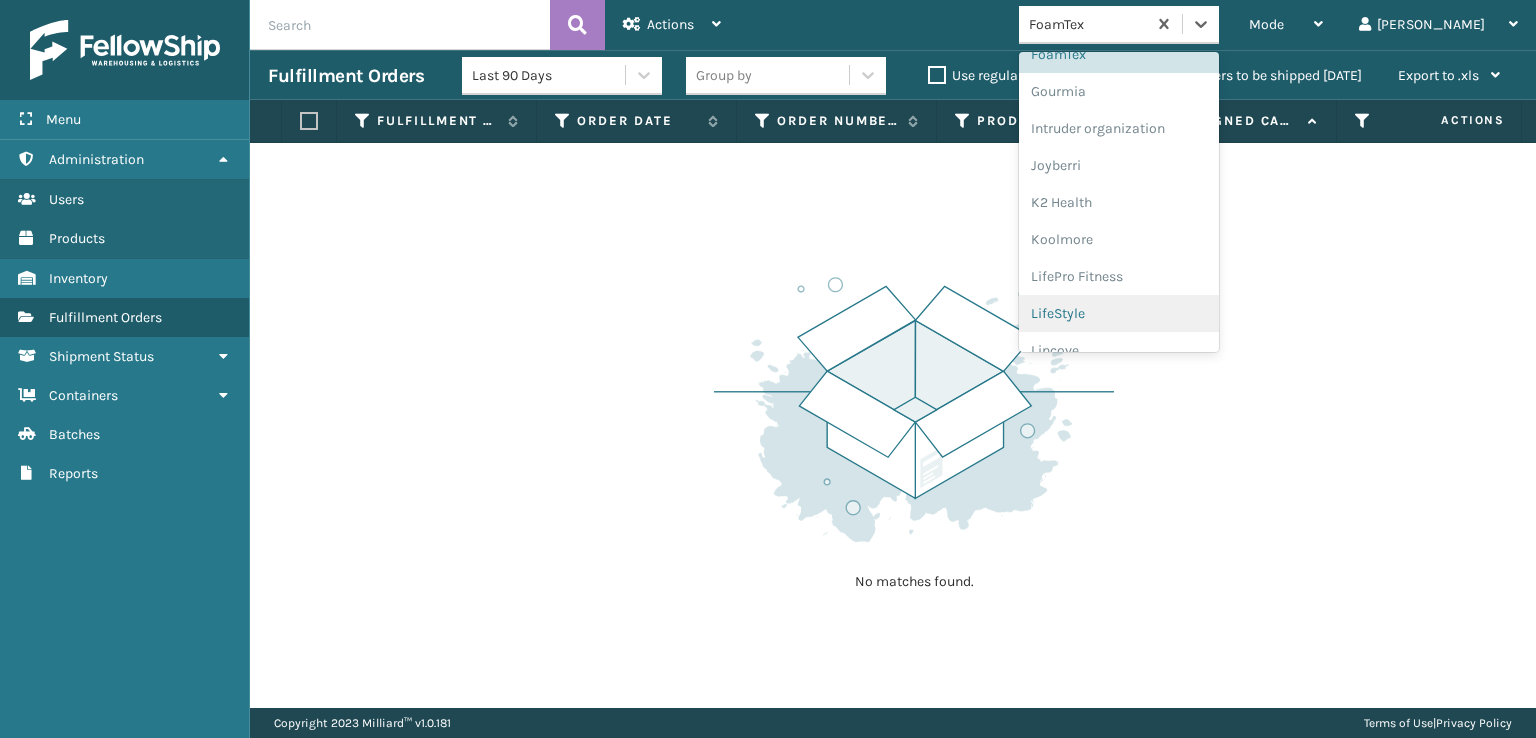 scroll, scrollTop: 632, scrollLeft: 0, axis: vertical 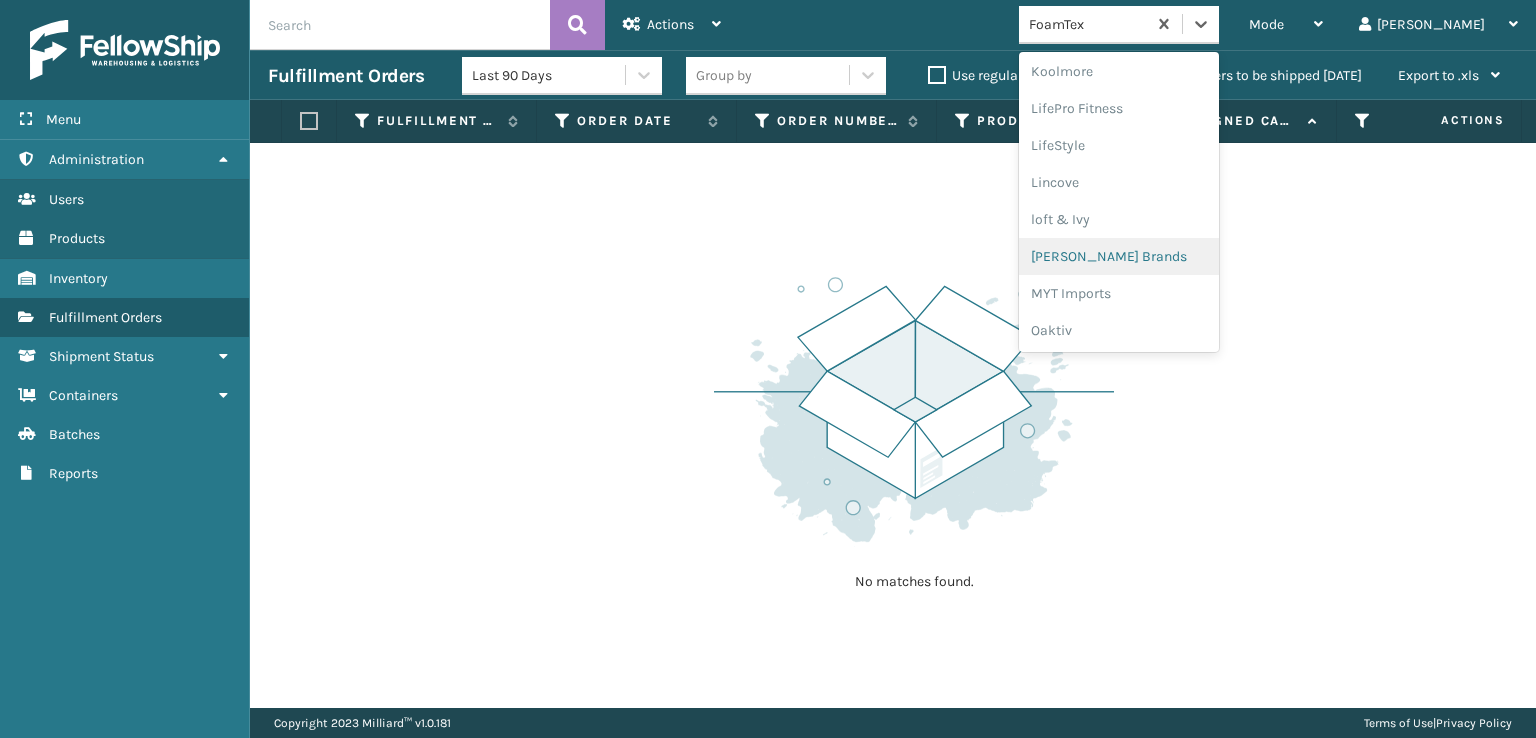 click on "[PERSON_NAME] Brands" at bounding box center (1119, 256) 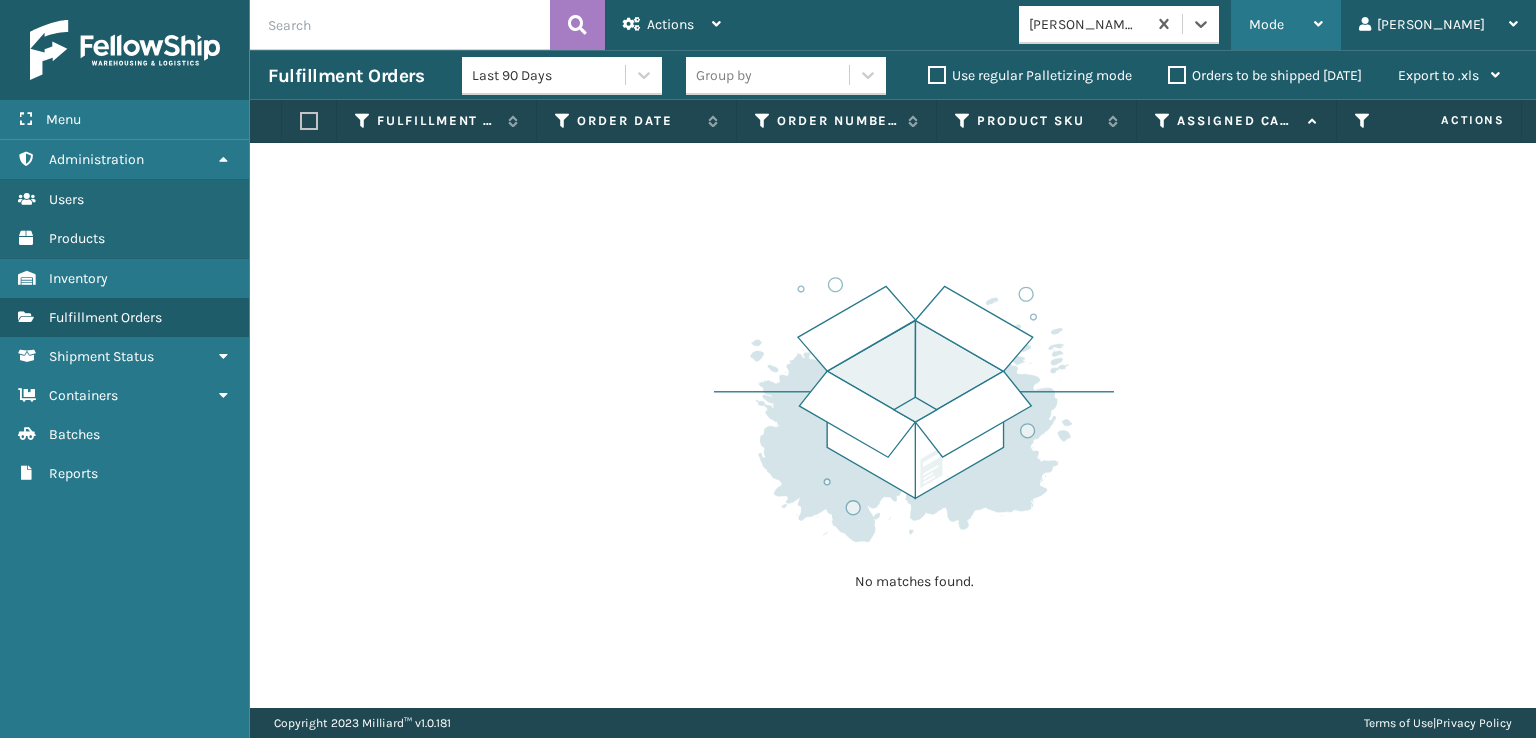 click on "Mode" at bounding box center (1286, 25) 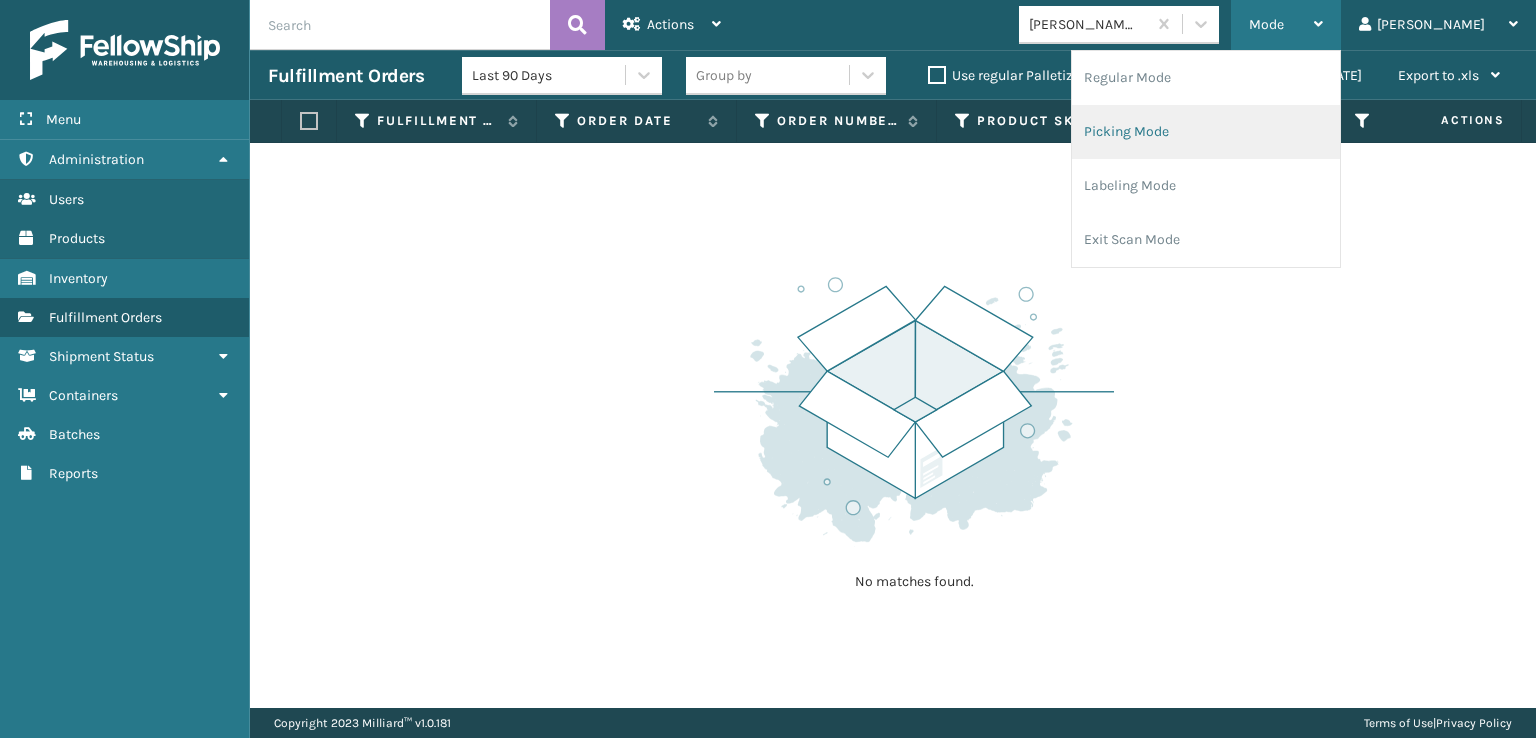 click on "Picking Mode" at bounding box center (1206, 132) 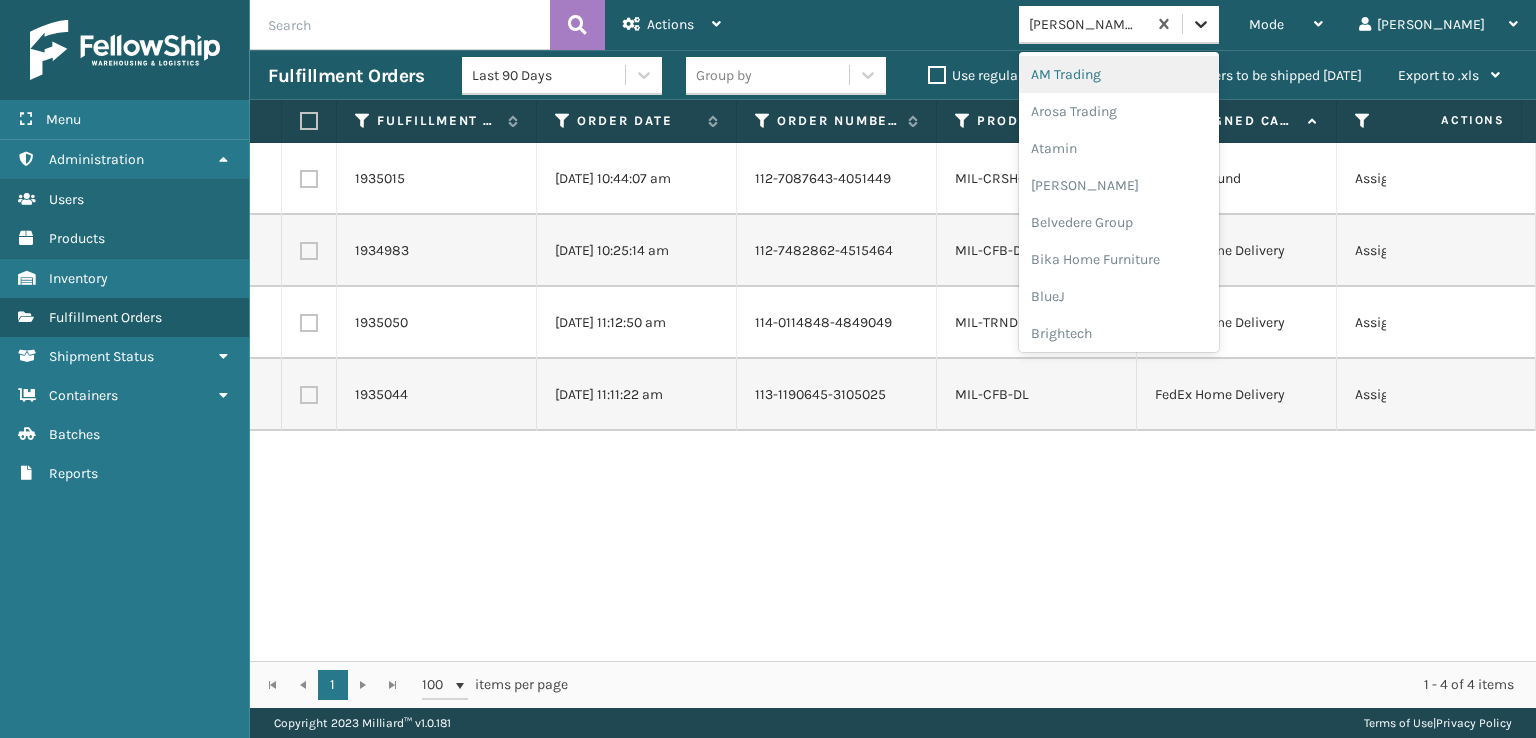 click 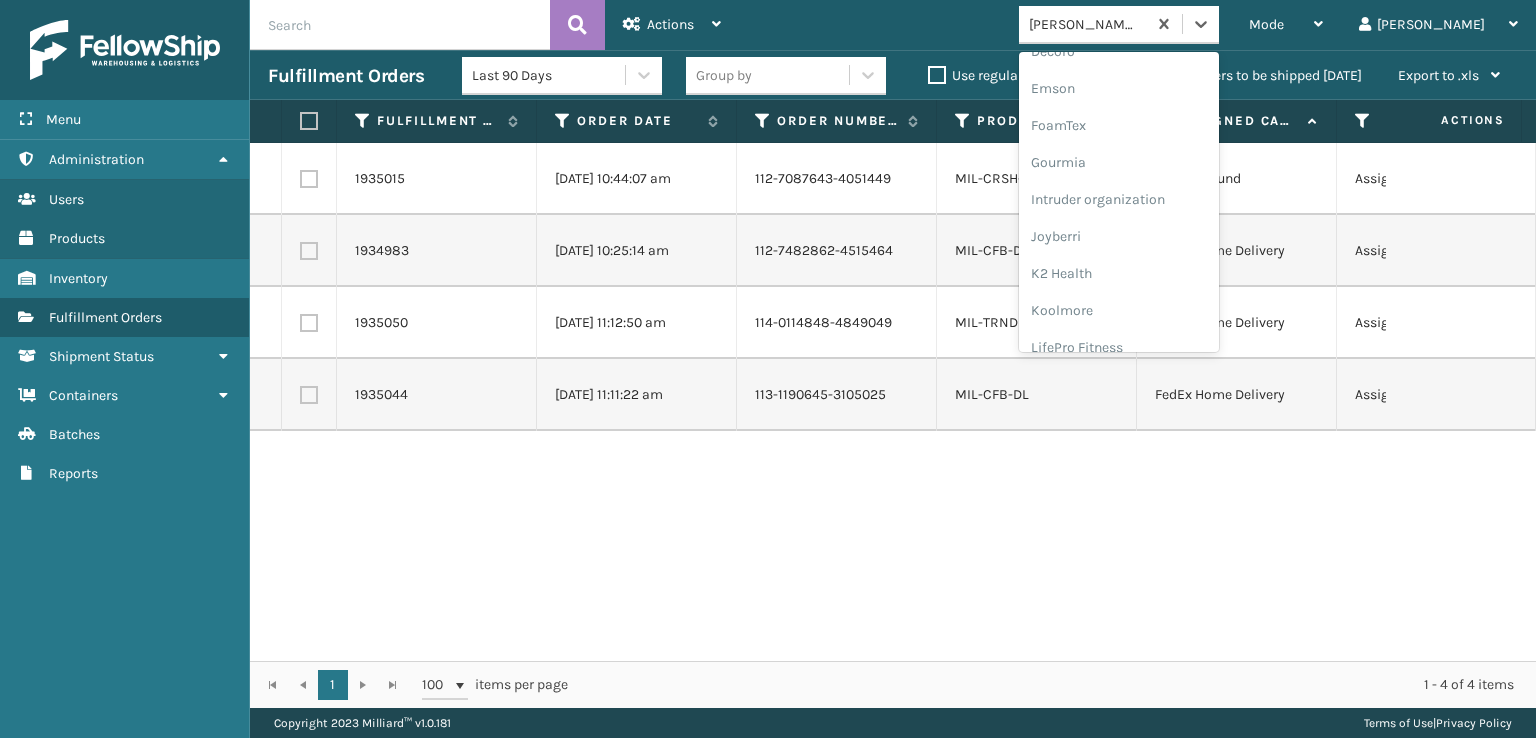 scroll, scrollTop: 400, scrollLeft: 0, axis: vertical 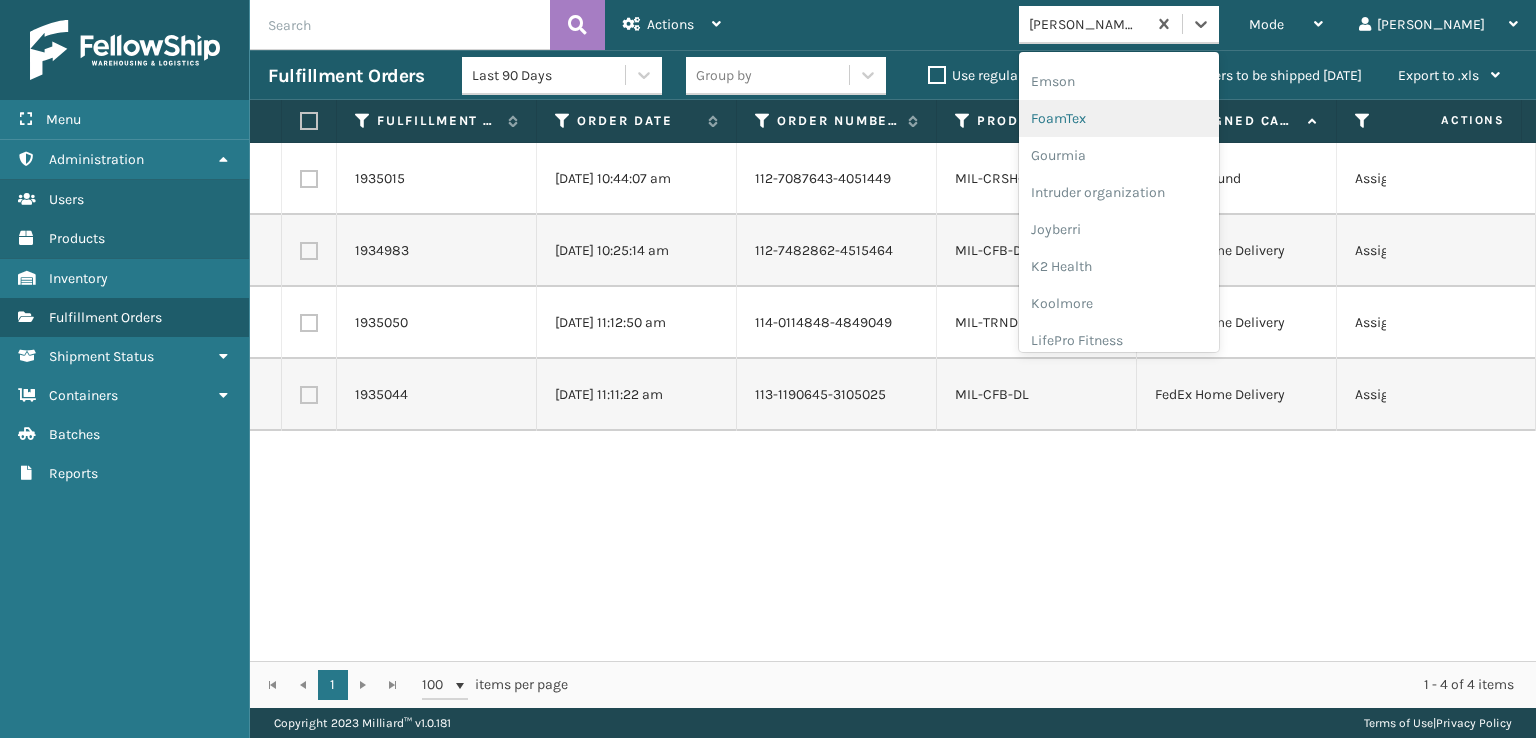 click on "FoamTex" at bounding box center (1119, 118) 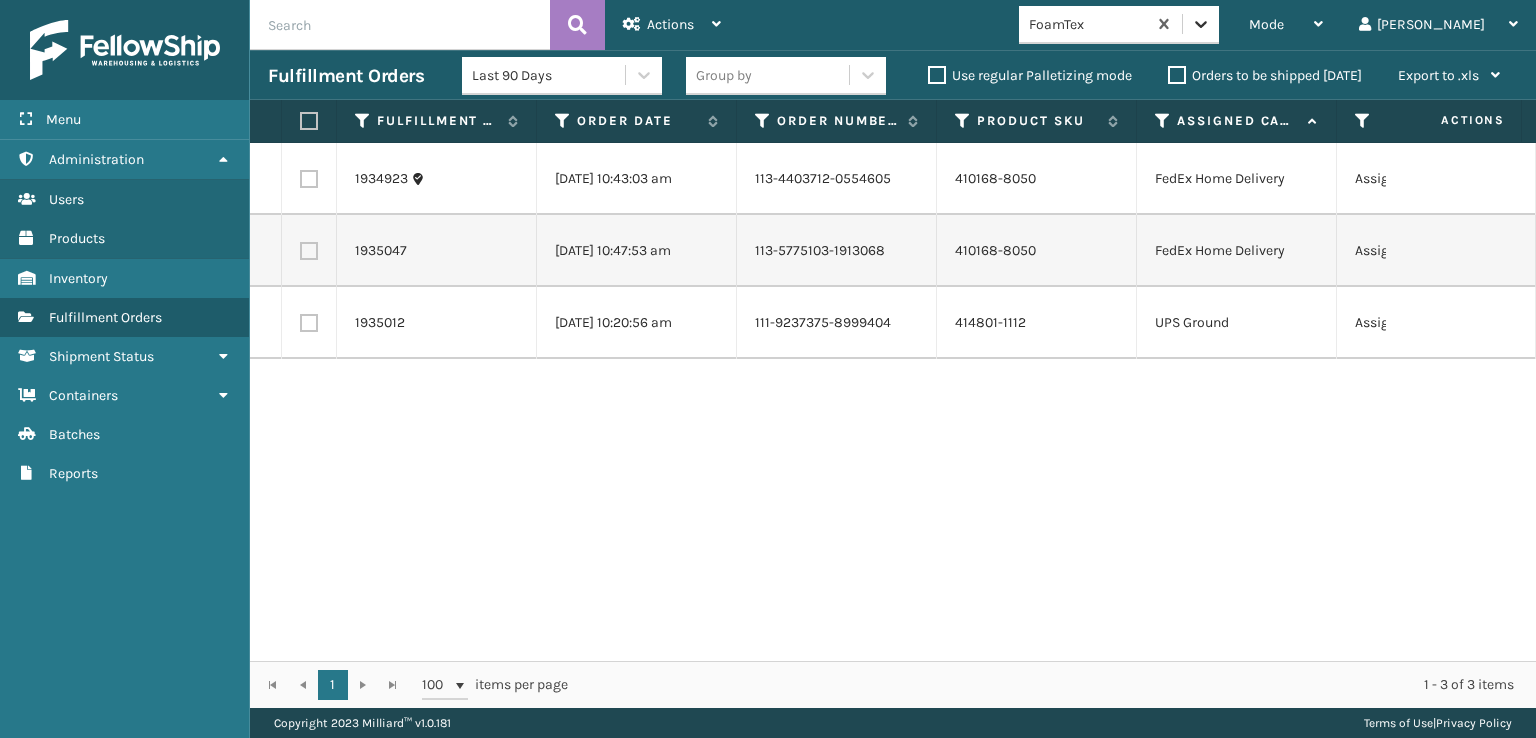 click 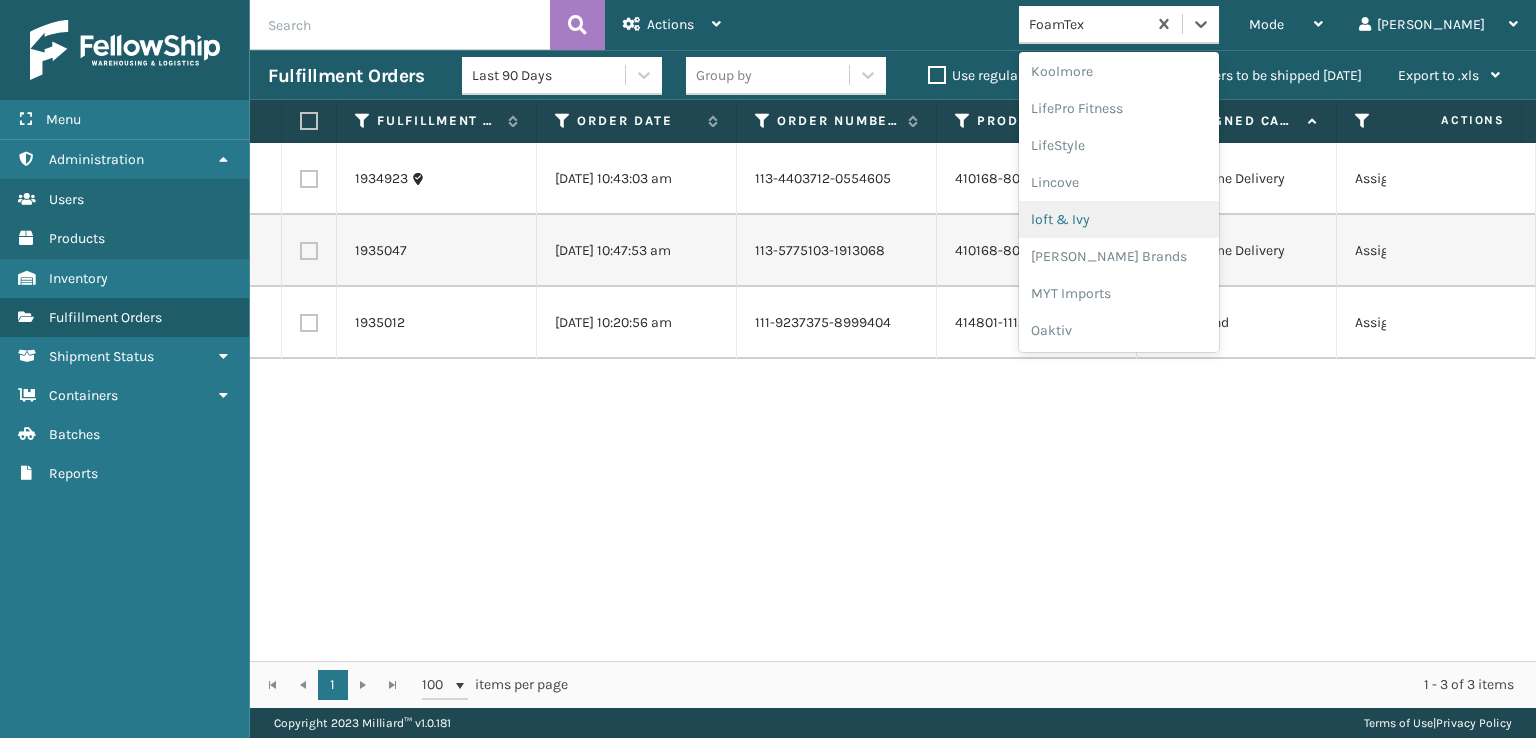 scroll, scrollTop: 892, scrollLeft: 0, axis: vertical 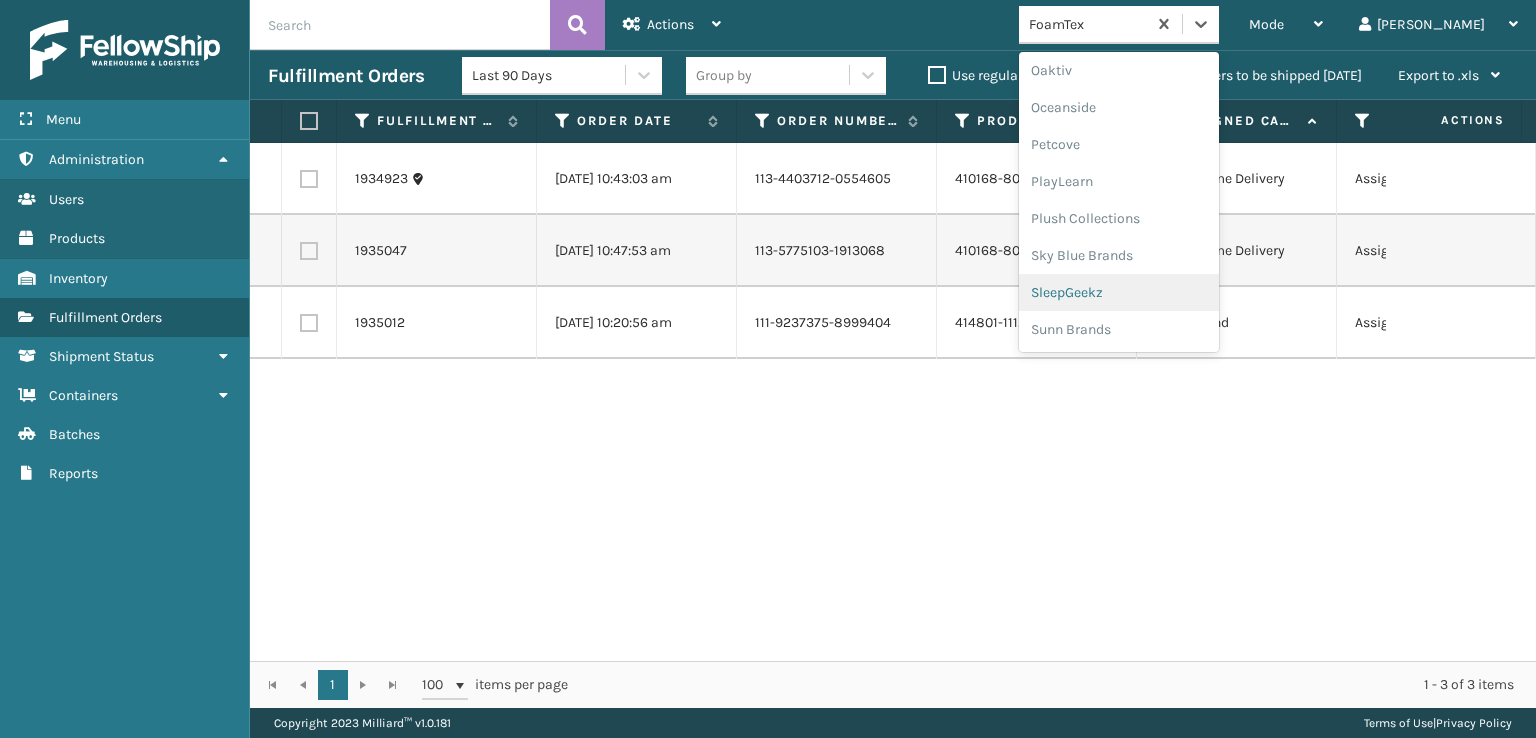 click on "SleepGeekz" at bounding box center [1119, 292] 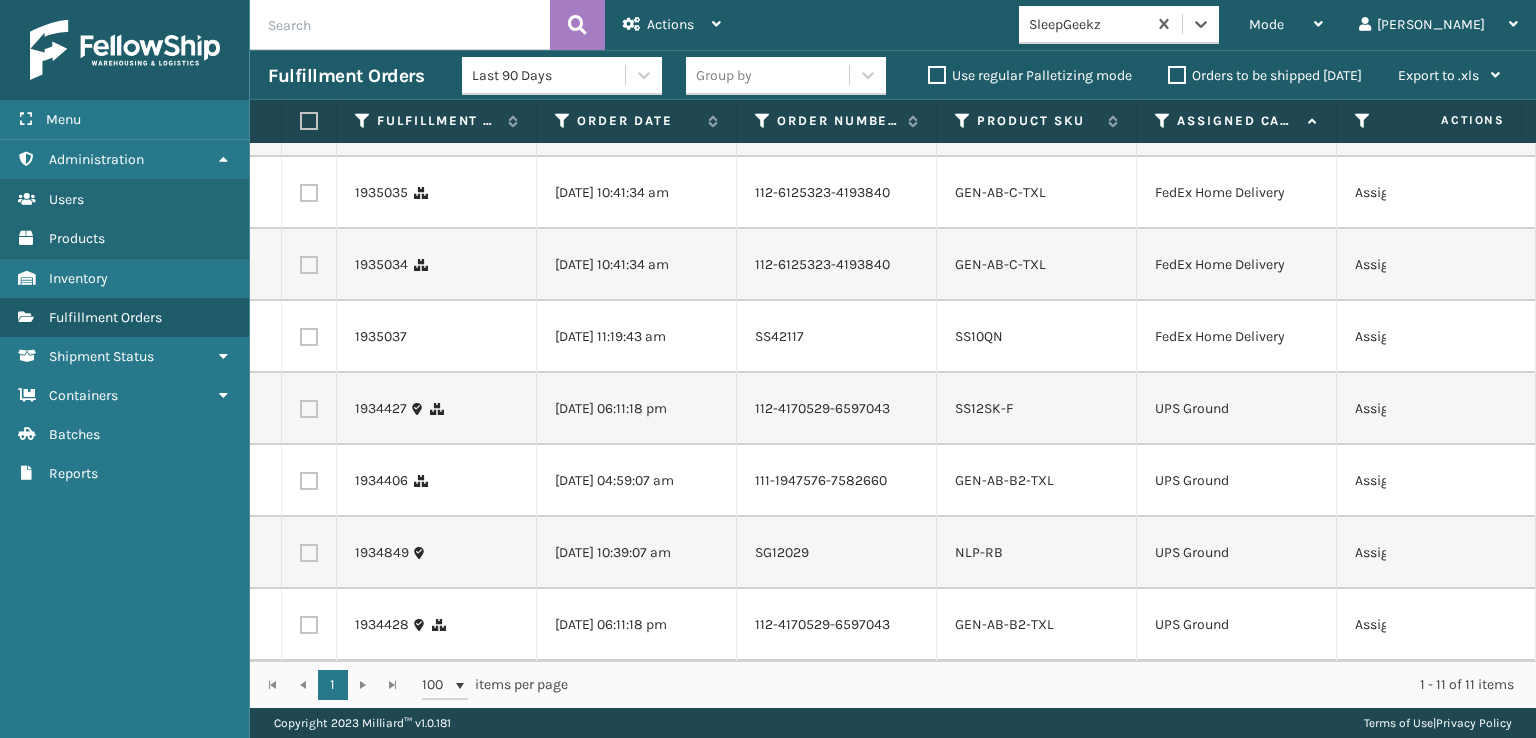 scroll, scrollTop: 372, scrollLeft: 0, axis: vertical 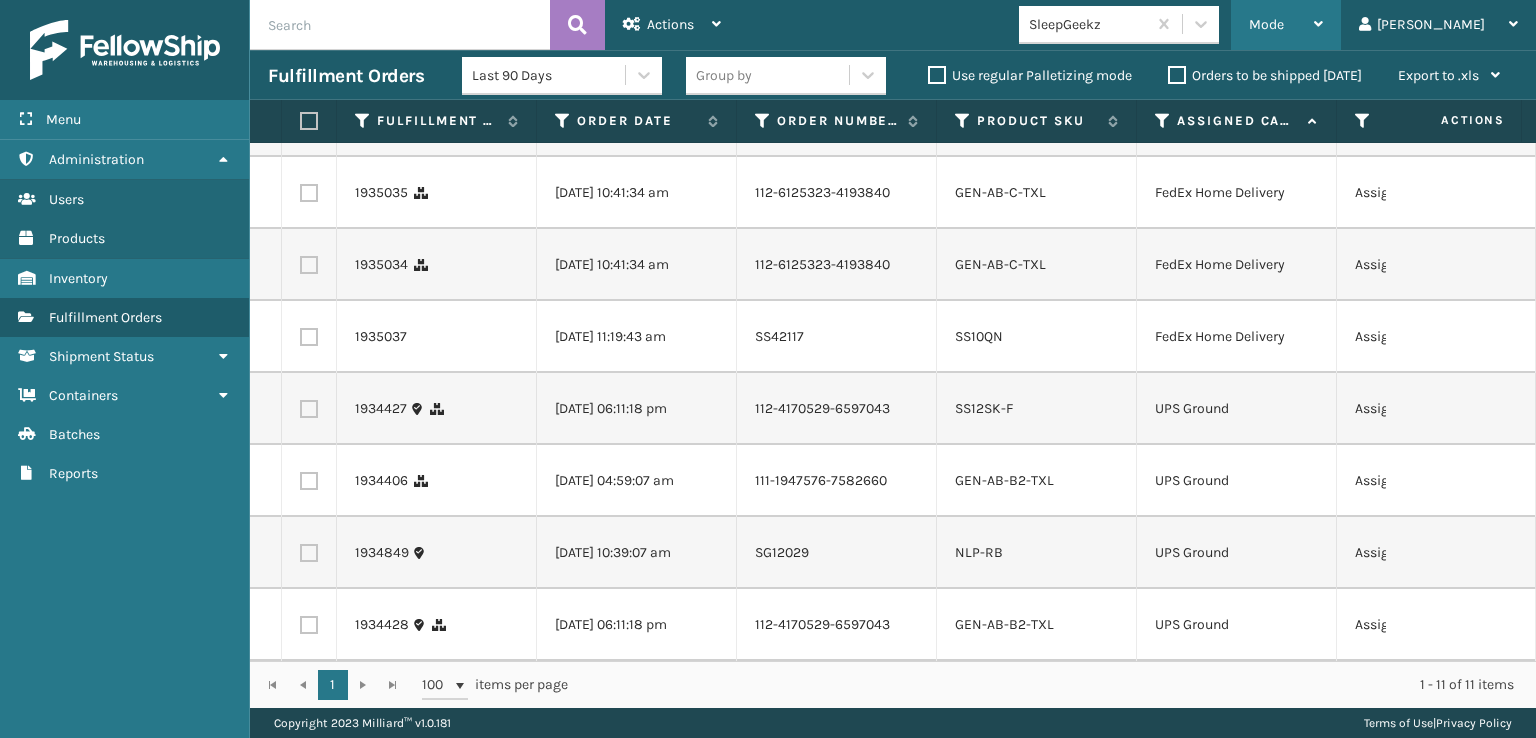 click on "Mode" at bounding box center [1266, 24] 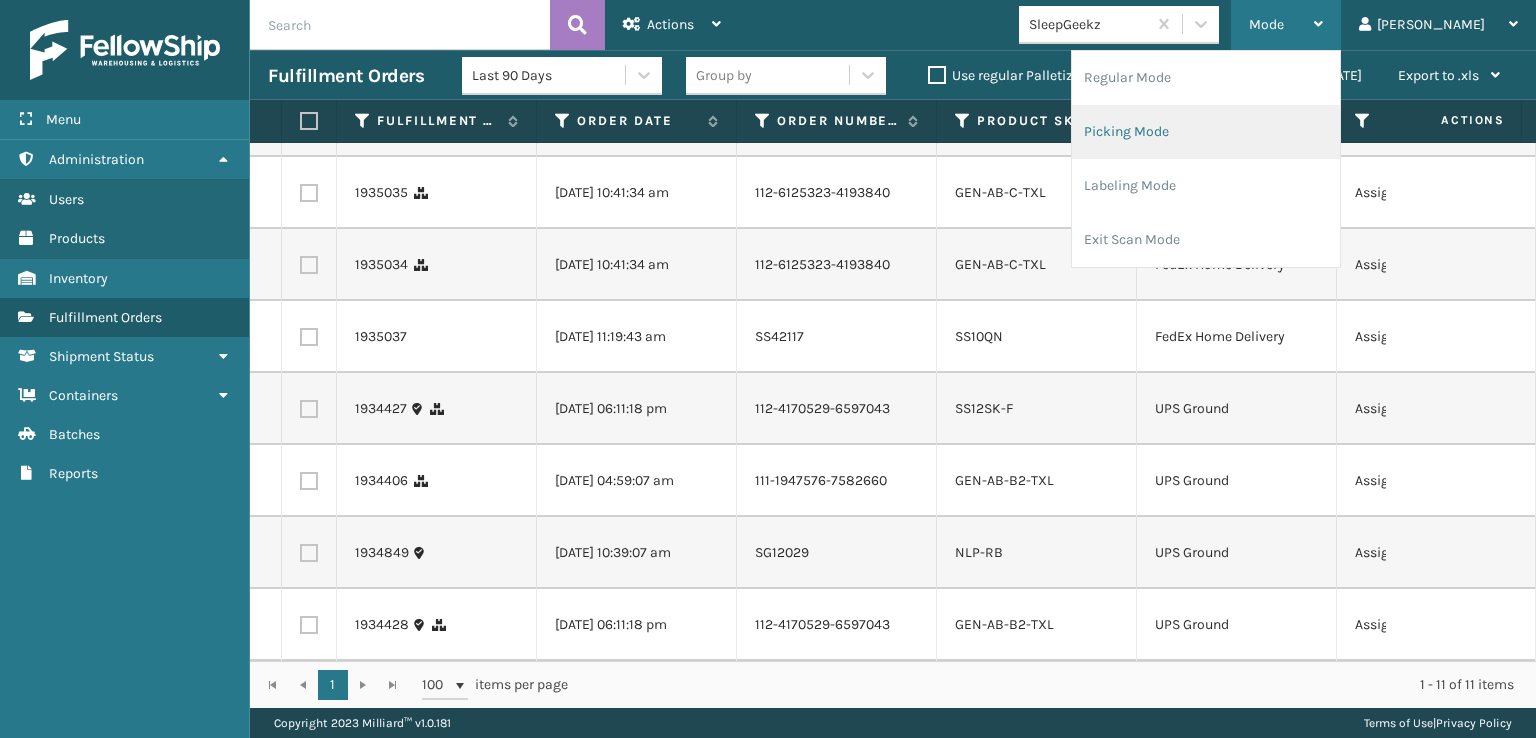 click on "Picking Mode" at bounding box center (1206, 132) 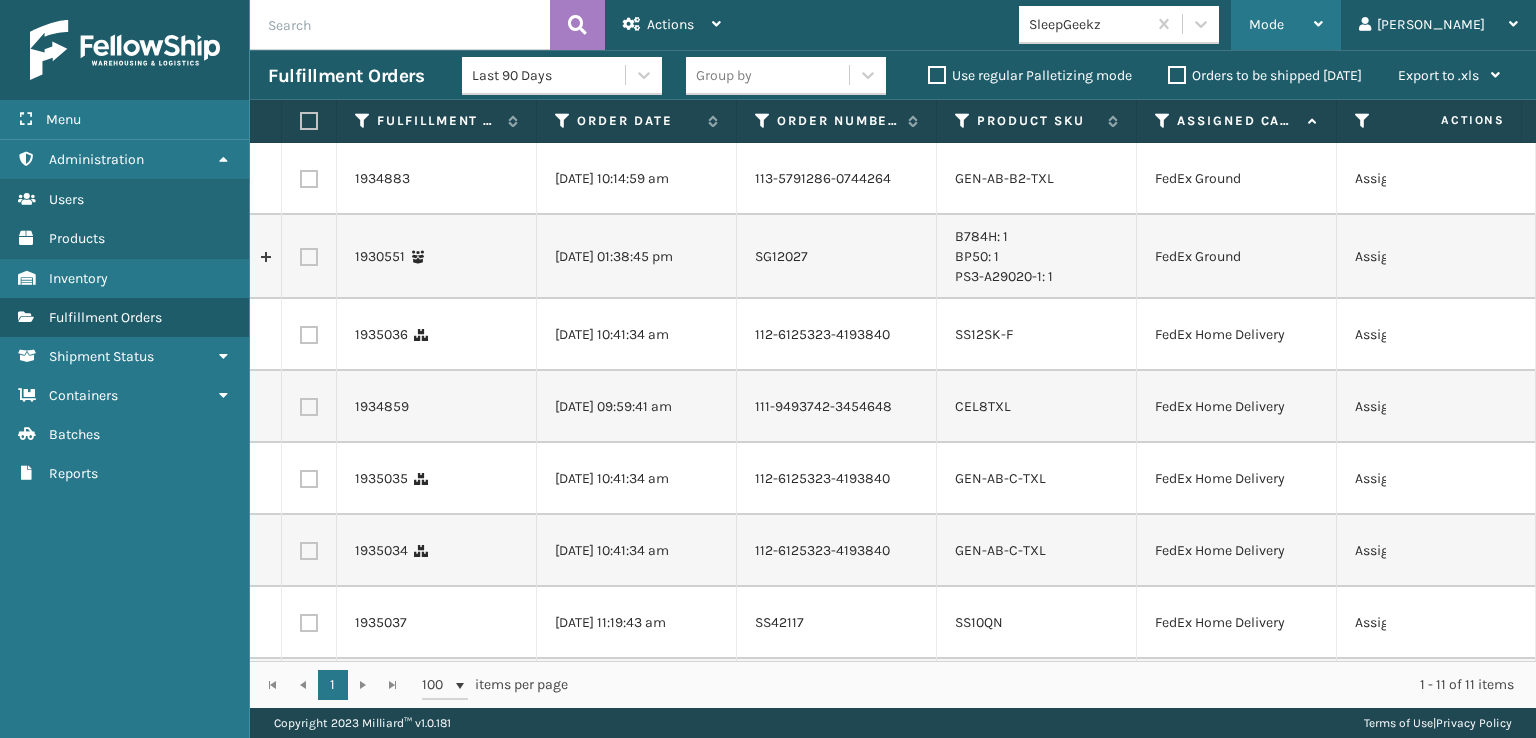 click on "Mode" at bounding box center (1266, 24) 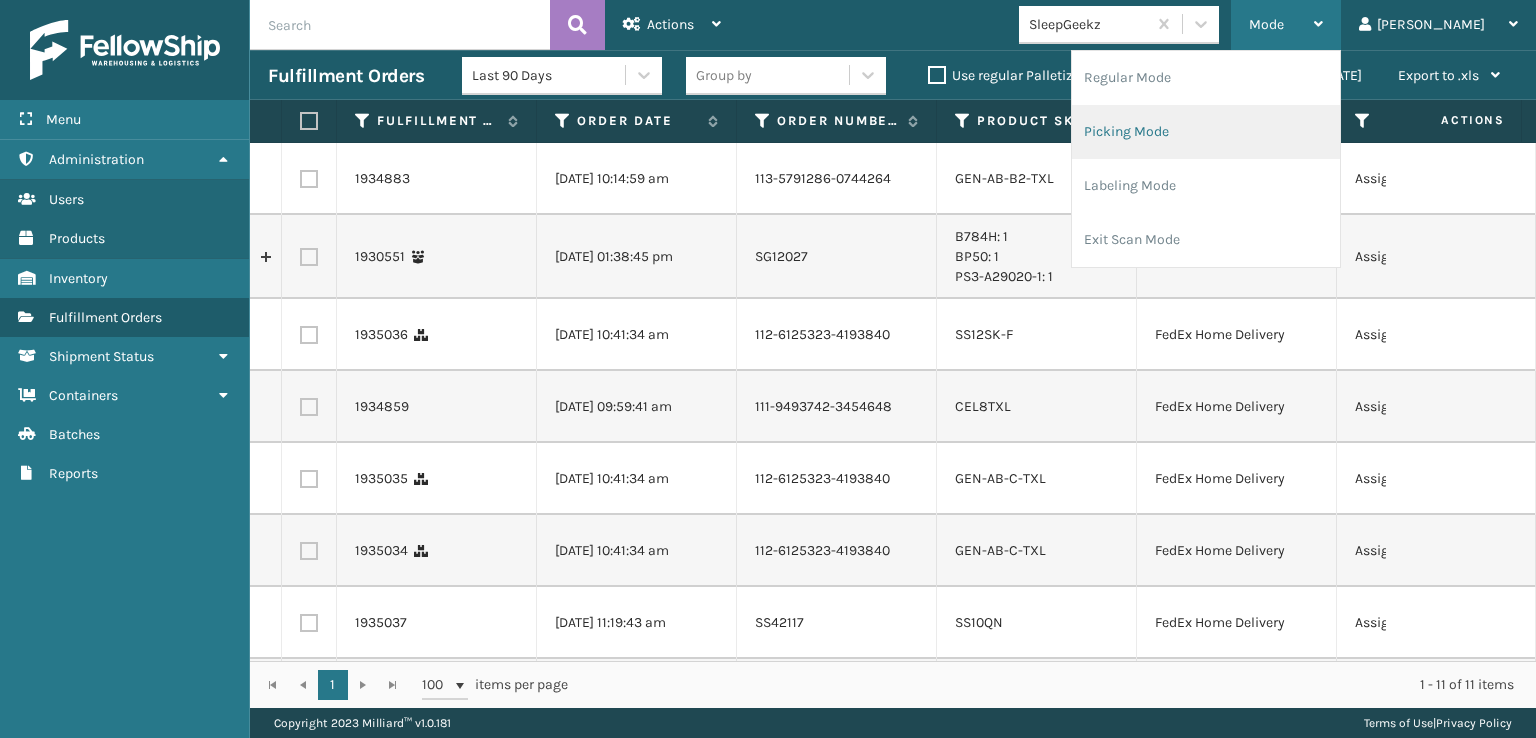 click on "Picking Mode" at bounding box center (1206, 132) 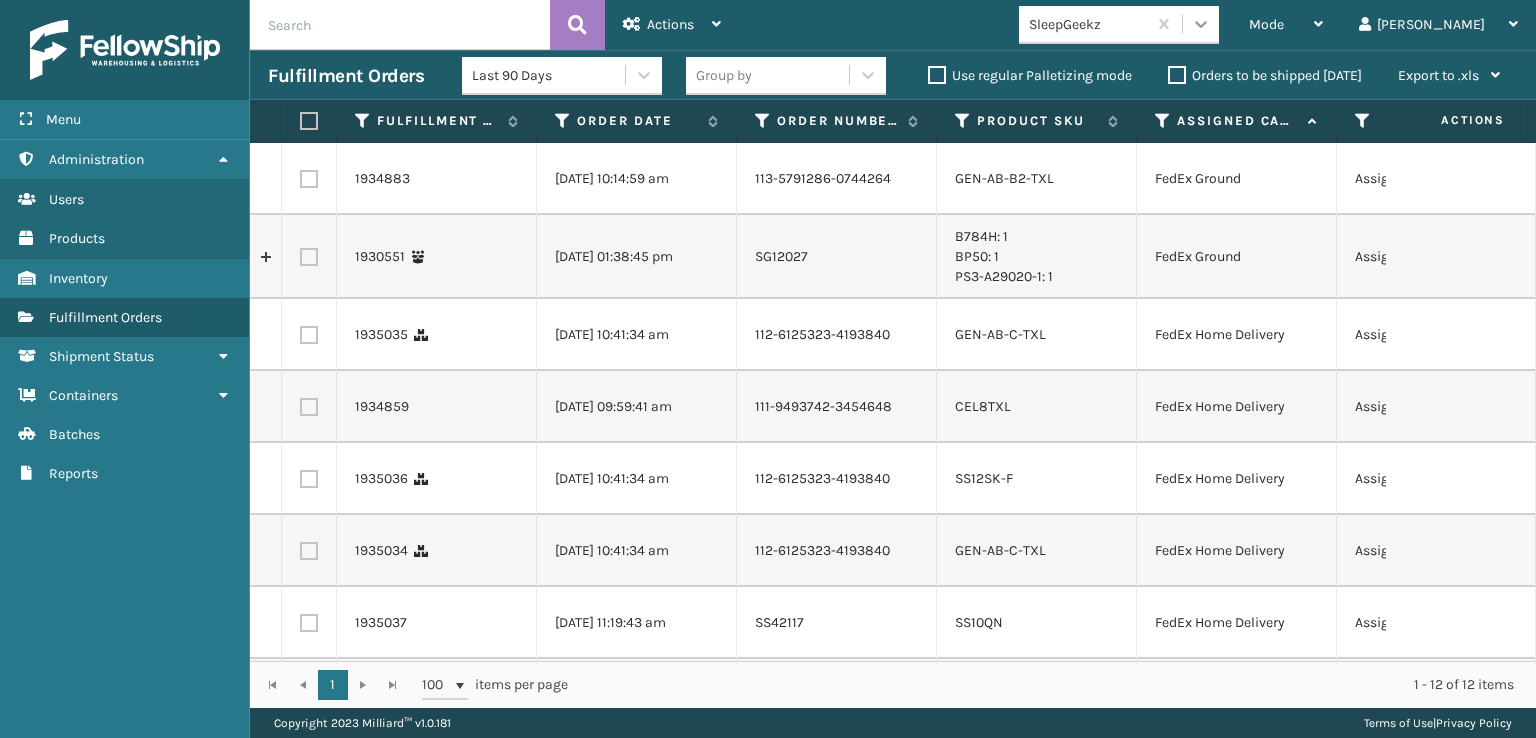click 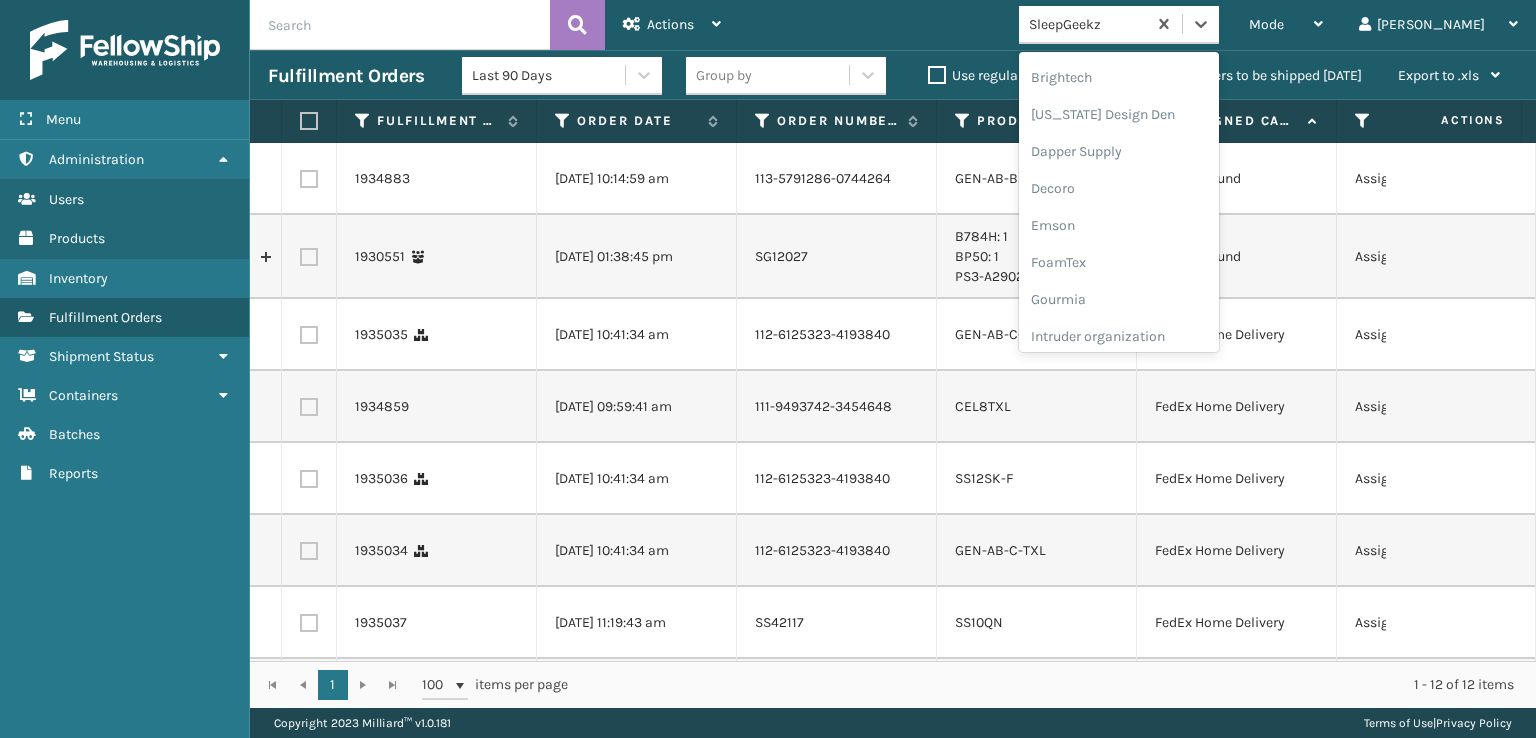 scroll, scrollTop: 400, scrollLeft: 0, axis: vertical 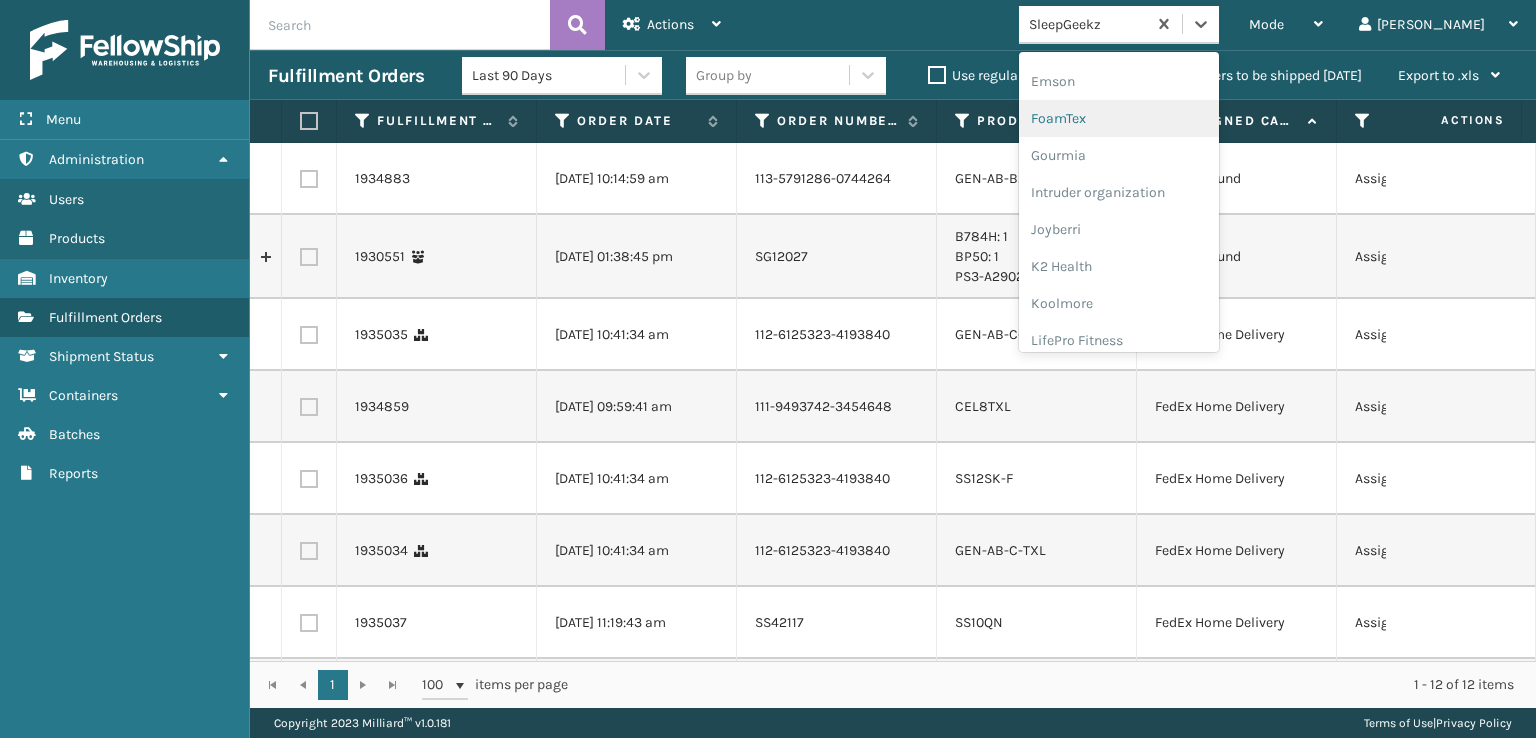 click on "FoamTex" at bounding box center (1119, 118) 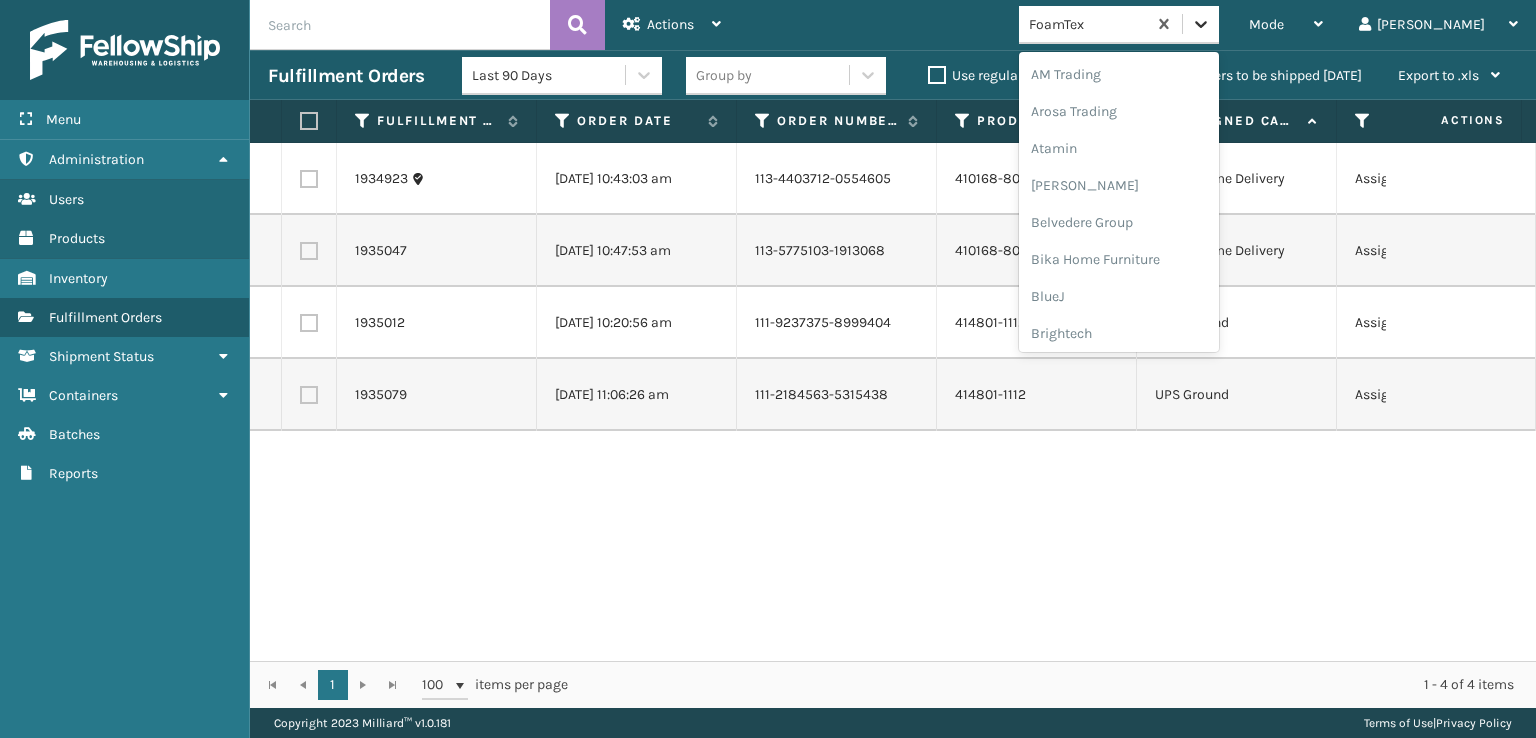 click 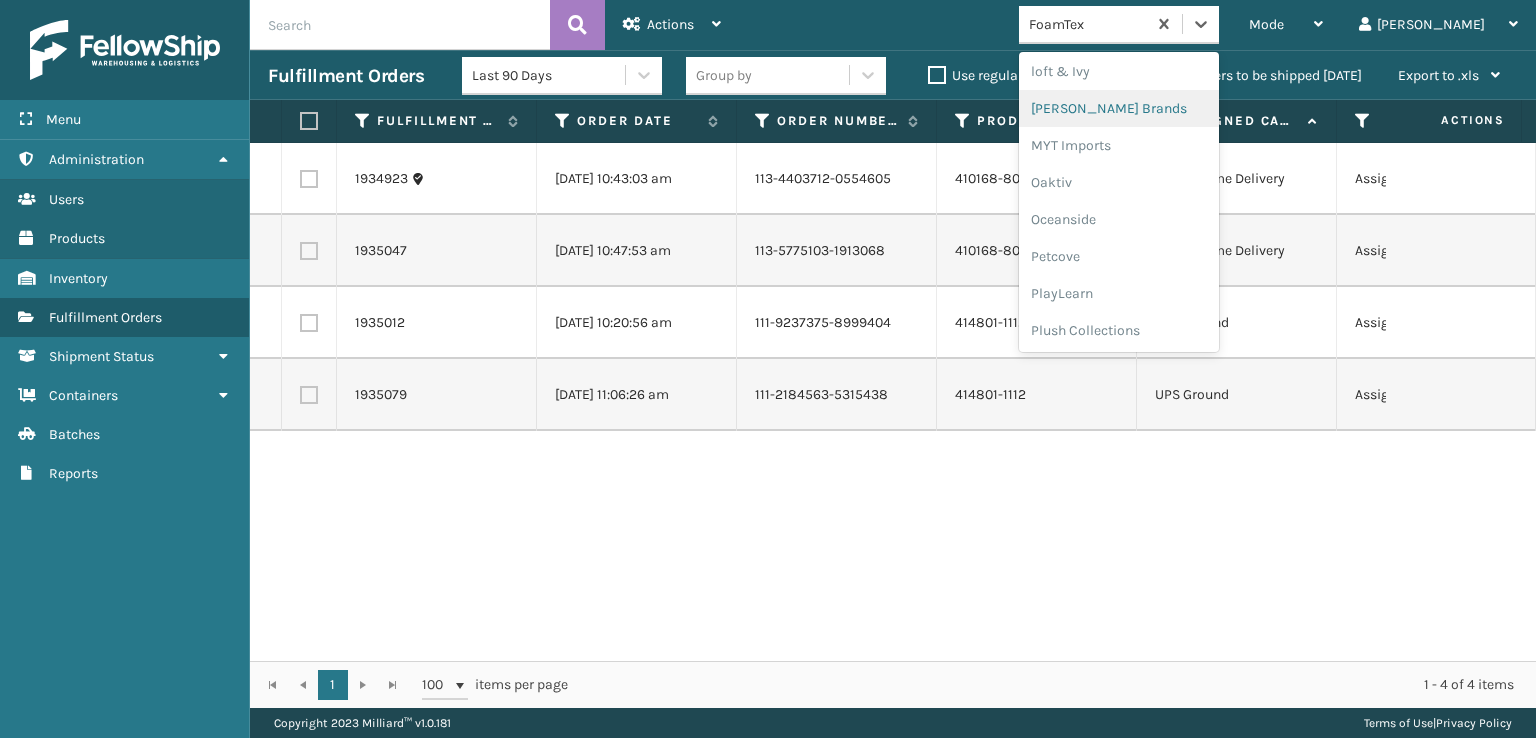 scroll, scrollTop: 892, scrollLeft: 0, axis: vertical 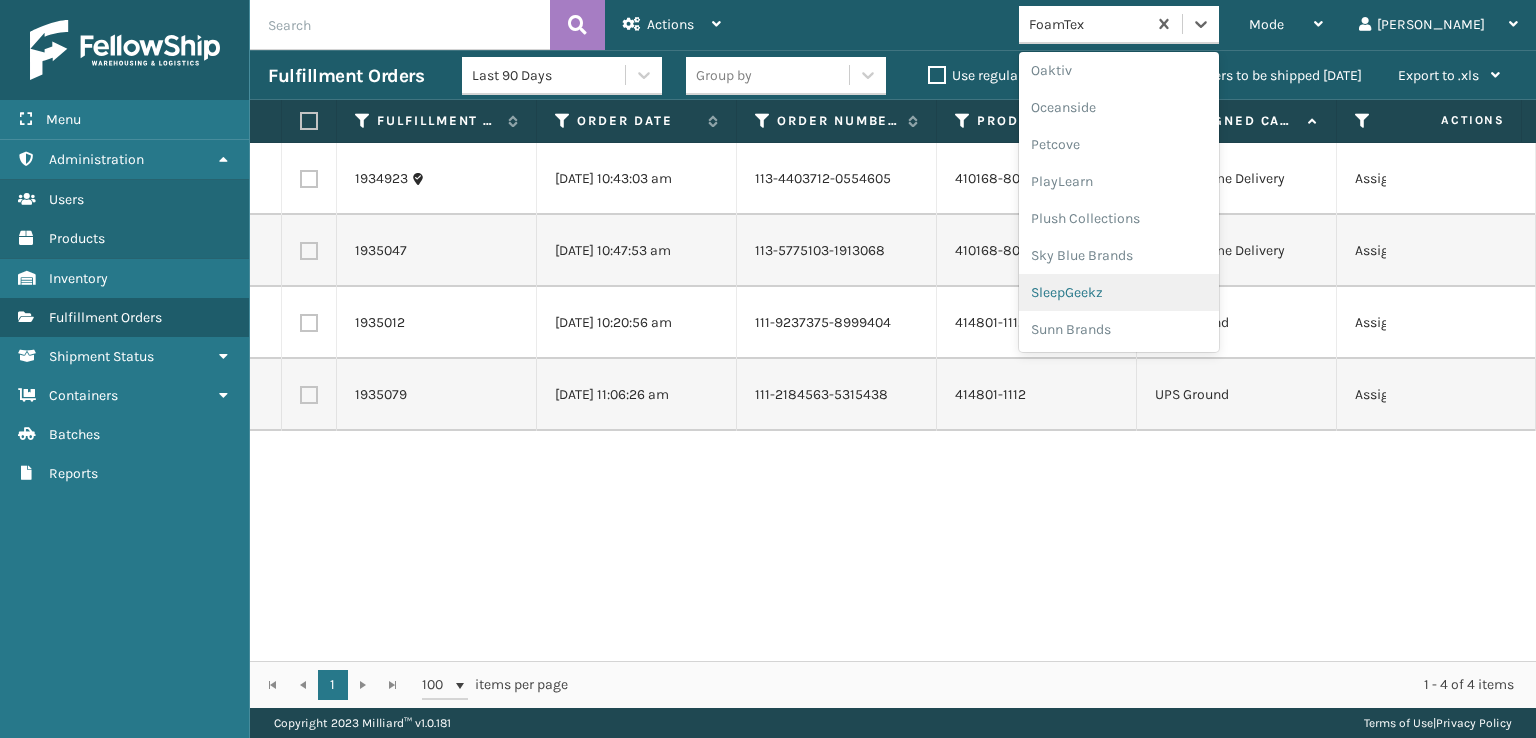 click on "SleepGeekz" at bounding box center [1119, 292] 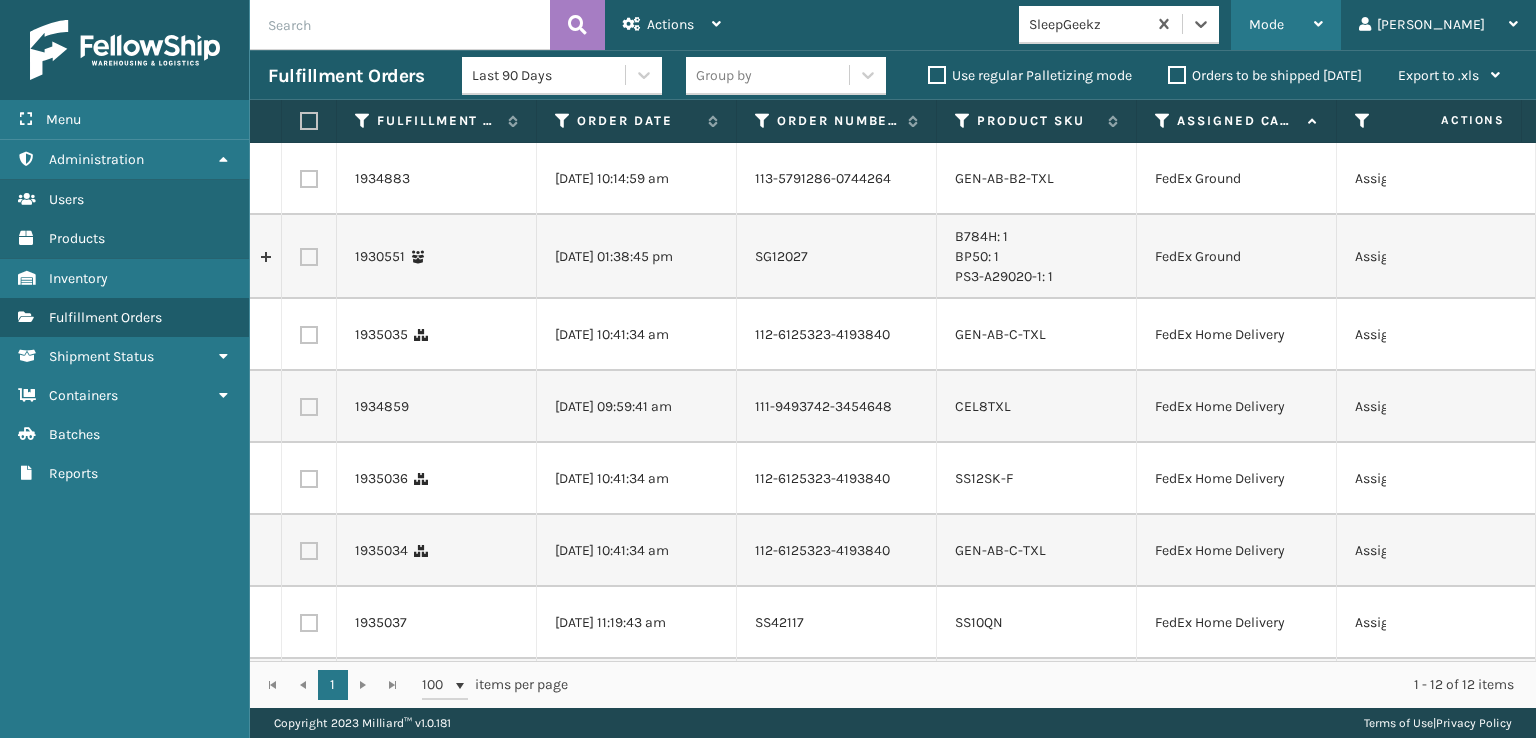 click on "Mode" at bounding box center [1266, 24] 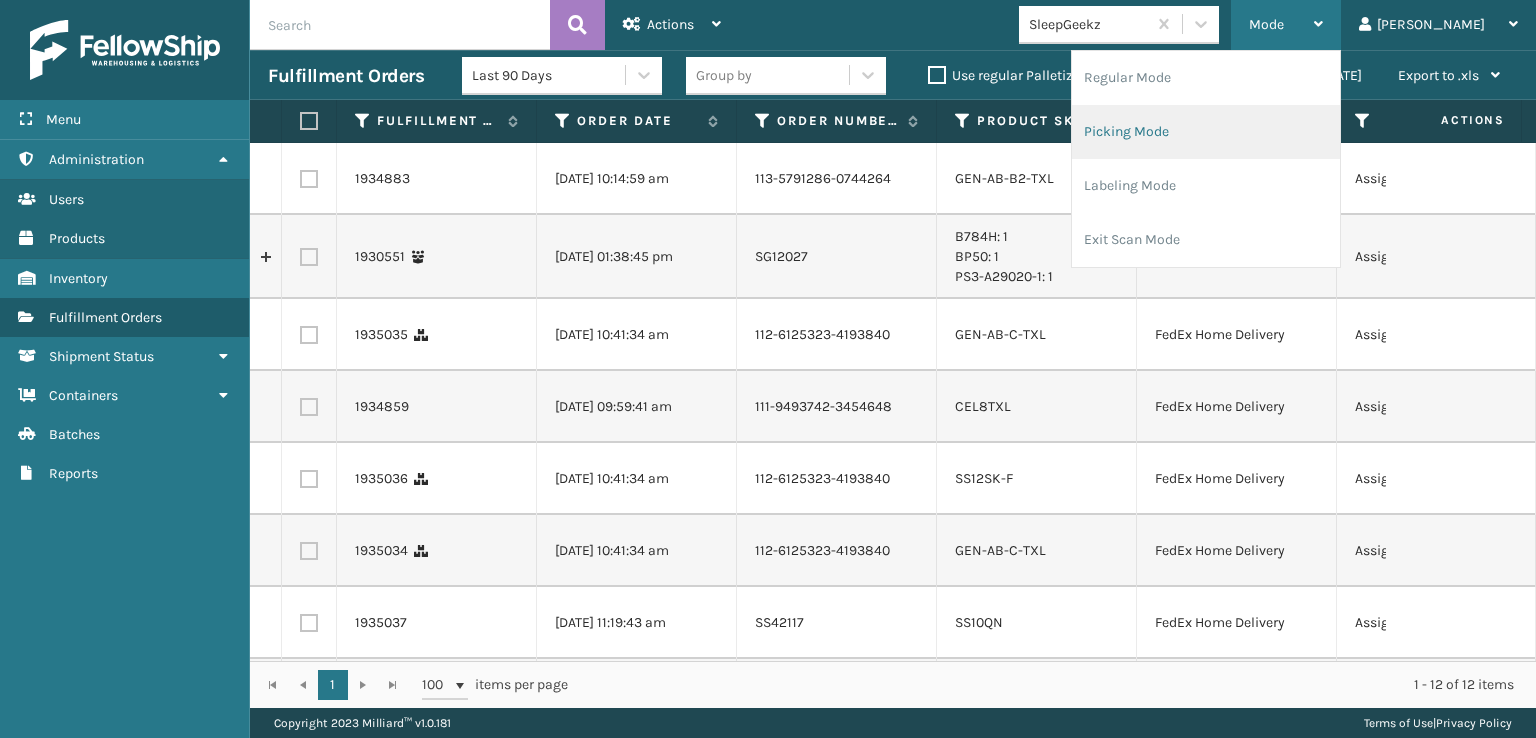 click on "Picking Mode" at bounding box center (1206, 132) 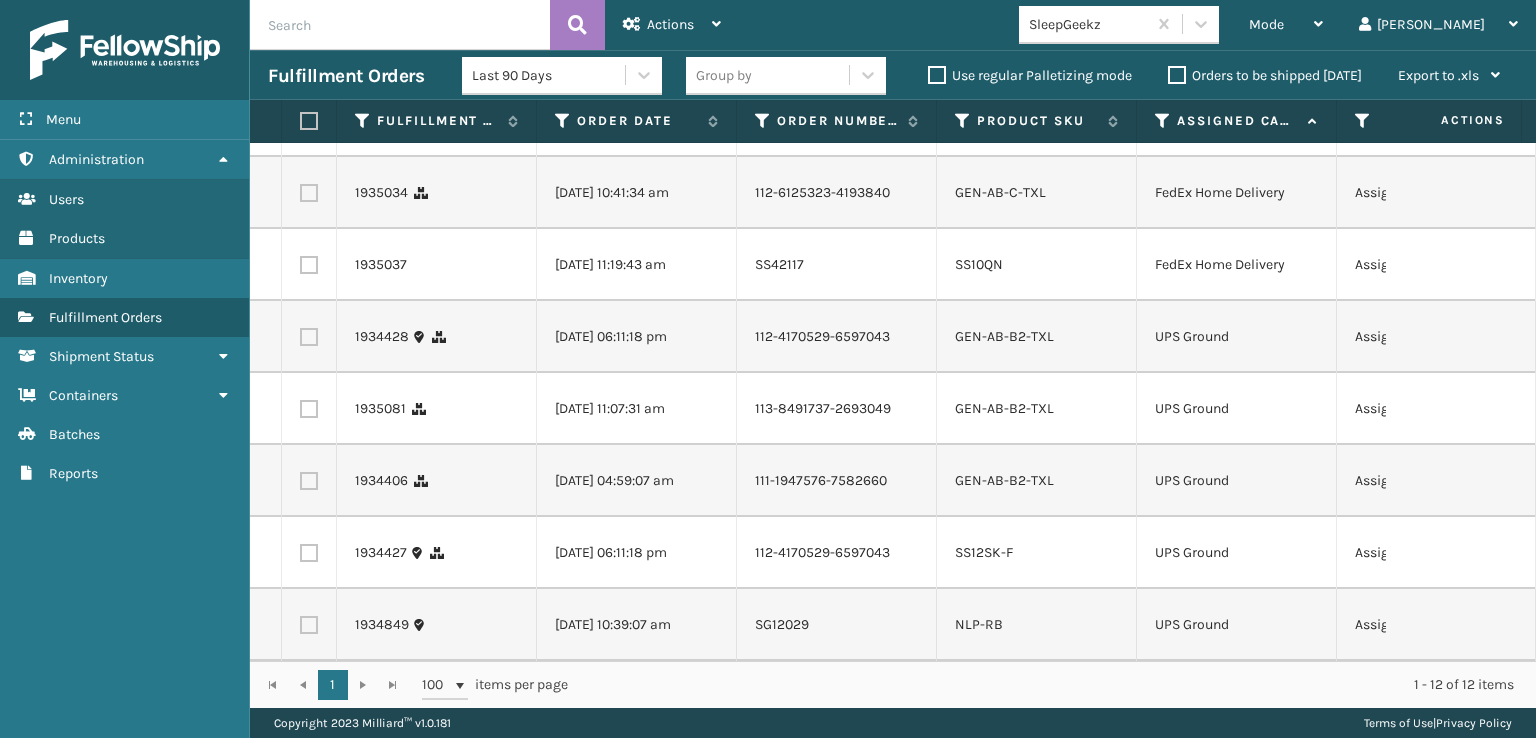scroll, scrollTop: 444, scrollLeft: 0, axis: vertical 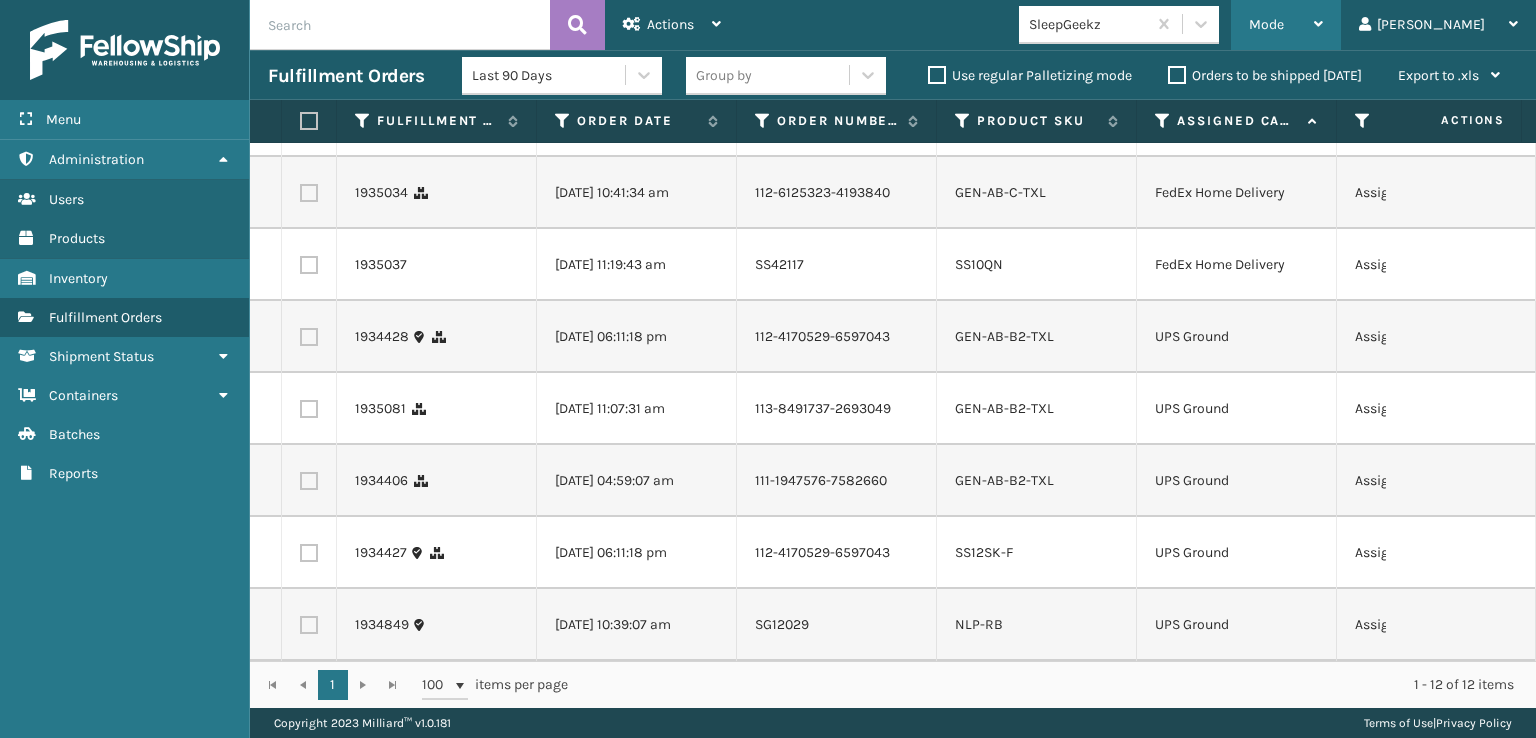 click on "Mode" at bounding box center (1266, 24) 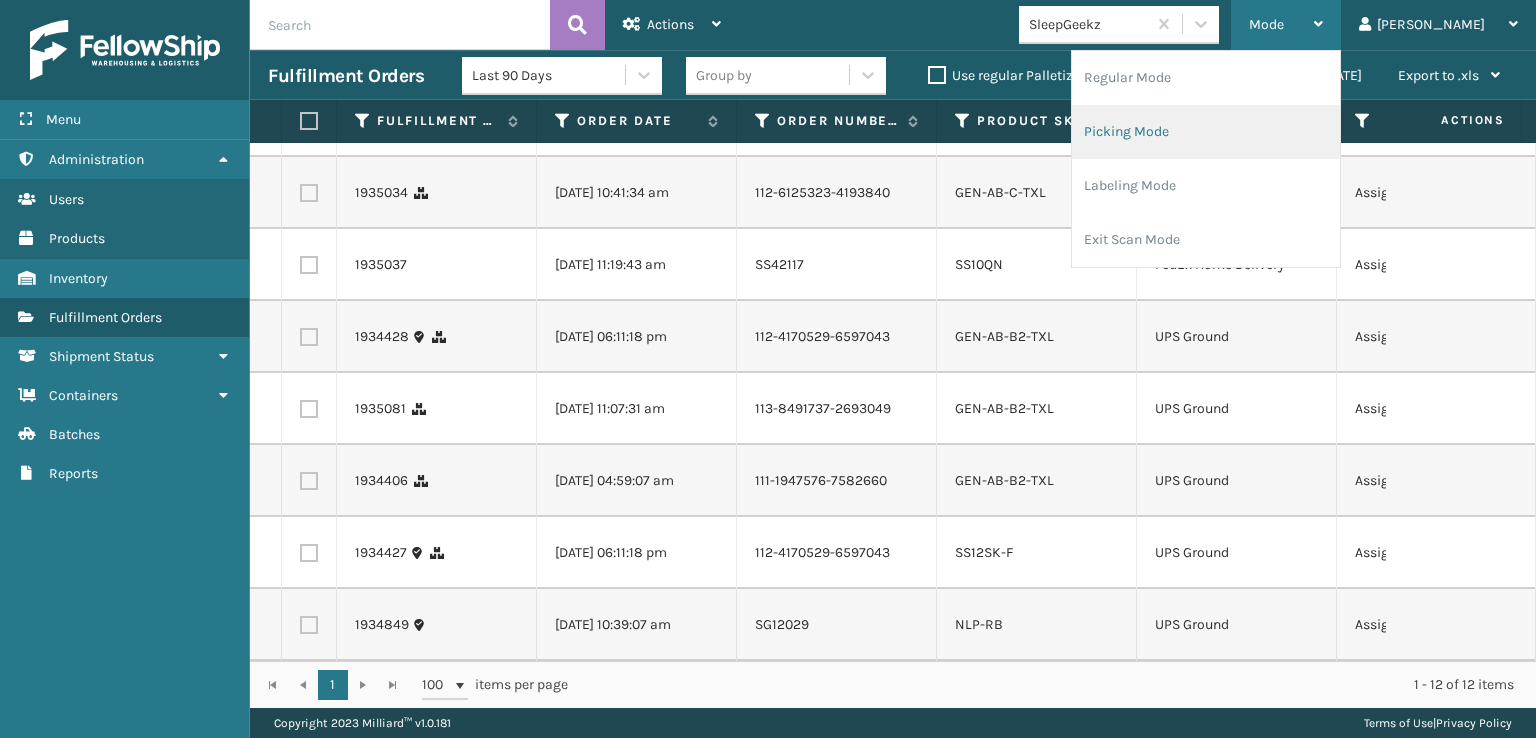 click on "Picking Mode" at bounding box center (1206, 132) 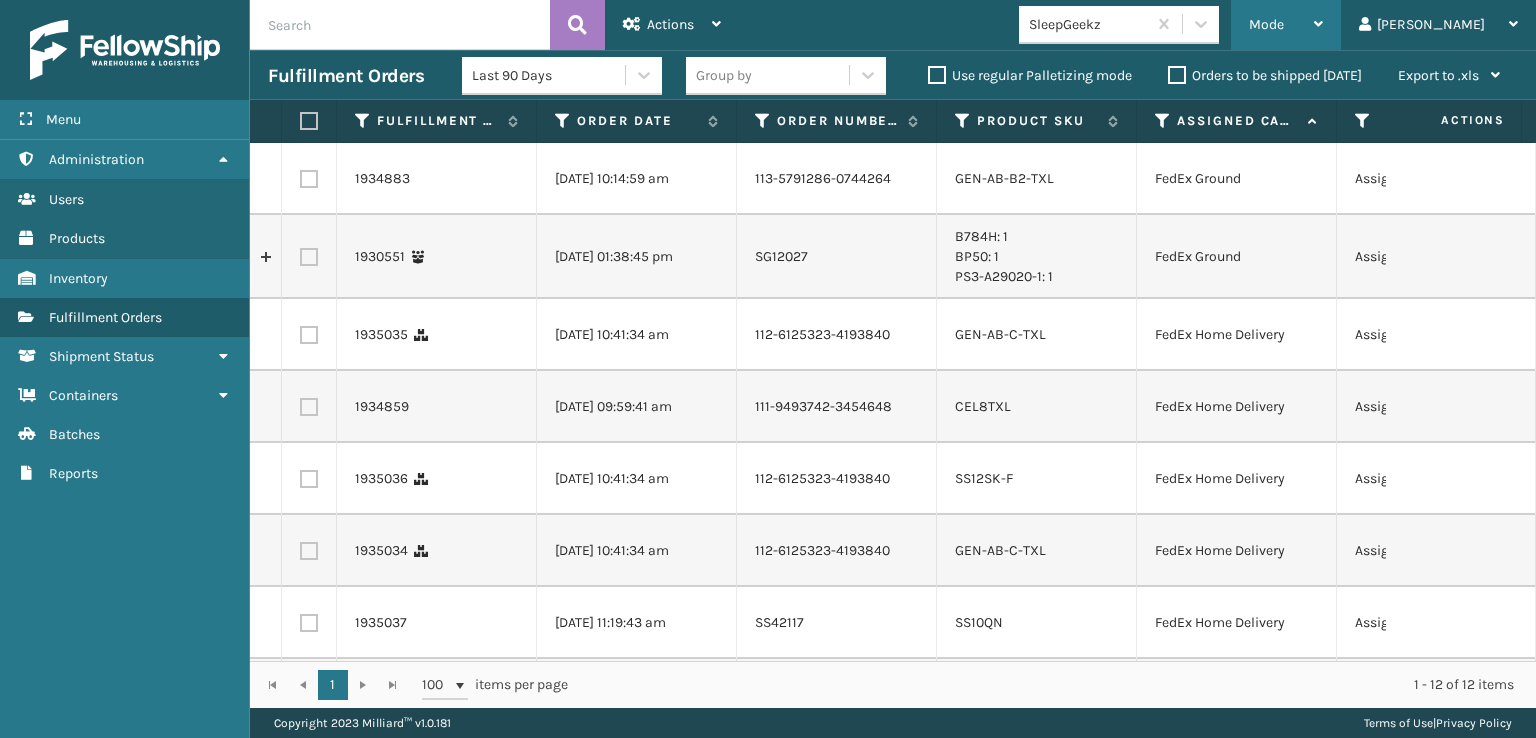 click on "Mode Regular Mode Picking Mode Labeling Mode Exit Scan Mode" at bounding box center [1286, 25] 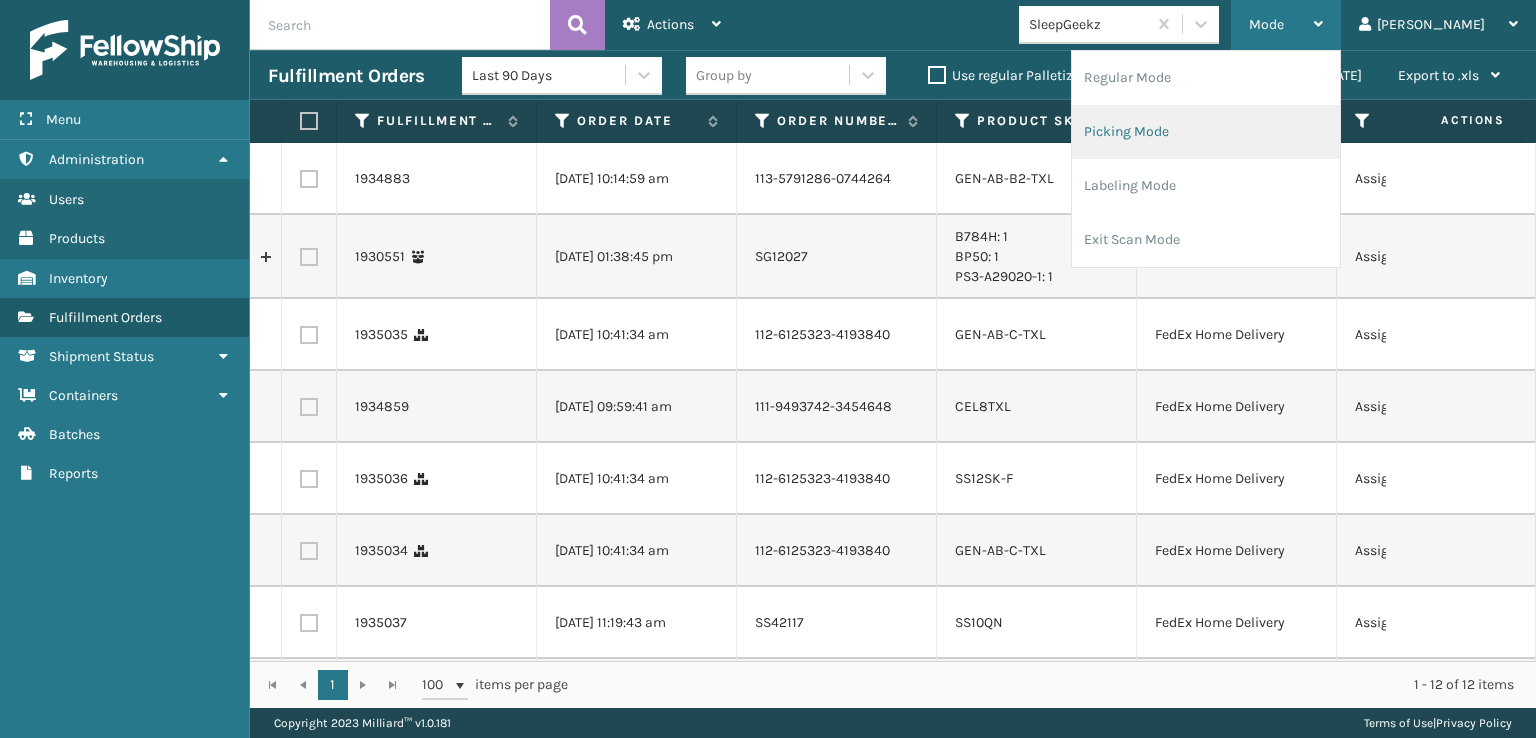 click on "Picking Mode" at bounding box center [1206, 132] 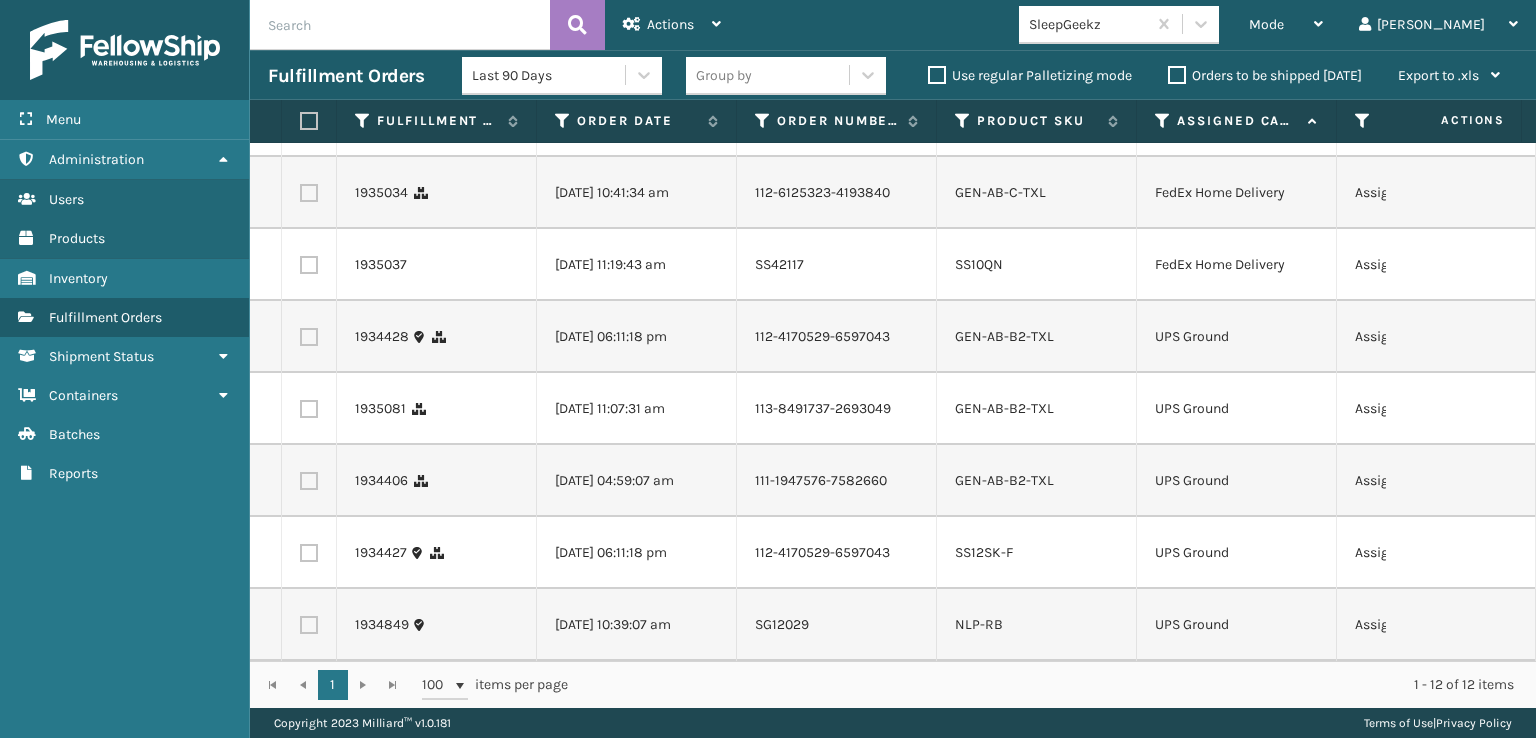 scroll, scrollTop: 444, scrollLeft: 0, axis: vertical 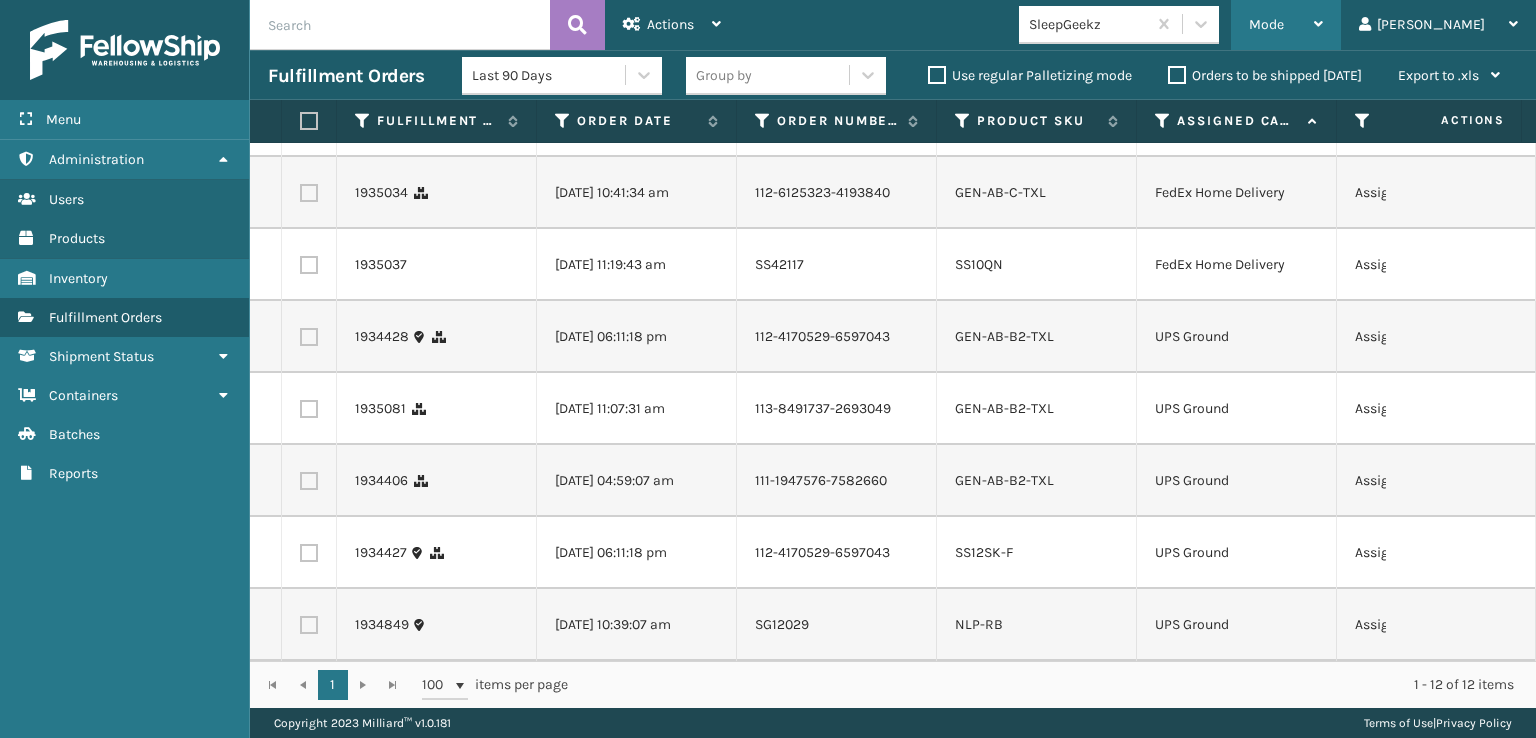 click on "Mode" at bounding box center (1286, 25) 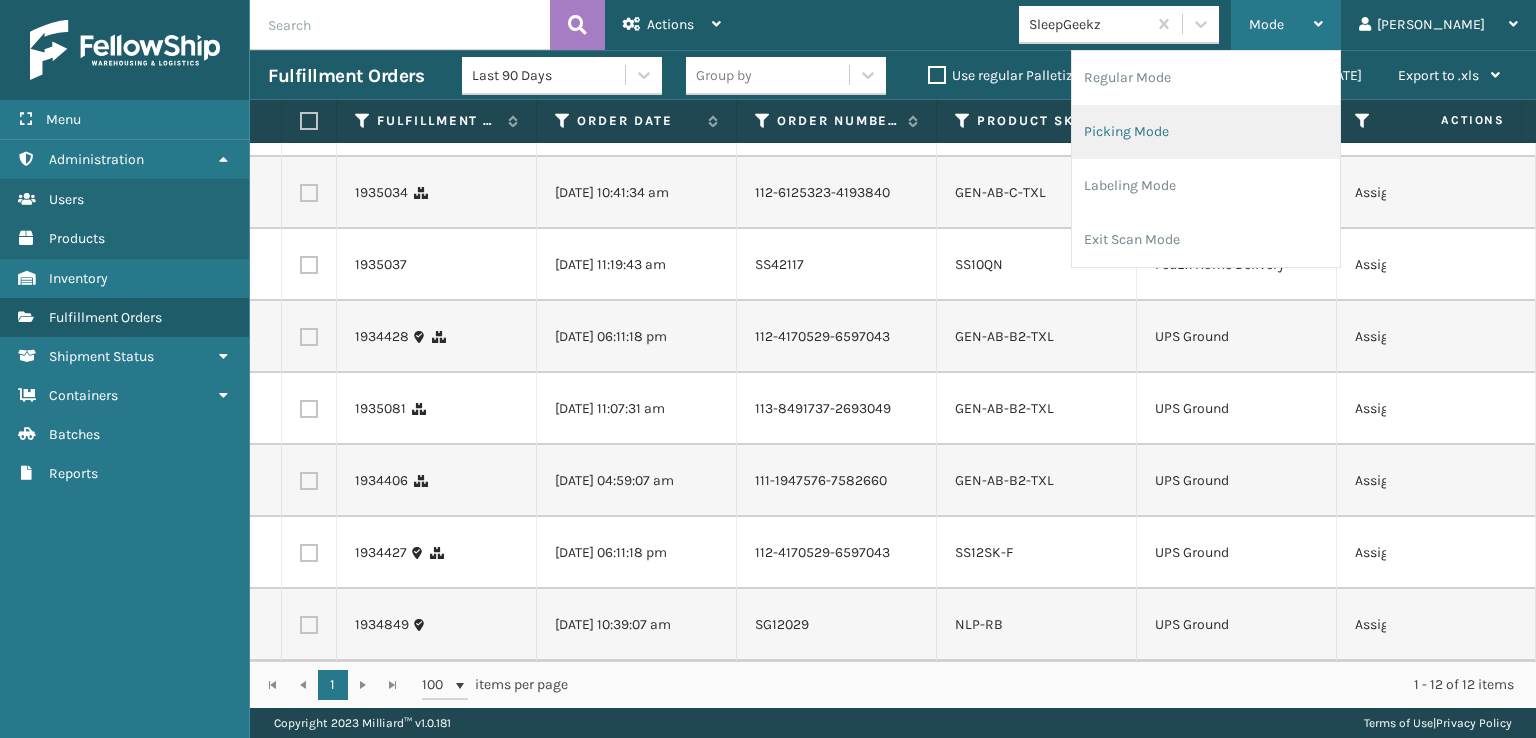 click on "Picking Mode" at bounding box center (1206, 132) 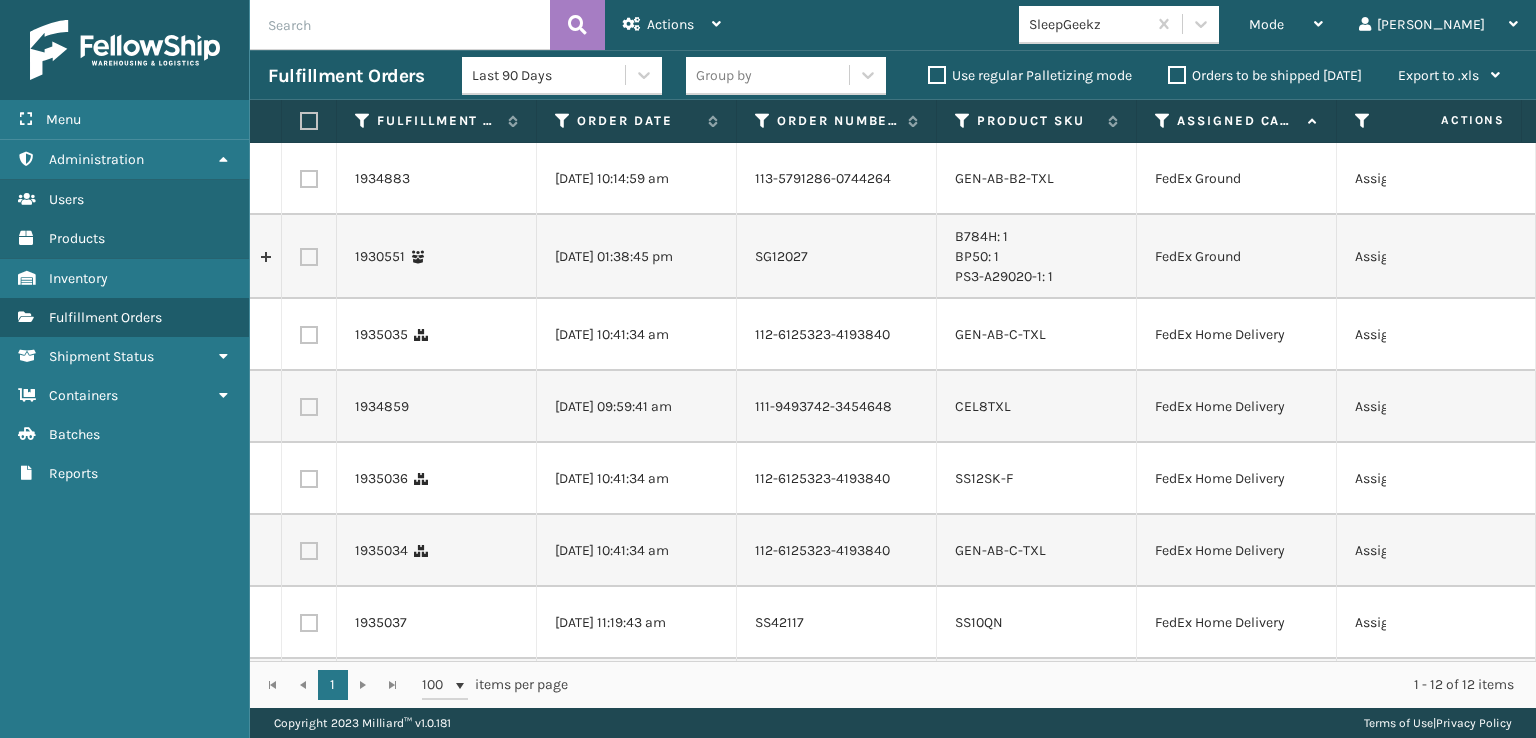 click at bounding box center [309, 179] 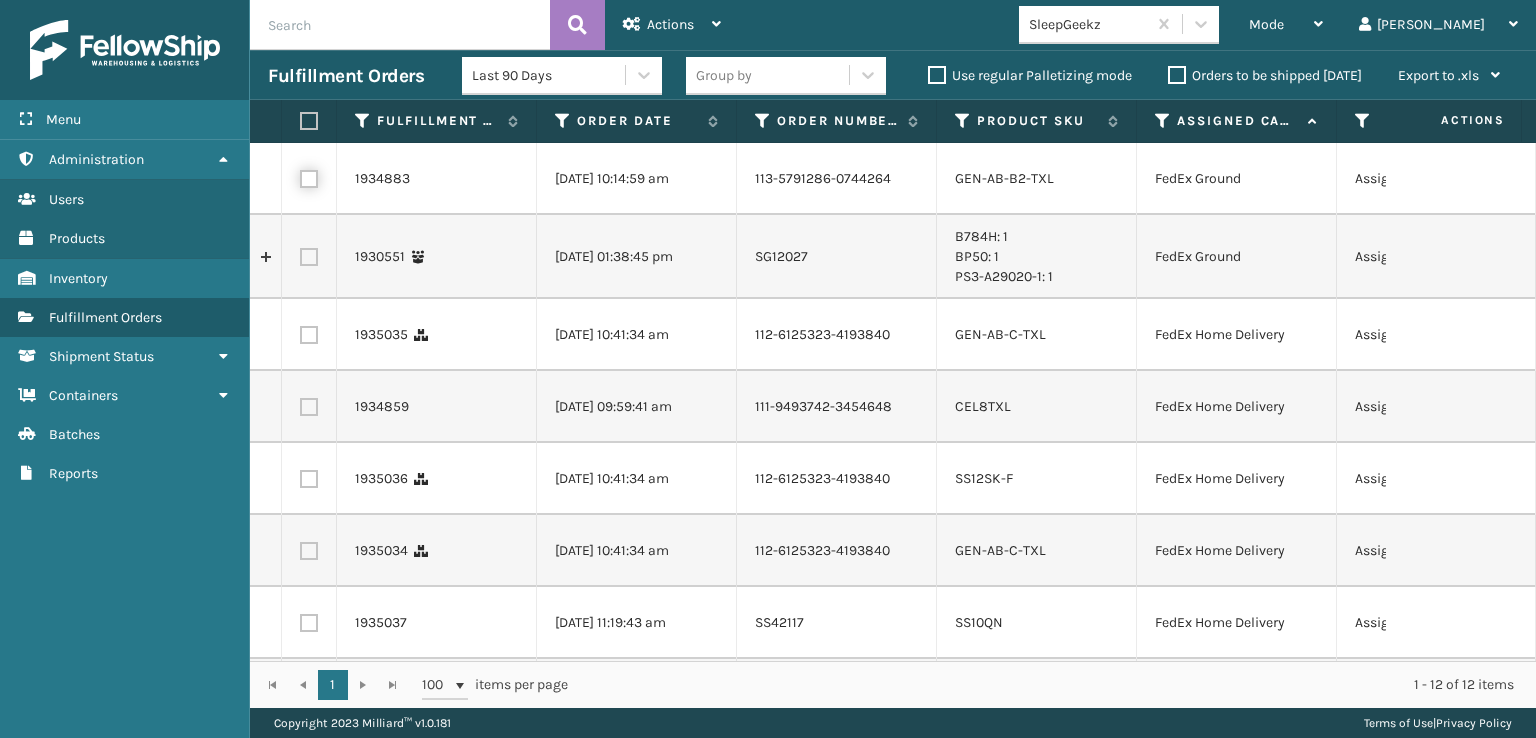 click at bounding box center (300, 176) 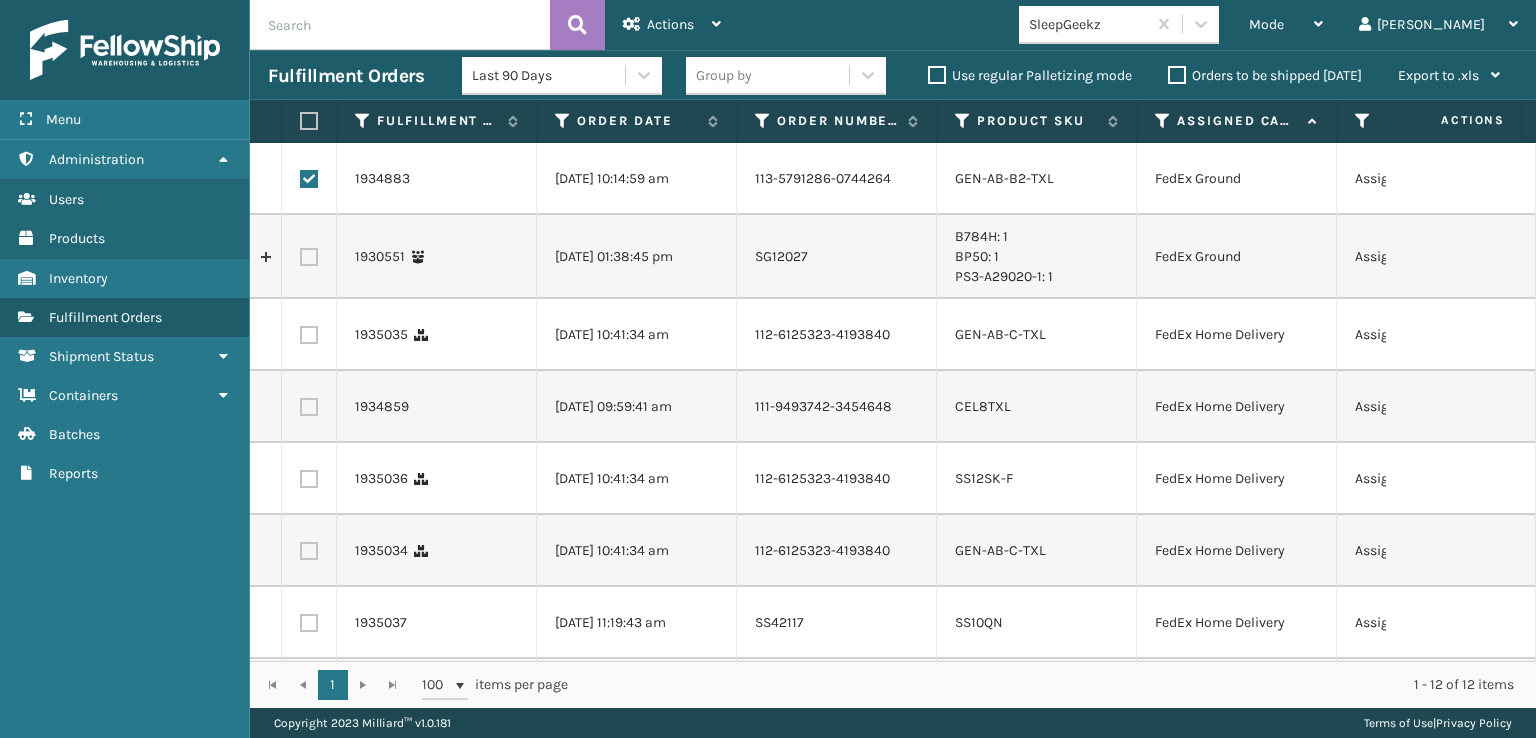 click at bounding box center [309, 335] 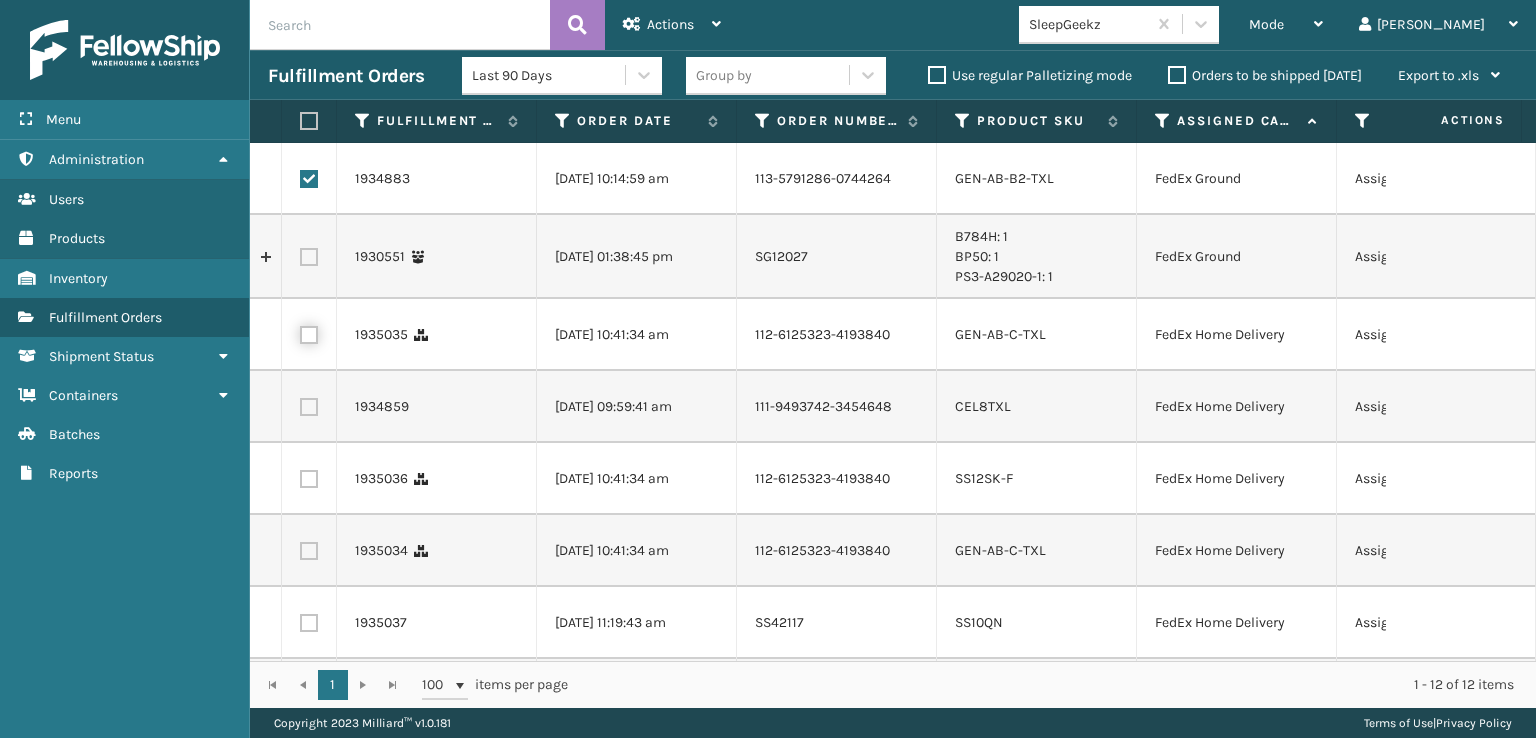 click at bounding box center [300, 332] 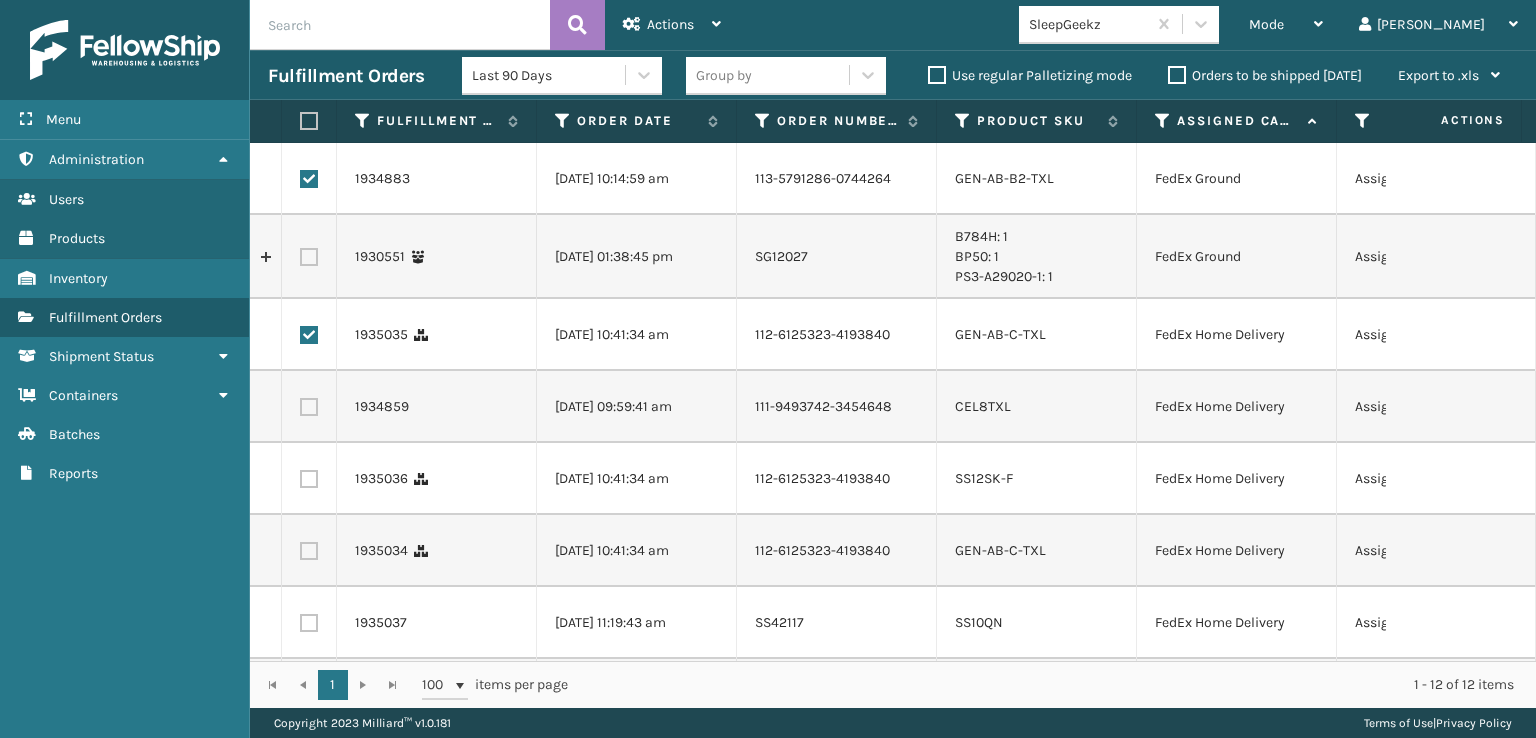 click at bounding box center (309, 407) 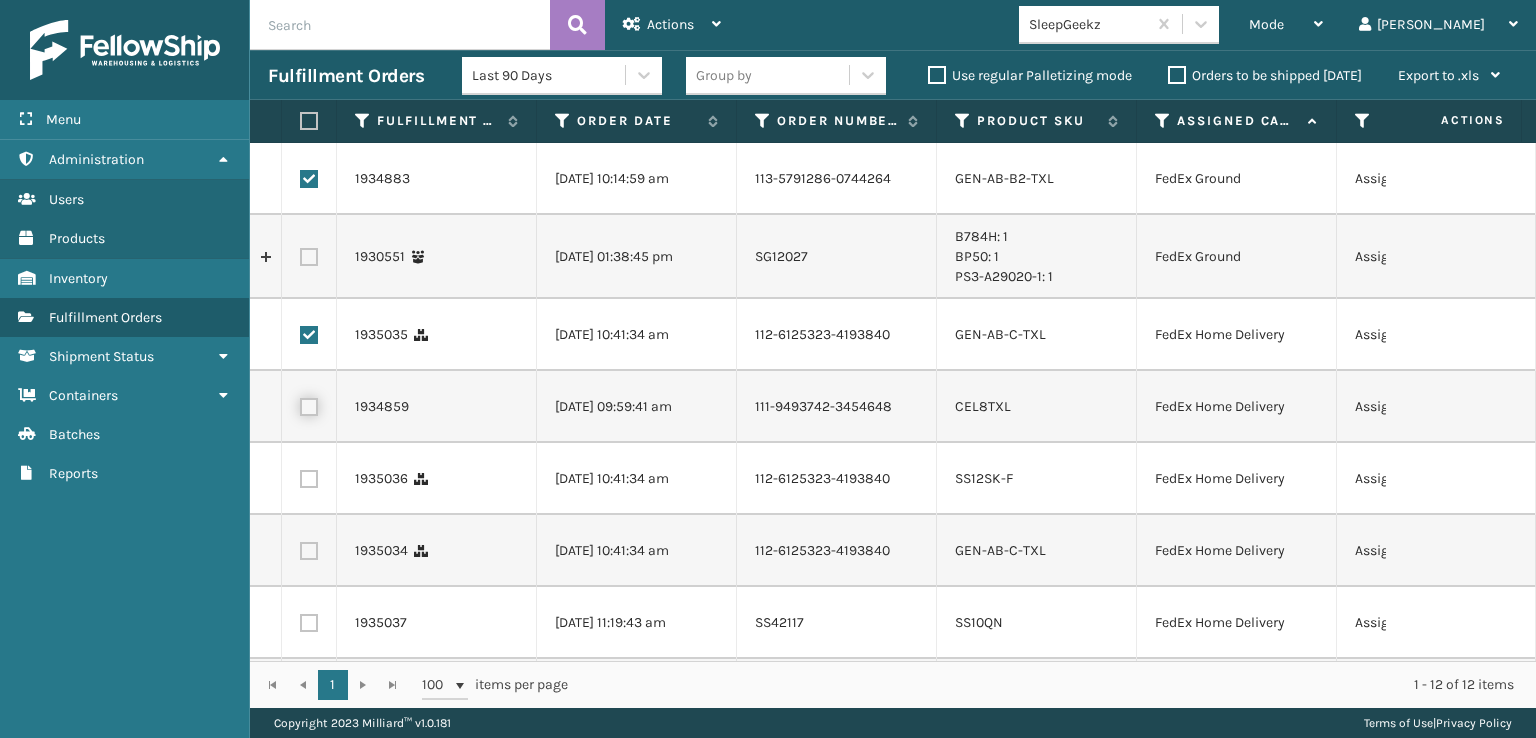 click at bounding box center [300, 404] 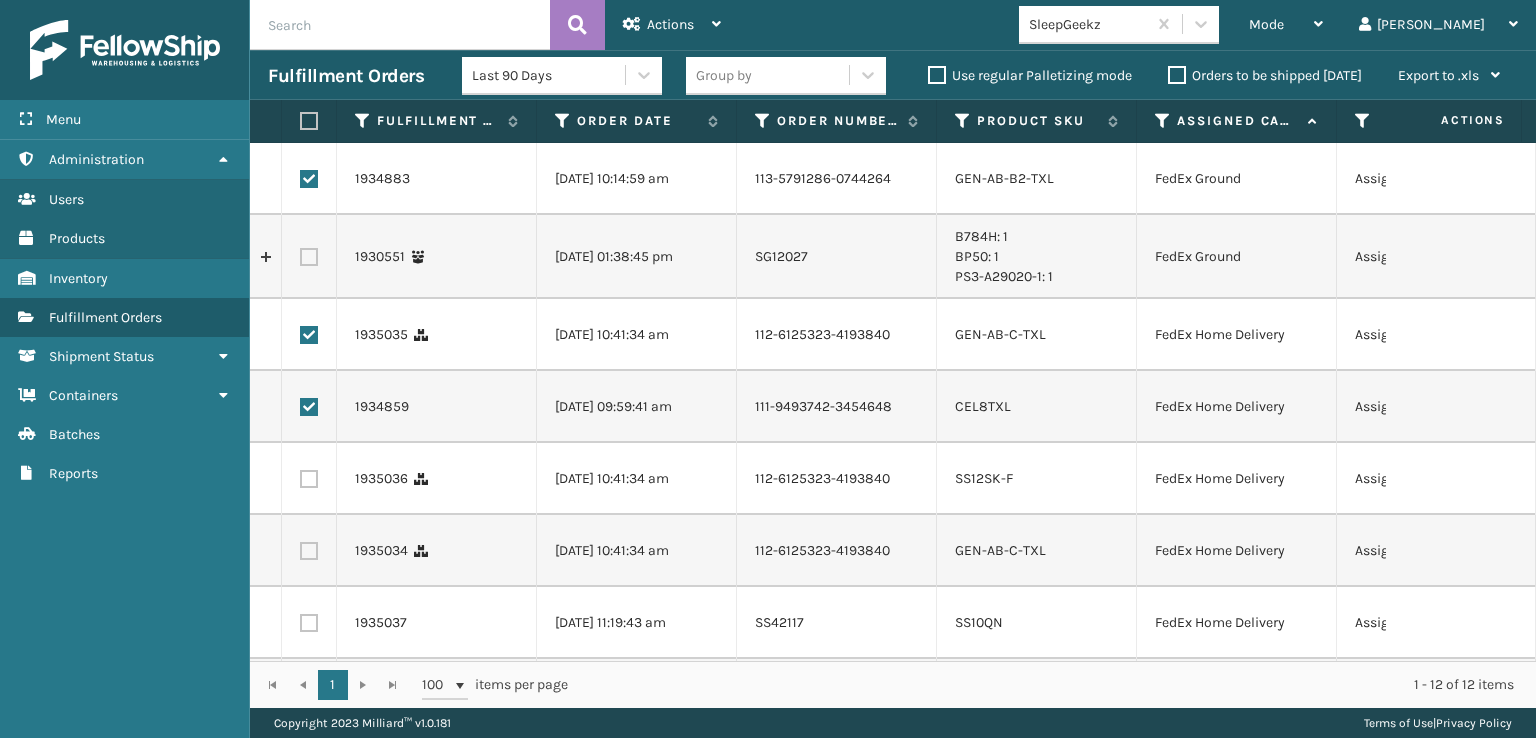 click at bounding box center [309, 479] 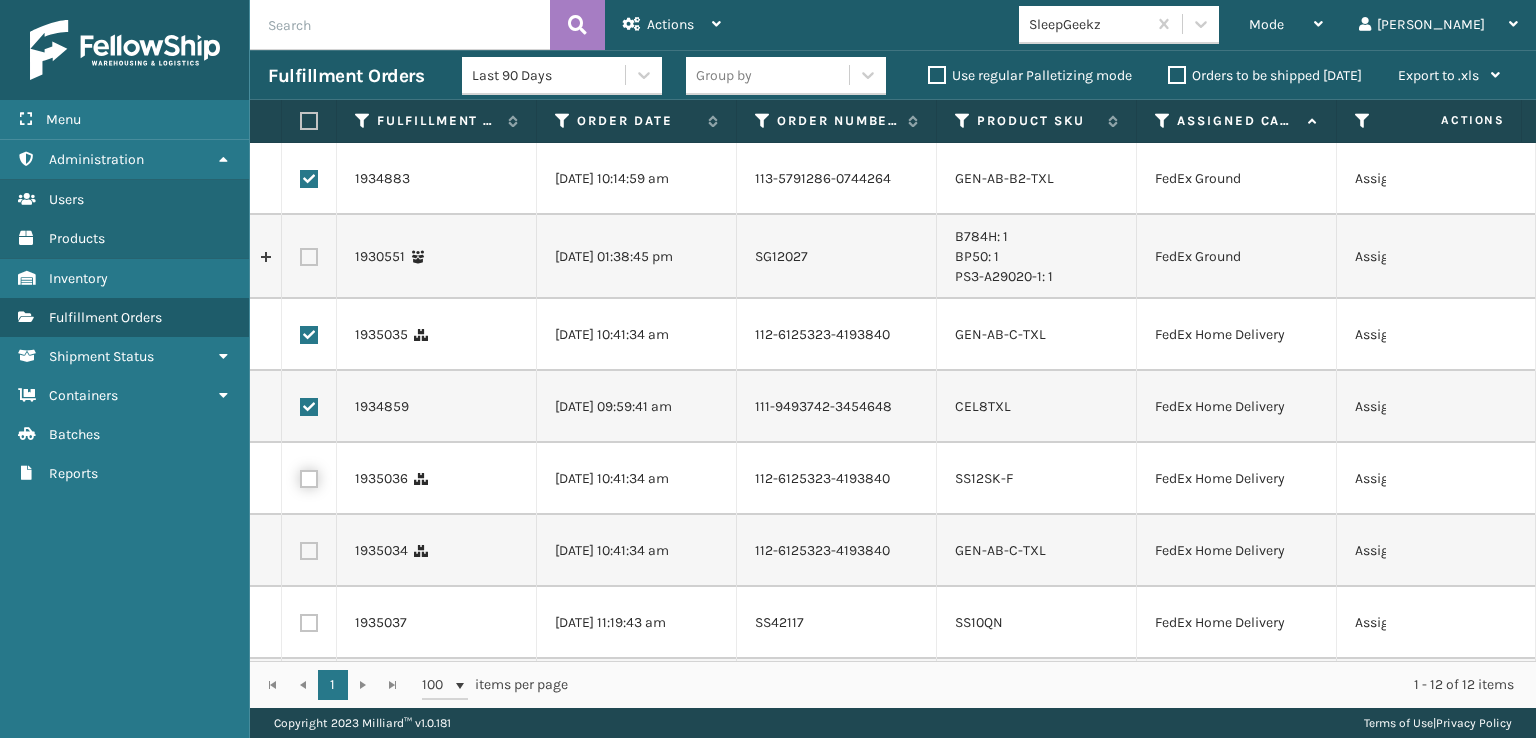 click at bounding box center [300, 476] 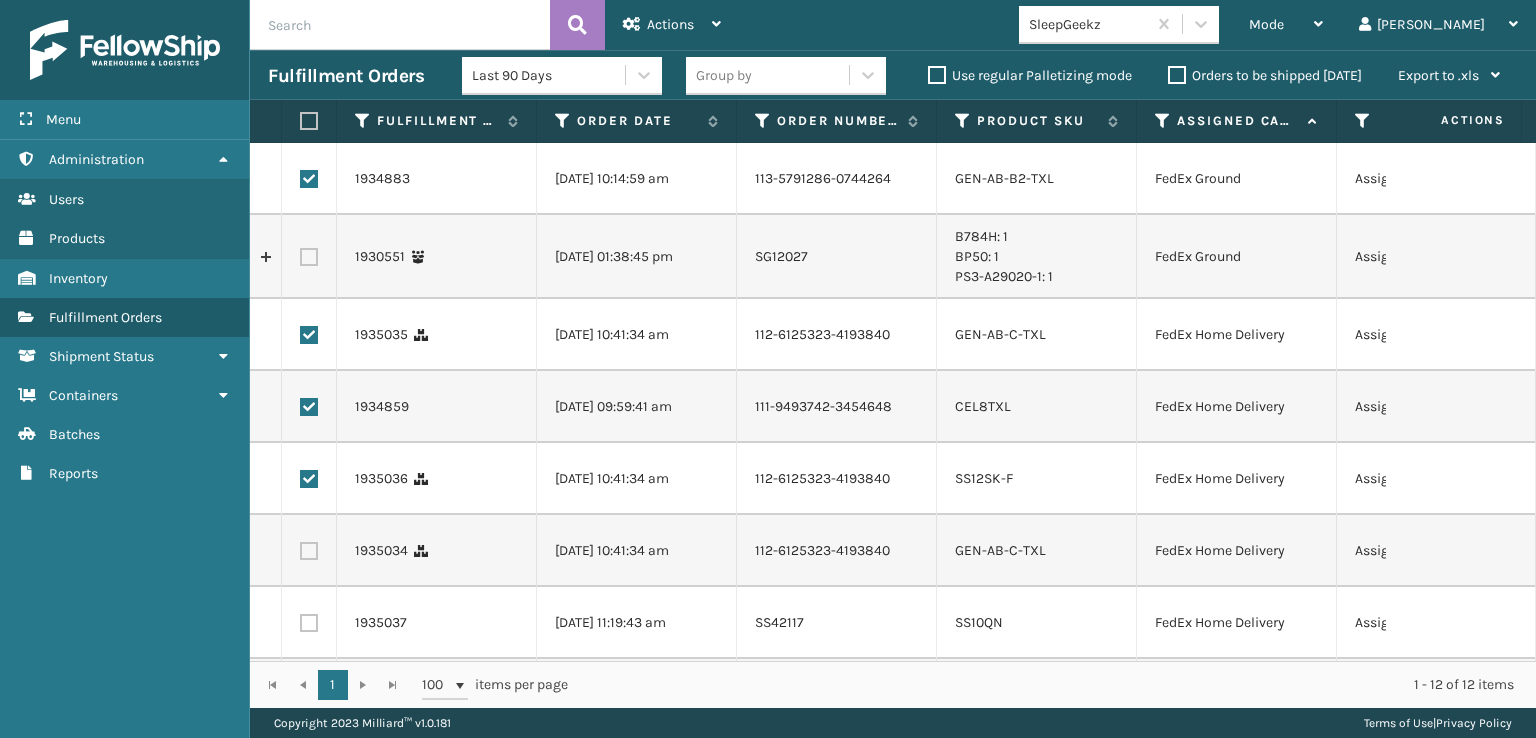 click at bounding box center (309, 551) 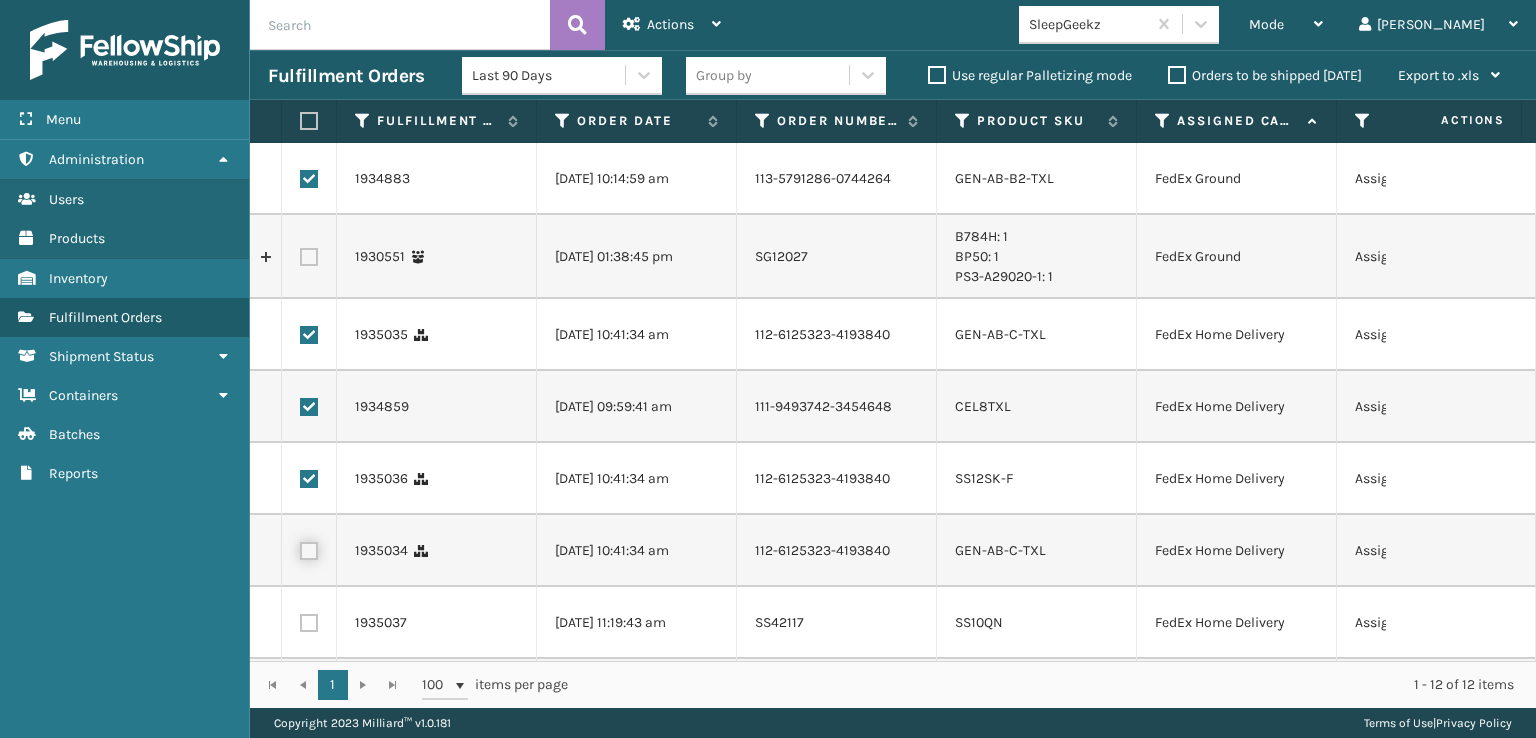 click at bounding box center (300, 548) 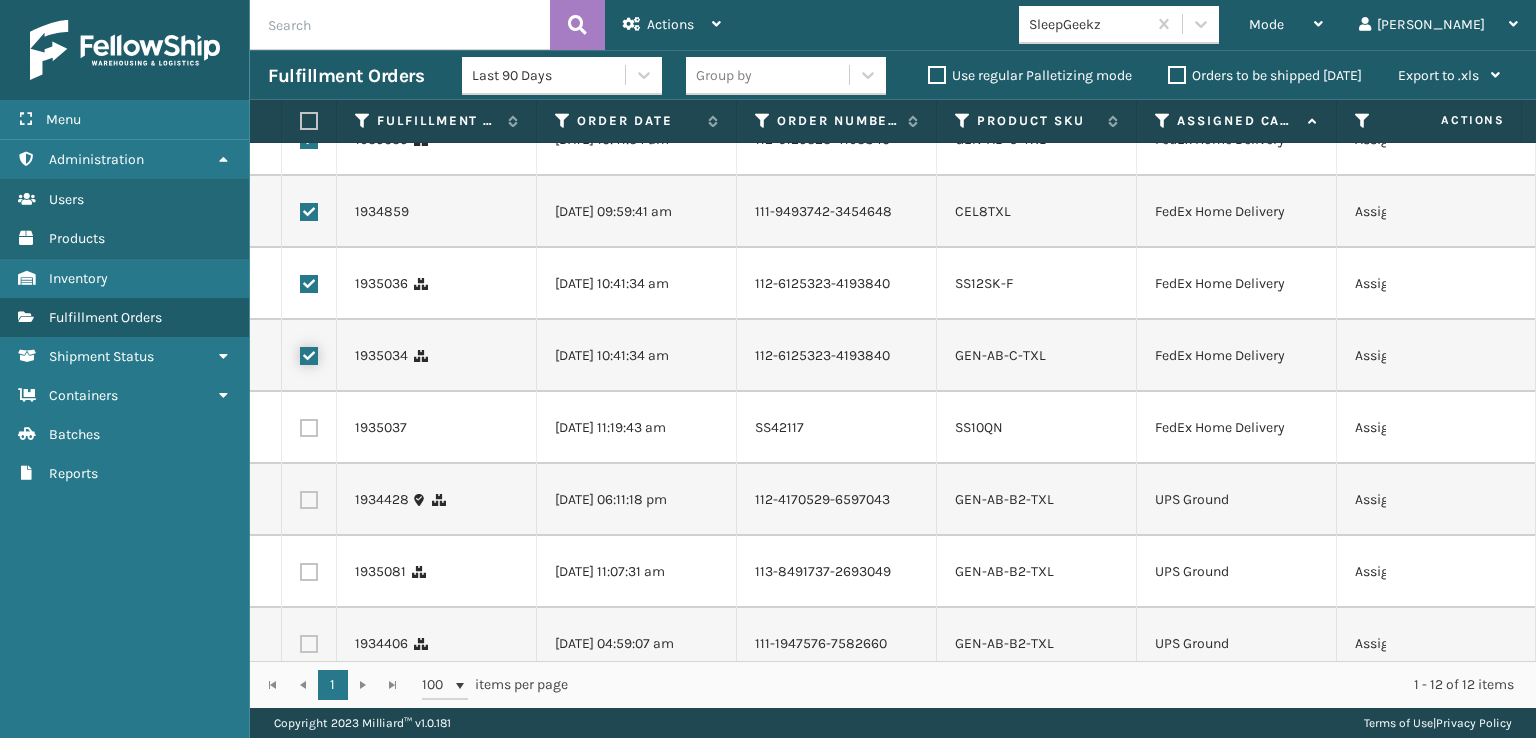scroll, scrollTop: 400, scrollLeft: 0, axis: vertical 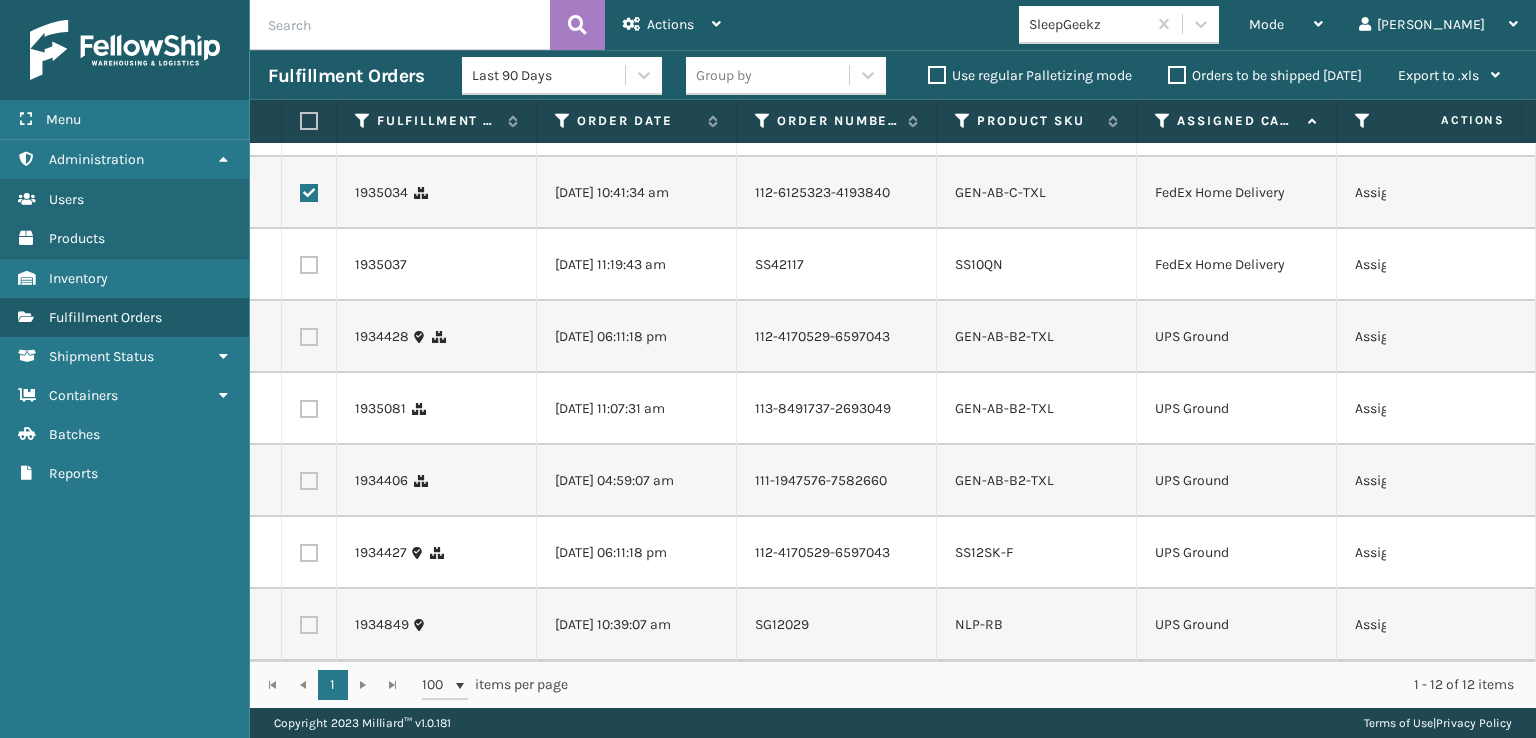 click at bounding box center (309, 265) 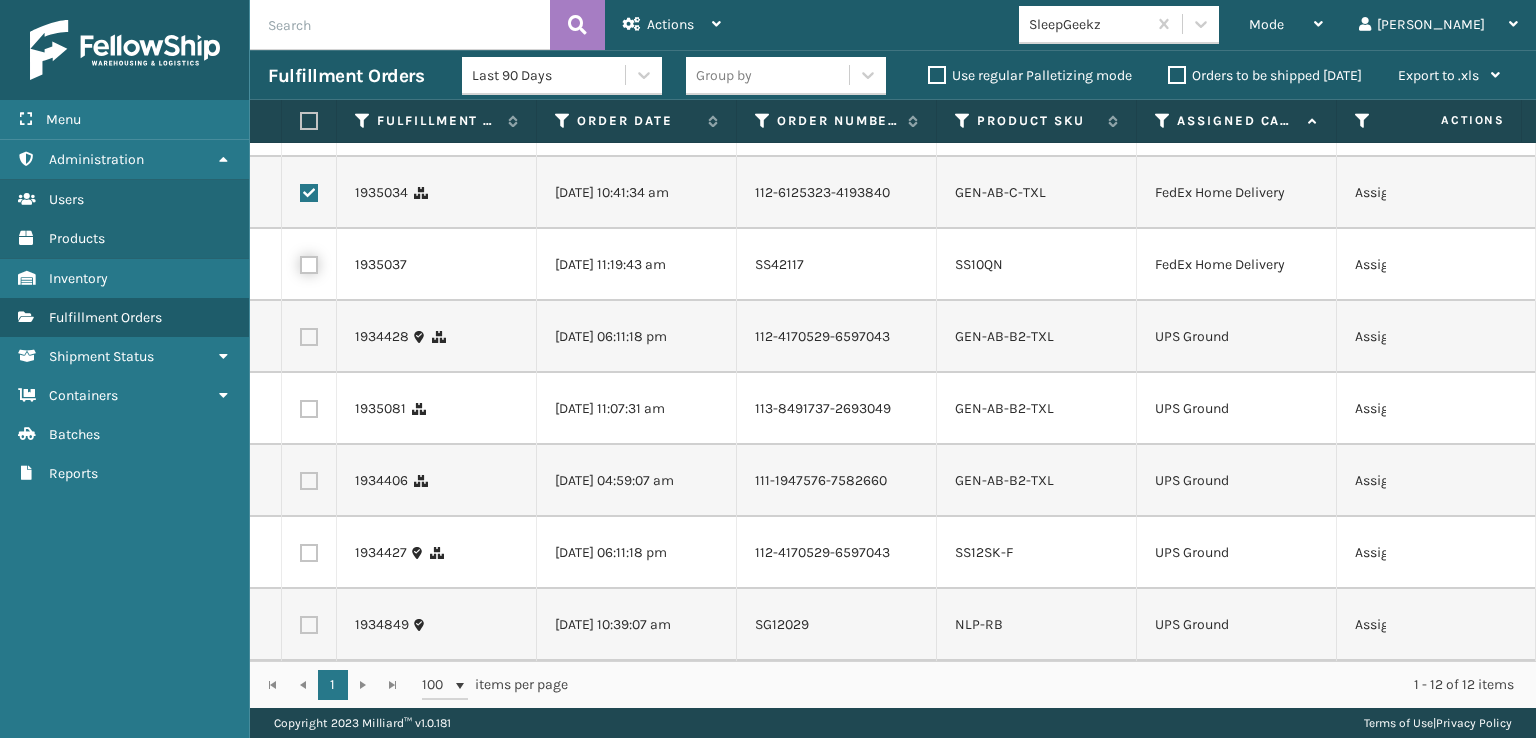 click at bounding box center (300, 262) 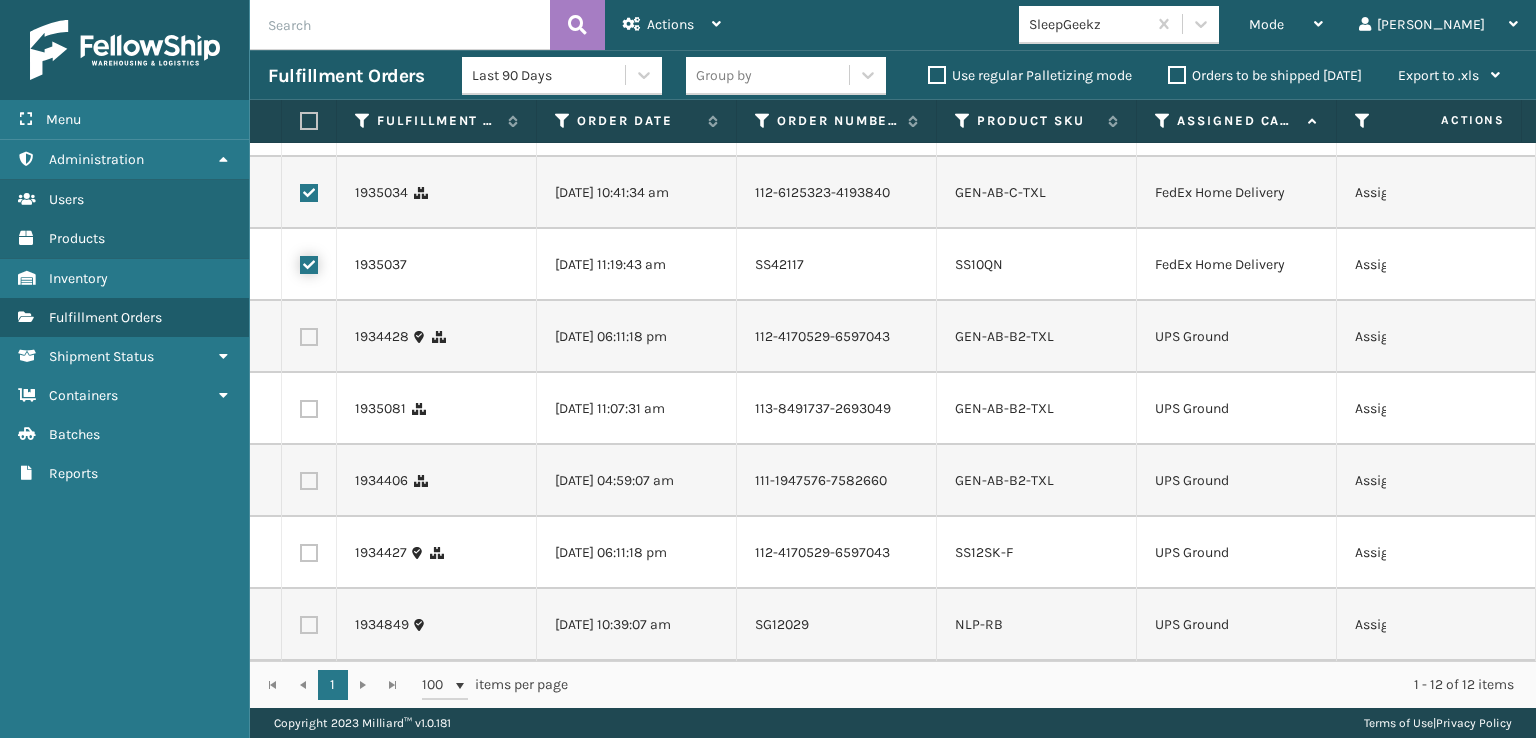 scroll, scrollTop: 300, scrollLeft: 0, axis: vertical 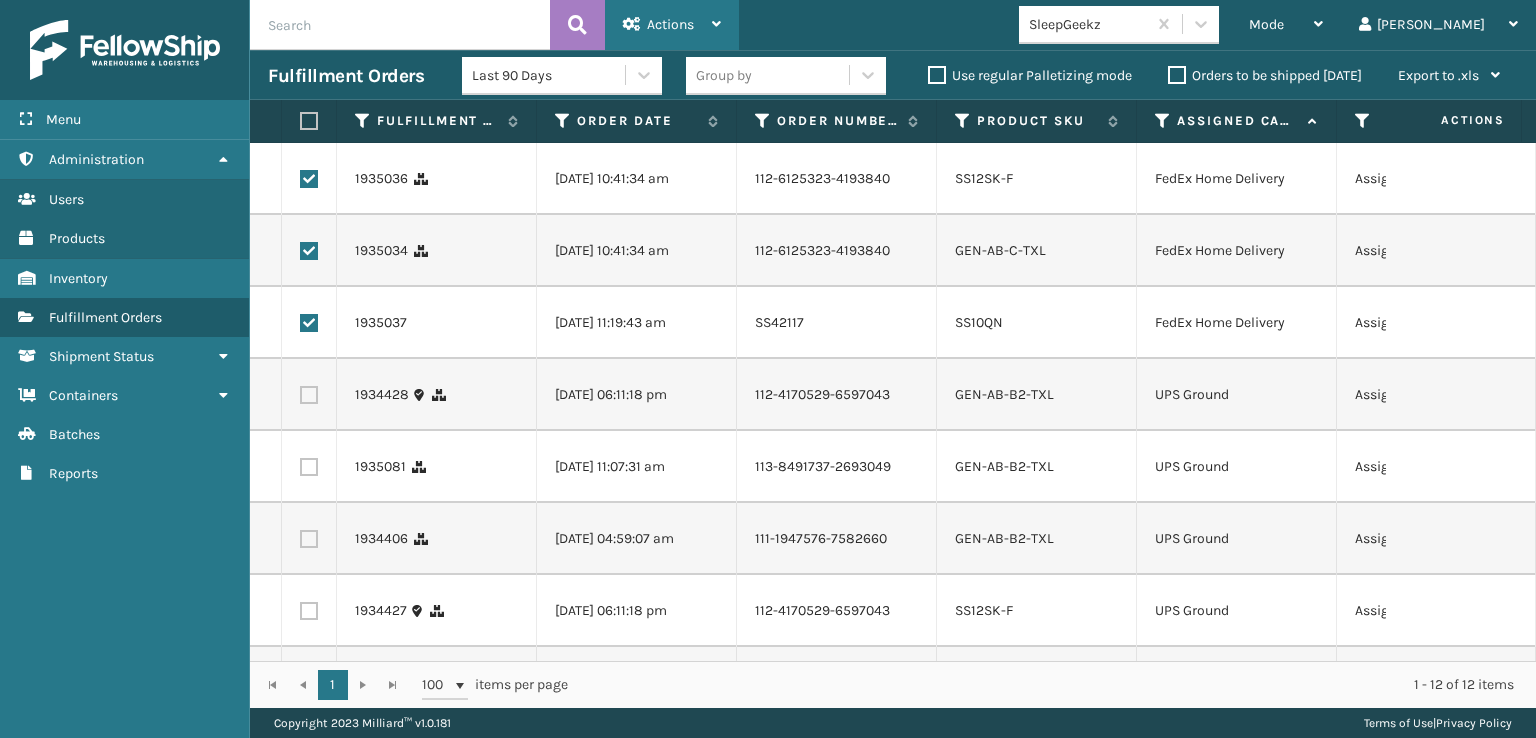 click on "Actions" at bounding box center [672, 25] 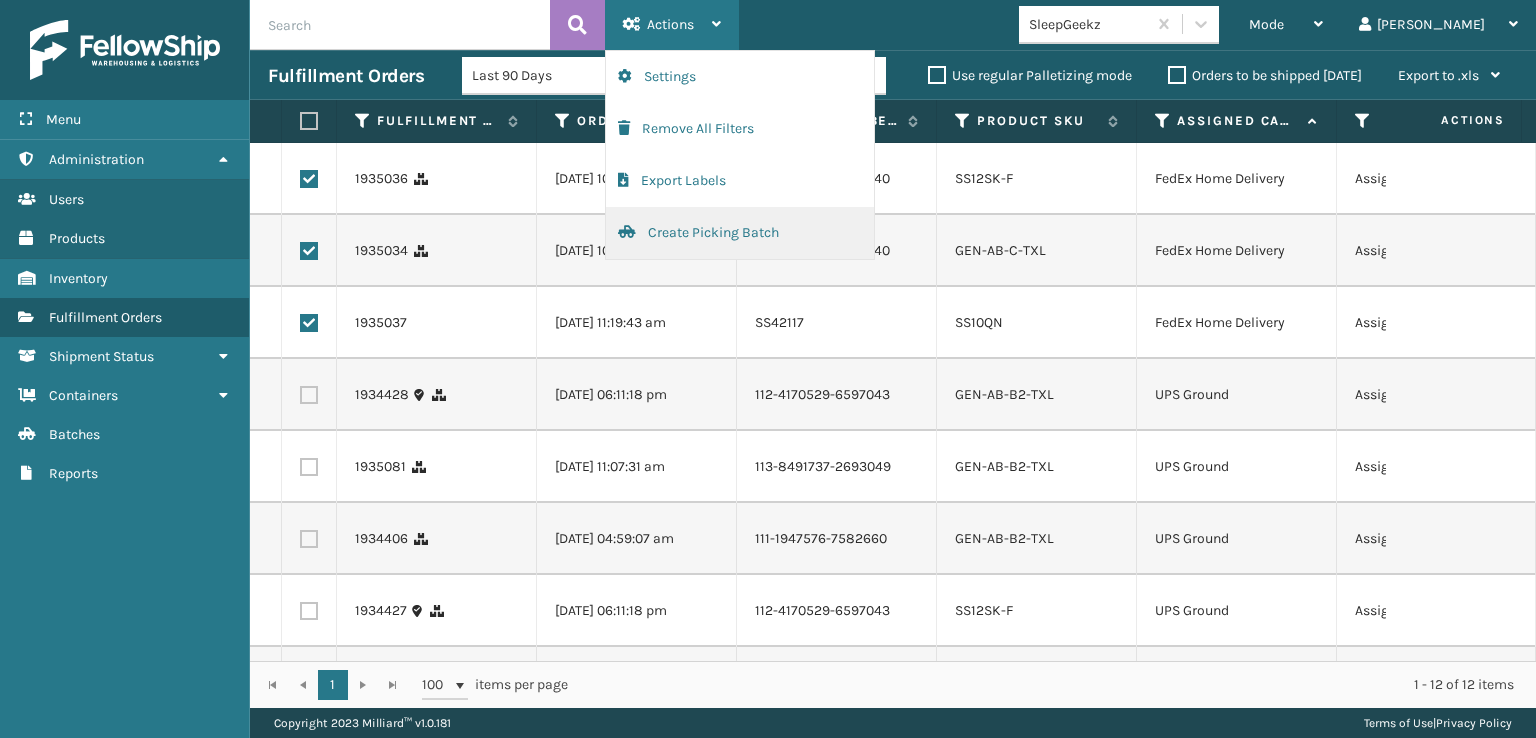 click on "Create Picking Batch" at bounding box center (740, 233) 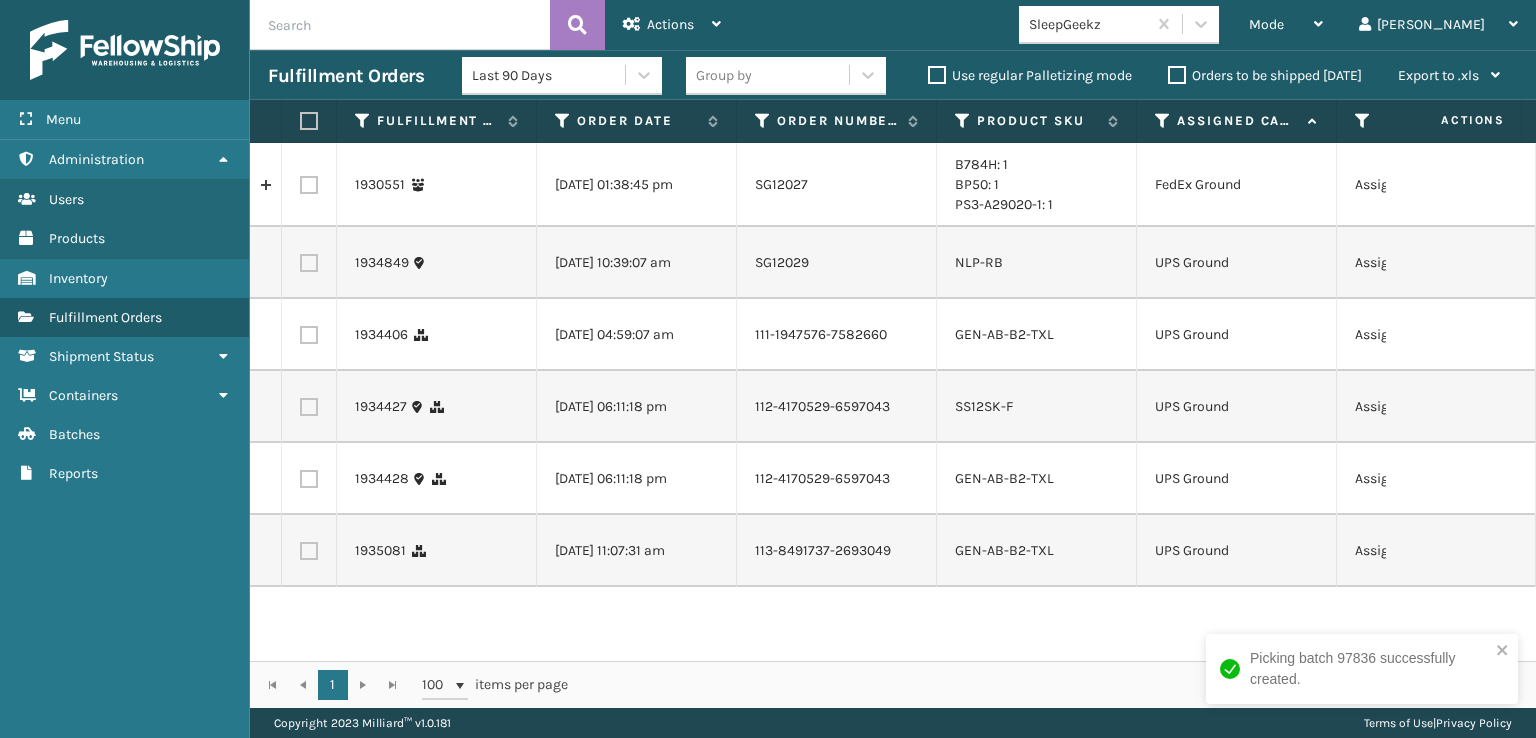 click at bounding box center (309, 335) 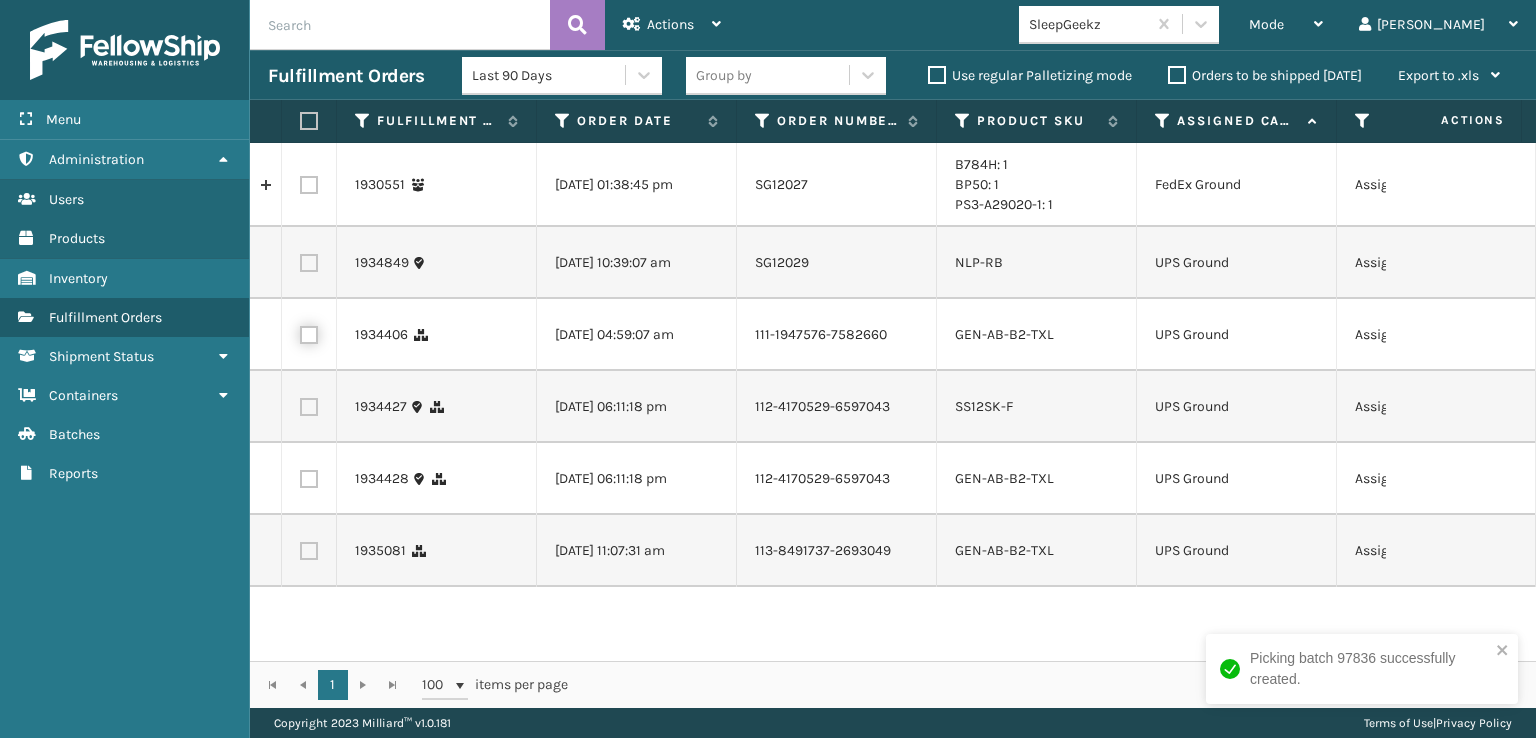 click at bounding box center (300, 332) 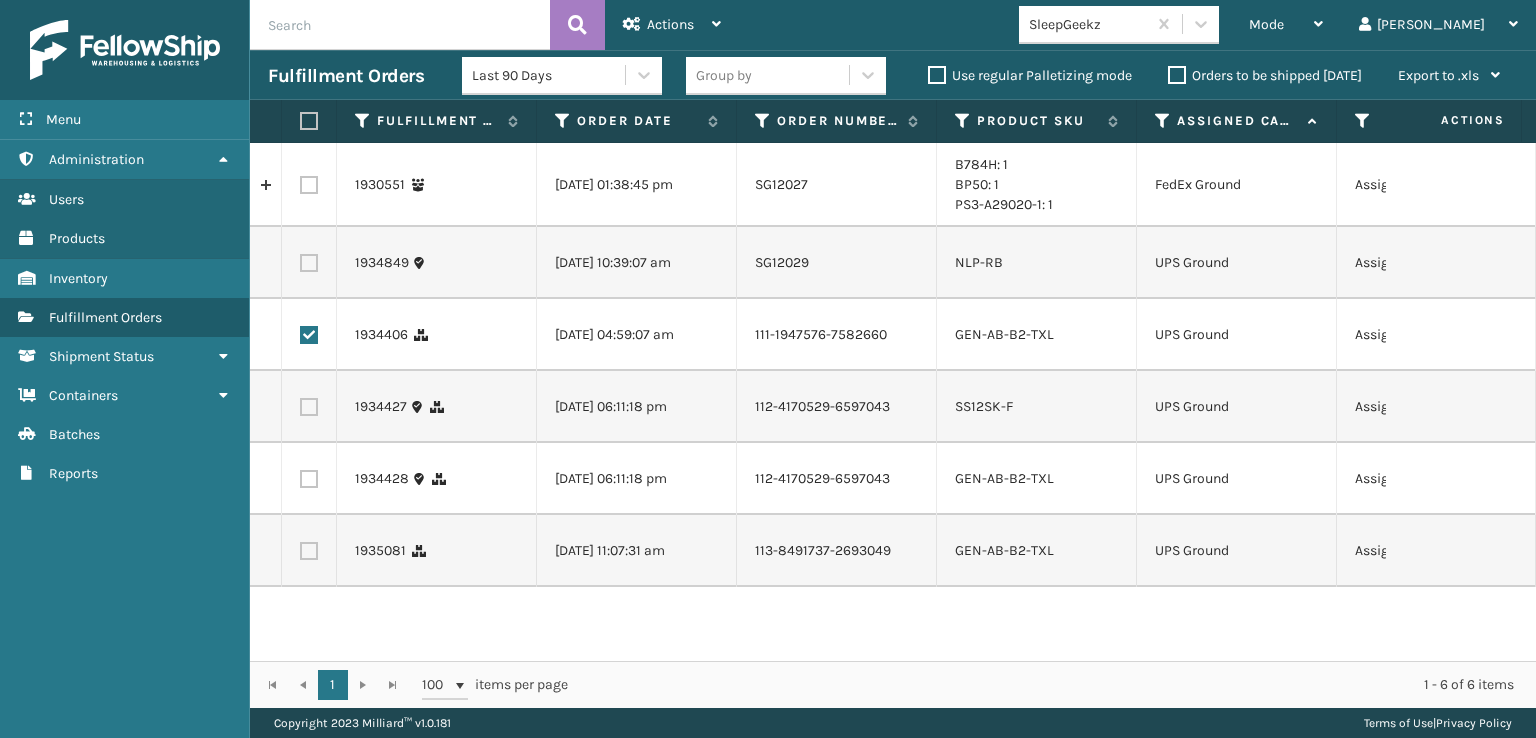 click at bounding box center (309, 407) 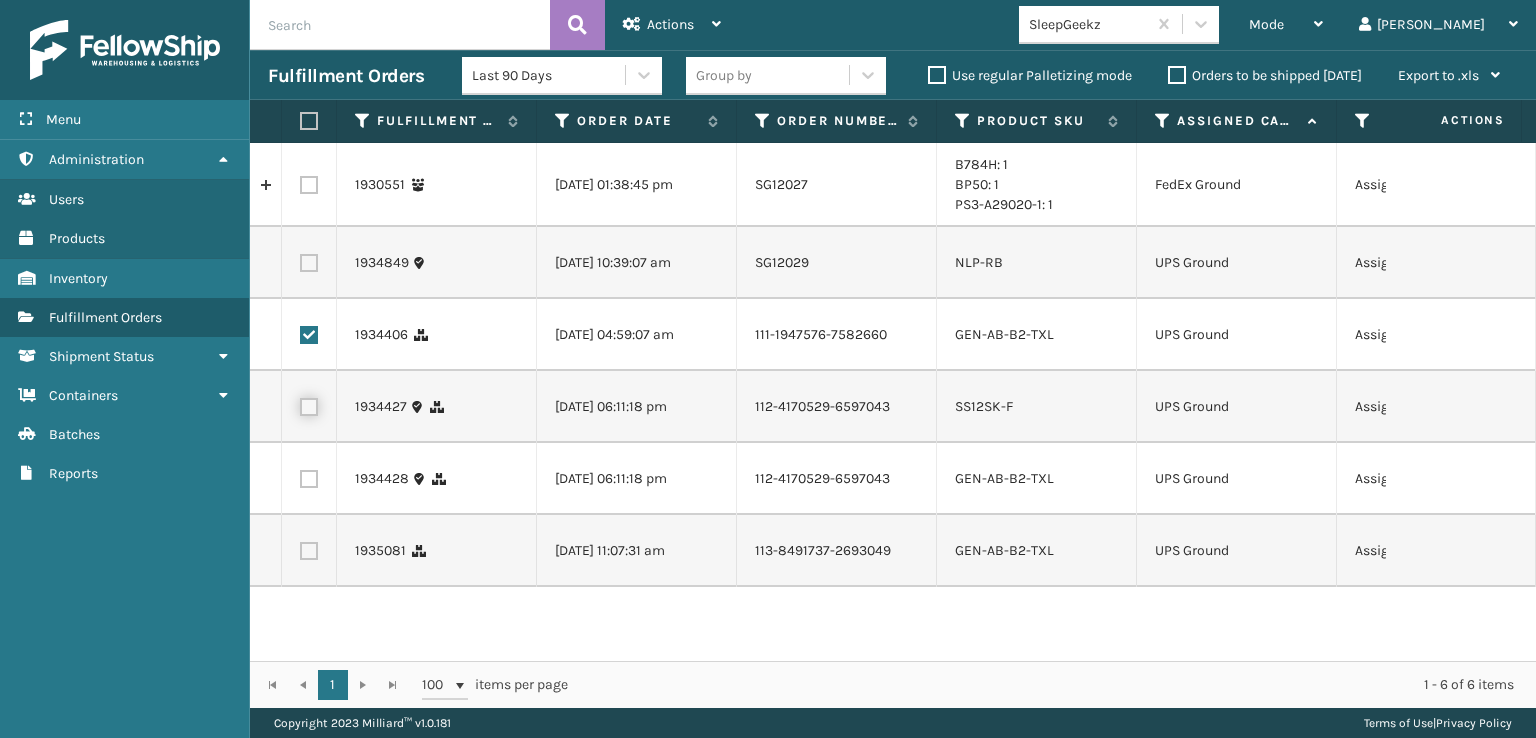 click at bounding box center (300, 404) 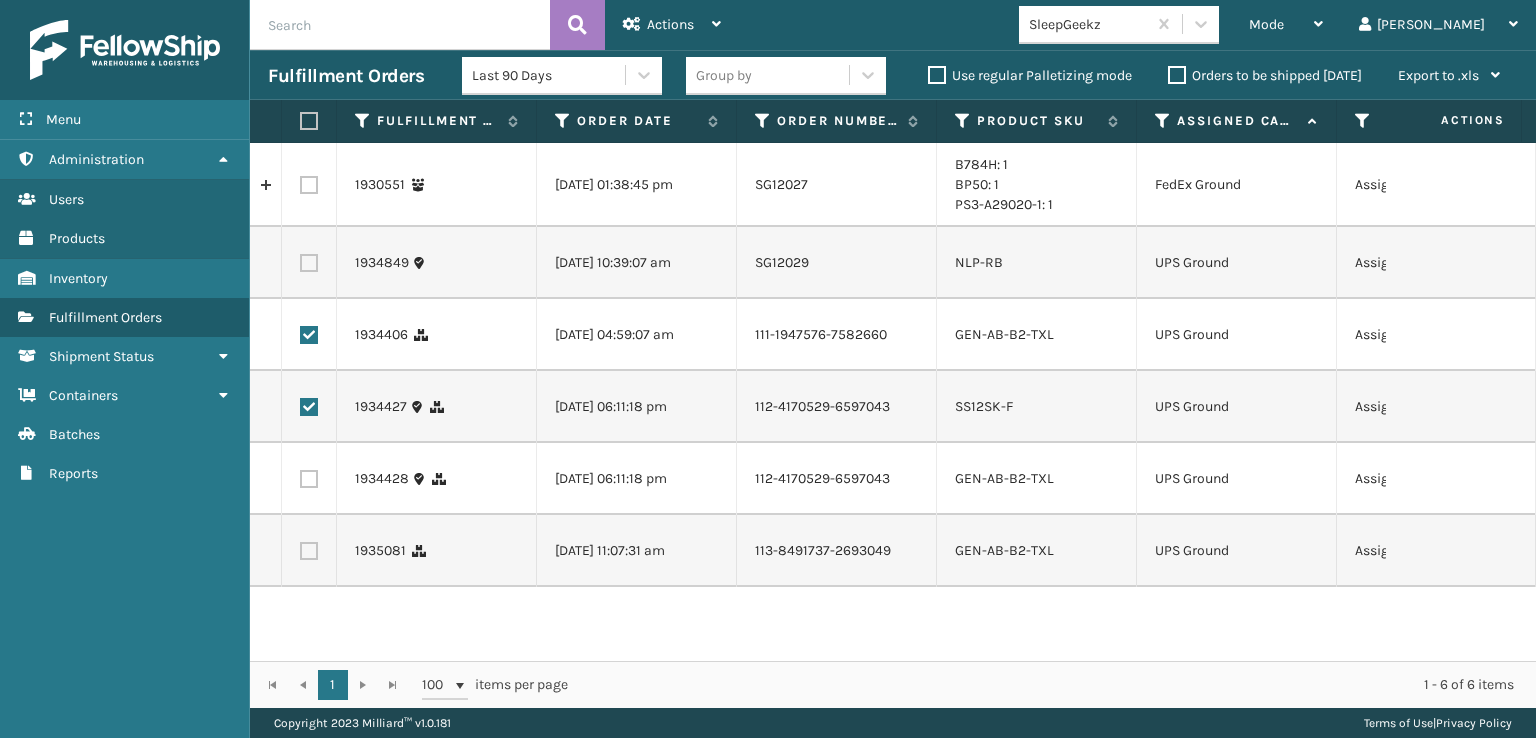 click at bounding box center [309, 479] 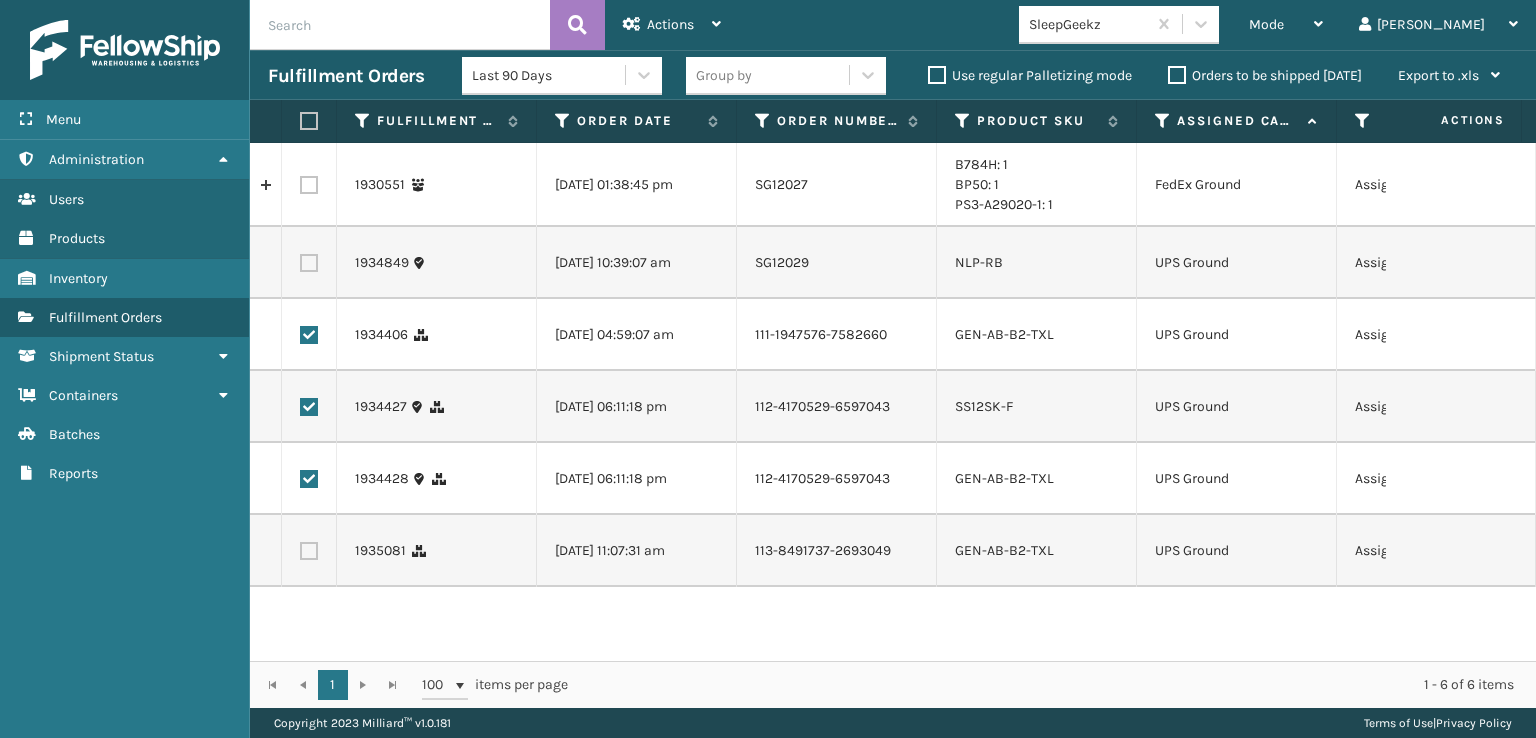 click at bounding box center [309, 551] 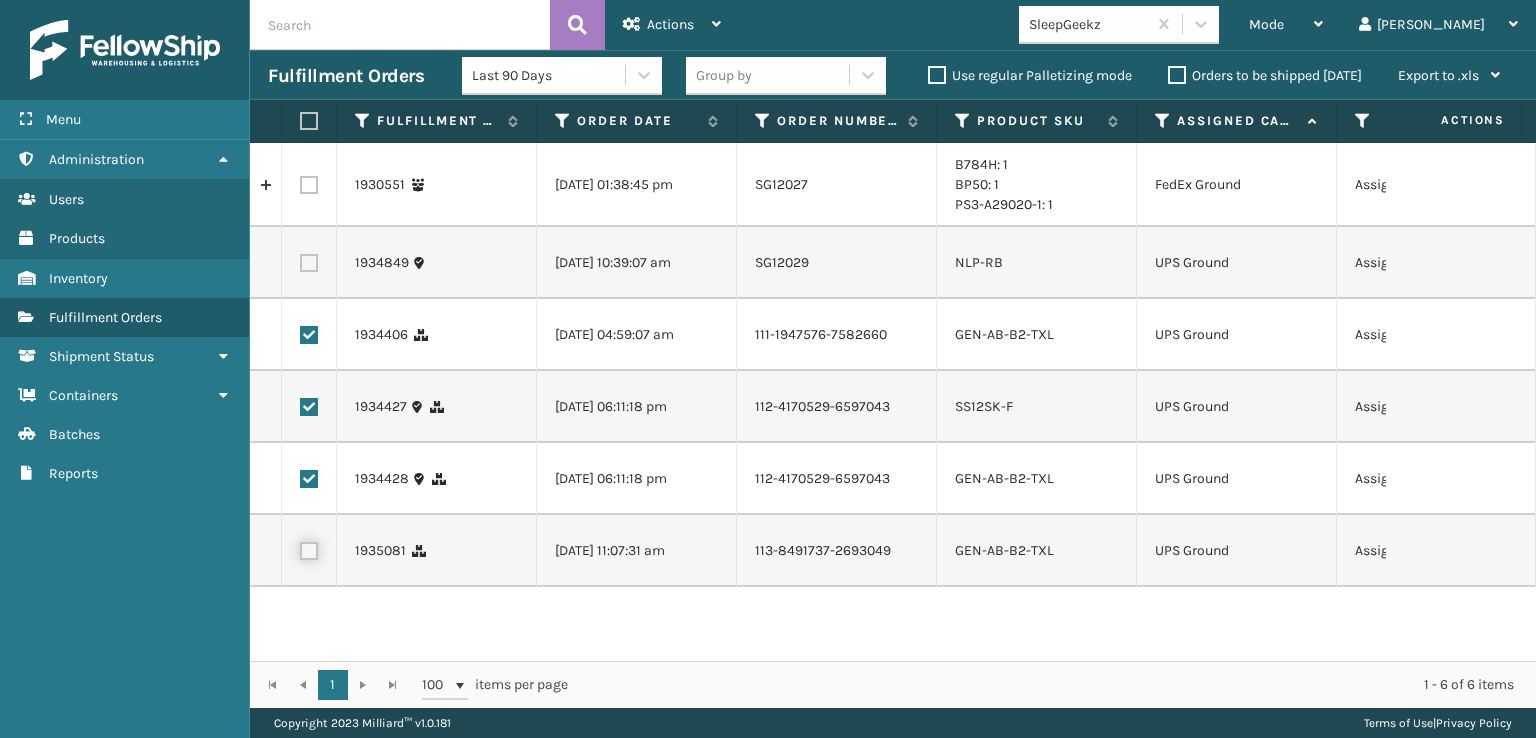 click at bounding box center [300, 548] 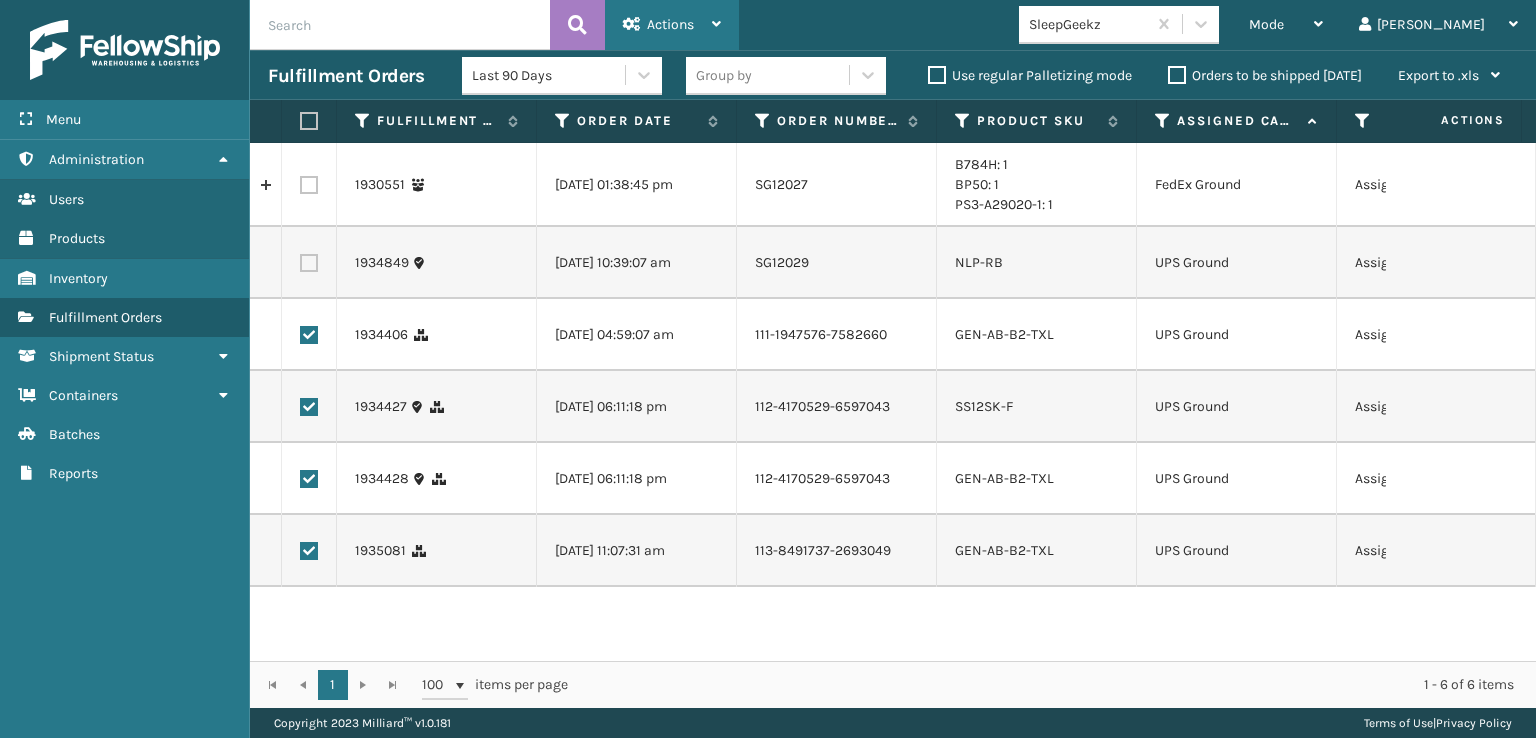 click on "Actions" at bounding box center (670, 24) 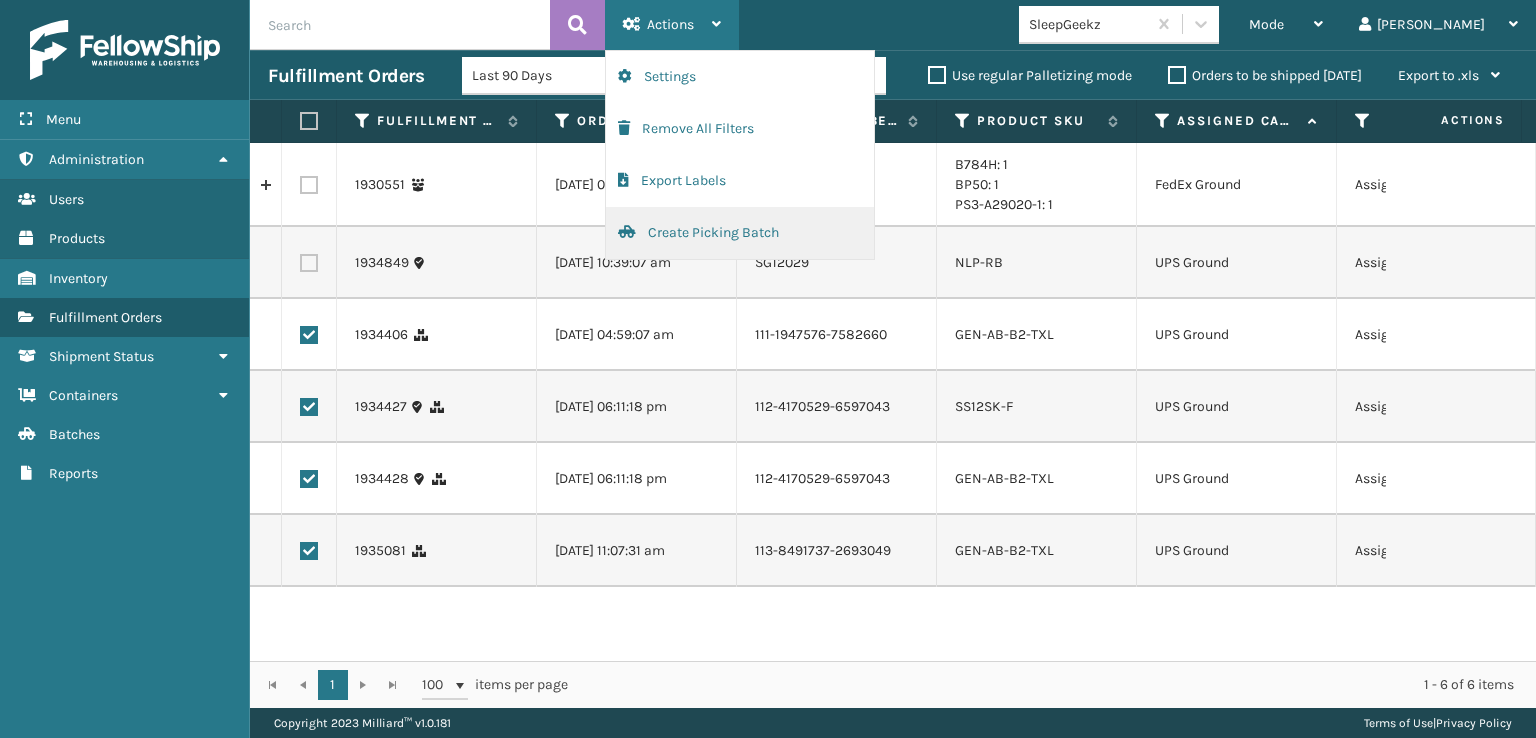click on "Create Picking Batch" at bounding box center [740, 233] 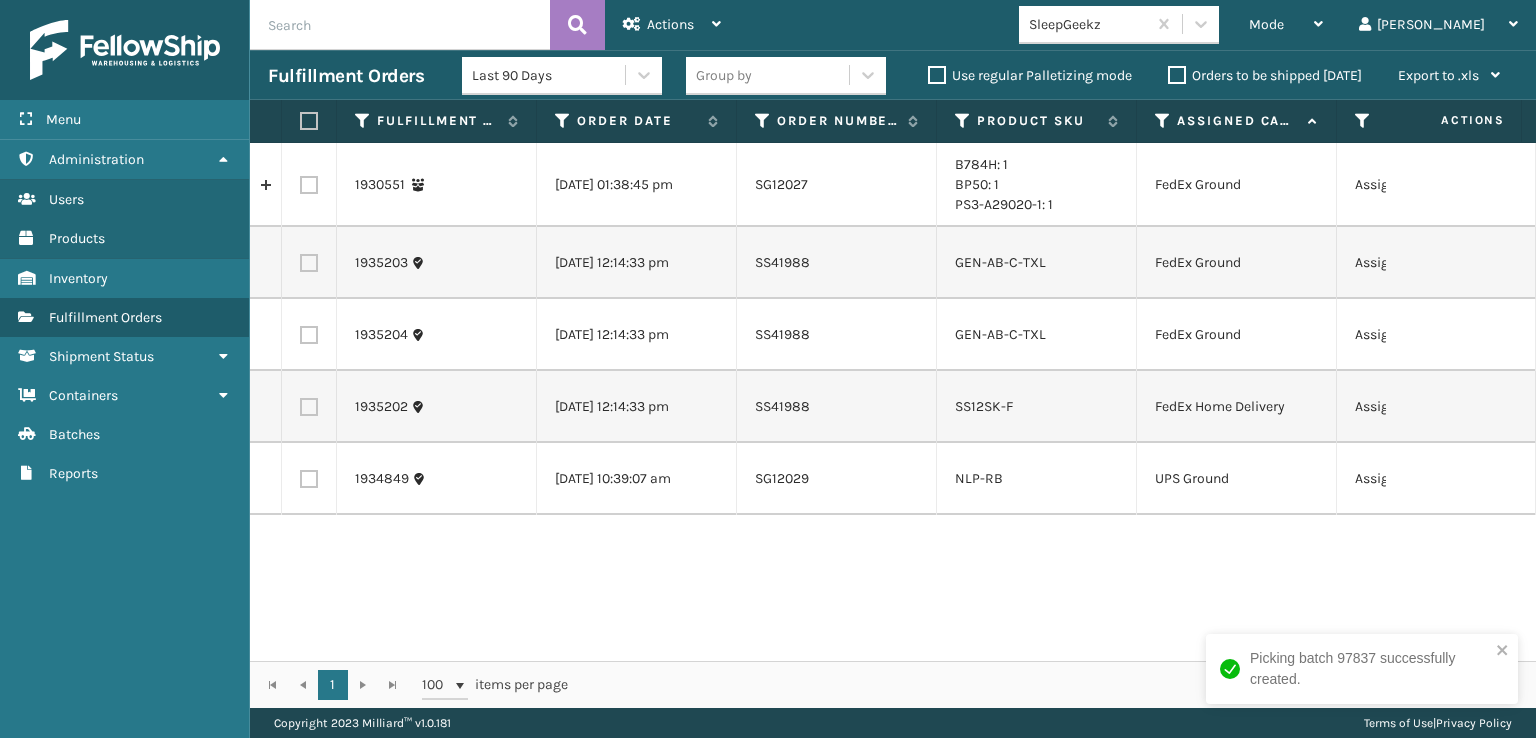 click at bounding box center [309, 263] 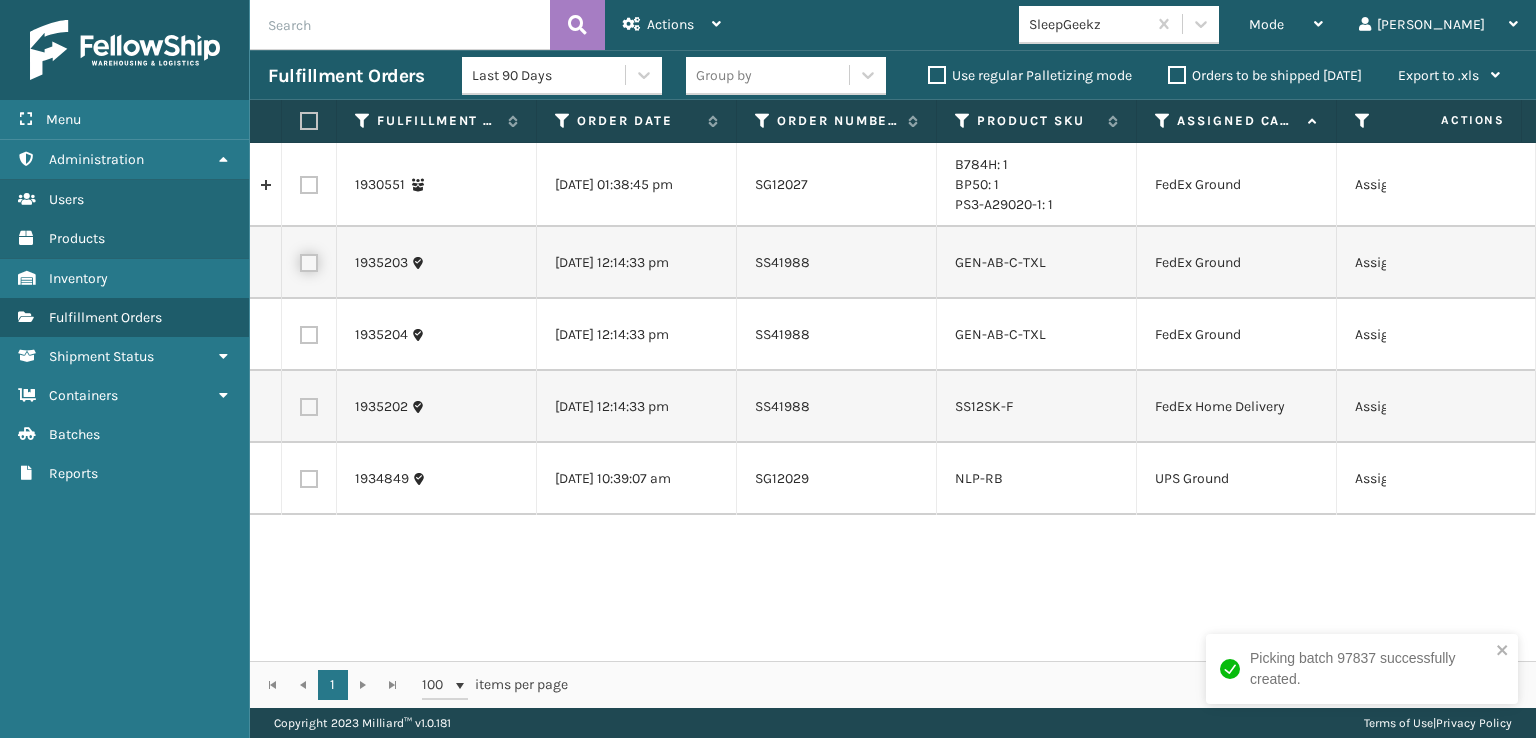 click at bounding box center [300, 260] 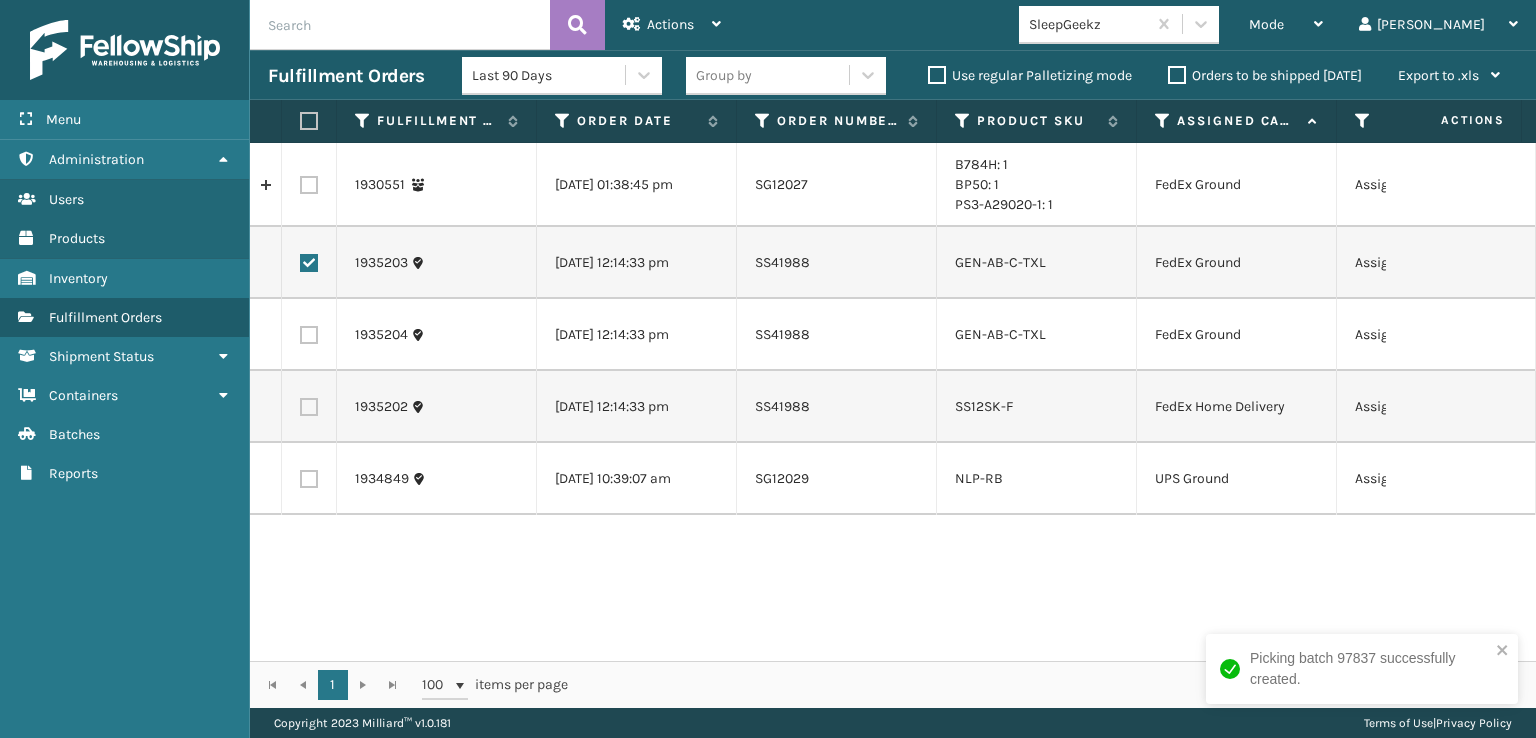 click at bounding box center (309, 335) 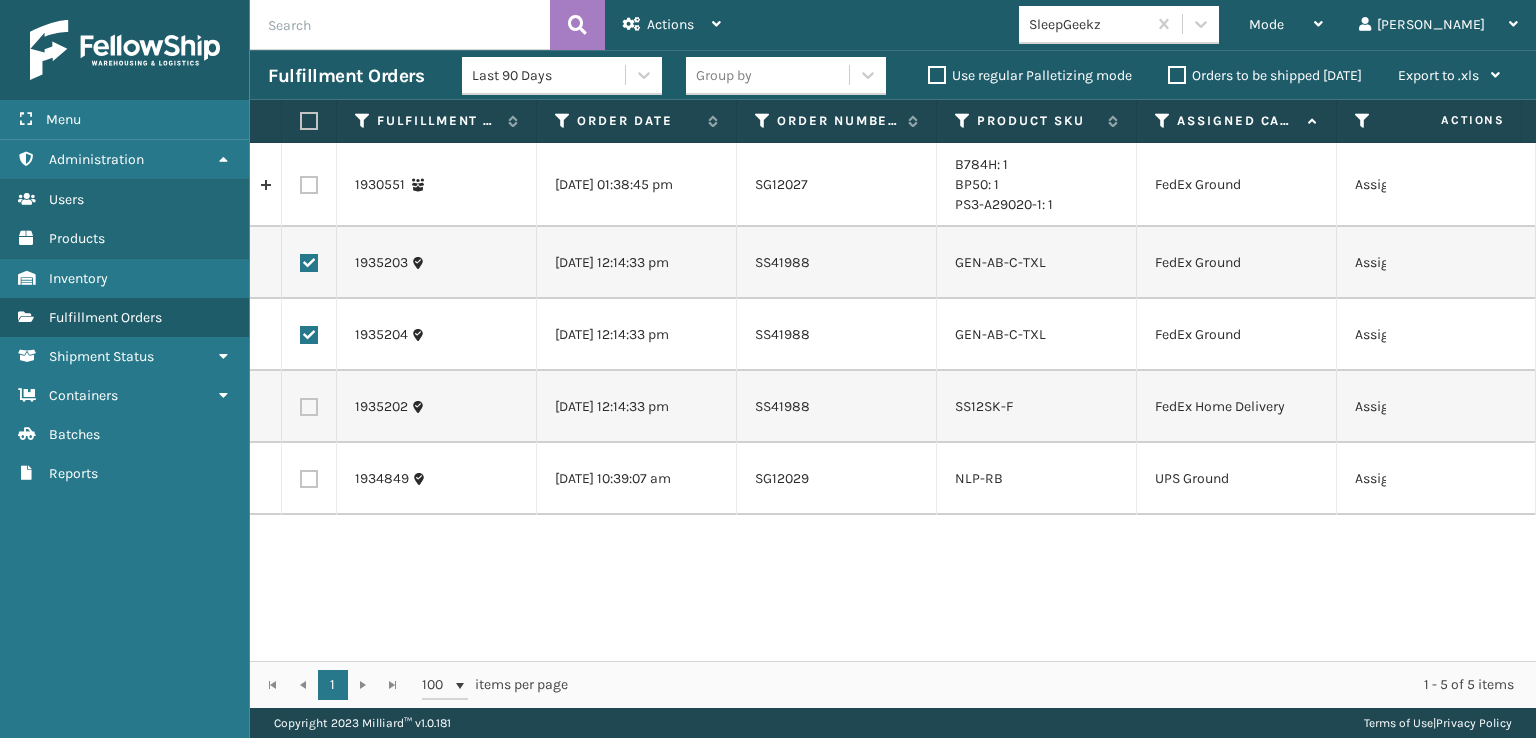 click at bounding box center (309, 407) 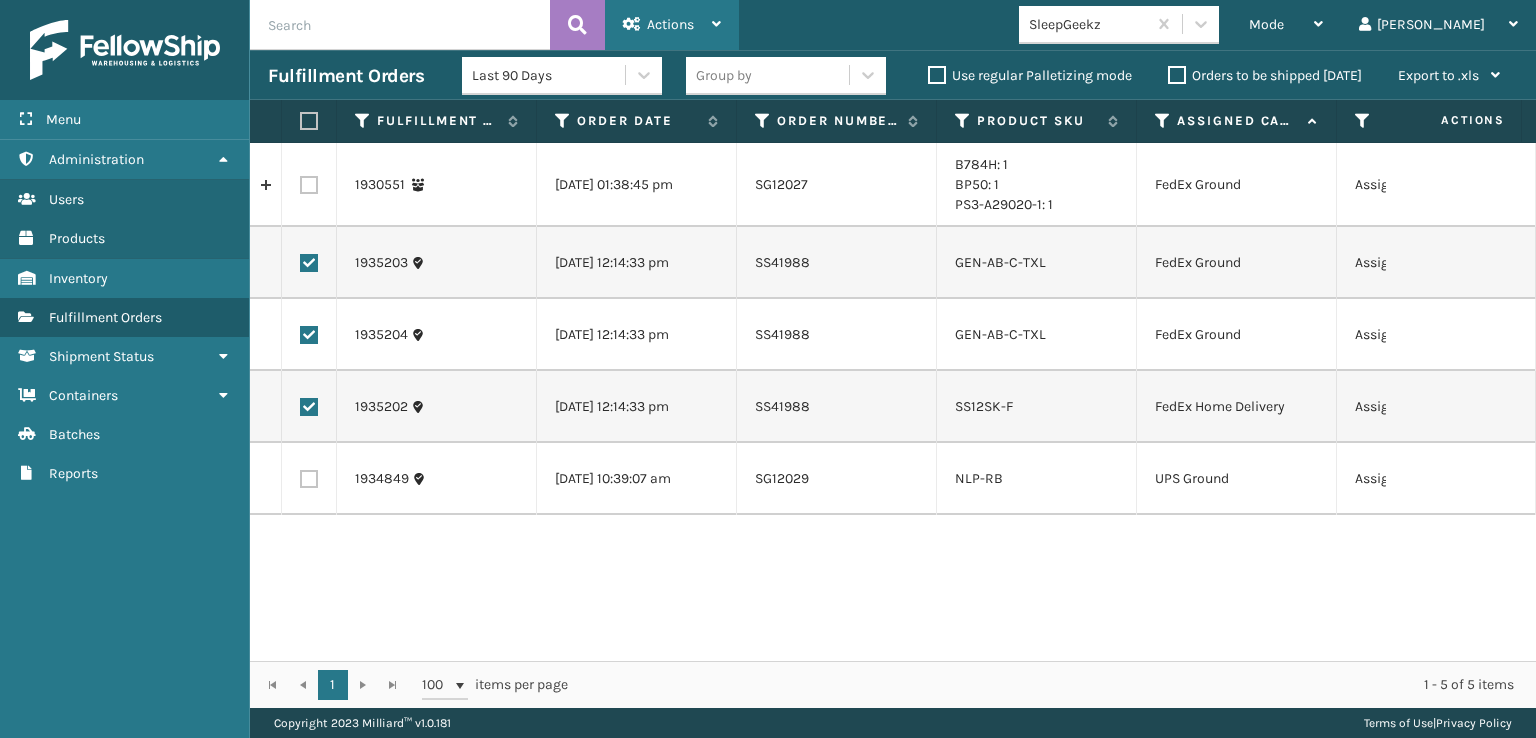 click on "Actions" at bounding box center (670, 24) 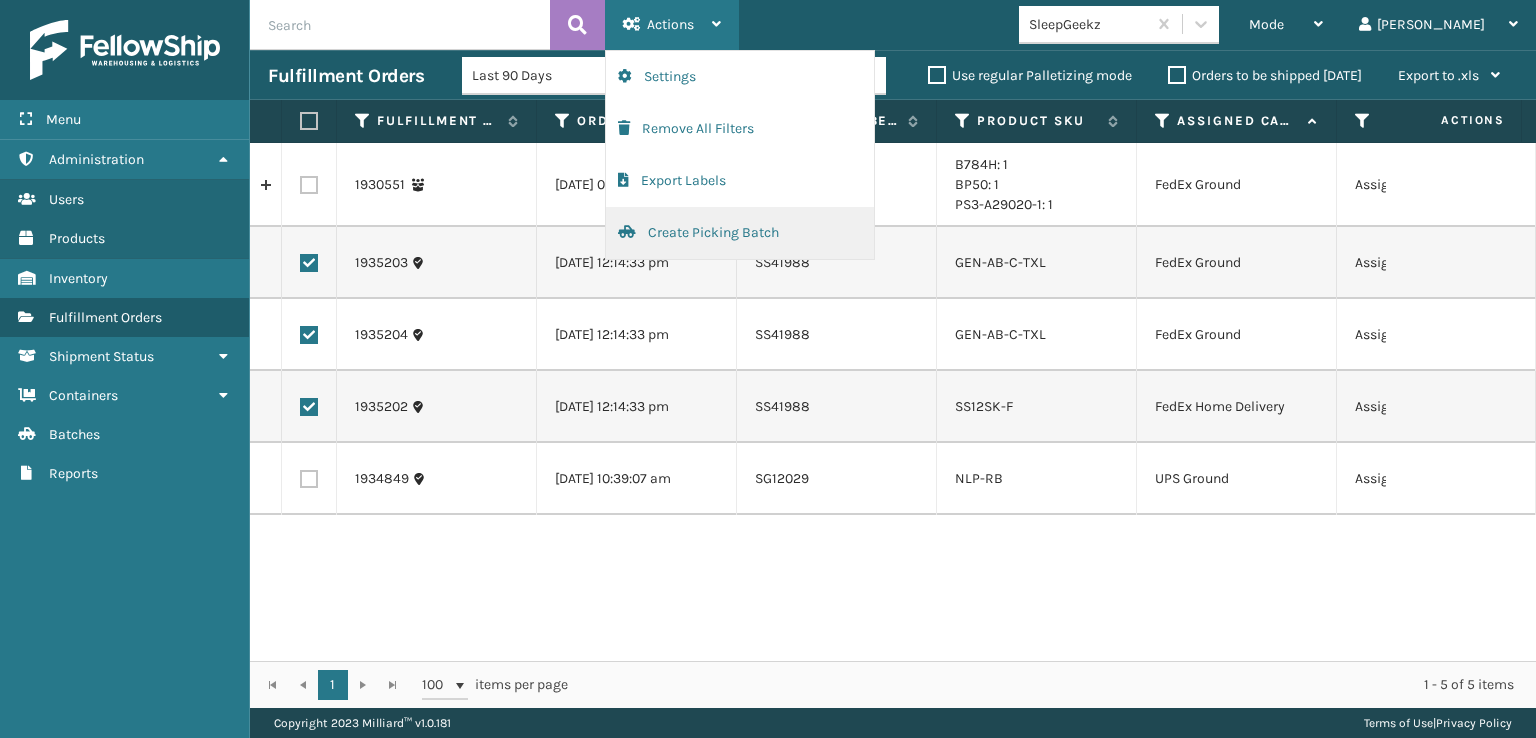 click on "Create Picking Batch" at bounding box center [740, 233] 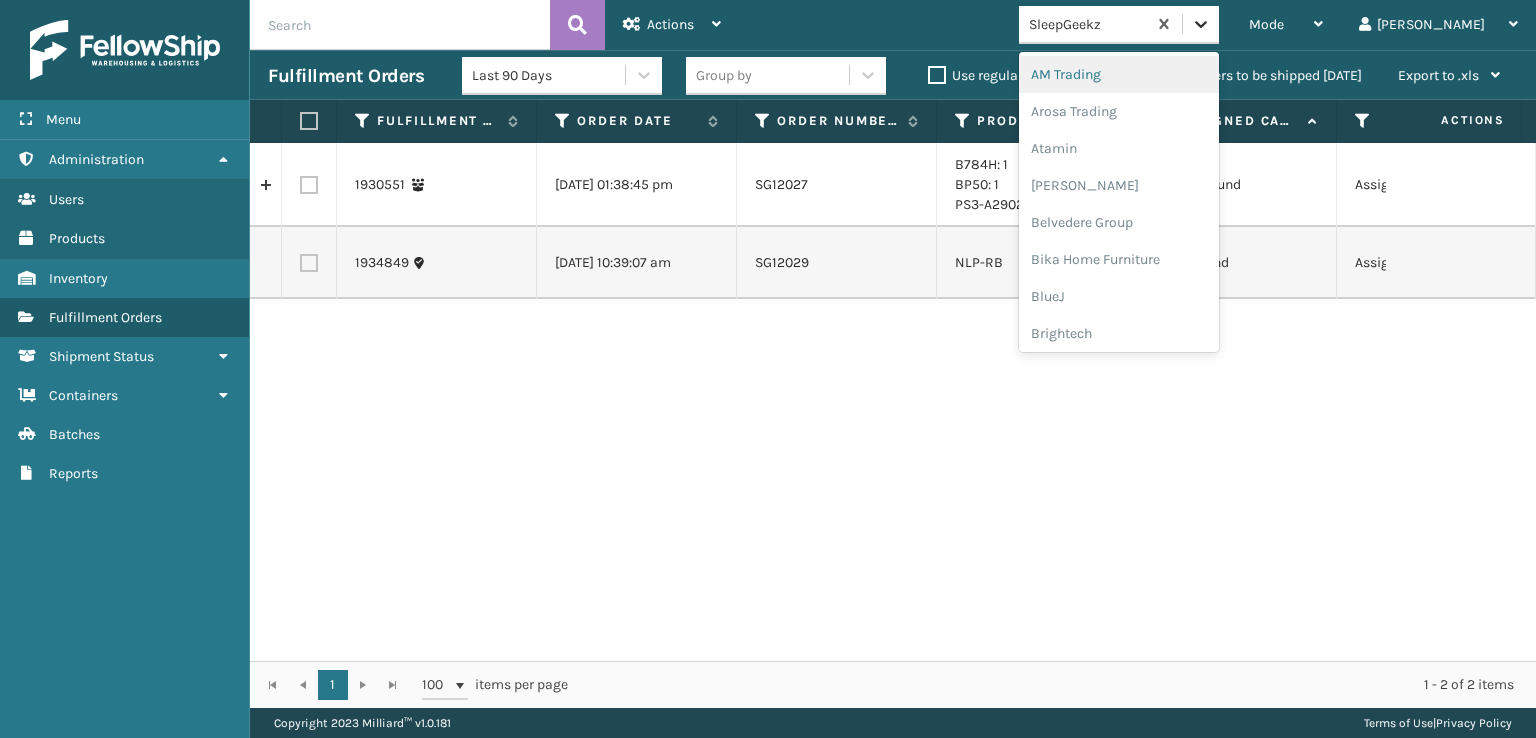 click 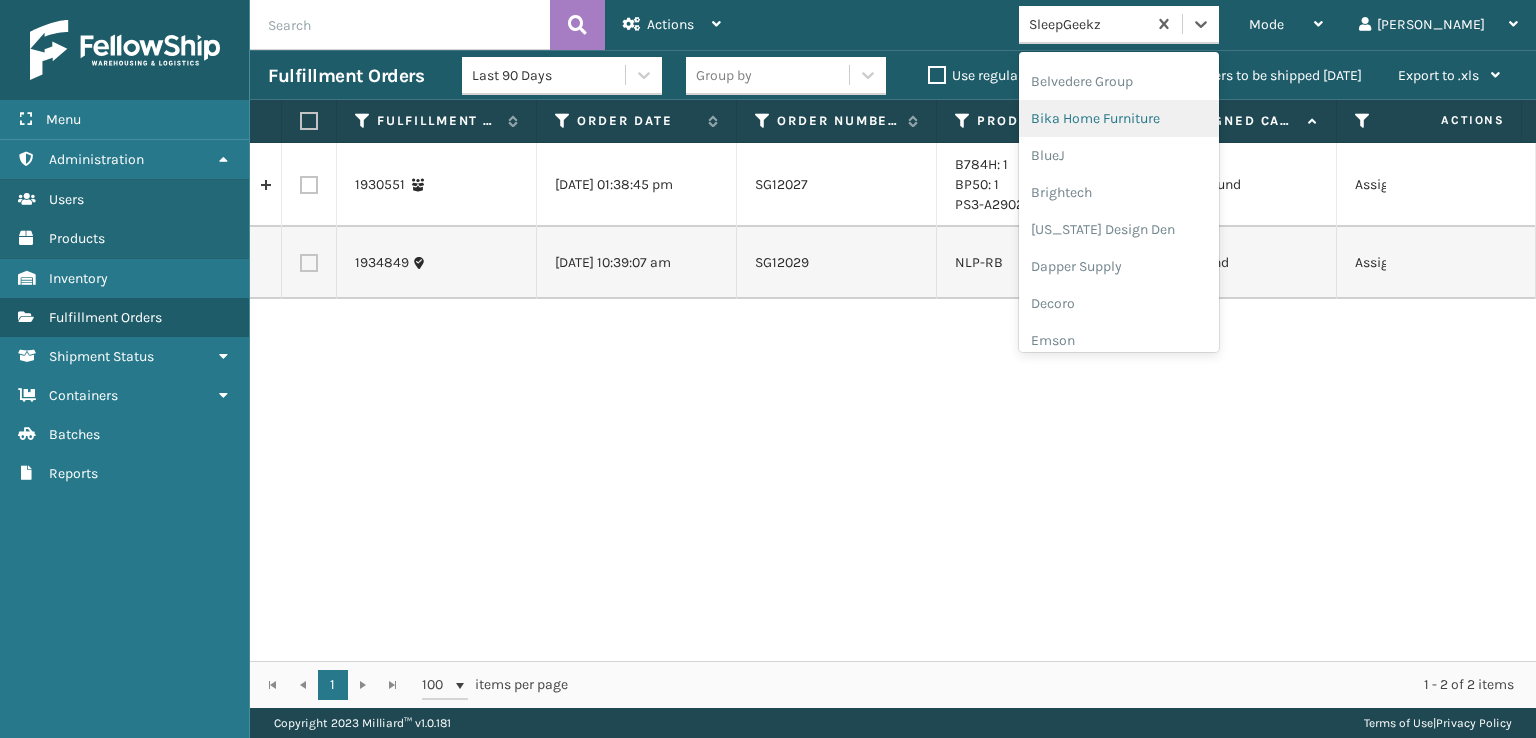 scroll, scrollTop: 400, scrollLeft: 0, axis: vertical 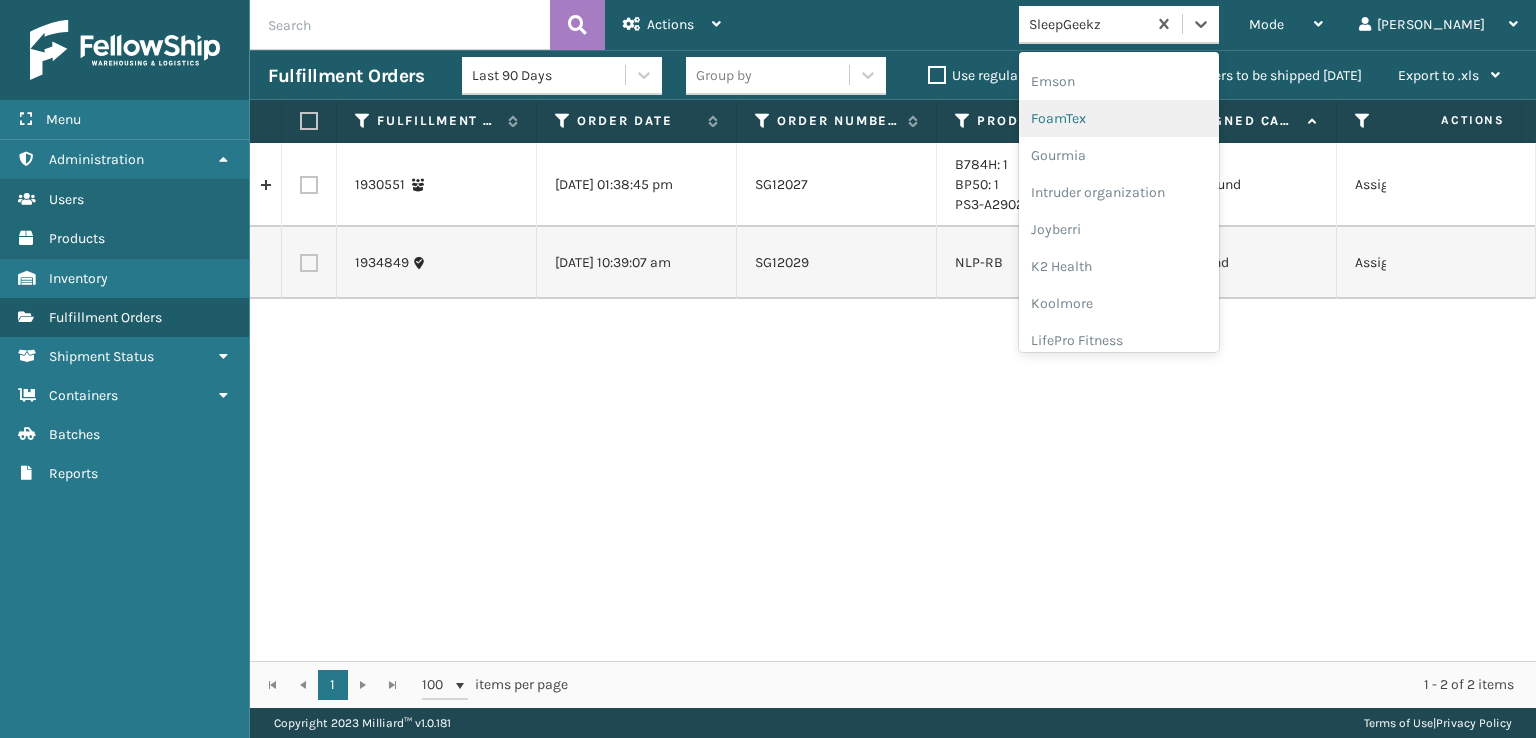 click on "FoamTex" at bounding box center (1119, 118) 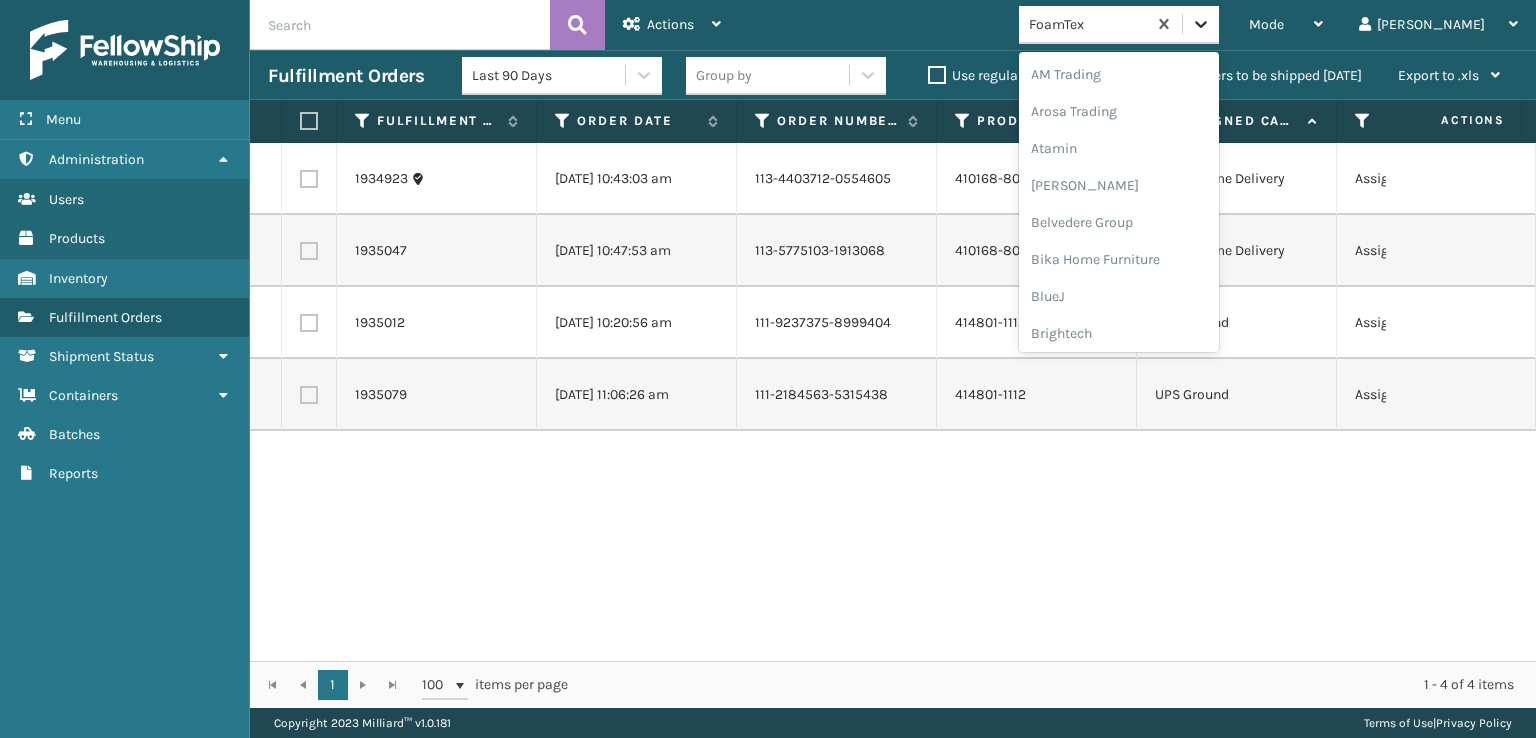 click at bounding box center (1201, 24) 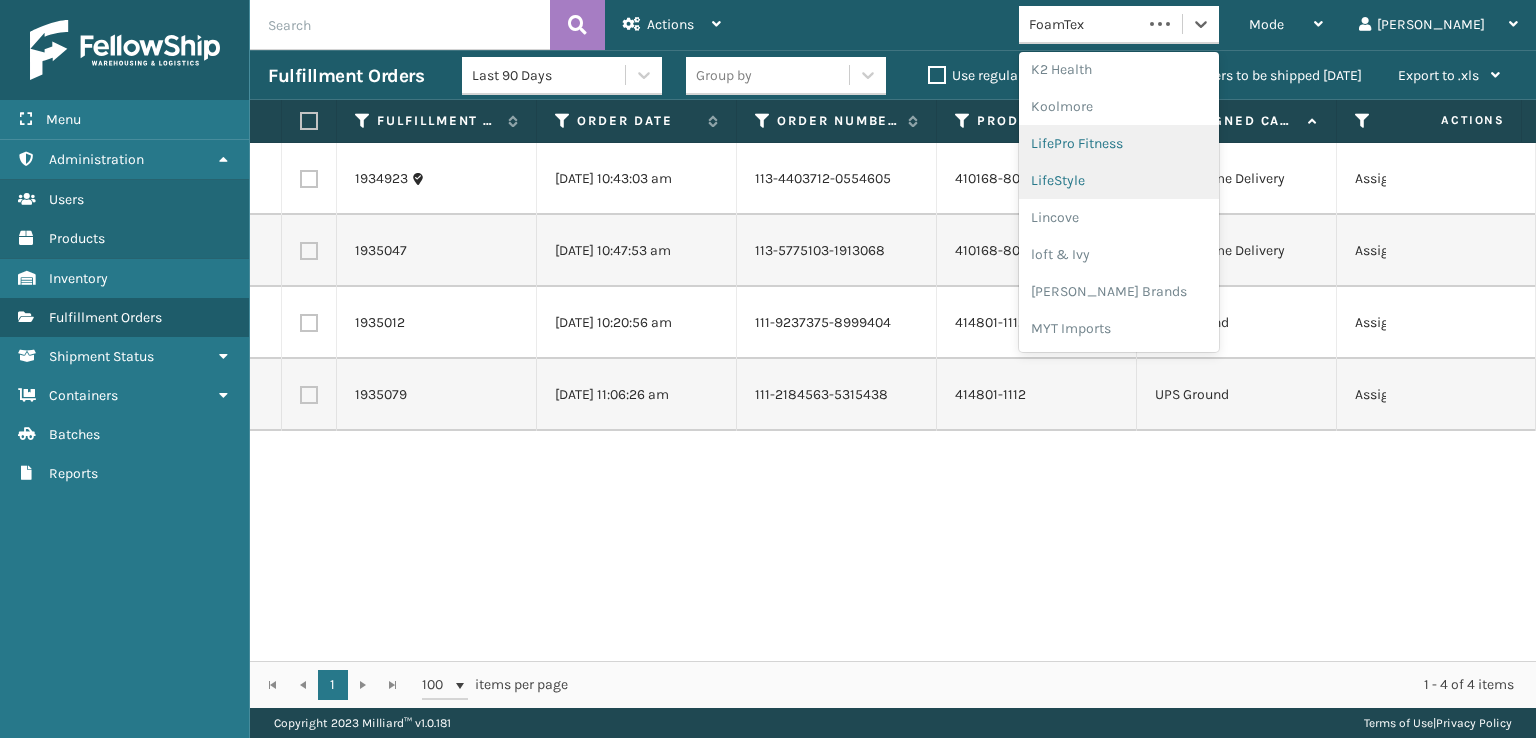 scroll, scrollTop: 632, scrollLeft: 0, axis: vertical 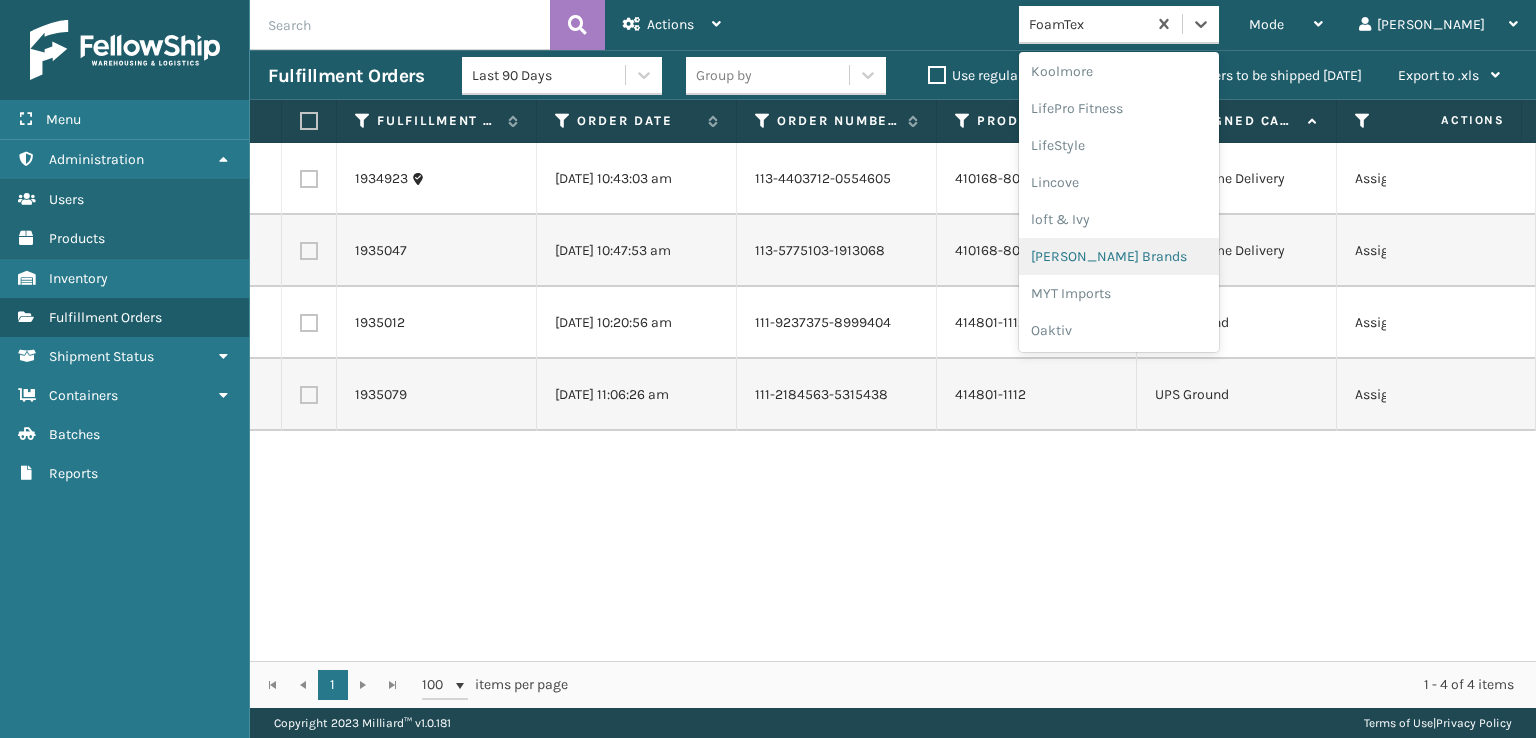 click on "[PERSON_NAME] Brands" at bounding box center [1119, 256] 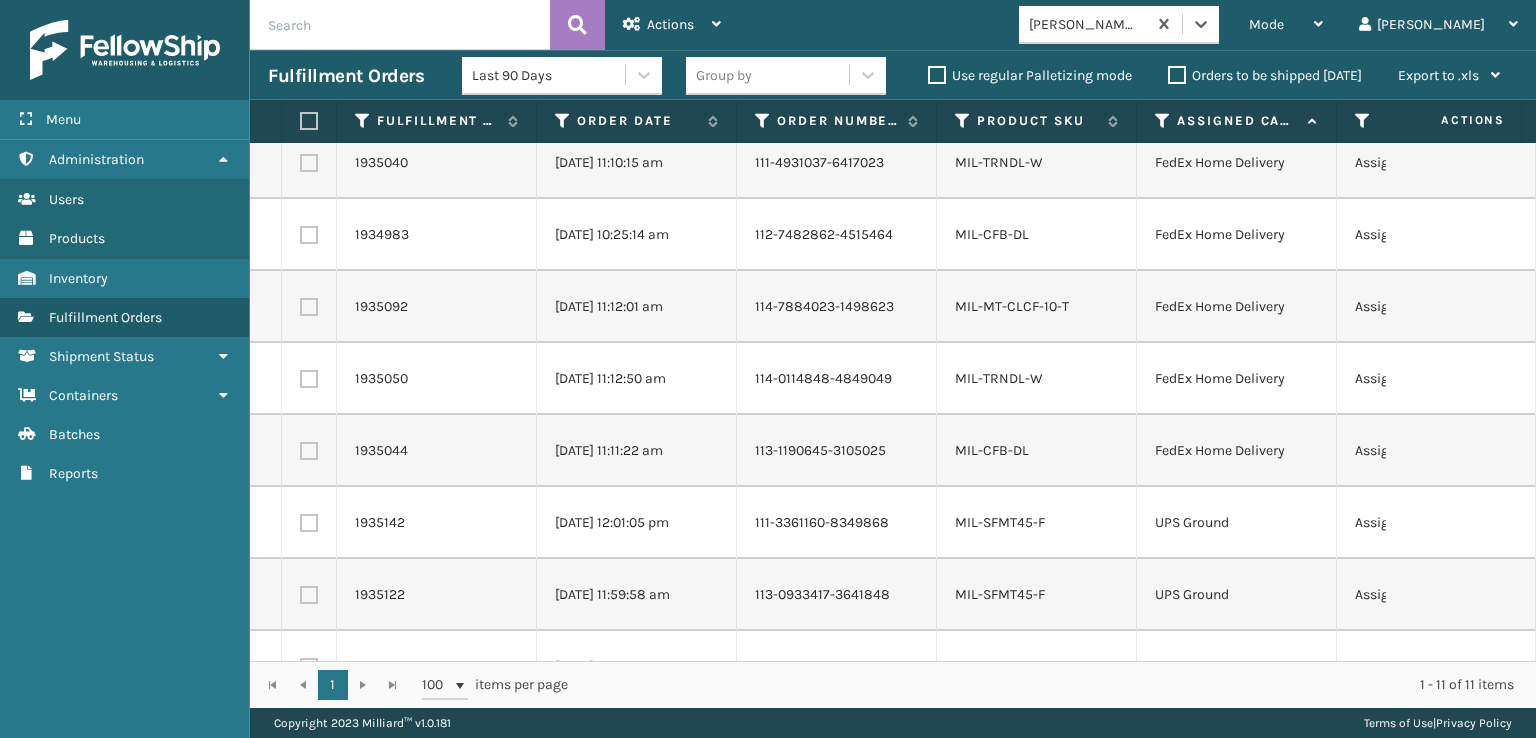 scroll, scrollTop: 288, scrollLeft: 0, axis: vertical 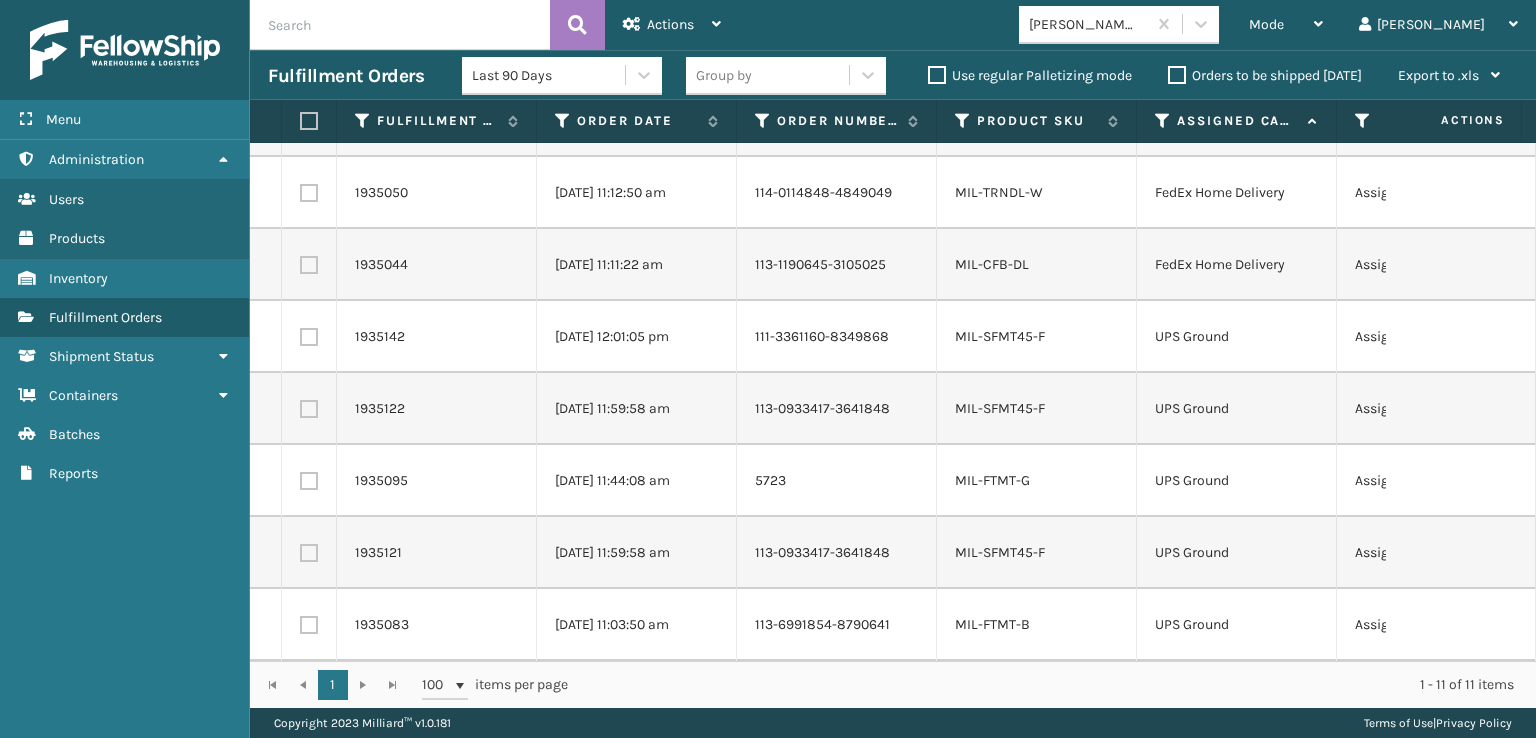 click at bounding box center (309, 121) 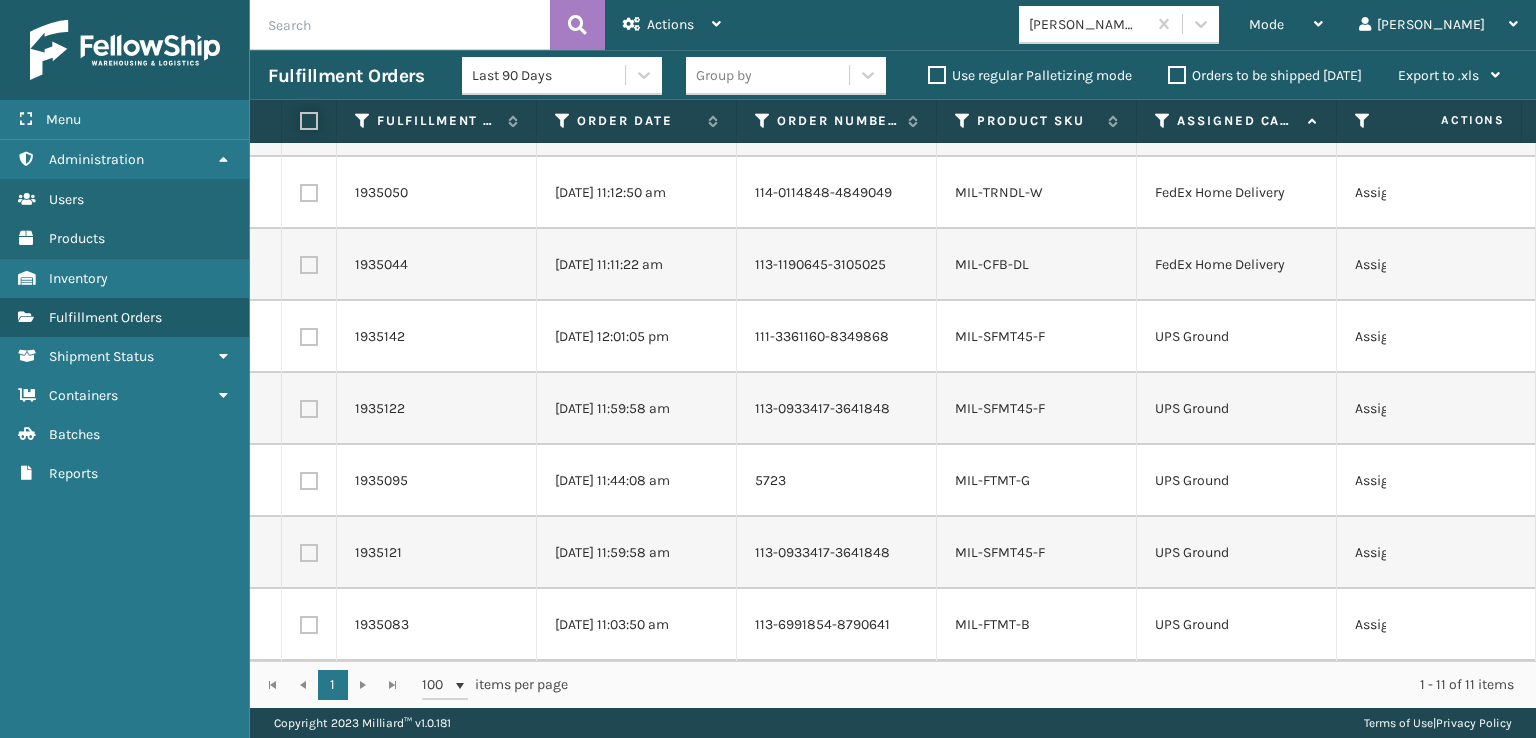 click at bounding box center [300, 121] 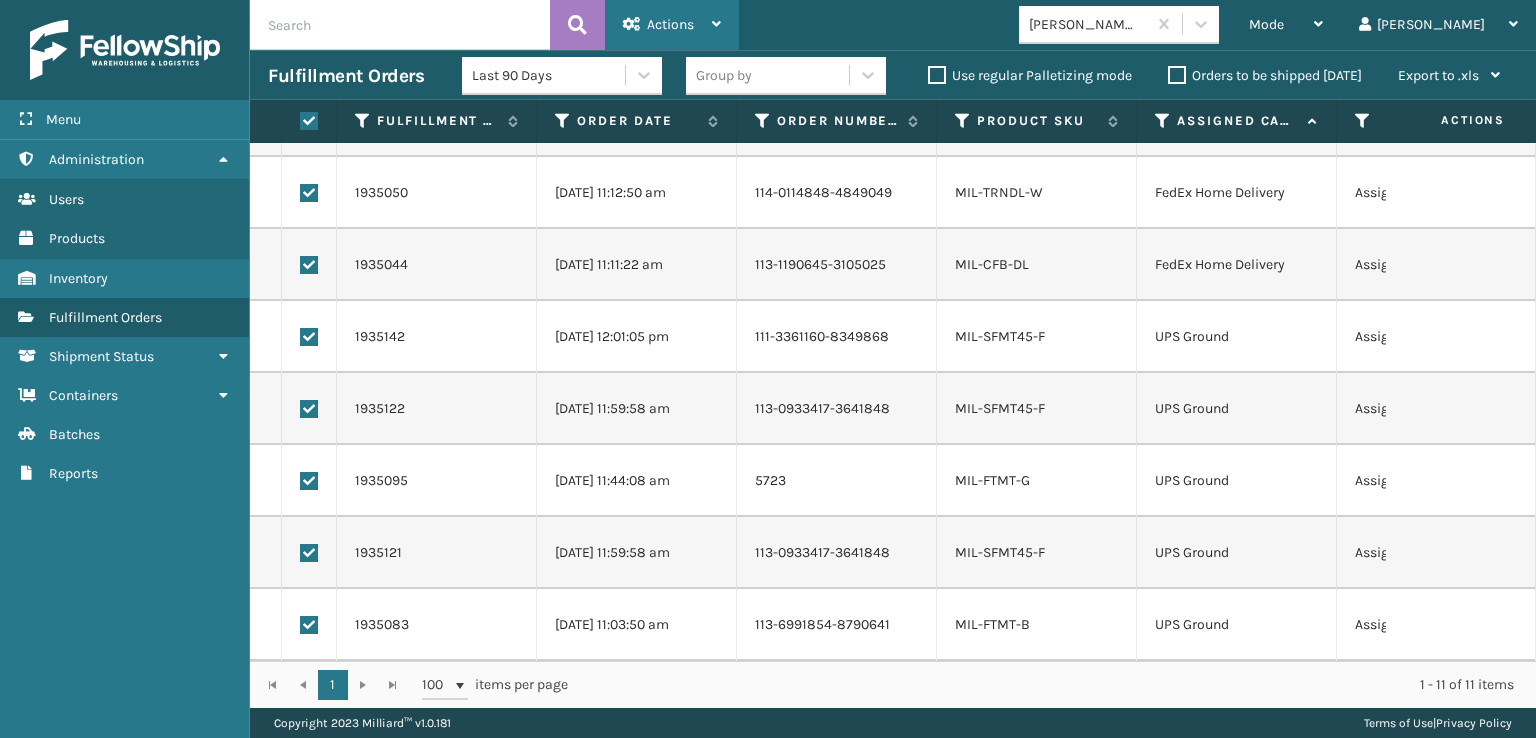 click on "Actions" at bounding box center (670, 24) 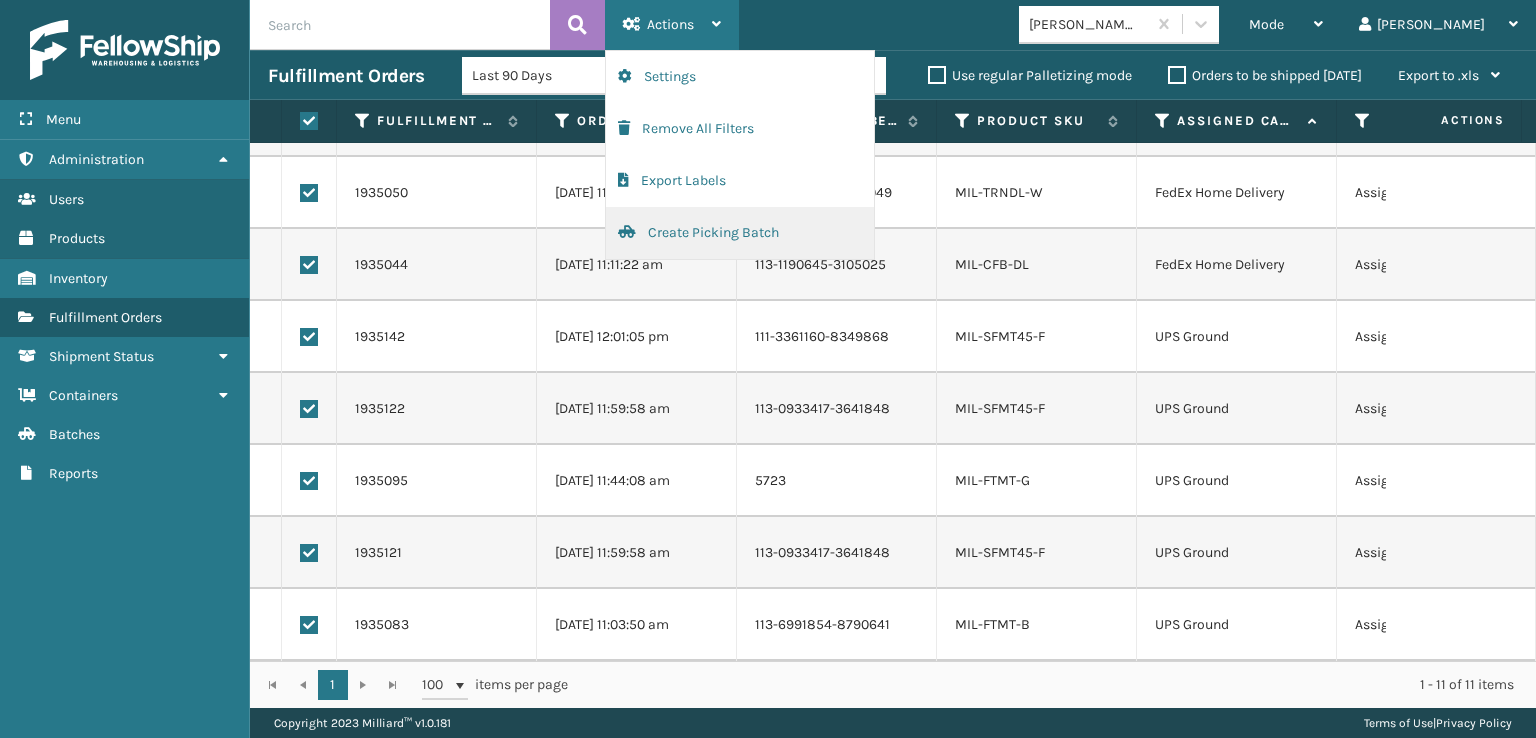 click on "Create Picking Batch" at bounding box center (740, 233) 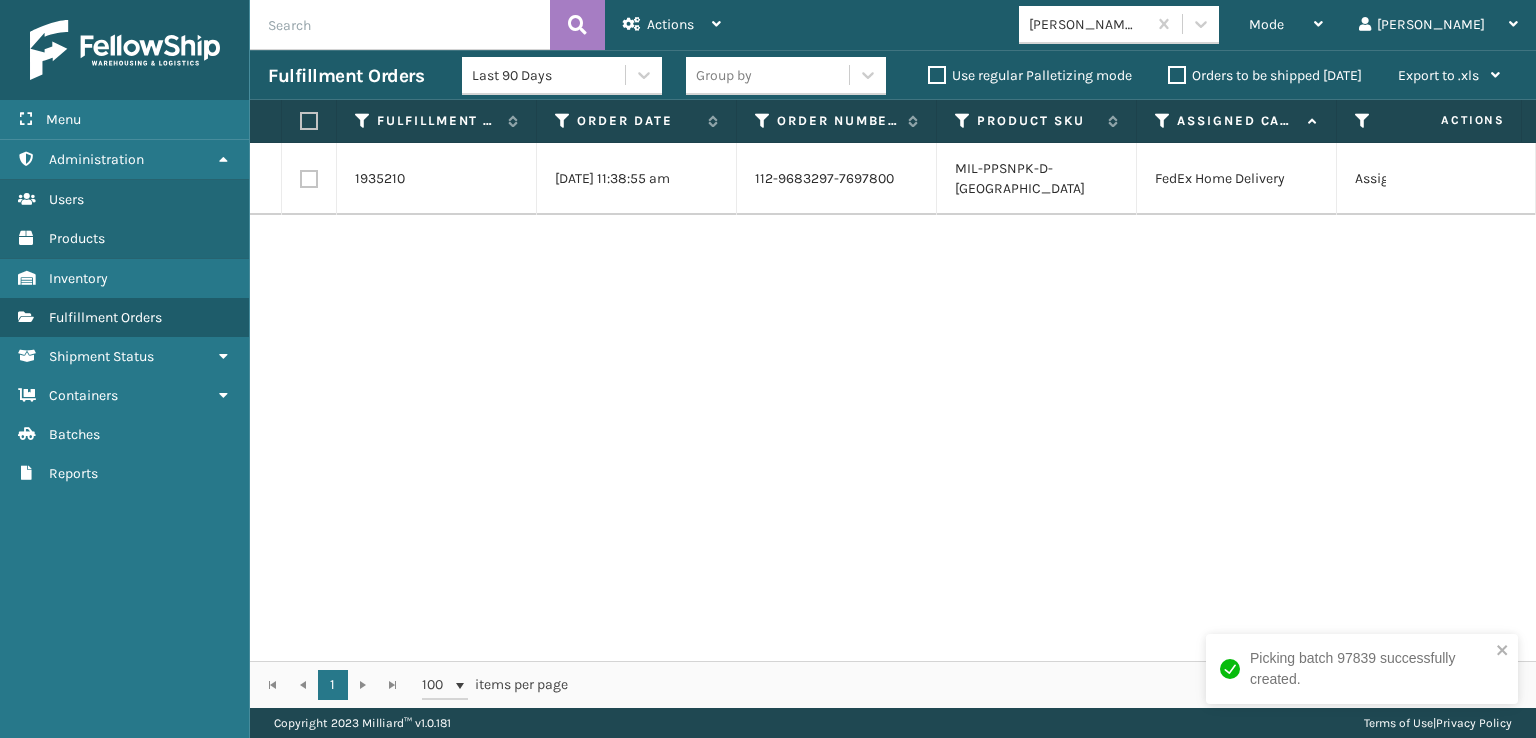 click at bounding box center (309, 179) 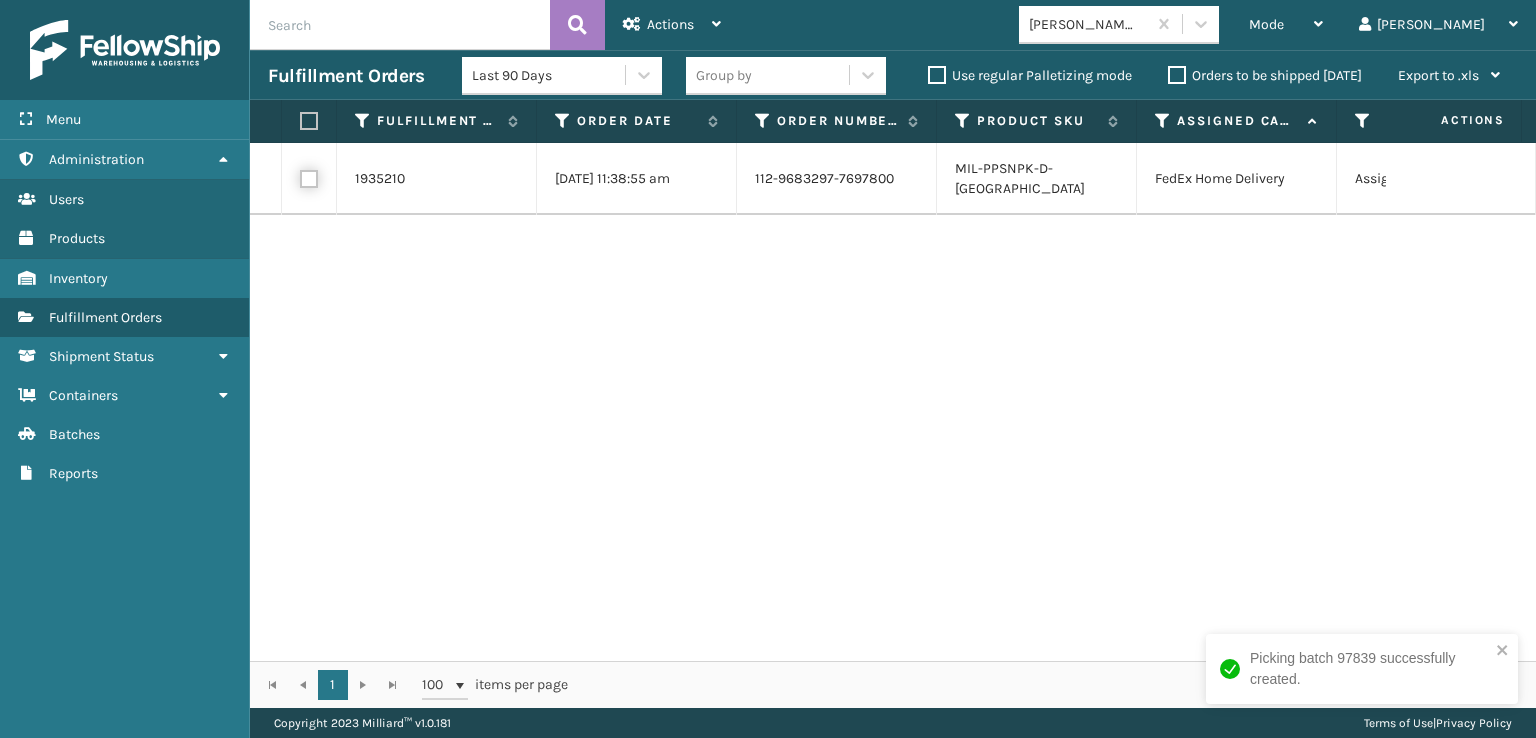 click at bounding box center (300, 176) 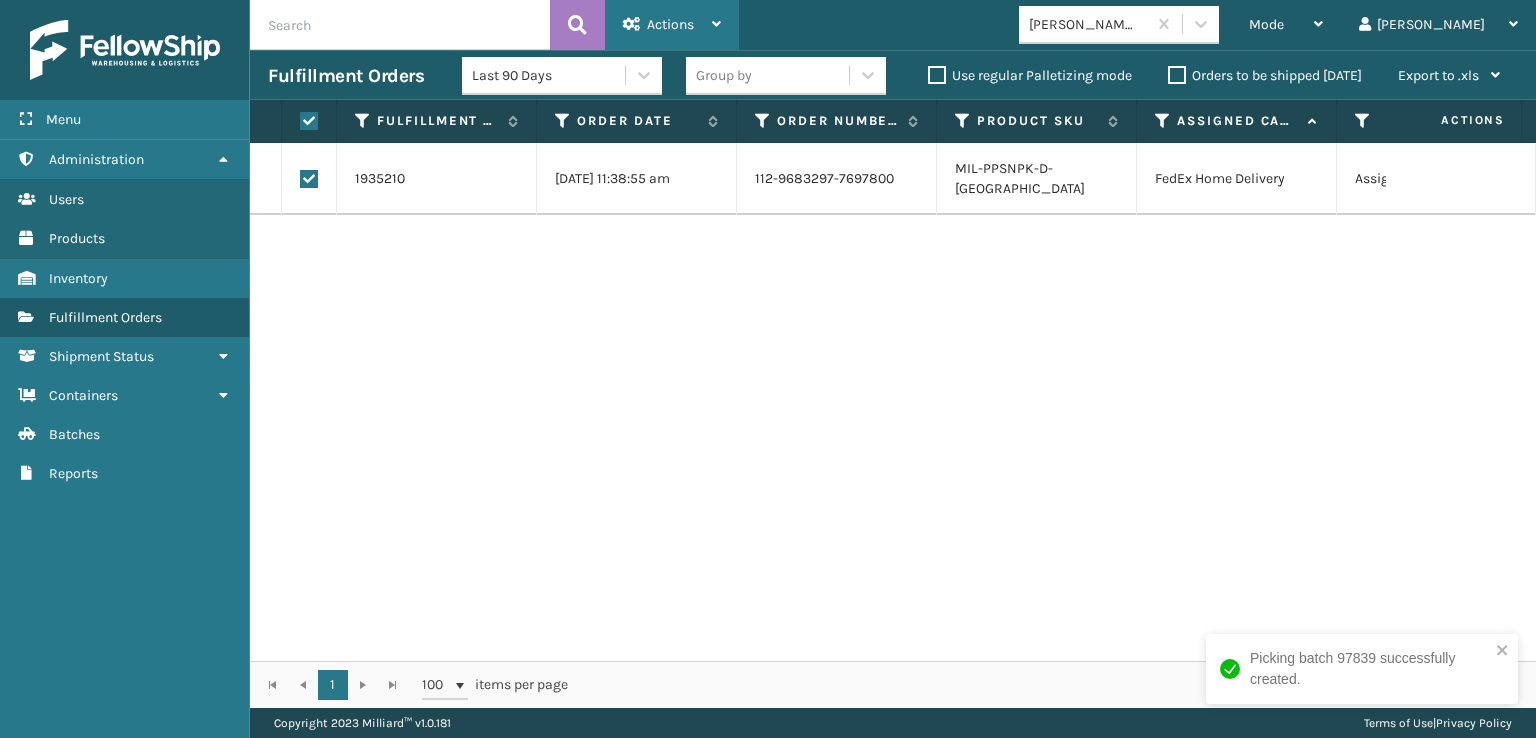 click on "Actions" at bounding box center (672, 25) 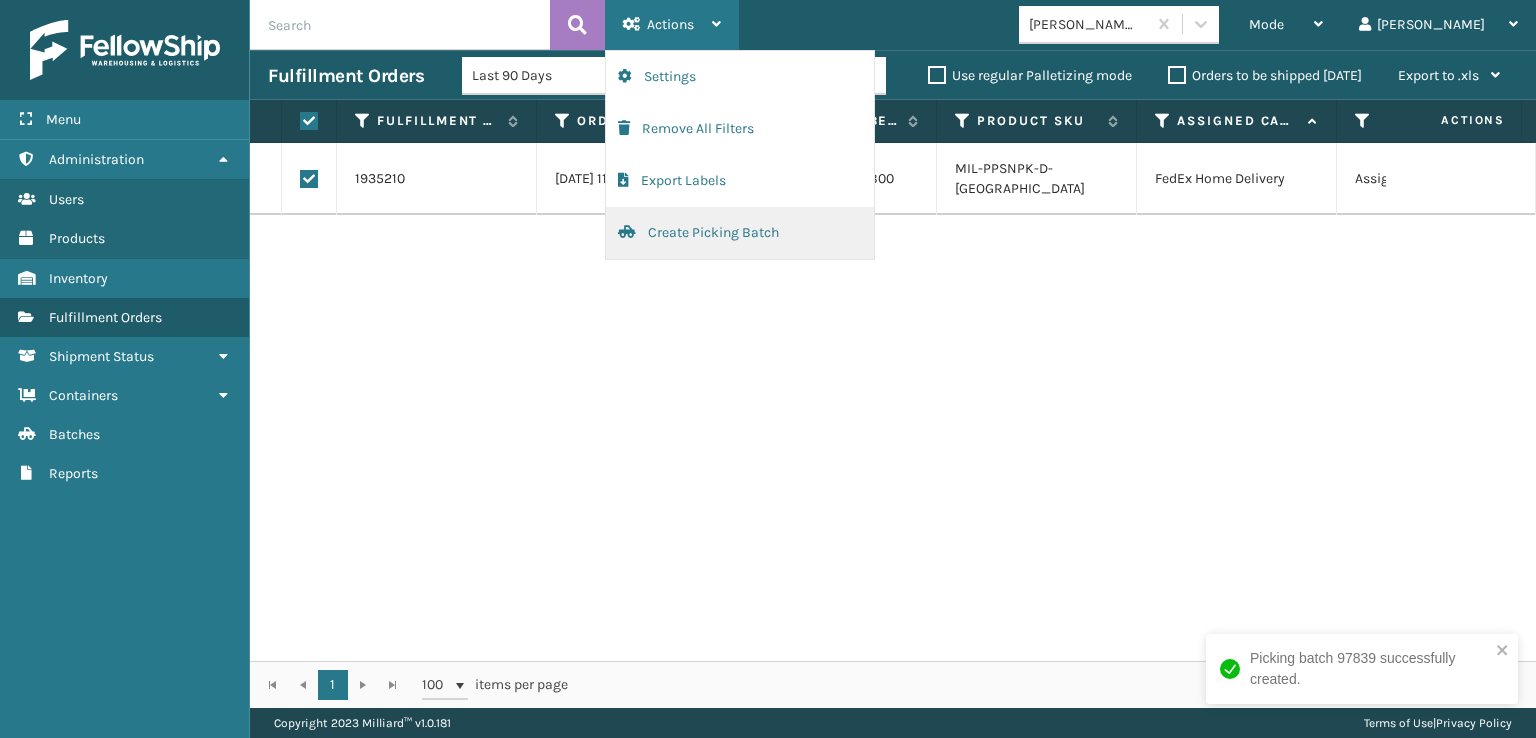 click on "Create Picking Batch" at bounding box center (740, 233) 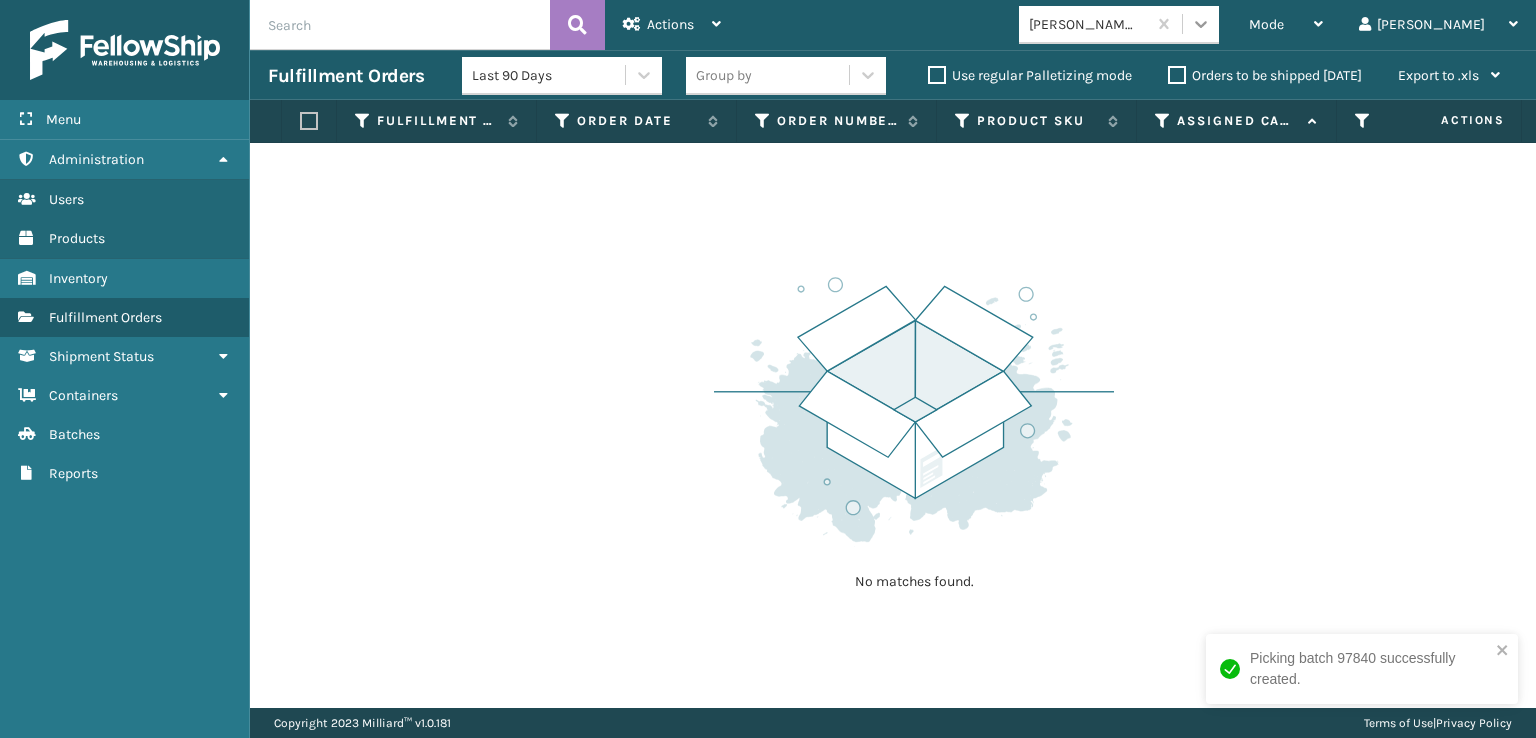 click 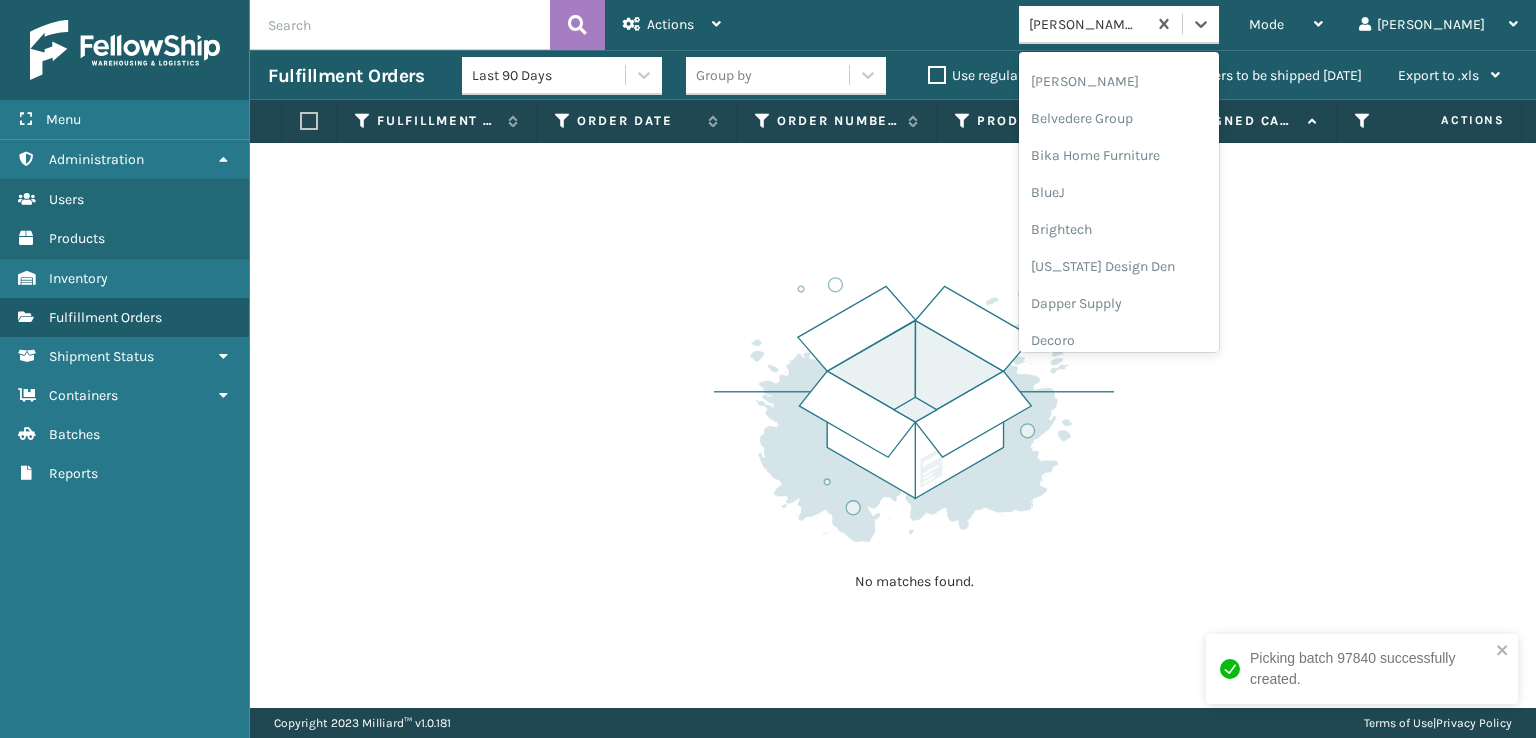 scroll, scrollTop: 400, scrollLeft: 0, axis: vertical 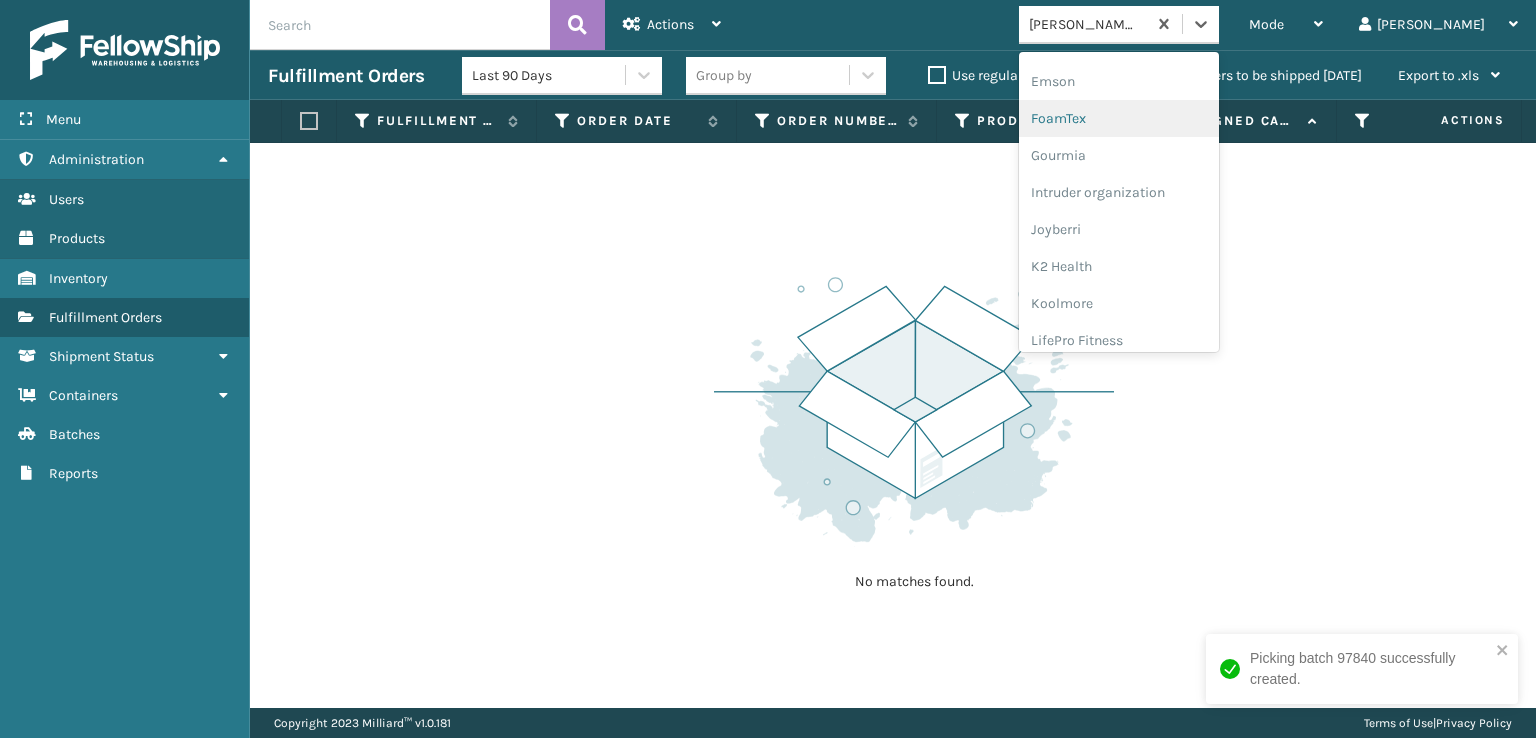 click on "FoamTex" at bounding box center [1119, 118] 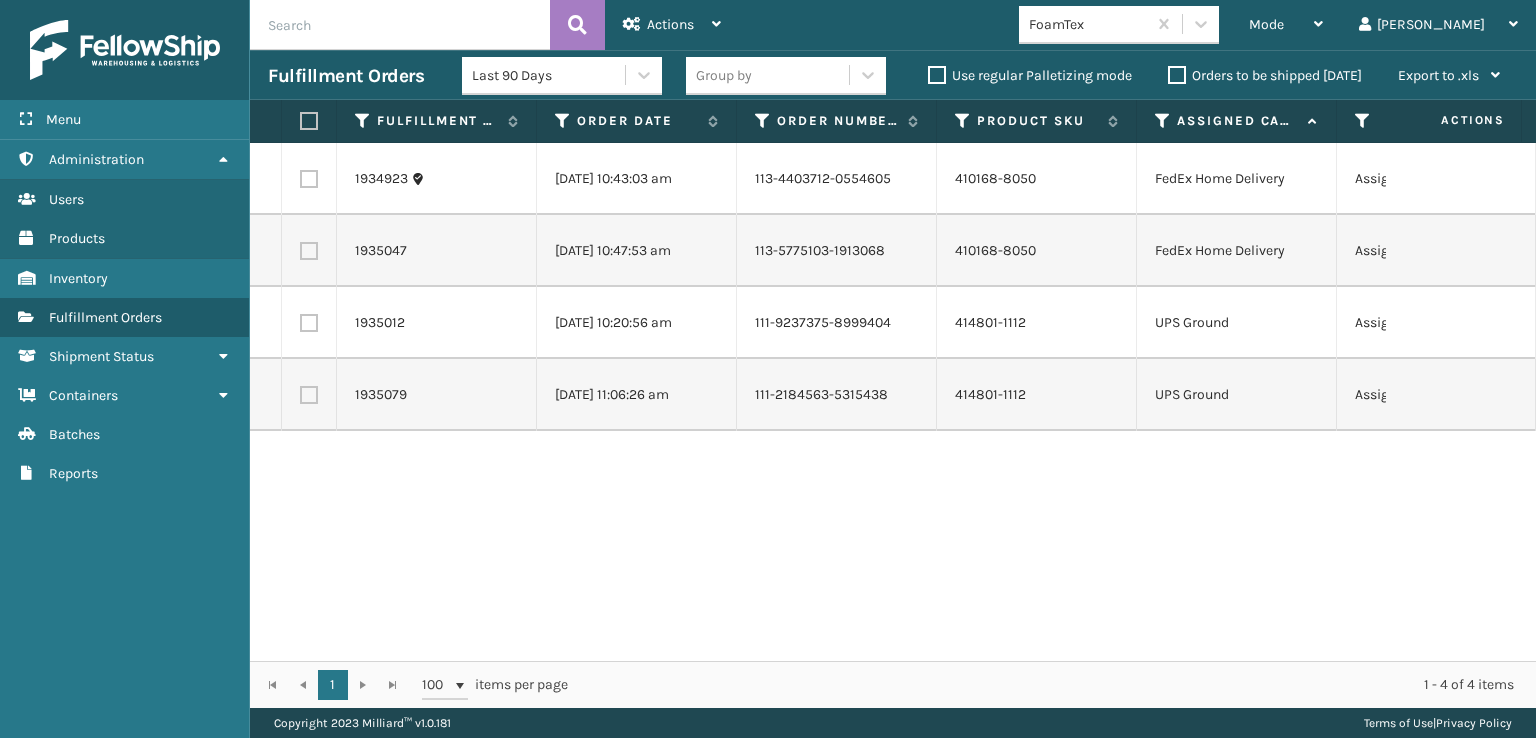 click at bounding box center (309, 121) 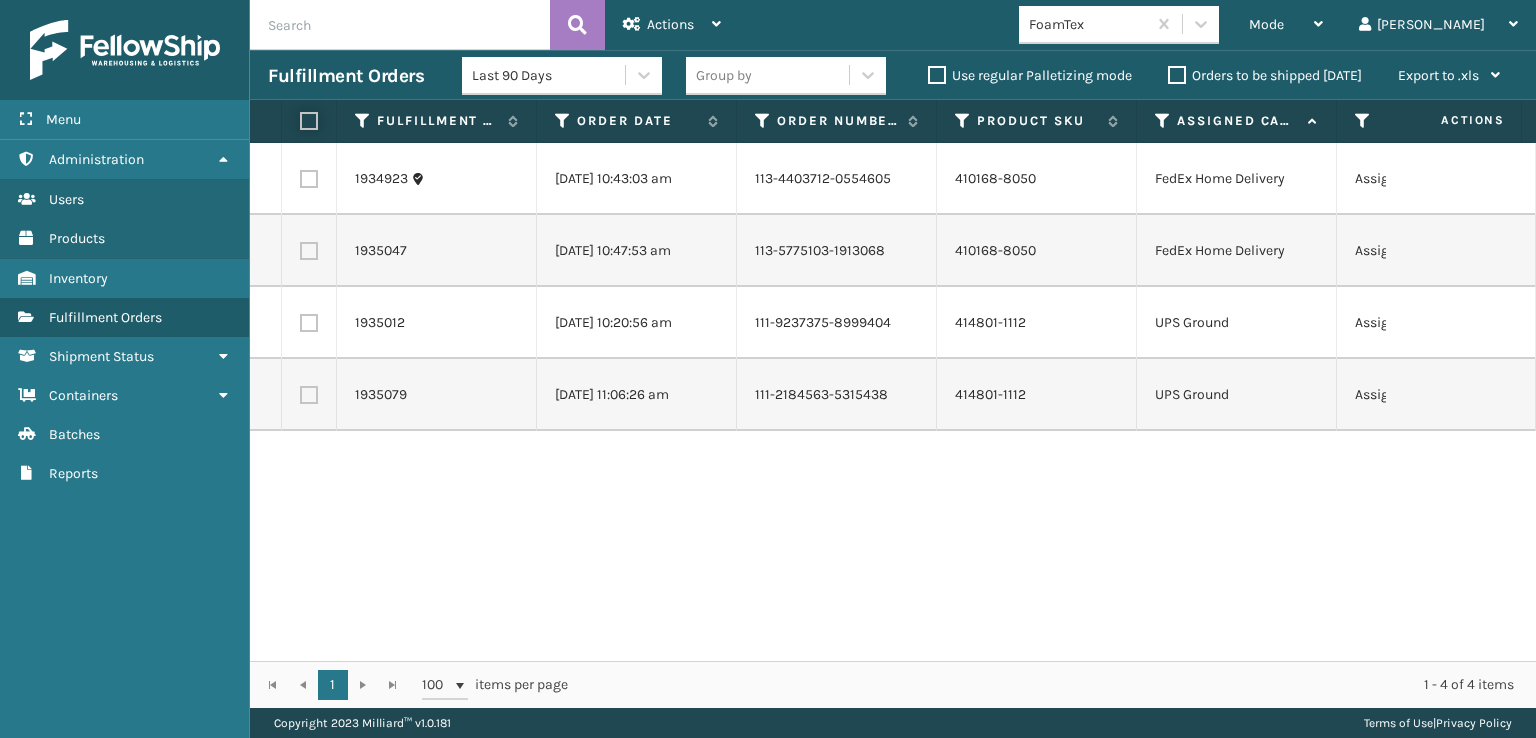 click at bounding box center [300, 121] 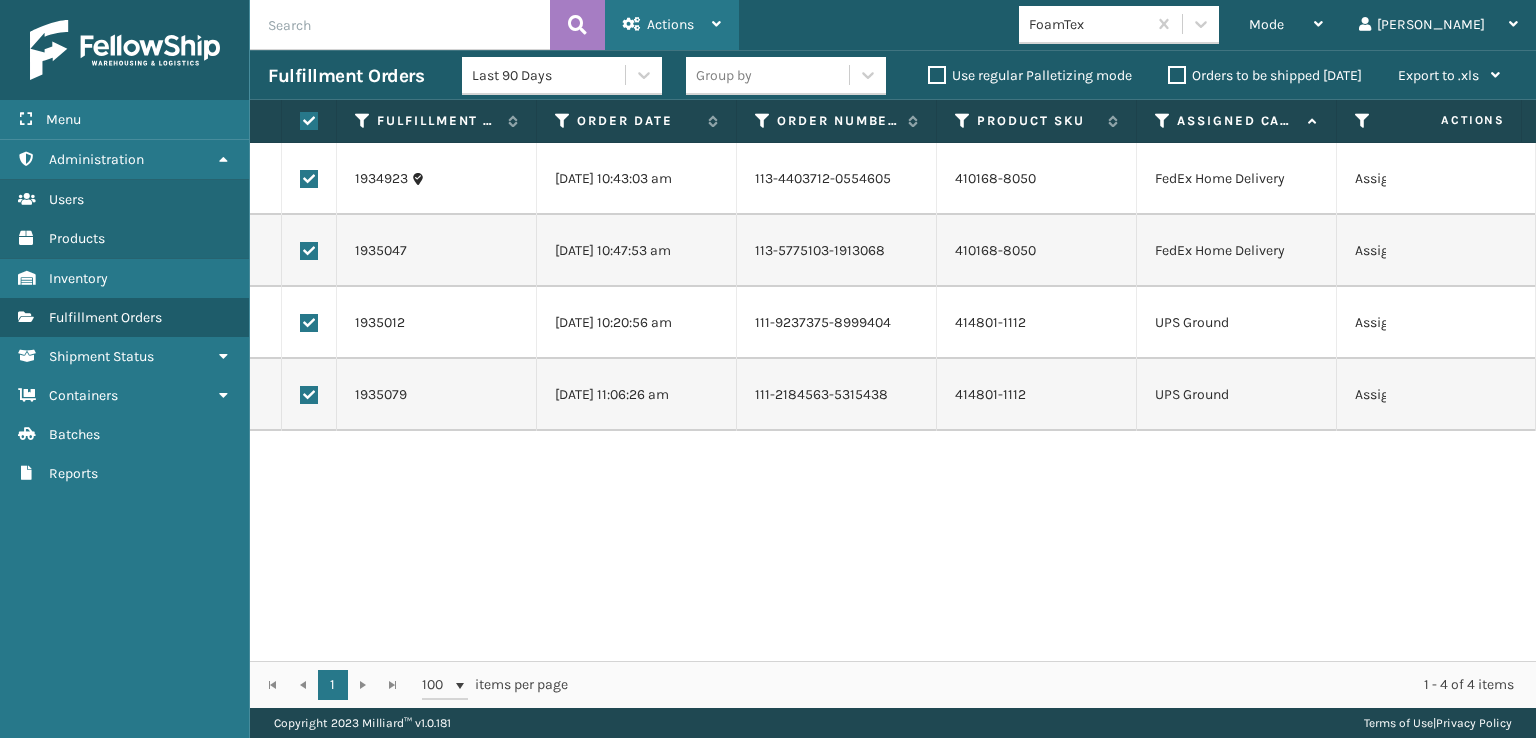 click on "Actions" at bounding box center [670, 24] 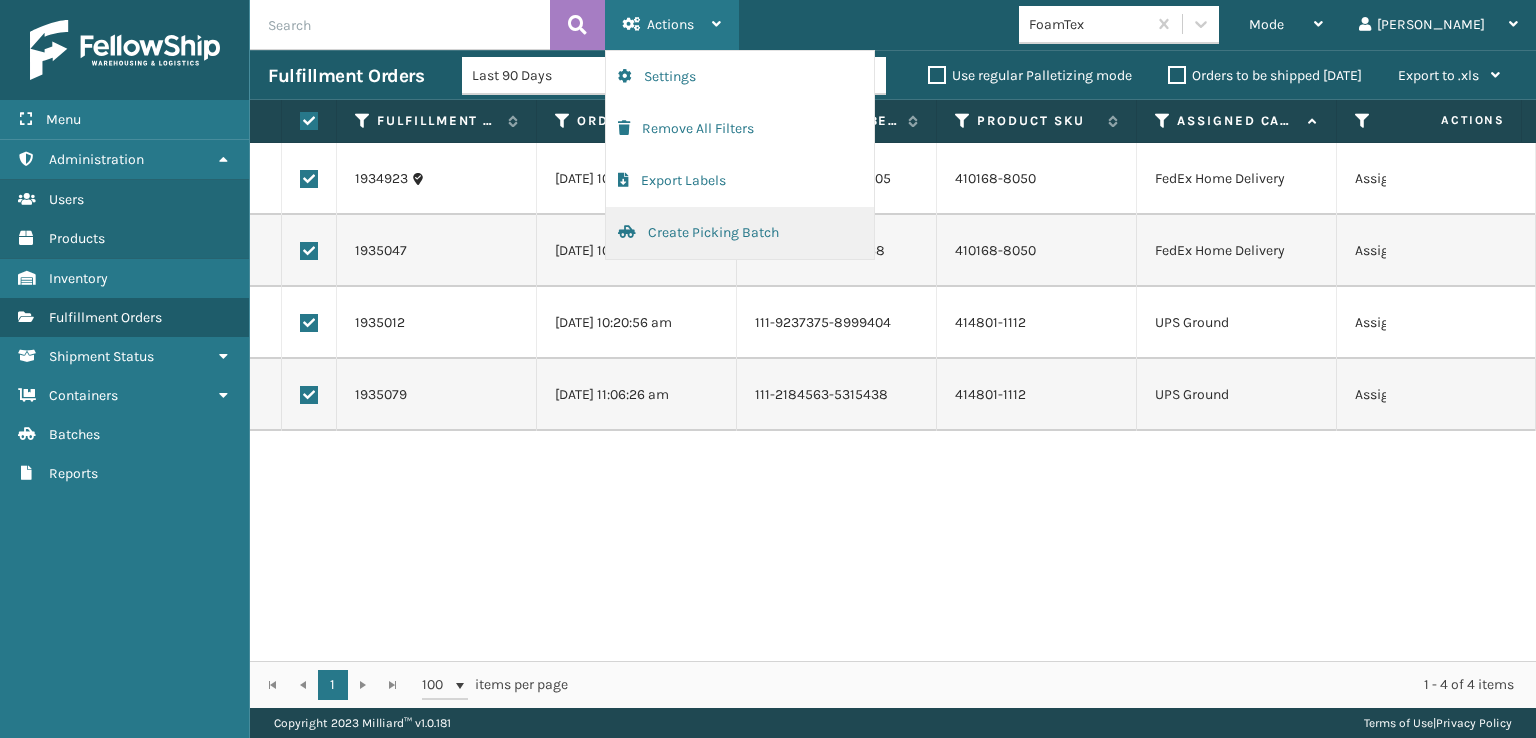 click on "Create Picking Batch" at bounding box center [740, 233] 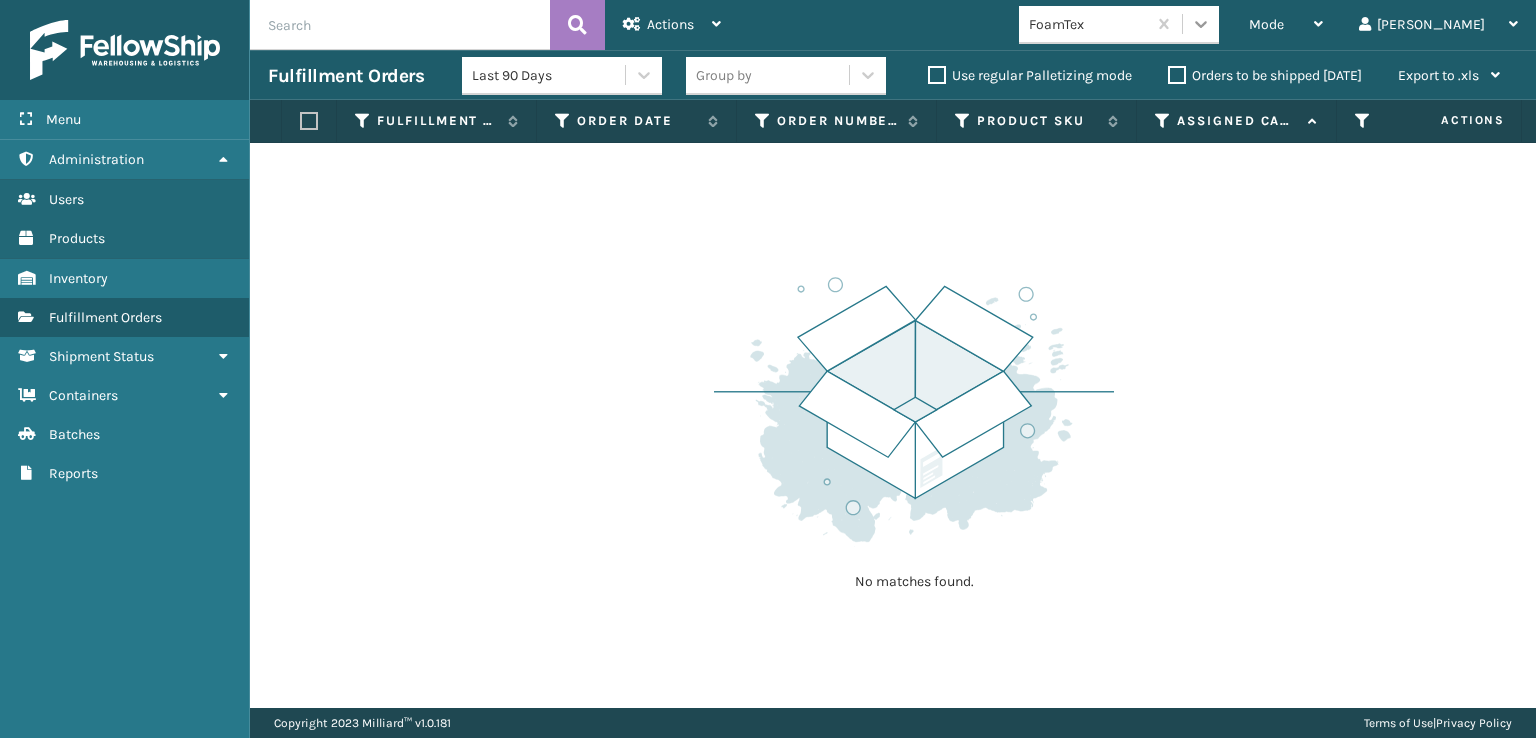 click 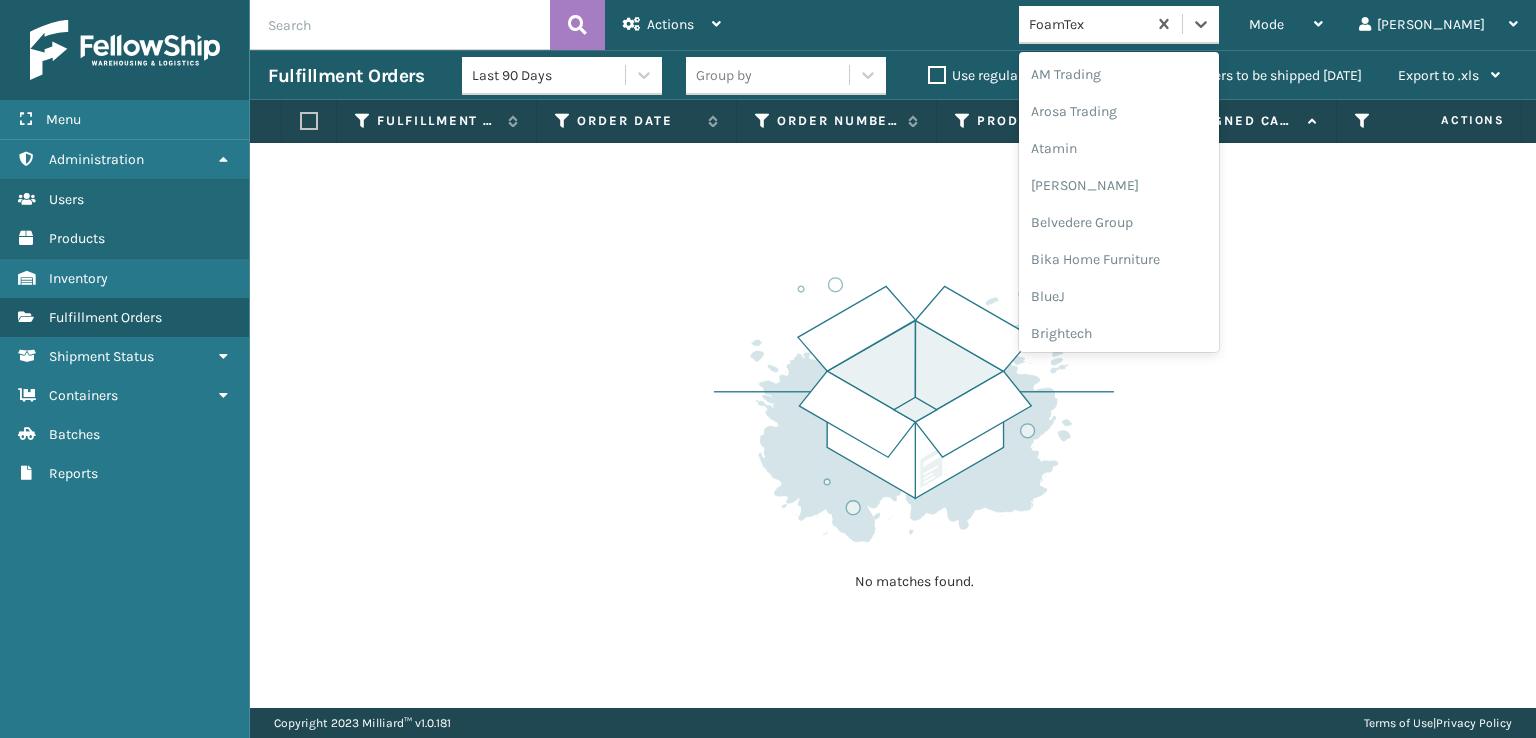 scroll, scrollTop: 197, scrollLeft: 0, axis: vertical 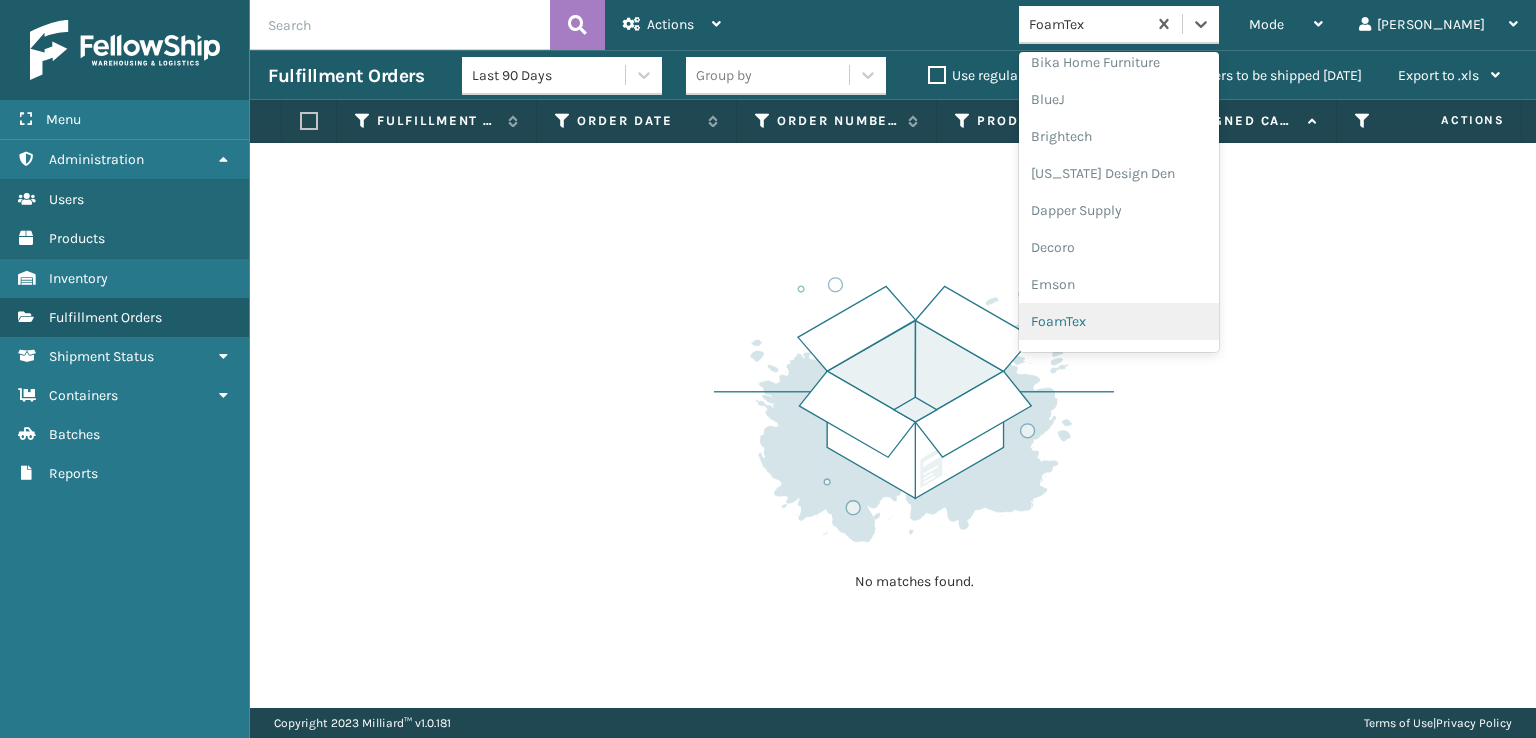 click on "FoamTex" at bounding box center (1119, 321) 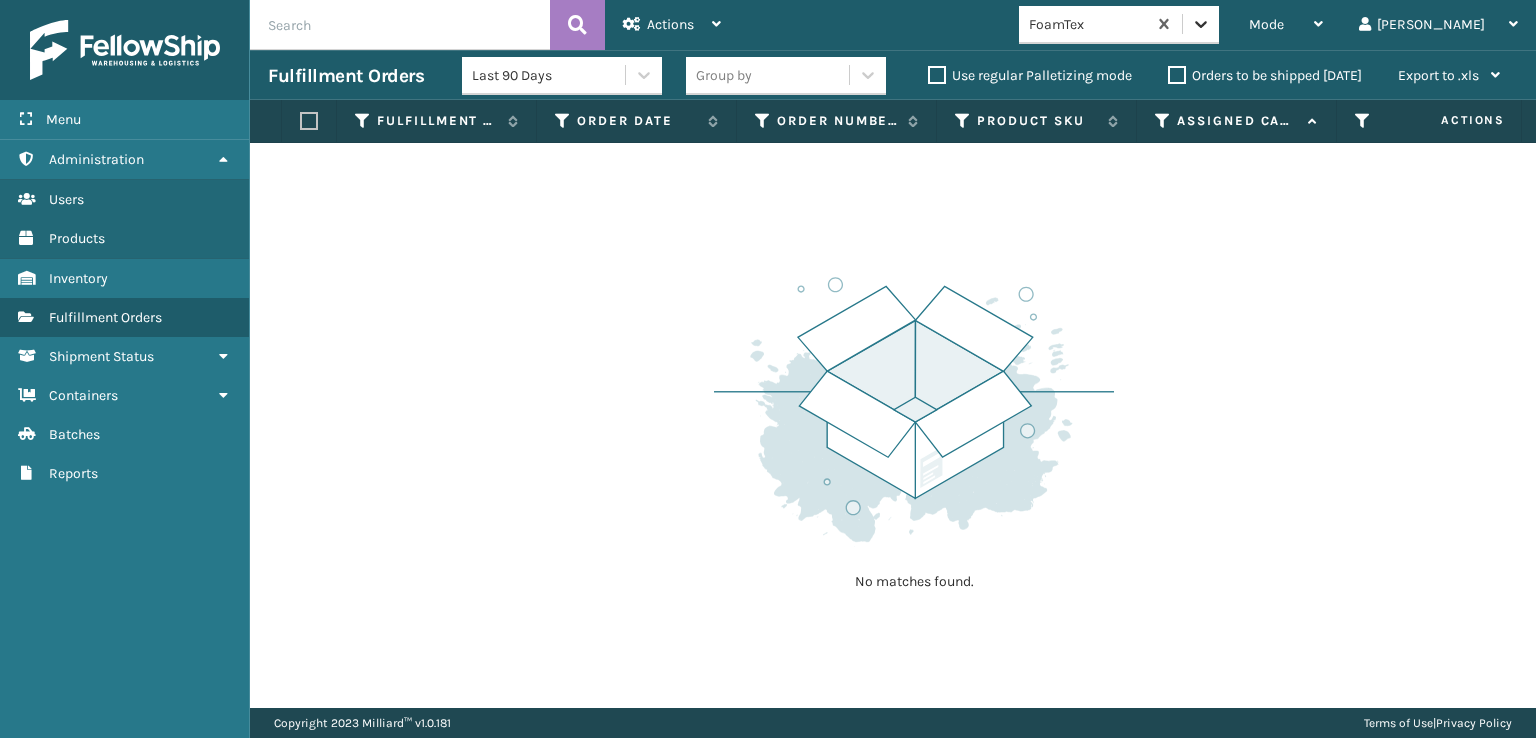 click 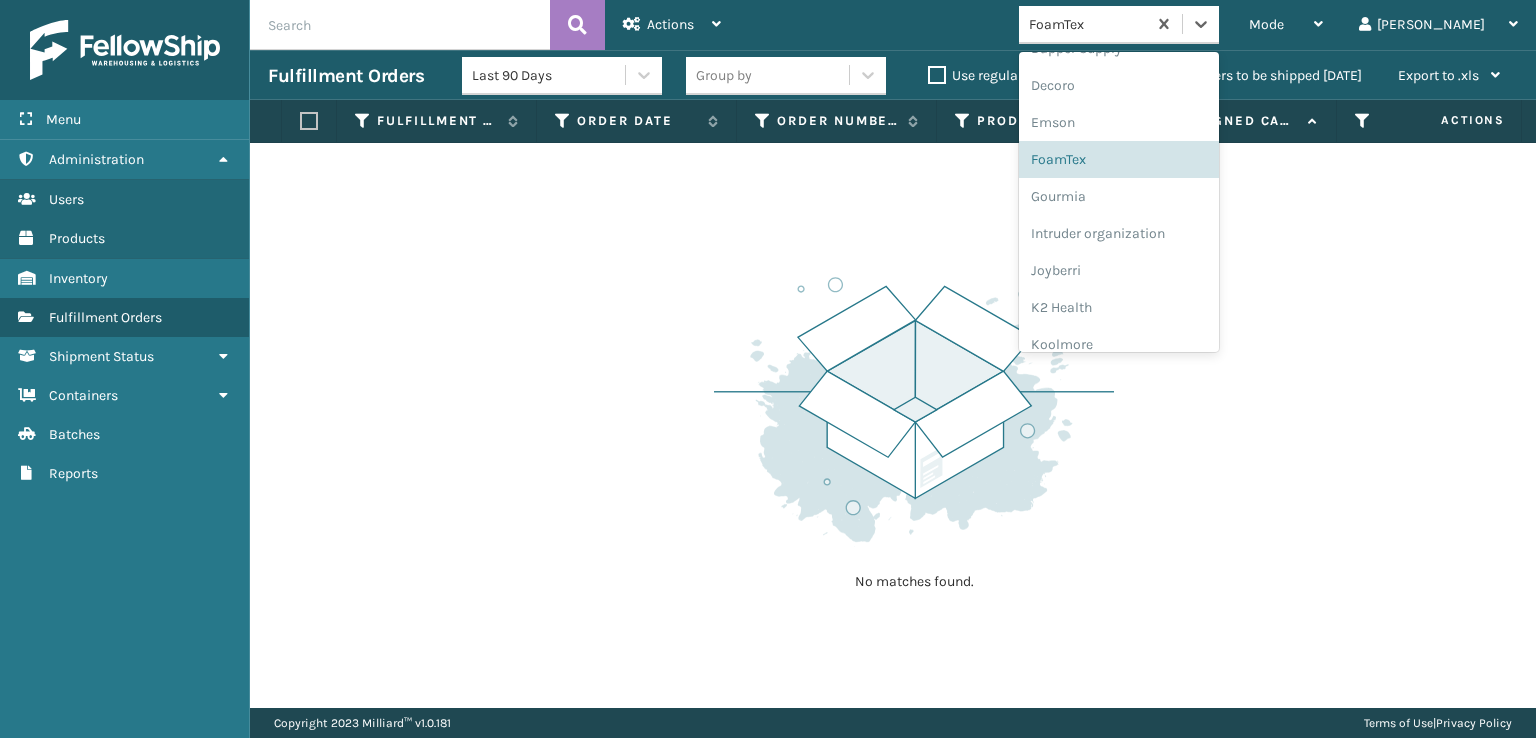 scroll, scrollTop: 632, scrollLeft: 0, axis: vertical 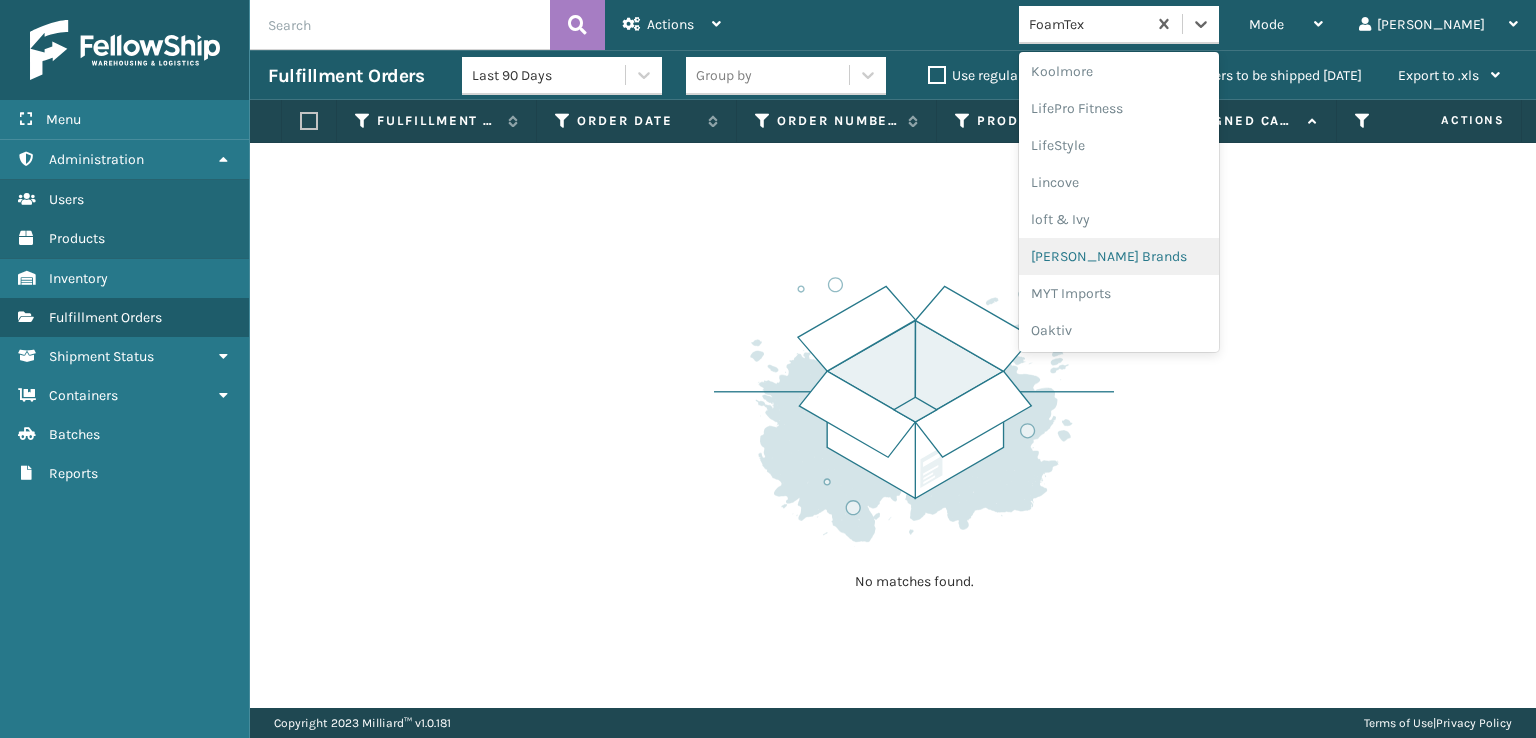 click on "[PERSON_NAME] Brands" at bounding box center [1119, 256] 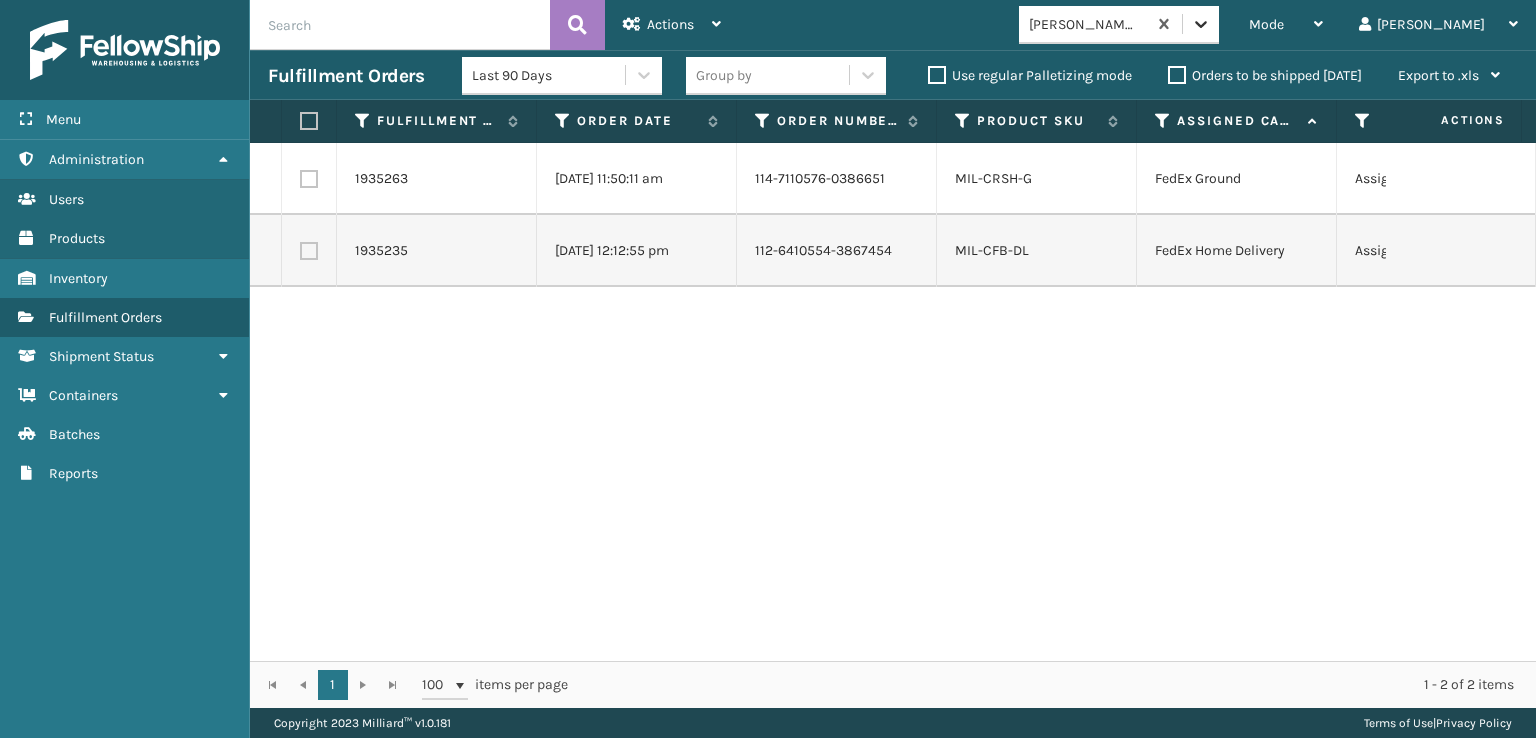 click 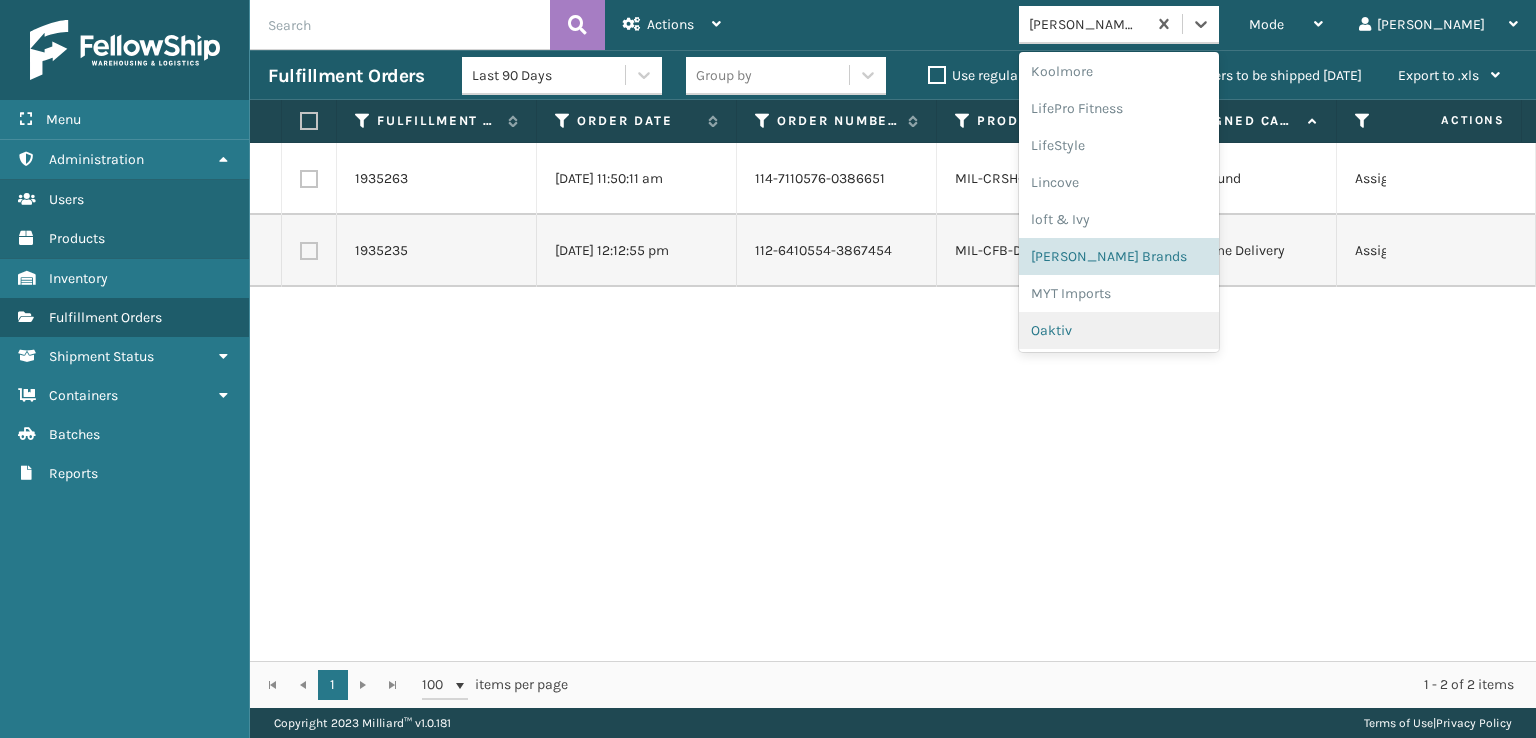 scroll, scrollTop: 892, scrollLeft: 0, axis: vertical 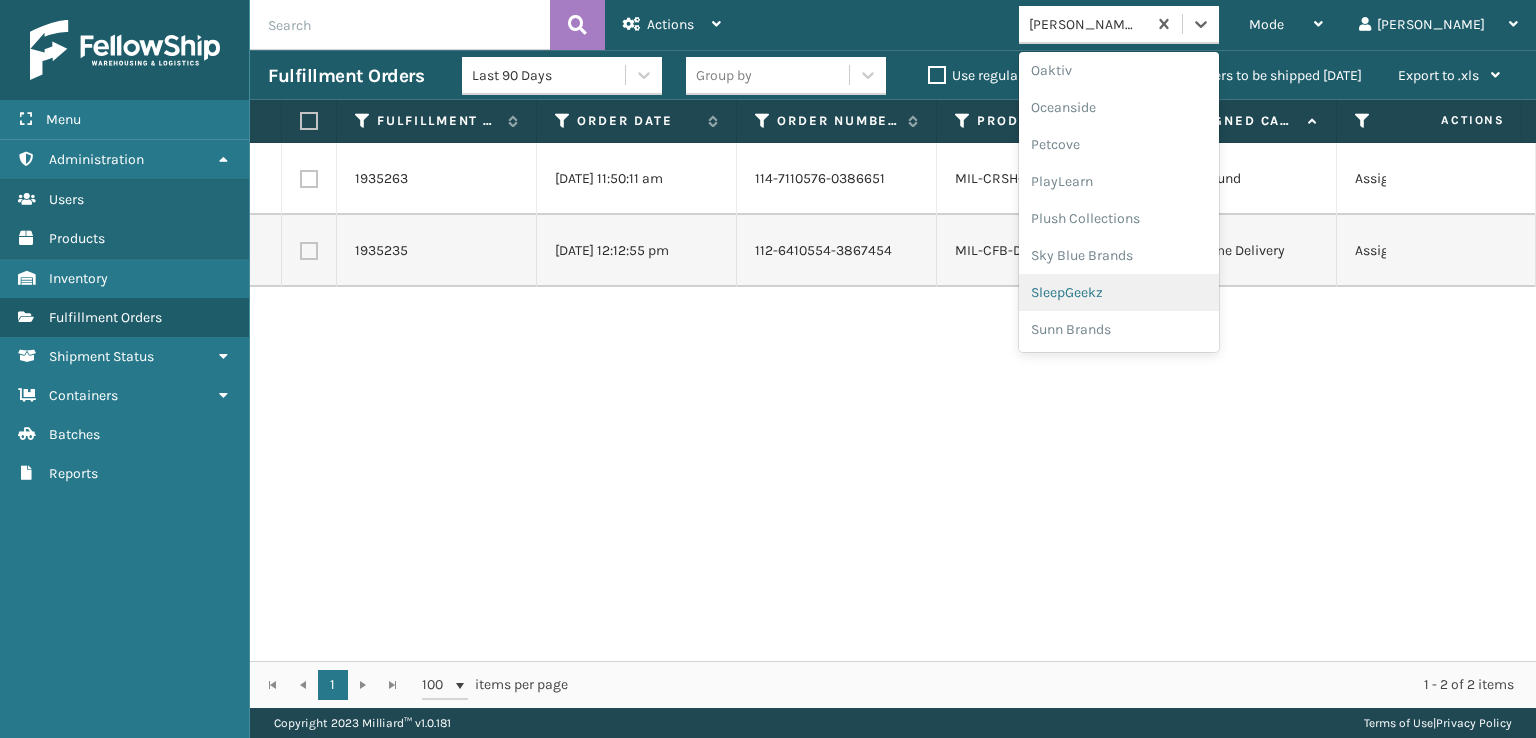 click on "SleepGeekz" at bounding box center (1119, 292) 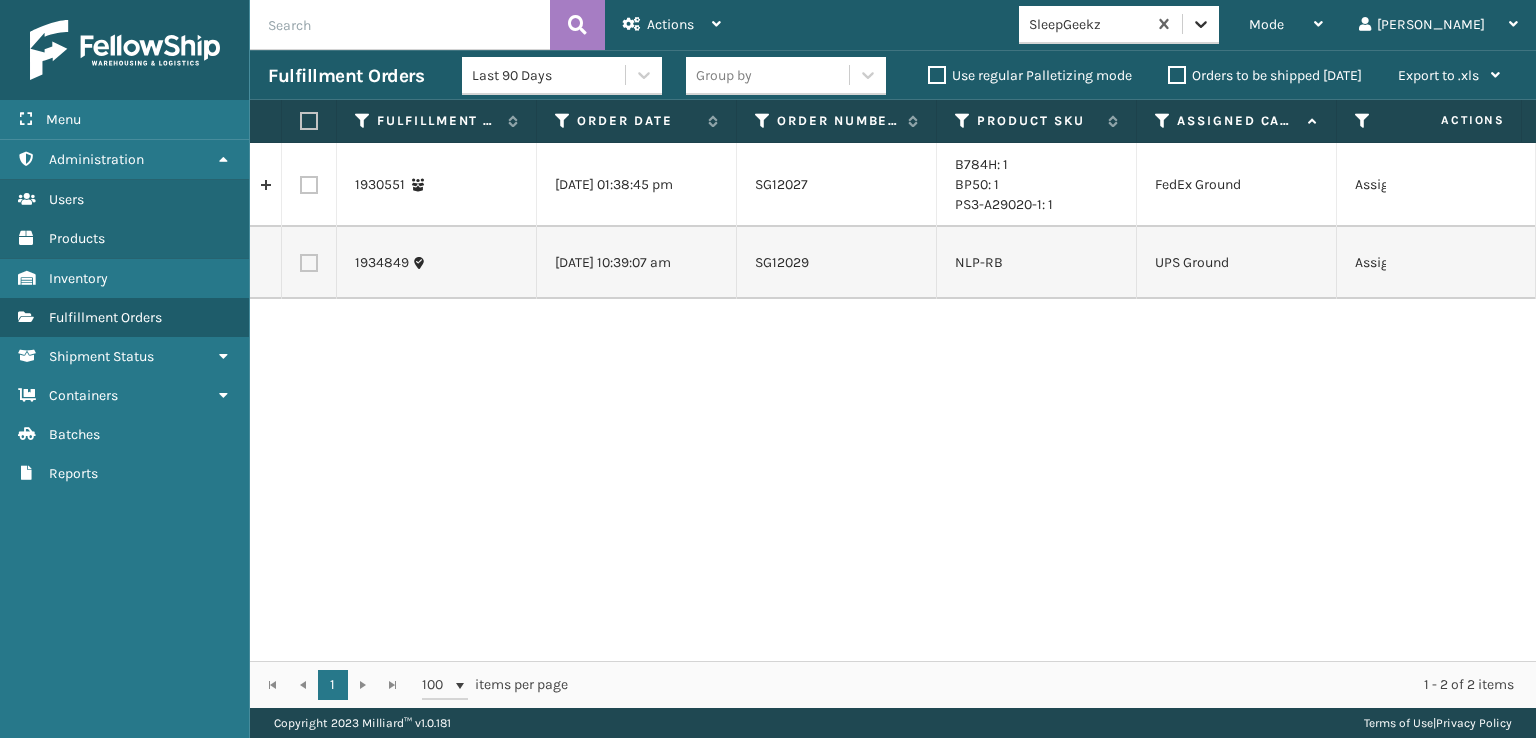 click at bounding box center [1201, 24] 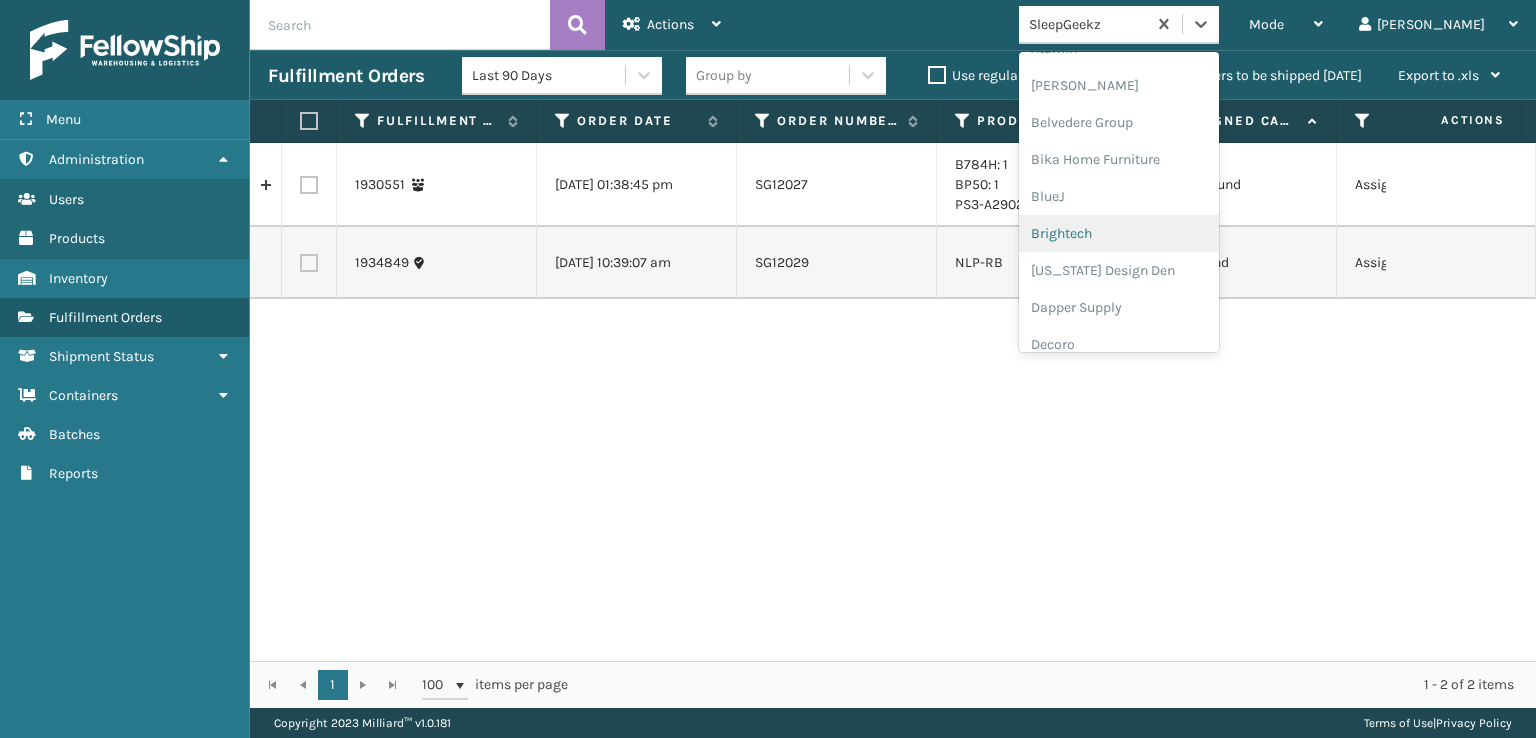scroll, scrollTop: 600, scrollLeft: 0, axis: vertical 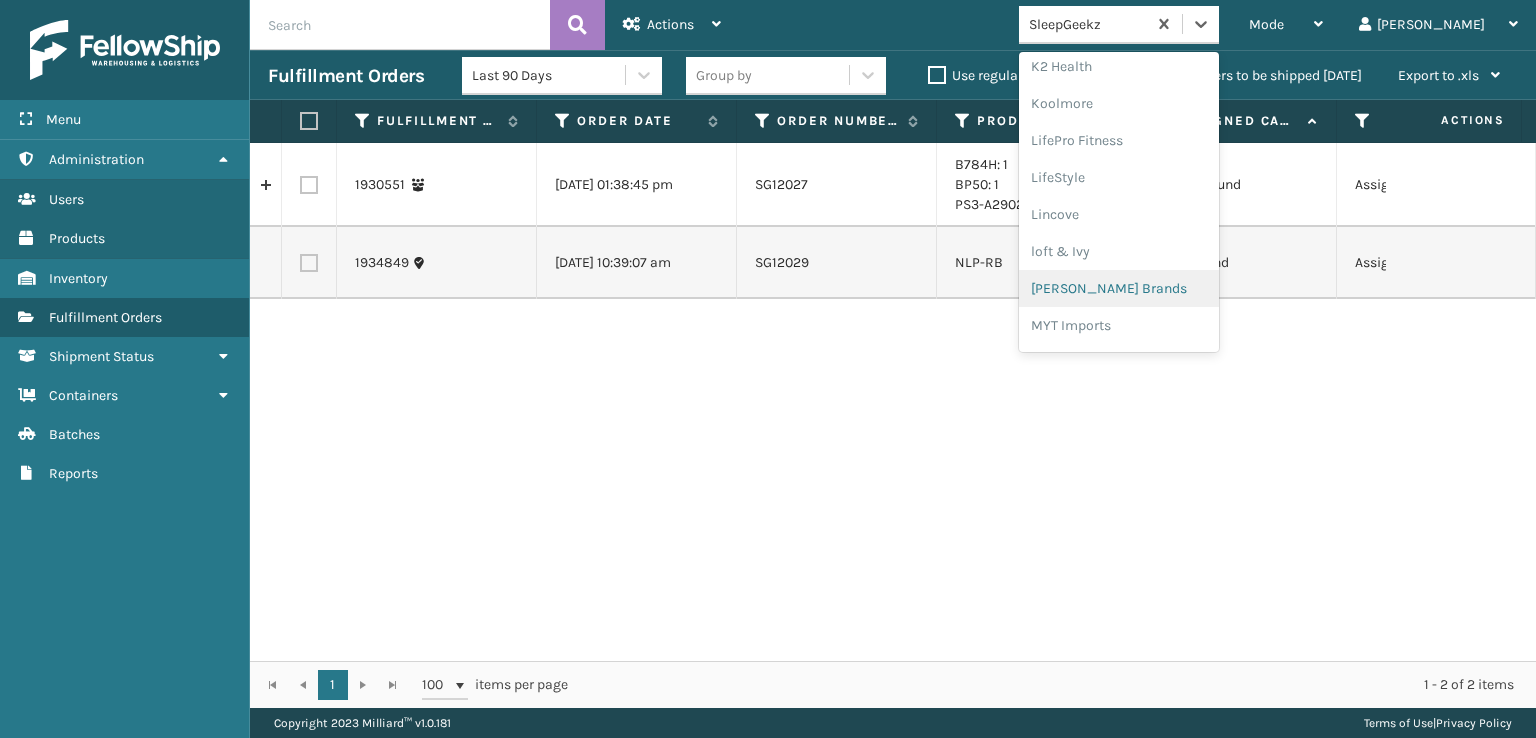 click on "[PERSON_NAME] Brands" at bounding box center [1119, 288] 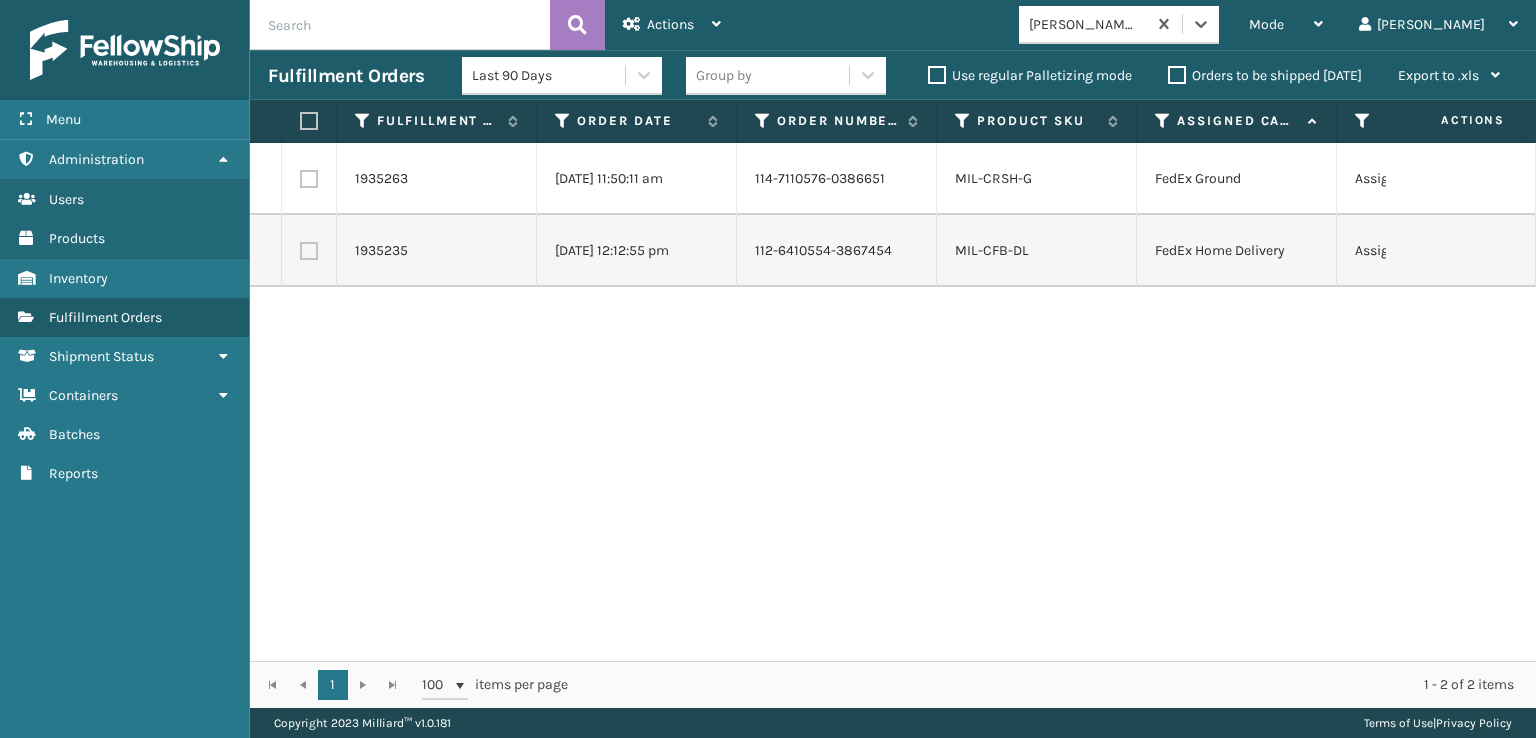 click at bounding box center (309, 251) 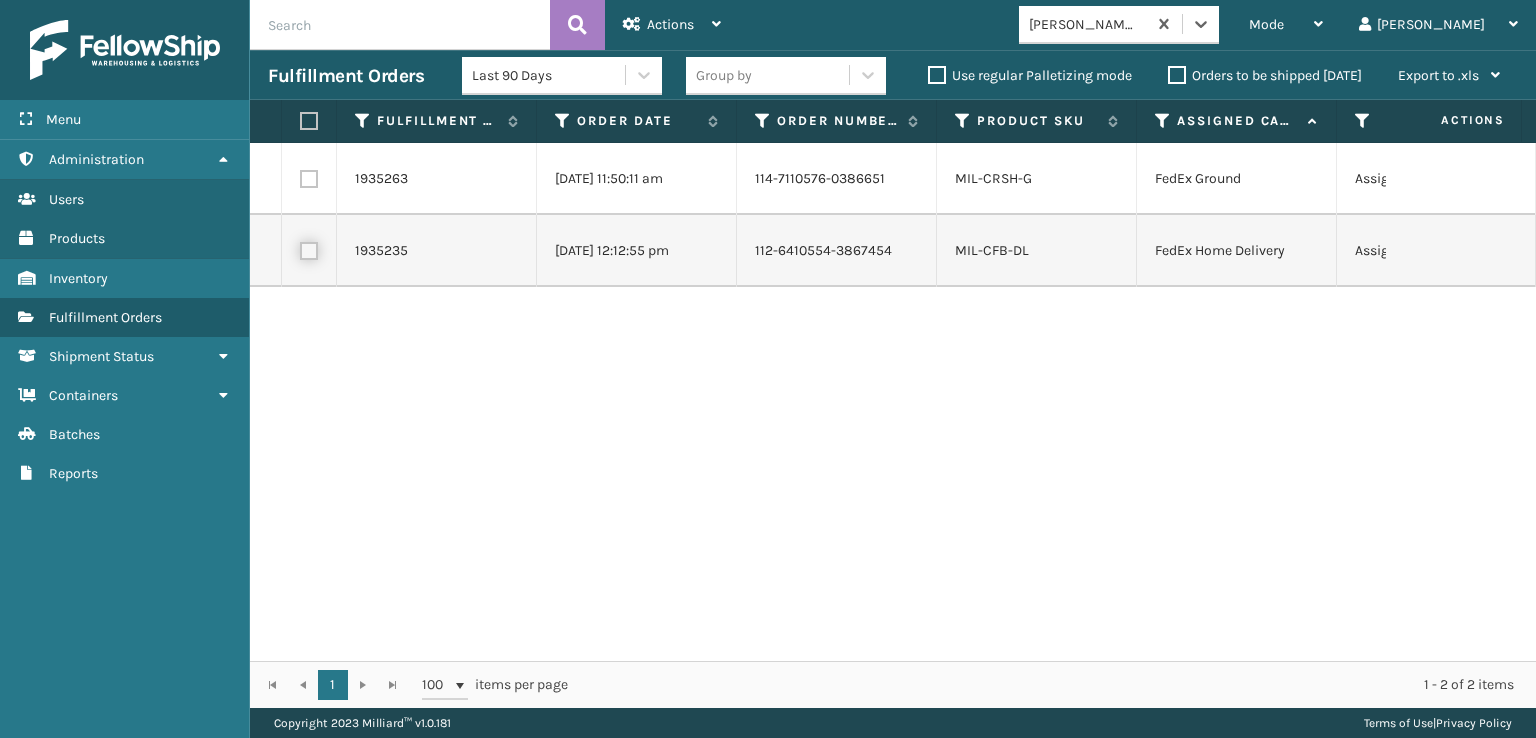 click at bounding box center [300, 248] 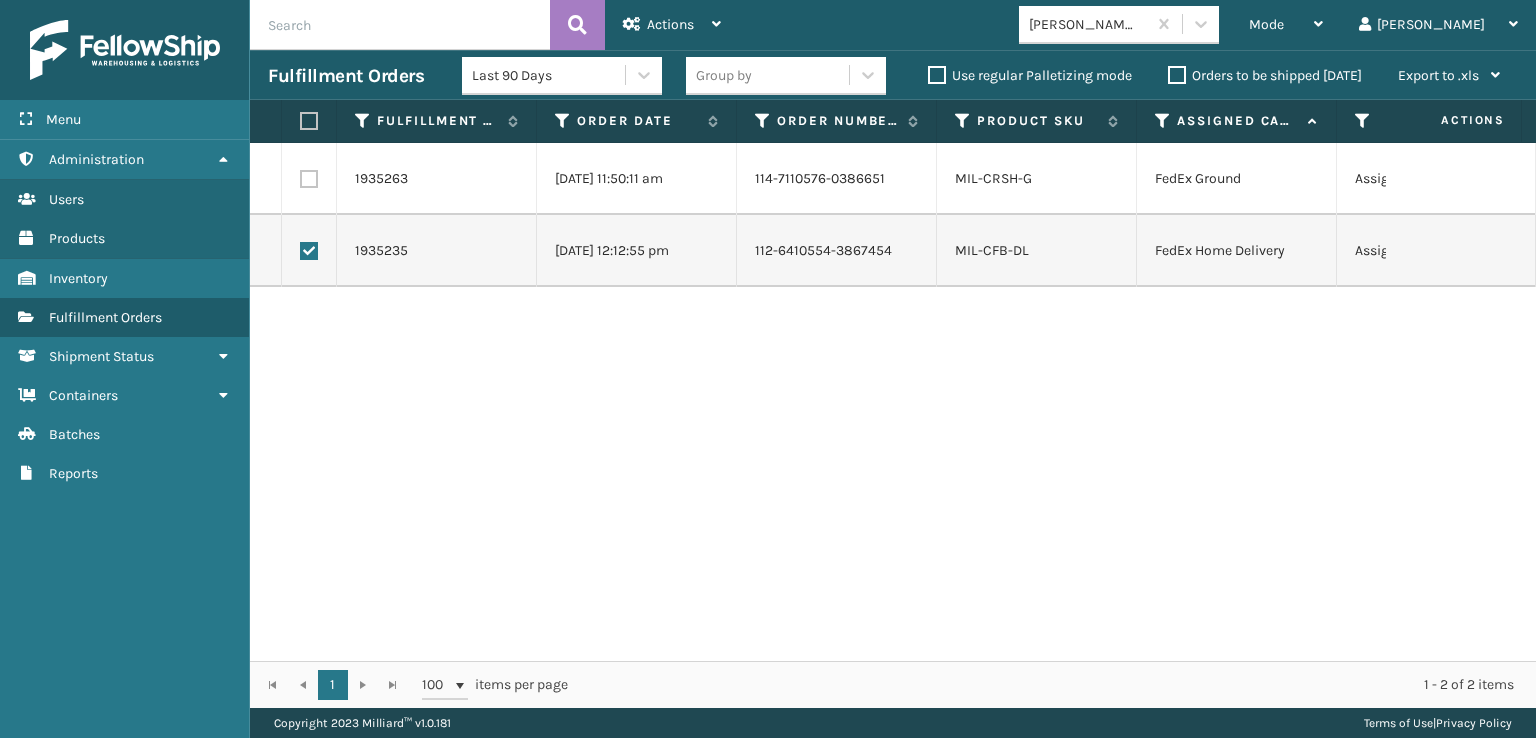 click at bounding box center (309, 179) 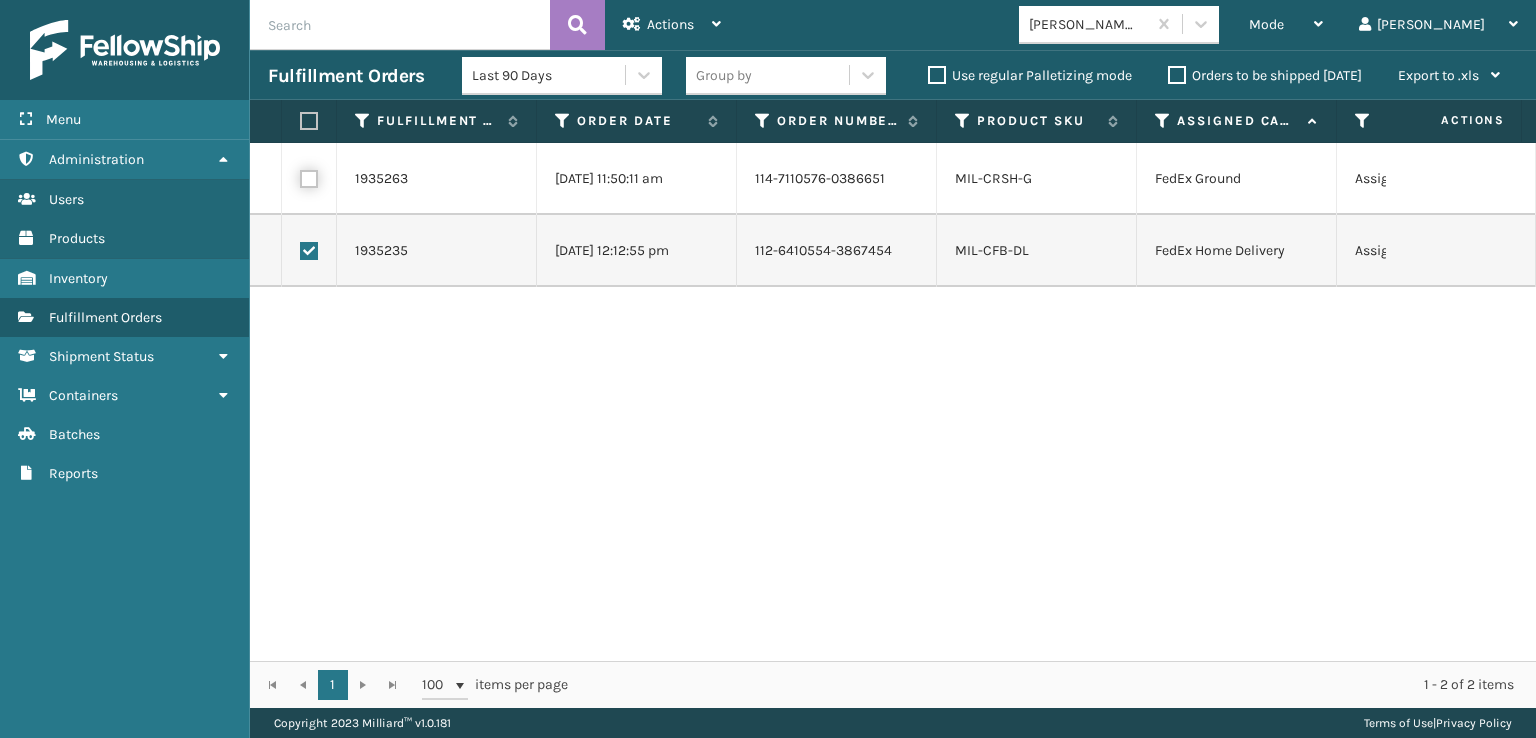 click at bounding box center [300, 176] 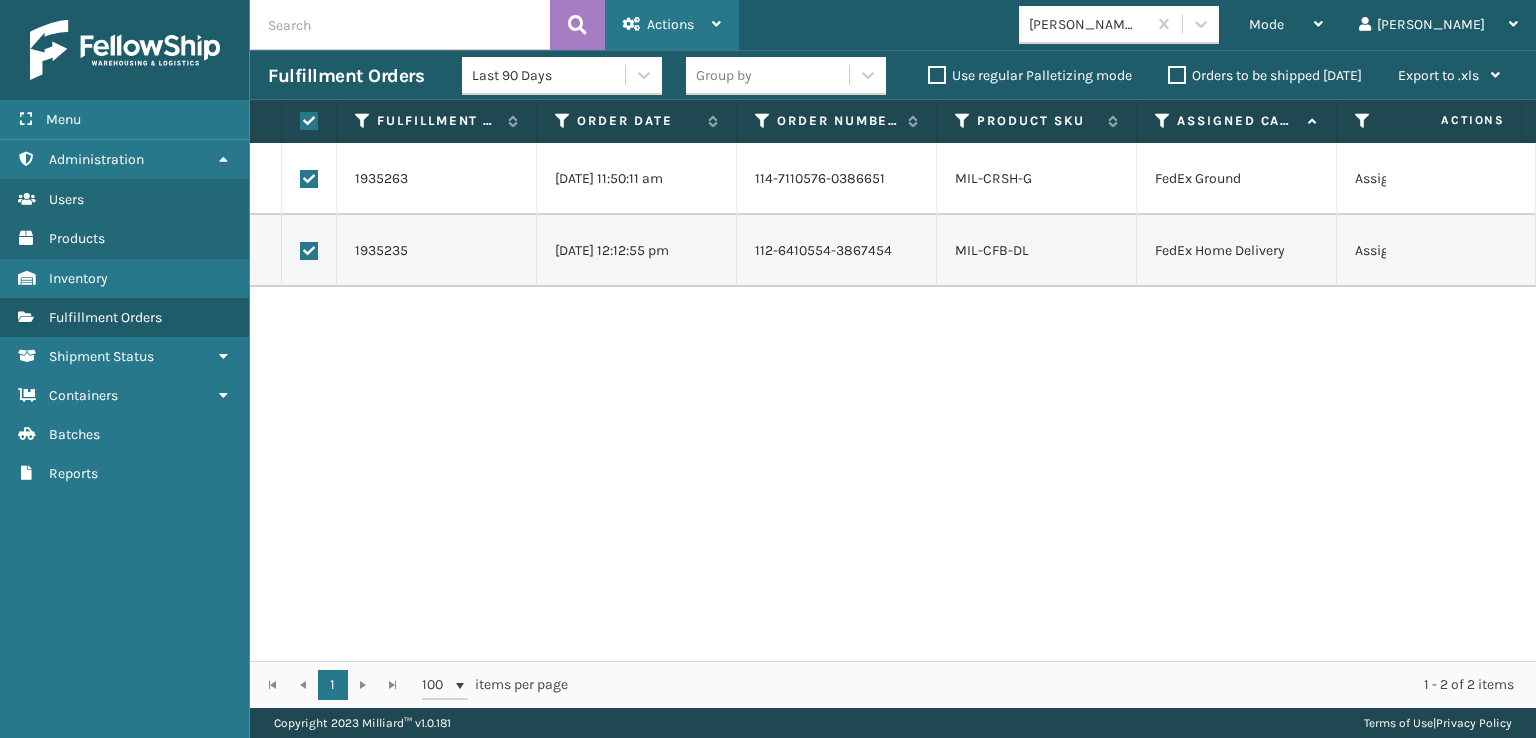 click on "Actions" at bounding box center (670, 24) 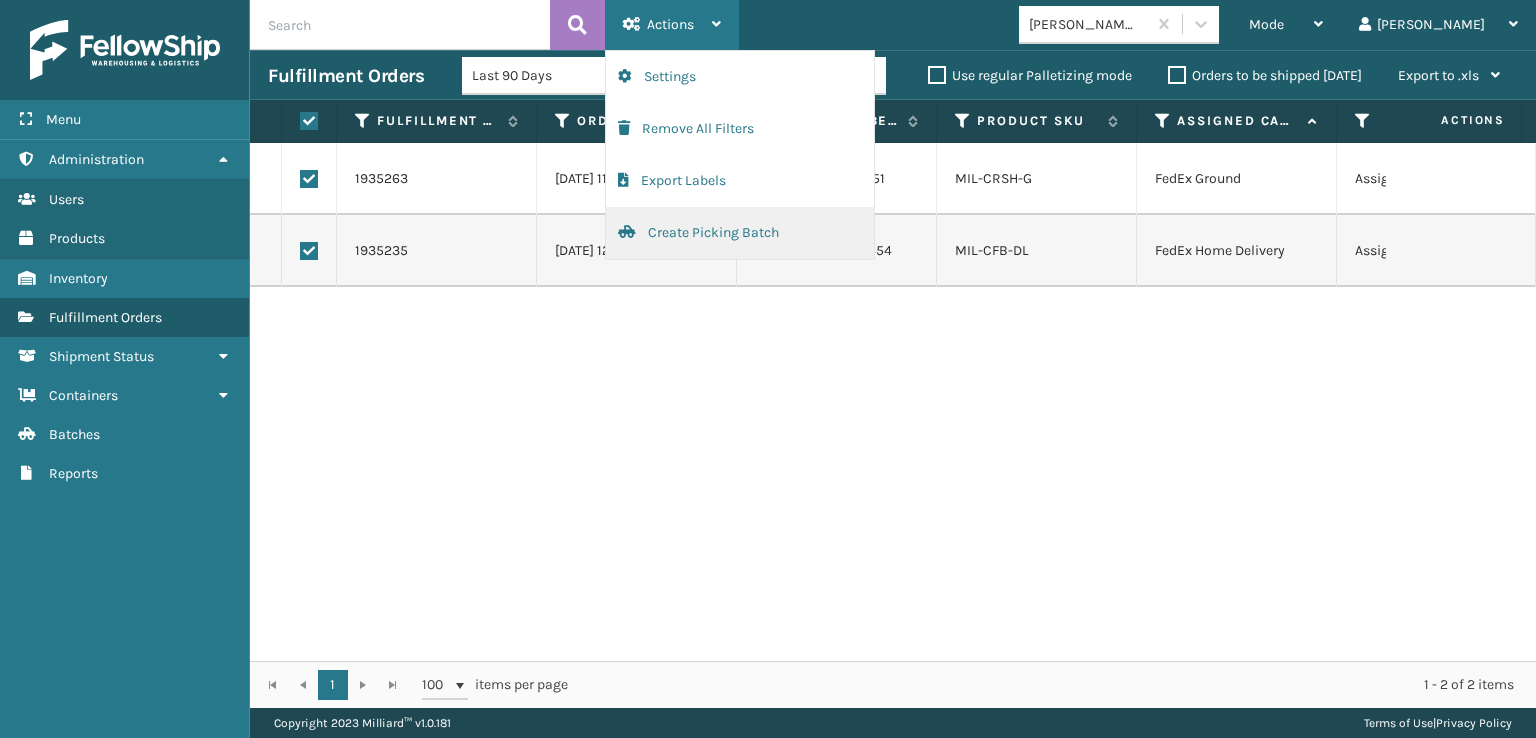 click on "Create Picking Batch" at bounding box center (740, 233) 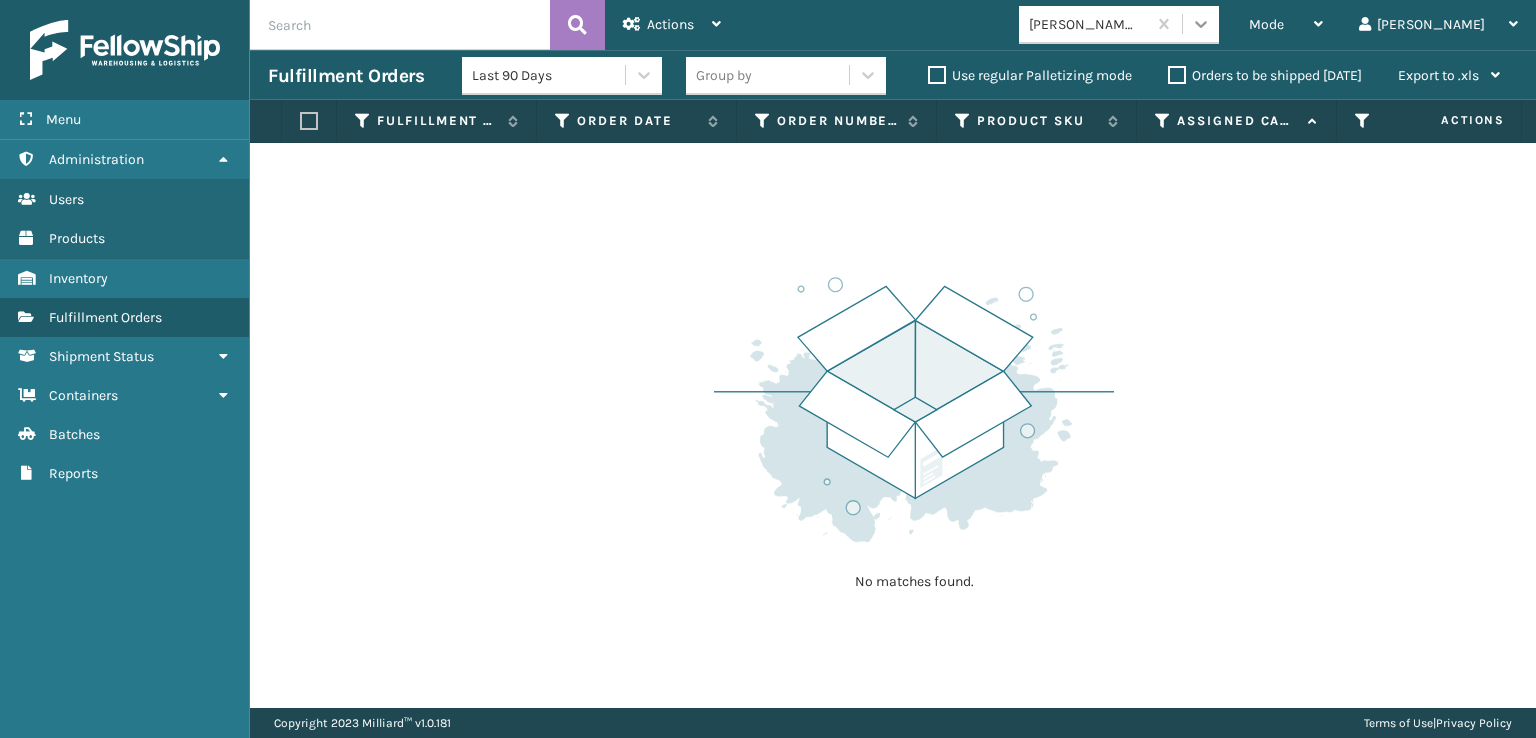 click 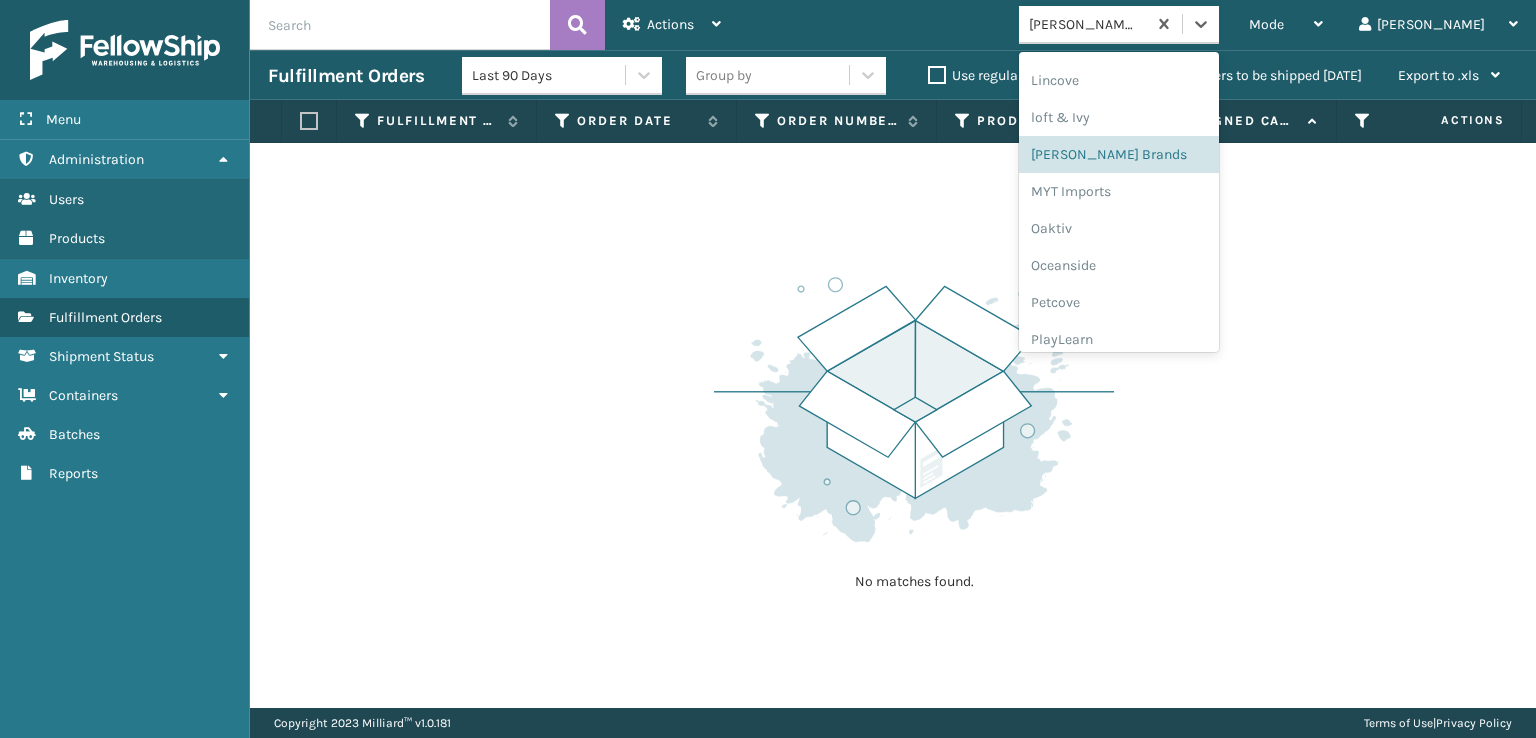 scroll, scrollTop: 892, scrollLeft: 0, axis: vertical 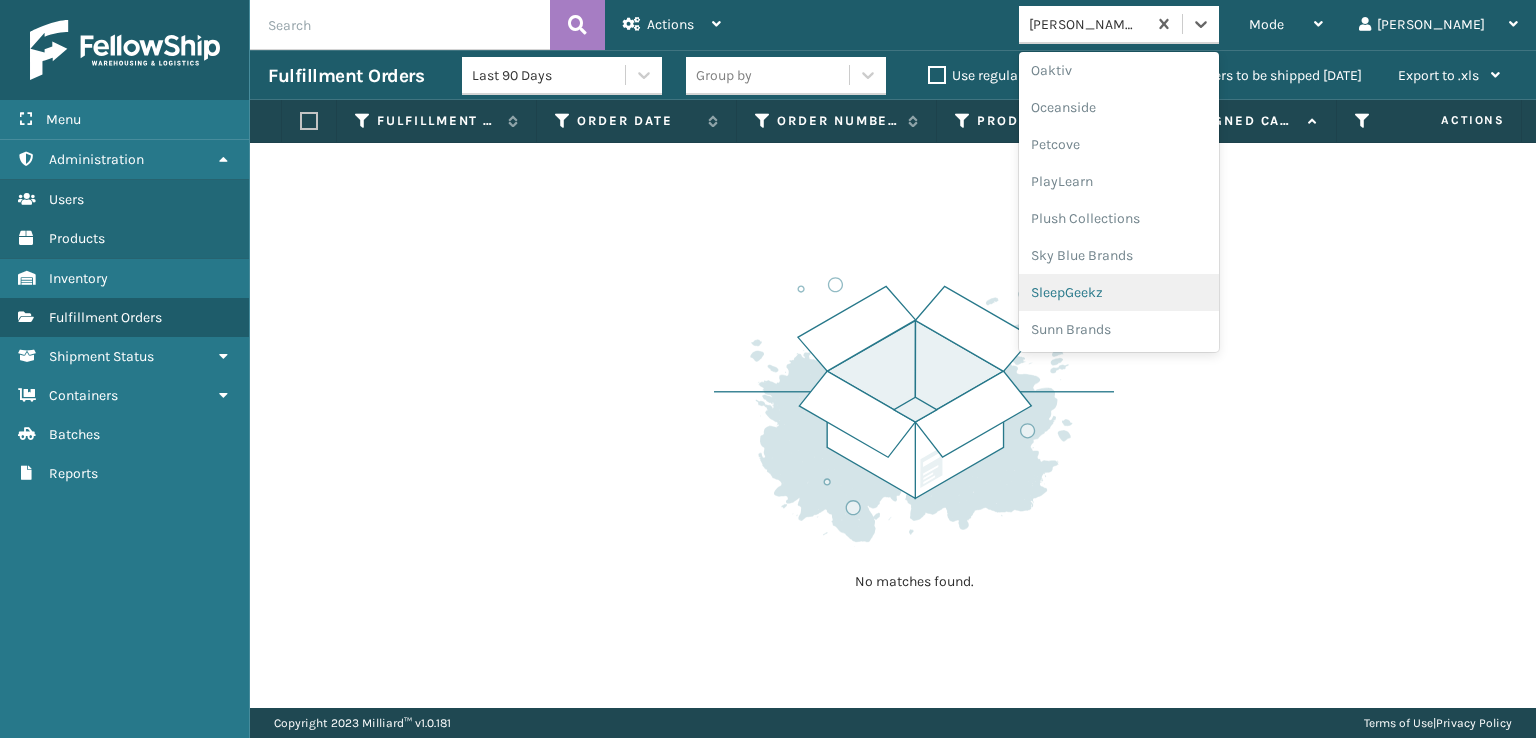 click on "SleepGeekz" at bounding box center (1119, 292) 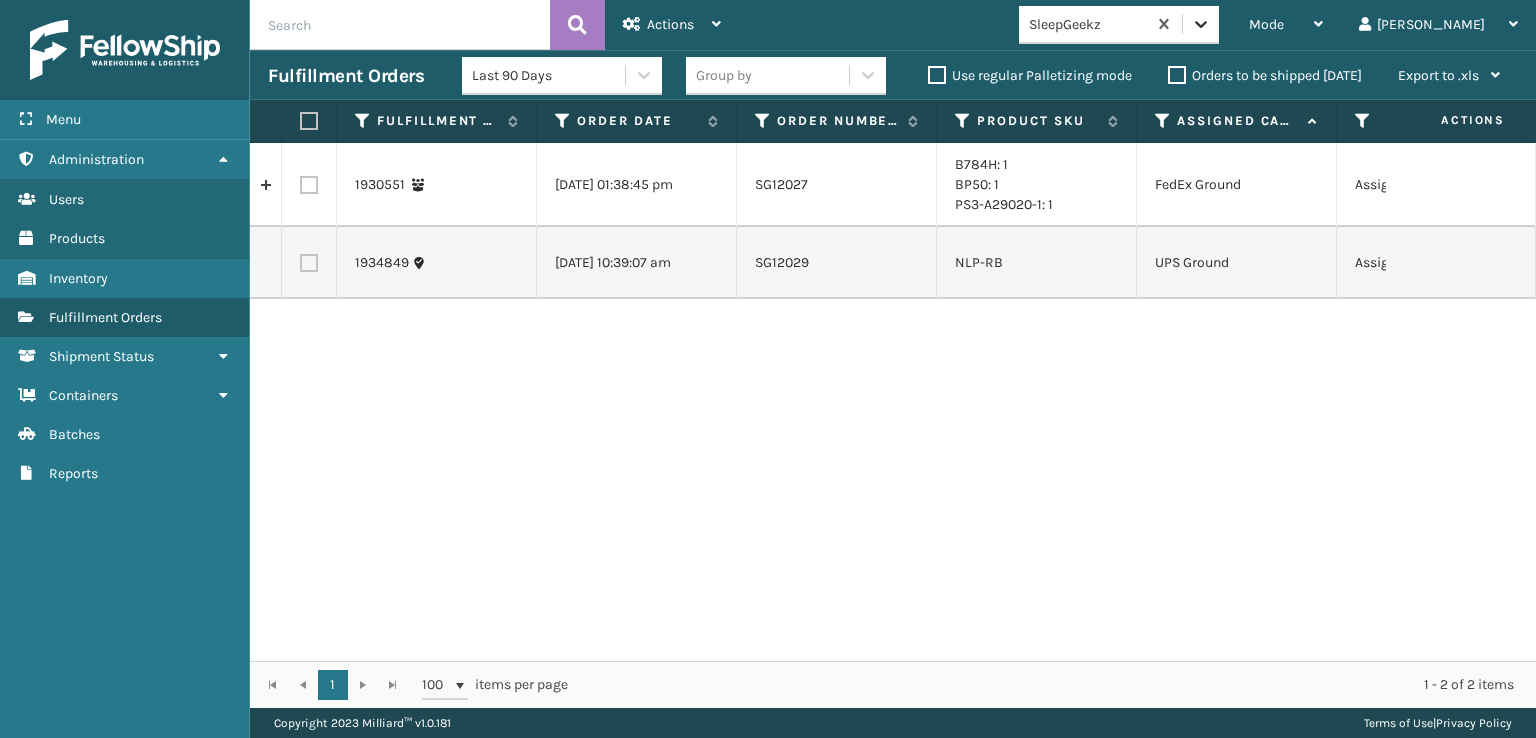 click 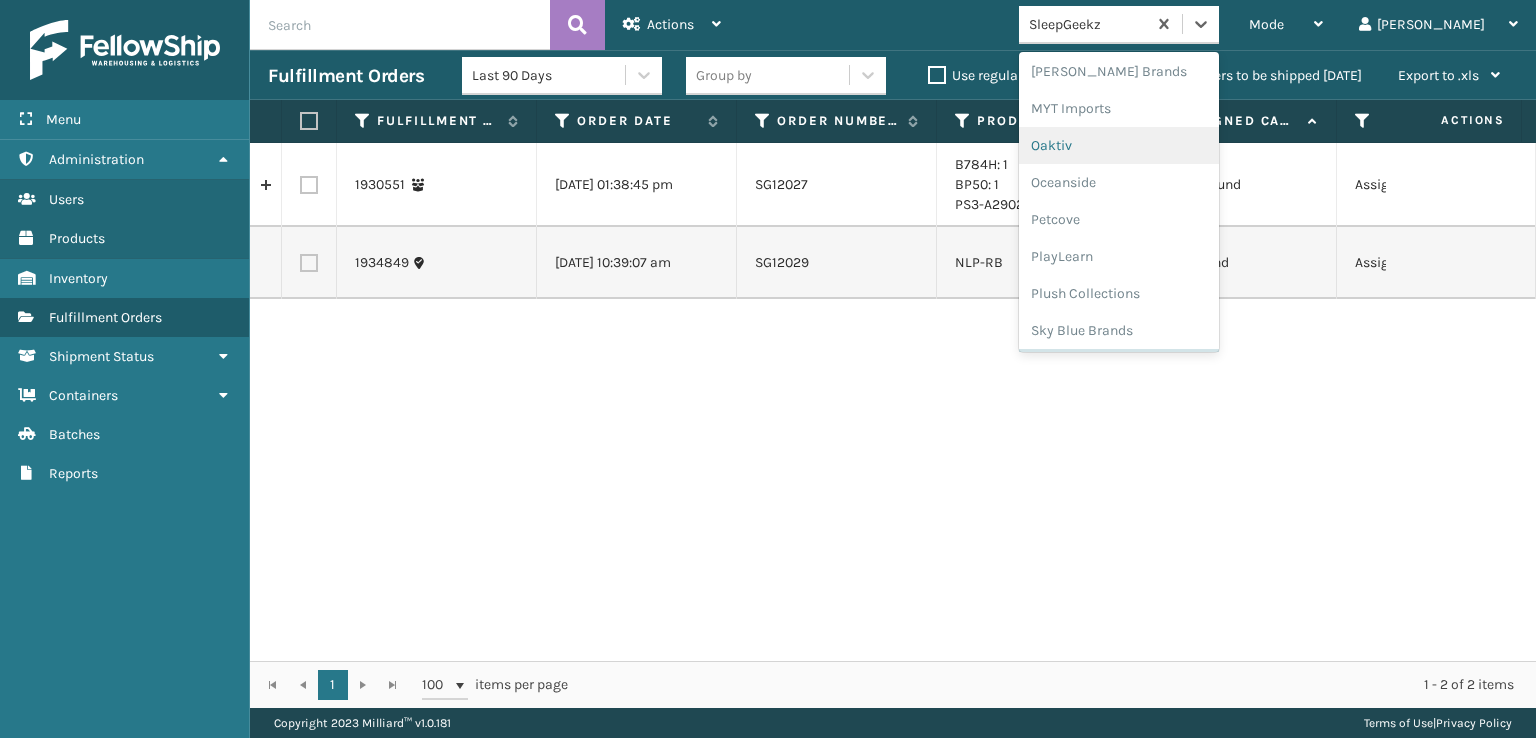scroll, scrollTop: 892, scrollLeft: 0, axis: vertical 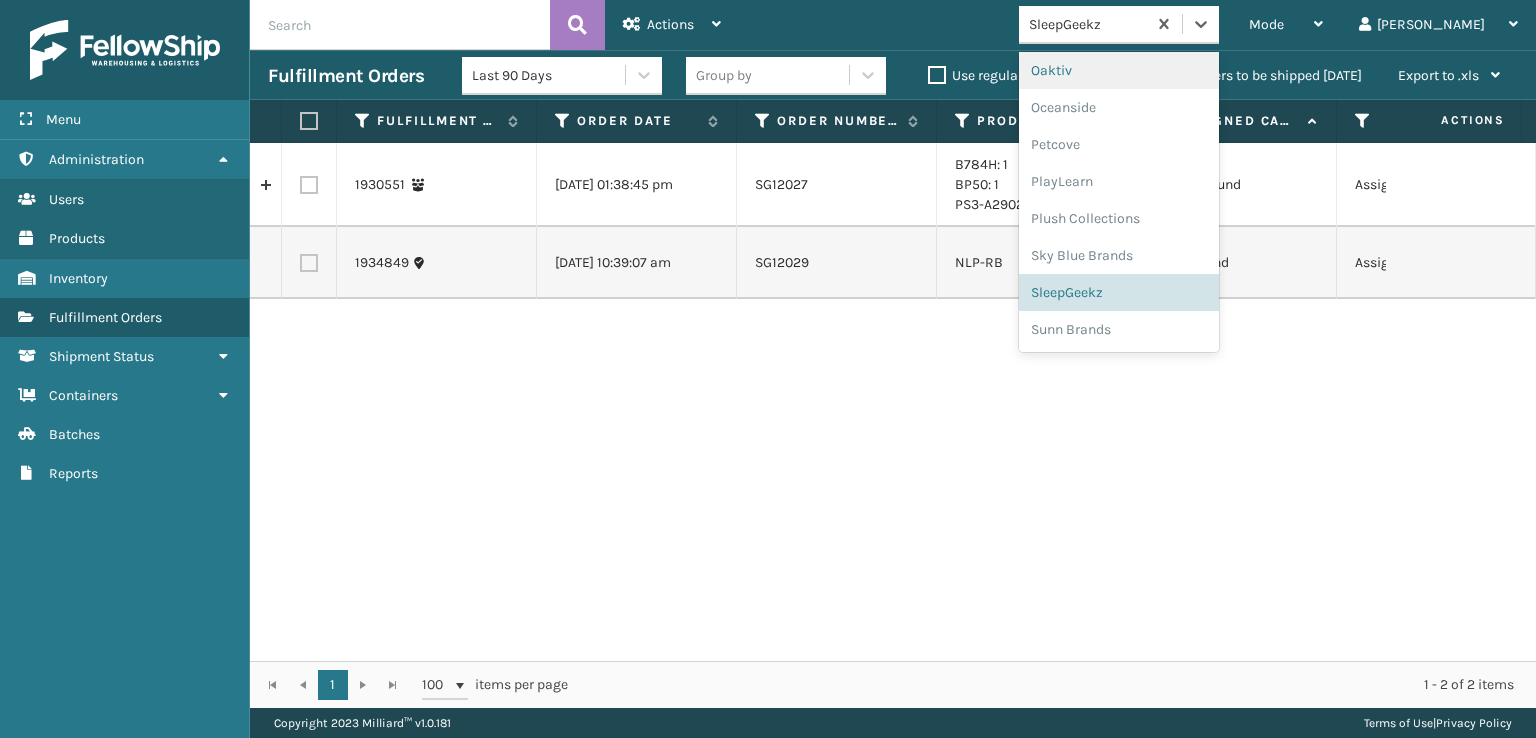 click on "SleepGeekz" at bounding box center (1119, 292) 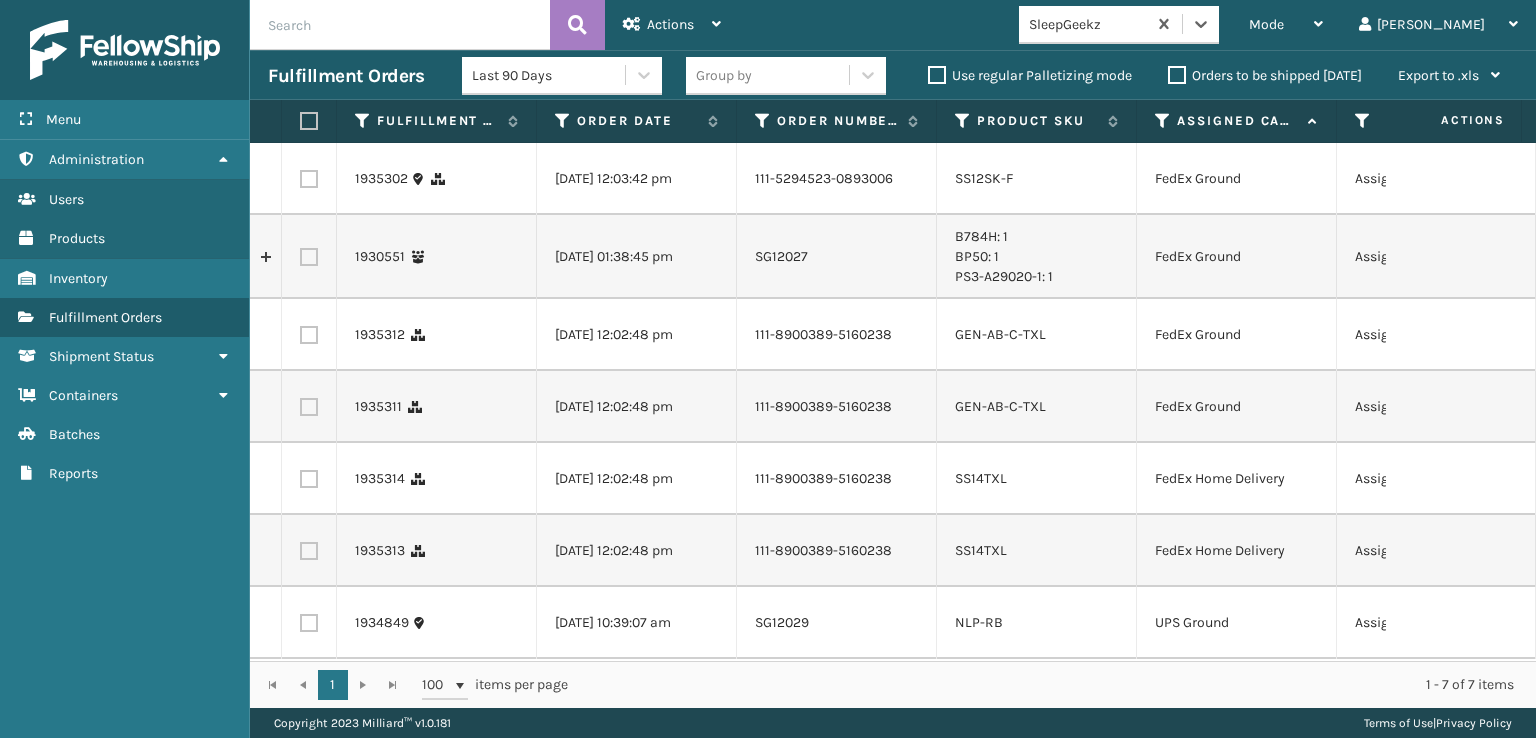 scroll, scrollTop: 72, scrollLeft: 0, axis: vertical 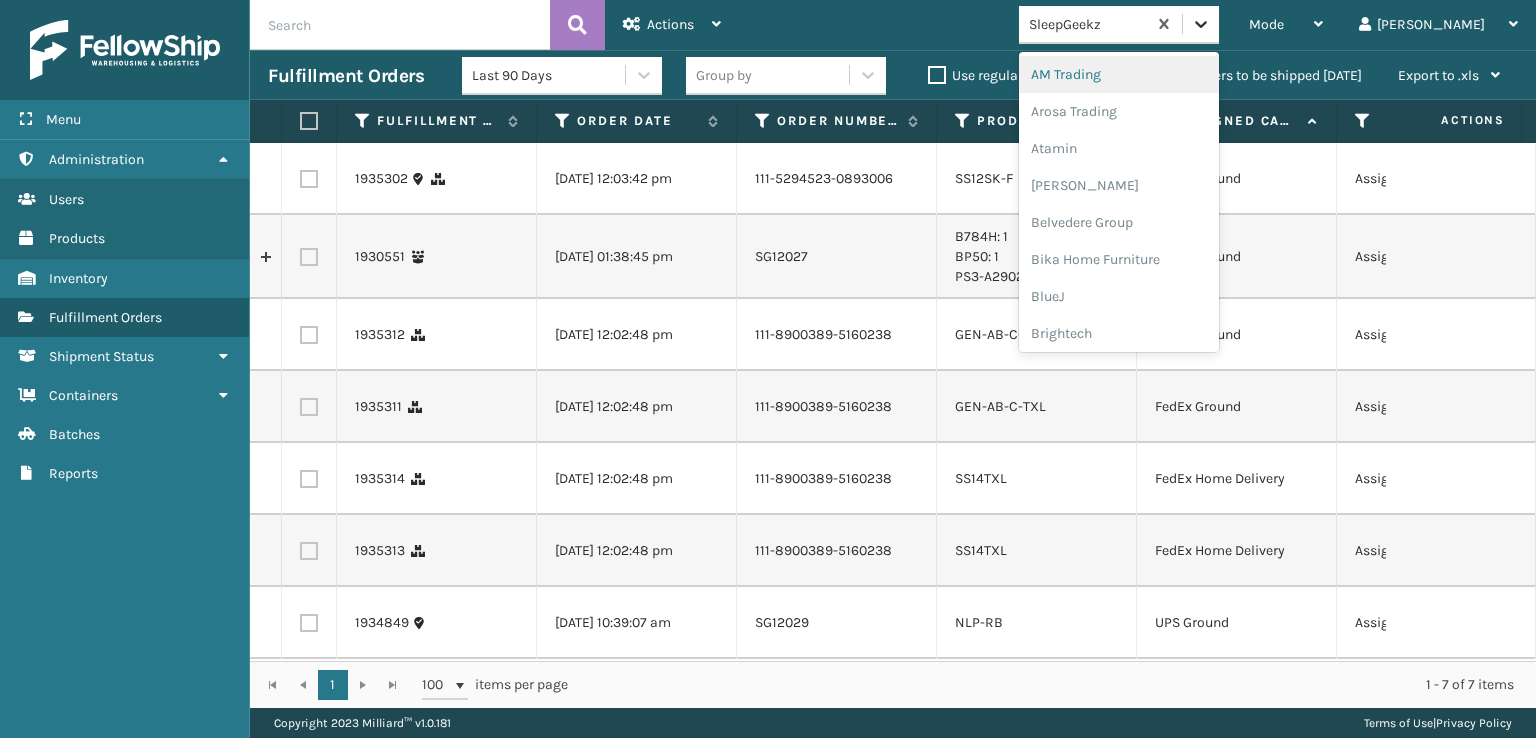 click 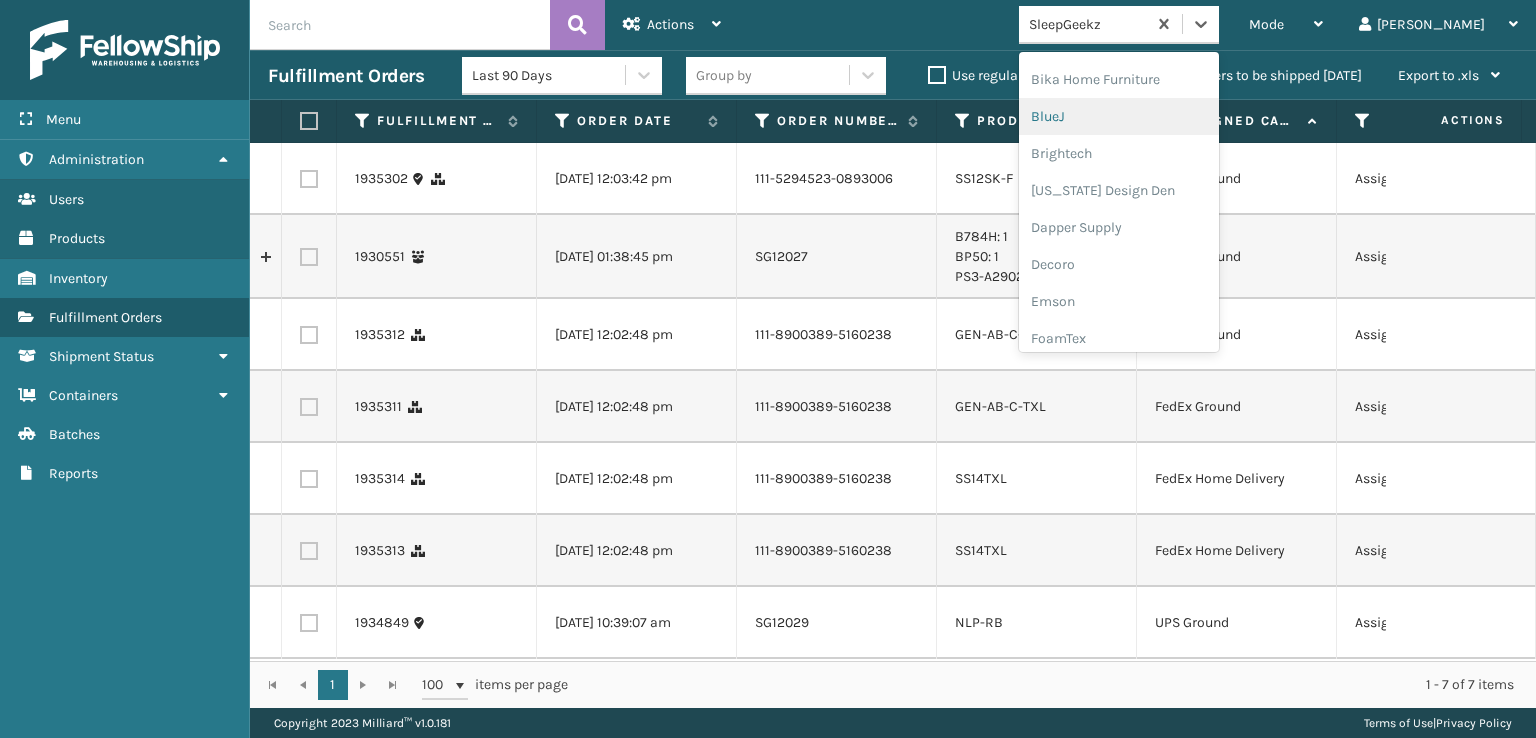 scroll, scrollTop: 200, scrollLeft: 0, axis: vertical 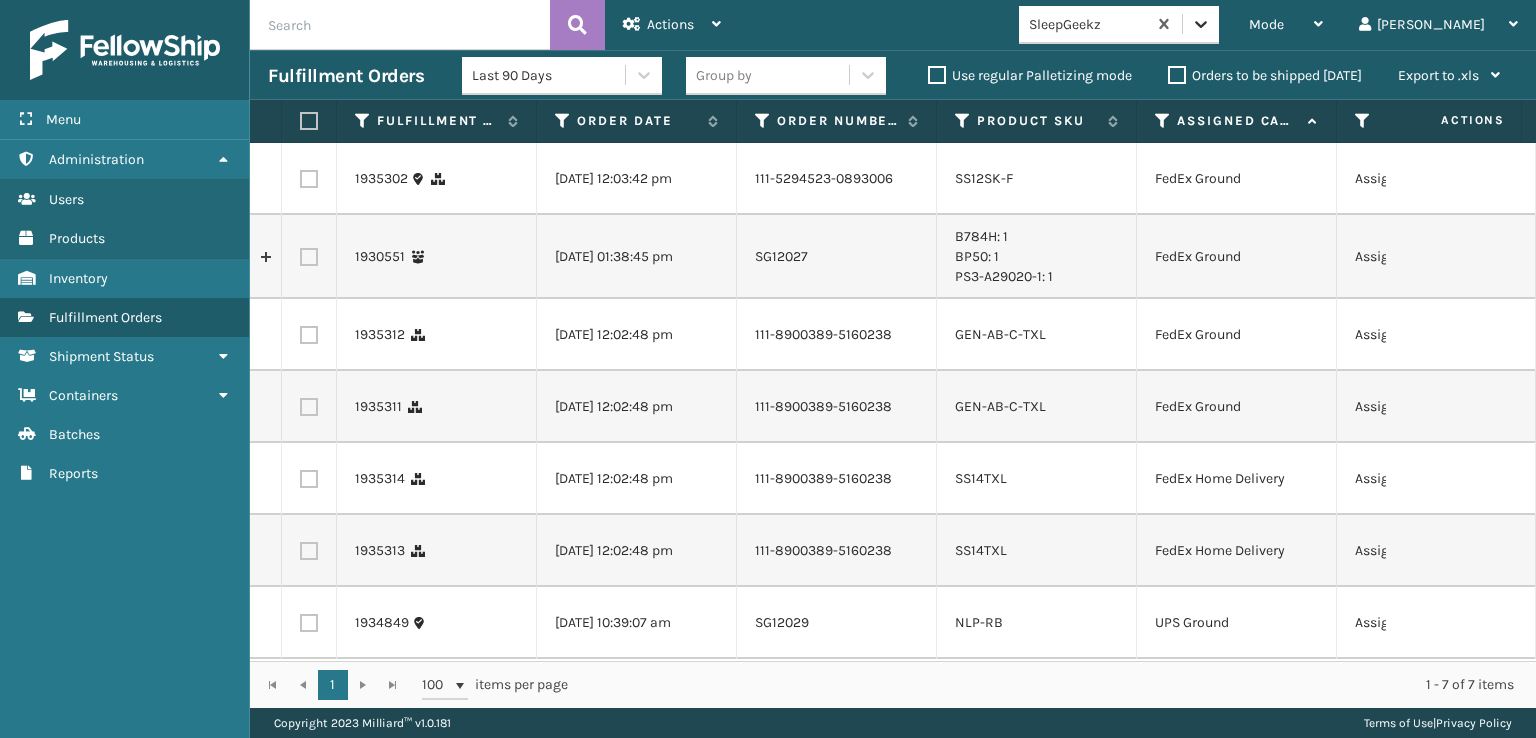 click 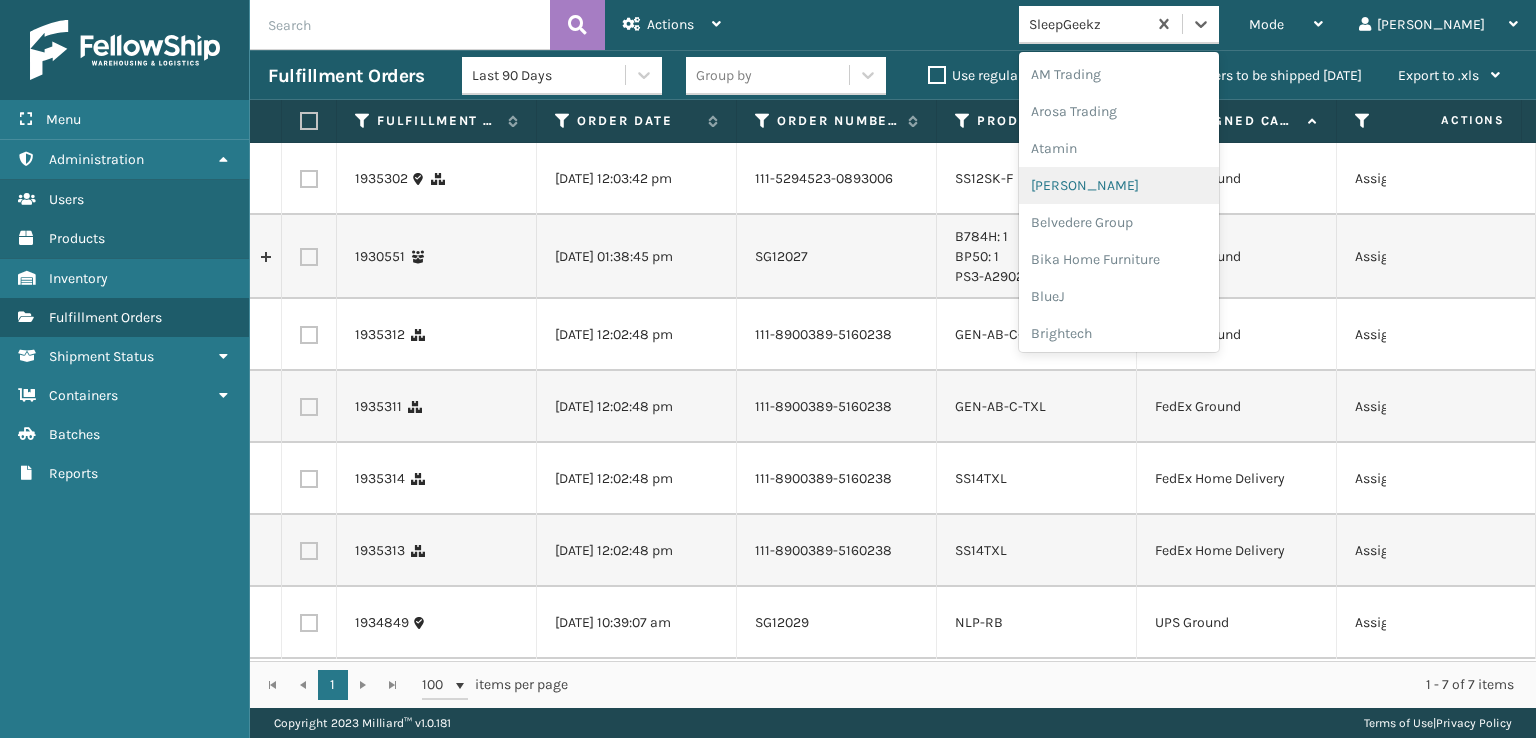 scroll, scrollTop: 300, scrollLeft: 0, axis: vertical 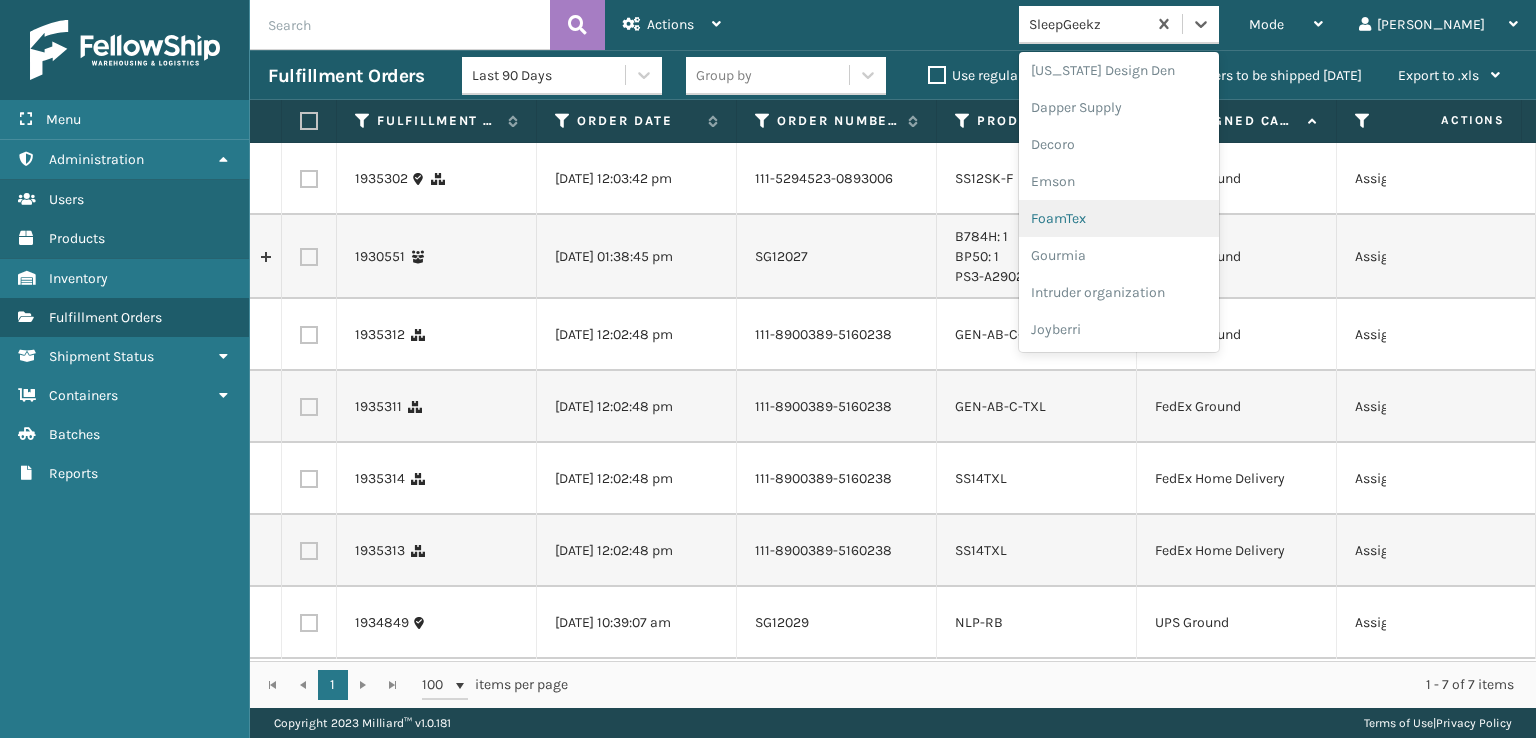 click on "FoamTex" at bounding box center [1119, 218] 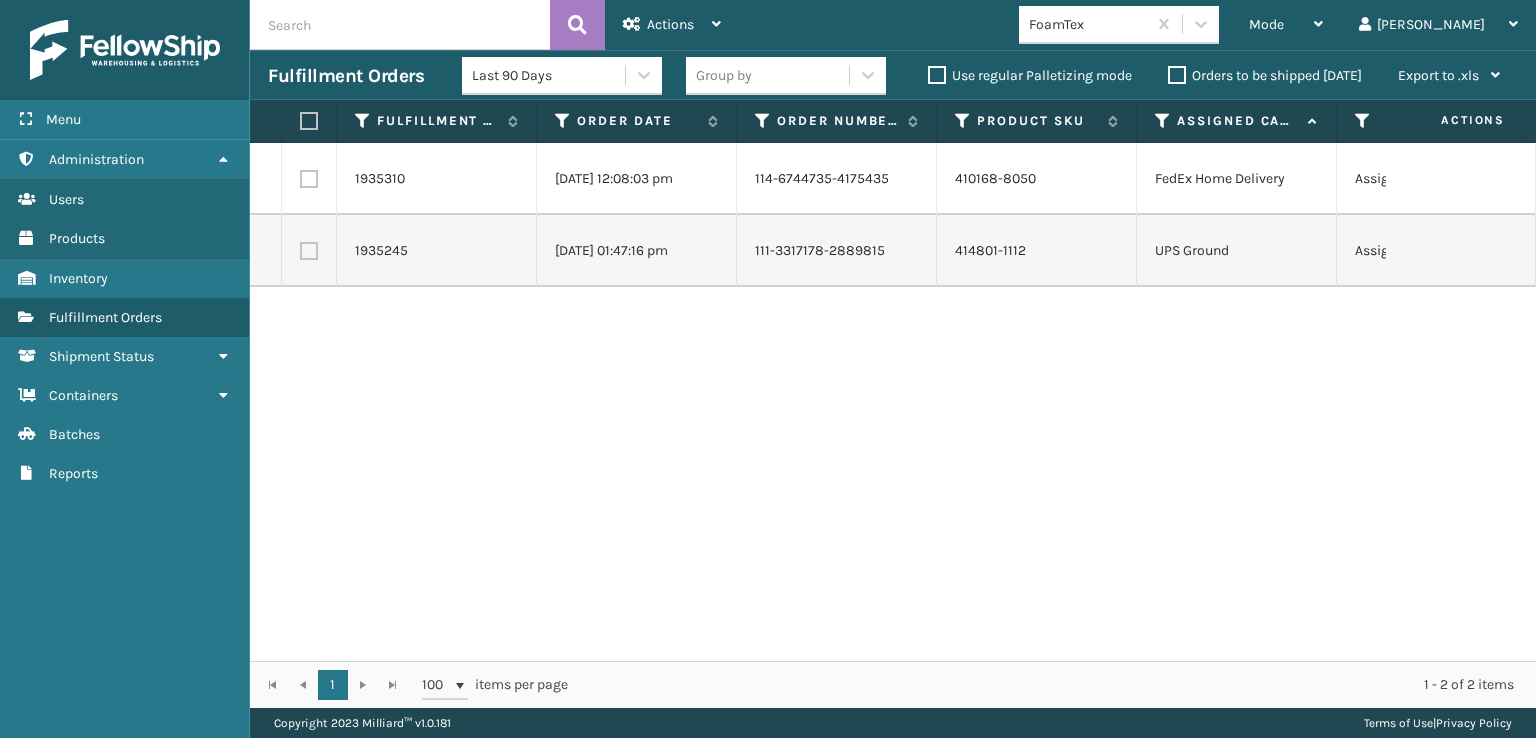 click on "1935310 [DATE] 12:08:03 pm 114-6744735-4175435 410168-8050 FedEx Home Delivery Assigned [DATE] [DATE] 1 SleepGeekz Warehouse [US_STATE] 390840938412 FoamTex [DATE] [GEOGRAPHIC_DATA] 28655-8671 Service Default 114-6744735-4175435 - Foamtex- Fedex 1935245 [DATE] 01:47:16 pm 111-3317178-2889815 414801-1112 UPS Ground Assigned [DATE] [DATE] 1 SleepGeekz [GEOGRAPHIC_DATA][US_STATE] 1ZH0R7060304634177 FoamTex [DATE] PALM COAST 32137-2328 Service Default 111-3317178-2889815 - Foamtex UPS Whitestone Milliard" at bounding box center [893, 402] 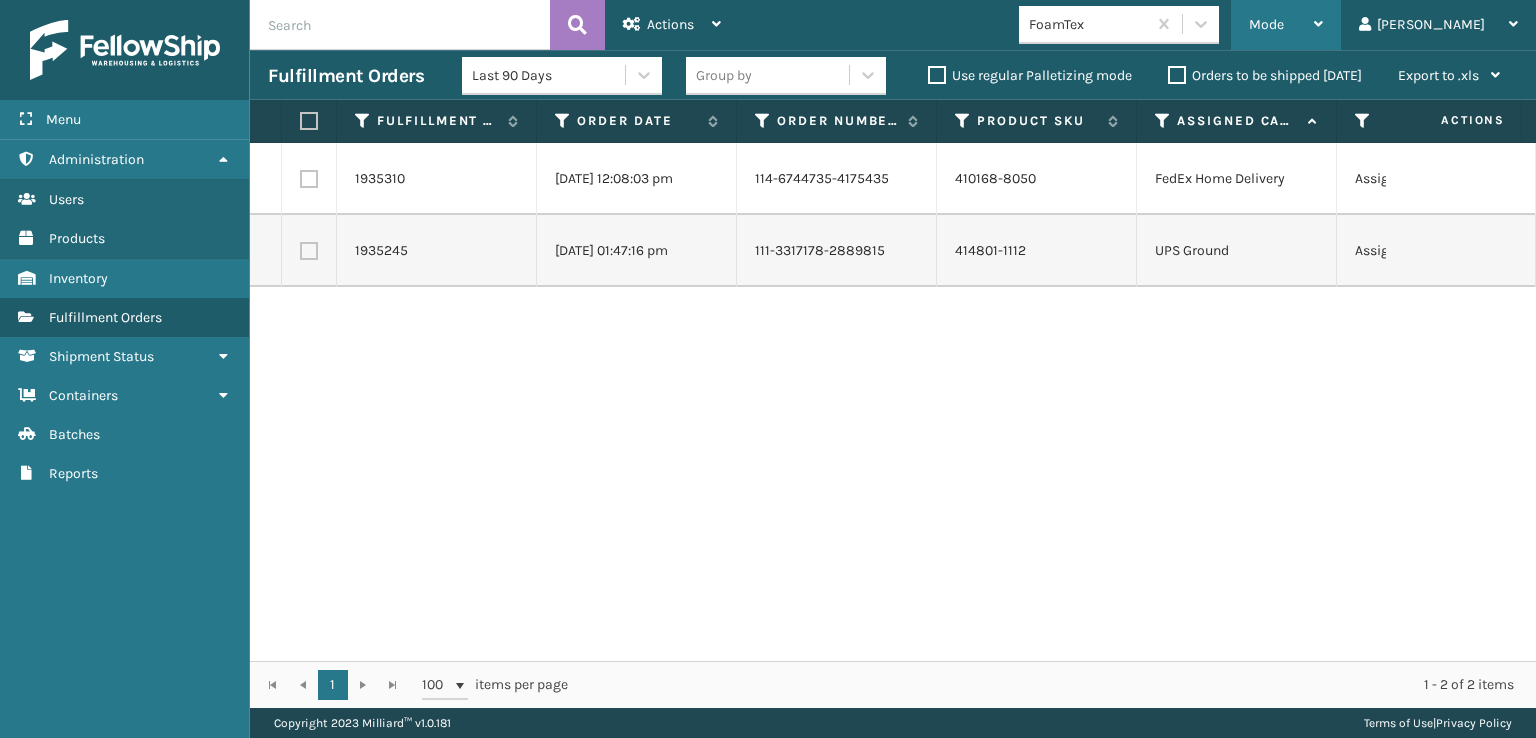 click on "Mode" at bounding box center [1266, 24] 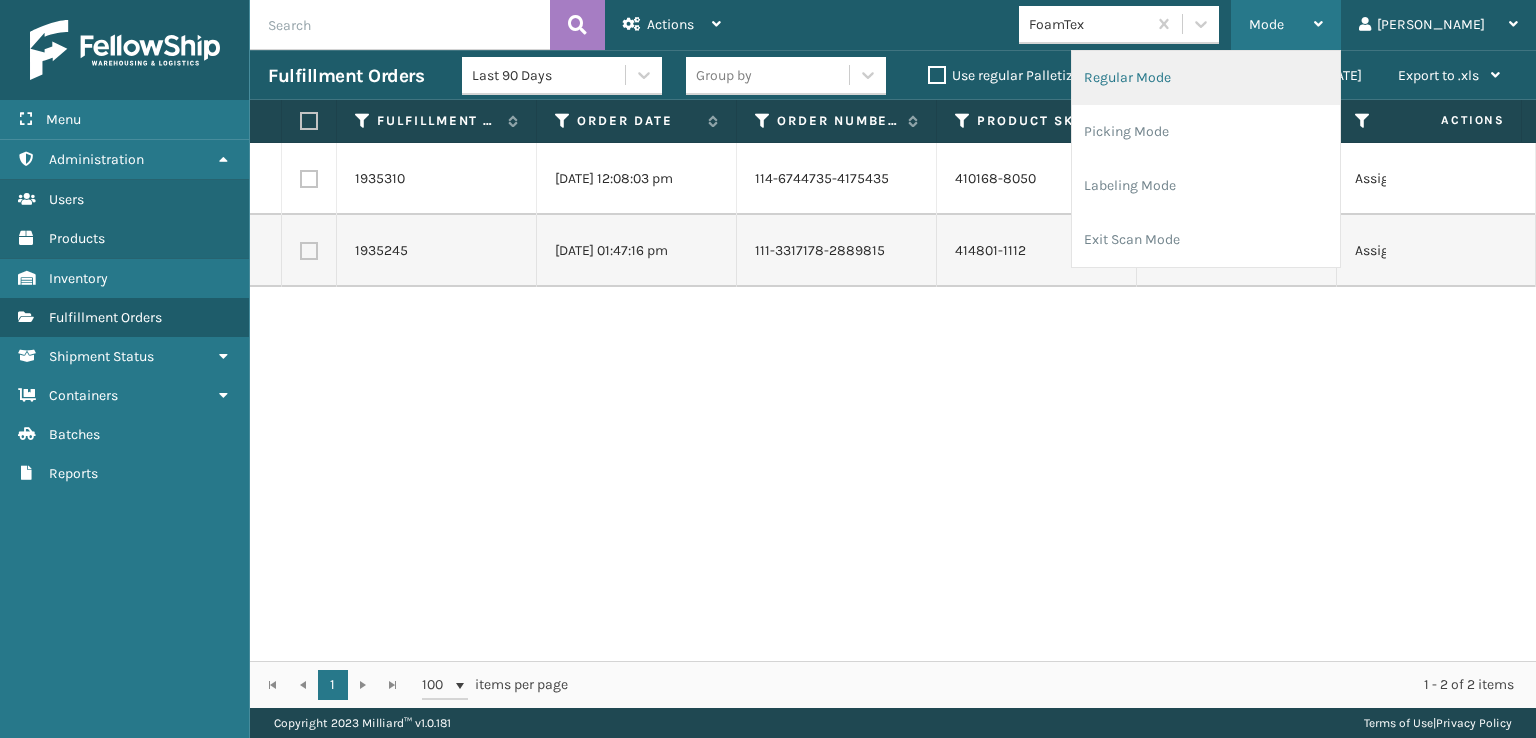 click on "Regular Mode" at bounding box center [1206, 78] 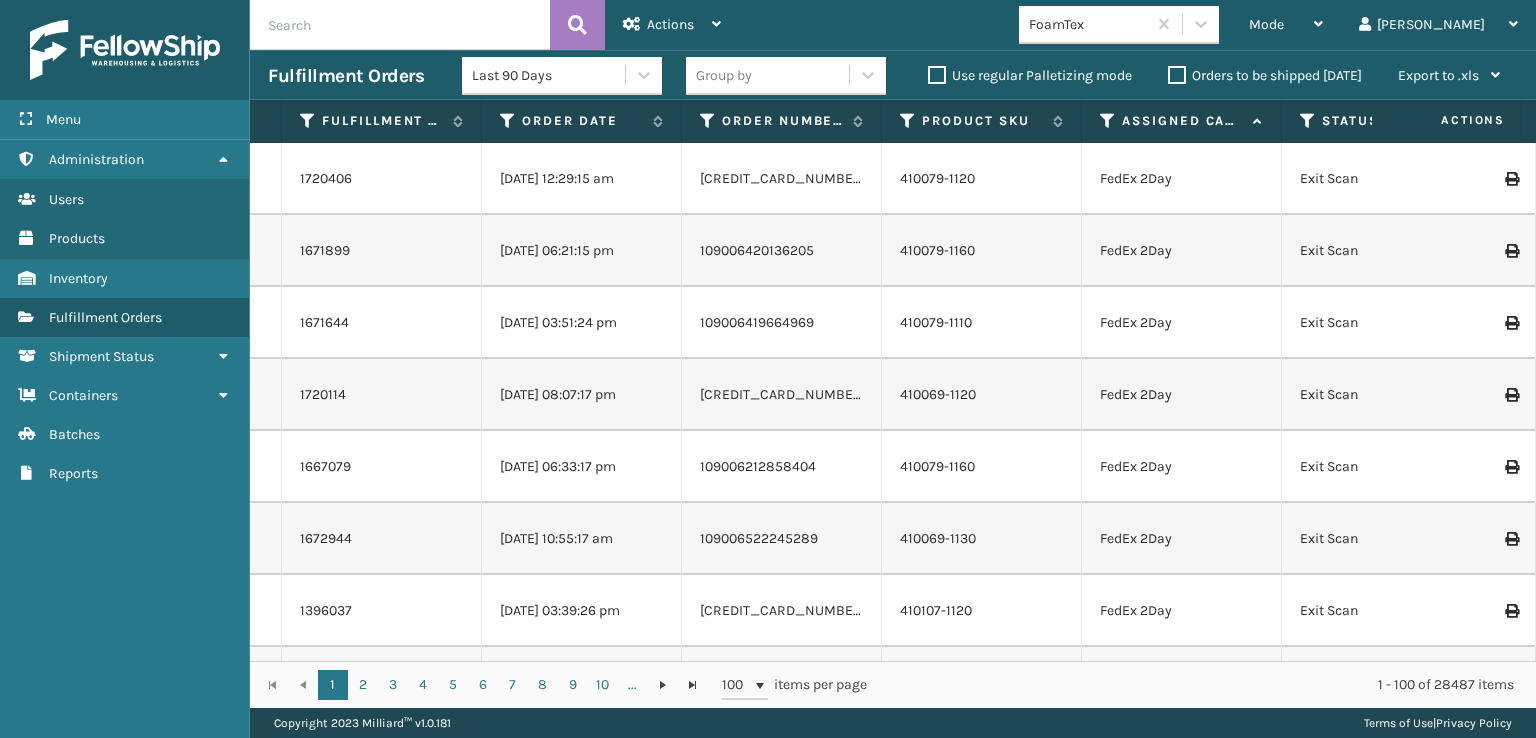 click at bounding box center (1308, 121) 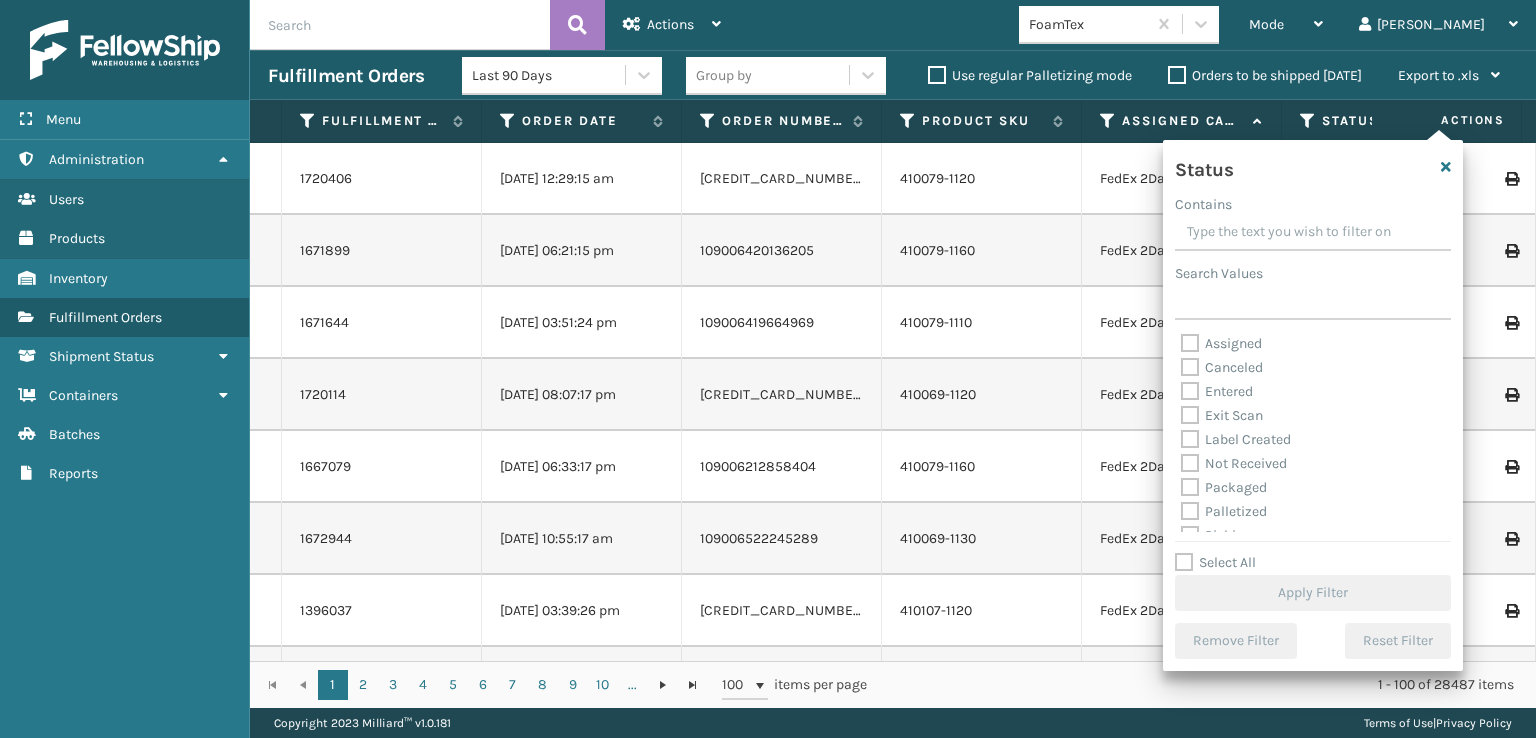 click on "Palletized" at bounding box center [1224, 511] 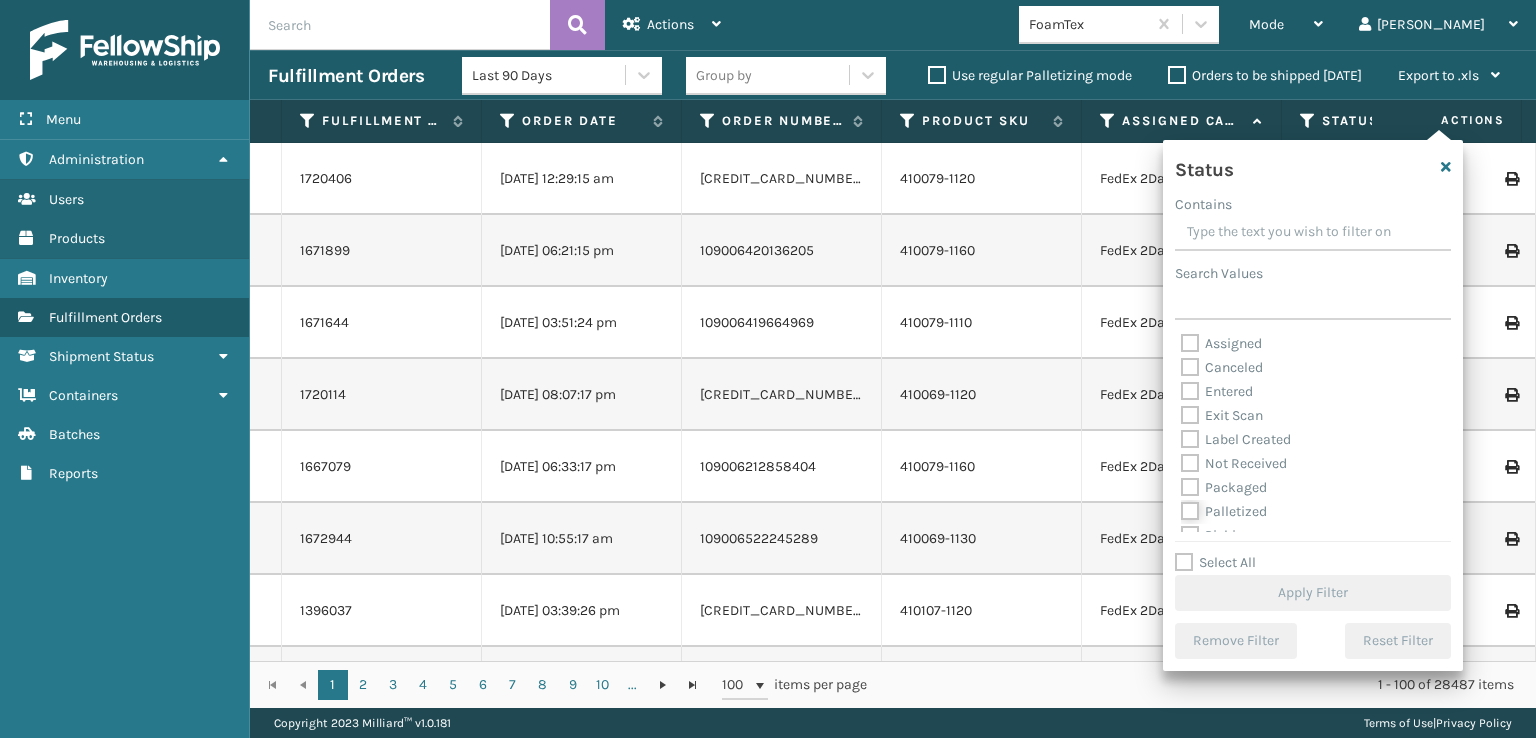 click on "Palletized" at bounding box center [1181, 506] 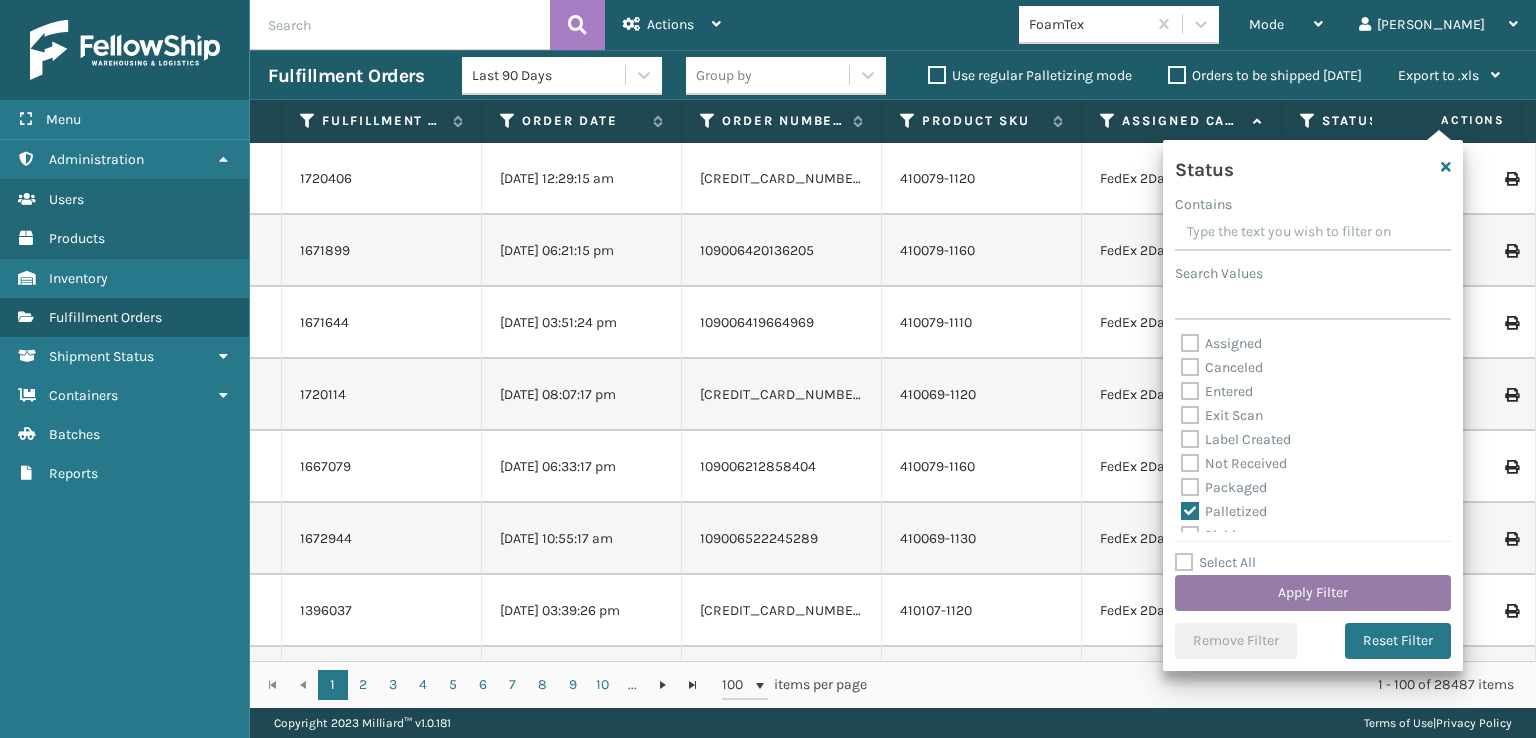click on "Apply Filter" at bounding box center [1313, 593] 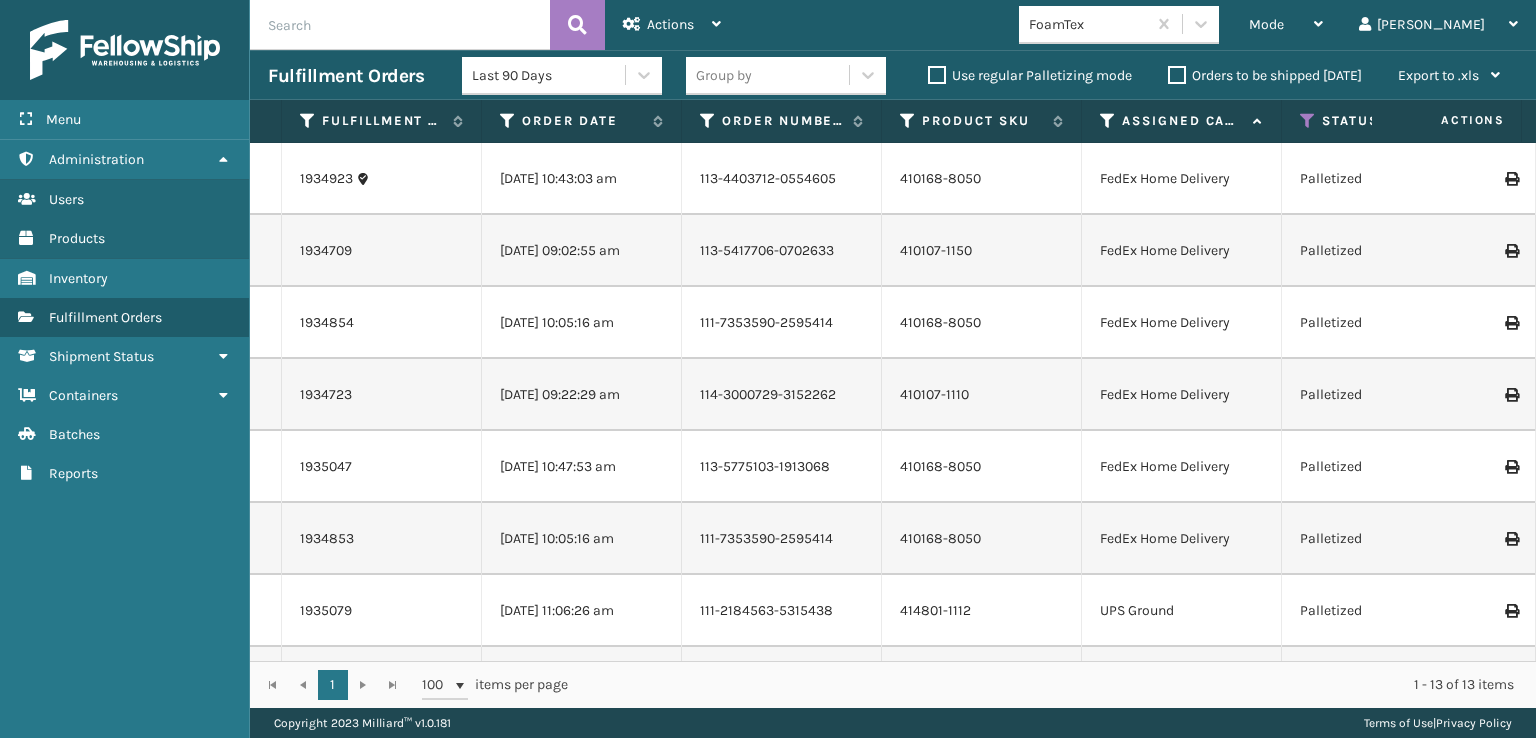scroll, scrollTop: 0, scrollLeft: 21, axis: horizontal 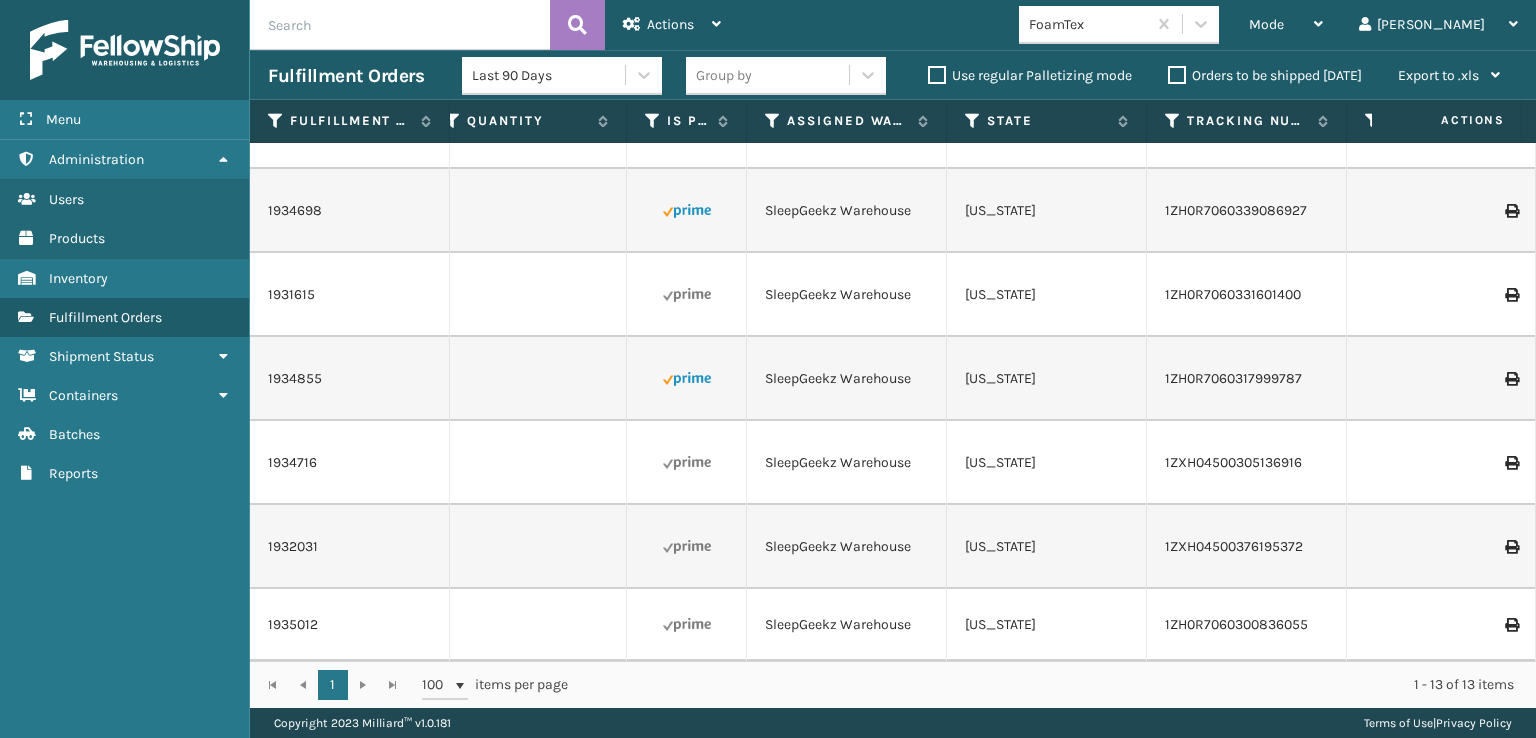 click at bounding box center [1511, 625] 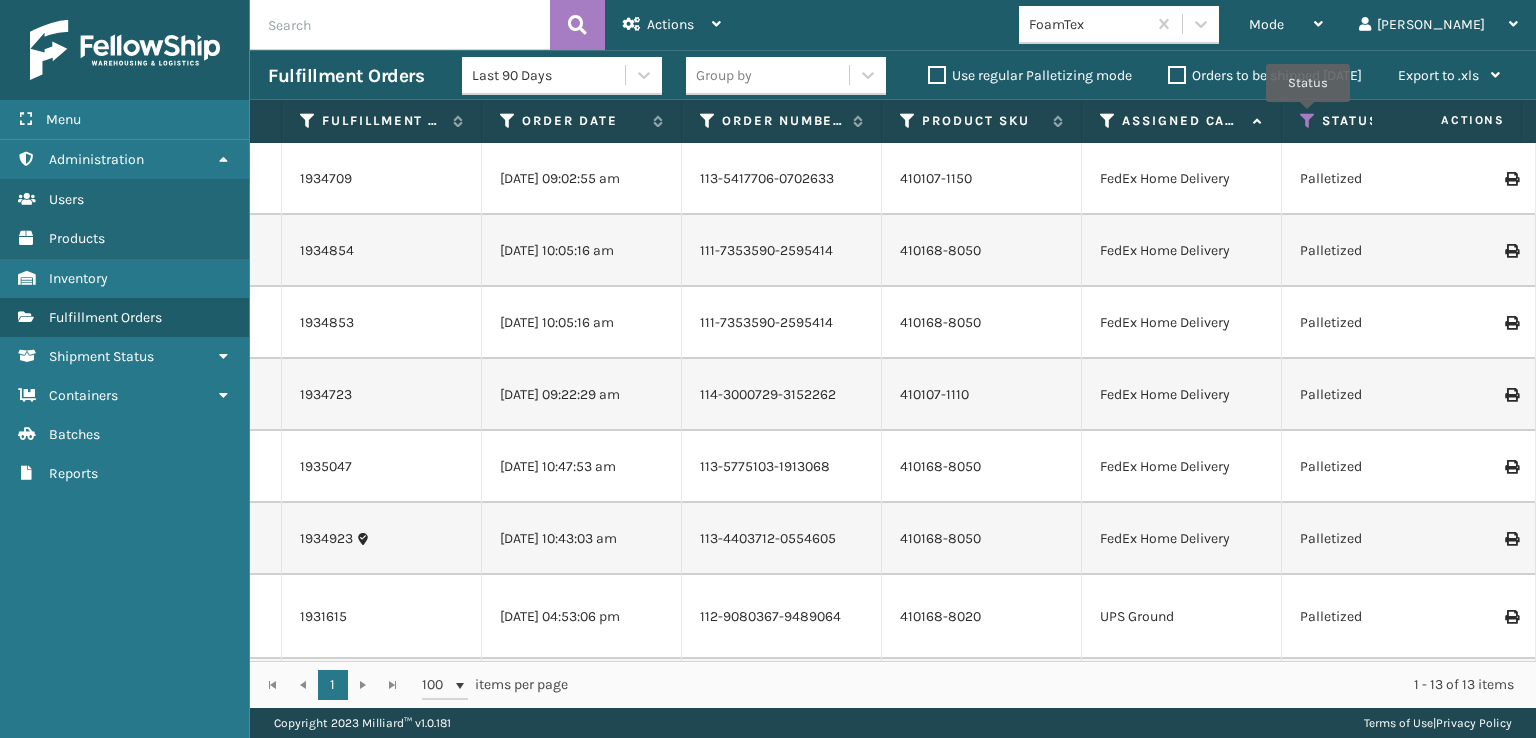 click at bounding box center [1308, 121] 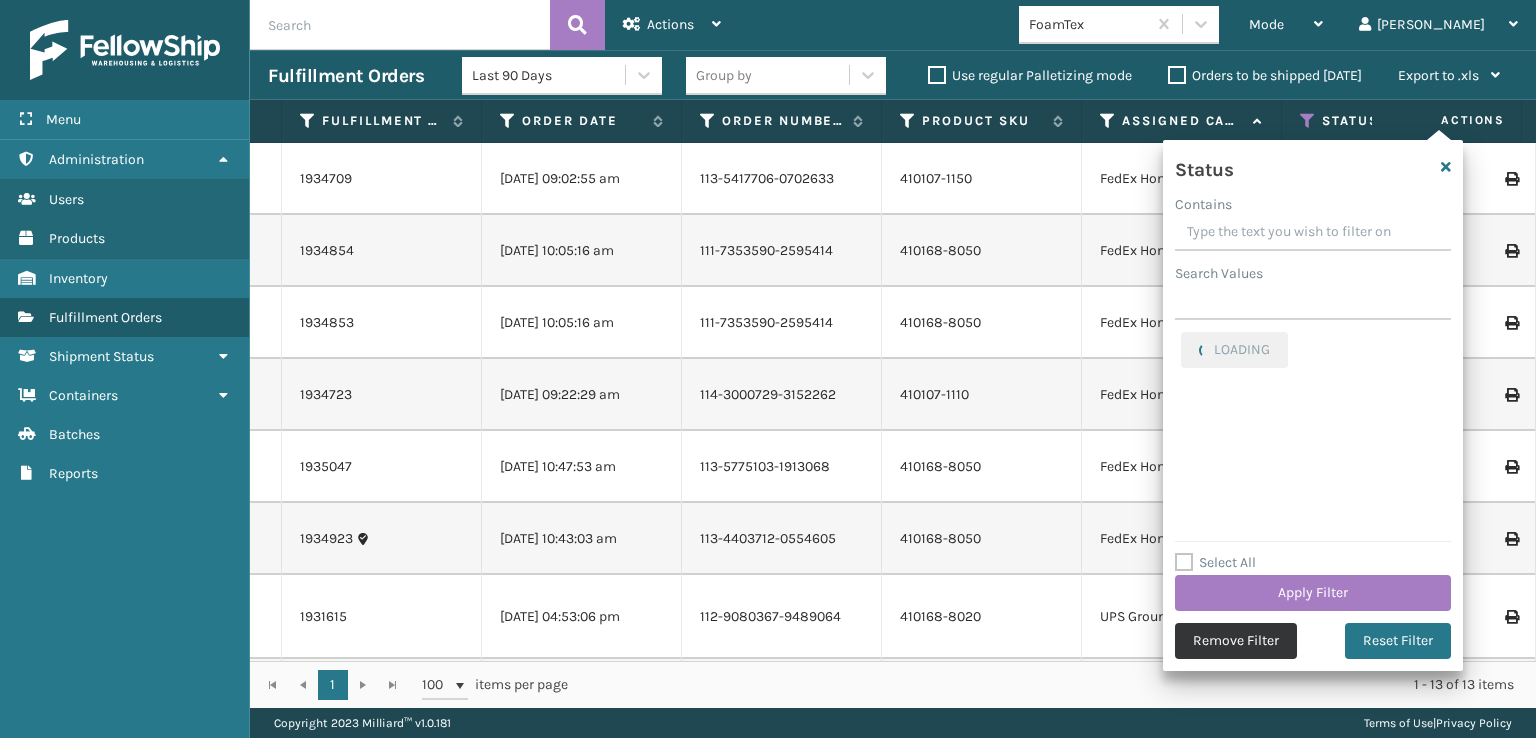 click on "Remove Filter" at bounding box center (1236, 641) 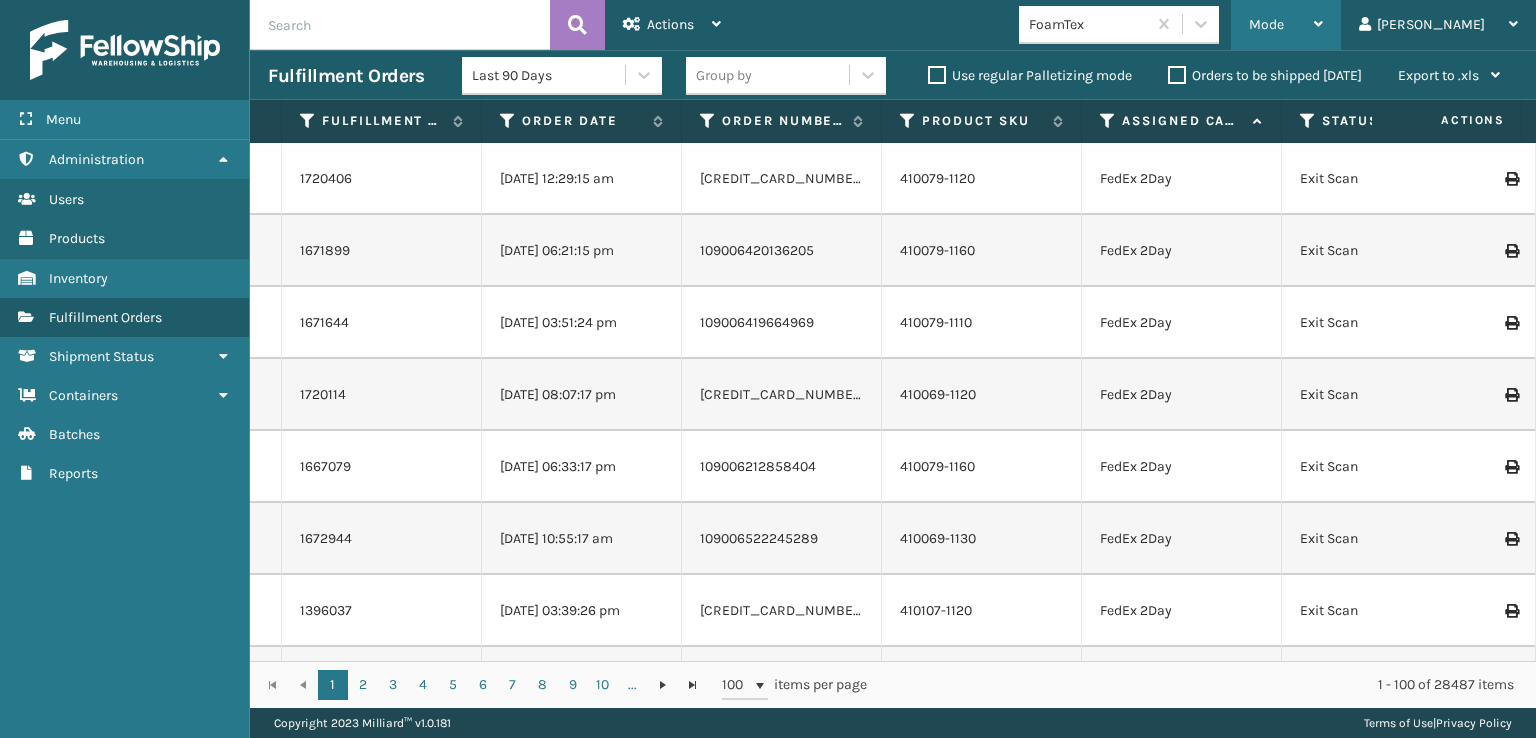 click on "Mode" at bounding box center [1266, 24] 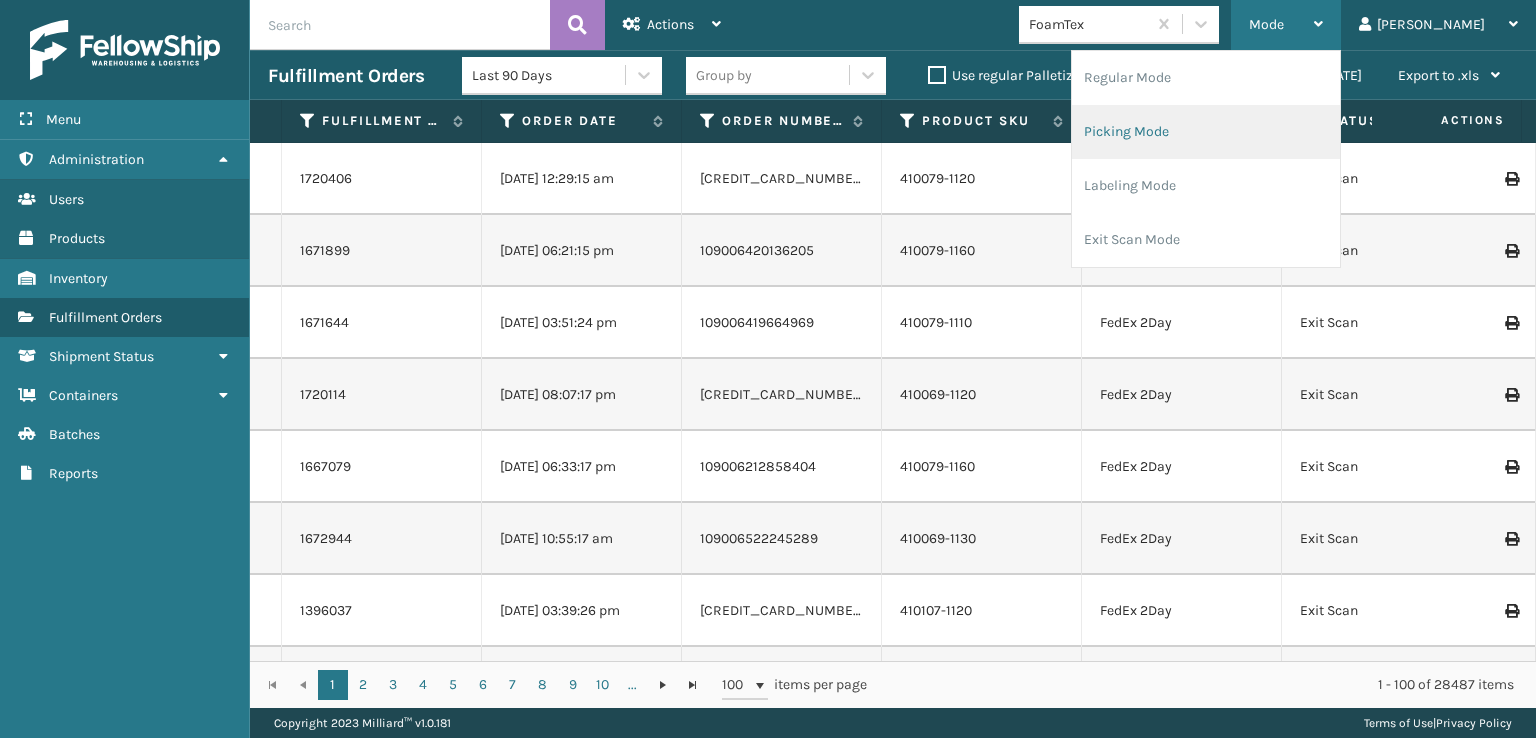 click on "Picking Mode" at bounding box center [1206, 132] 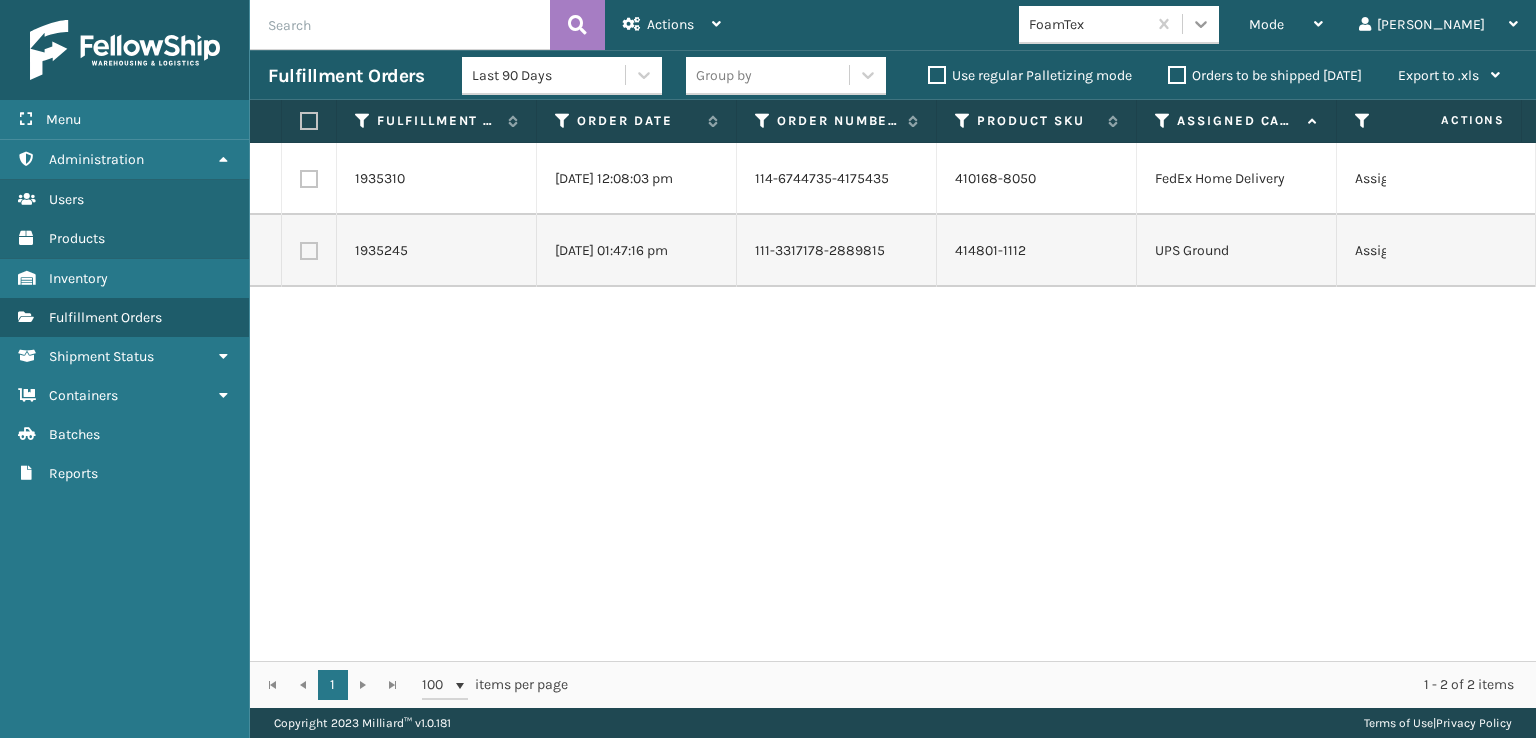 click 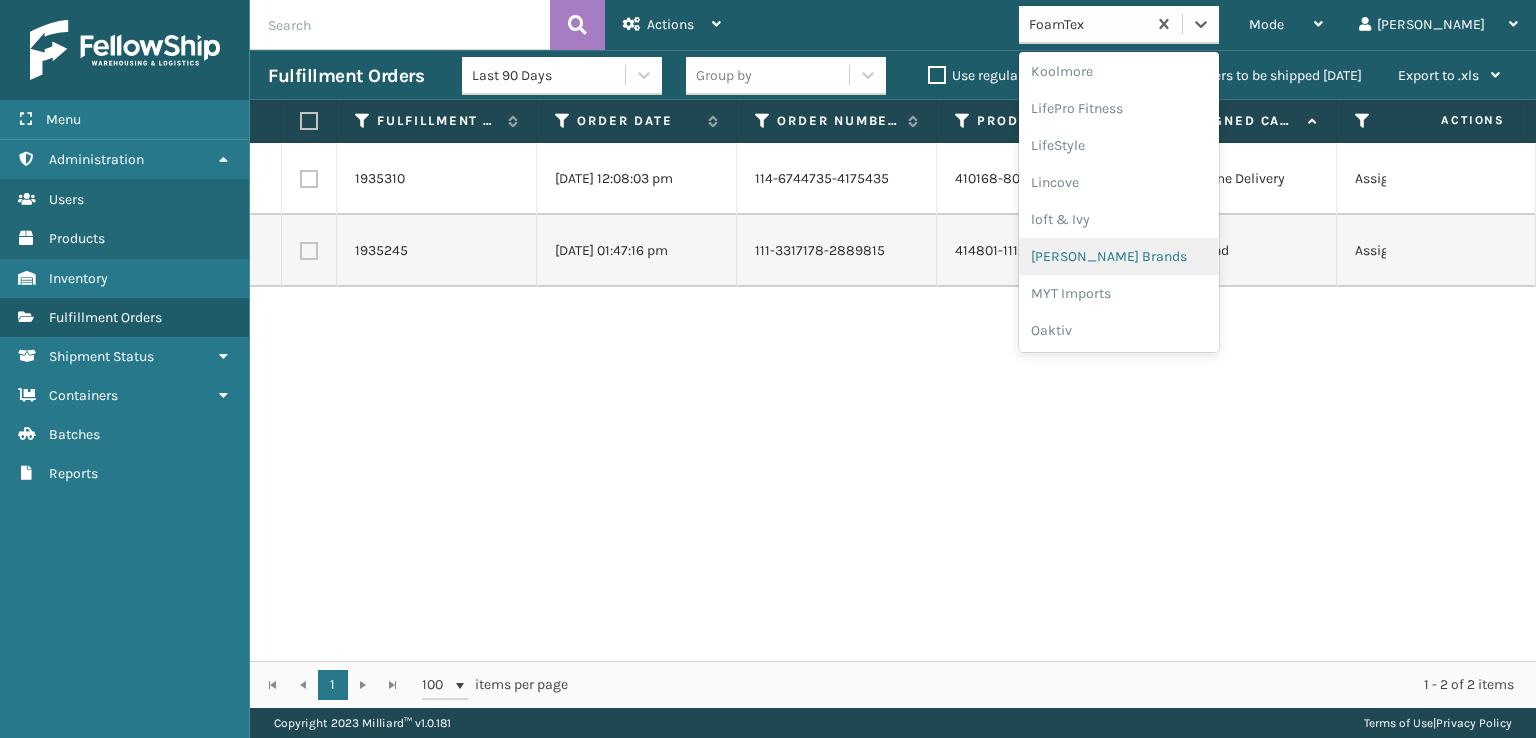 click on "[PERSON_NAME] Brands" at bounding box center (1119, 256) 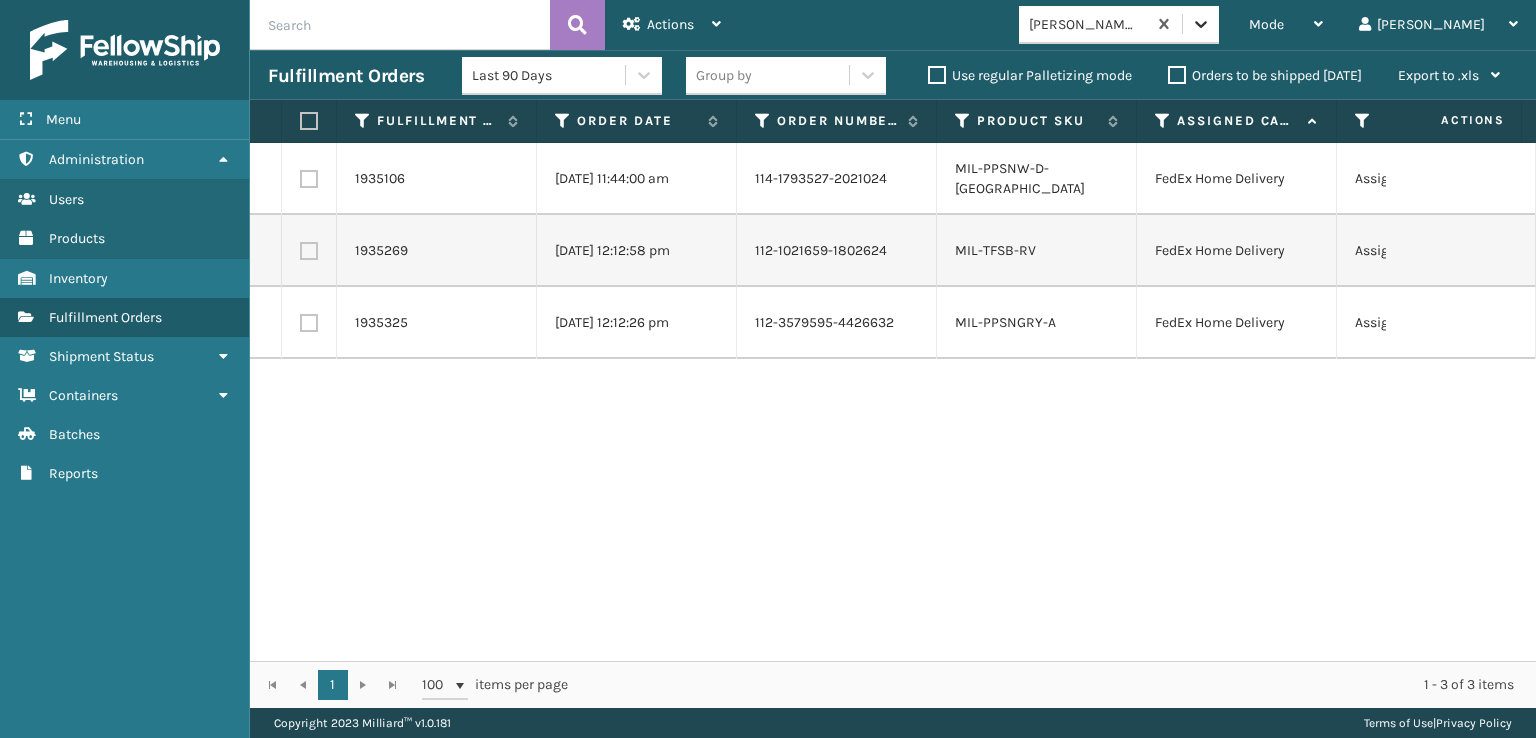 click 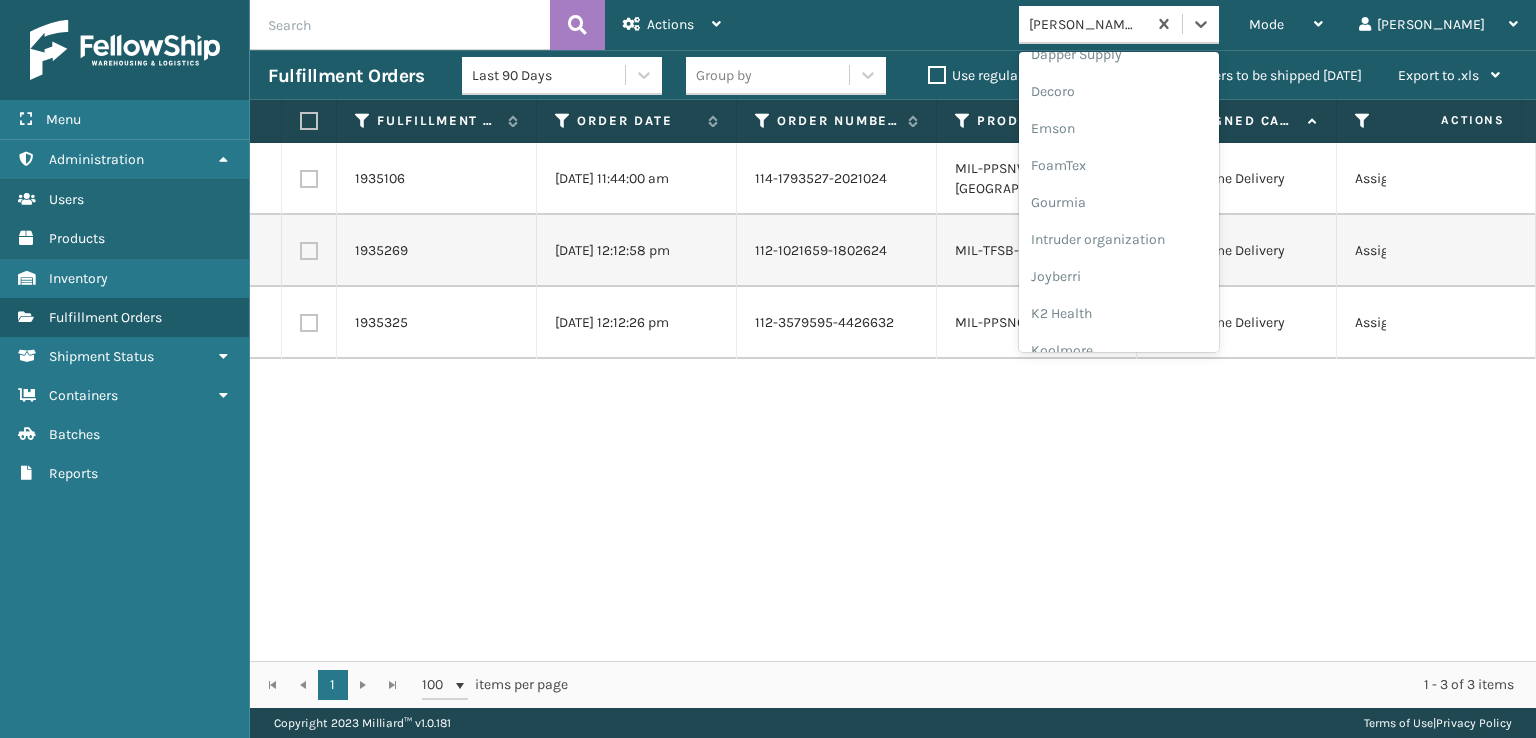 scroll, scrollTop: 332, scrollLeft: 0, axis: vertical 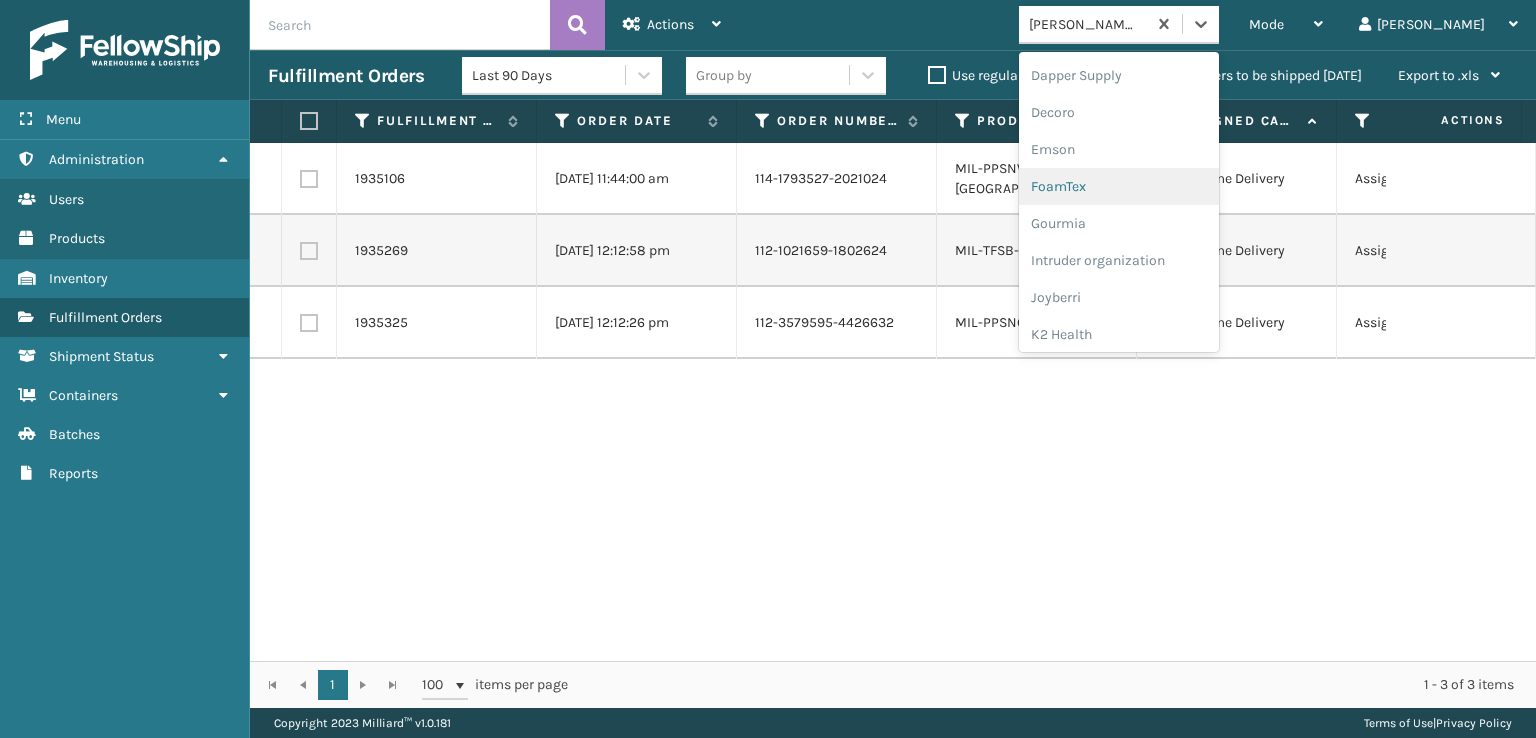 click on "FoamTex" at bounding box center (1119, 186) 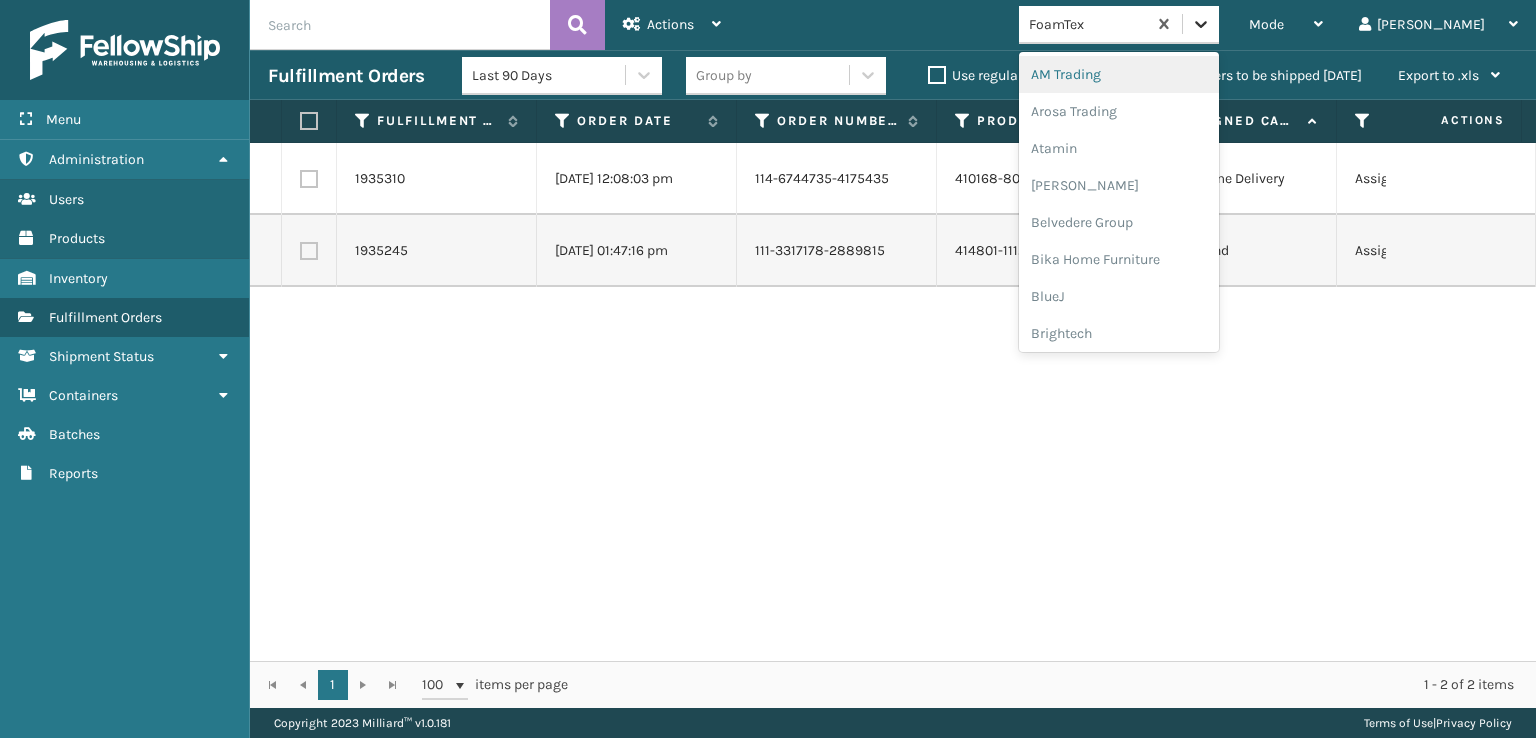click 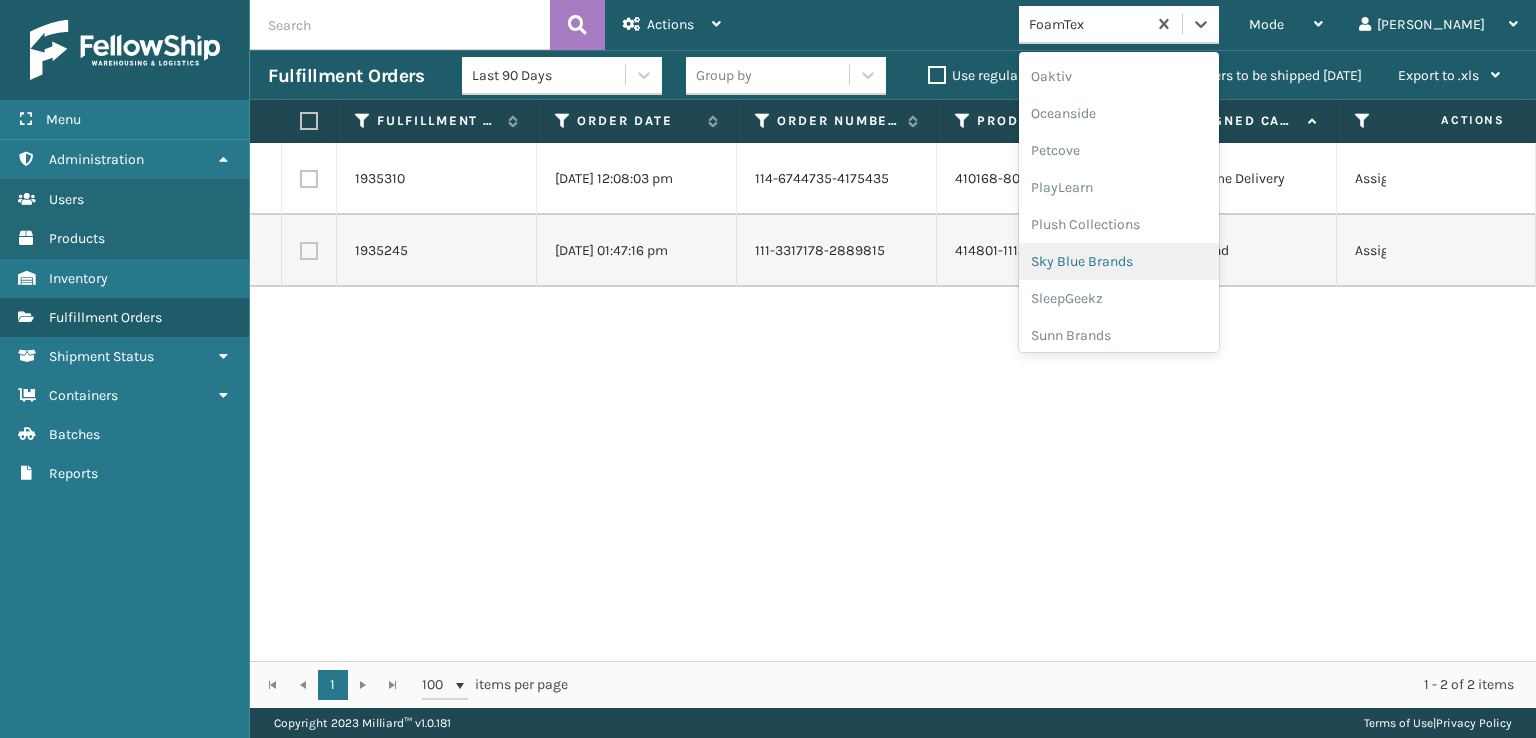 scroll, scrollTop: 892, scrollLeft: 0, axis: vertical 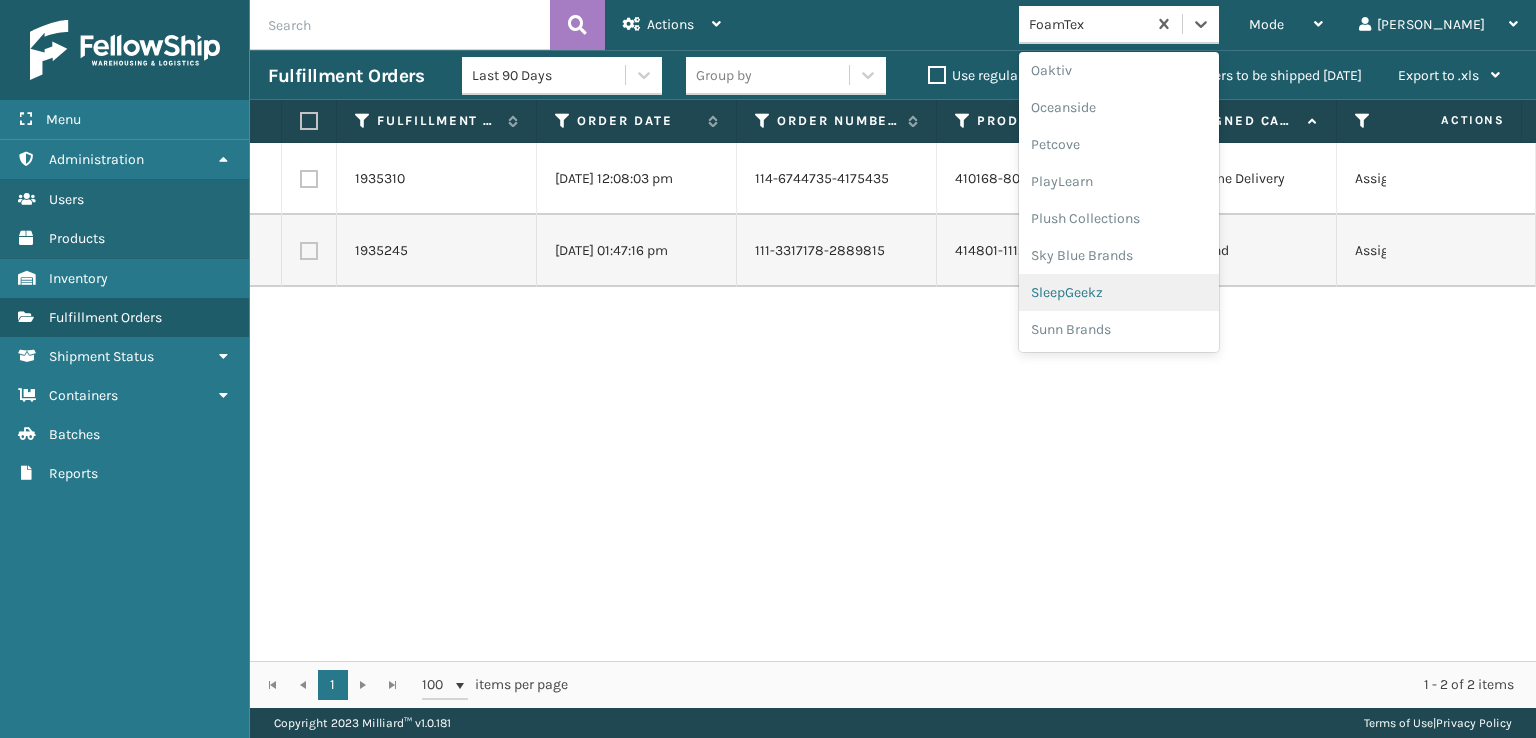 click on "SleepGeekz" at bounding box center [1119, 292] 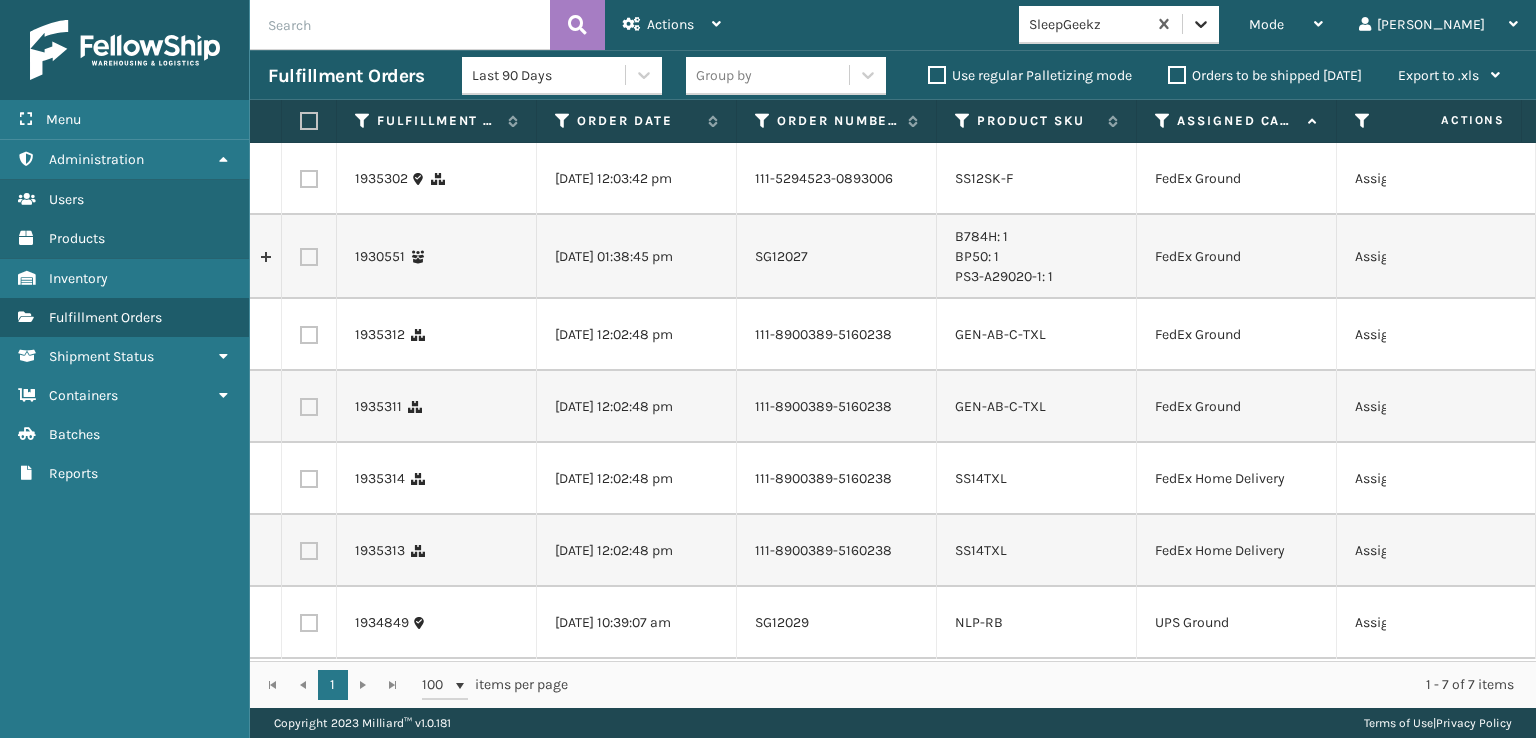 click 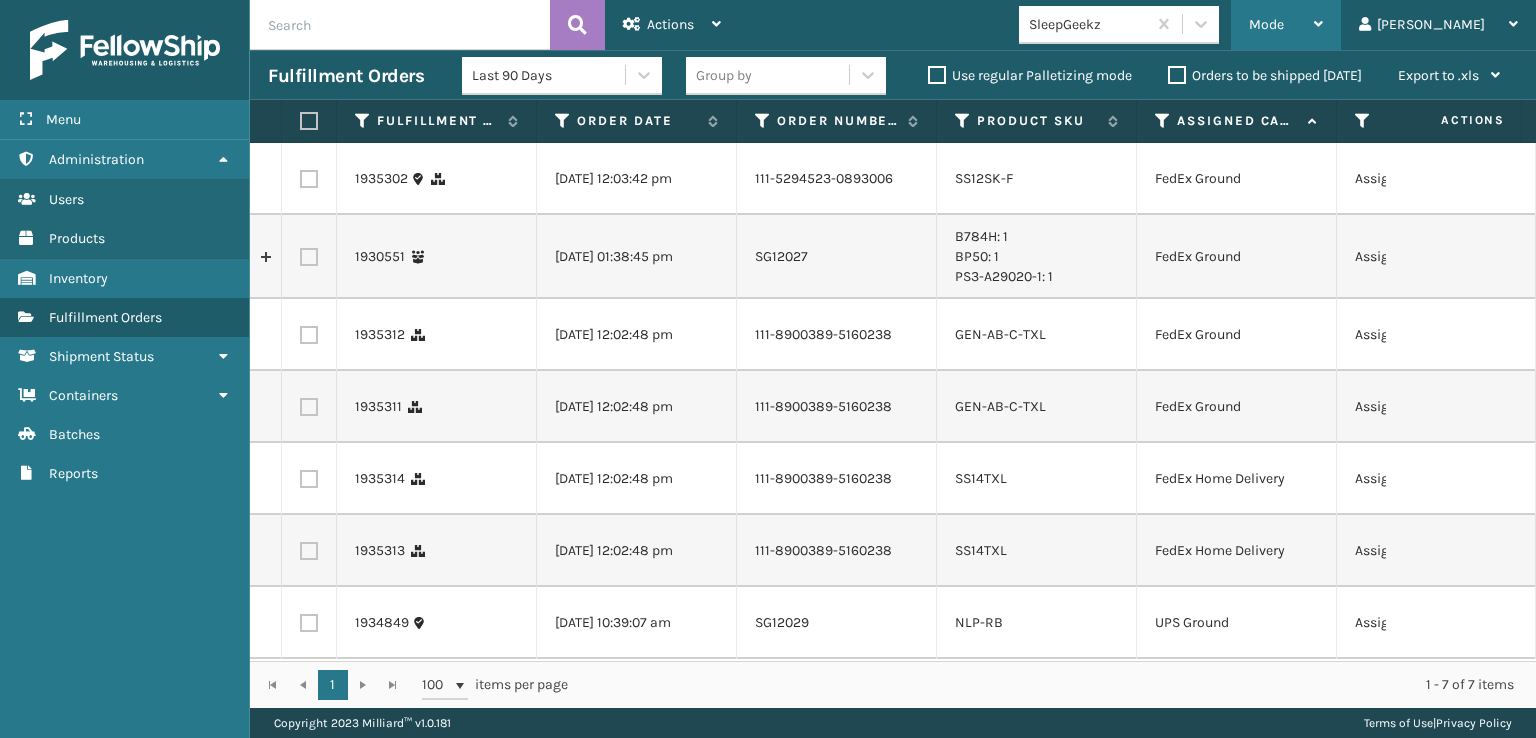 click on "Mode" at bounding box center [1266, 24] 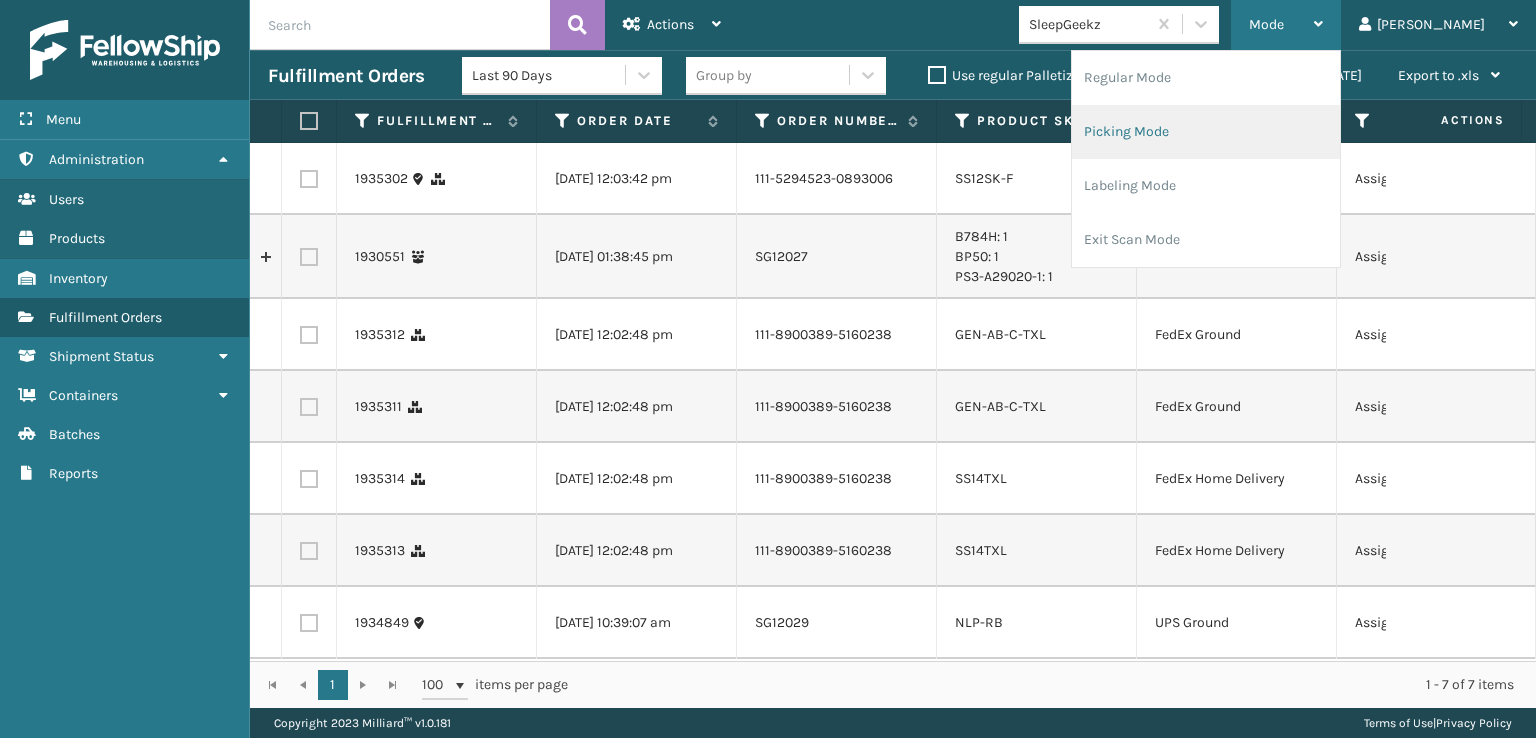 click on "Picking Mode" at bounding box center [1206, 132] 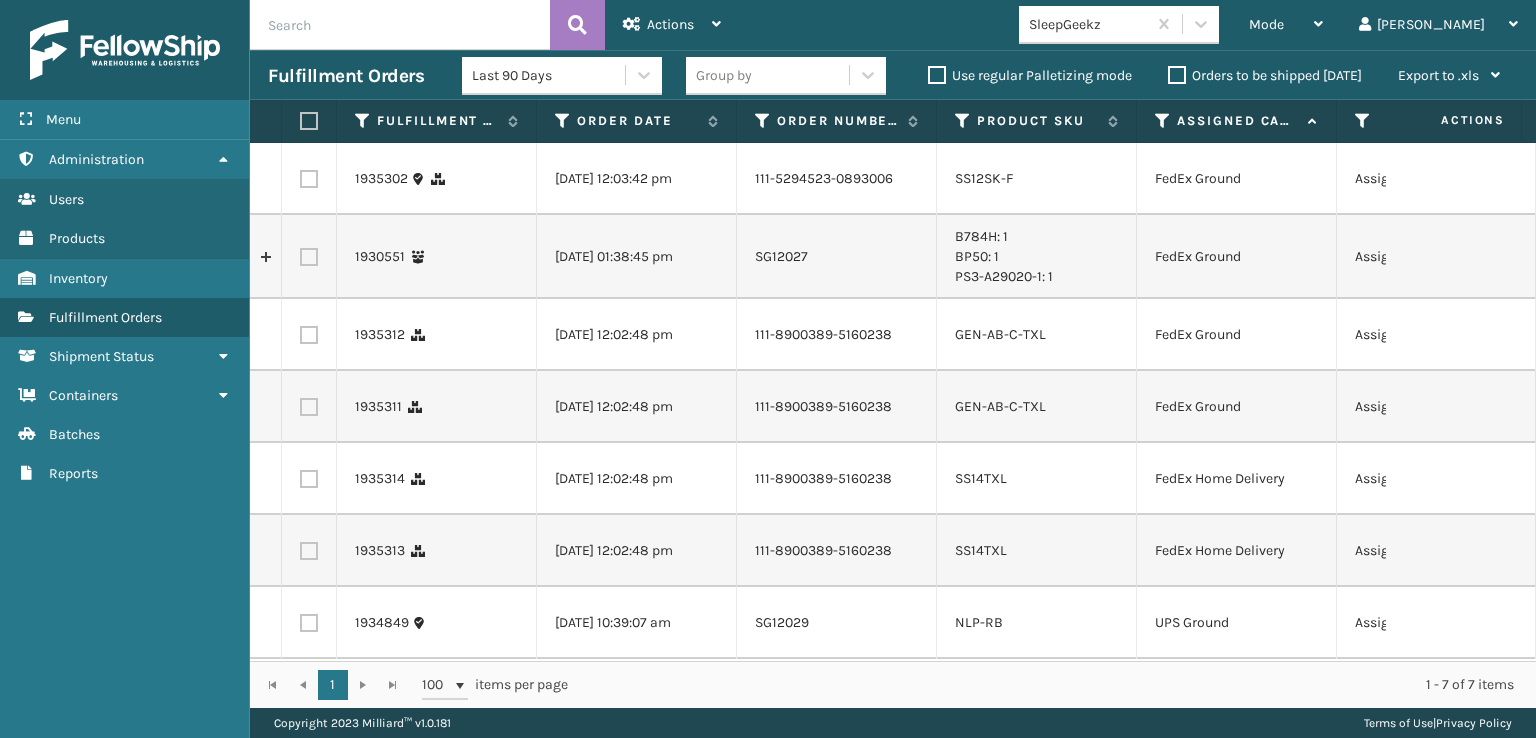 click at bounding box center (309, 179) 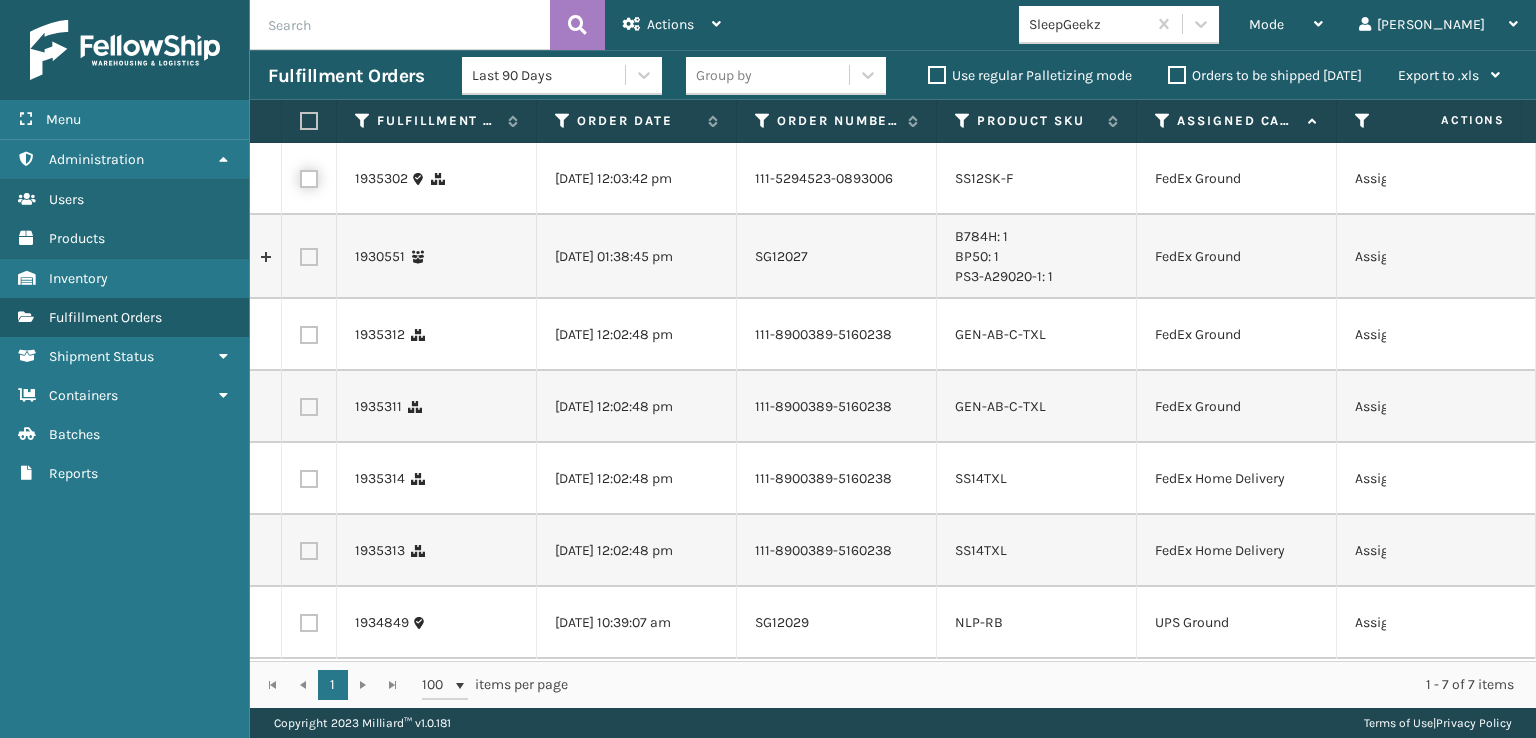 click at bounding box center (300, 176) 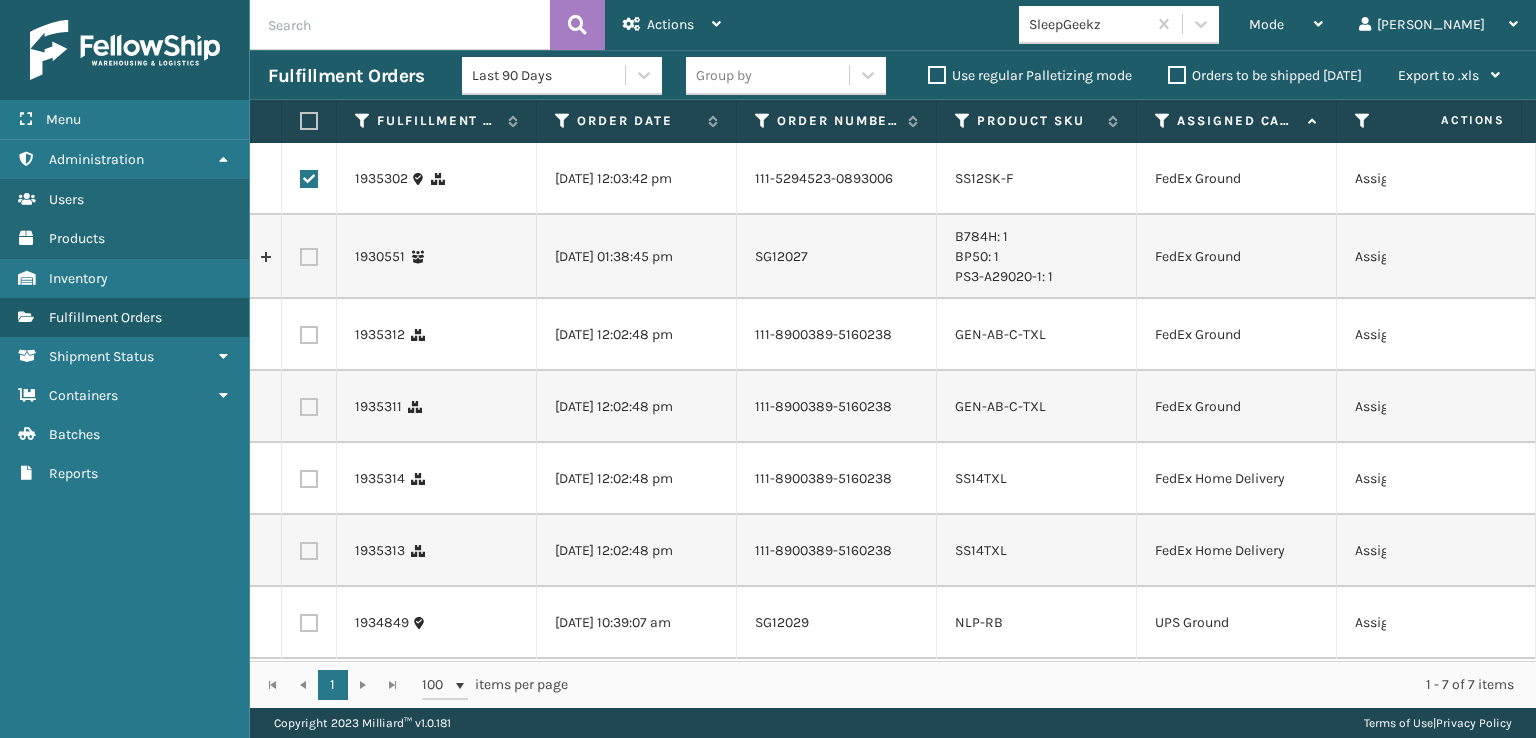 click at bounding box center (309, 335) 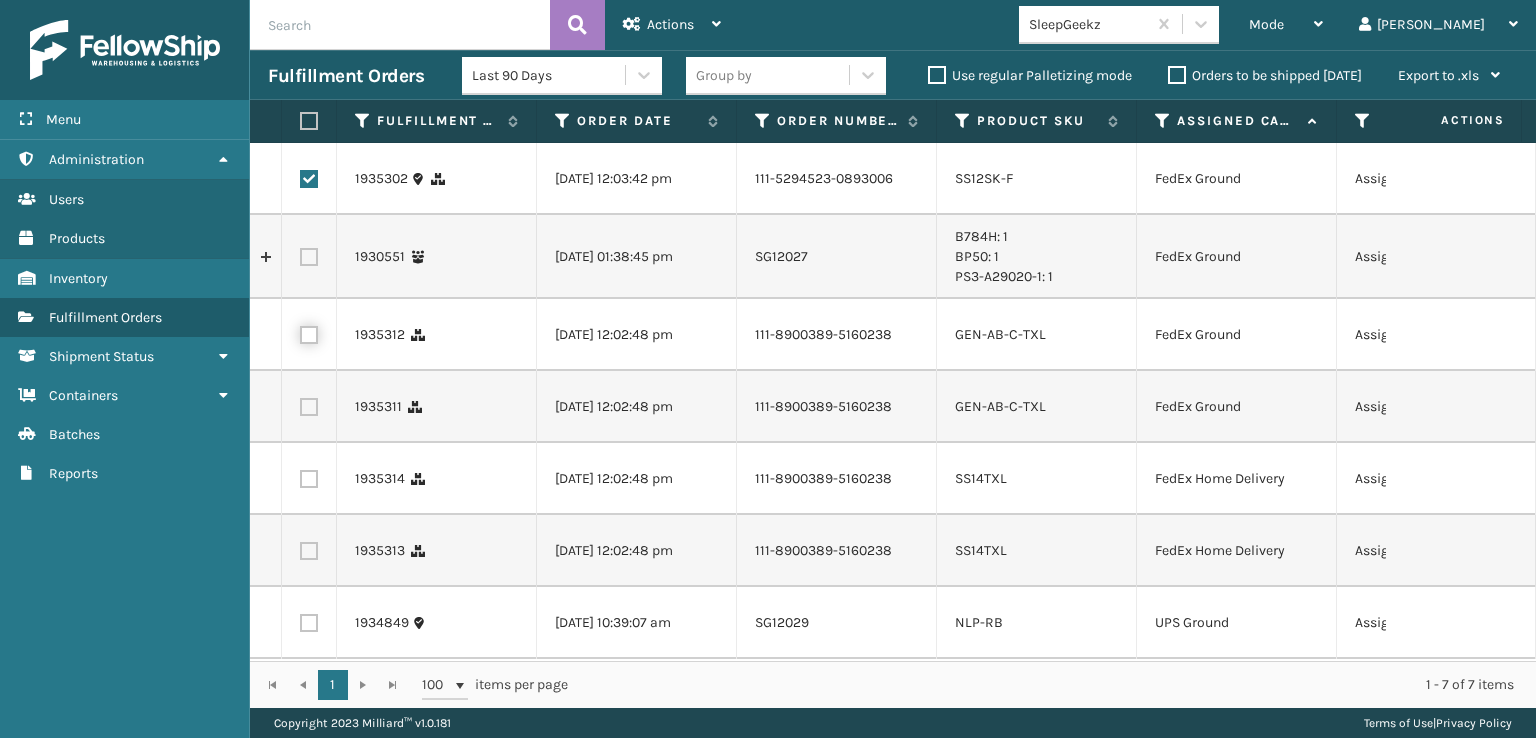 click at bounding box center [300, 332] 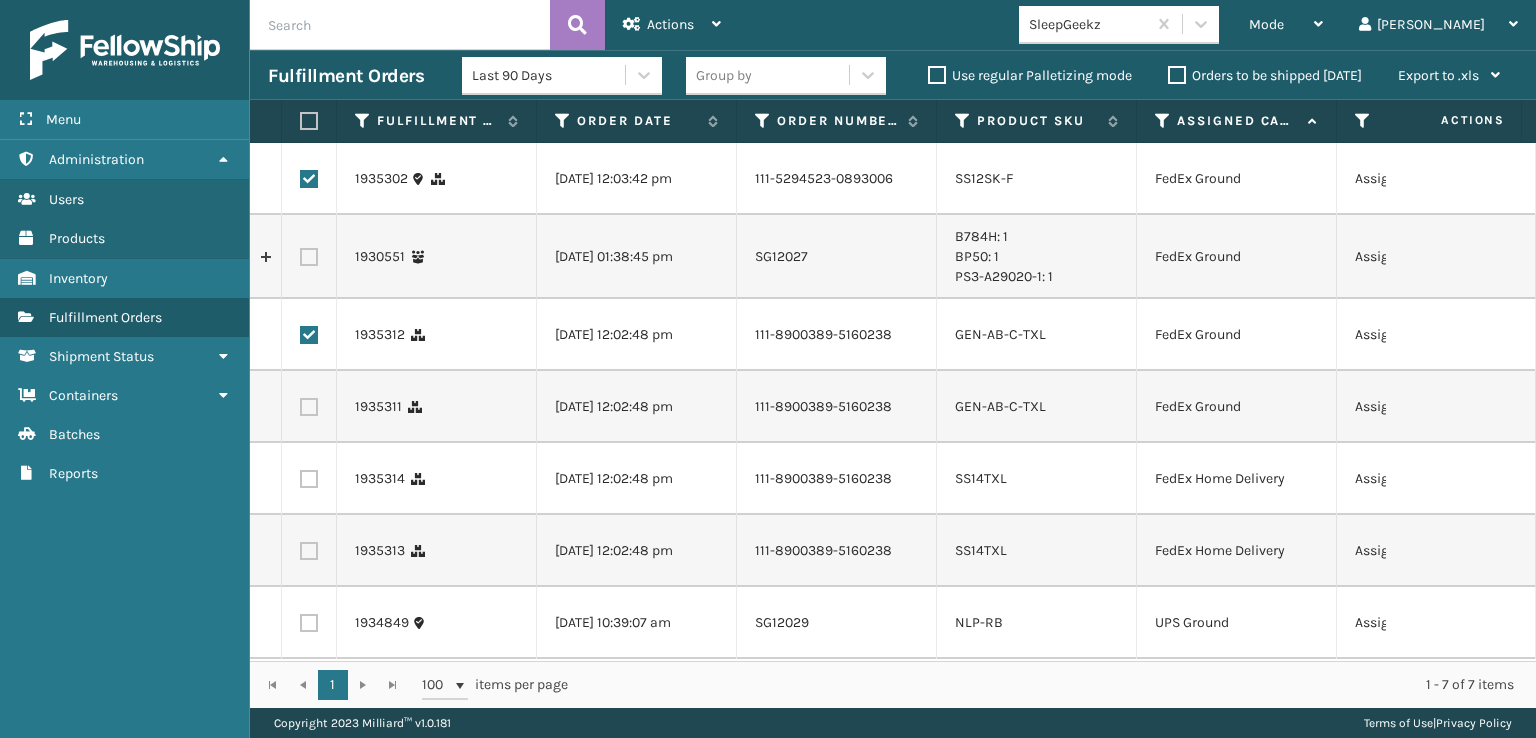 click at bounding box center [309, 407] 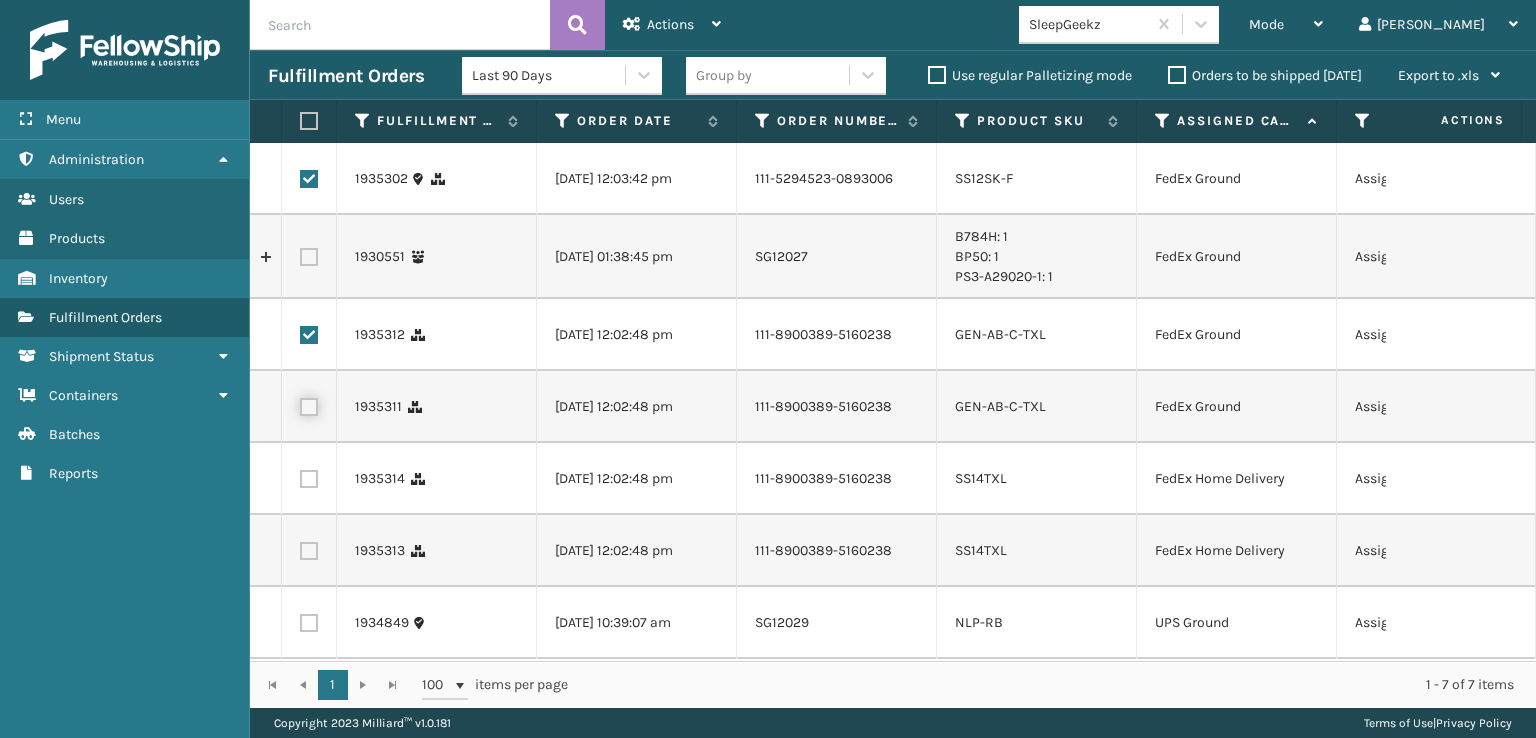 click at bounding box center [300, 404] 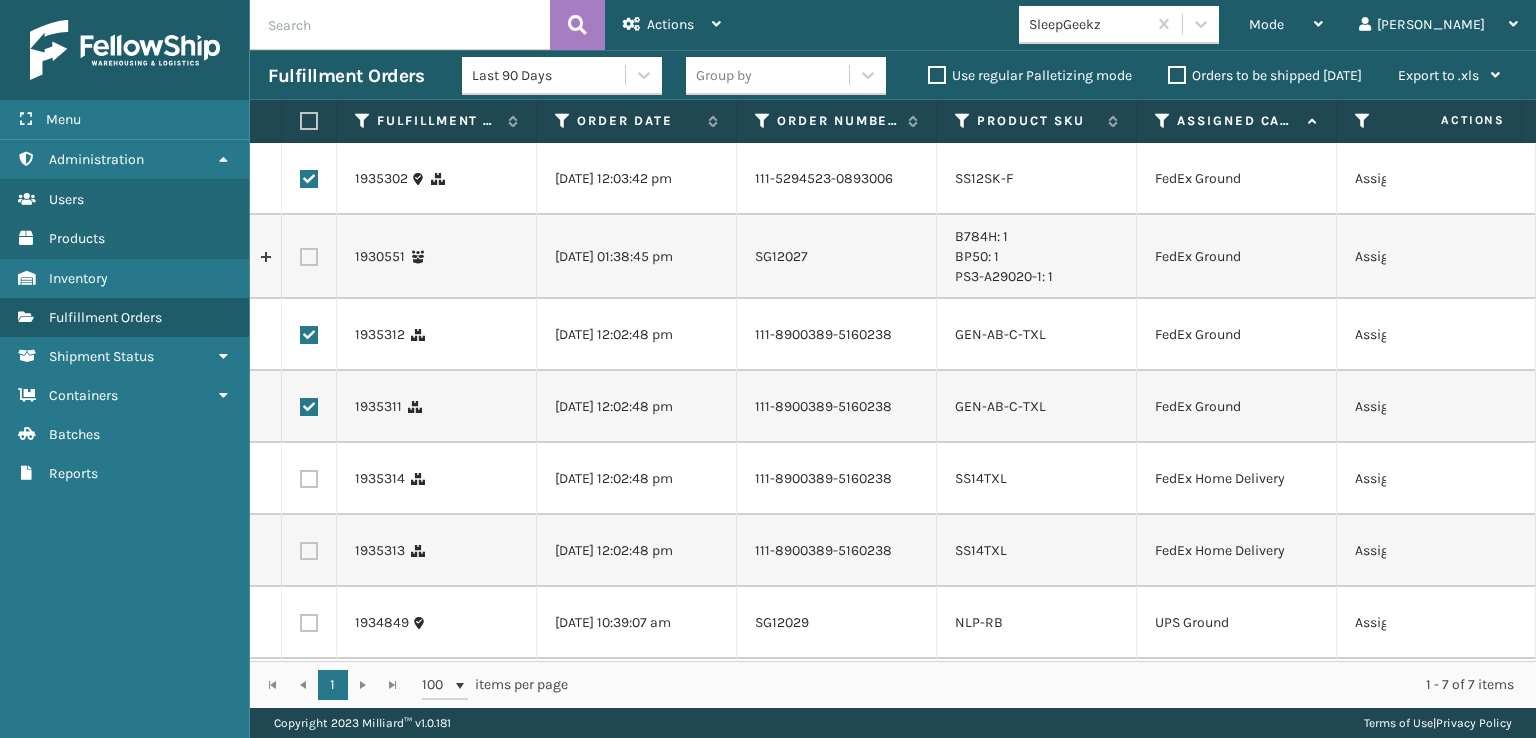 click at bounding box center [309, 479] 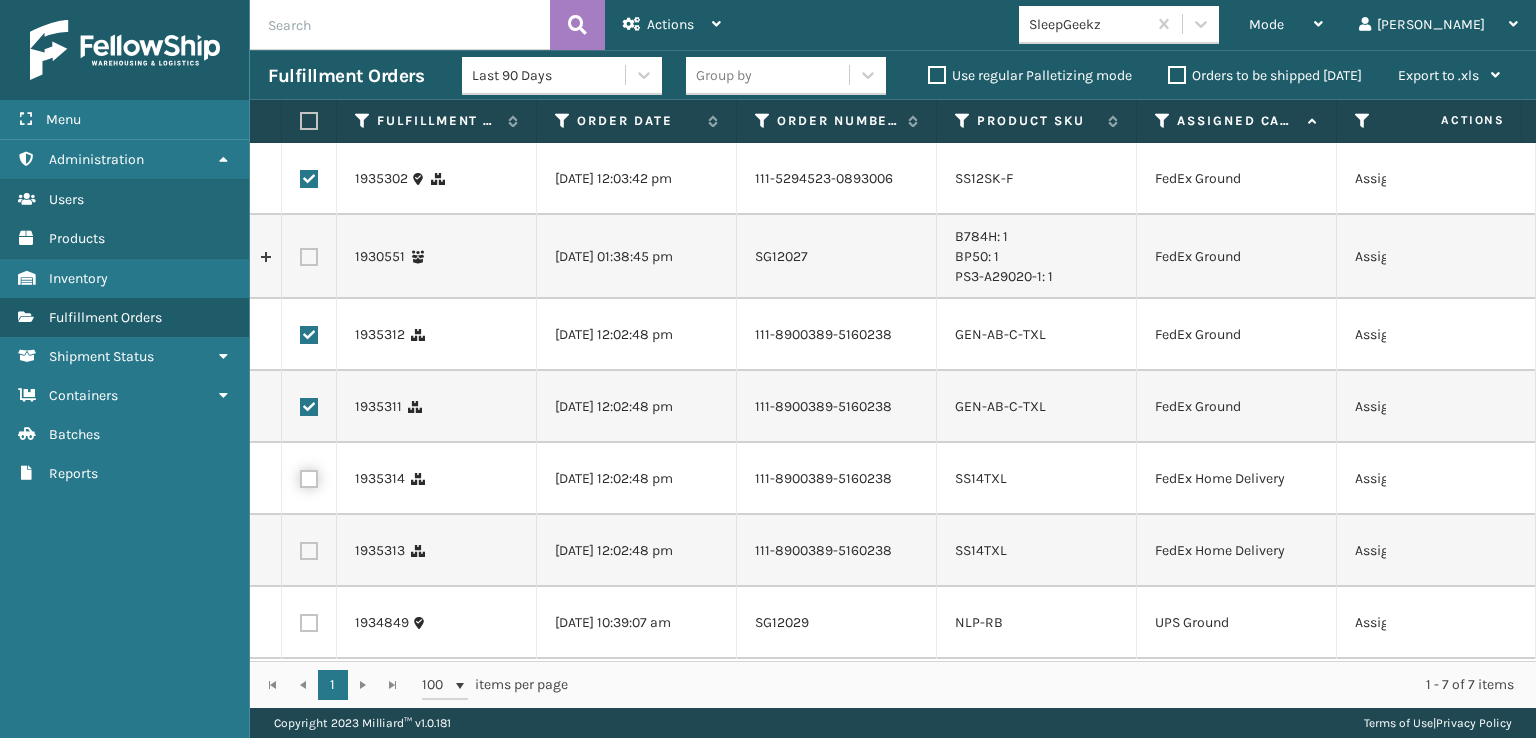 click at bounding box center [300, 476] 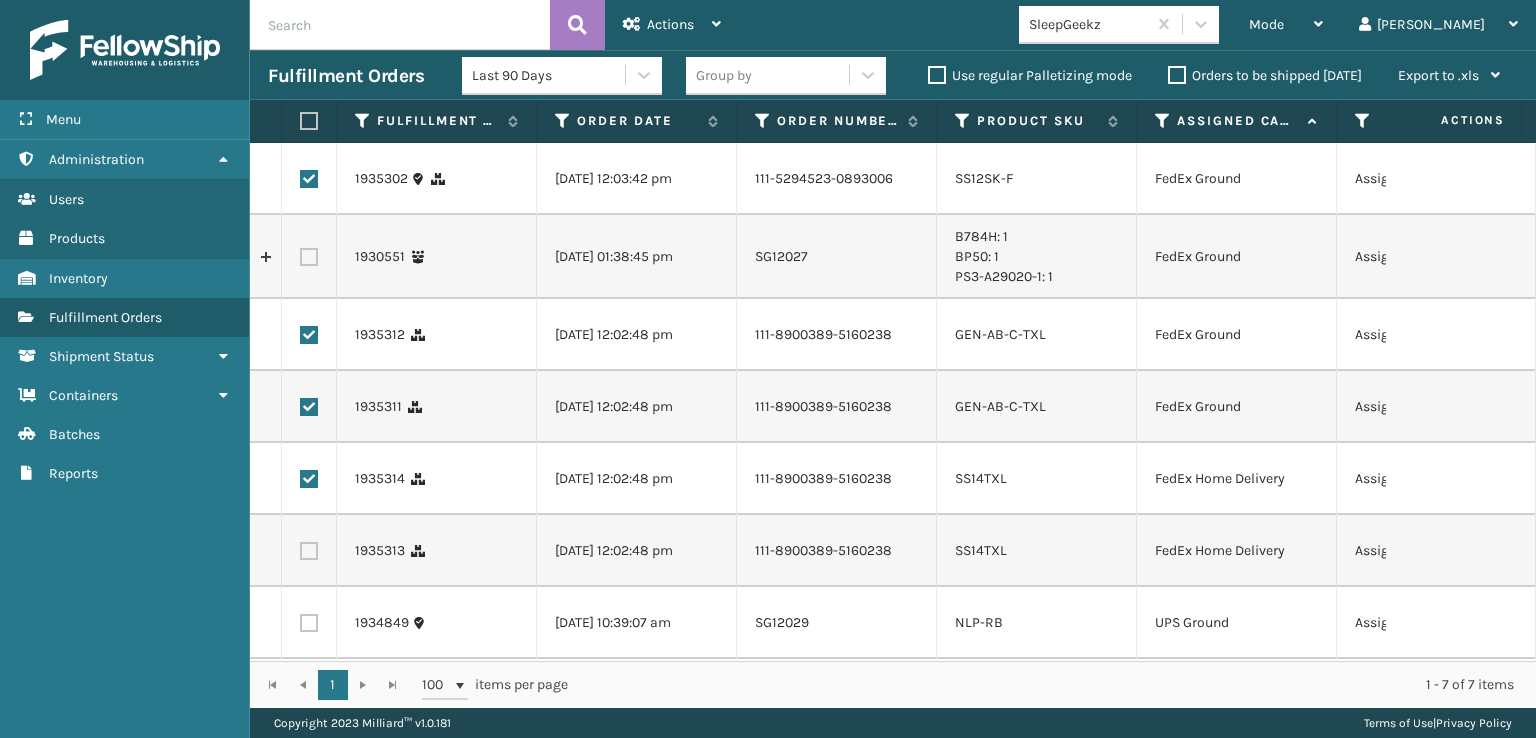 click at bounding box center (309, 551) 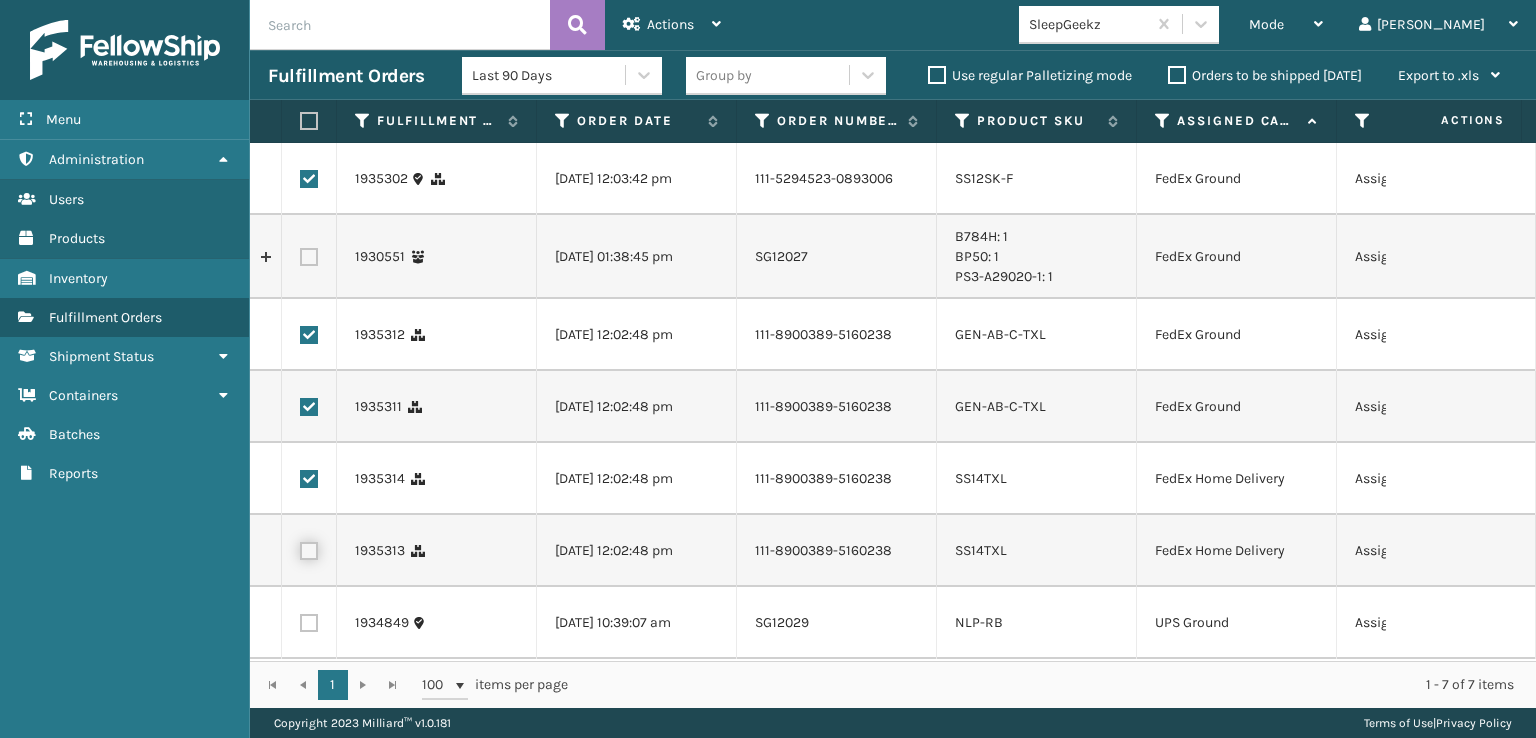 click at bounding box center (300, 548) 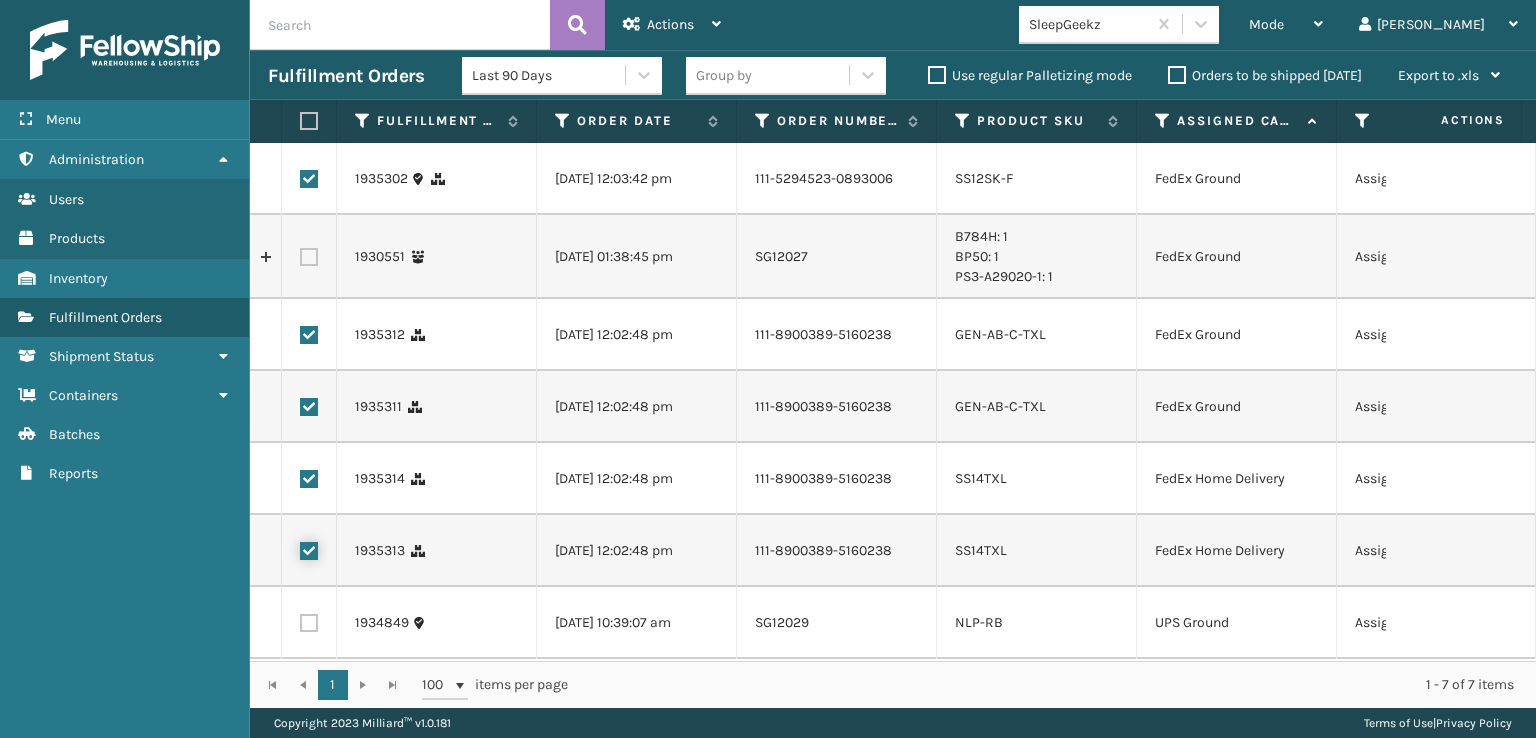 scroll, scrollTop: 0, scrollLeft: 0, axis: both 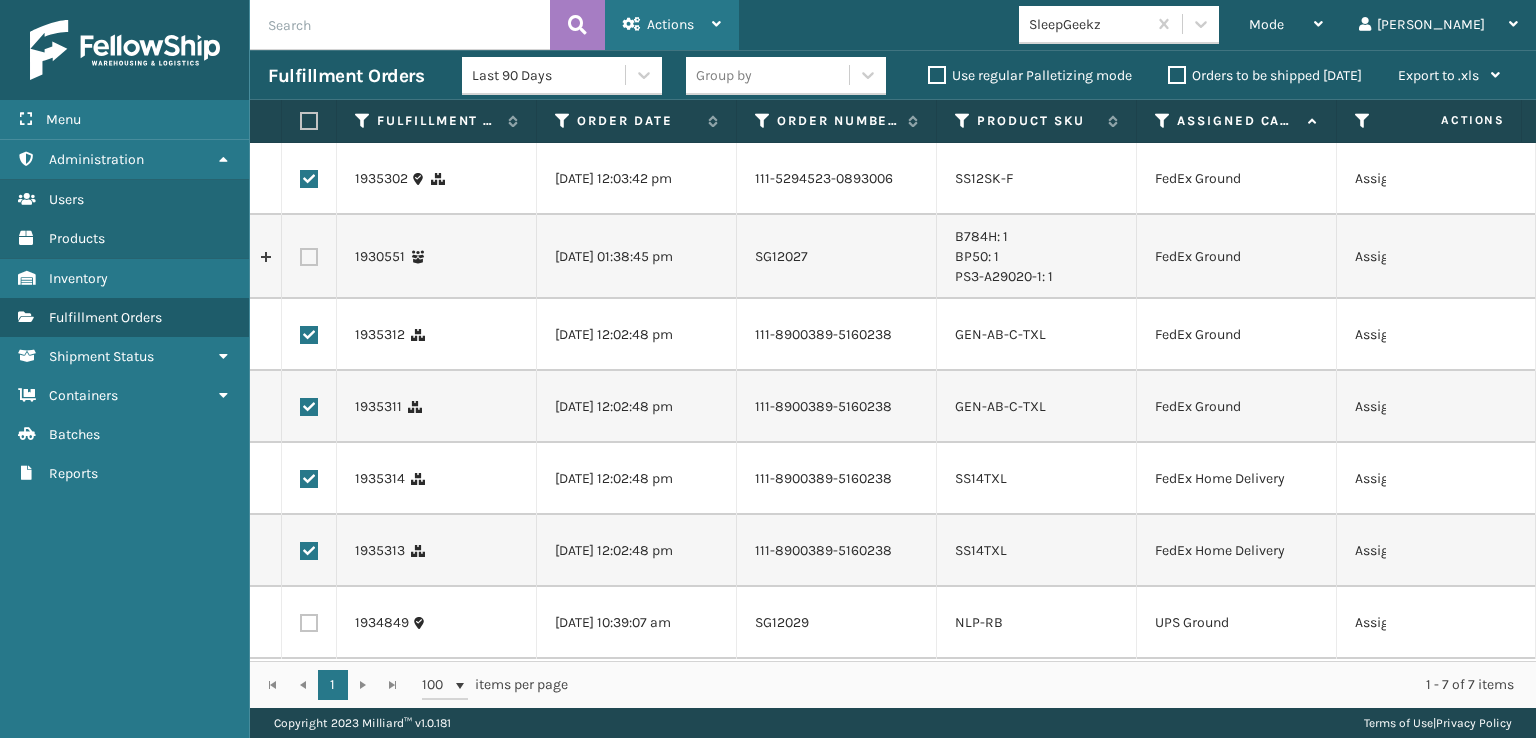 click on "Actions" at bounding box center [672, 25] 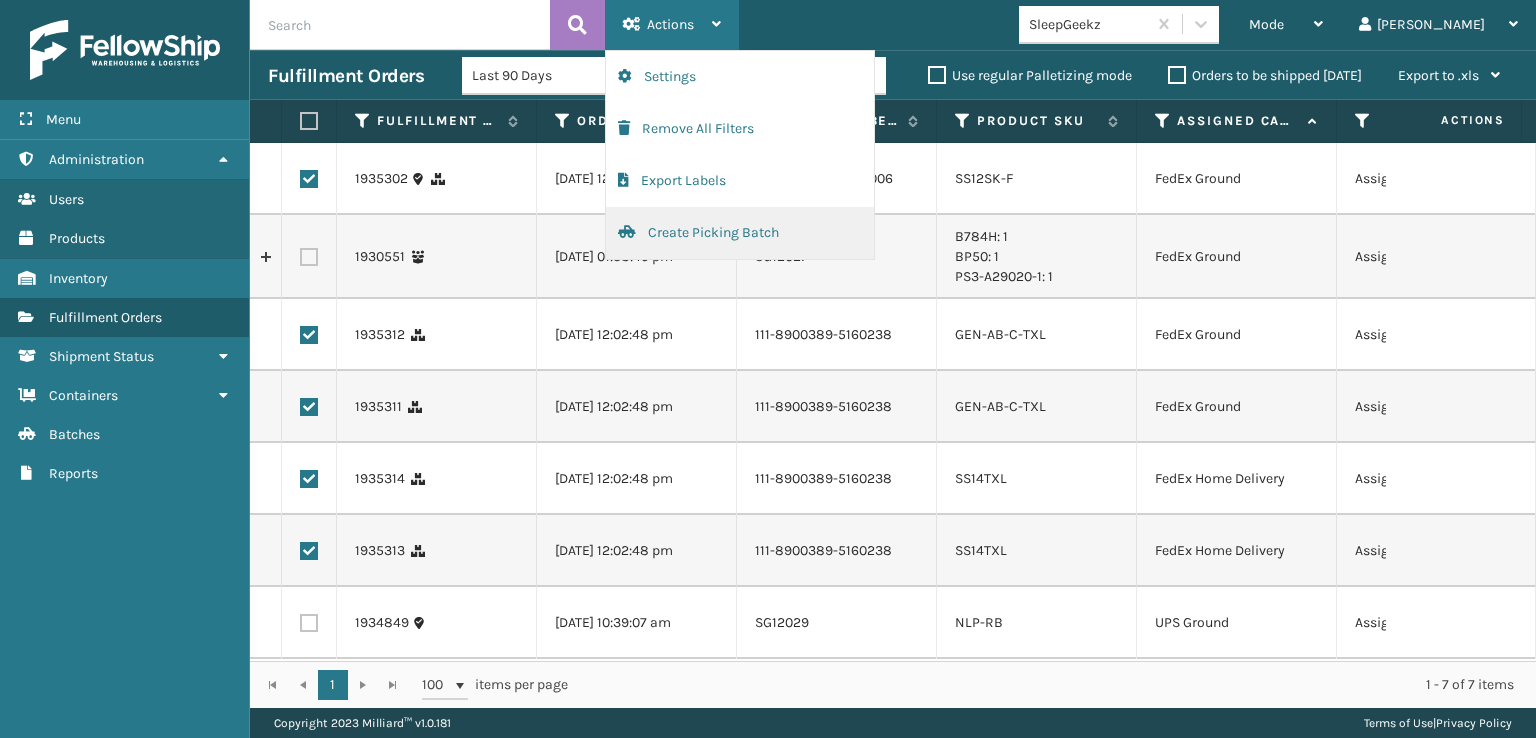 click on "Create Picking Batch" at bounding box center [740, 233] 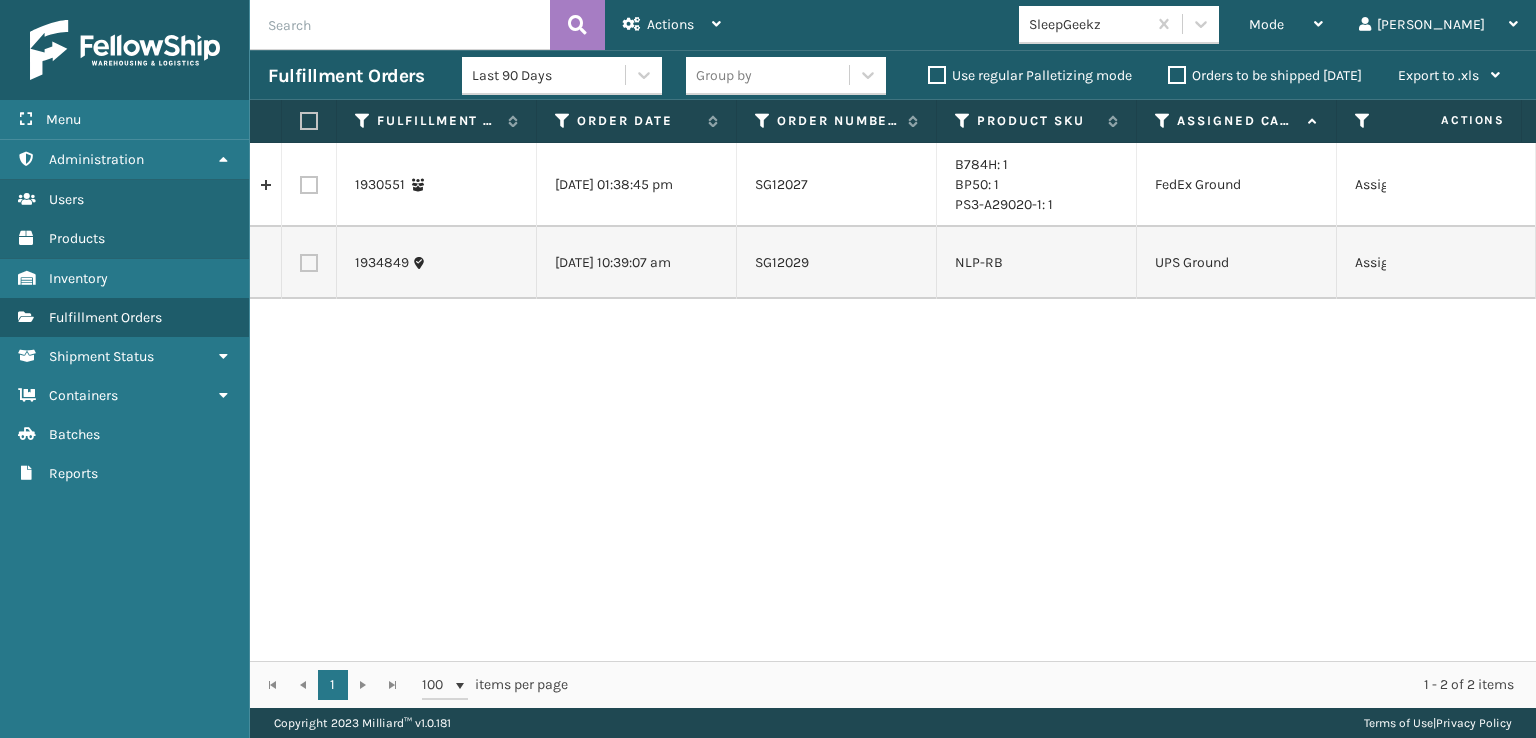 click at bounding box center [400, 25] 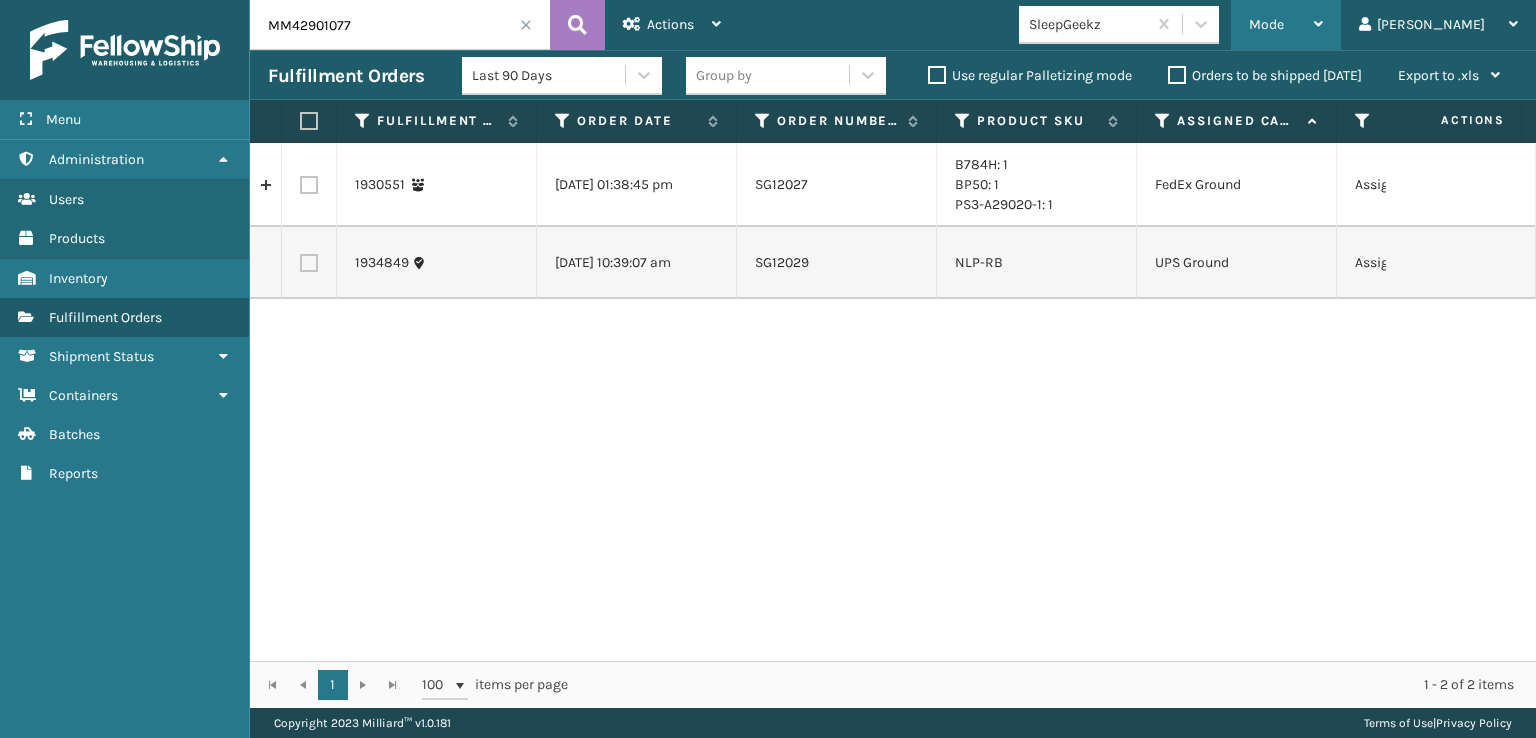 click on "Mode" at bounding box center (1266, 24) 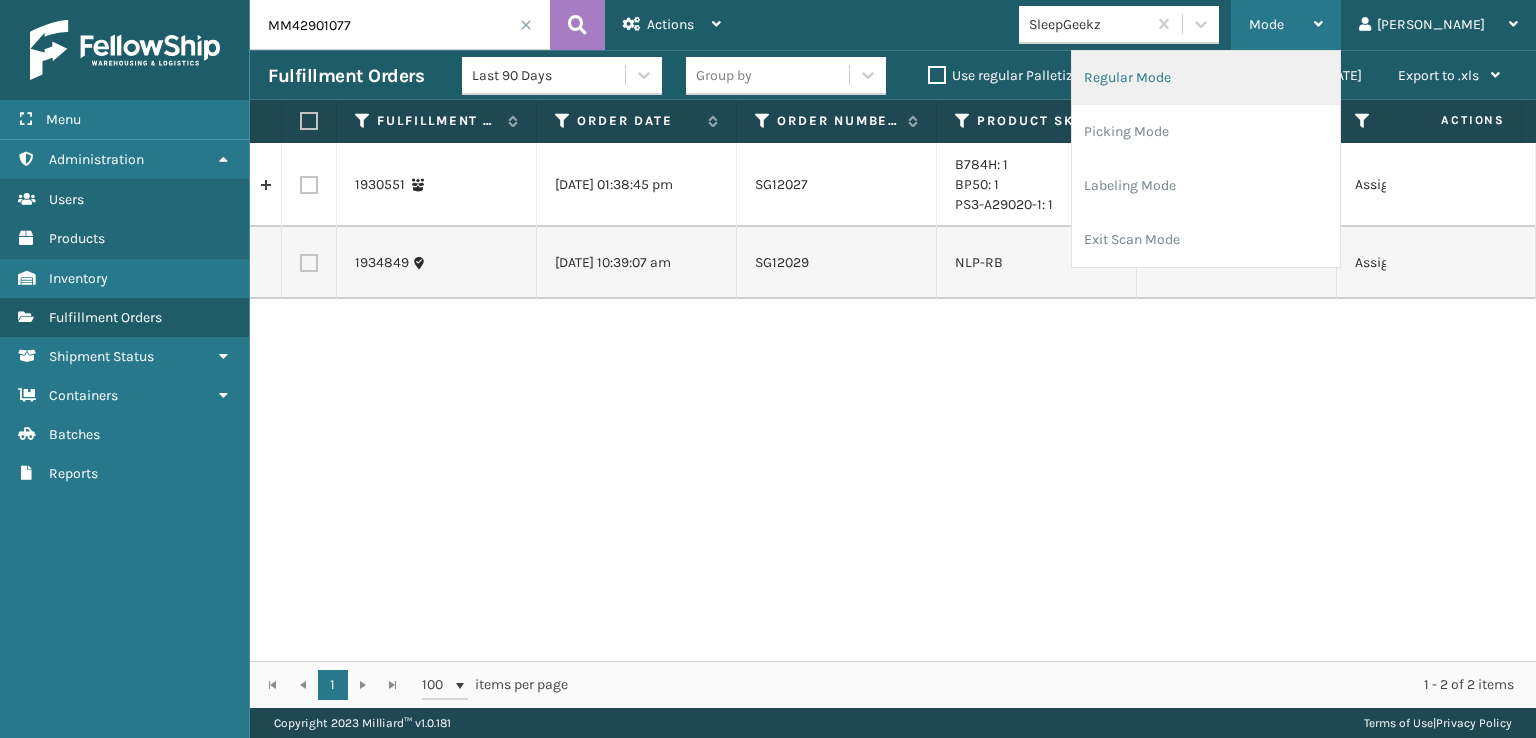 click on "Regular Mode" at bounding box center [1206, 78] 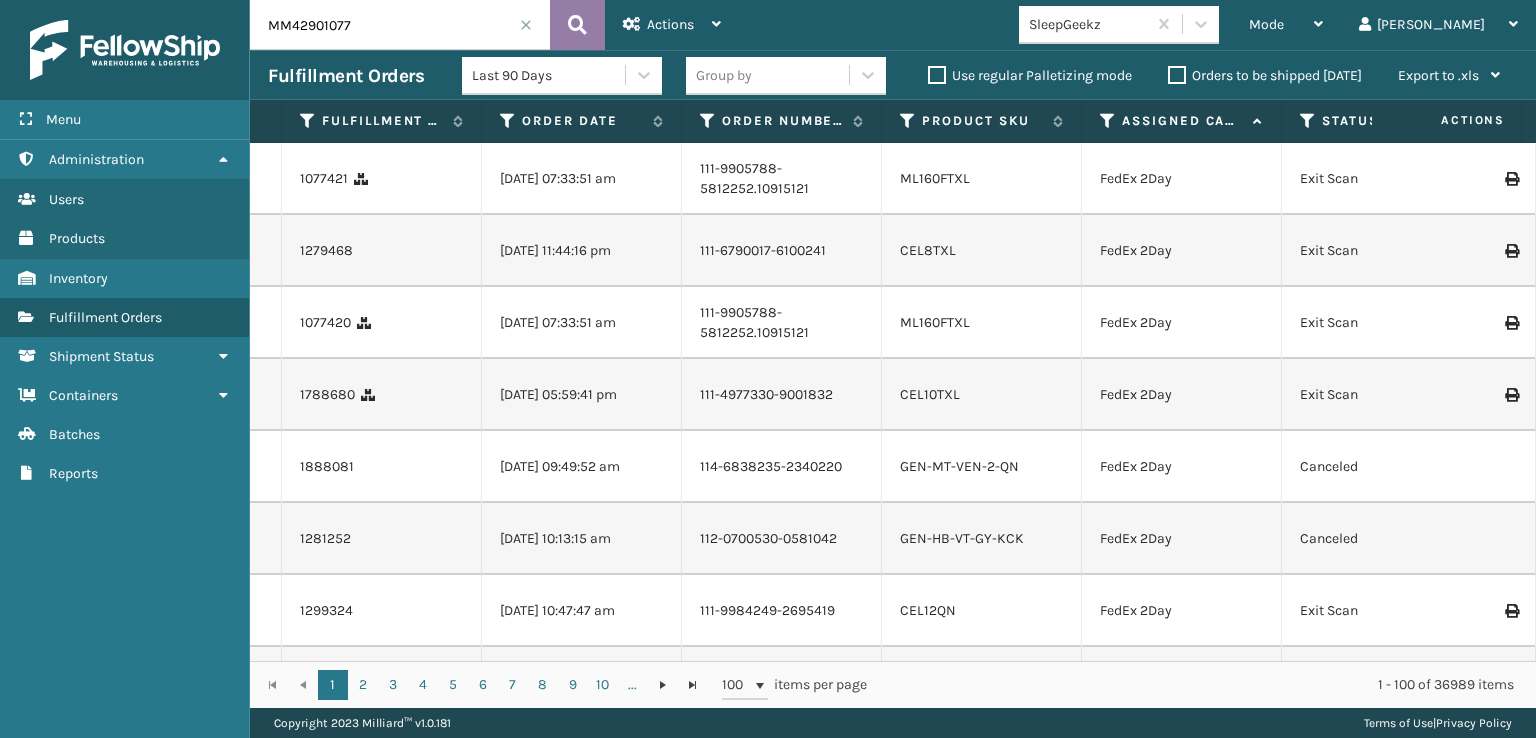 click at bounding box center (577, 25) 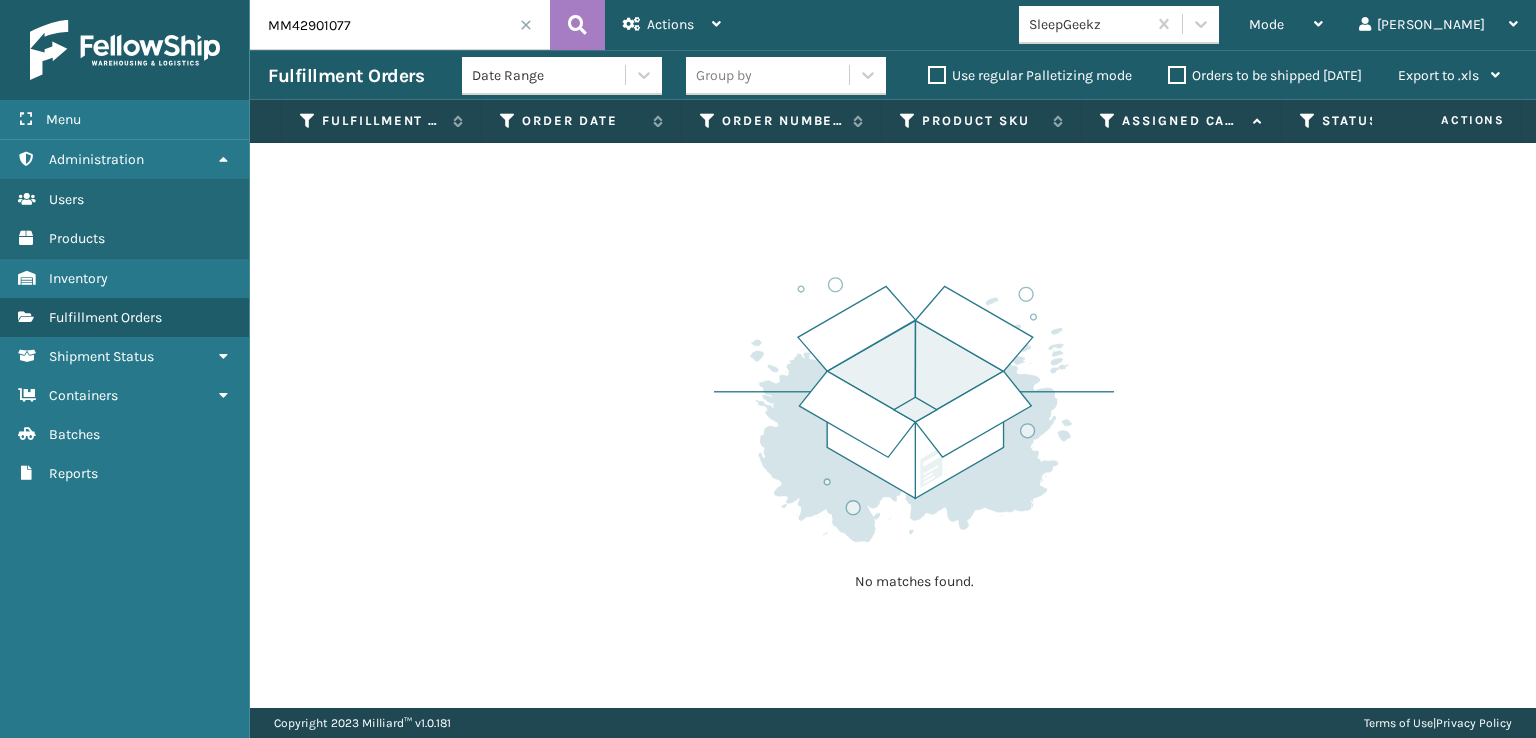 click on "MM42901077" at bounding box center [400, 25] 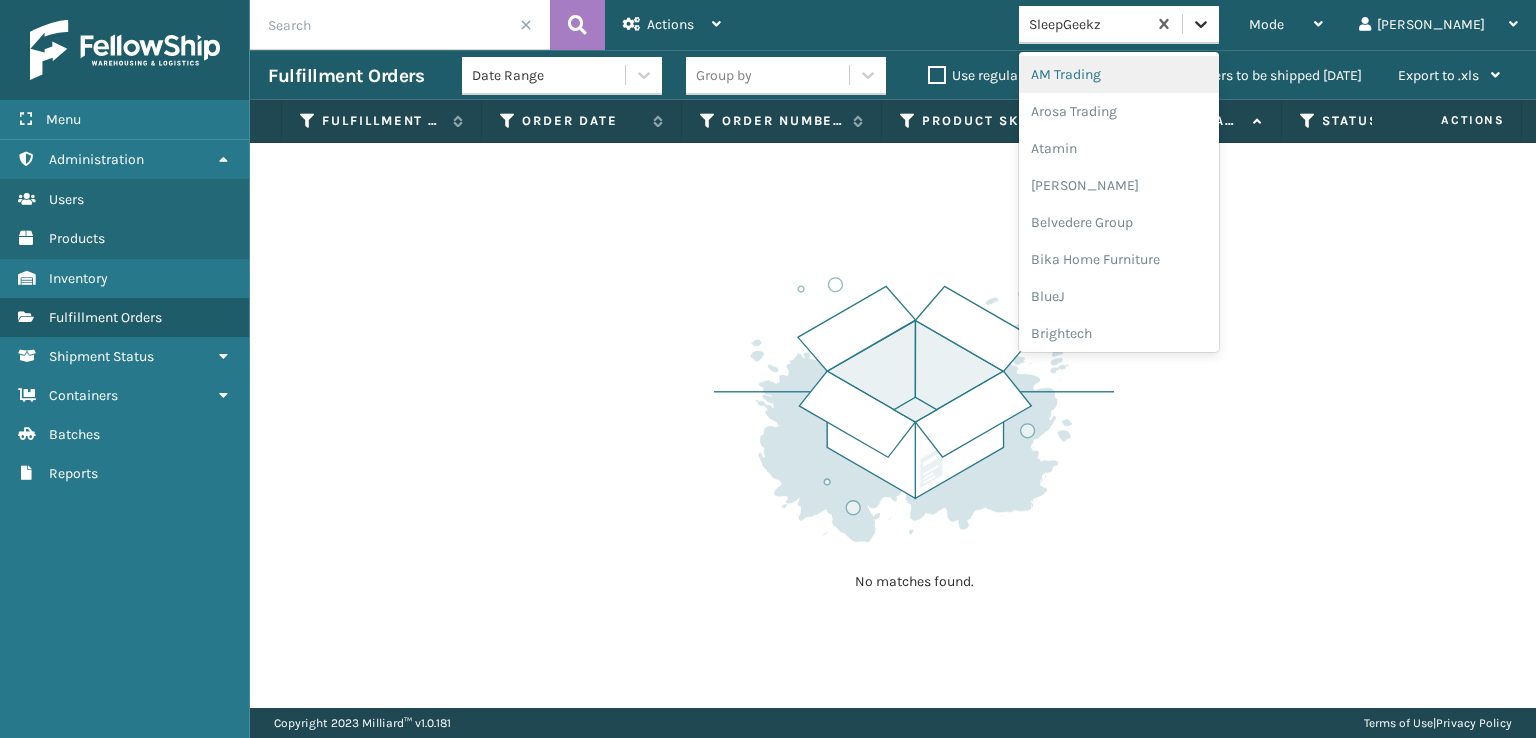 click 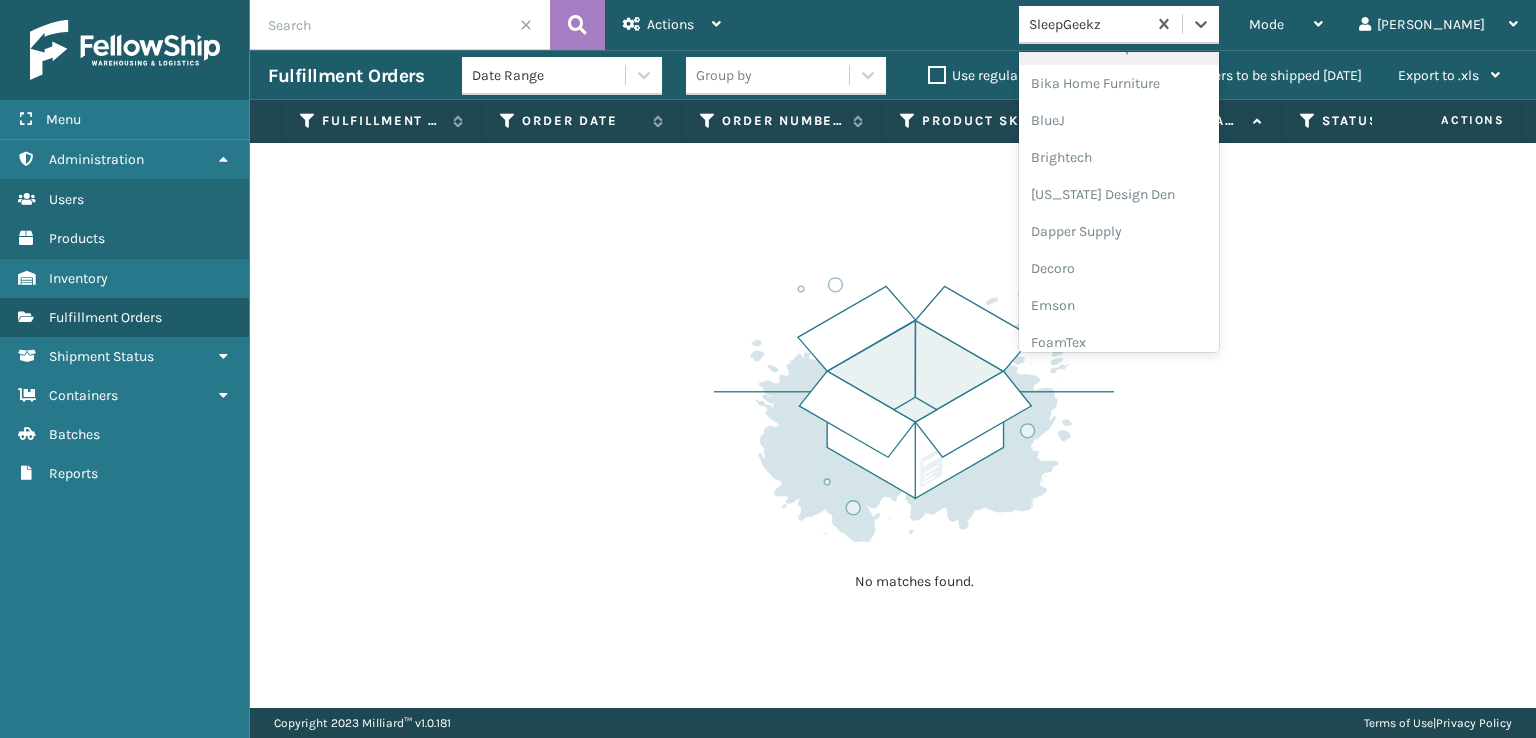 scroll, scrollTop: 400, scrollLeft: 0, axis: vertical 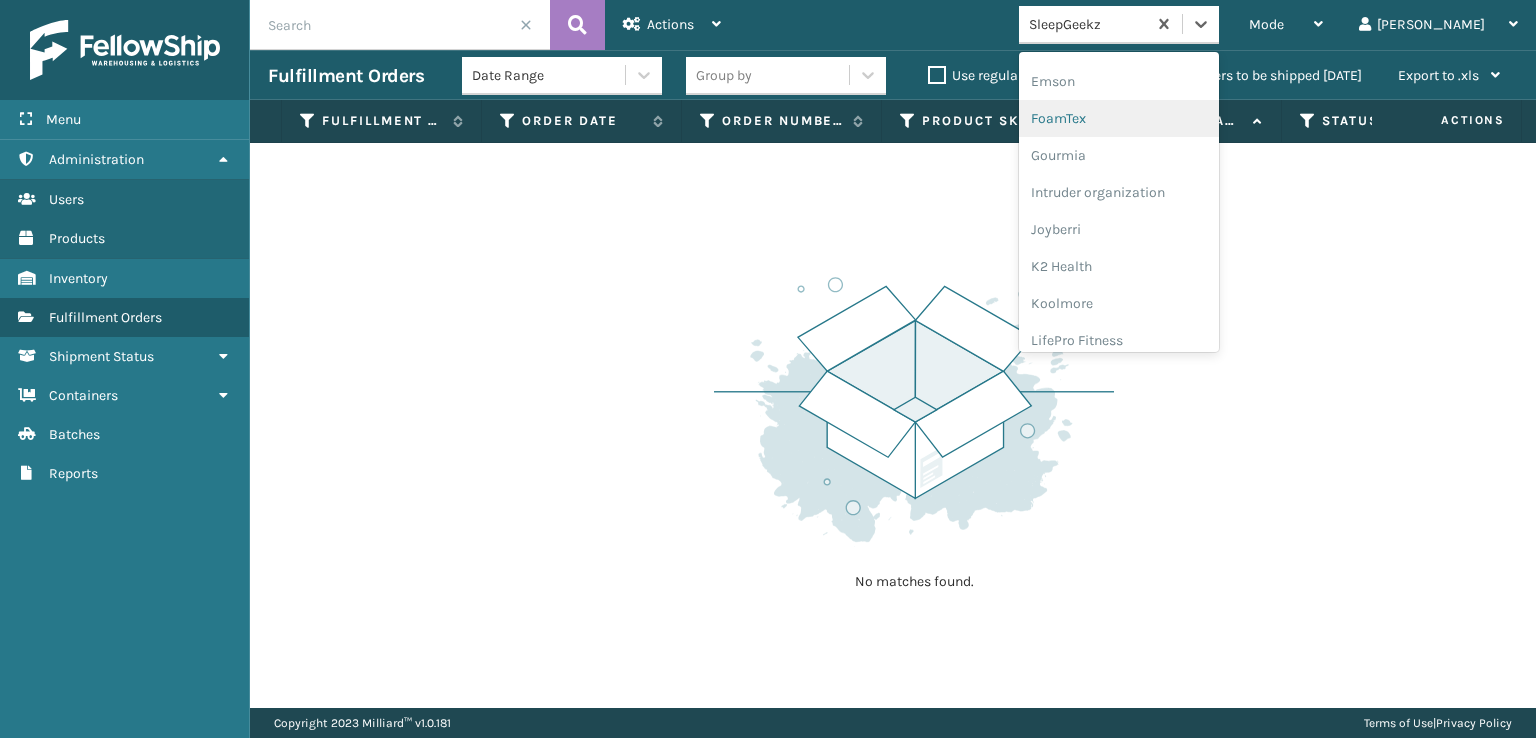 click on "FoamTex" at bounding box center [1119, 118] 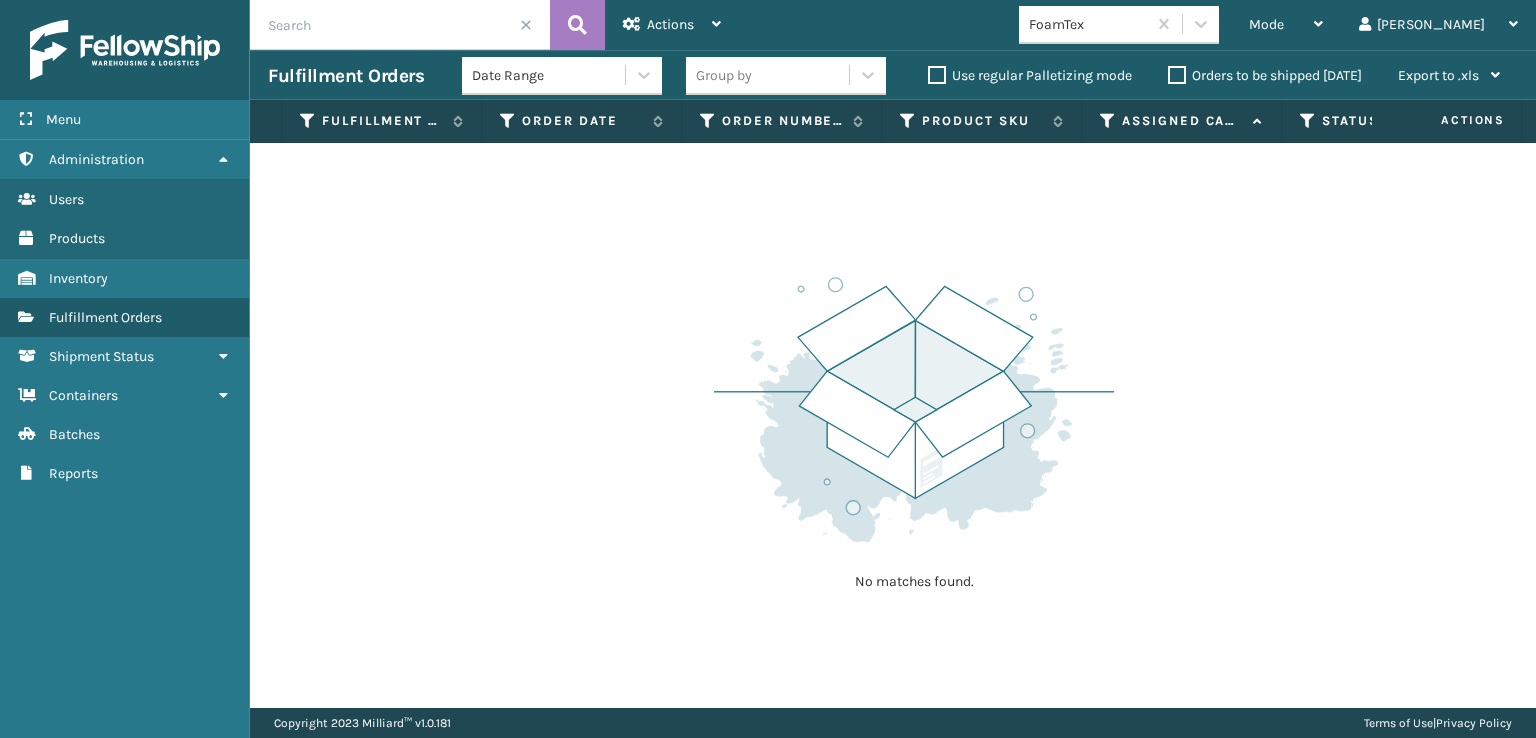 click at bounding box center [526, 25] 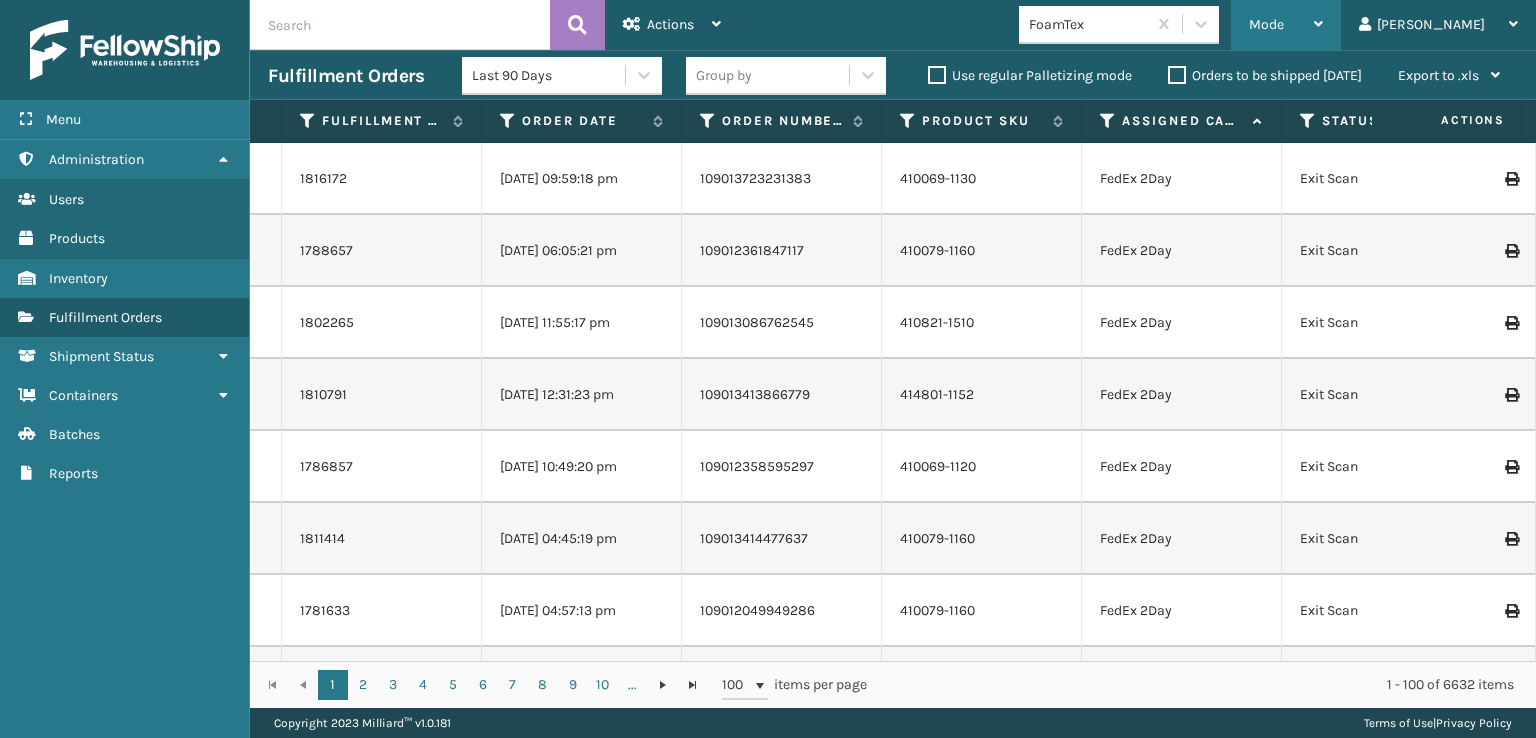 click on "Mode" at bounding box center [1286, 25] 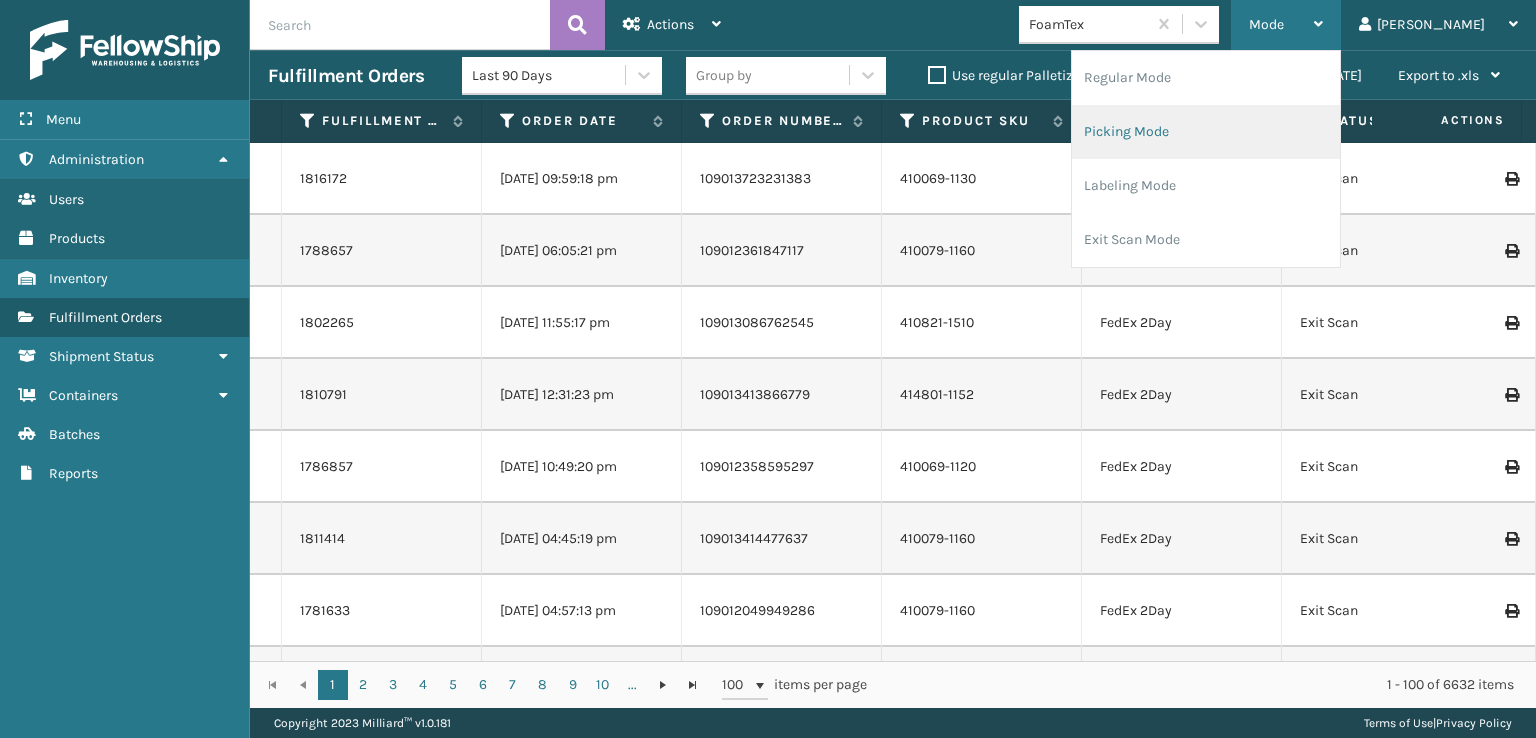 click on "Picking Mode" at bounding box center [1206, 132] 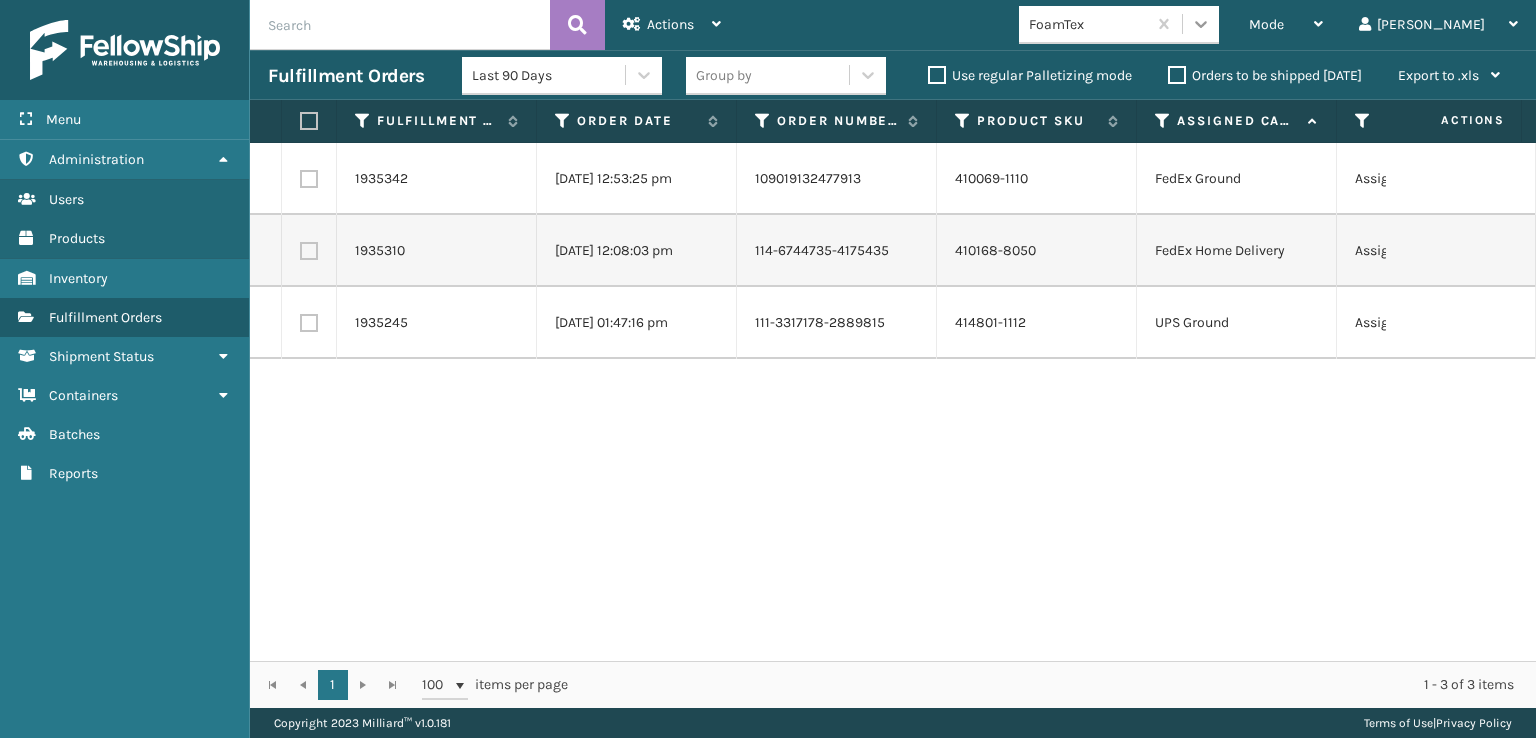 click 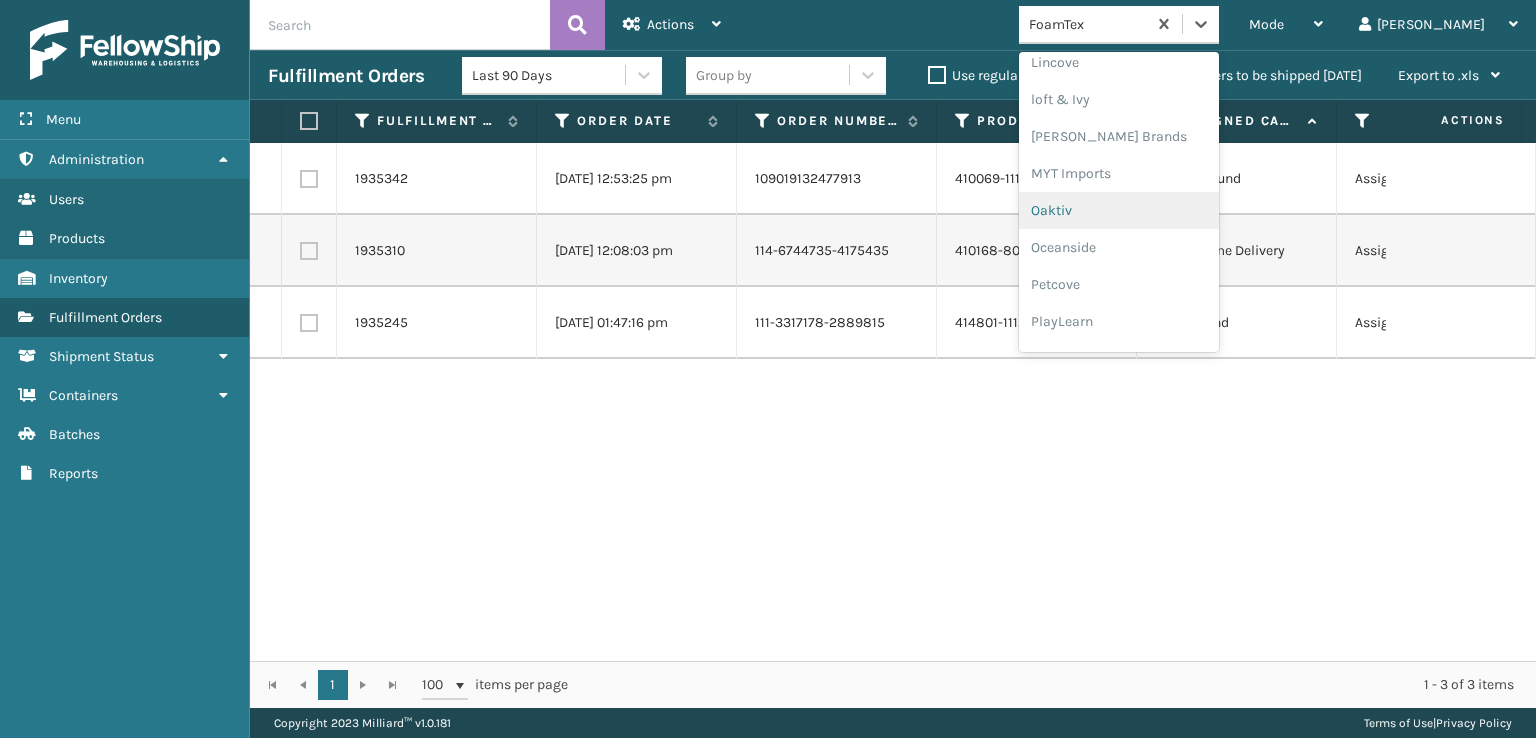 scroll, scrollTop: 892, scrollLeft: 0, axis: vertical 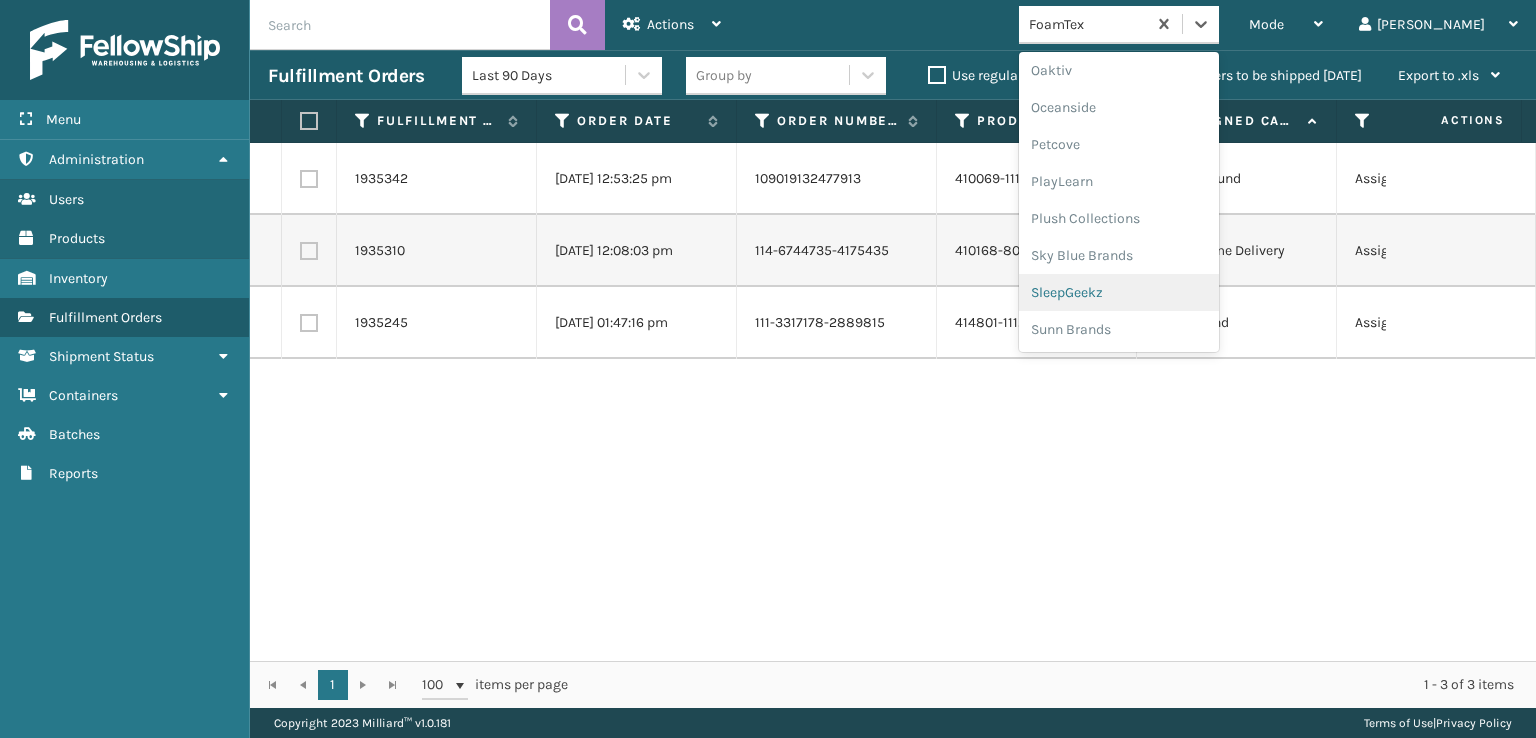 click on "SleepGeekz" at bounding box center [1119, 292] 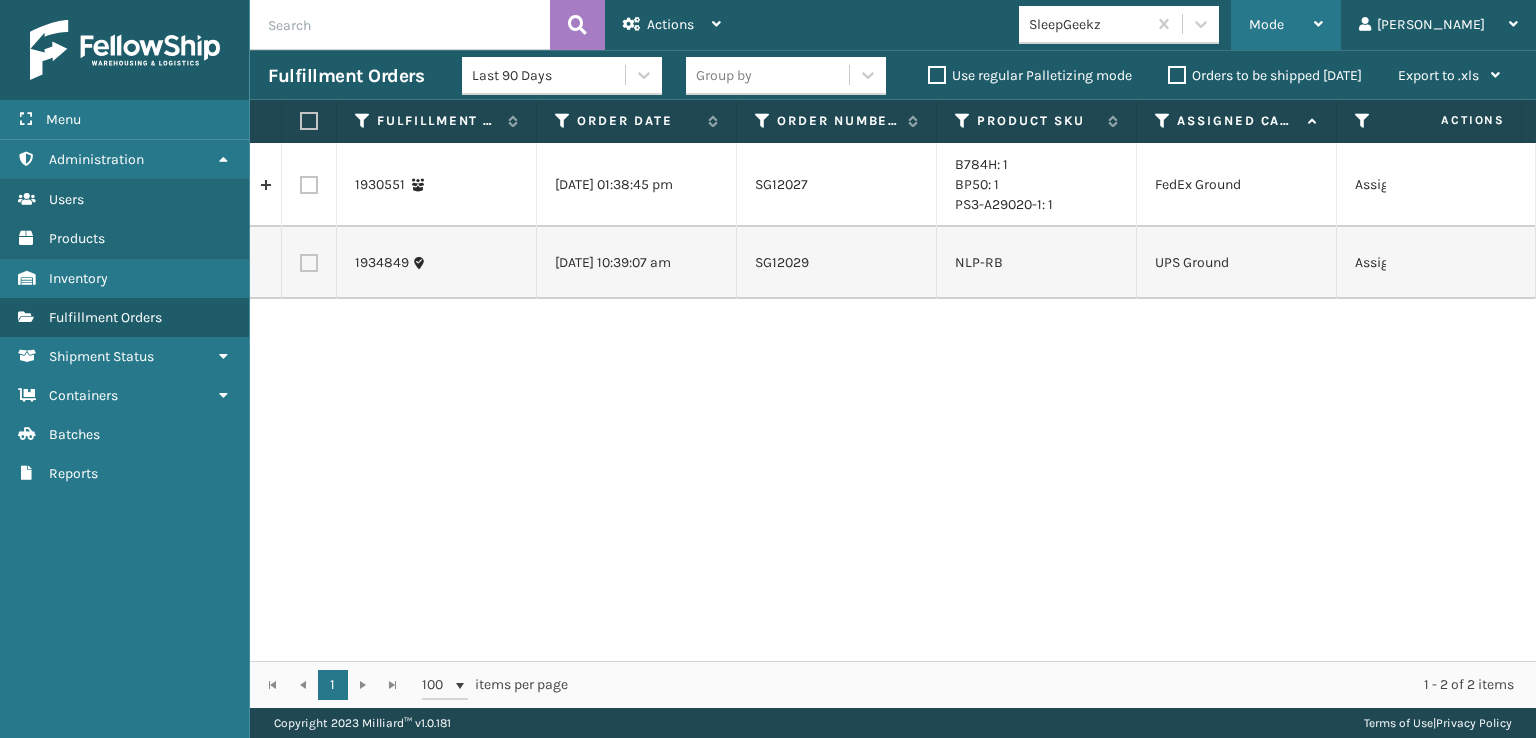 click on "Mode" at bounding box center (1286, 25) 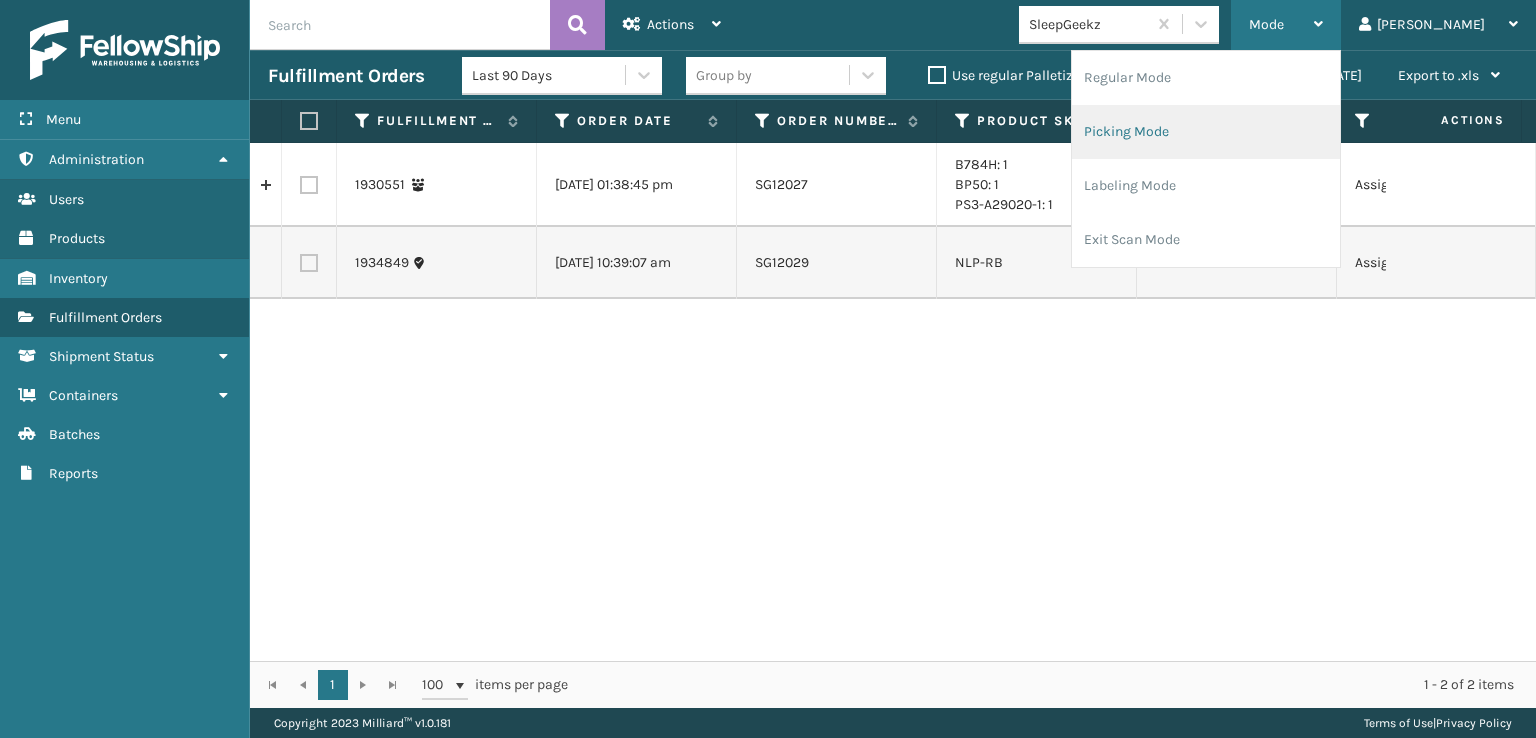 click on "Picking Mode" at bounding box center (1206, 132) 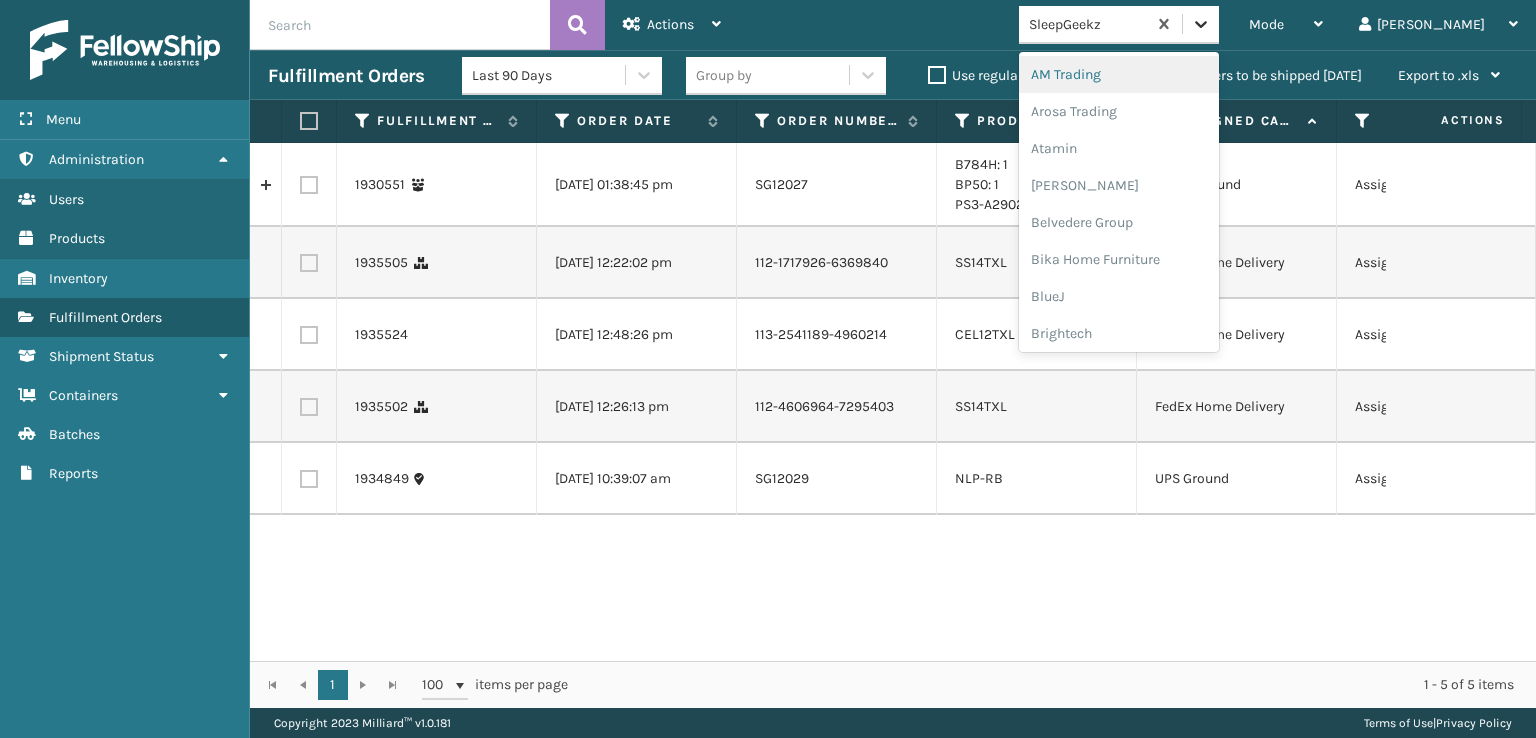 click 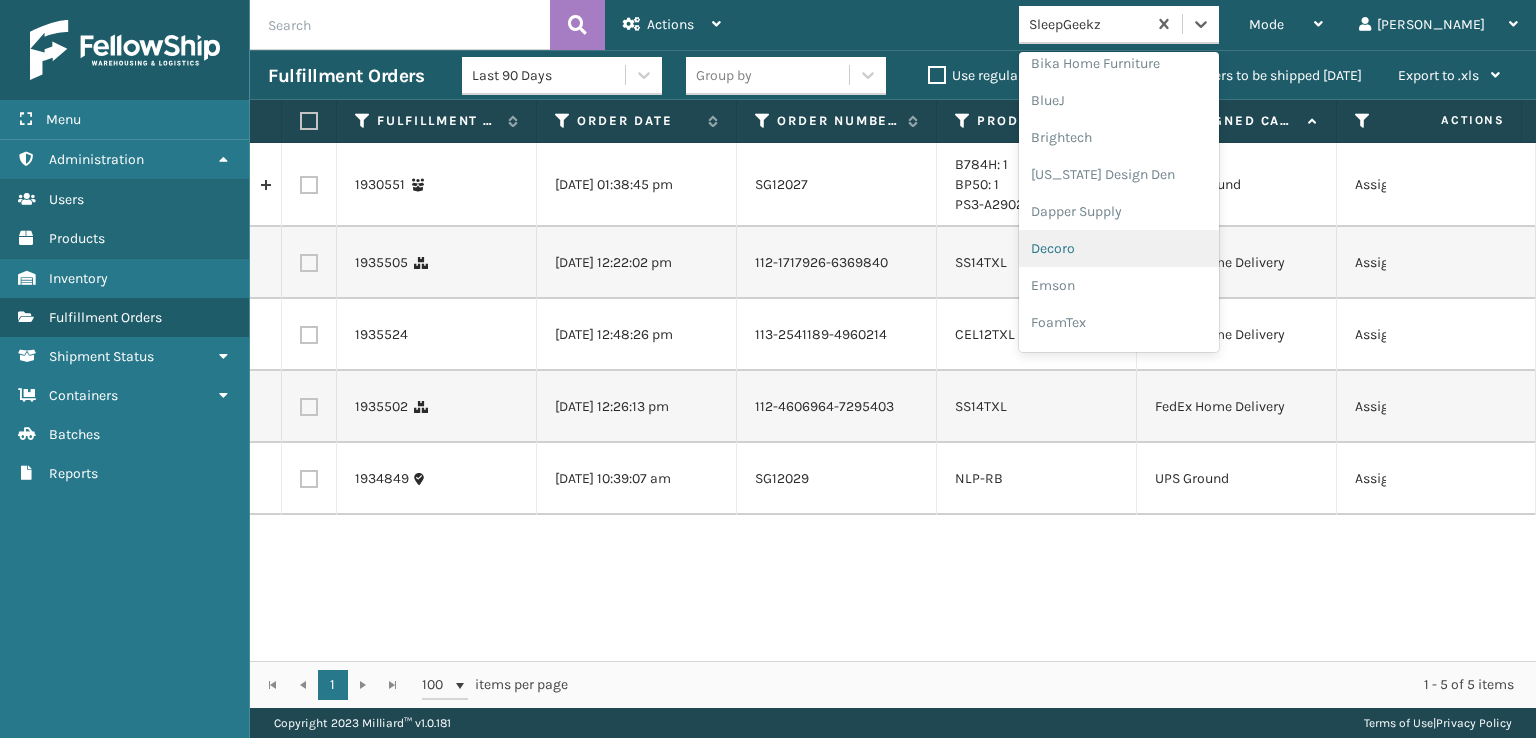 scroll, scrollTop: 200, scrollLeft: 0, axis: vertical 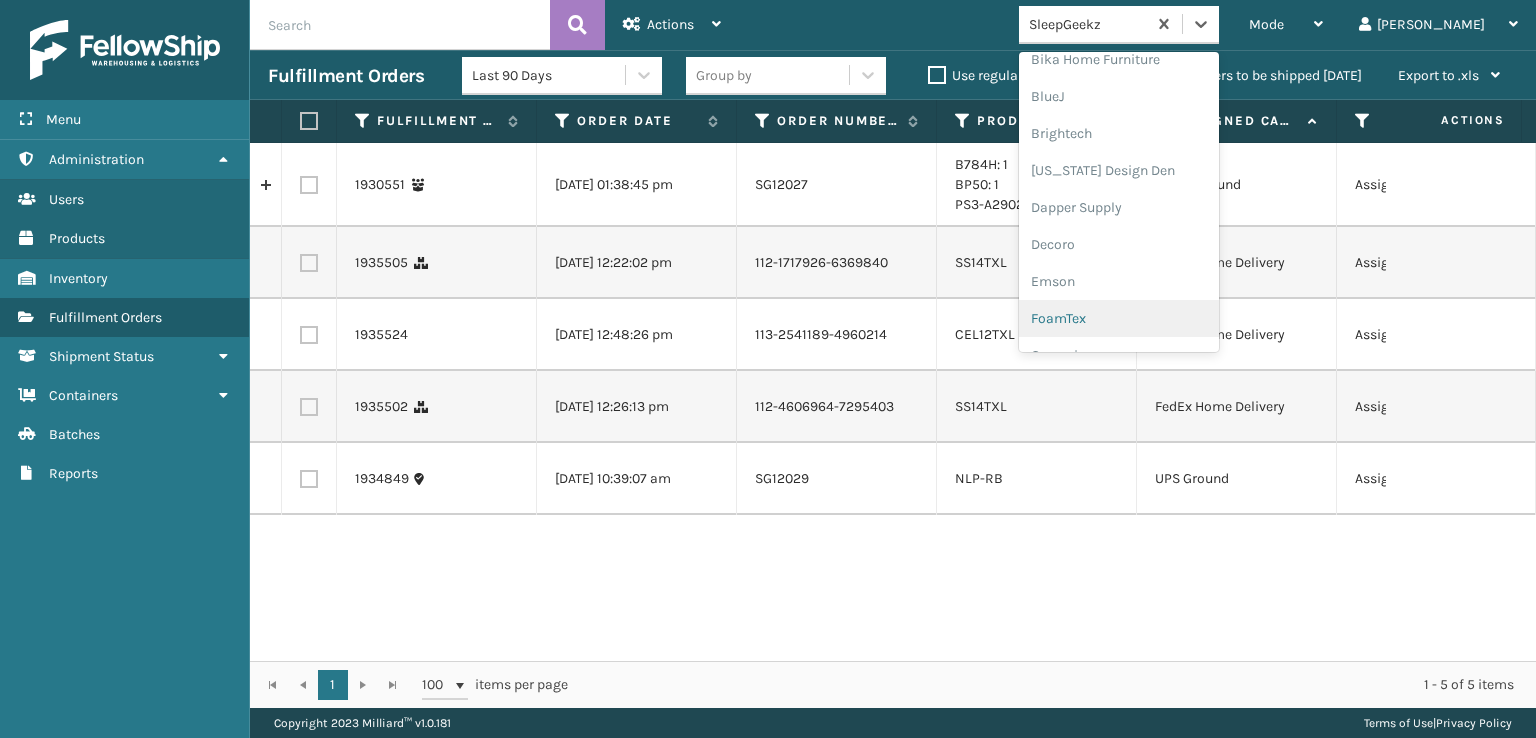 click on "FoamTex" at bounding box center (1119, 318) 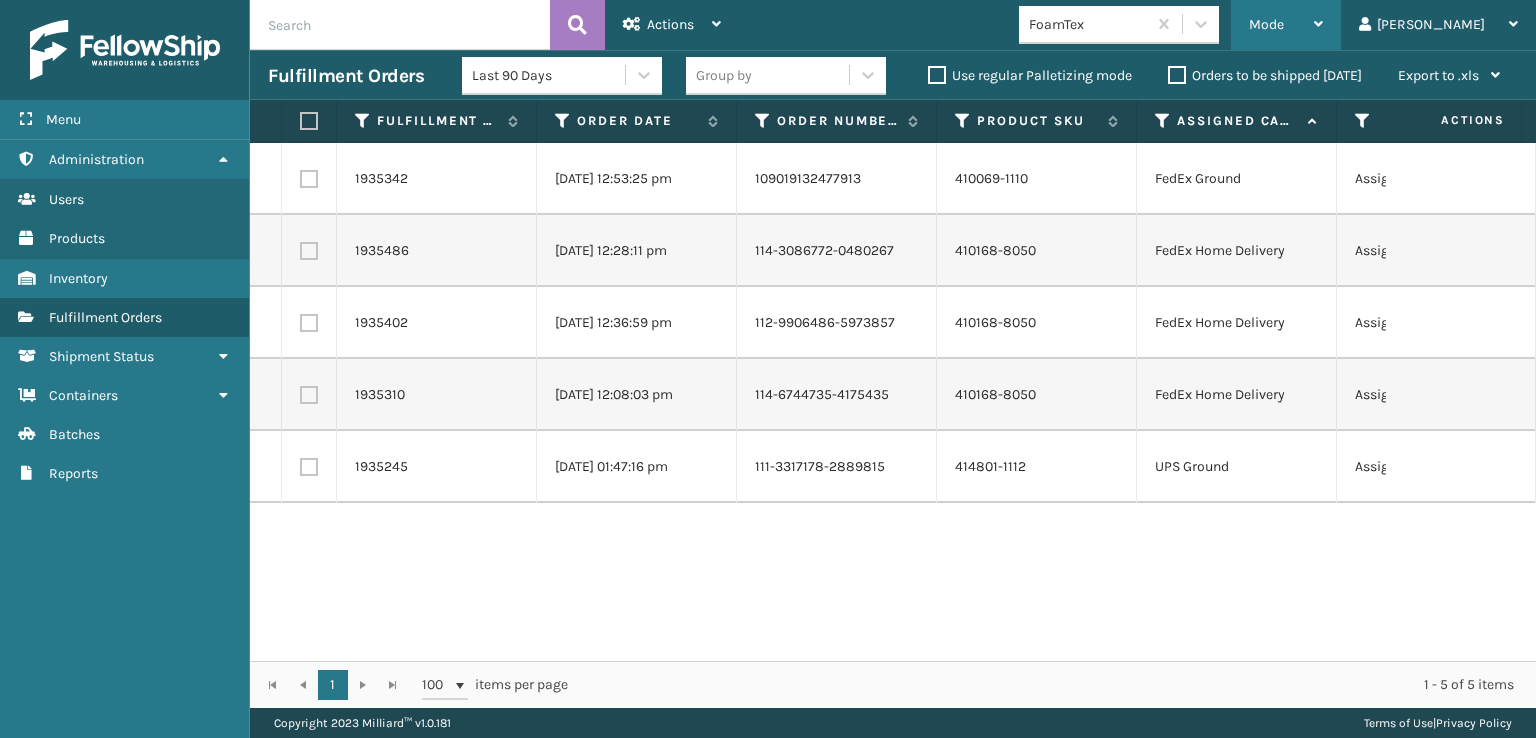 click on "Mode" at bounding box center (1266, 24) 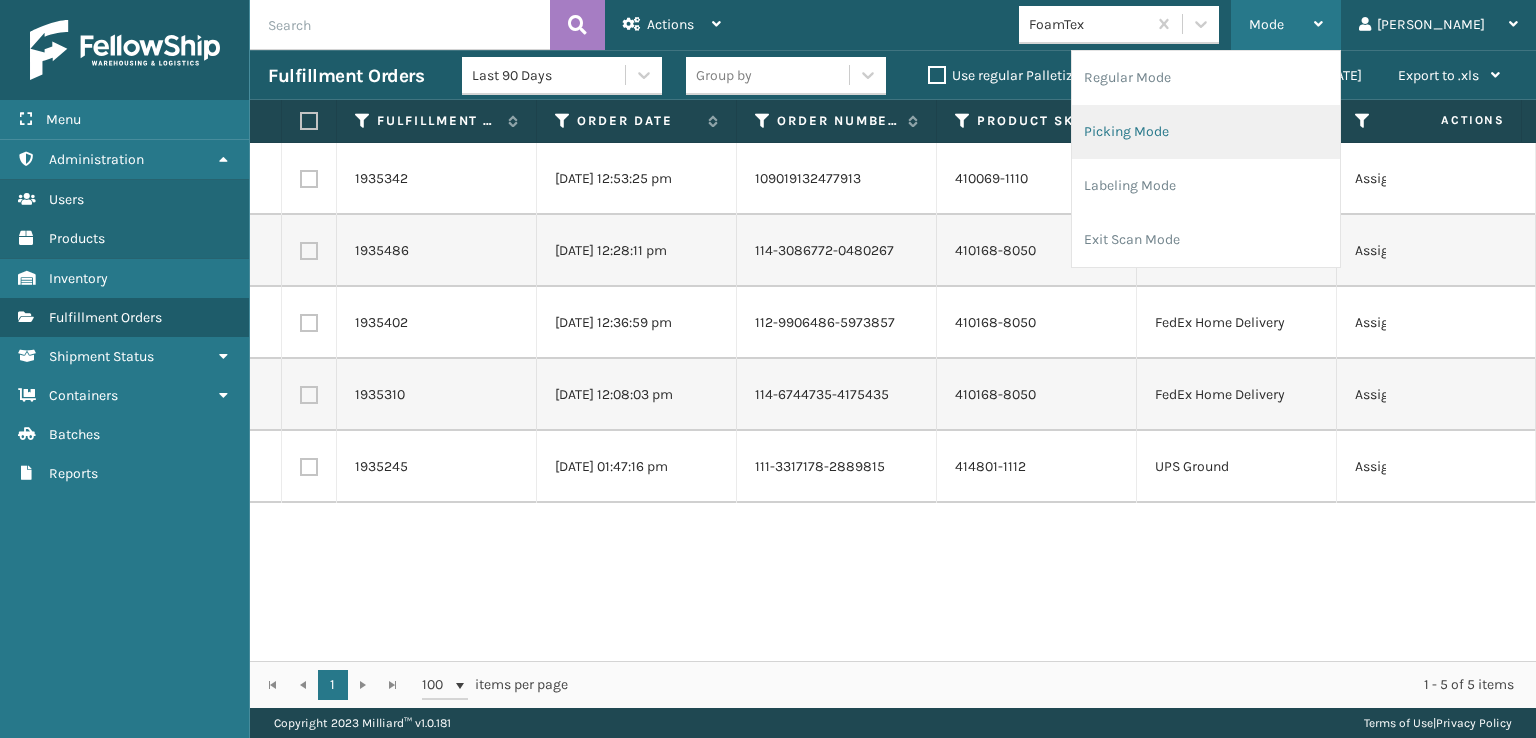 click on "Picking Mode" at bounding box center [1206, 132] 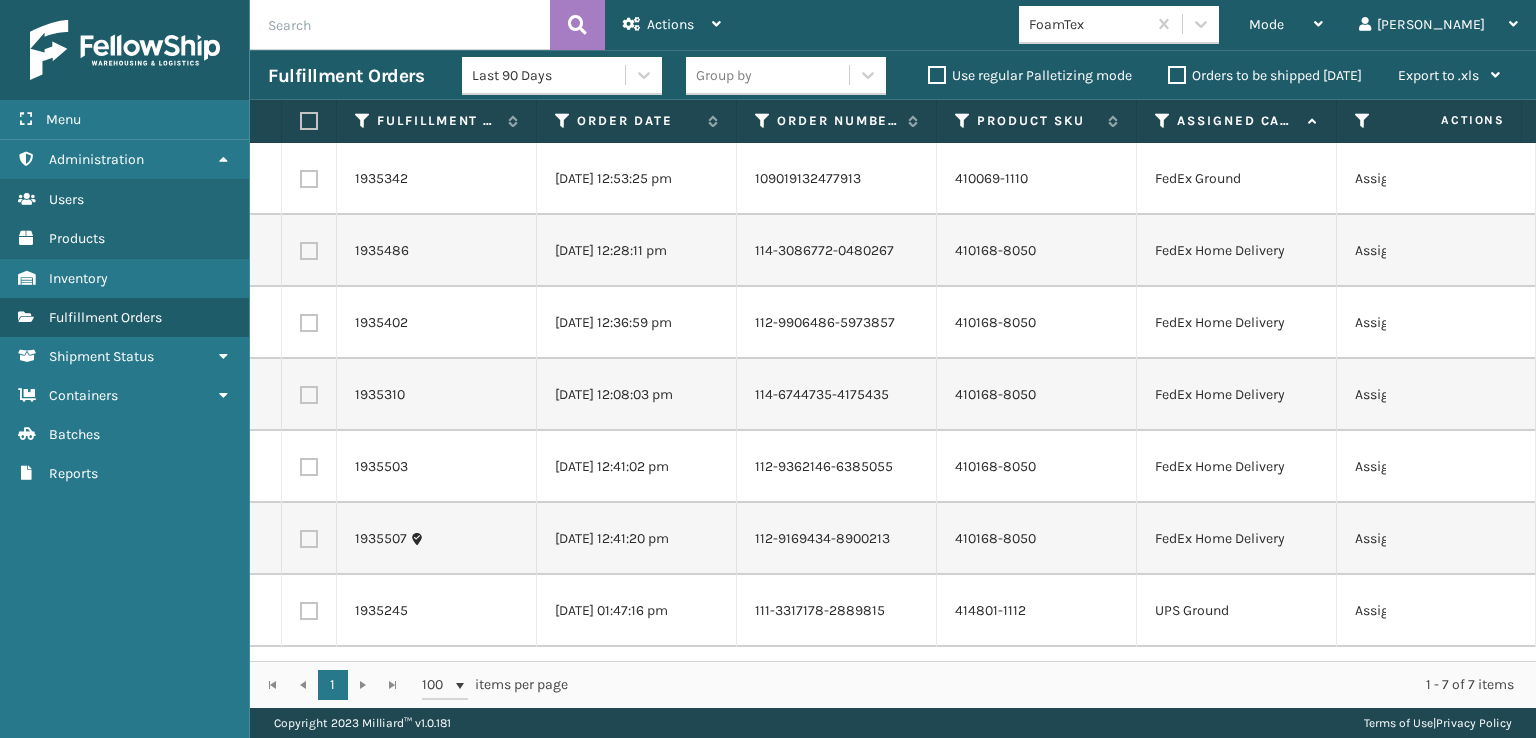 scroll, scrollTop: 0, scrollLeft: 0, axis: both 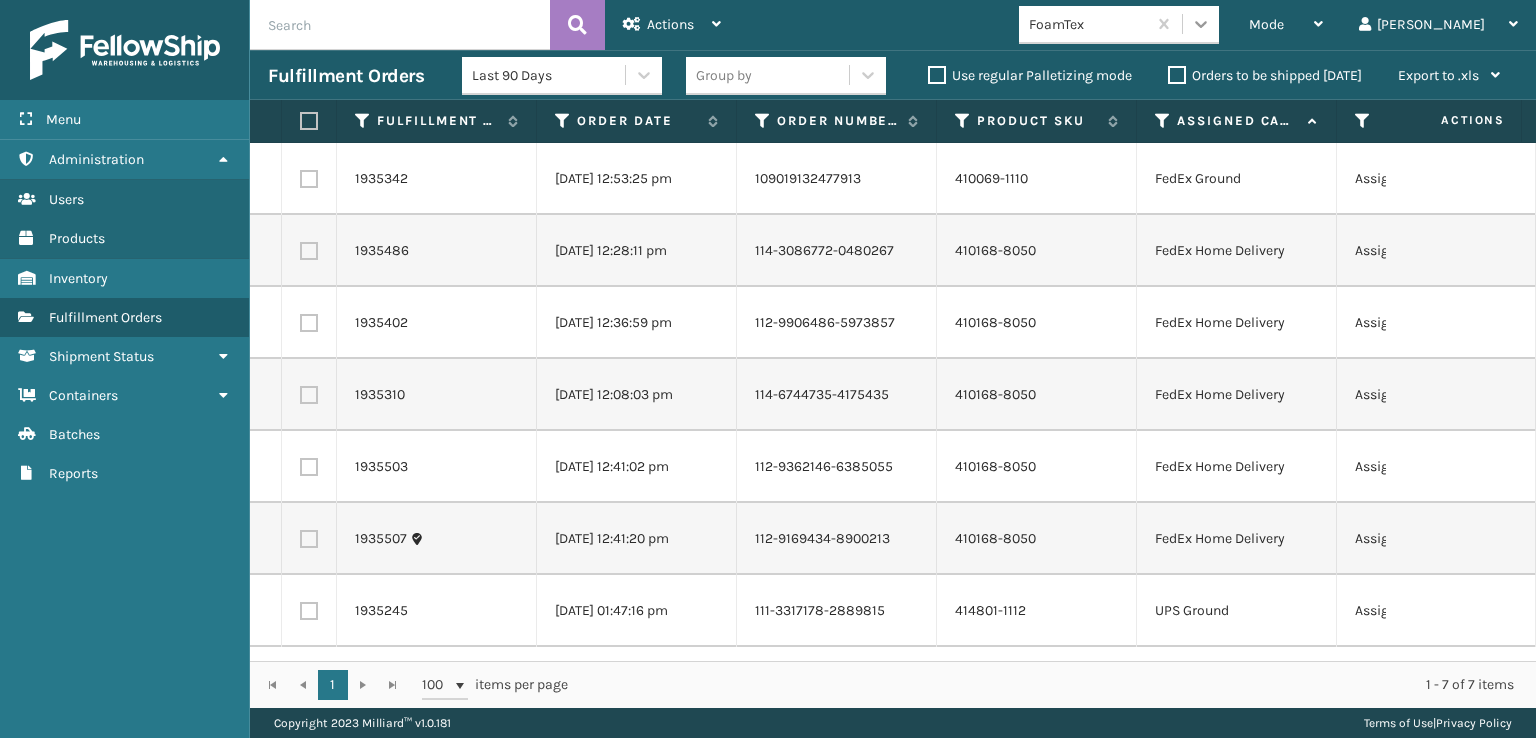click 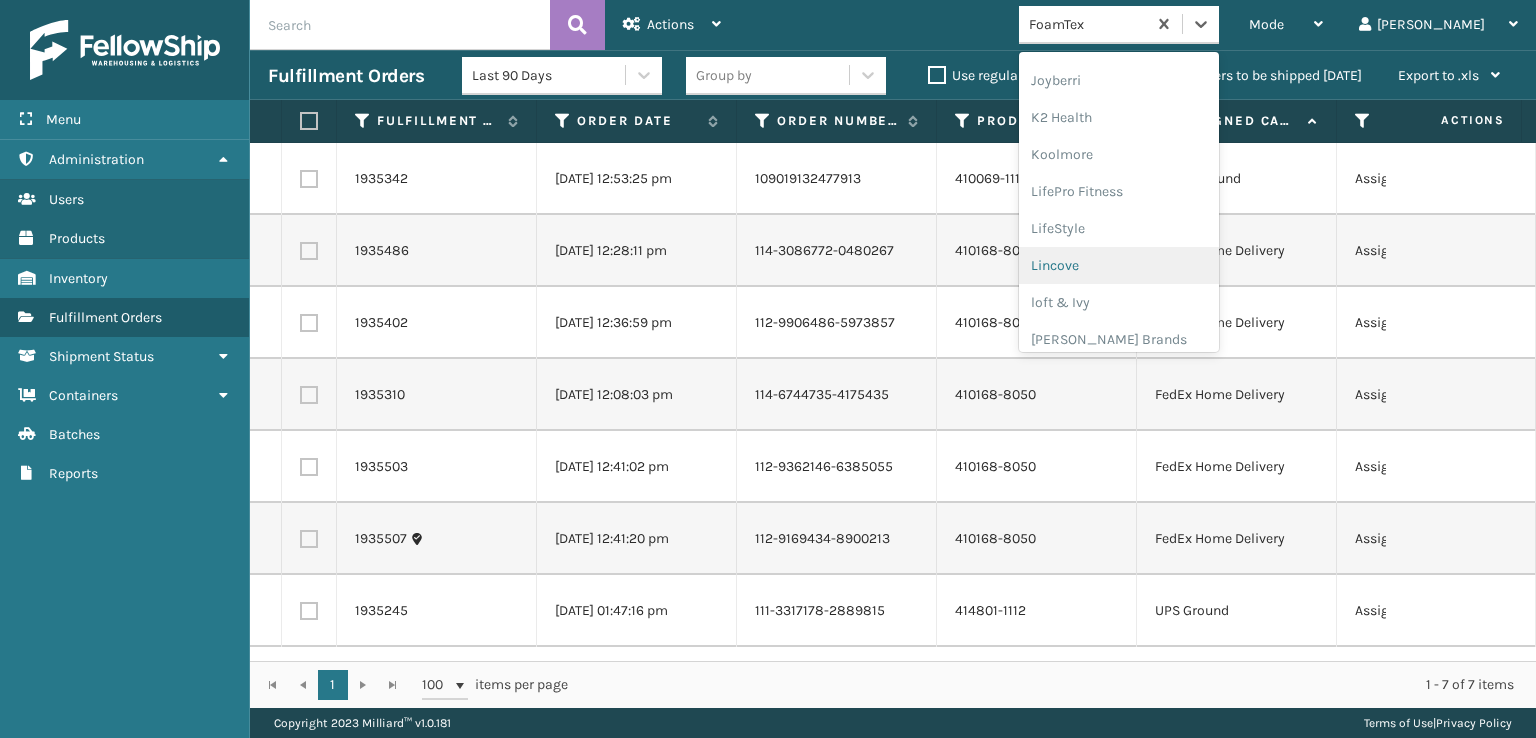 scroll, scrollTop: 632, scrollLeft: 0, axis: vertical 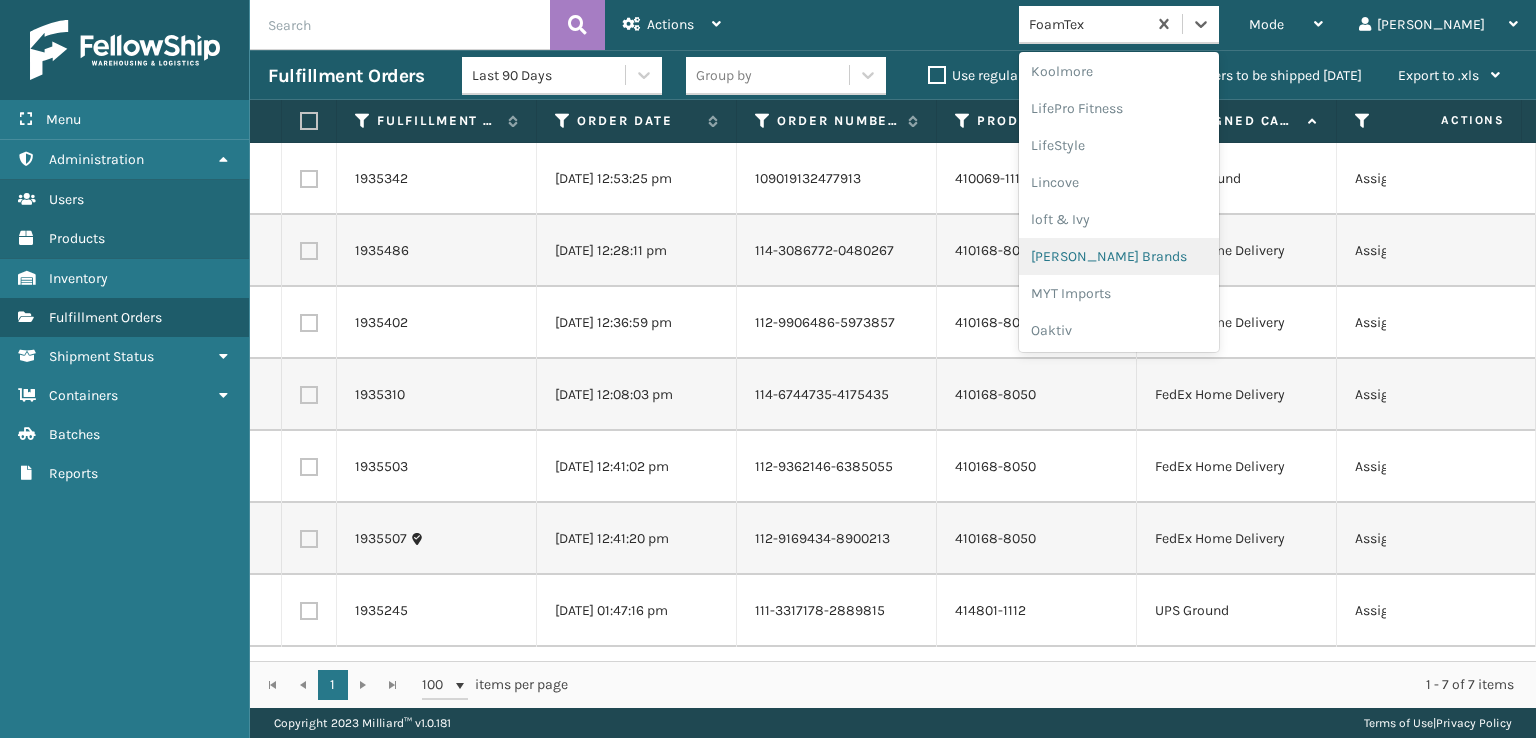 click on "[PERSON_NAME] Brands" at bounding box center (1119, 256) 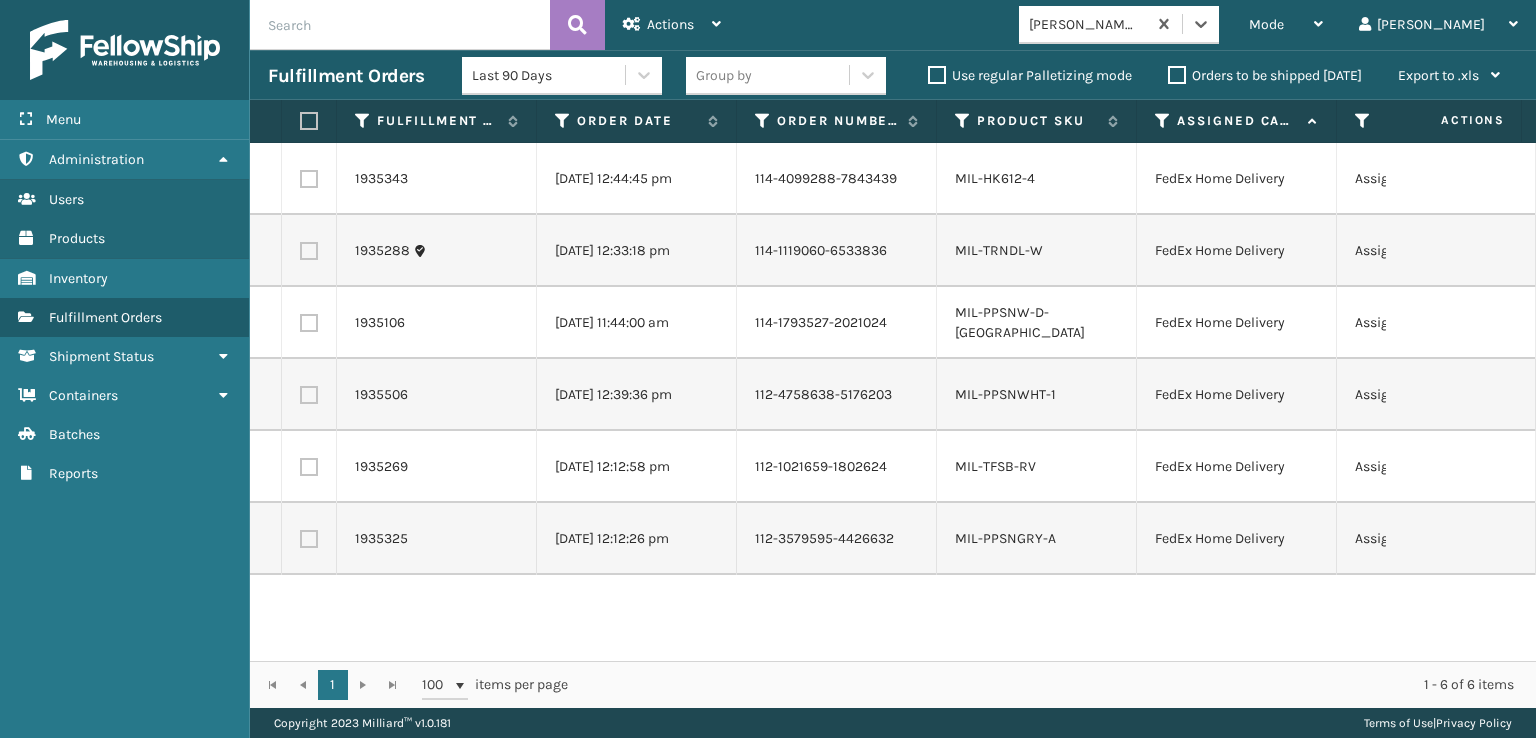 click at bounding box center [309, 121] 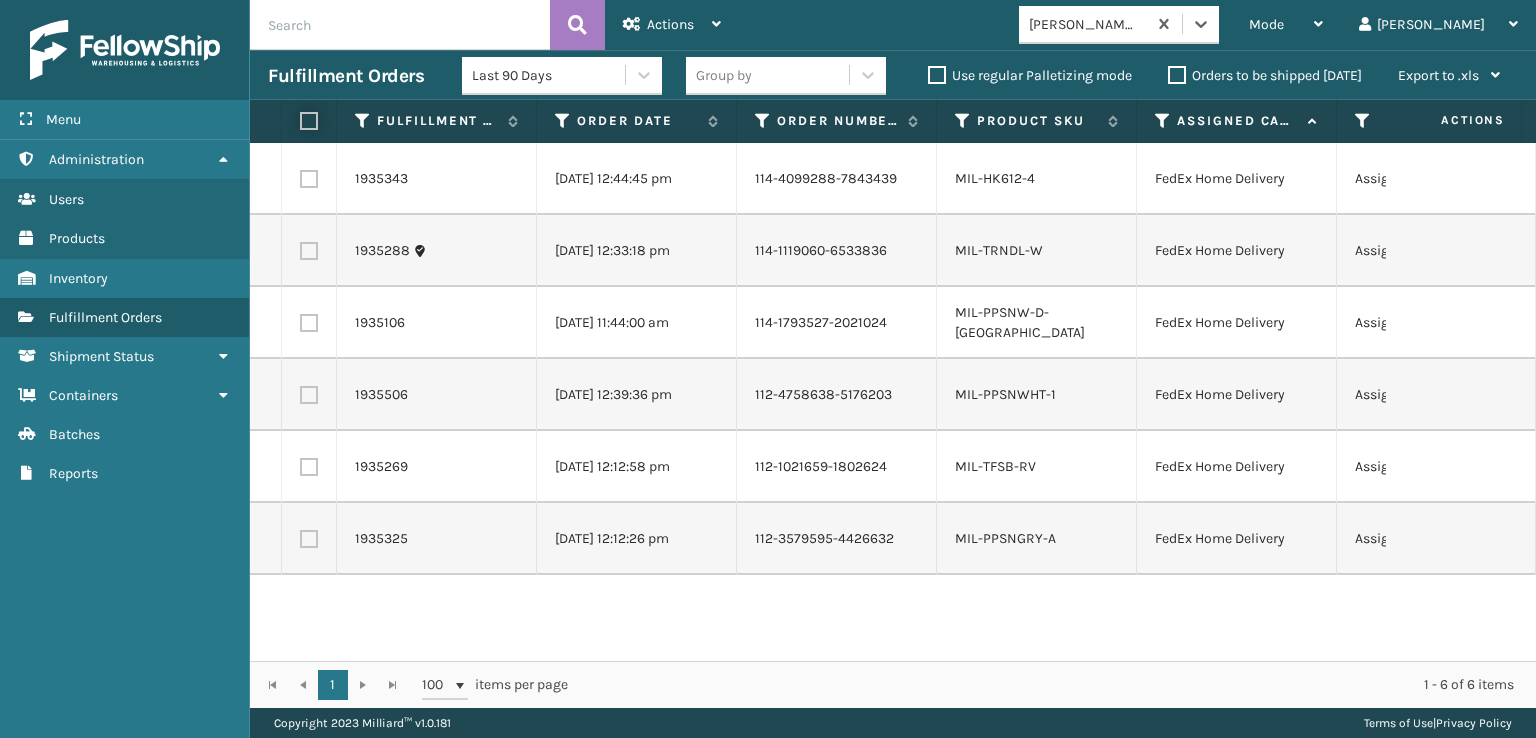 click at bounding box center (300, 121) 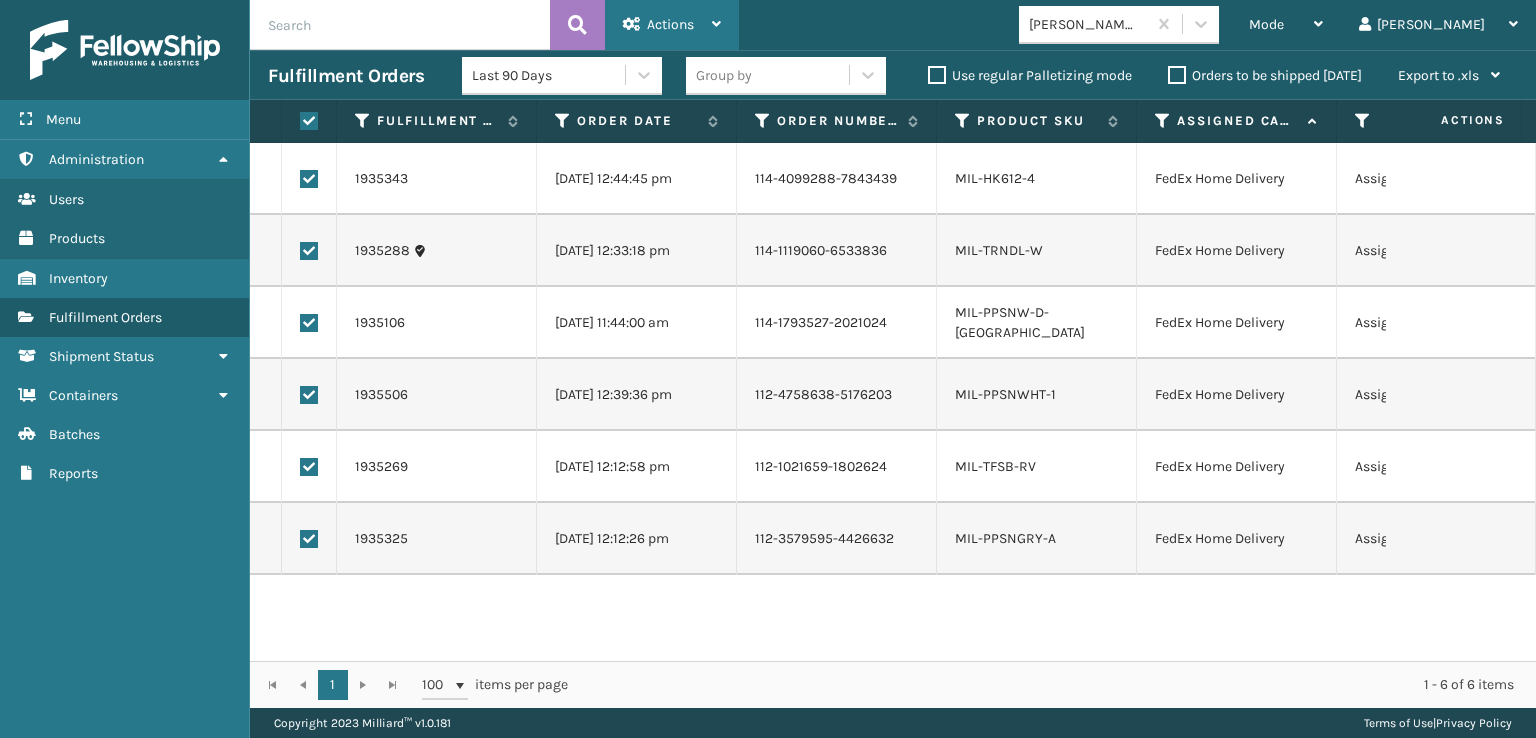 click on "Actions" at bounding box center [670, 24] 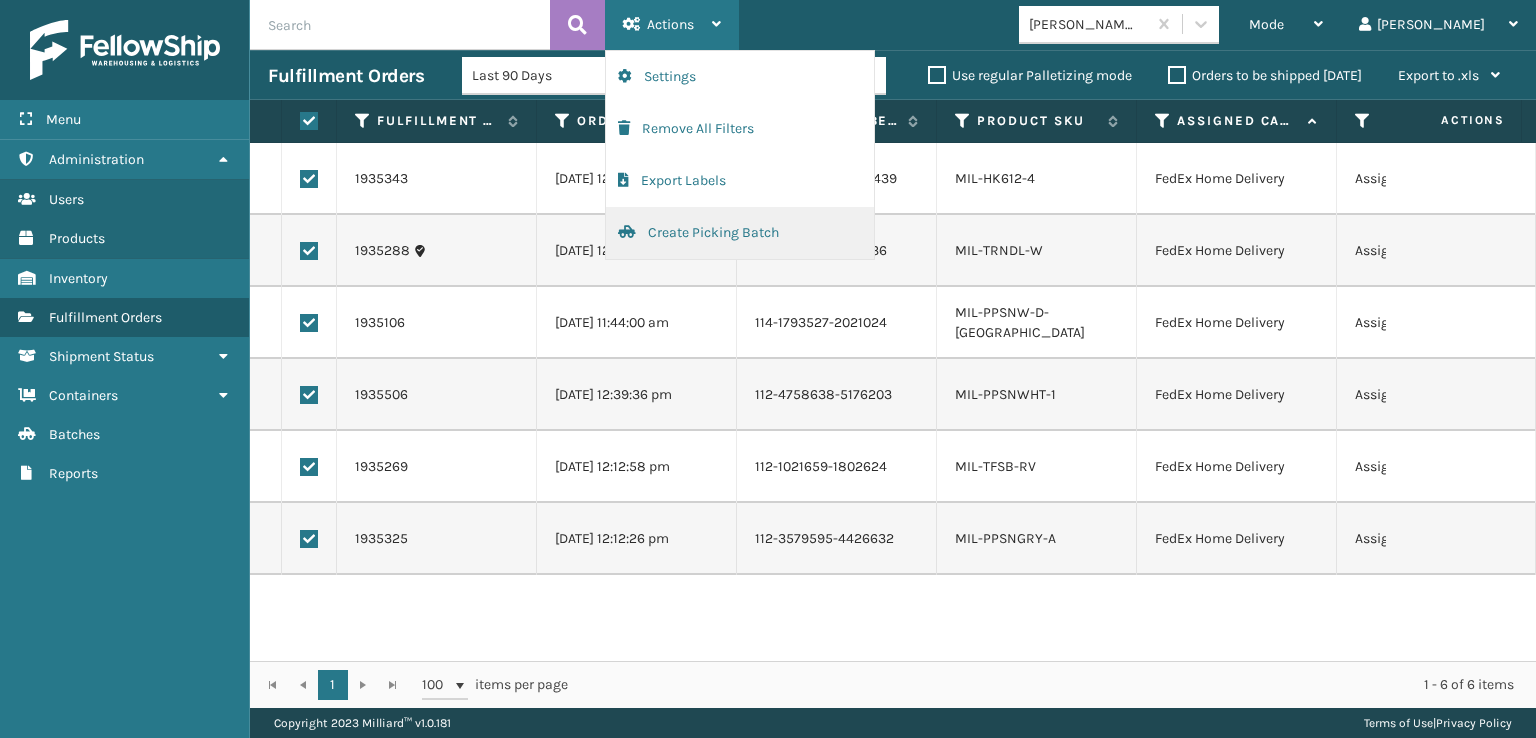 click on "Create Picking Batch" at bounding box center [740, 233] 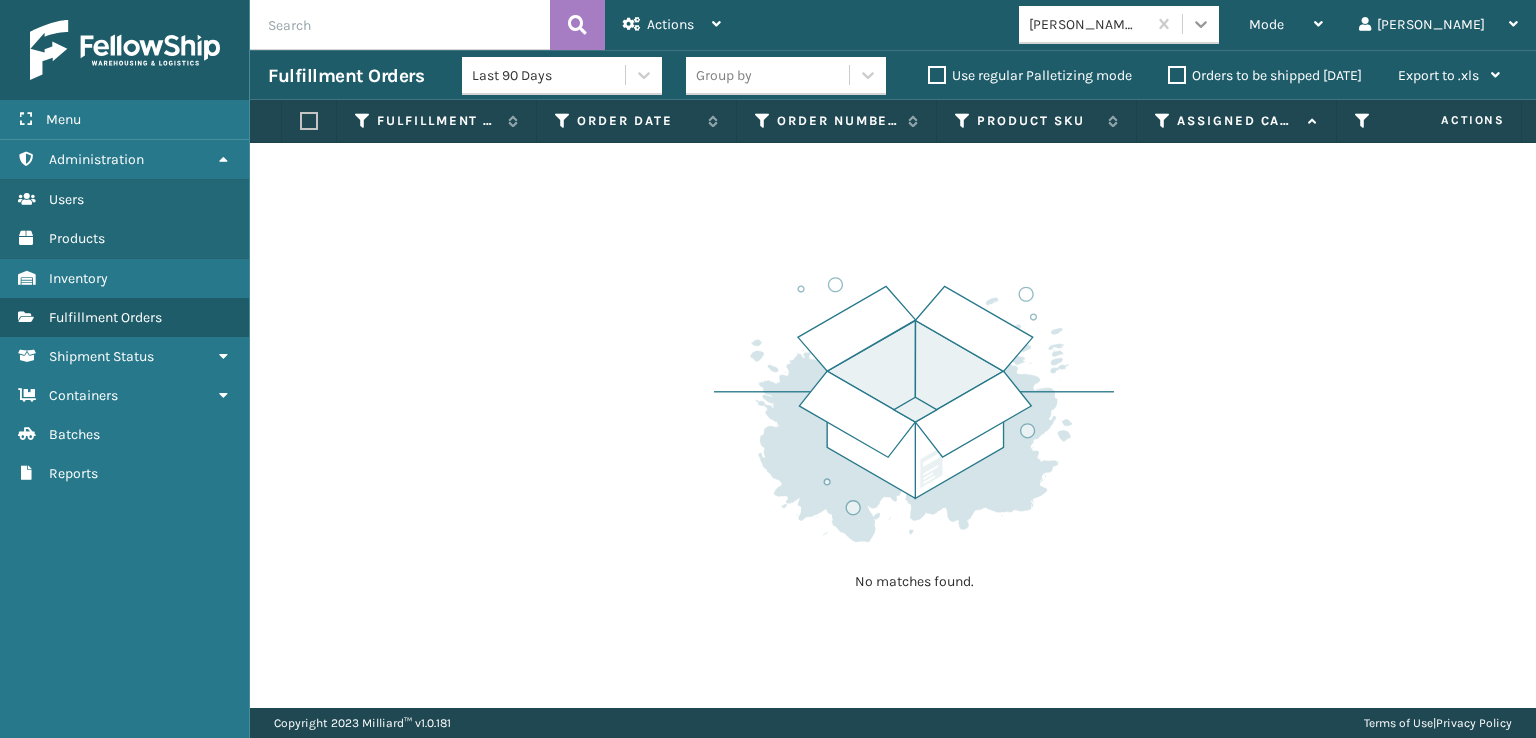 click 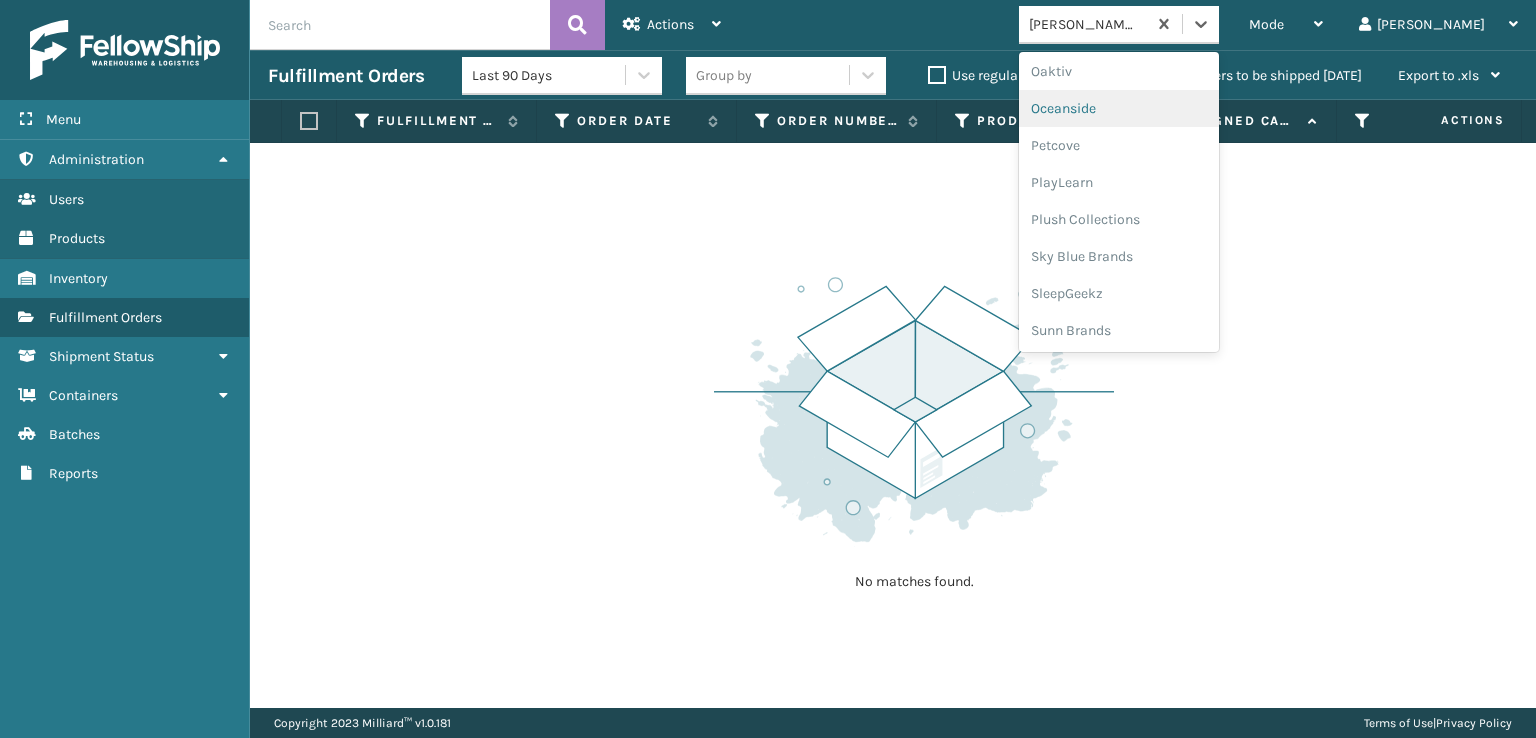 scroll, scrollTop: 892, scrollLeft: 0, axis: vertical 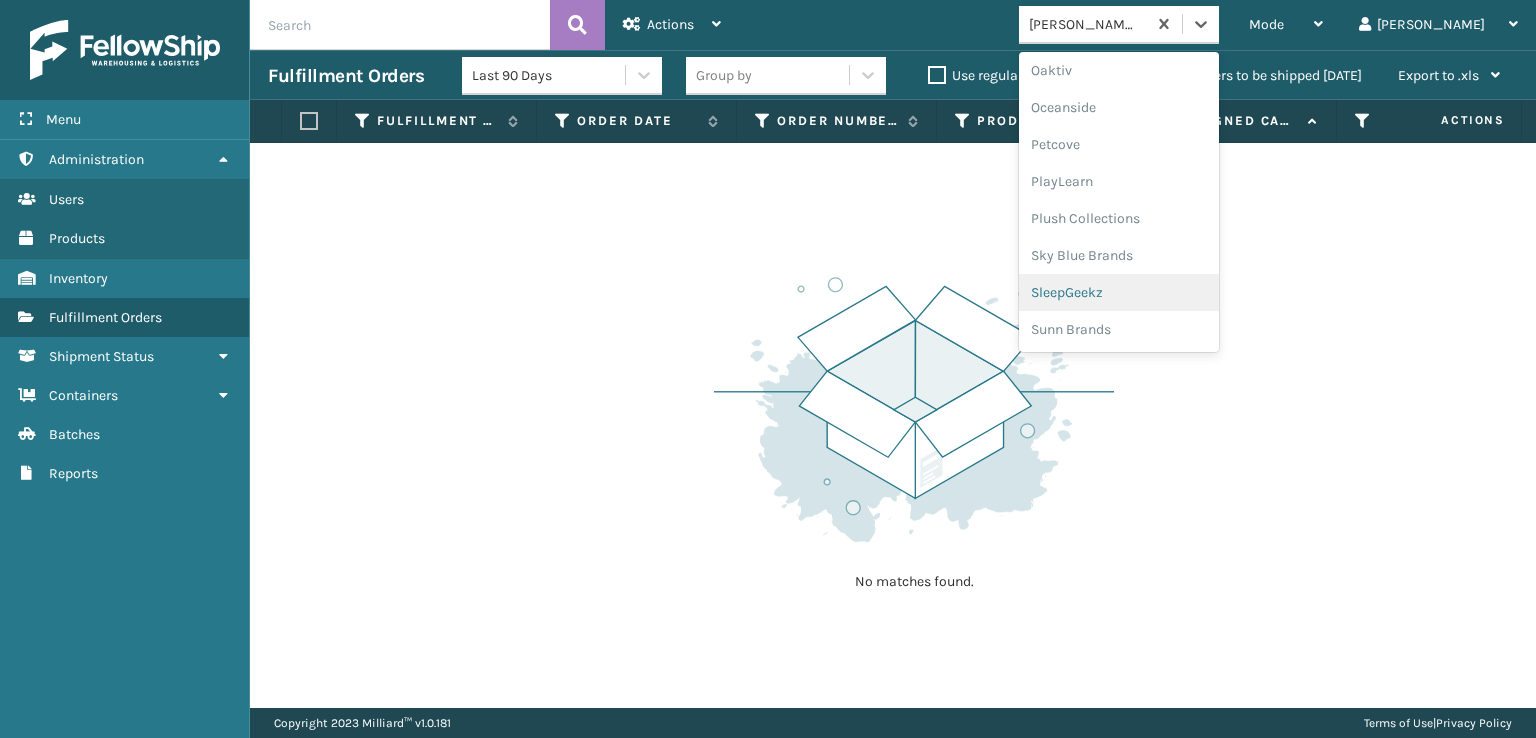 click on "SleepGeekz" at bounding box center (1119, 292) 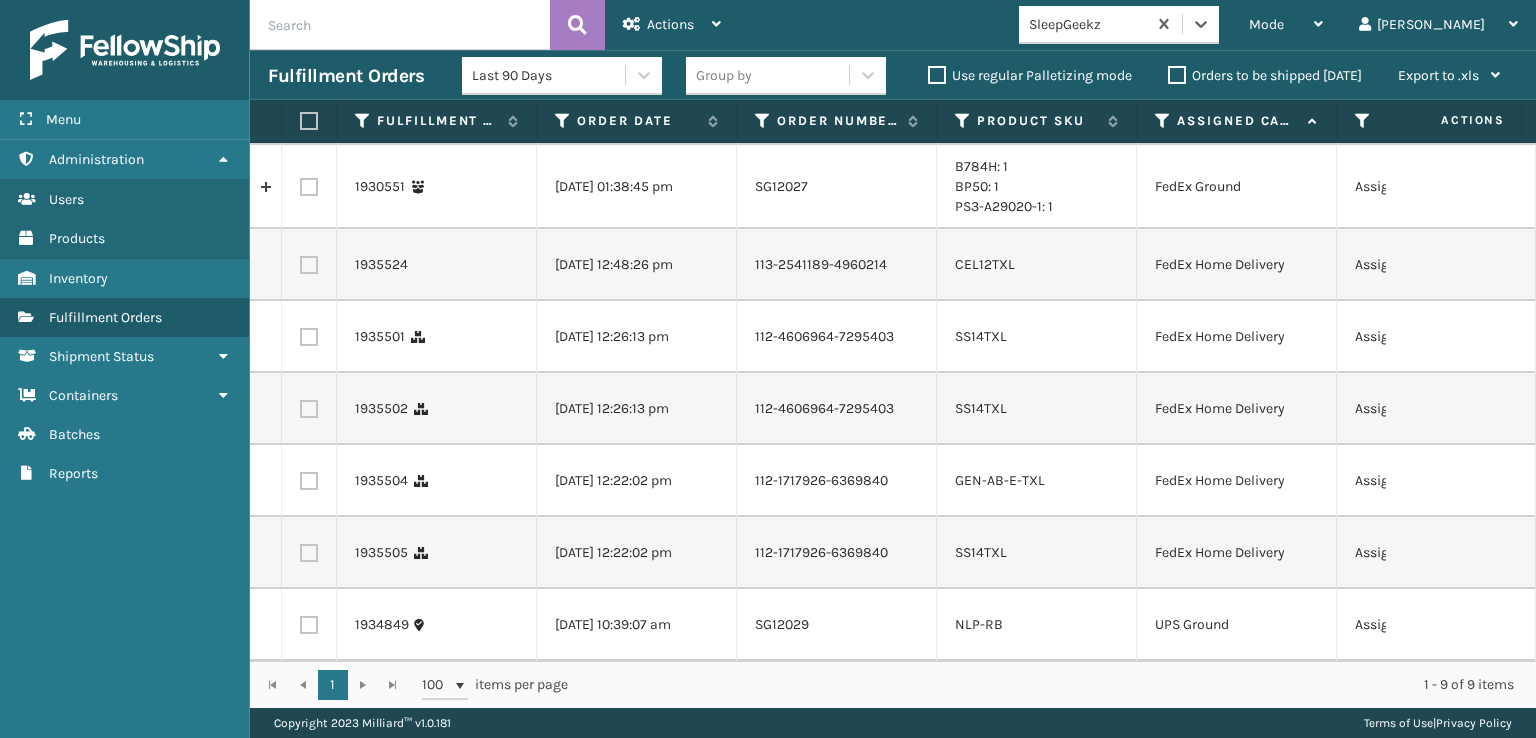 scroll, scrollTop: 0, scrollLeft: 0, axis: both 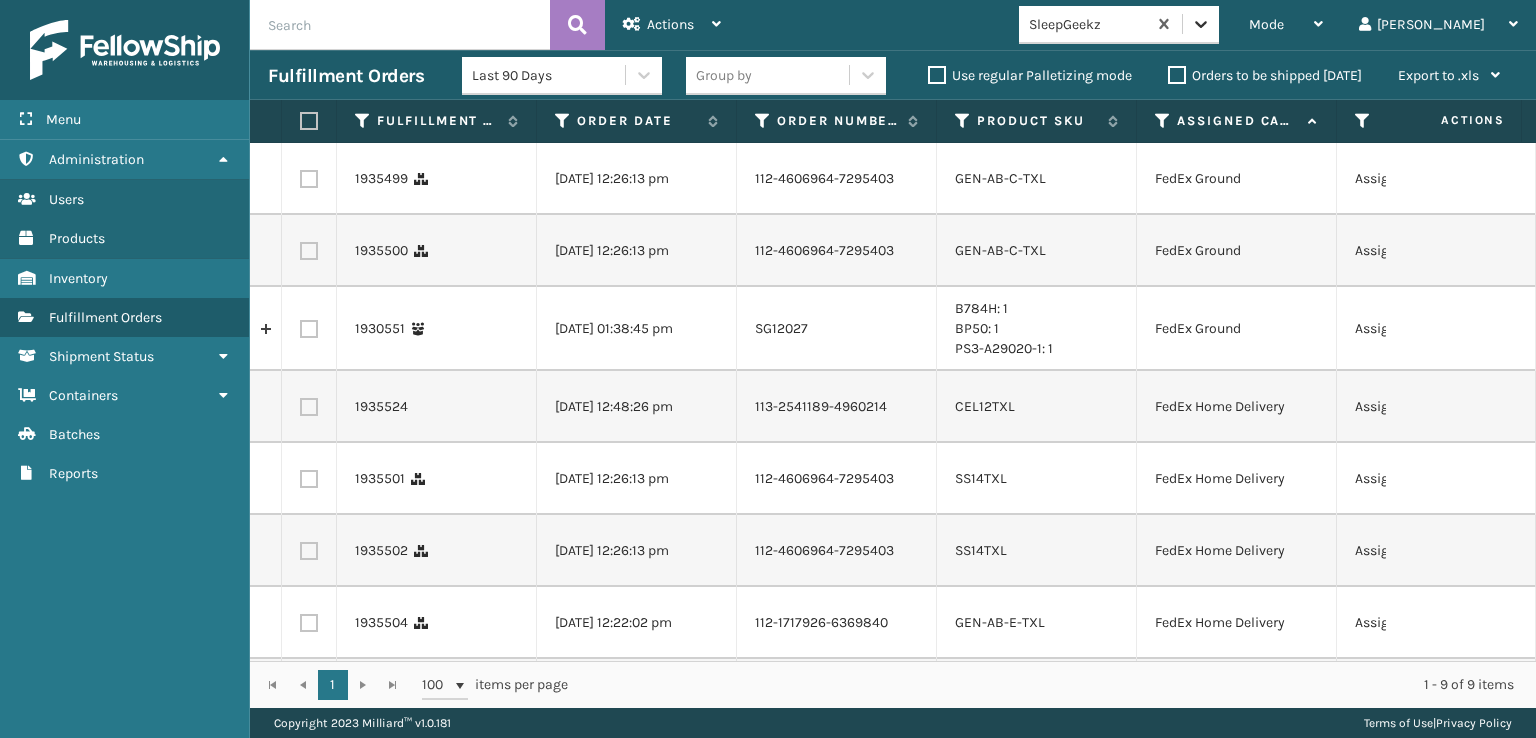click 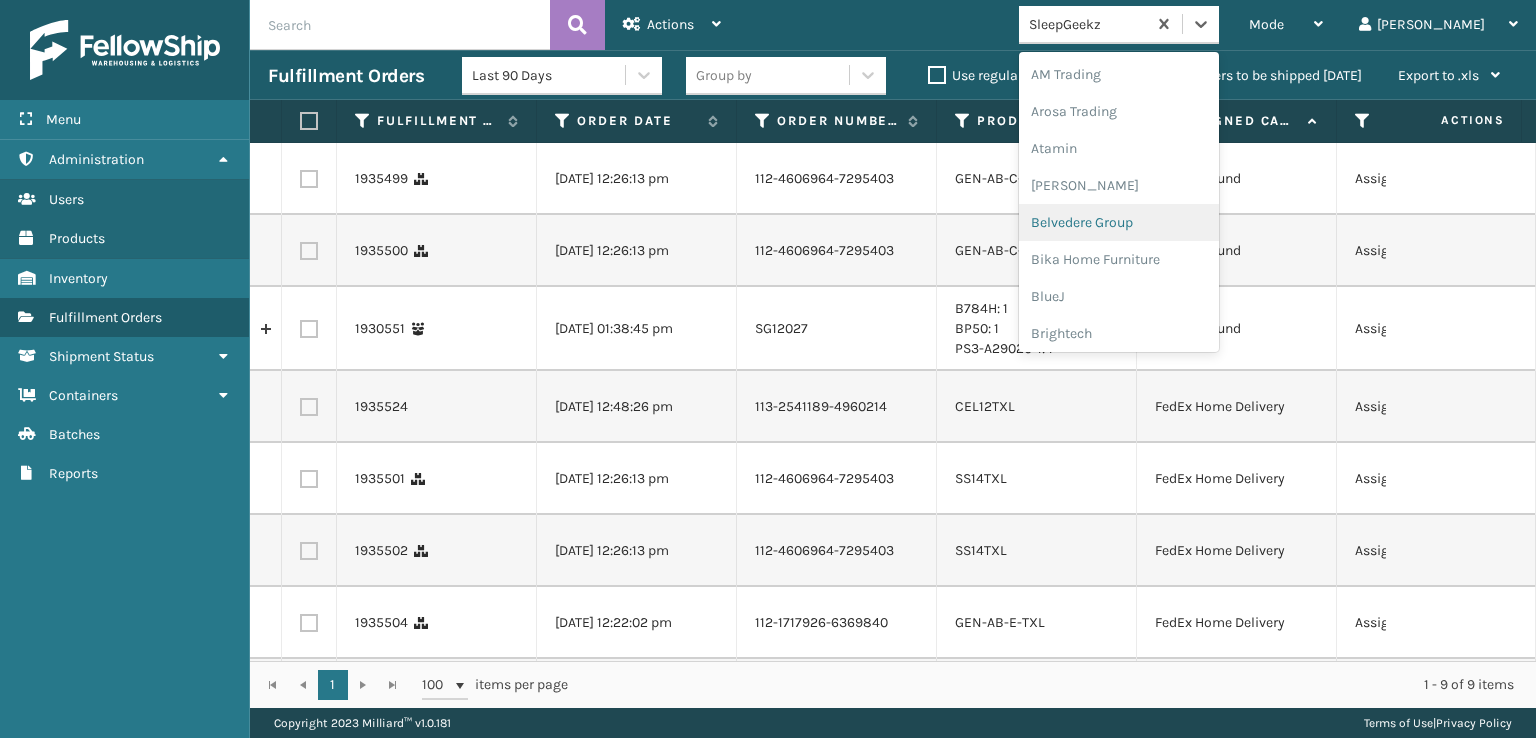 scroll, scrollTop: 200, scrollLeft: 0, axis: vertical 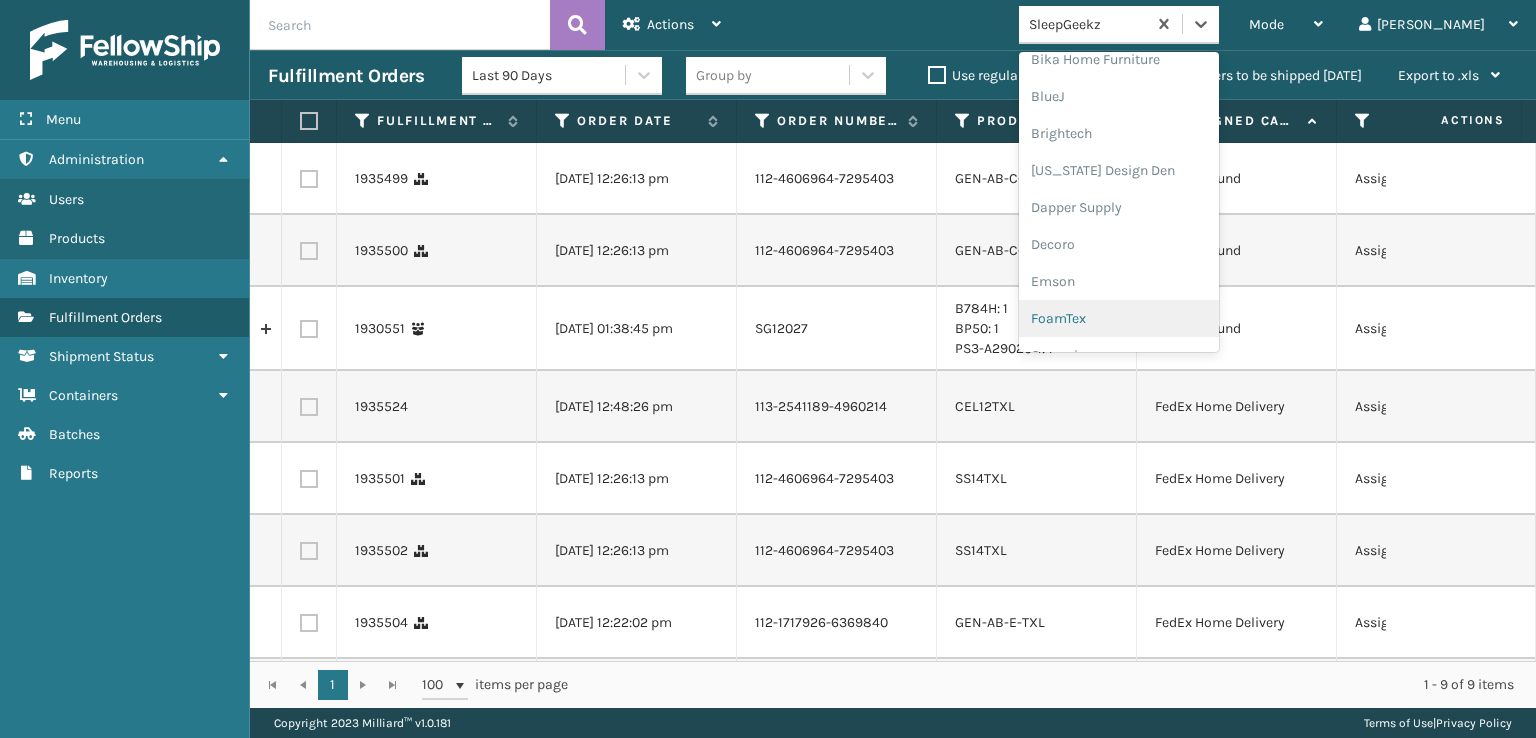 click on "FoamTex" at bounding box center (1119, 318) 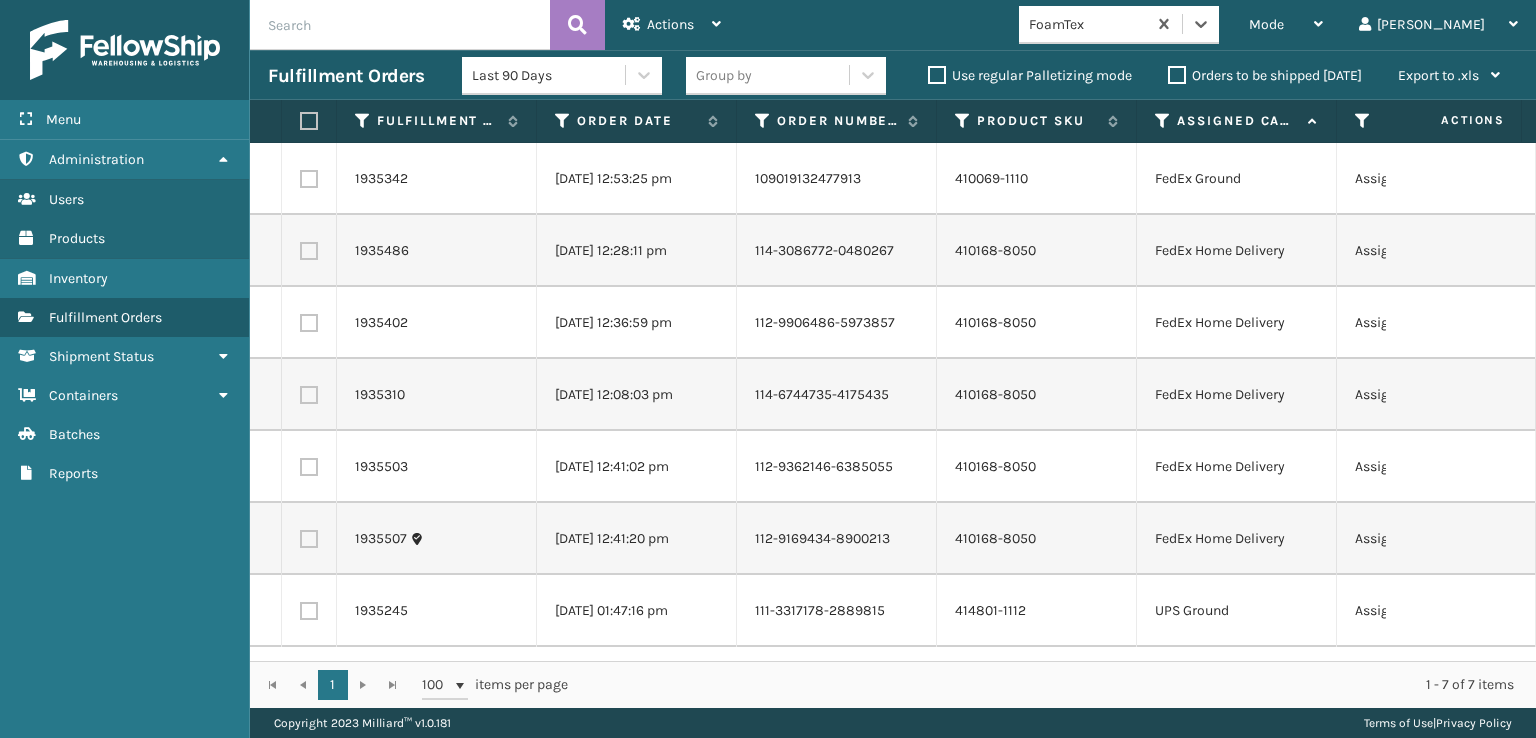 click at bounding box center (309, 121) 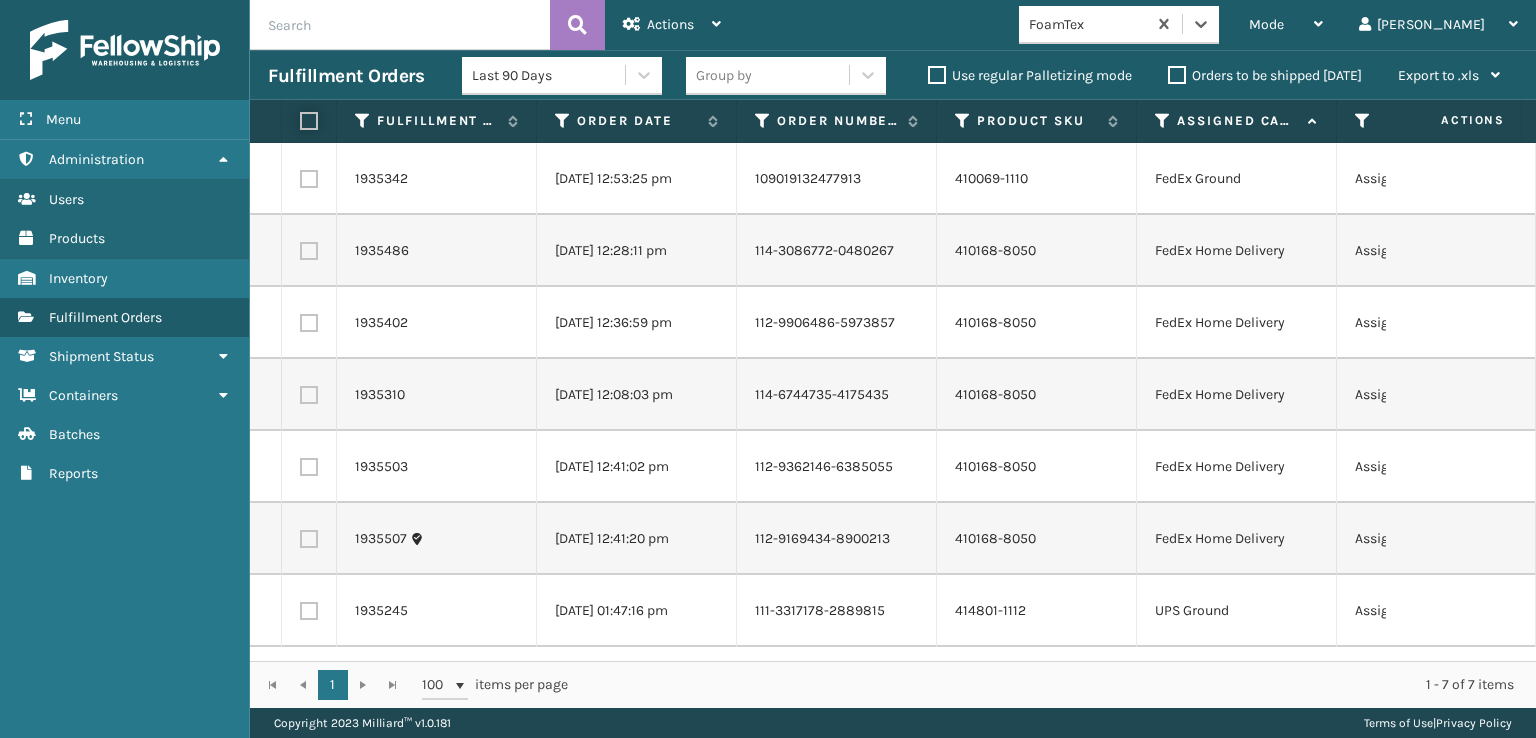 click at bounding box center (300, 121) 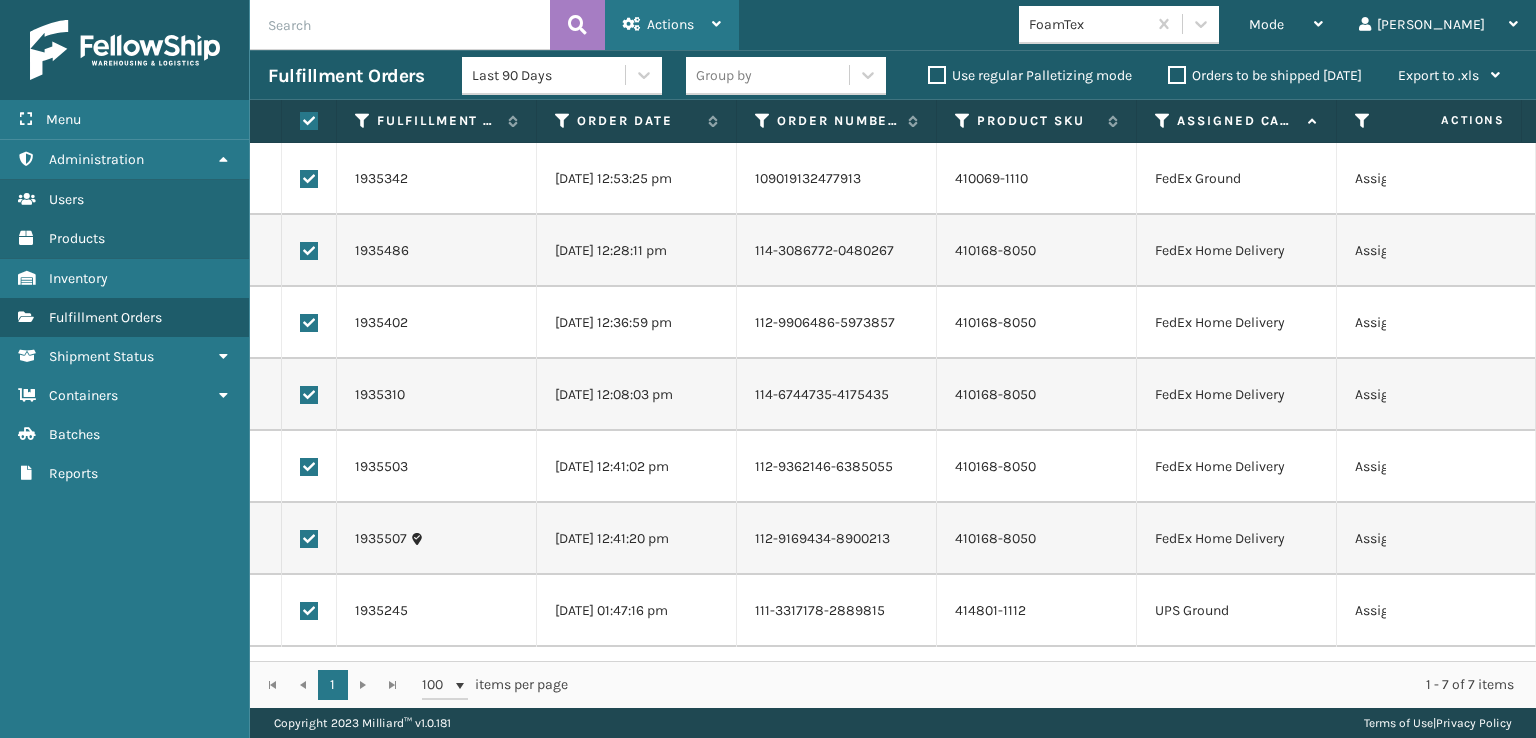 click on "Actions" at bounding box center [670, 24] 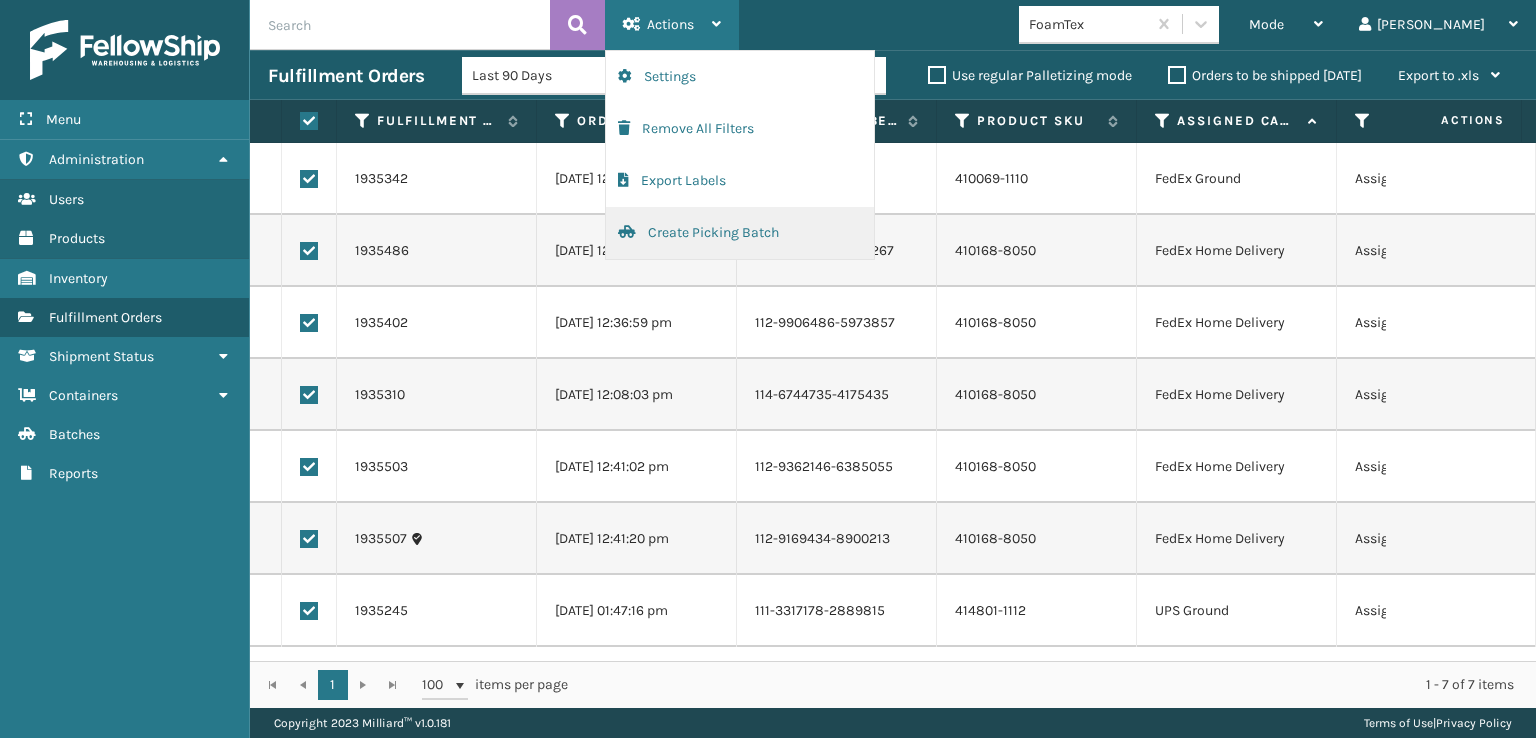 click on "Create Picking Batch" at bounding box center (740, 233) 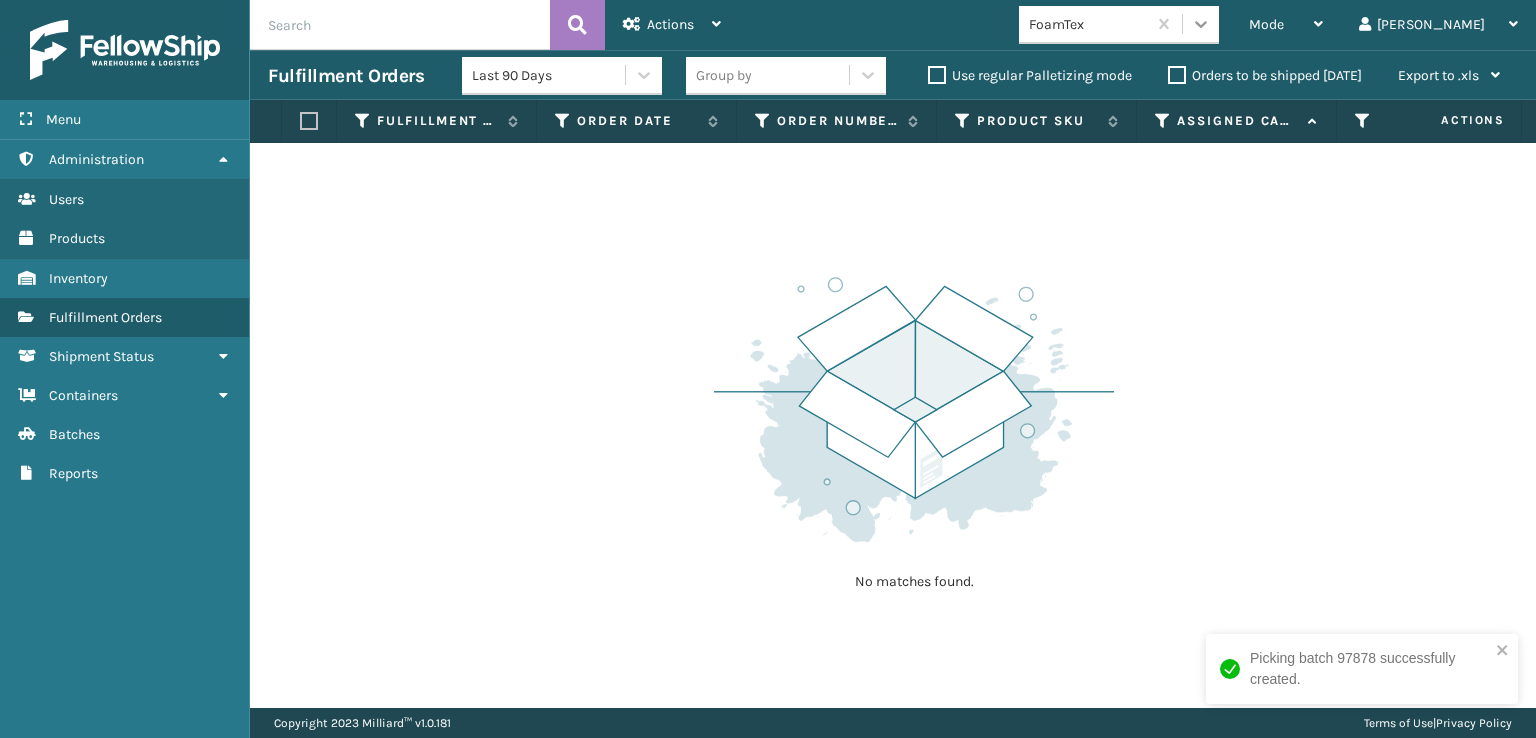 click at bounding box center [1201, 24] 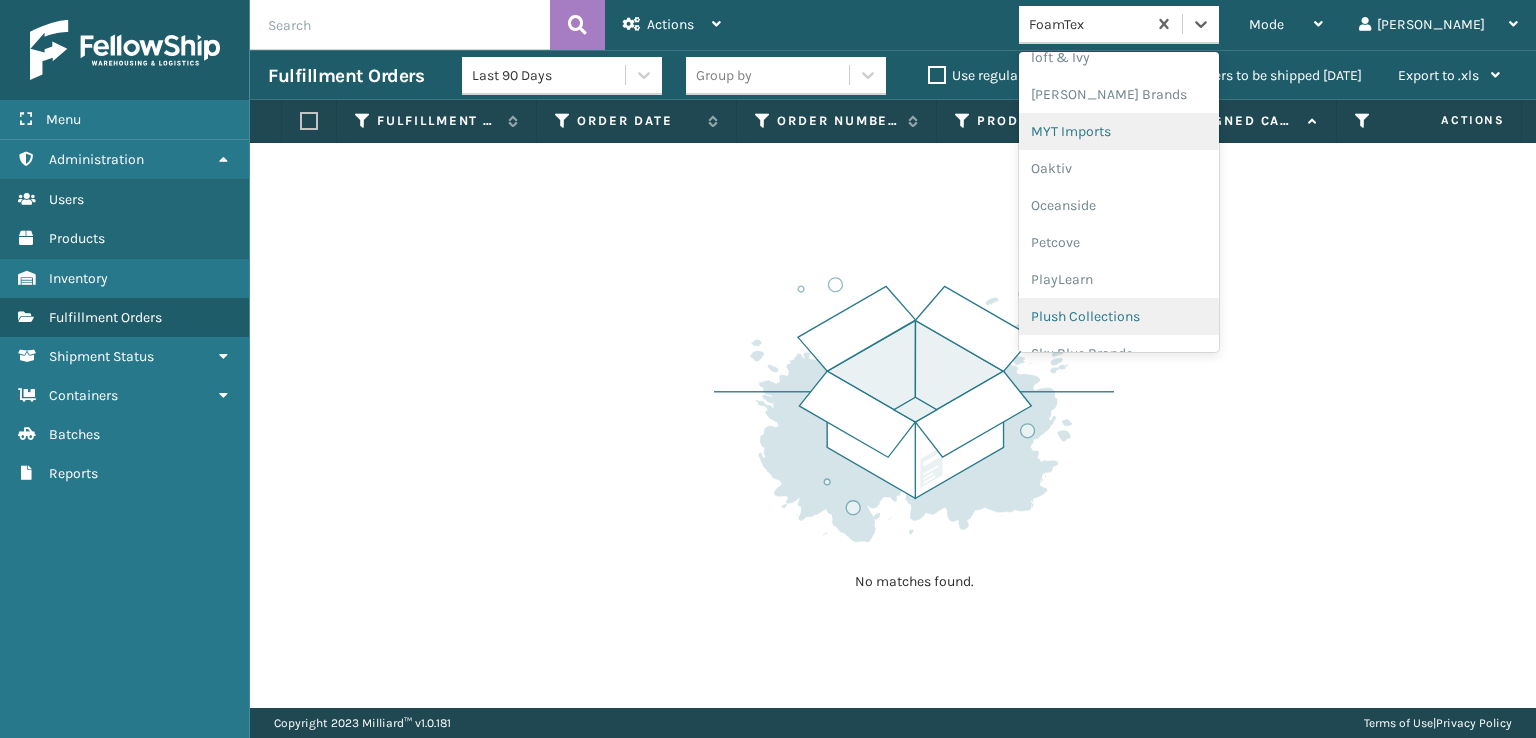 scroll, scrollTop: 892, scrollLeft: 0, axis: vertical 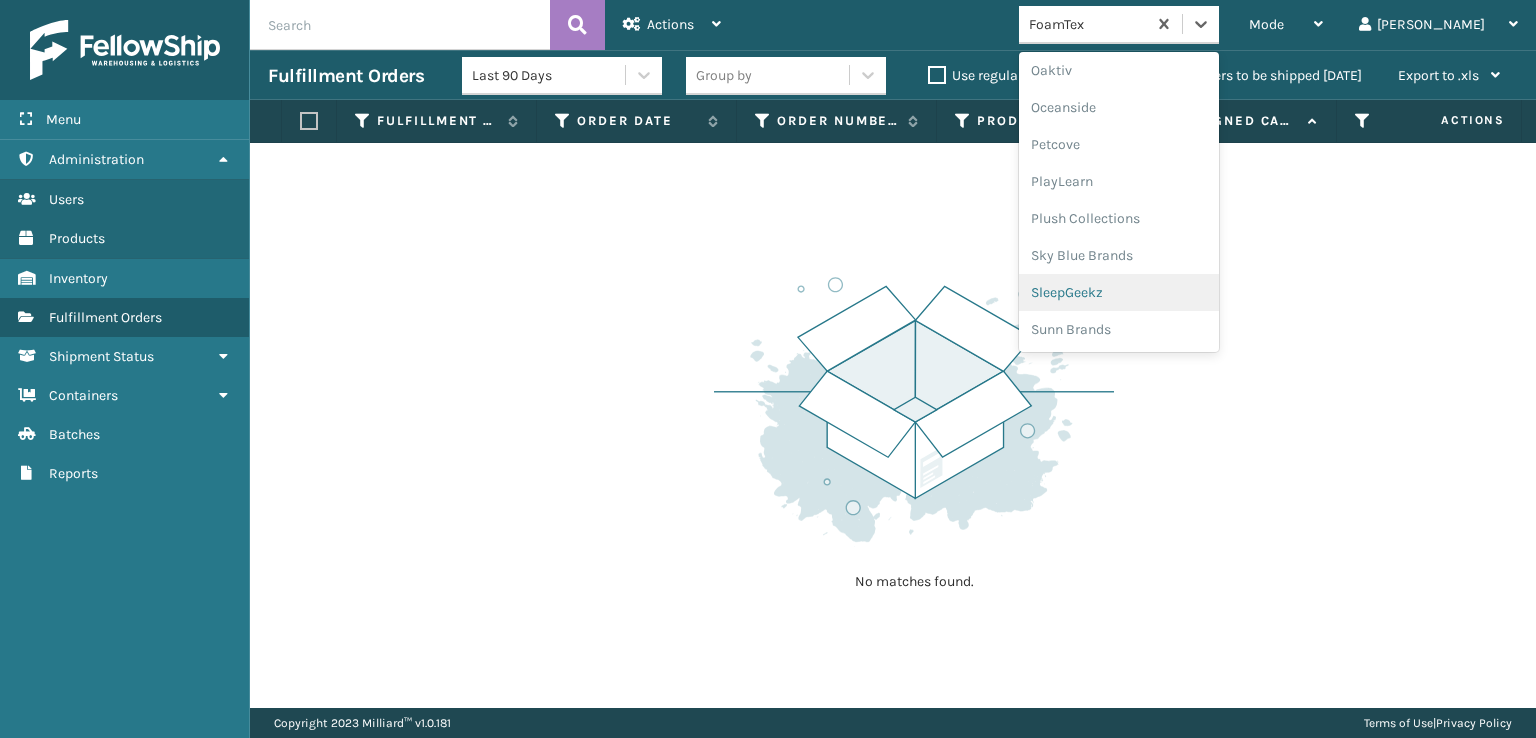 click on "SleepGeekz" at bounding box center (1119, 292) 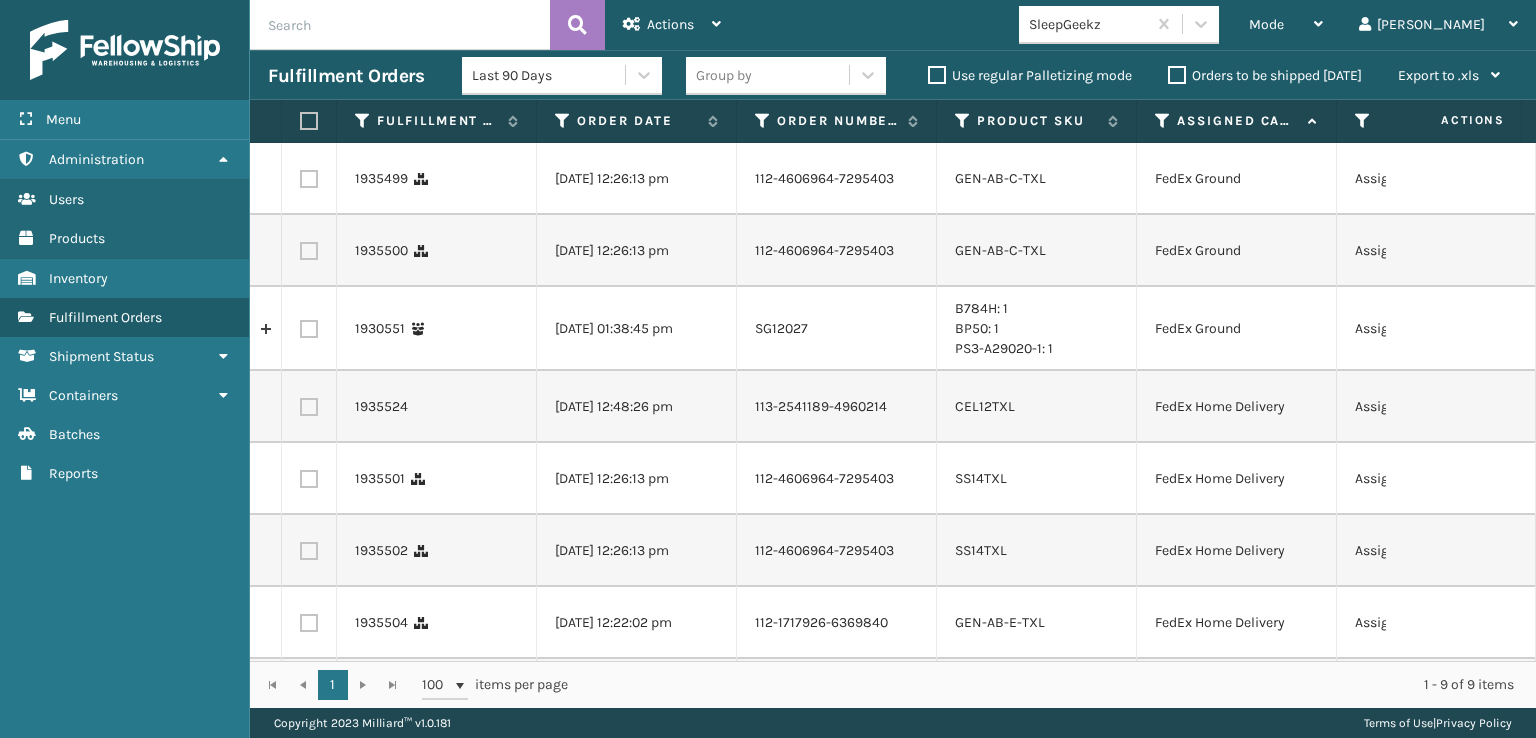 click at bounding box center [309, 179] 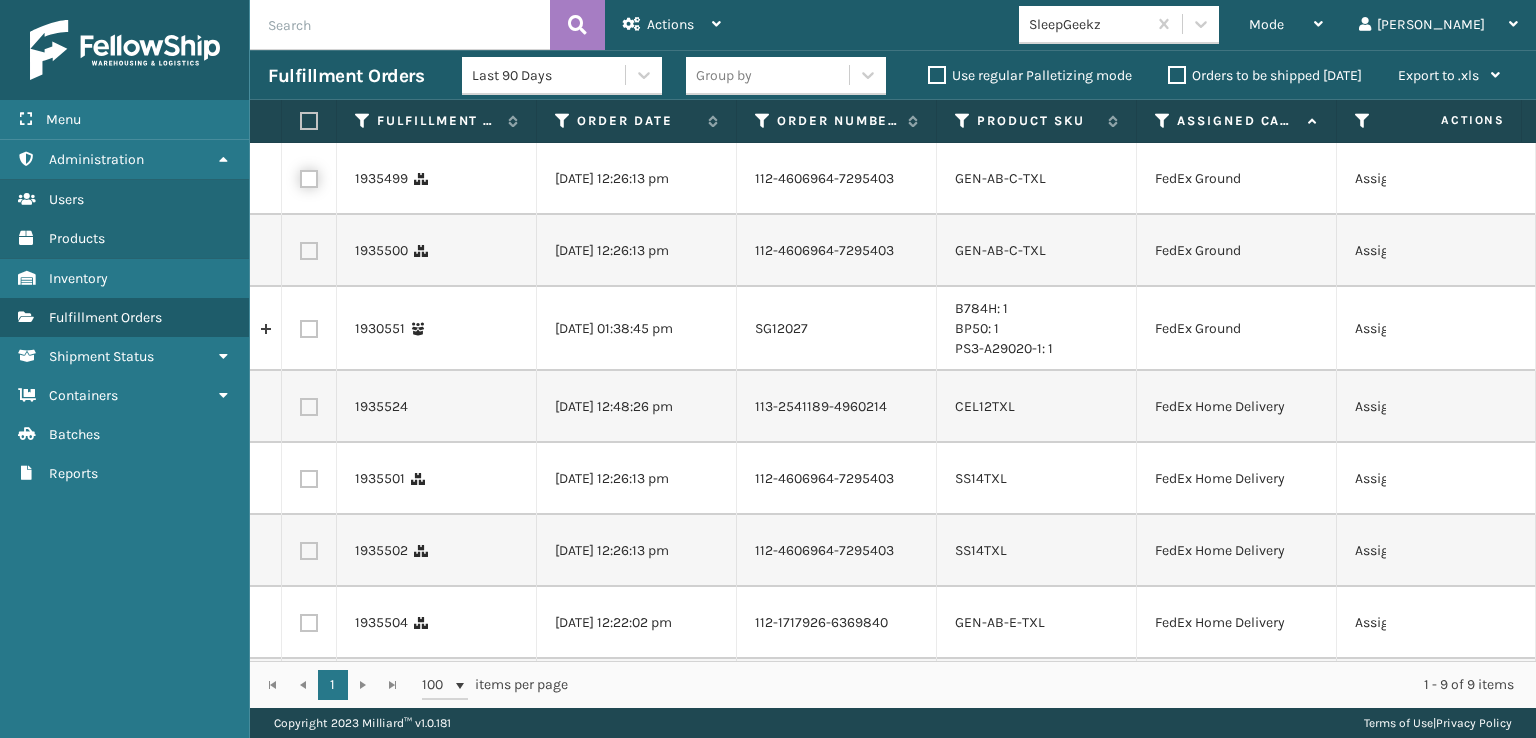 click at bounding box center (300, 176) 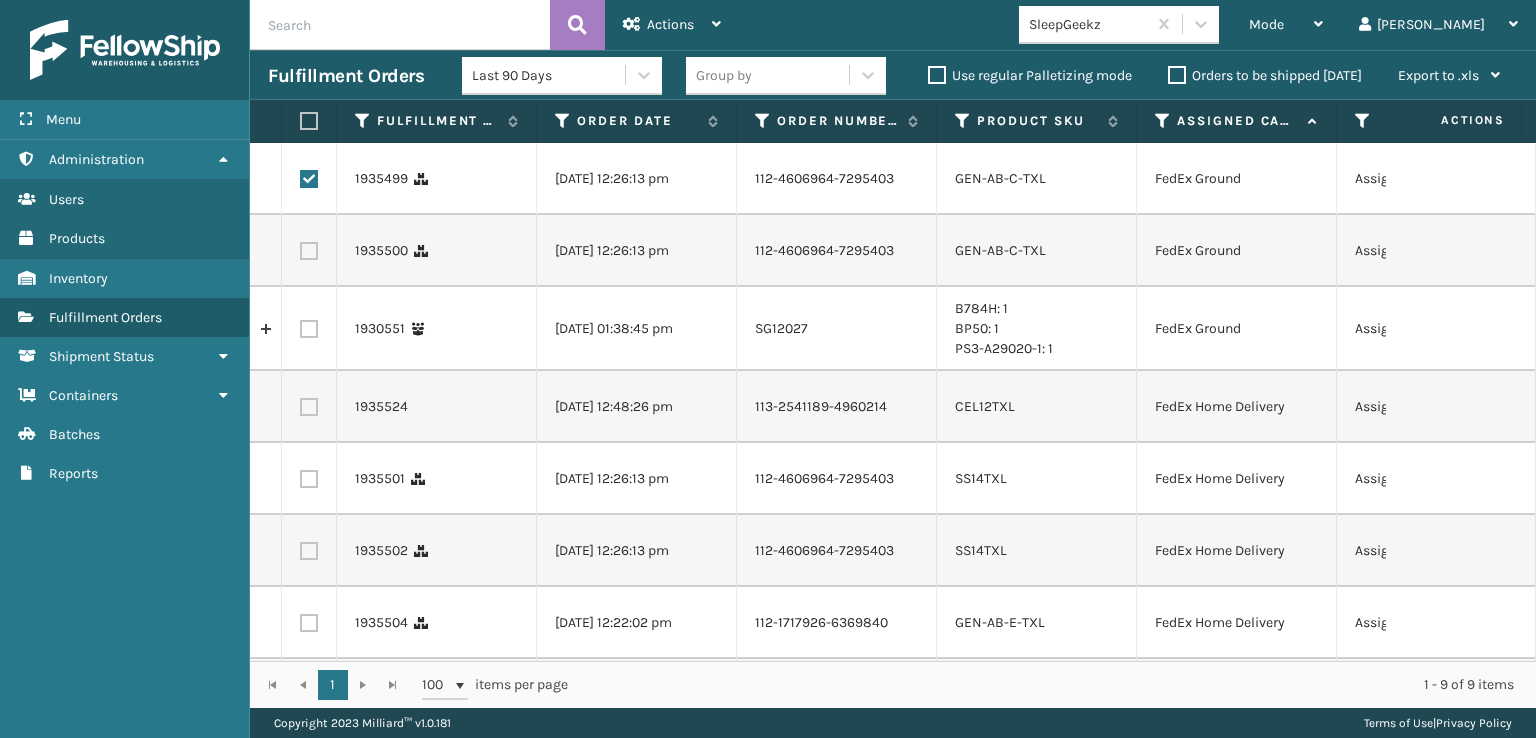 click at bounding box center (309, 251) 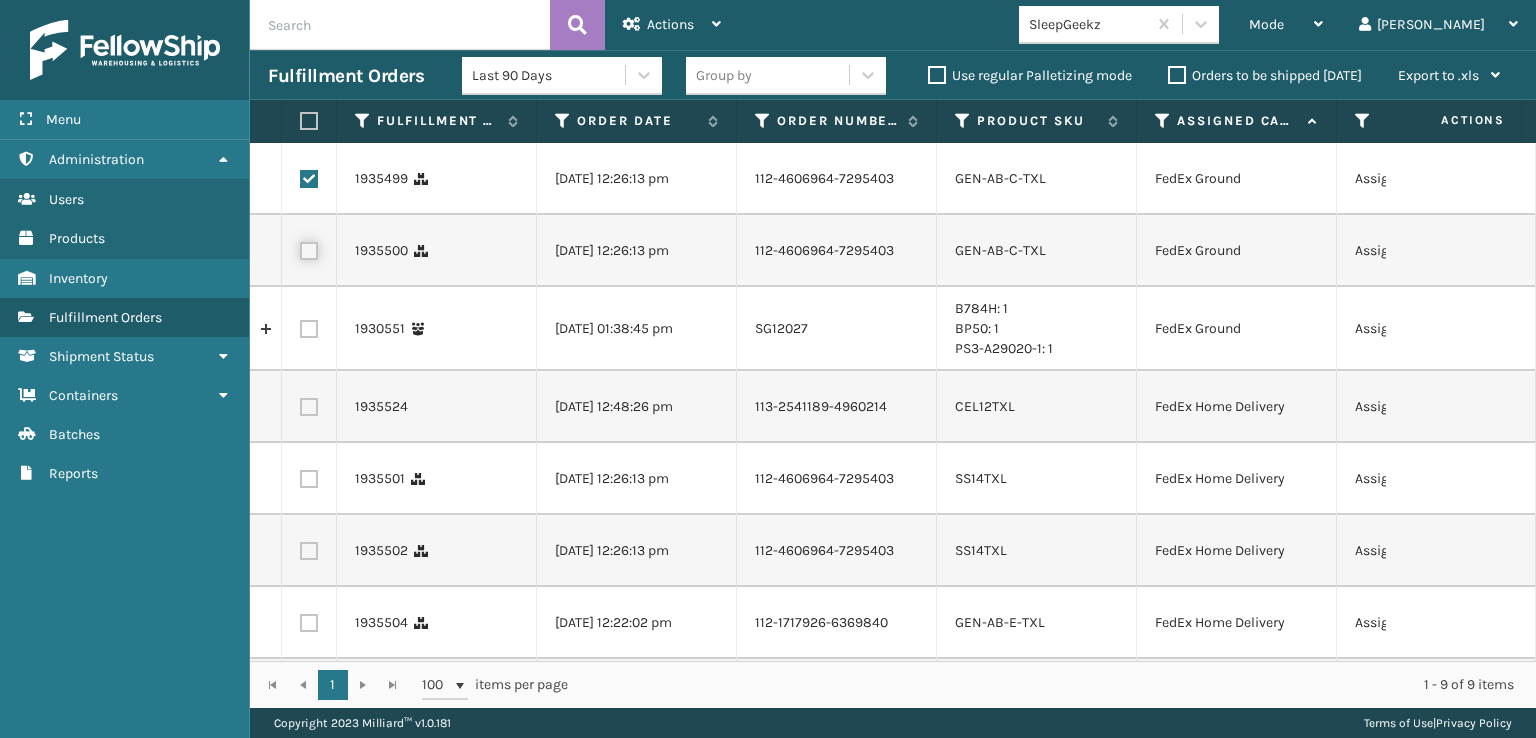click at bounding box center [300, 248] 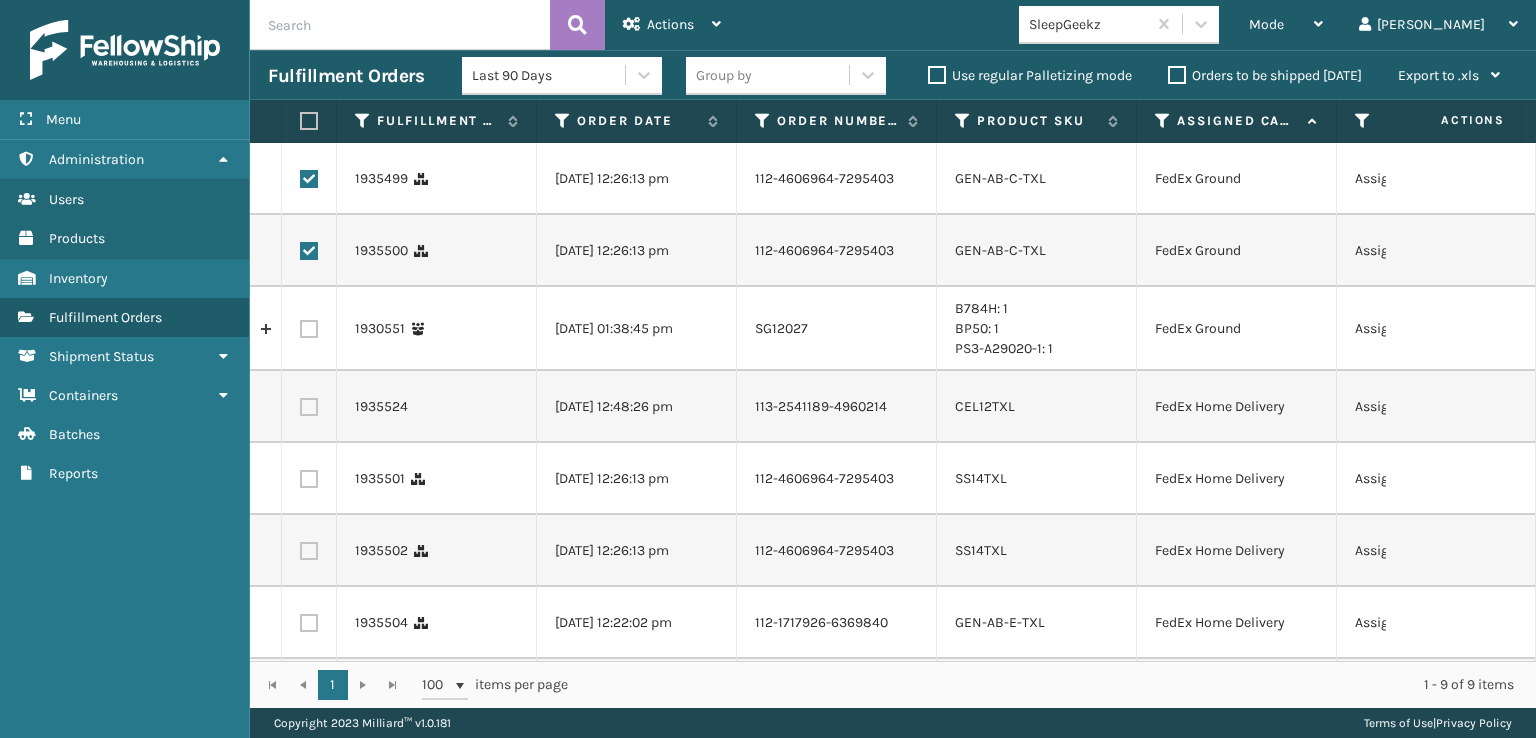 click at bounding box center [309, 407] 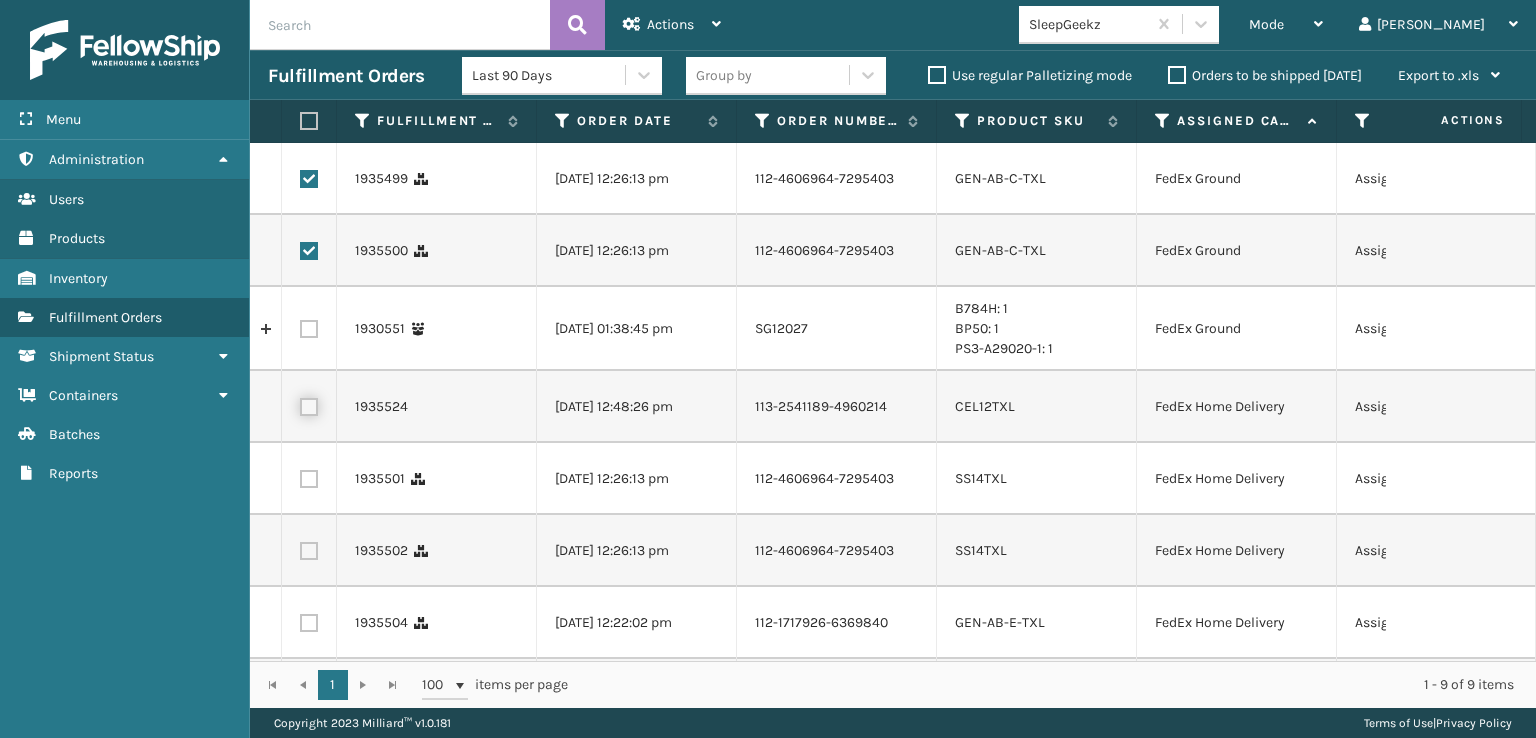click at bounding box center (300, 404) 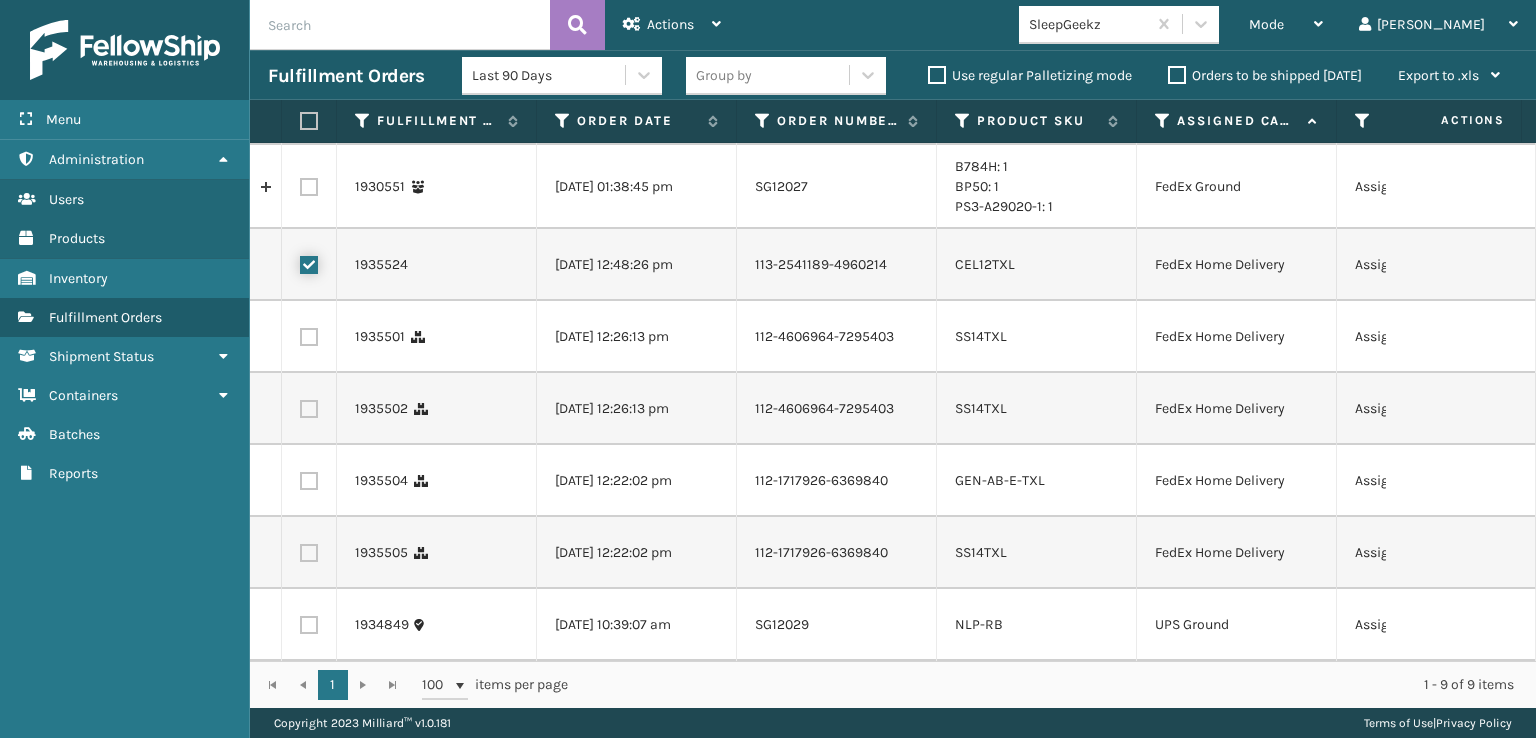 scroll, scrollTop: 240, scrollLeft: 0, axis: vertical 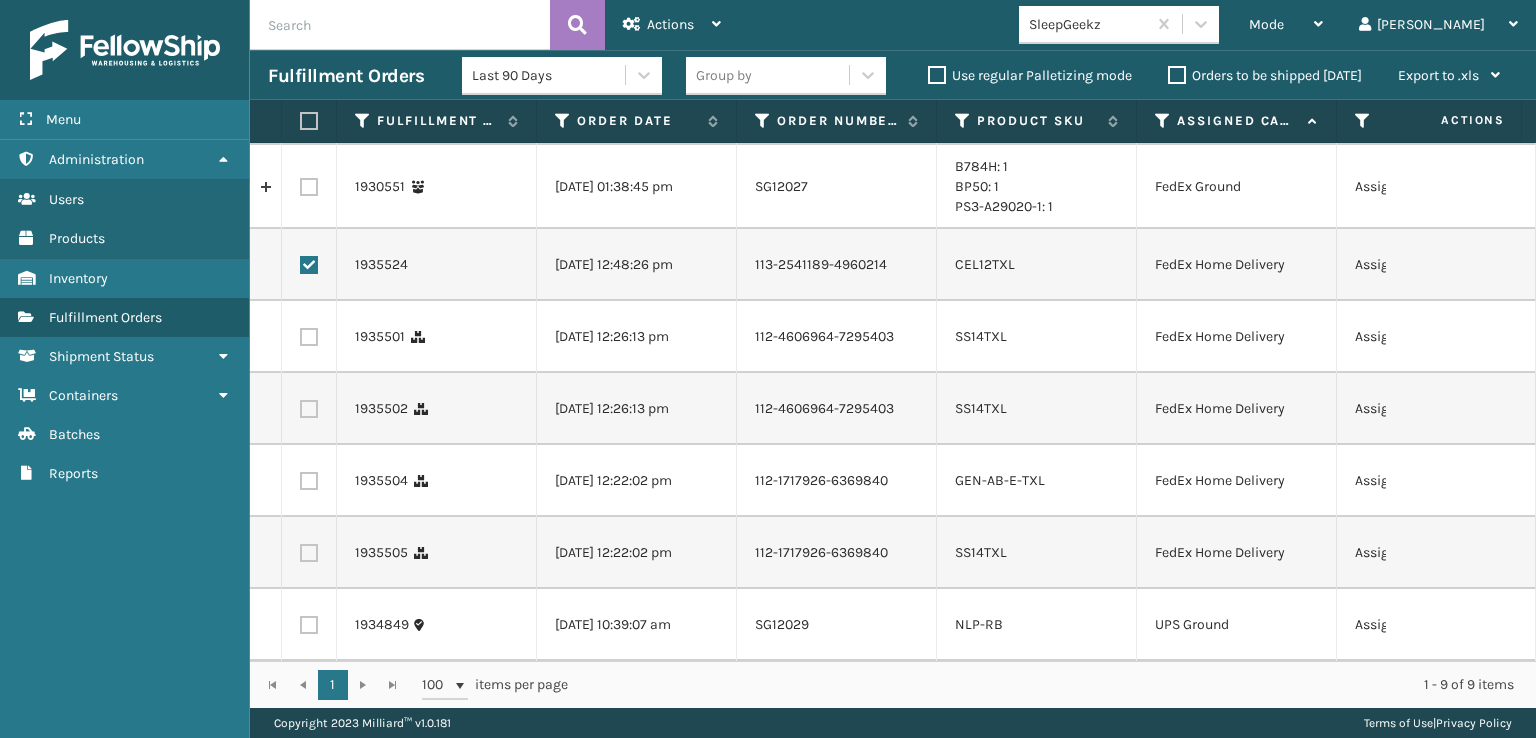 click at bounding box center (309, 337) 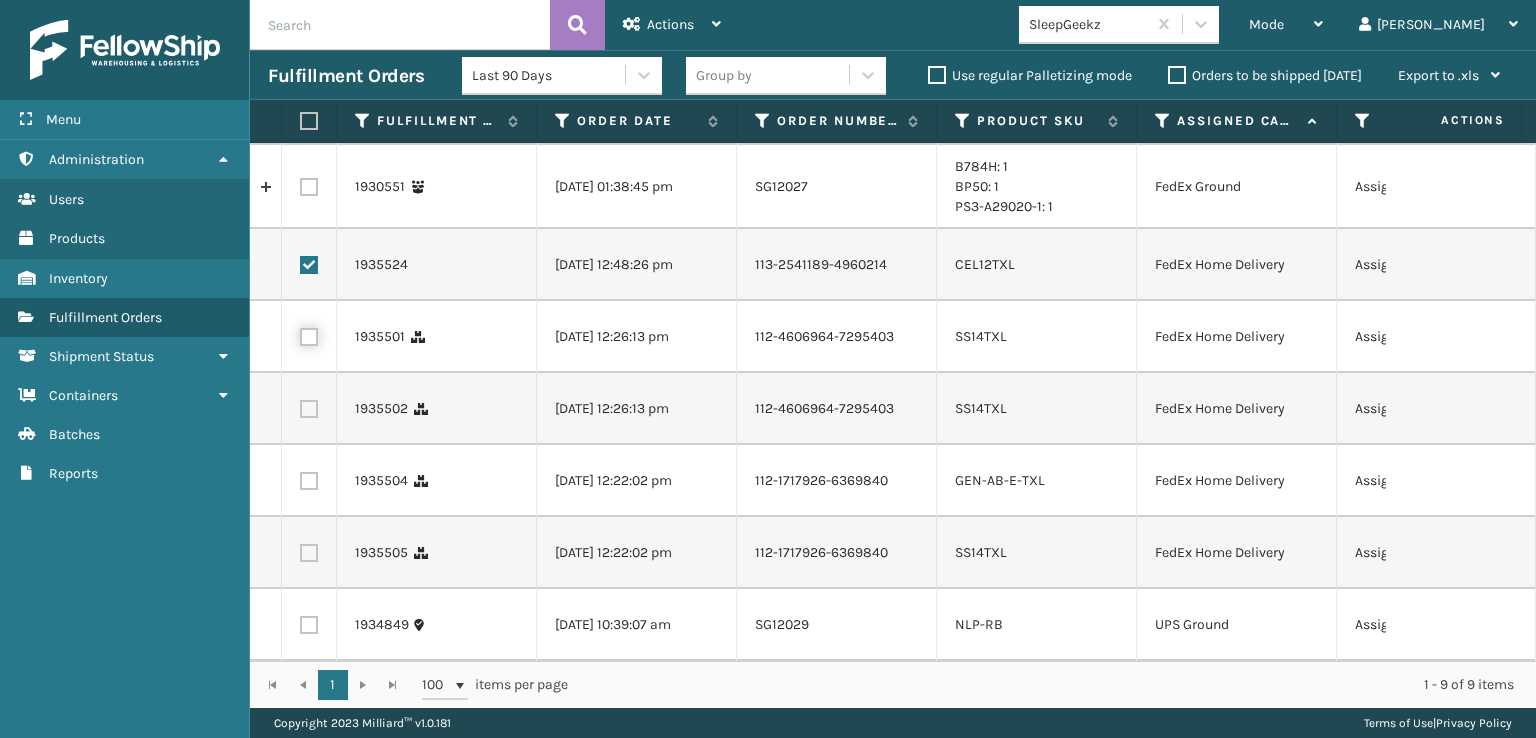 click at bounding box center [300, 334] 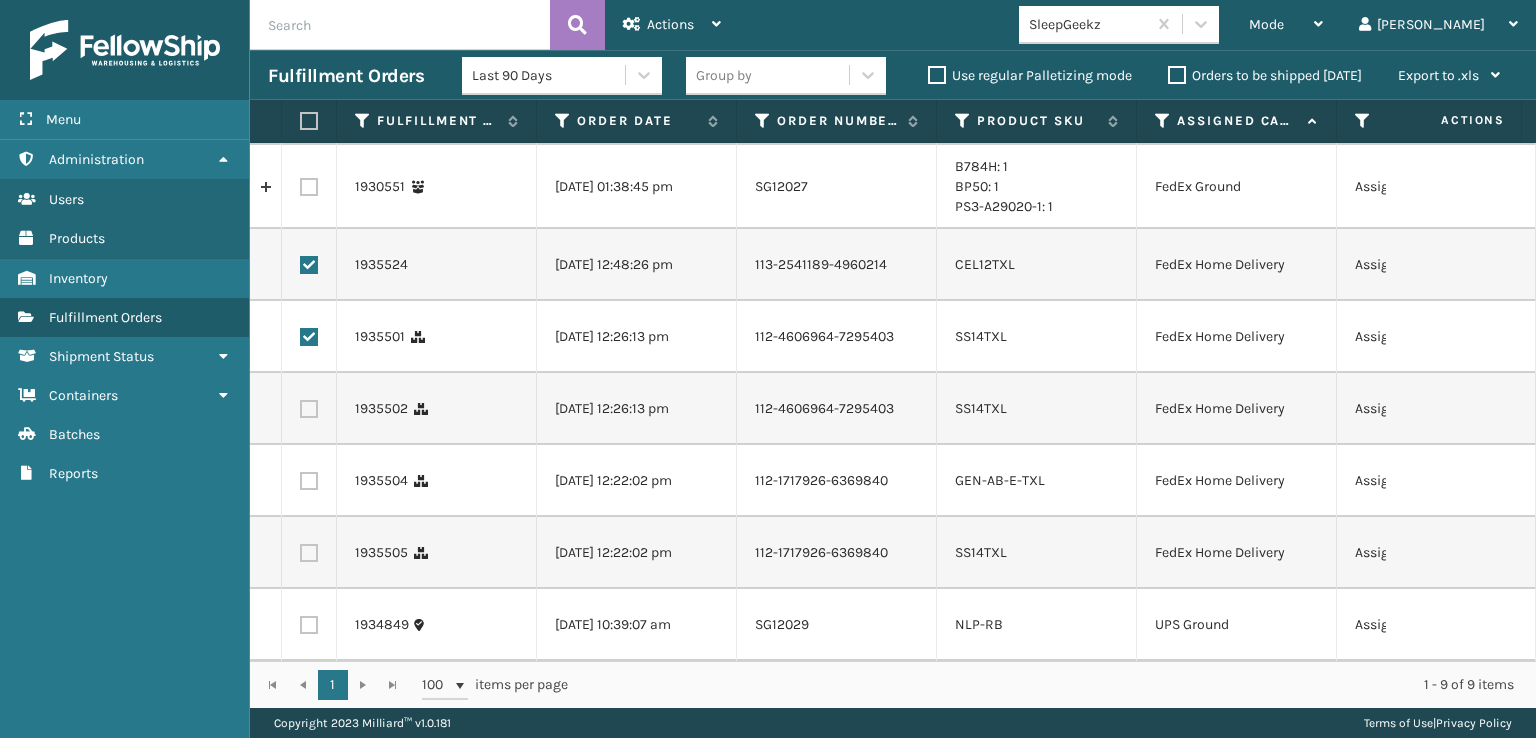 click at bounding box center (309, 409) 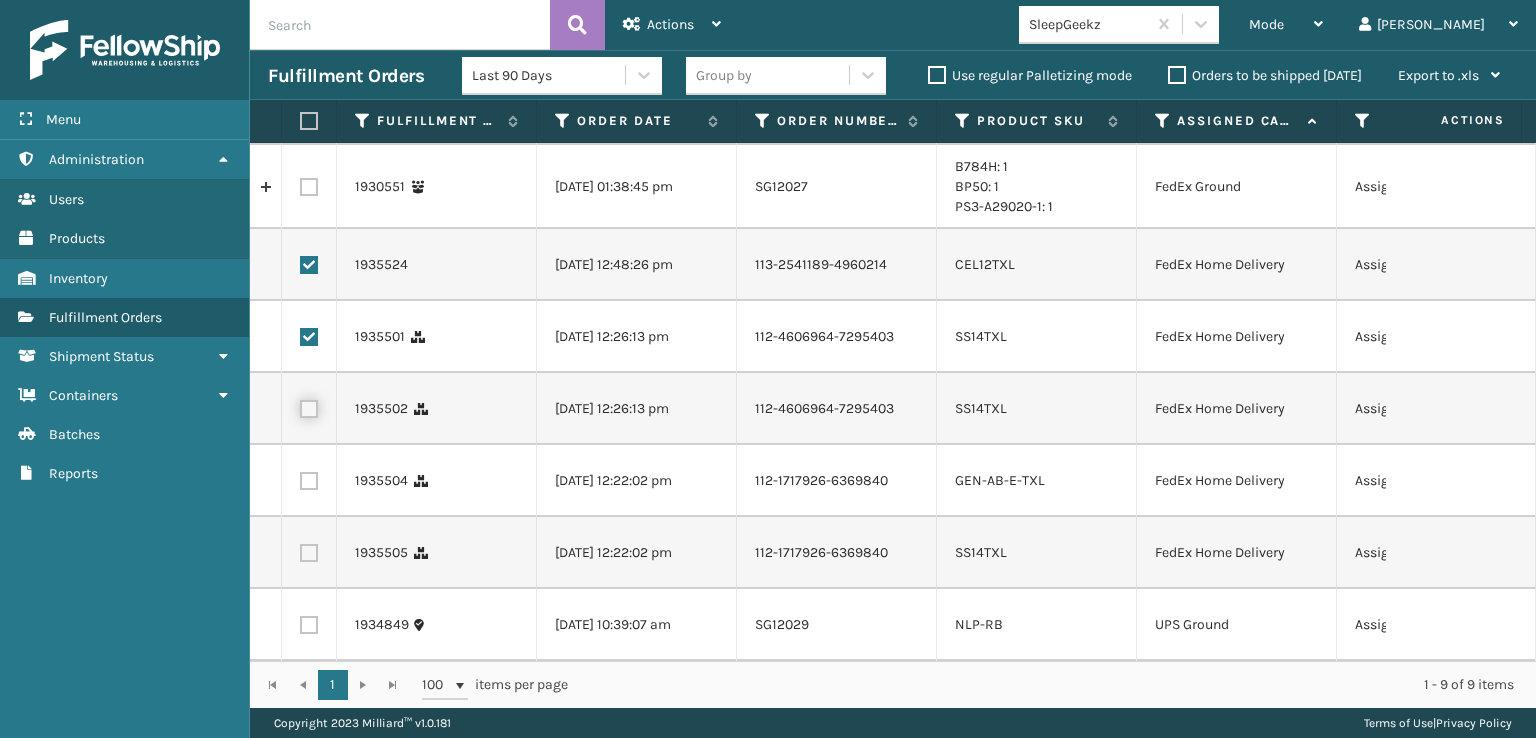 click at bounding box center (300, 406) 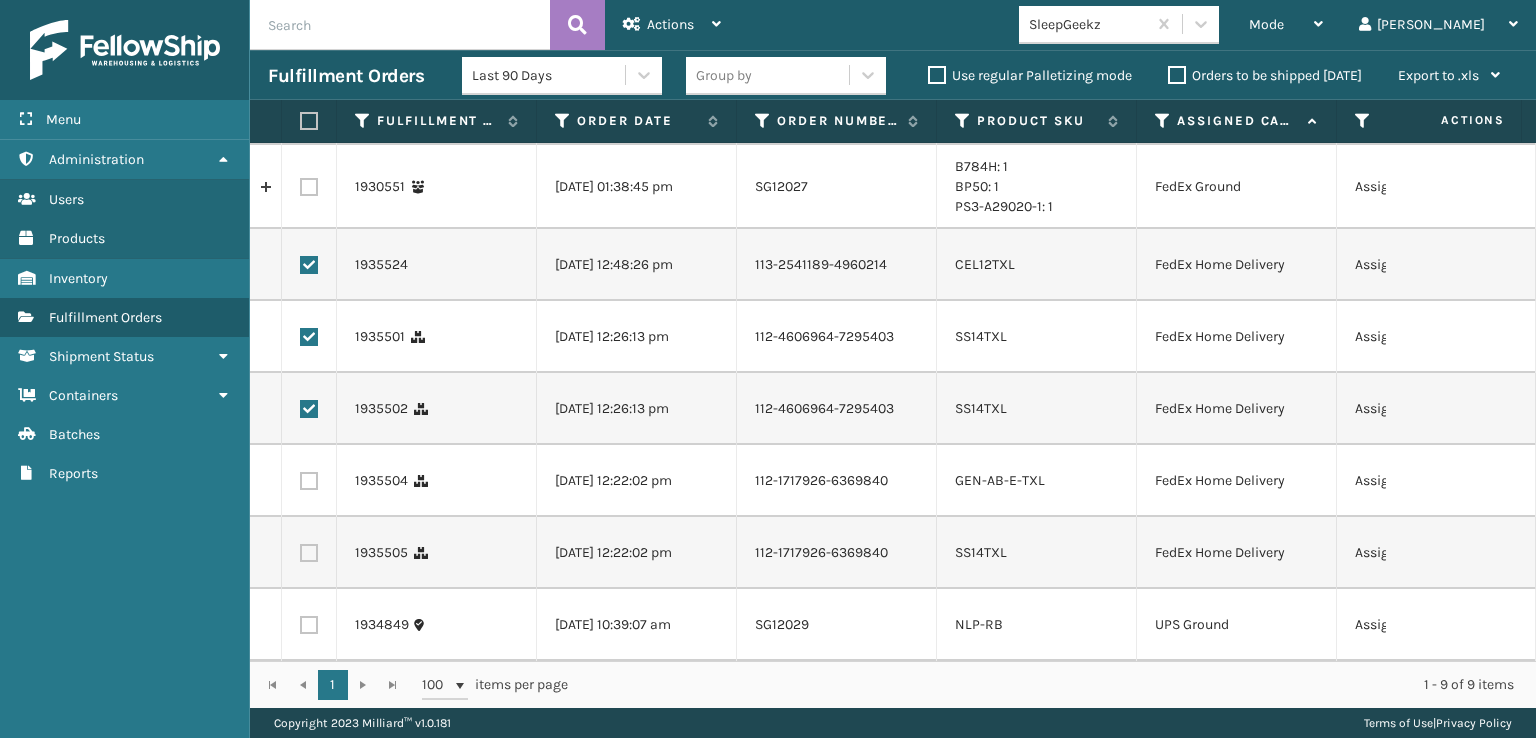click at bounding box center (309, 481) 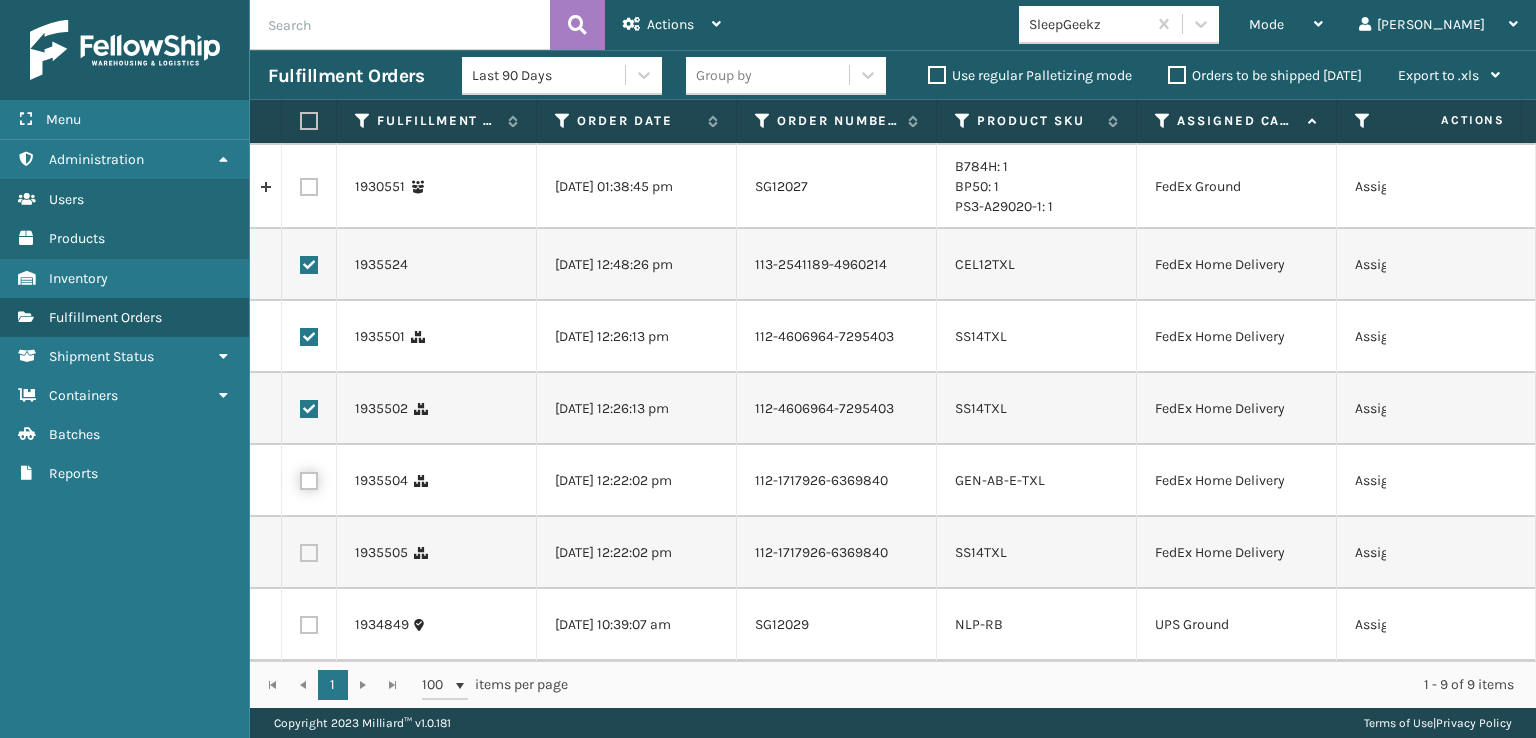 click at bounding box center [300, 478] 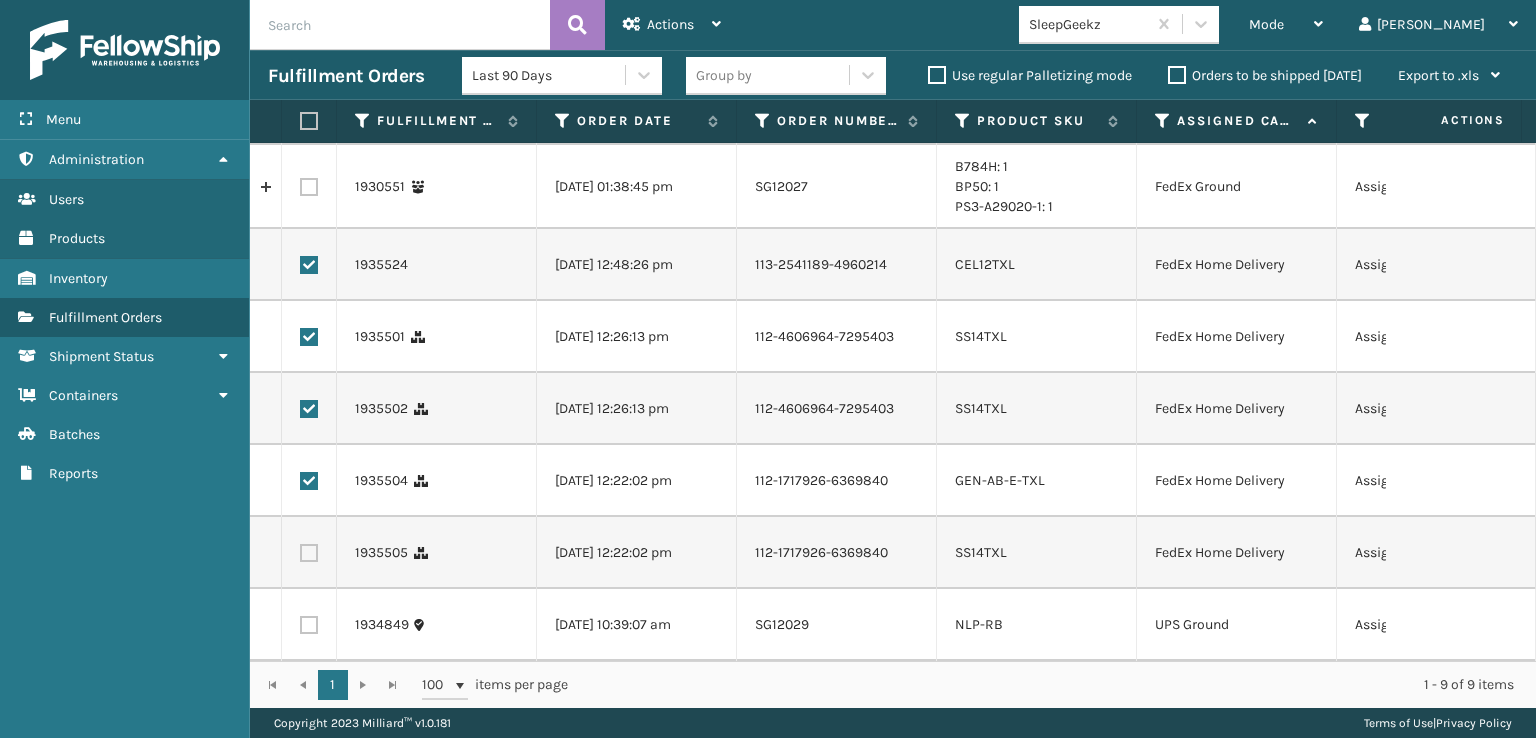click at bounding box center (309, 553) 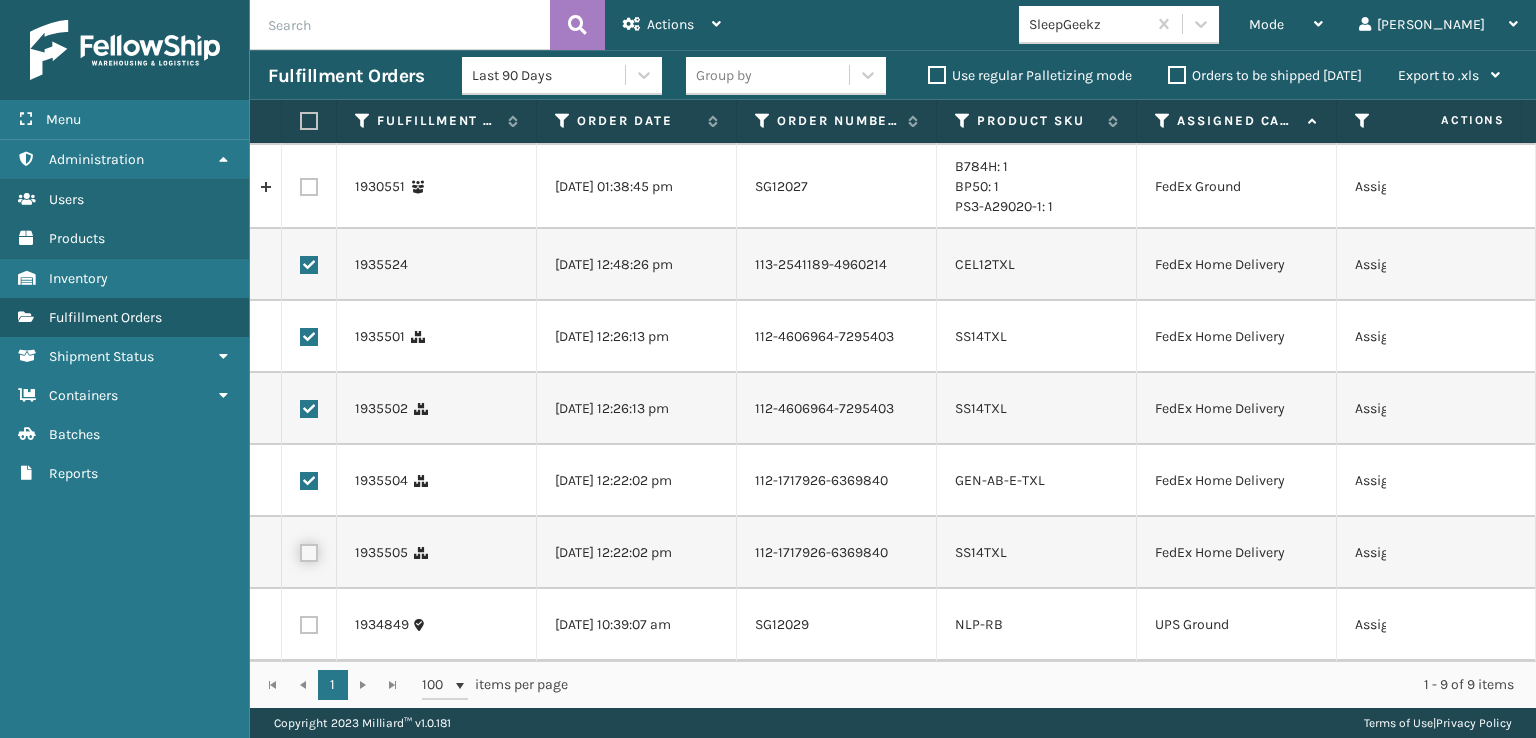 click at bounding box center (300, 550) 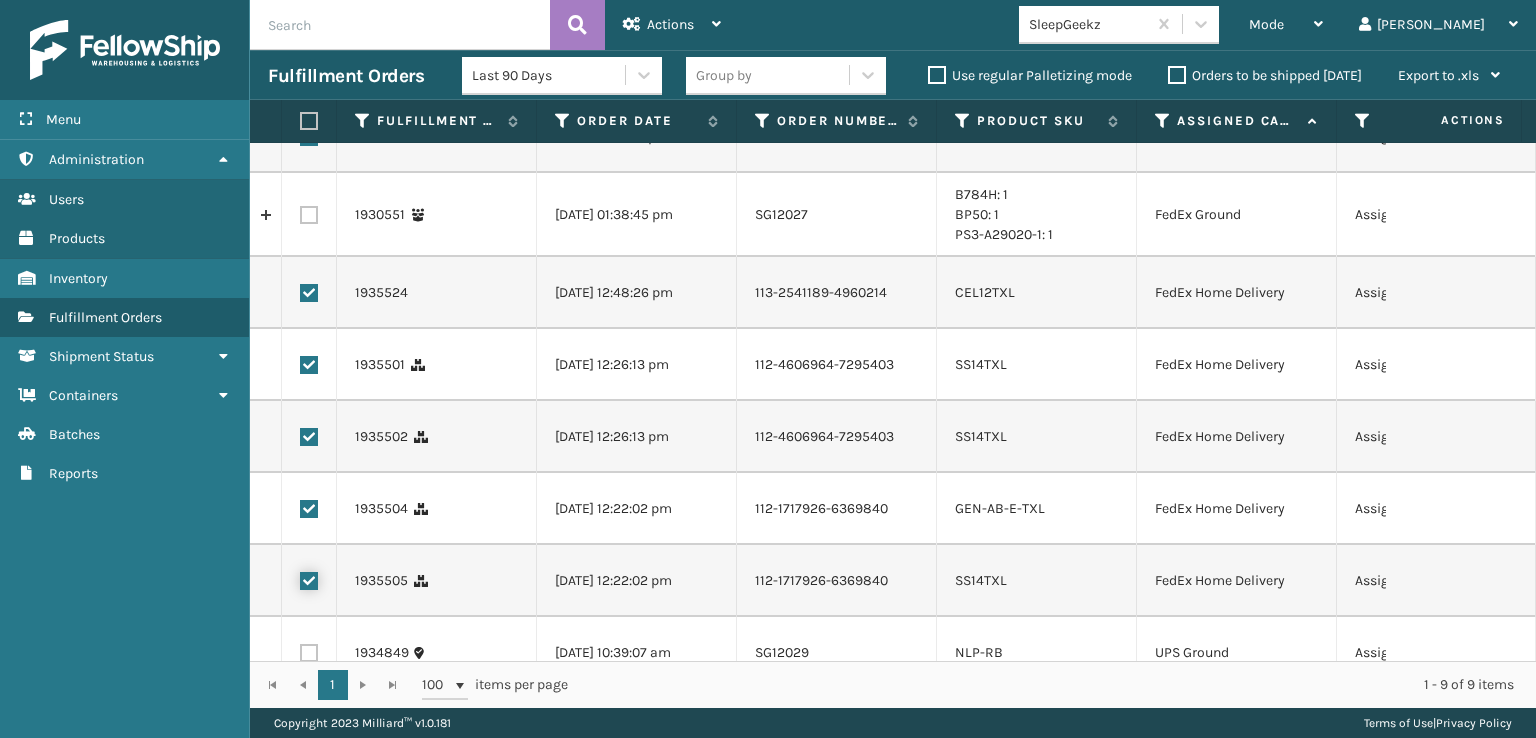 scroll, scrollTop: 240, scrollLeft: 0, axis: vertical 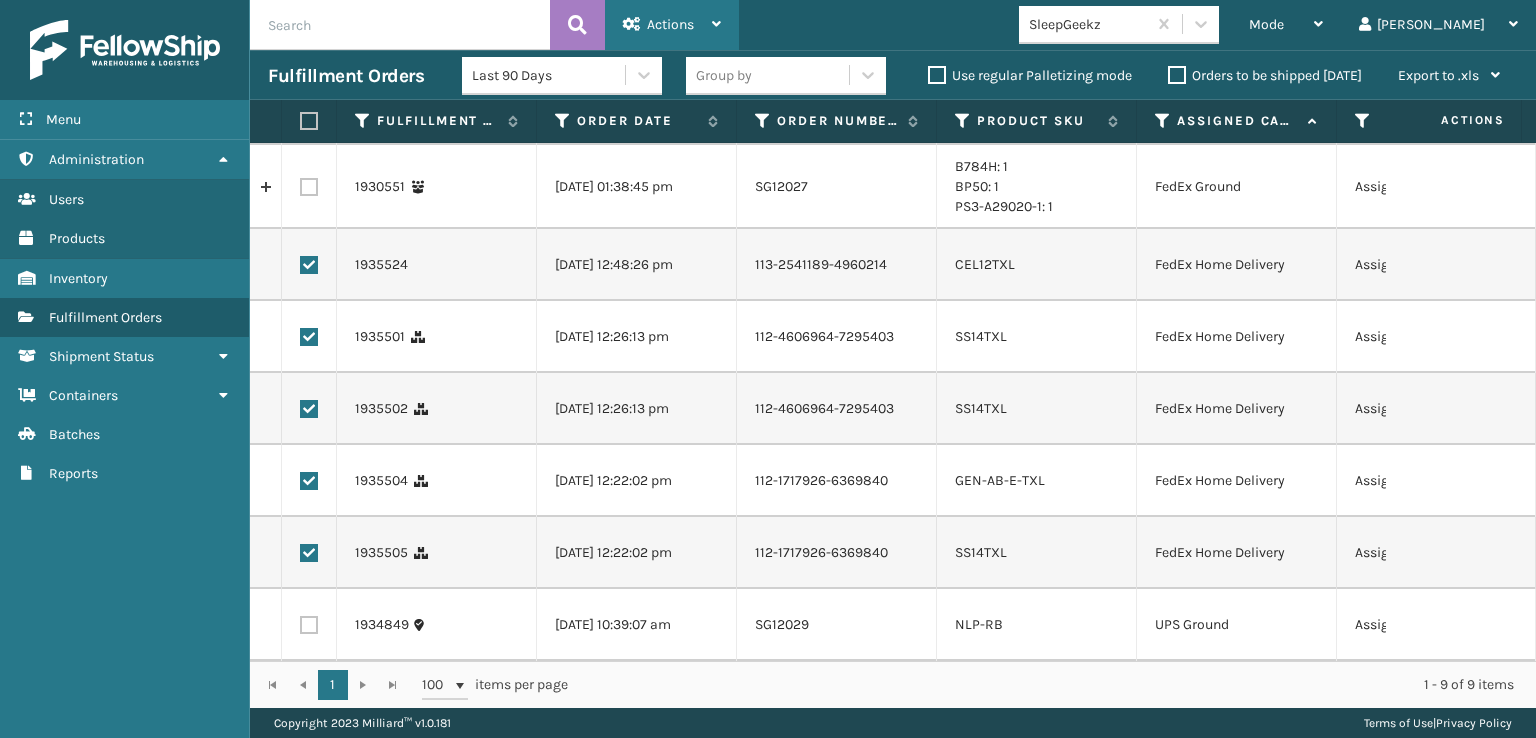 click on "Actions" at bounding box center (672, 25) 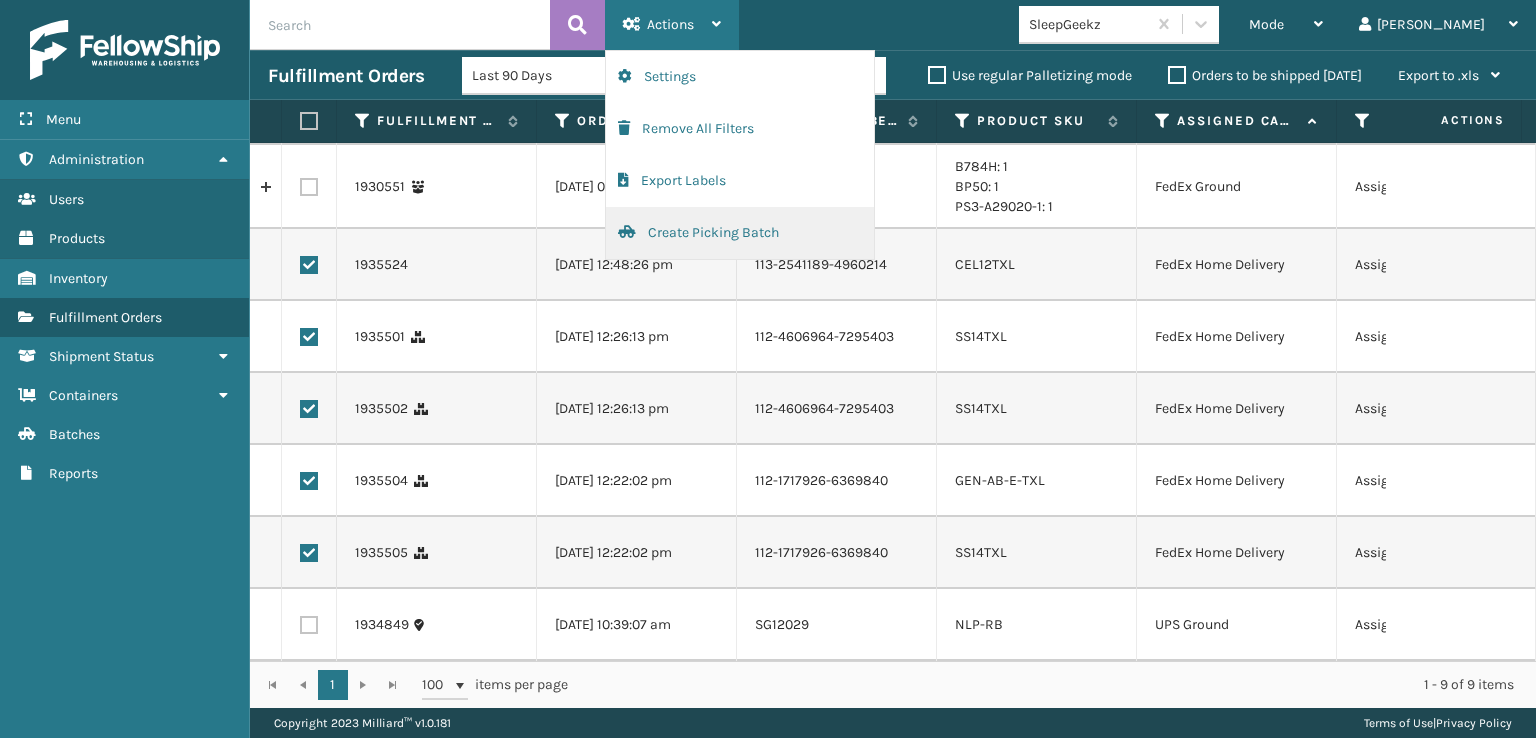 click on "Create Picking Batch" at bounding box center [740, 233] 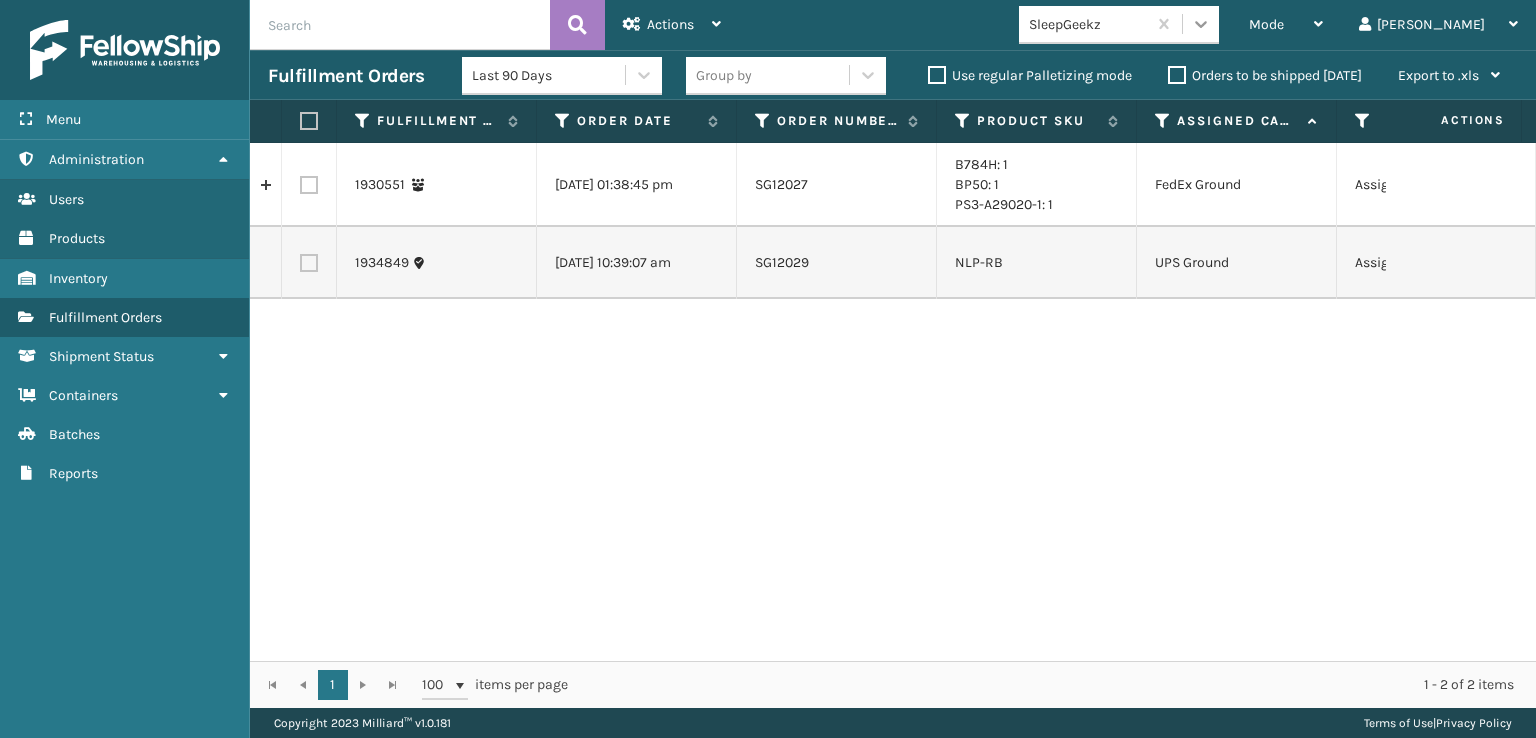 click 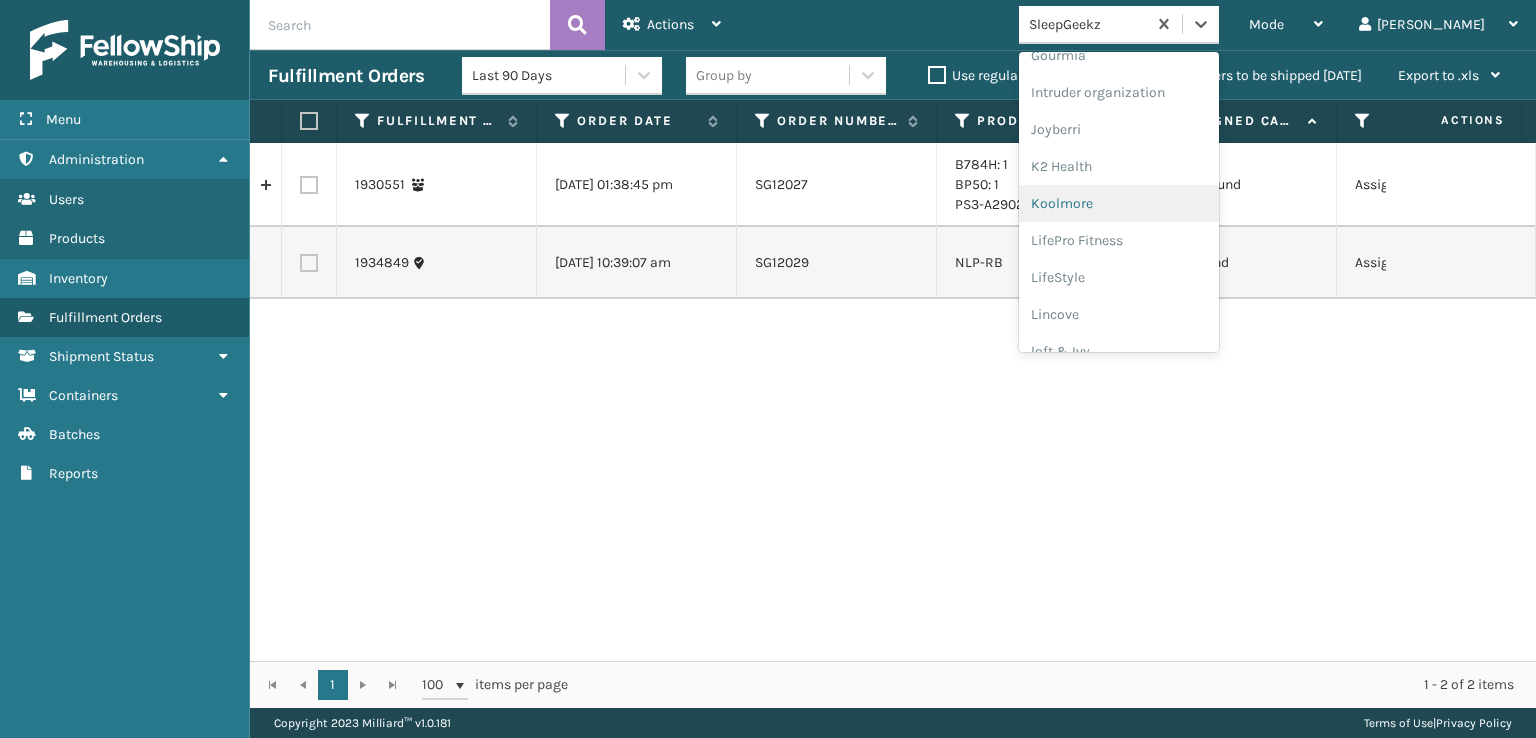 scroll, scrollTop: 200, scrollLeft: 0, axis: vertical 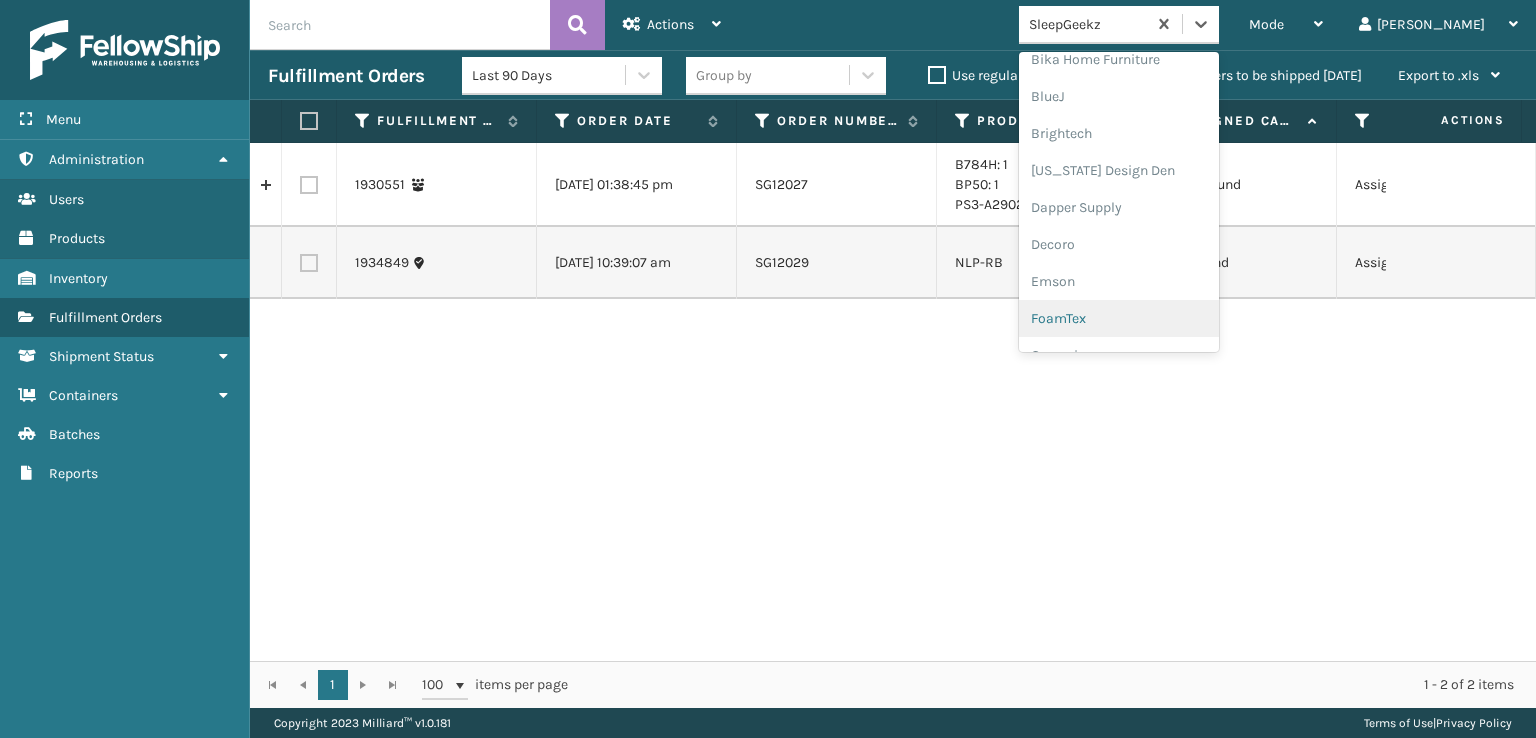 click on "FoamTex" at bounding box center [1119, 318] 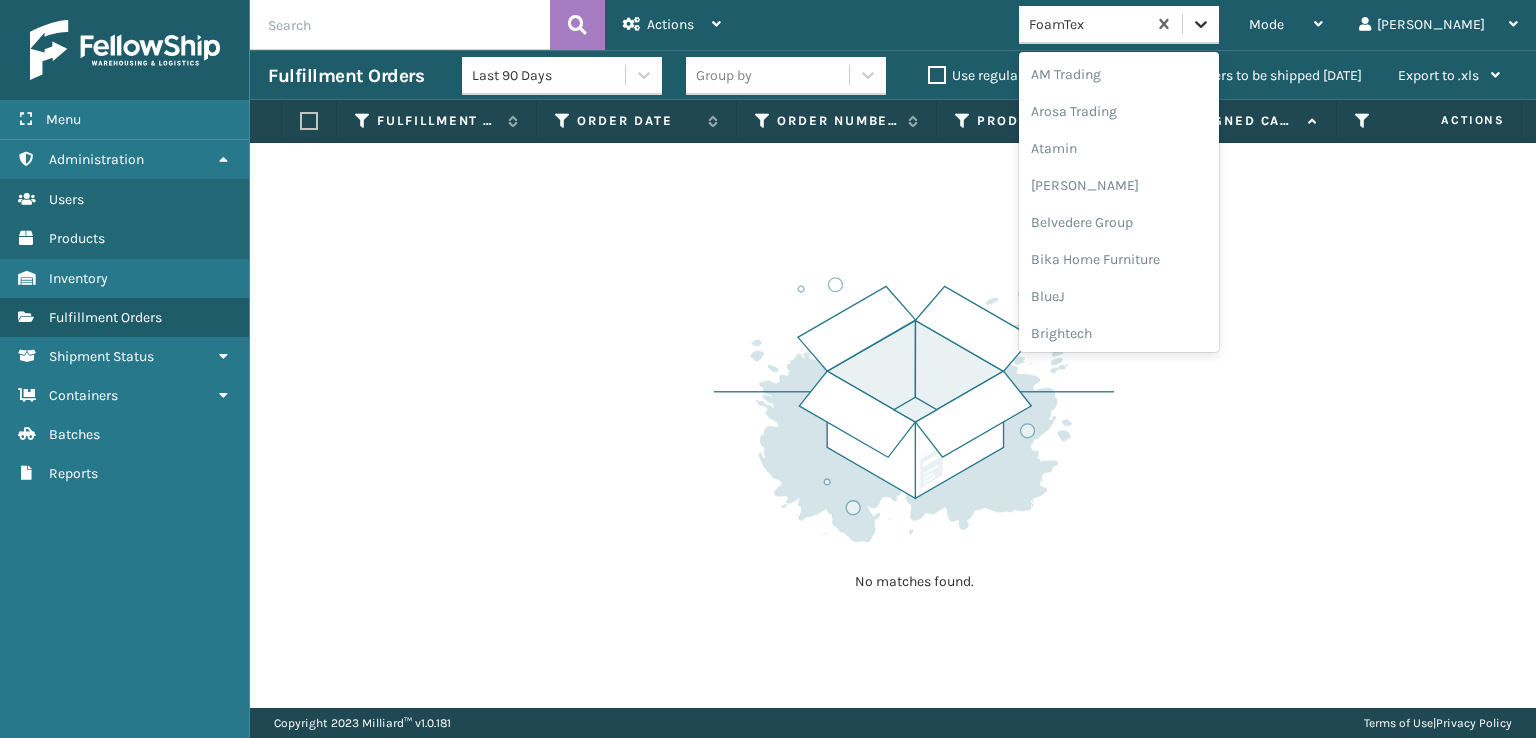 click 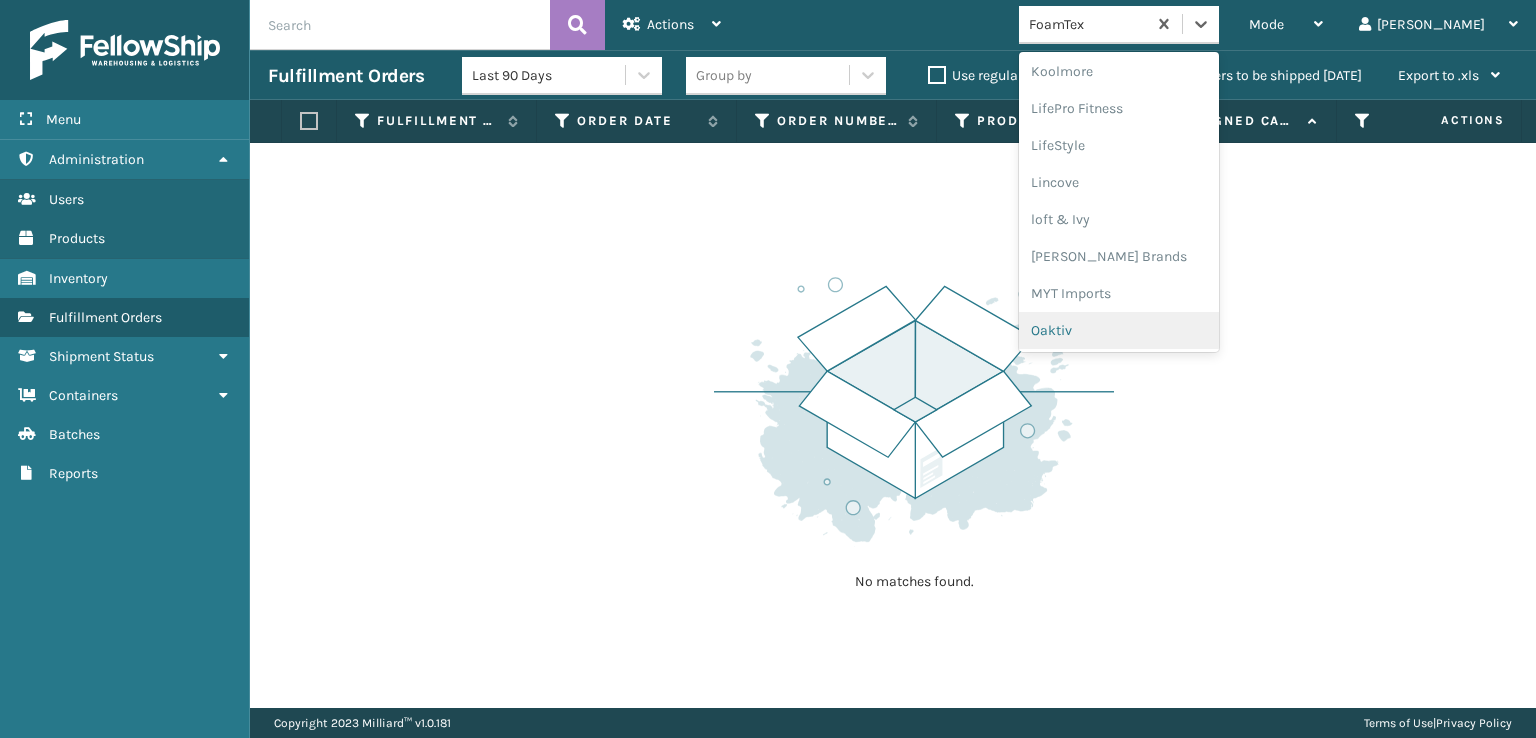scroll, scrollTop: 892, scrollLeft: 0, axis: vertical 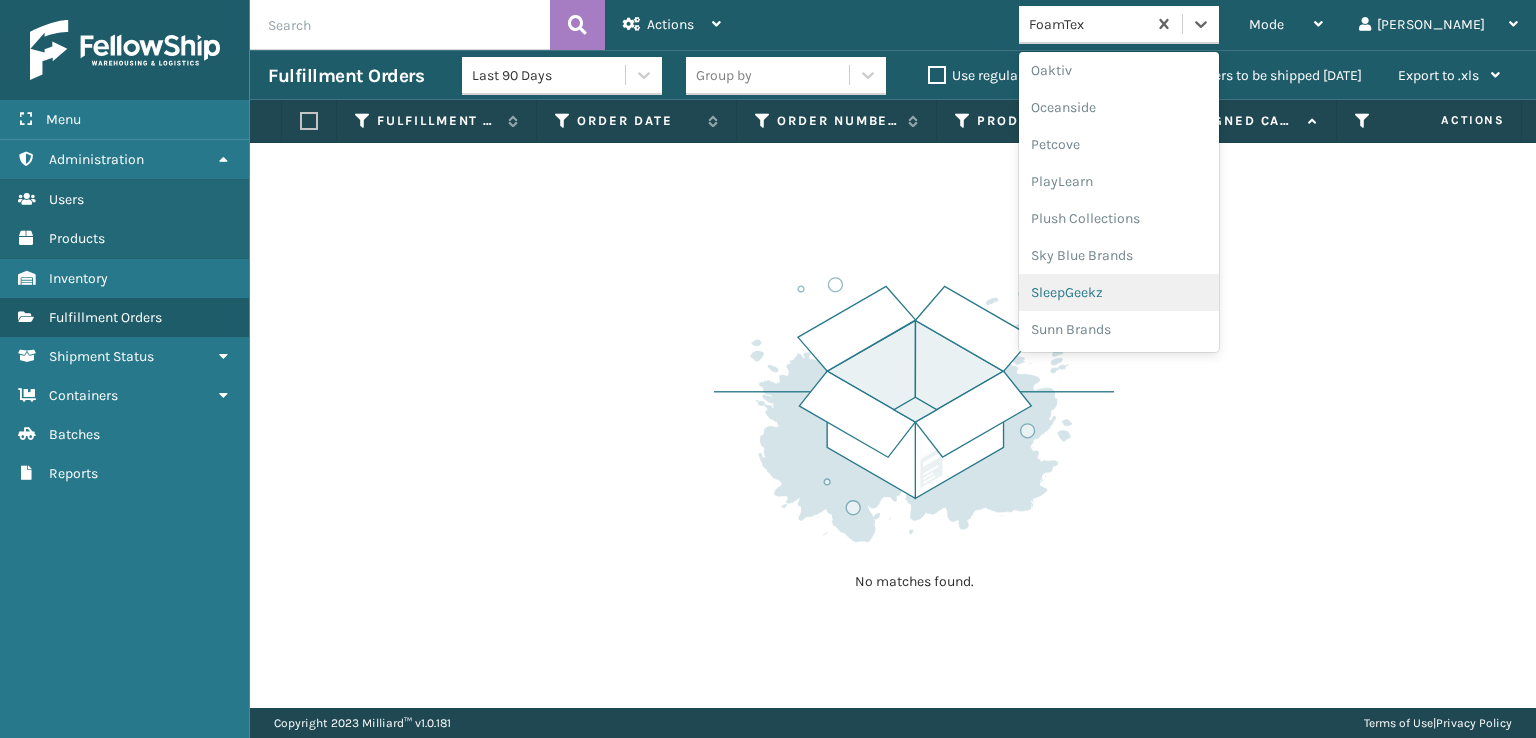 click on "SleepGeekz" at bounding box center (1119, 292) 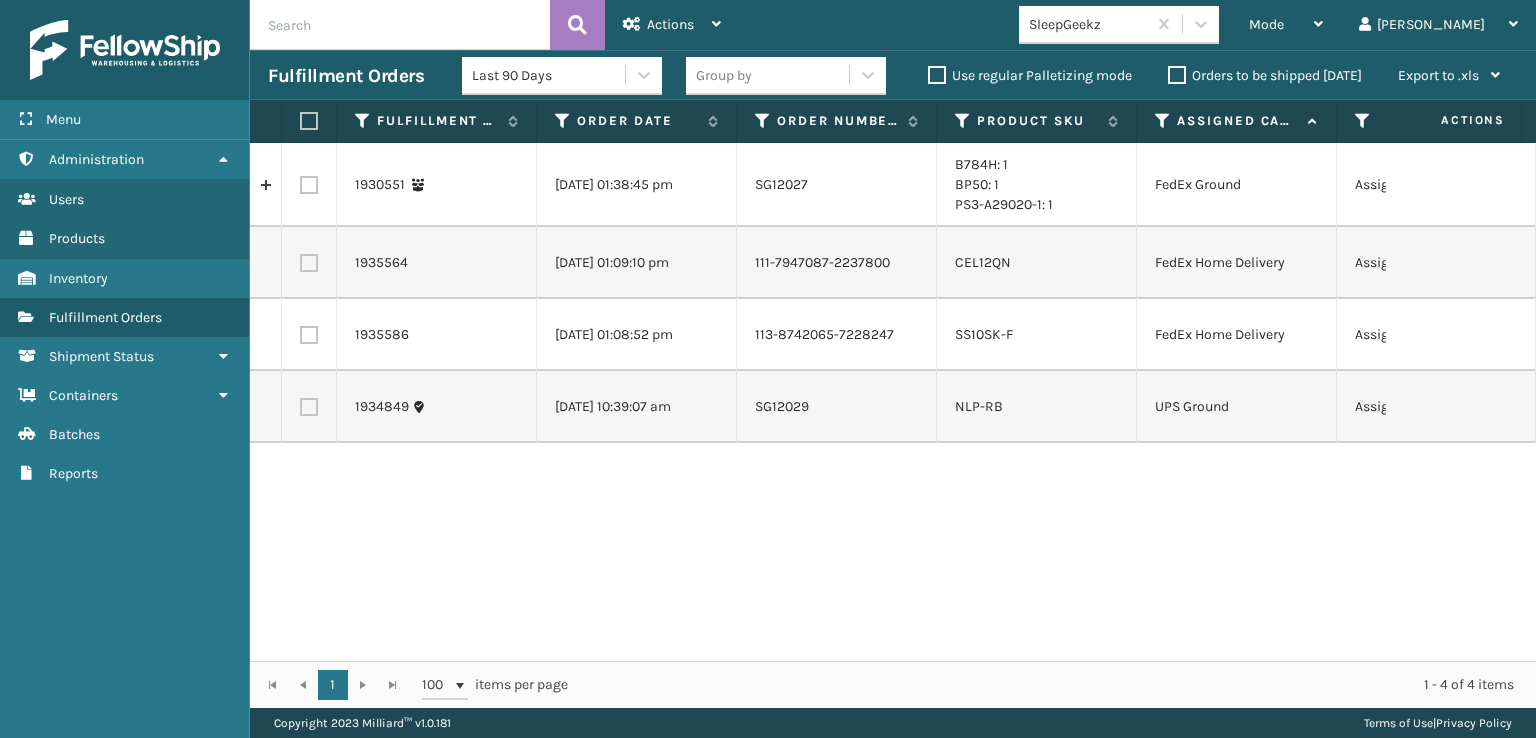 click at bounding box center [309, 121] 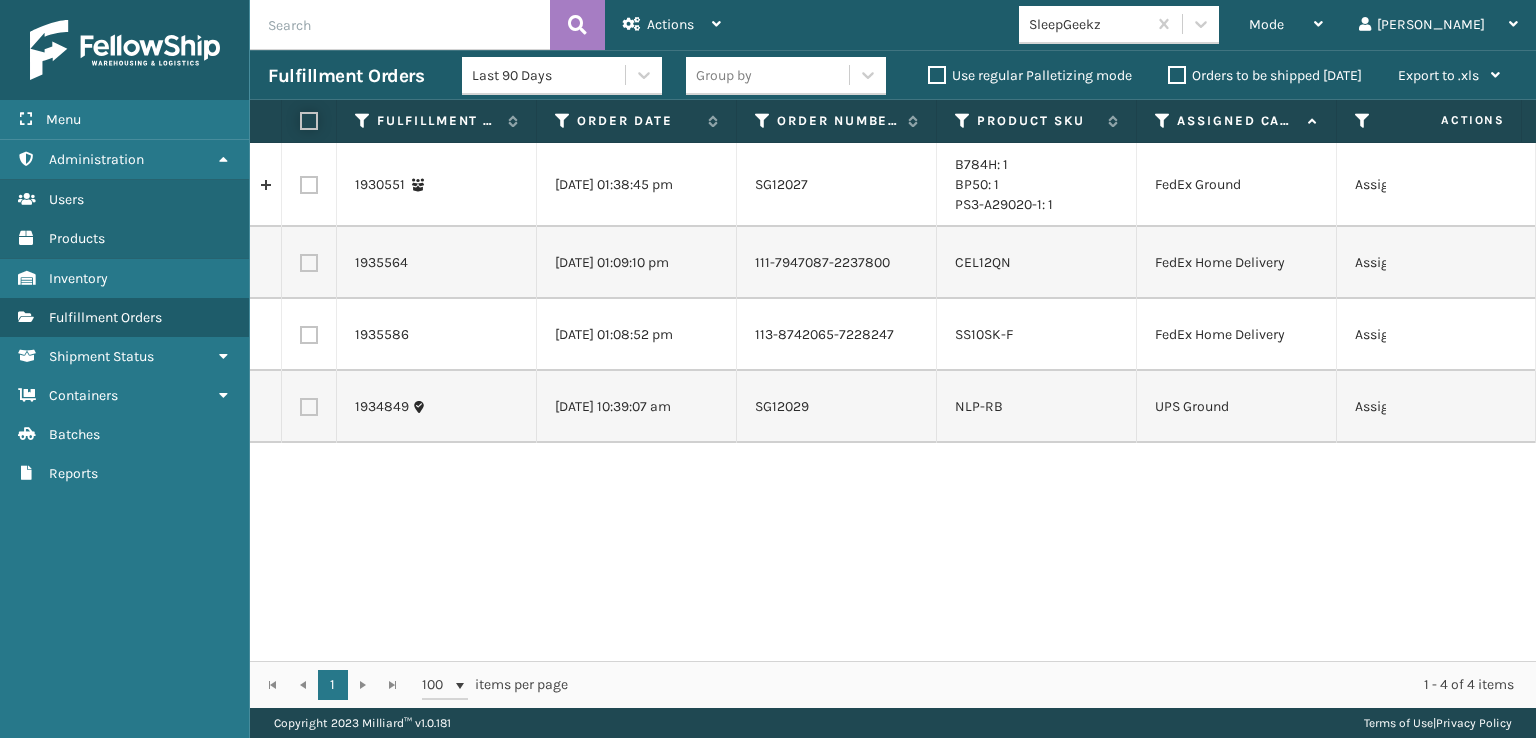 click at bounding box center [300, 121] 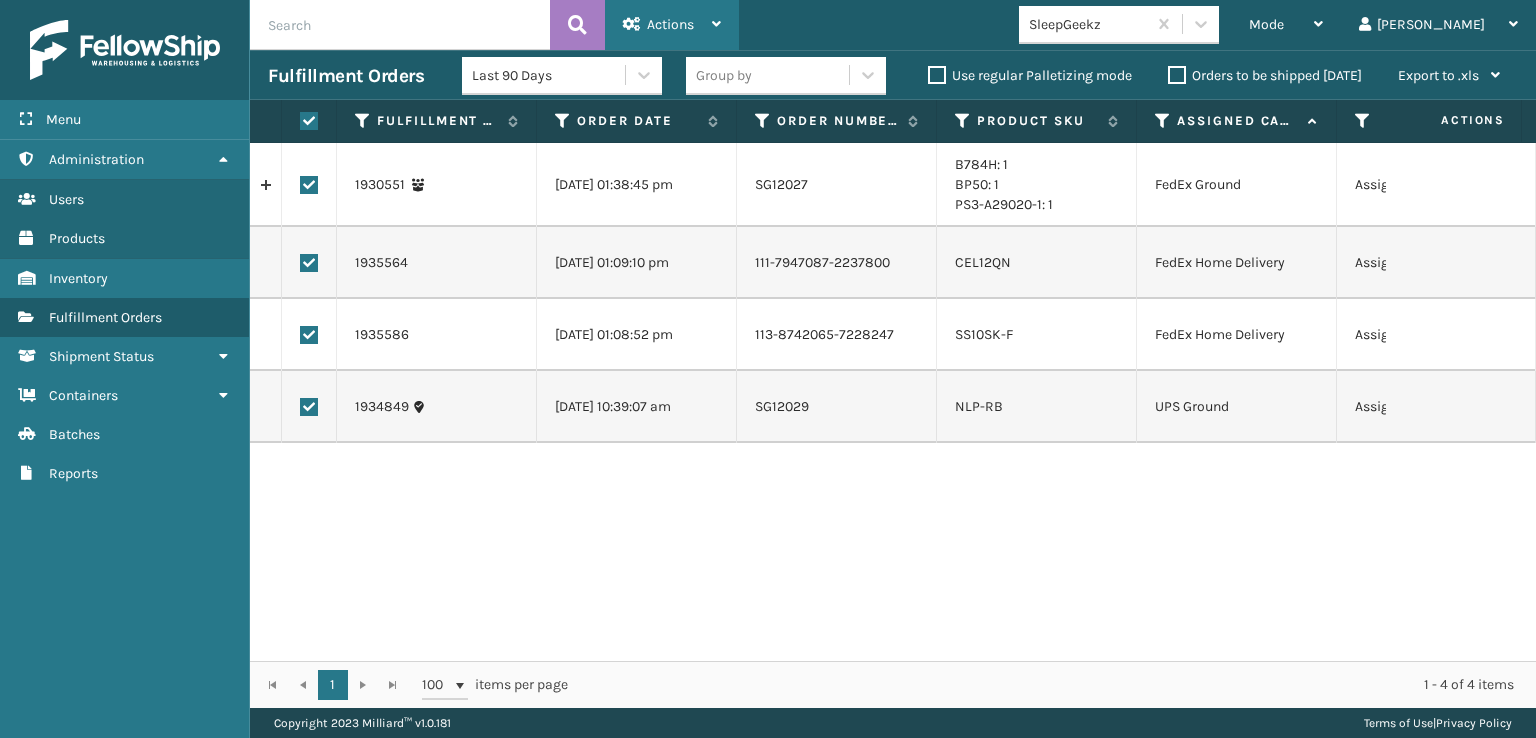 click on "Actions" at bounding box center [670, 24] 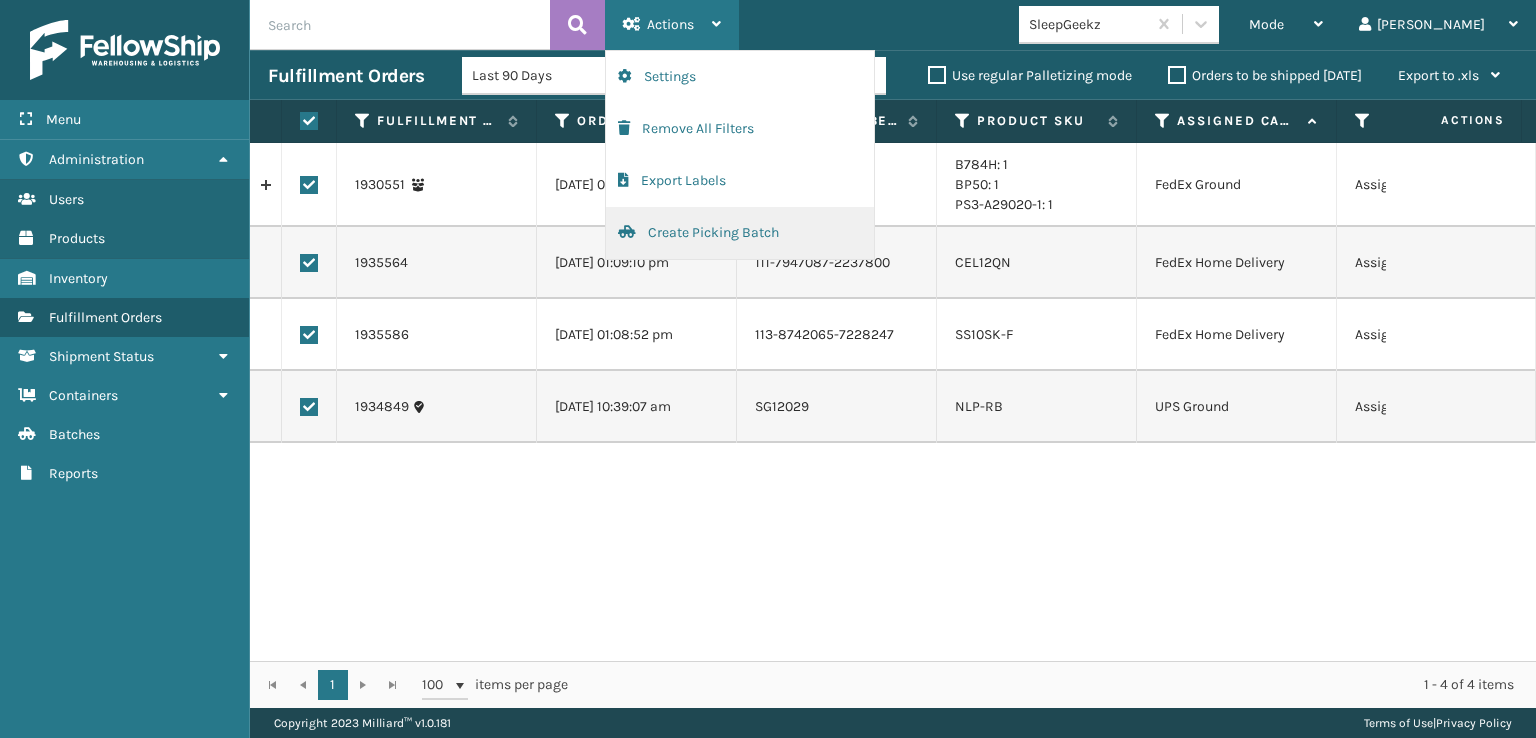 click on "Create Picking Batch" at bounding box center (740, 233) 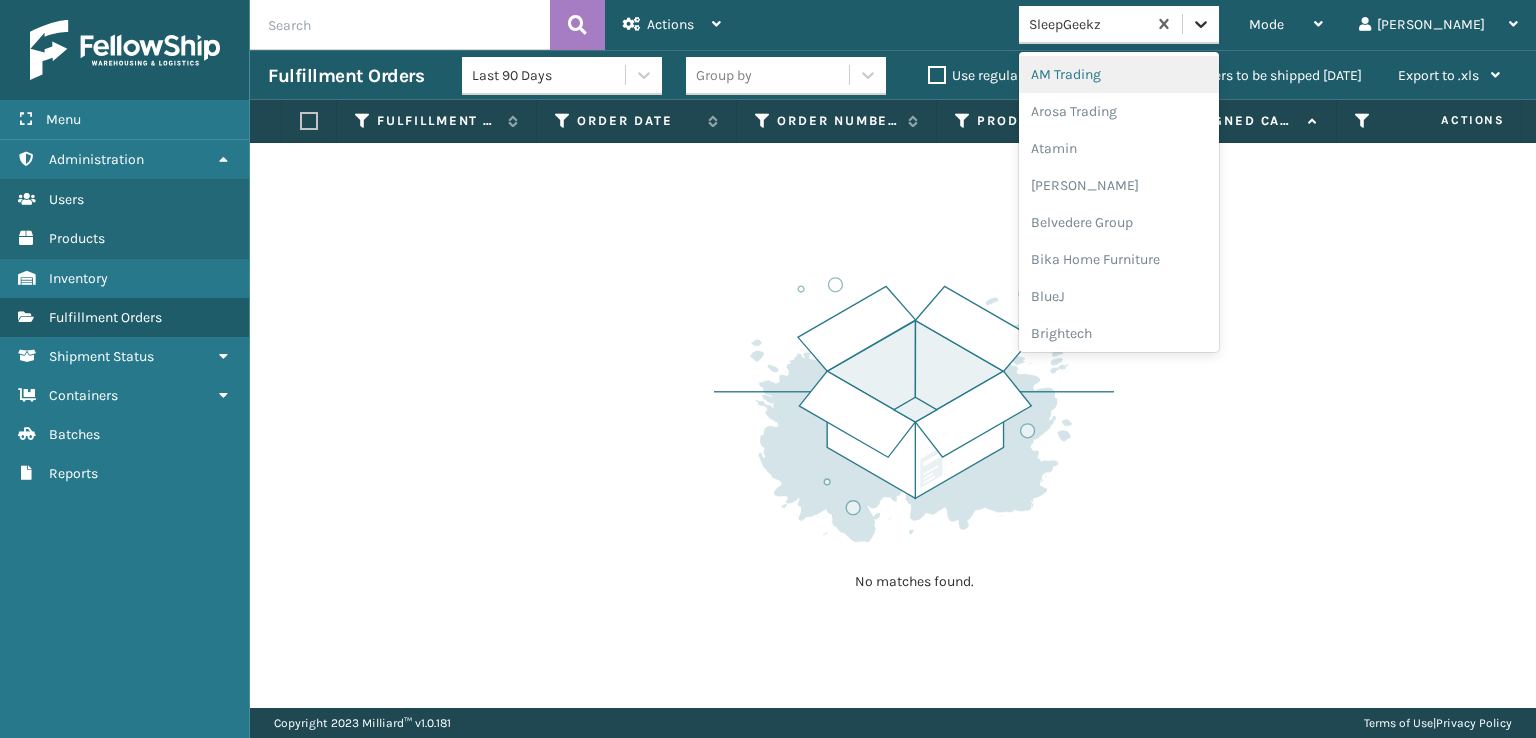 click 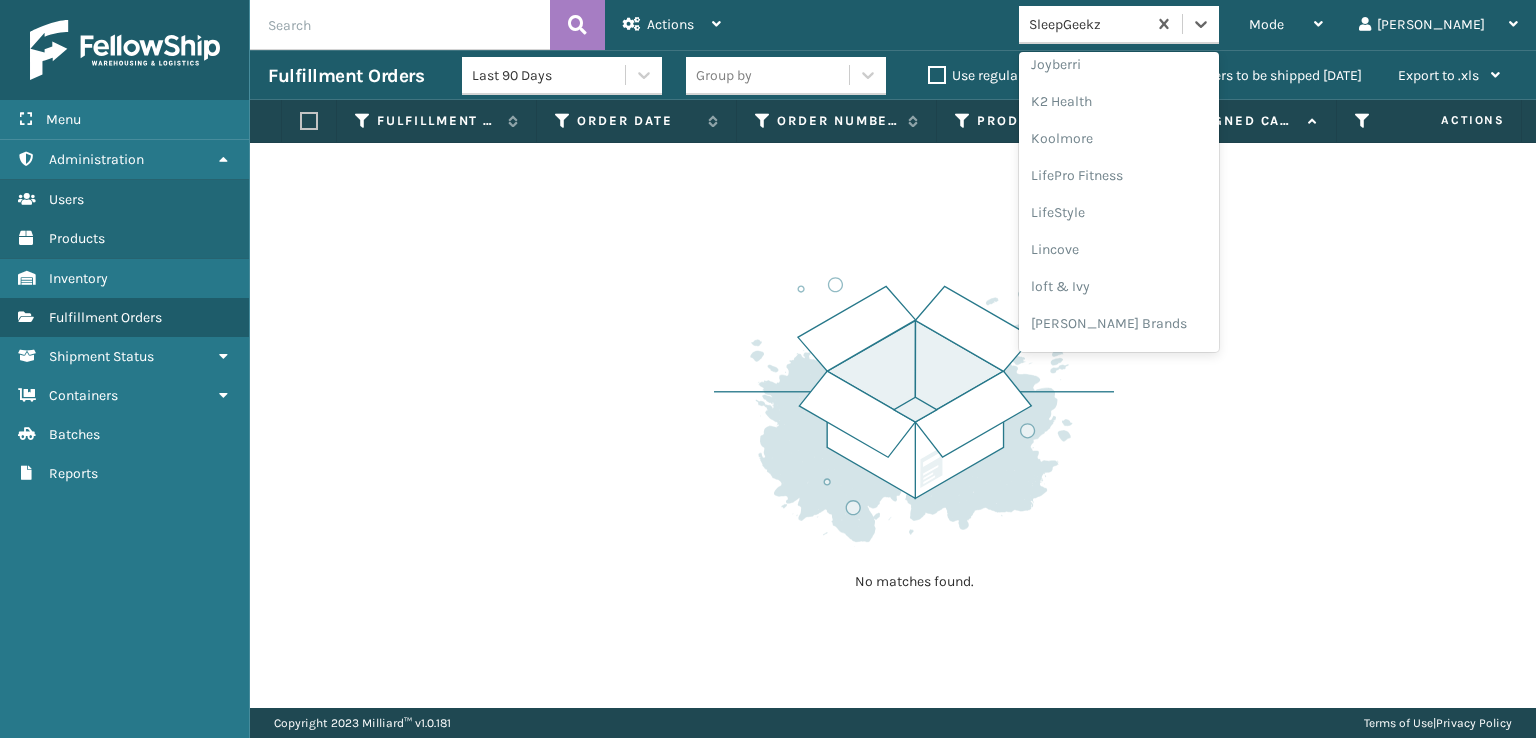 scroll, scrollTop: 632, scrollLeft: 0, axis: vertical 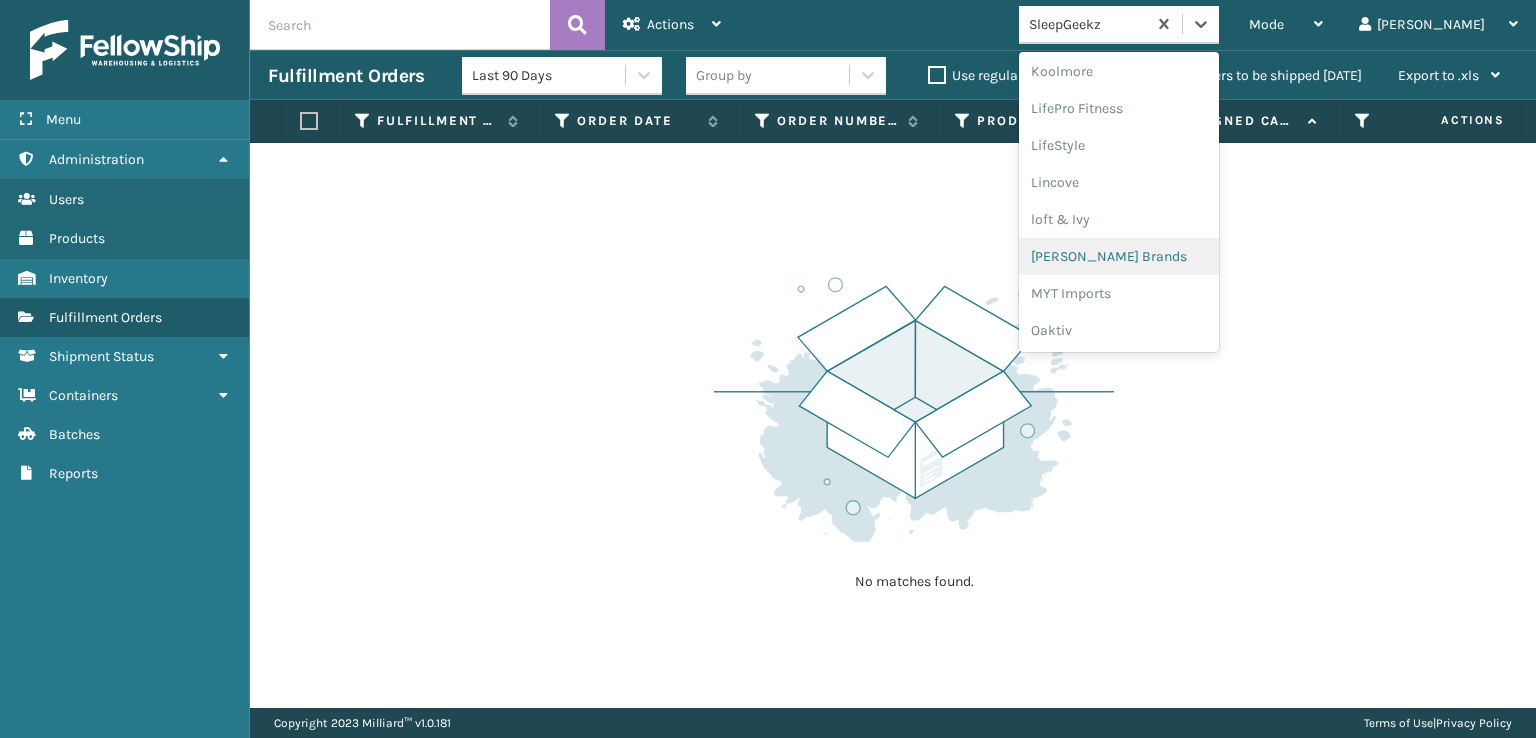 click on "[PERSON_NAME] Brands" at bounding box center [1119, 256] 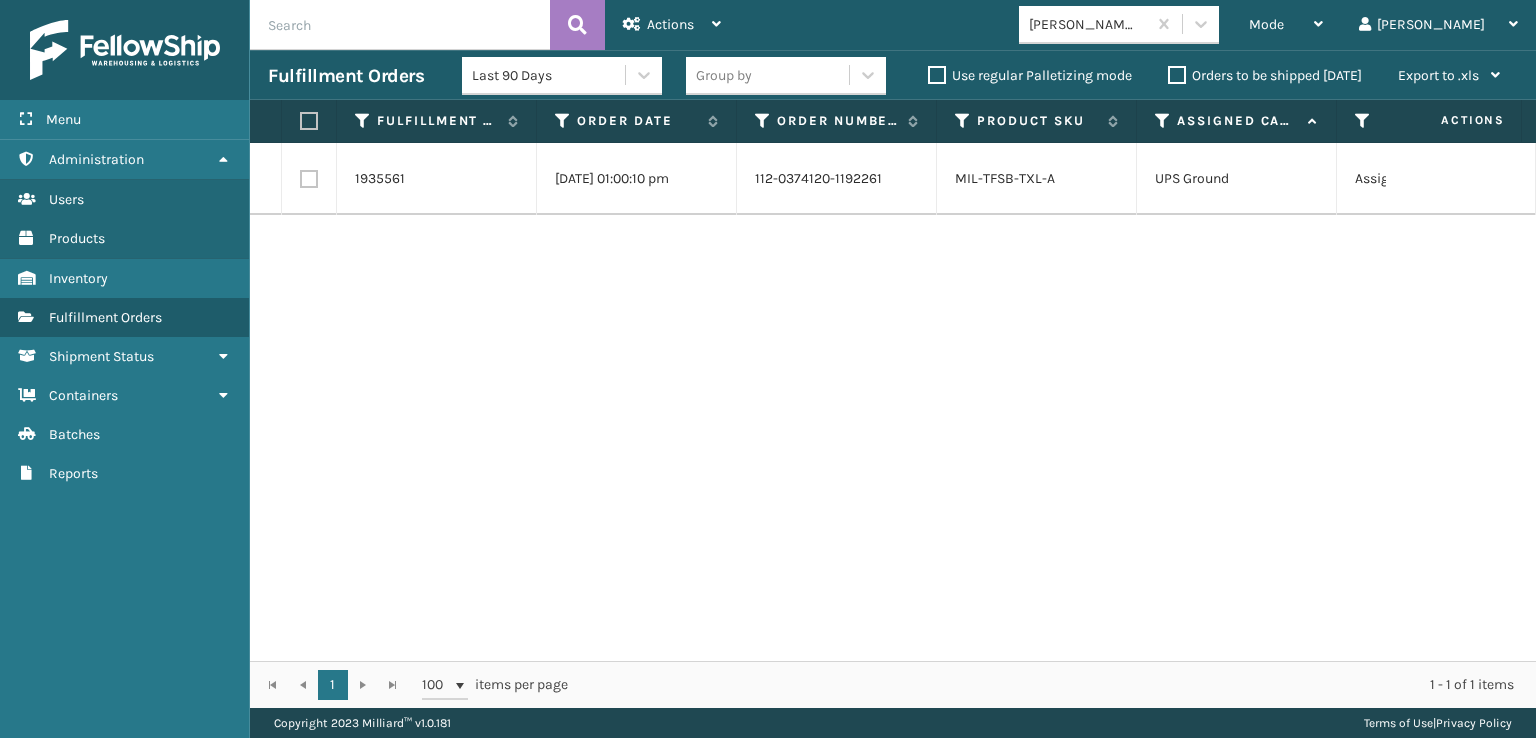click at bounding box center [309, 179] 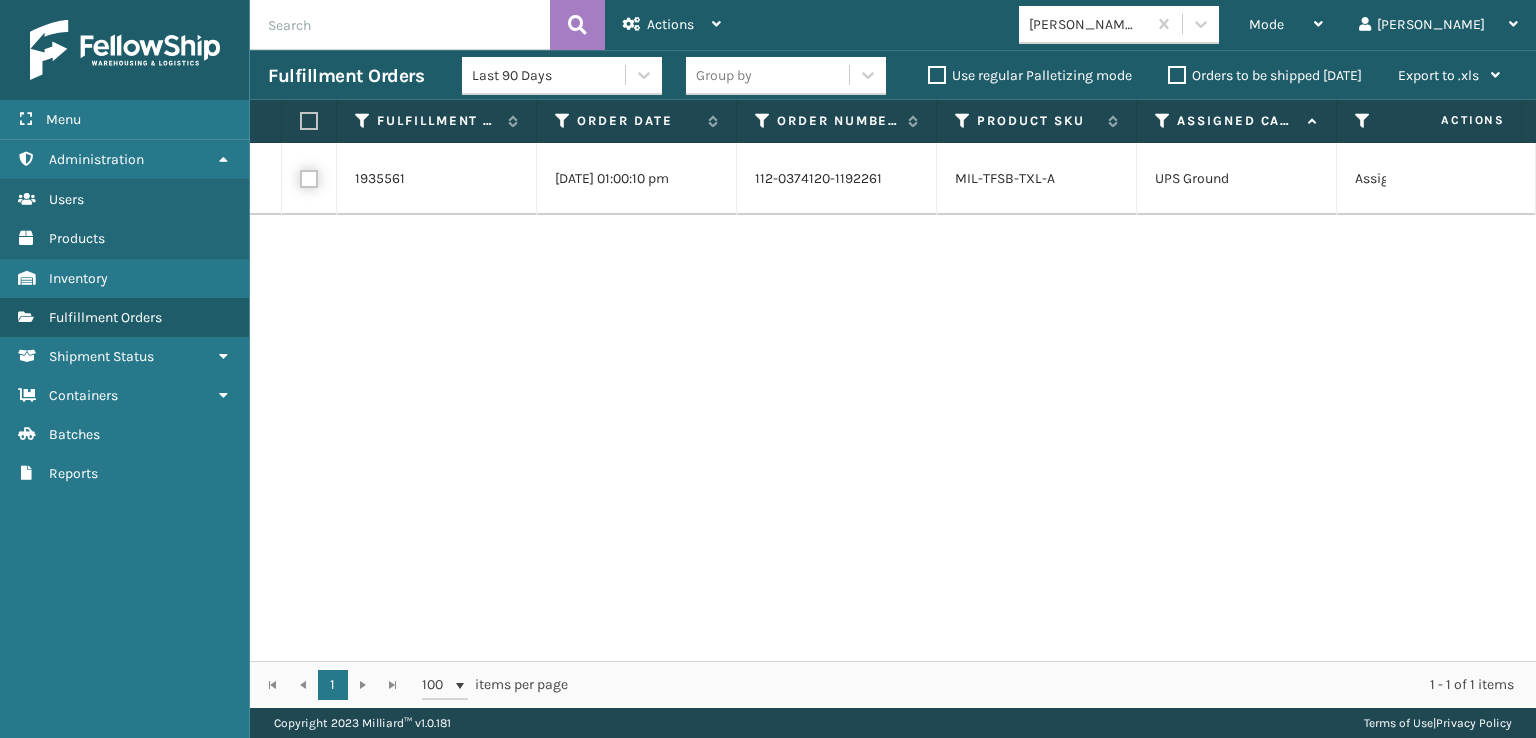 click at bounding box center (300, 176) 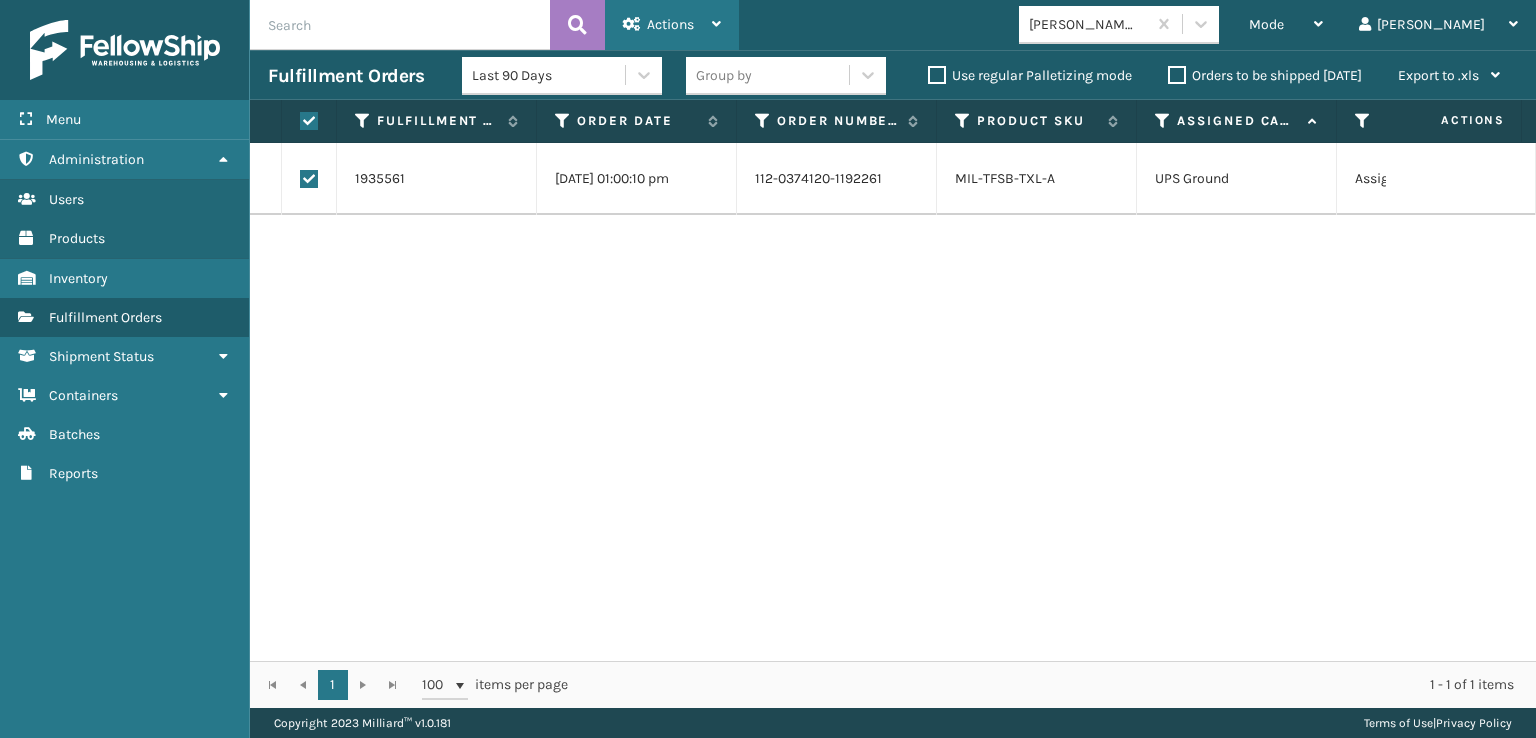 click on "Actions" at bounding box center (670, 24) 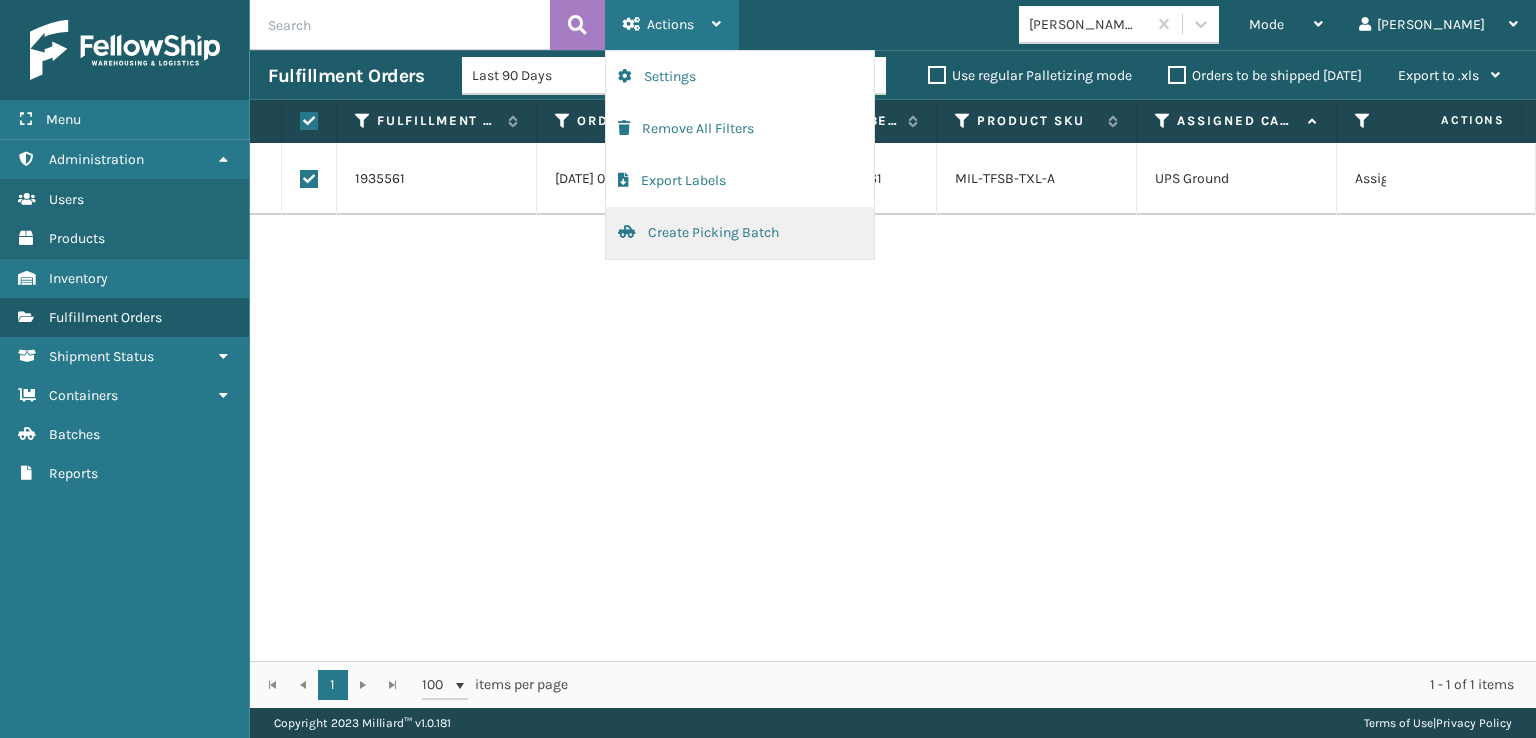 click on "Create Picking Batch" at bounding box center (740, 233) 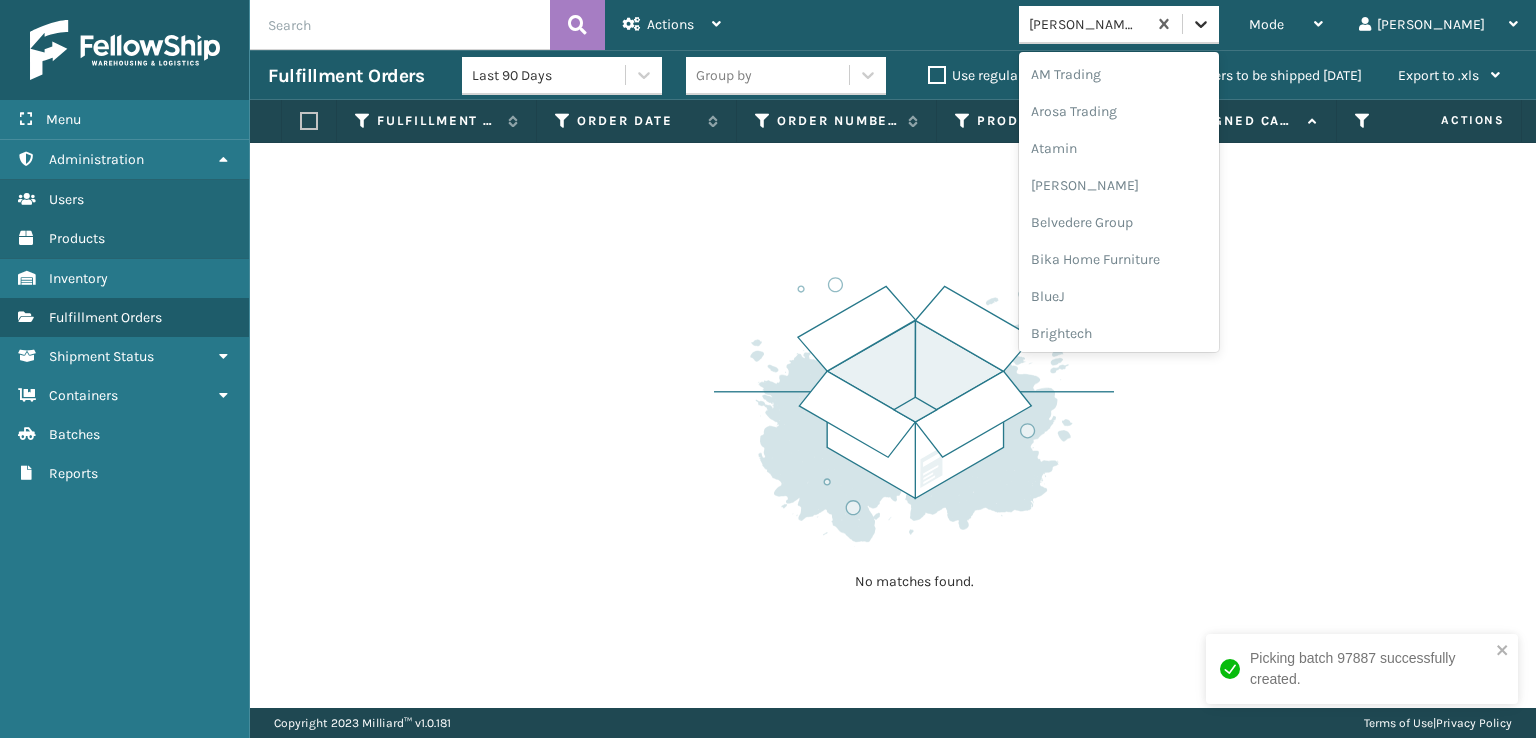 click 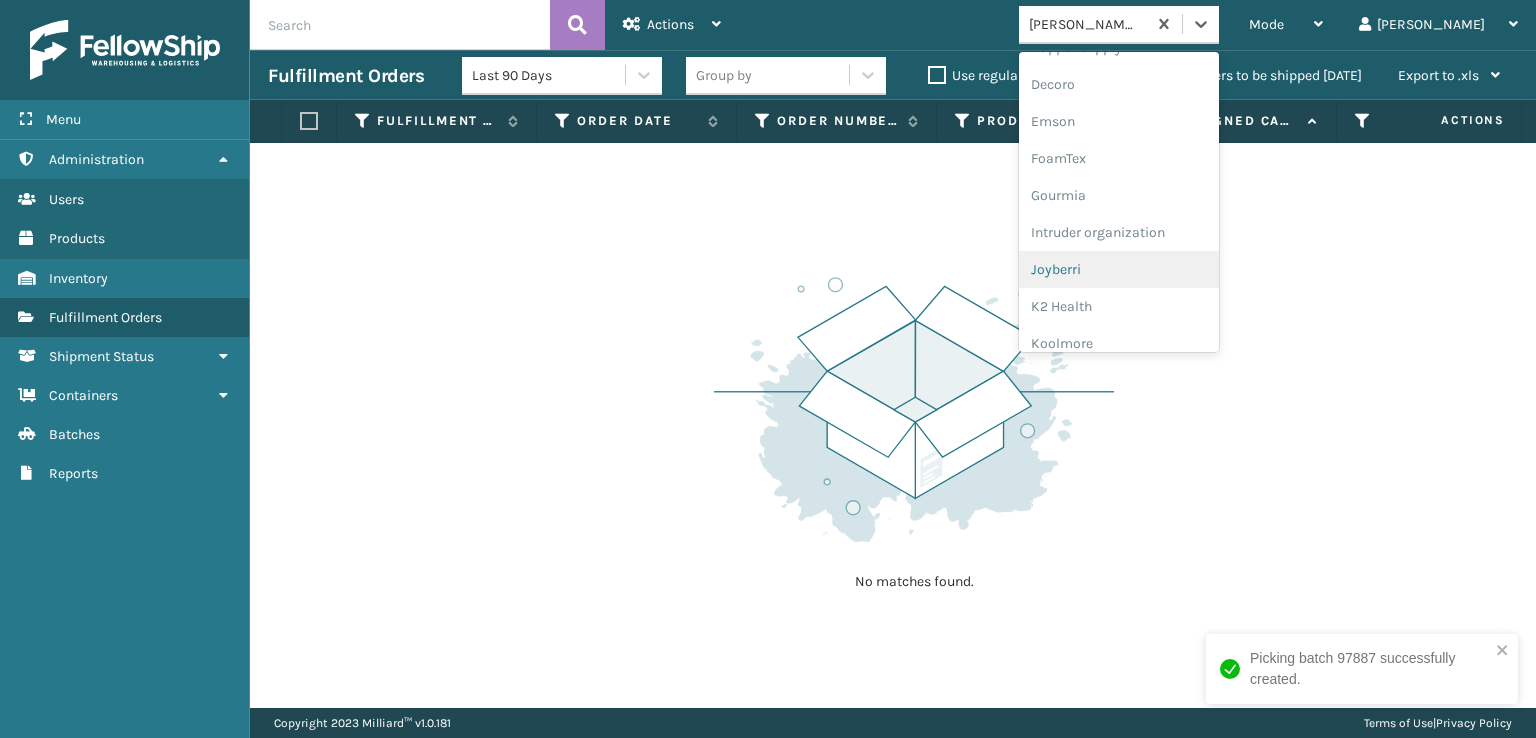 scroll, scrollTop: 267, scrollLeft: 0, axis: vertical 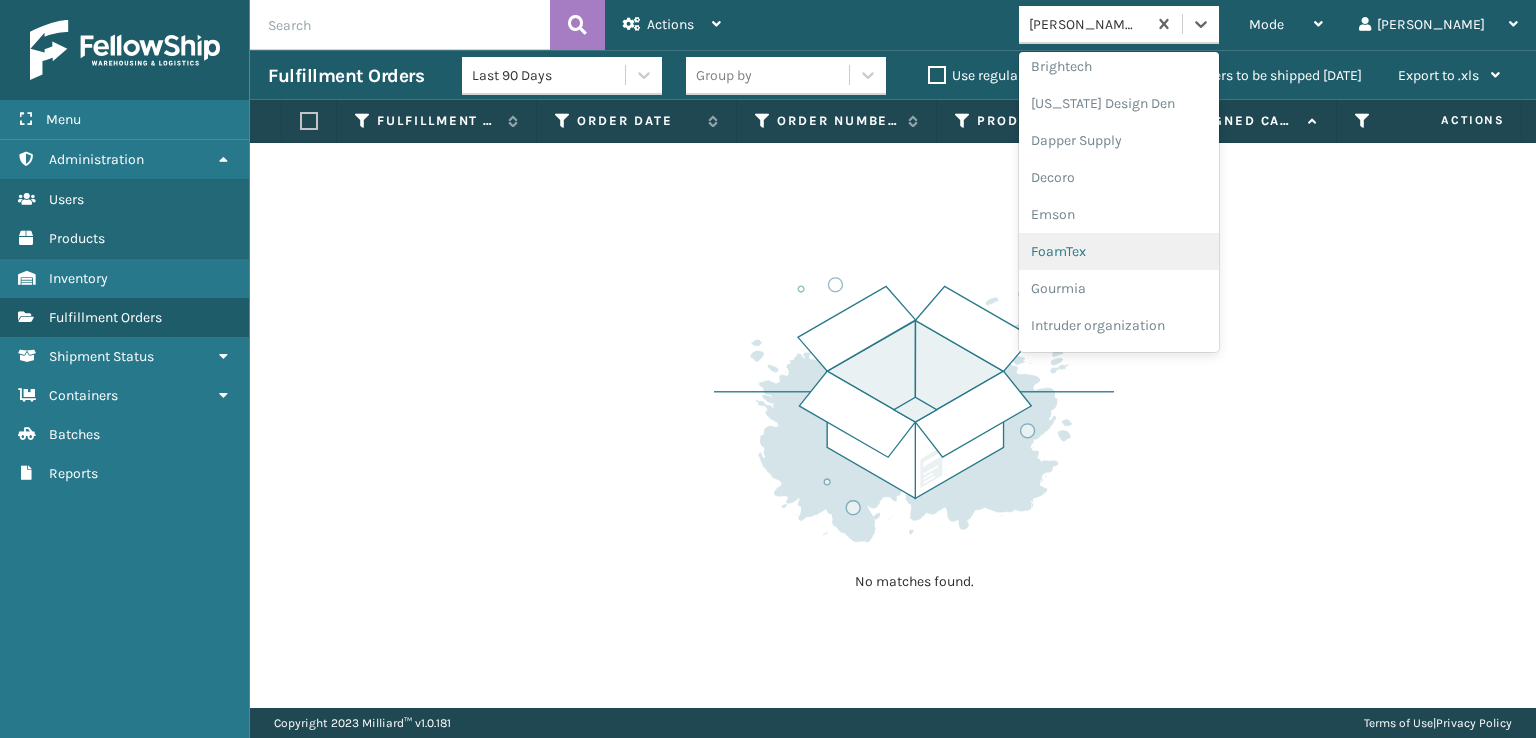 click on "FoamTex" at bounding box center [1119, 251] 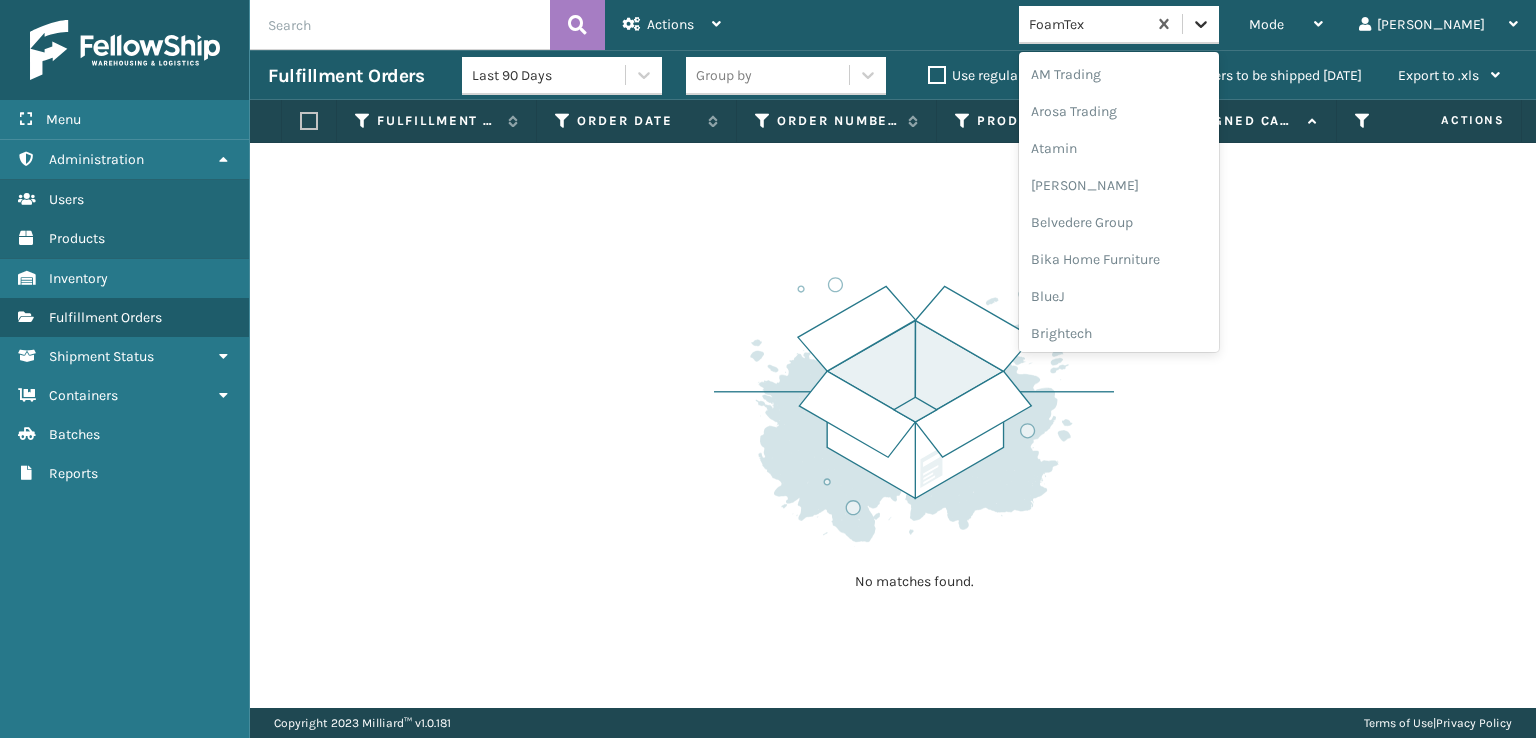 click 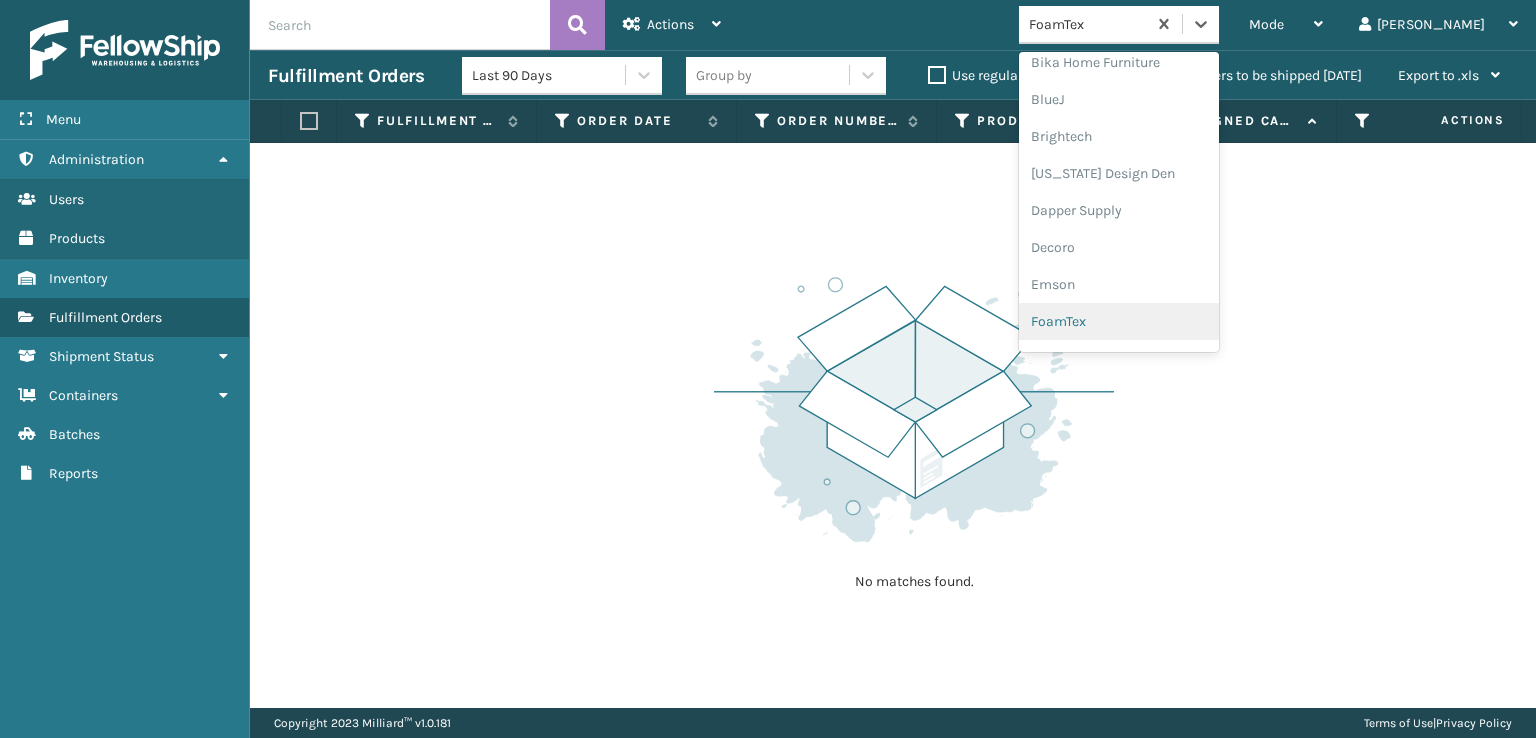 click on "FoamTex" at bounding box center [1119, 321] 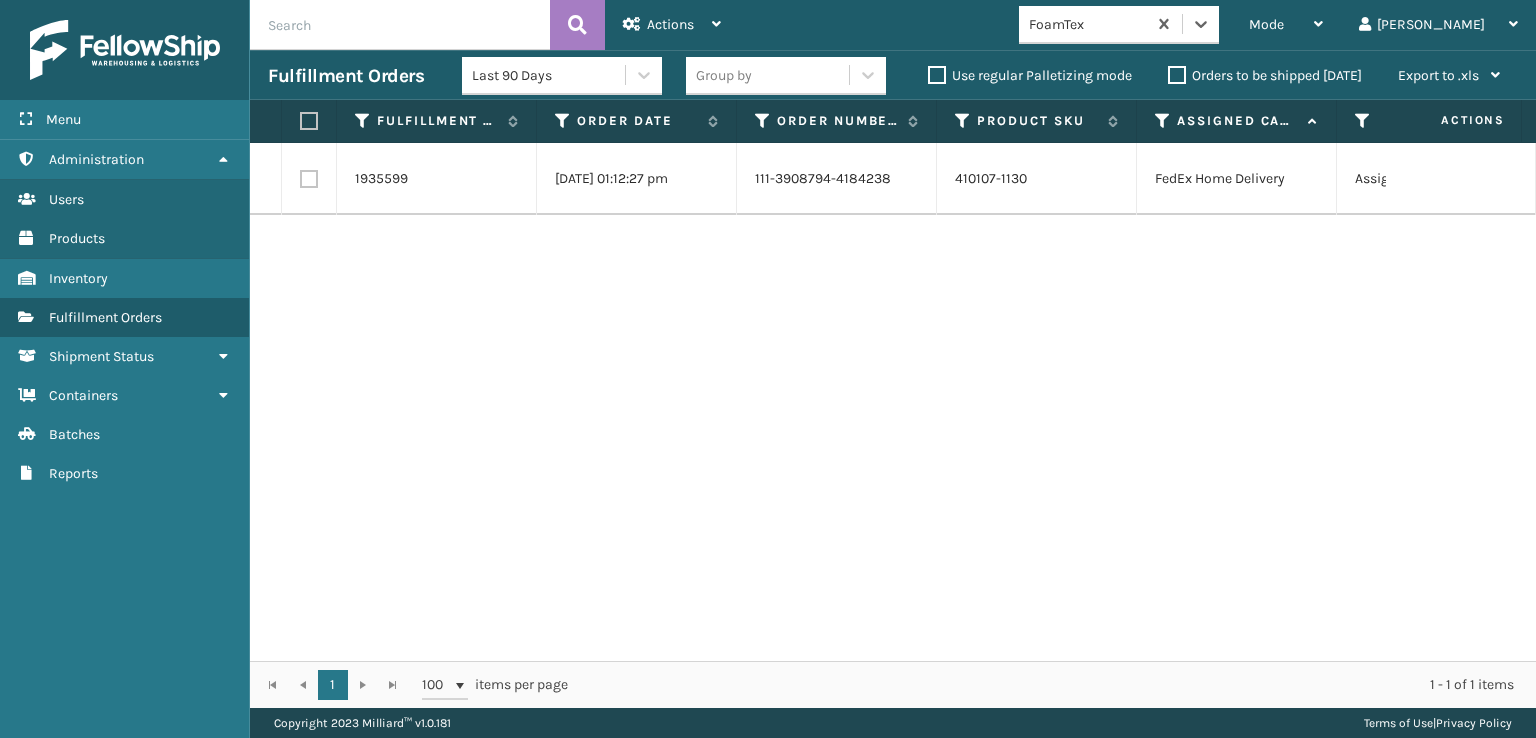 click at bounding box center (309, 179) 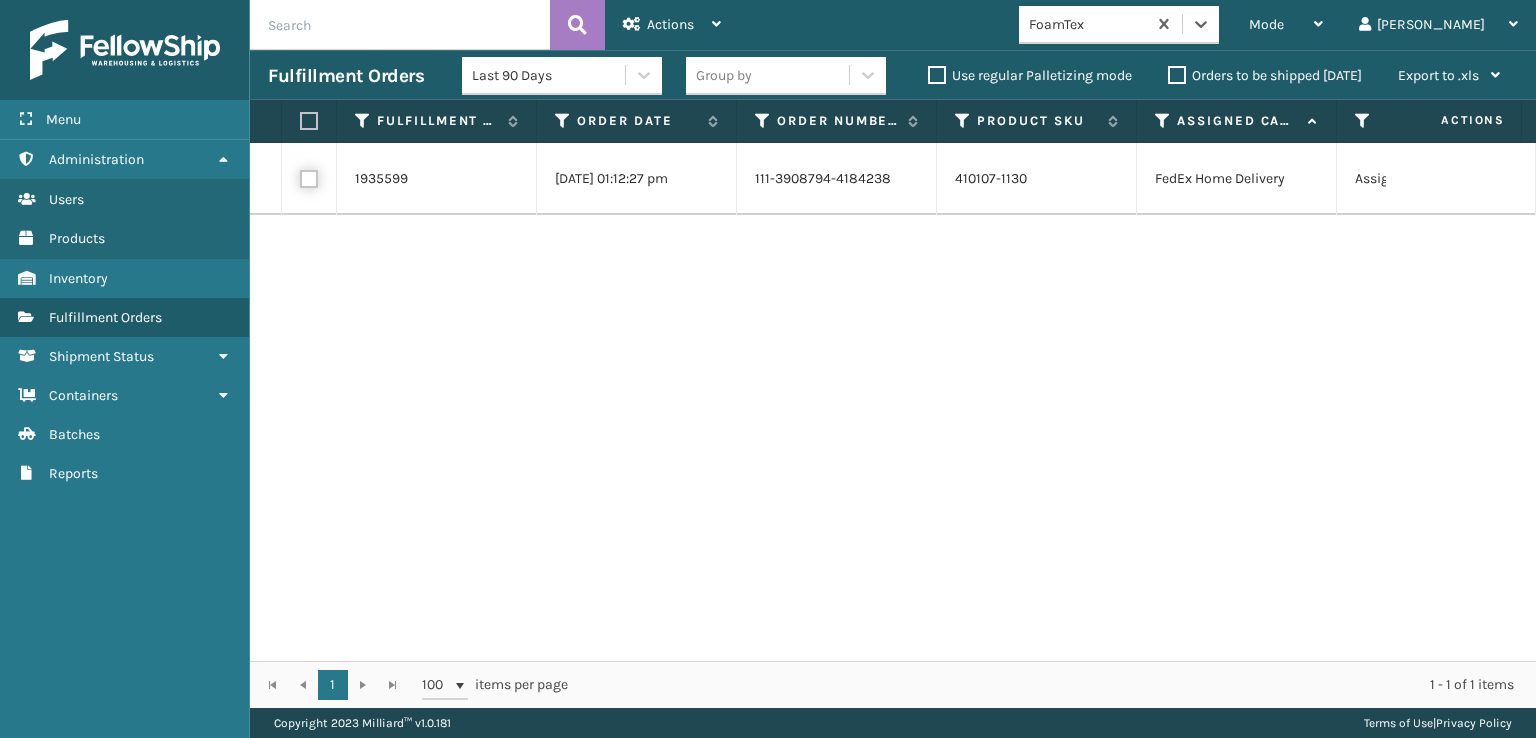 click at bounding box center [300, 176] 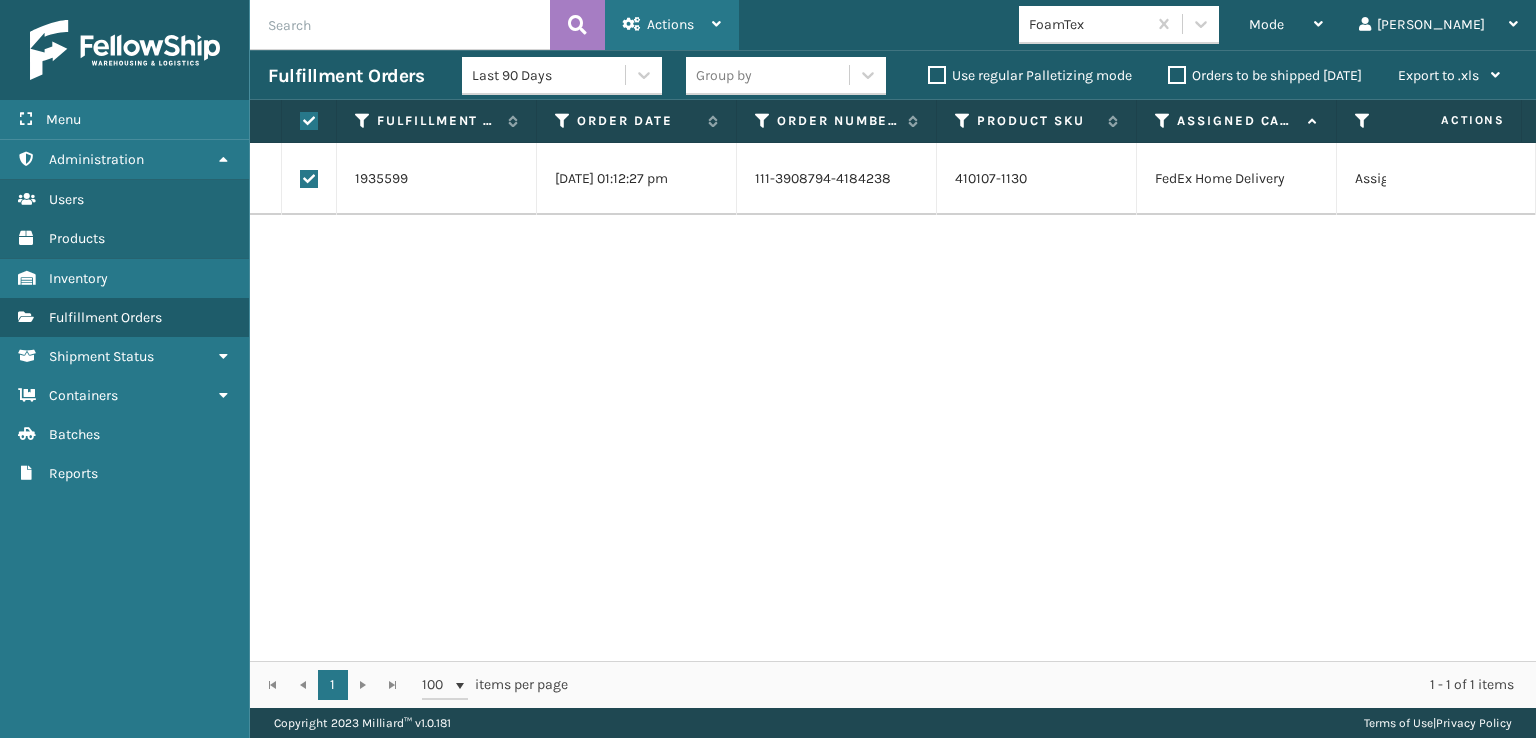 click on "Actions" at bounding box center [670, 24] 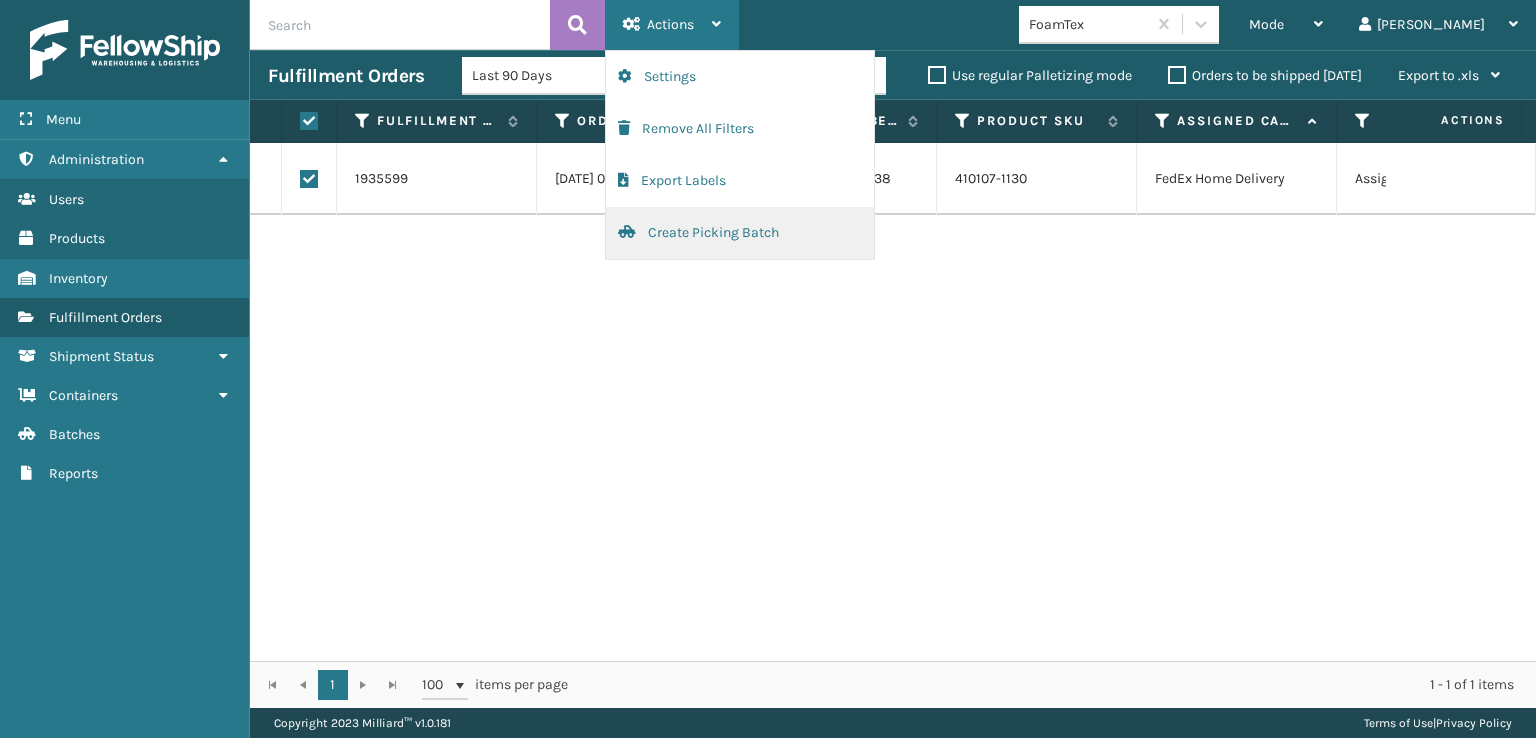 click on "Create Picking Batch" at bounding box center [740, 233] 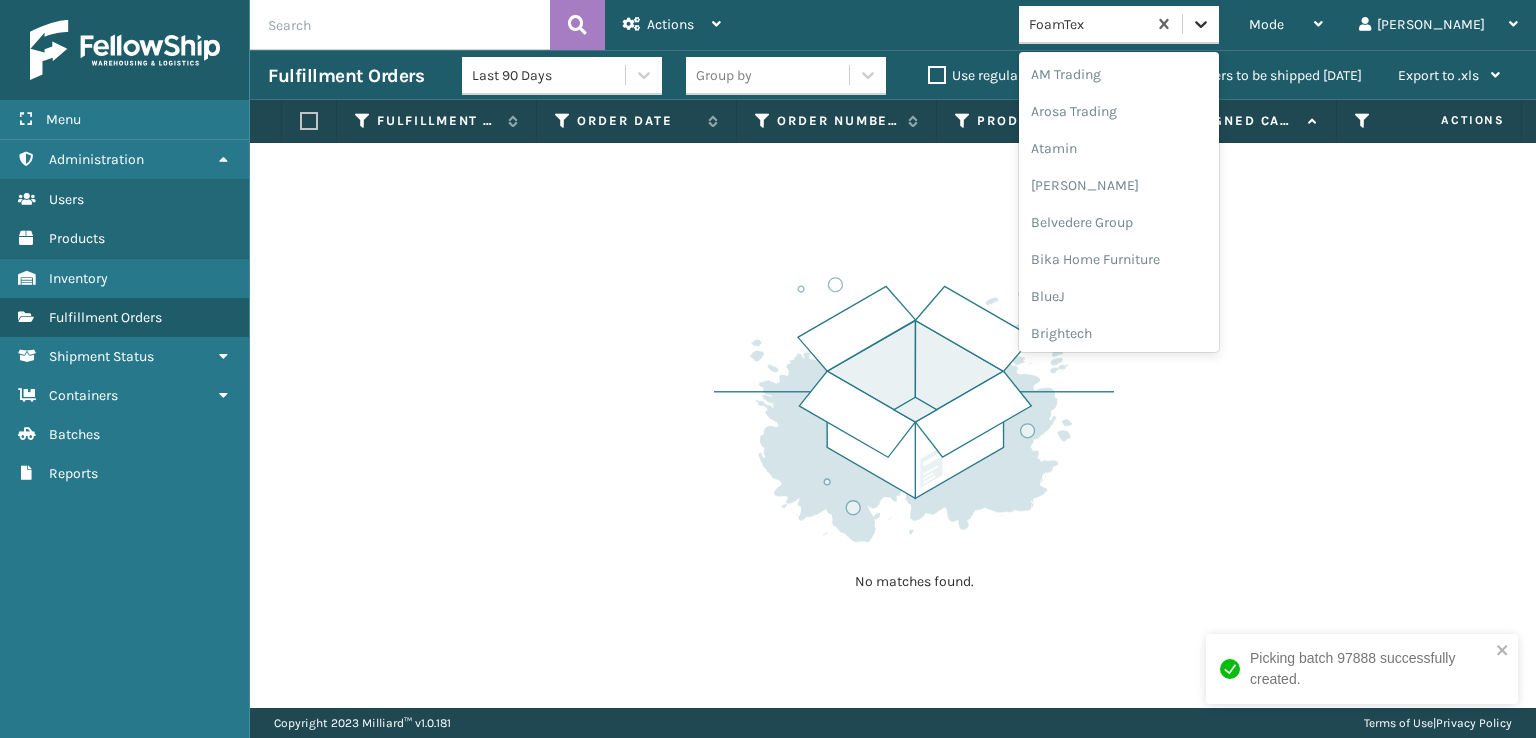 click 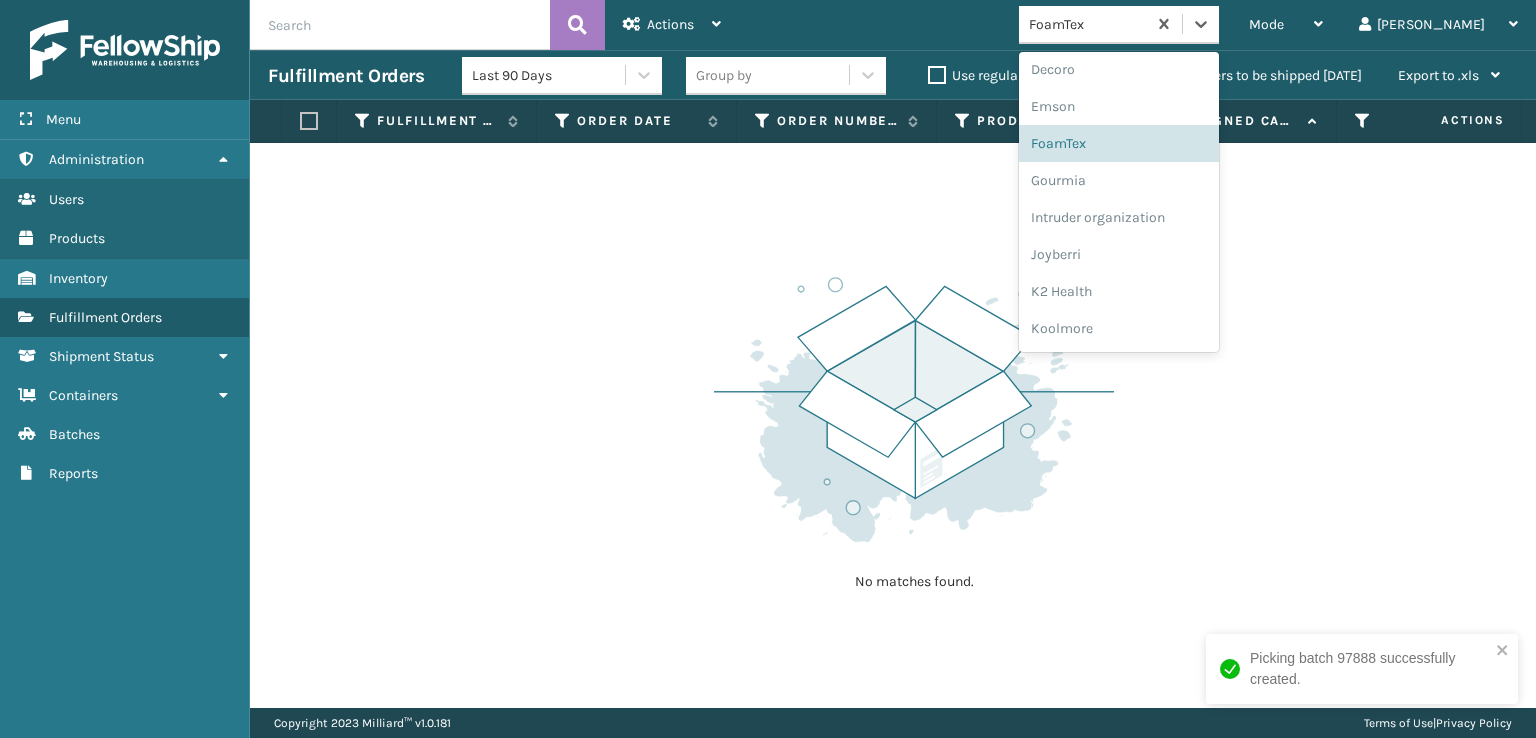scroll, scrollTop: 632, scrollLeft: 0, axis: vertical 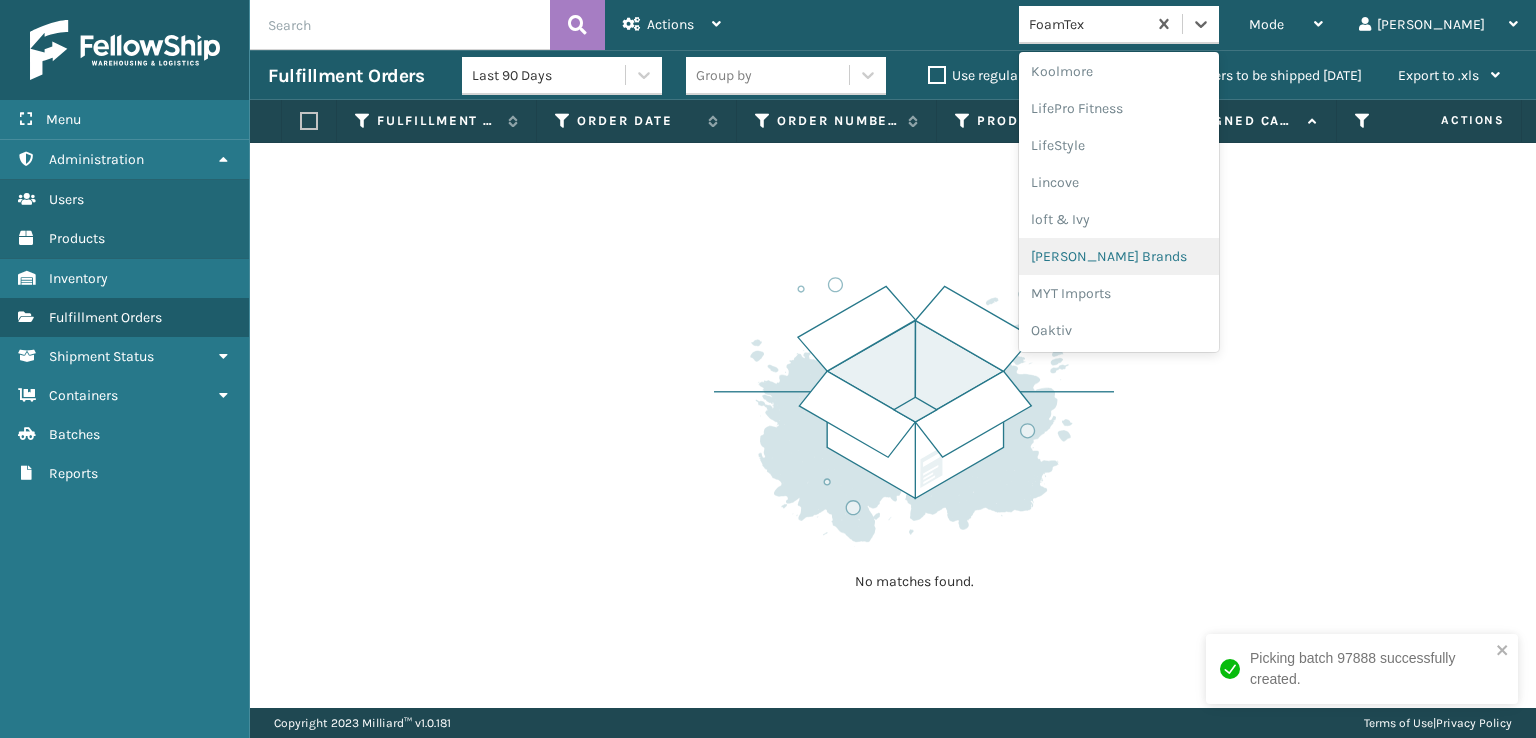 click on "[PERSON_NAME] Brands" at bounding box center (1119, 256) 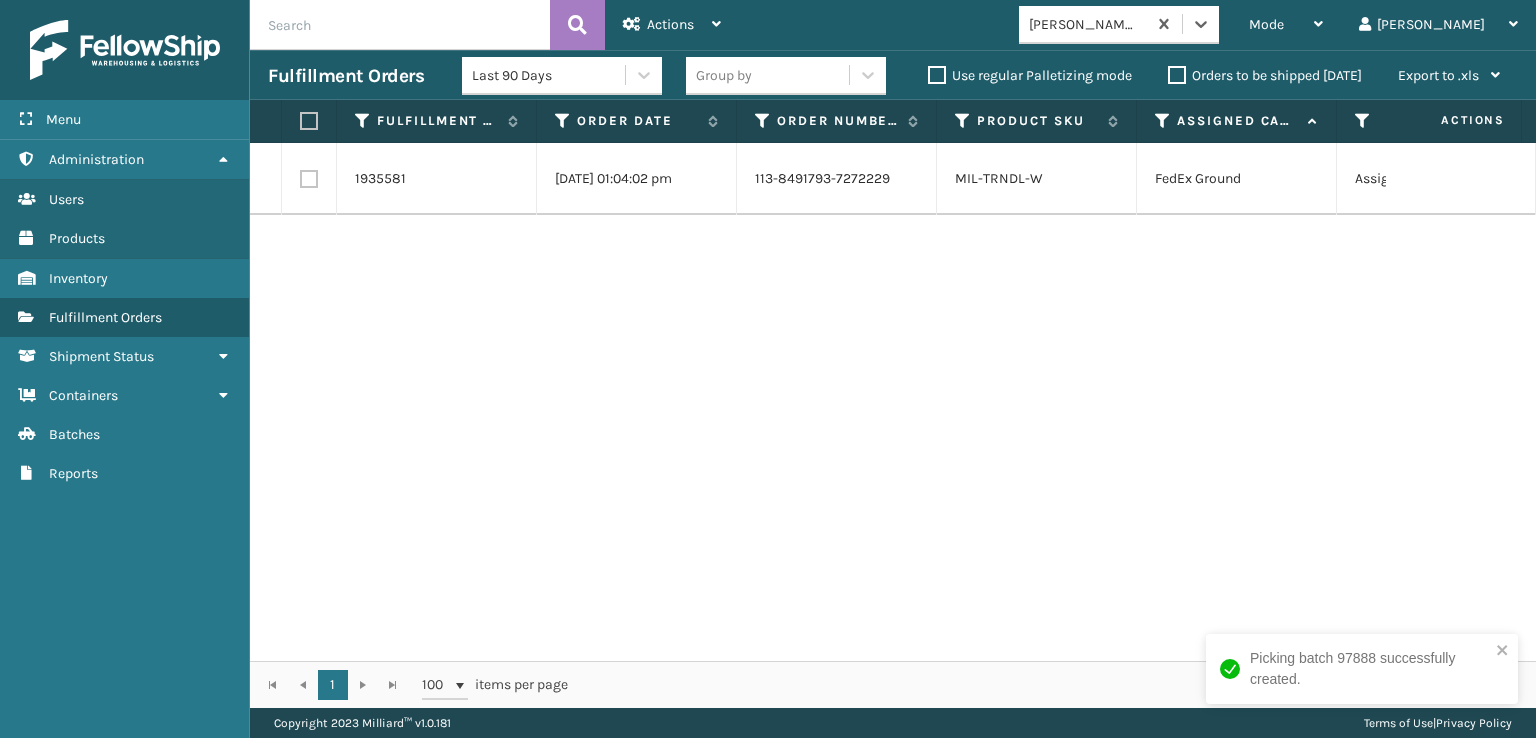 click at bounding box center [309, 179] 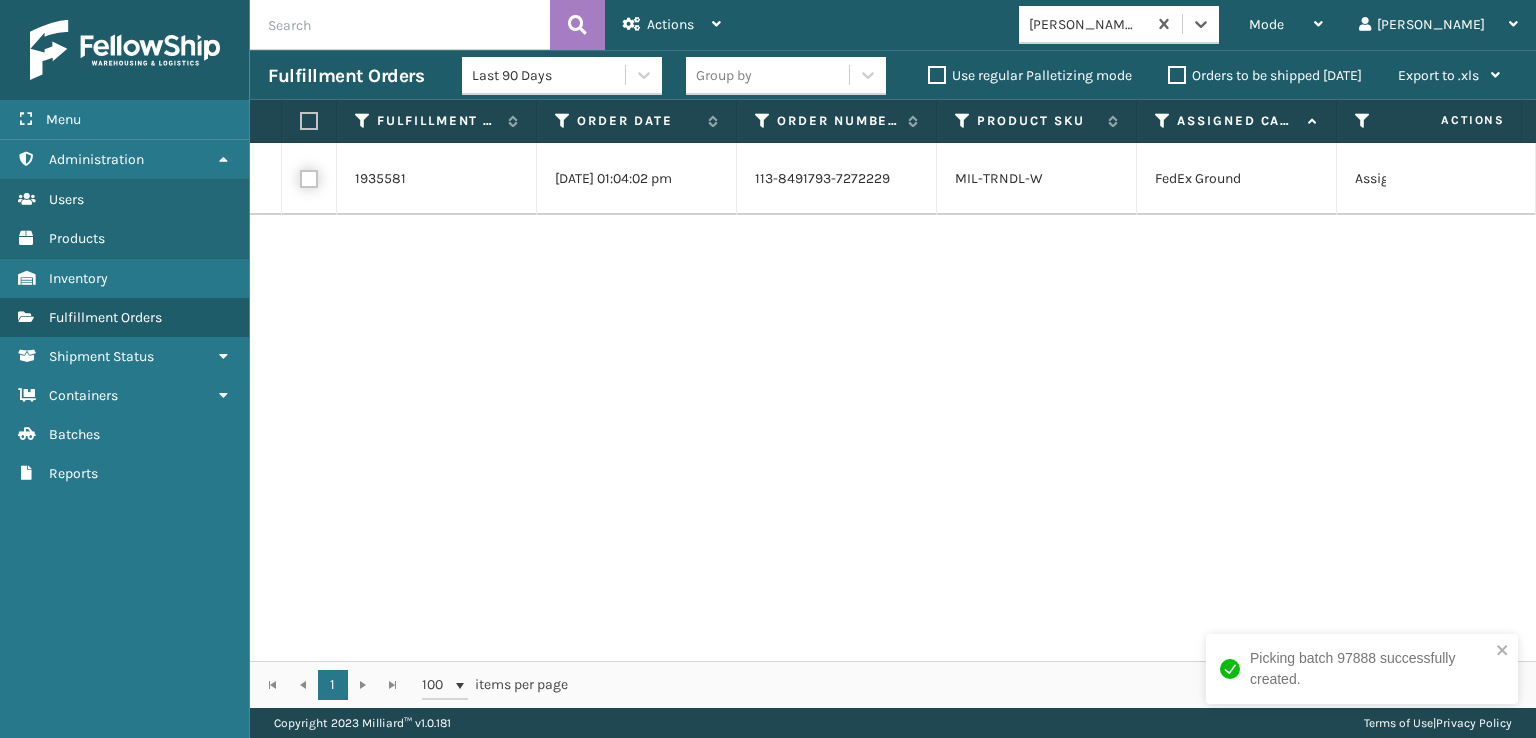 click at bounding box center [300, 176] 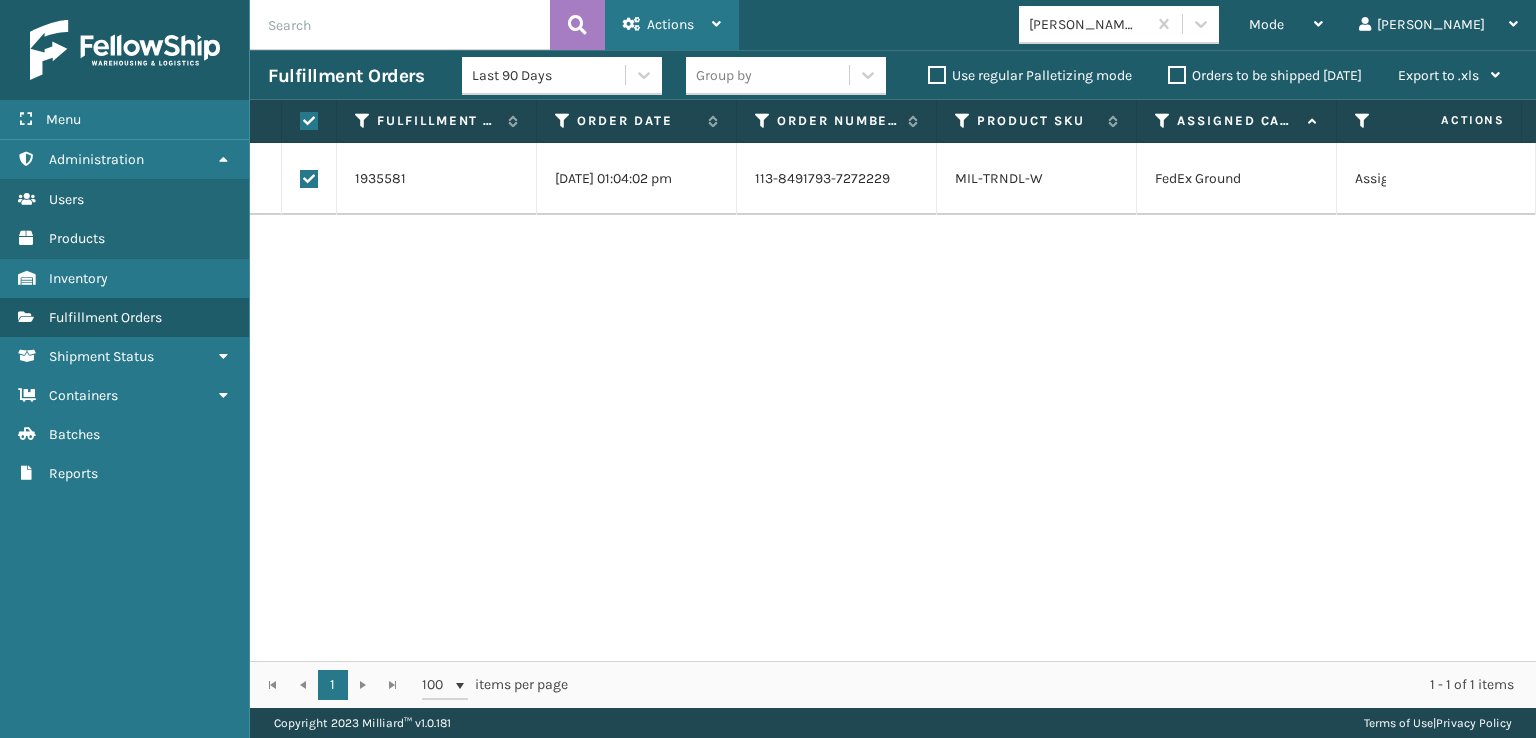 click on "Actions" at bounding box center (672, 25) 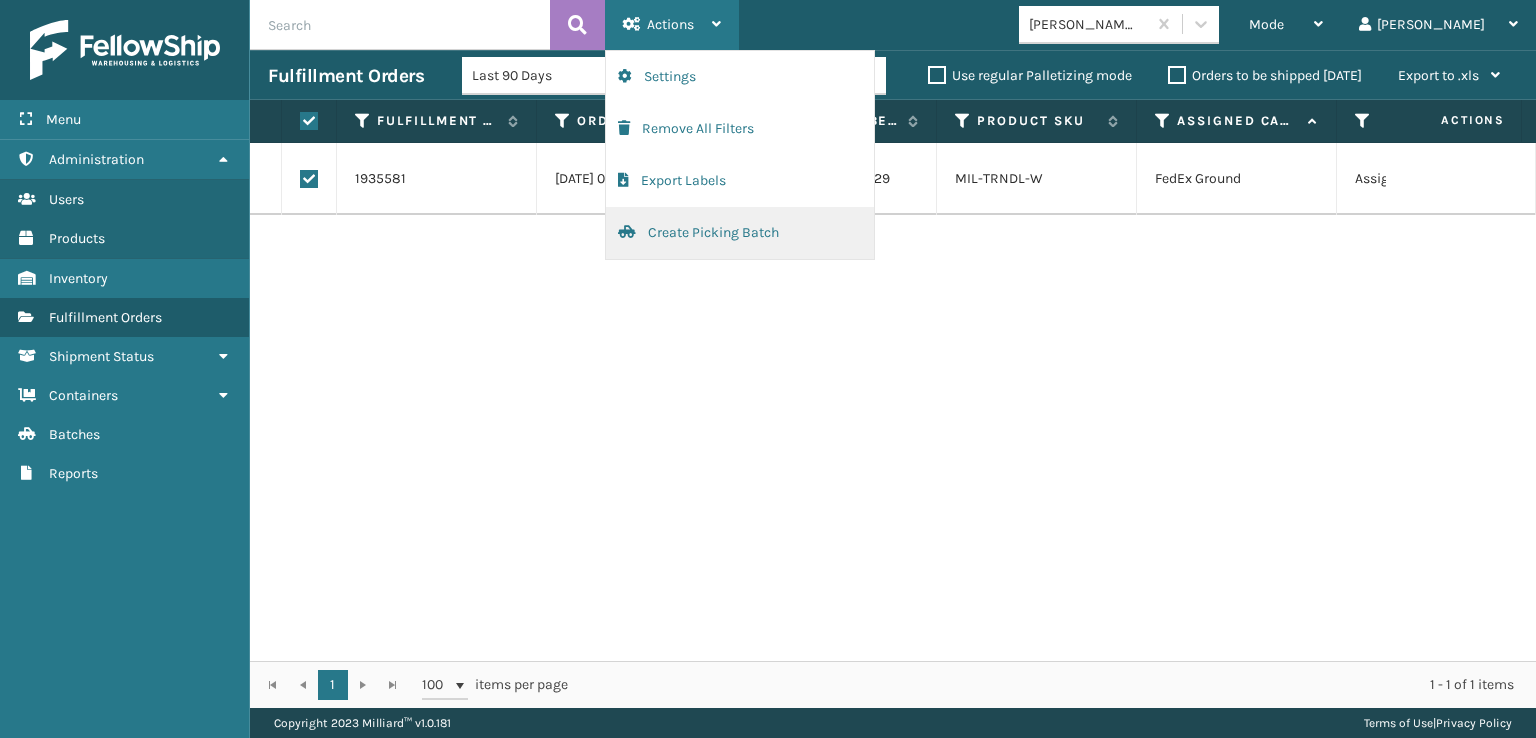click on "Create Picking Batch" at bounding box center [740, 233] 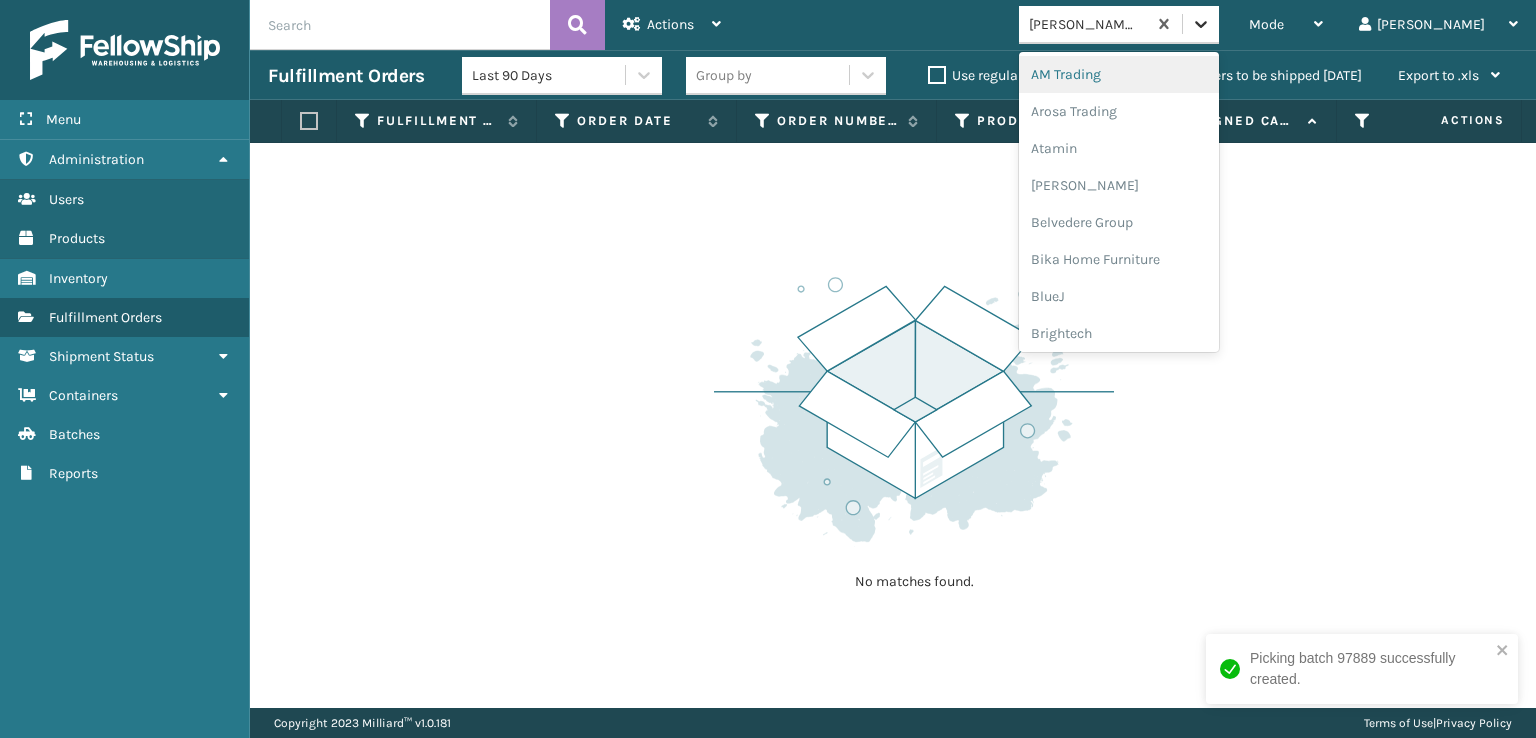 click at bounding box center [1201, 24] 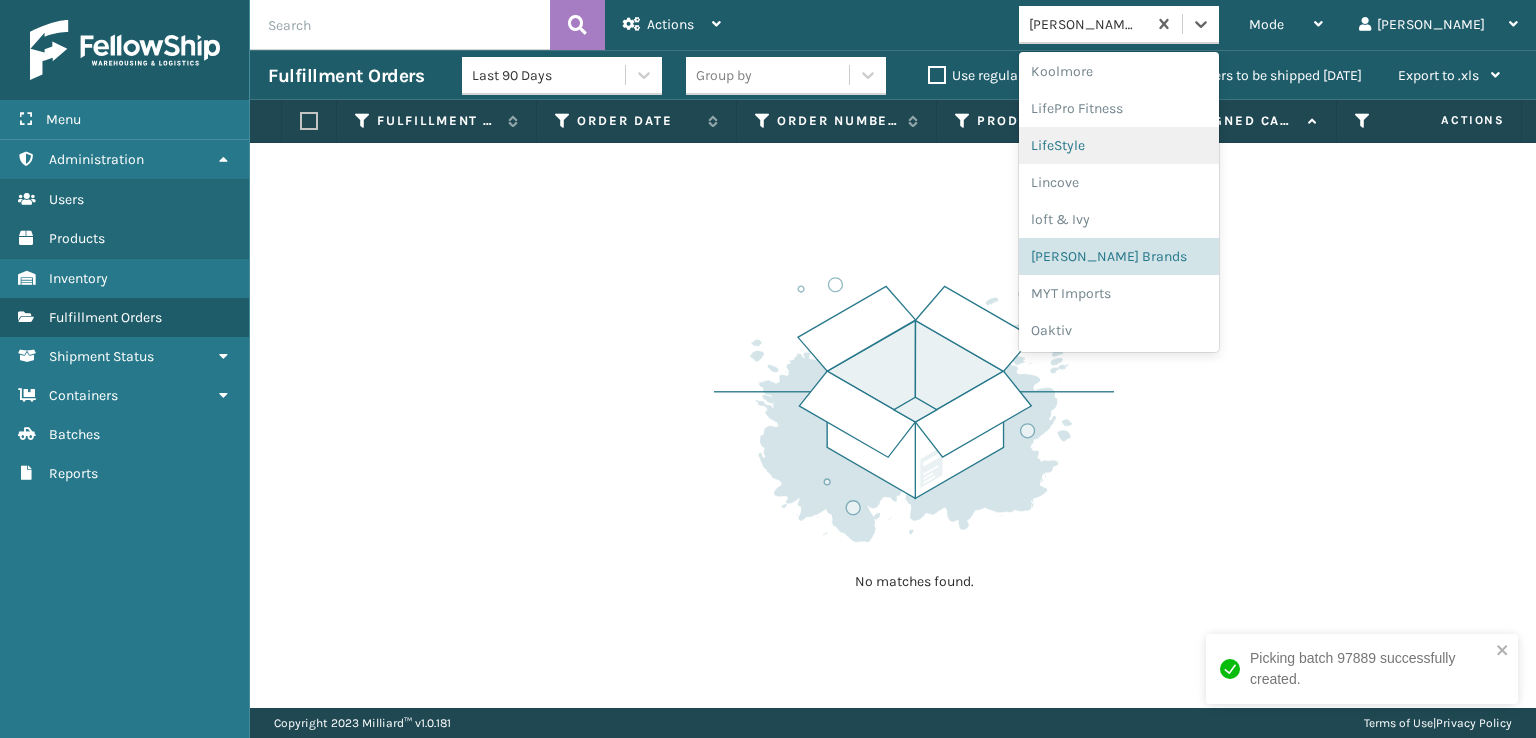 scroll, scrollTop: 892, scrollLeft: 0, axis: vertical 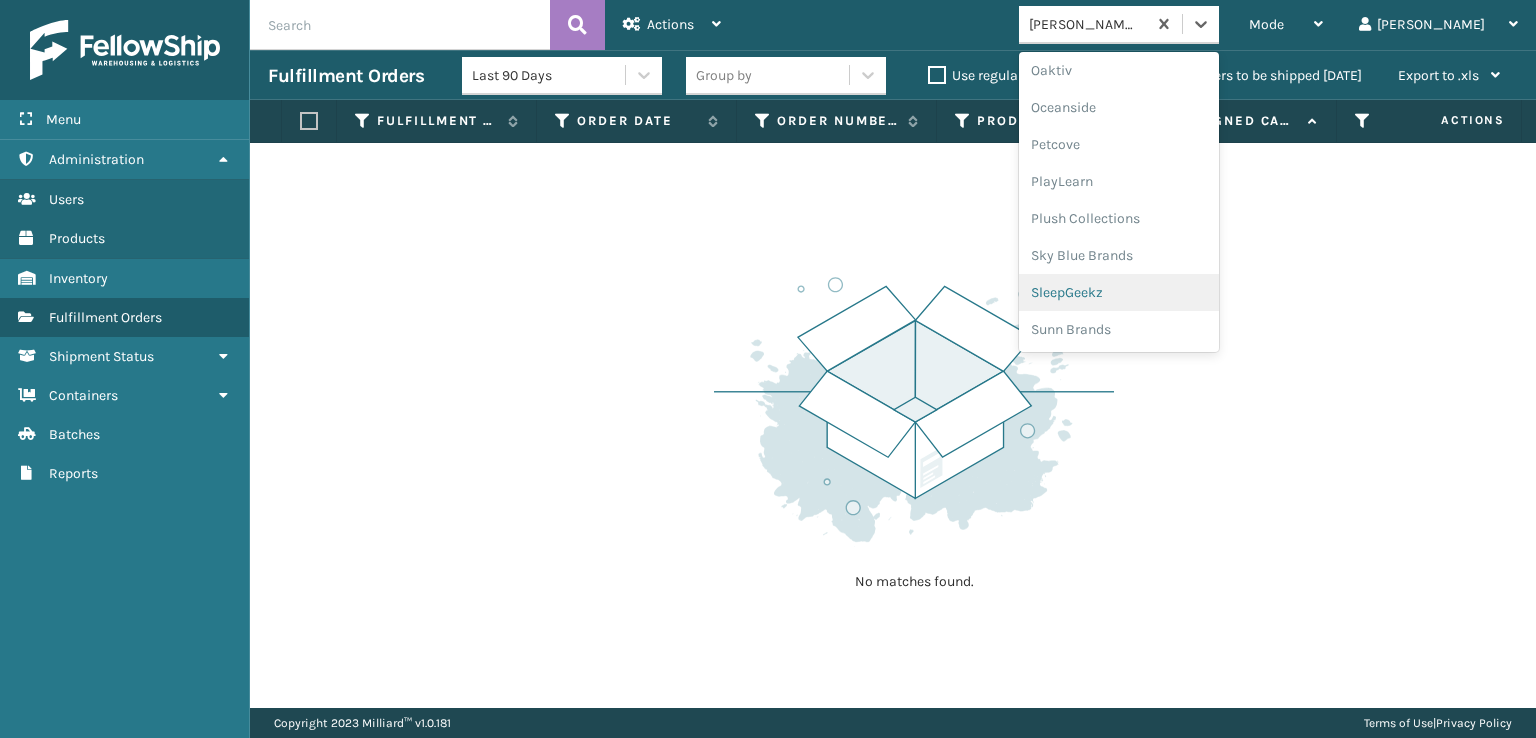click on "SleepGeekz" at bounding box center (1119, 292) 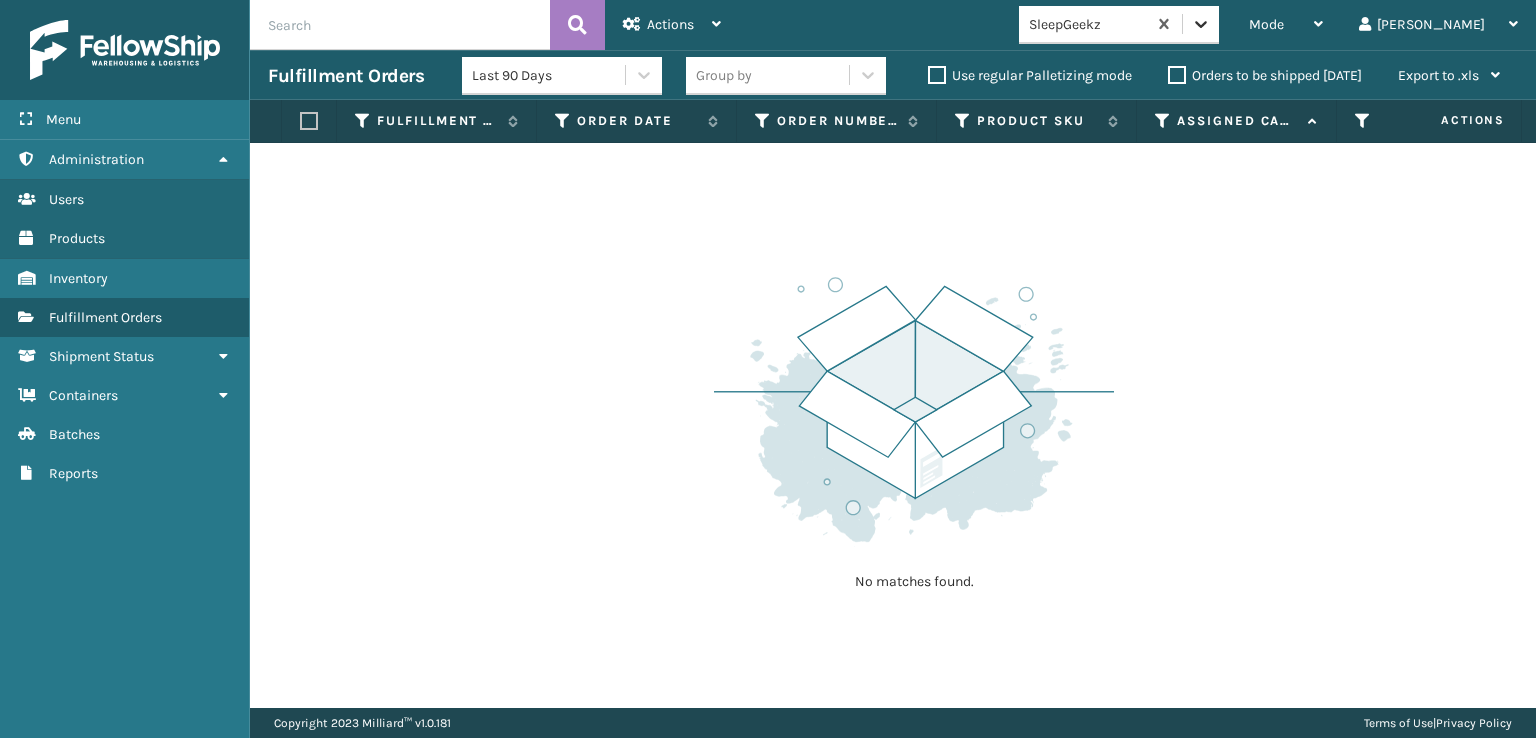 click at bounding box center [1201, 24] 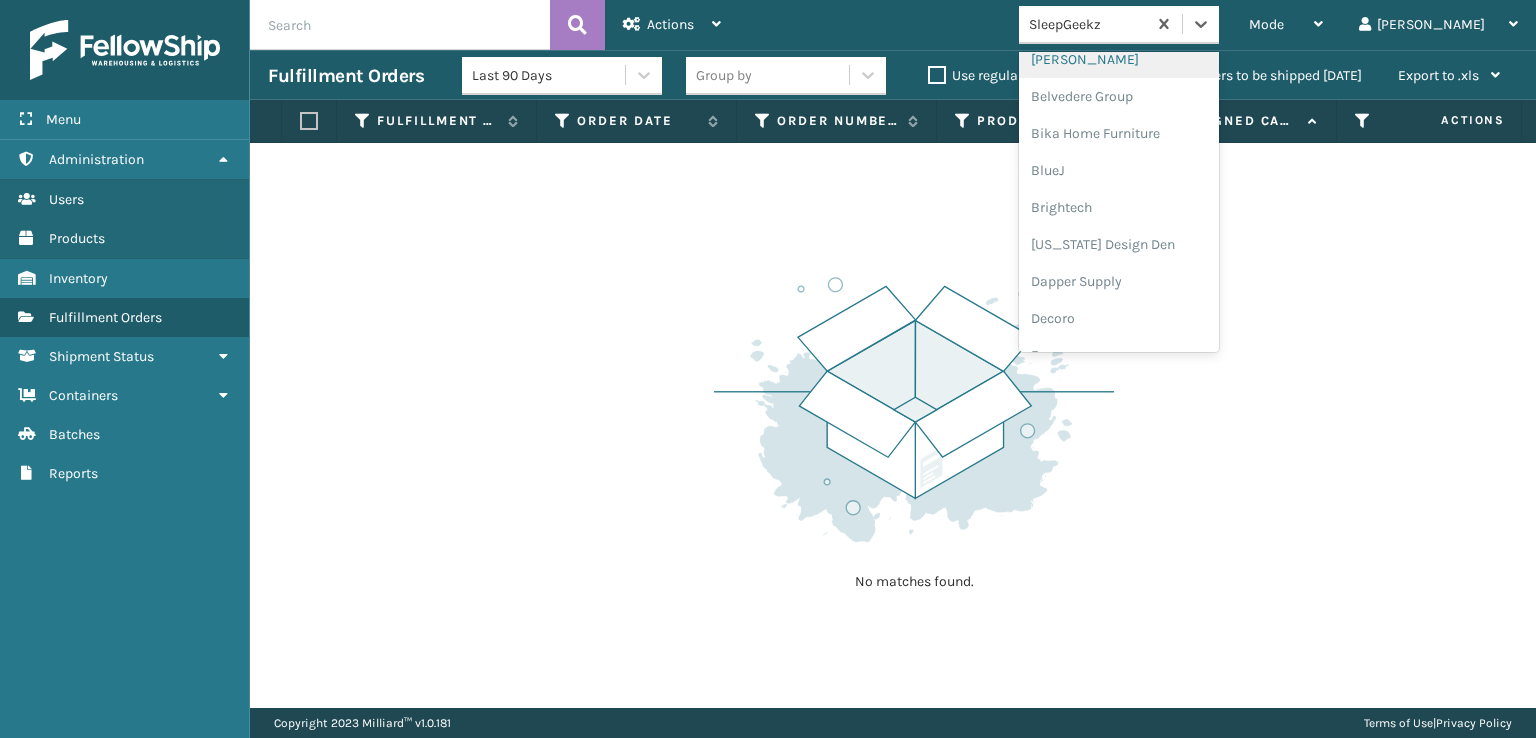 scroll, scrollTop: 300, scrollLeft: 0, axis: vertical 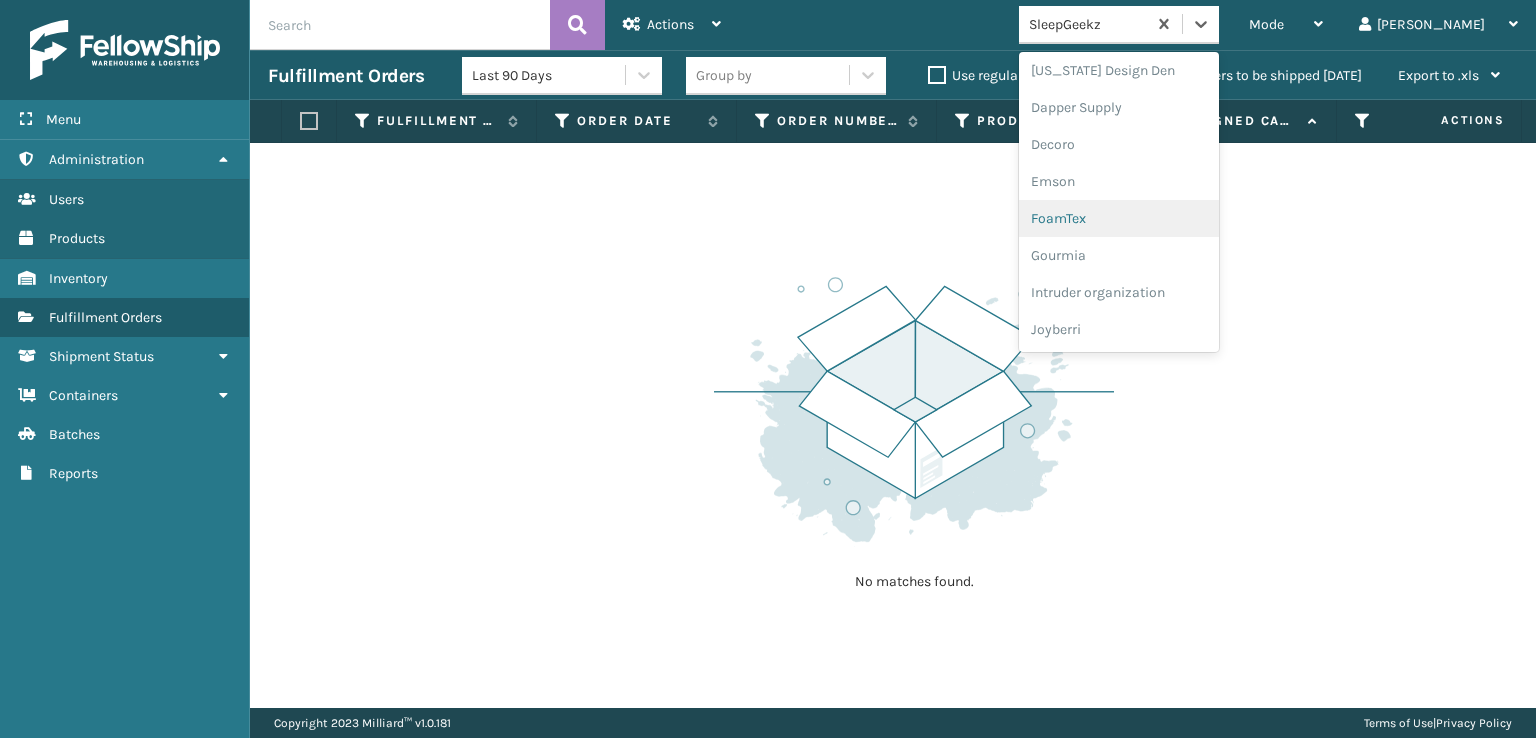 click on "FoamTex" at bounding box center [1119, 218] 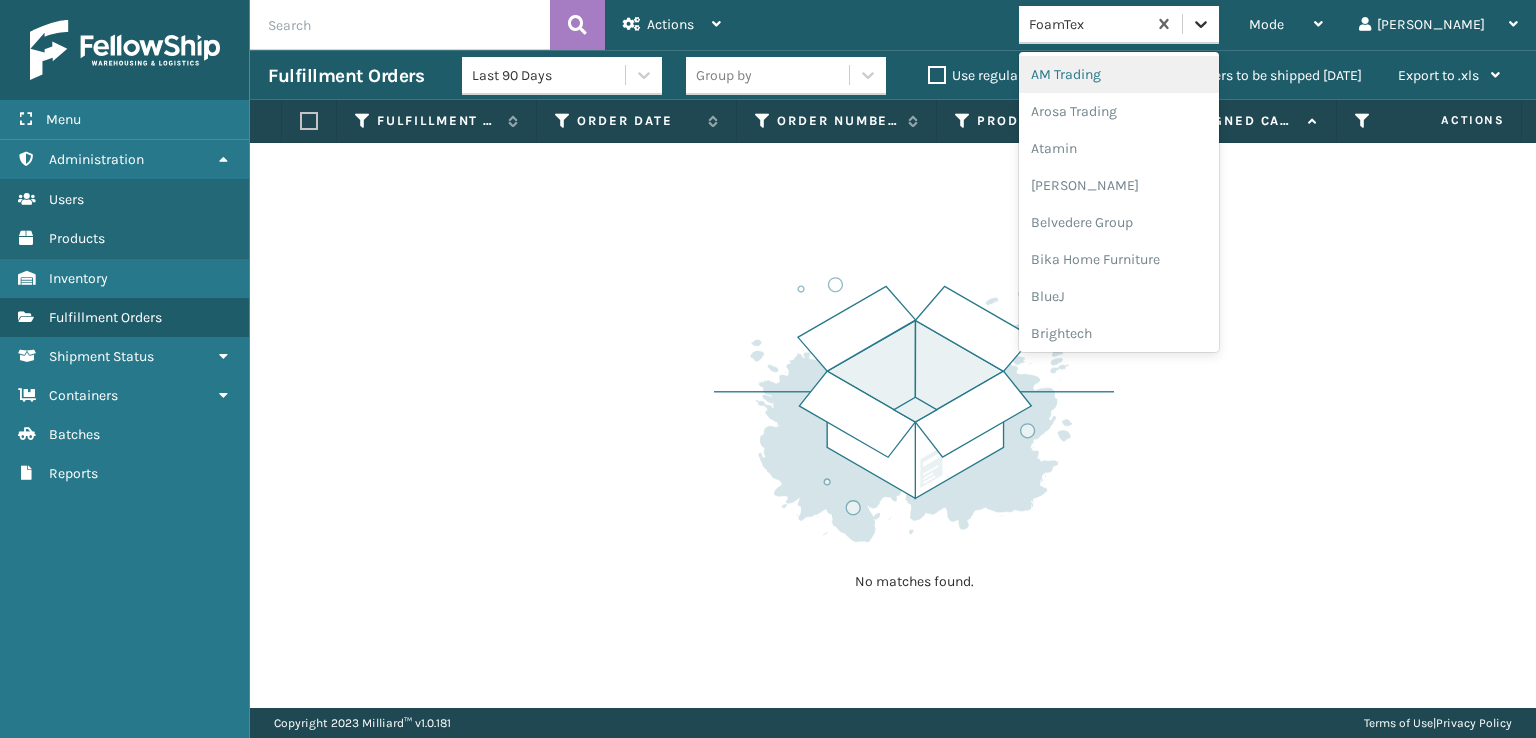 click 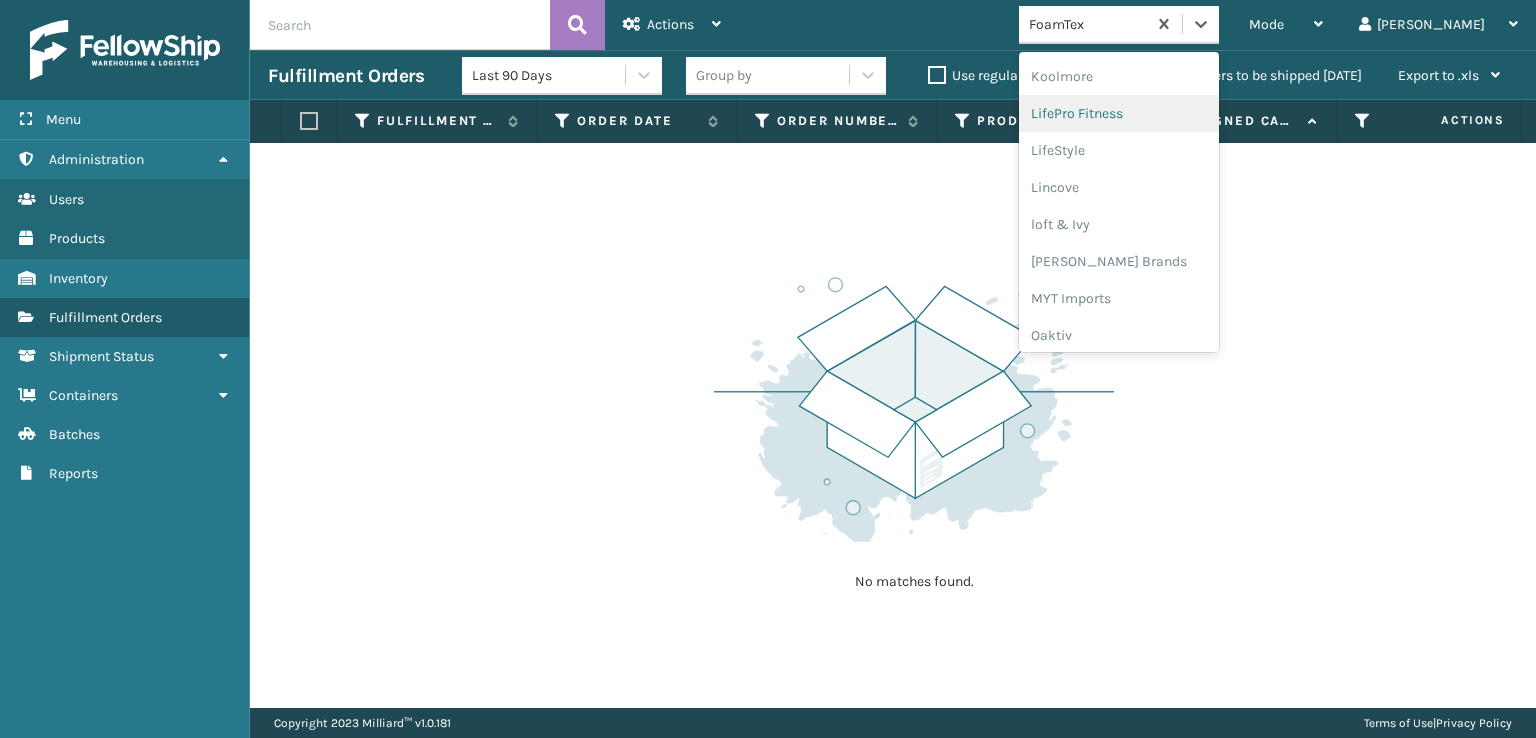 scroll, scrollTop: 632, scrollLeft: 0, axis: vertical 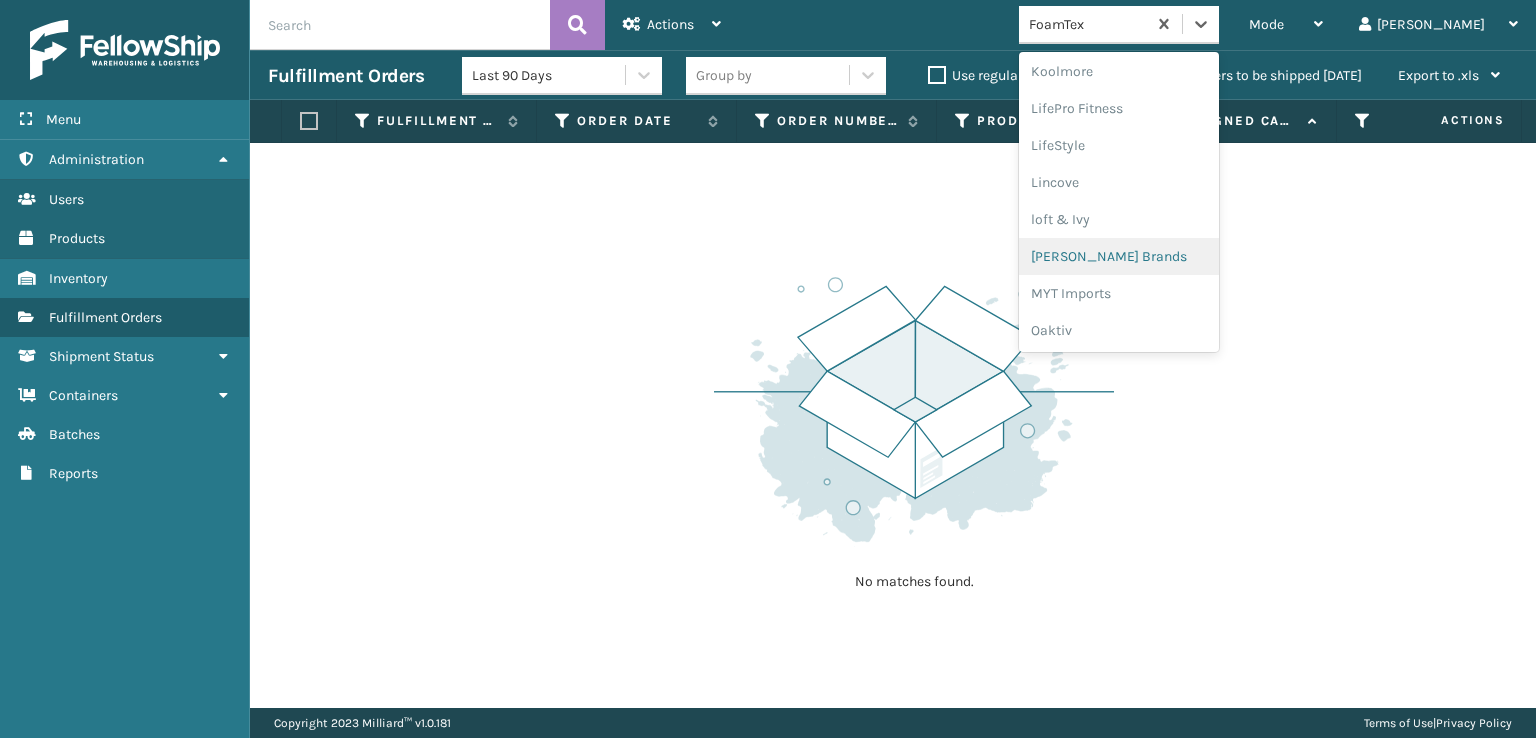 click on "[PERSON_NAME] Brands" at bounding box center [1119, 256] 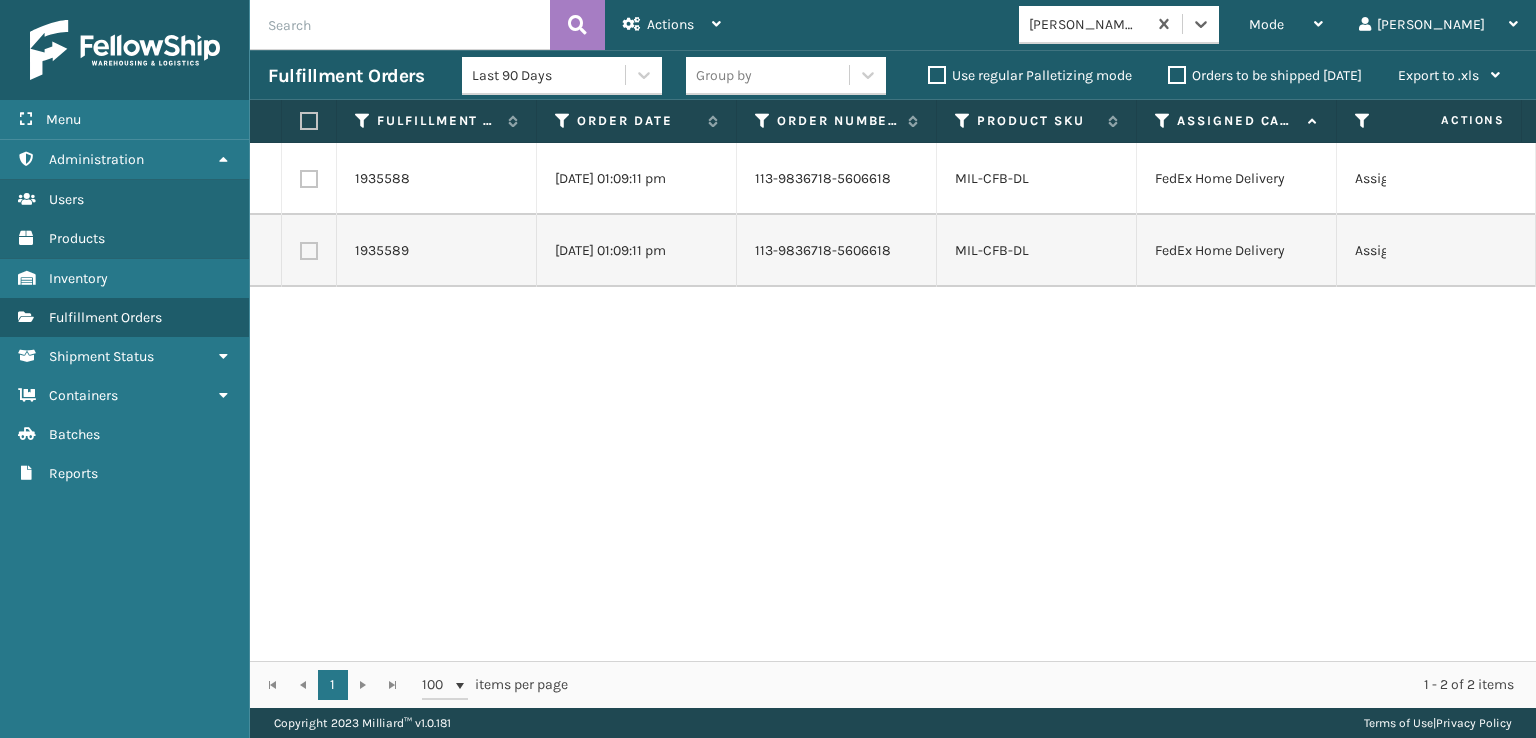 click at bounding box center (309, 121) 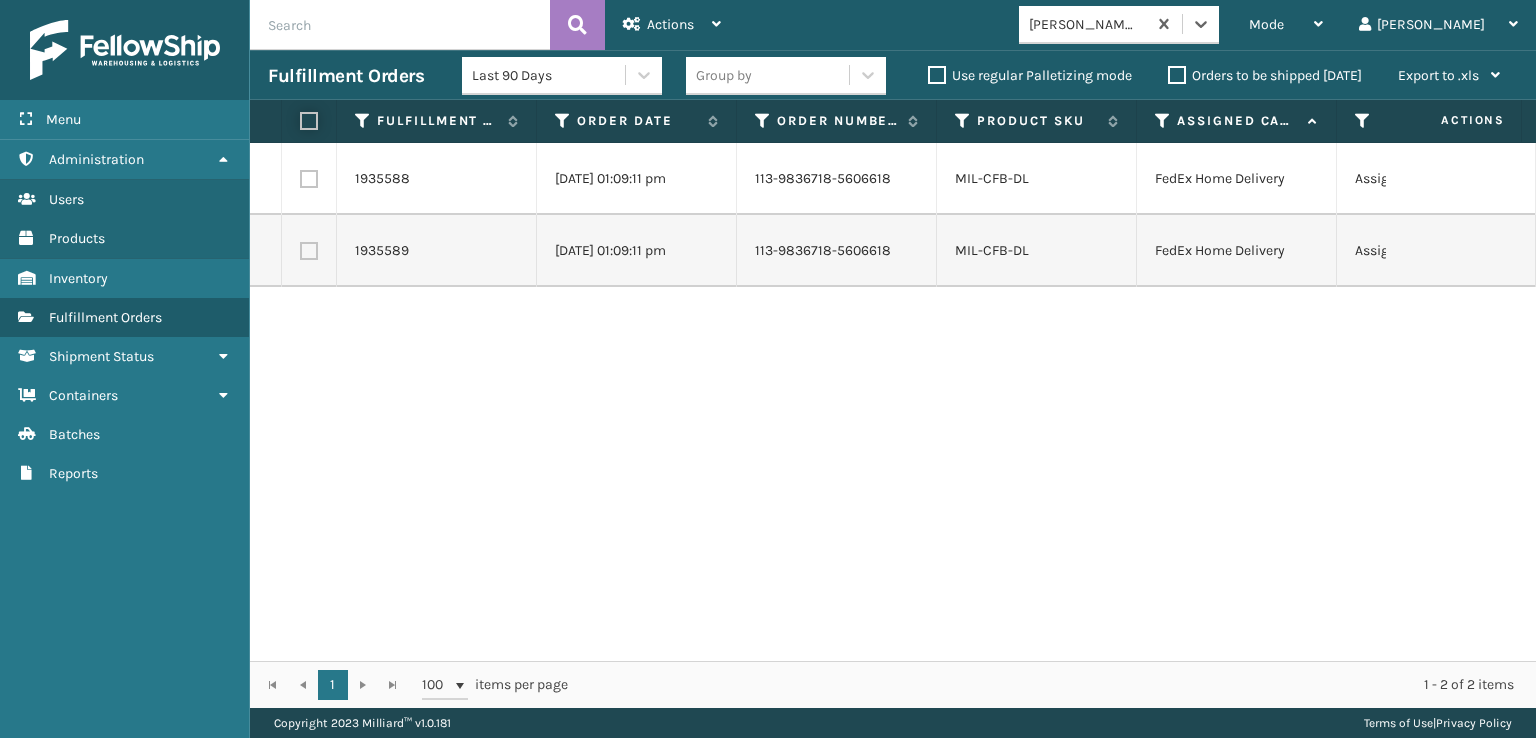 click at bounding box center (300, 121) 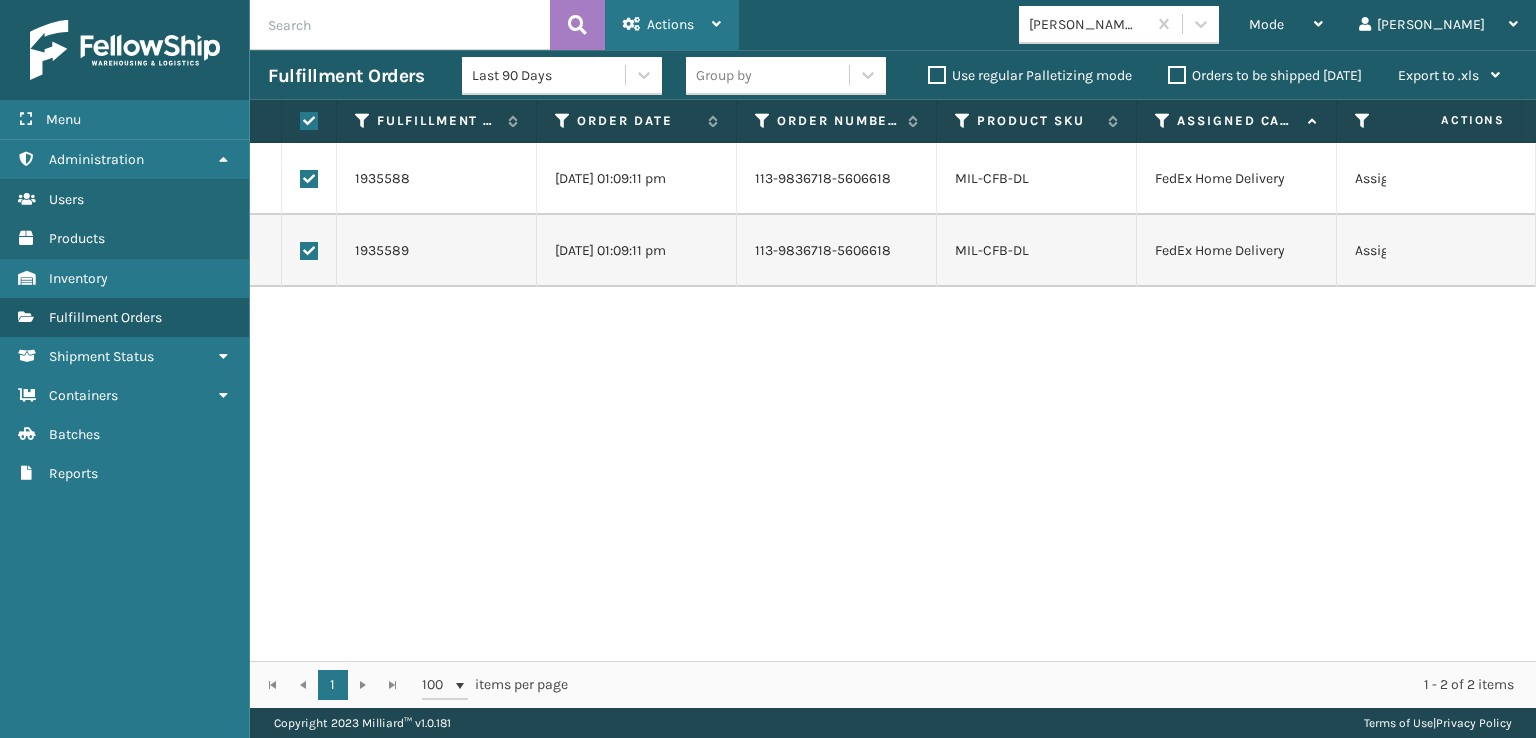 click on "Actions" at bounding box center [672, 25] 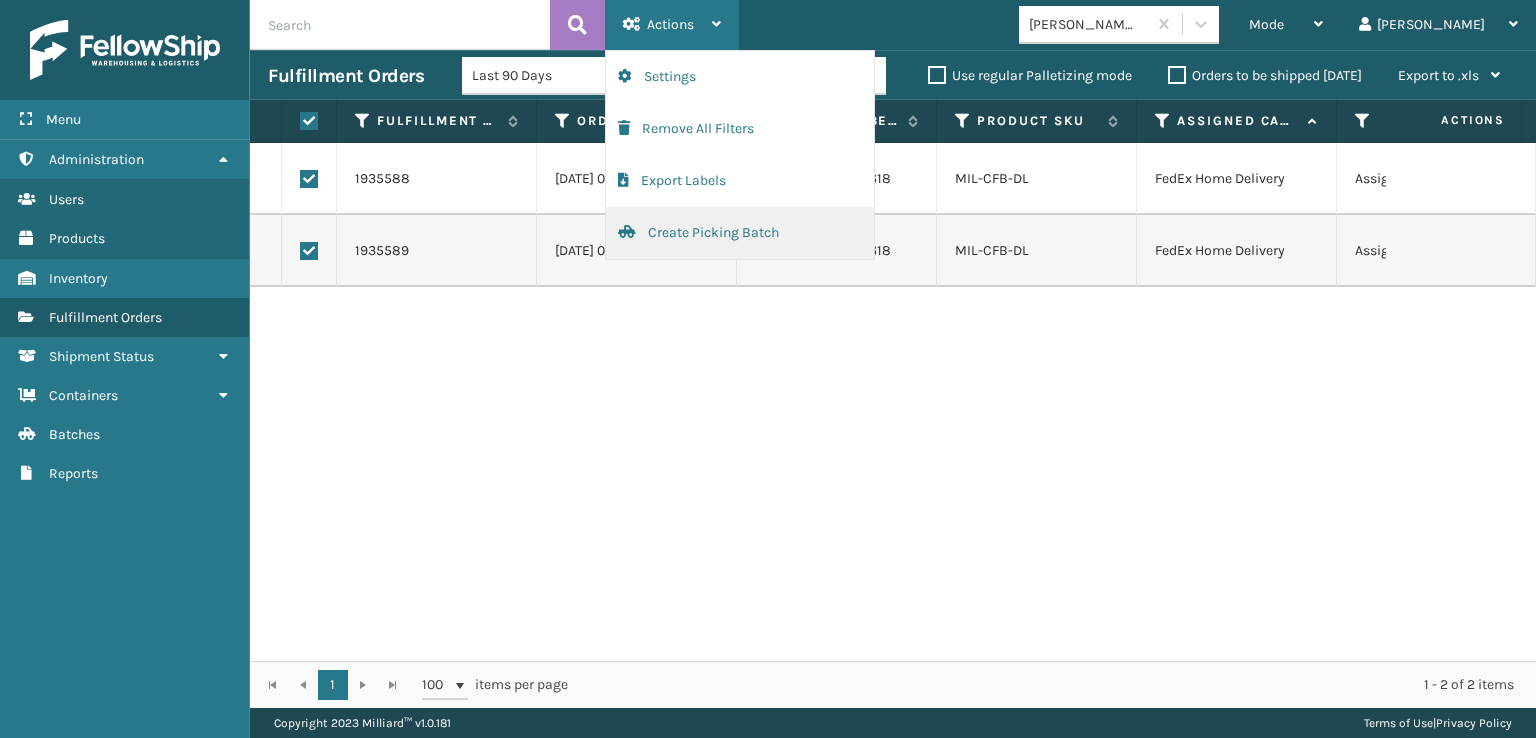 click on "Create Picking Batch" at bounding box center [740, 233] 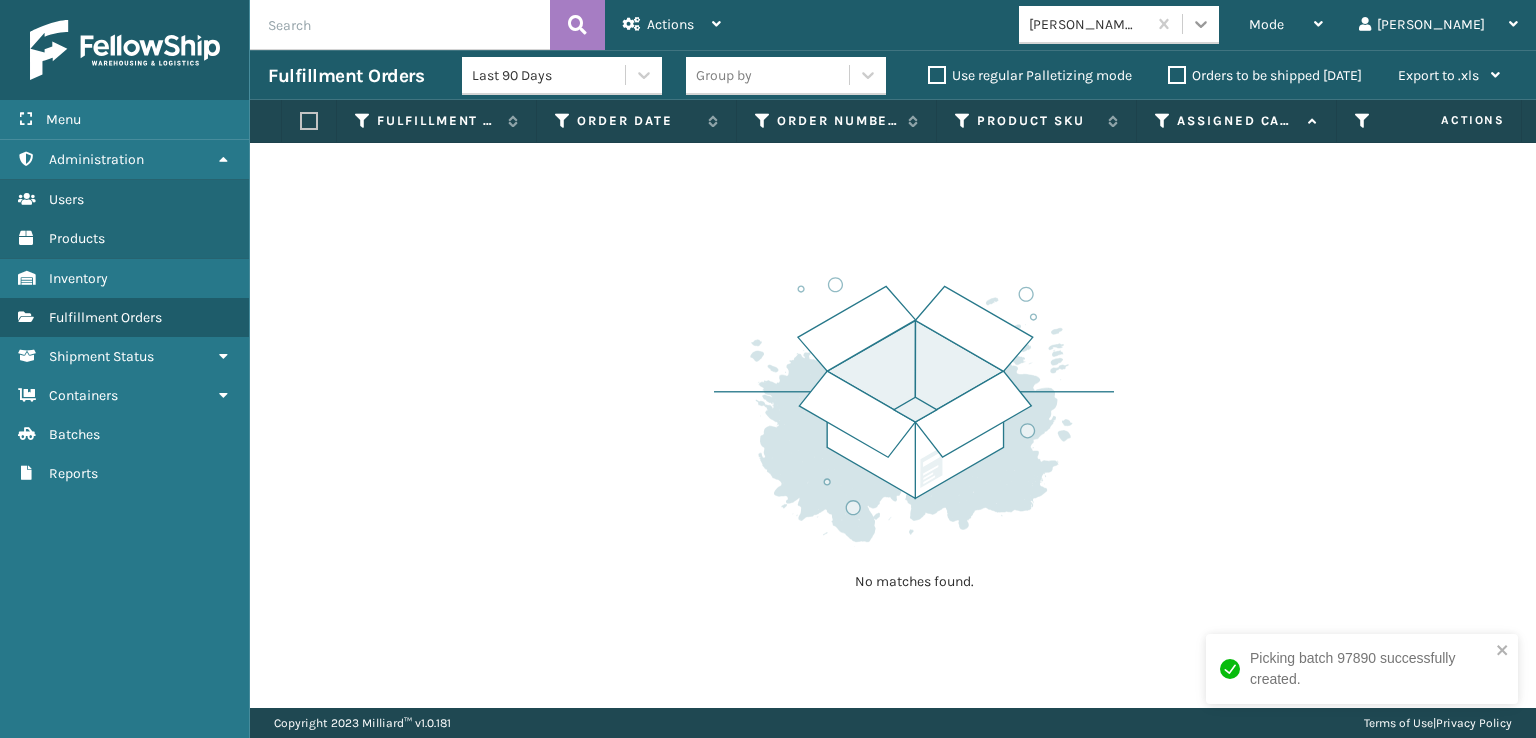 click 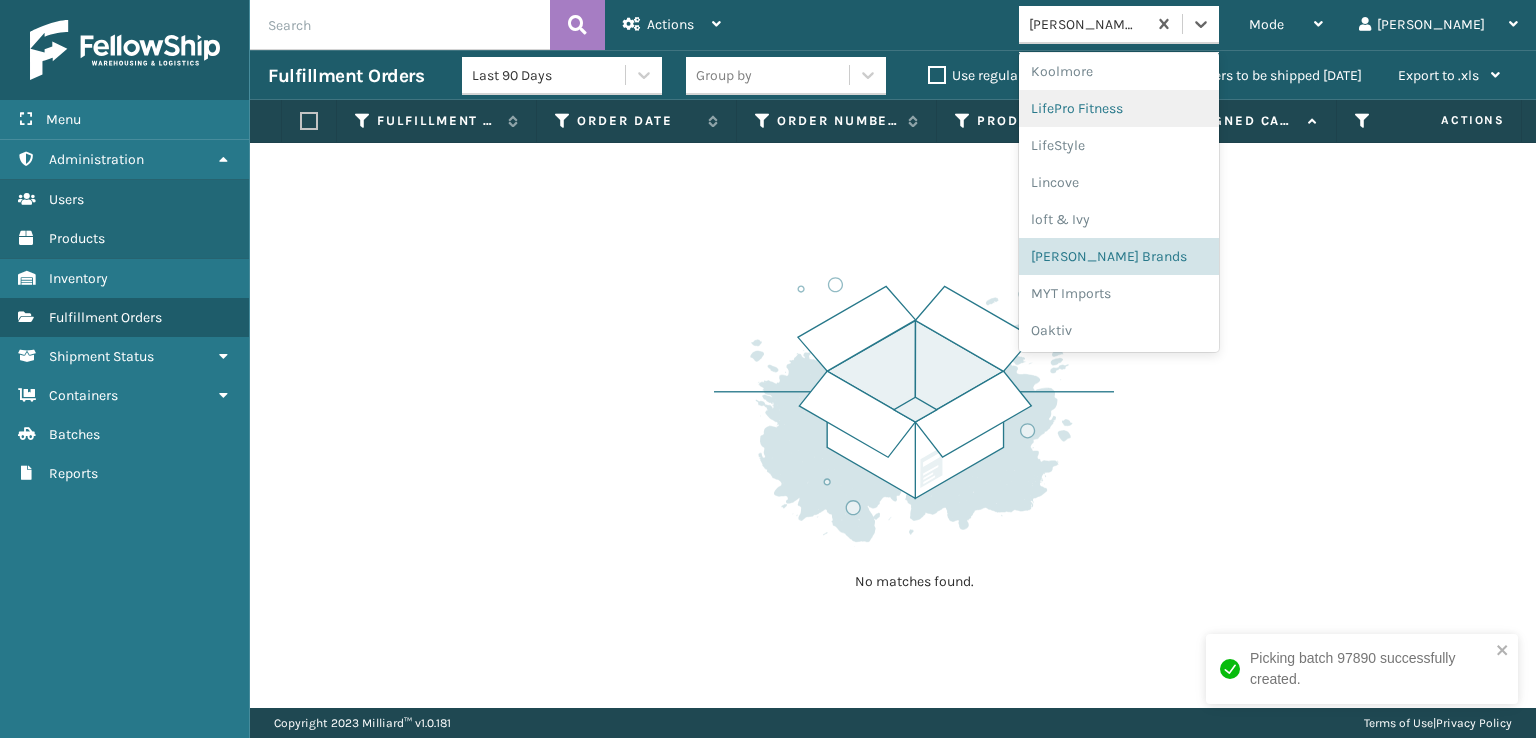scroll, scrollTop: 892, scrollLeft: 0, axis: vertical 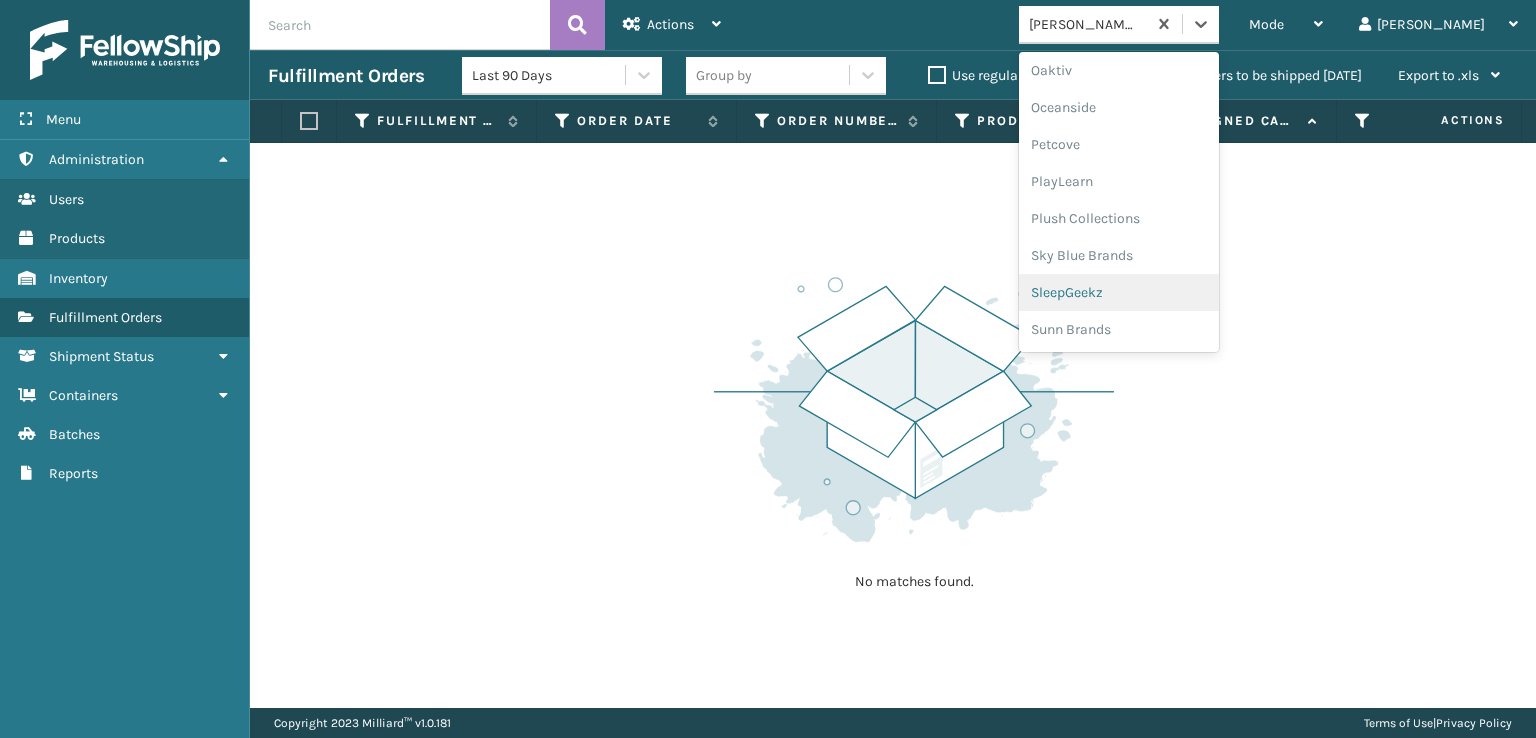 click on "SleepGeekz" at bounding box center (1119, 292) 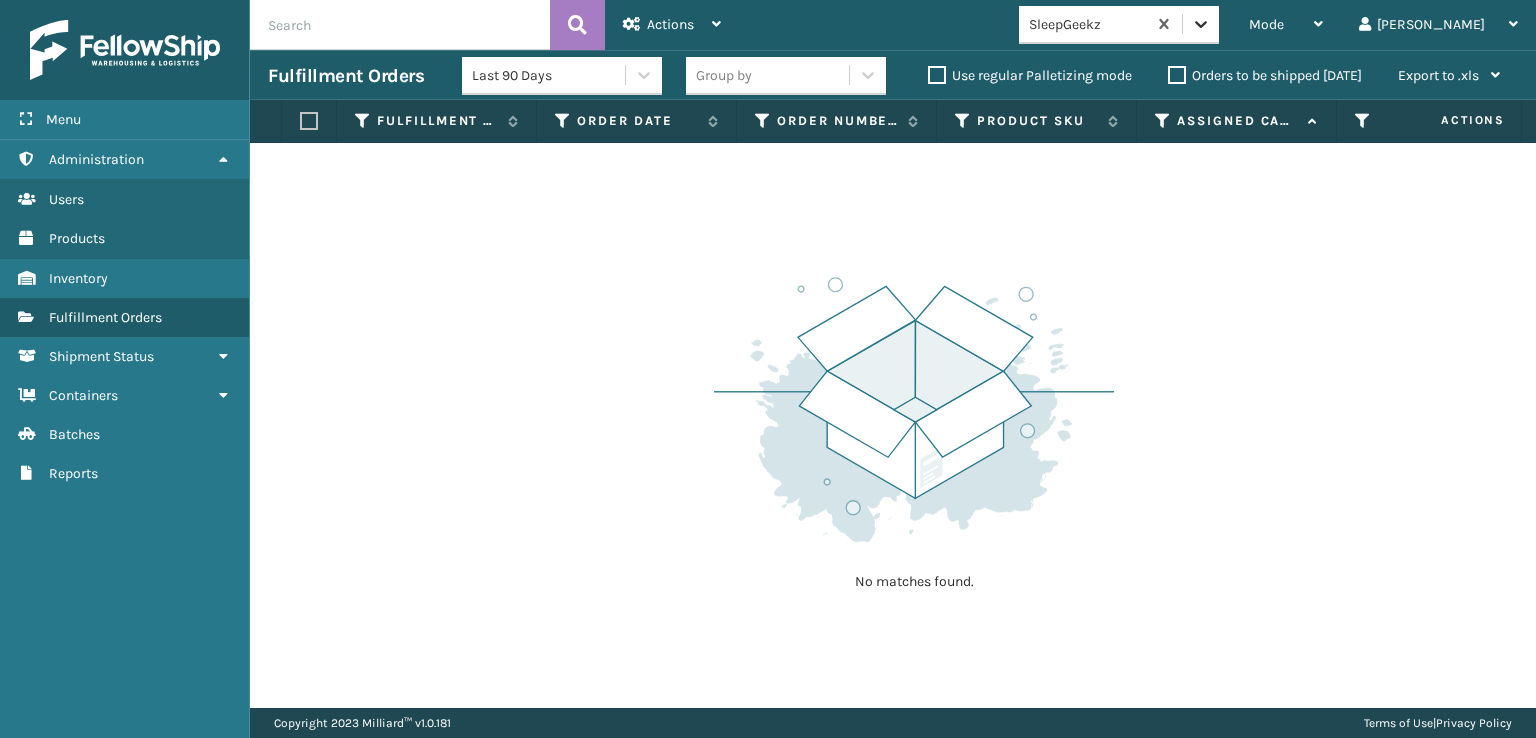 click 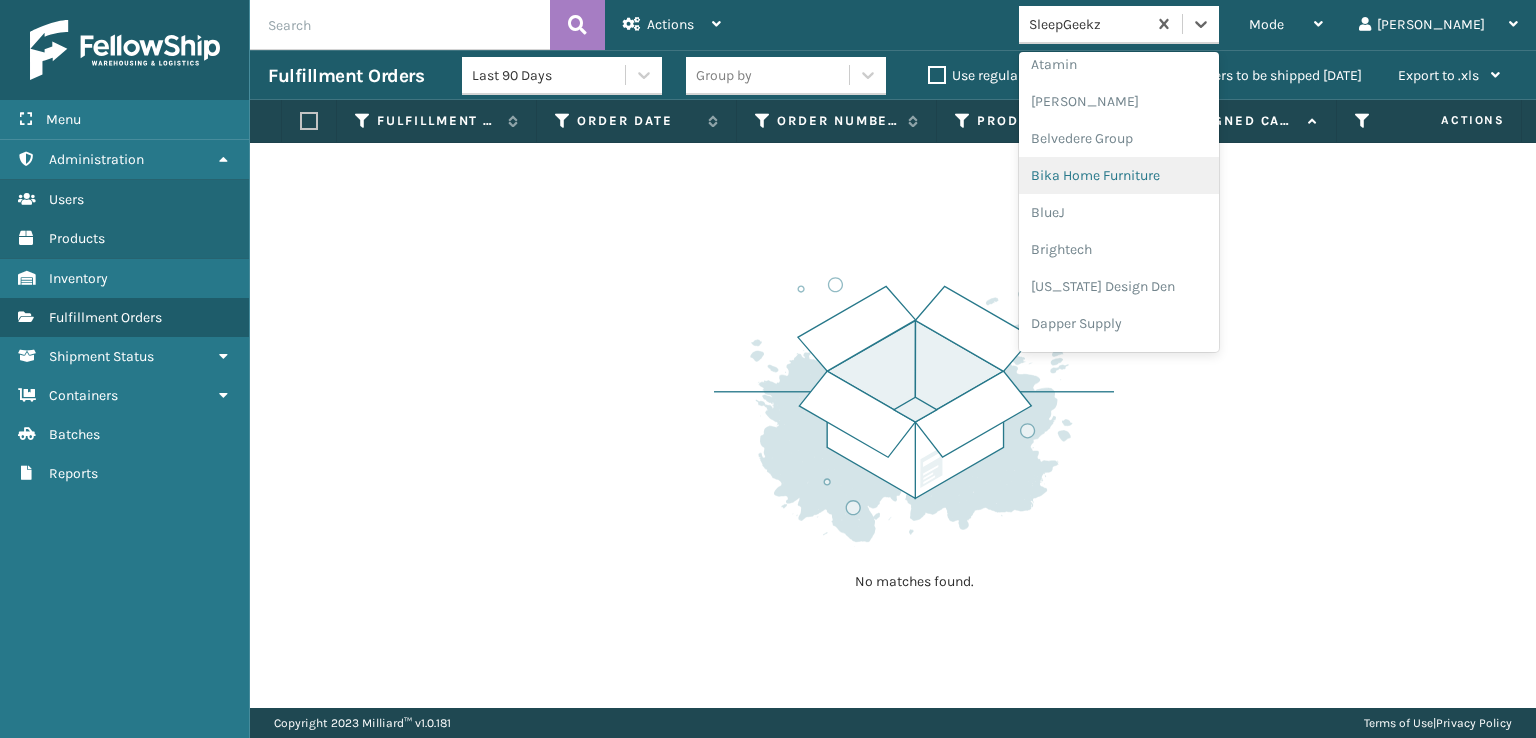 scroll, scrollTop: 200, scrollLeft: 0, axis: vertical 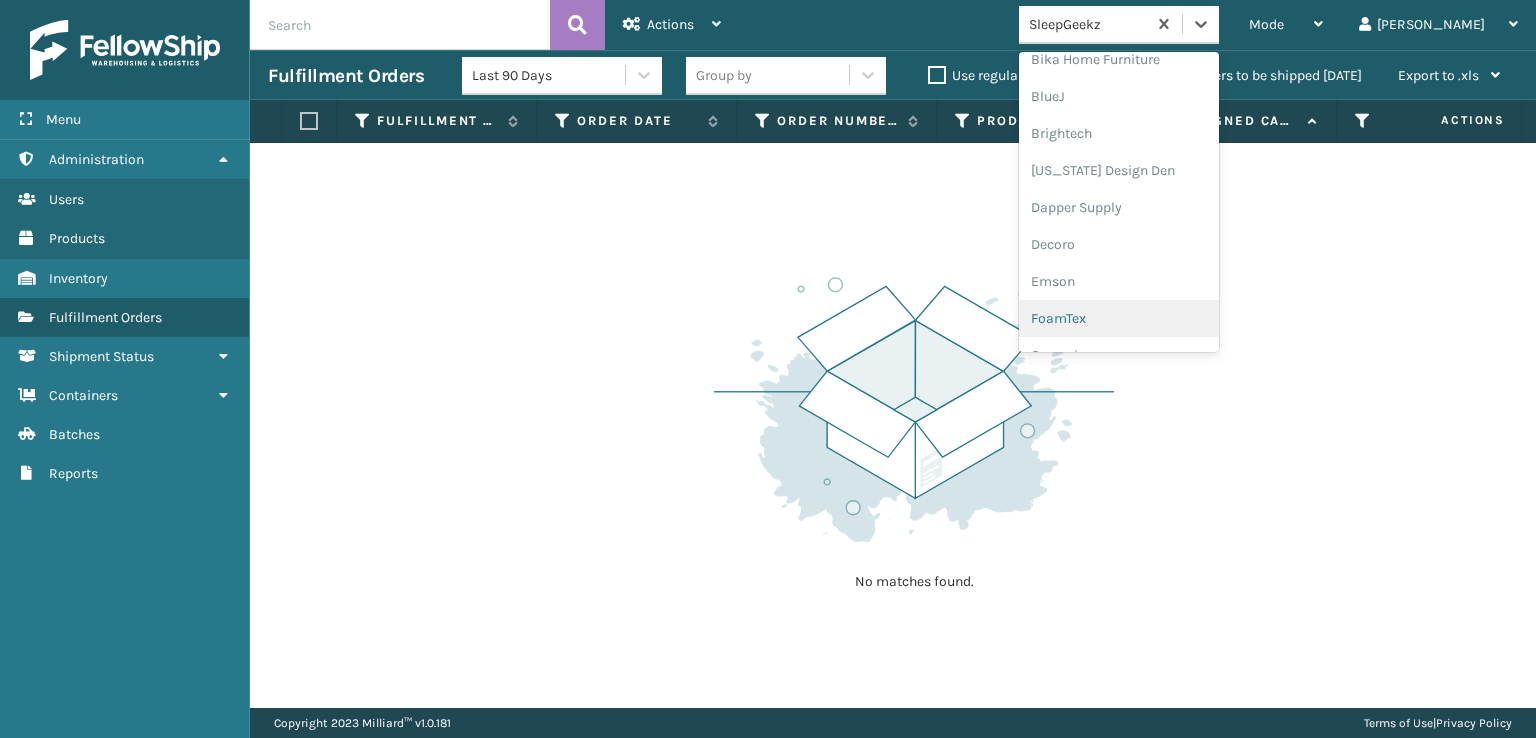 click on "FoamTex" at bounding box center [1119, 318] 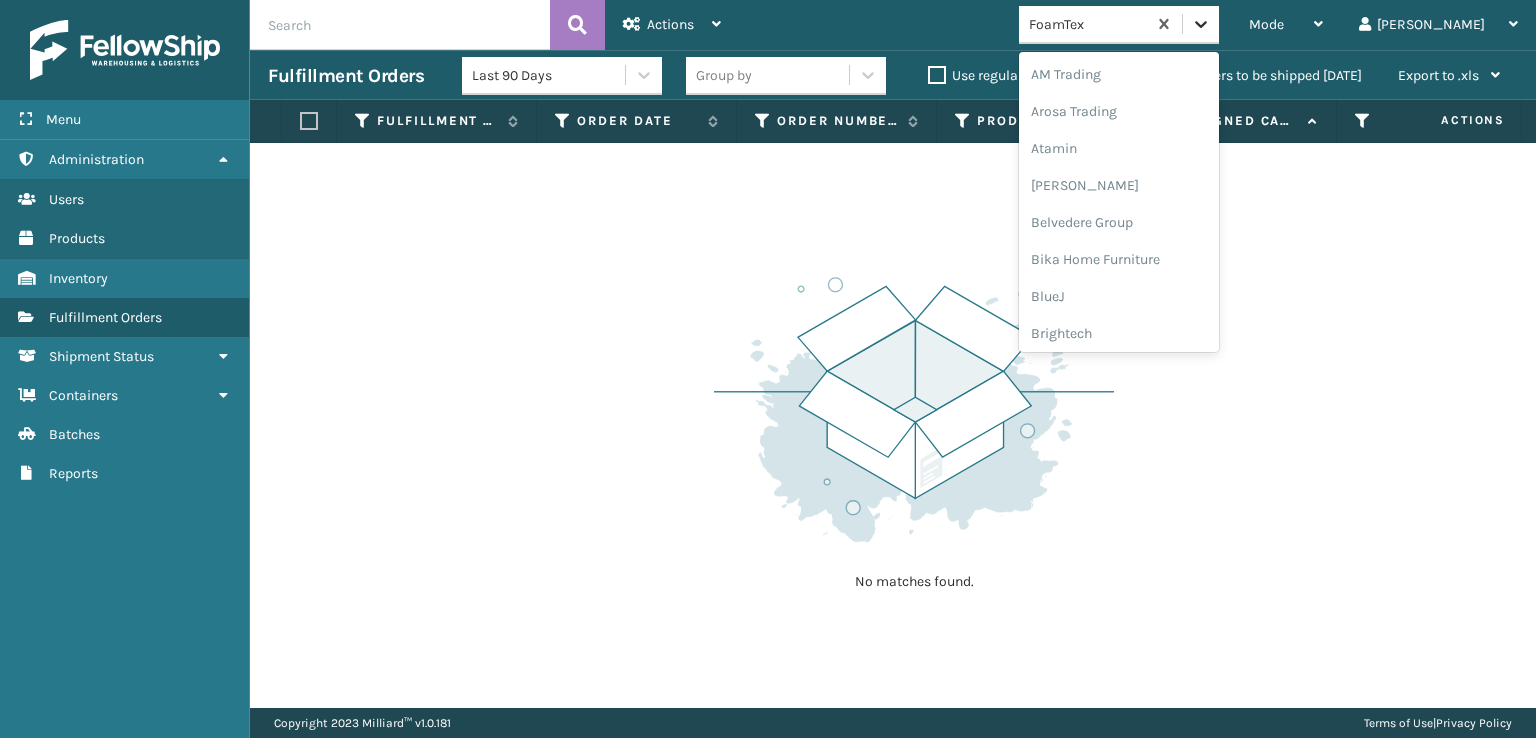 click 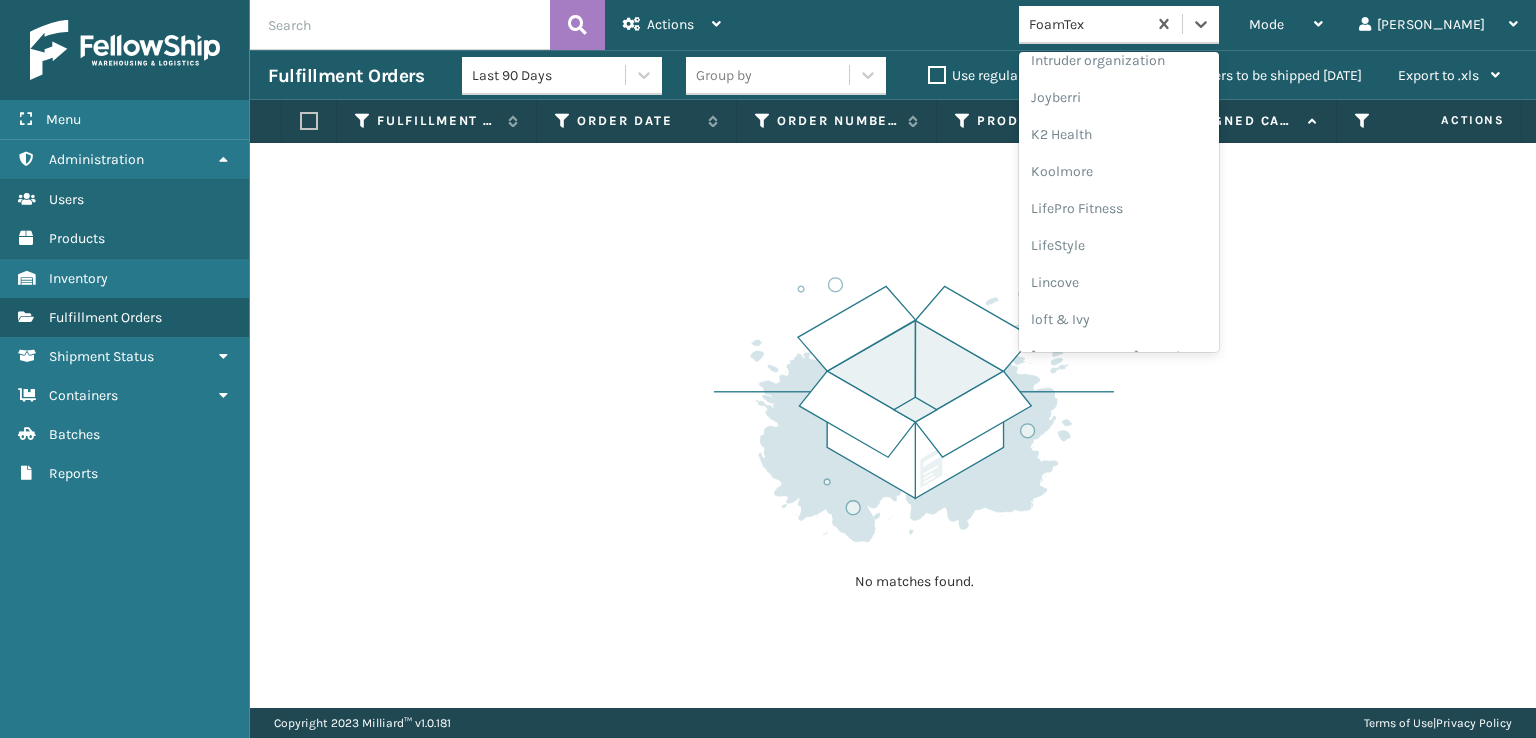 scroll, scrollTop: 632, scrollLeft: 0, axis: vertical 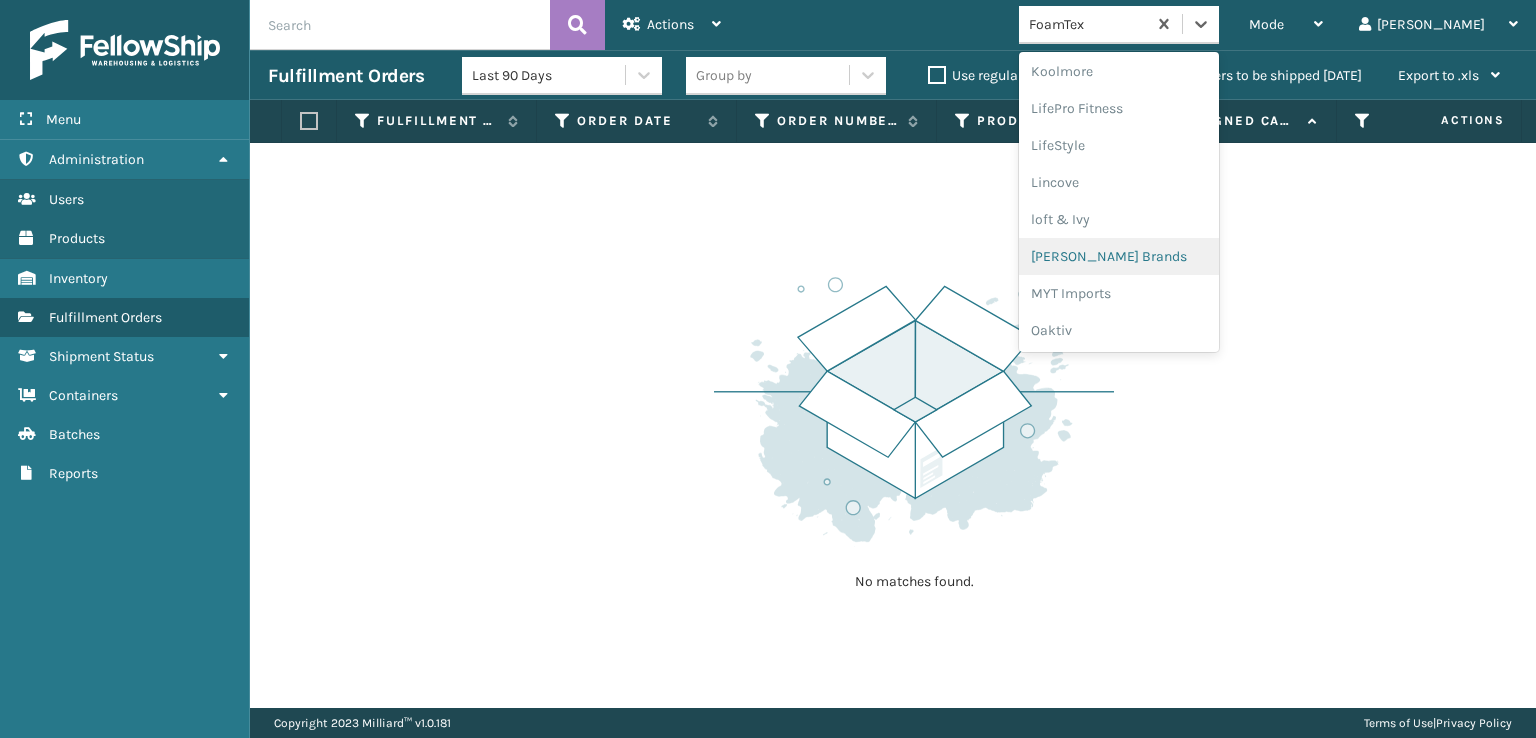 click on "[PERSON_NAME] Brands" at bounding box center (1119, 256) 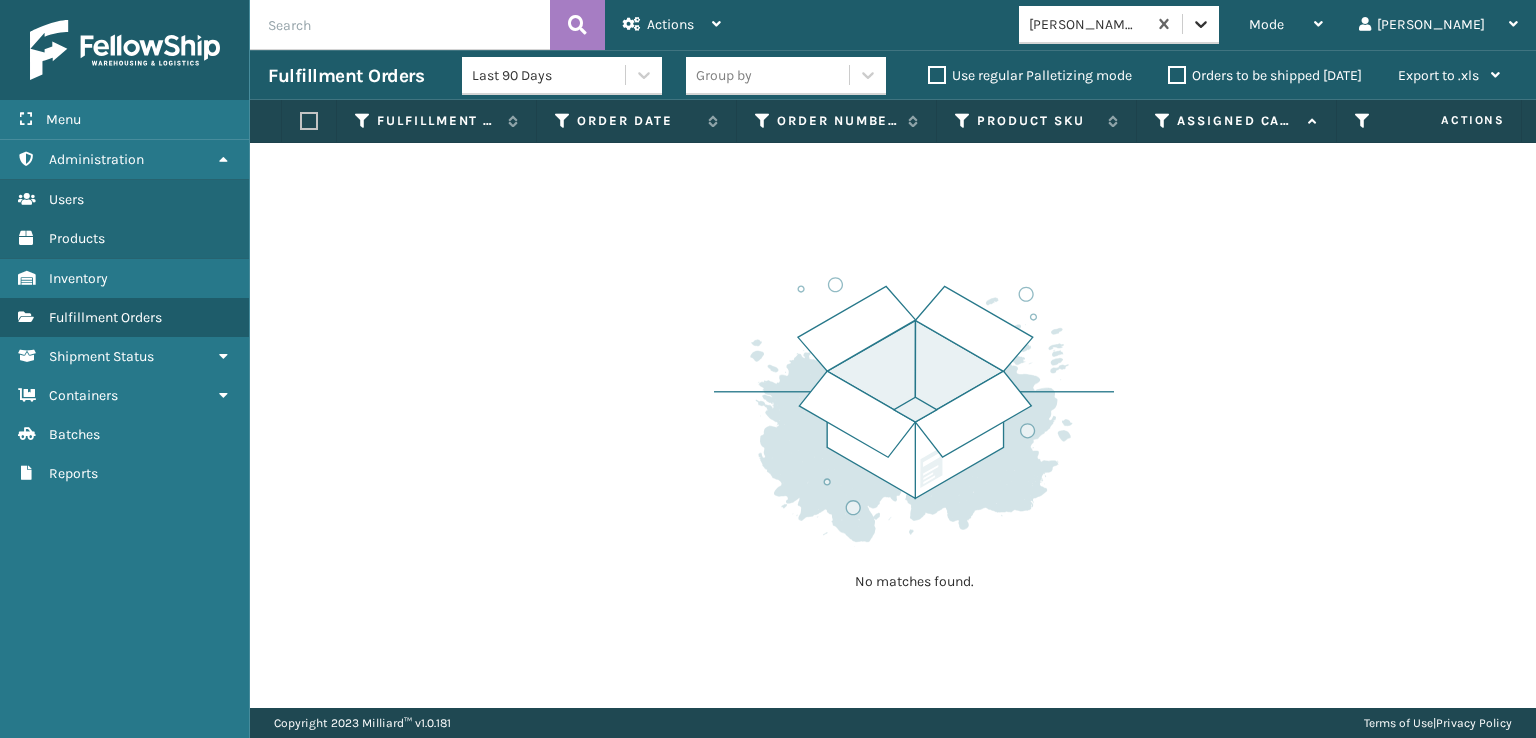 click 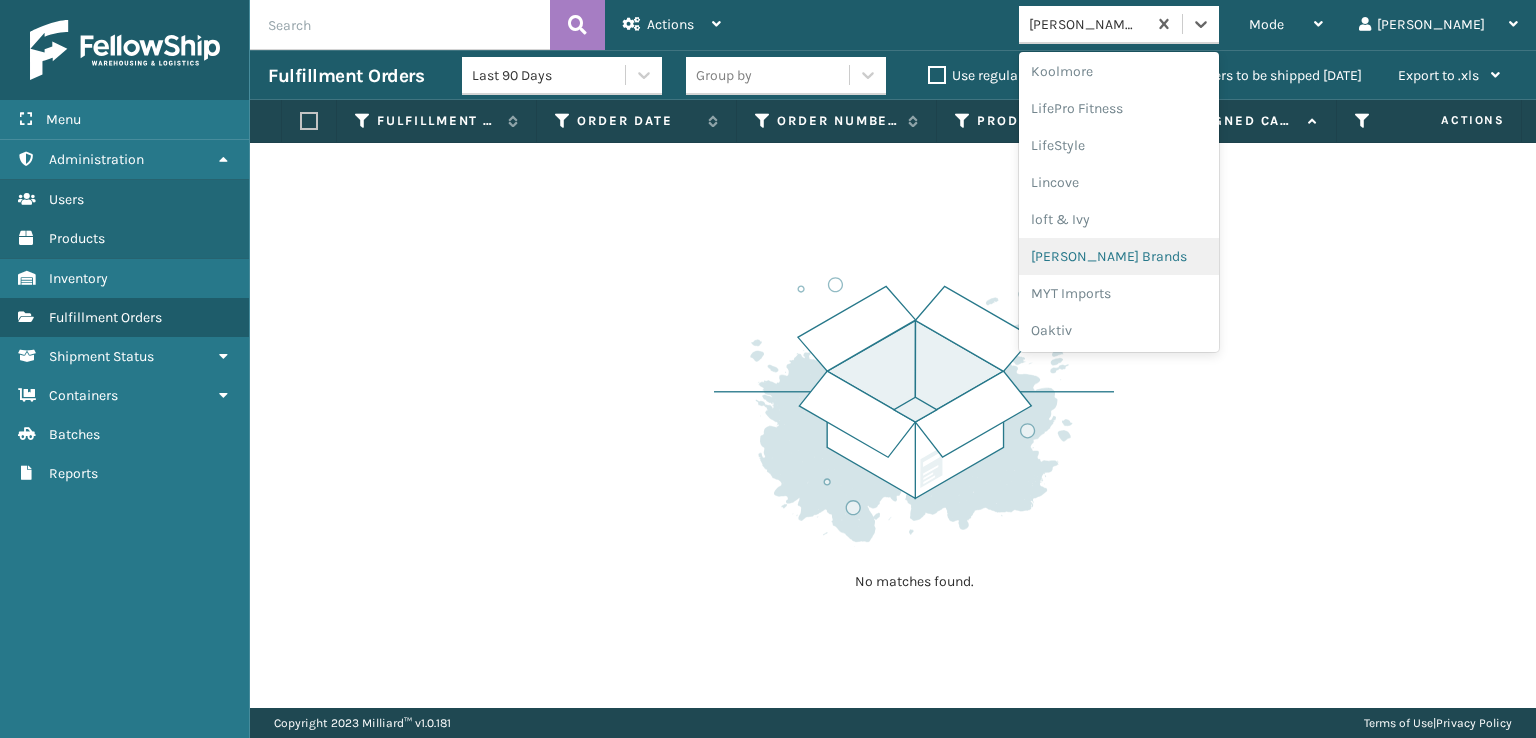 scroll, scrollTop: 892, scrollLeft: 0, axis: vertical 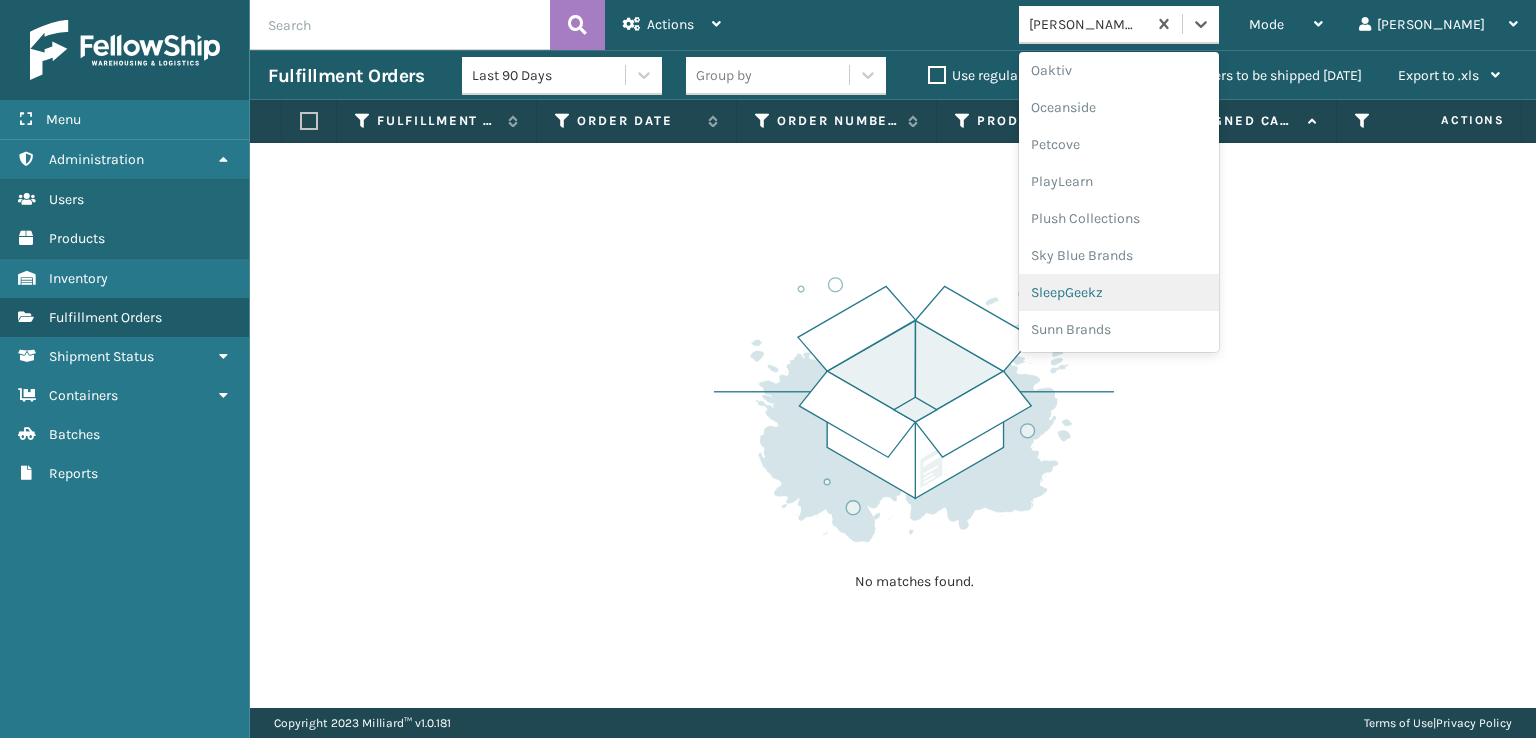 click on "SleepGeekz" at bounding box center (1119, 292) 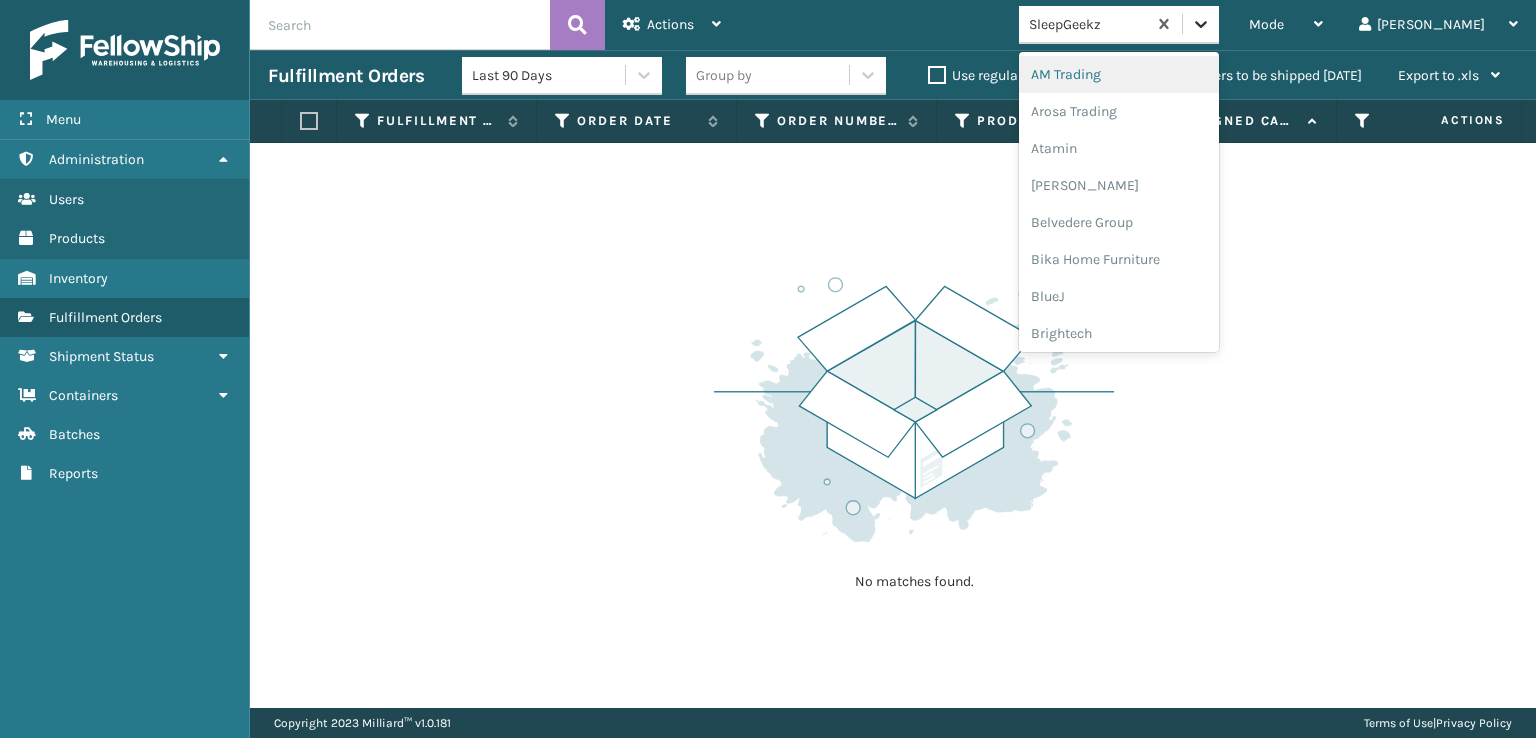 click at bounding box center [1201, 24] 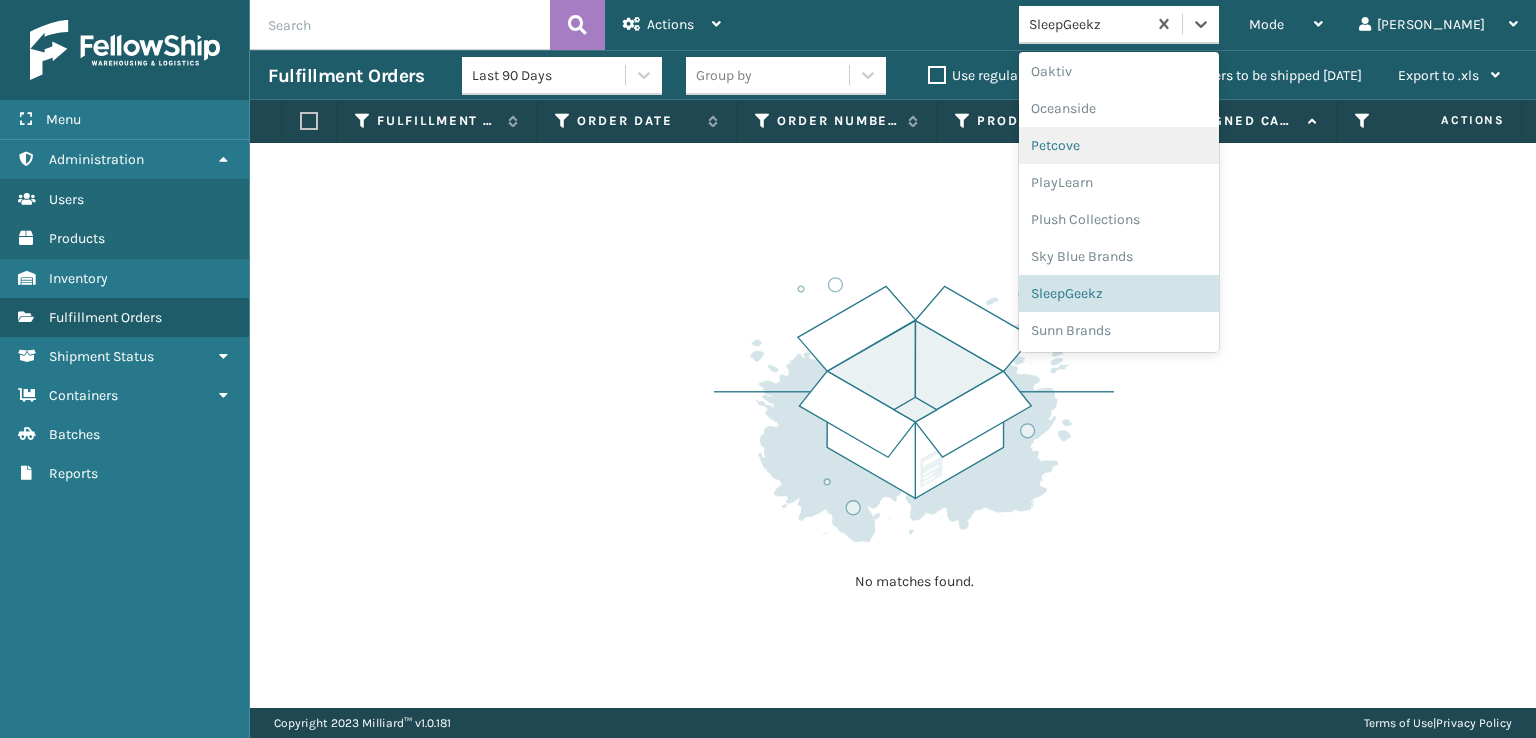 scroll, scrollTop: 892, scrollLeft: 0, axis: vertical 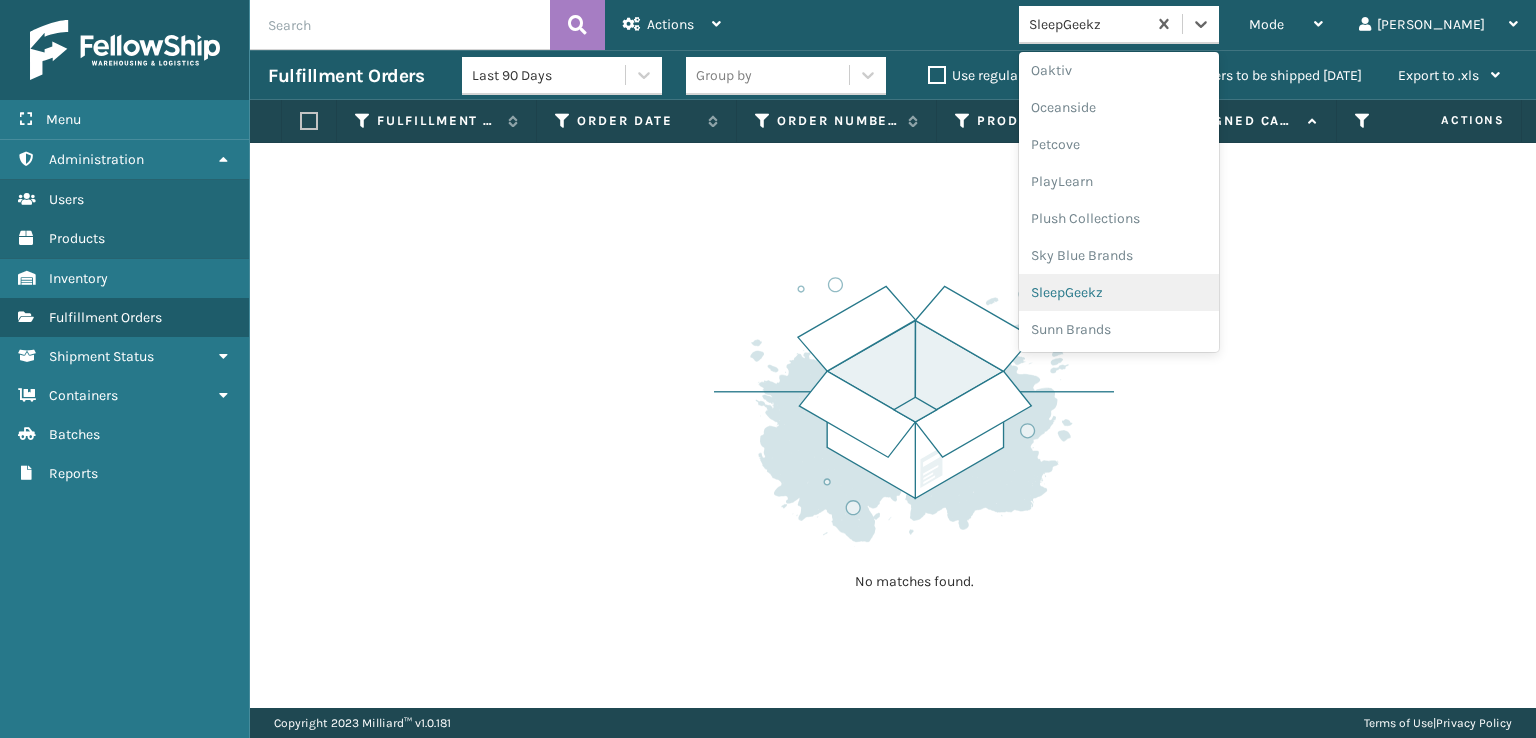 click on "SleepGeekz" at bounding box center [1119, 292] 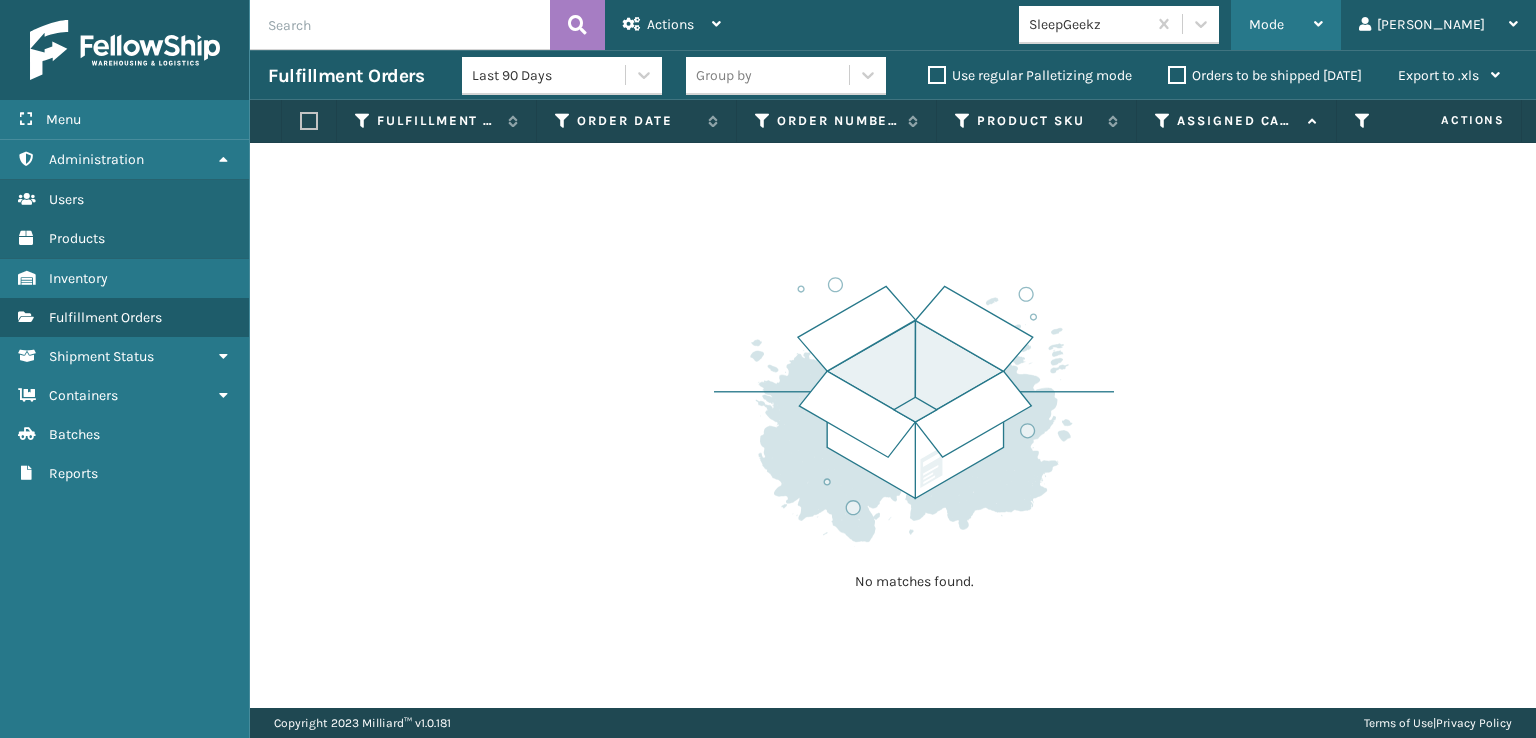 click on "Mode" at bounding box center (1266, 24) 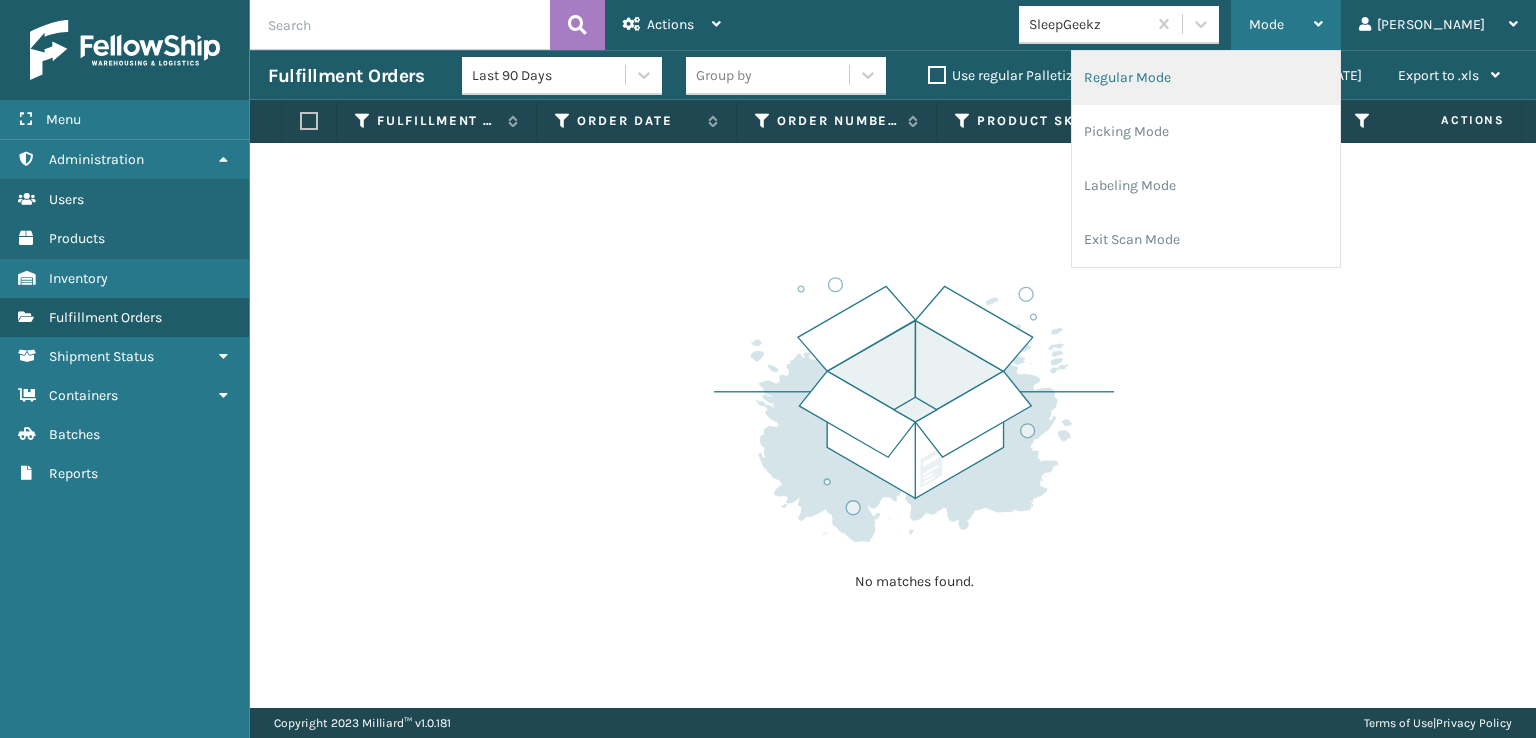 click on "Regular Mode" at bounding box center (1206, 78) 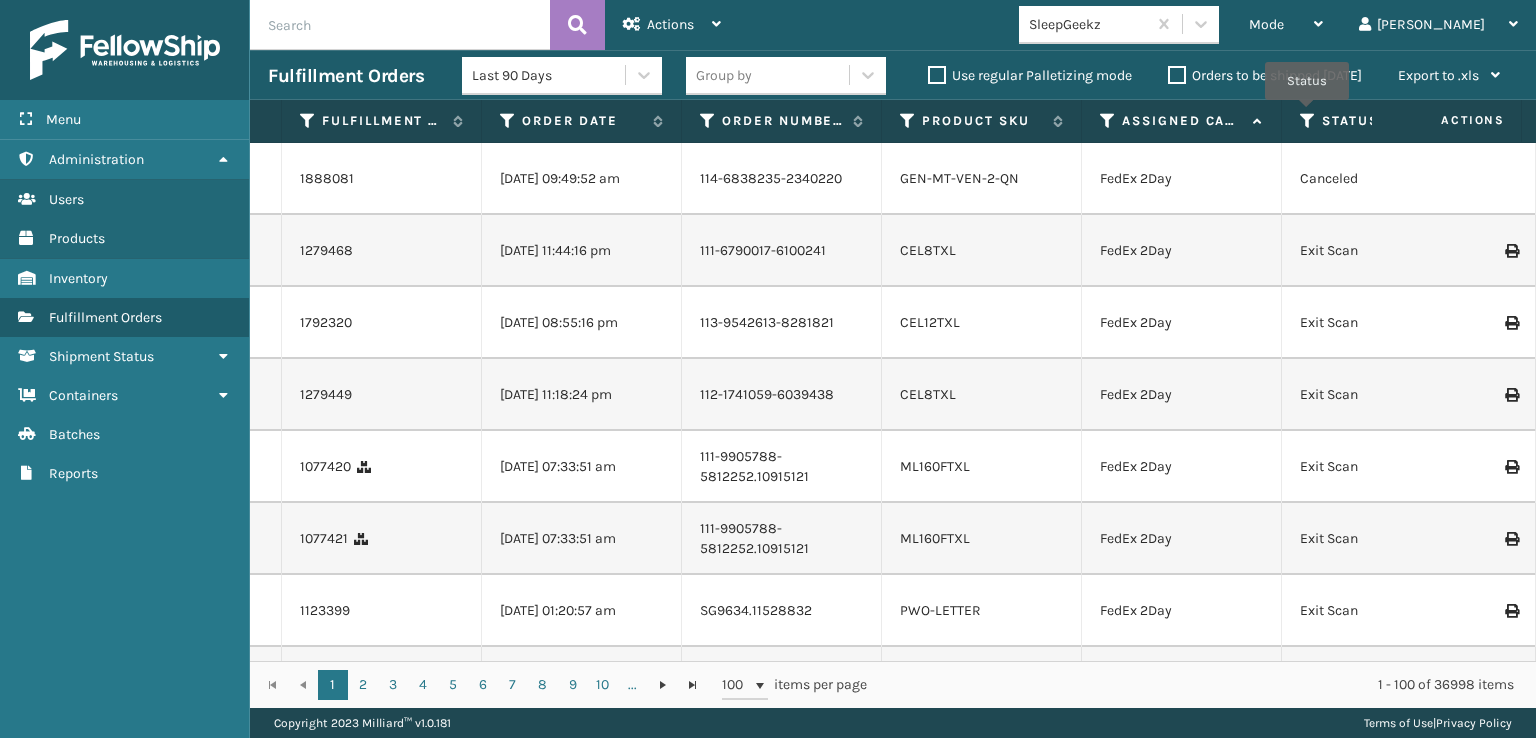 click at bounding box center [1308, 121] 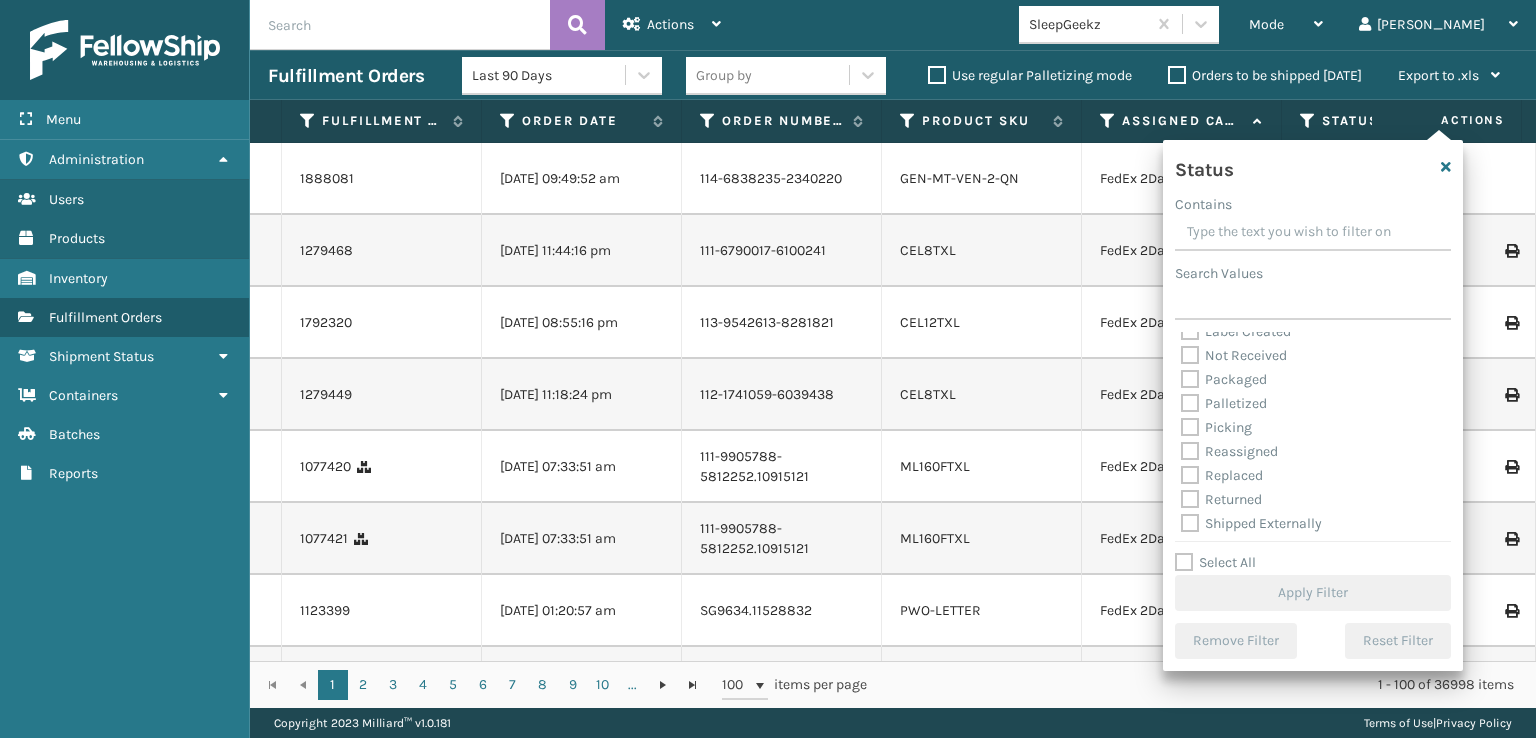 scroll, scrollTop: 112, scrollLeft: 0, axis: vertical 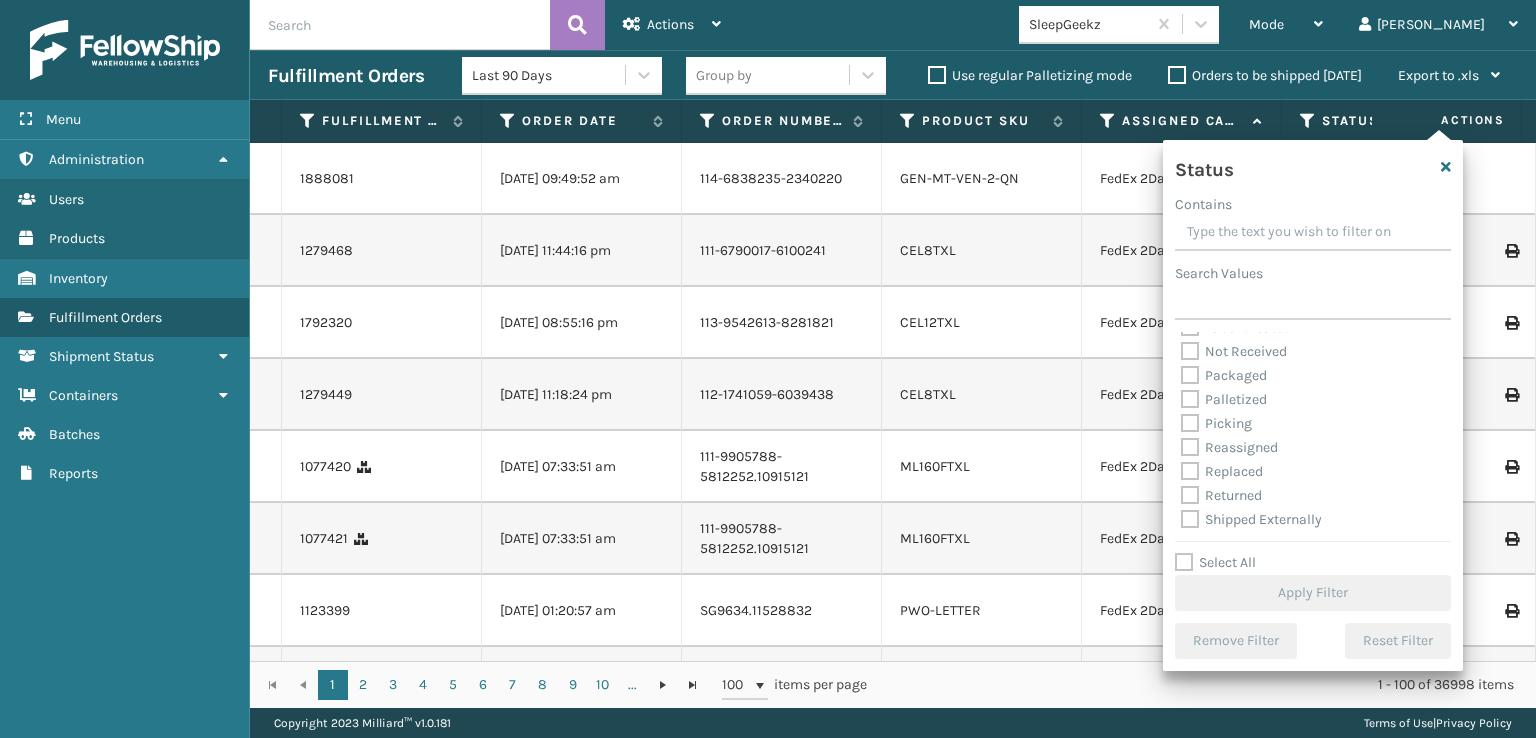 click on "Picking" at bounding box center (1216, 423) 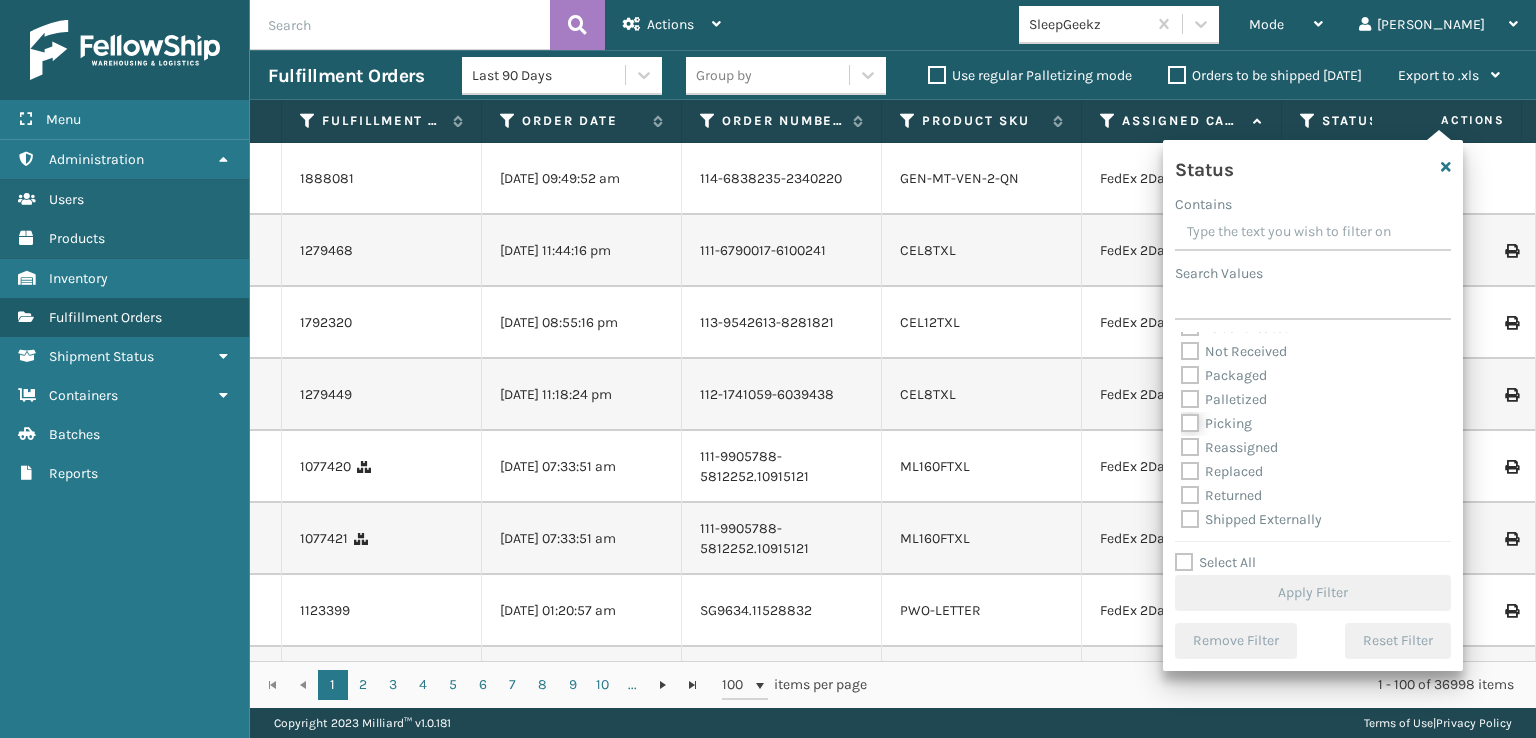 click on "Picking" at bounding box center [1181, 418] 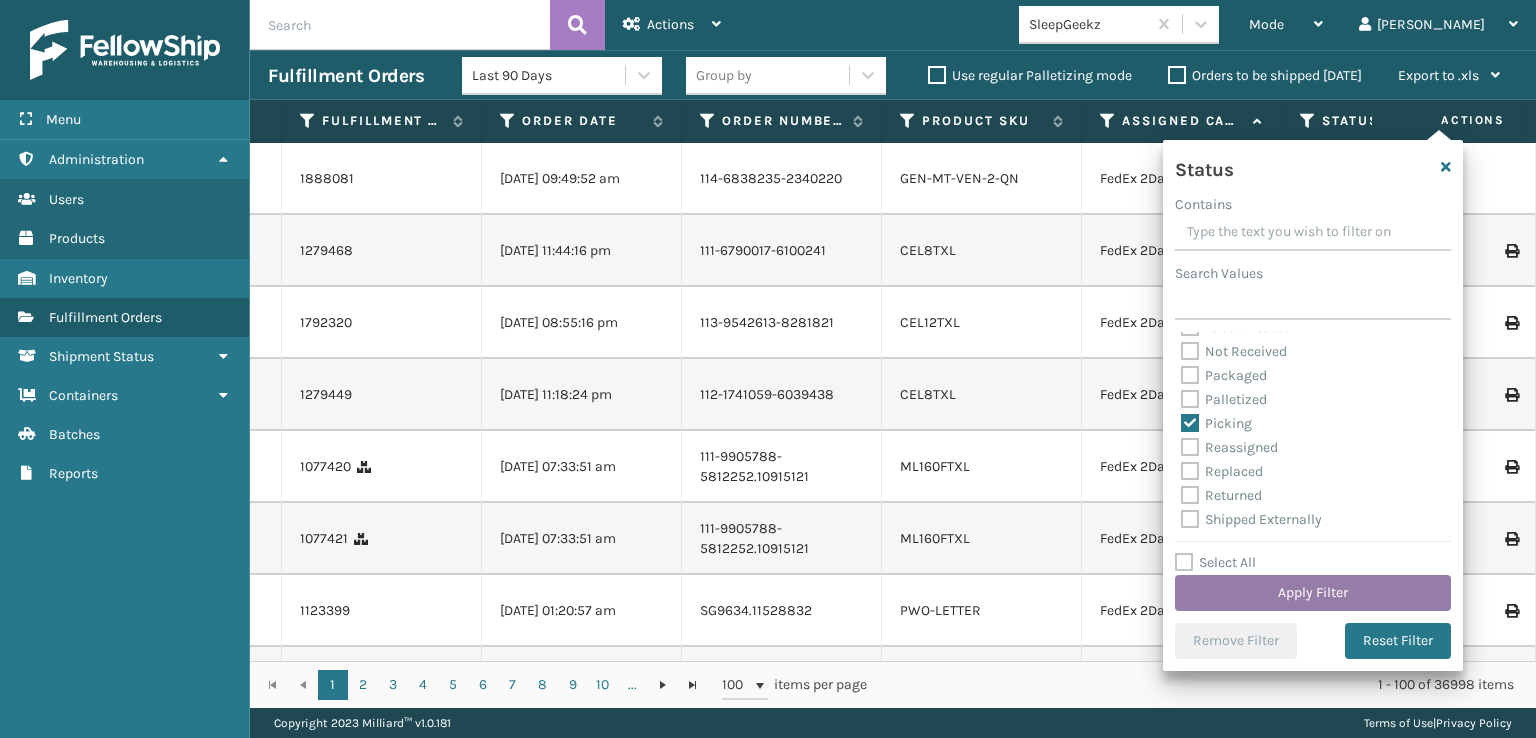 click on "Apply Filter" at bounding box center [1313, 593] 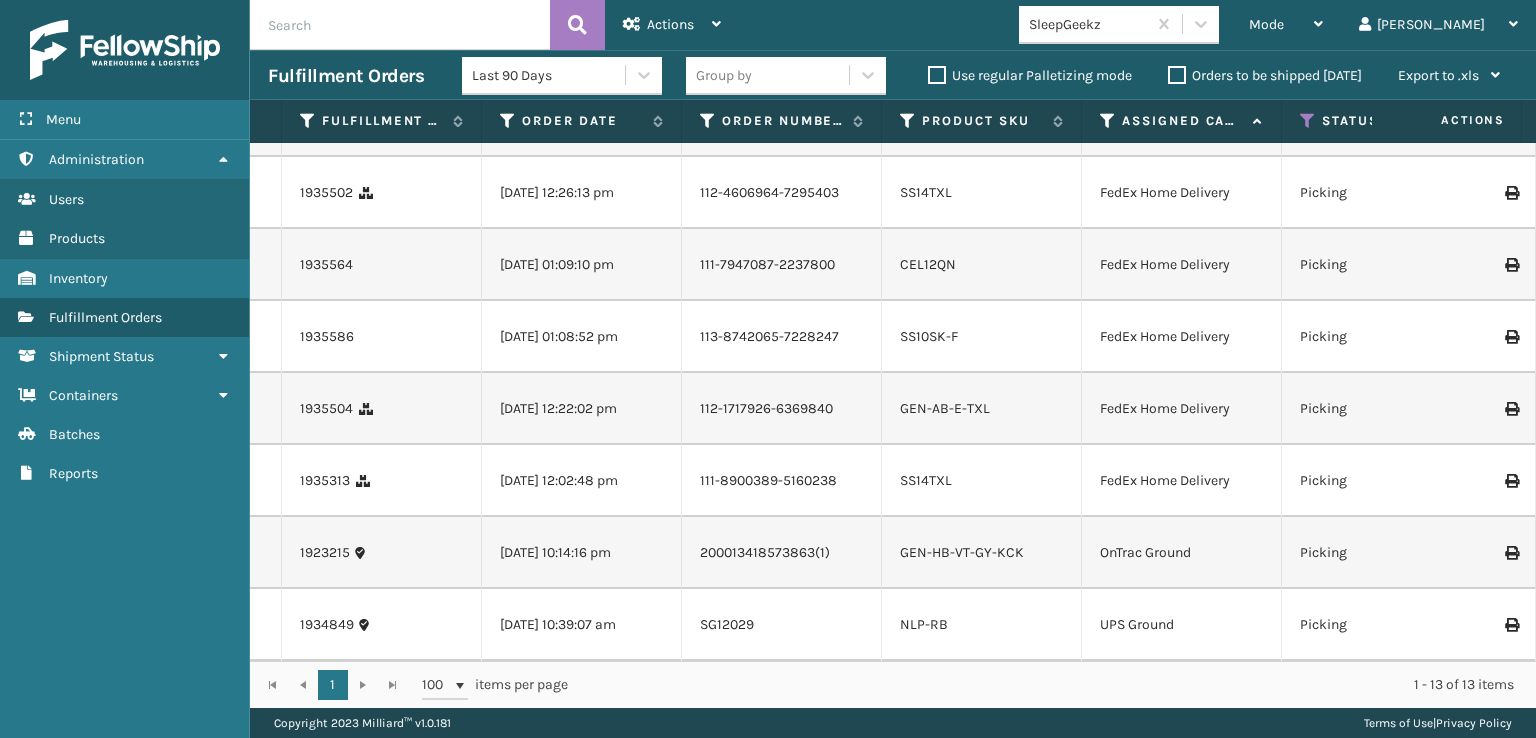 scroll, scrollTop: 0, scrollLeft: 0, axis: both 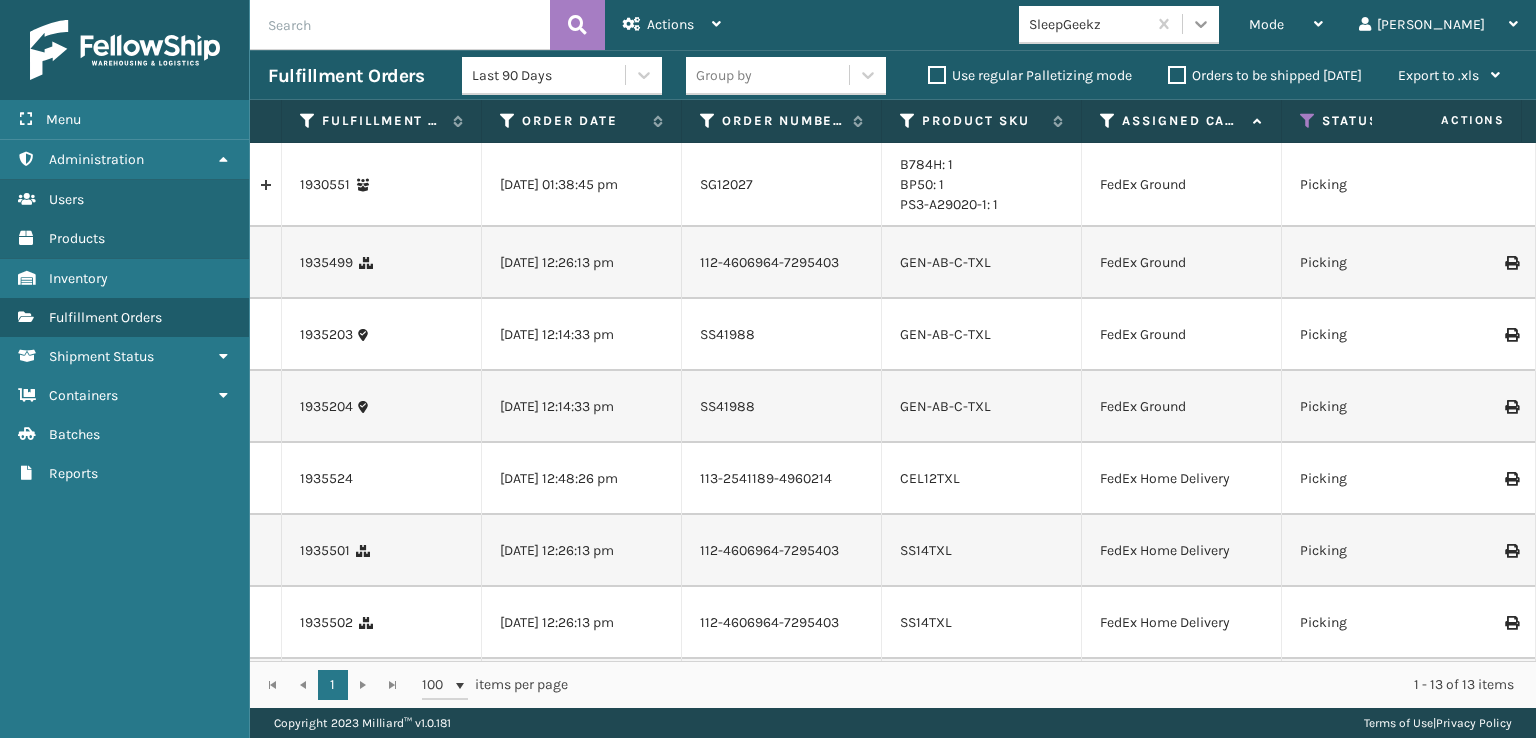 click 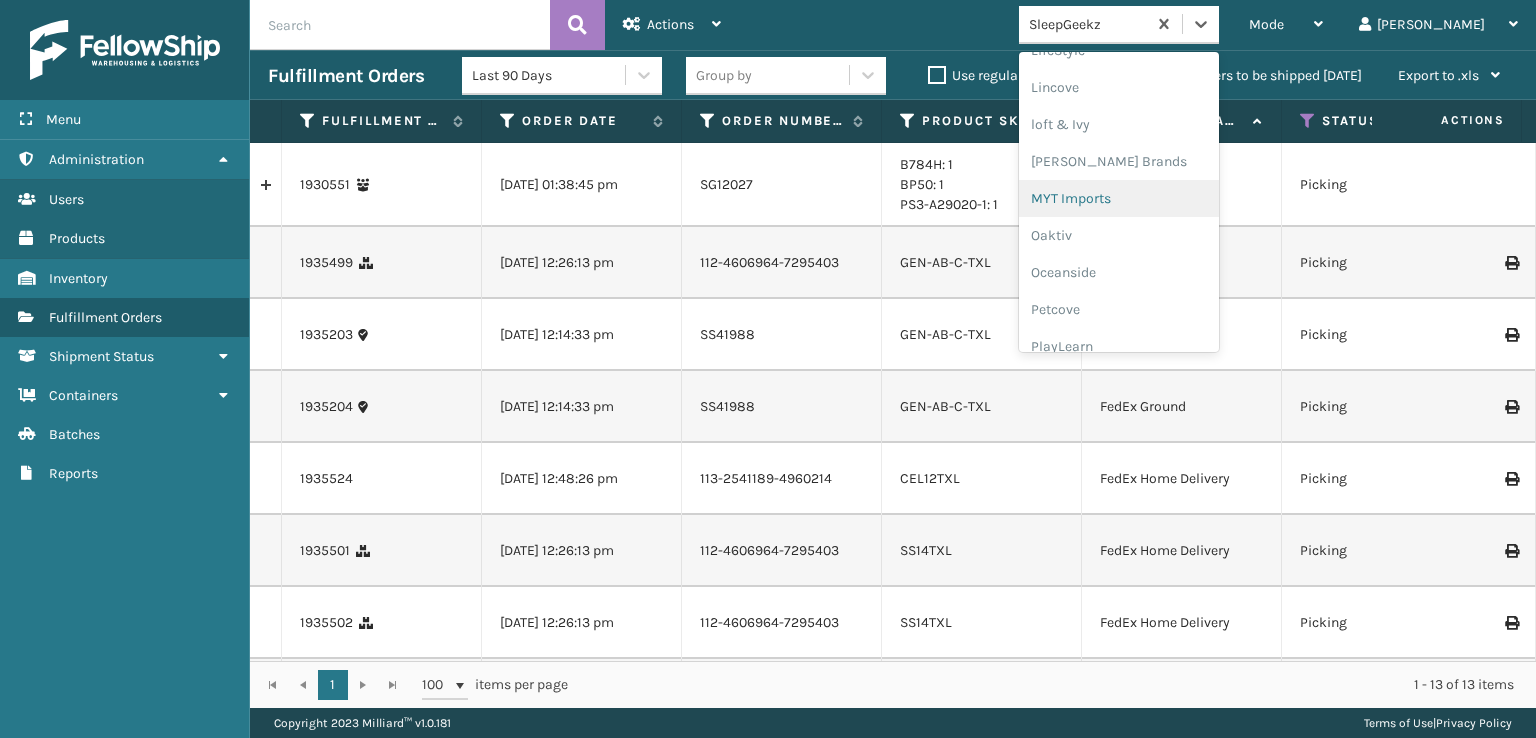 scroll, scrollTop: 892, scrollLeft: 0, axis: vertical 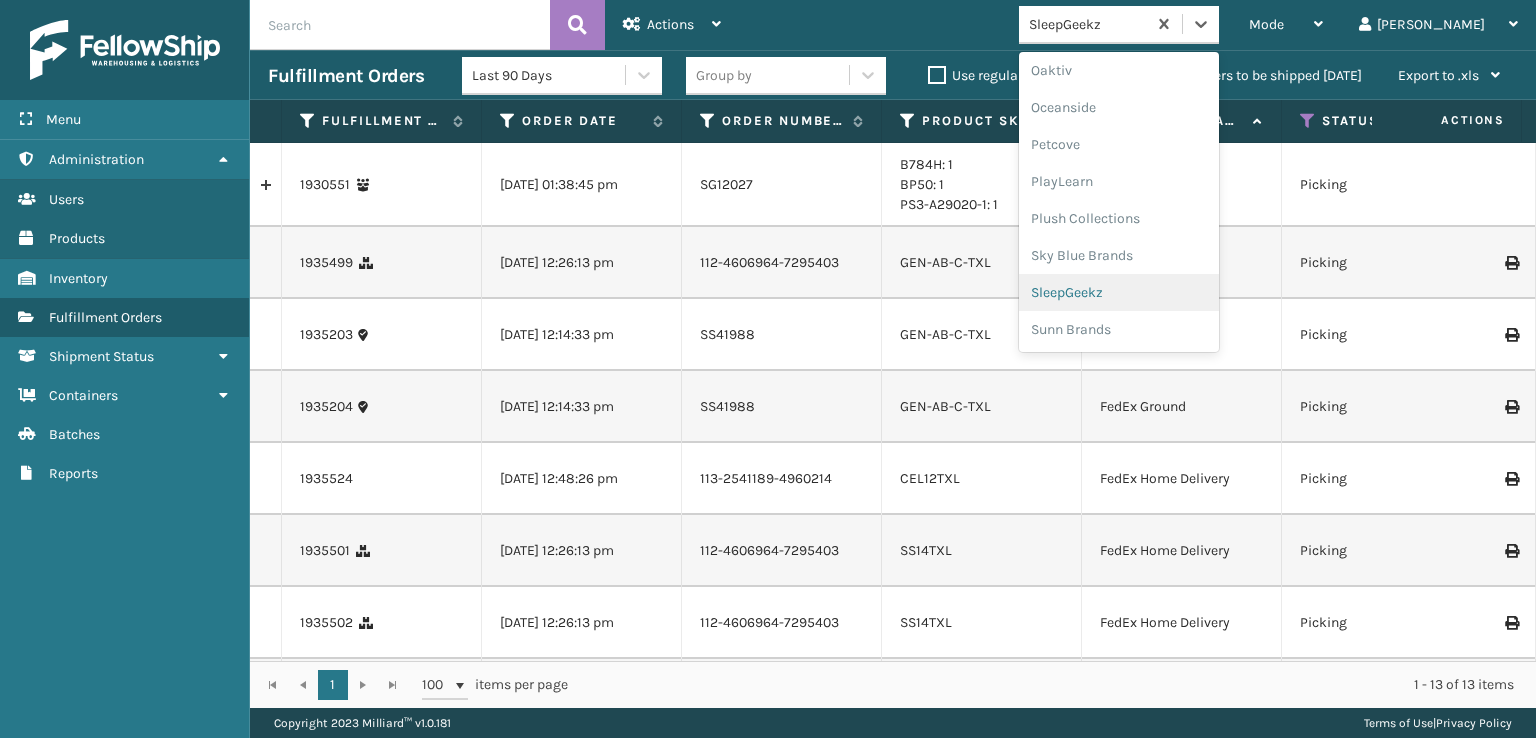 click on "SleepGeekz" at bounding box center [1119, 292] 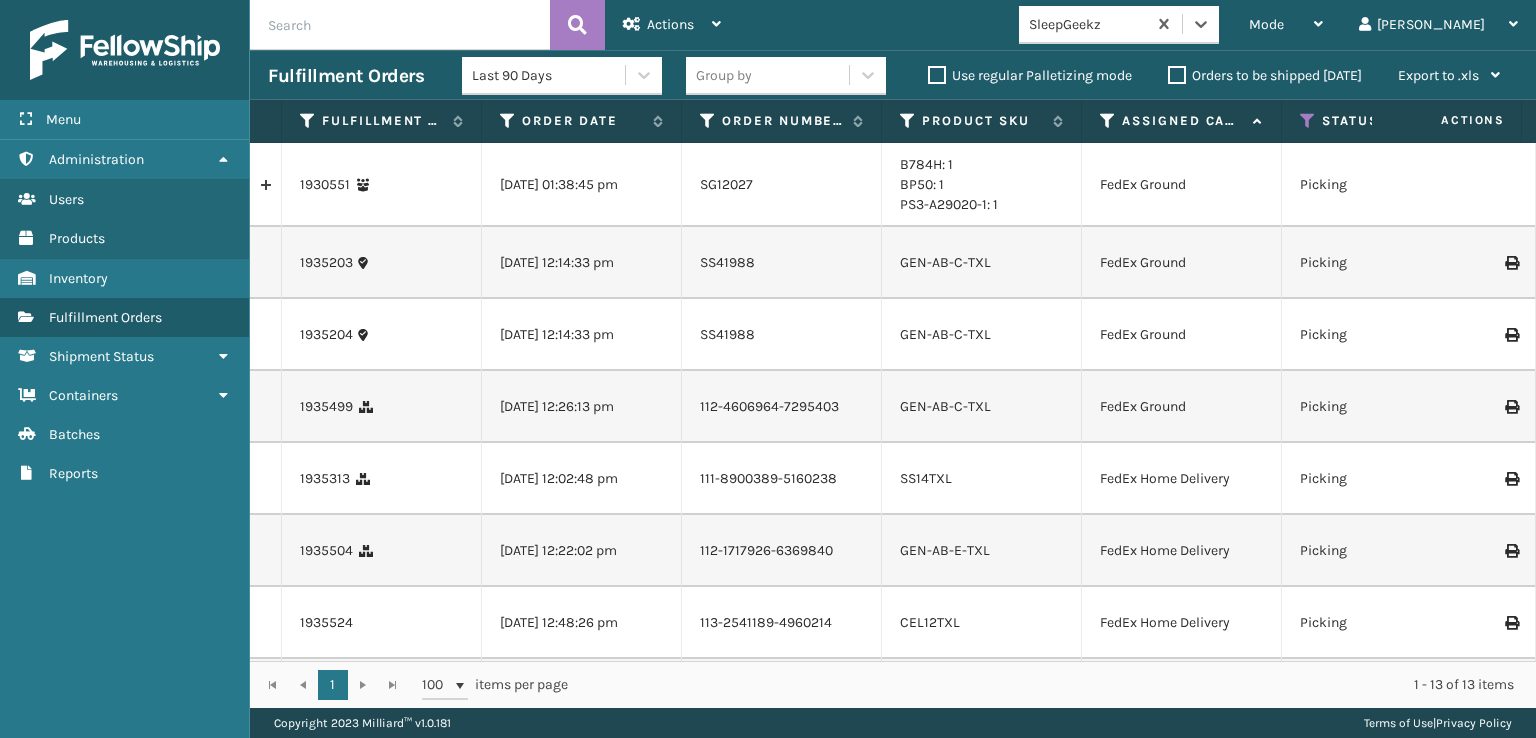 scroll, scrollTop: 100, scrollLeft: 0, axis: vertical 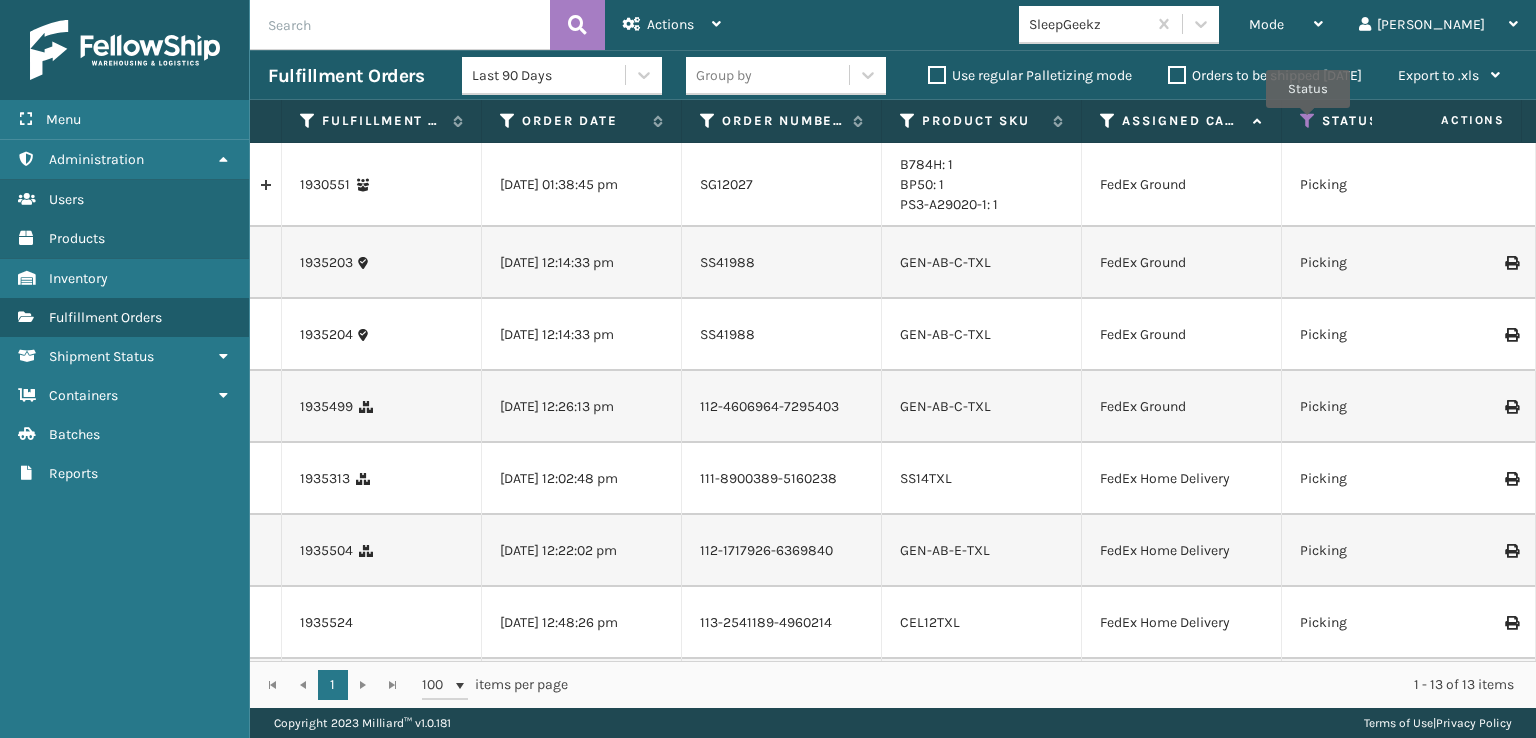 click at bounding box center [1308, 121] 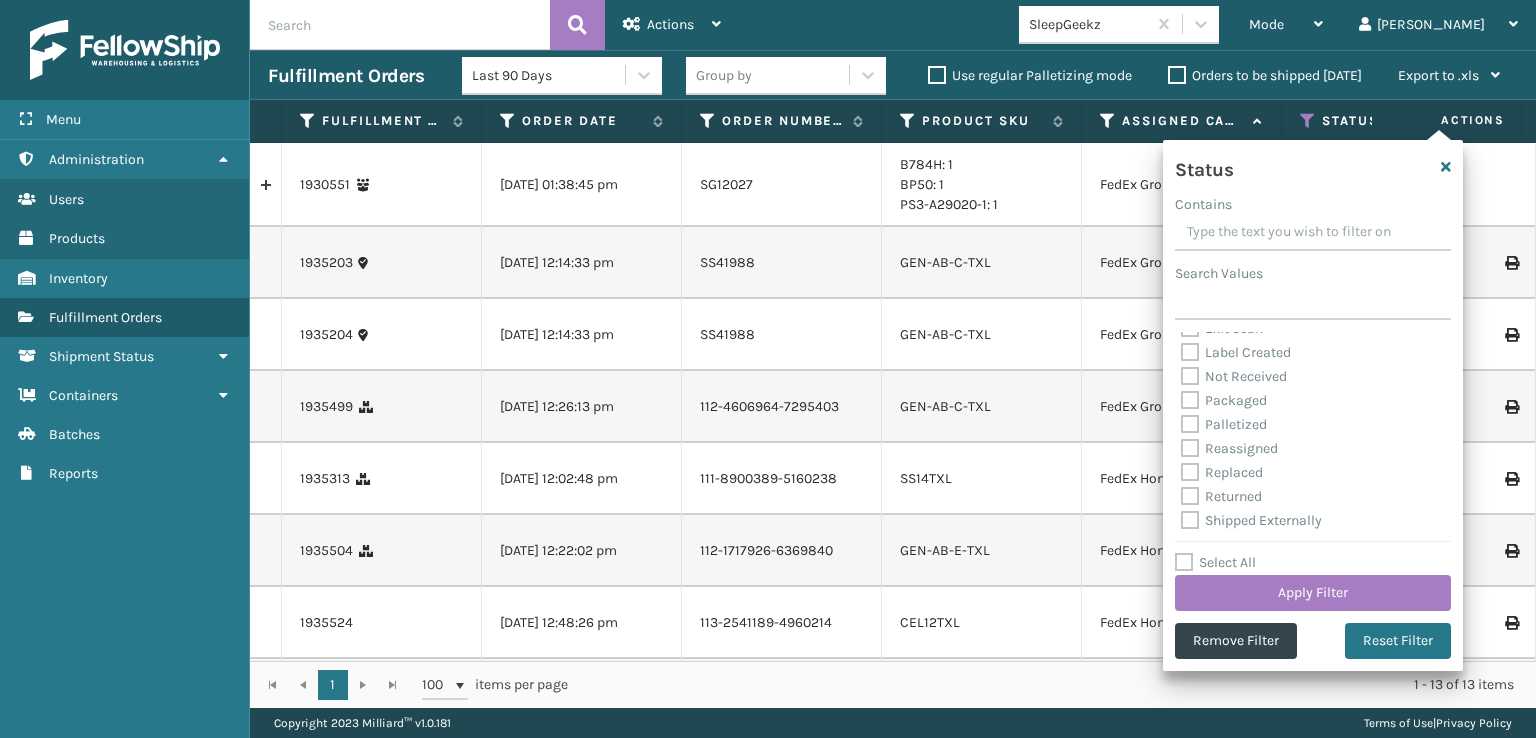 scroll, scrollTop: 112, scrollLeft: 0, axis: vertical 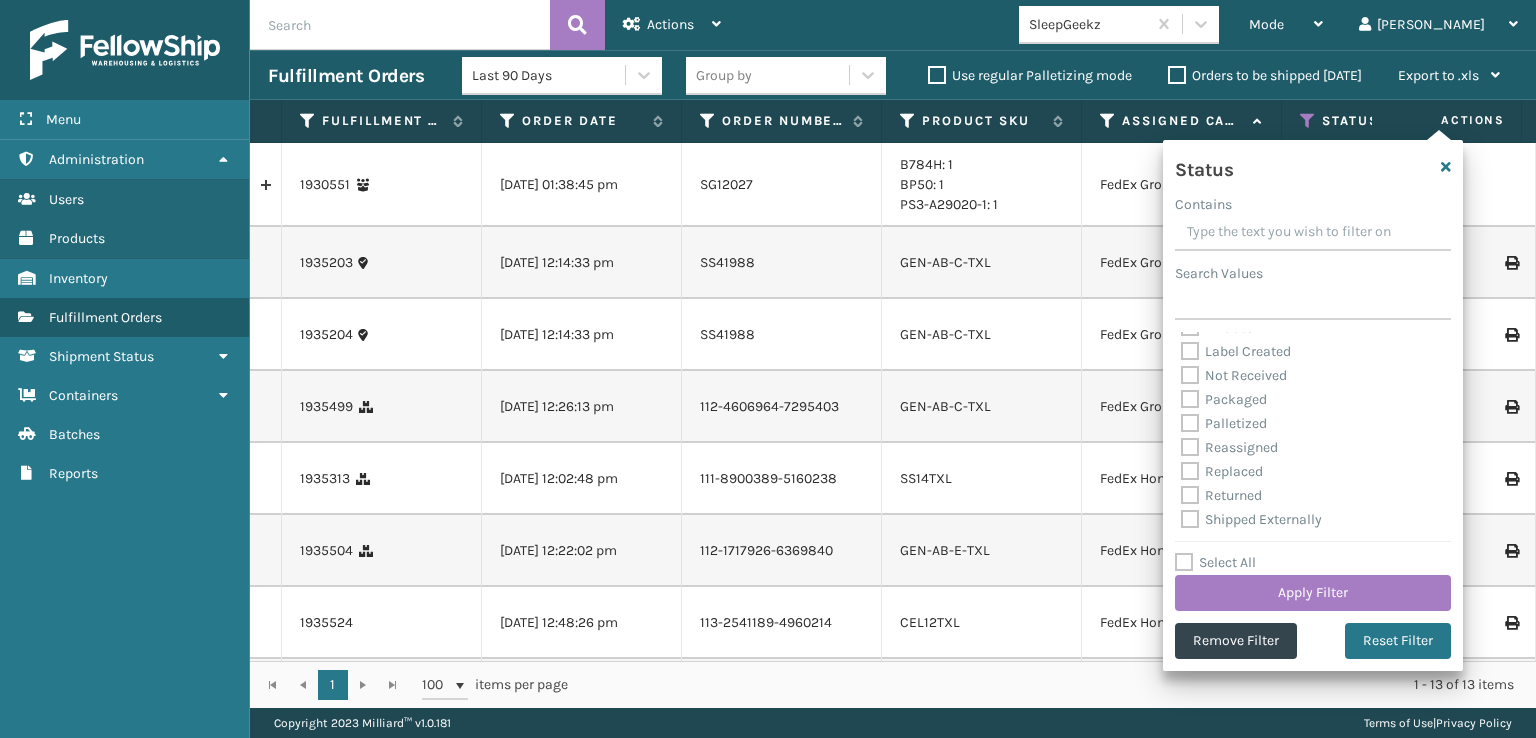 click on "Palletized" at bounding box center [1224, 423] 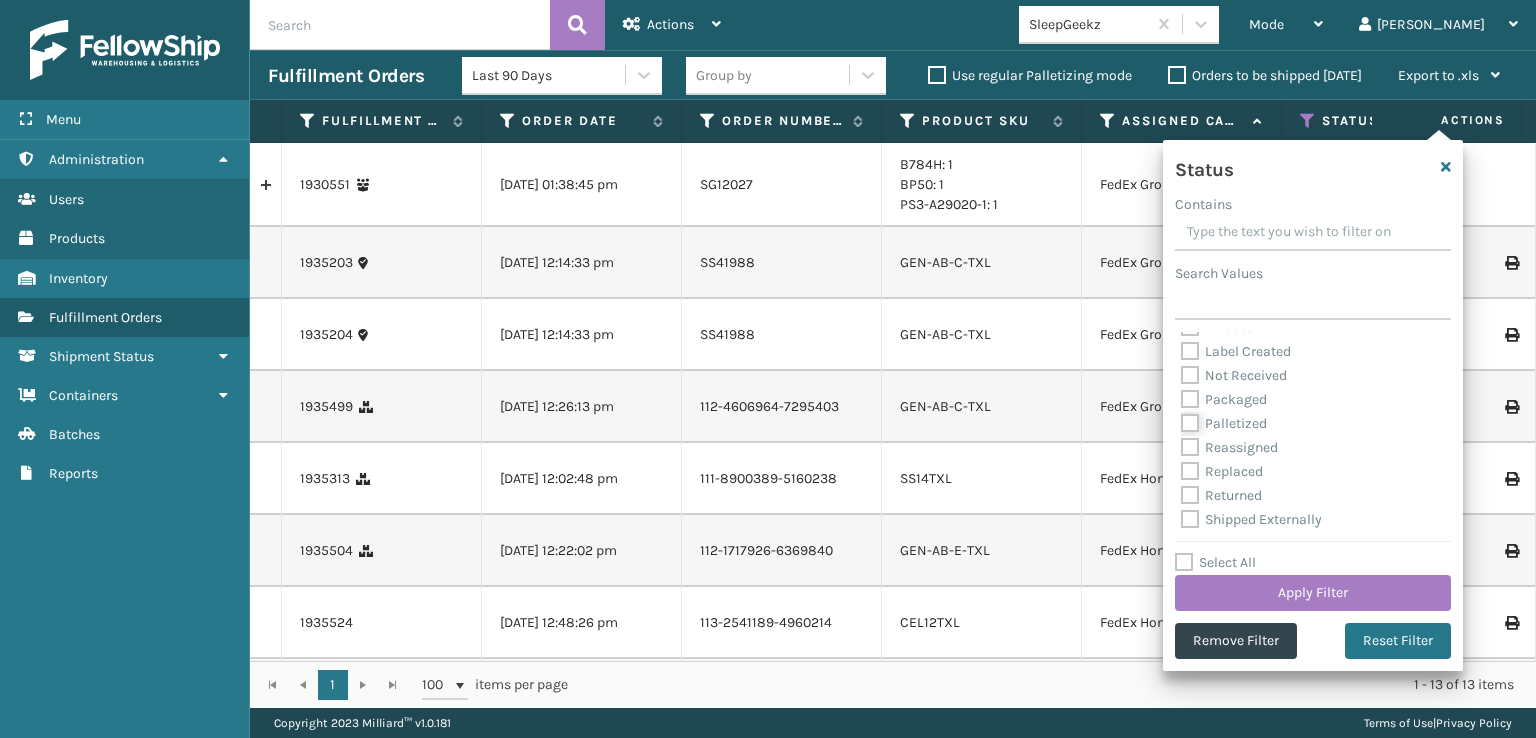 click on "Palletized" at bounding box center (1181, 418) 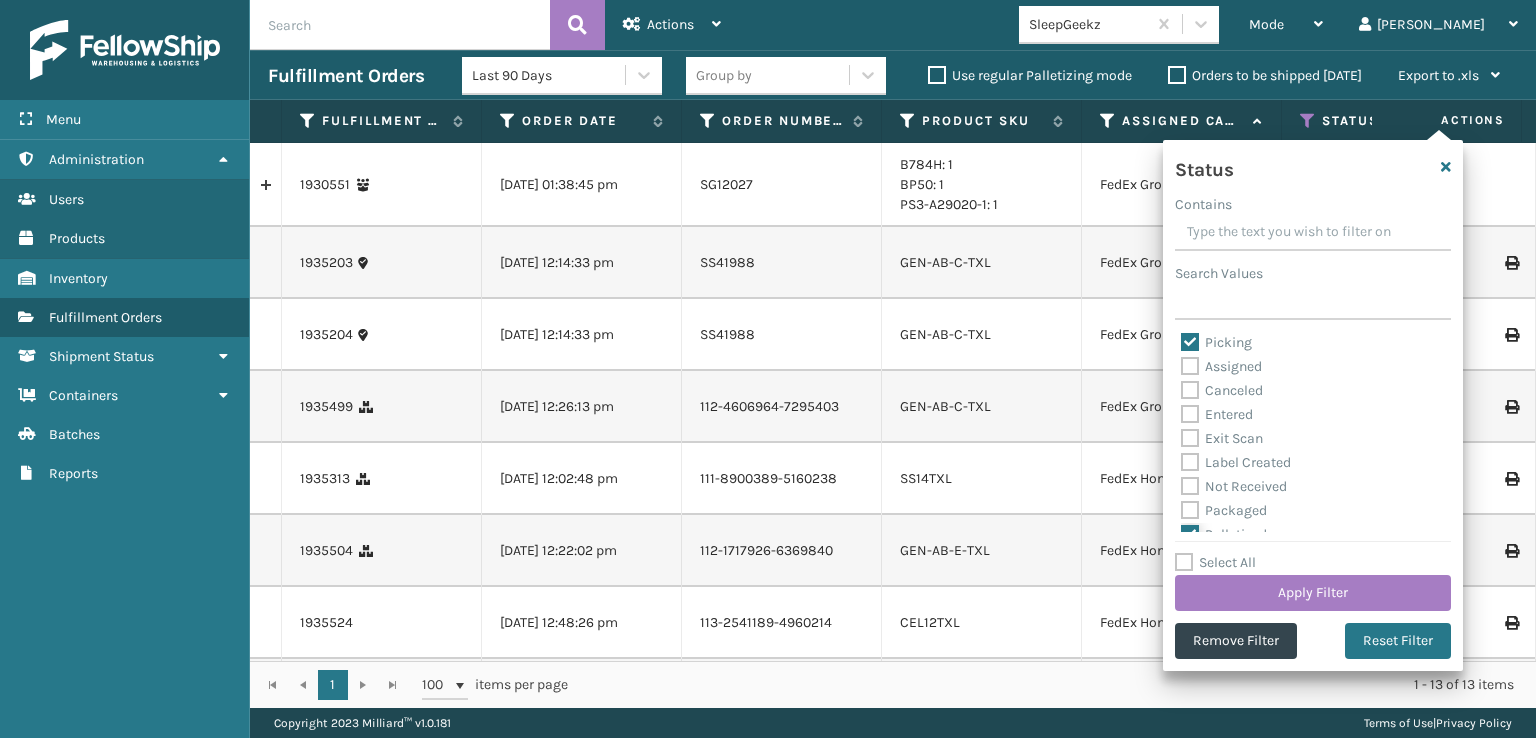 scroll, scrollTop: 0, scrollLeft: 0, axis: both 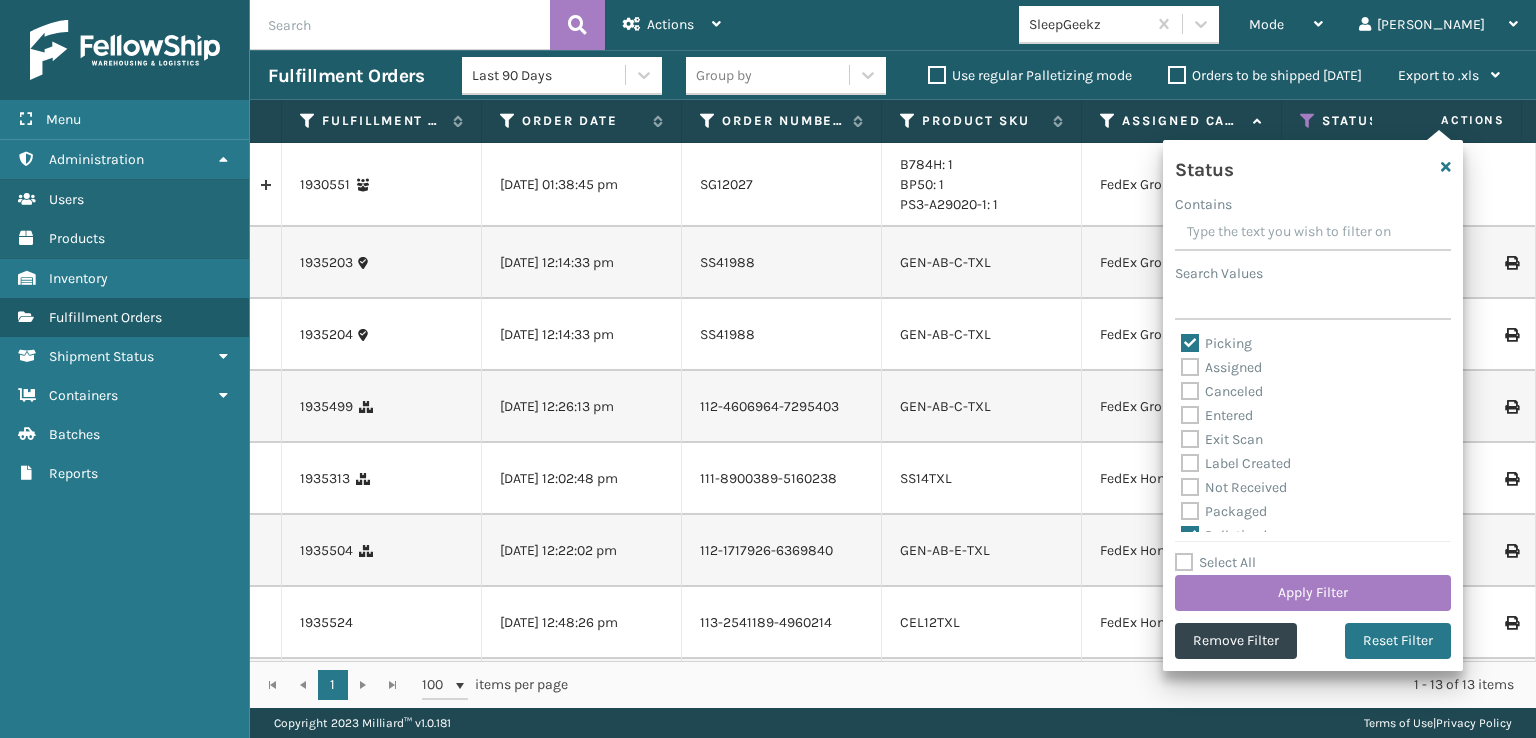 click on "Picking" at bounding box center (1313, 344) 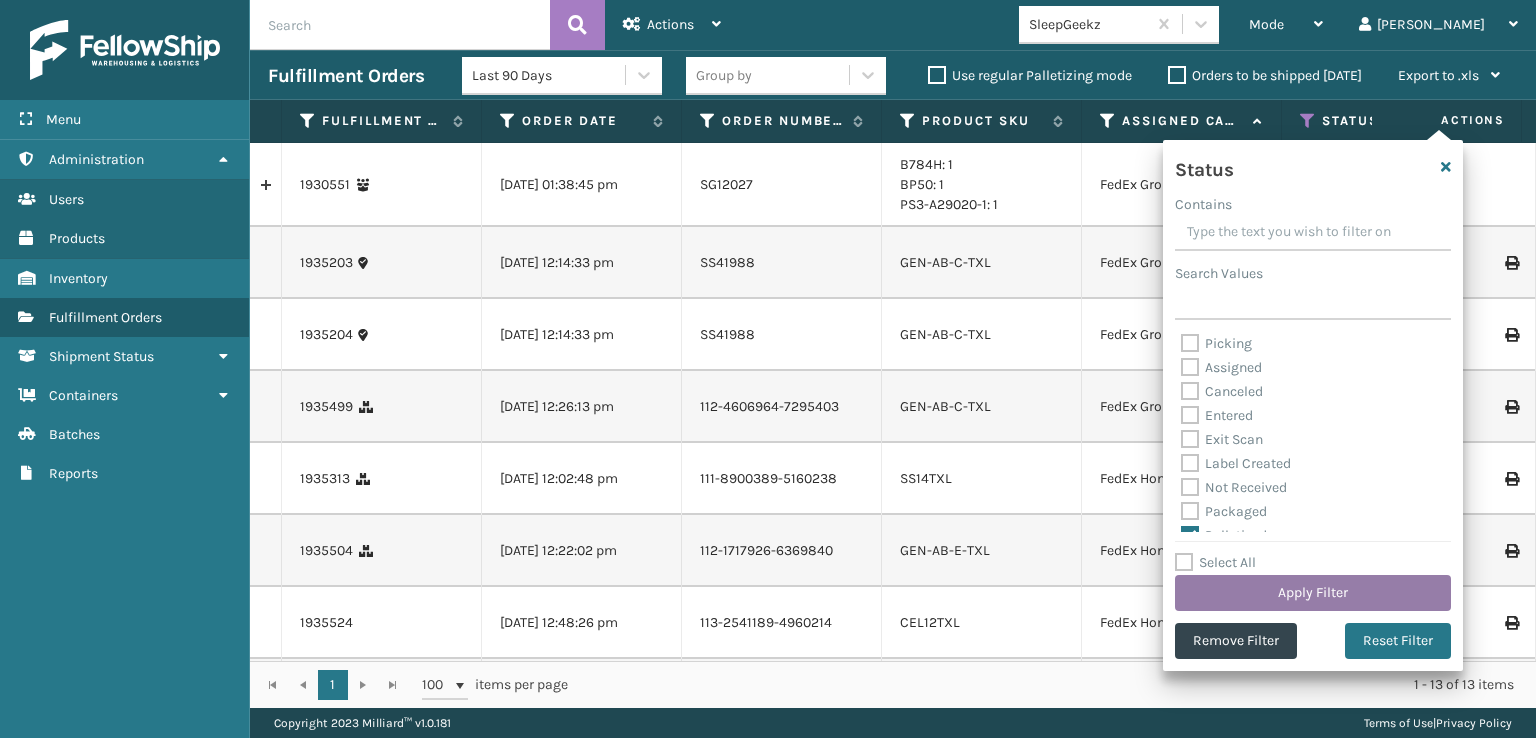 click on "Apply Filter" at bounding box center (1313, 593) 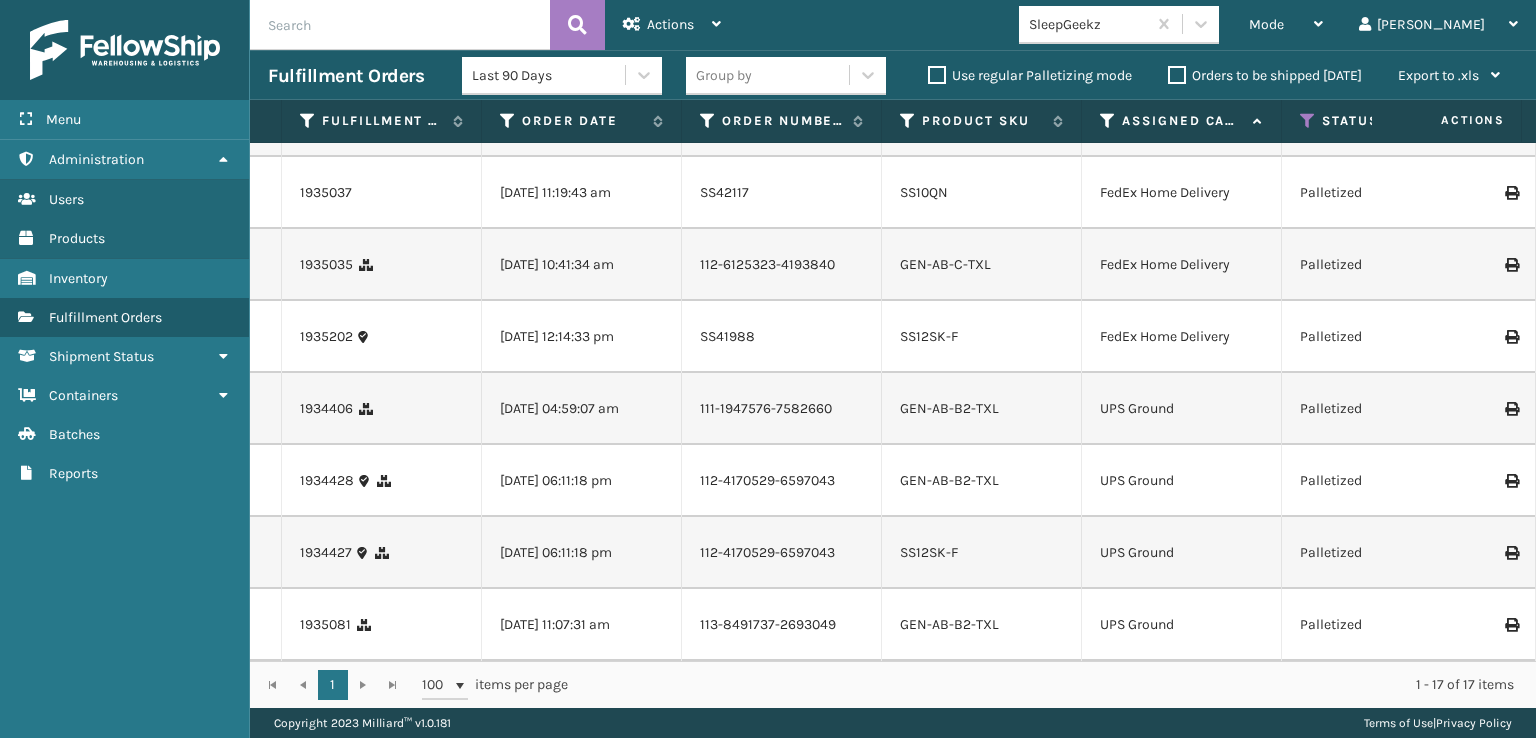 scroll, scrollTop: 876, scrollLeft: 0, axis: vertical 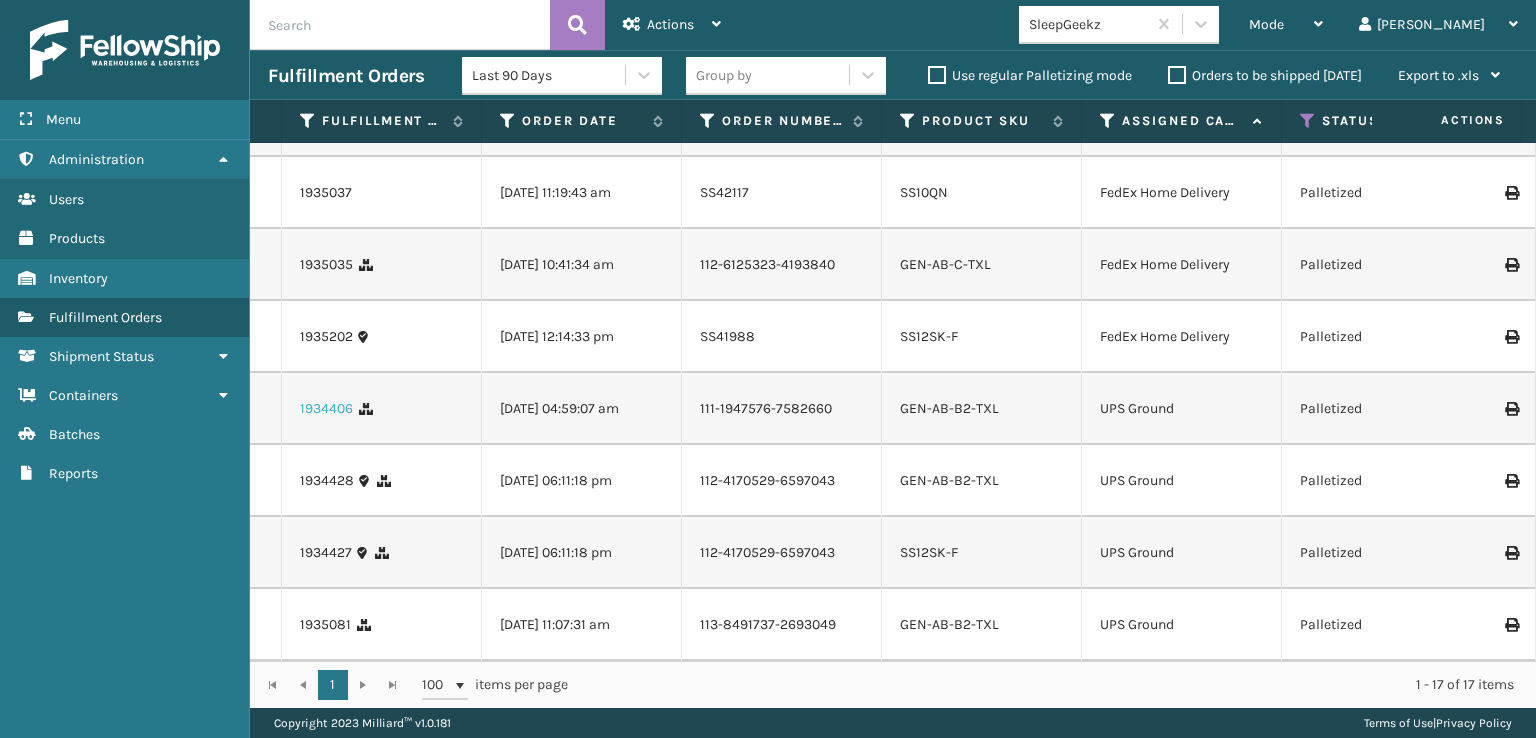 click on "1934406" at bounding box center [326, 409] 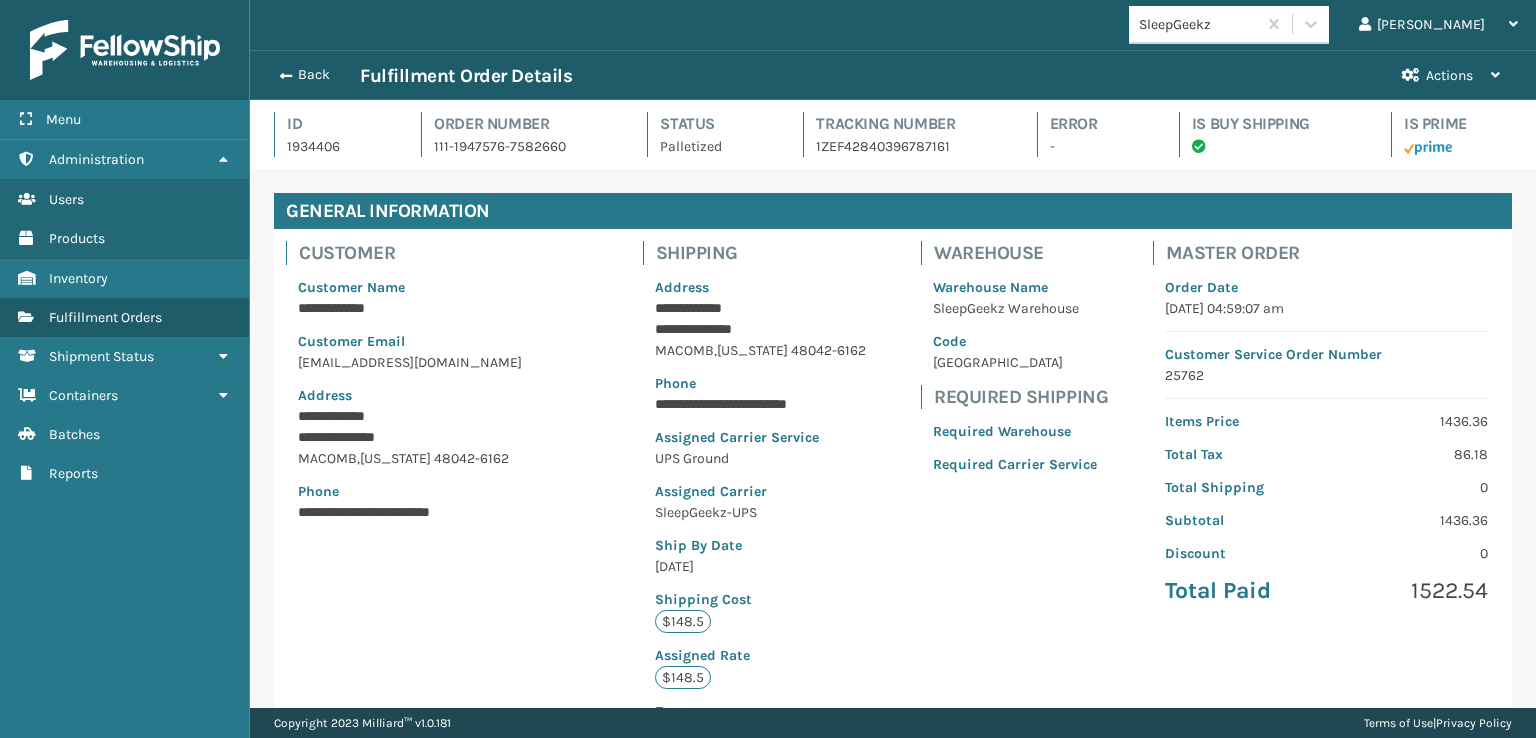 scroll, scrollTop: 99951, scrollLeft: 98713, axis: both 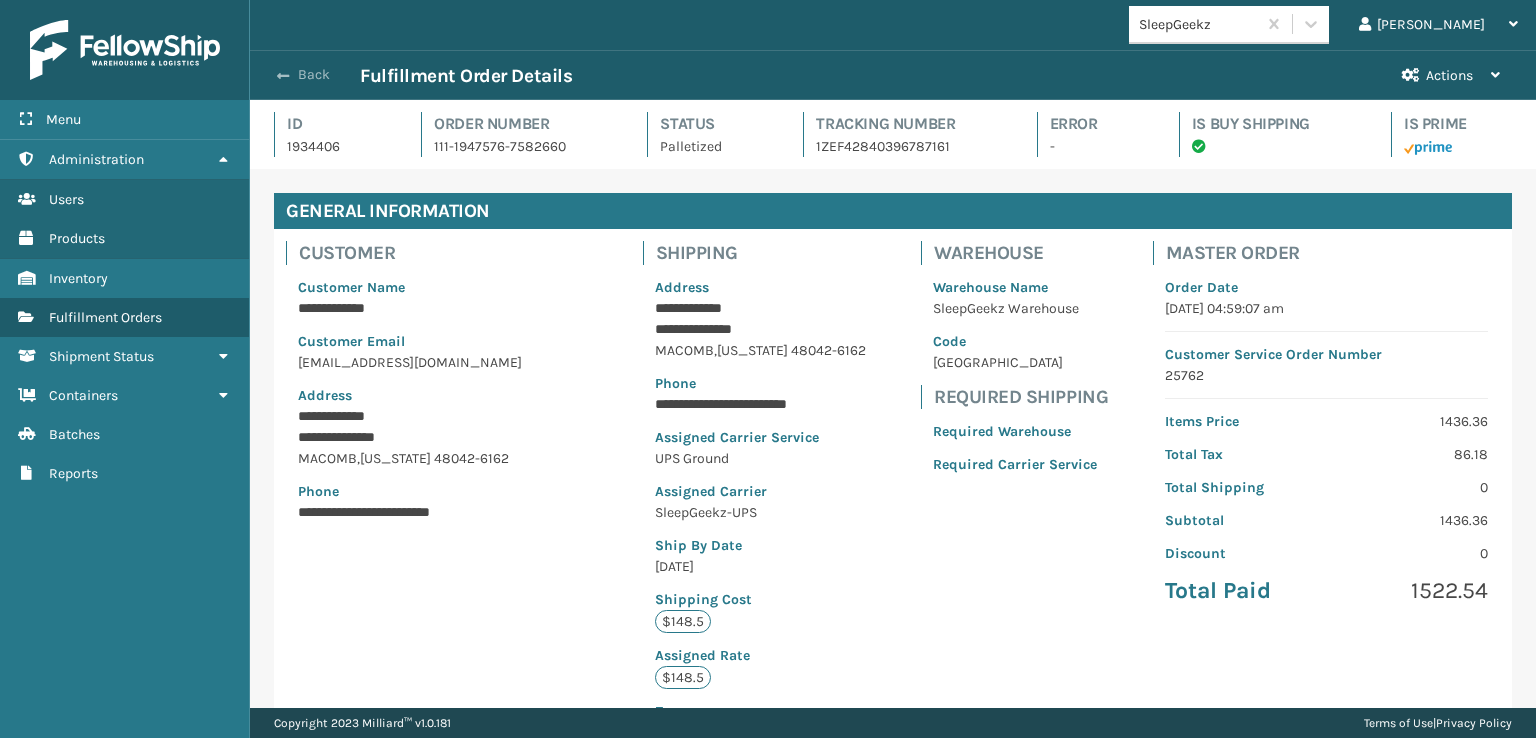 click on "Back" at bounding box center (314, 75) 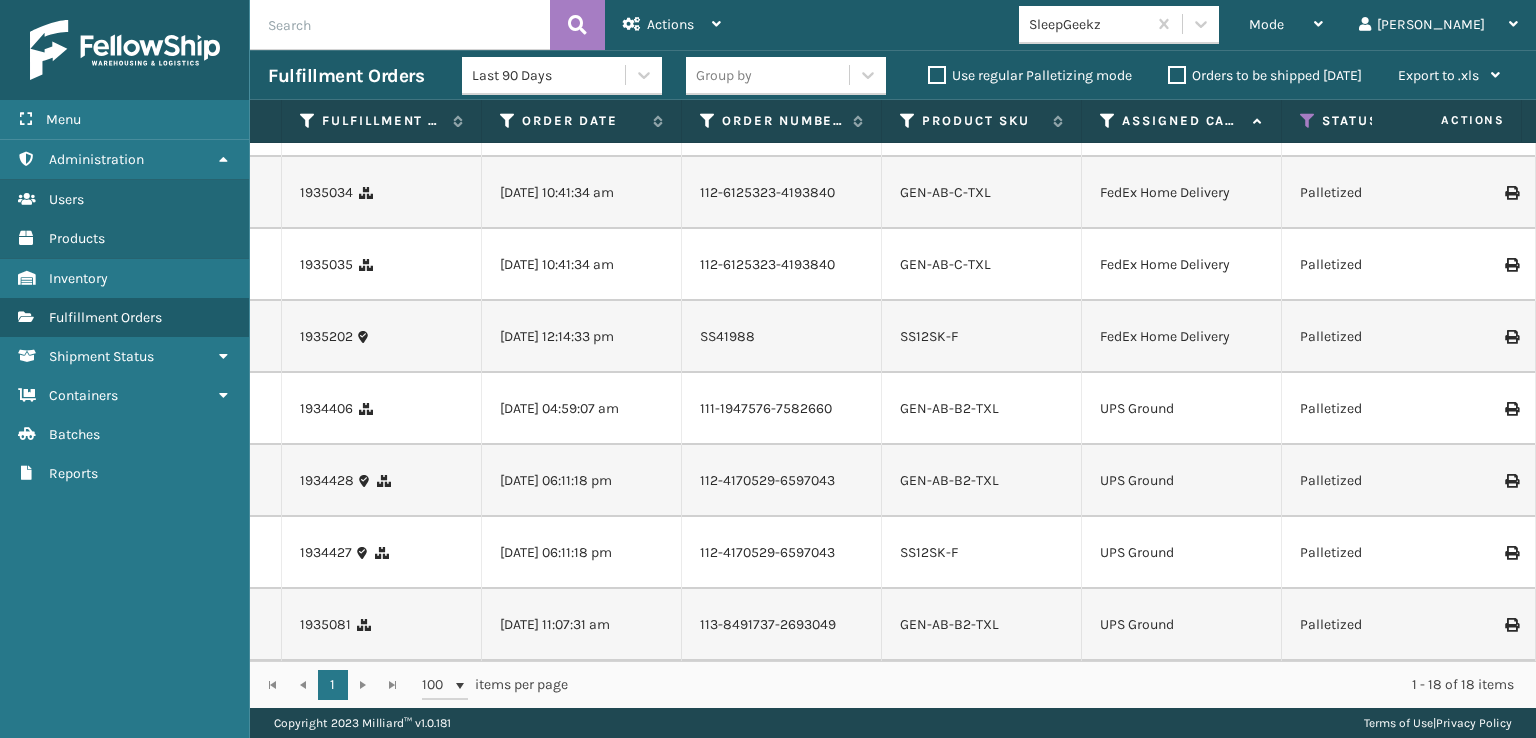 scroll, scrollTop: 960, scrollLeft: 0, axis: vertical 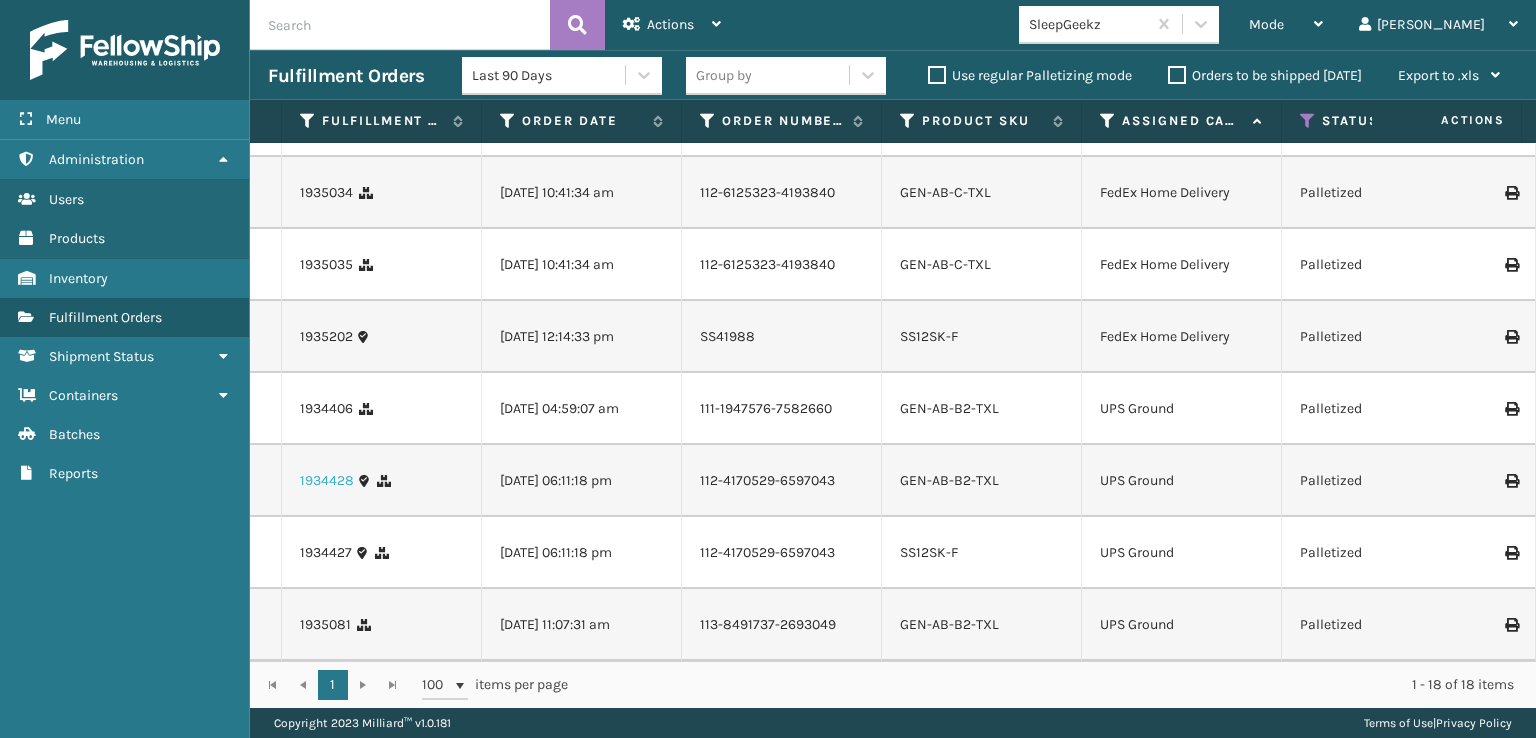 click on "1934428" at bounding box center [327, 481] 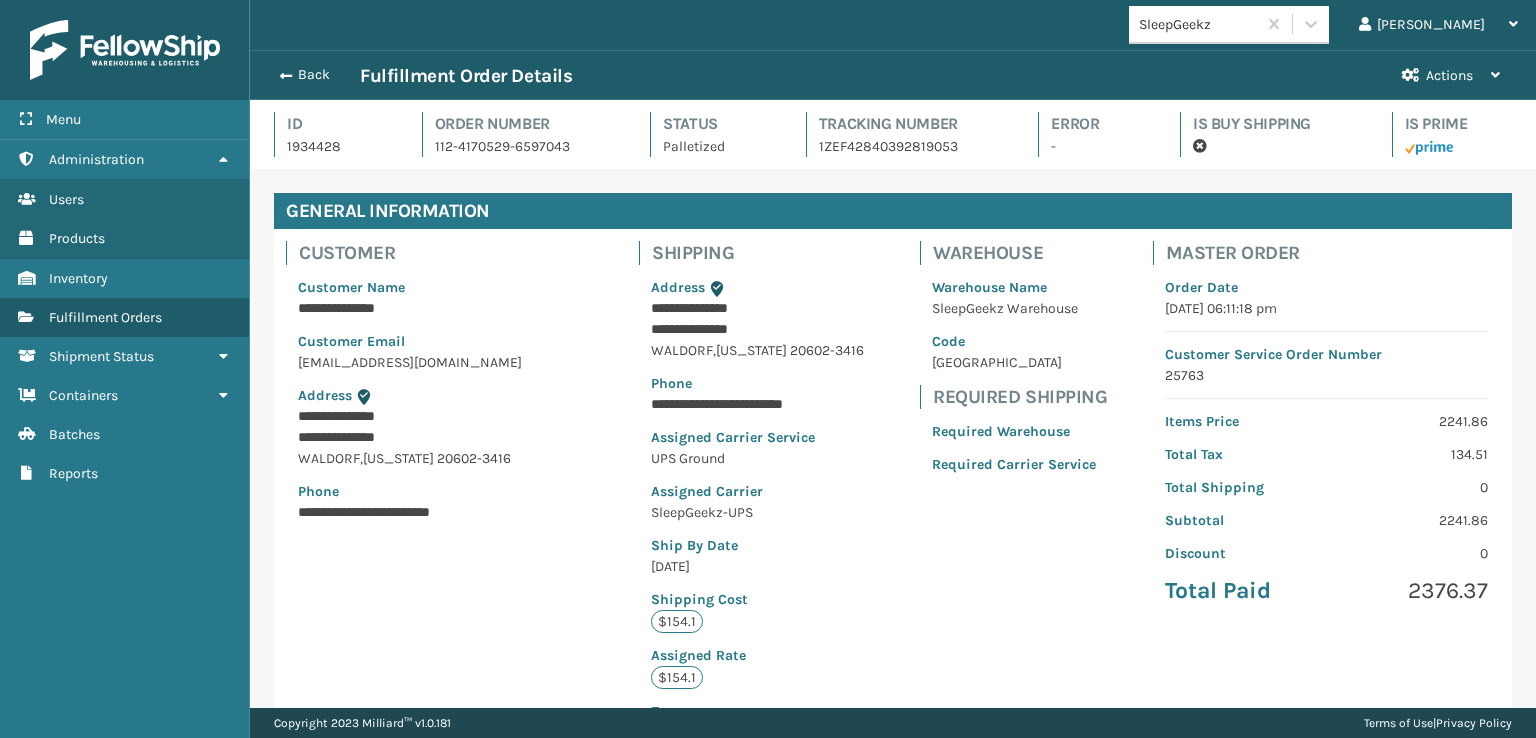 scroll, scrollTop: 99951, scrollLeft: 98713, axis: both 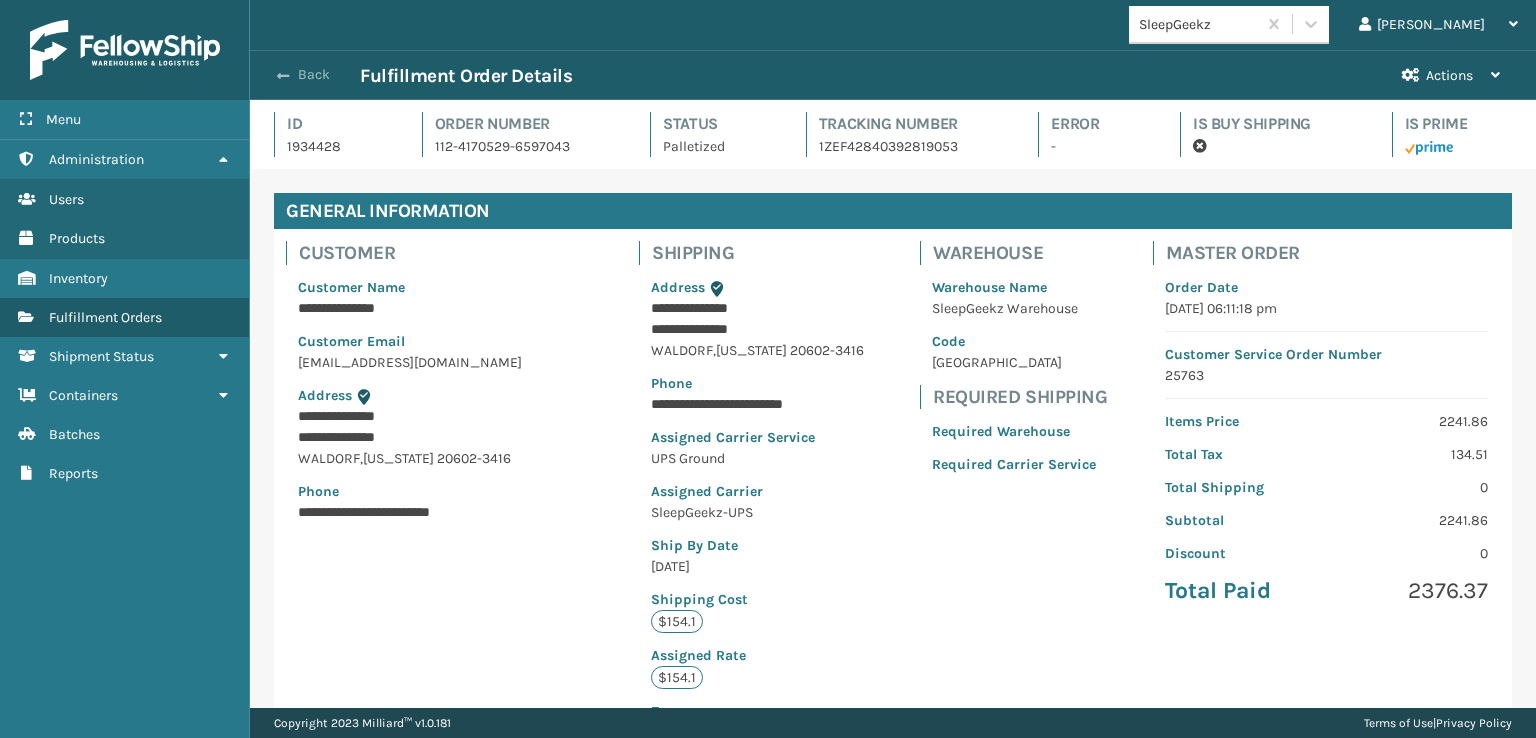 click at bounding box center (283, 76) 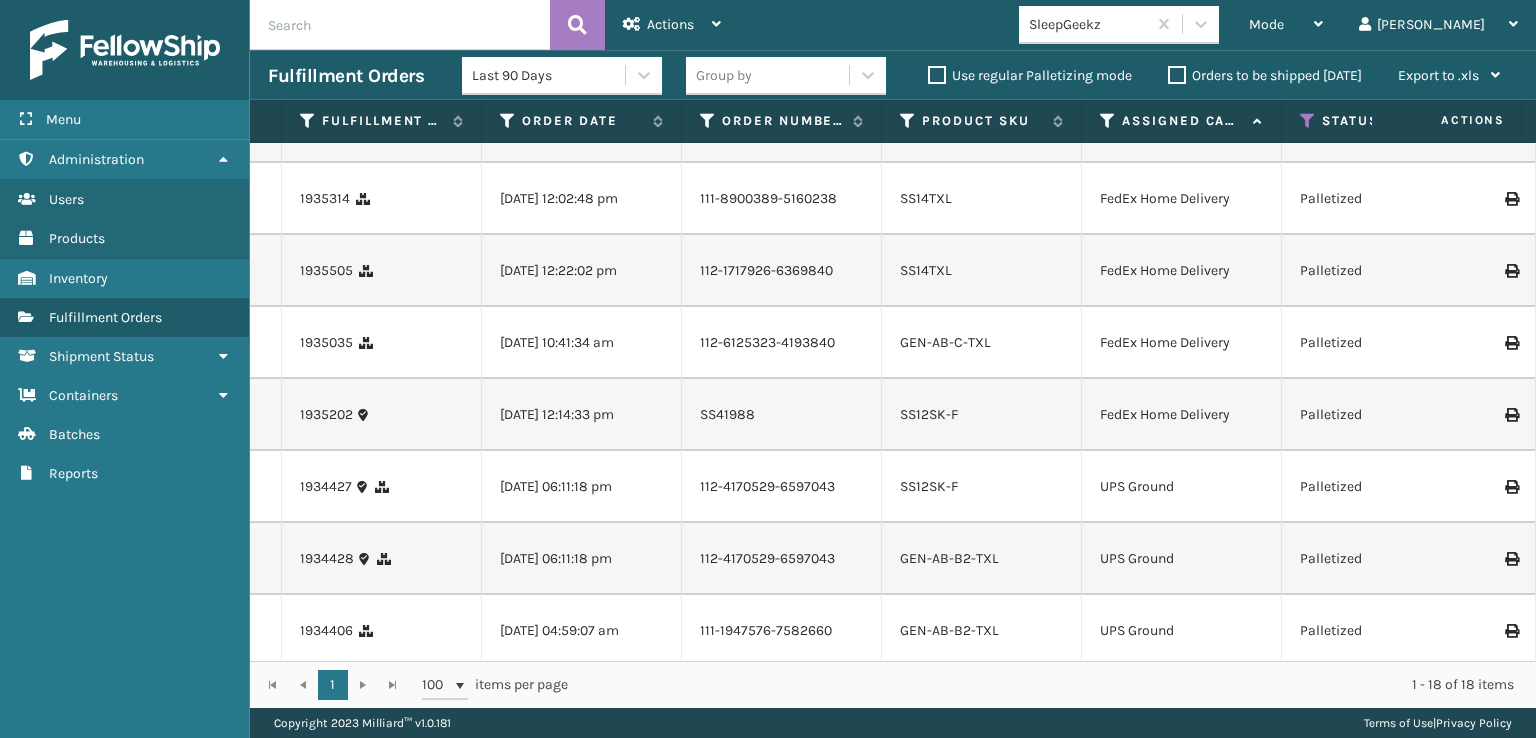 scroll, scrollTop: 960, scrollLeft: 0, axis: vertical 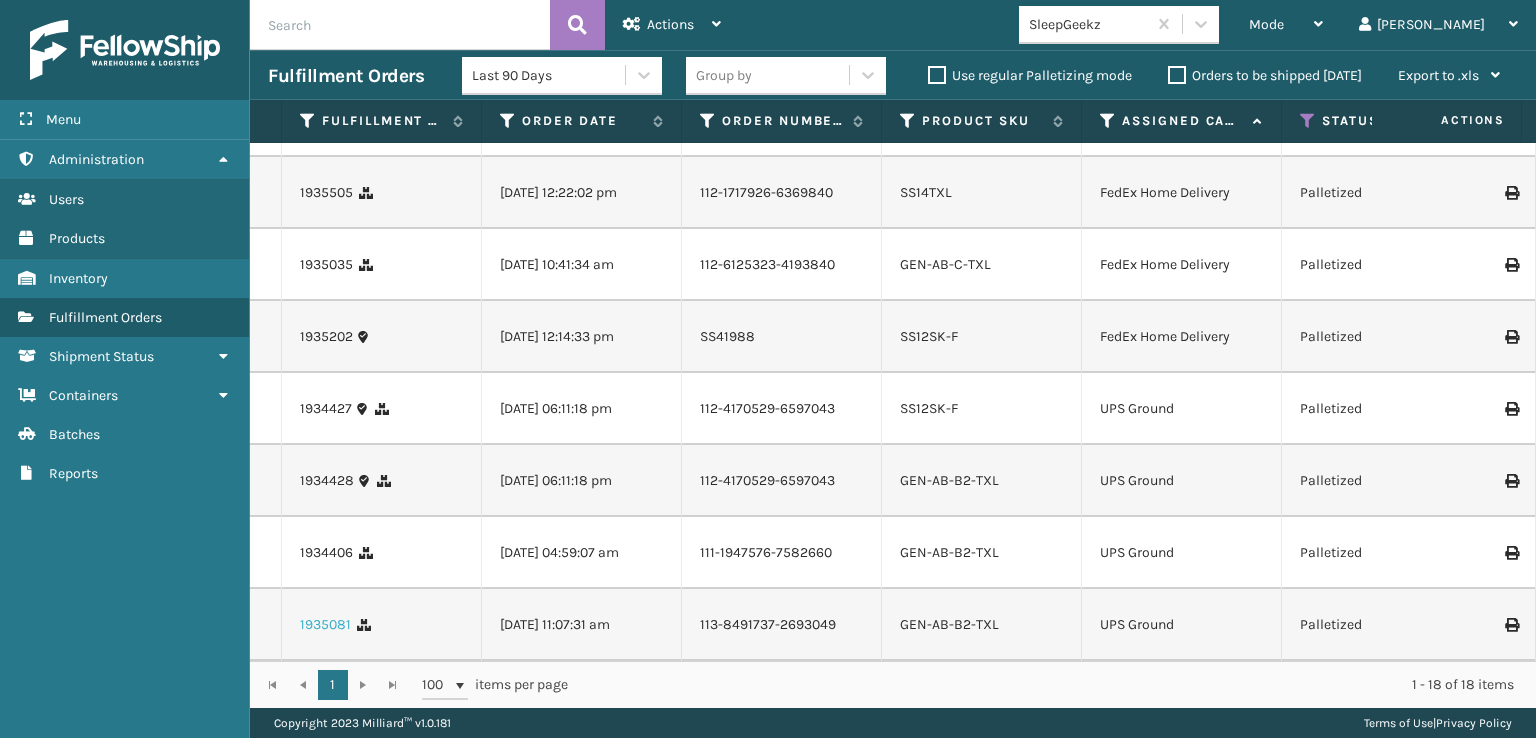click on "1935081" at bounding box center [325, 625] 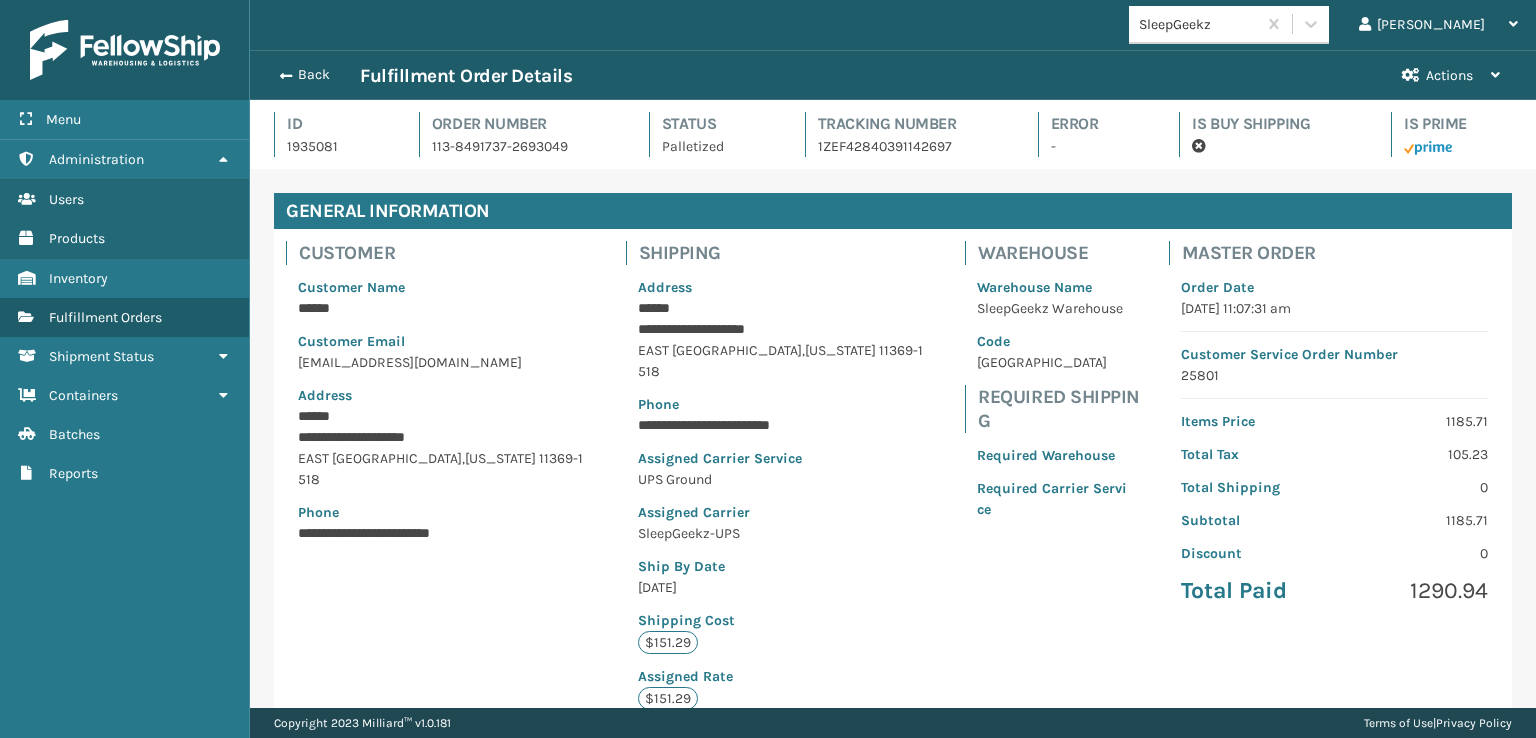 scroll, scrollTop: 99951, scrollLeft: 98713, axis: both 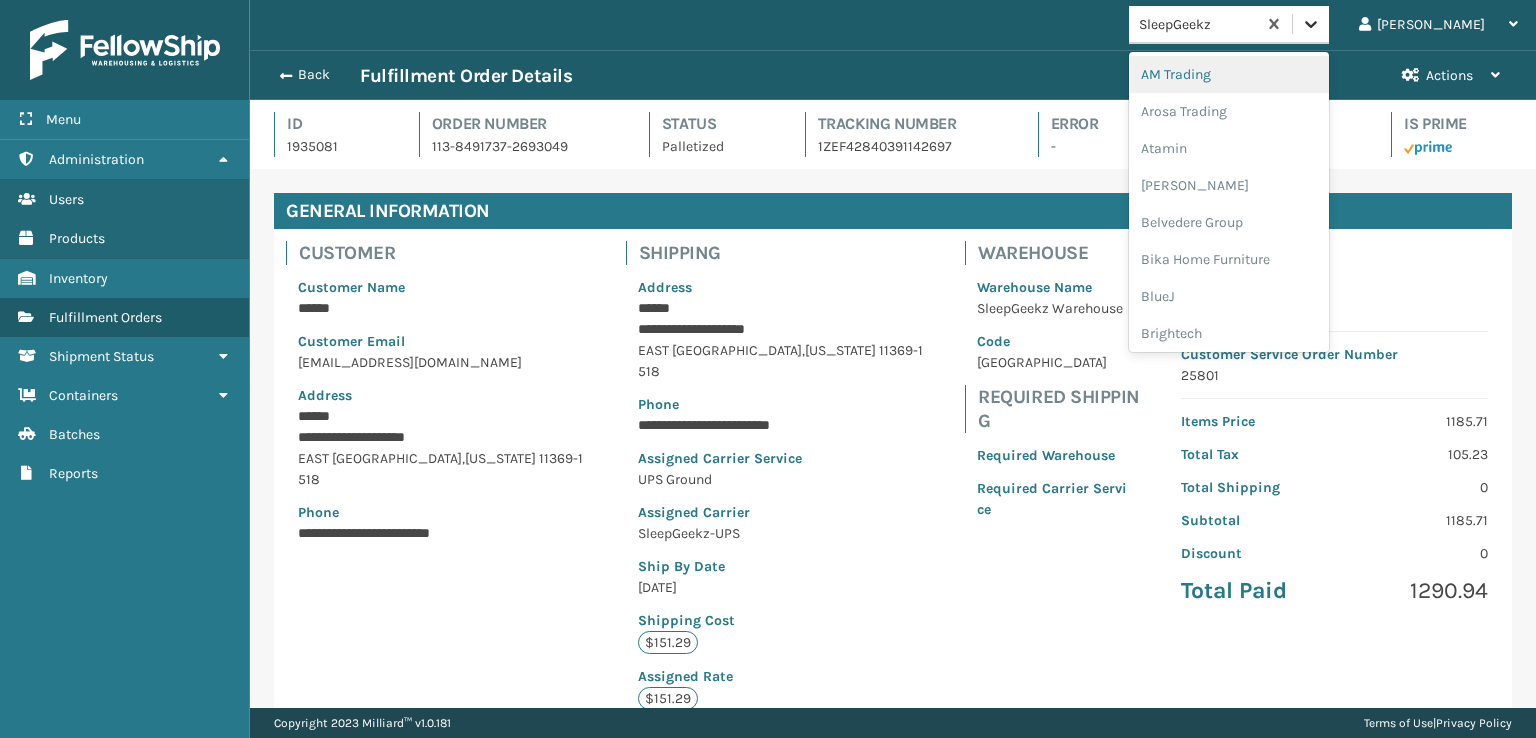 click 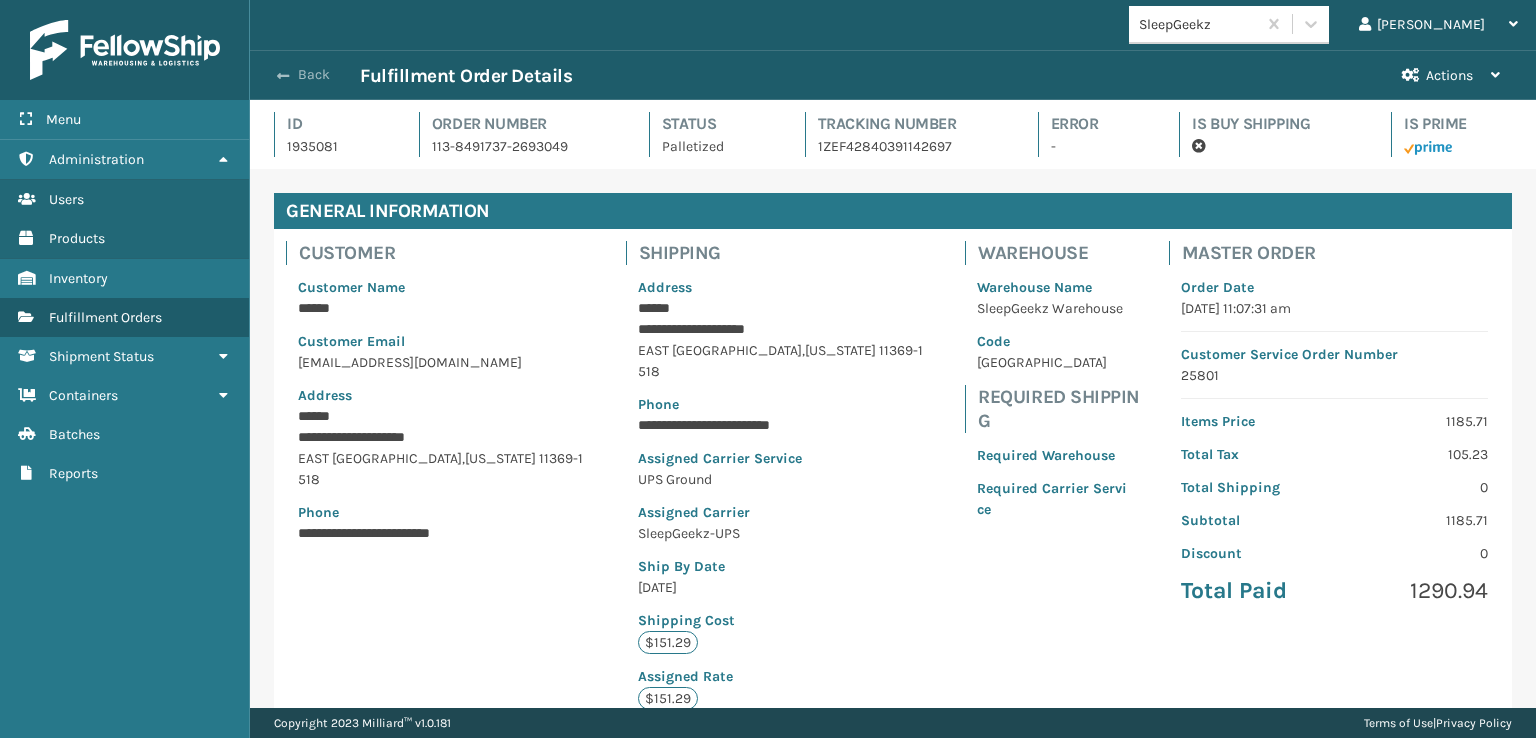 click on "Back" at bounding box center [314, 75] 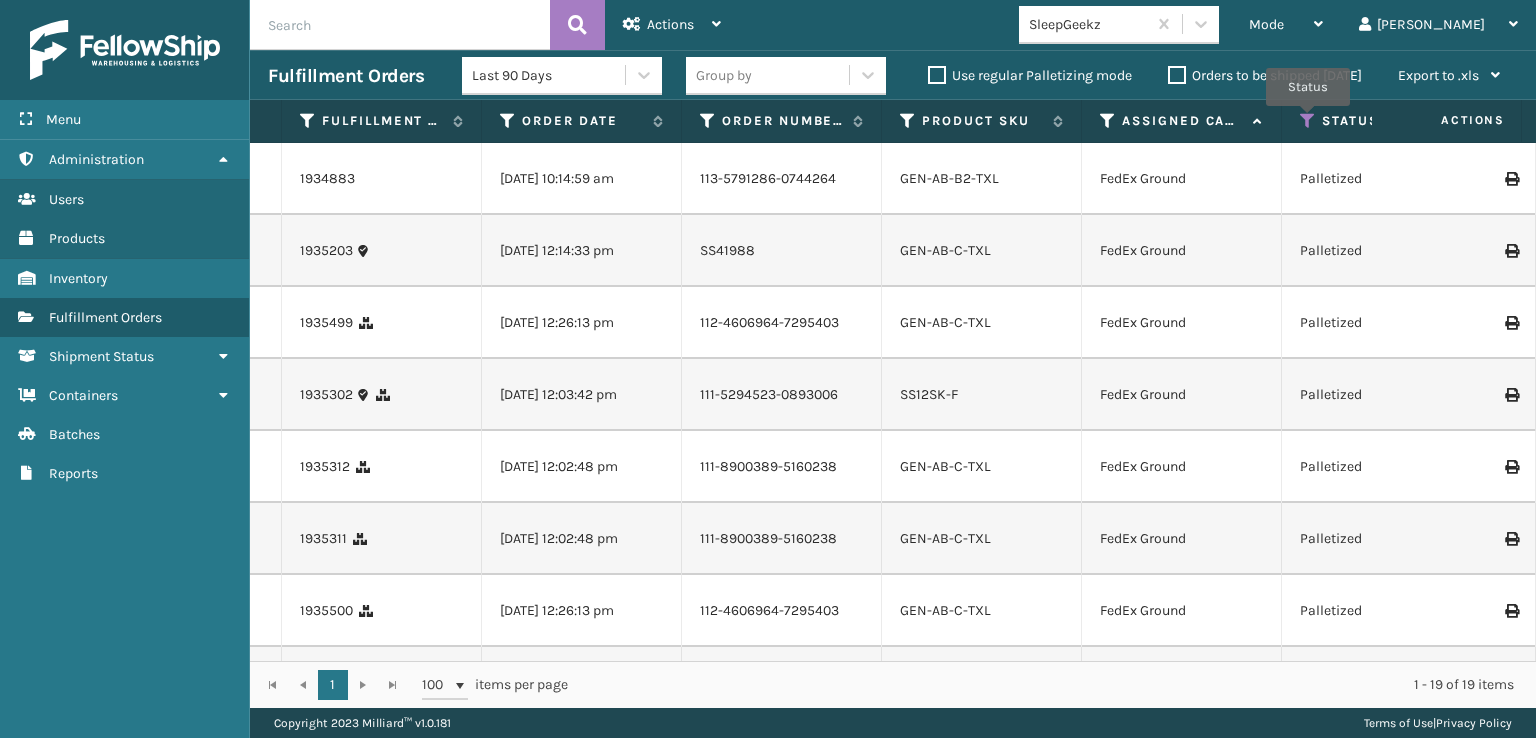click at bounding box center [1308, 121] 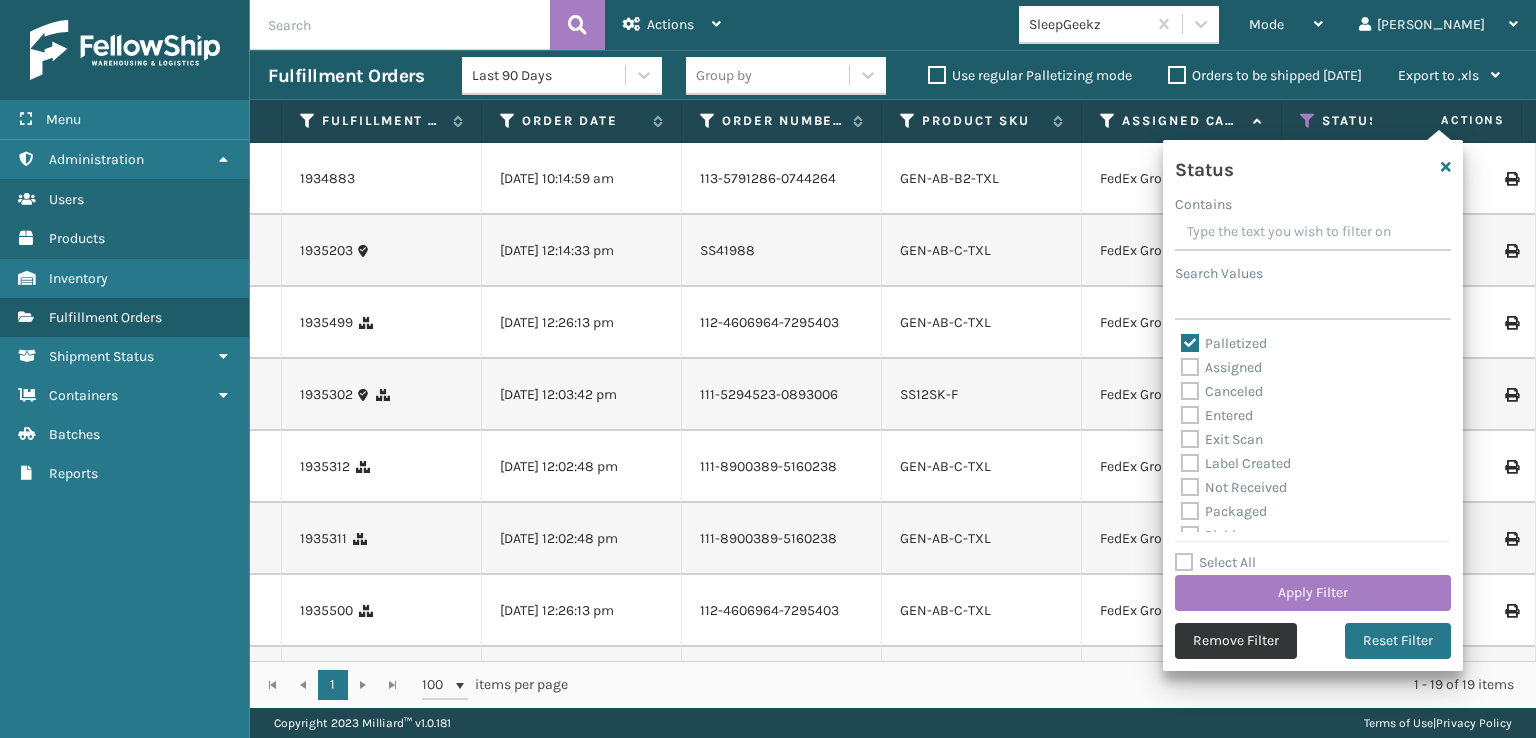click on "Remove Filter" at bounding box center (1236, 641) 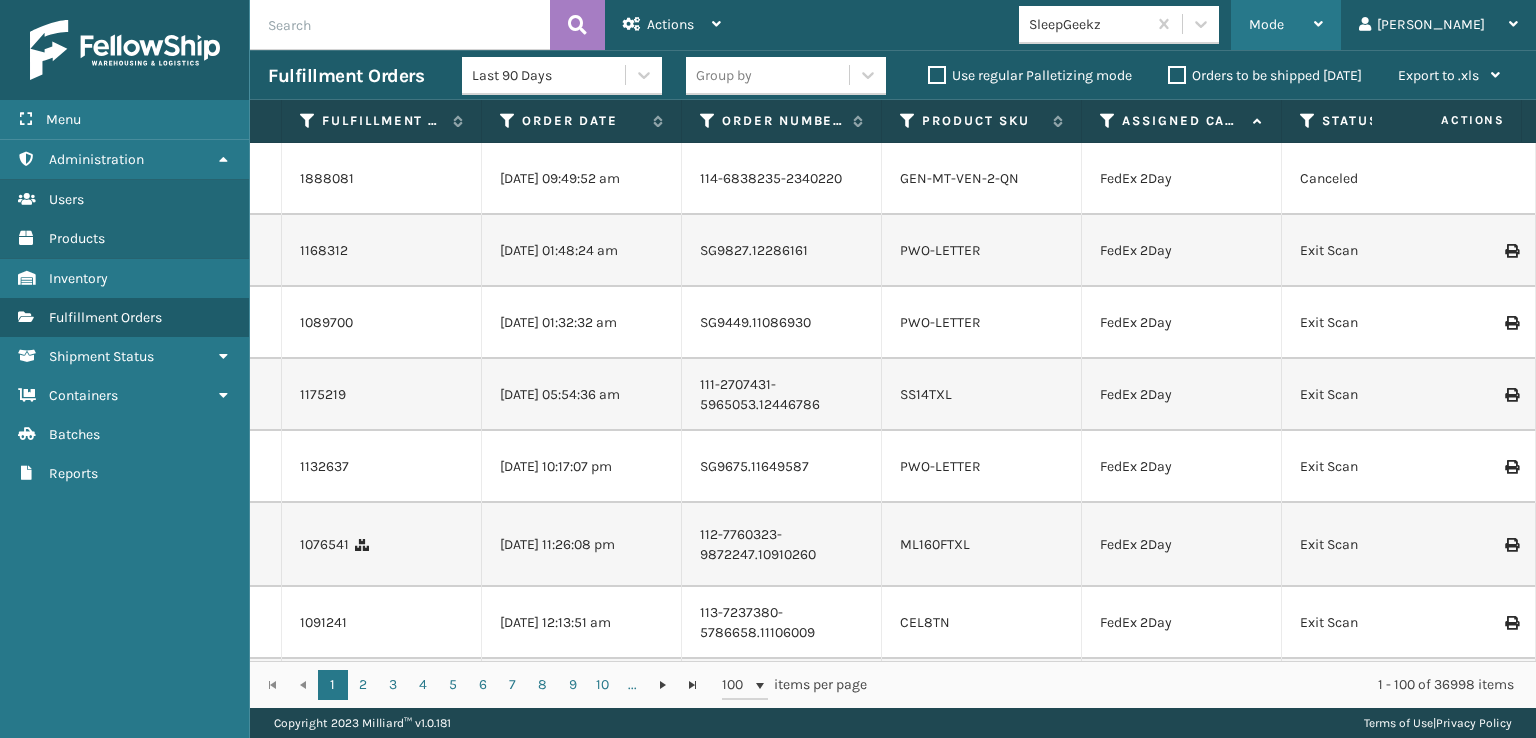 click on "Mode" at bounding box center [1266, 24] 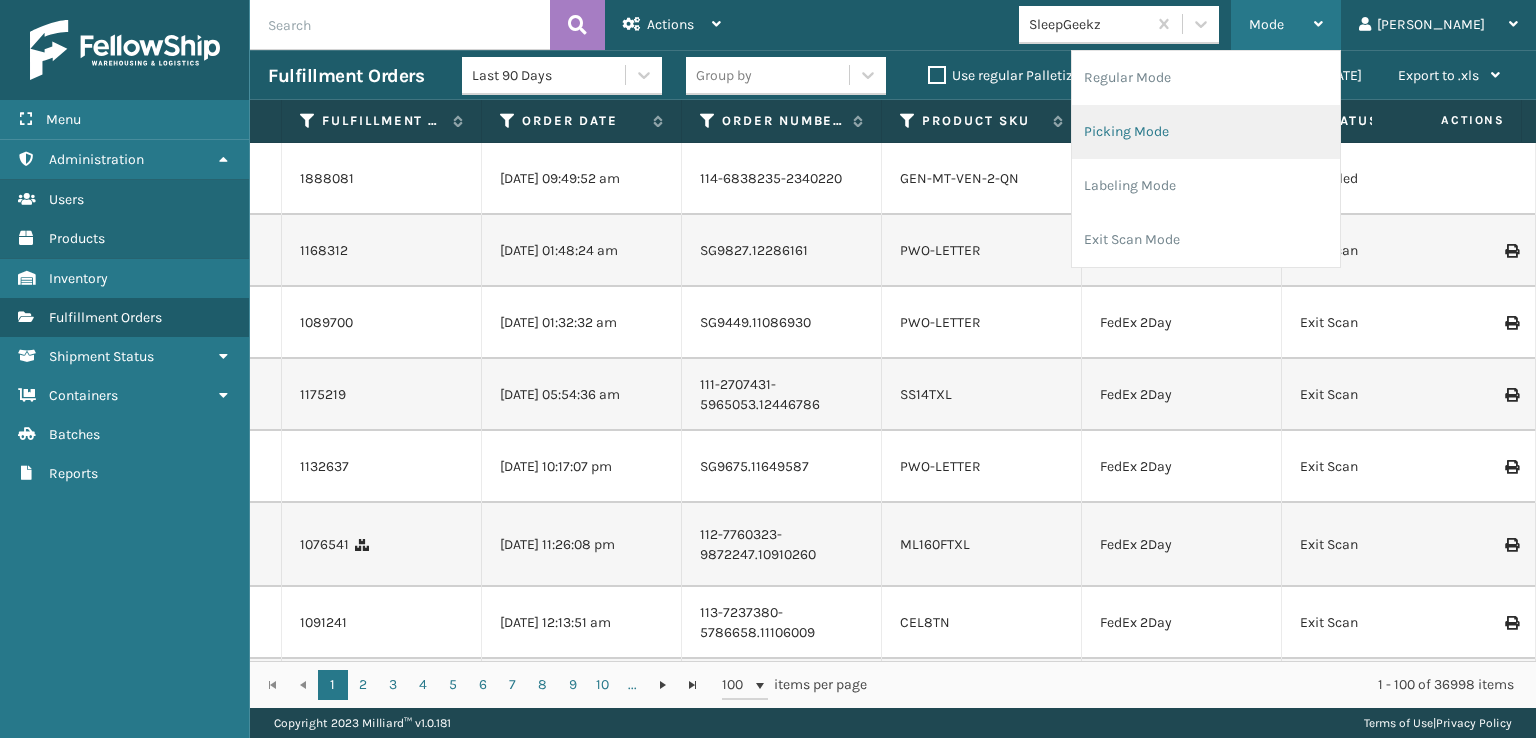click on "Picking Mode" at bounding box center (1206, 132) 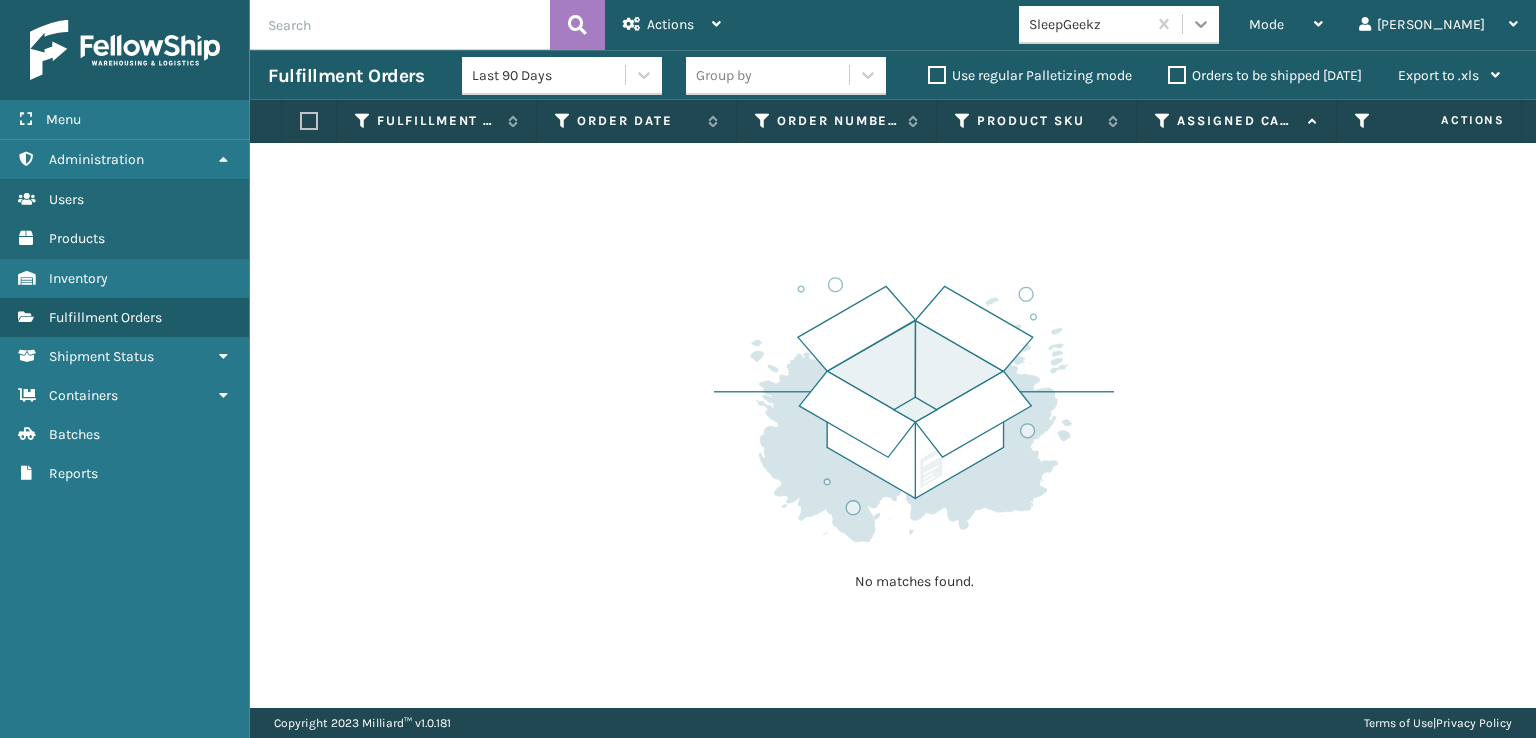 click 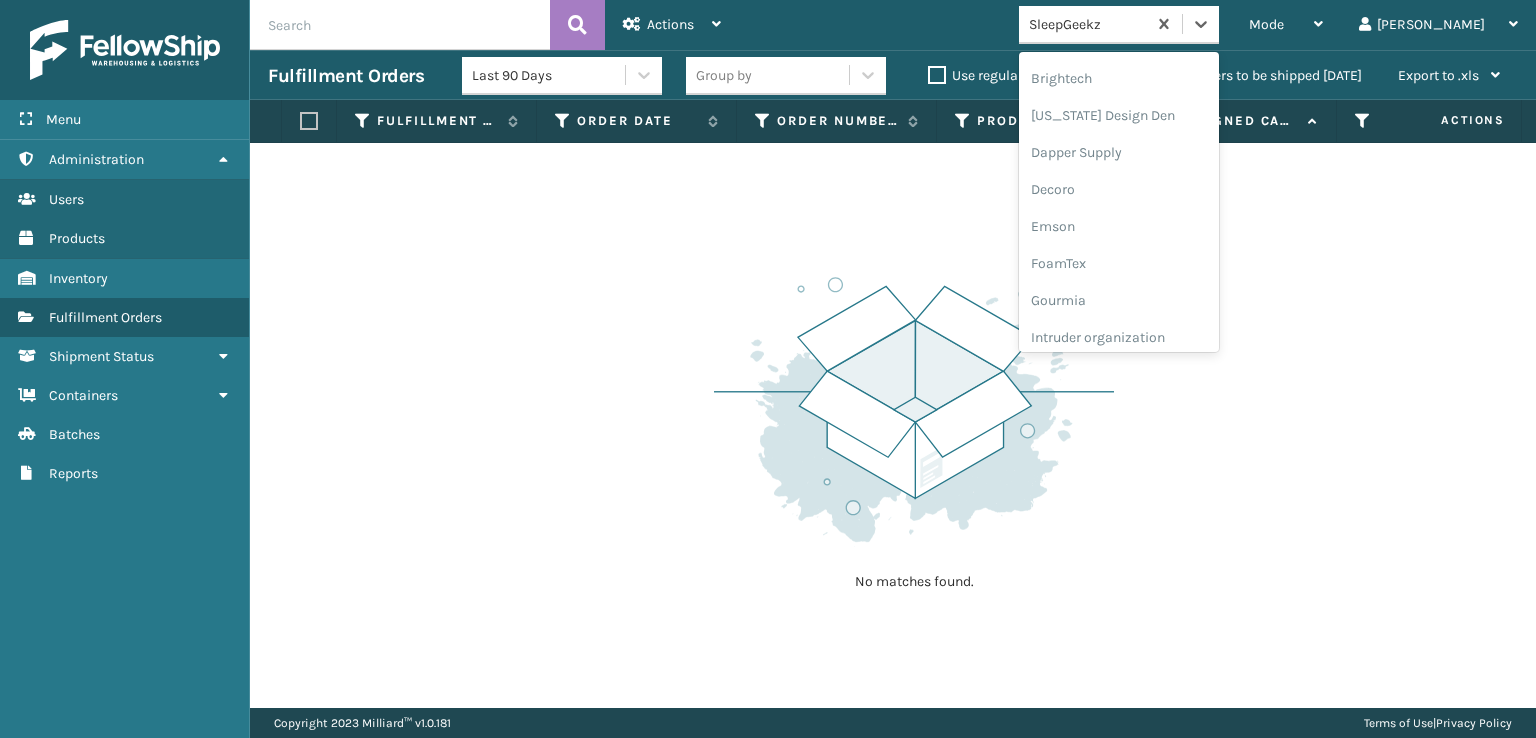 scroll, scrollTop: 300, scrollLeft: 0, axis: vertical 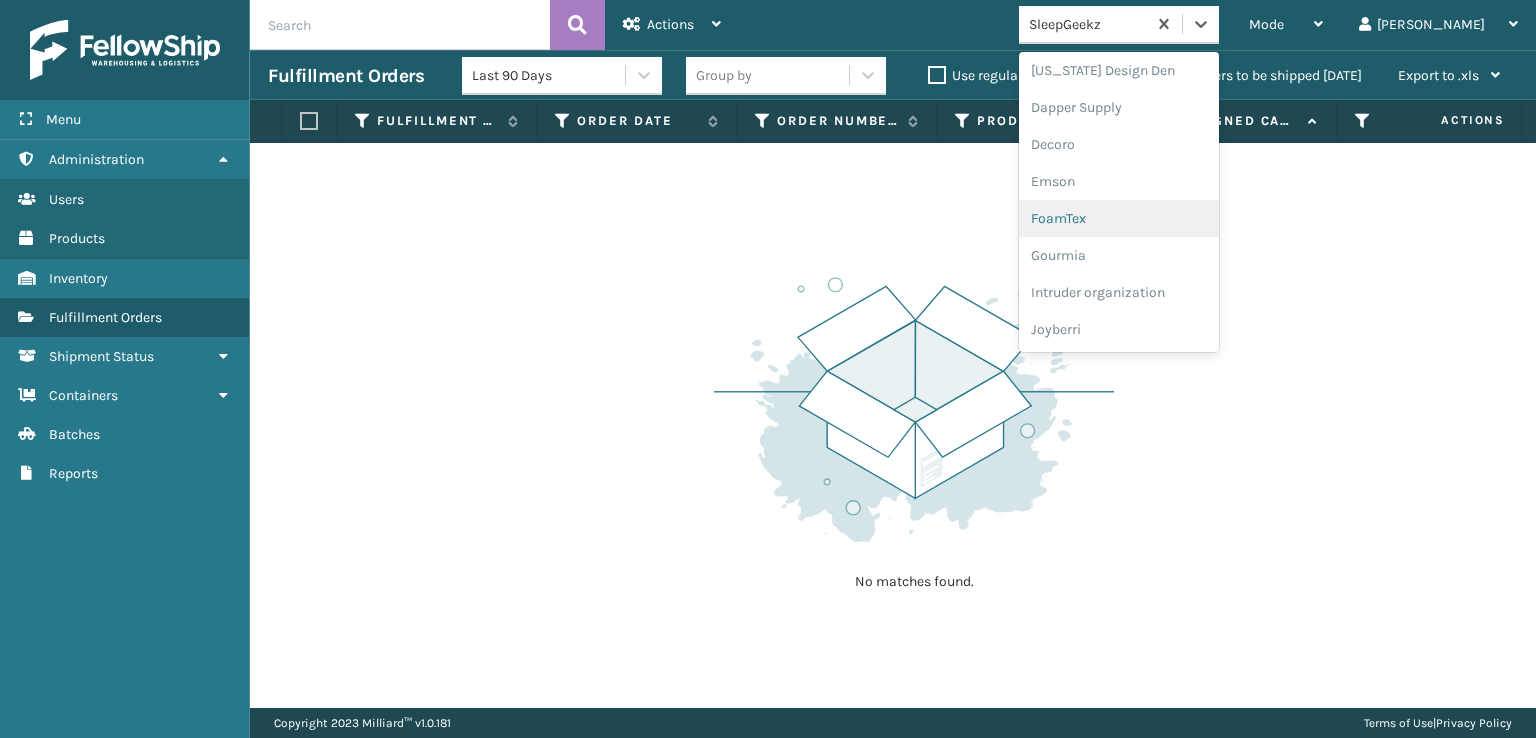 click on "FoamTex" at bounding box center (1119, 218) 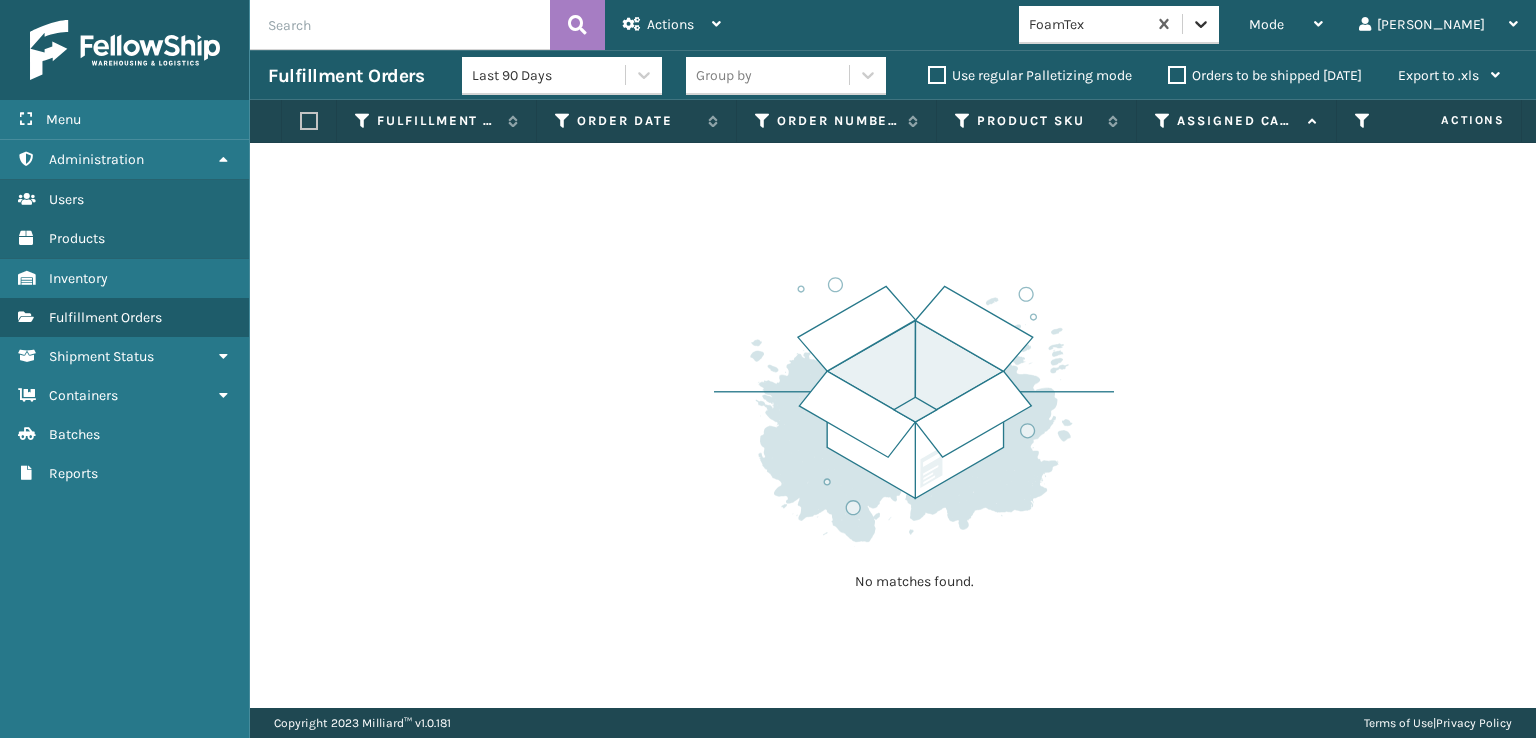 click 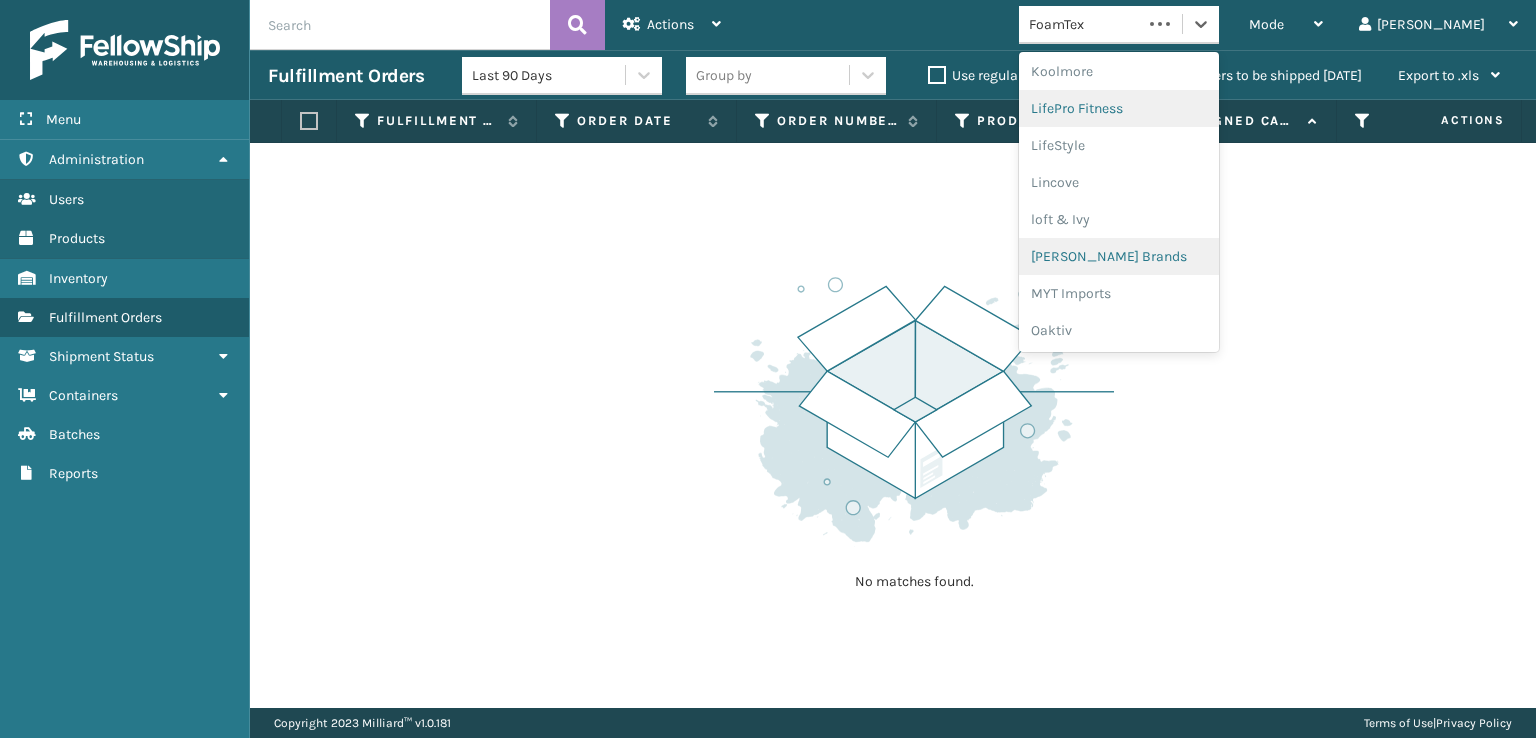 scroll, scrollTop: 676, scrollLeft: 0, axis: vertical 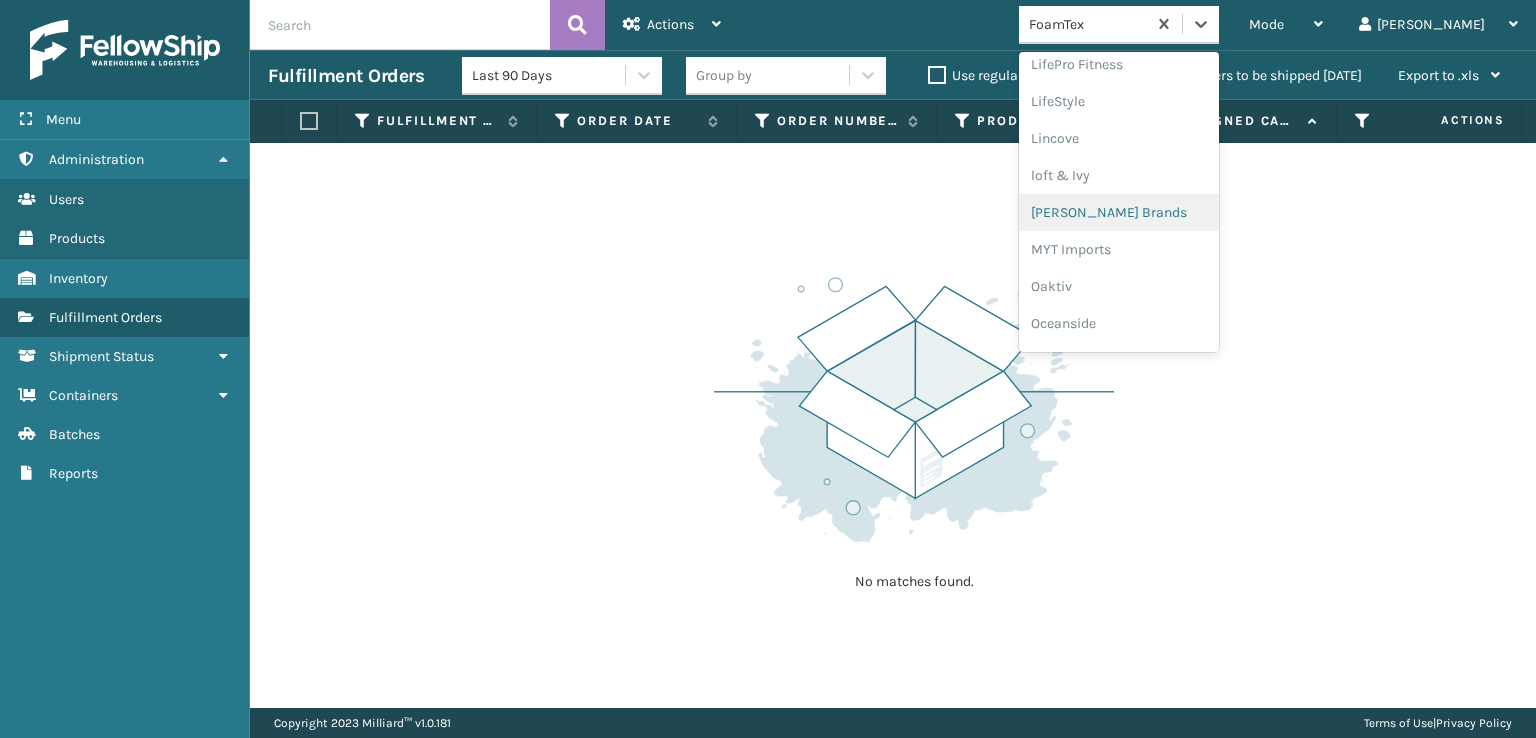 click on "[PERSON_NAME] Brands" at bounding box center [1119, 212] 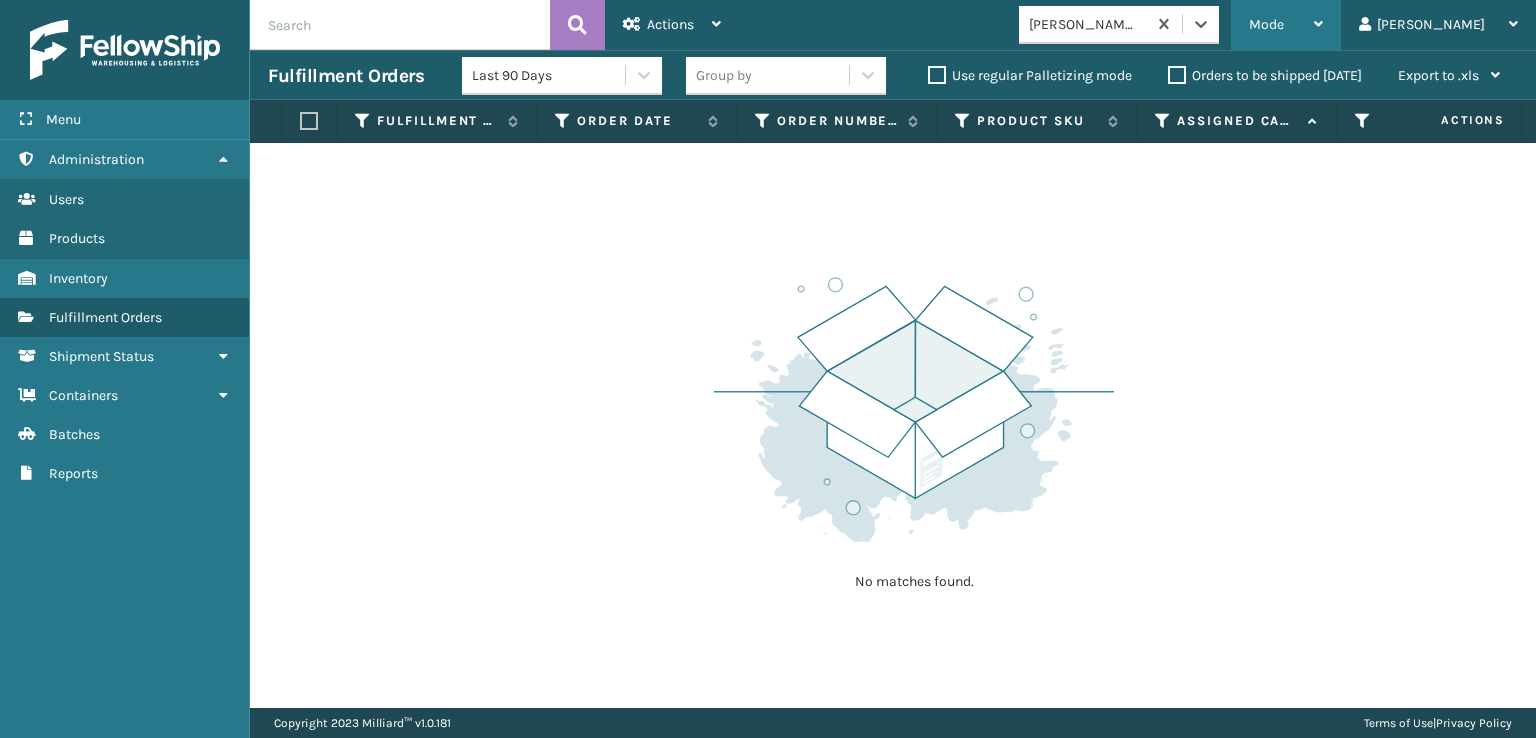click on "Mode" at bounding box center [1286, 25] 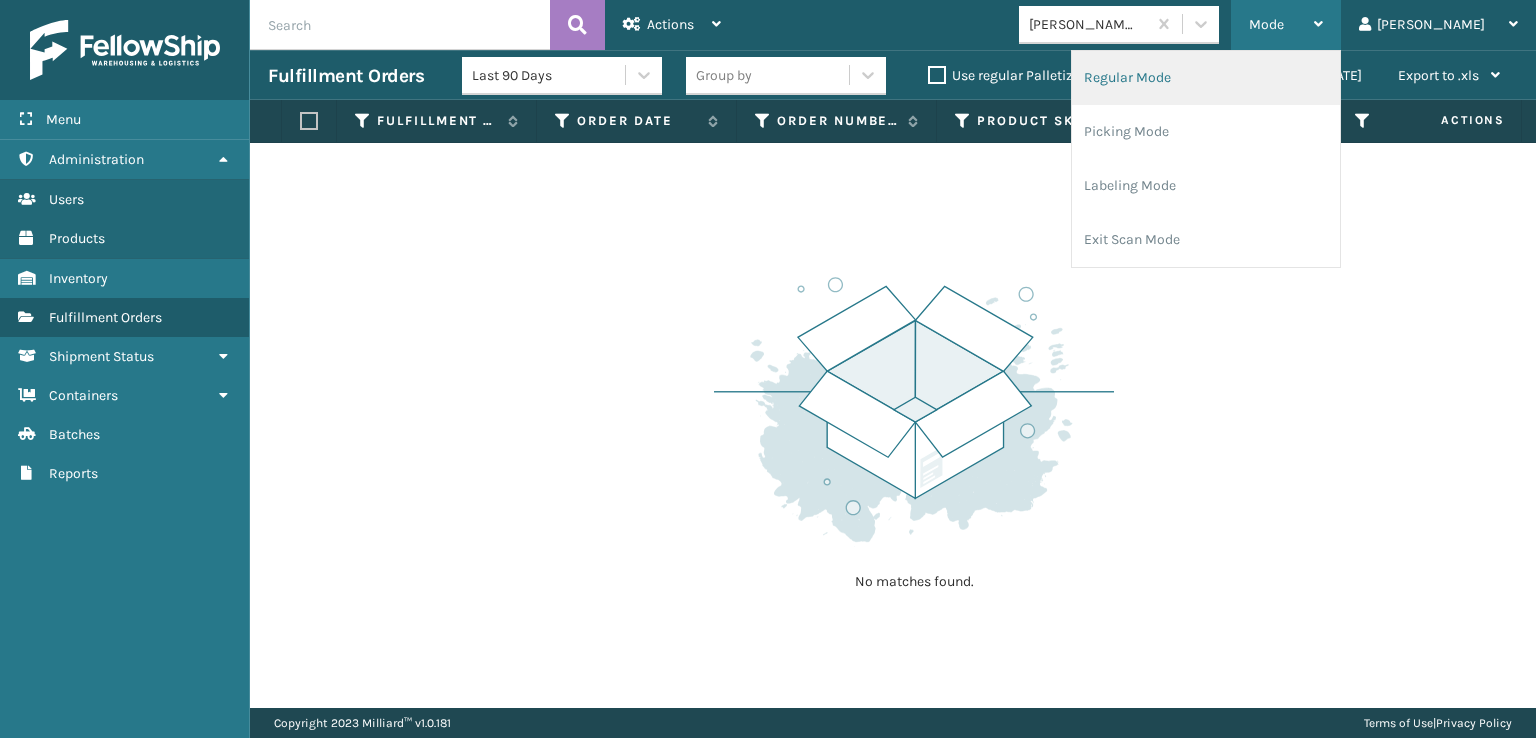 click on "Regular Mode" at bounding box center [1206, 78] 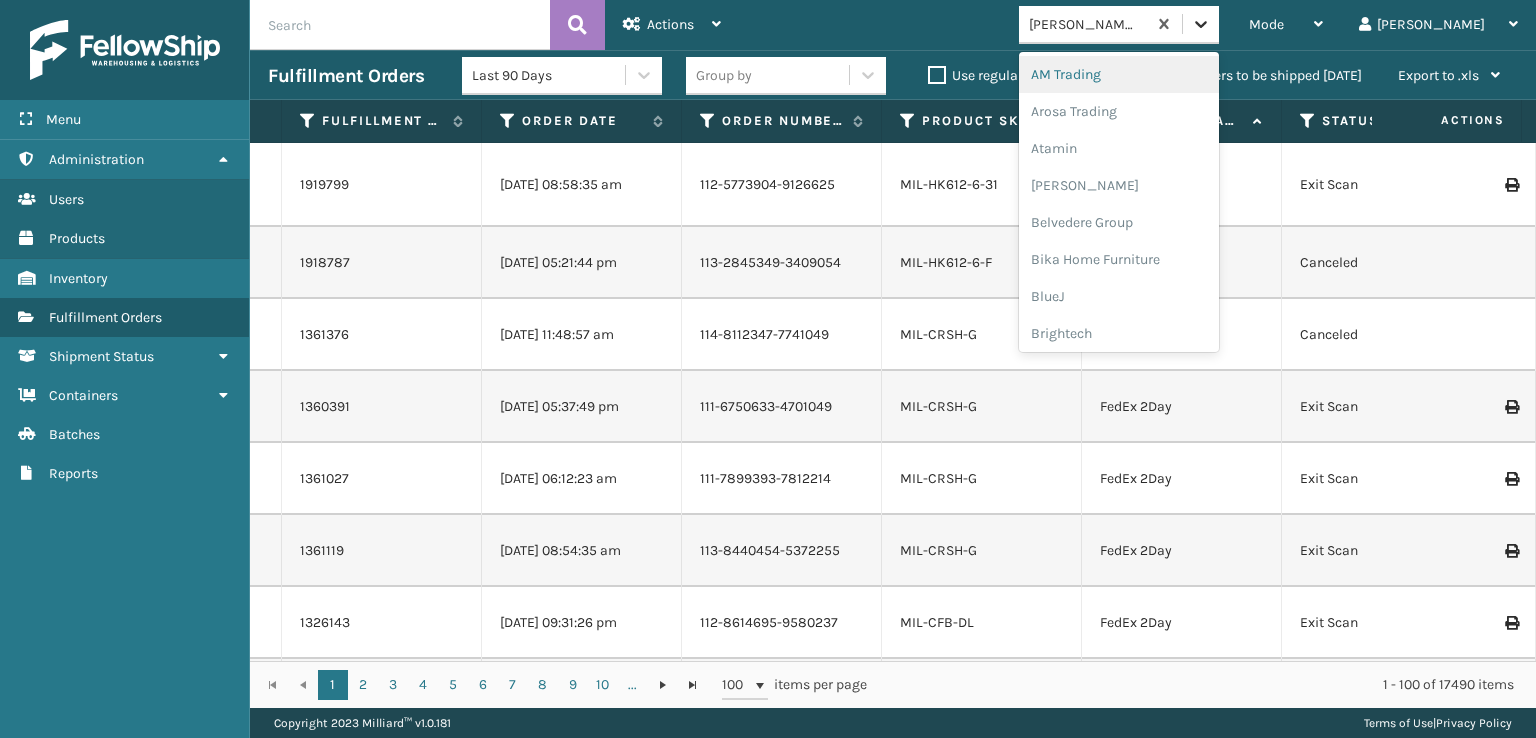 click 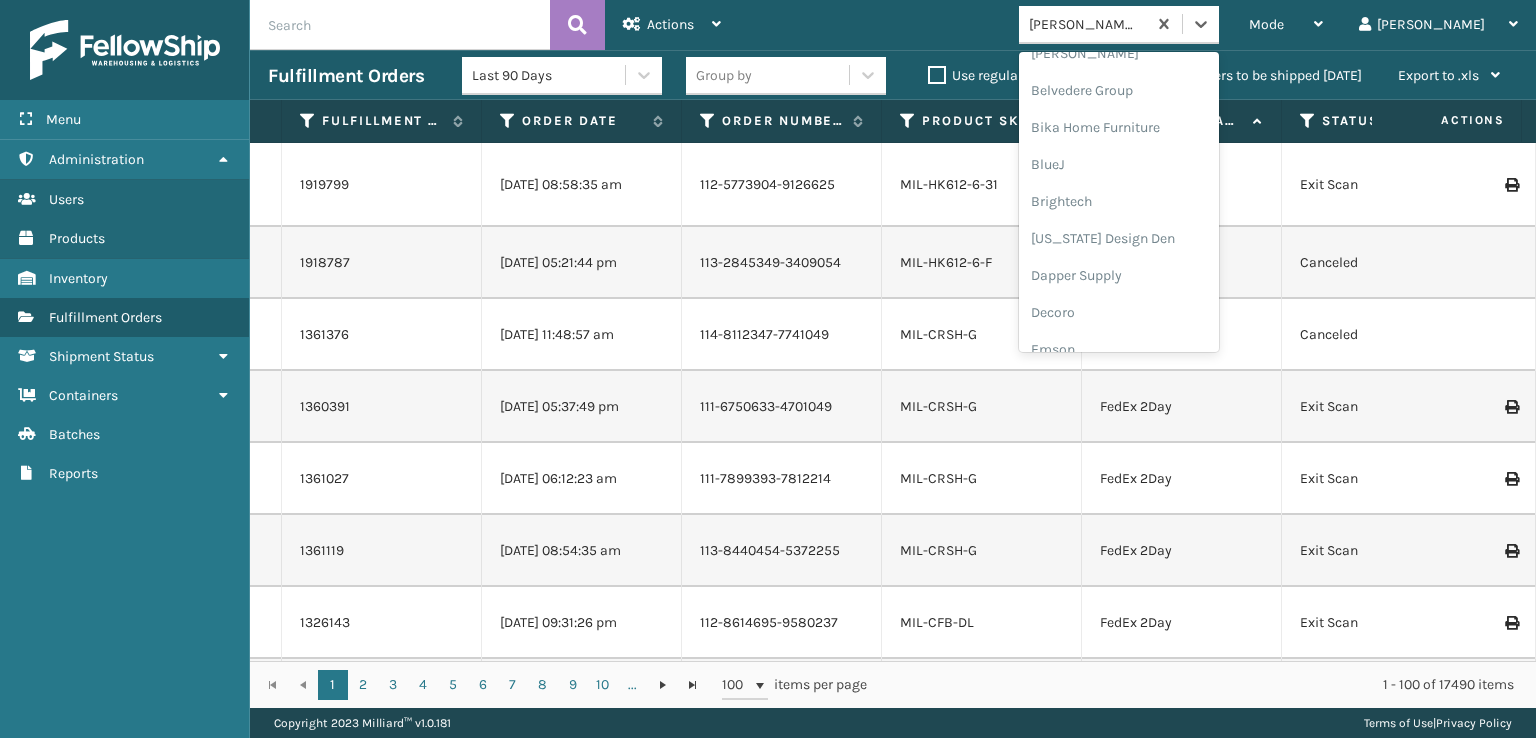 scroll, scrollTop: 0, scrollLeft: 0, axis: both 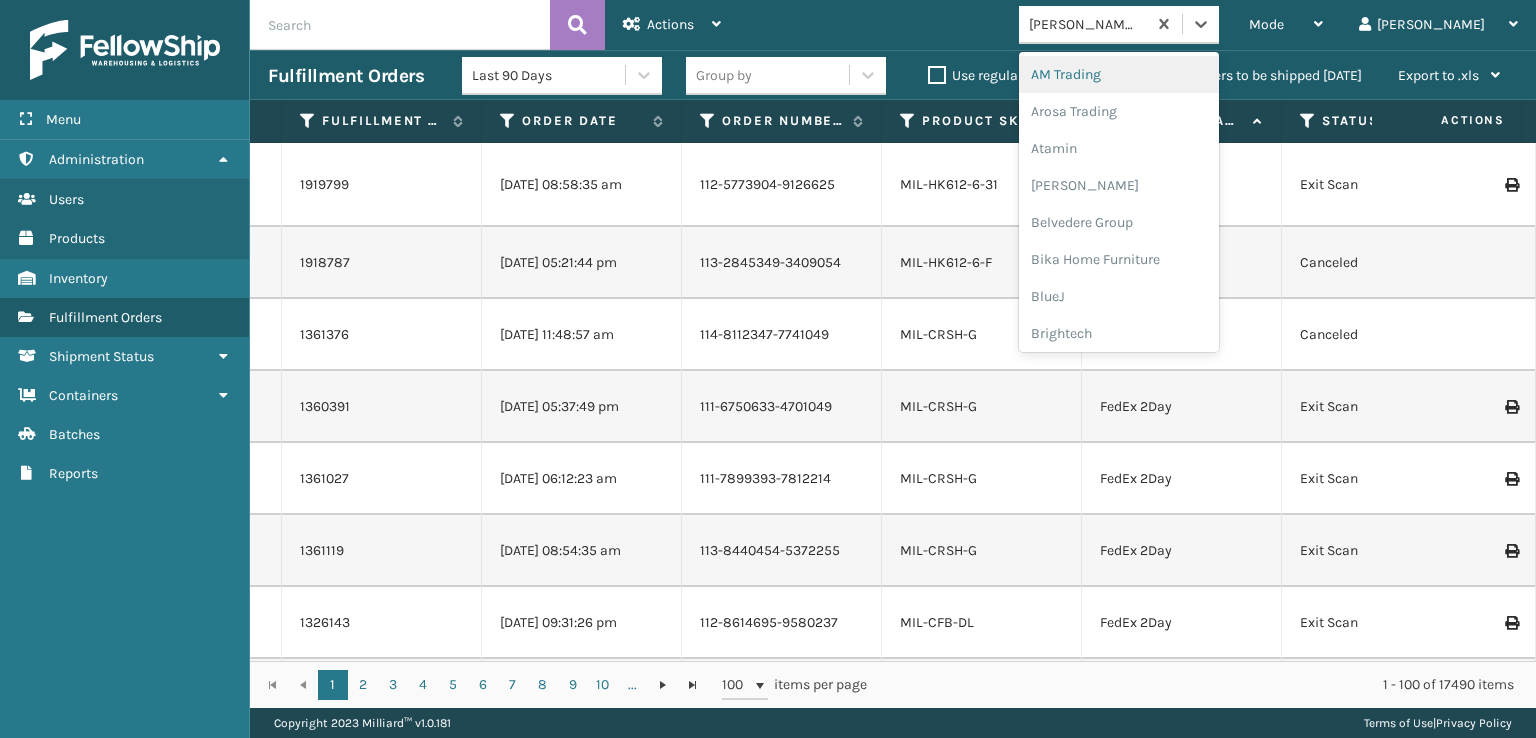 click on "Mode Regular Mode Picking Mode Labeling Mode Exit Scan Mode     option [PERSON_NAME] Brands, selected.    option AM Trading focused, 1 of 32. 32 results available. Use Up and Down to choose options, press Enter to select the currently focused option, press Escape to exit the menu, press Tab to select the option and exit the menu. [PERSON_NAME] Brands AM Trading Arosa Trading Atamin Bebe Bask Belvedere Group Bika Home Furniture BlueJ Brightech [US_STATE] Design Den Dapper Supply Decoro Emson FoamTex Gourmia Intruder organization Joyberri K2 Health Koolmore LifePro Fitness LifeStyle Lincove loft & [PERSON_NAME] Brands MYT Imports Oaktiv Oceanside Petcove PlayLearn Plush Collections Sky Blue Brands SleepGeekz Sunn Brands [PERSON_NAME] Log Out" at bounding box center (1137, 25) 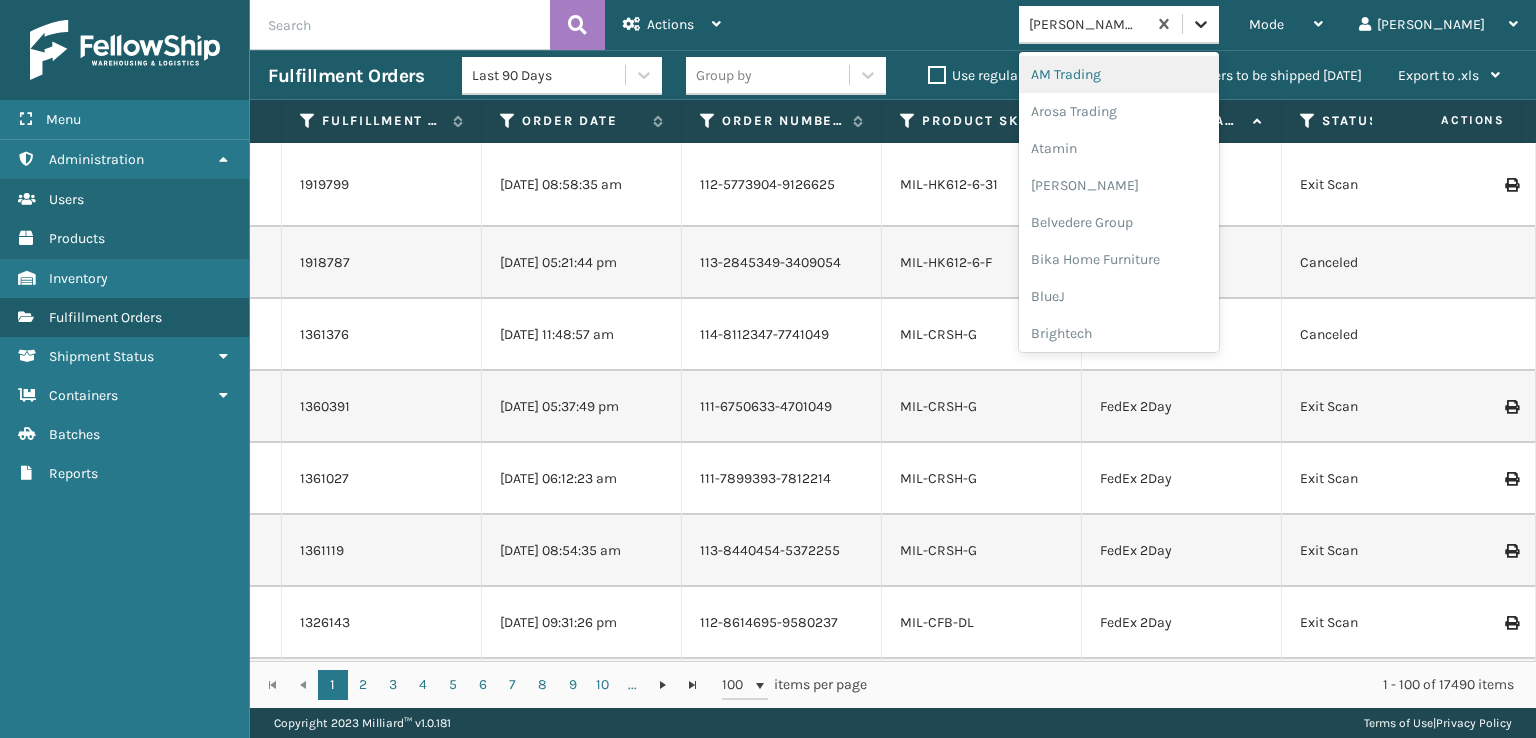 click 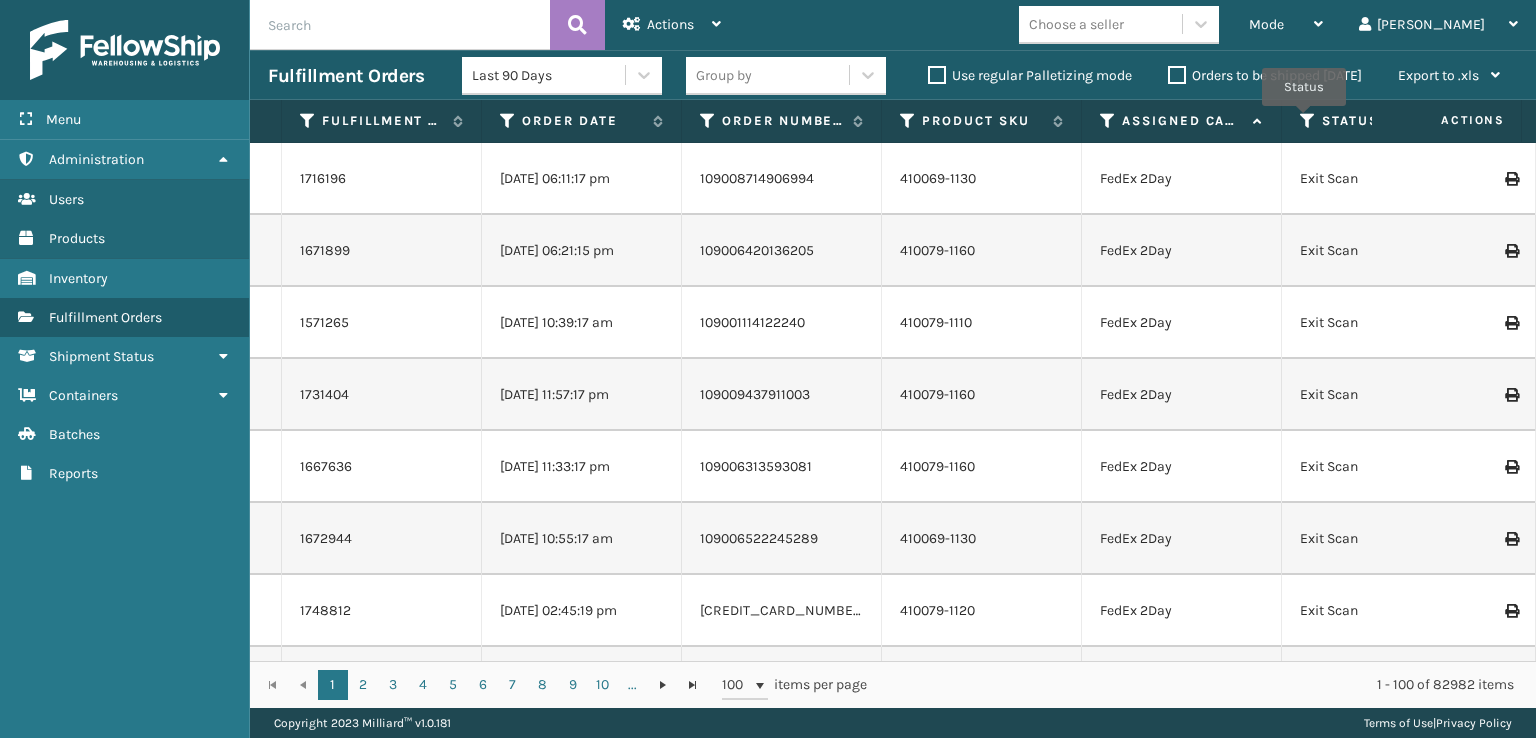 click at bounding box center [1308, 121] 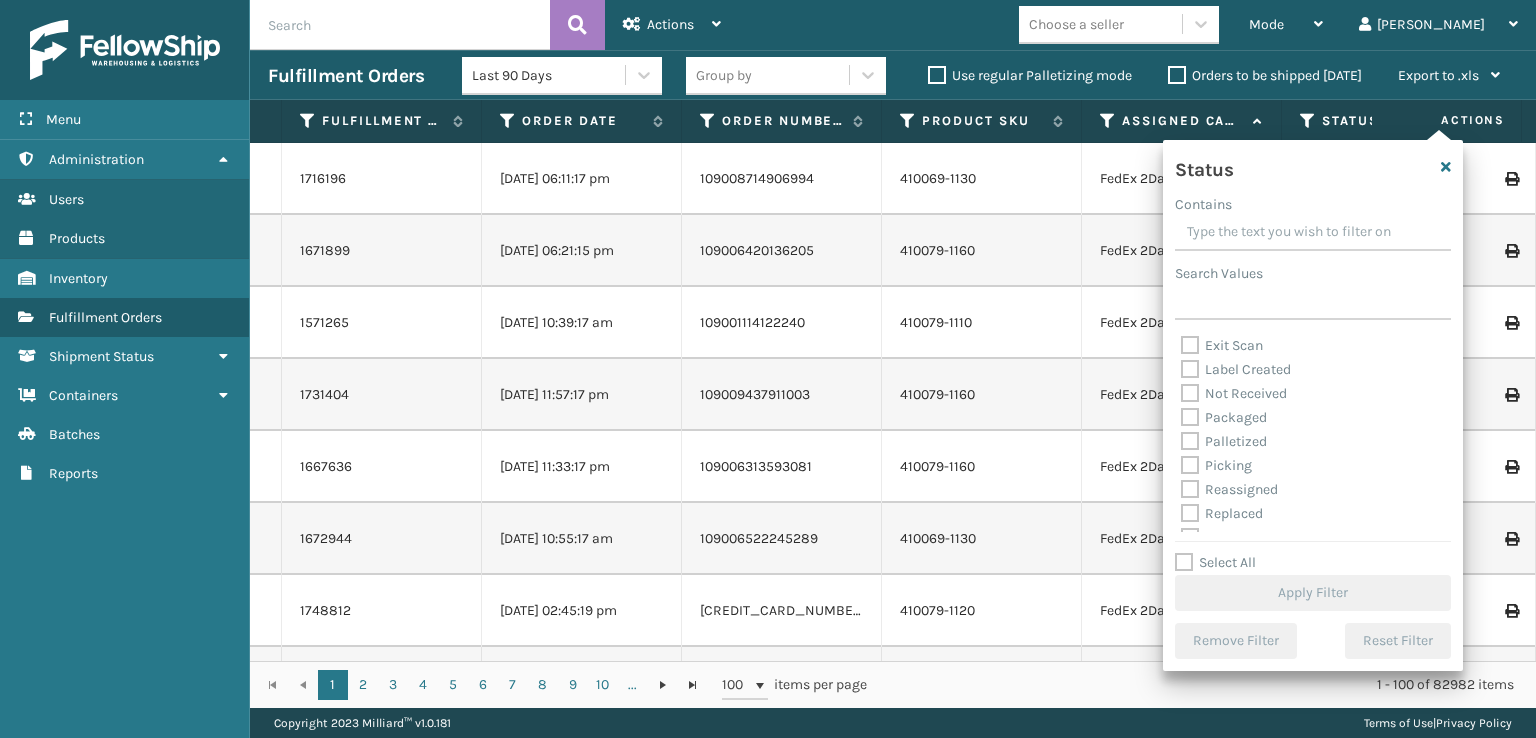 scroll, scrollTop: 100, scrollLeft: 0, axis: vertical 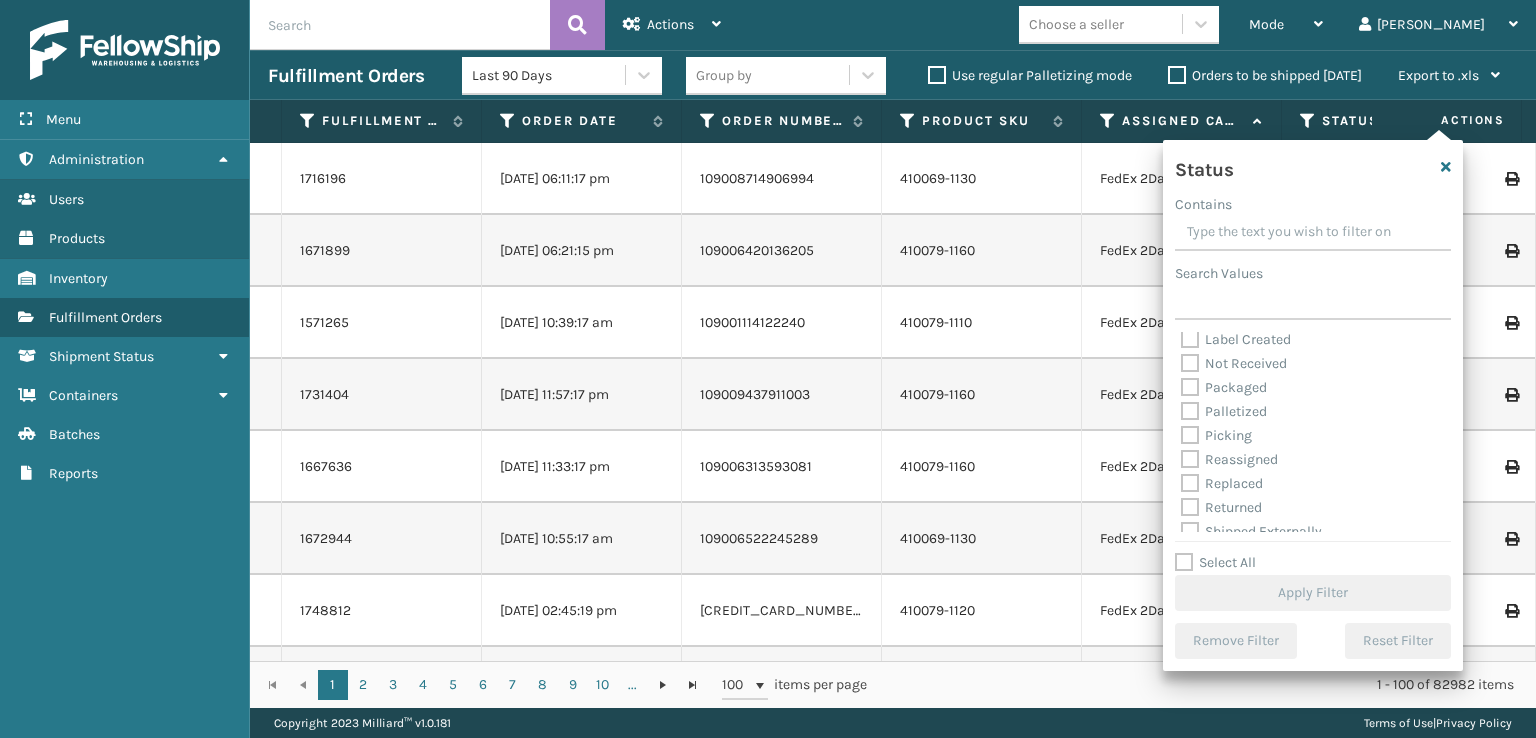 click on "Picking" at bounding box center (1216, 435) 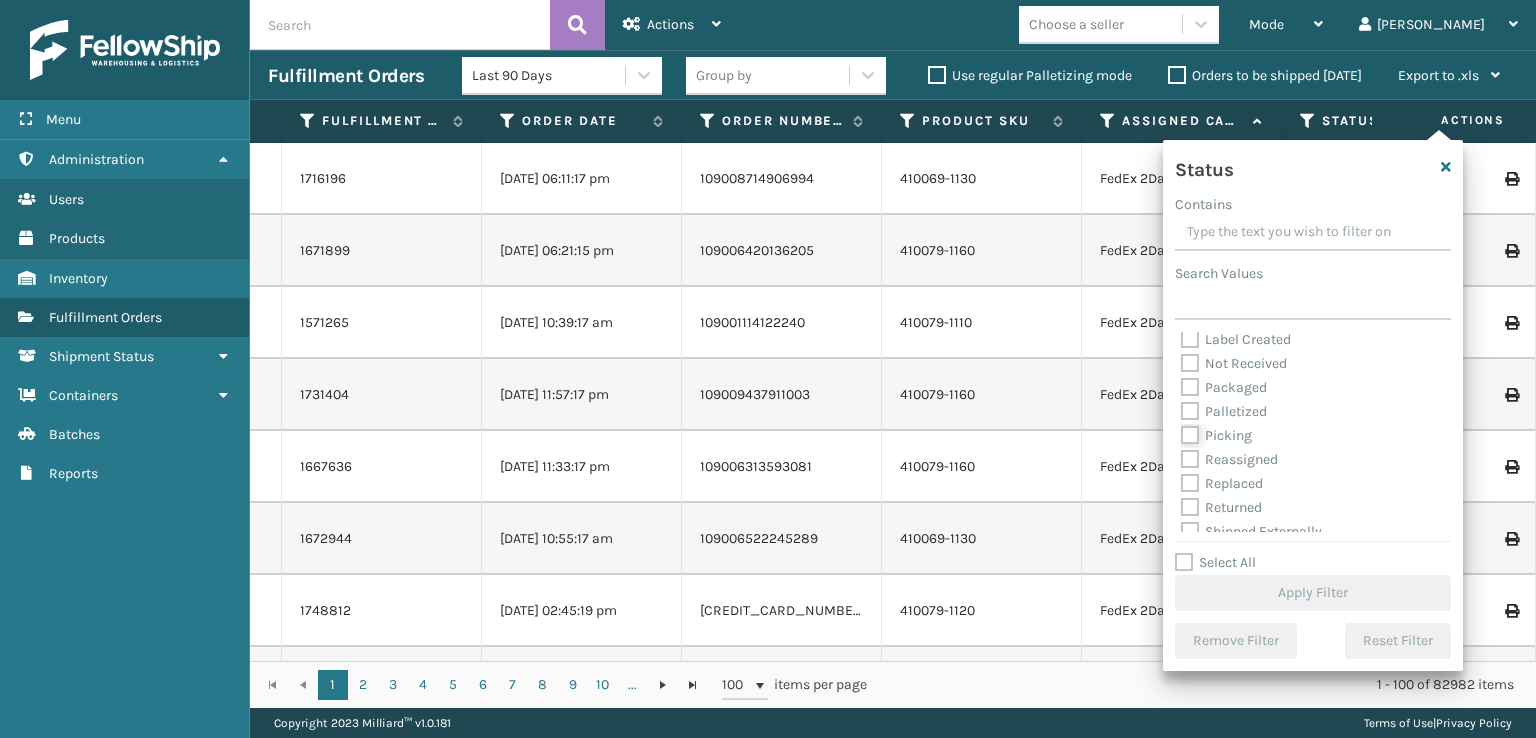 click on "Picking" at bounding box center (1181, 430) 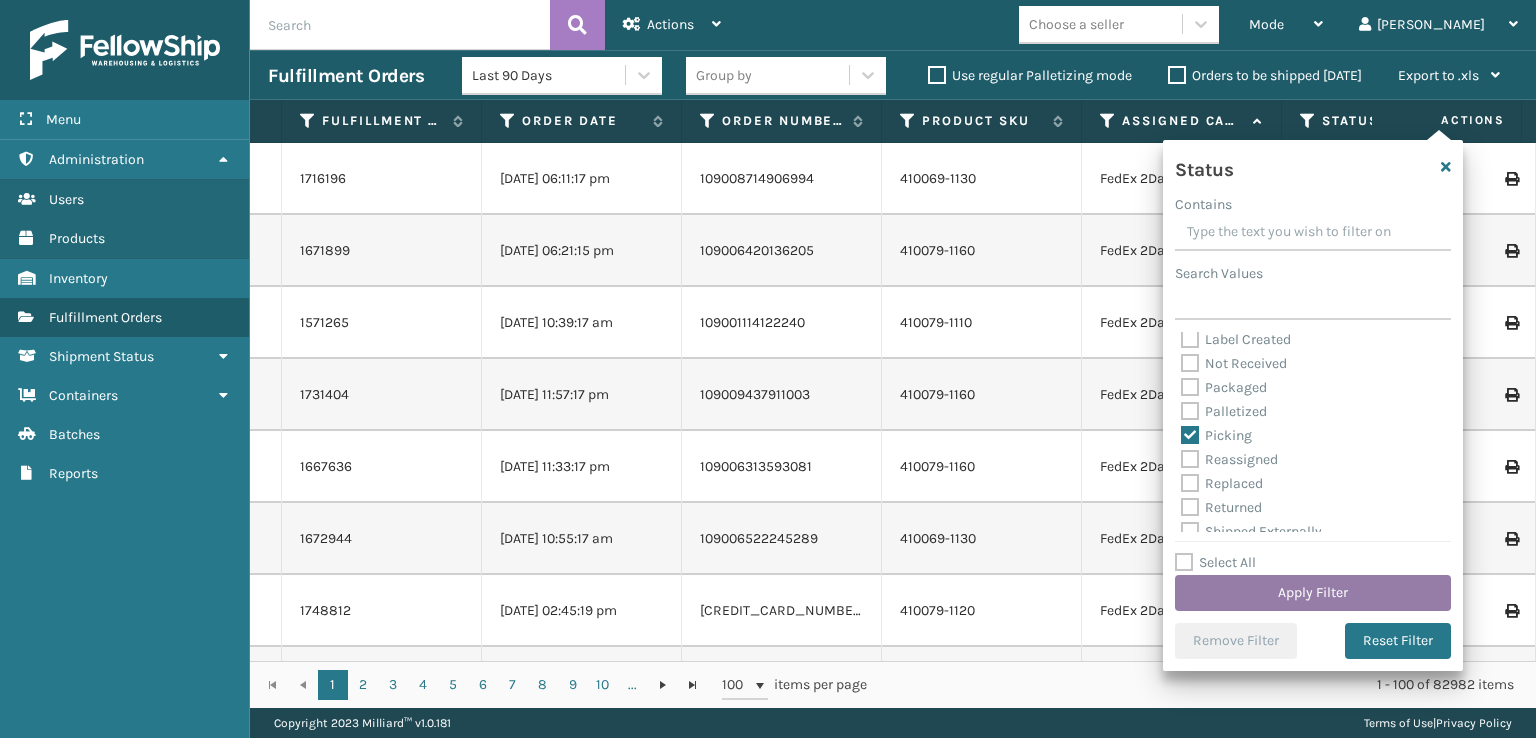 click on "Apply Filter" at bounding box center [1313, 593] 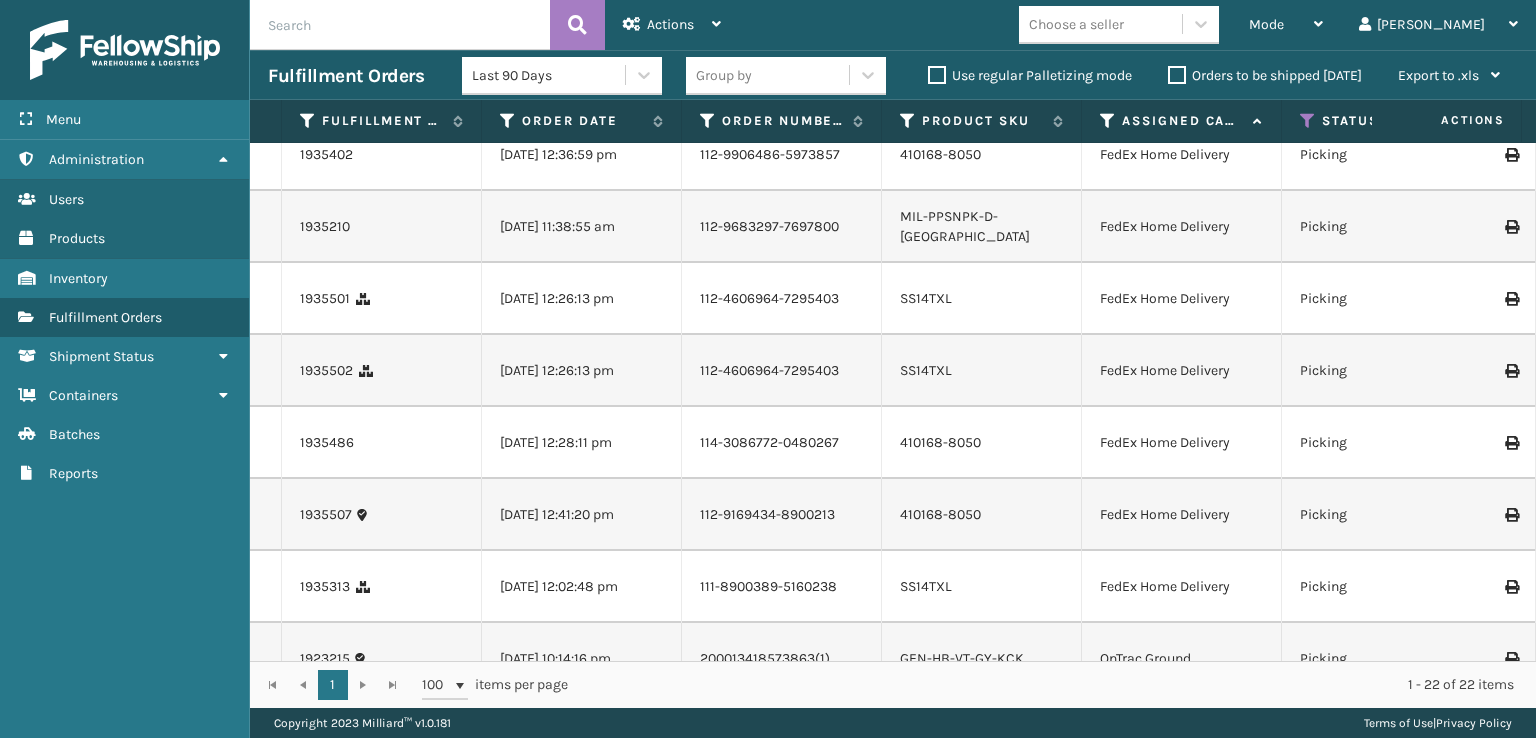 scroll, scrollTop: 1000, scrollLeft: 0, axis: vertical 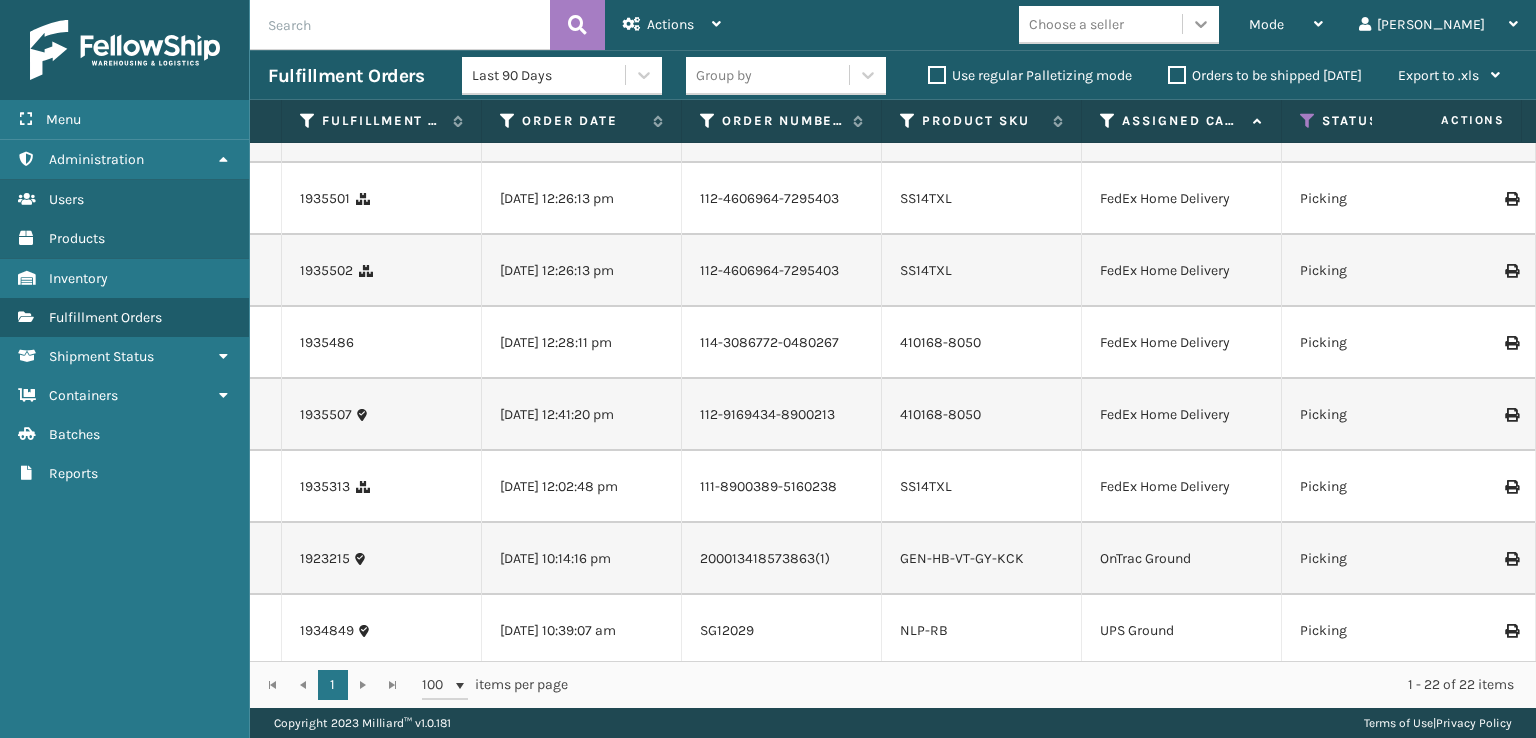 click 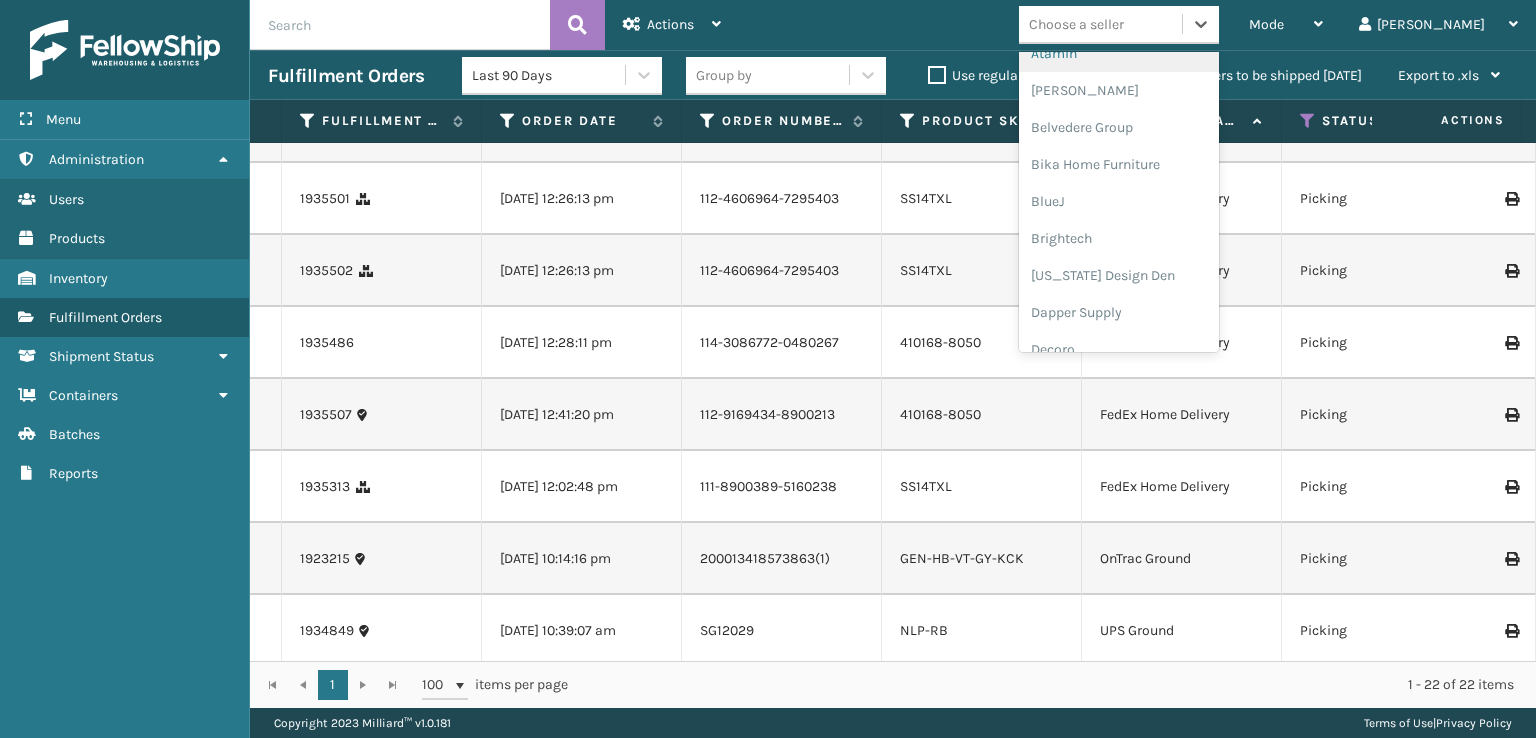 scroll, scrollTop: 400, scrollLeft: 0, axis: vertical 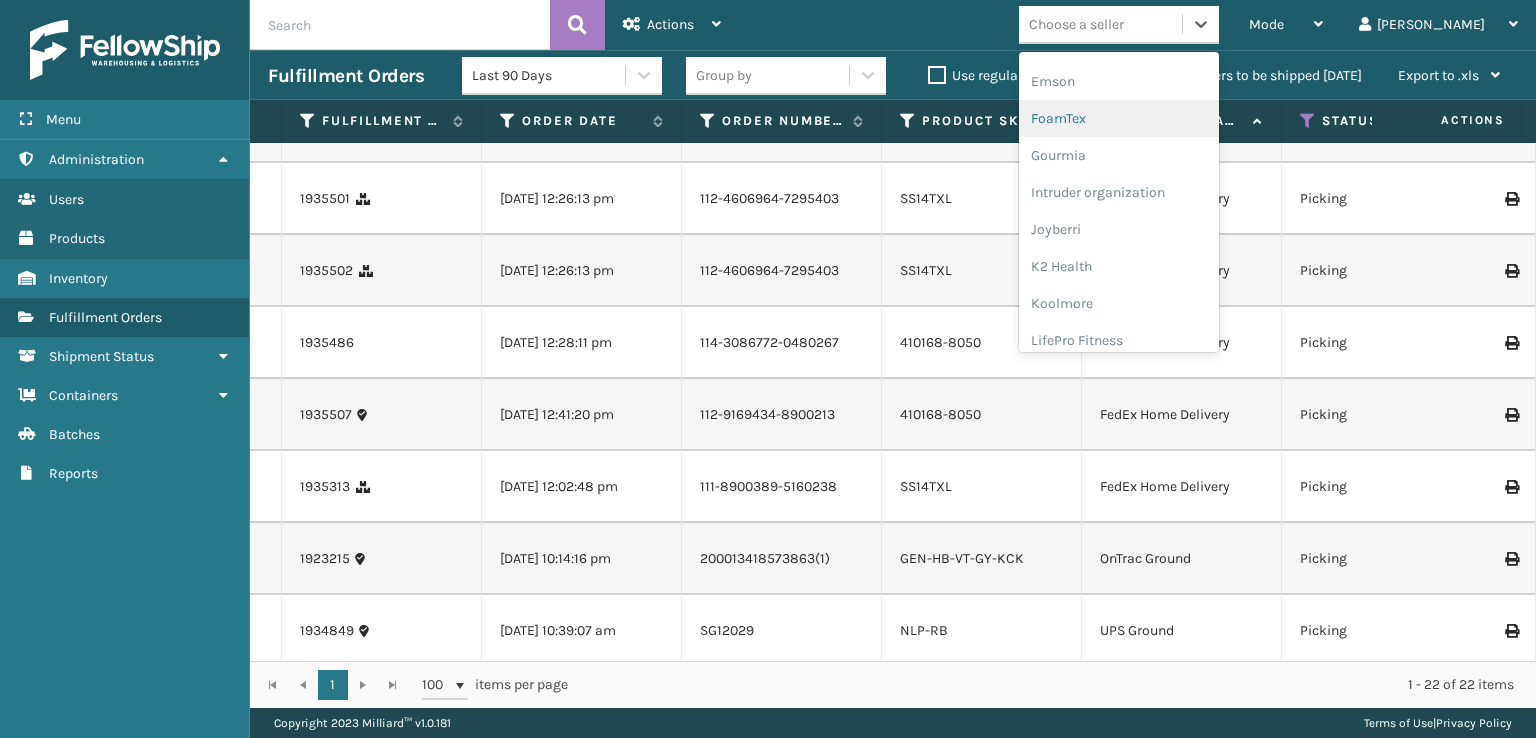 click on "FoamTex" at bounding box center (1119, 118) 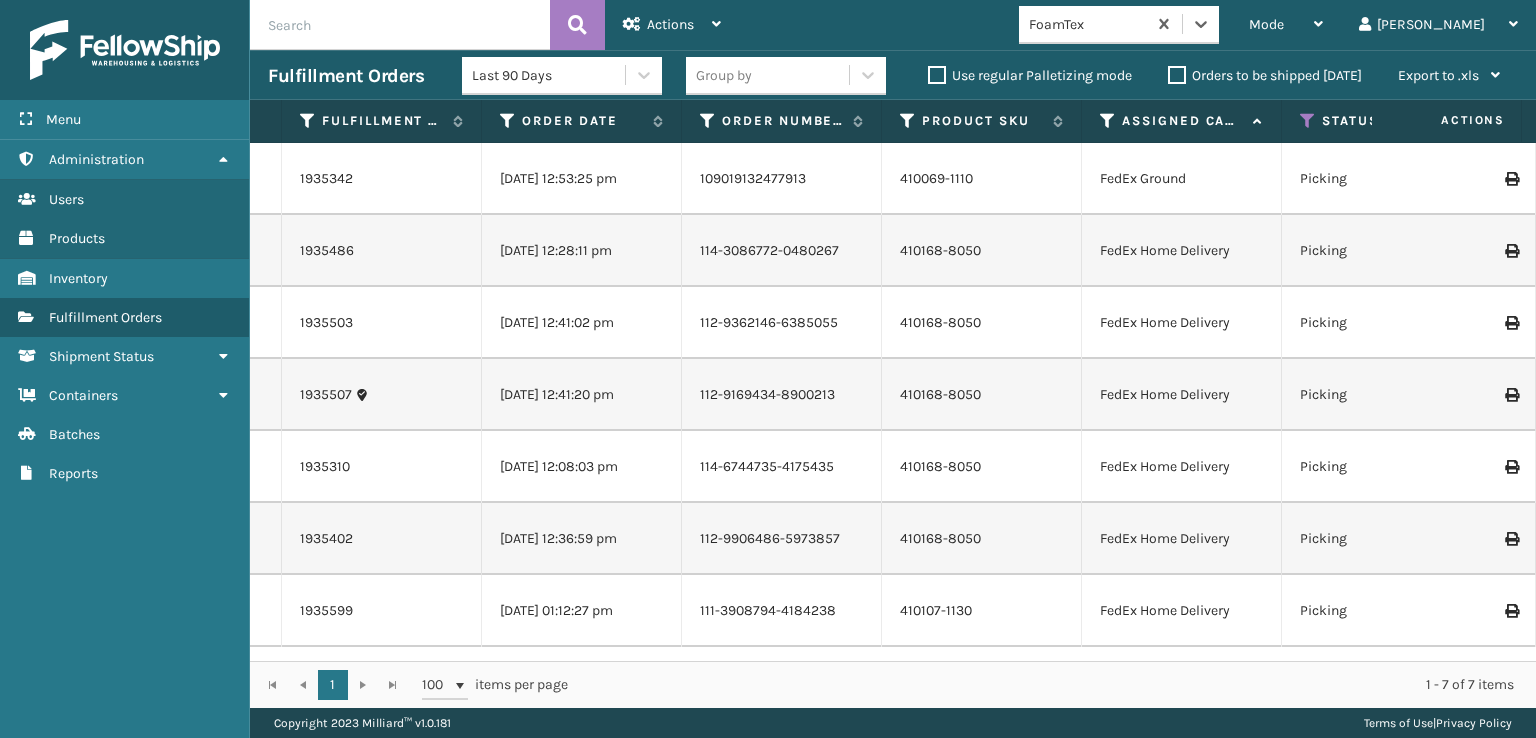 scroll, scrollTop: 0, scrollLeft: 0, axis: both 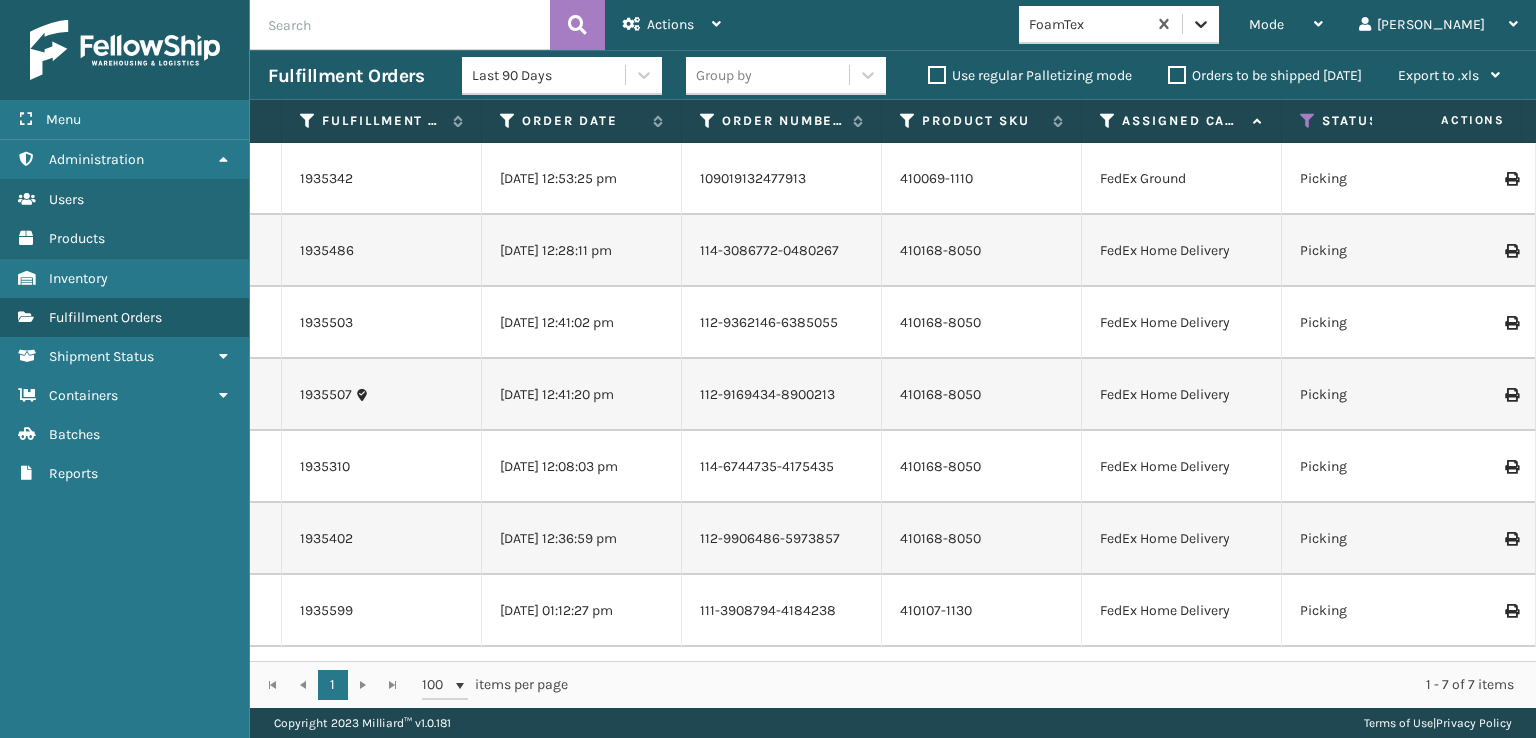 click 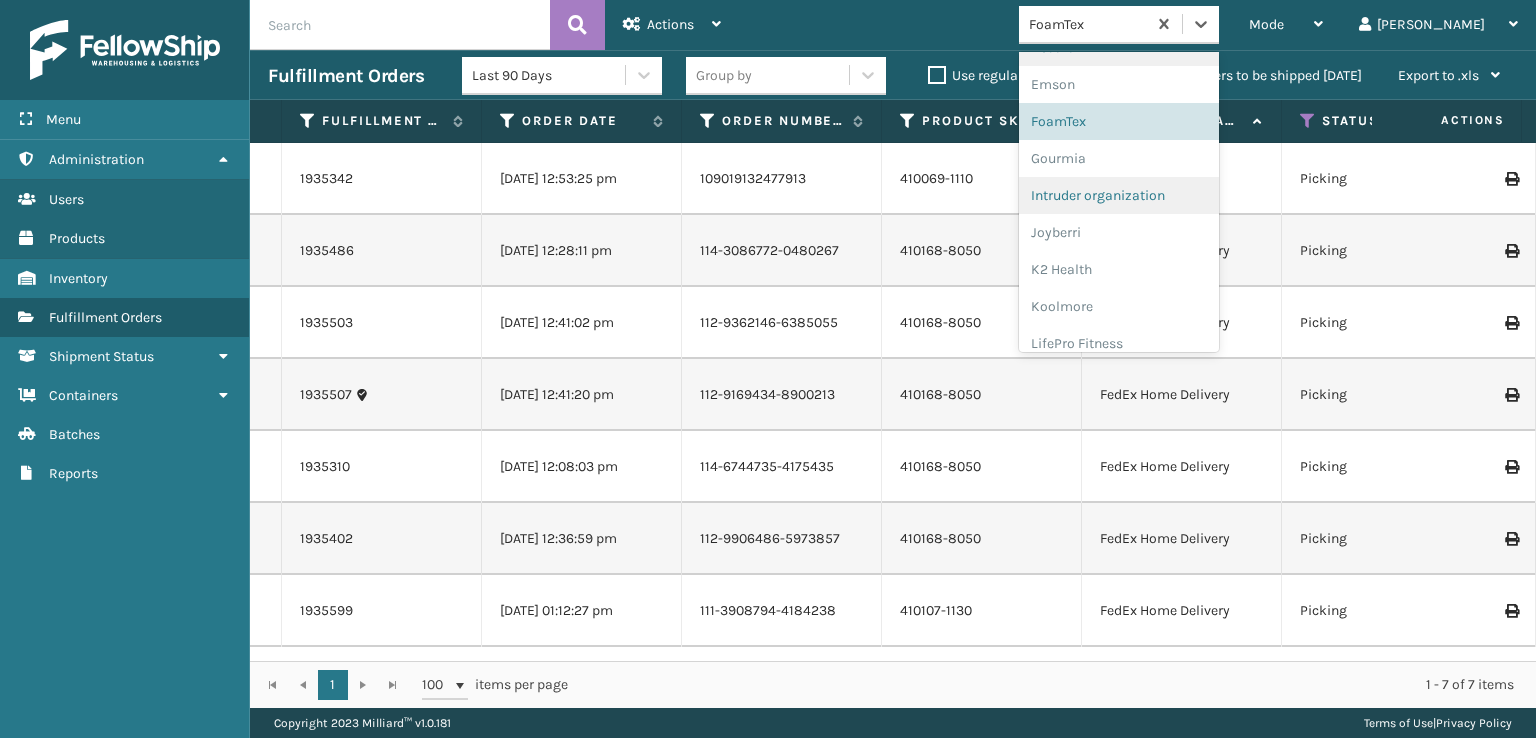 scroll, scrollTop: 632, scrollLeft: 0, axis: vertical 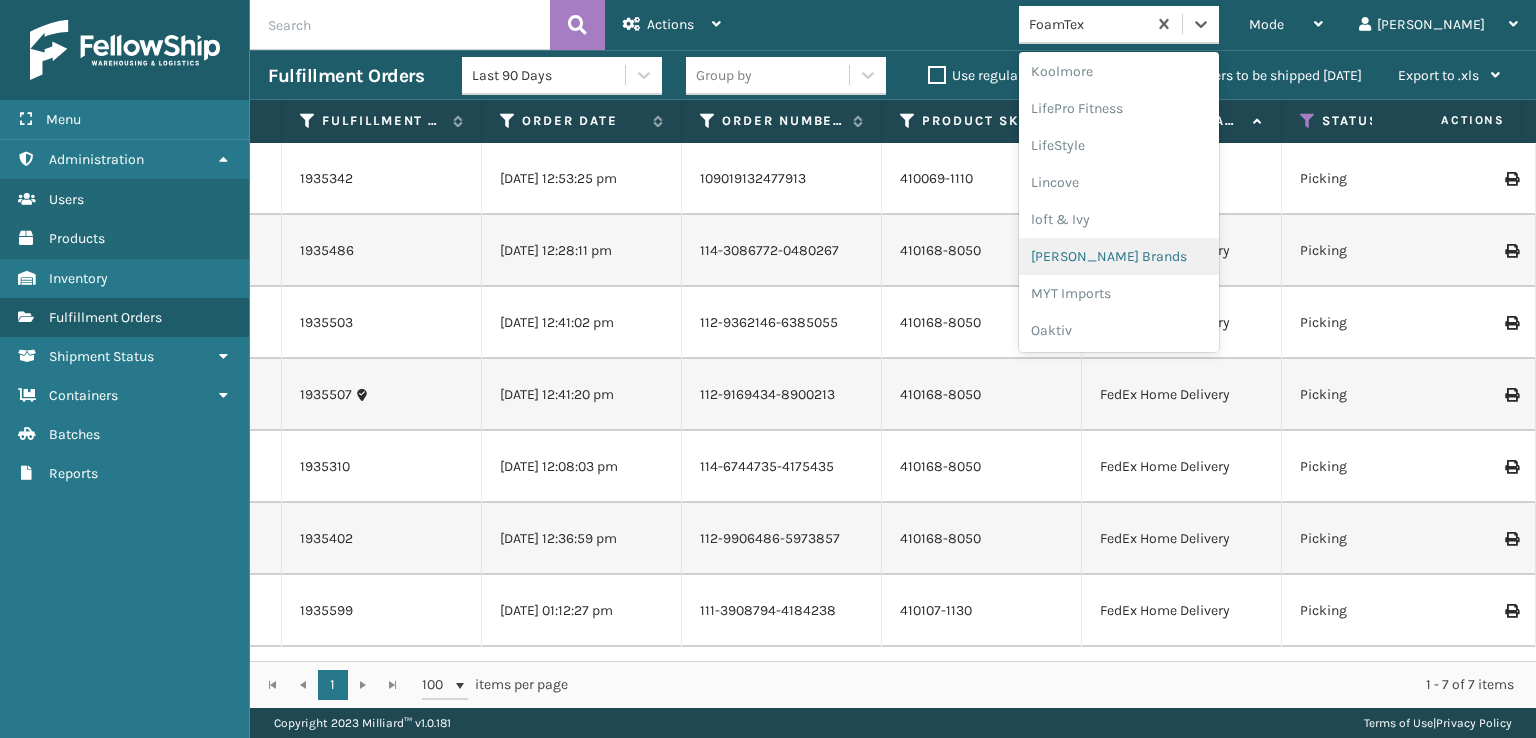click on "[PERSON_NAME] Brands" at bounding box center (1119, 256) 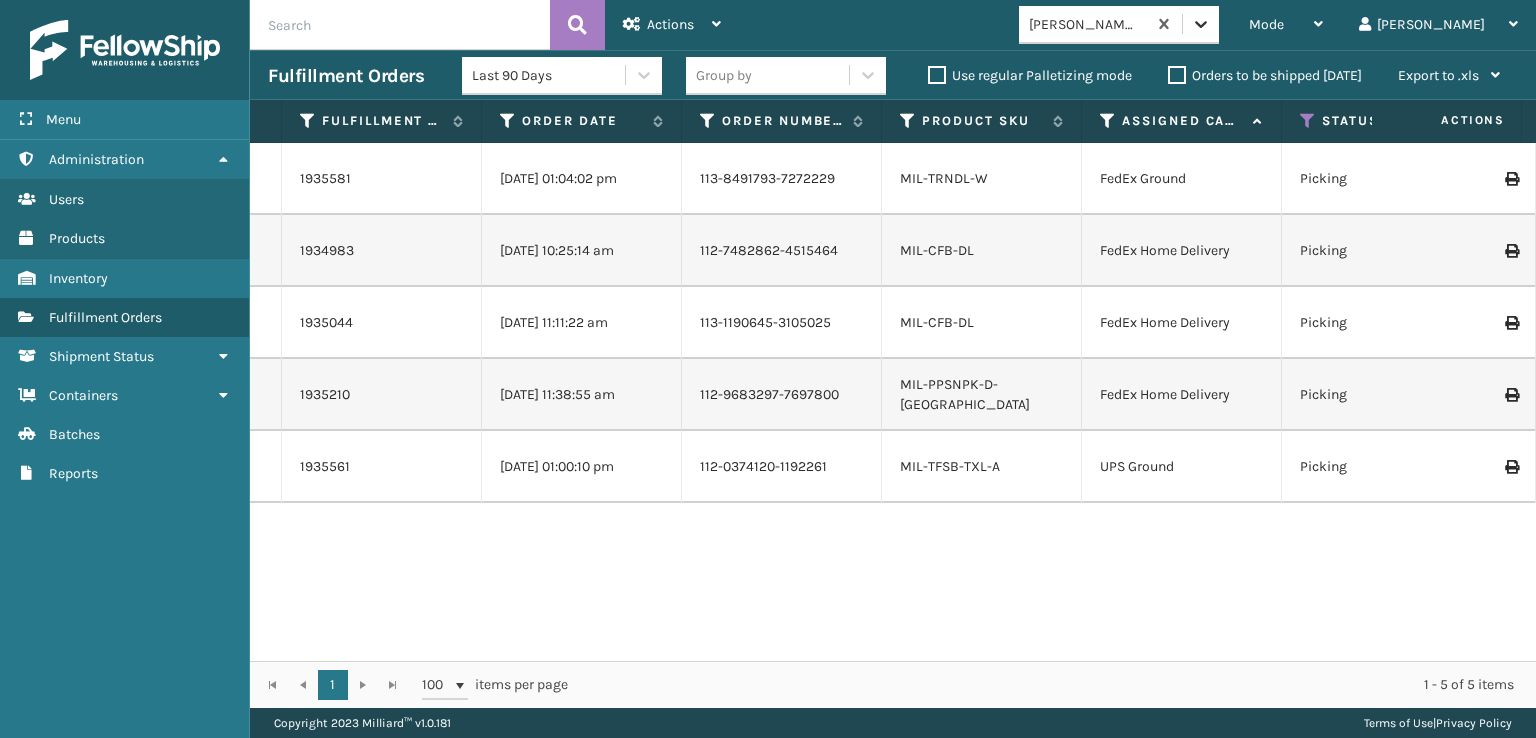 click 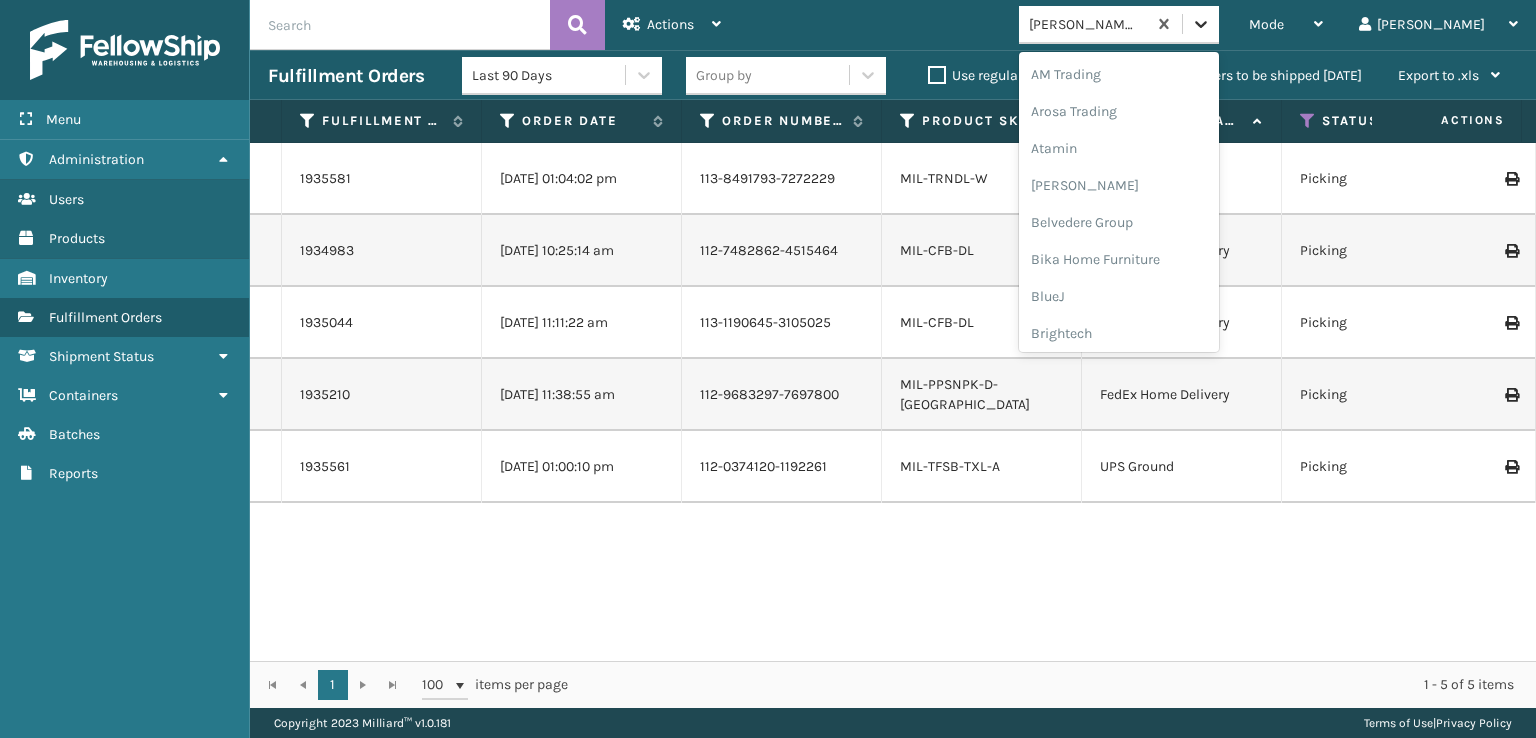 scroll, scrollTop: 567, scrollLeft: 0, axis: vertical 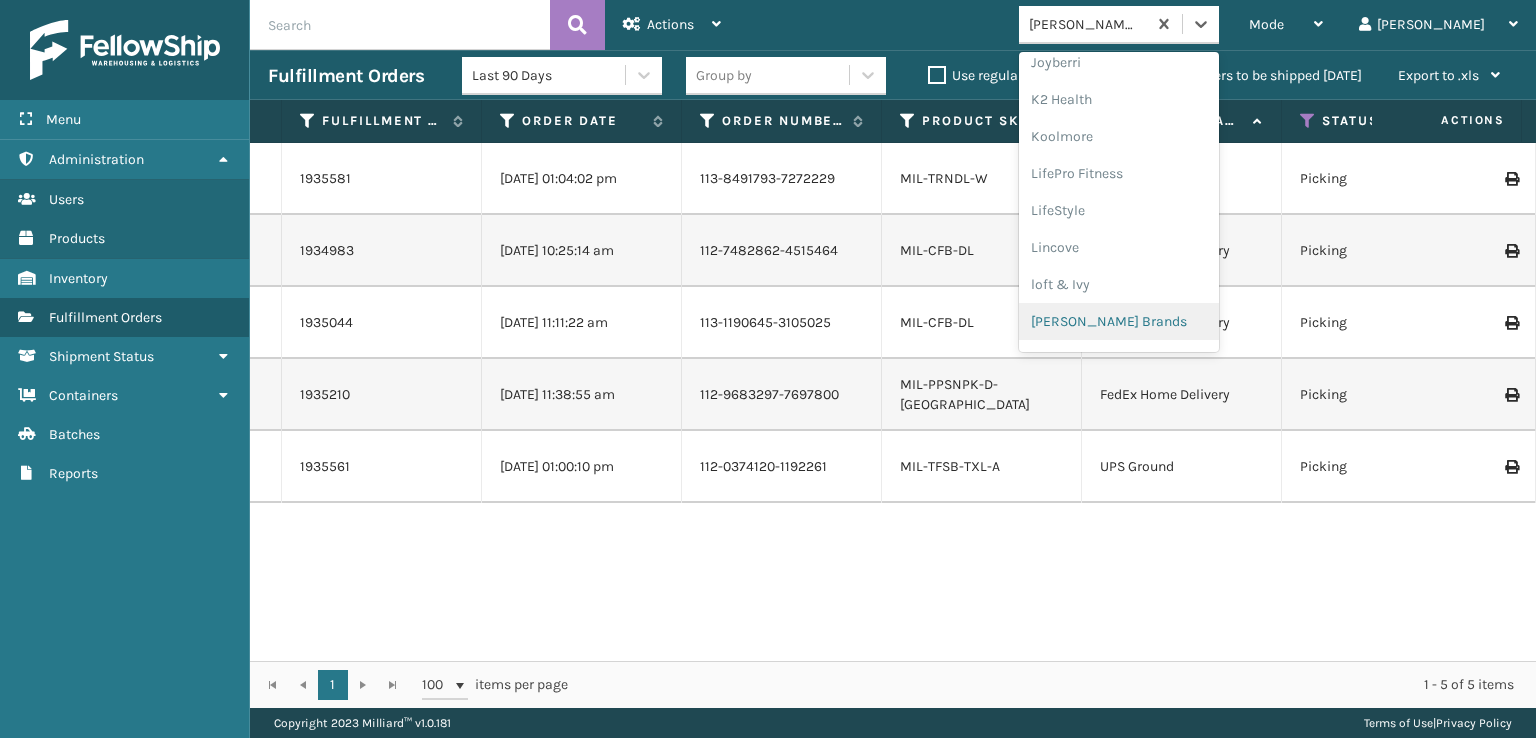 click on "[PERSON_NAME] Brands" at bounding box center (1119, 321) 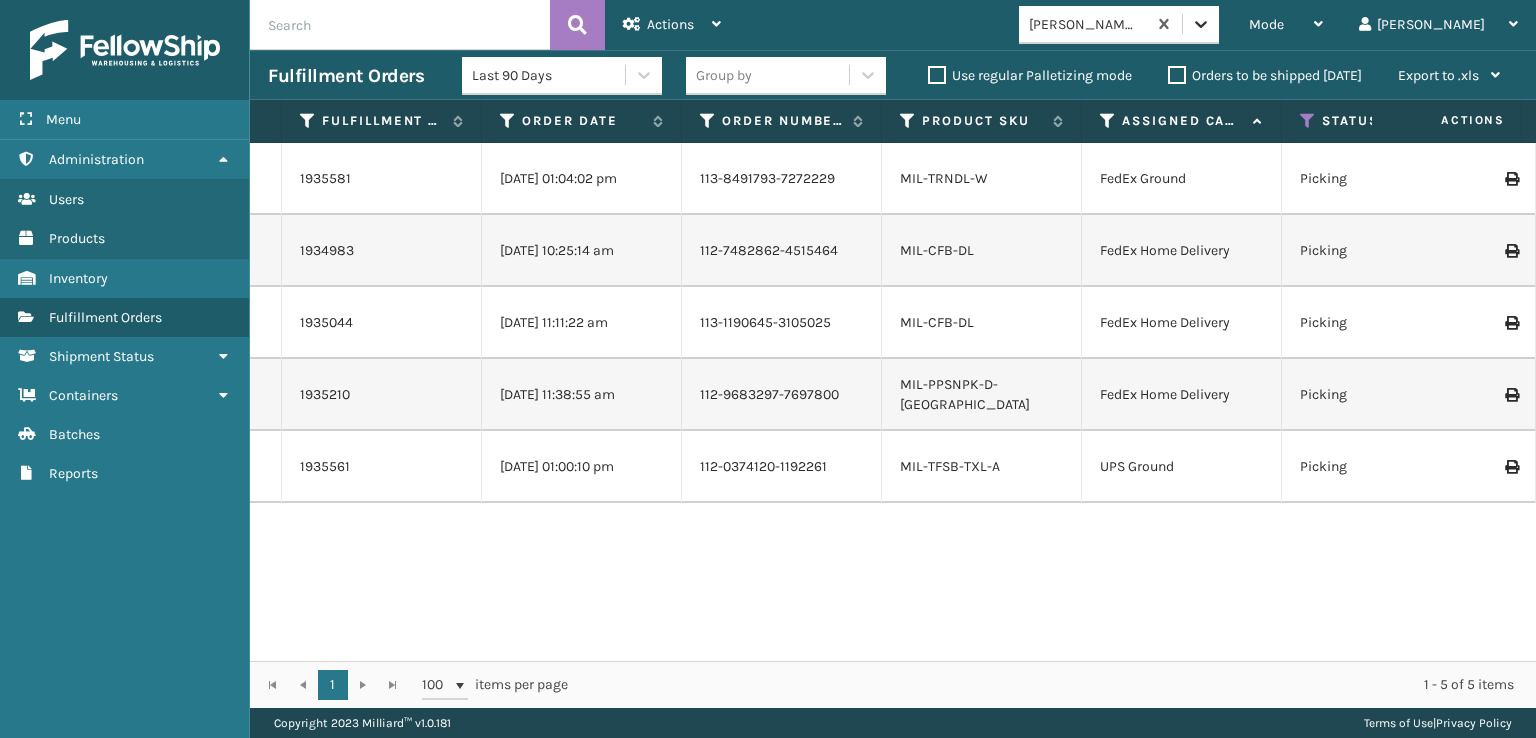 click 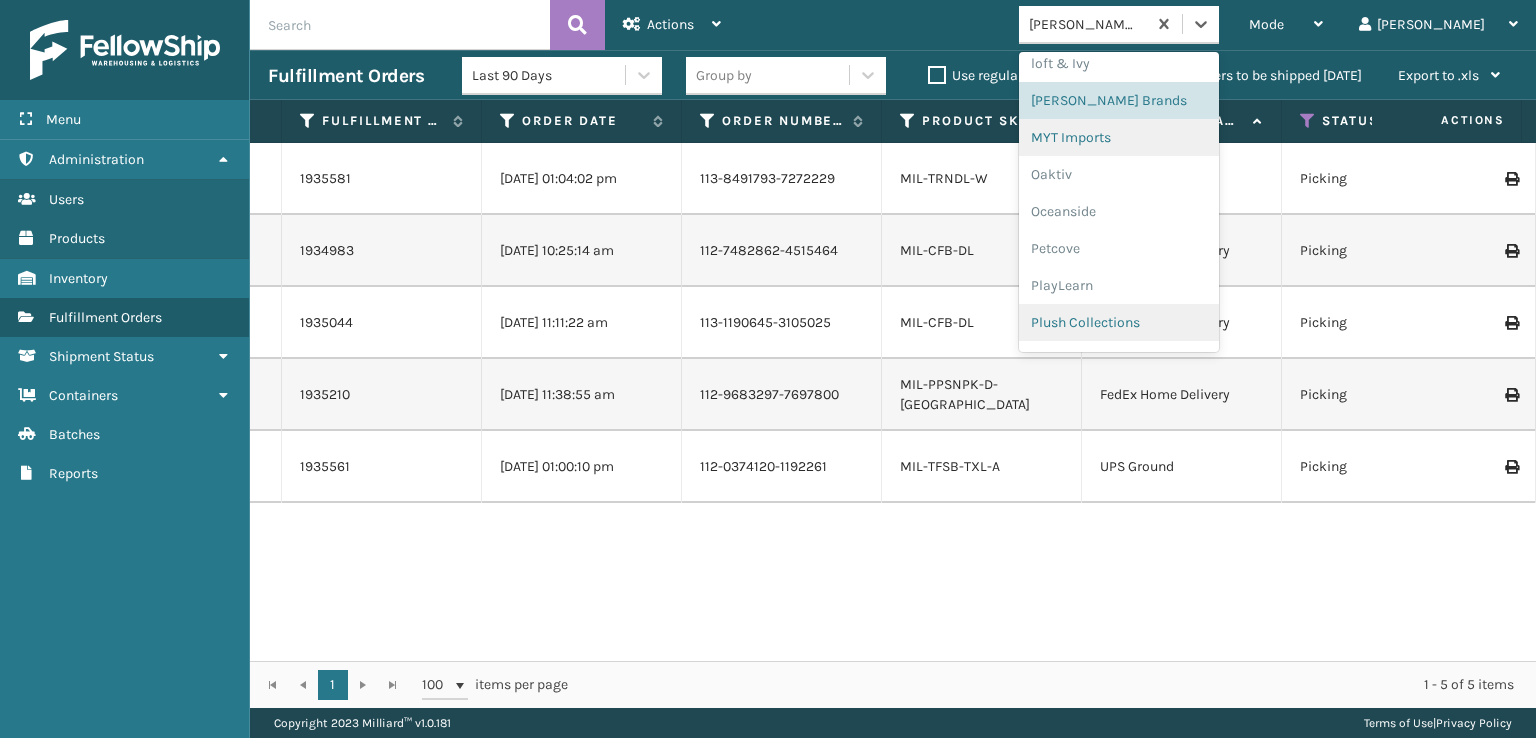 scroll, scrollTop: 892, scrollLeft: 0, axis: vertical 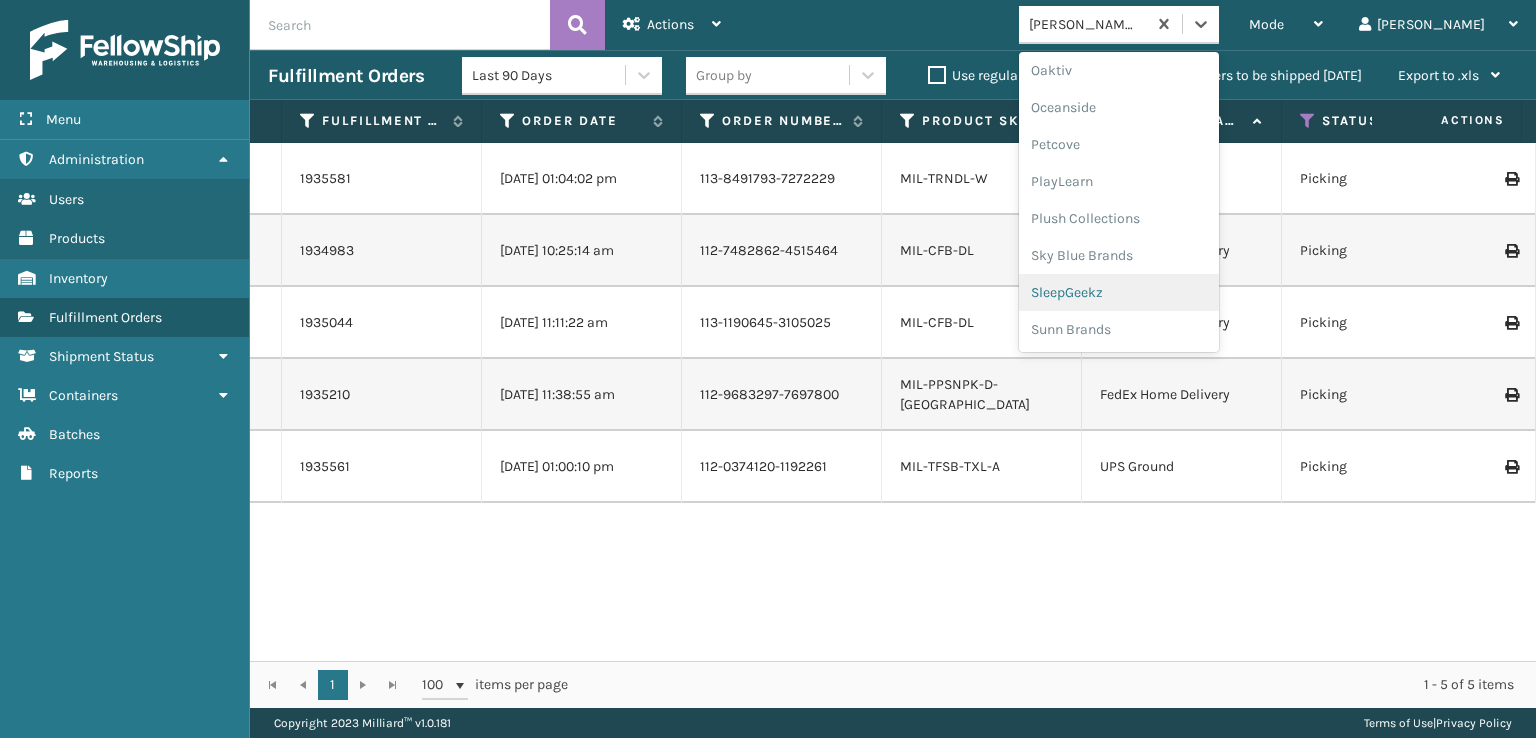 click on "SleepGeekz" at bounding box center [1119, 292] 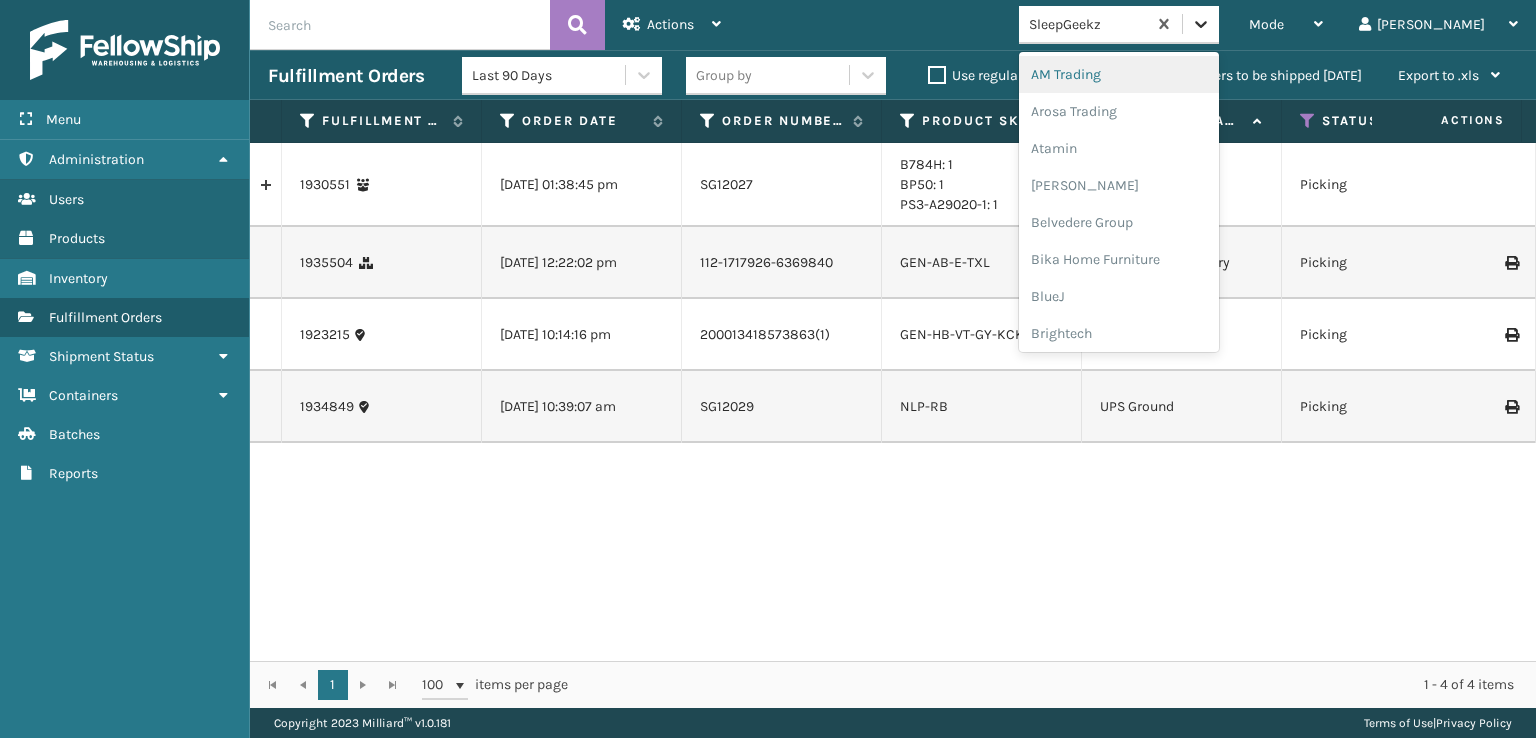 click 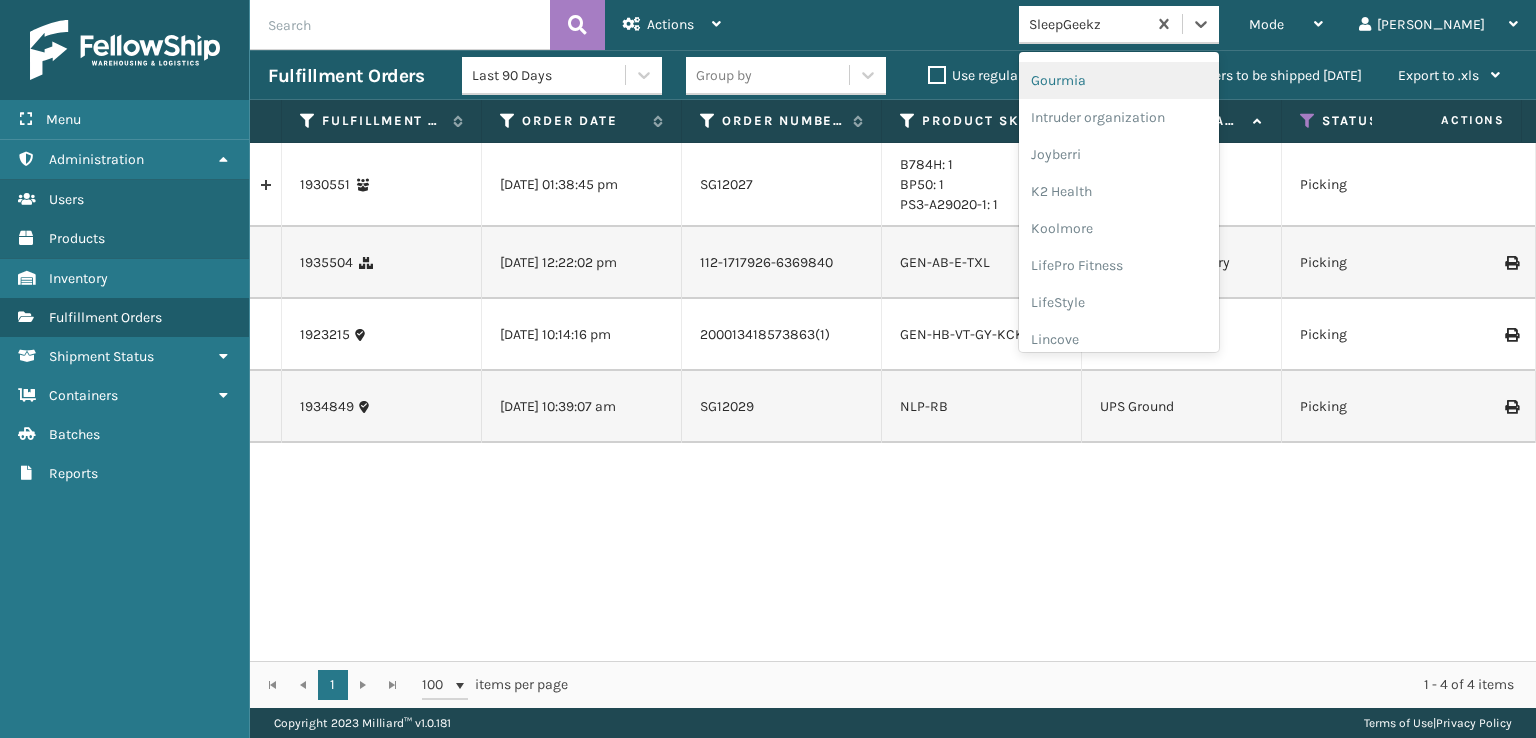scroll, scrollTop: 632, scrollLeft: 0, axis: vertical 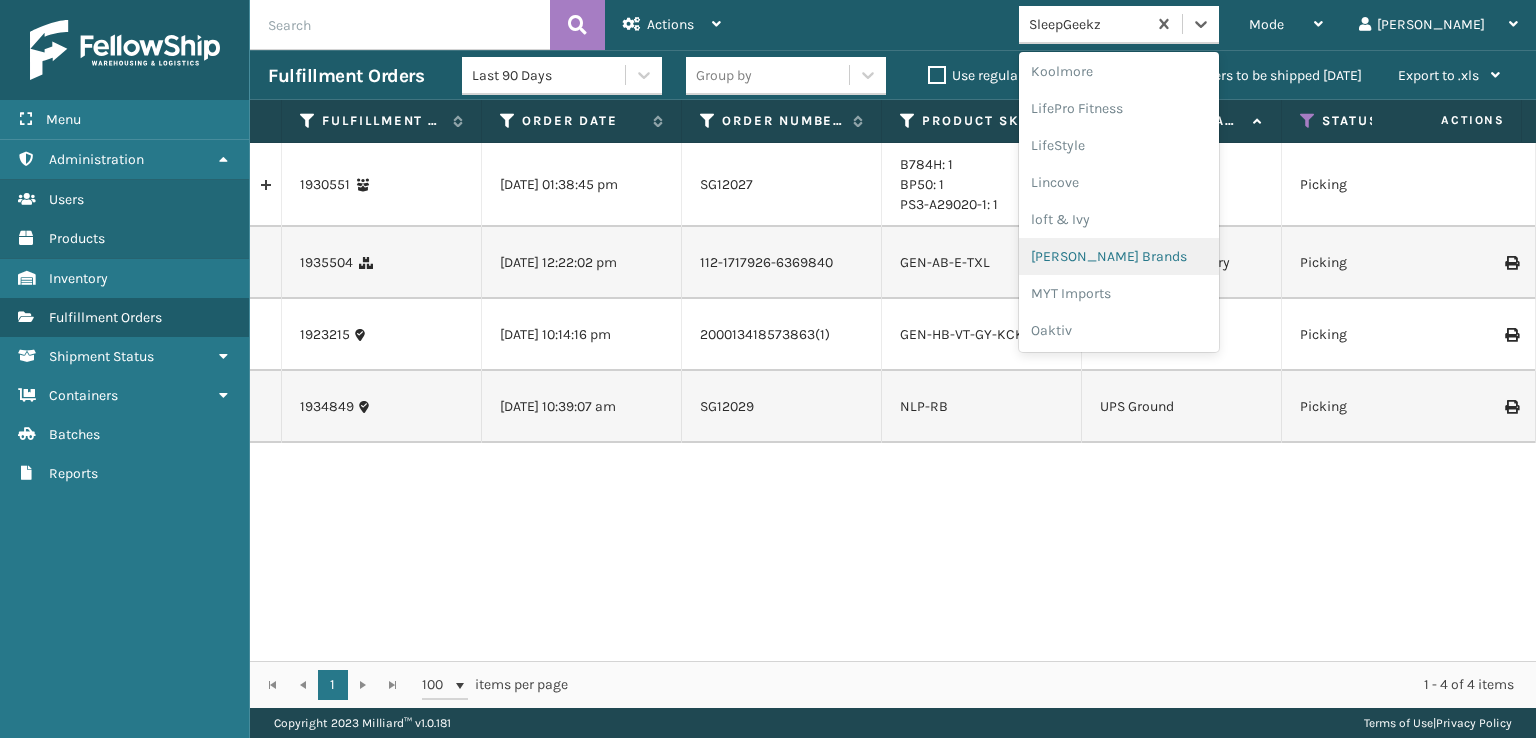click on "[PERSON_NAME] Brands" at bounding box center (1119, 256) 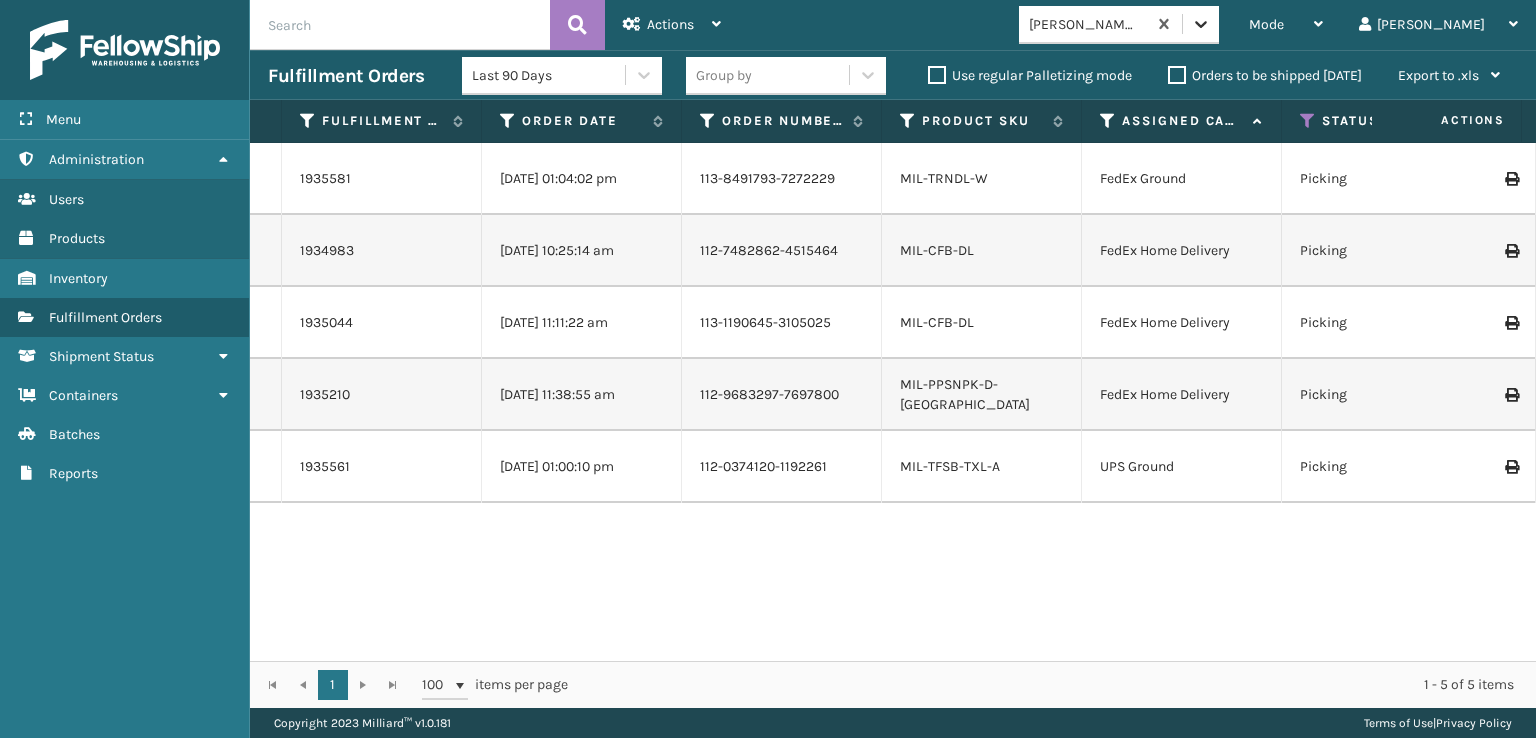 click 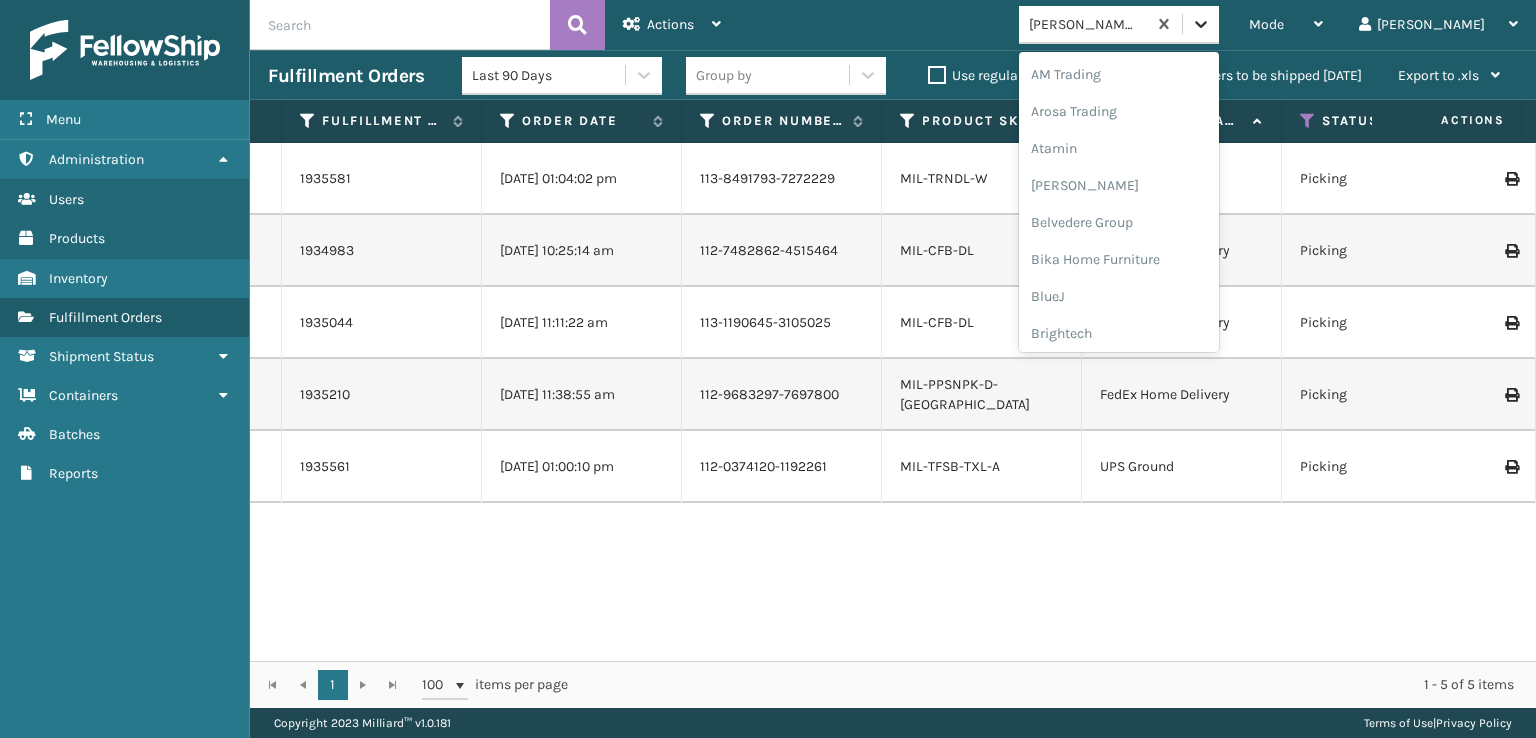 scroll, scrollTop: 567, scrollLeft: 0, axis: vertical 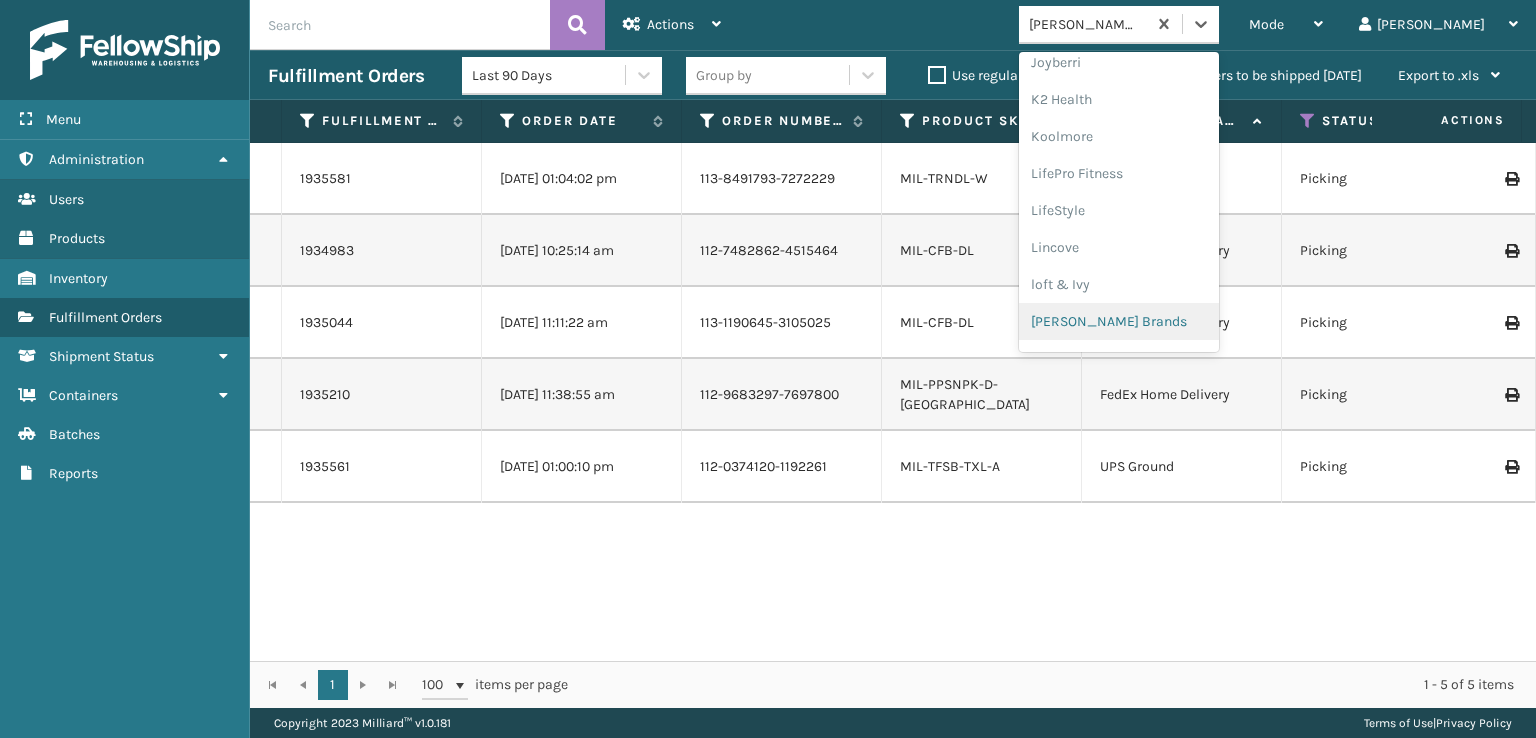 click on "[PERSON_NAME] Brands" at bounding box center (1119, 321) 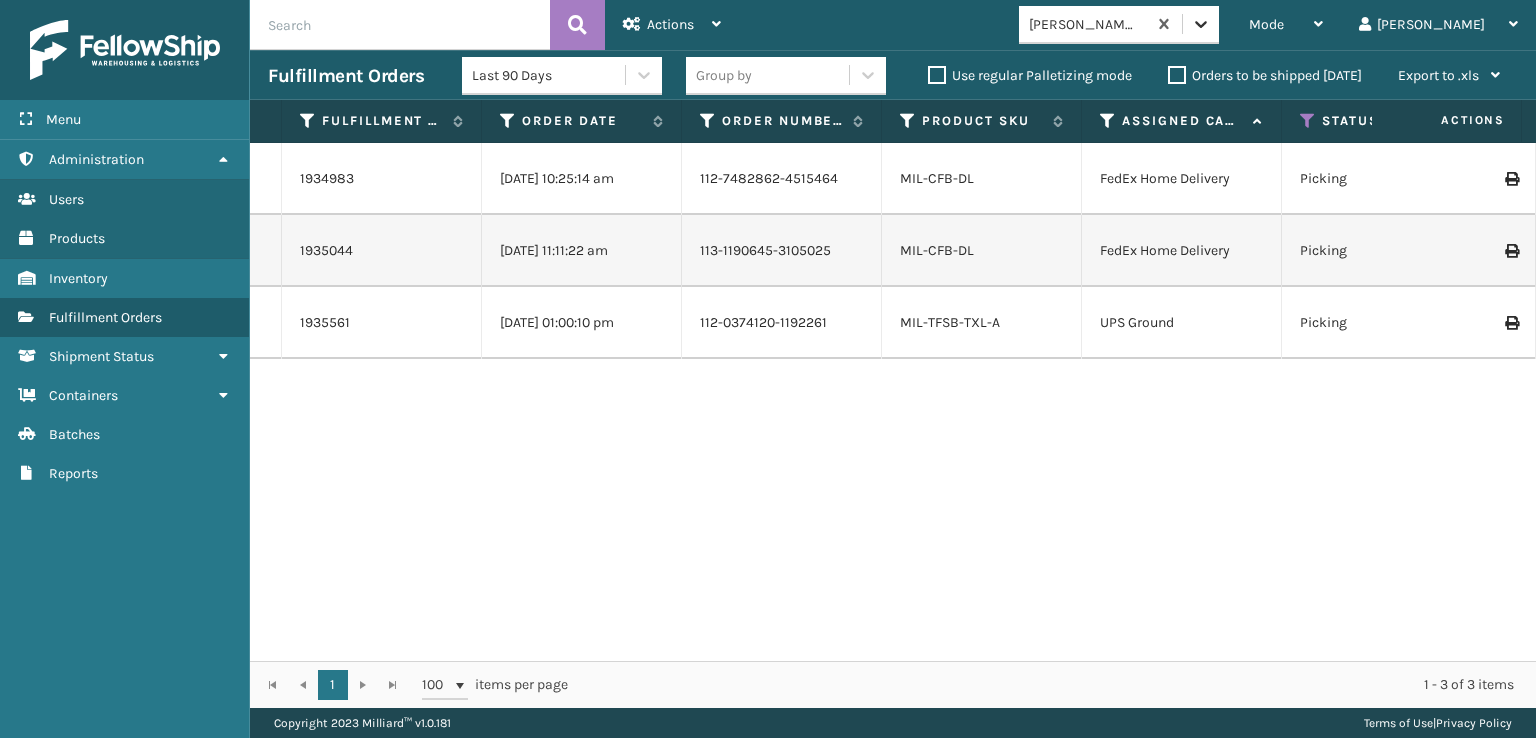 click 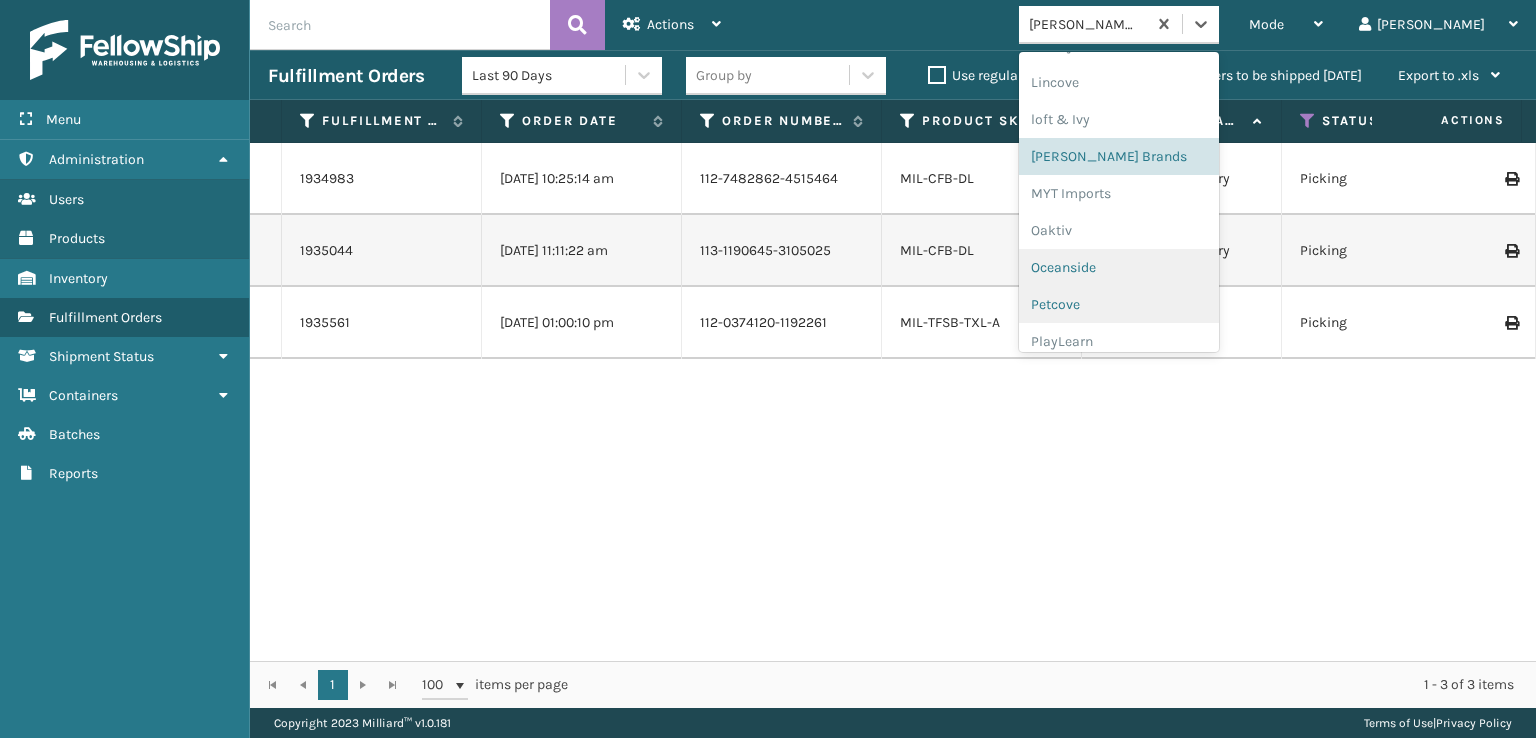scroll, scrollTop: 892, scrollLeft: 0, axis: vertical 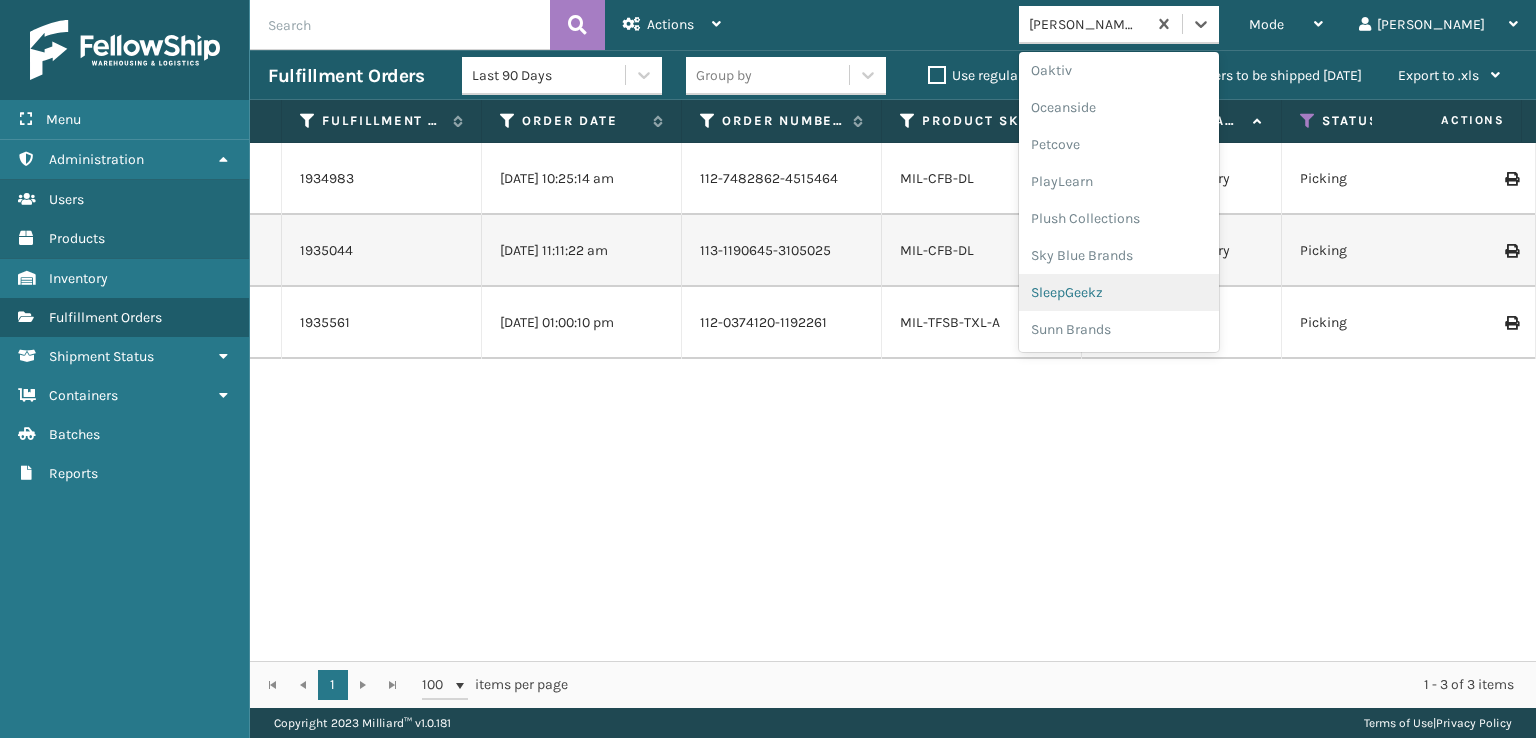 click on "SleepGeekz" at bounding box center [1119, 292] 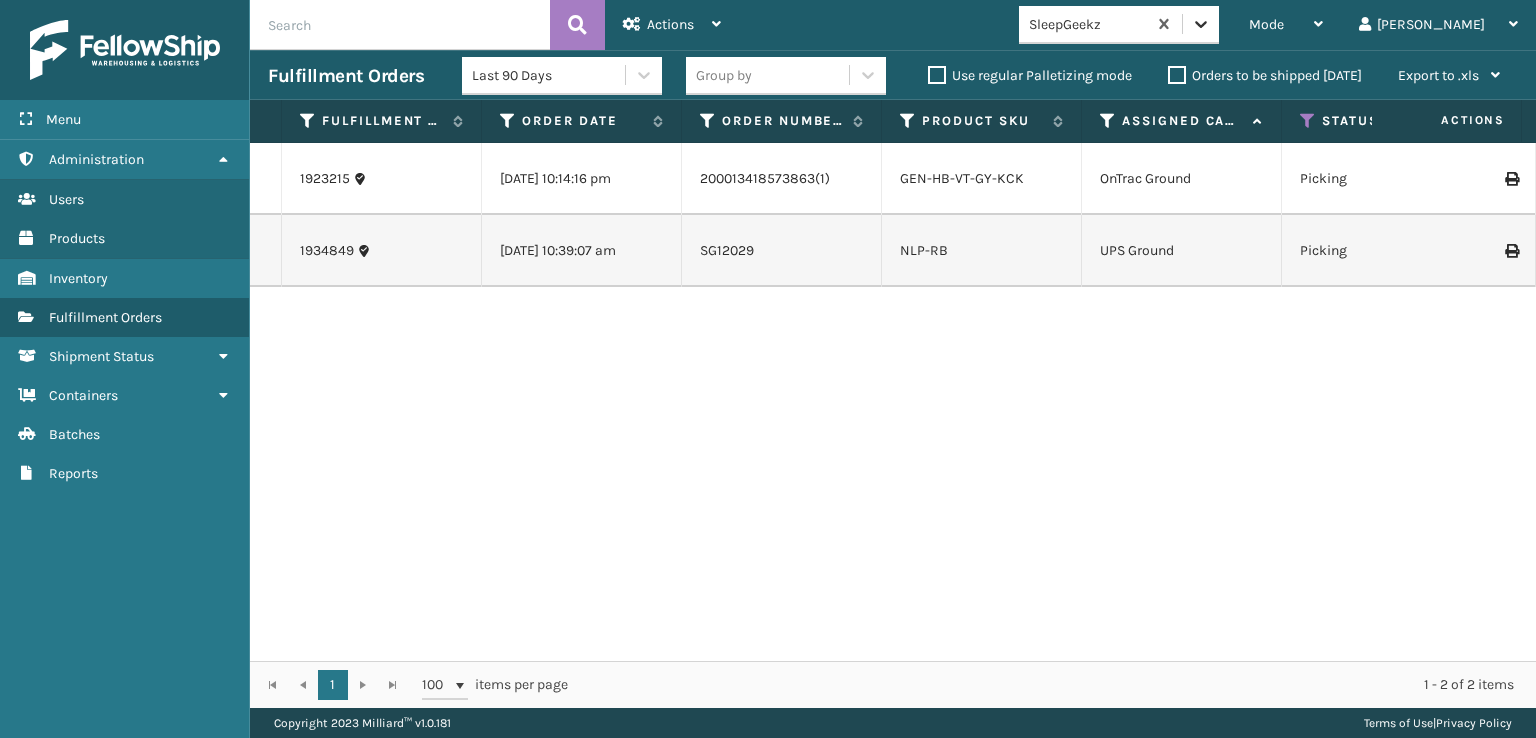 click 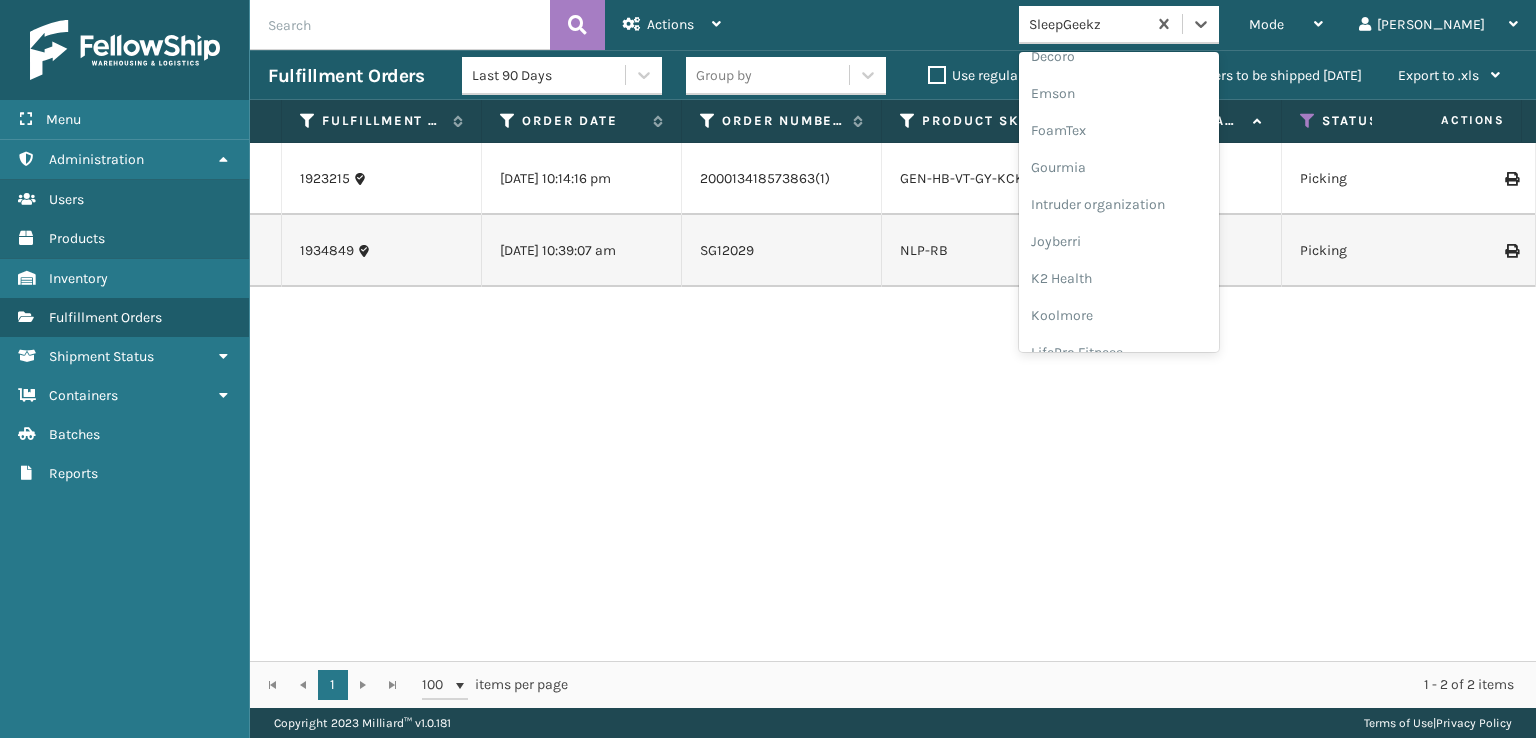 scroll, scrollTop: 400, scrollLeft: 0, axis: vertical 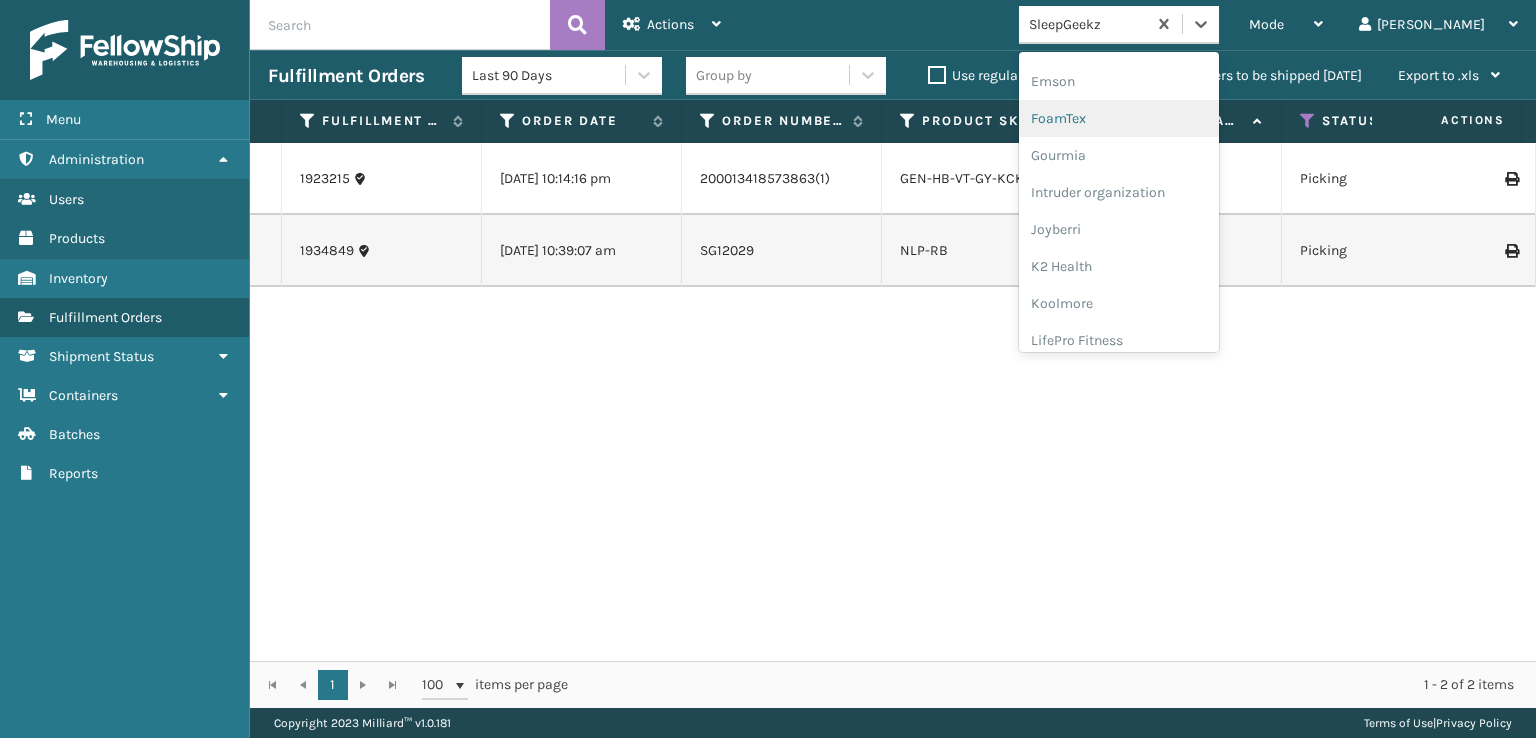 click on "FoamTex" at bounding box center (1119, 118) 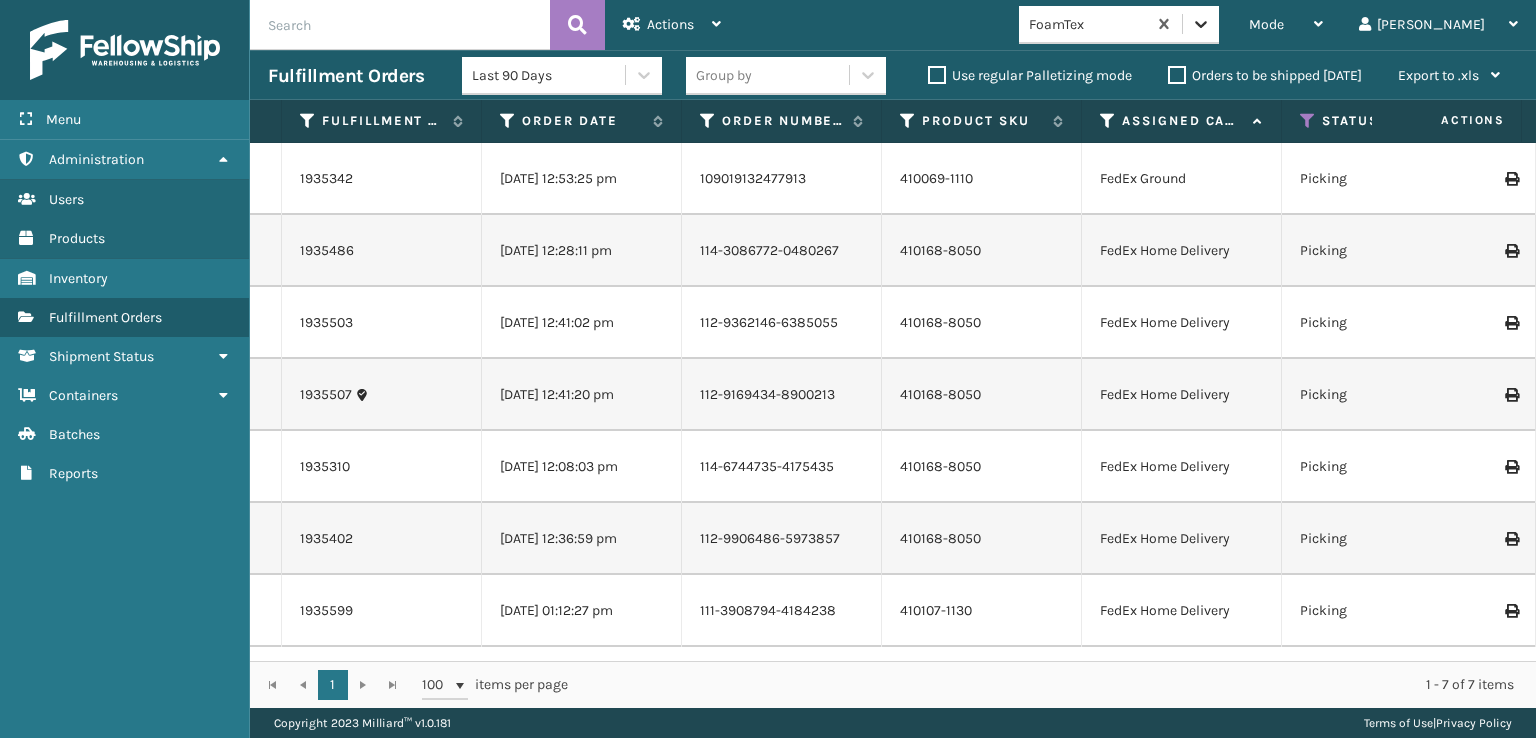 click 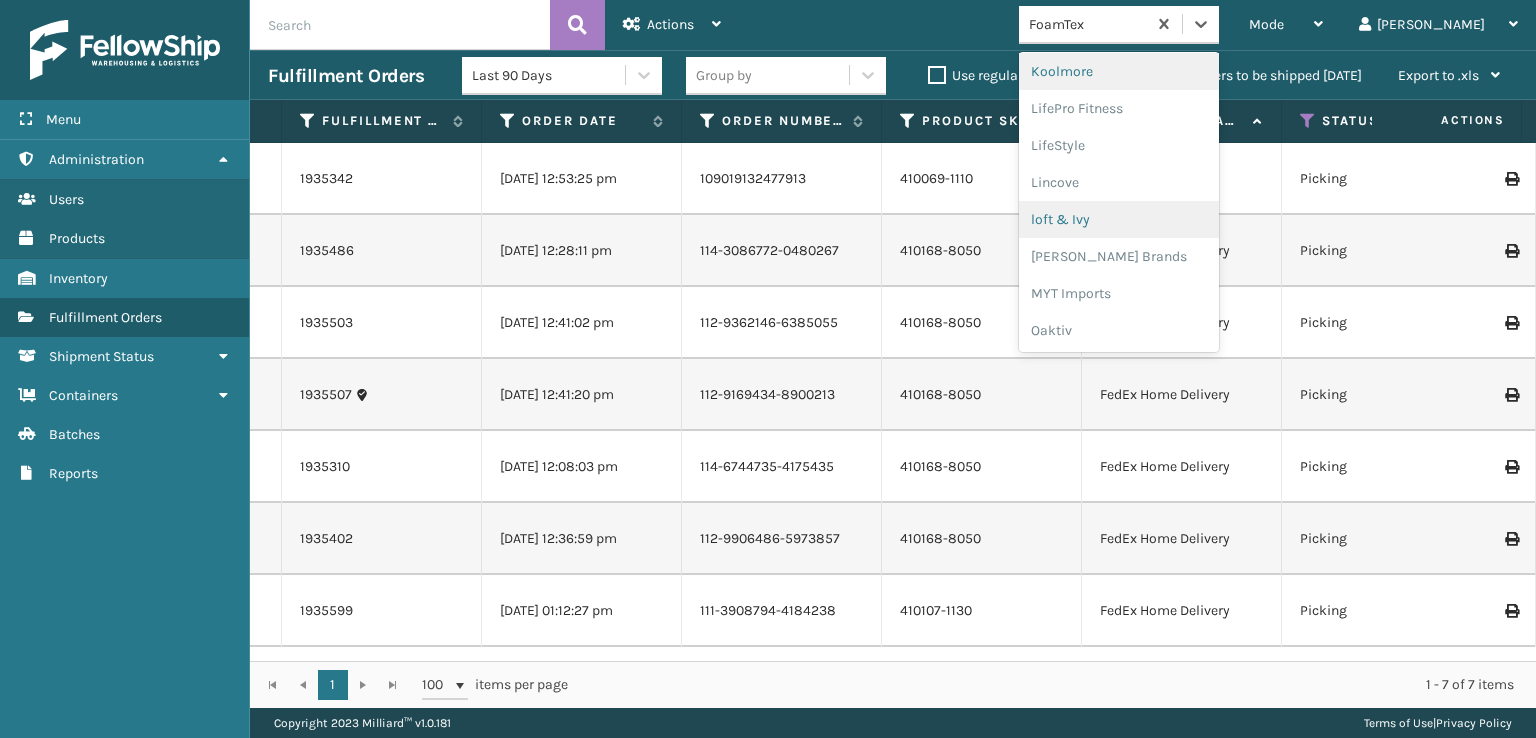 scroll, scrollTop: 701, scrollLeft: 0, axis: vertical 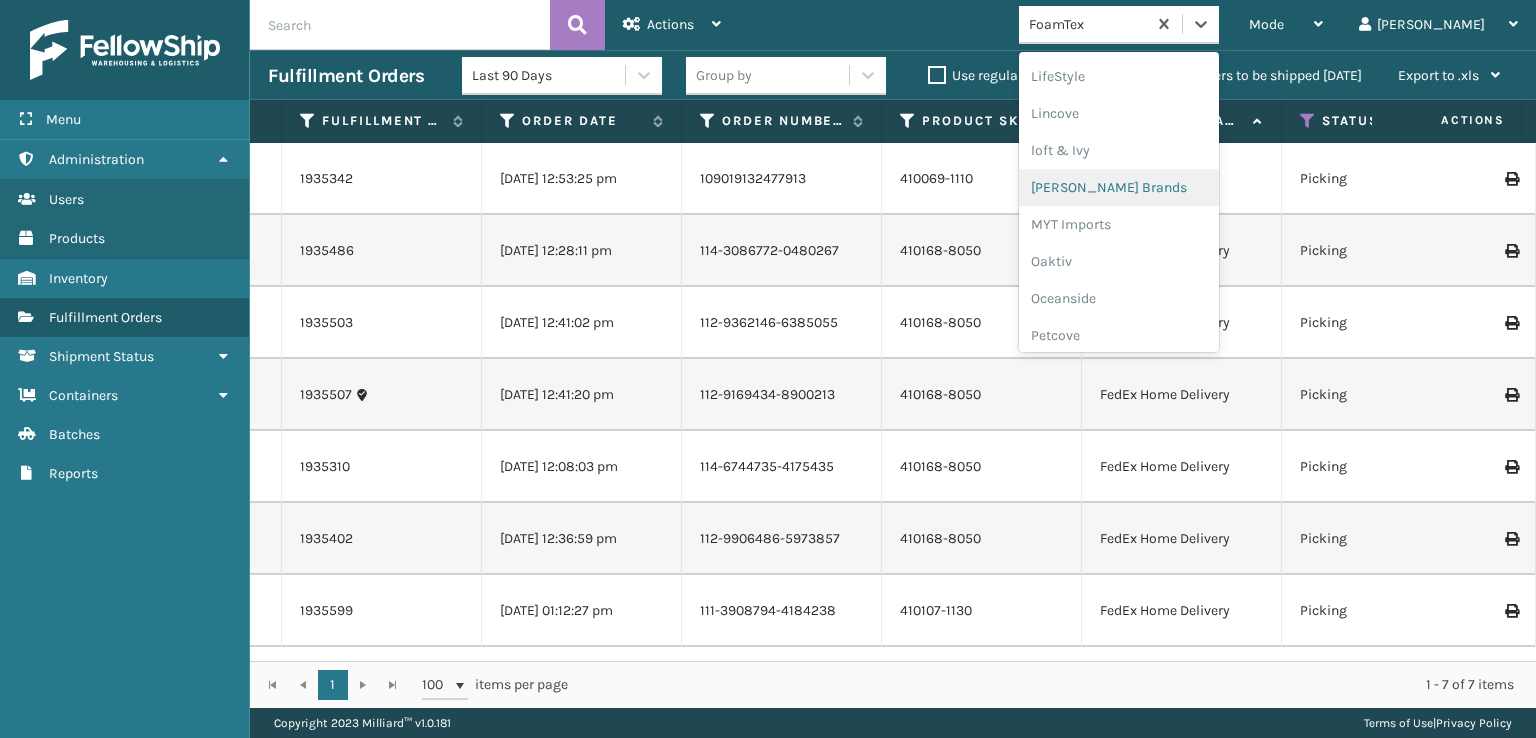 click on "[PERSON_NAME] Brands" at bounding box center [1119, 187] 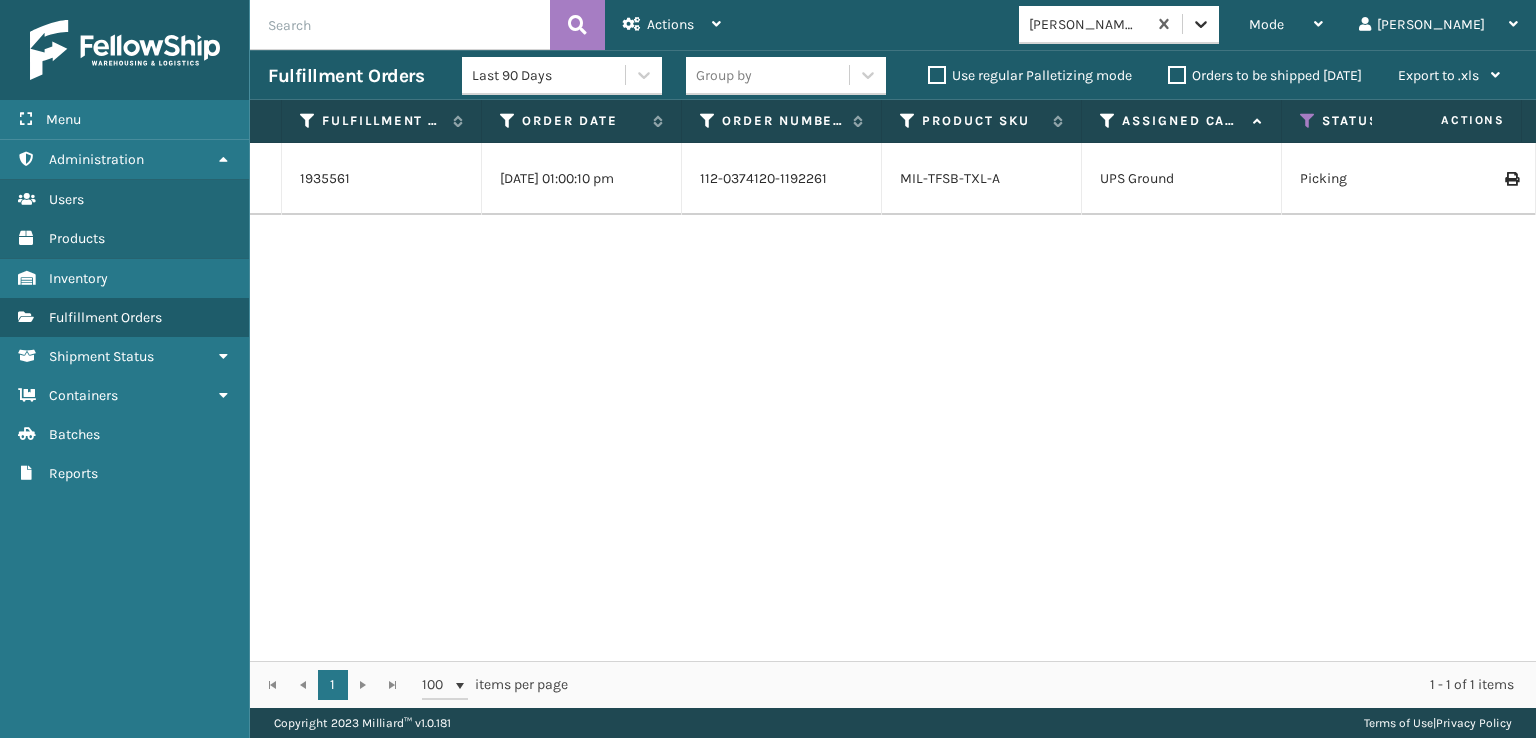 click 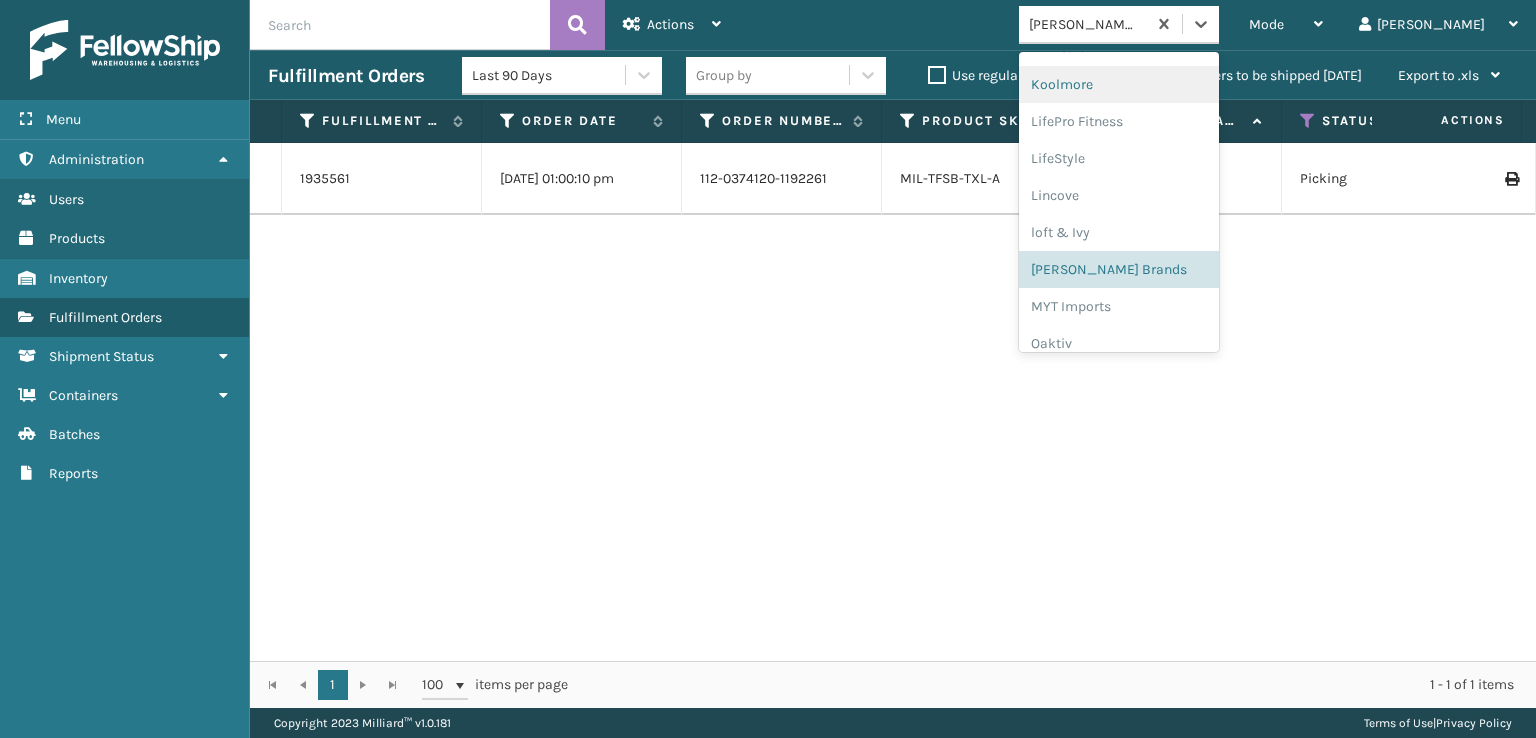 scroll, scrollTop: 632, scrollLeft: 0, axis: vertical 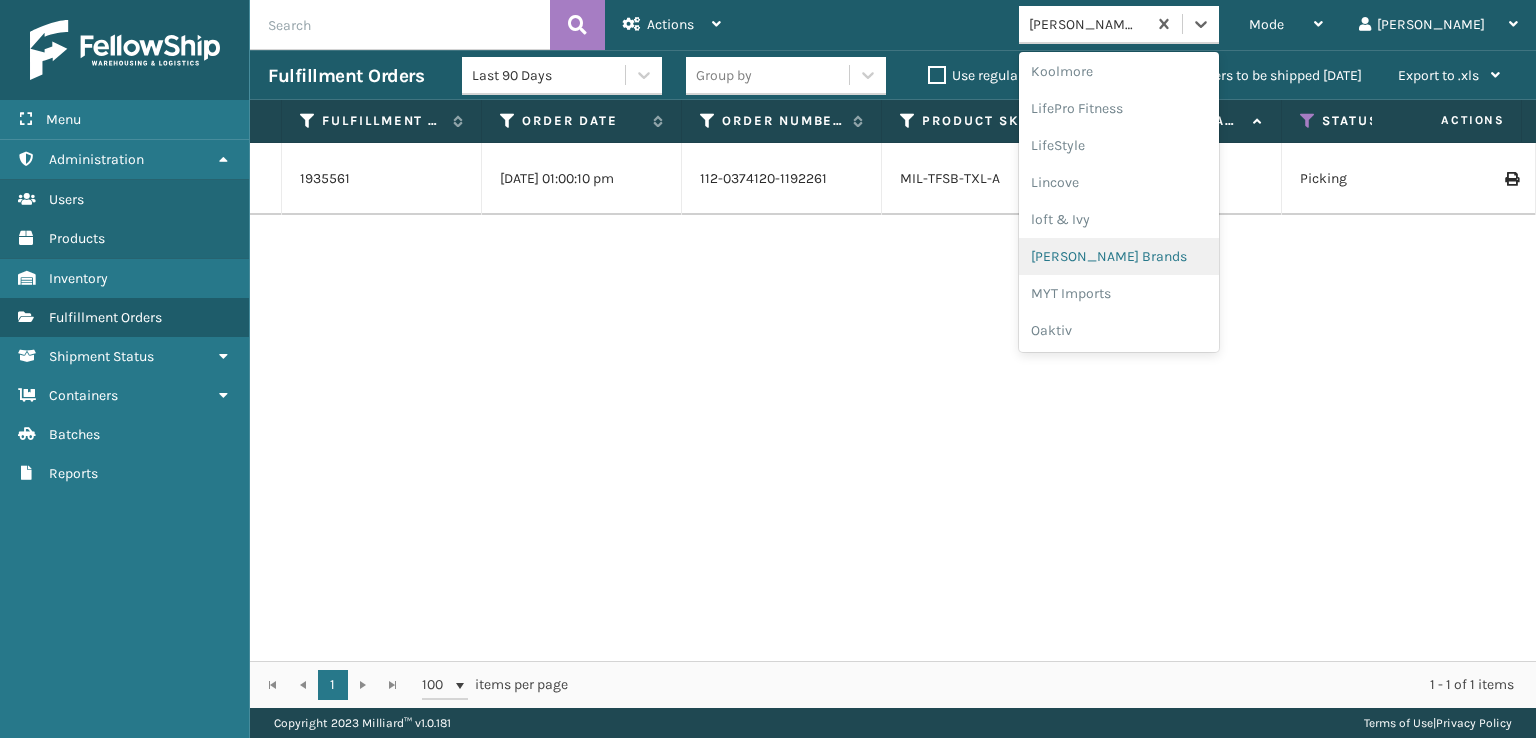 click on "[PERSON_NAME] Brands" at bounding box center [1119, 256] 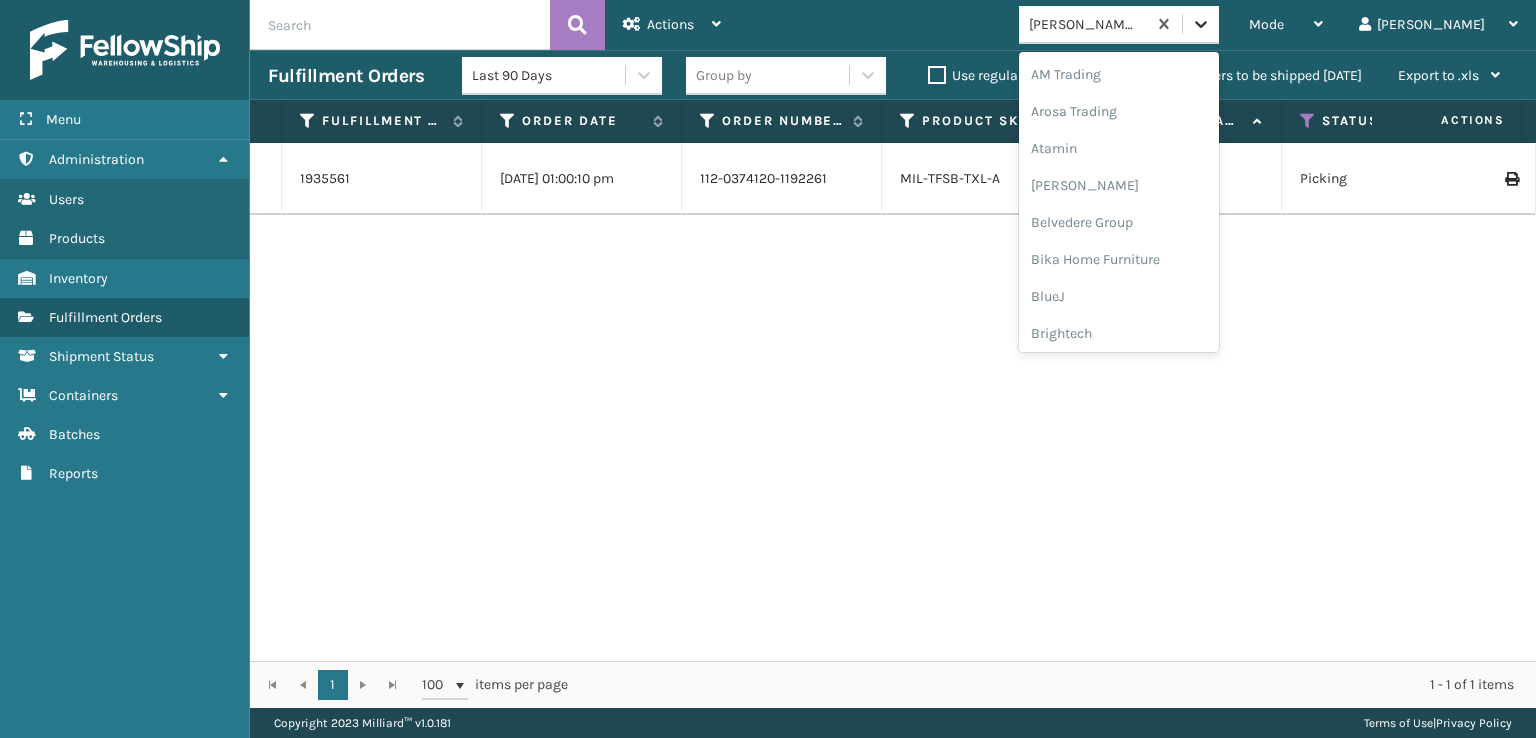 click 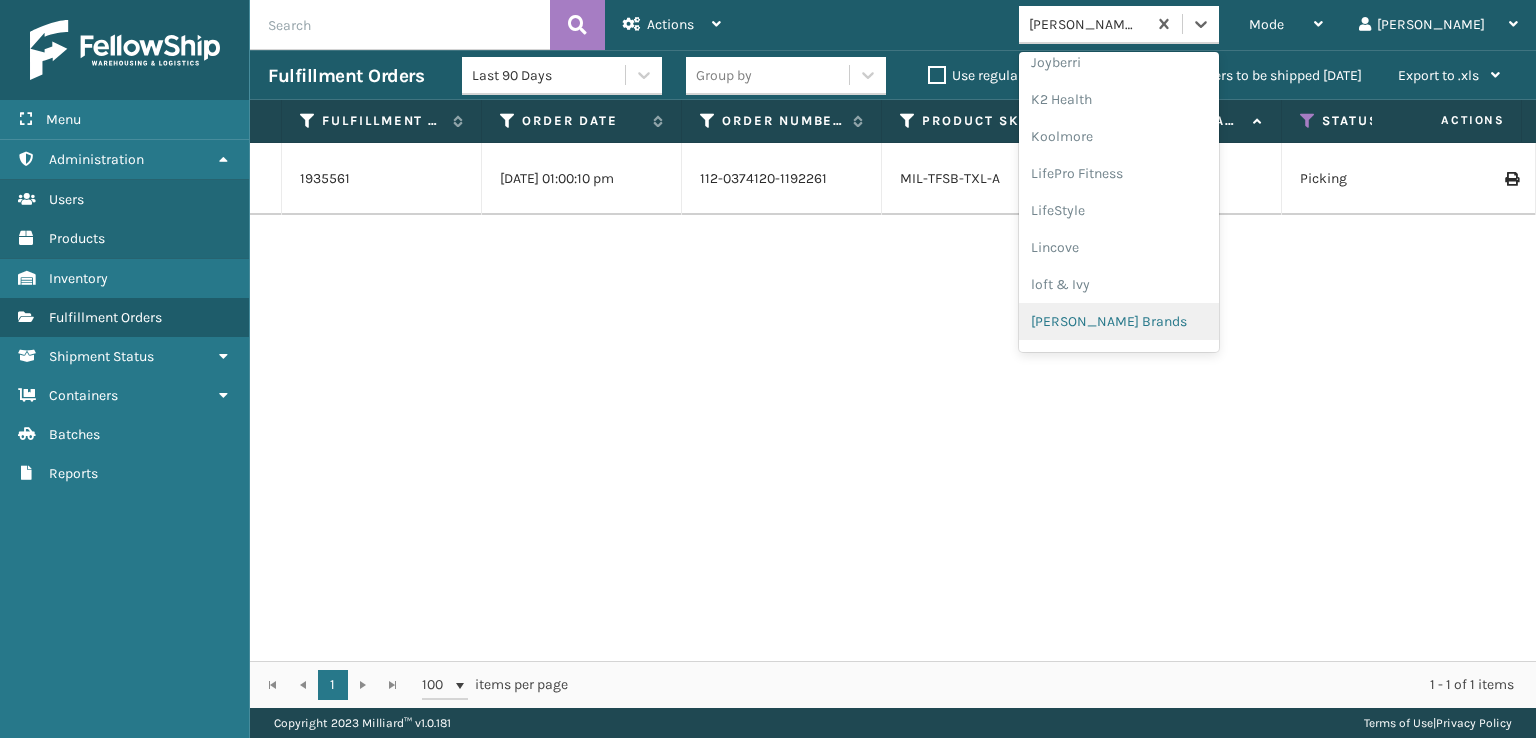 click on "[PERSON_NAME] Brands" at bounding box center [1119, 321] 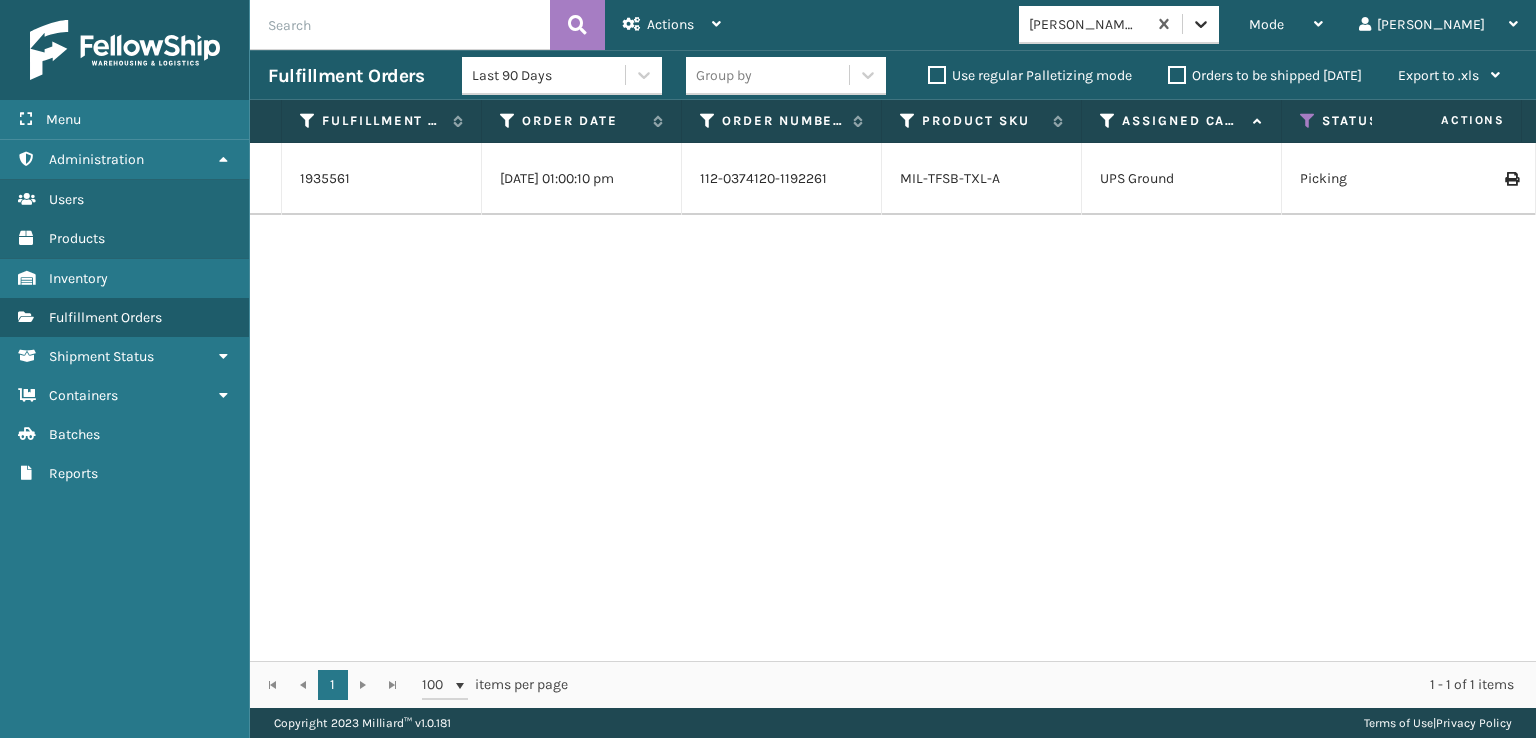 click 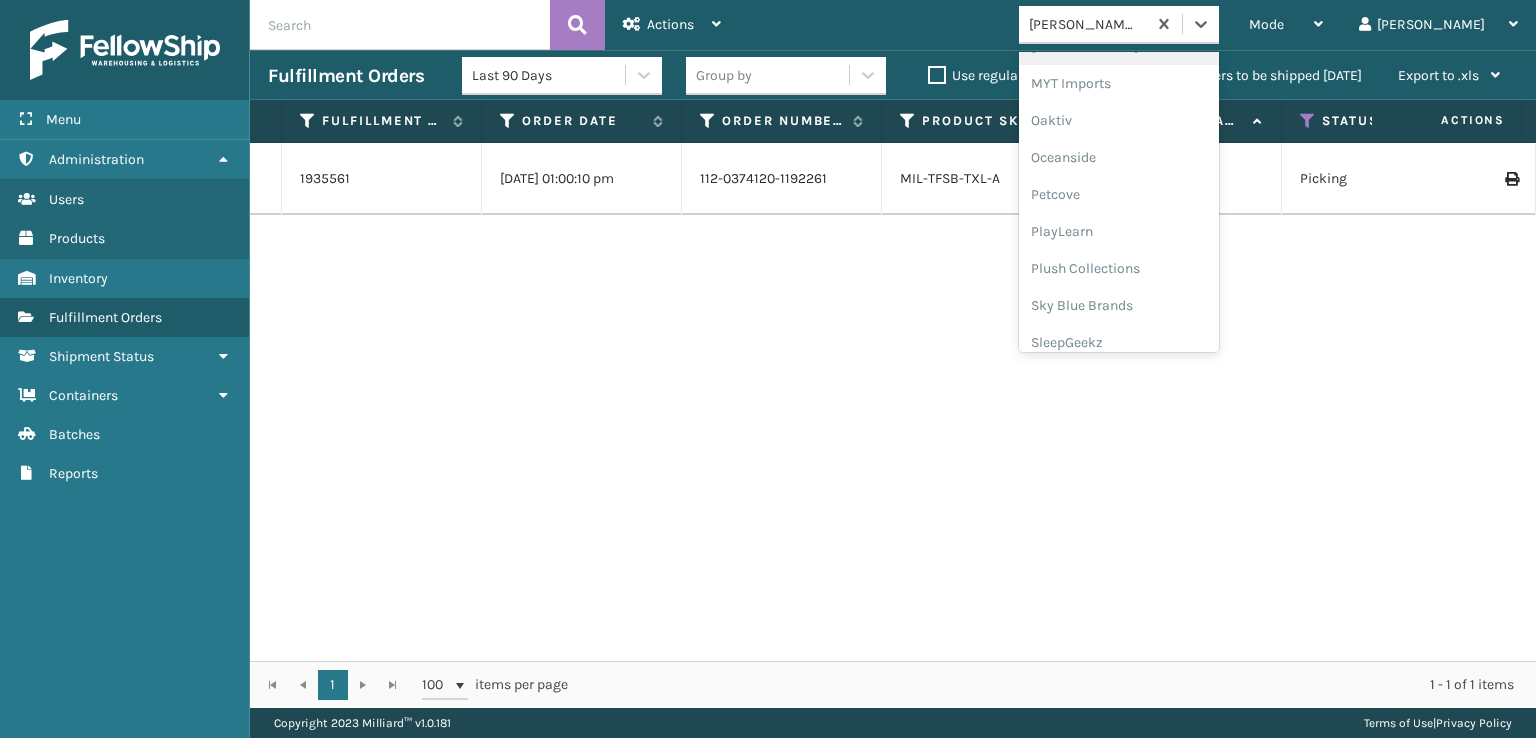 scroll, scrollTop: 892, scrollLeft: 0, axis: vertical 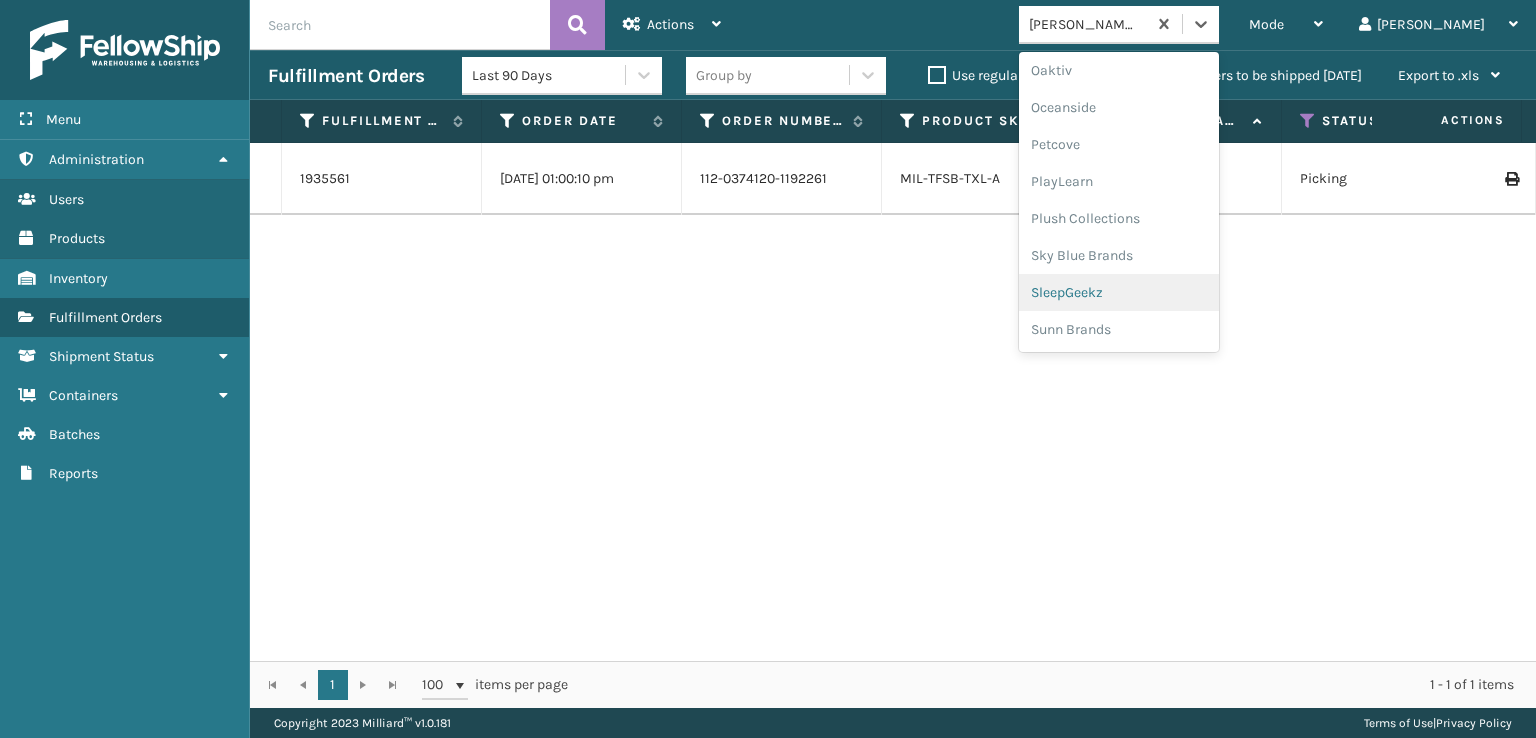 click on "SleepGeekz" at bounding box center [1119, 292] 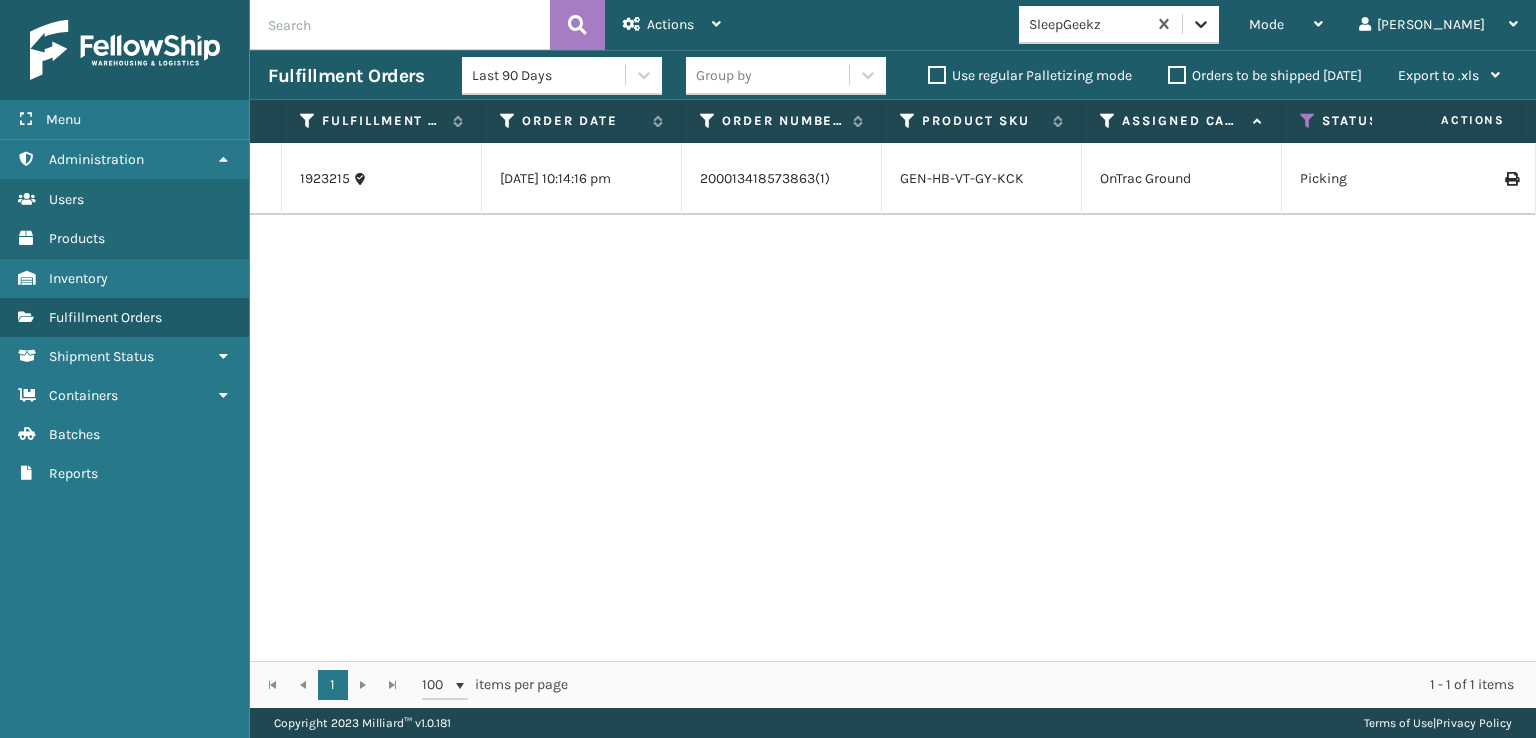 click 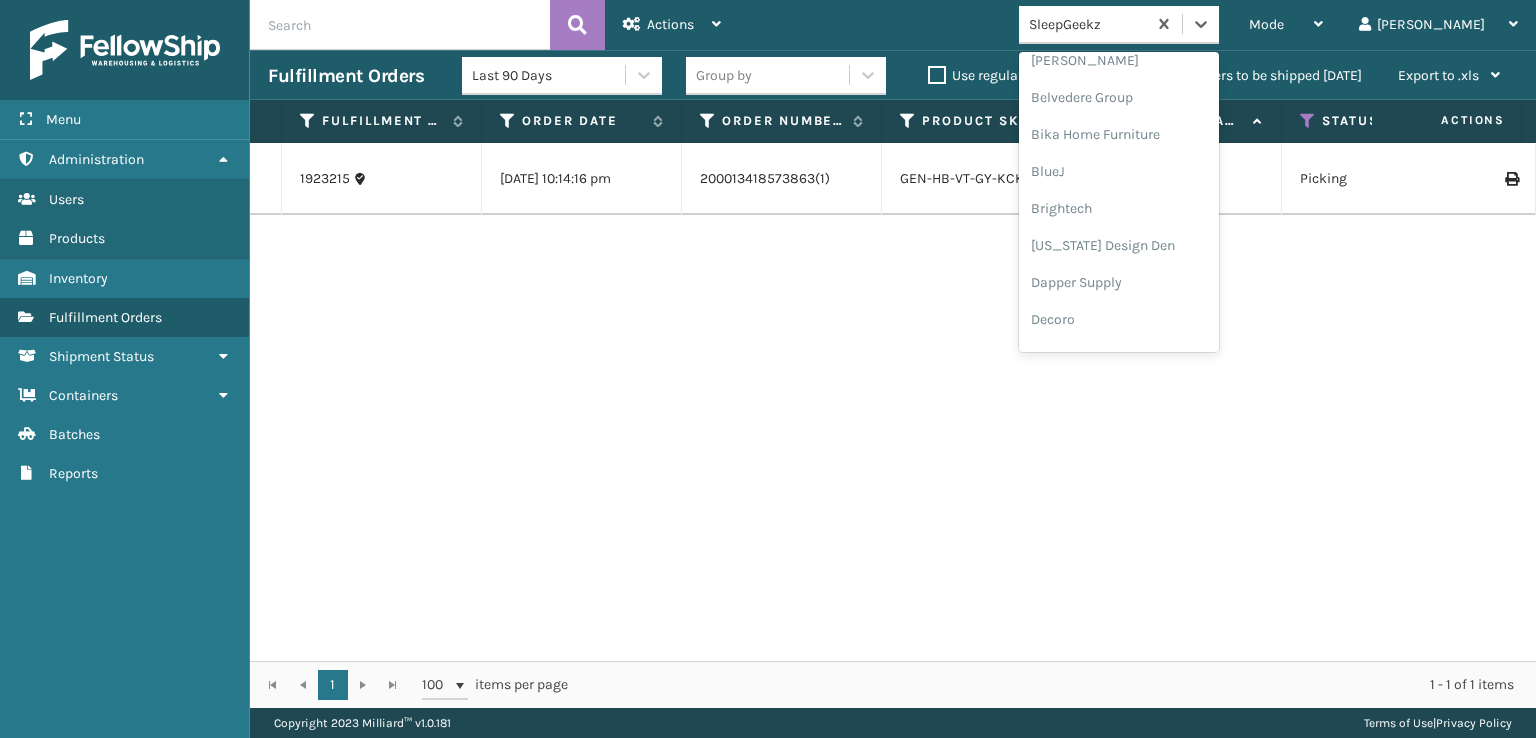 scroll, scrollTop: 200, scrollLeft: 0, axis: vertical 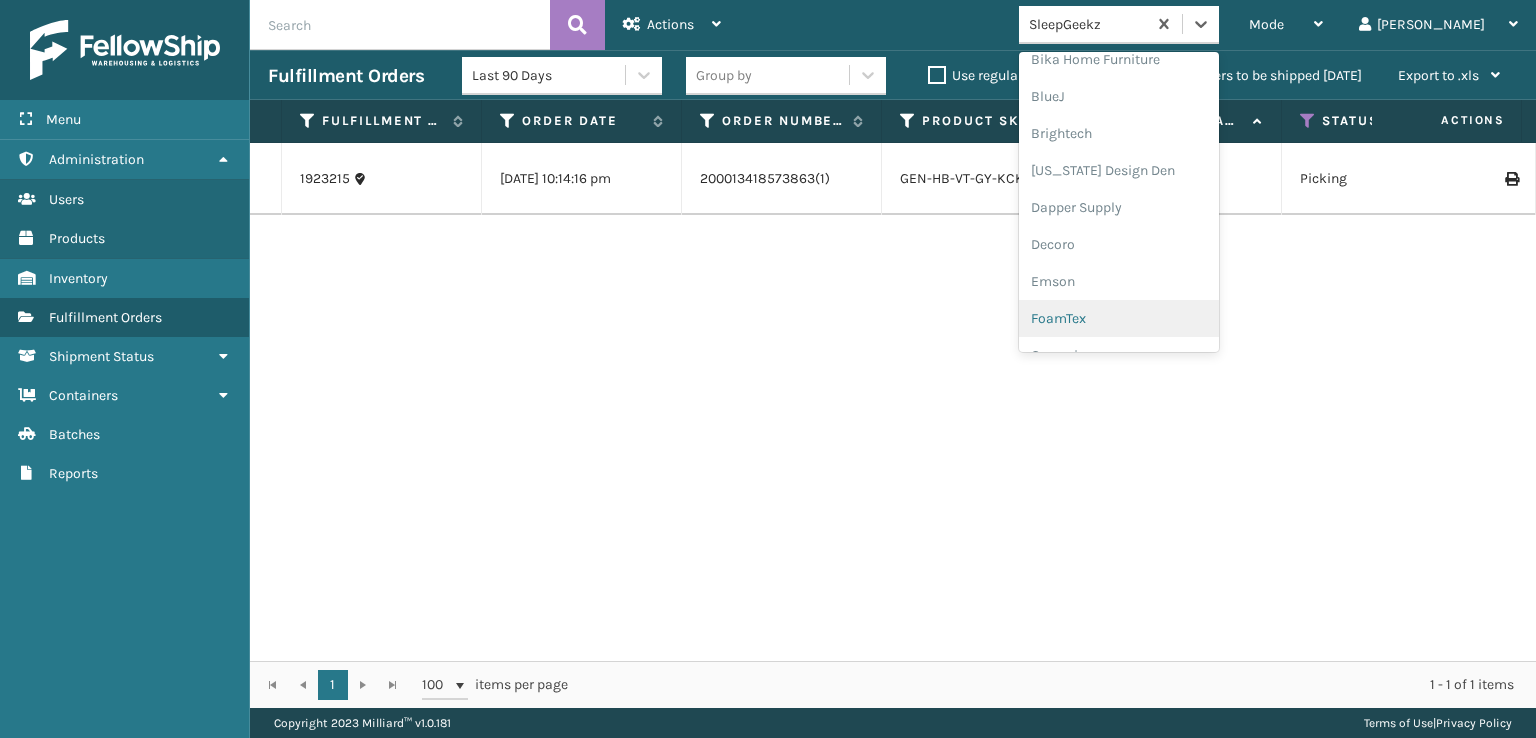 click on "FoamTex" at bounding box center (1119, 318) 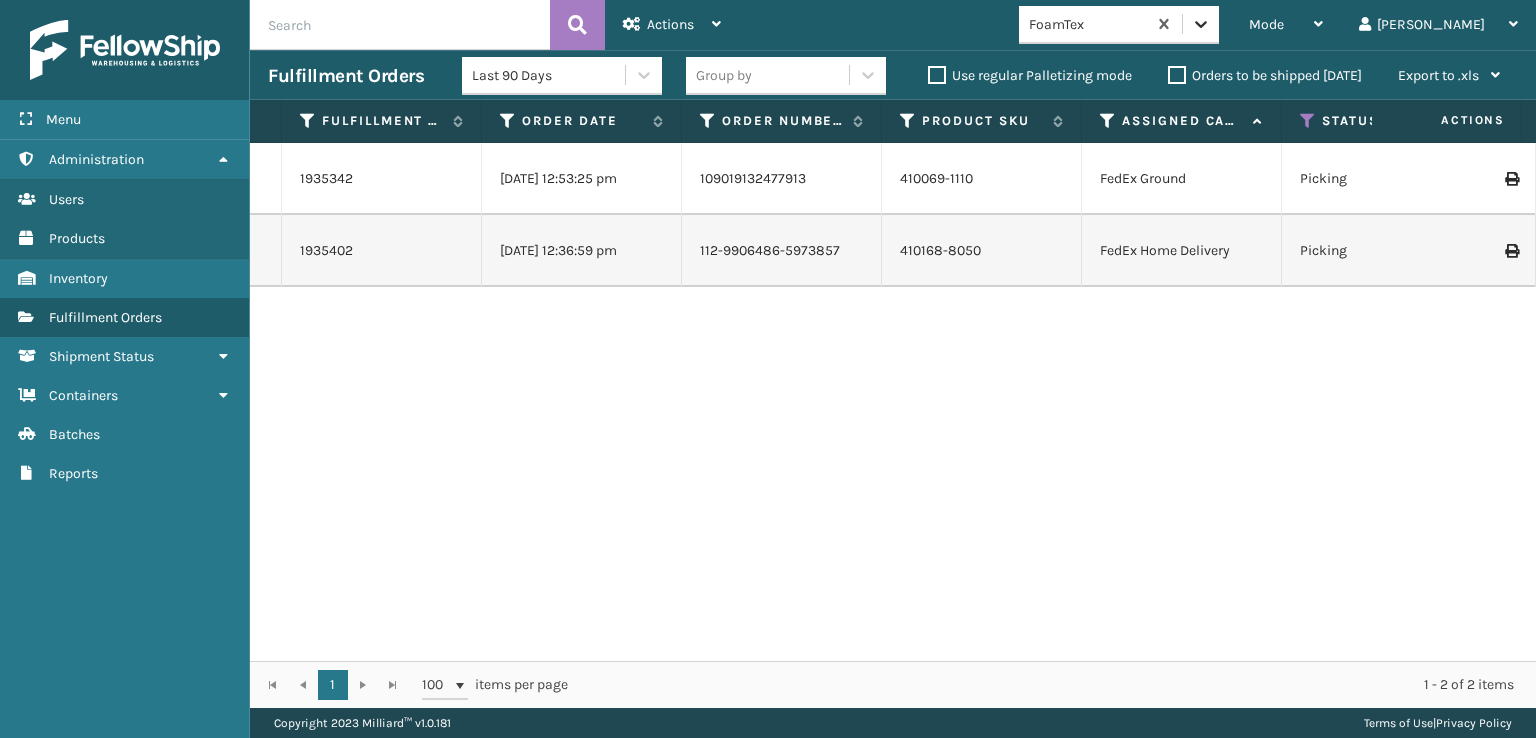 click 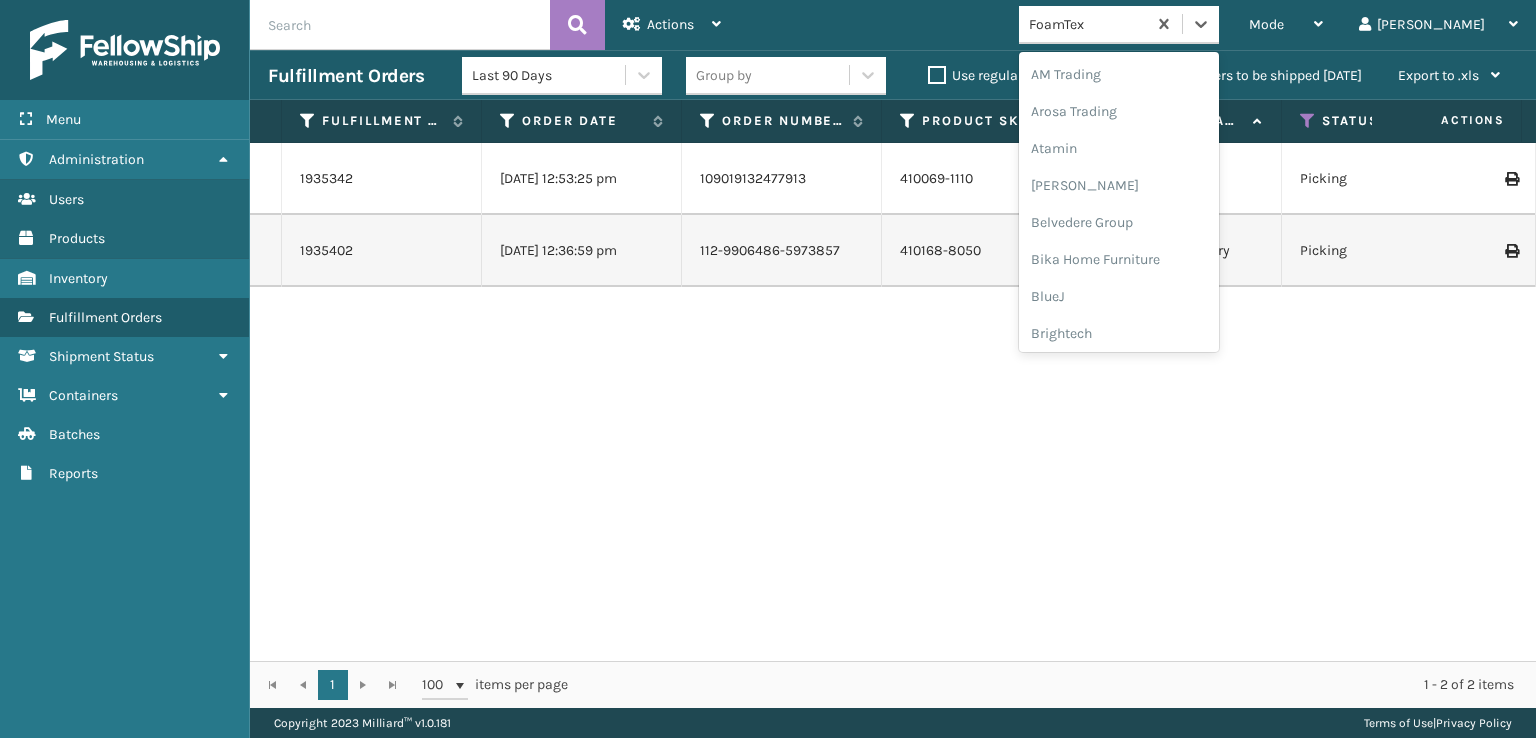 scroll, scrollTop: 197, scrollLeft: 0, axis: vertical 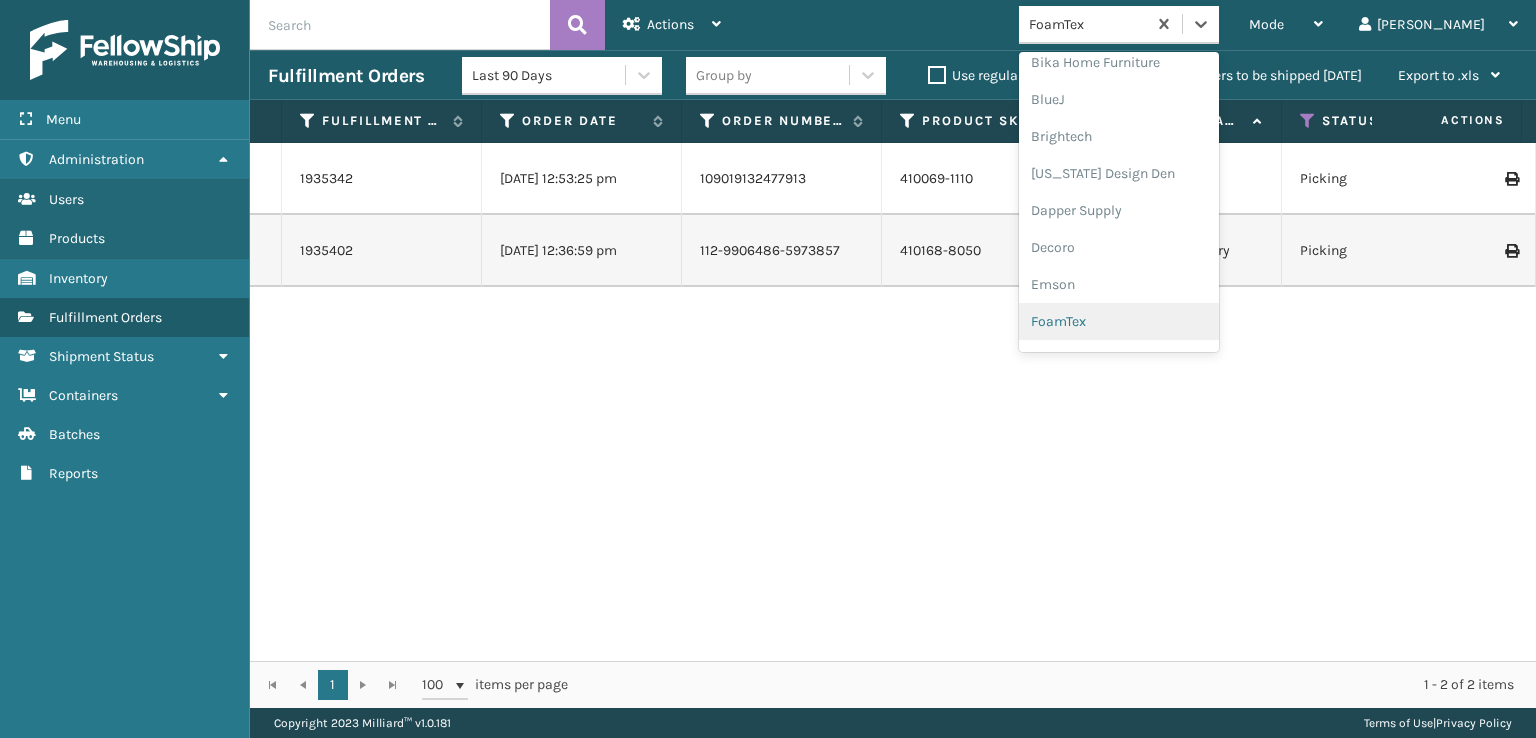 click on "FoamTex" at bounding box center [1119, 321] 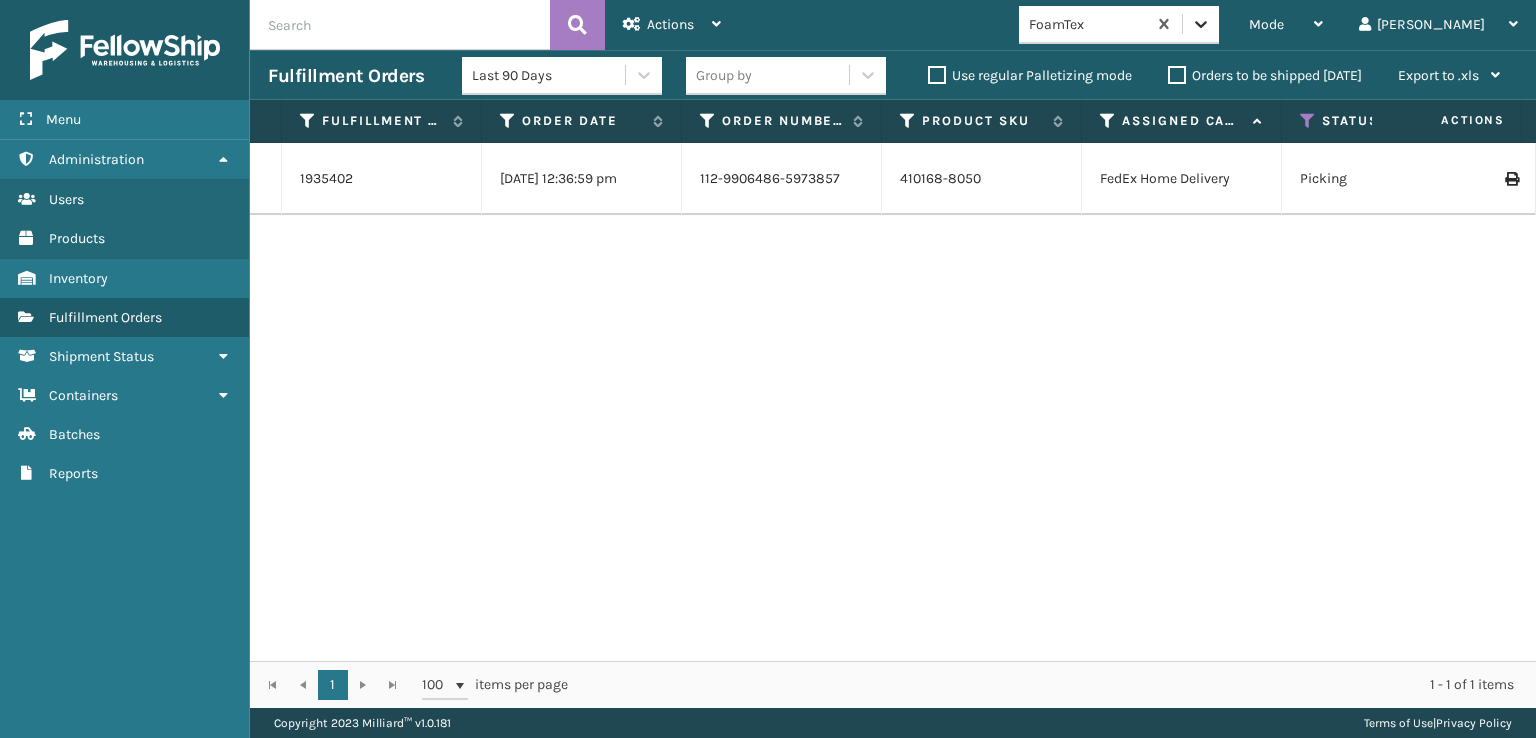 click 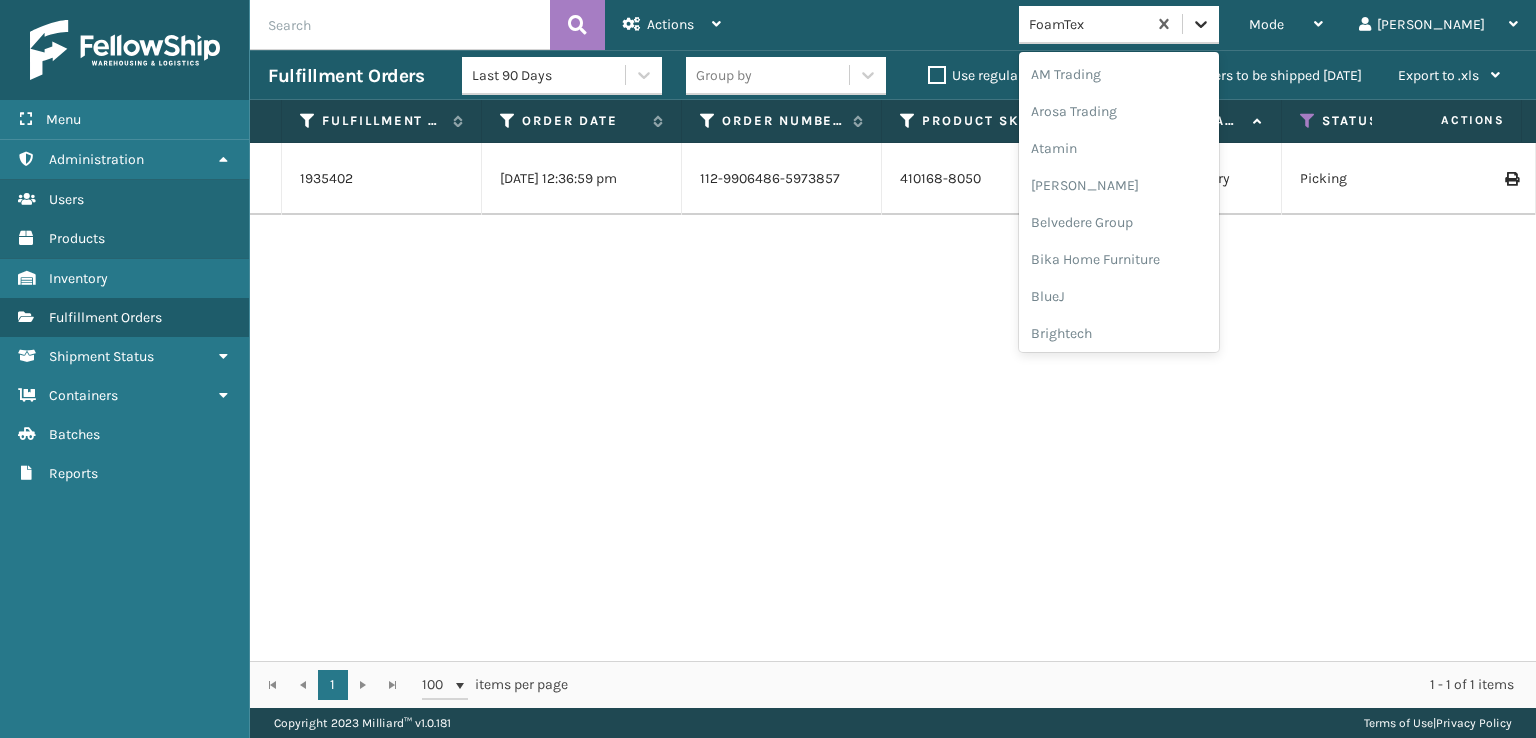 scroll, scrollTop: 197, scrollLeft: 0, axis: vertical 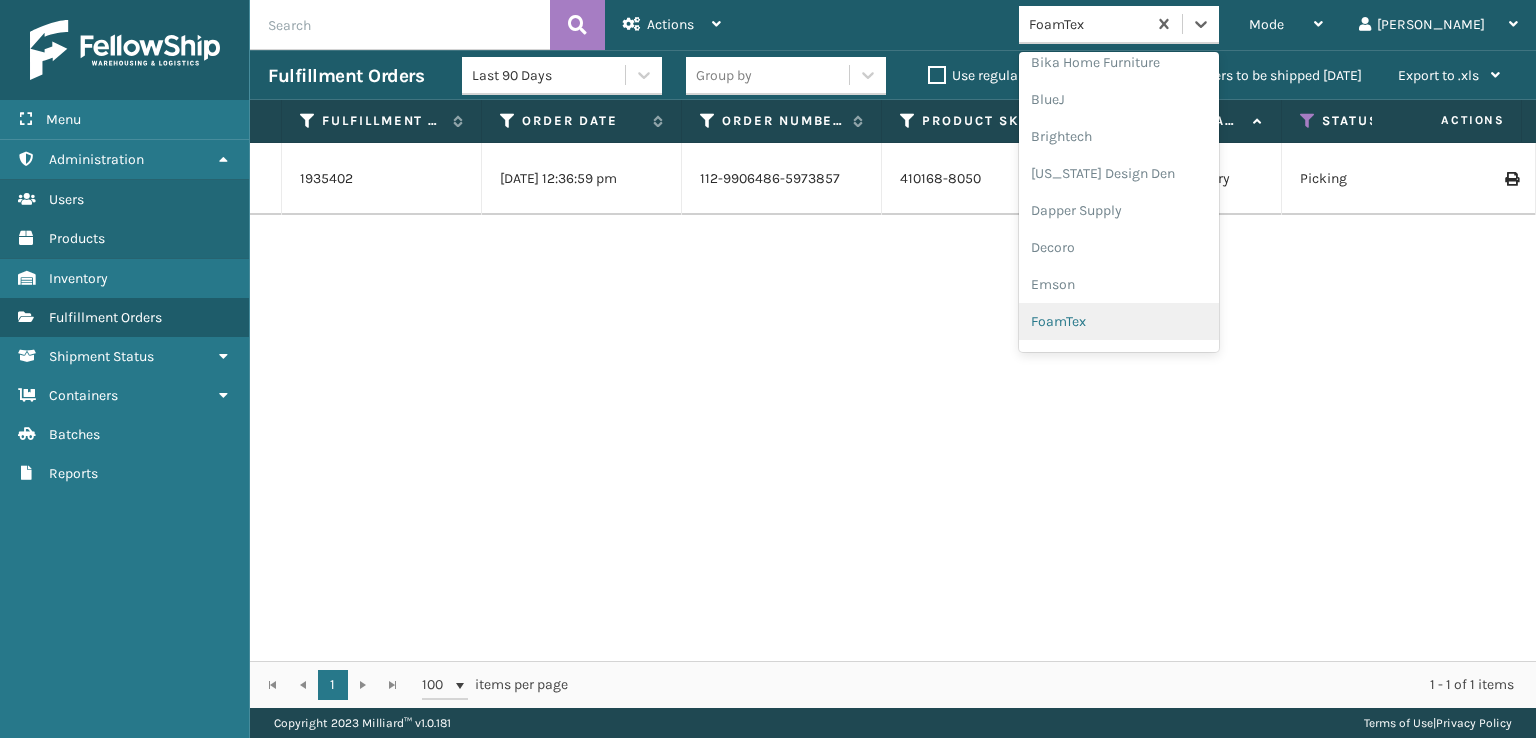 click on "FoamTex" at bounding box center [1119, 321] 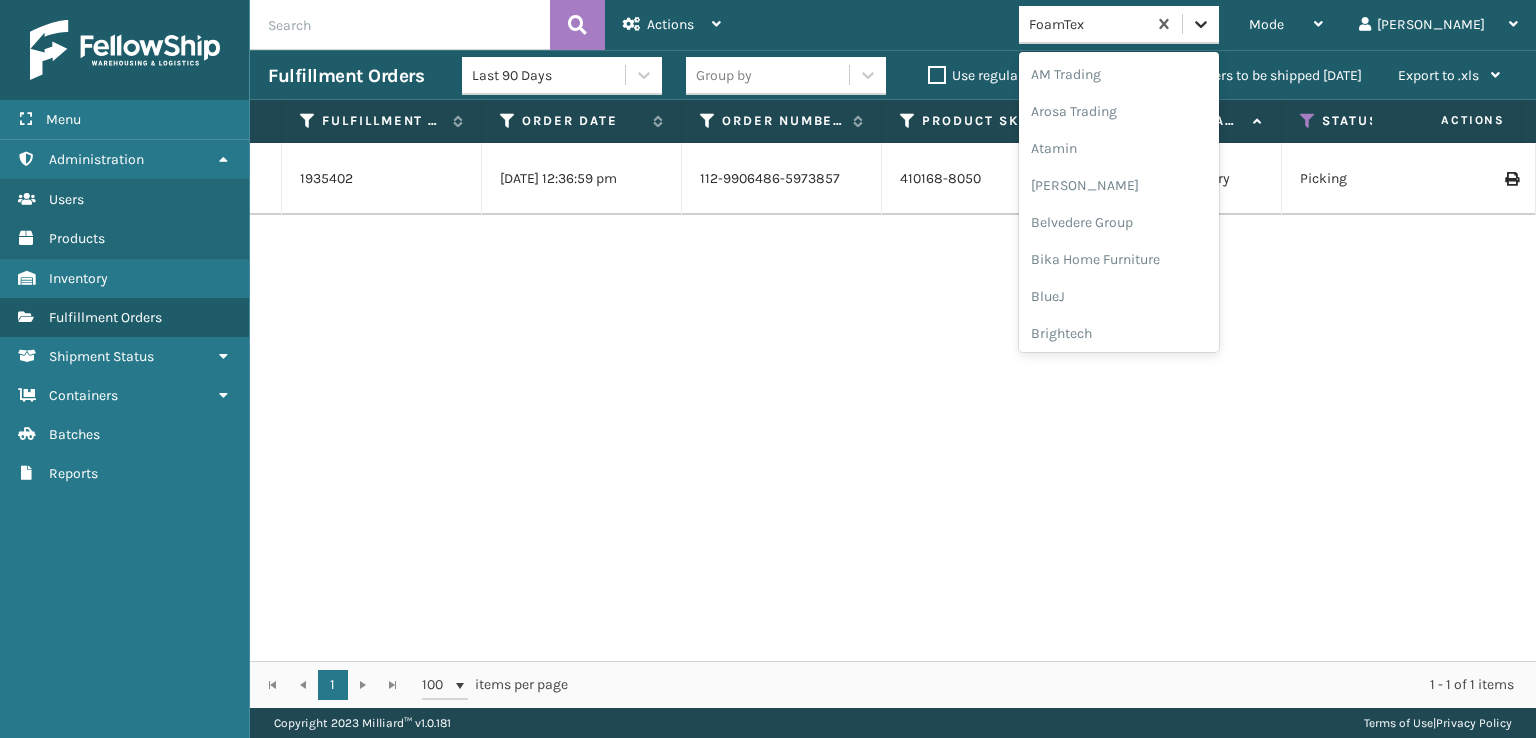 click 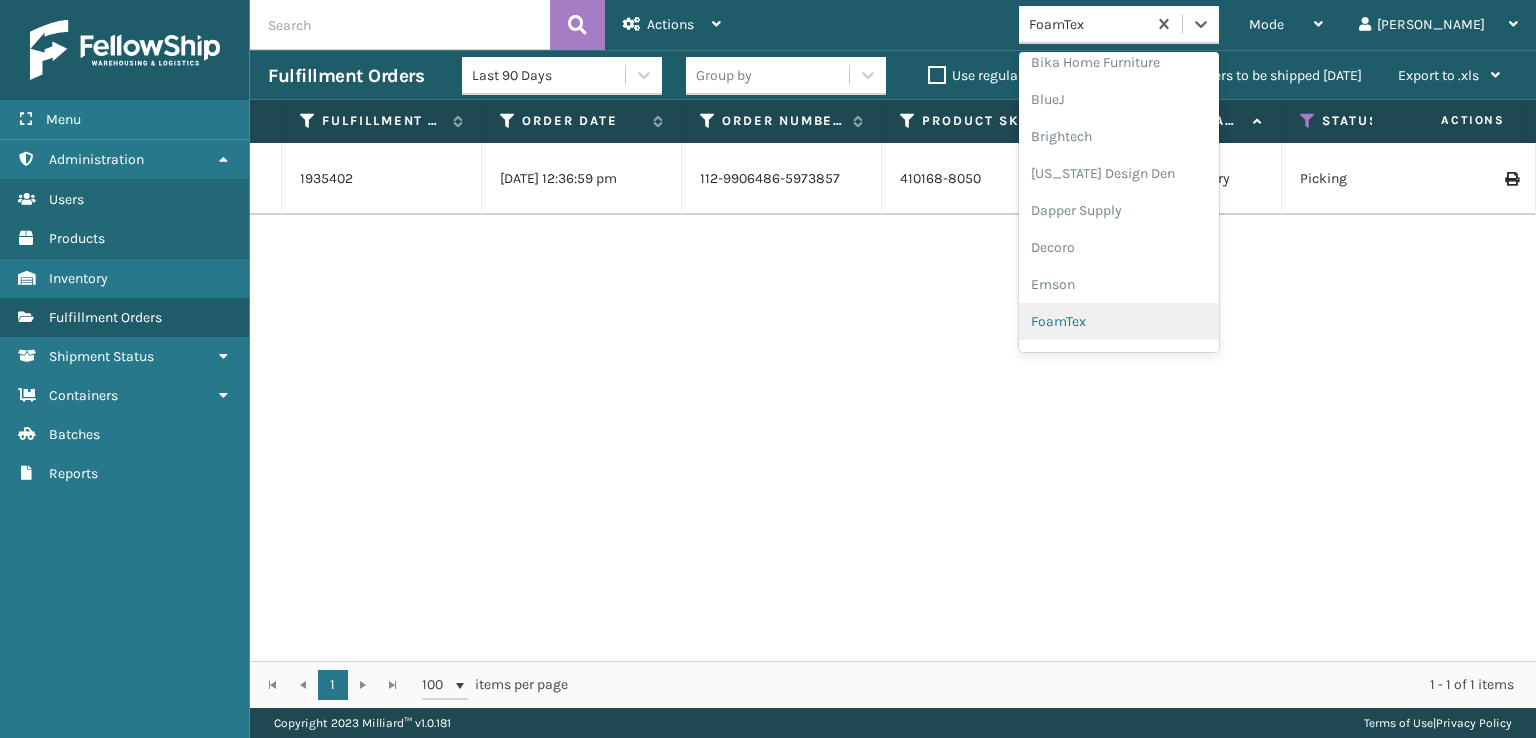 click on "FoamTex" at bounding box center [1119, 321] 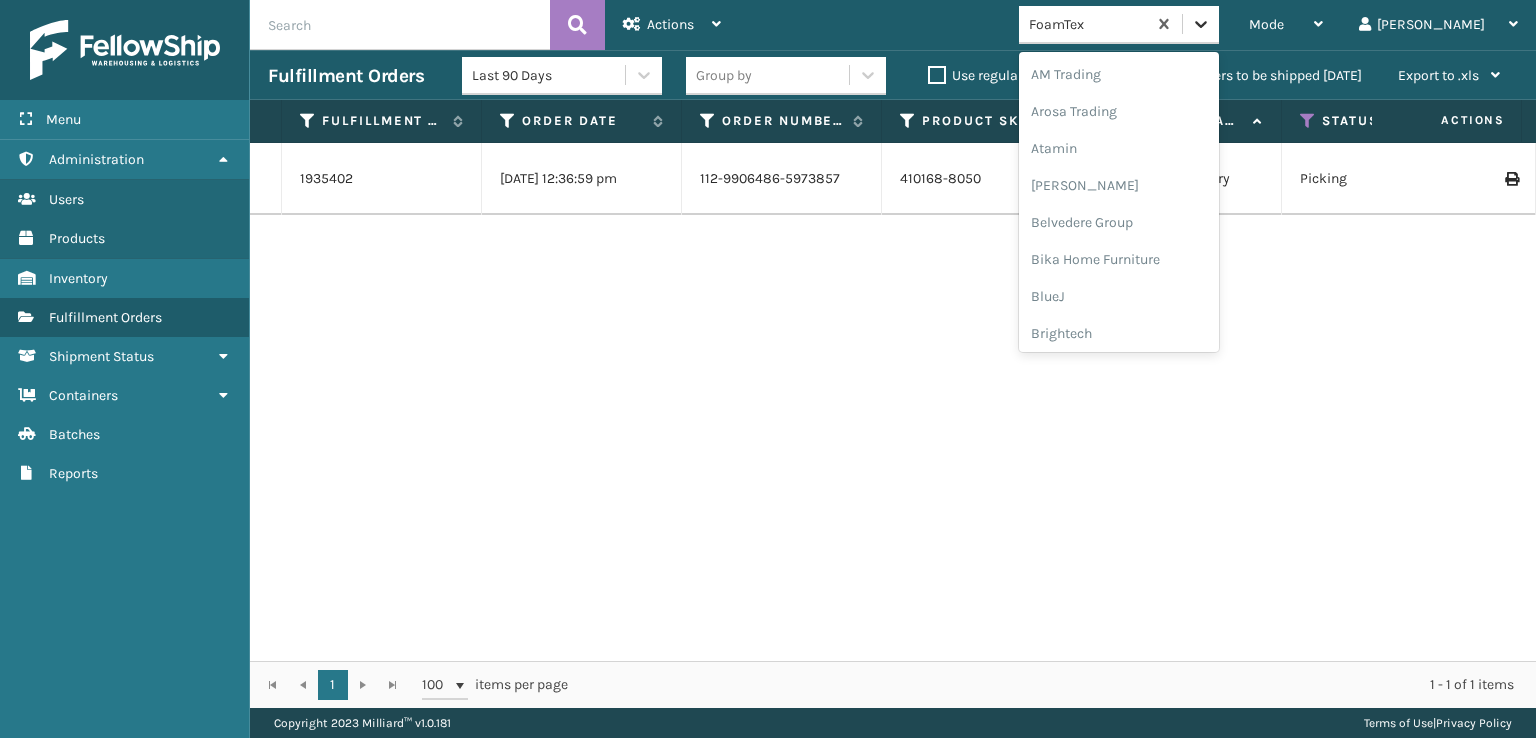 click 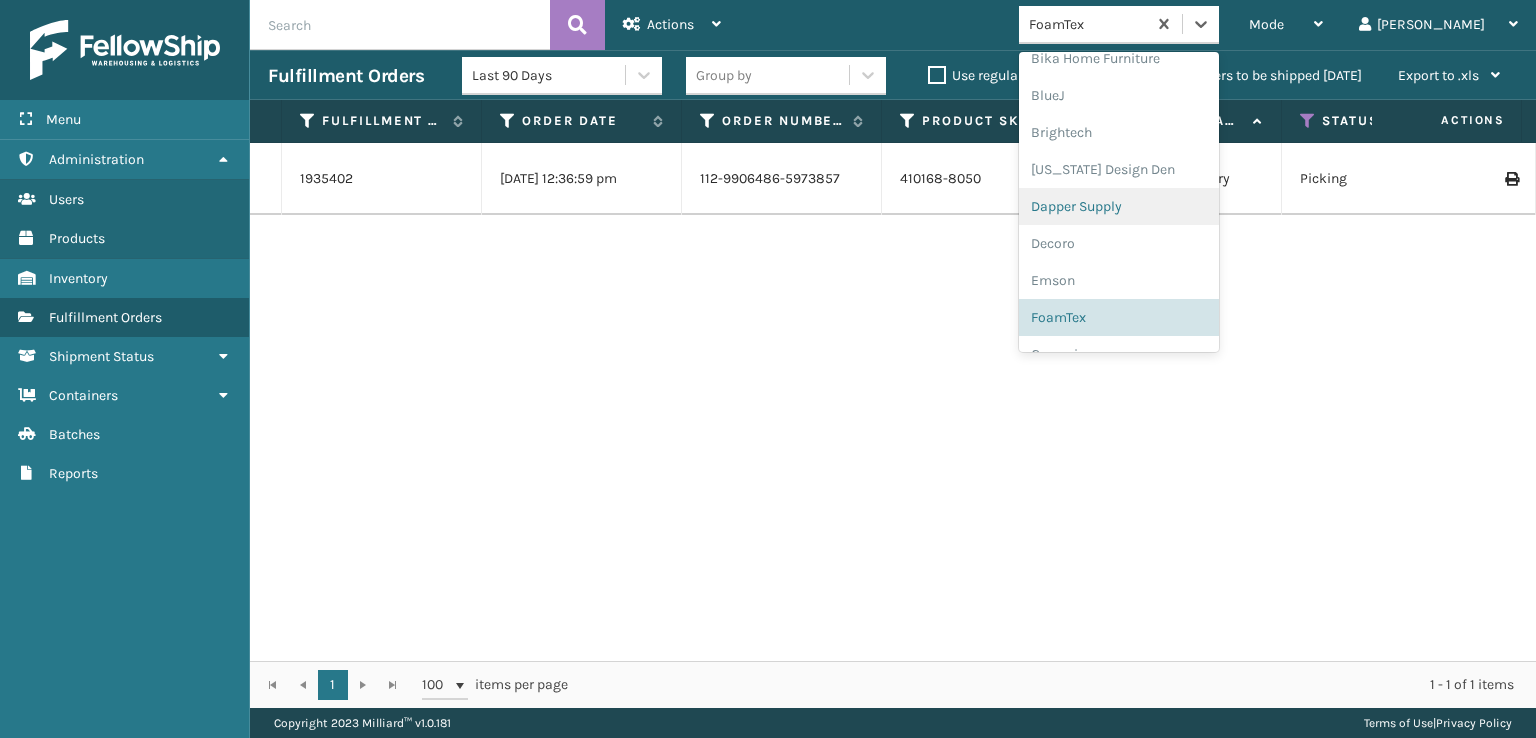 scroll, scrollTop: 200, scrollLeft: 0, axis: vertical 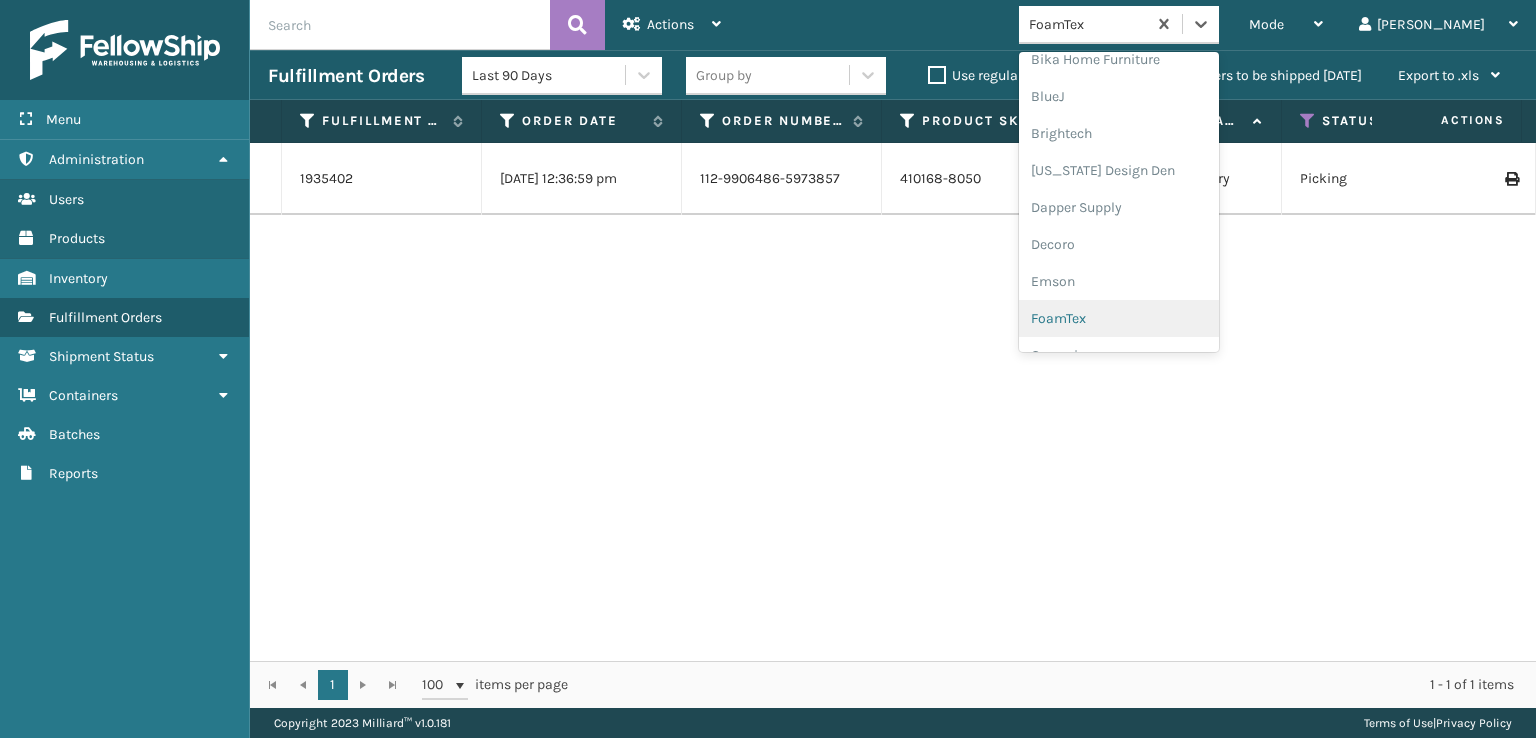 click on "FoamTex" at bounding box center (1119, 318) 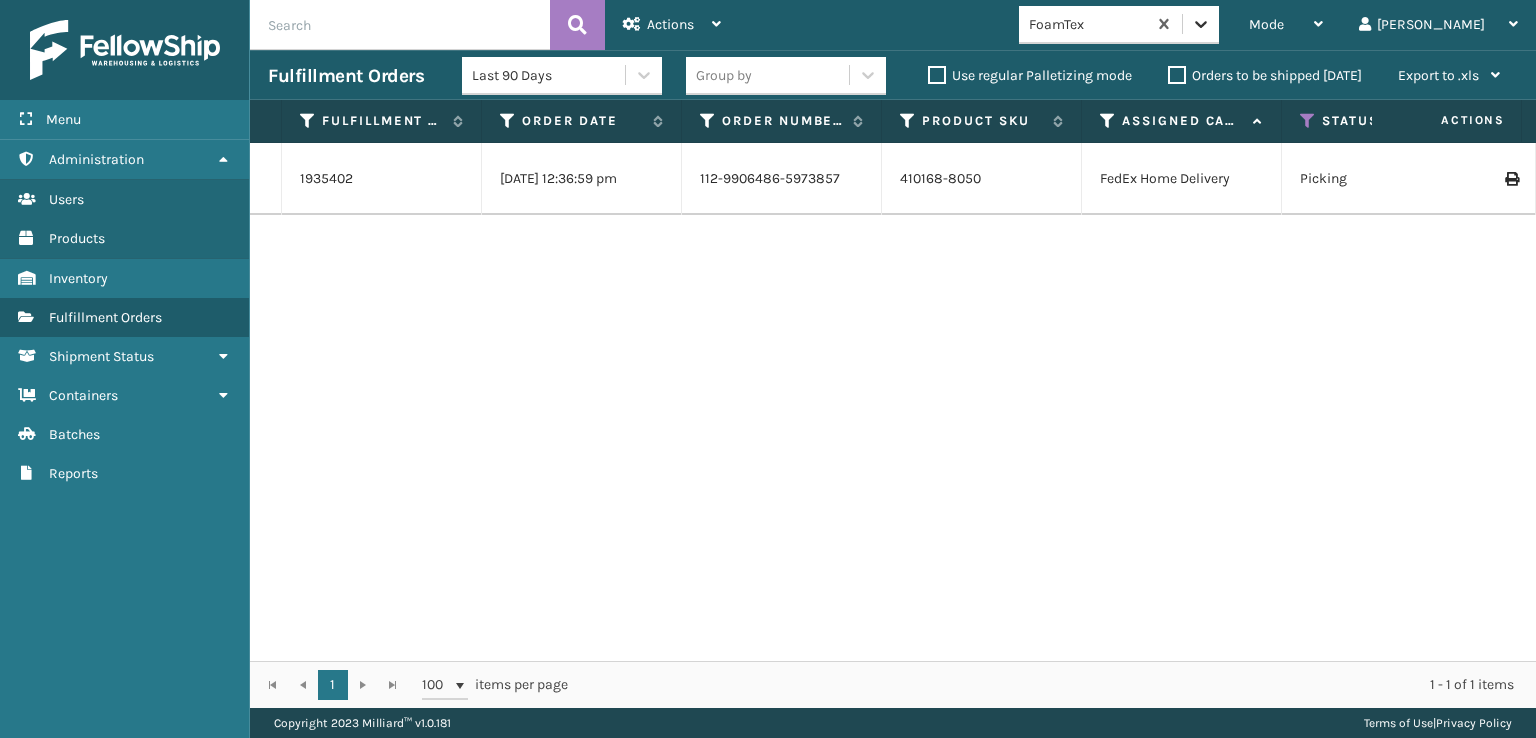 click 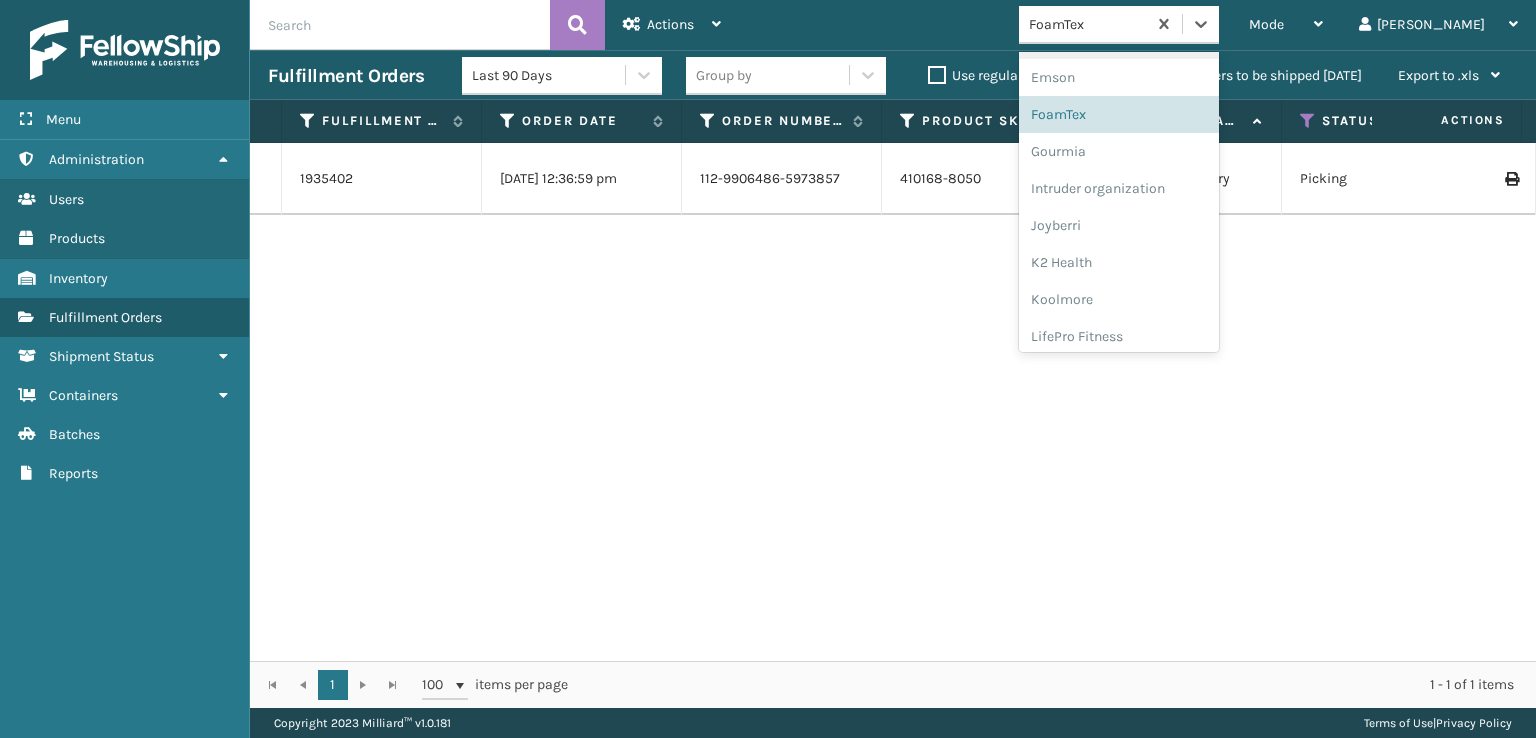 scroll, scrollTop: 632, scrollLeft: 0, axis: vertical 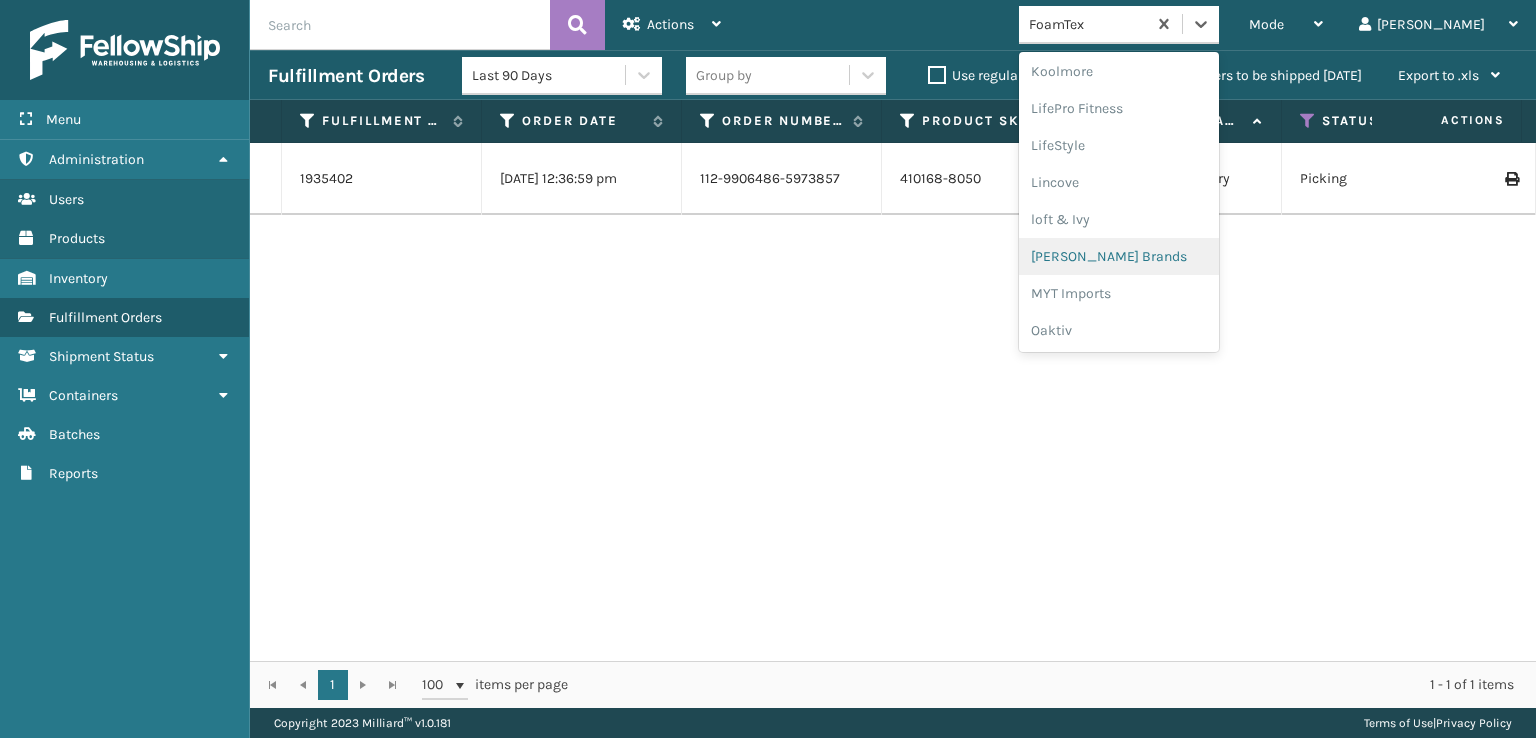 click on "[PERSON_NAME] Brands" at bounding box center [1119, 256] 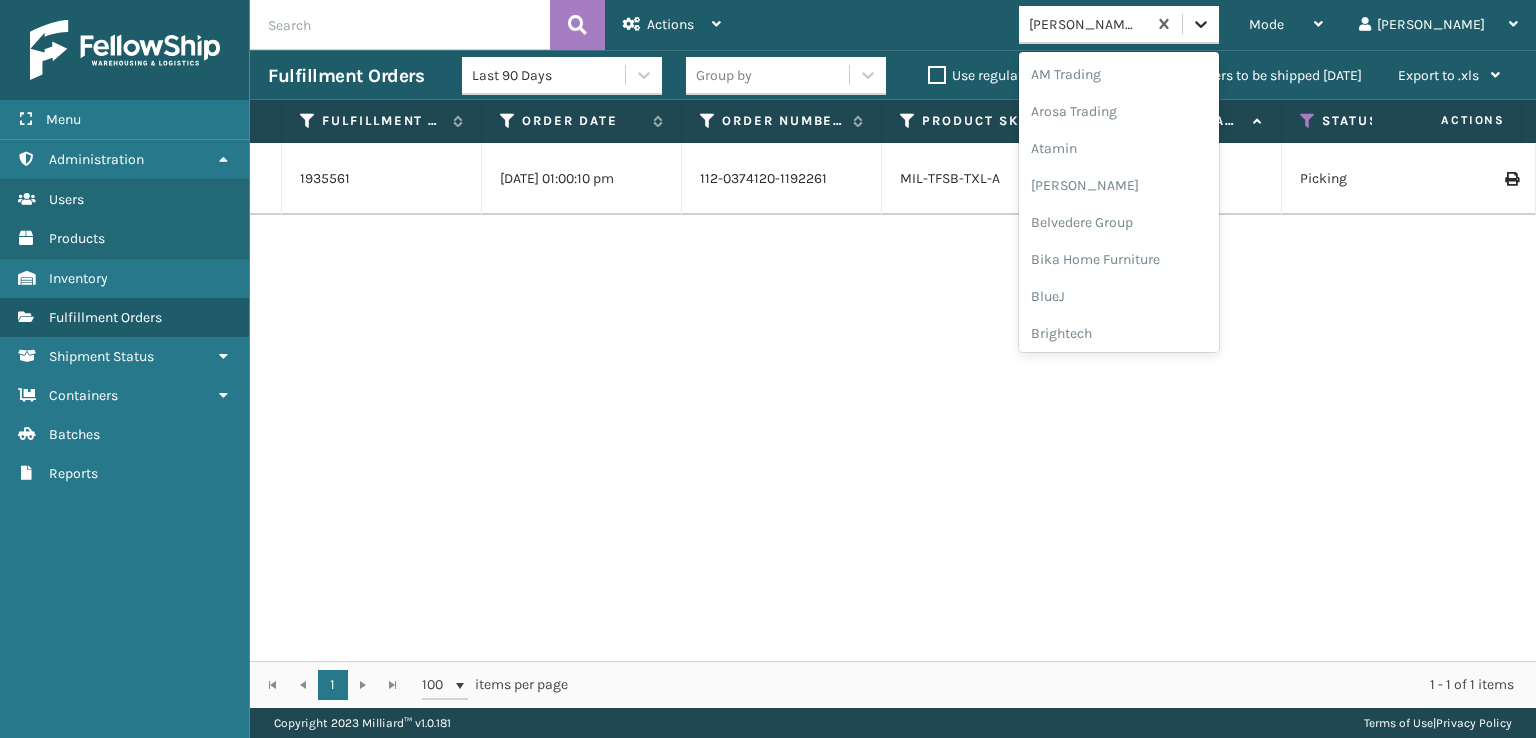 click 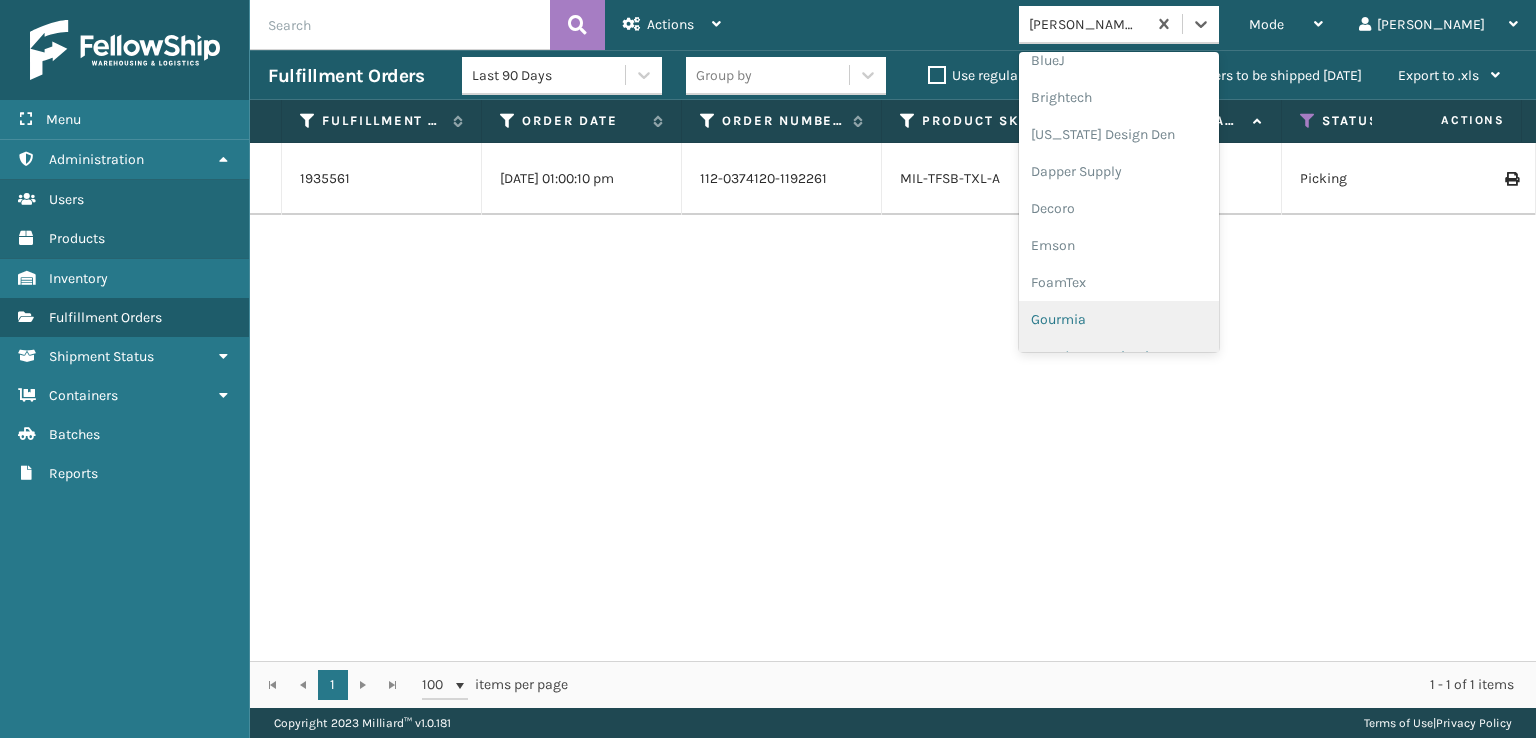 scroll, scrollTop: 267, scrollLeft: 0, axis: vertical 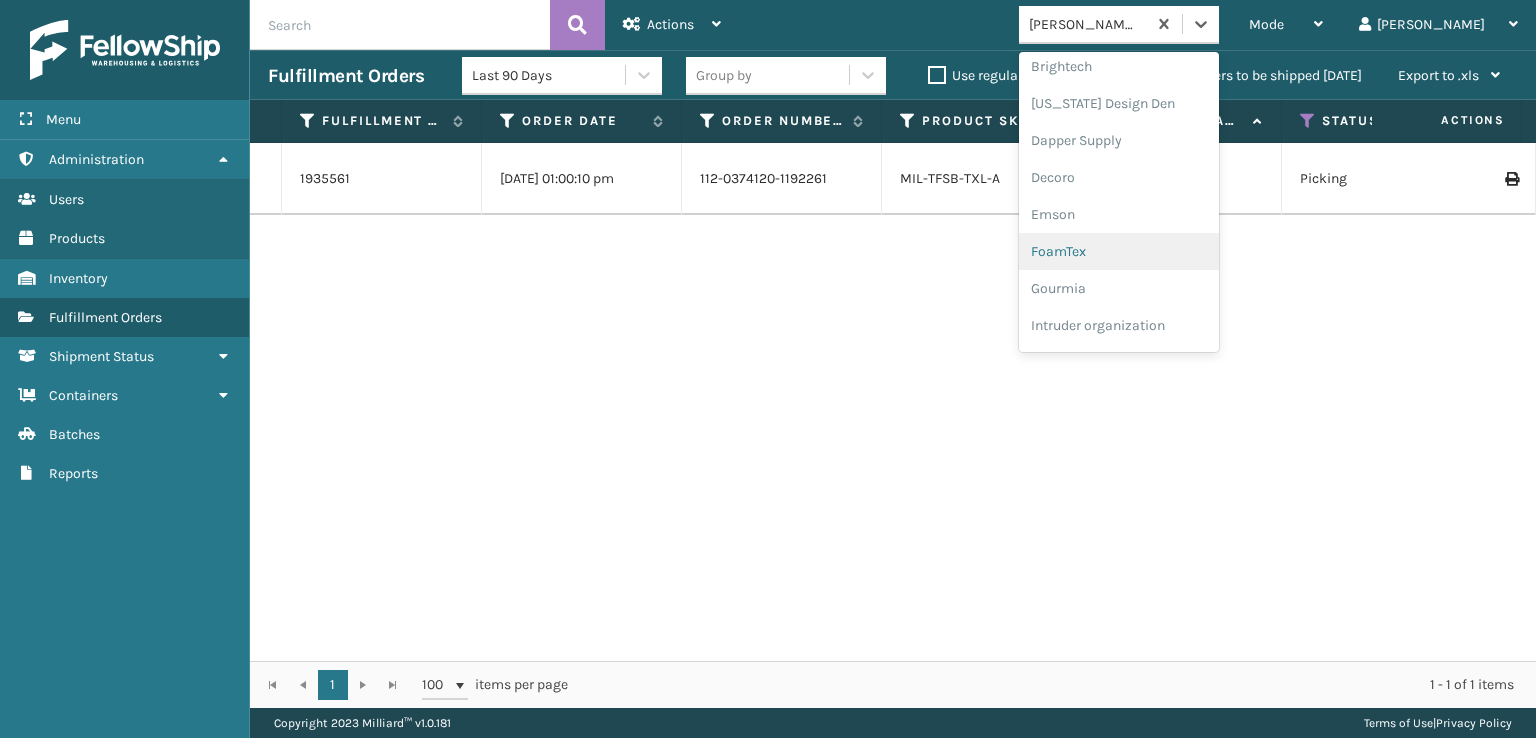 click on "FoamTex" at bounding box center [1119, 251] 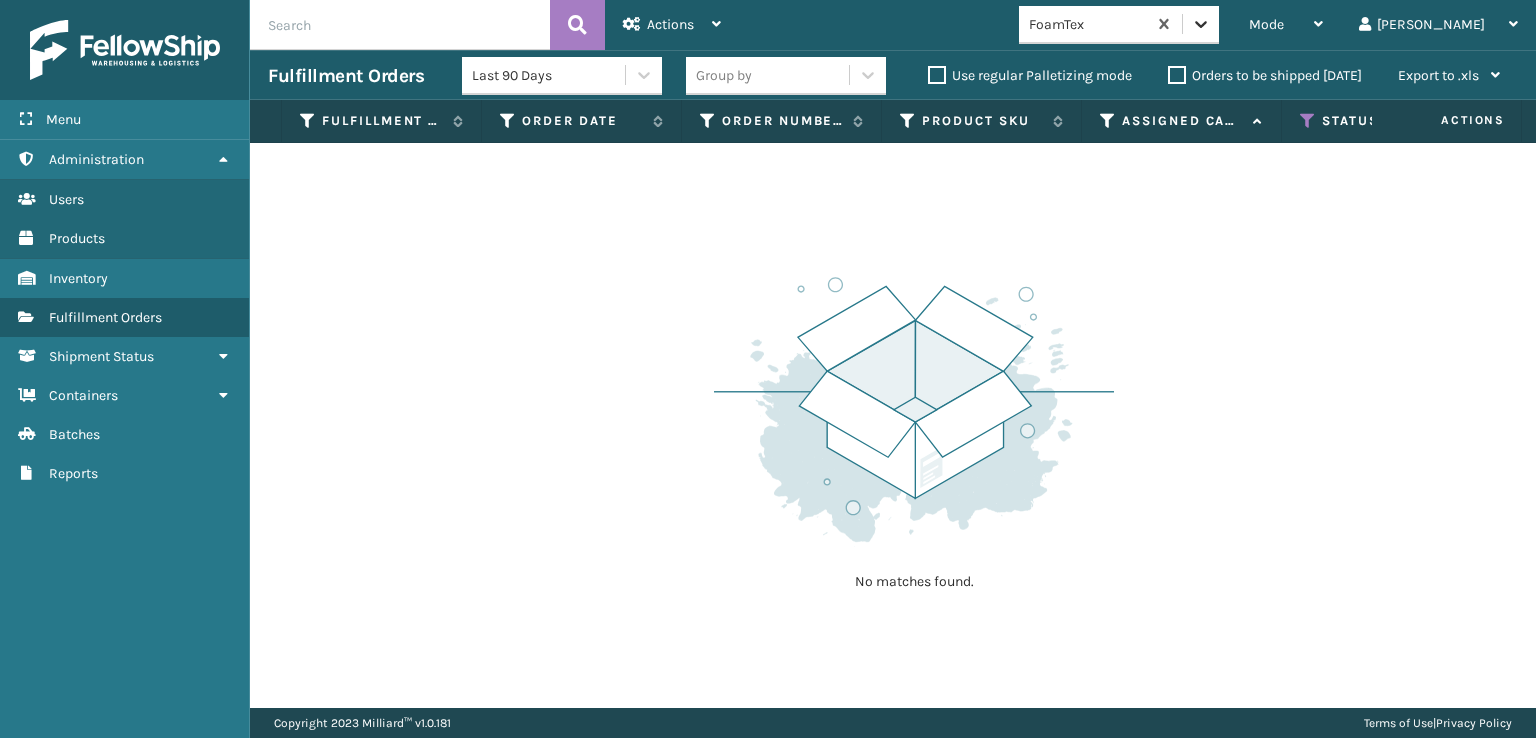 click at bounding box center [1201, 24] 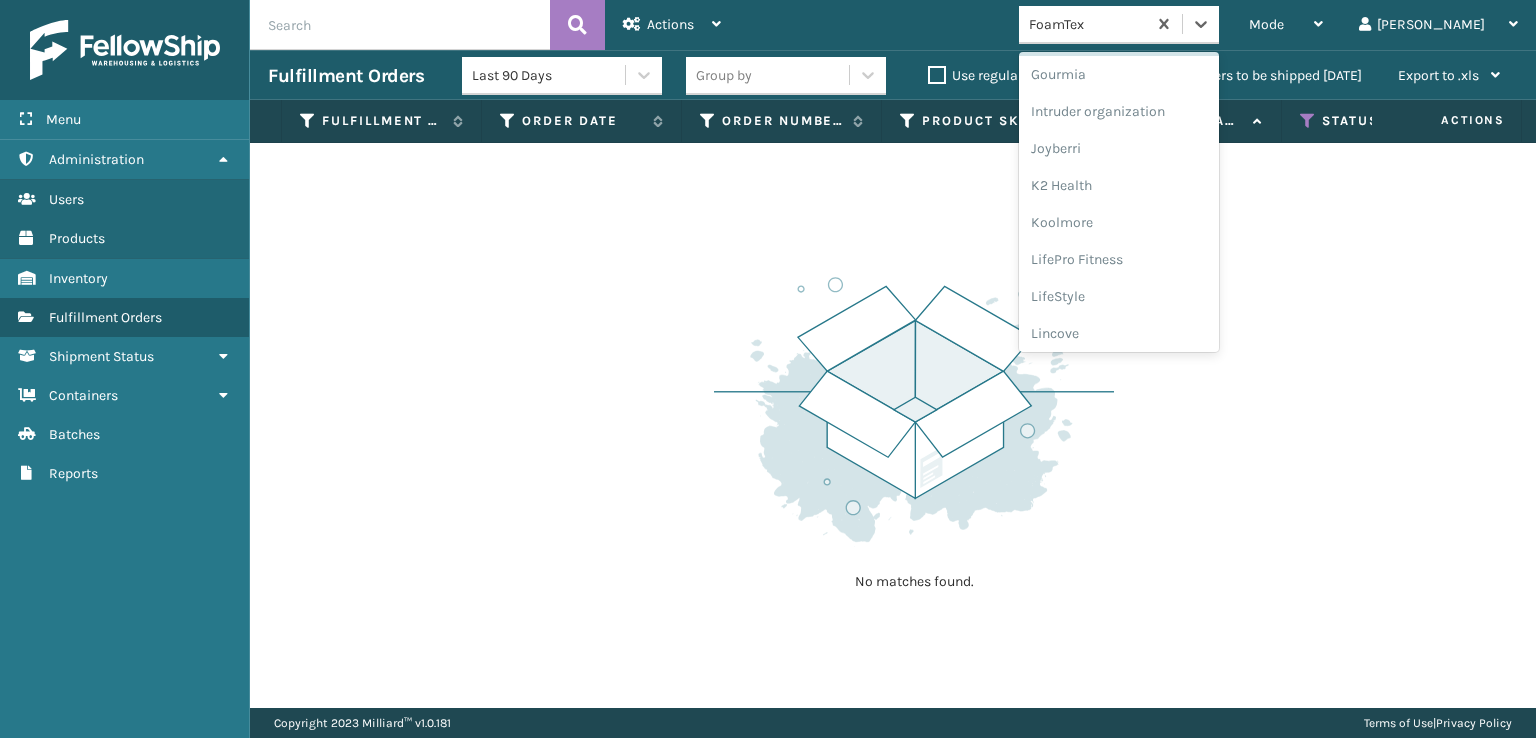 scroll, scrollTop: 632, scrollLeft: 0, axis: vertical 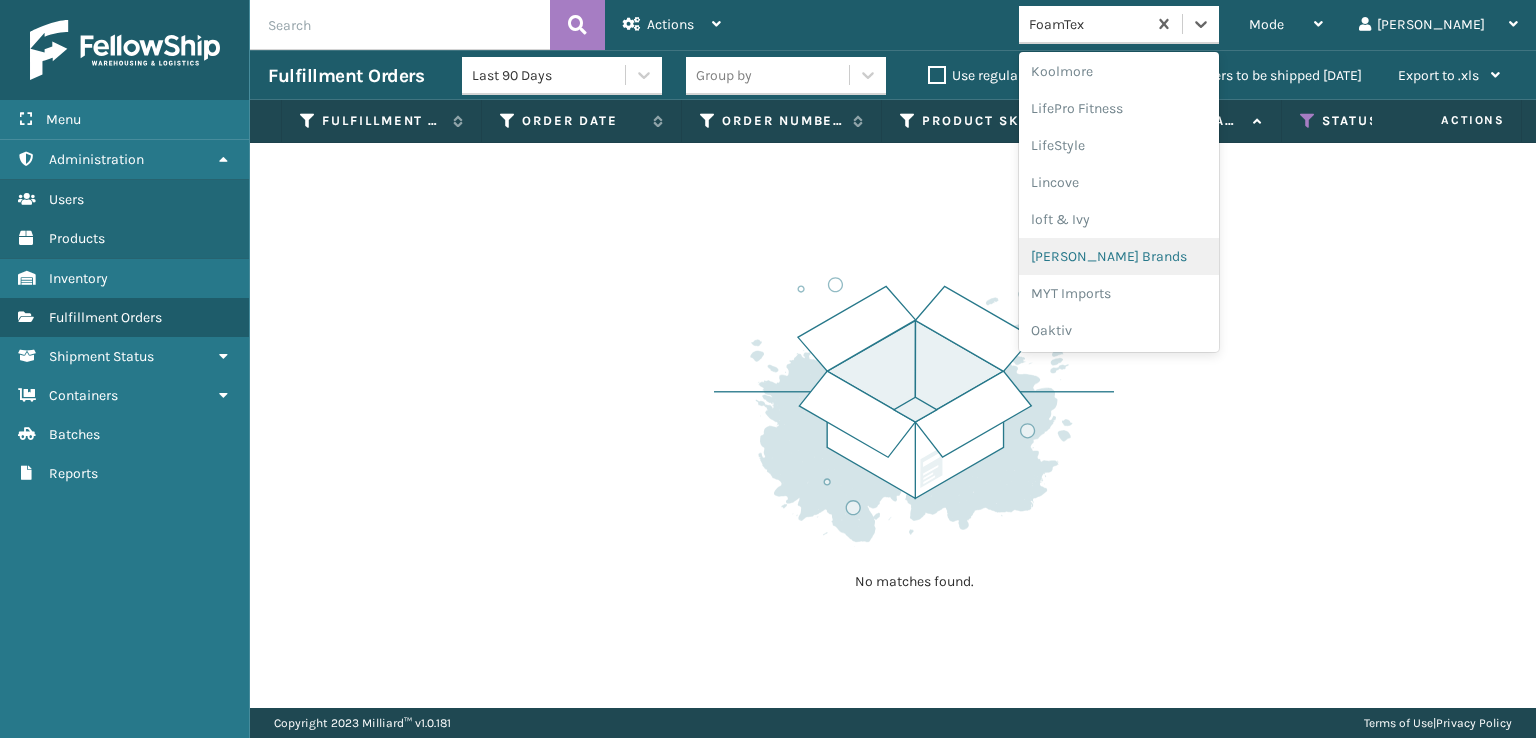 click on "[PERSON_NAME] Brands" at bounding box center (1119, 256) 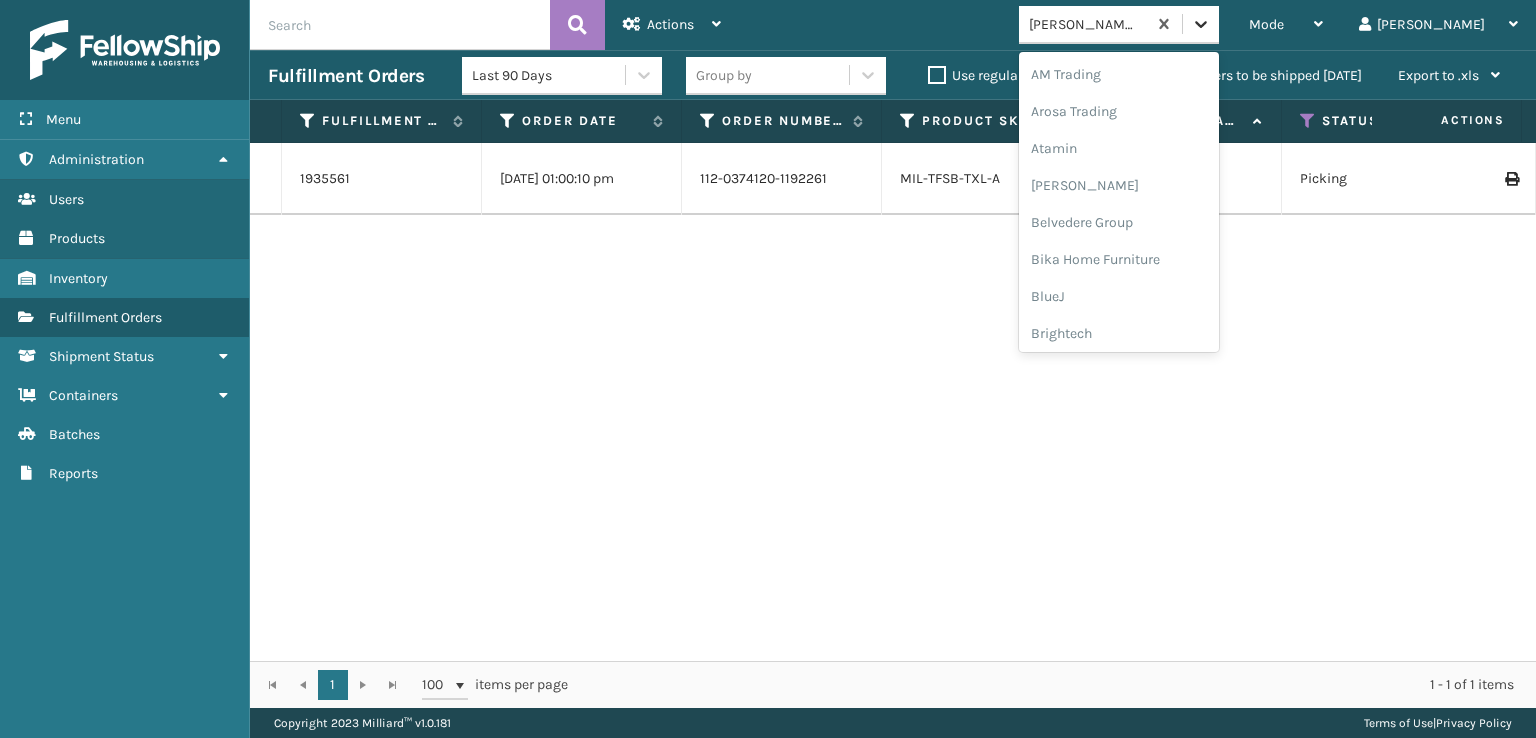 click 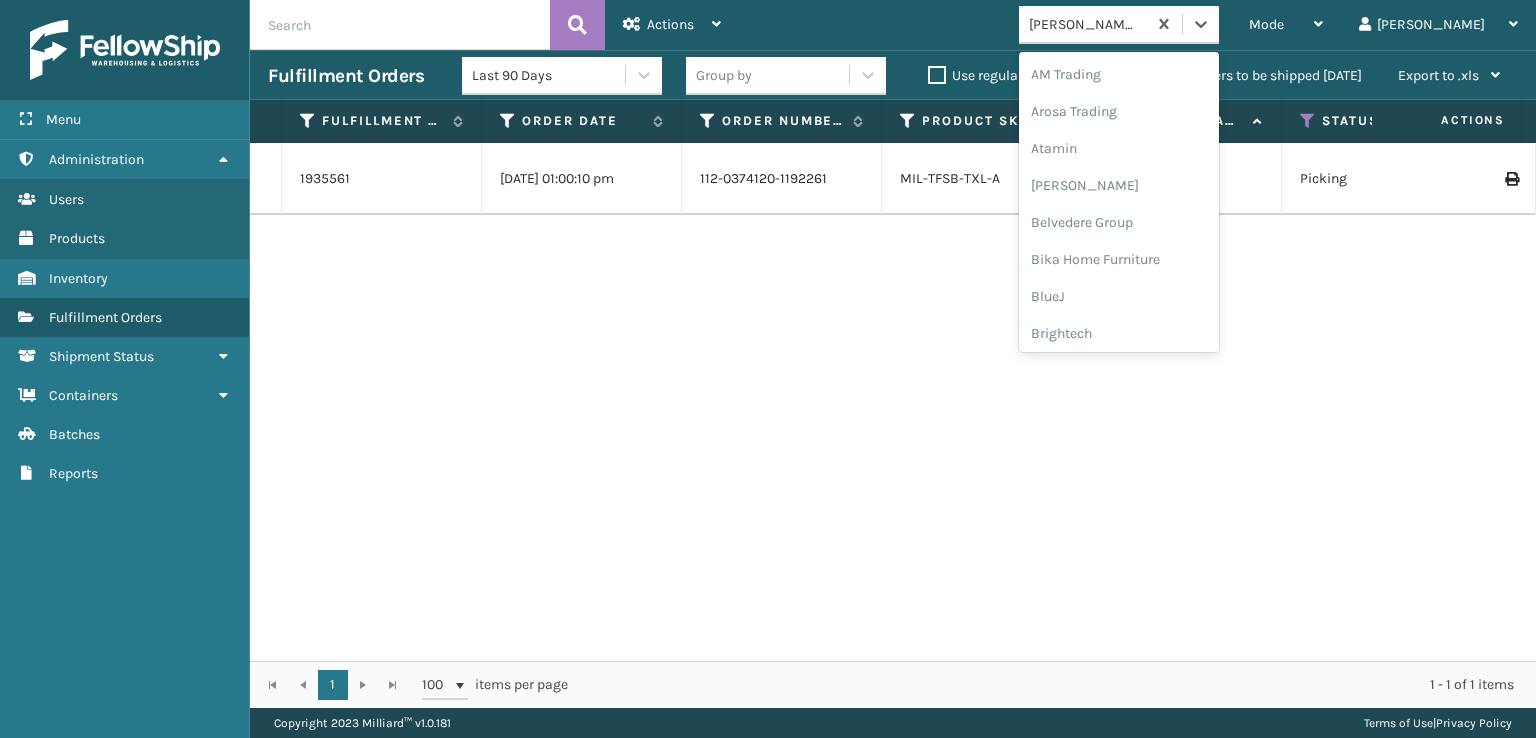 scroll, scrollTop: 567, scrollLeft: 0, axis: vertical 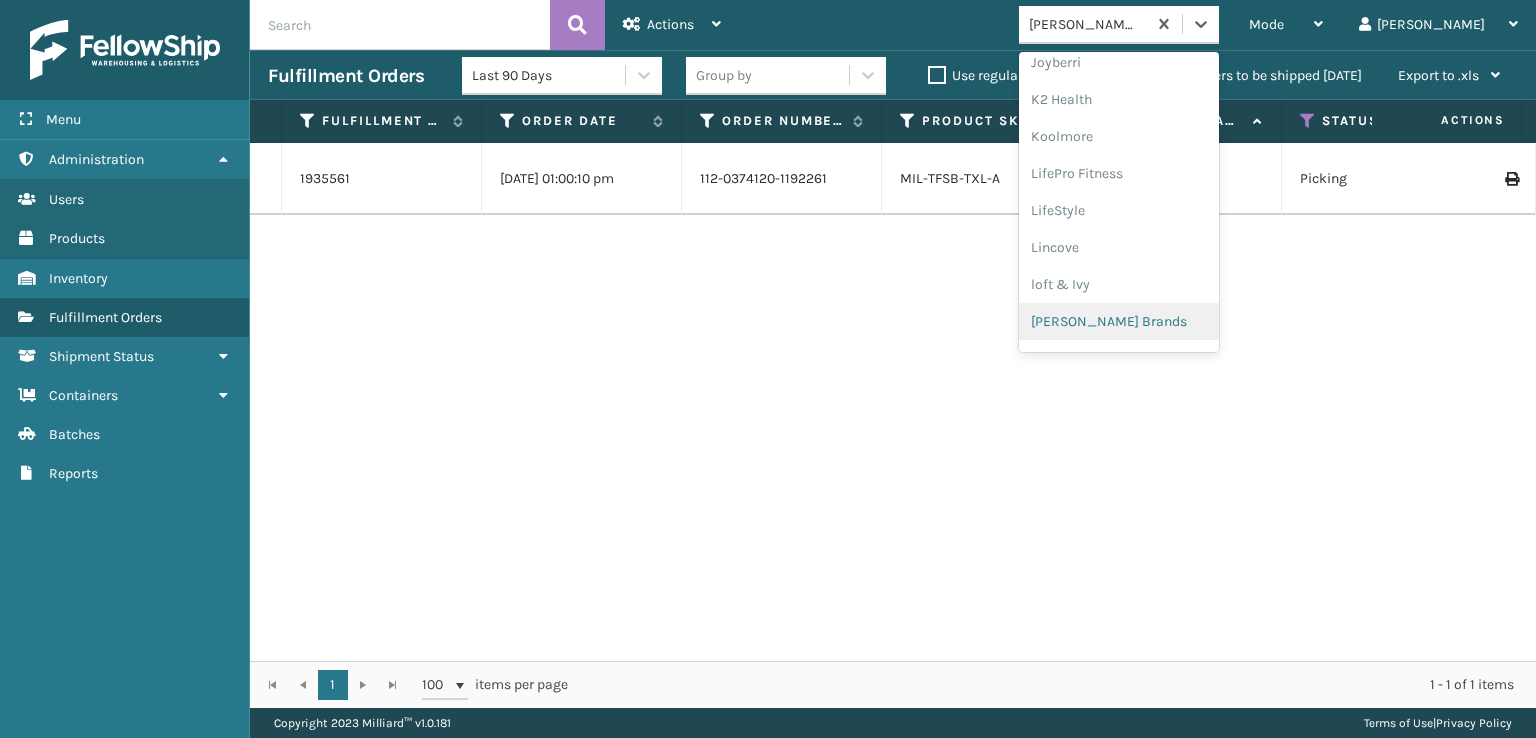 click on "[PERSON_NAME] Brands" at bounding box center (1119, 321) 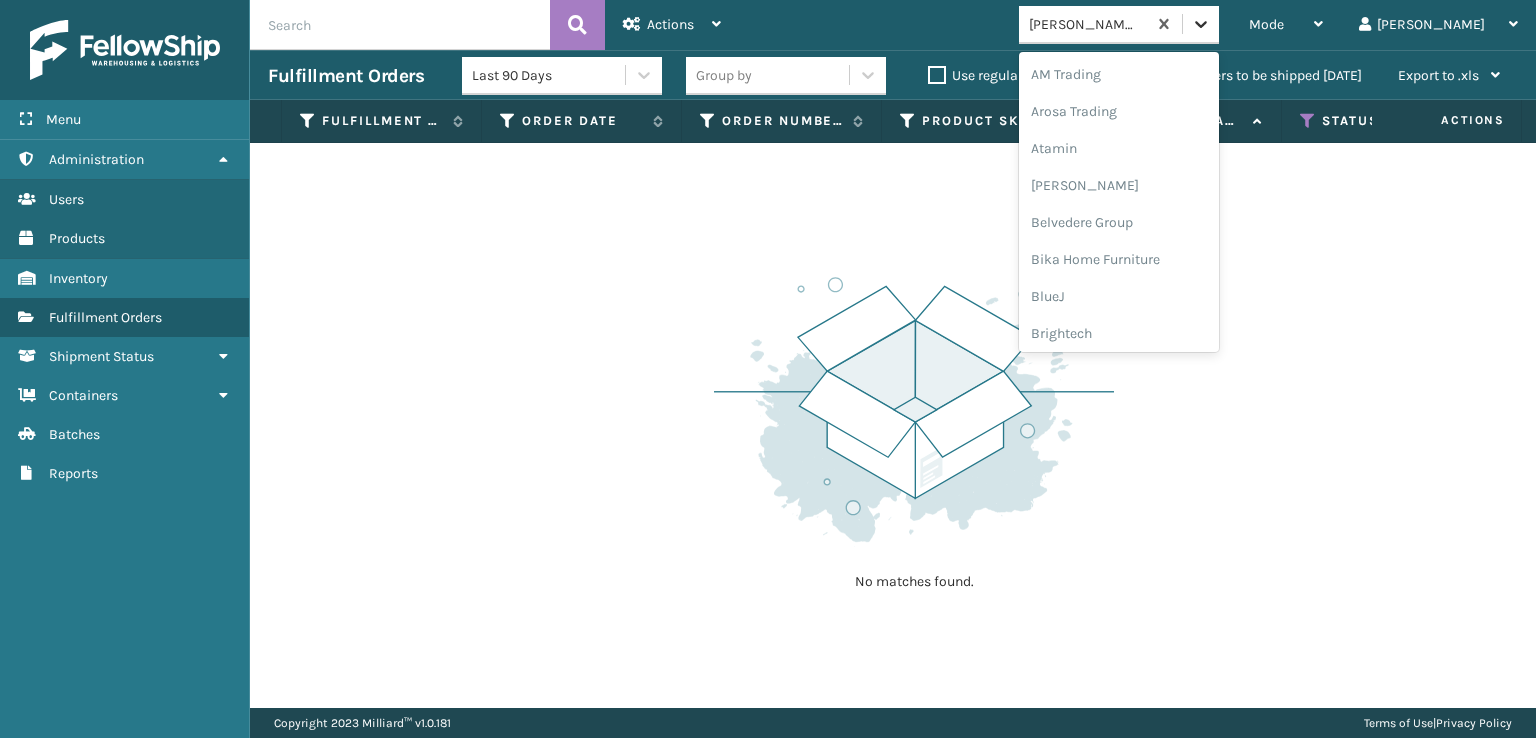 click 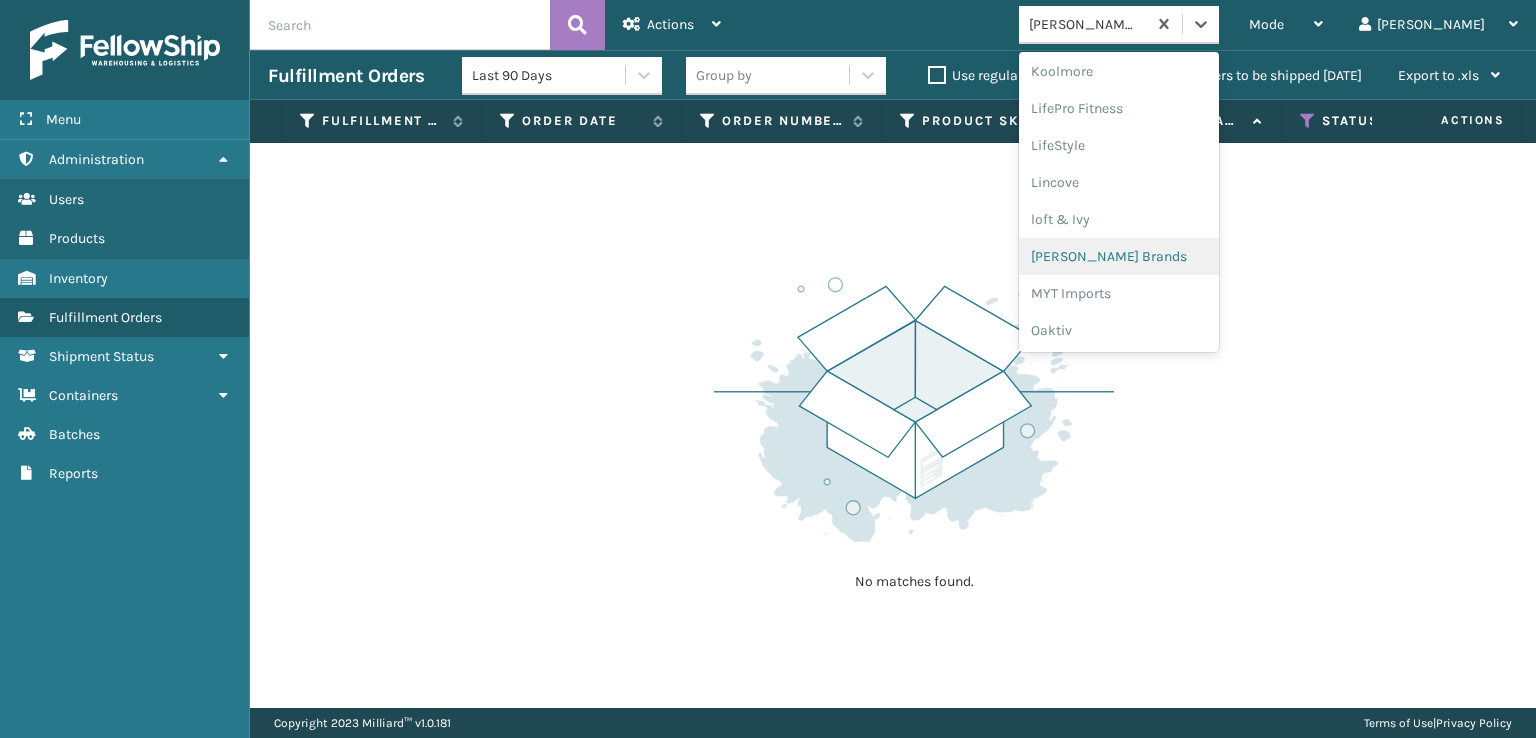 scroll, scrollTop: 892, scrollLeft: 0, axis: vertical 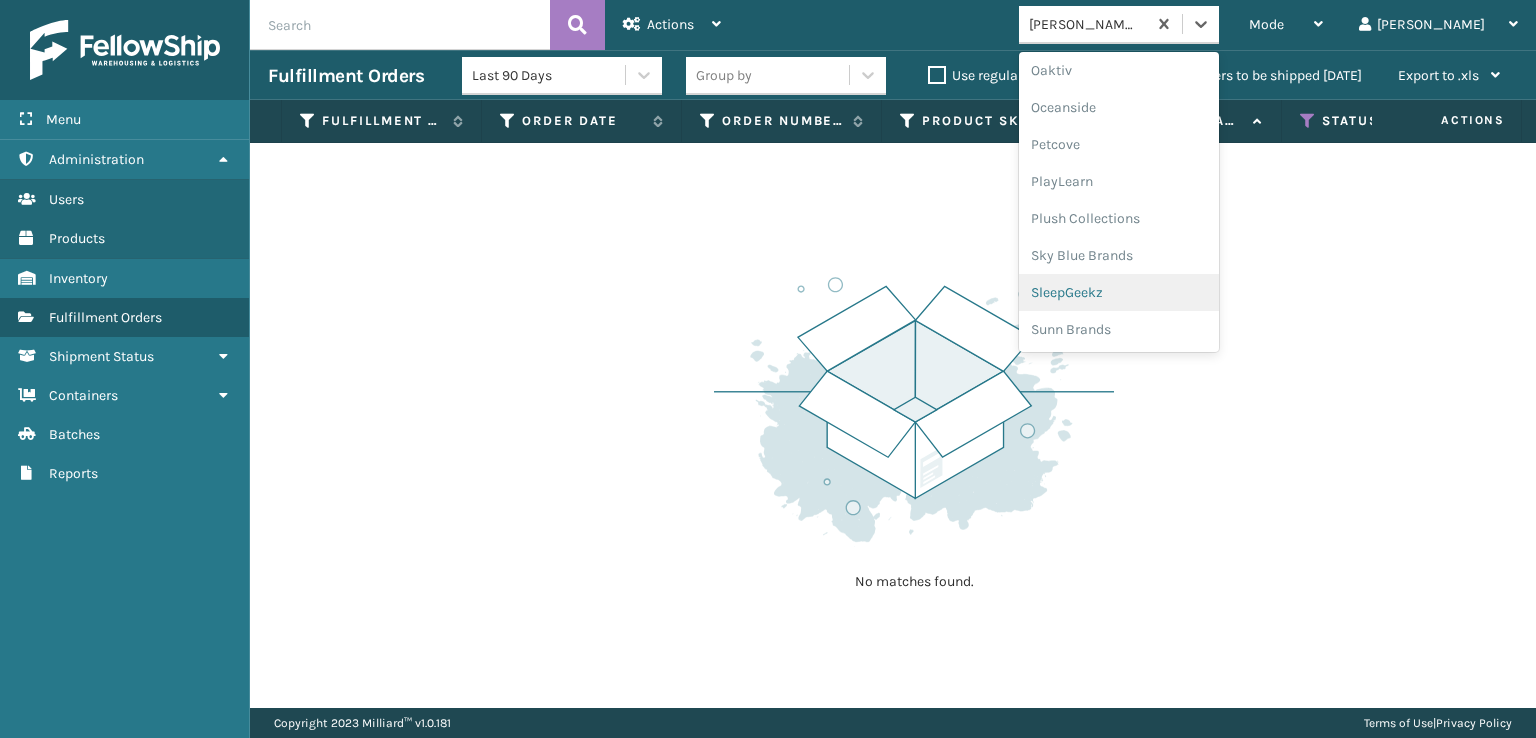 click on "SleepGeekz" at bounding box center (1119, 292) 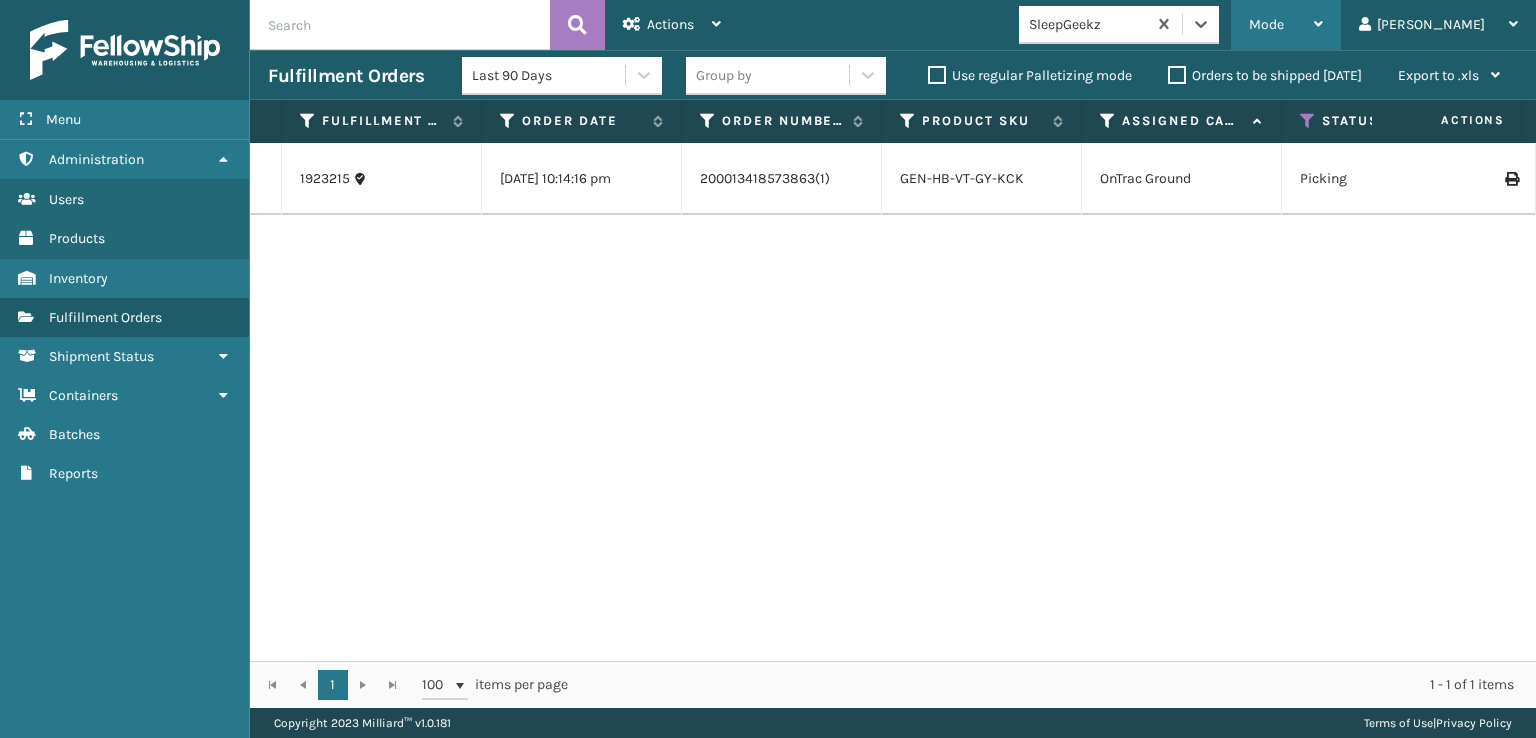 click on "Mode" at bounding box center [1286, 25] 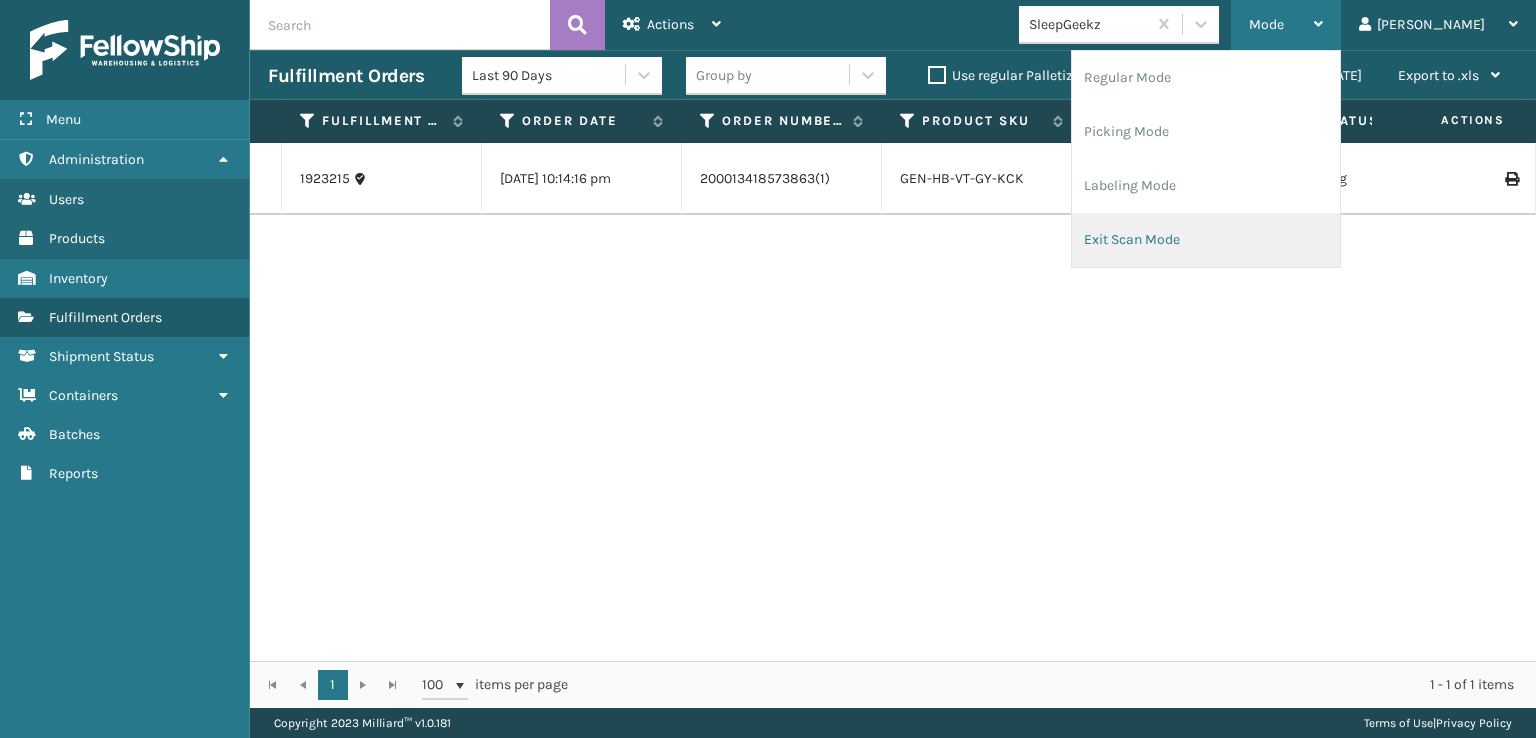click on "Exit Scan Mode" at bounding box center [1206, 240] 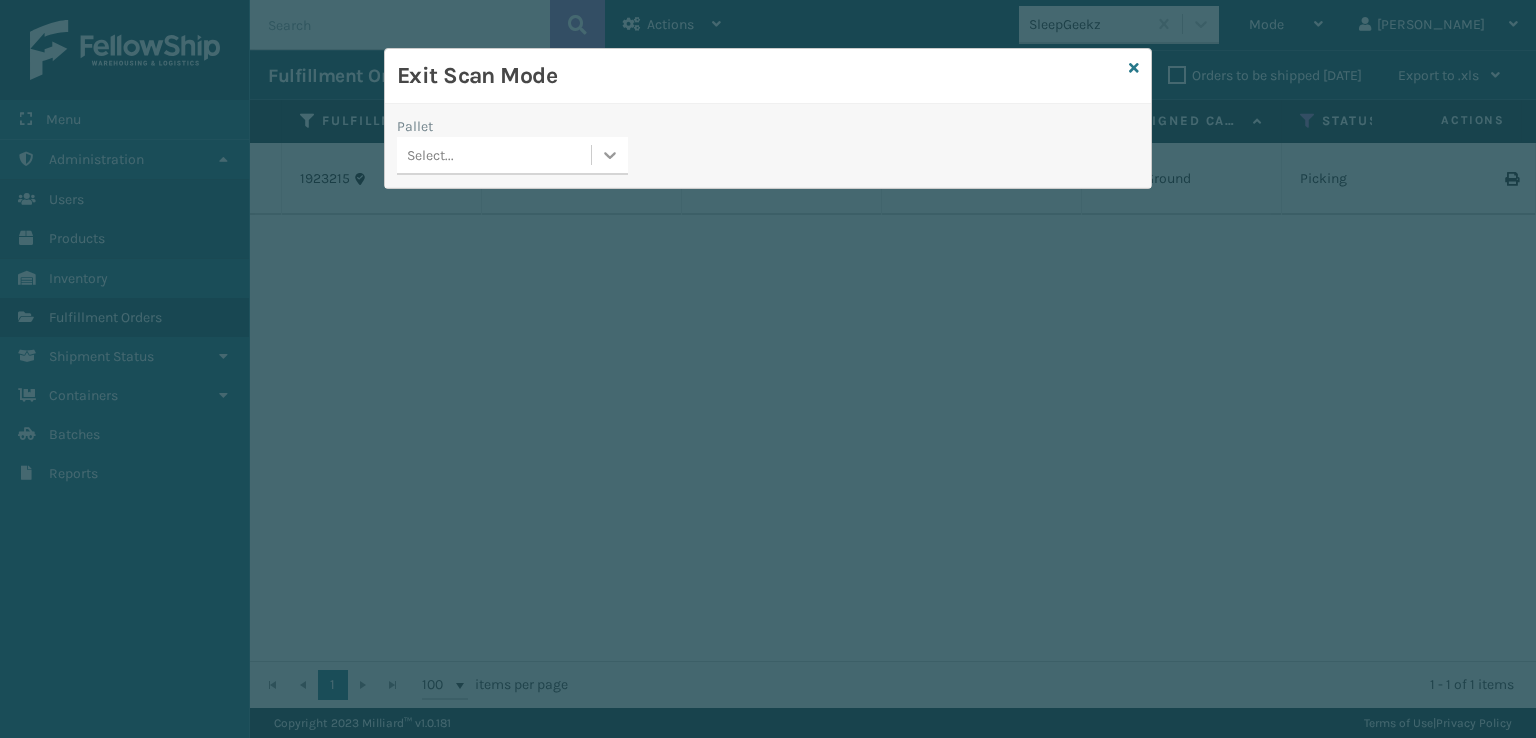 click 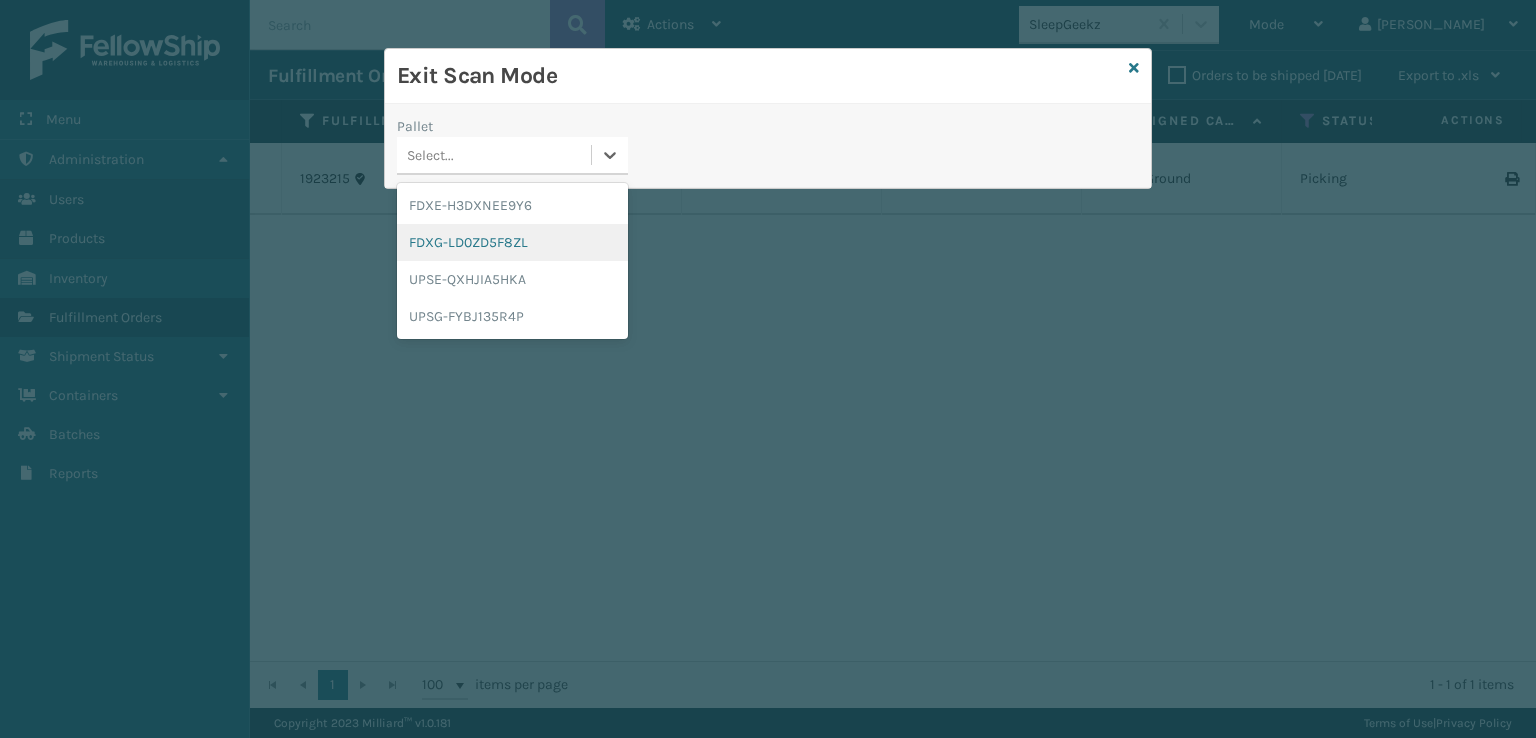 click on "FDXG-LD0ZD5F8ZL" at bounding box center (512, 242) 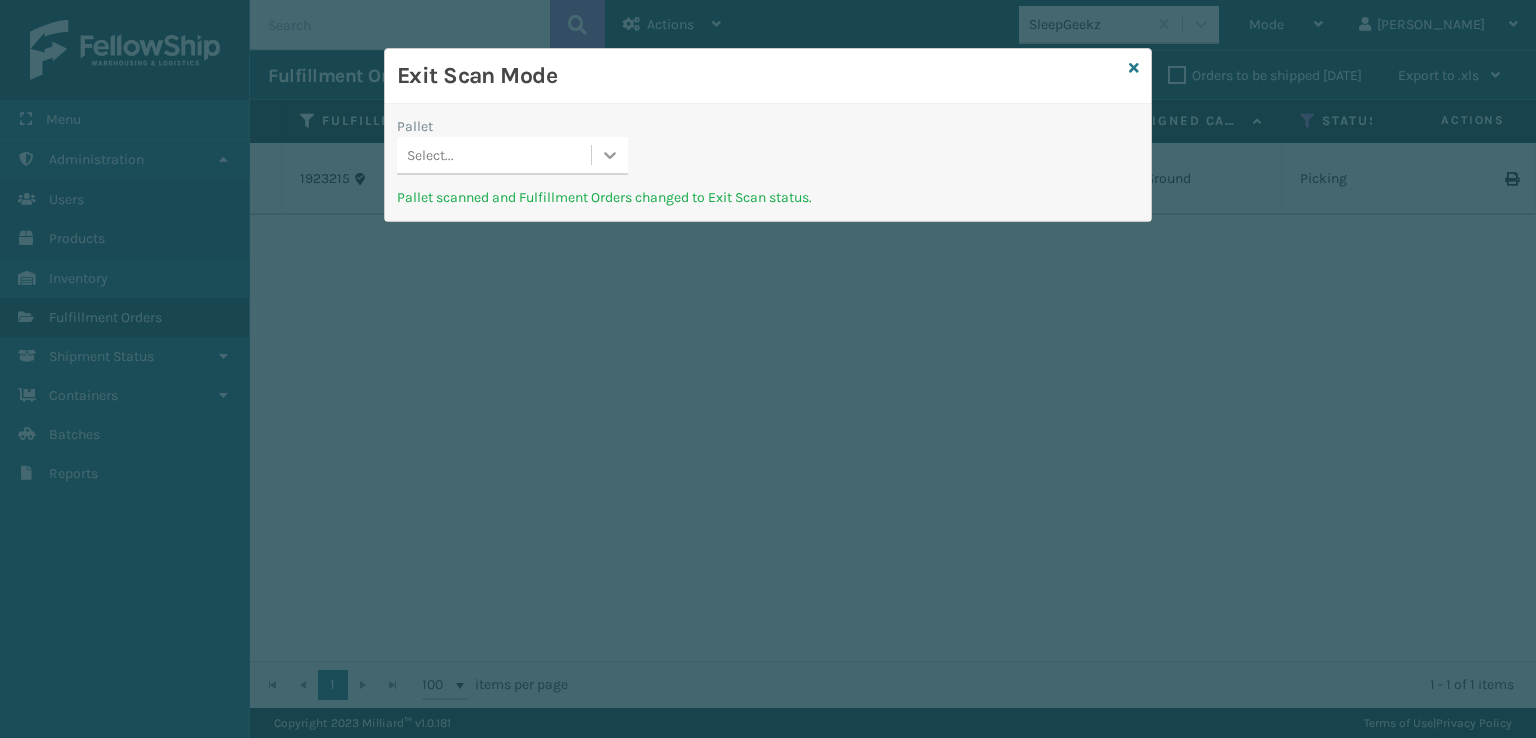 click 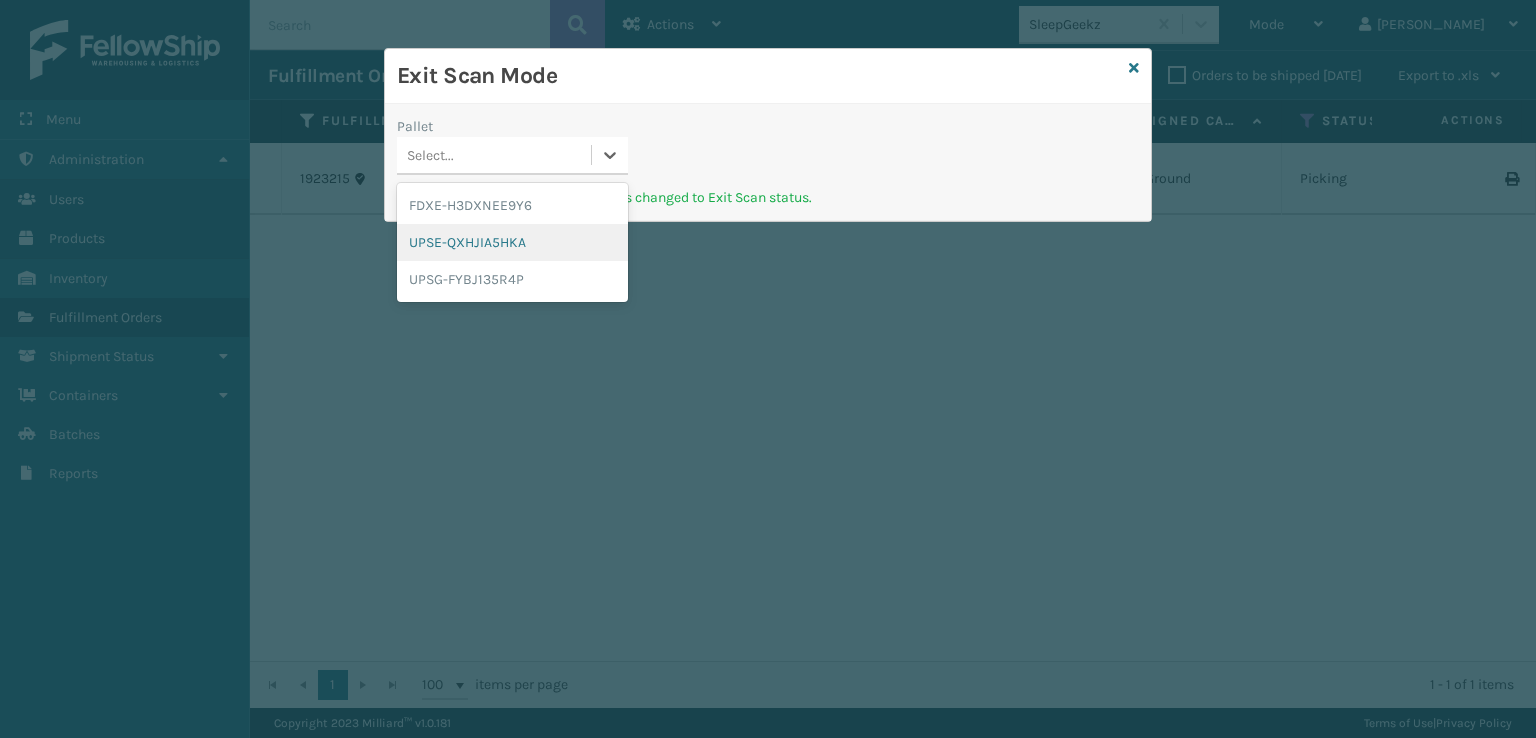 click on "UPSE-QXHJIA5HKA" at bounding box center (512, 242) 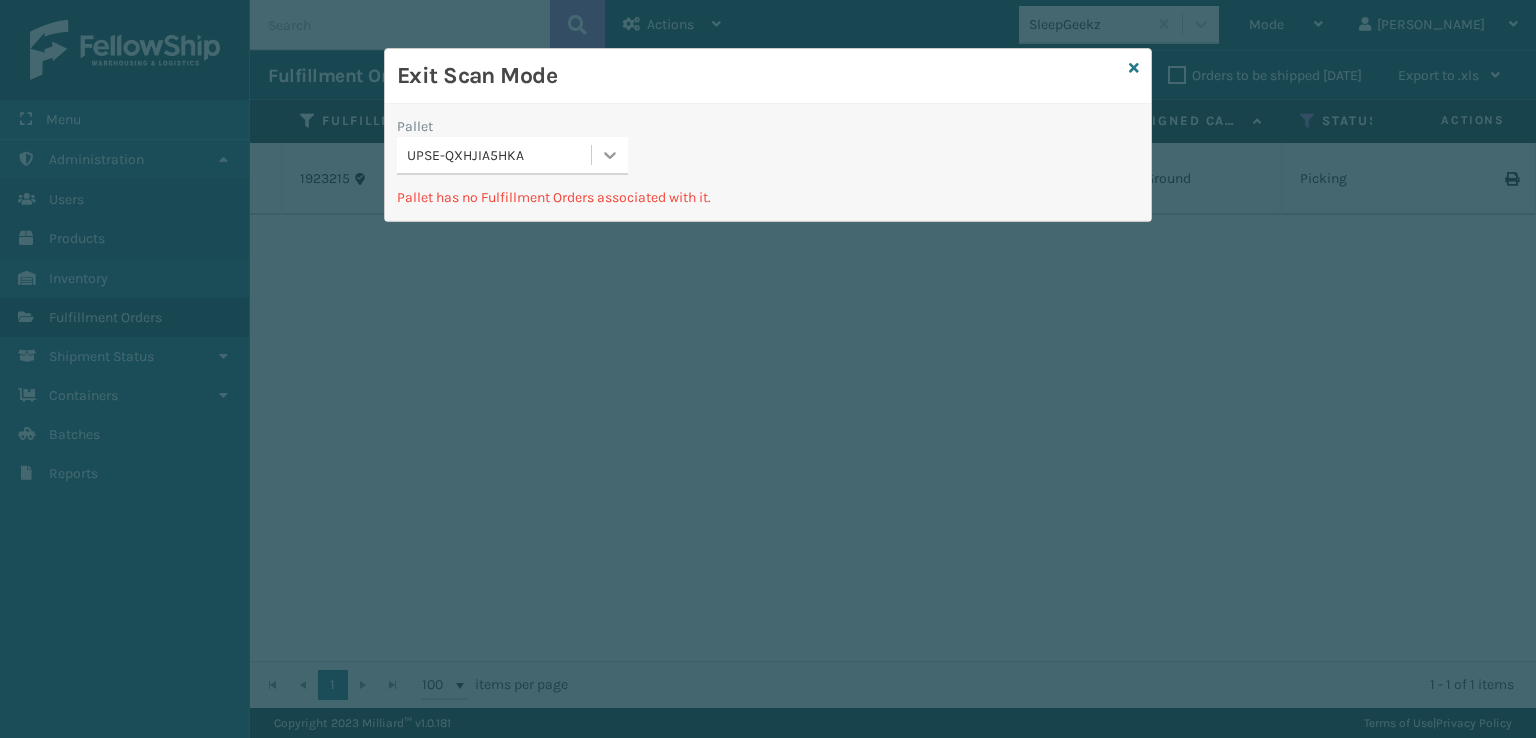 click 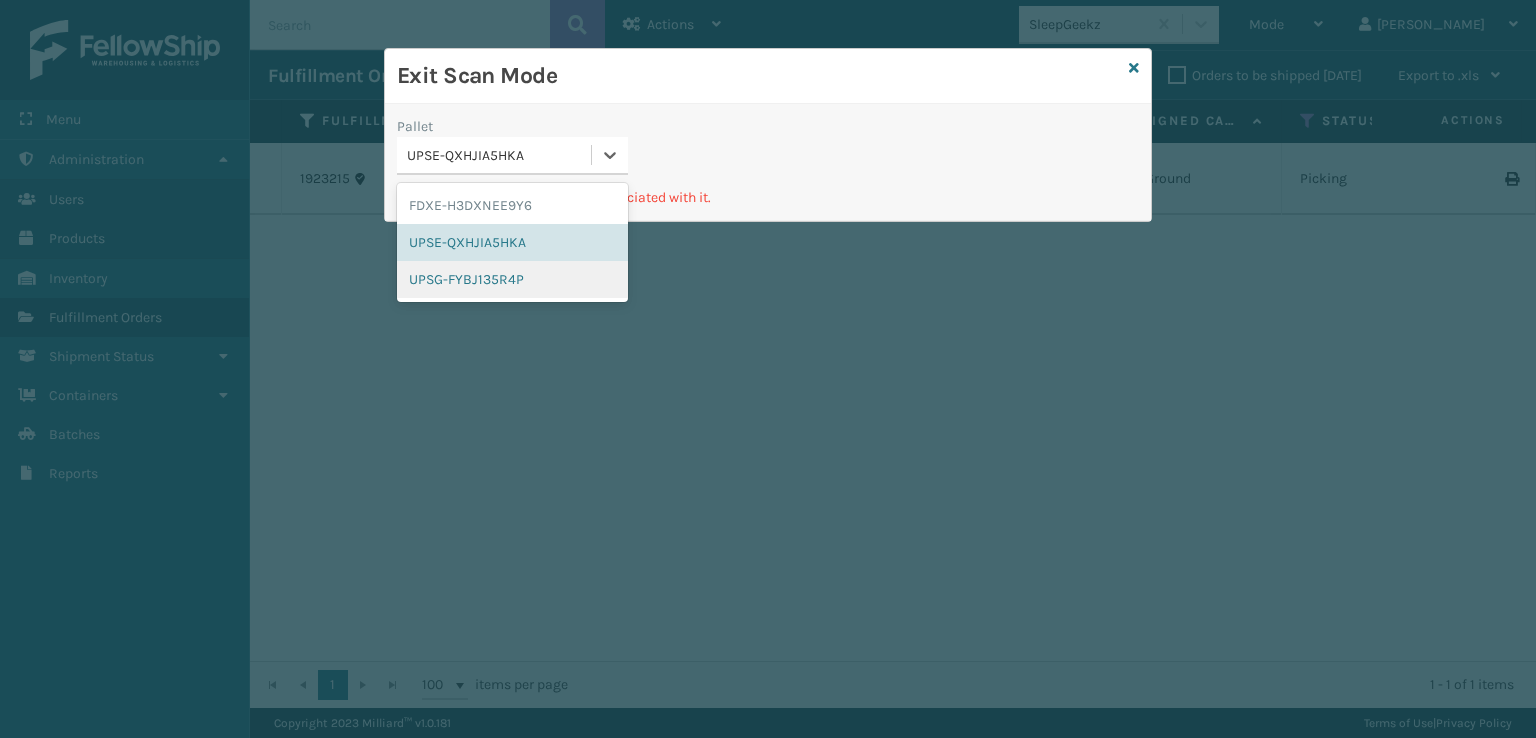 click on "UPSG-FYBJ135R4P" at bounding box center [512, 279] 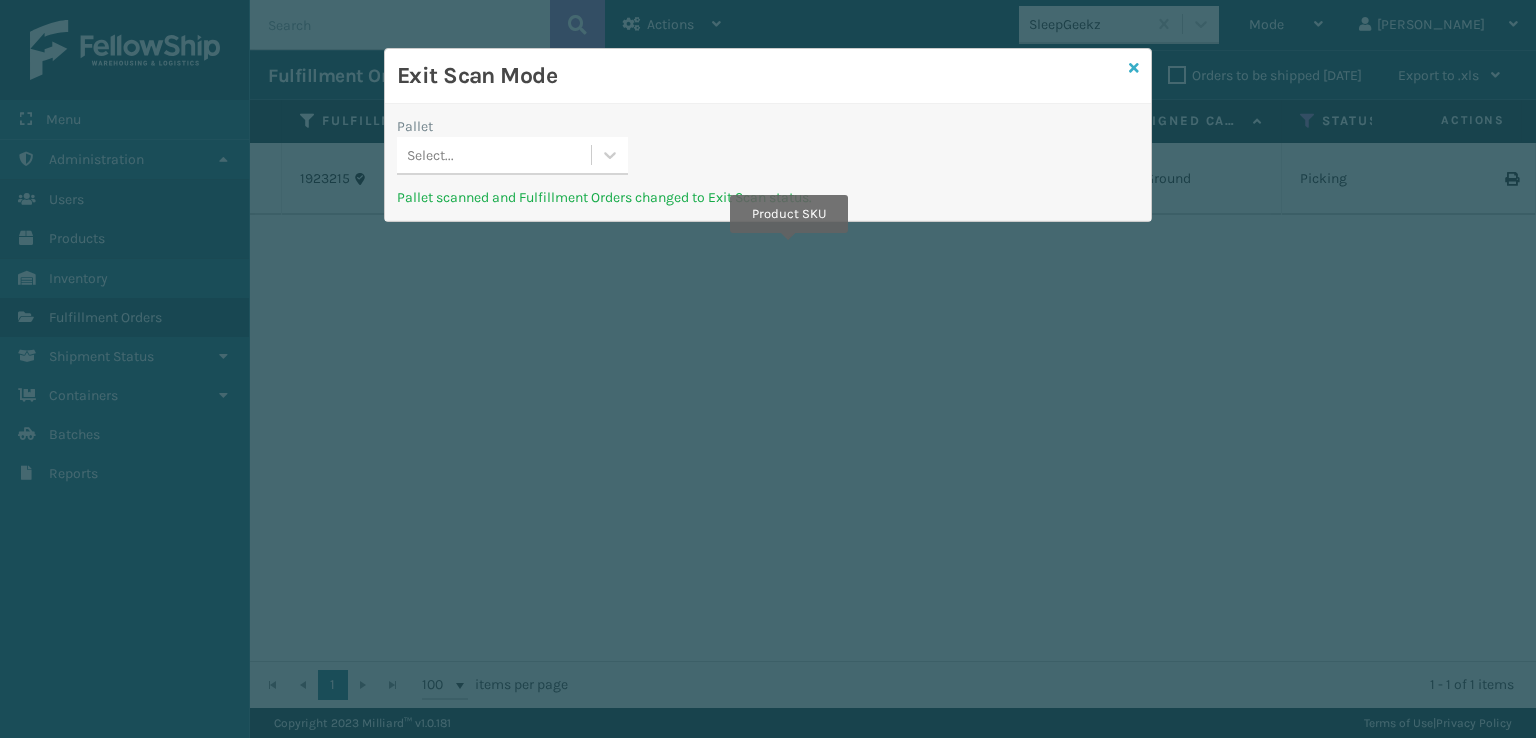 click at bounding box center [1134, 68] 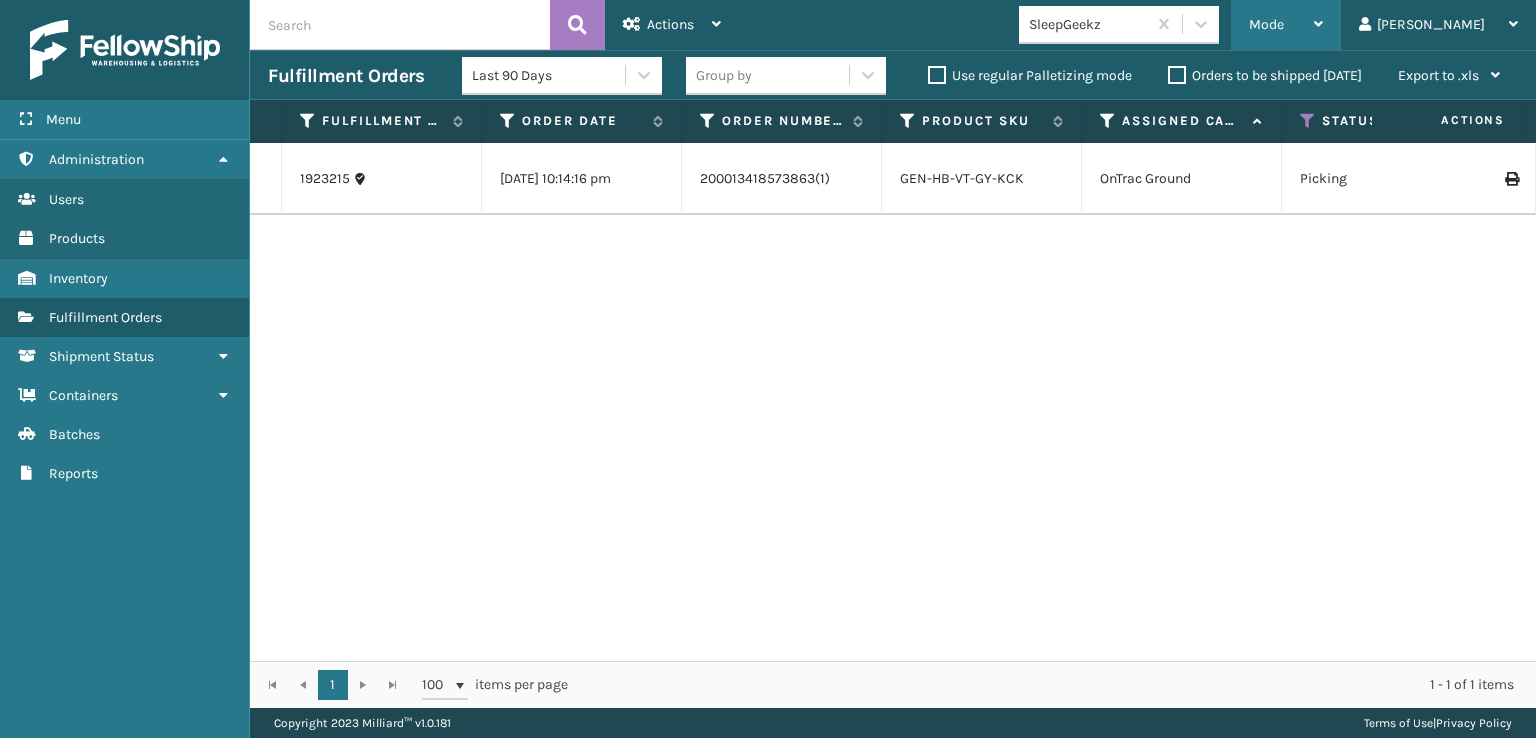 click on "Mode" at bounding box center (1266, 24) 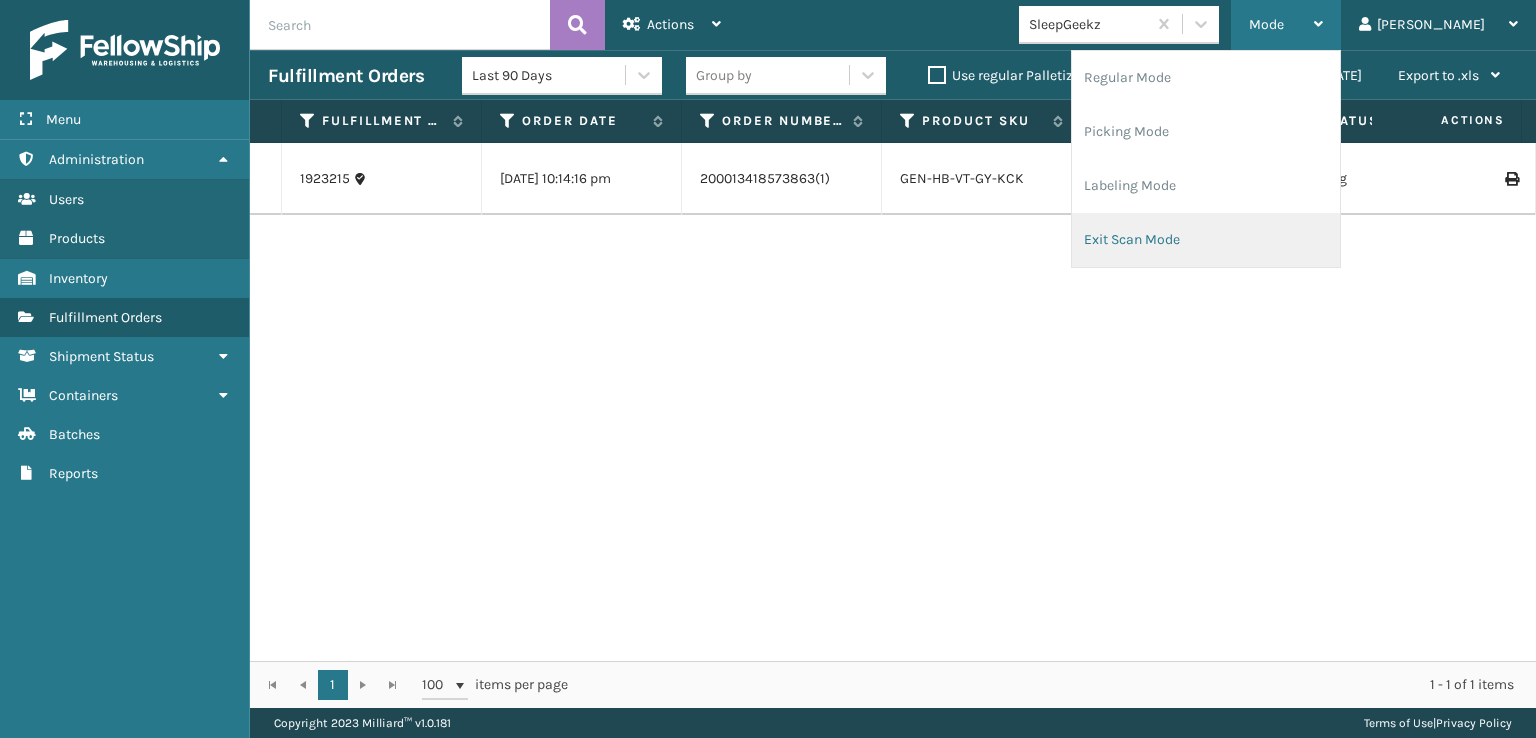 click on "Exit Scan Mode" at bounding box center [1206, 240] 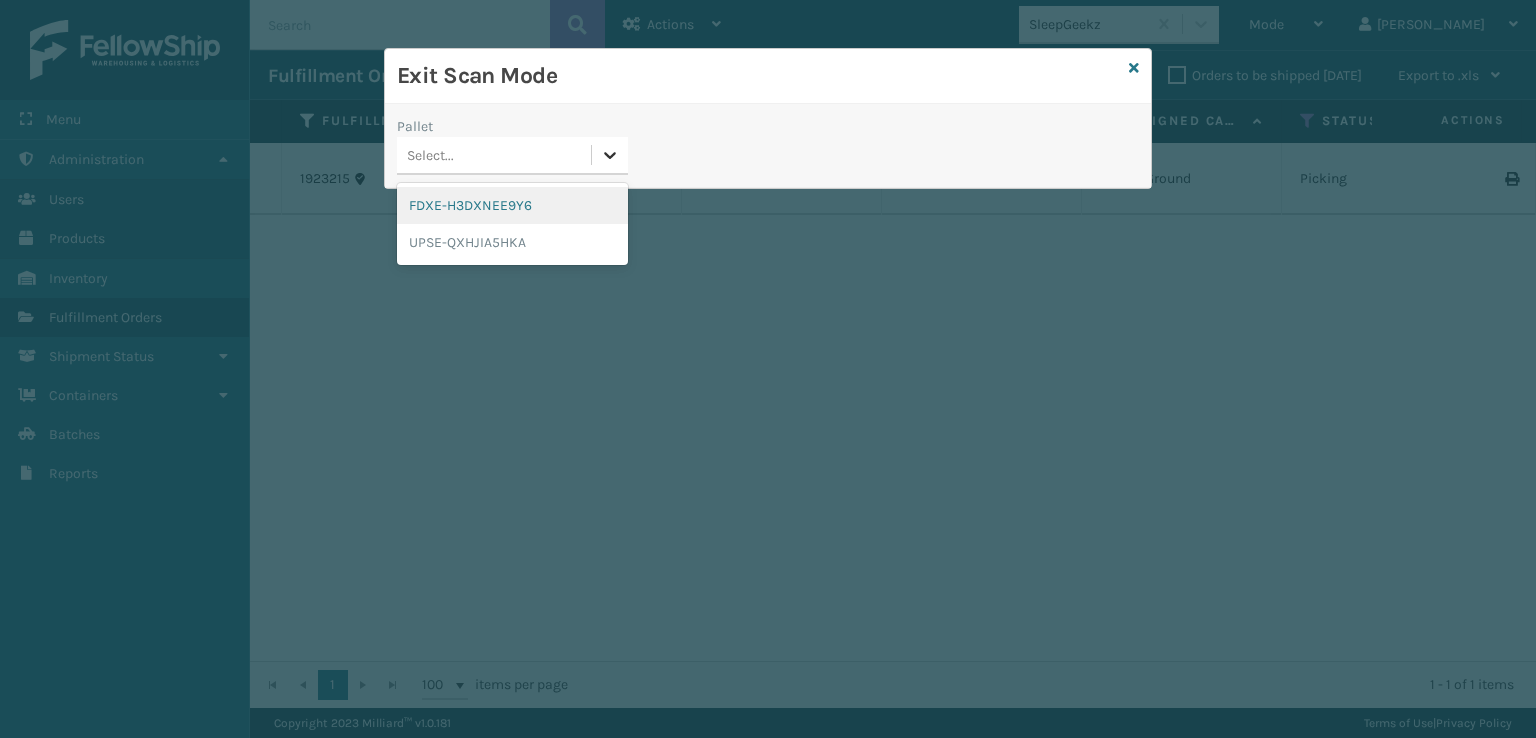 click at bounding box center [610, 155] 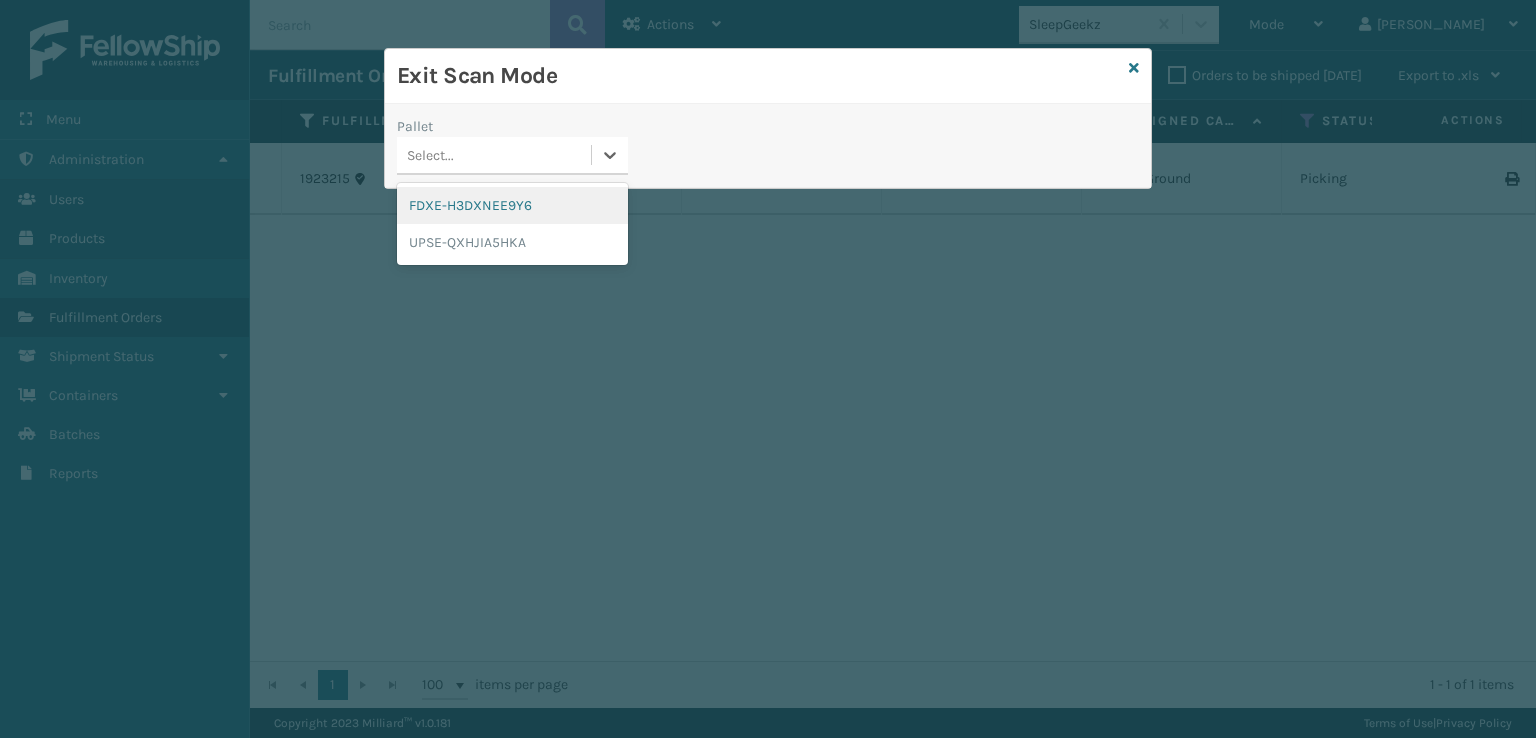 click on "FDXE-H3DXNEE9Y6" at bounding box center (512, 205) 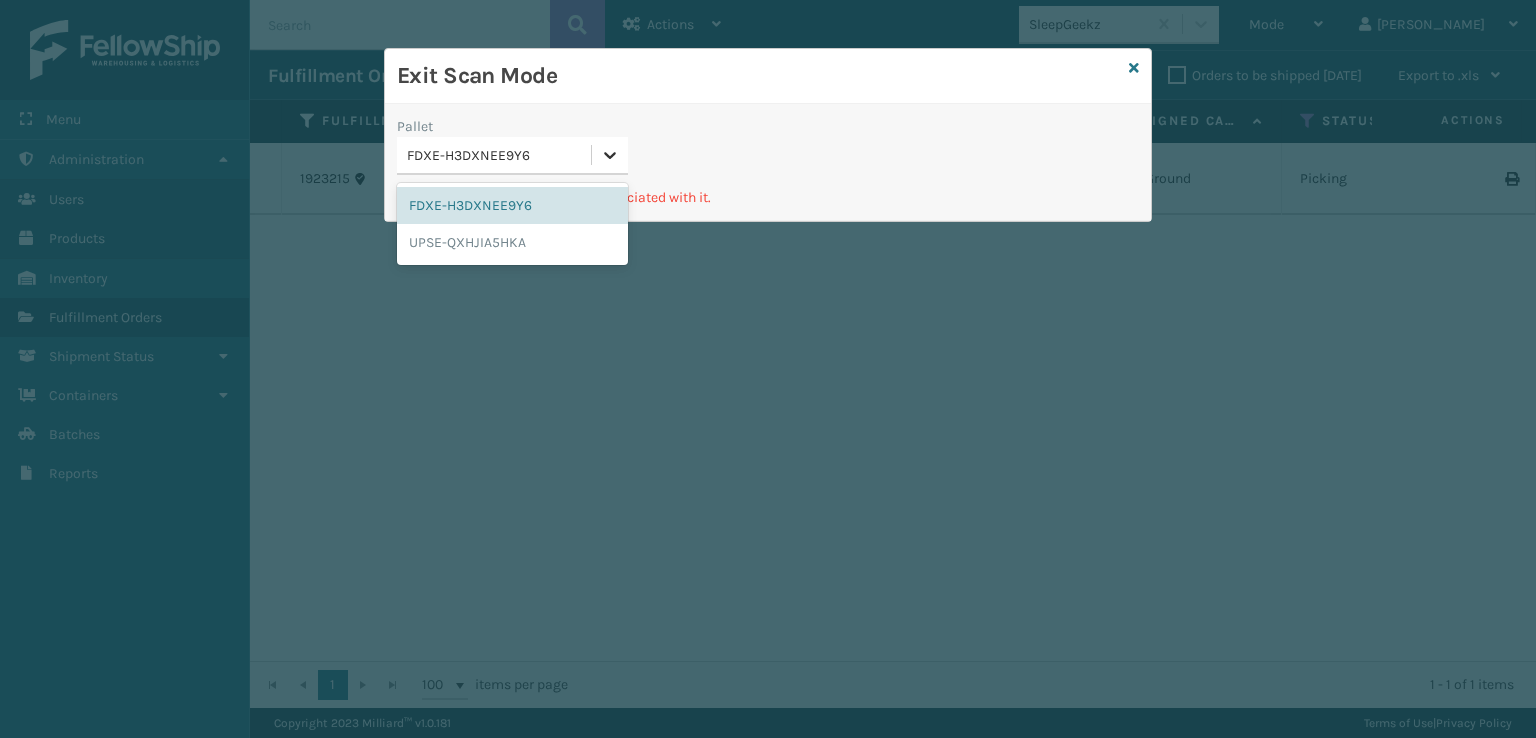 click at bounding box center (610, 155) 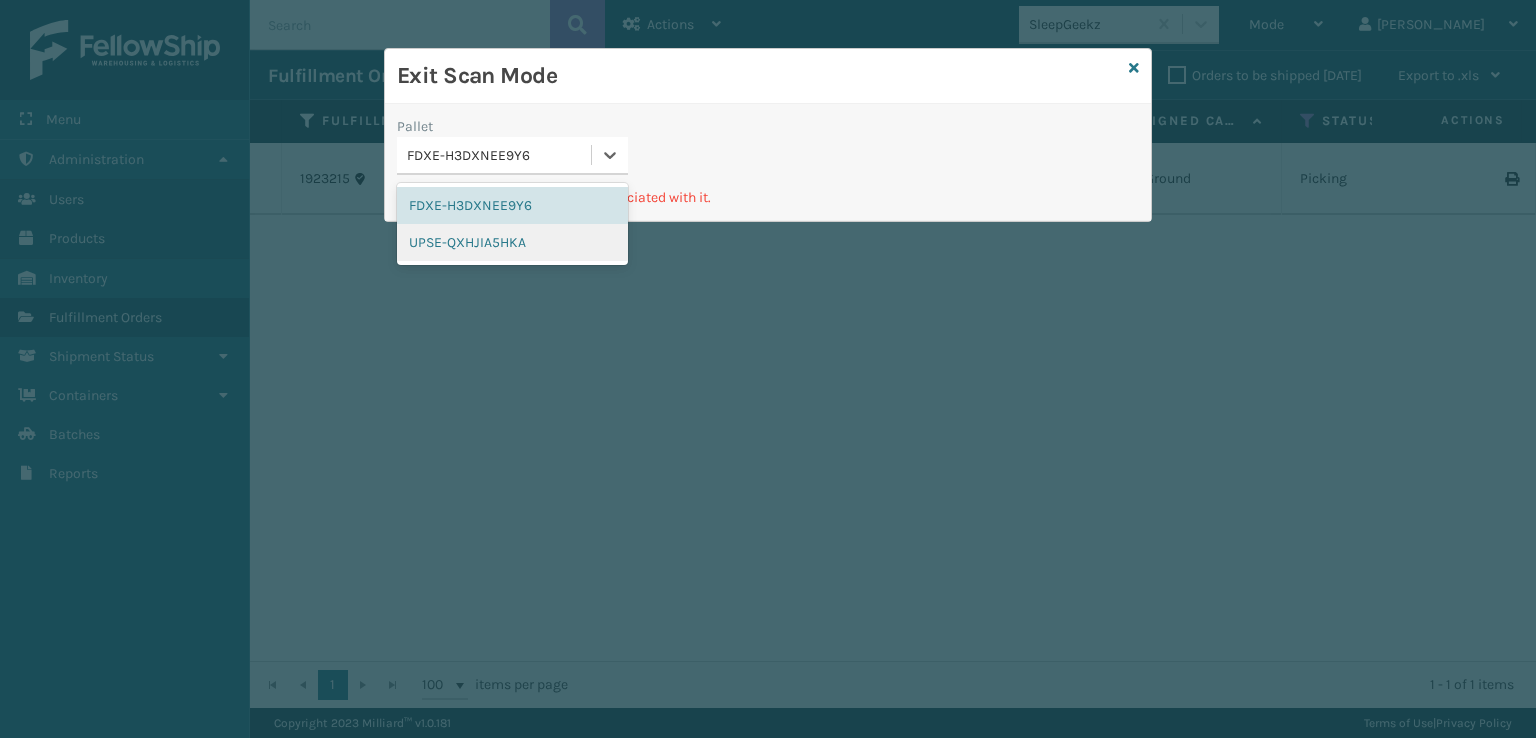 click on "UPSE-QXHJIA5HKA" at bounding box center [512, 242] 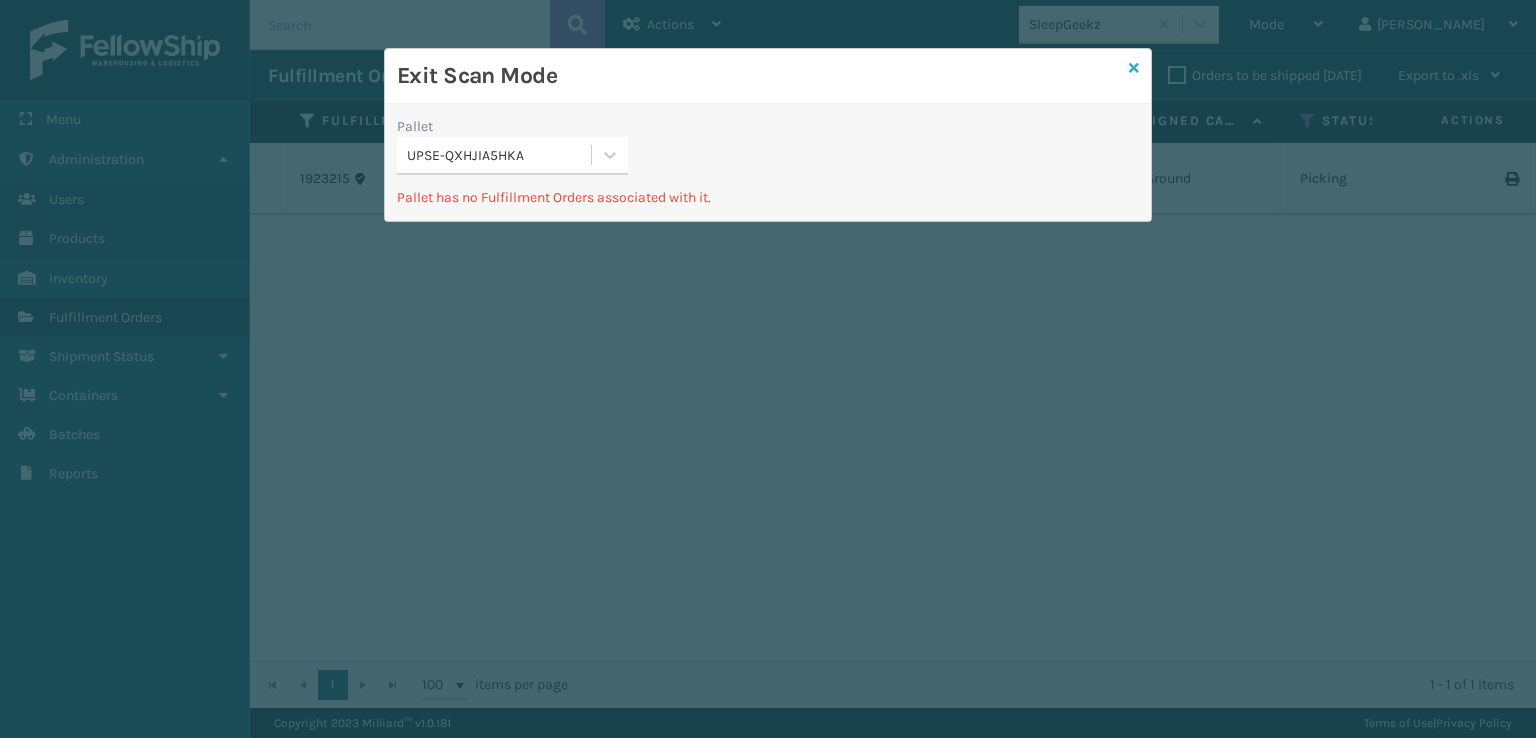 click at bounding box center [1134, 68] 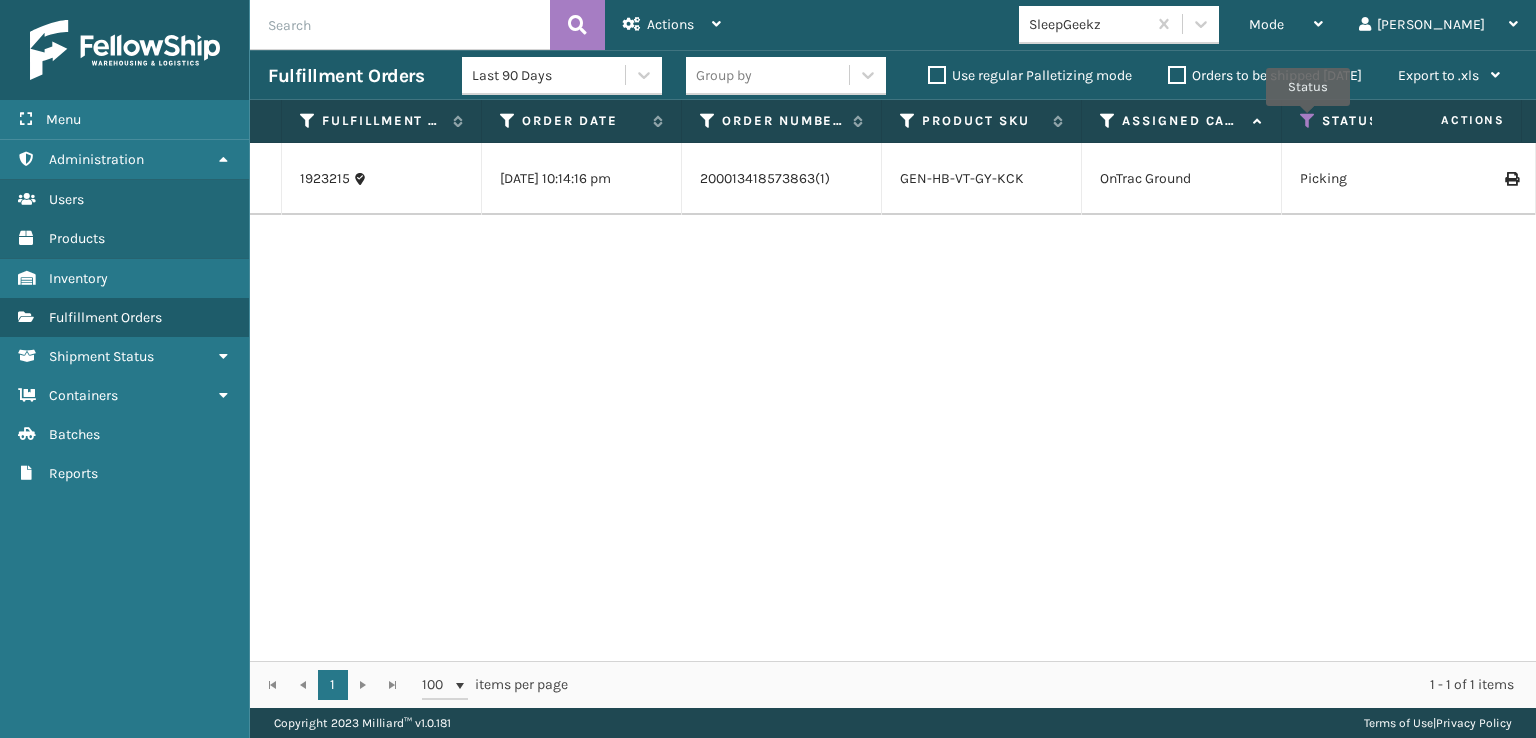 click at bounding box center (1308, 121) 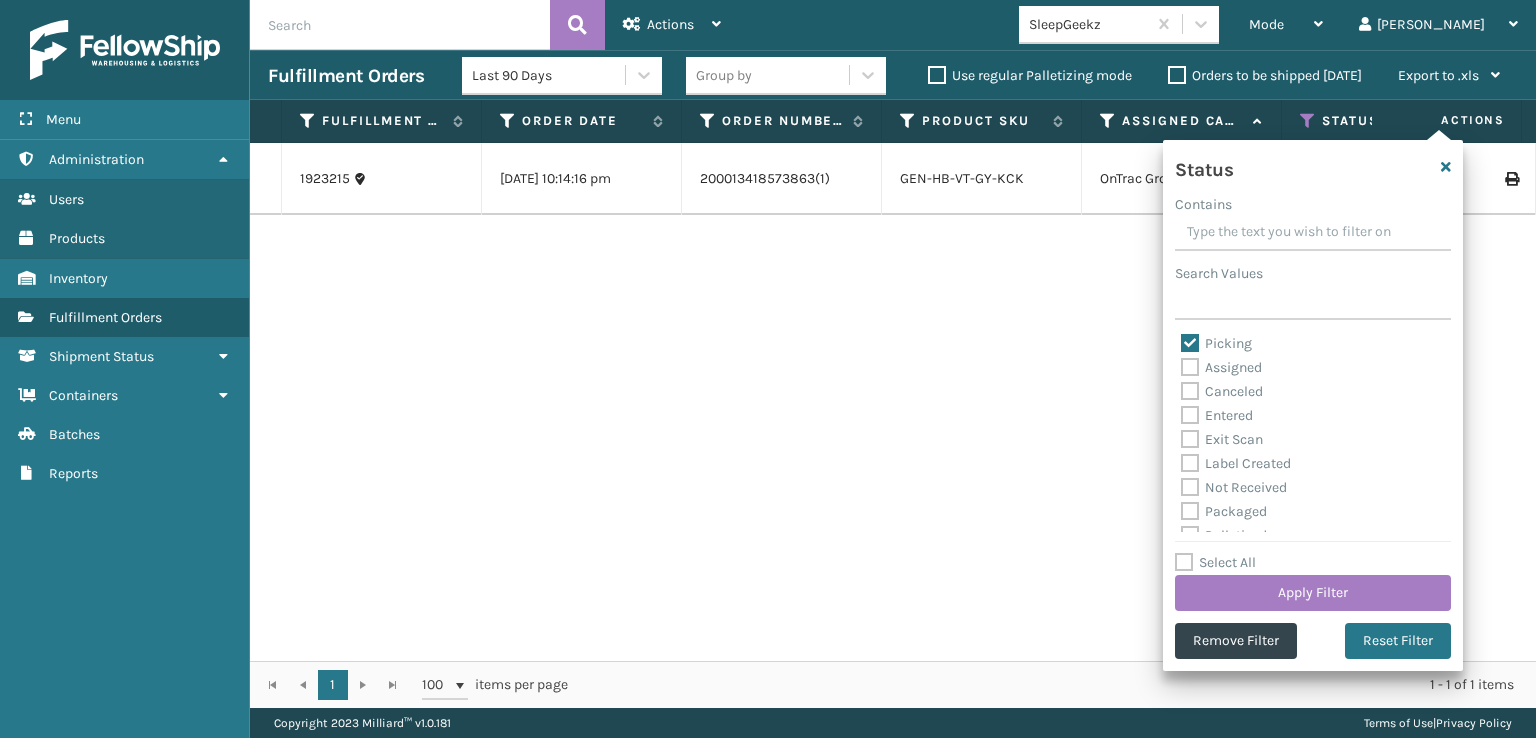 click on "Picking" at bounding box center (1216, 343) 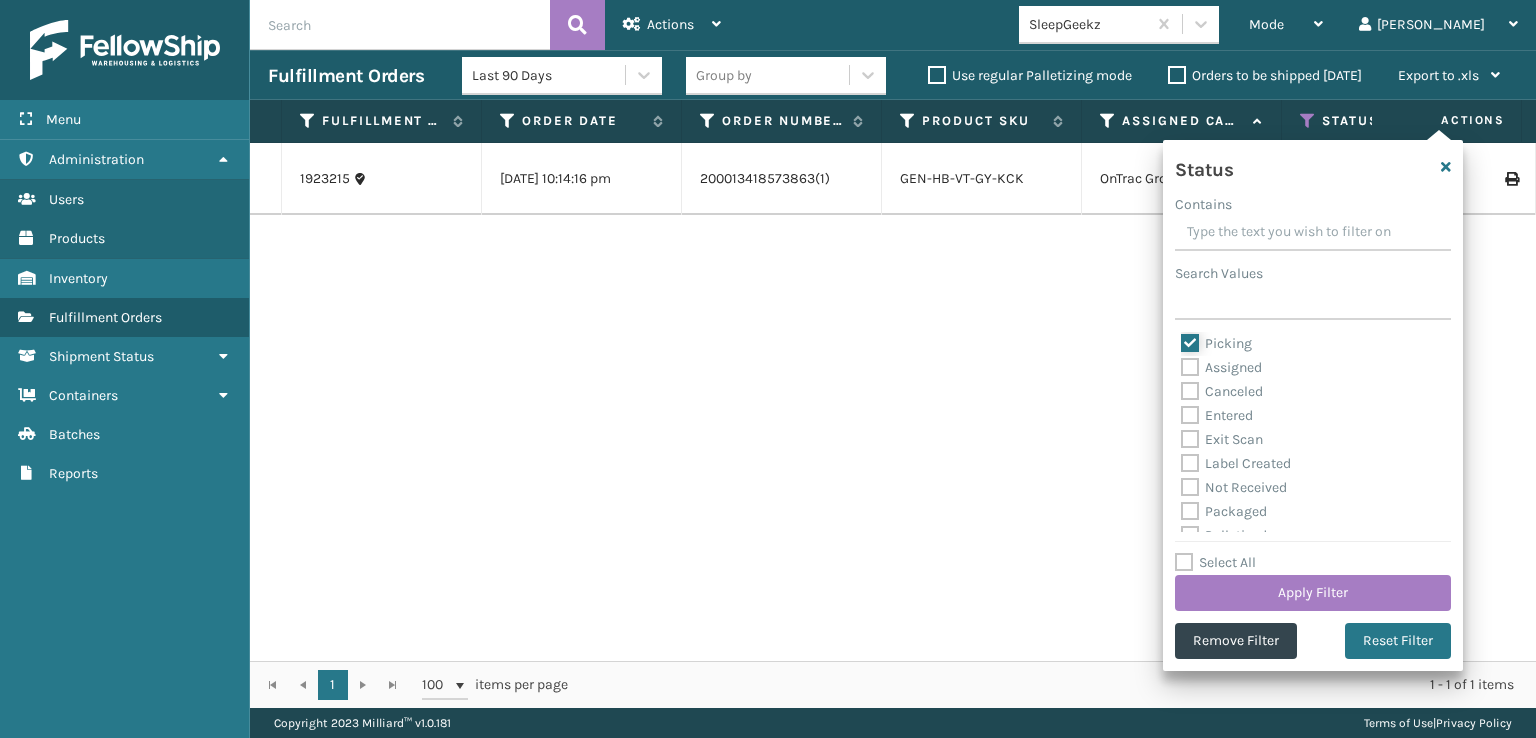 click on "Picking" at bounding box center (1181, 338) 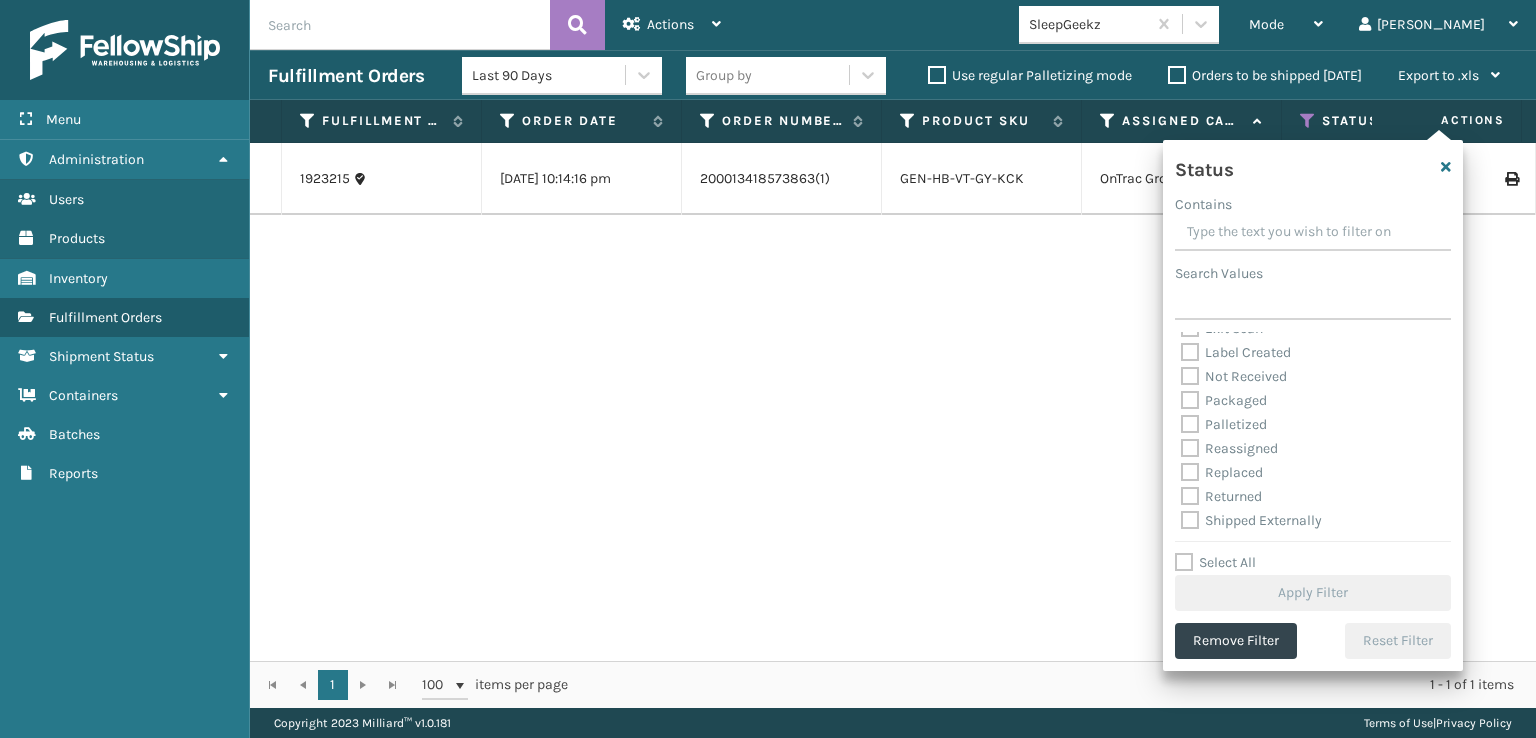 scroll, scrollTop: 112, scrollLeft: 0, axis: vertical 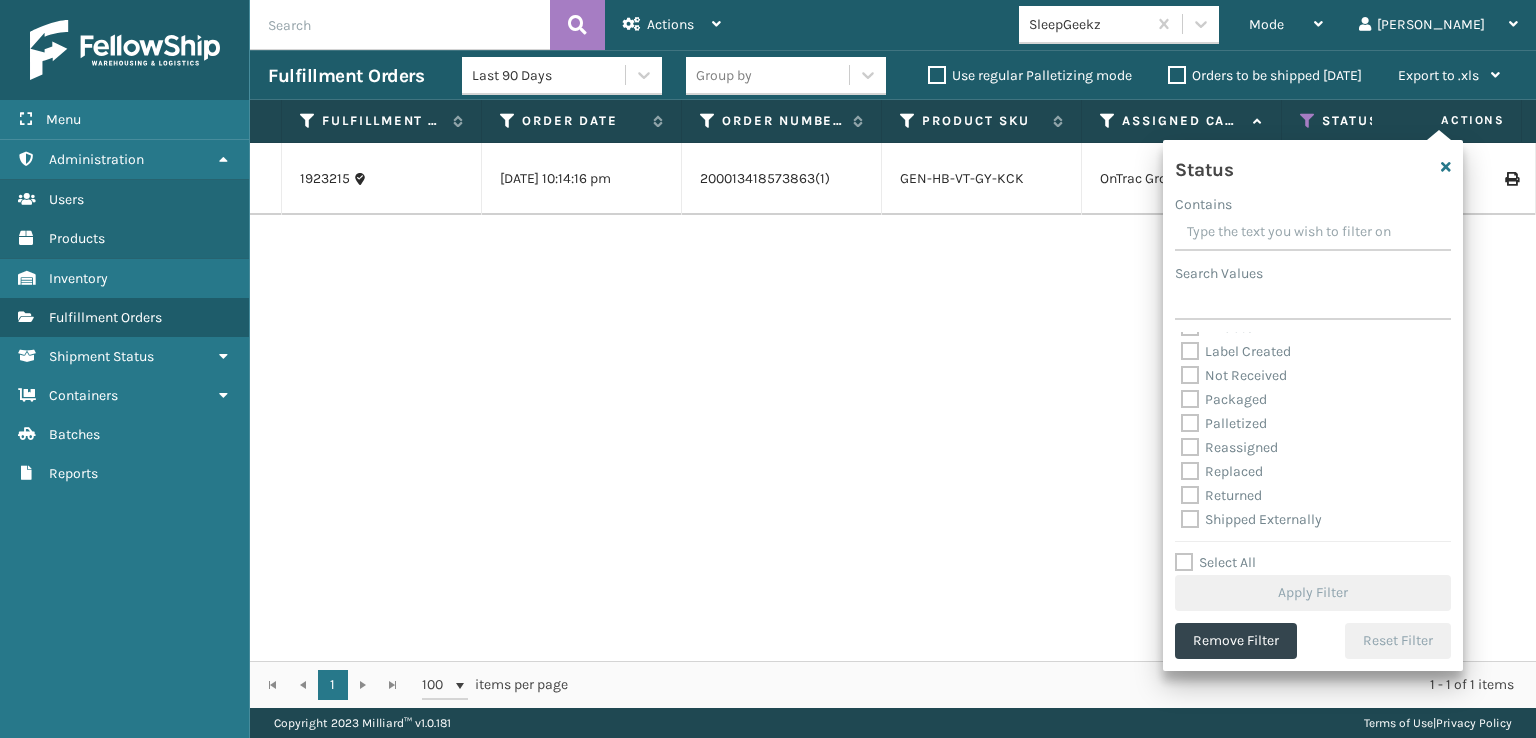click on "Palletized" at bounding box center [1224, 423] 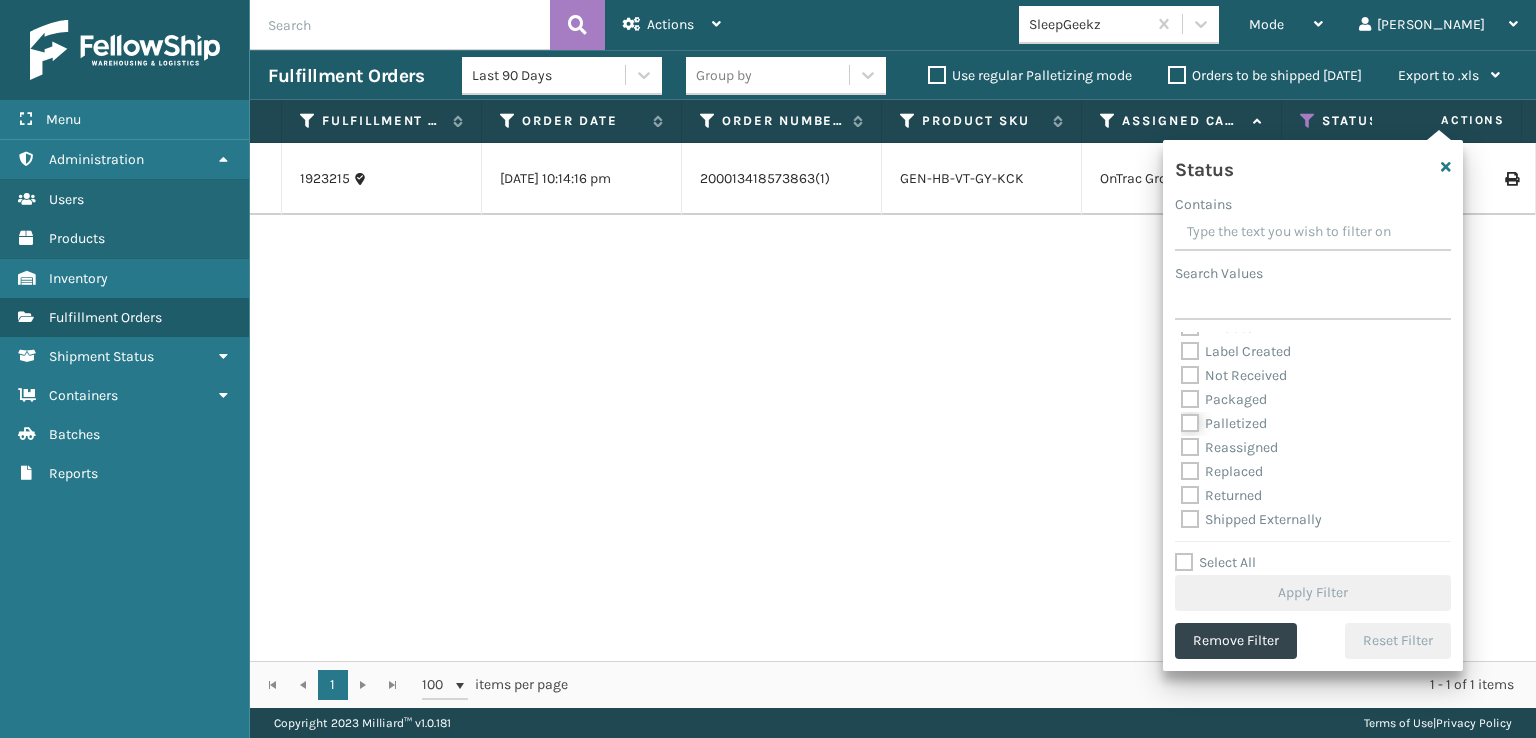 click on "Palletized" at bounding box center (1181, 418) 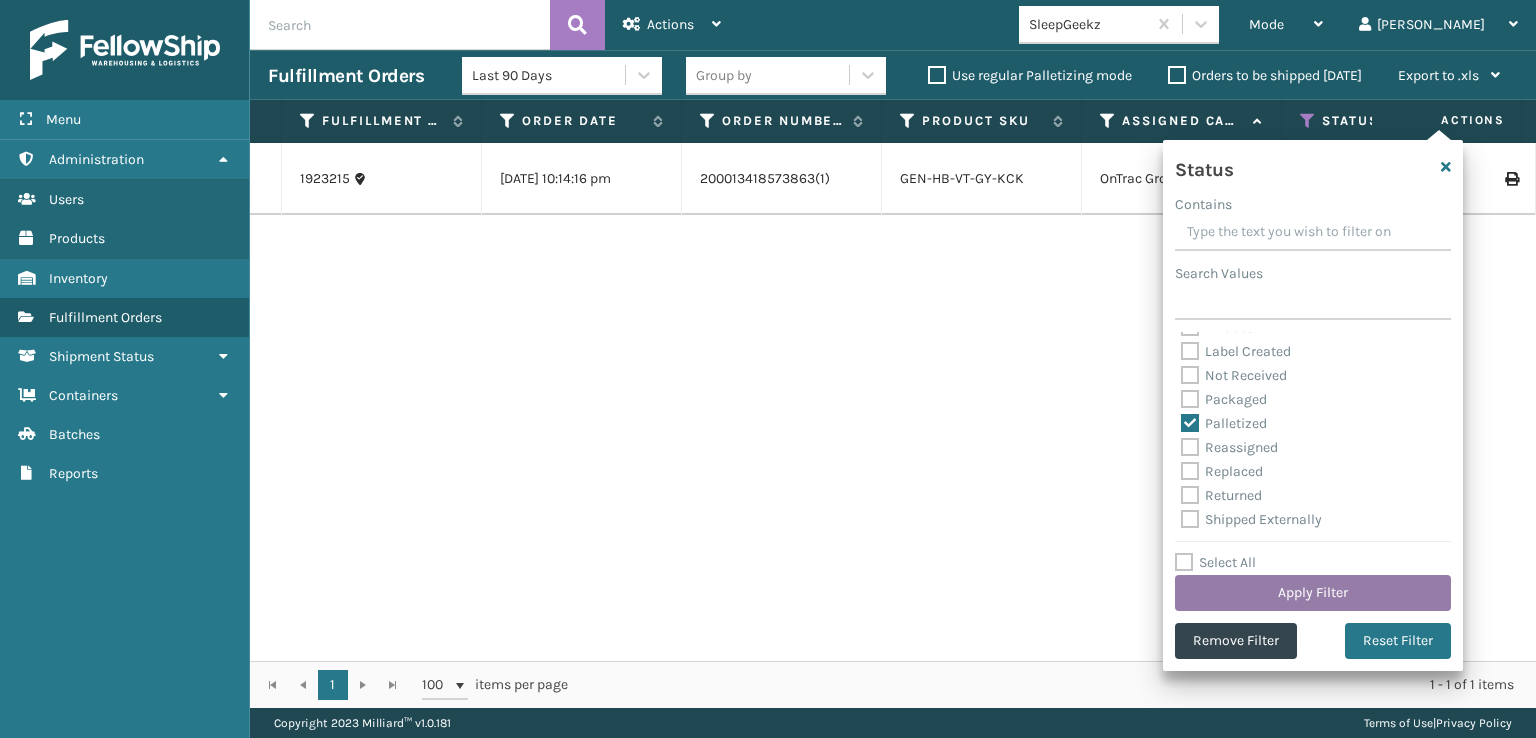 click on "Apply Filter" at bounding box center (1313, 593) 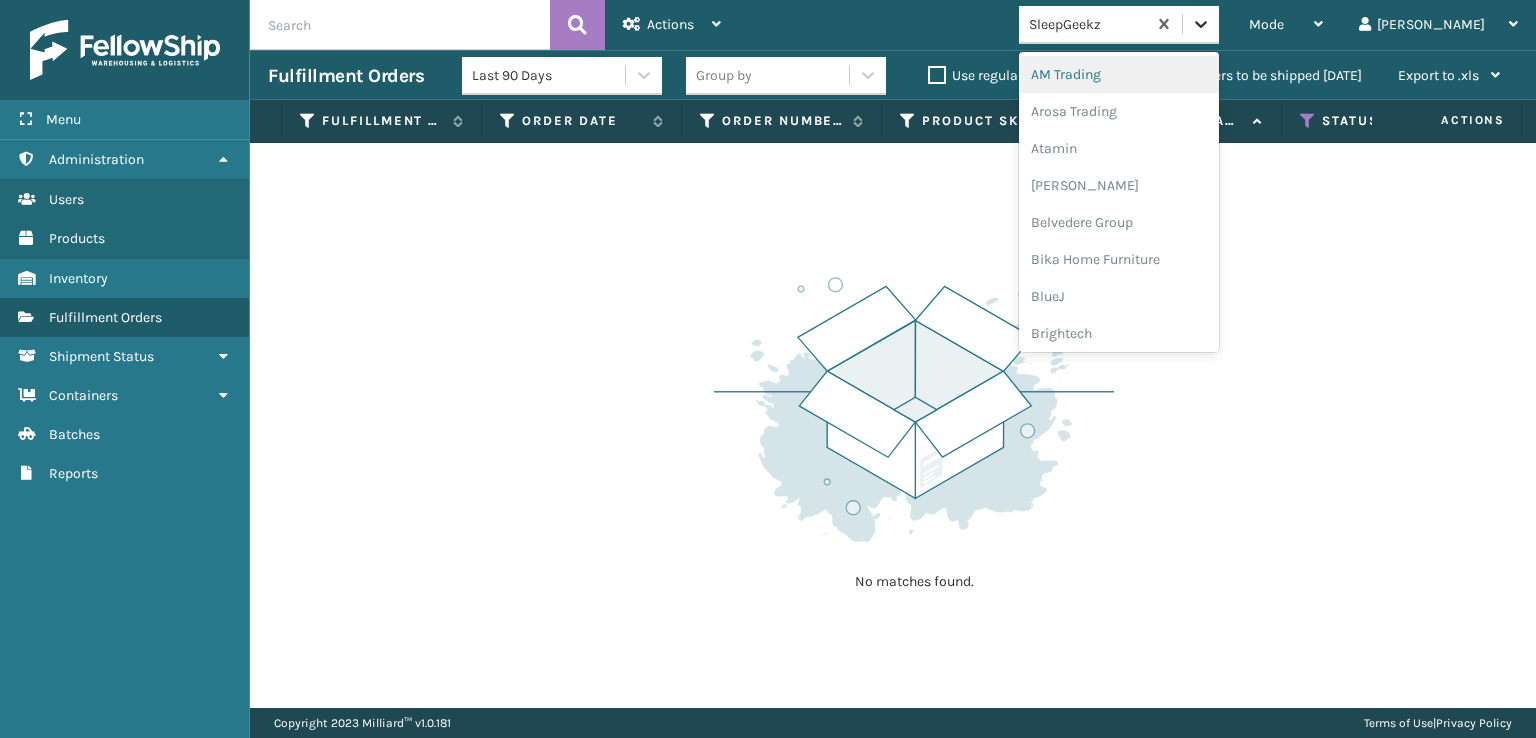 click 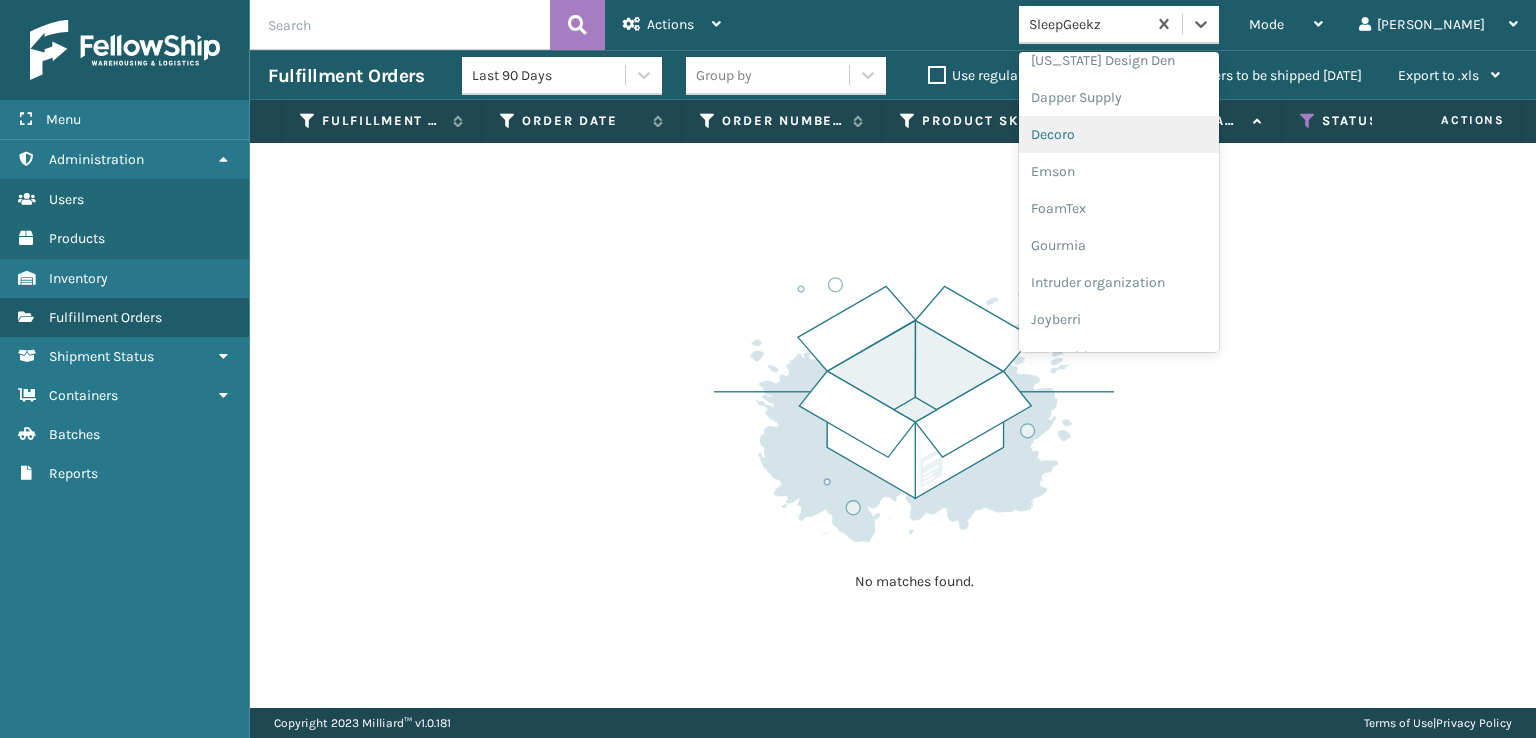 scroll, scrollTop: 400, scrollLeft: 0, axis: vertical 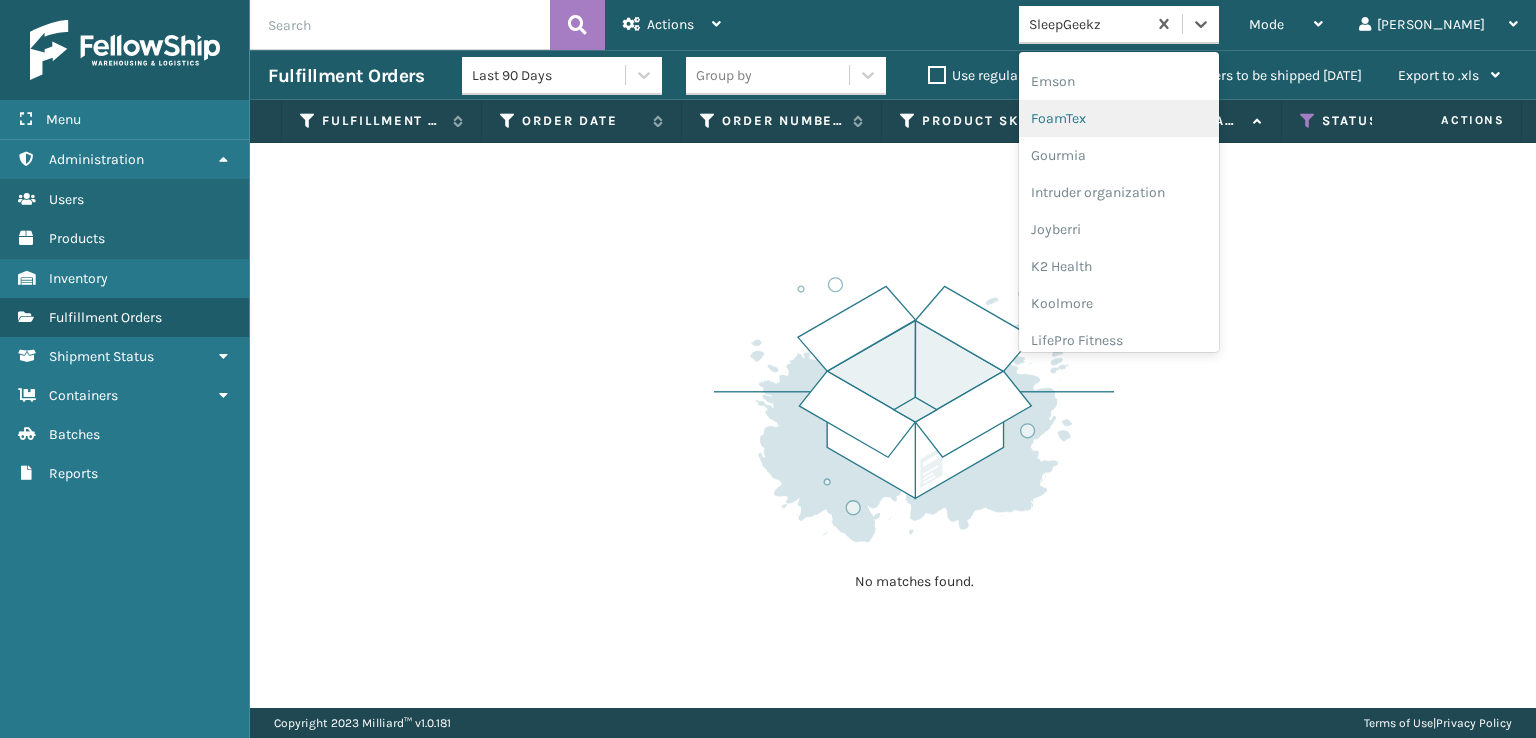 click on "FoamTex" at bounding box center (1119, 118) 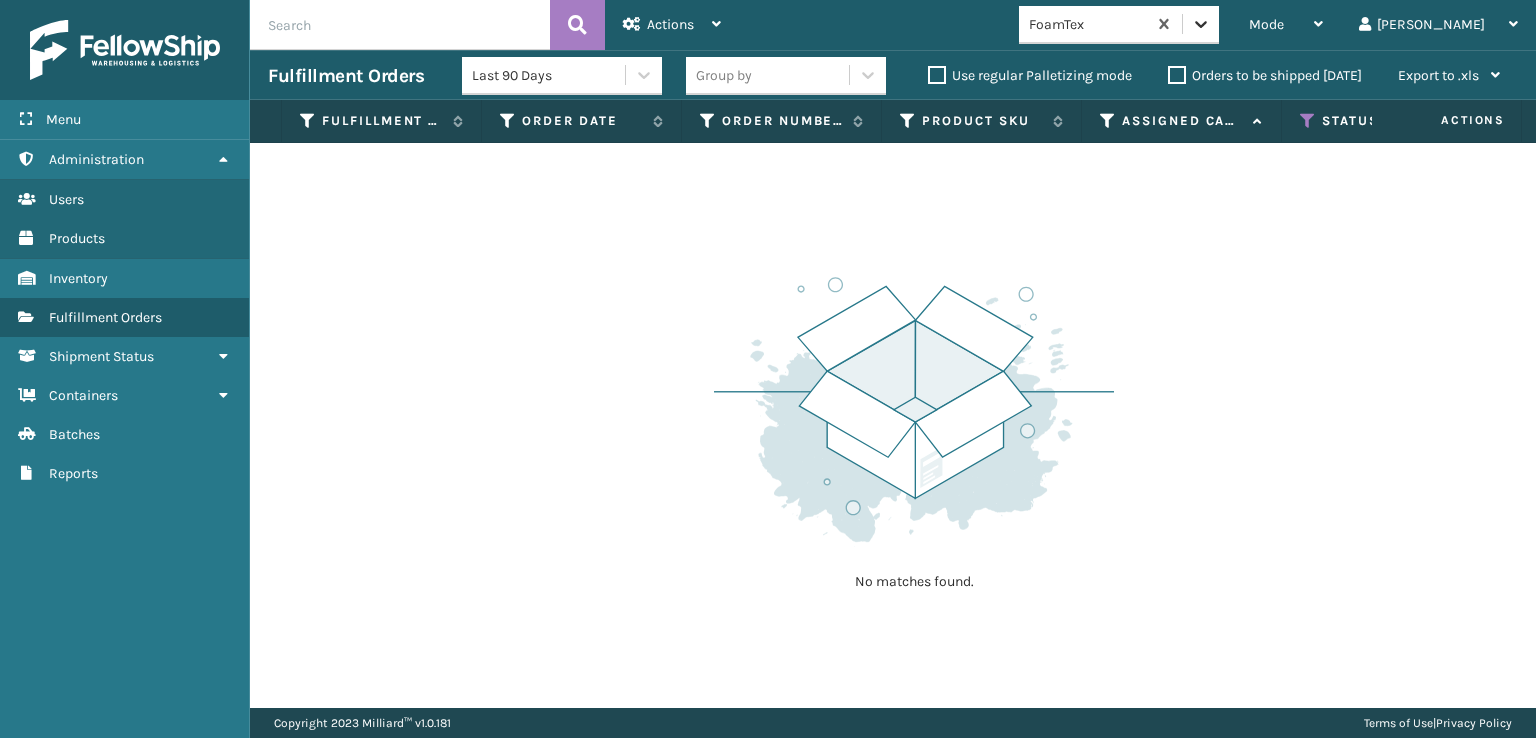 click 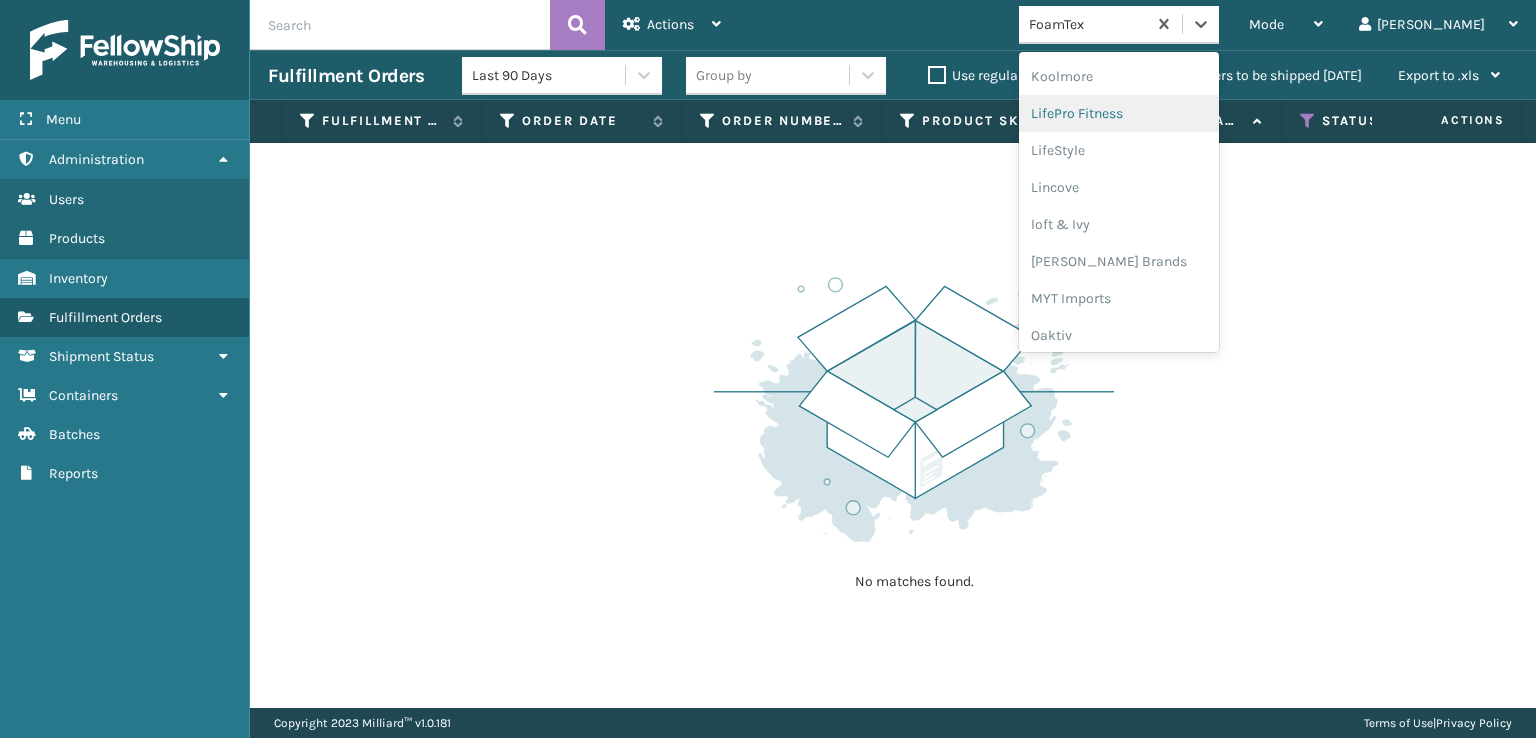 scroll, scrollTop: 632, scrollLeft: 0, axis: vertical 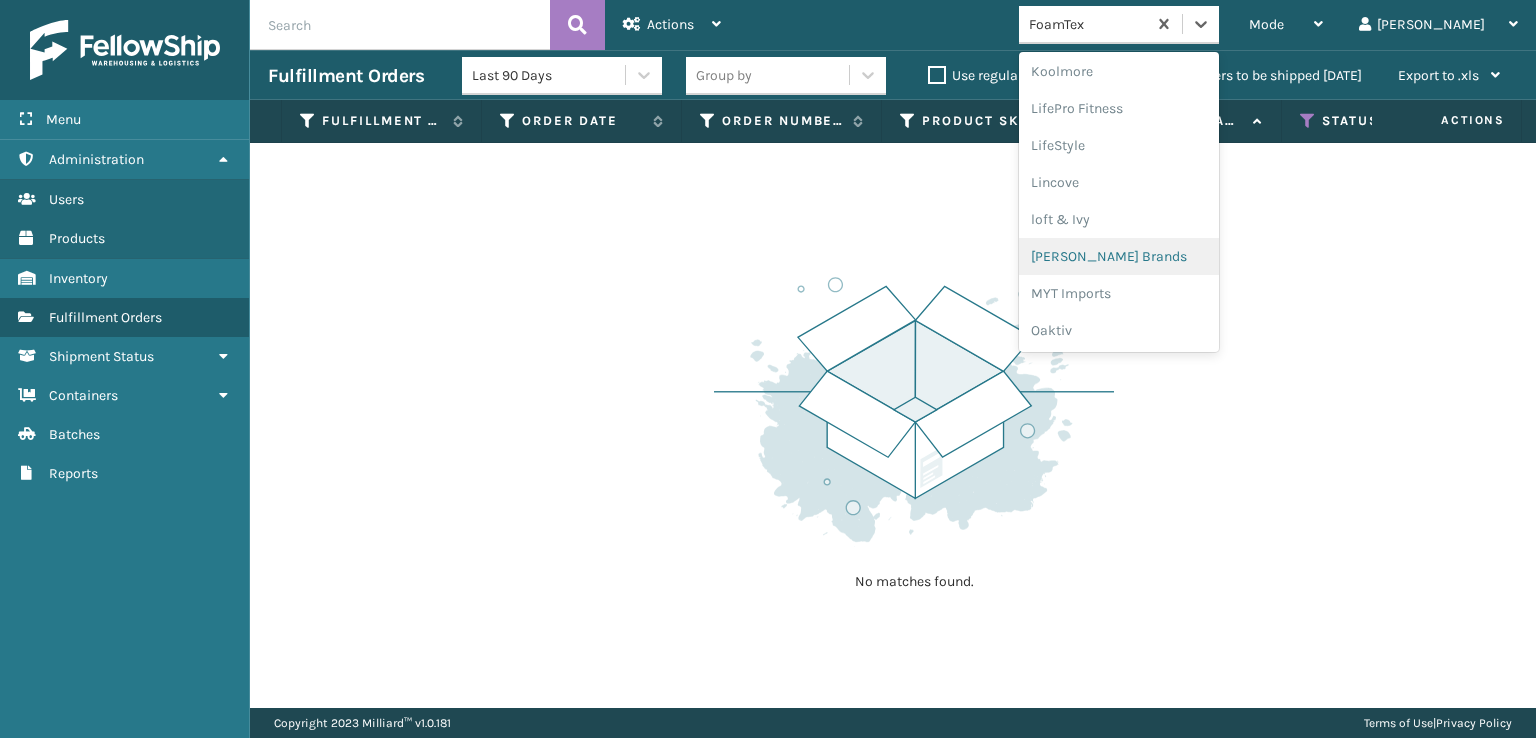 click on "[PERSON_NAME] Brands" at bounding box center [1119, 256] 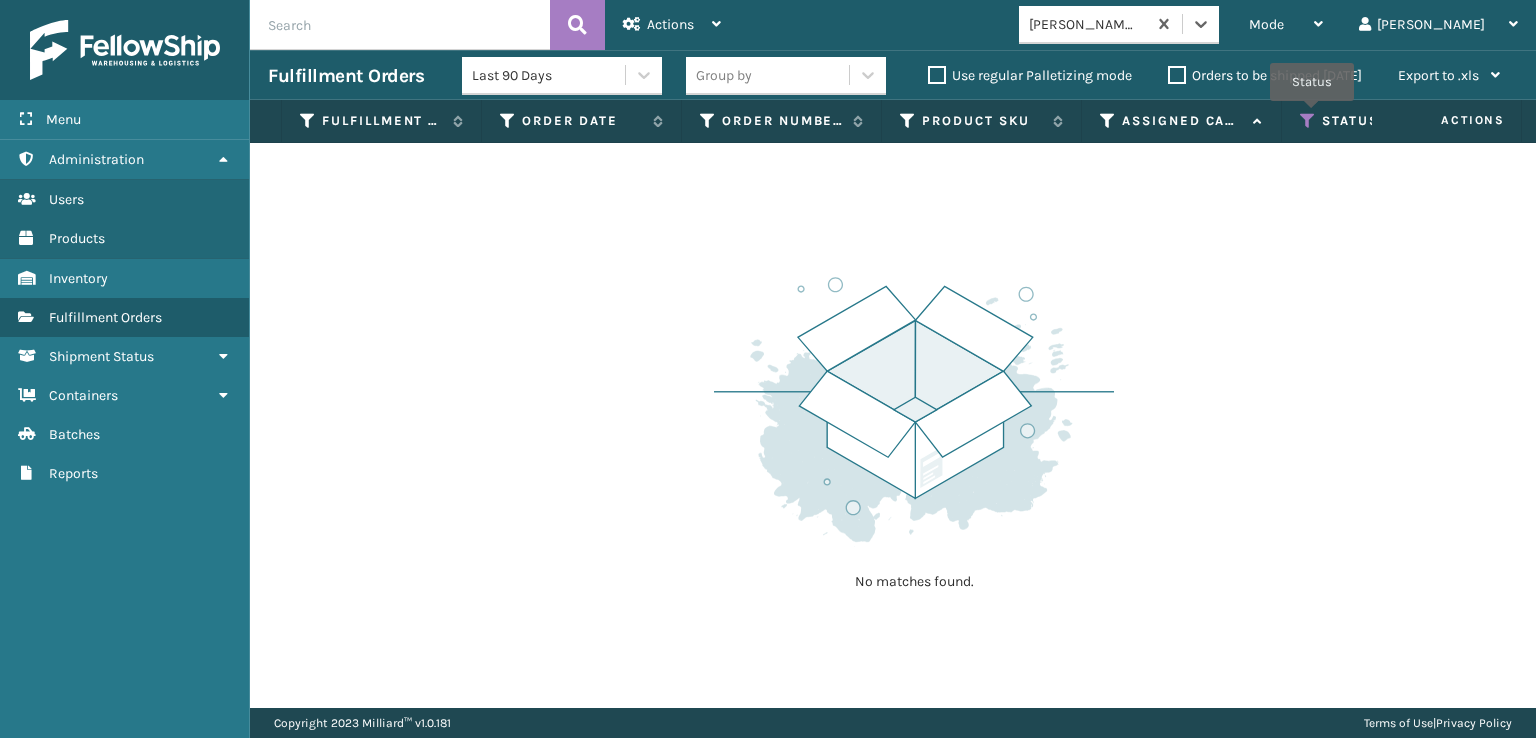 click at bounding box center (1308, 121) 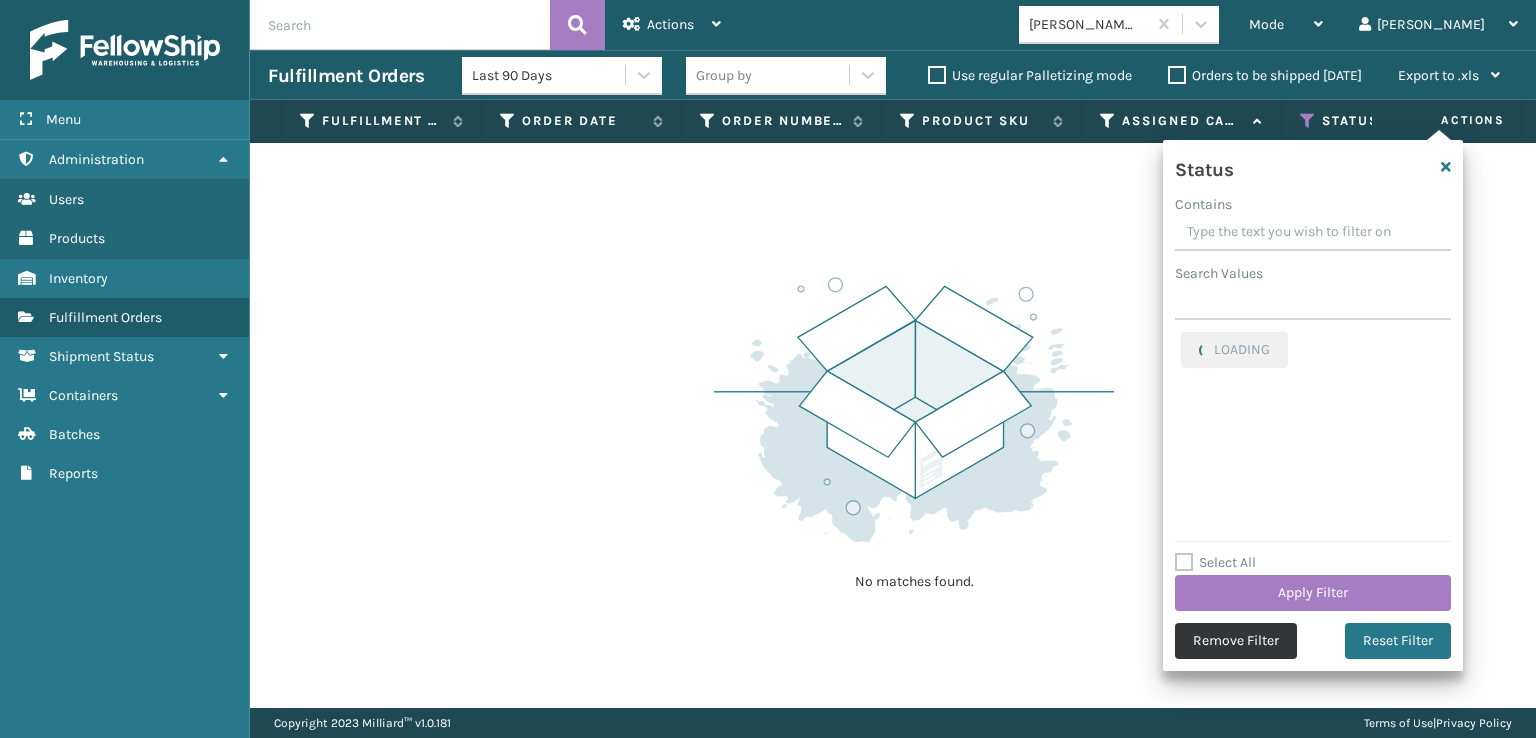 click on "Remove Filter" at bounding box center (1236, 641) 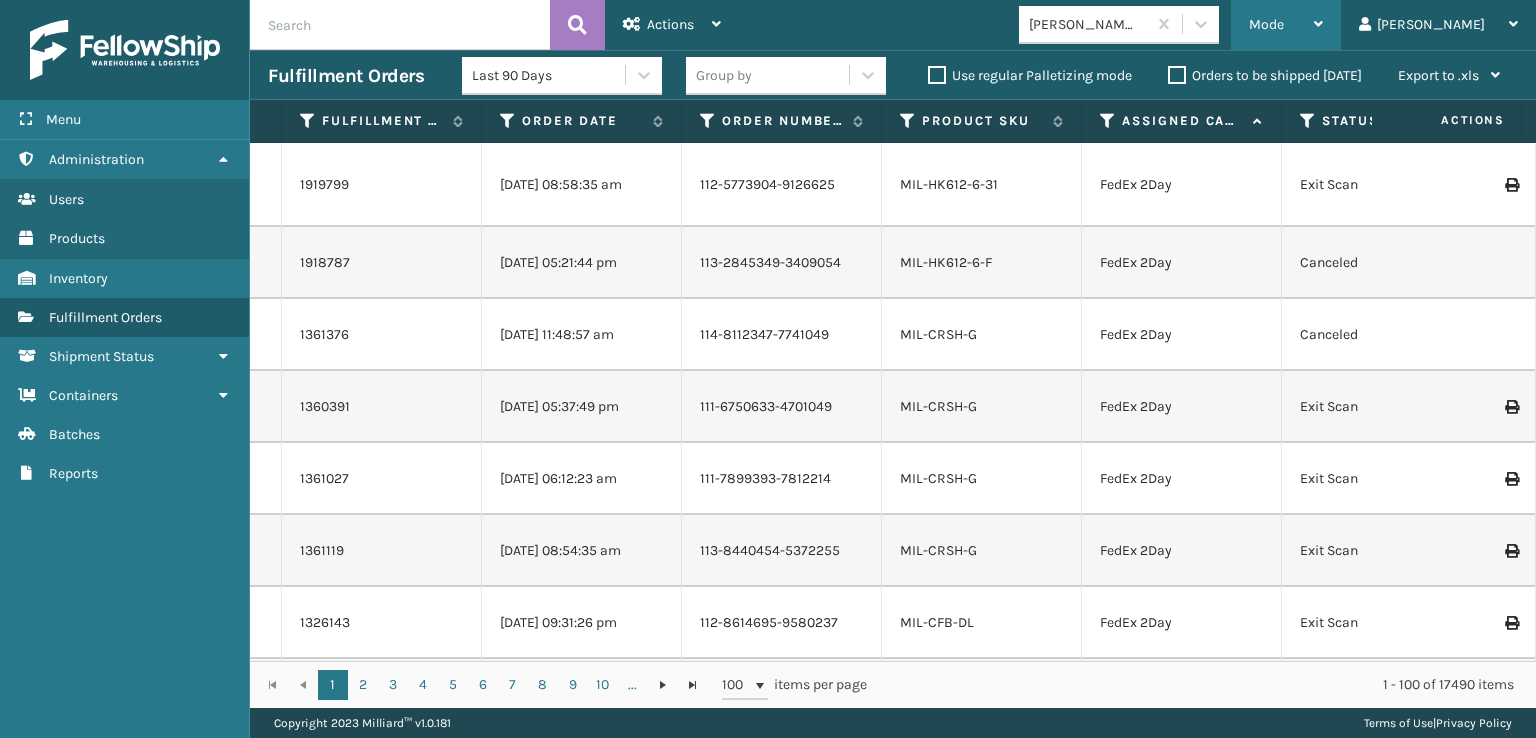 click on "Mode" at bounding box center [1266, 24] 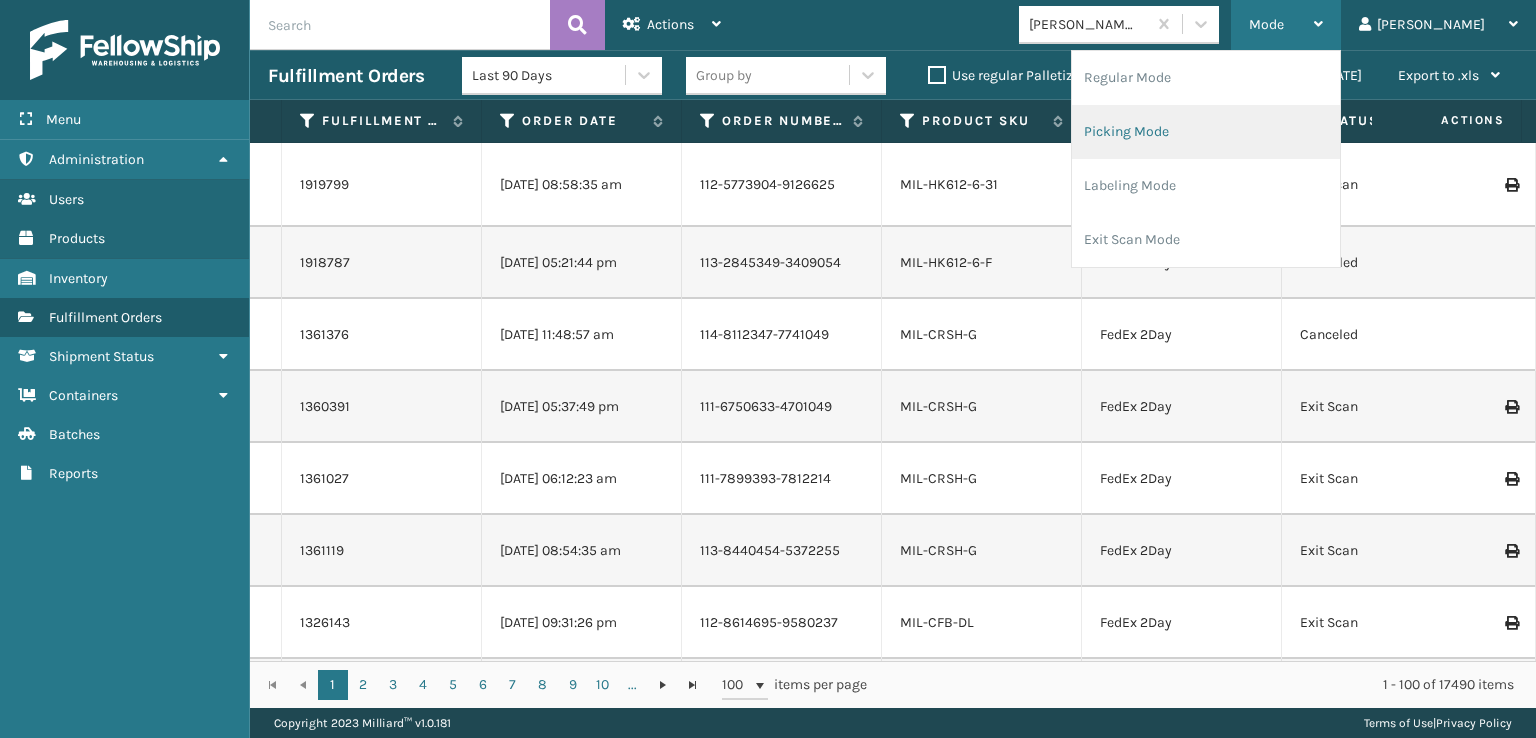 click on "Picking Mode" at bounding box center (1206, 132) 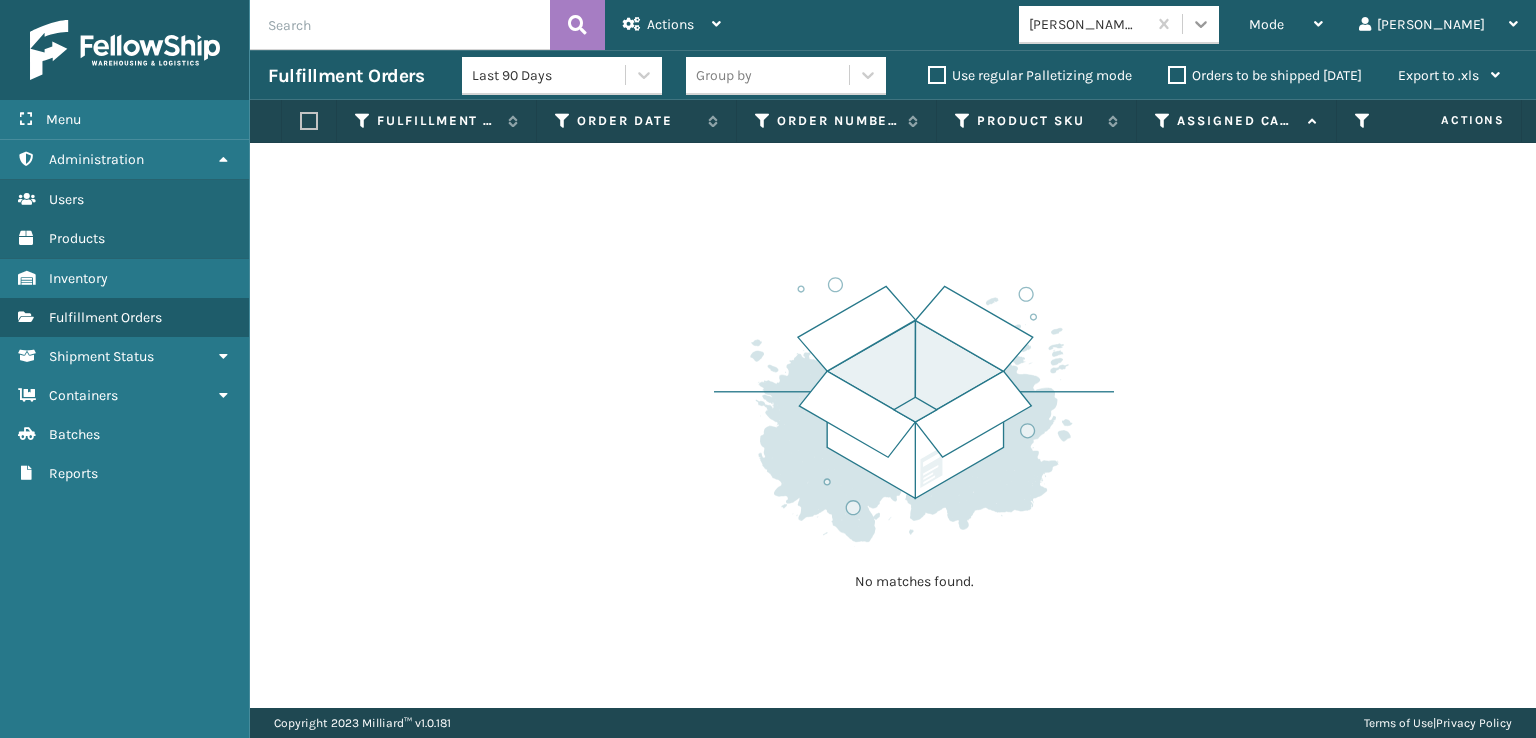 click 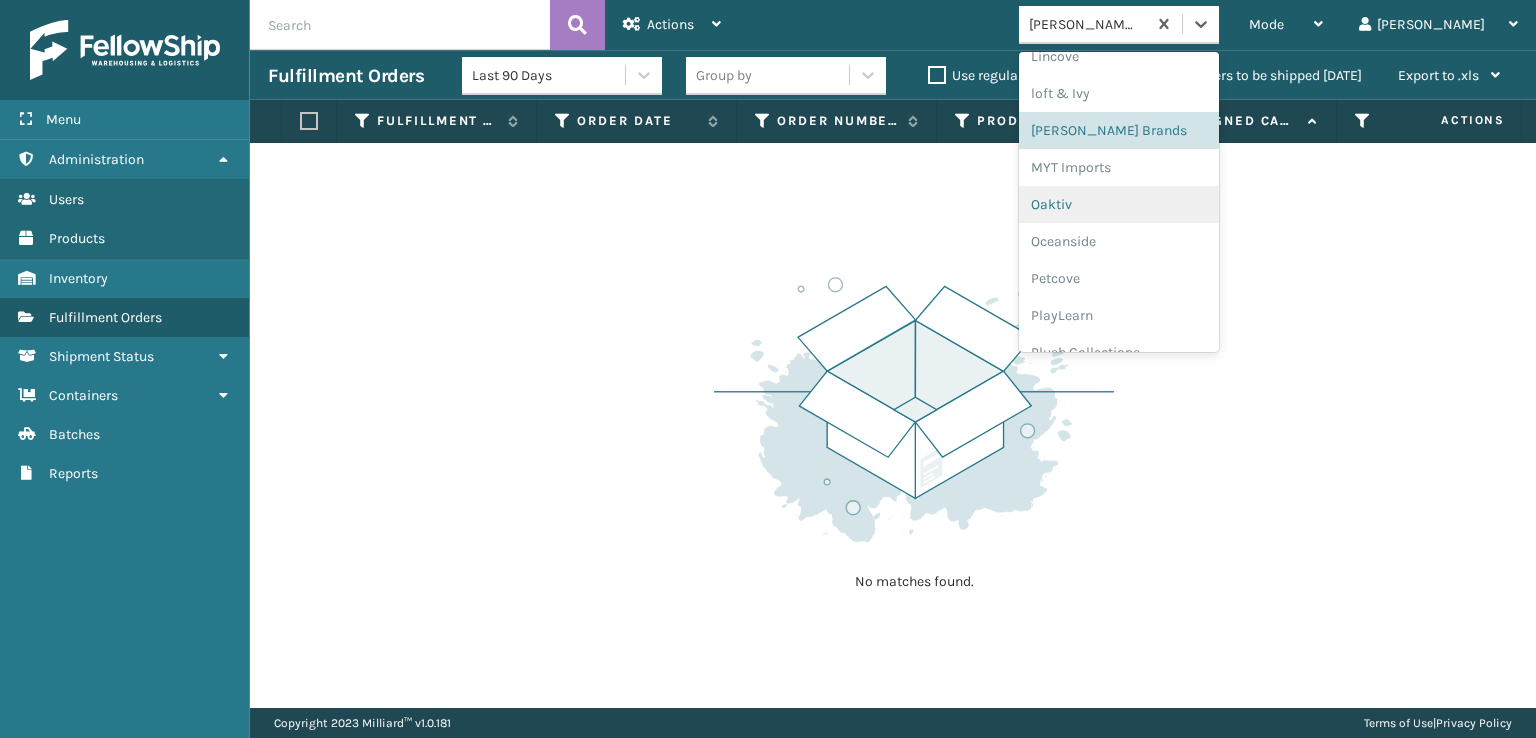 scroll, scrollTop: 892, scrollLeft: 0, axis: vertical 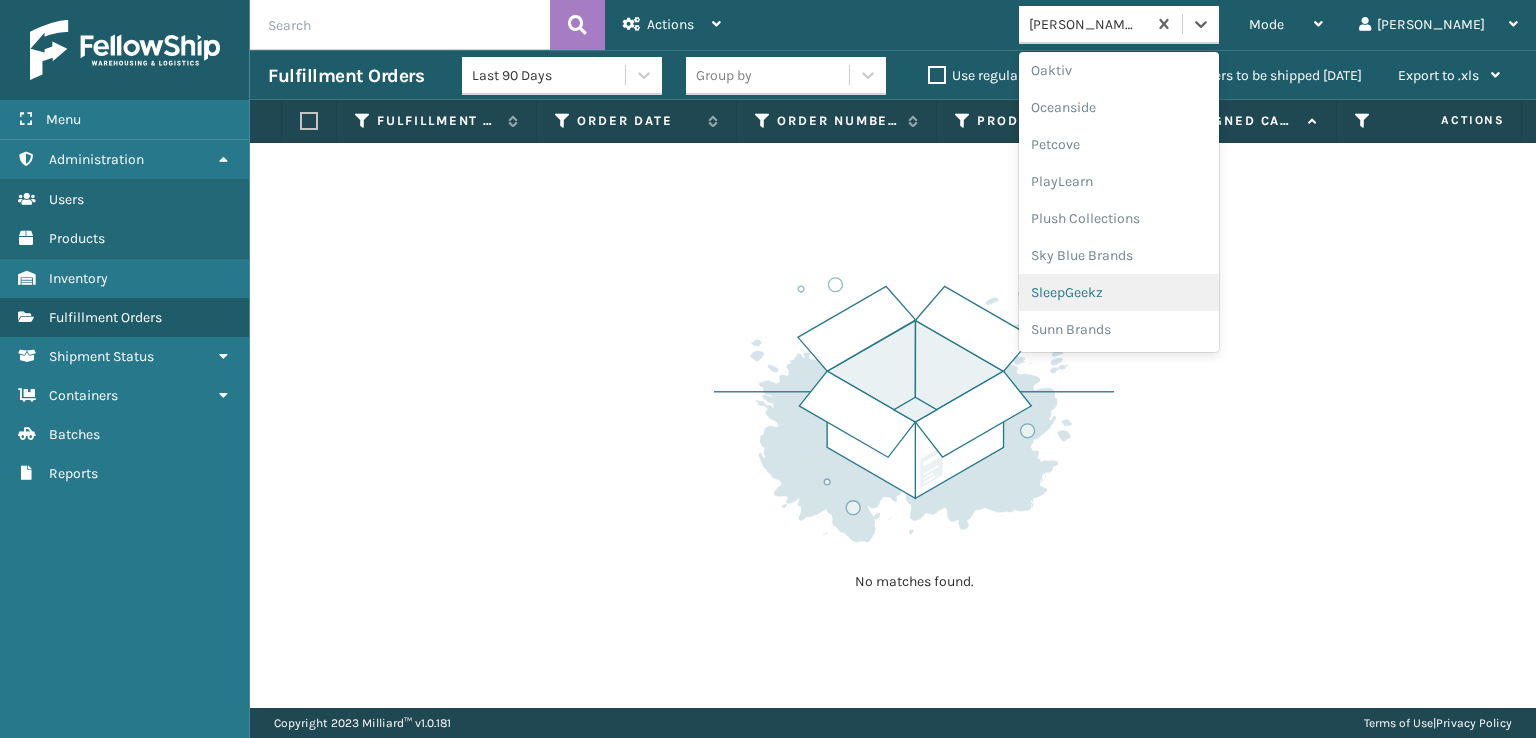 click on "SleepGeekz" at bounding box center [1119, 292] 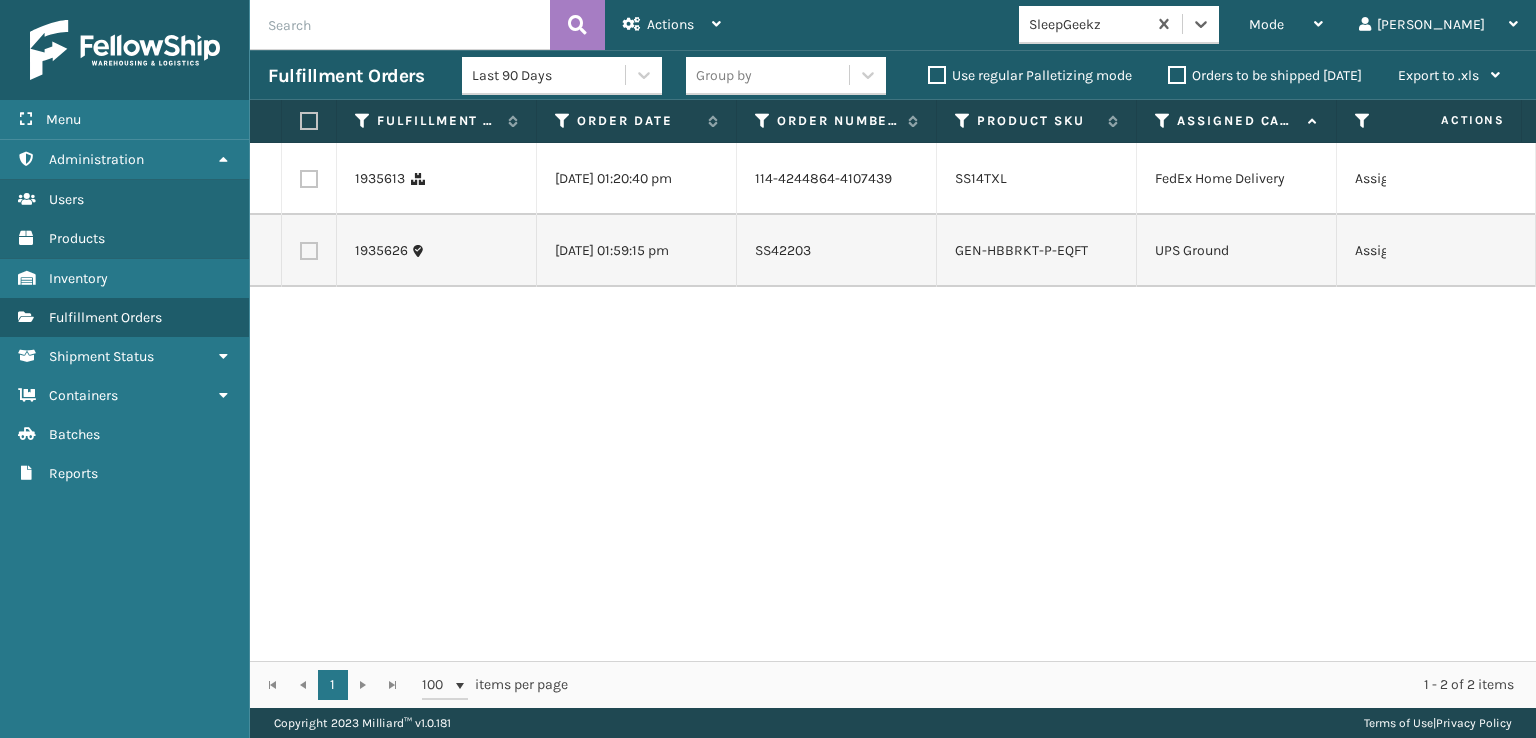 scroll, scrollTop: 0, scrollLeft: 4, axis: horizontal 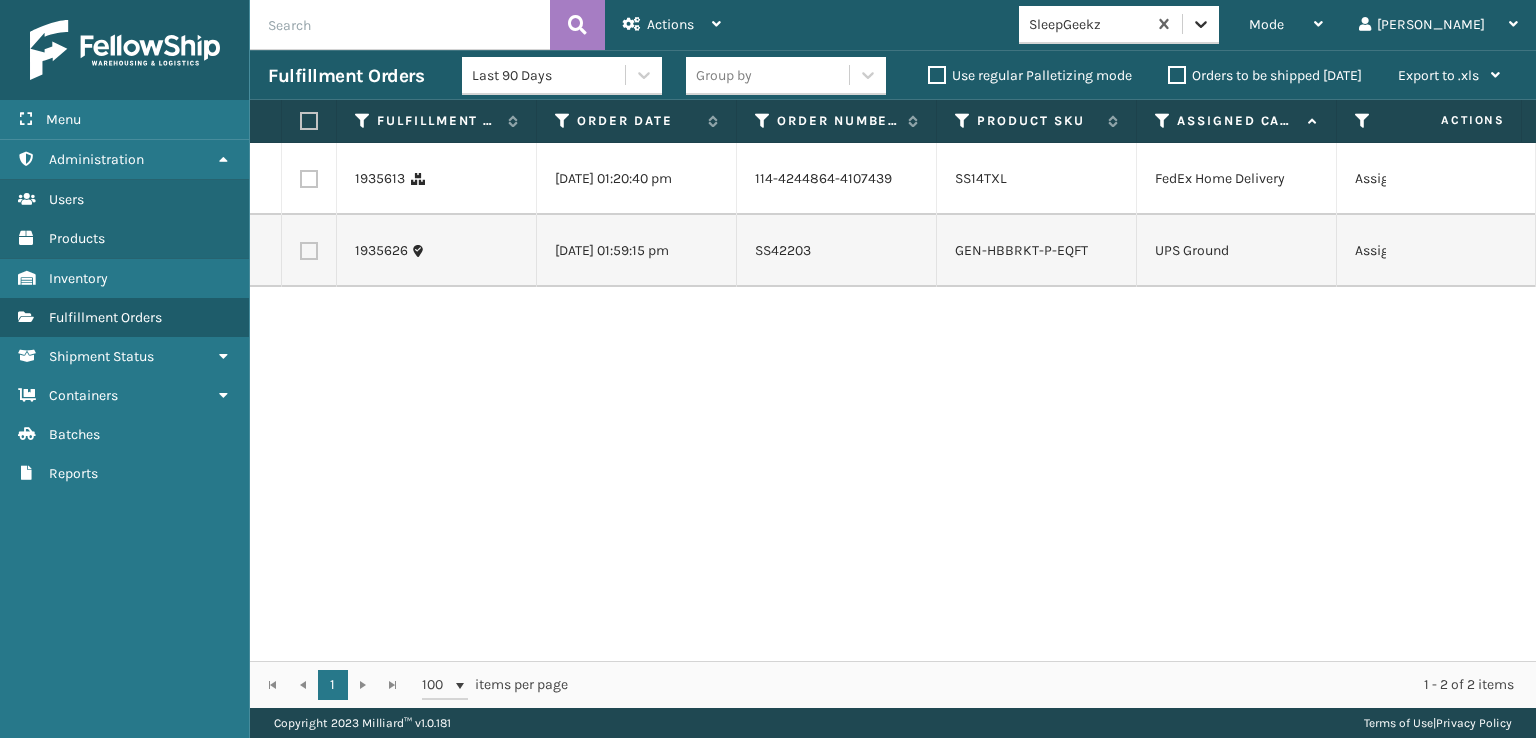 click 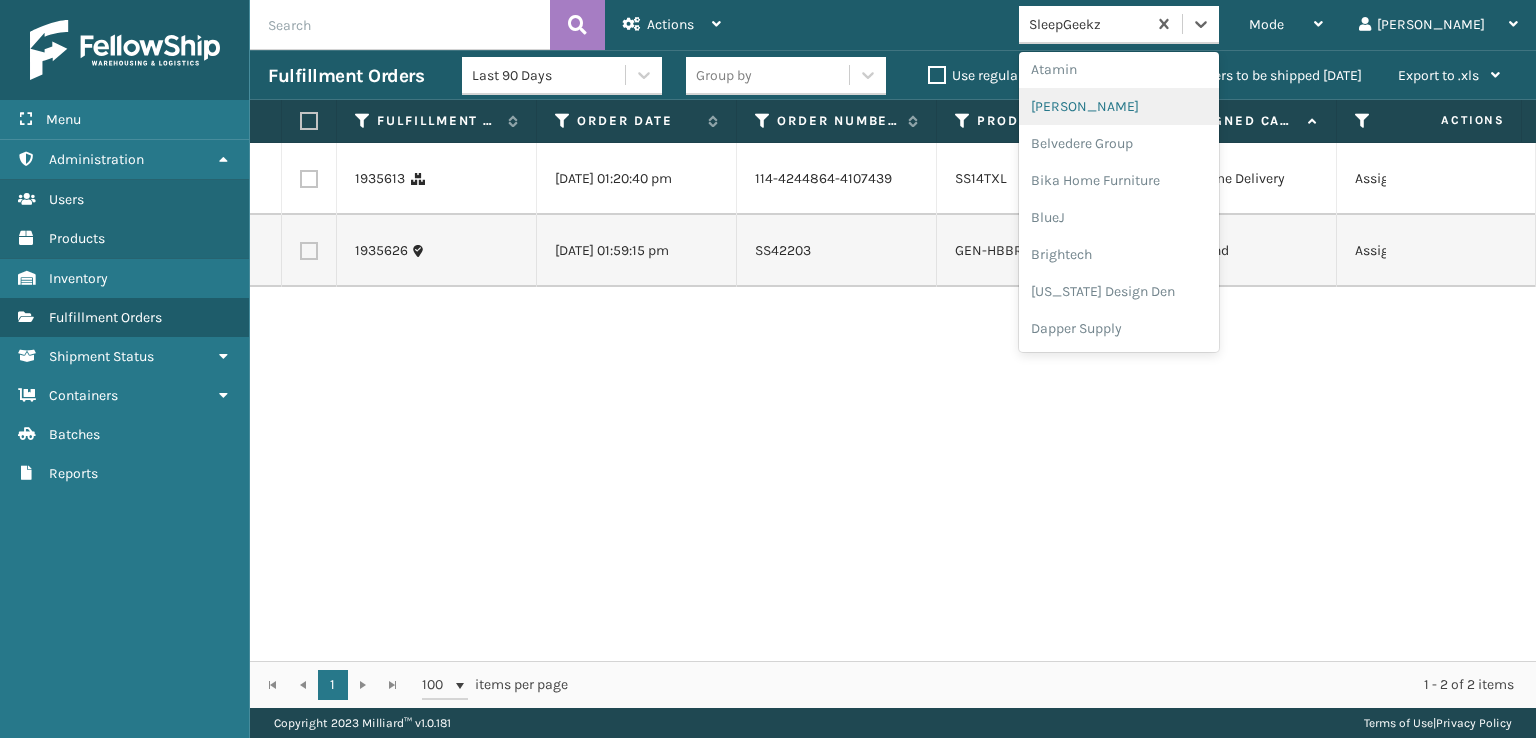 scroll, scrollTop: 300, scrollLeft: 0, axis: vertical 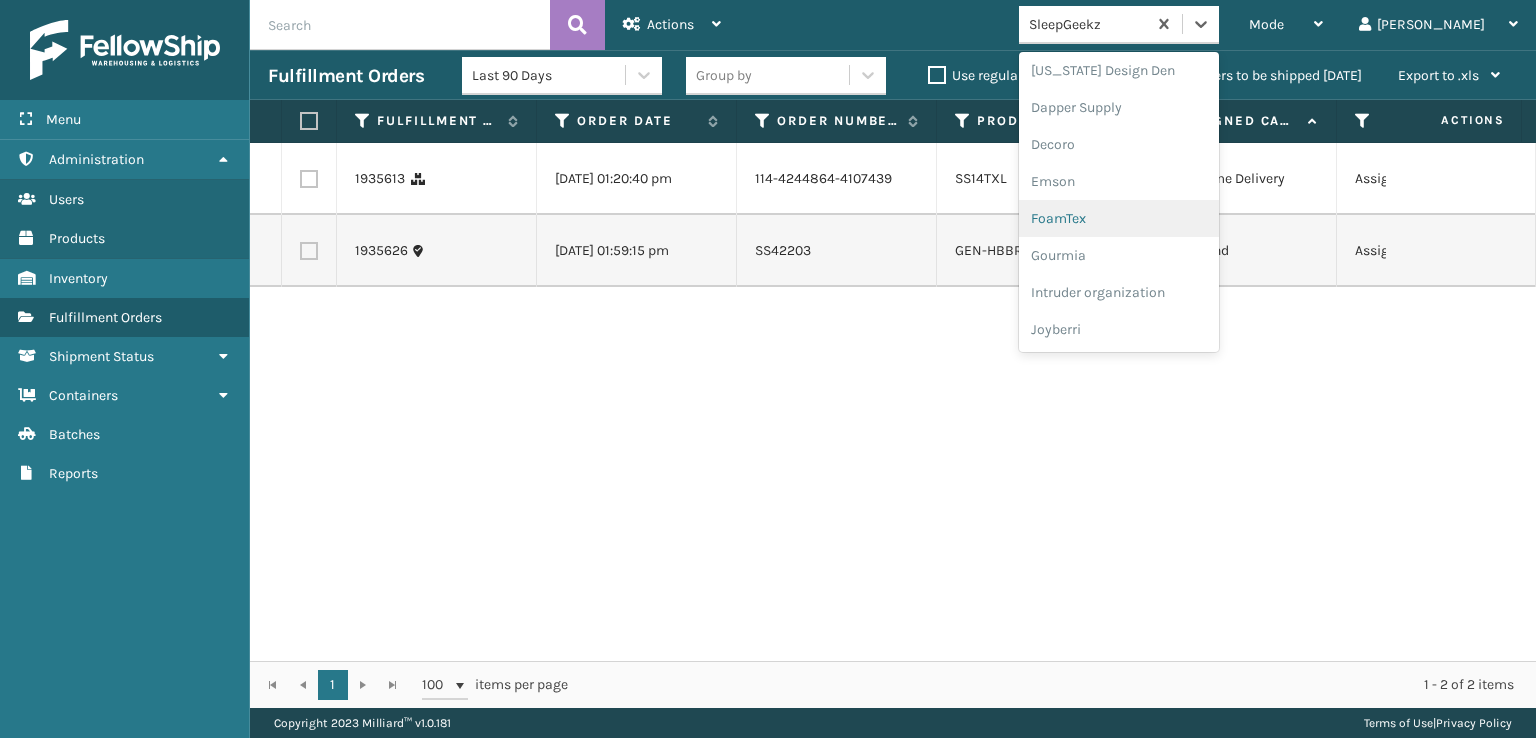 click on "FoamTex" at bounding box center [1119, 218] 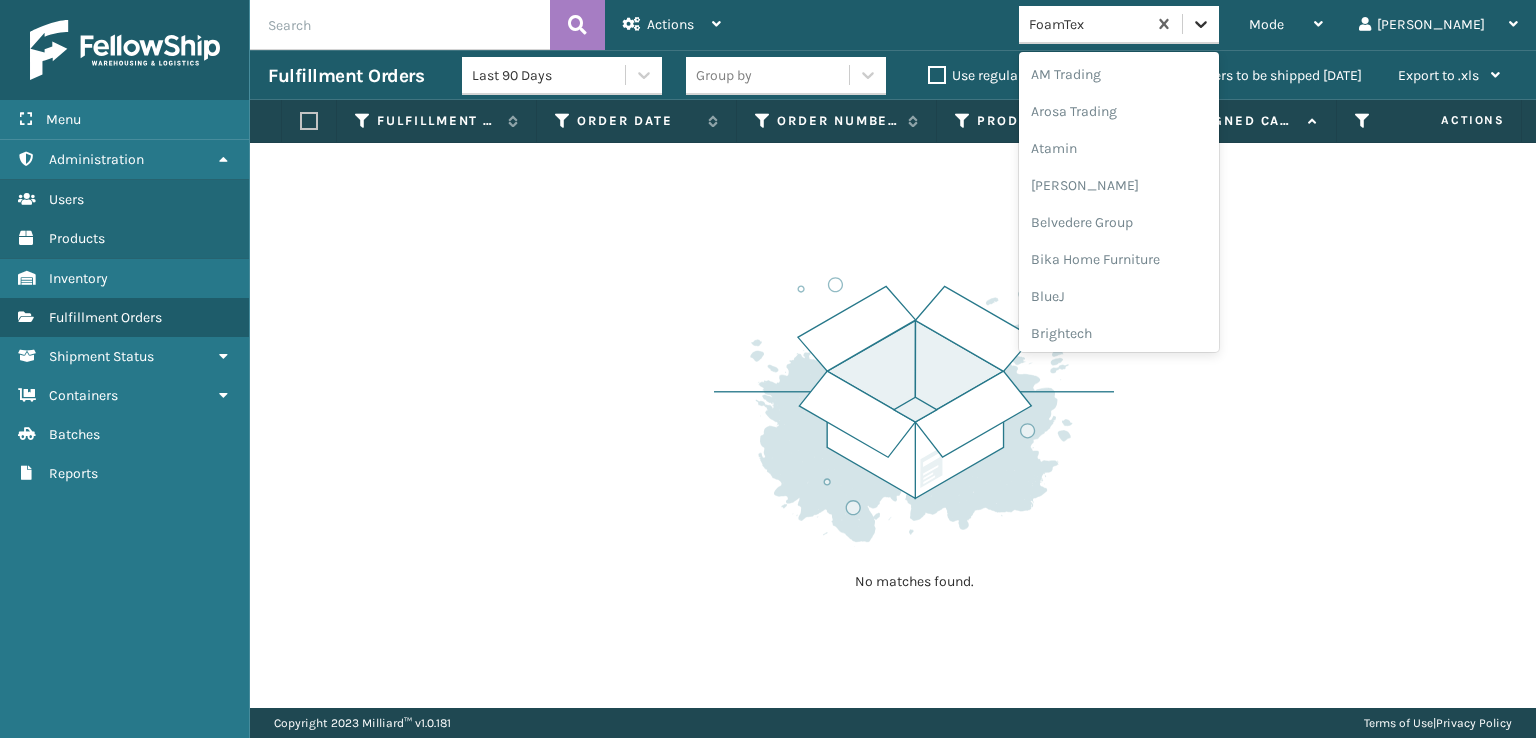 click 